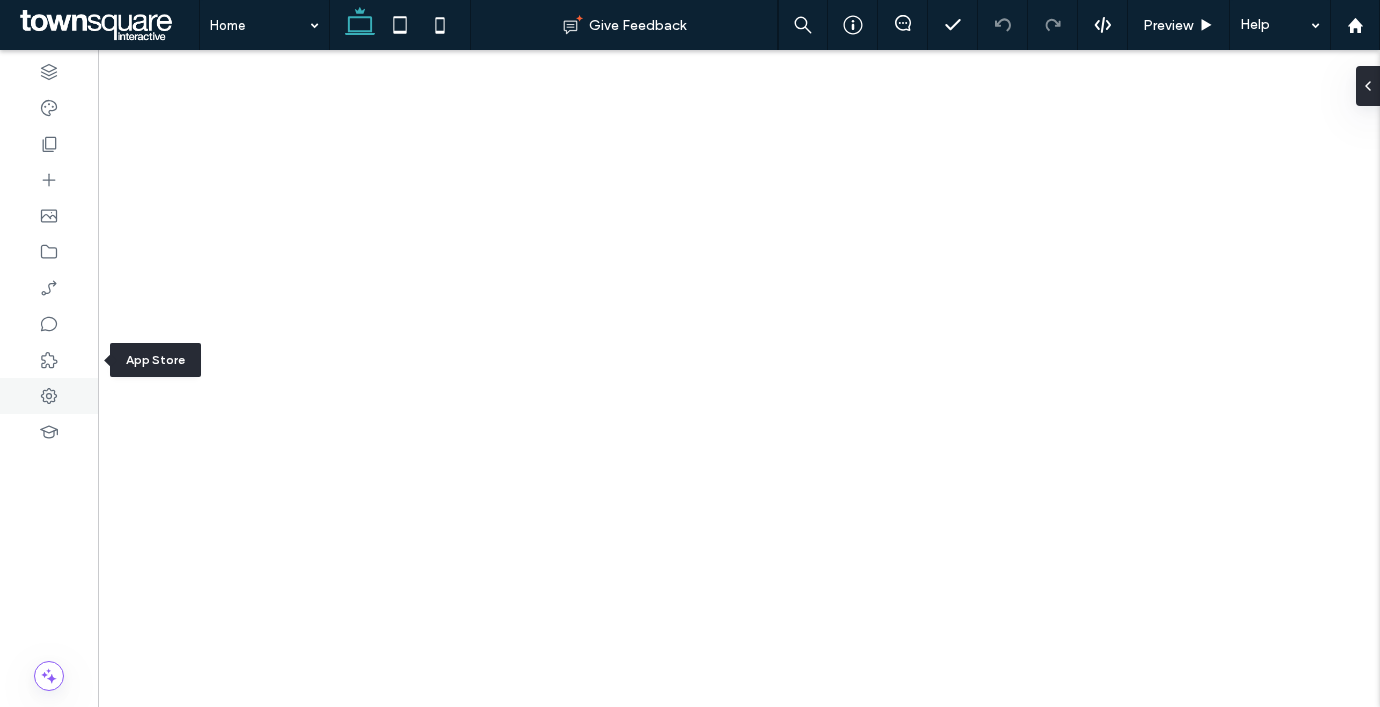 click 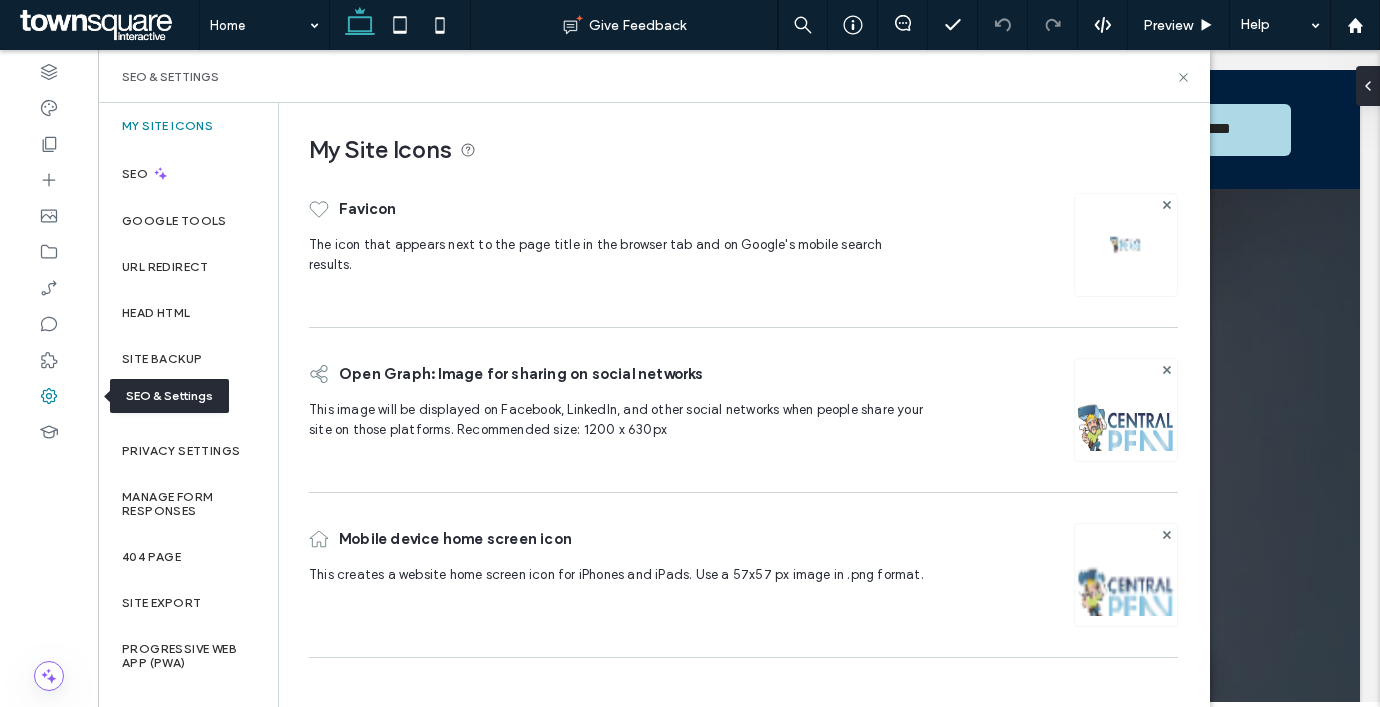 scroll, scrollTop: 0, scrollLeft: 0, axis: both 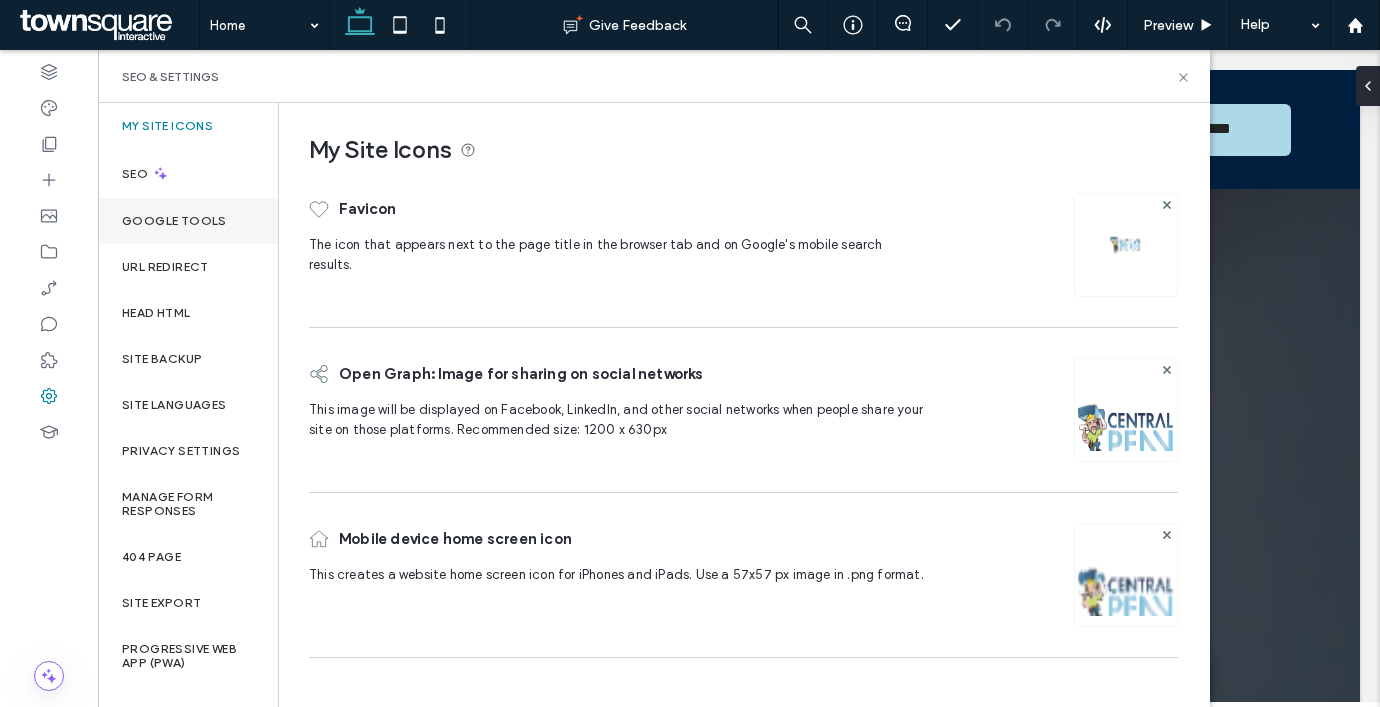 click on "Google Tools" at bounding box center (188, 221) 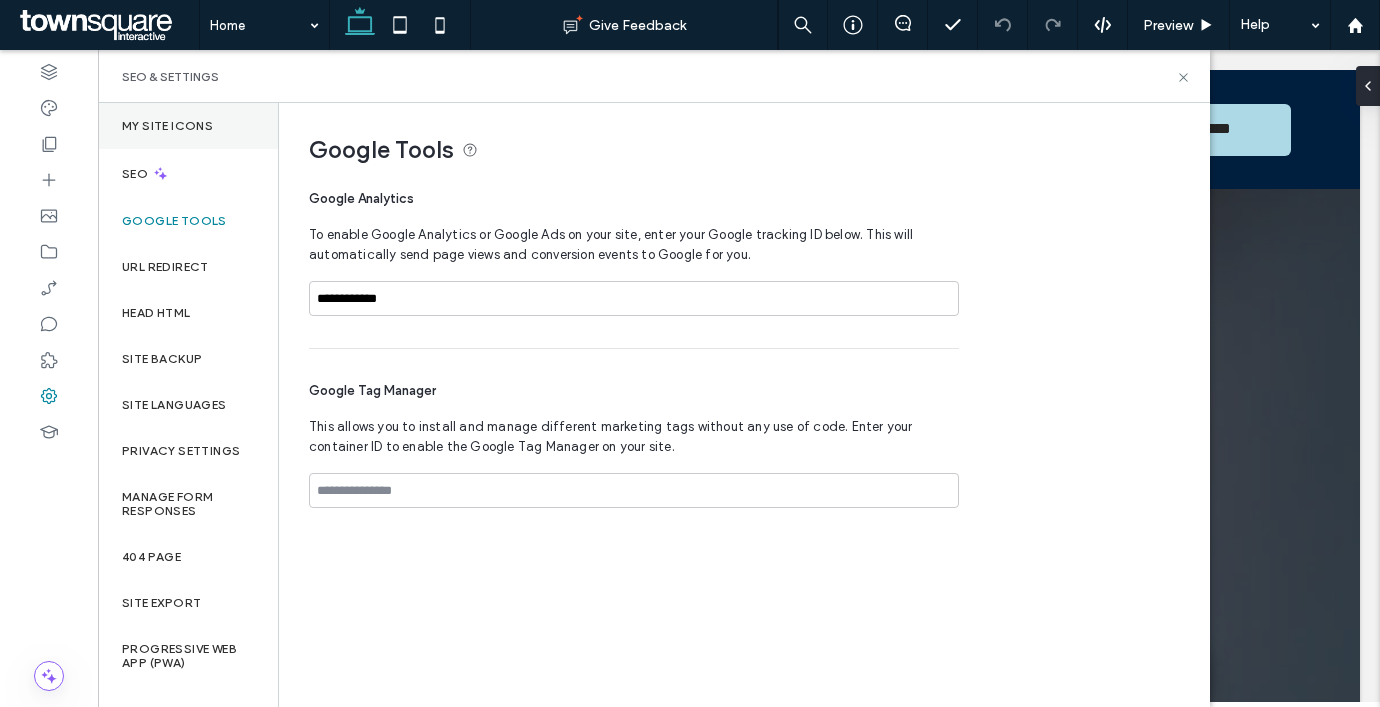 click on "My Site Icons" at bounding box center [167, 126] 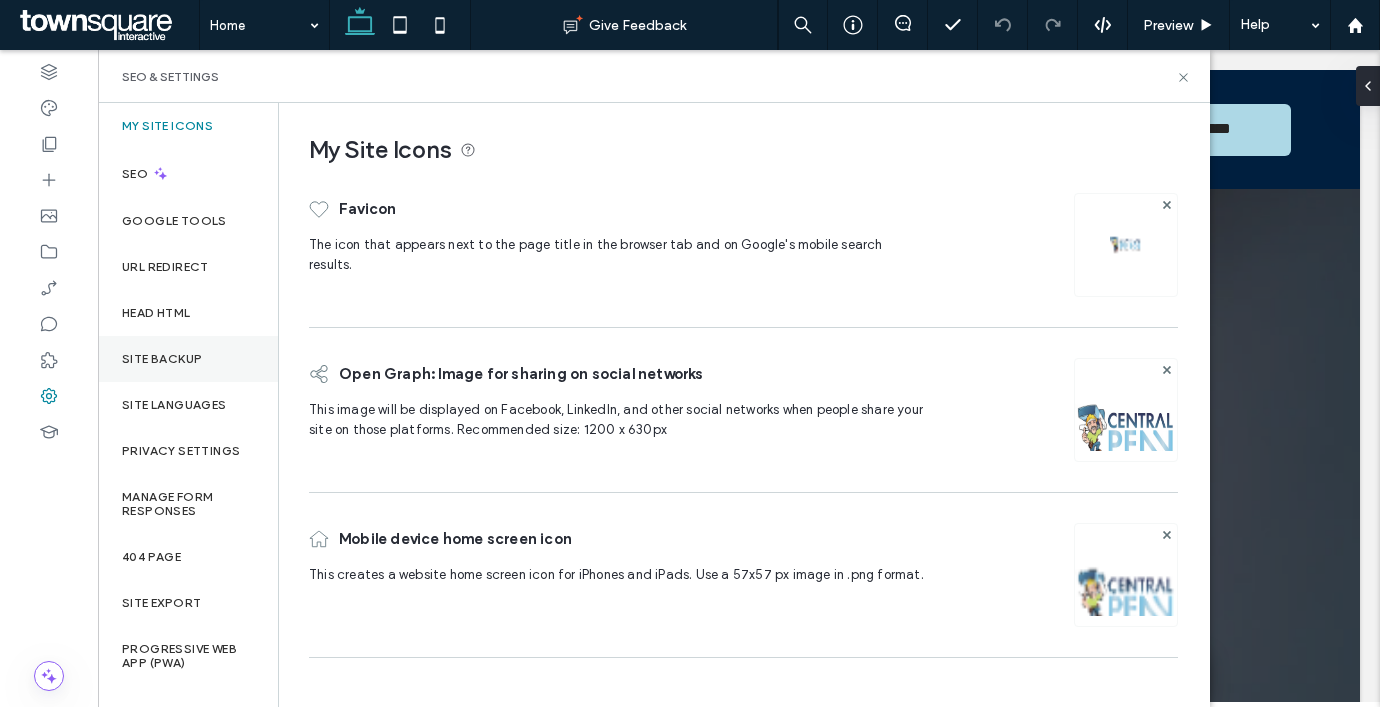 click on "Site Backup" at bounding box center [188, 359] 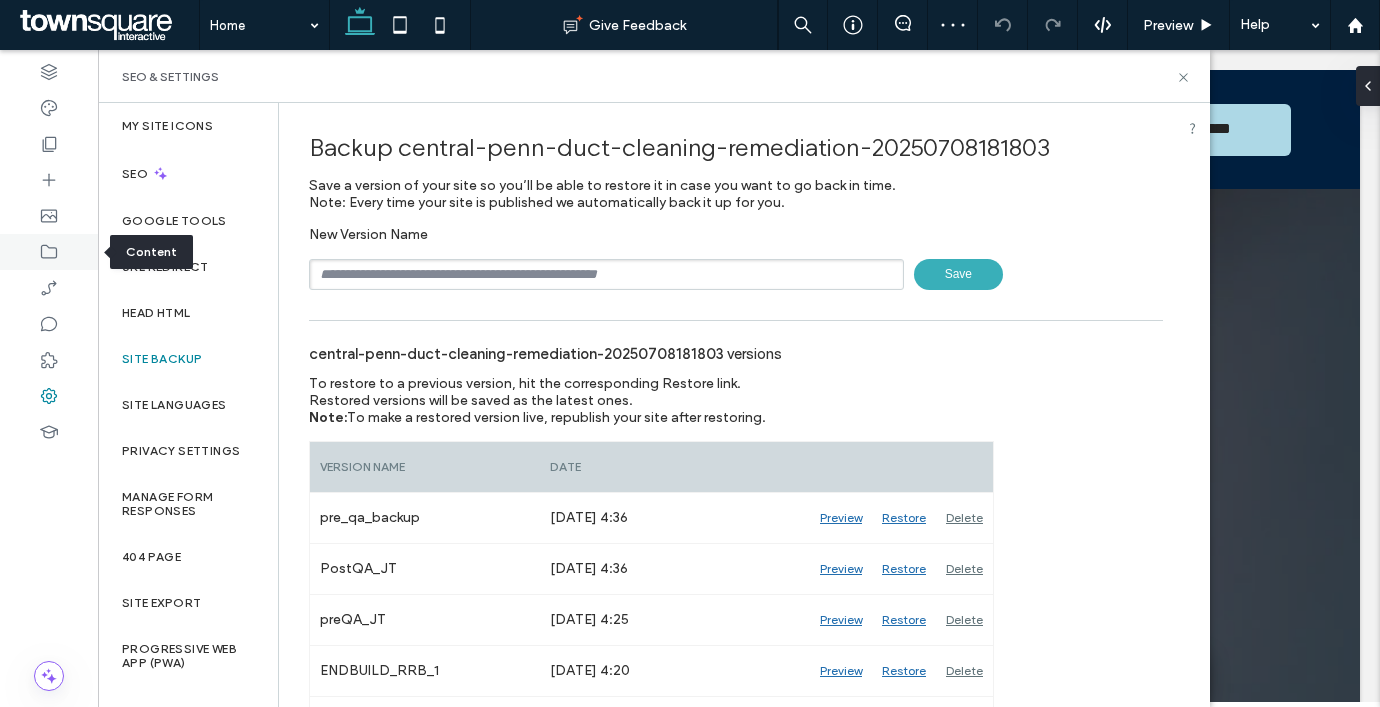 click 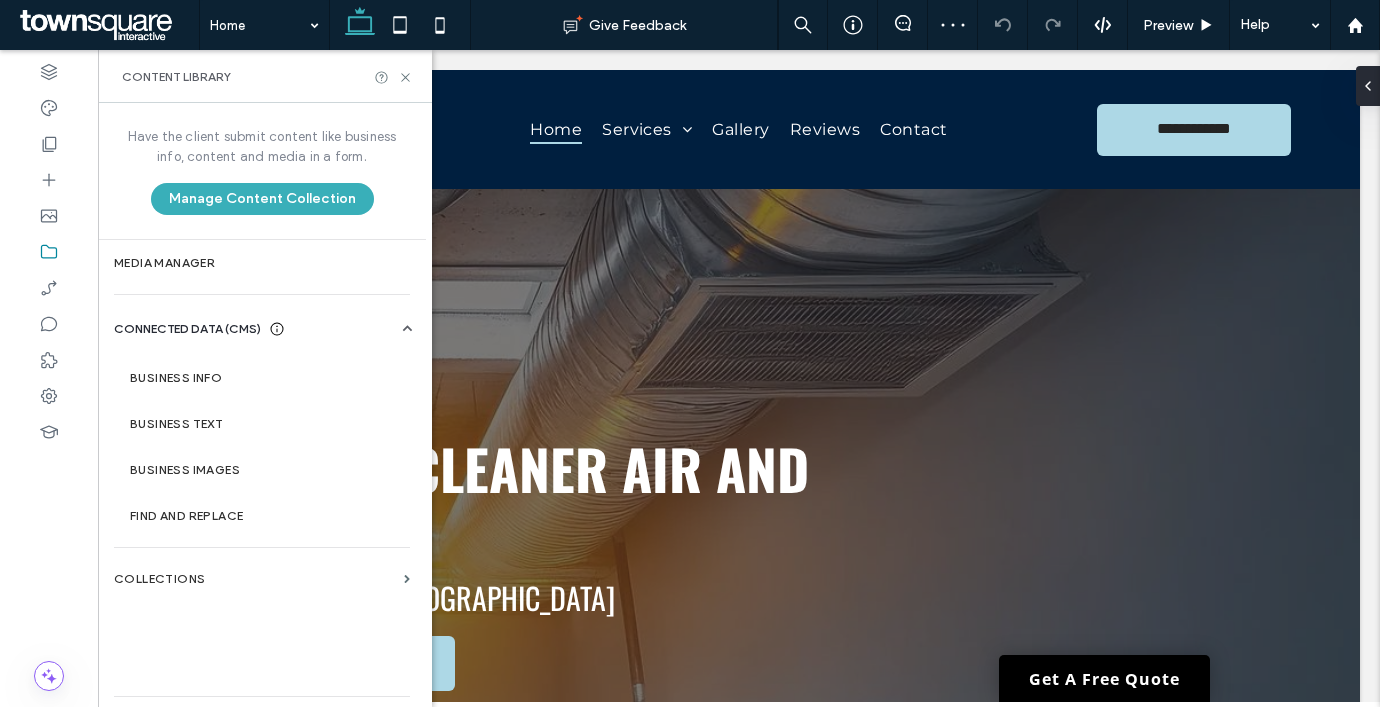 click on "Business Info" at bounding box center [266, 378] 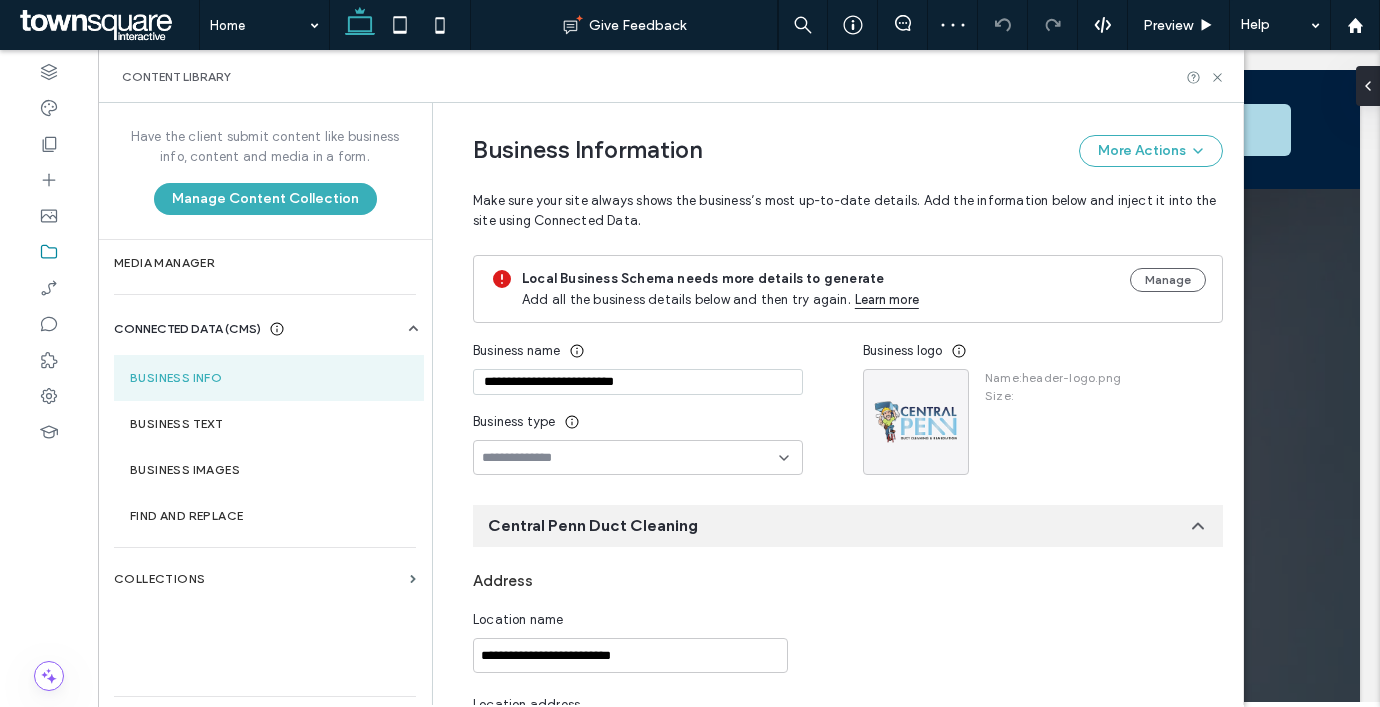 scroll, scrollTop: 33, scrollLeft: 0, axis: vertical 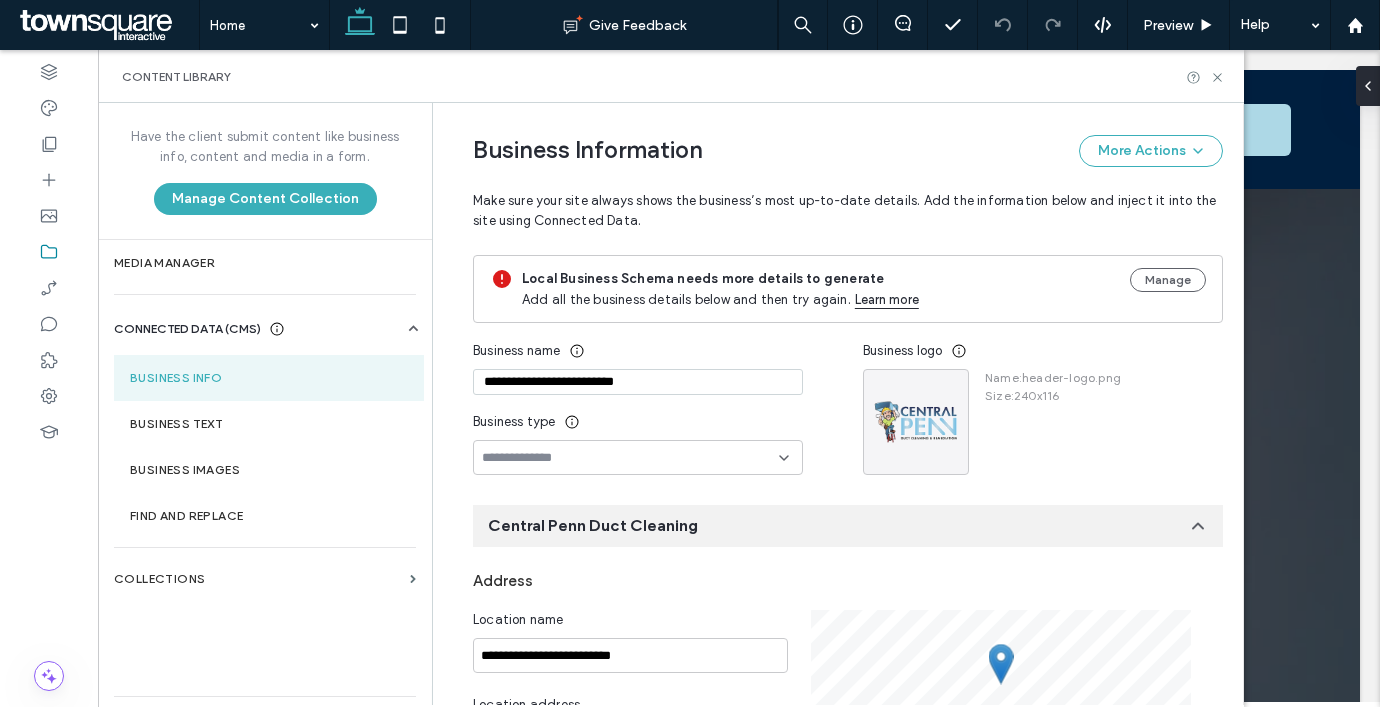 click on "**********" at bounding box center [638, 382] 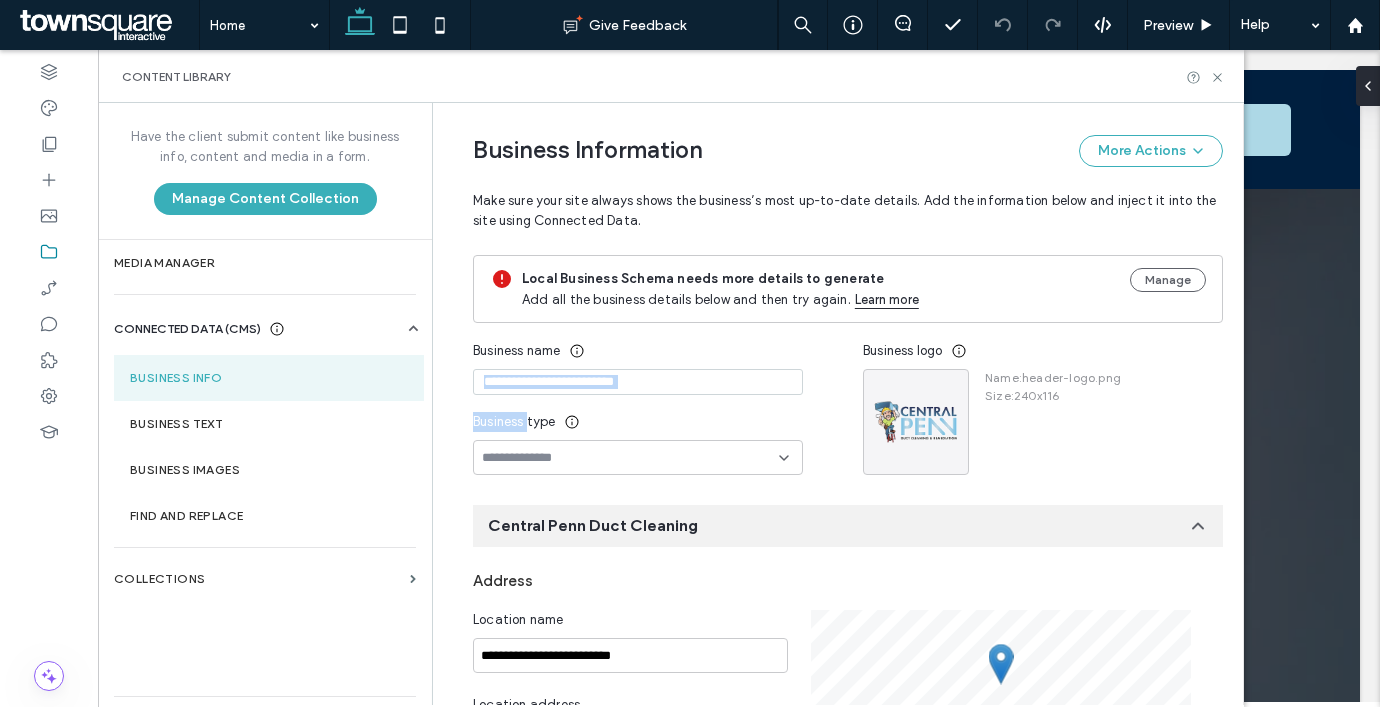 click on "Business name" at bounding box center [638, 351] 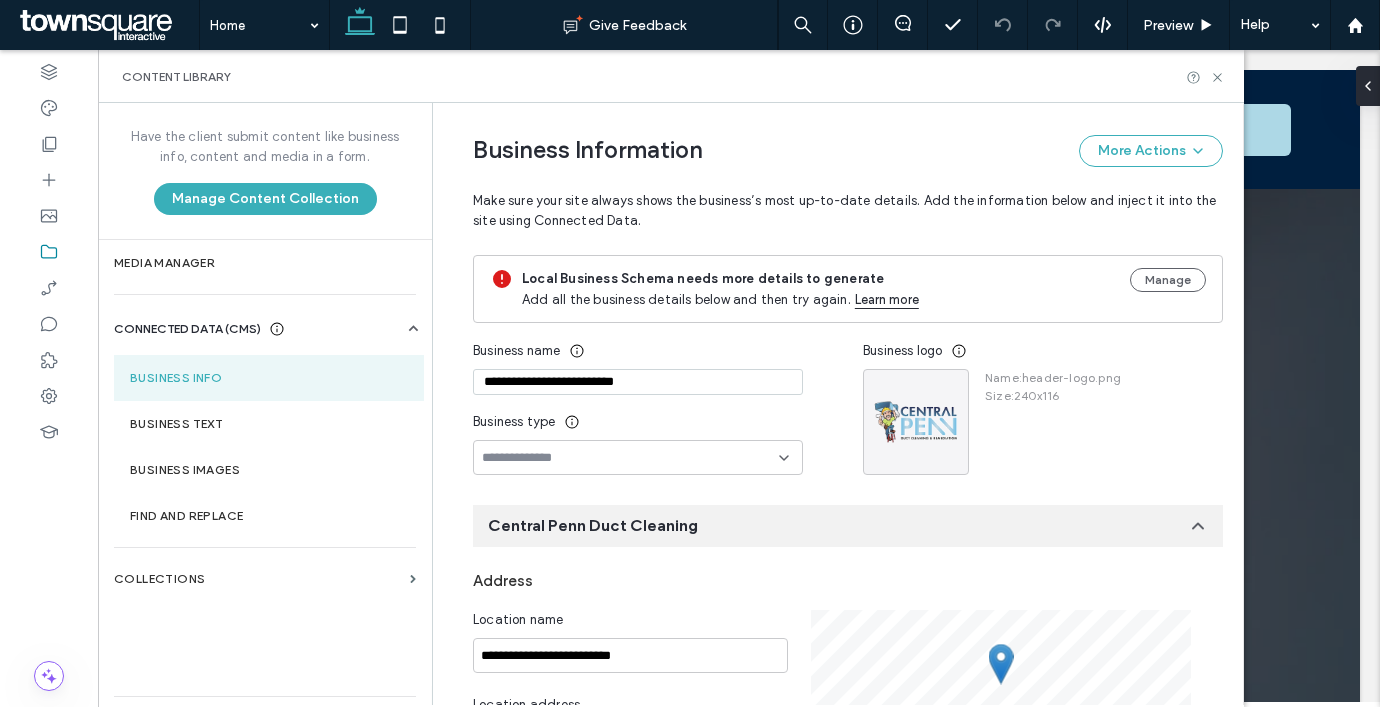 click on "**********" at bounding box center (638, 382) 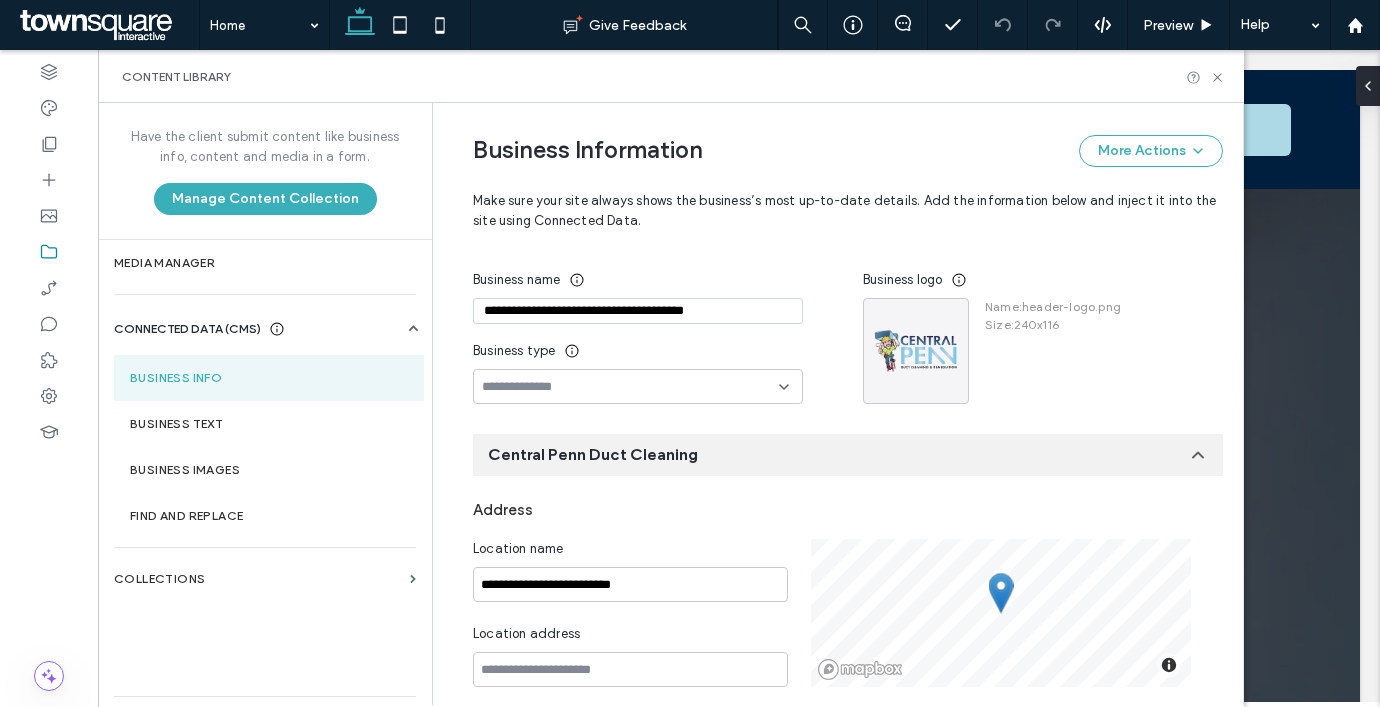 scroll, scrollTop: 100, scrollLeft: 0, axis: vertical 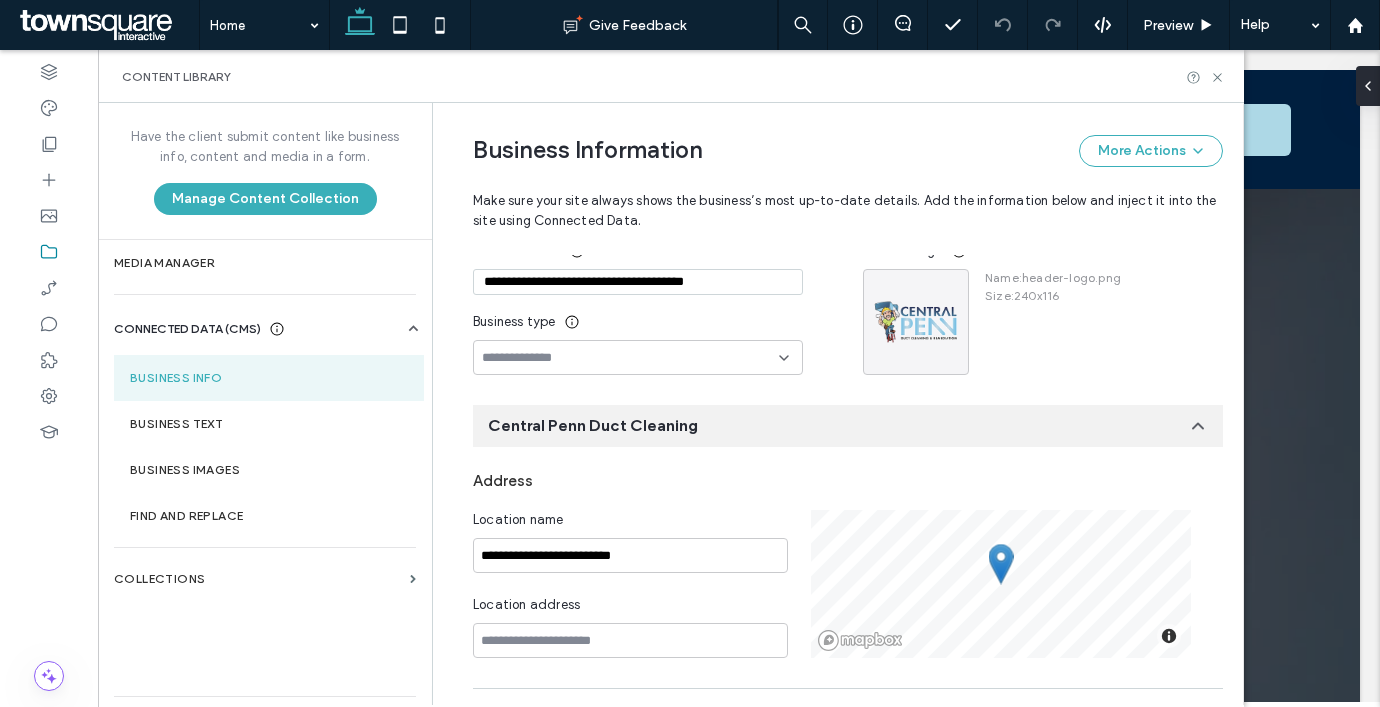 type on "**********" 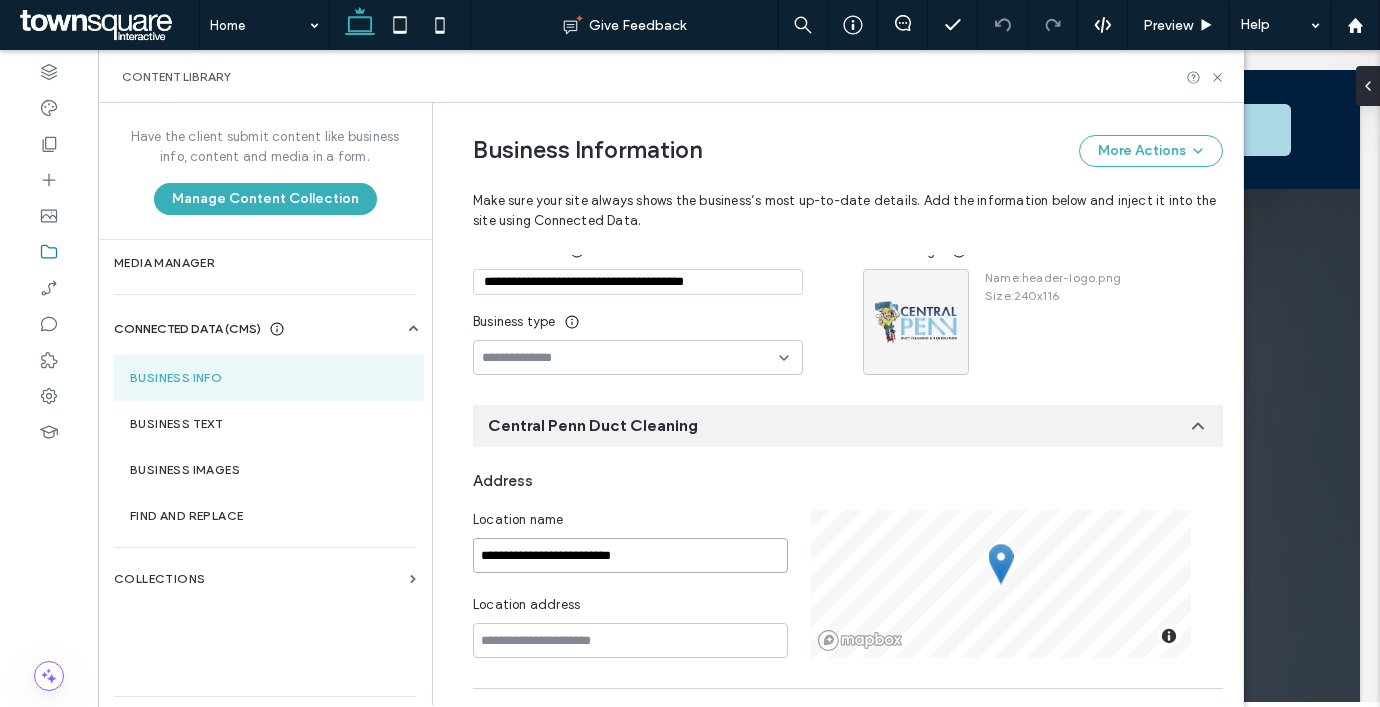 click on "**********" at bounding box center [630, 555] 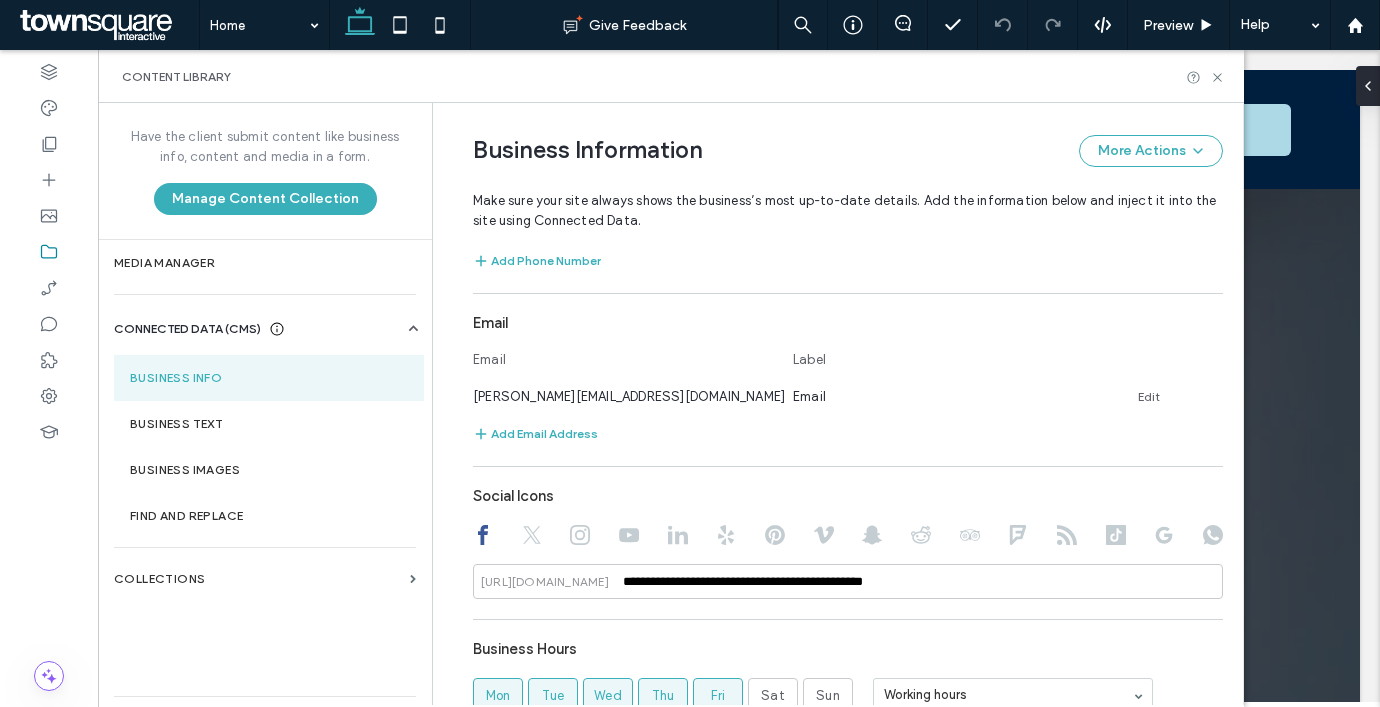 scroll, scrollTop: 700, scrollLeft: 0, axis: vertical 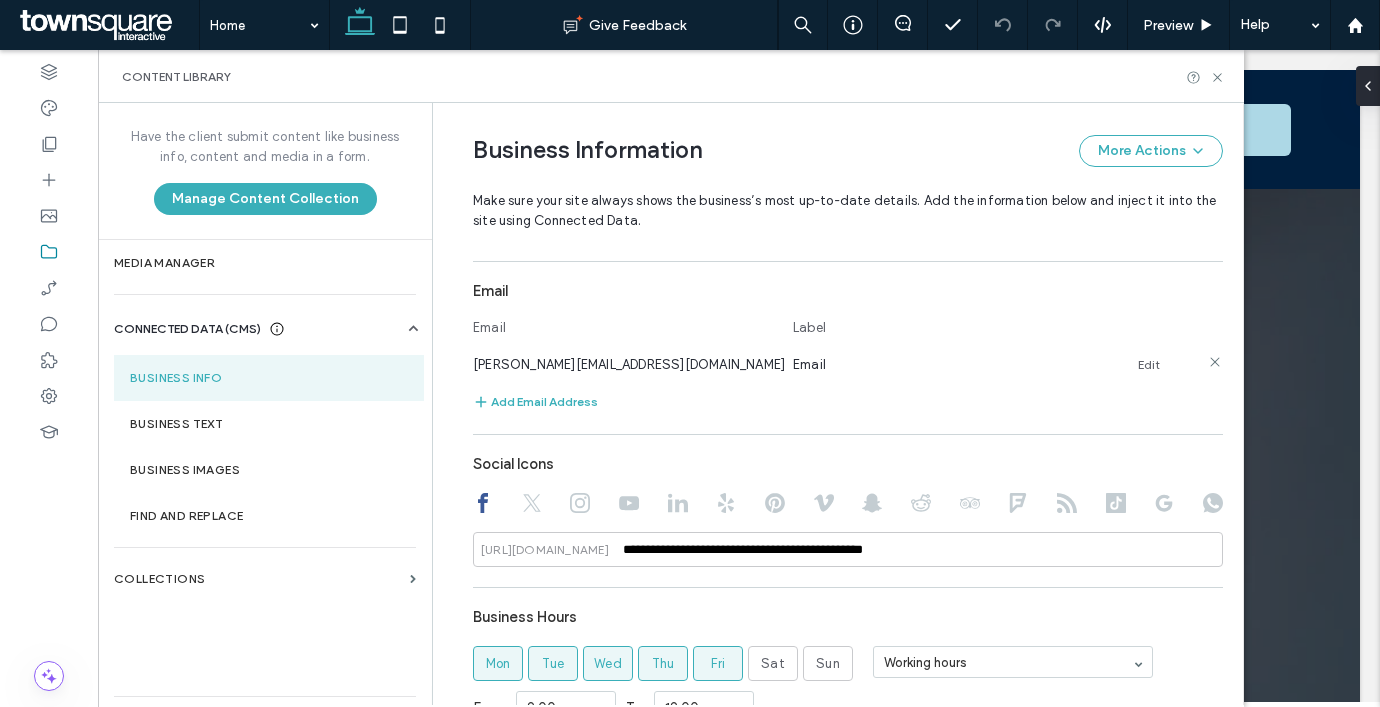 click on "james@centralpennductcleaning.com" at bounding box center (629, 364) 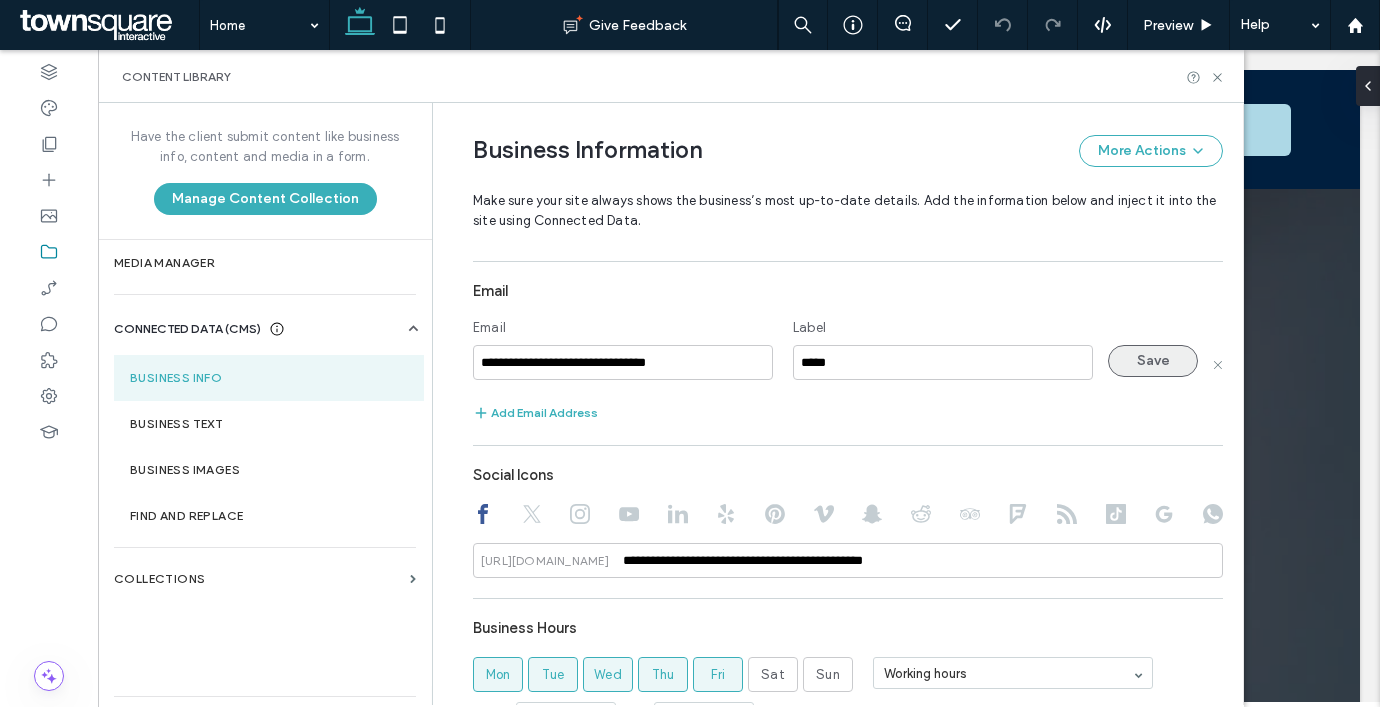 click on "Save" at bounding box center [1153, 361] 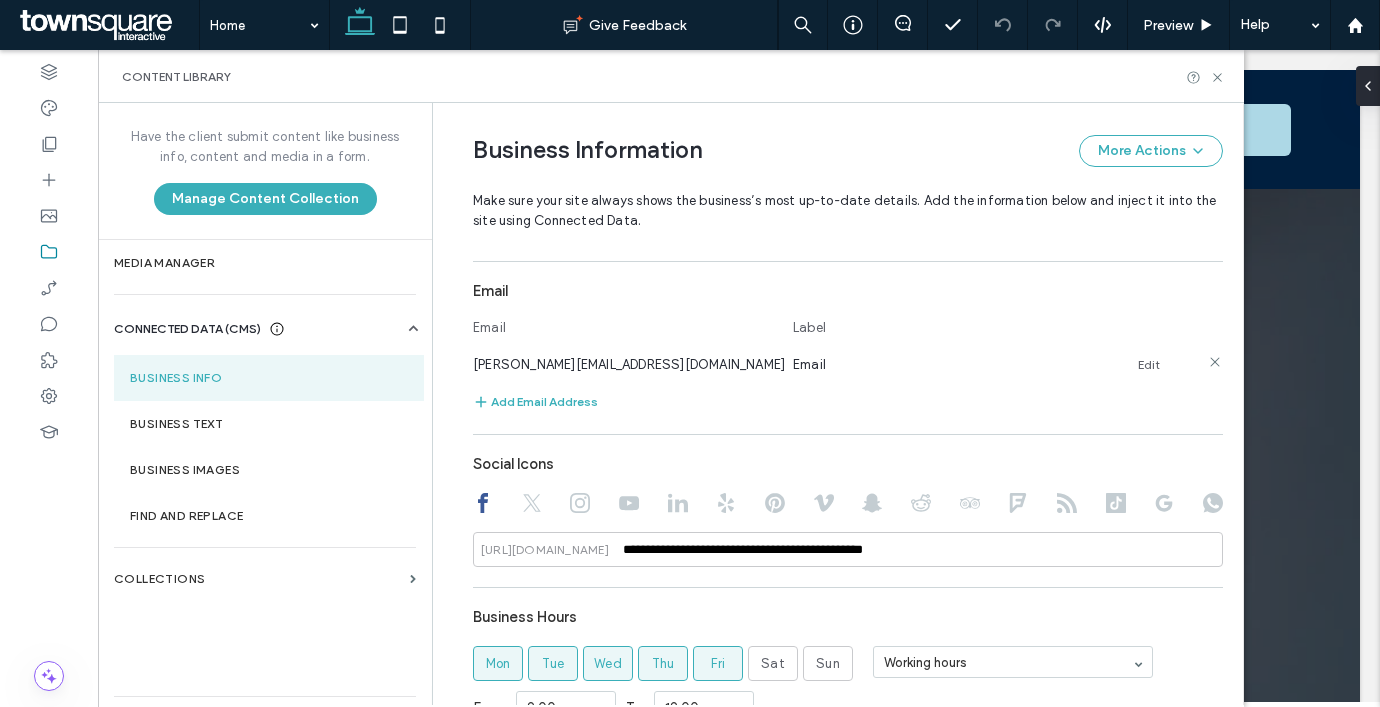 click on "Edit" at bounding box center [1149, 365] 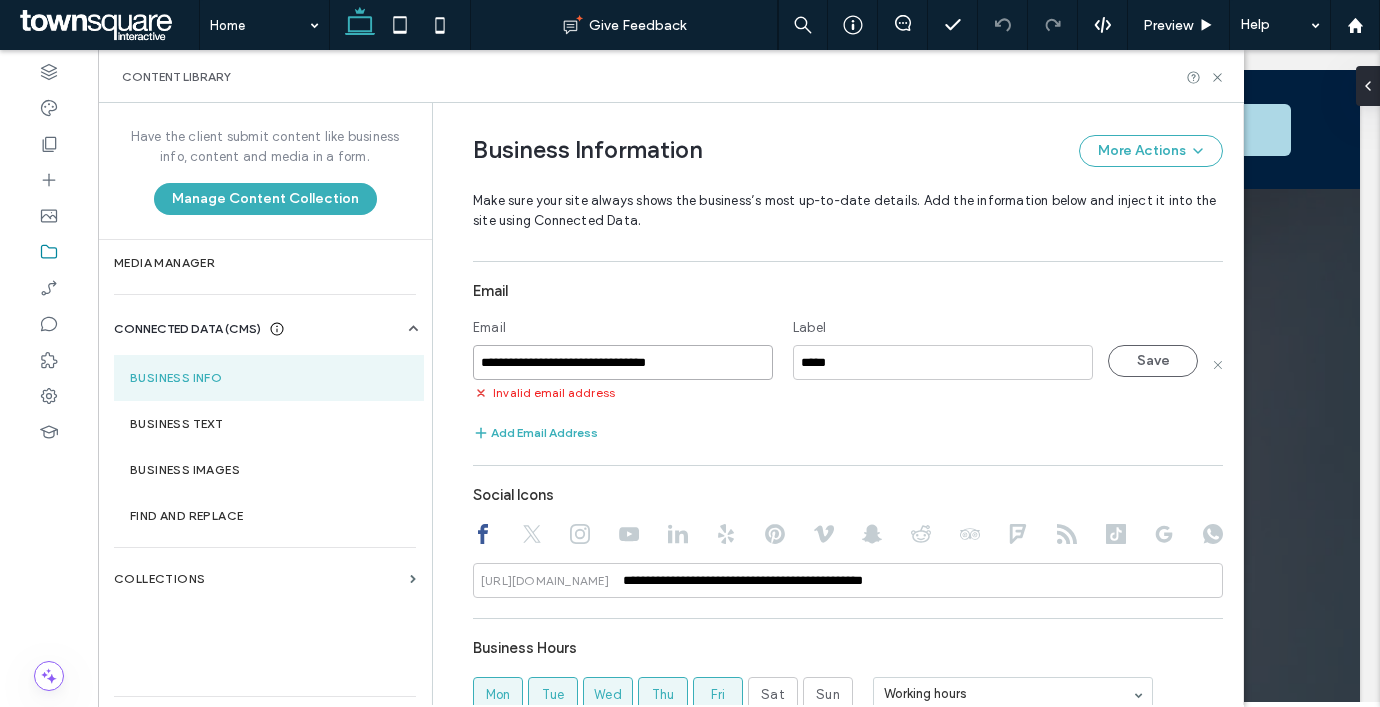 click on "**********" at bounding box center [623, 362] 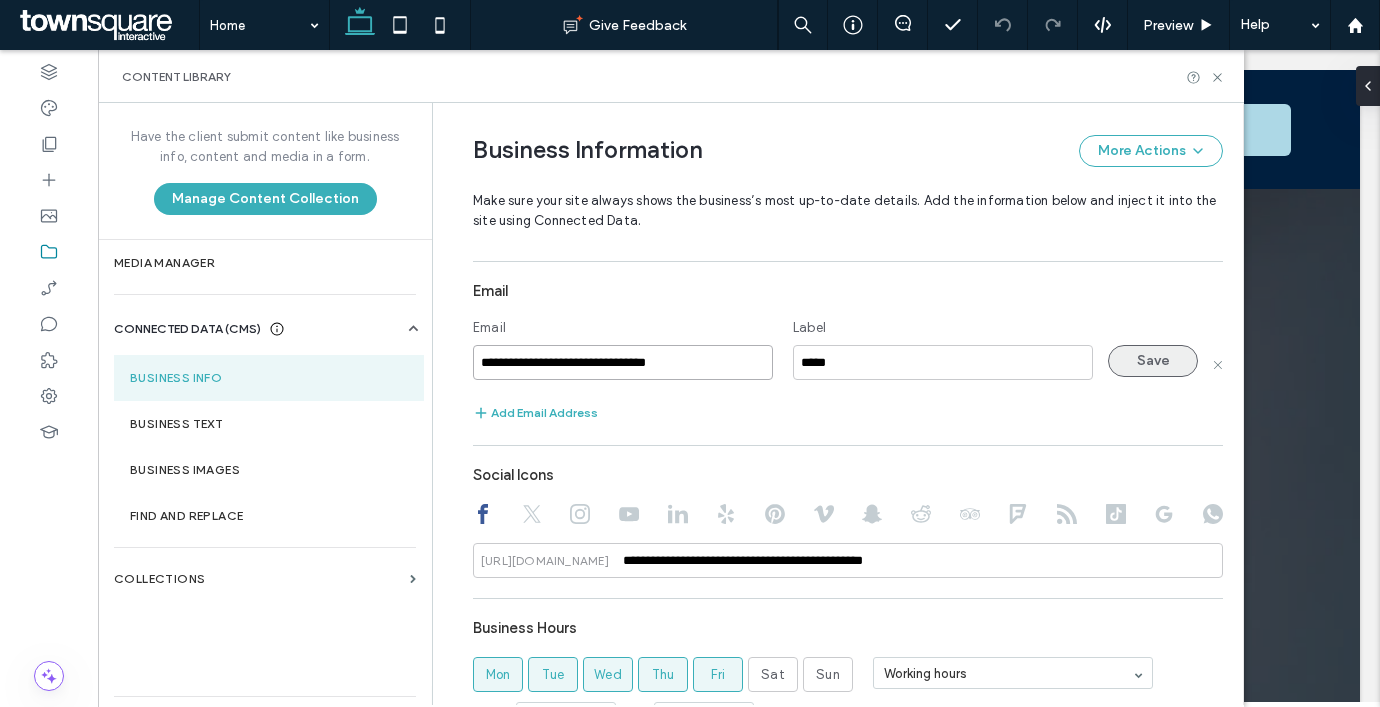 type on "**********" 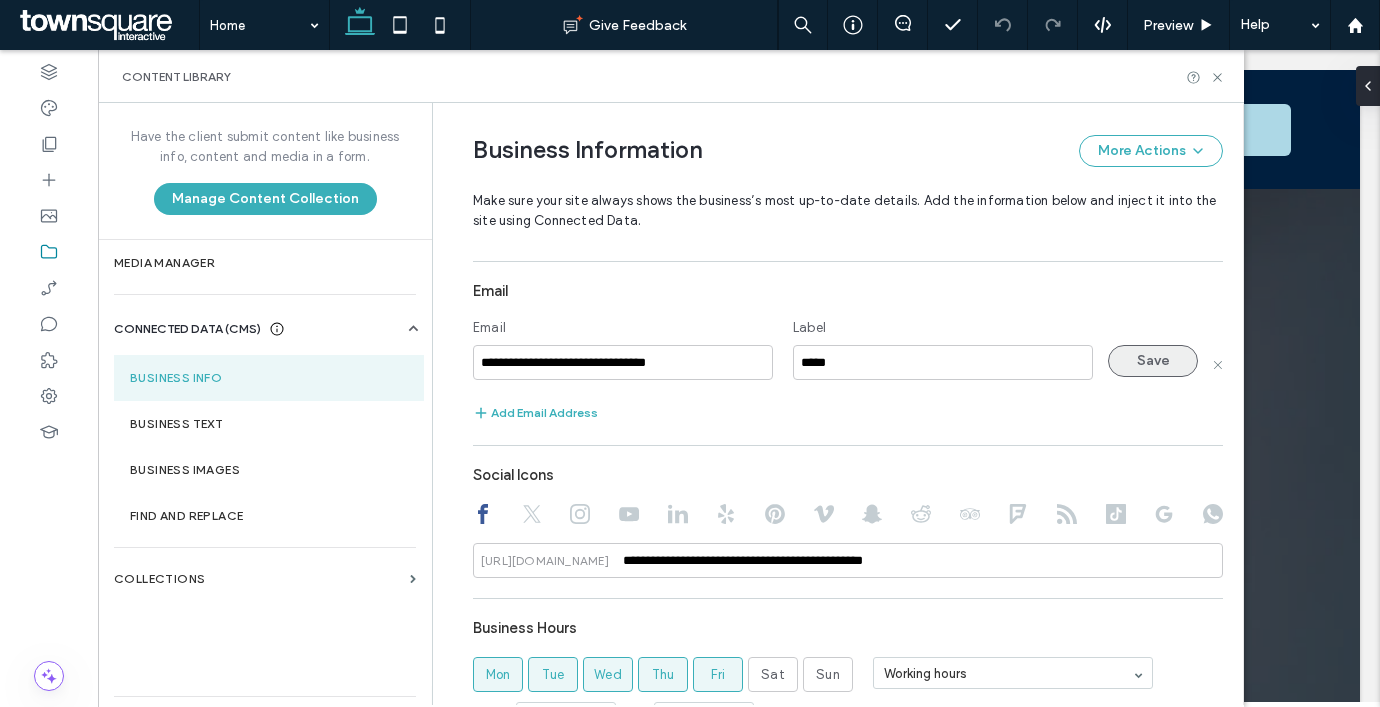 click on "Save" at bounding box center [1153, 361] 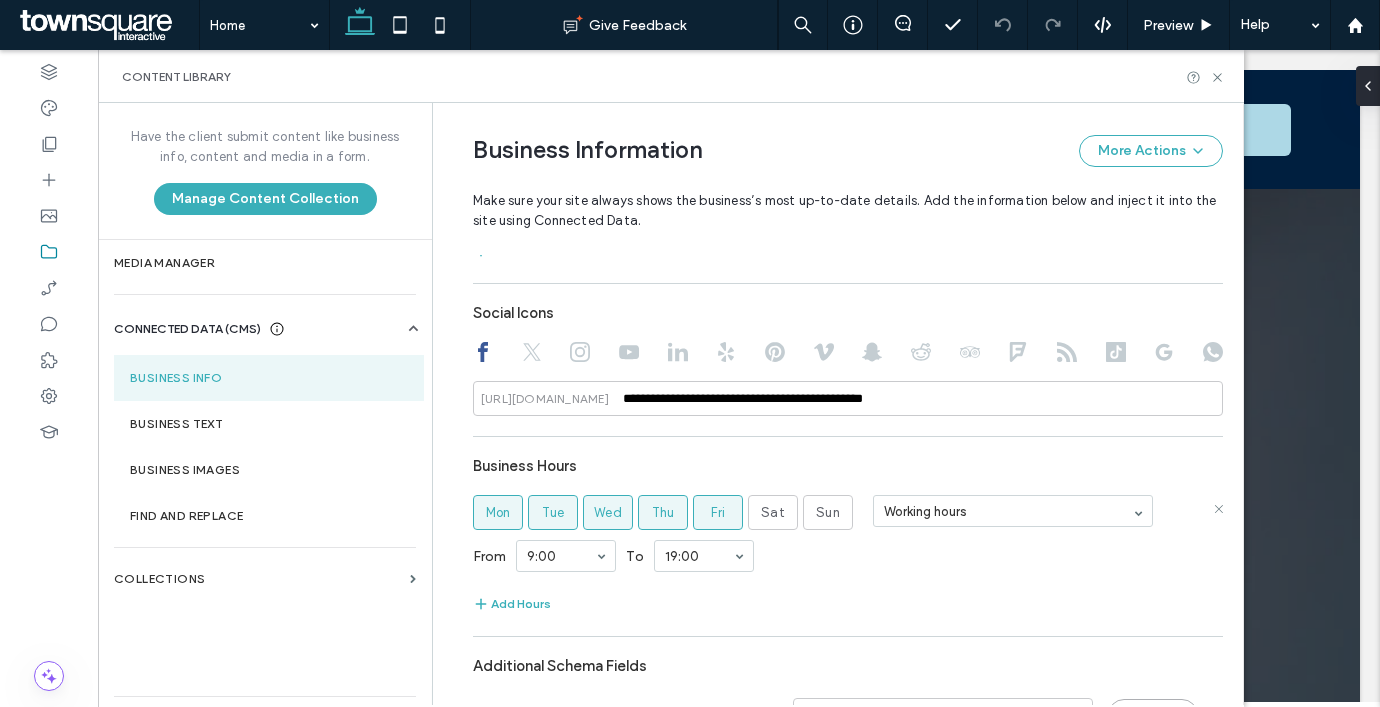 scroll, scrollTop: 960, scrollLeft: 0, axis: vertical 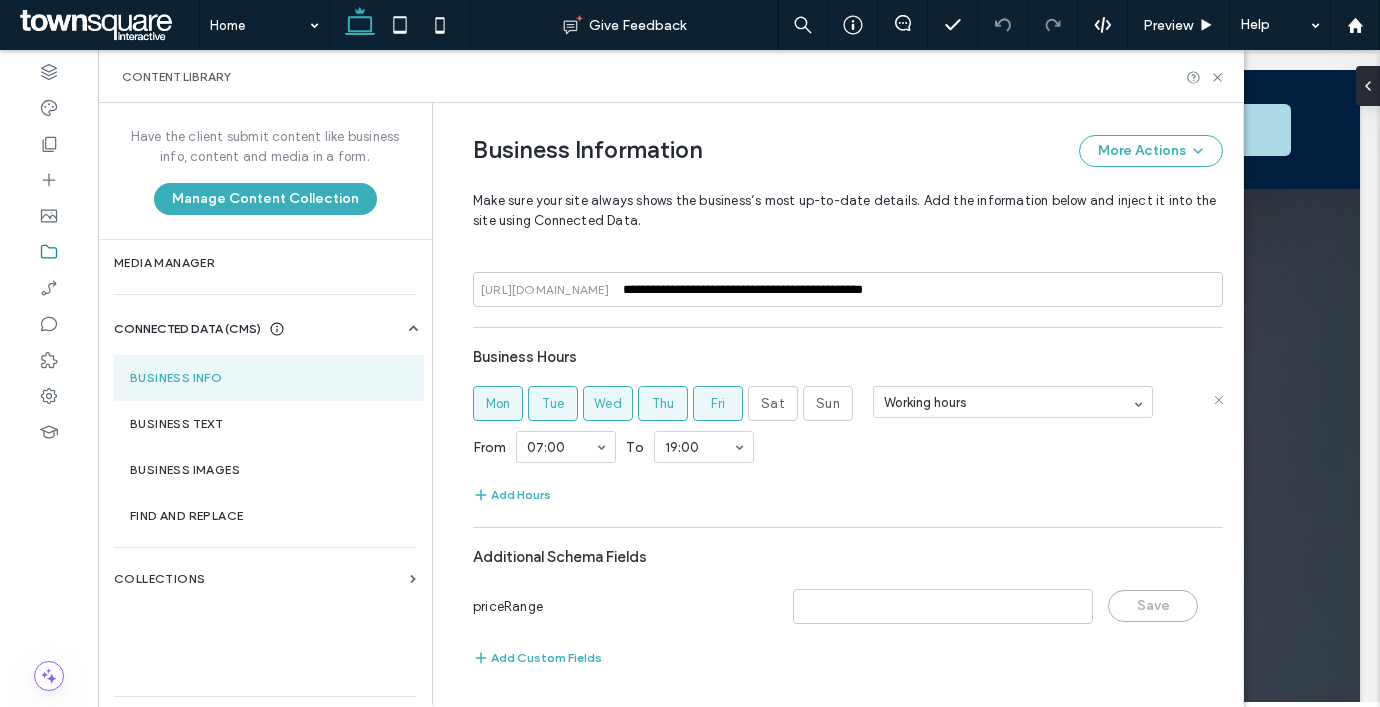 click on "Sat" at bounding box center [773, 404] 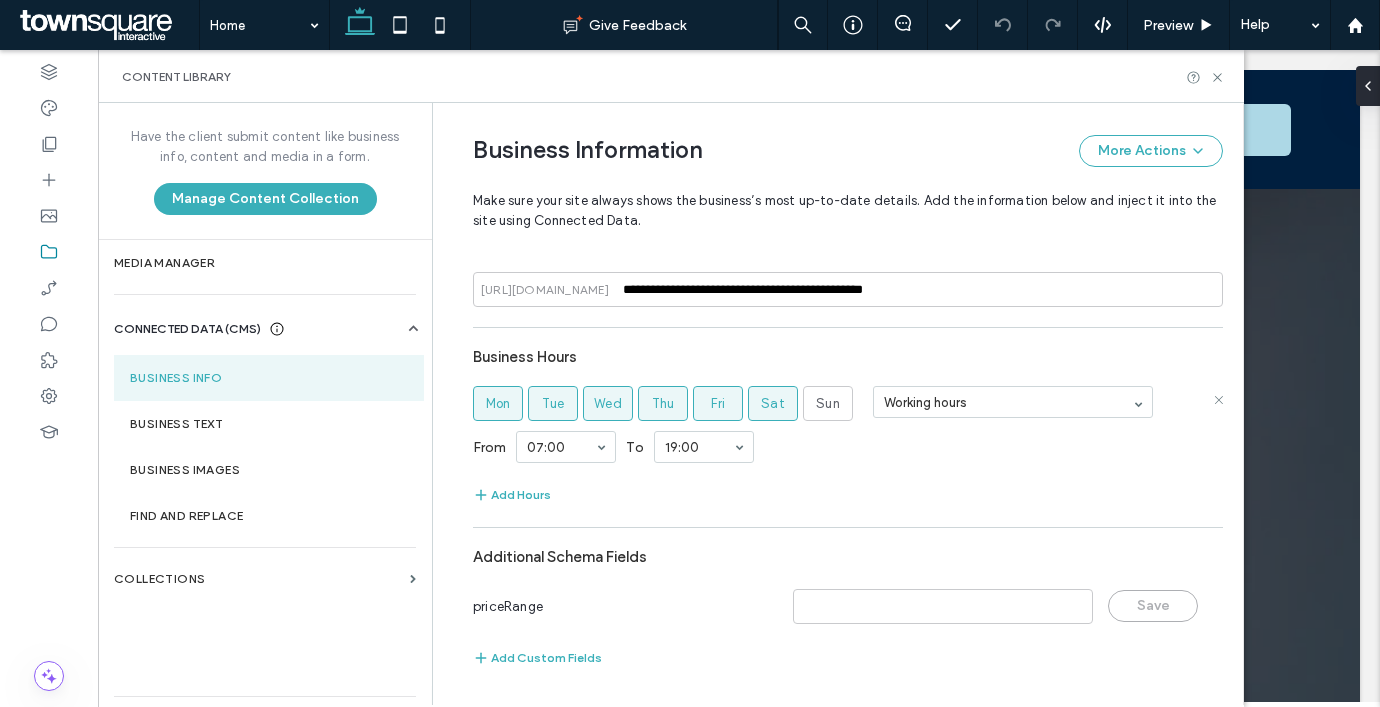 click on "Sun" at bounding box center (828, 404) 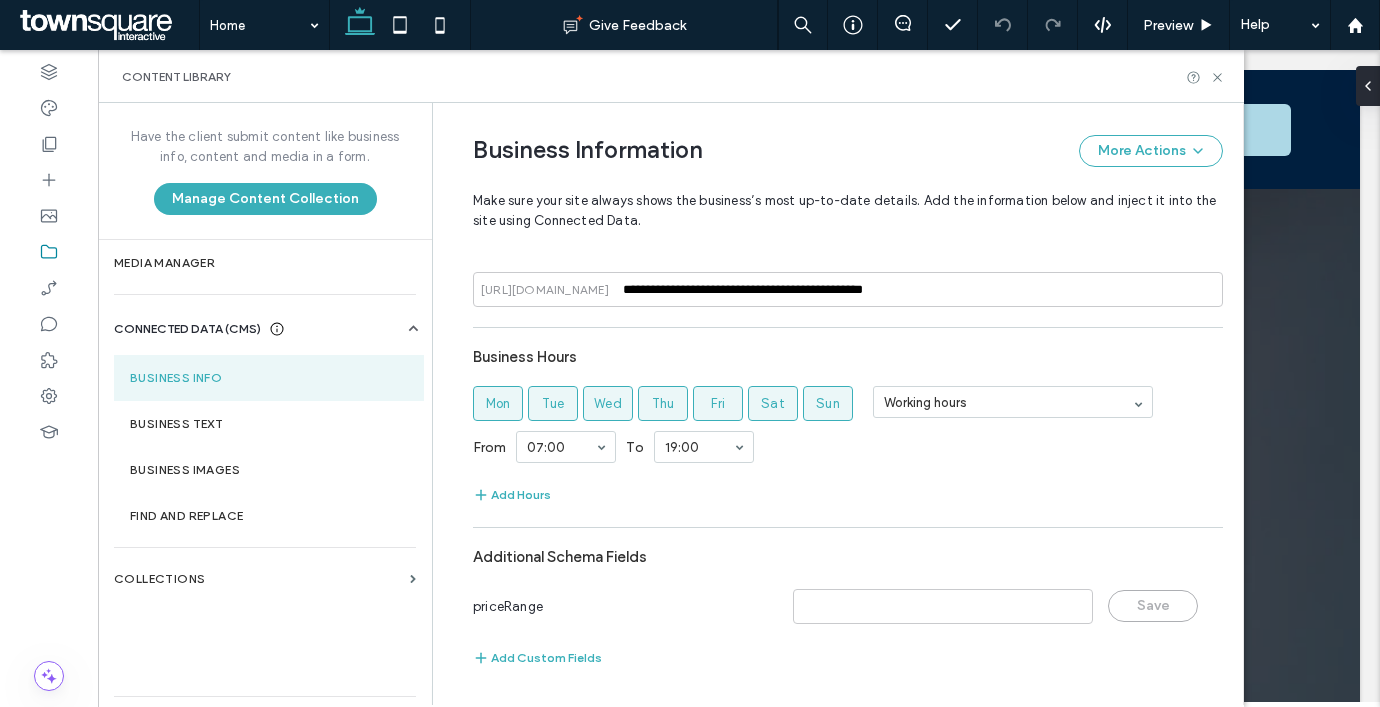 click on "Business Hours Mon Tue Wed Thu Fri Sat Sun Working hours From 07:00 To 19:00 Add Hours" at bounding box center (848, 422) 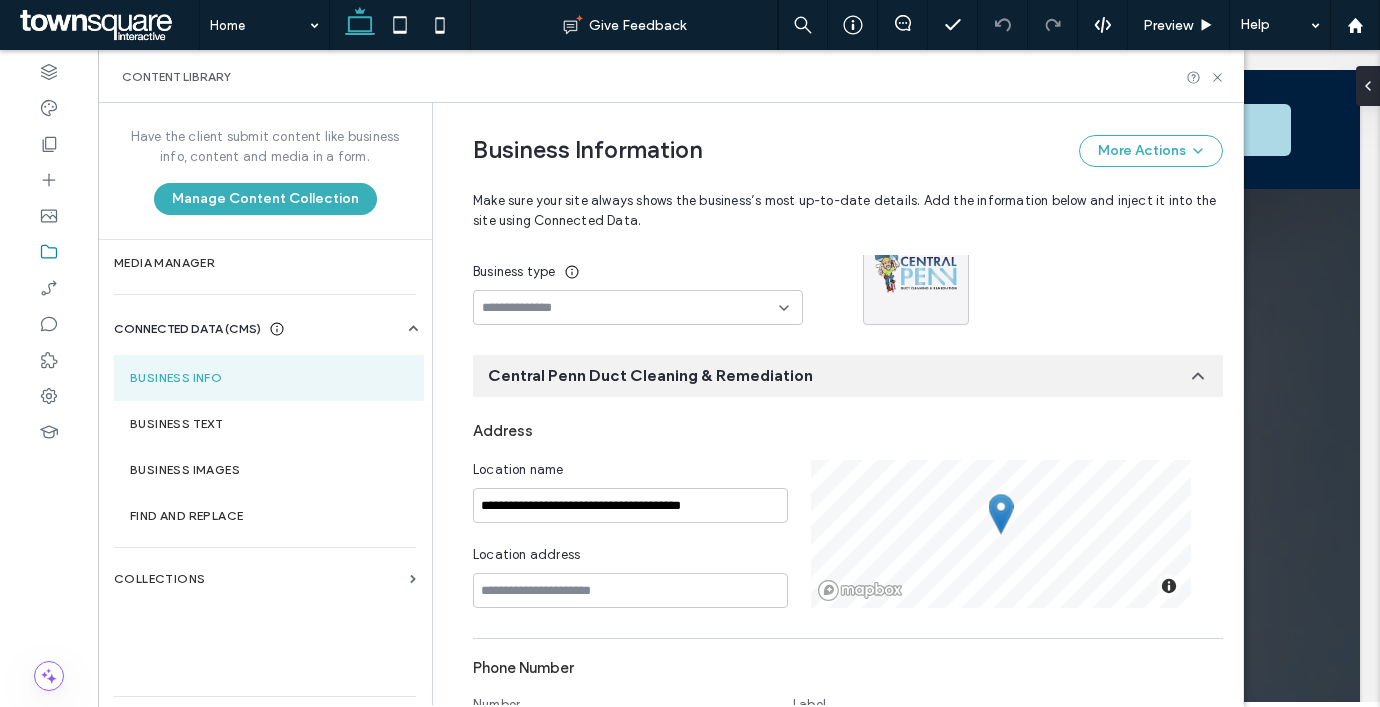 scroll, scrollTop: 0, scrollLeft: 0, axis: both 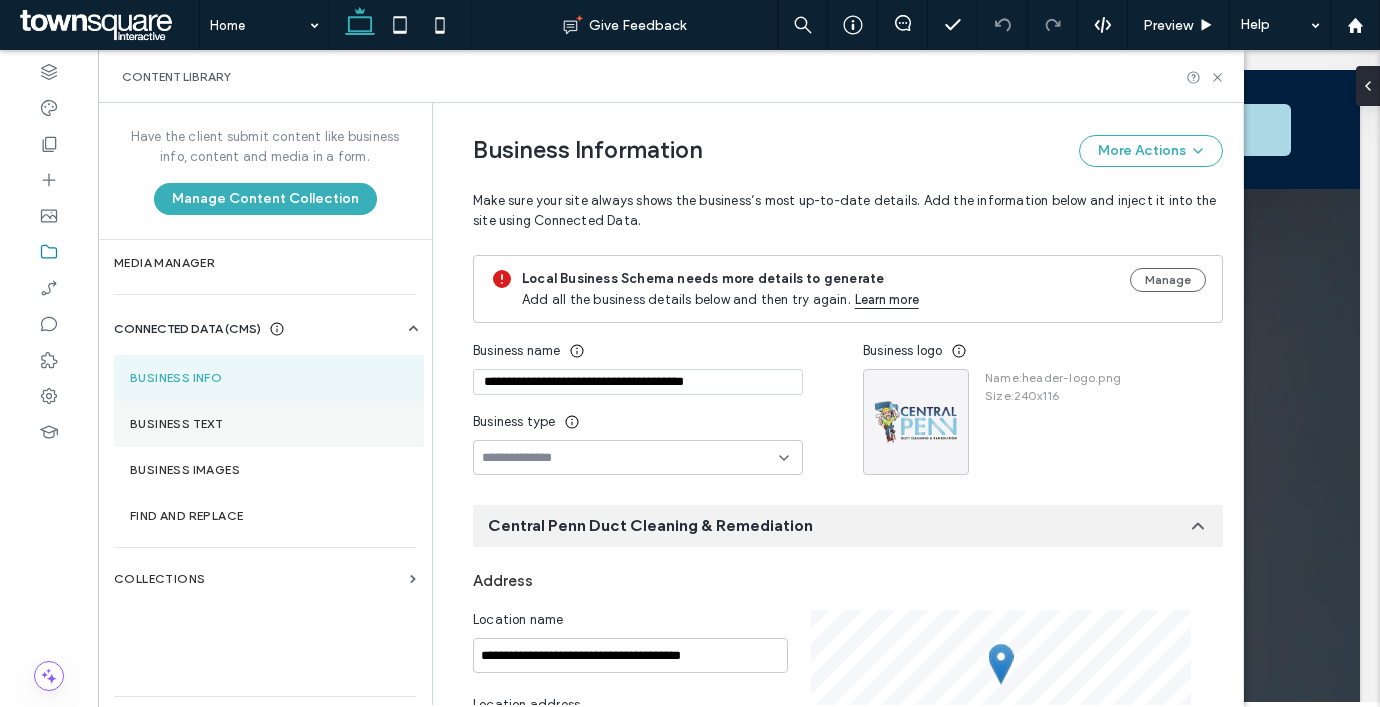 click on "Business Text" at bounding box center (269, 424) 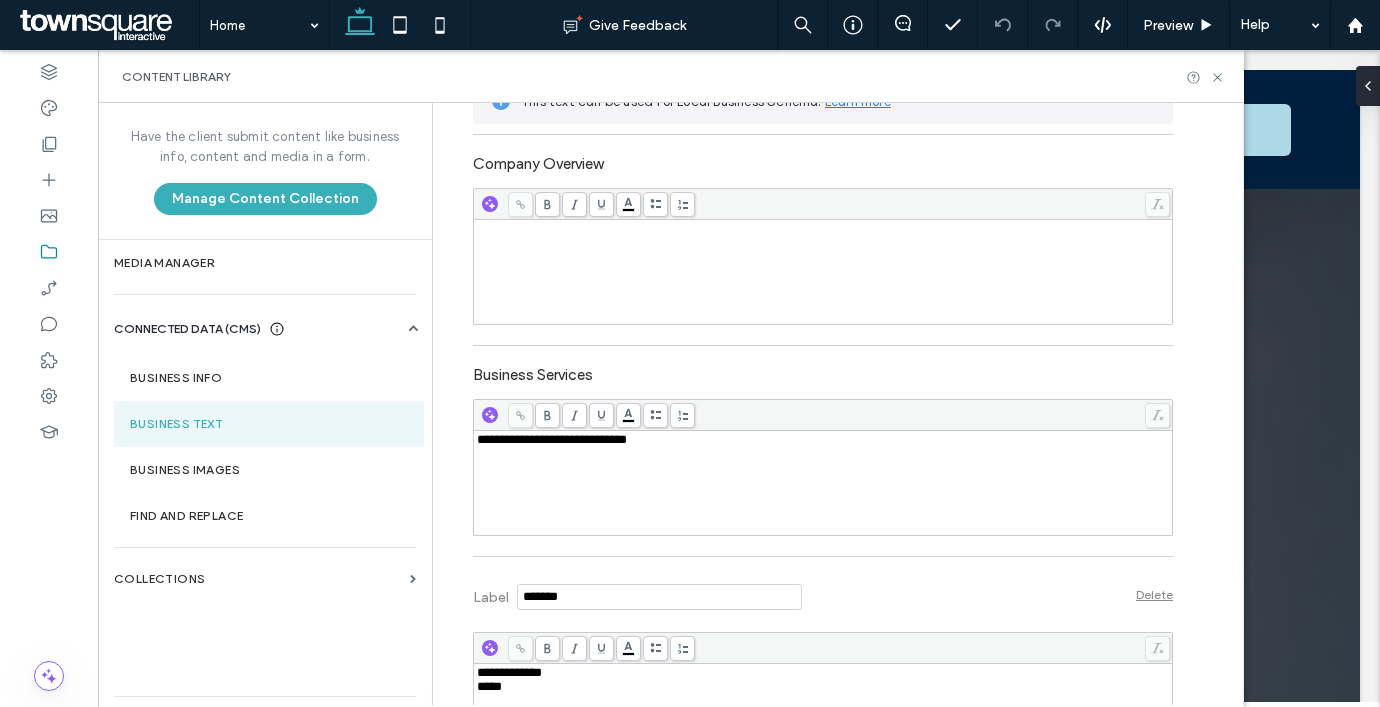 scroll, scrollTop: 483, scrollLeft: 0, axis: vertical 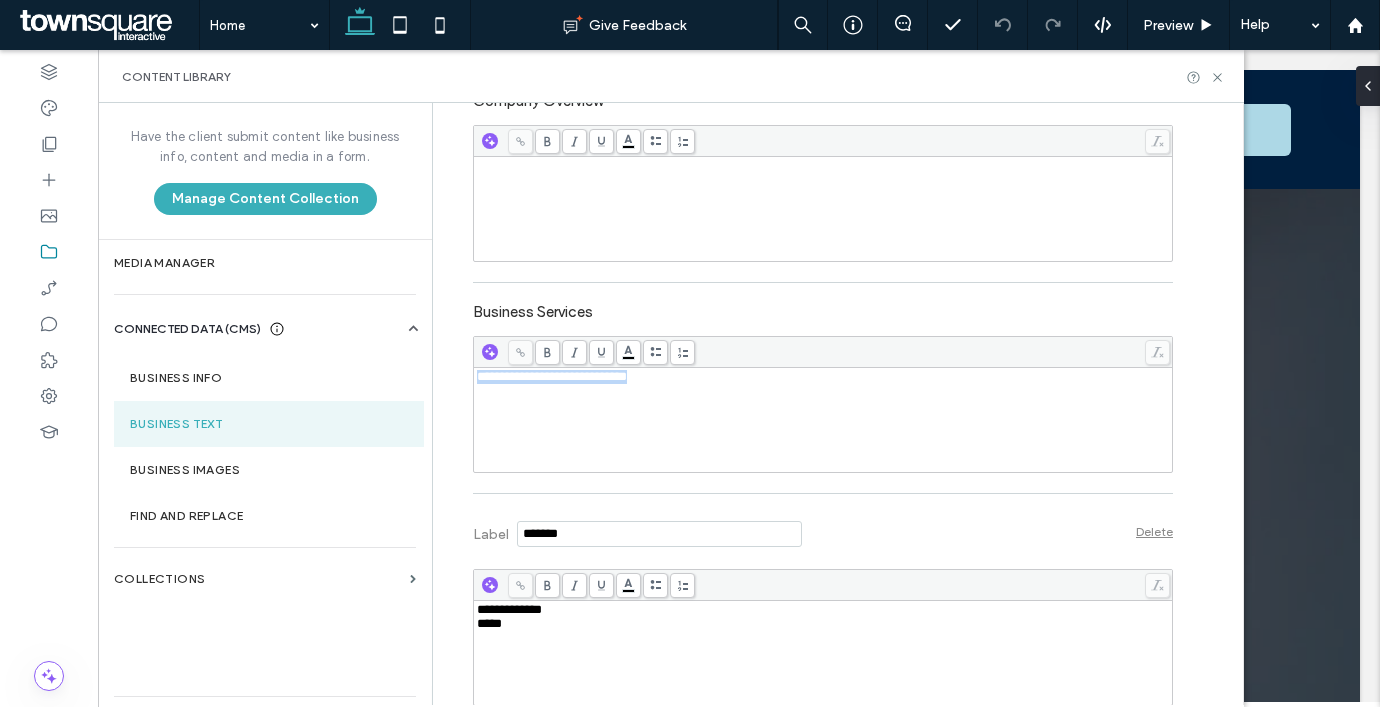 drag, startPoint x: 727, startPoint y: 387, endPoint x: 452, endPoint y: 385, distance: 275.00726 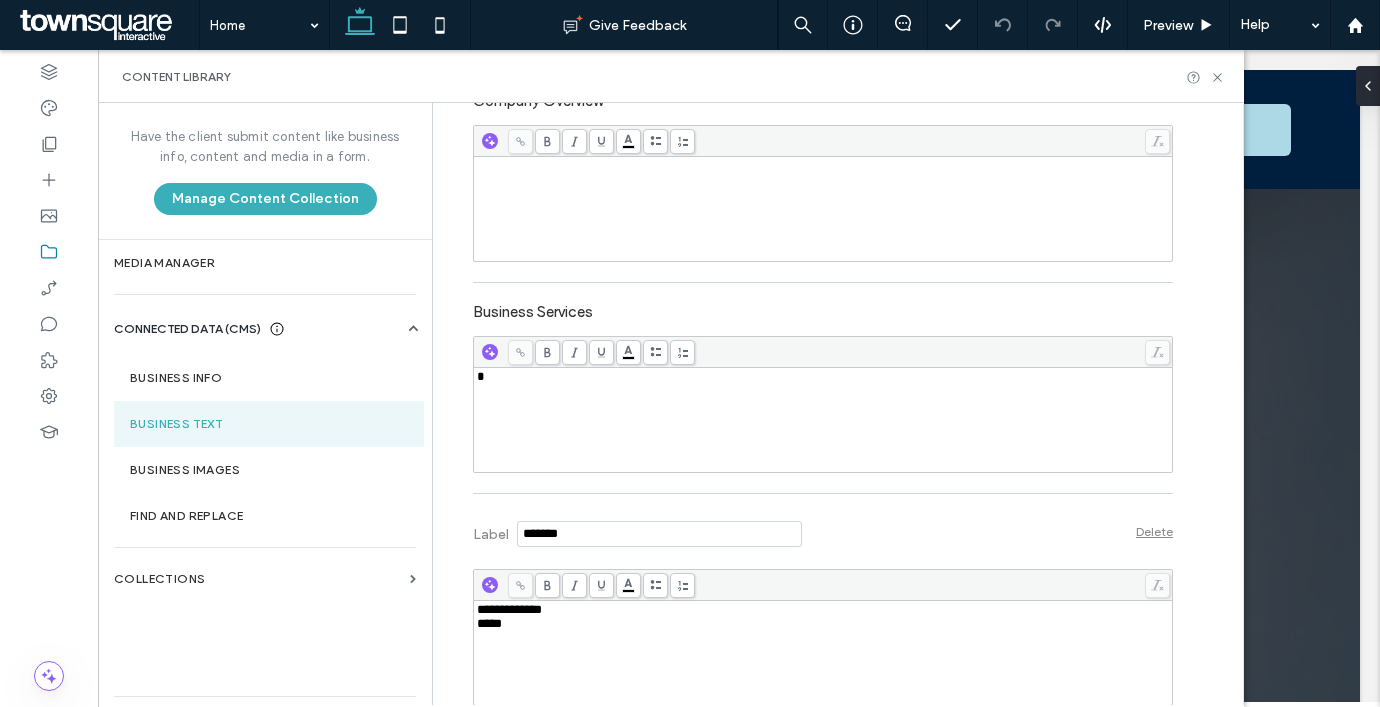 type 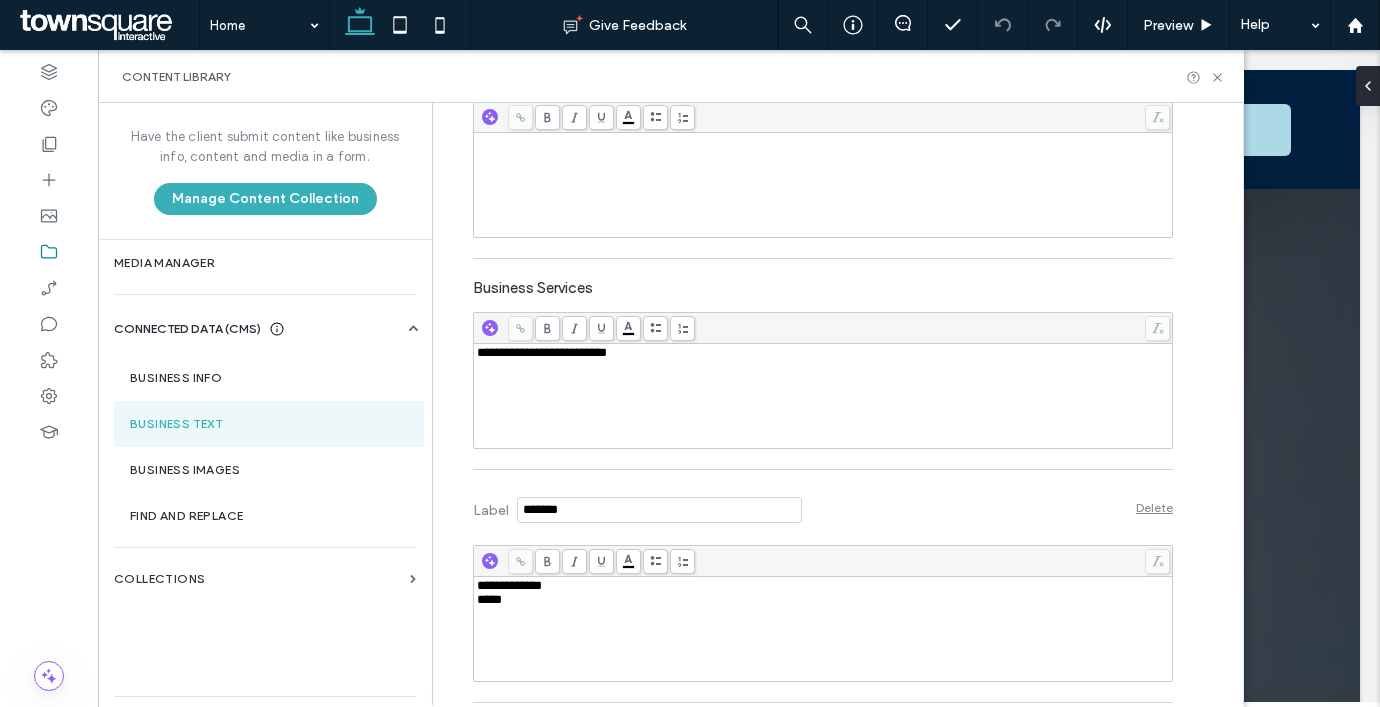scroll, scrollTop: 512, scrollLeft: 0, axis: vertical 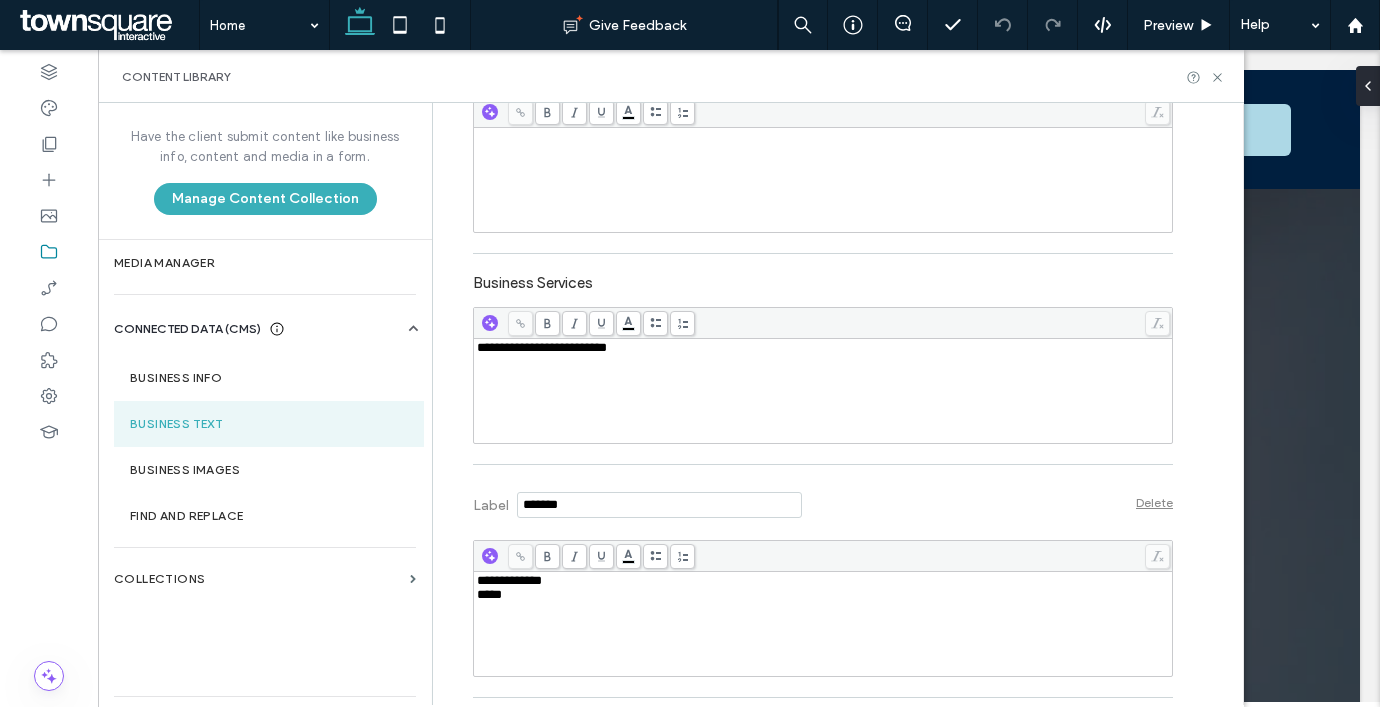 click on "**********" at bounding box center [808, 1395] 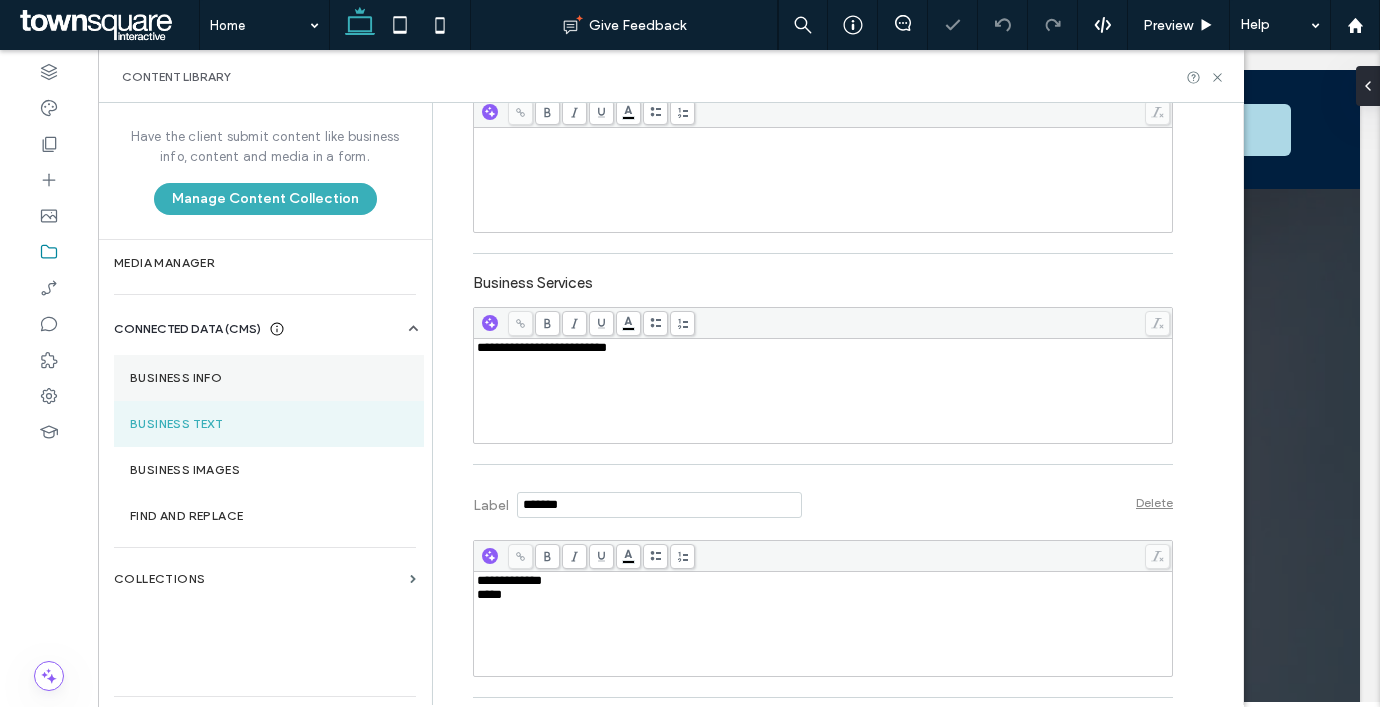 click on "Business Info" at bounding box center [269, 378] 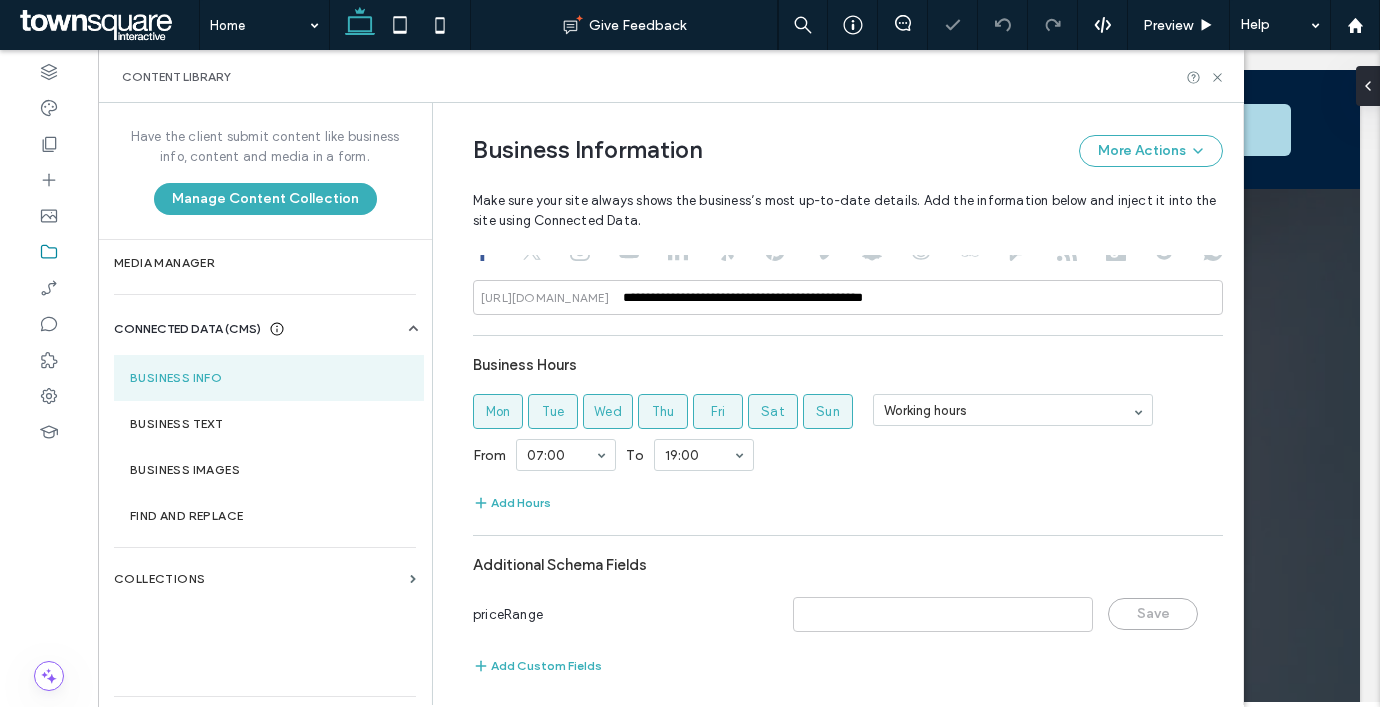 scroll, scrollTop: 960, scrollLeft: 0, axis: vertical 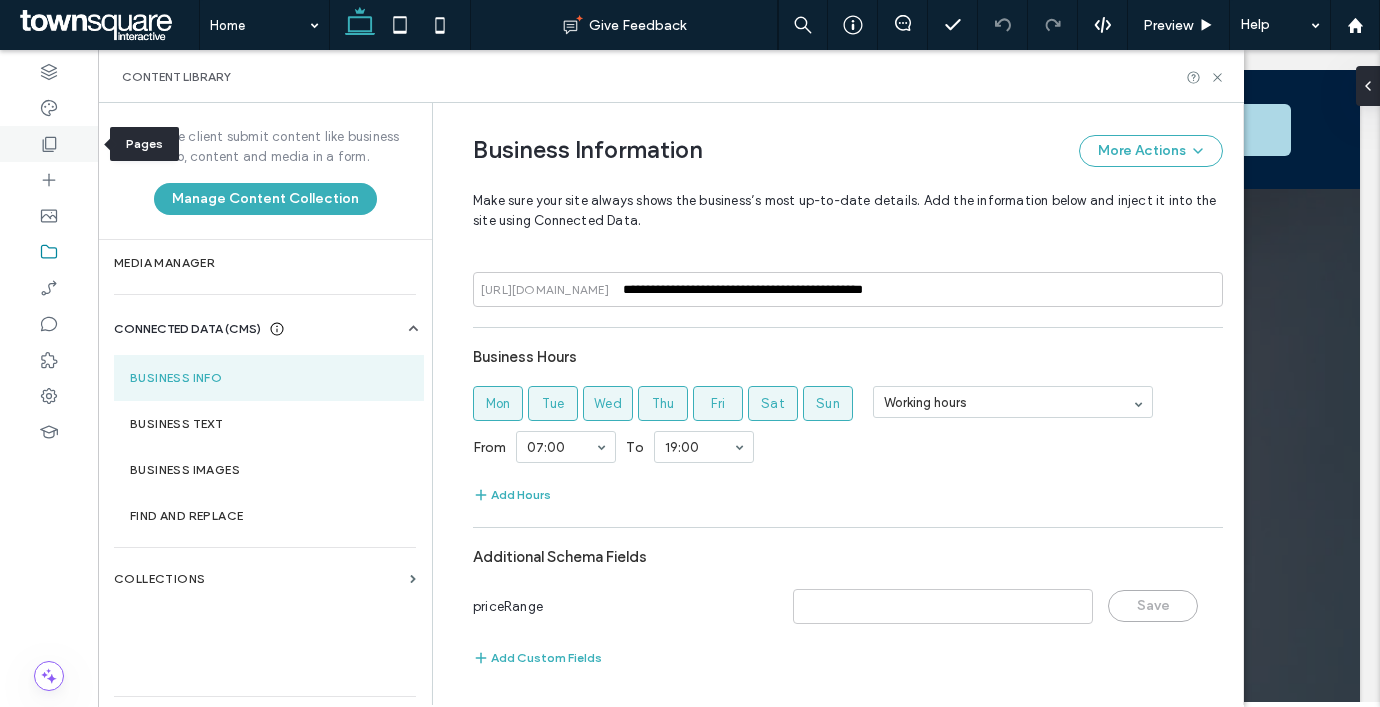 click 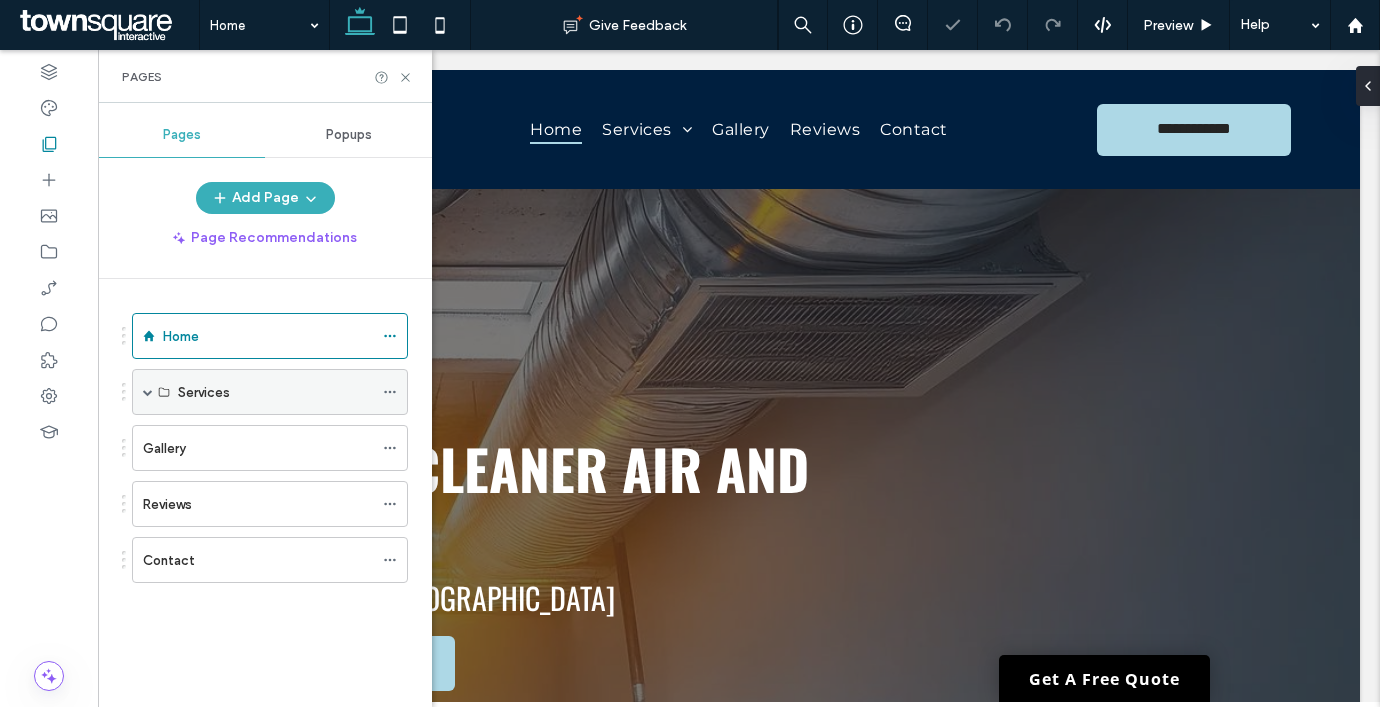 click at bounding box center [148, 392] 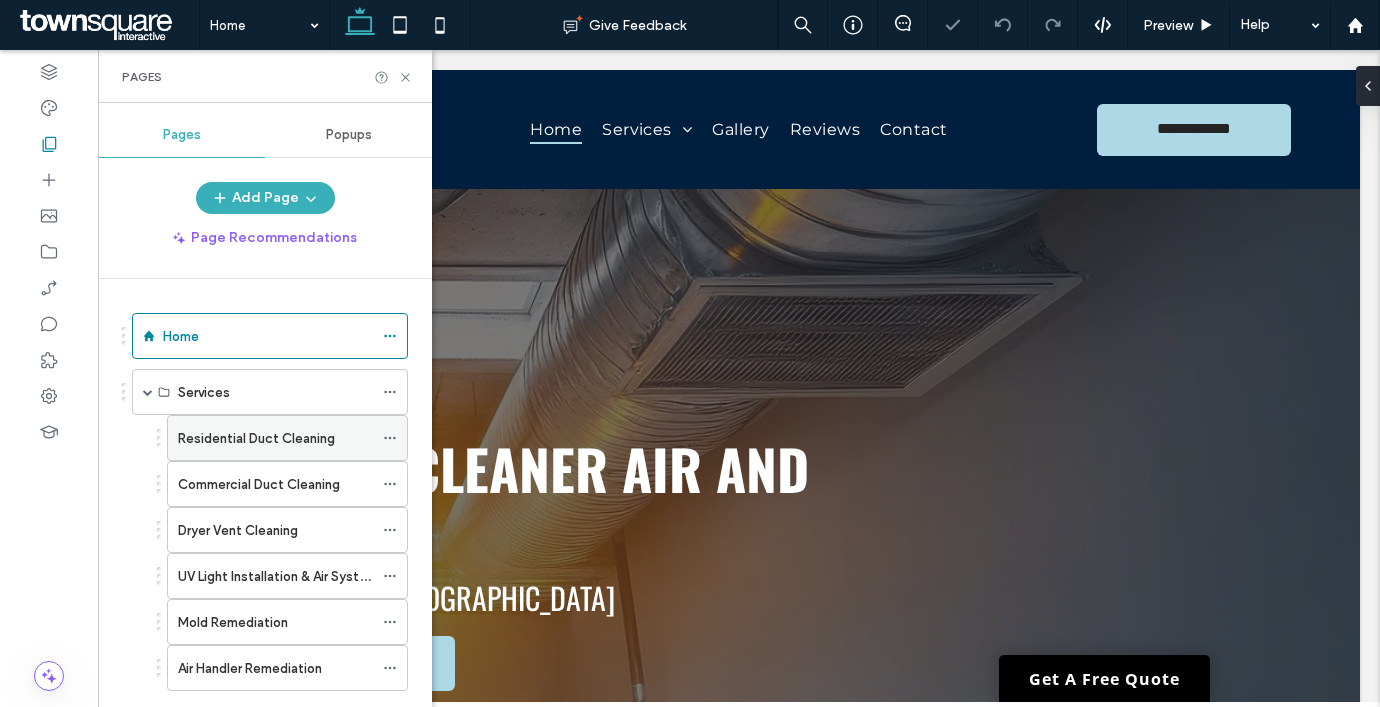 click 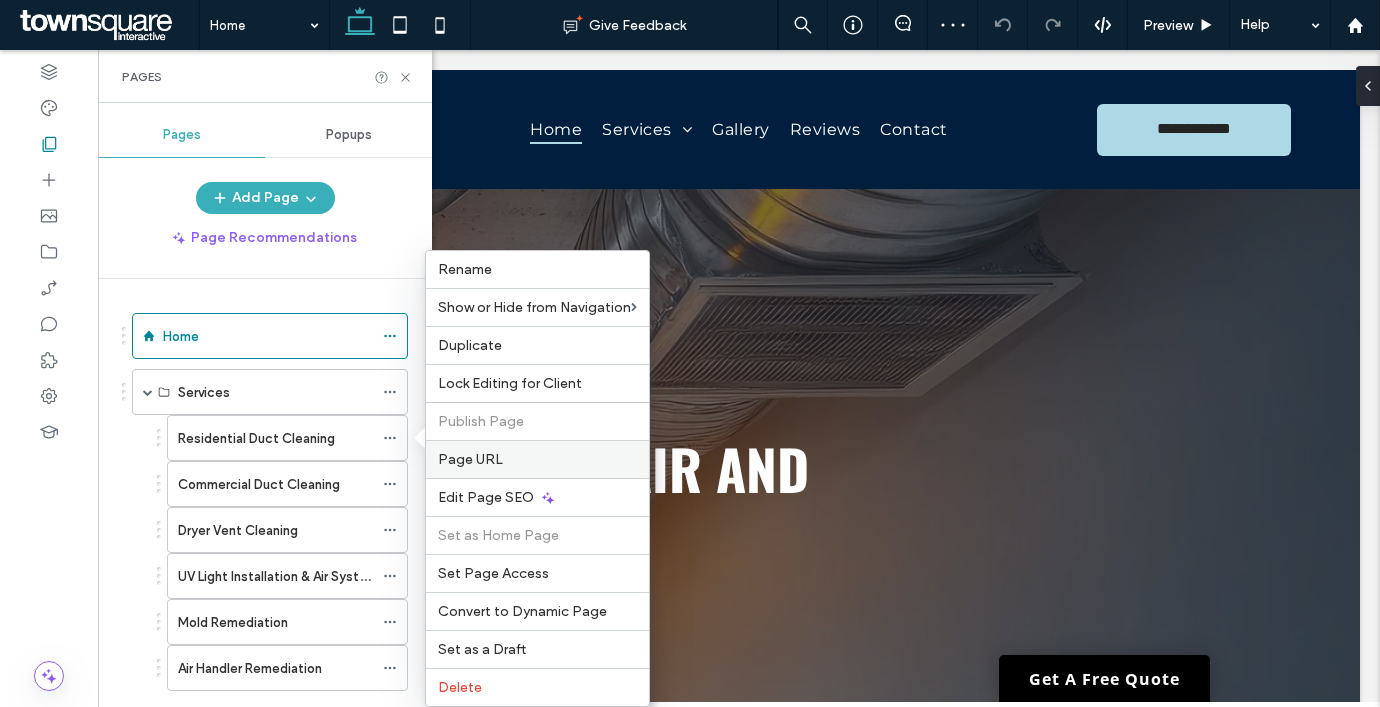 click on "Page URL" at bounding box center [537, 459] 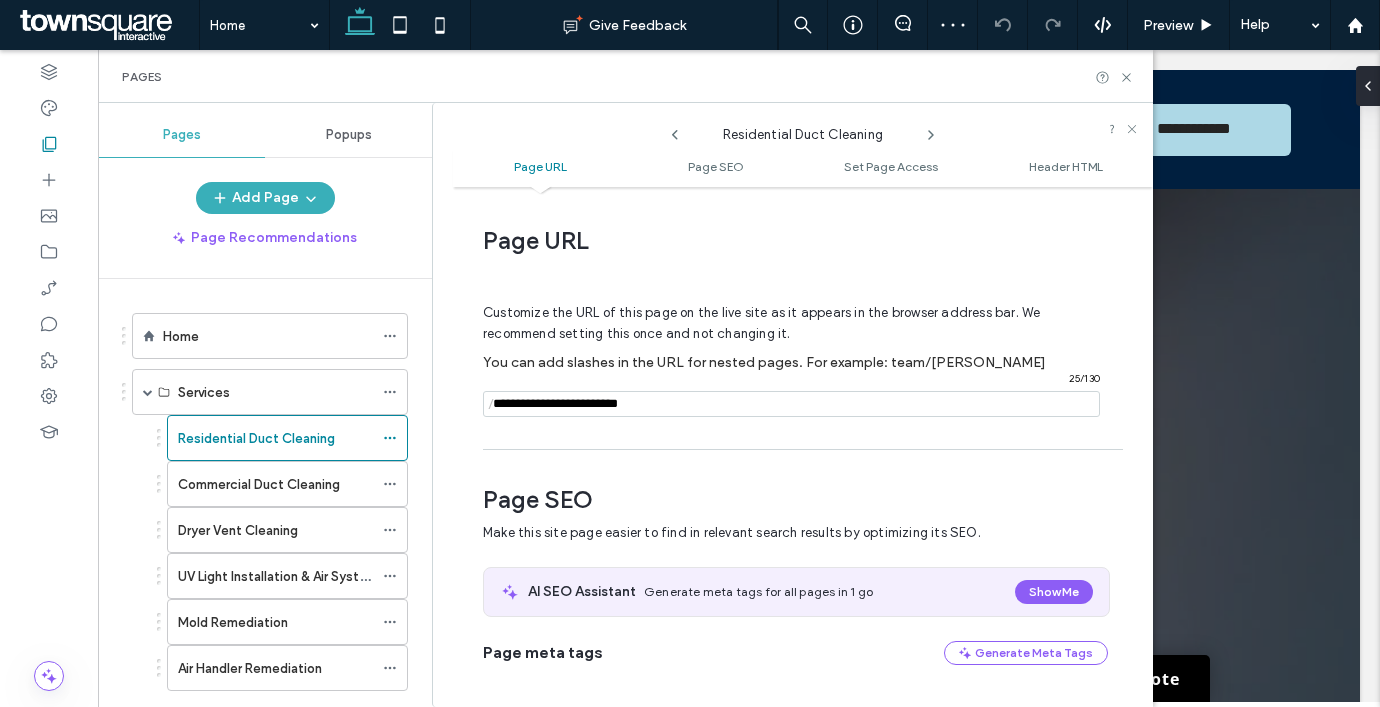 scroll, scrollTop: 10, scrollLeft: 0, axis: vertical 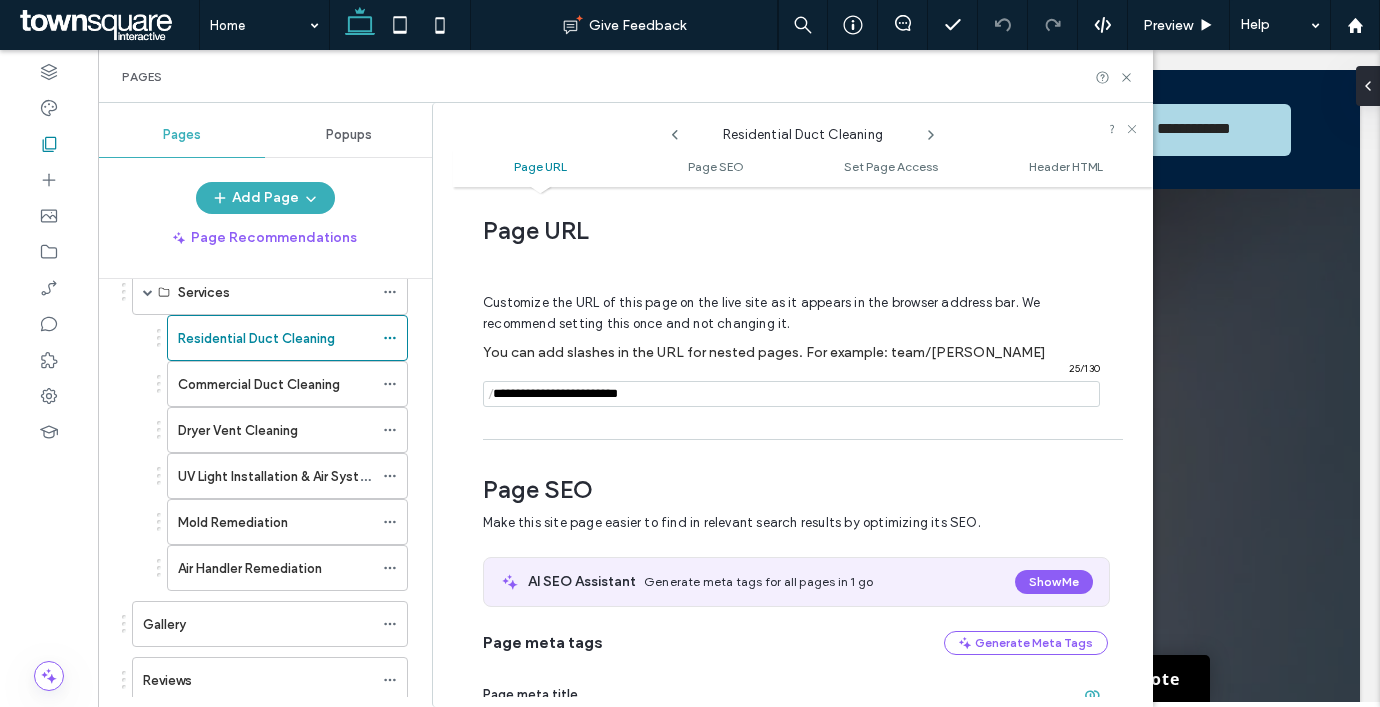 click 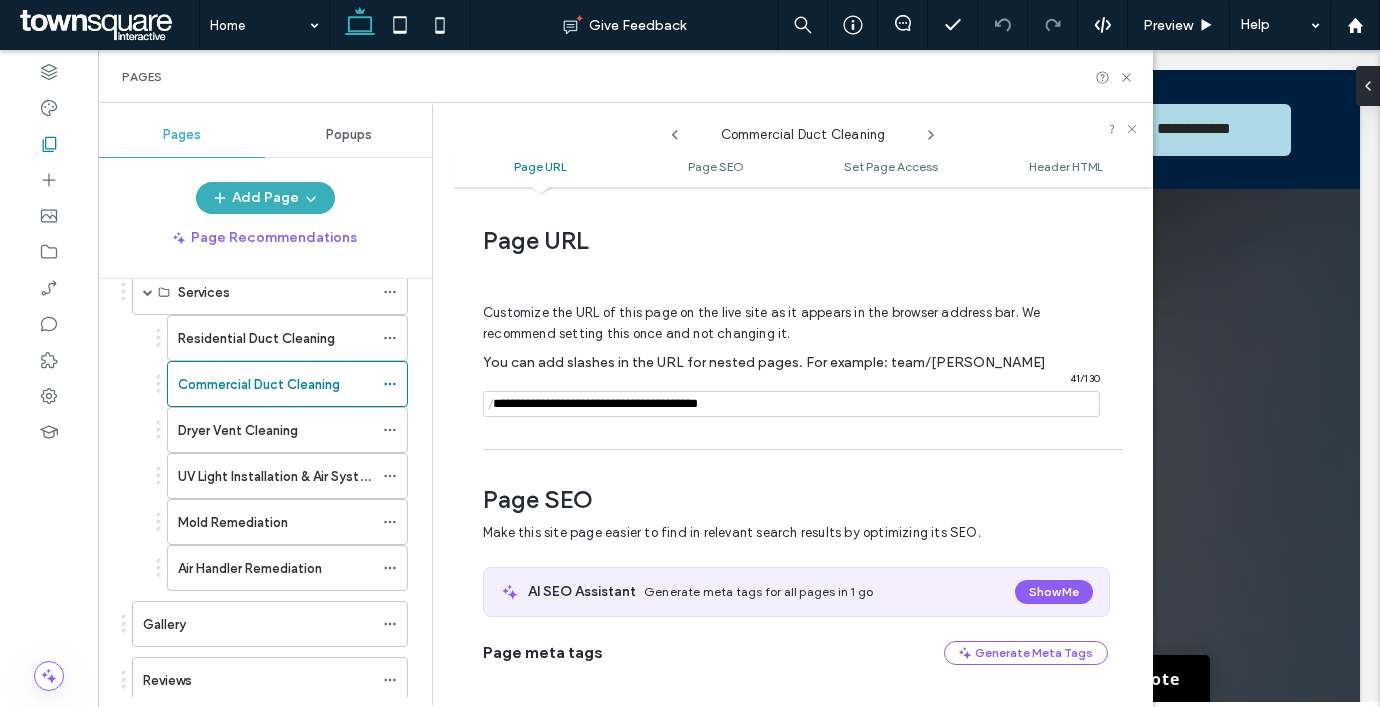 scroll, scrollTop: 10, scrollLeft: 0, axis: vertical 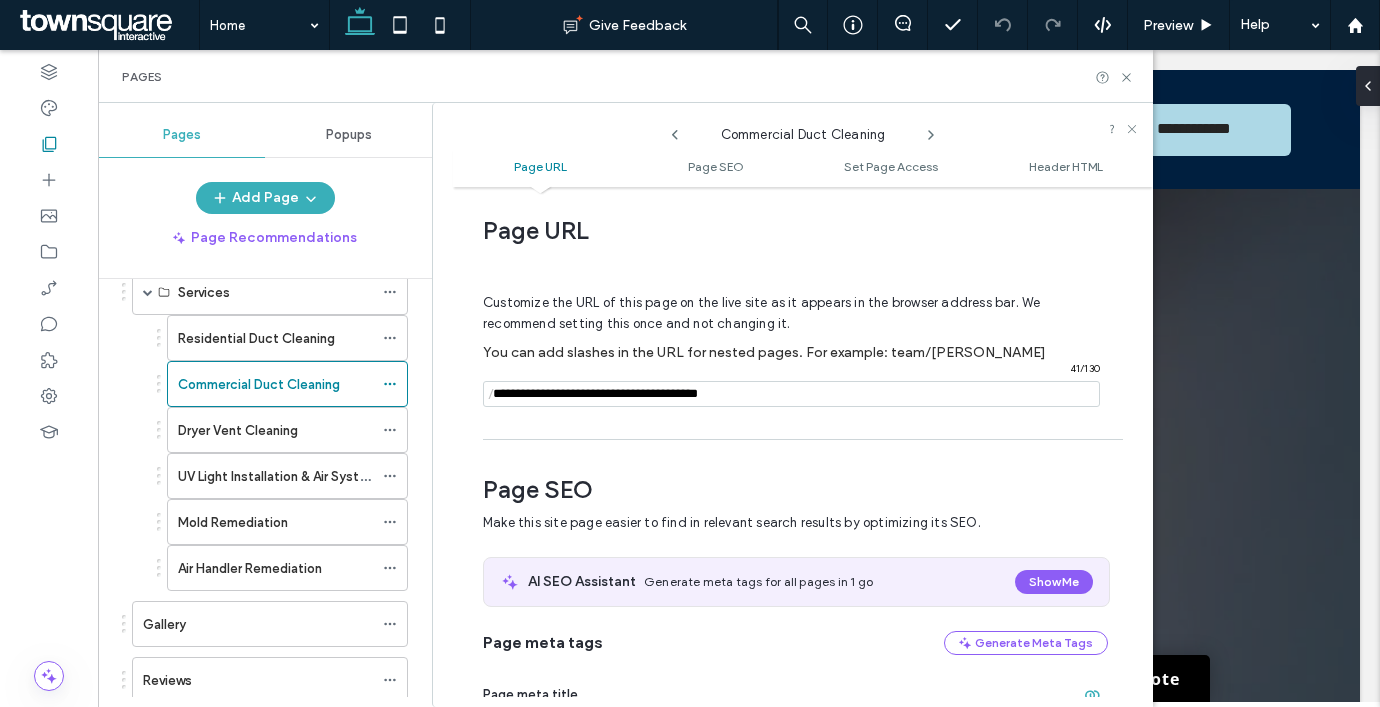 click at bounding box center (791, 394) 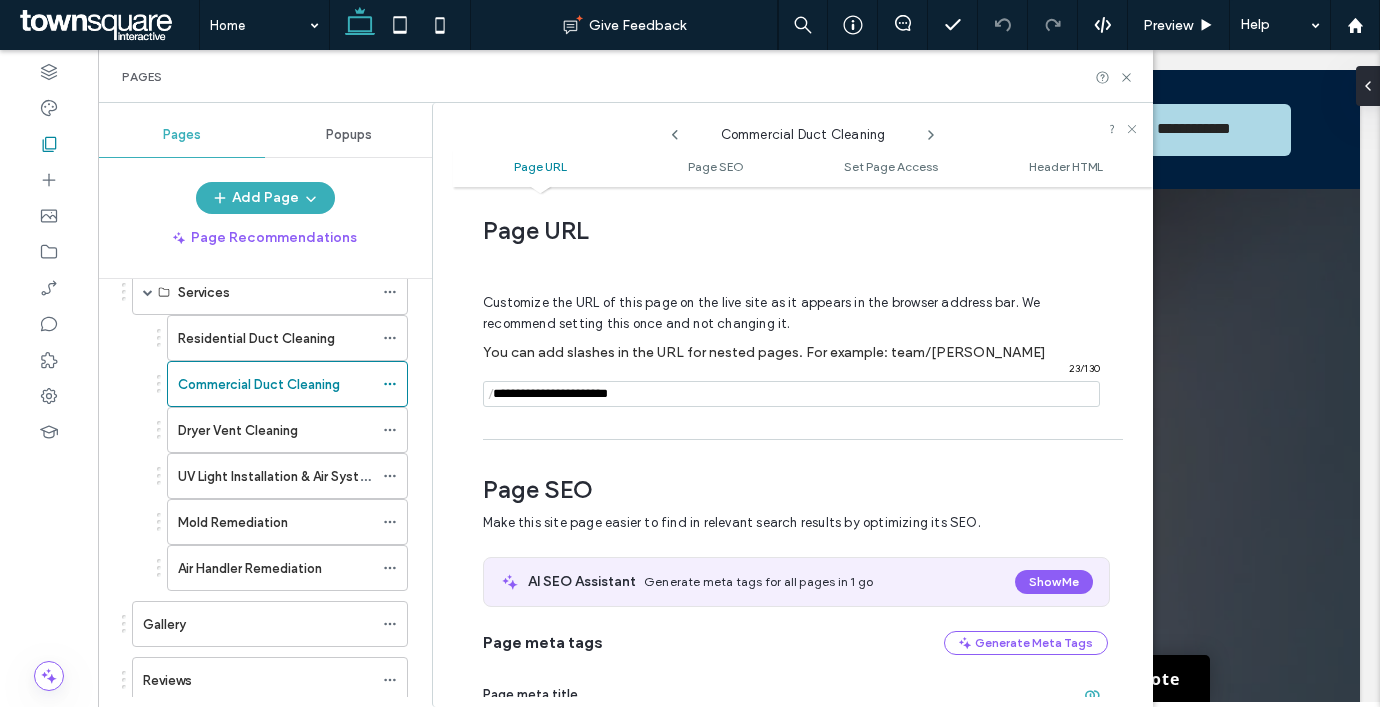 type on "**********" 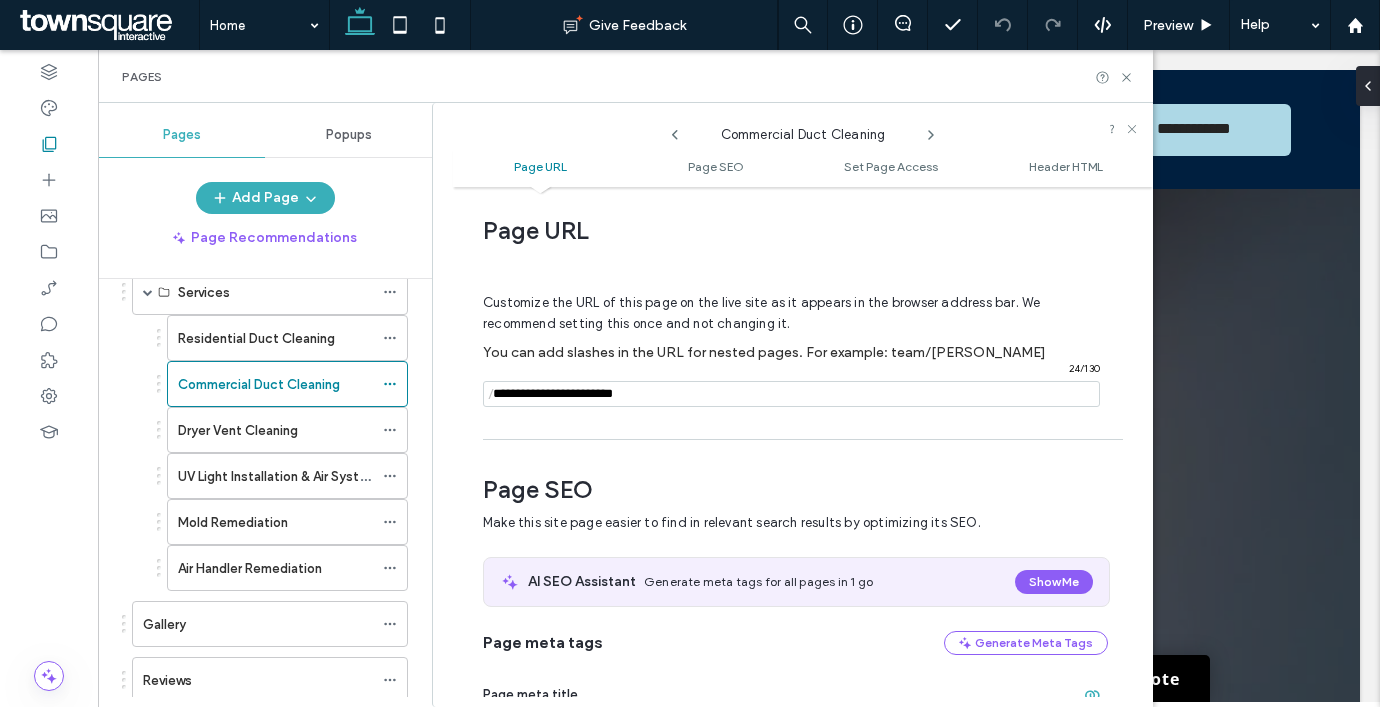 click 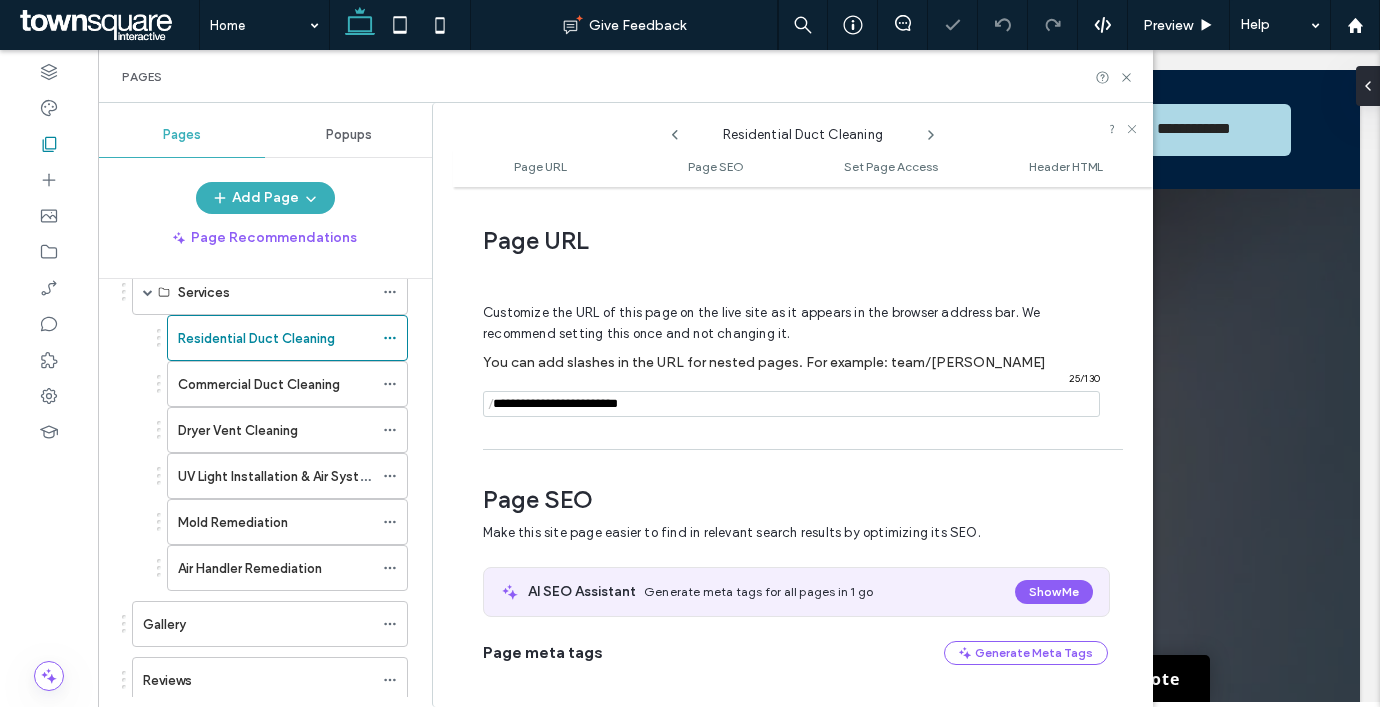 scroll, scrollTop: 10, scrollLeft: 0, axis: vertical 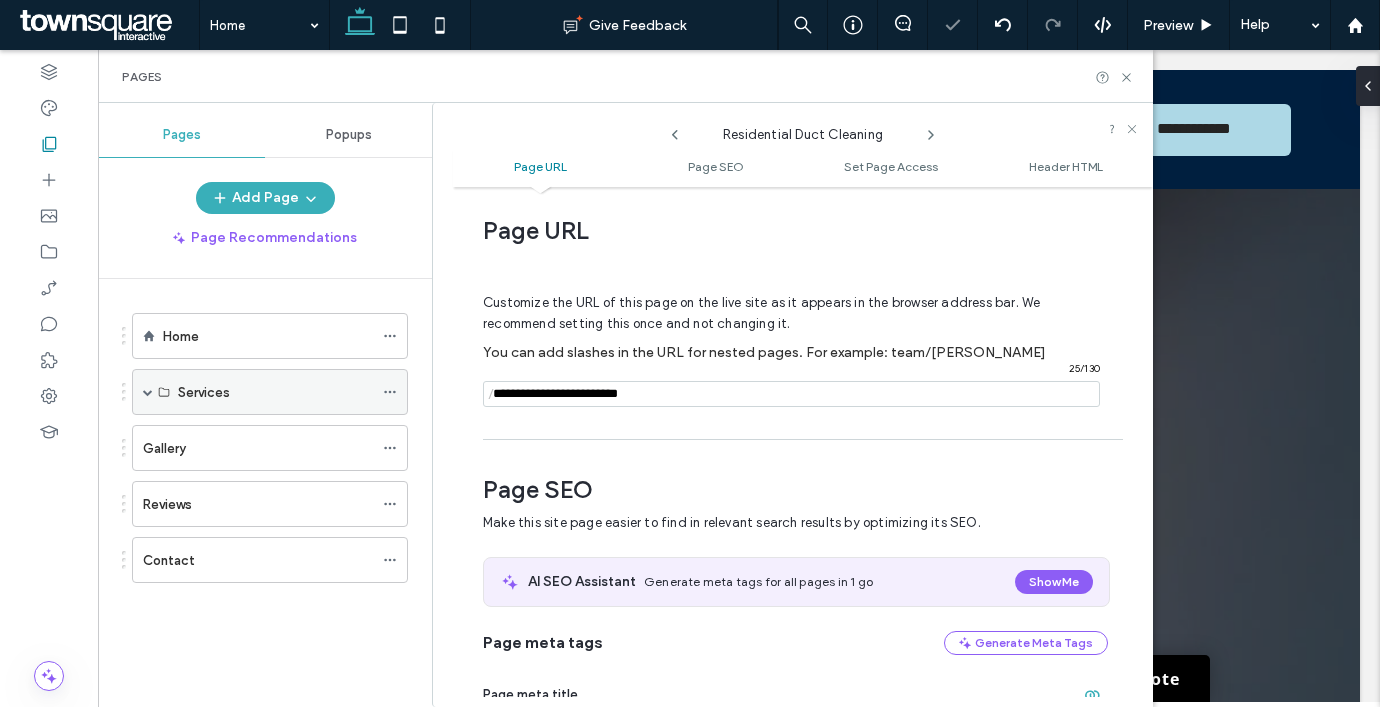 click at bounding box center [148, 392] 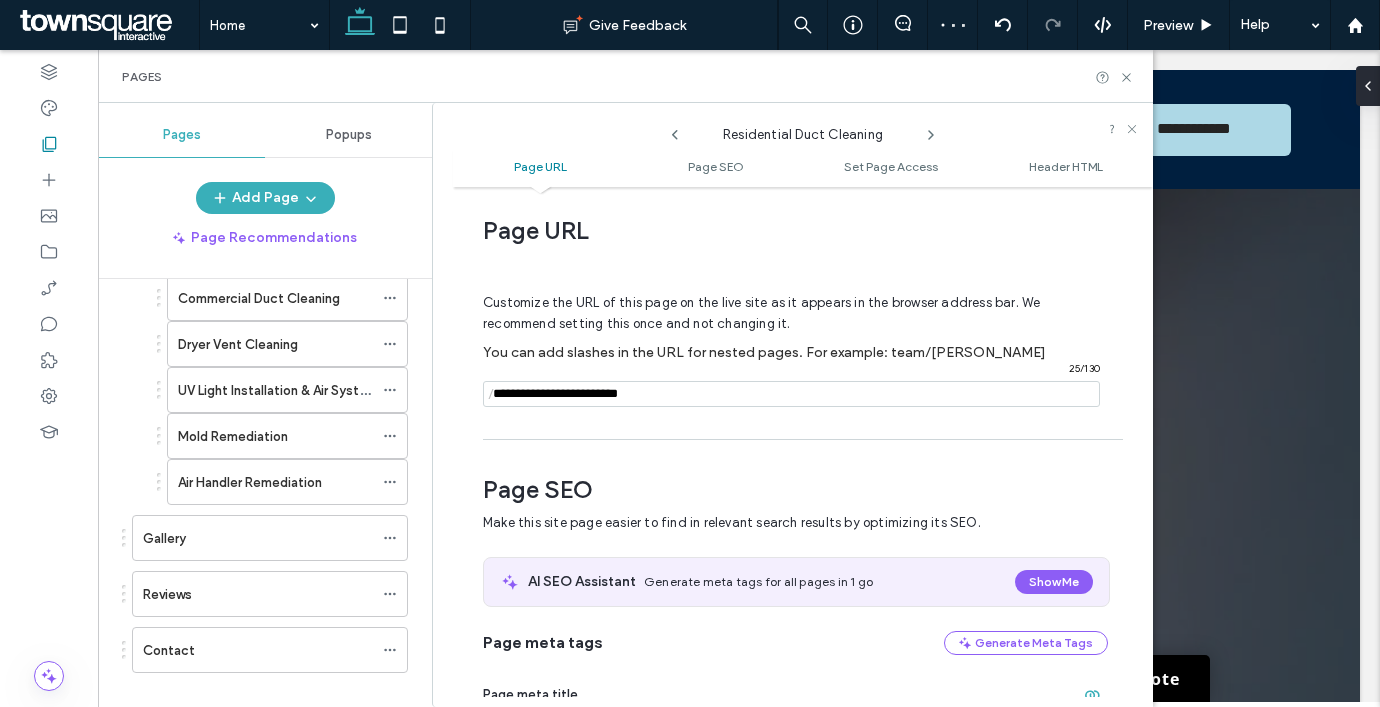 scroll, scrollTop: 212, scrollLeft: 0, axis: vertical 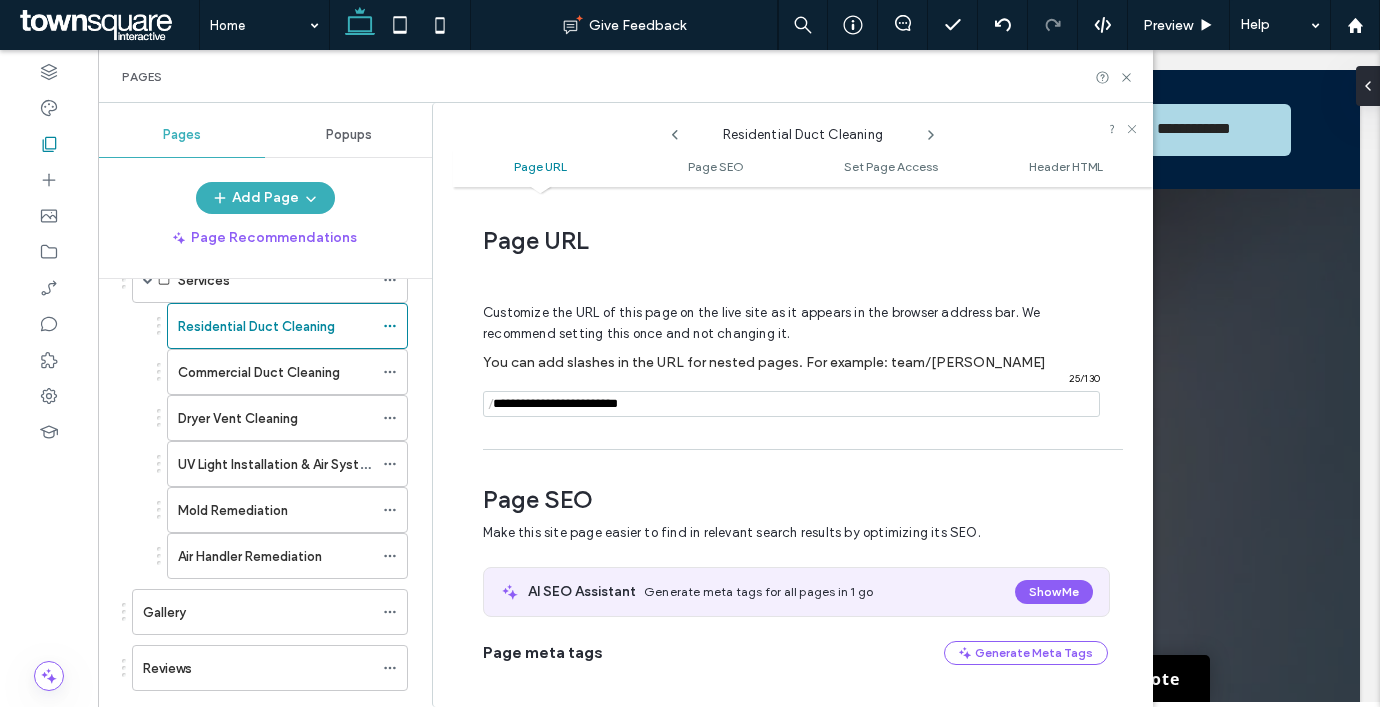 click 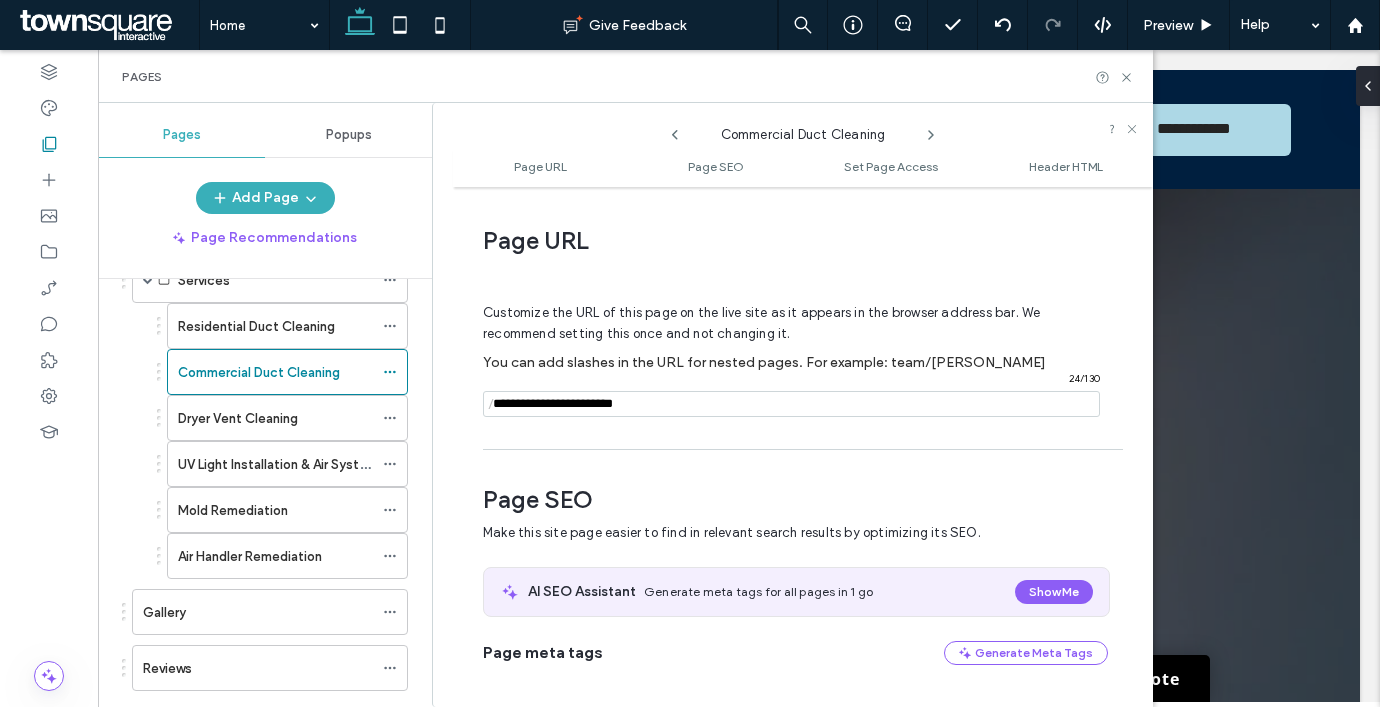 scroll, scrollTop: 10, scrollLeft: 0, axis: vertical 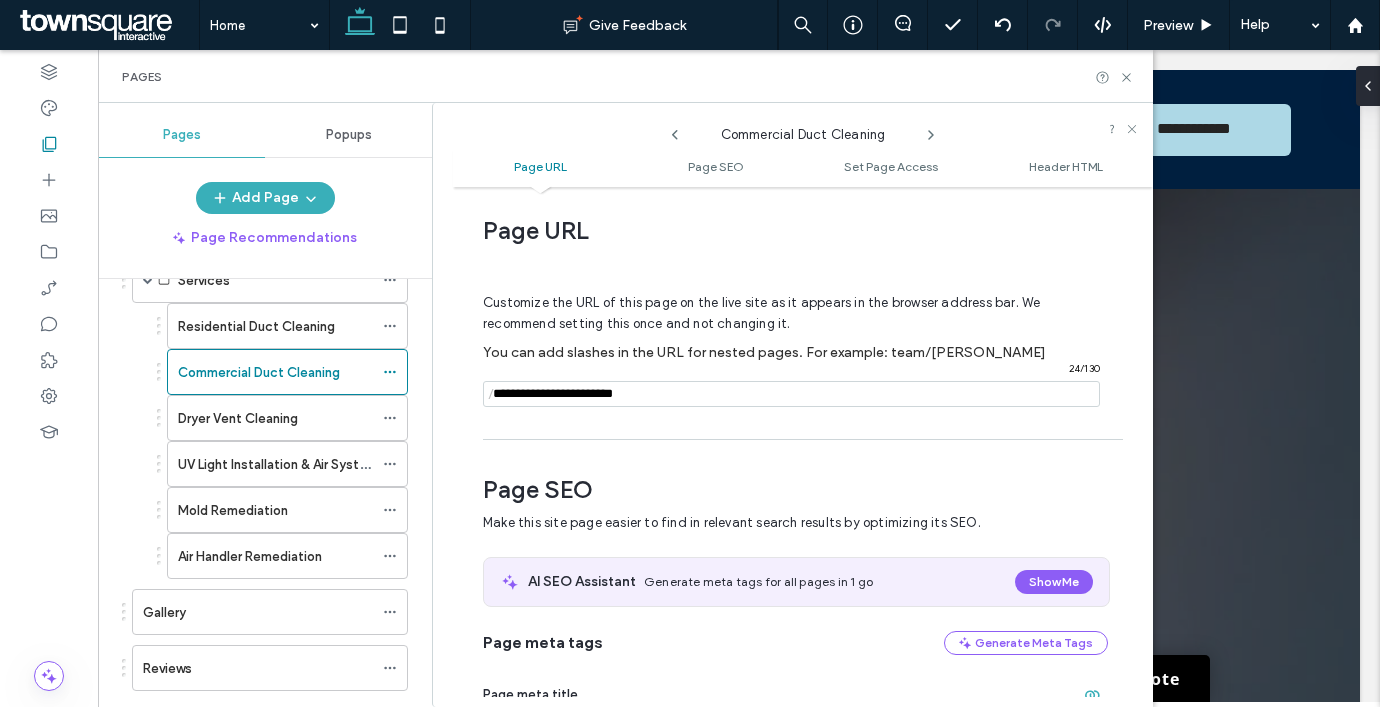 click 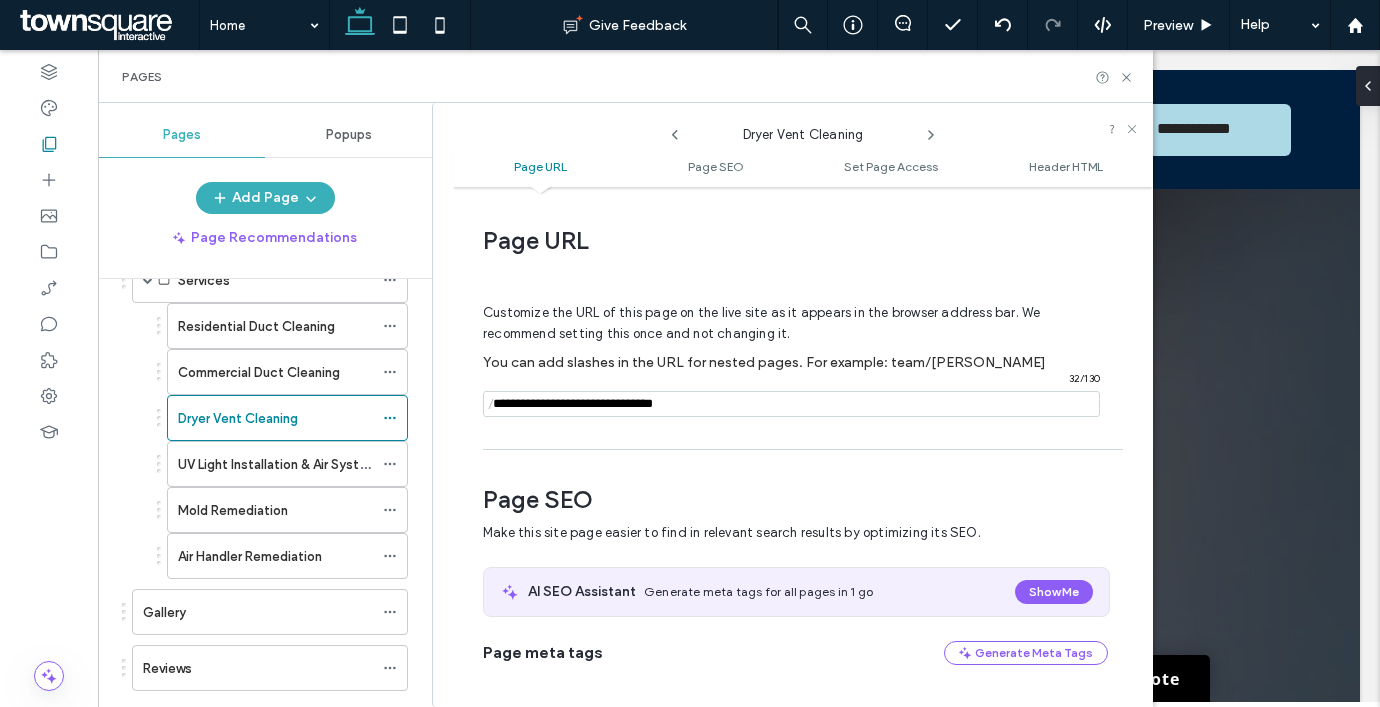 scroll, scrollTop: 10, scrollLeft: 0, axis: vertical 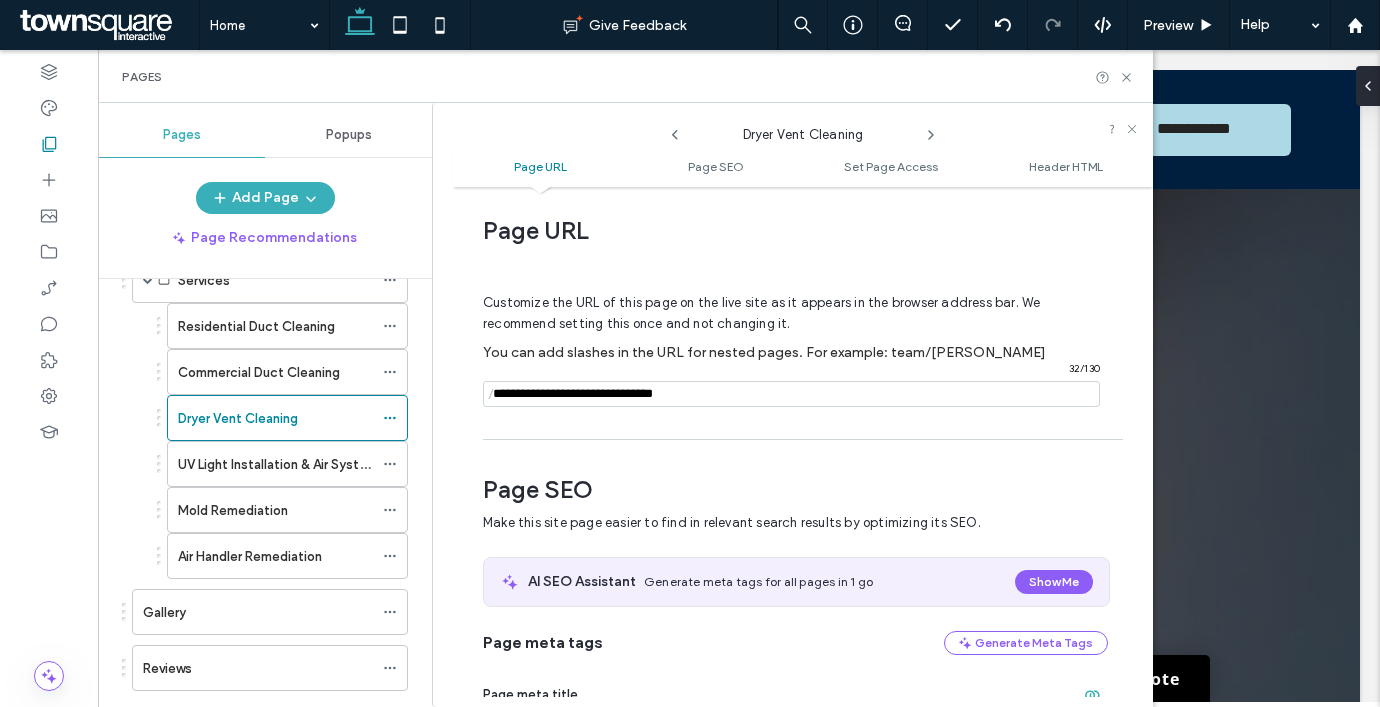click 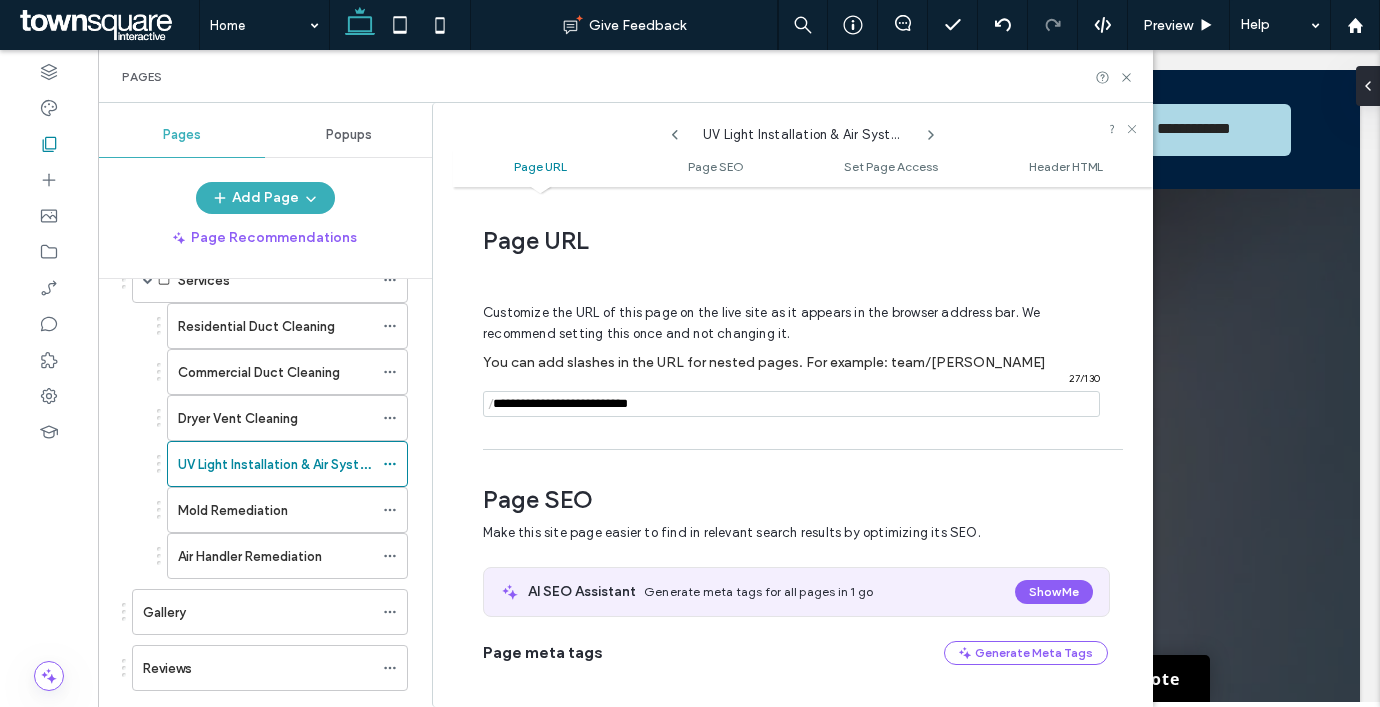 scroll, scrollTop: 10, scrollLeft: 0, axis: vertical 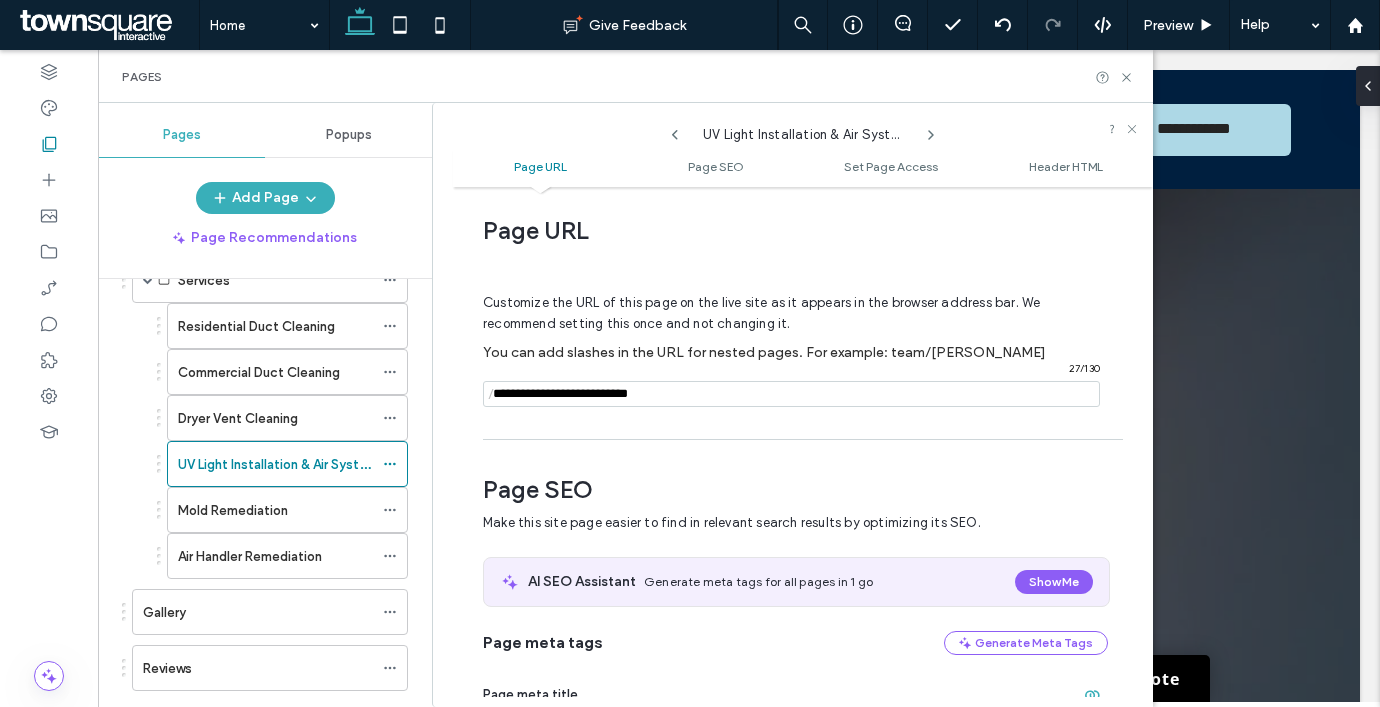 click 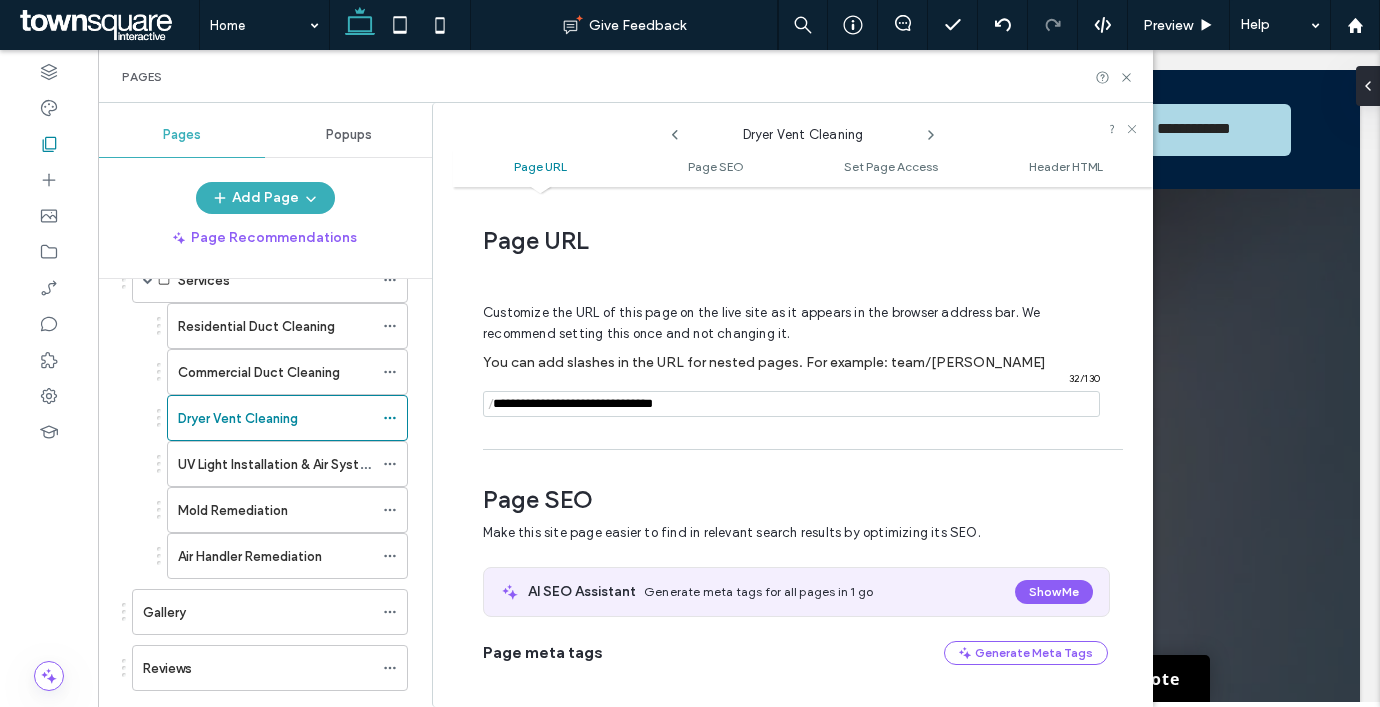 scroll, scrollTop: 10, scrollLeft: 0, axis: vertical 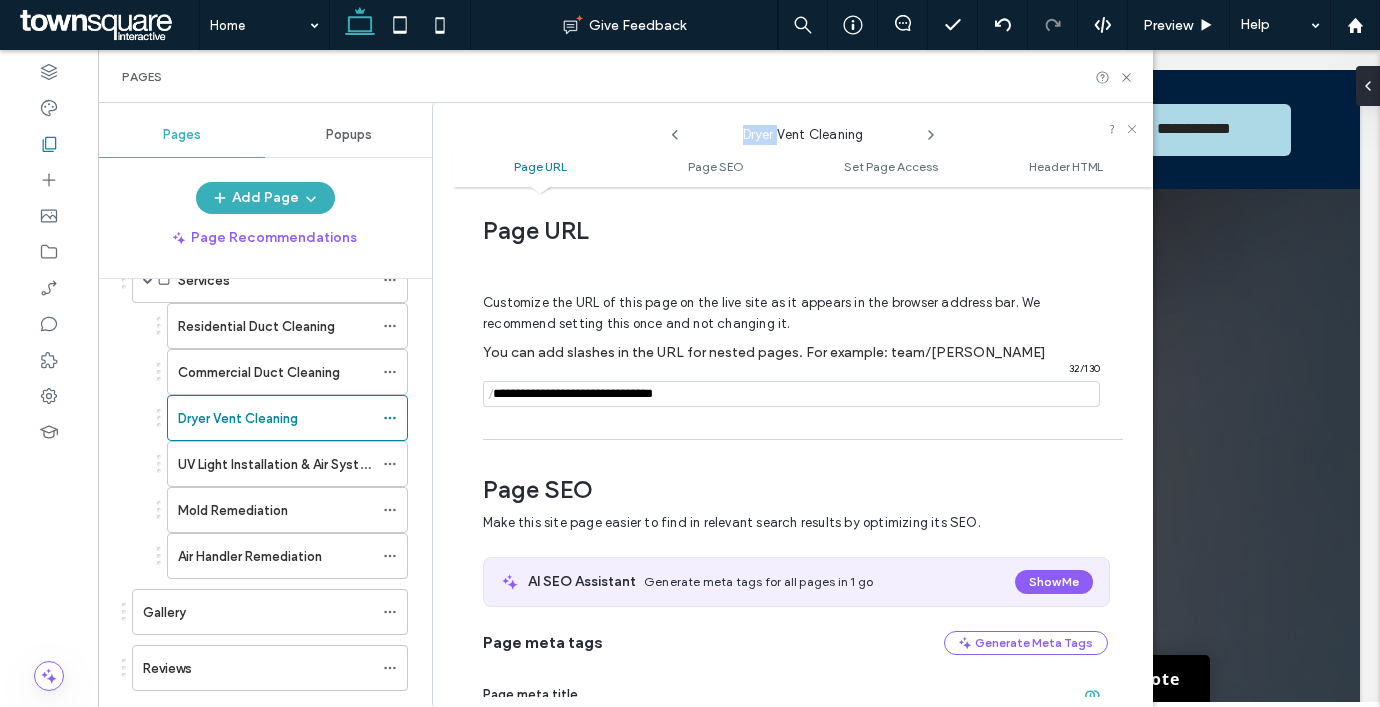 click 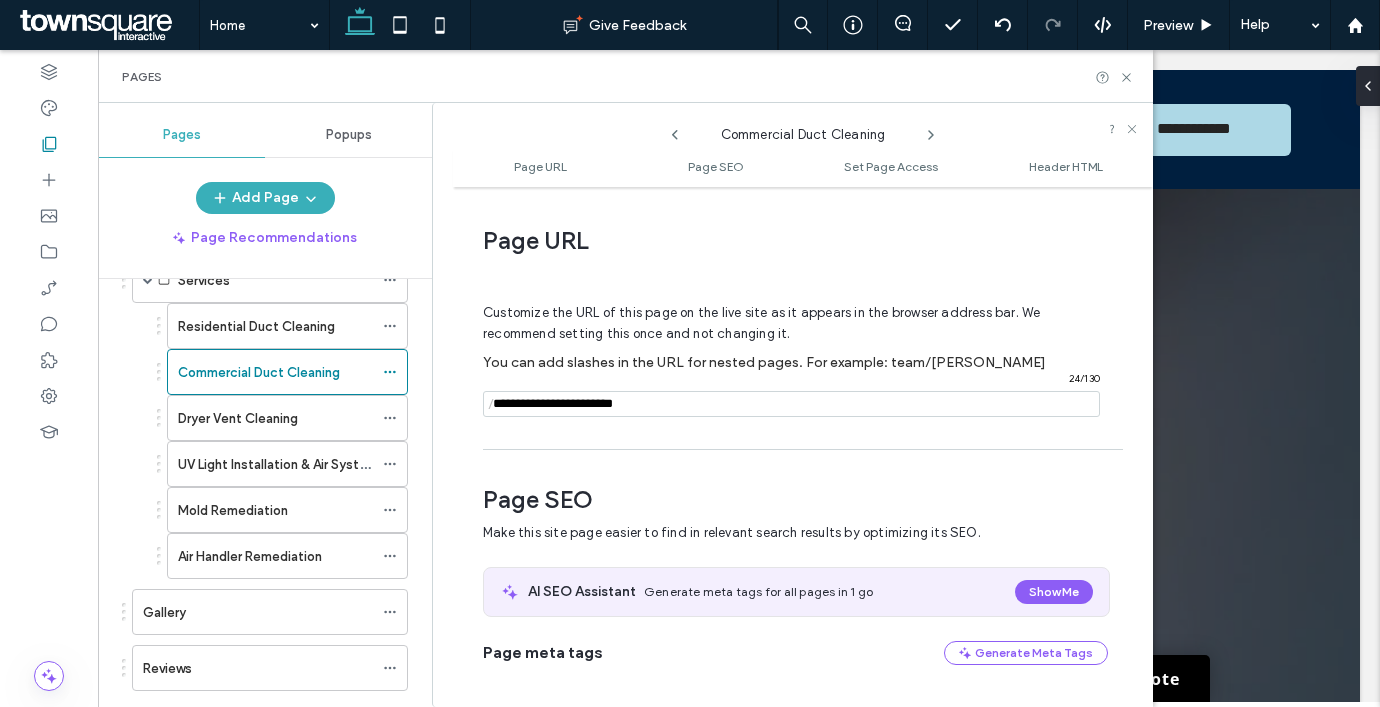 scroll, scrollTop: 10, scrollLeft: 0, axis: vertical 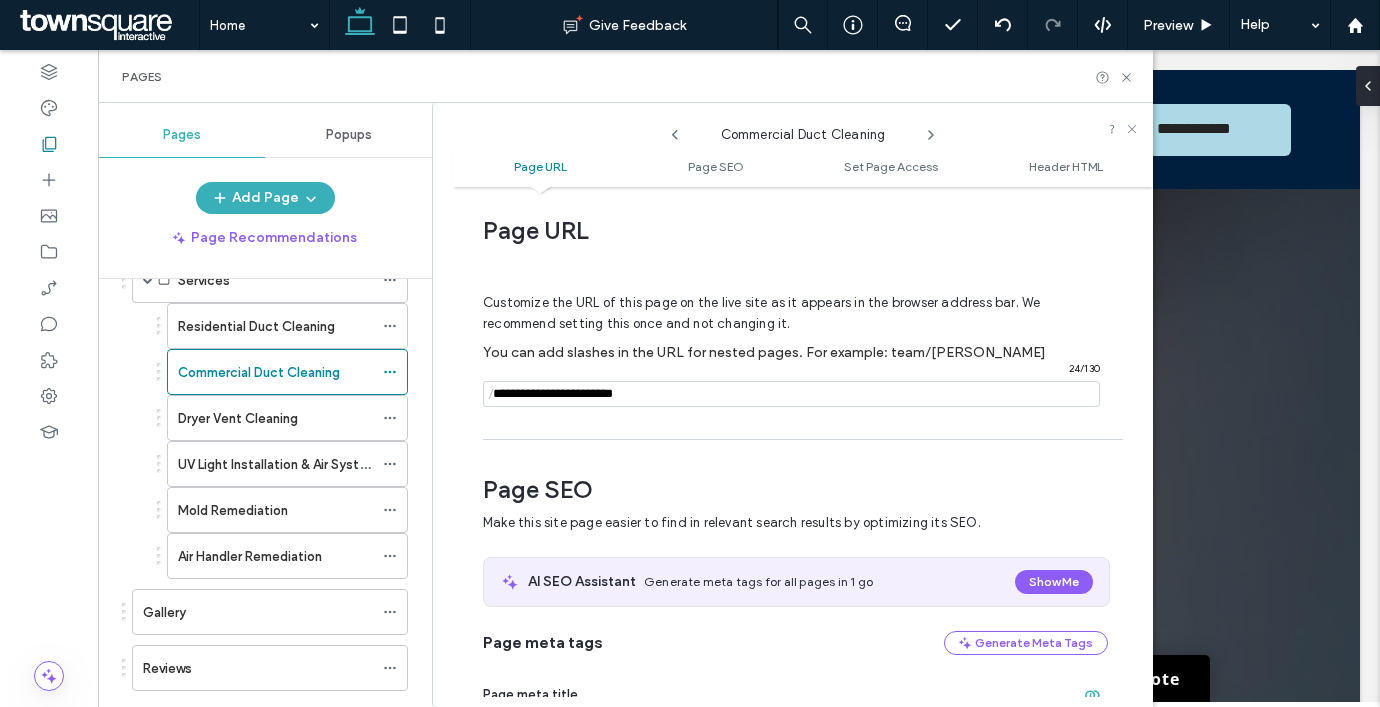 click 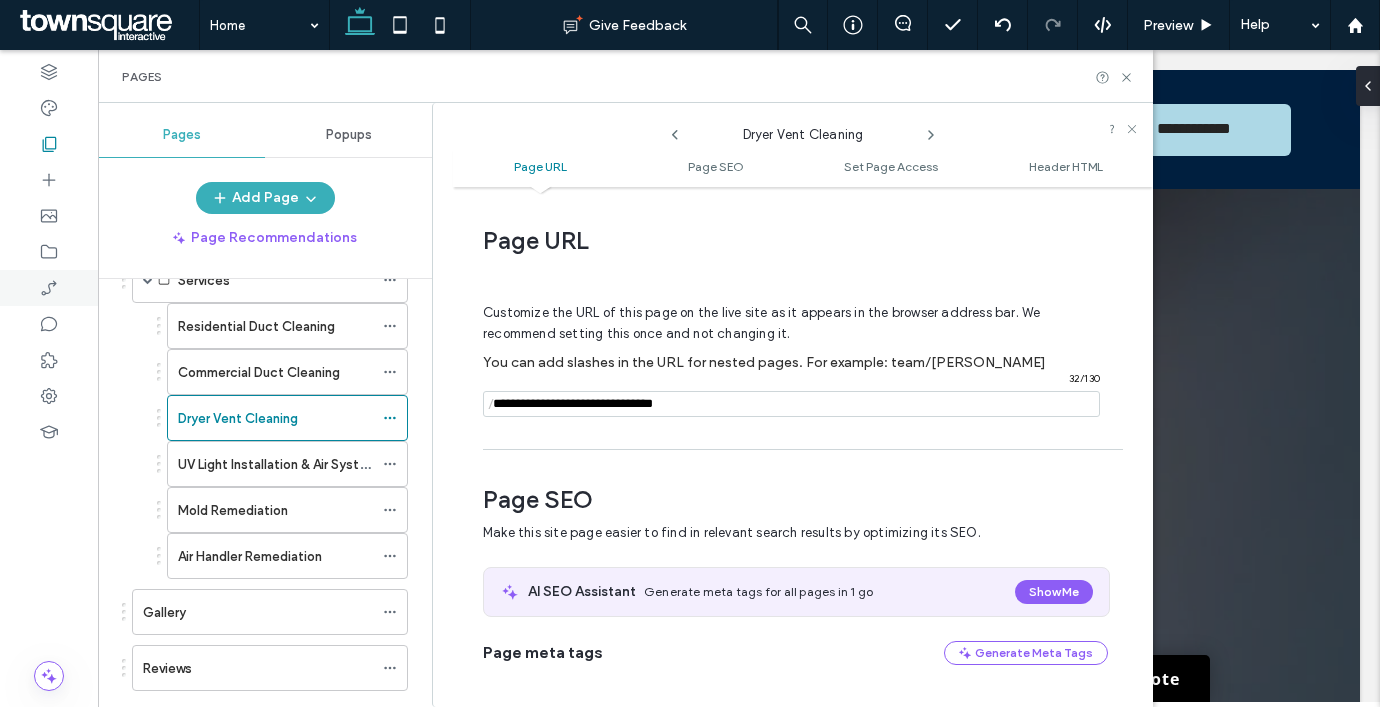 scroll, scrollTop: 10, scrollLeft: 0, axis: vertical 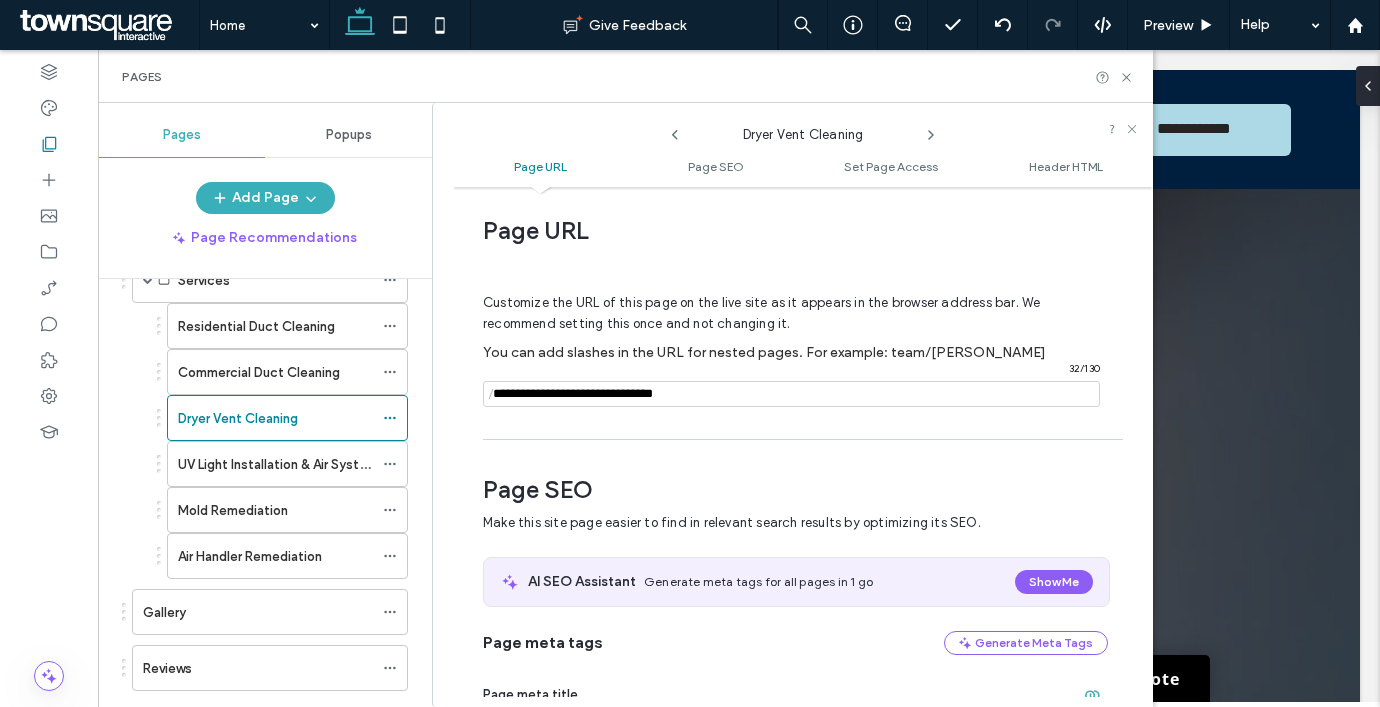 click at bounding box center (791, 394) 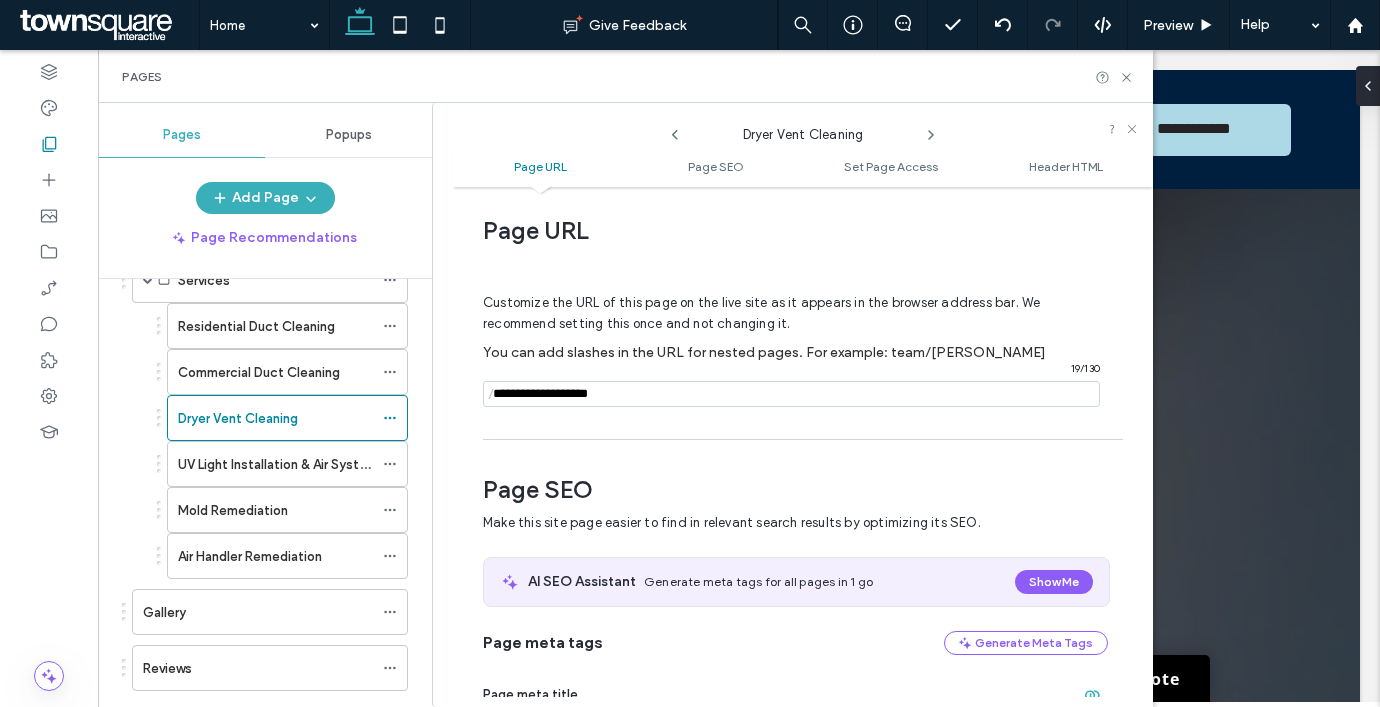 type on "**********" 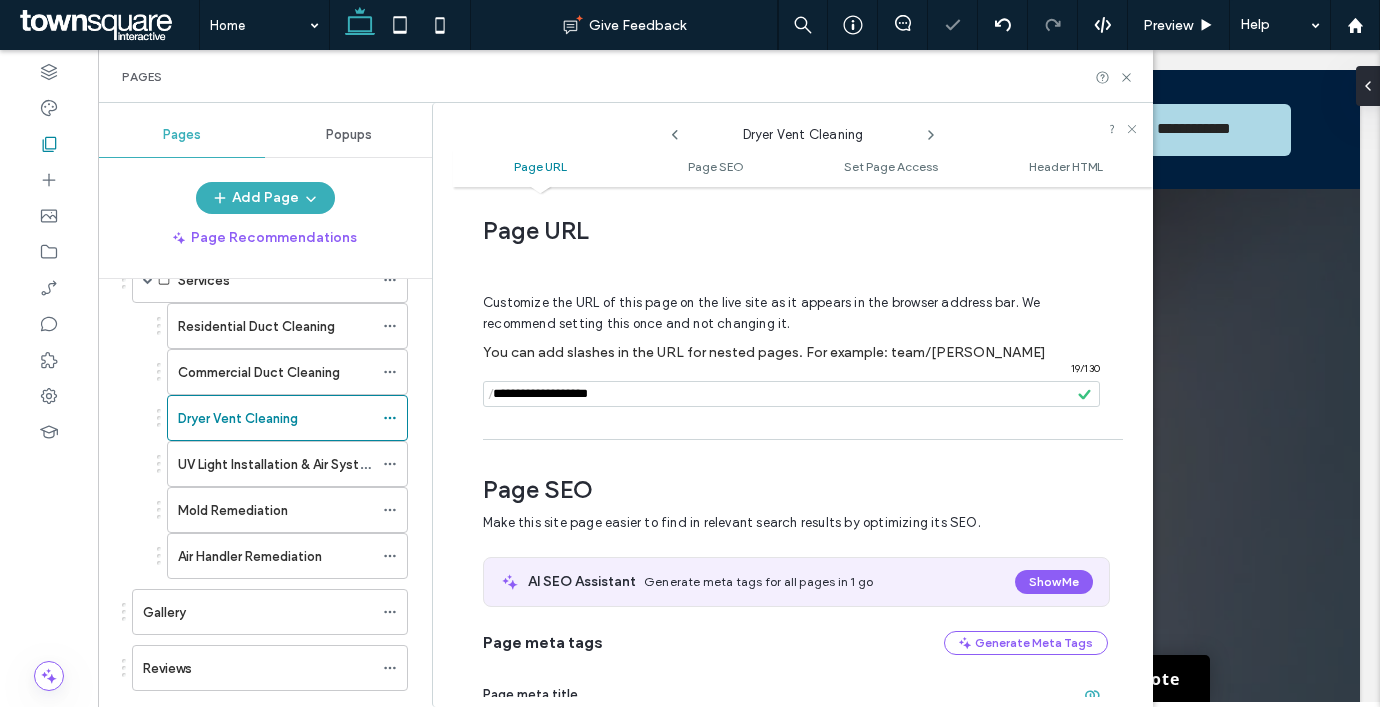 click 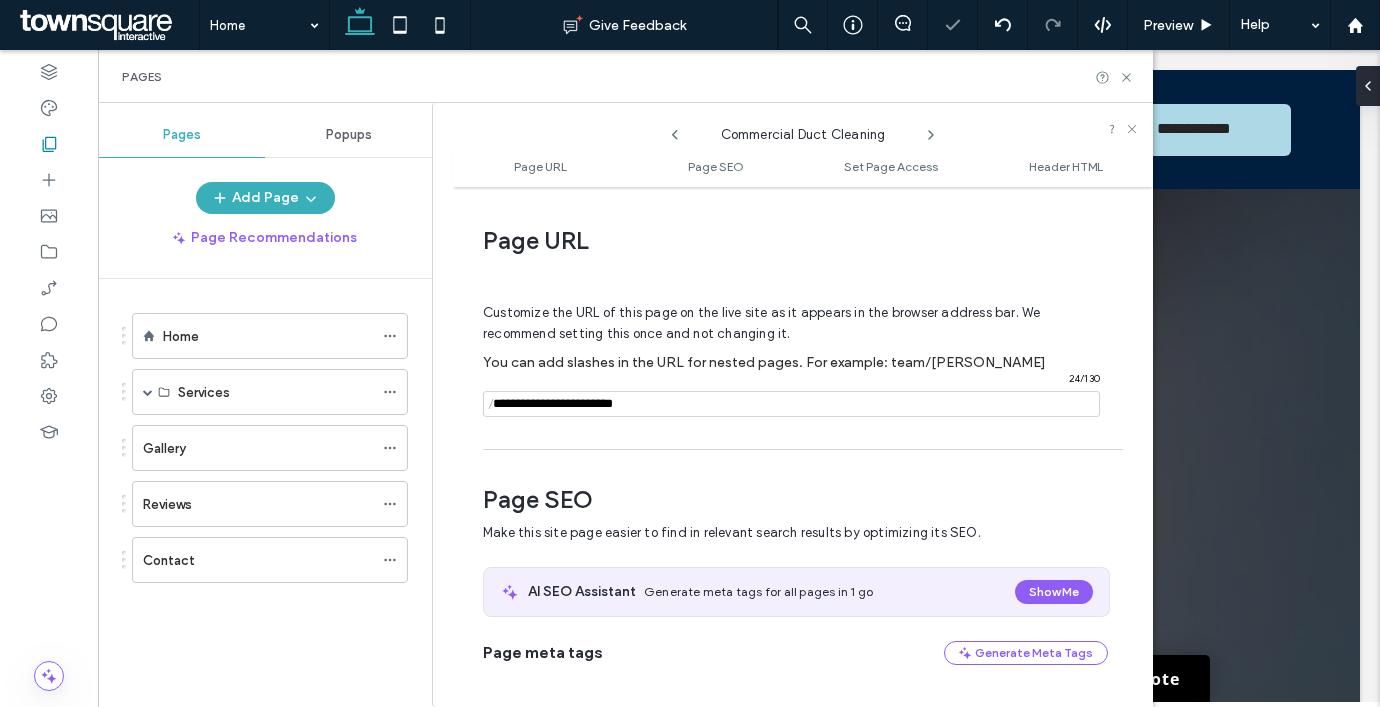 scroll, scrollTop: 0, scrollLeft: 0, axis: both 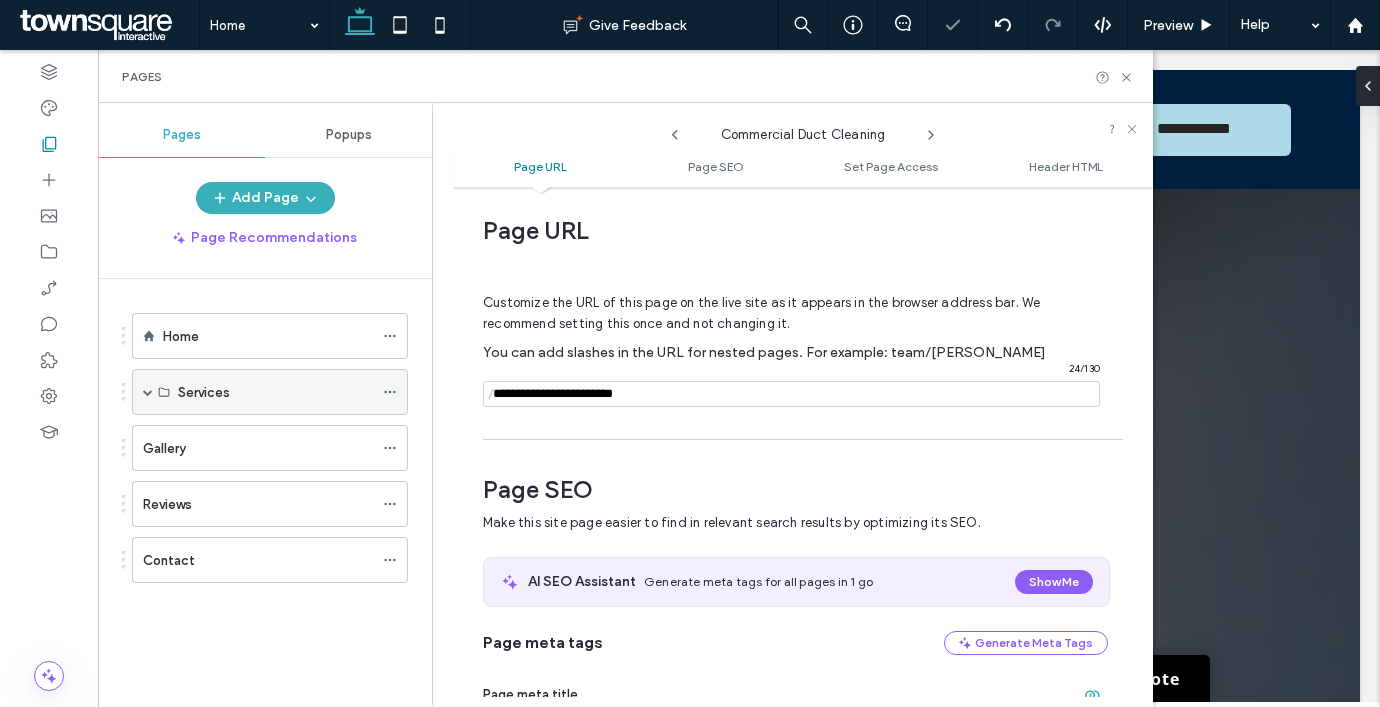 click at bounding box center (148, 392) 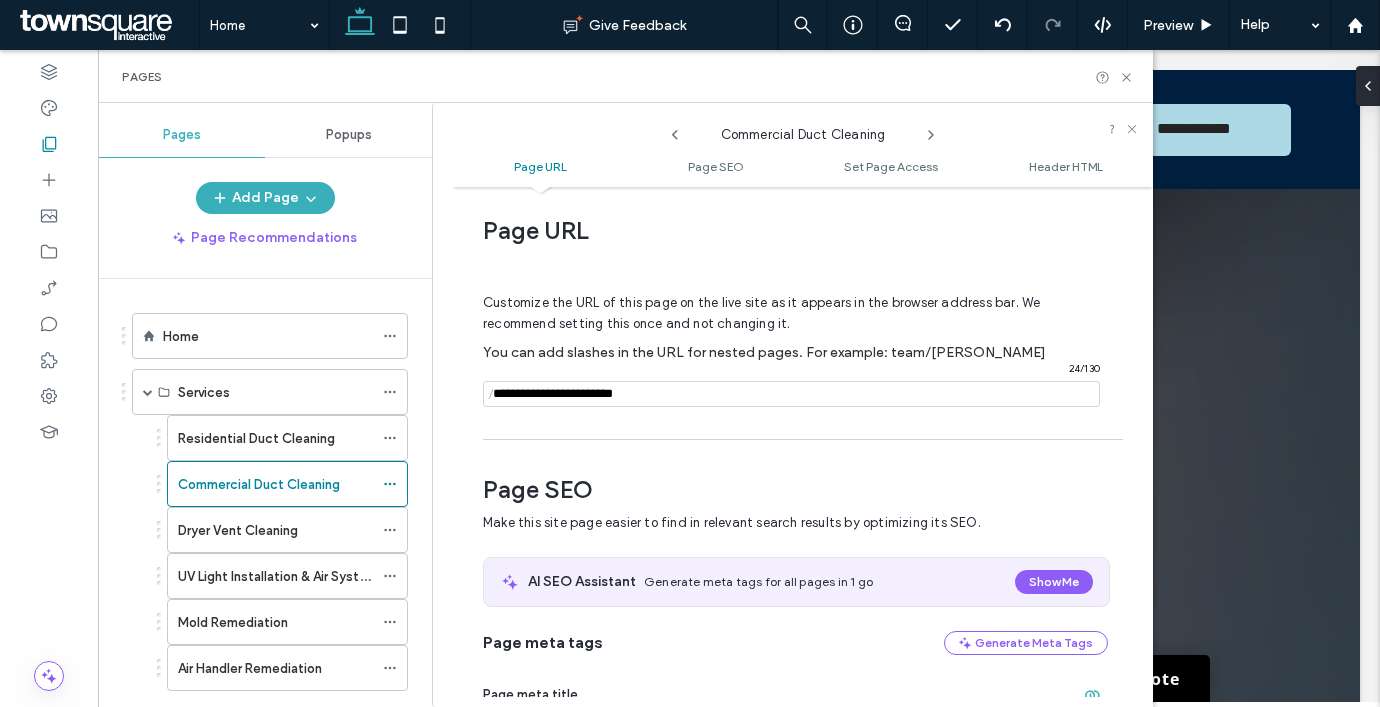 click 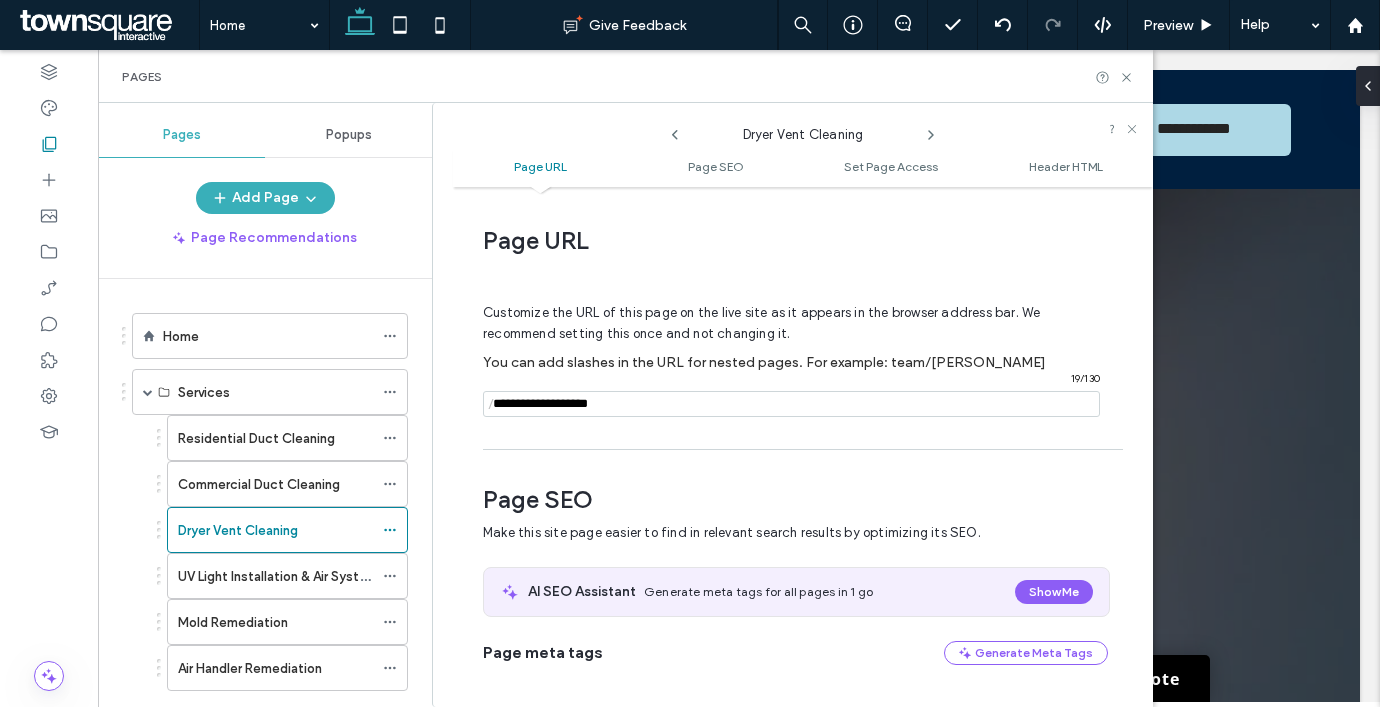 scroll, scrollTop: 10, scrollLeft: 0, axis: vertical 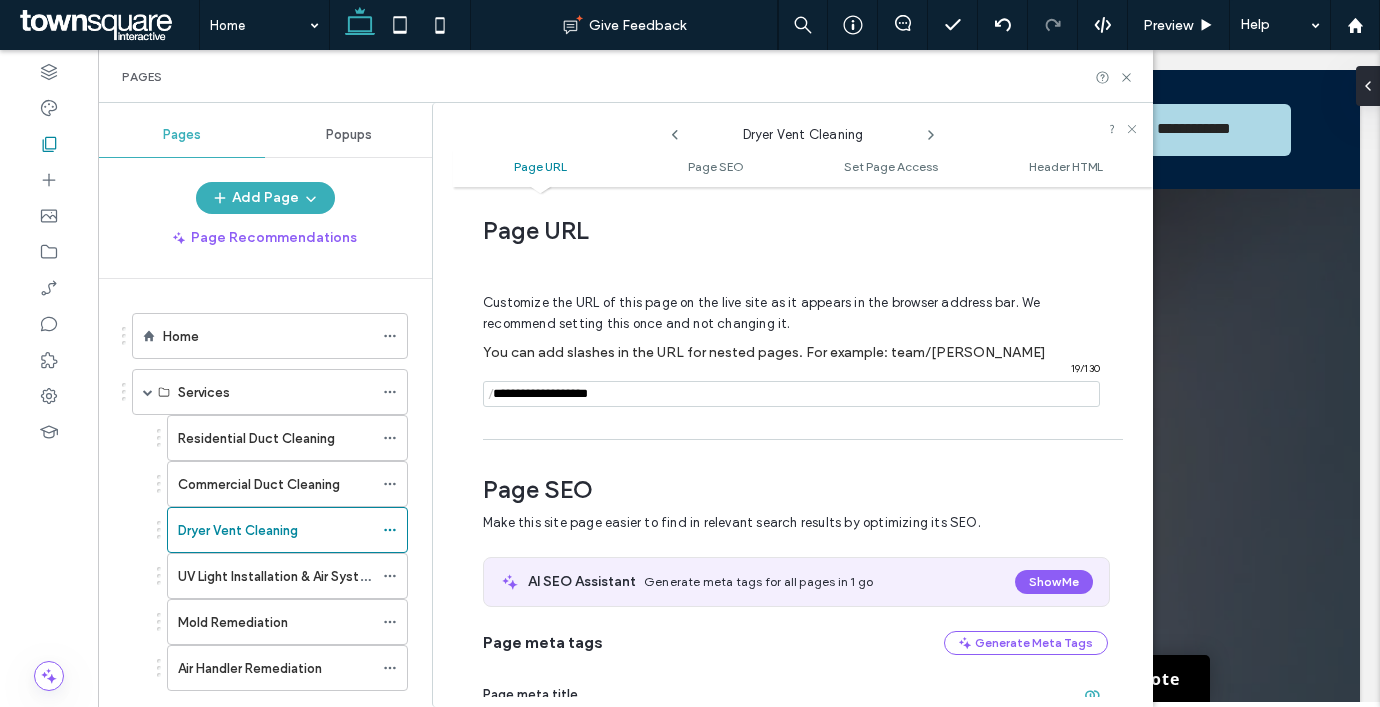 click 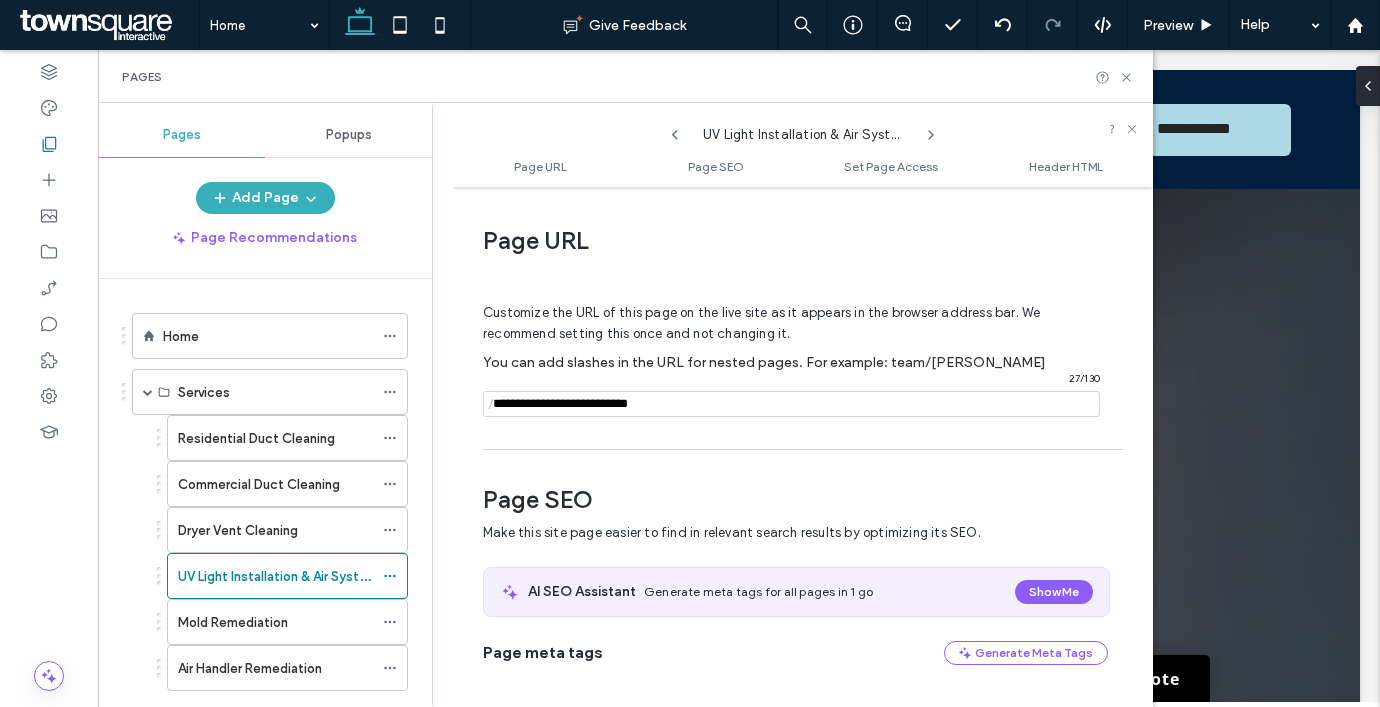 scroll, scrollTop: 10, scrollLeft: 0, axis: vertical 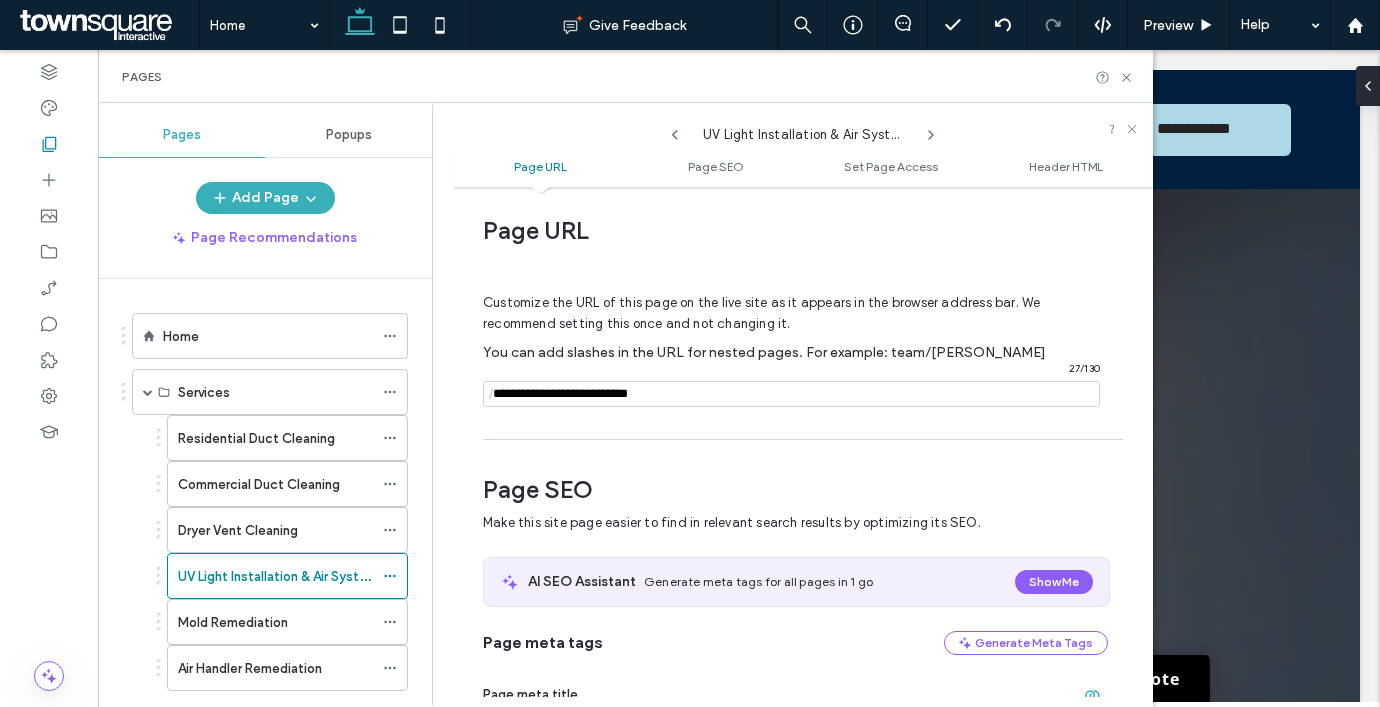 click at bounding box center [791, 394] 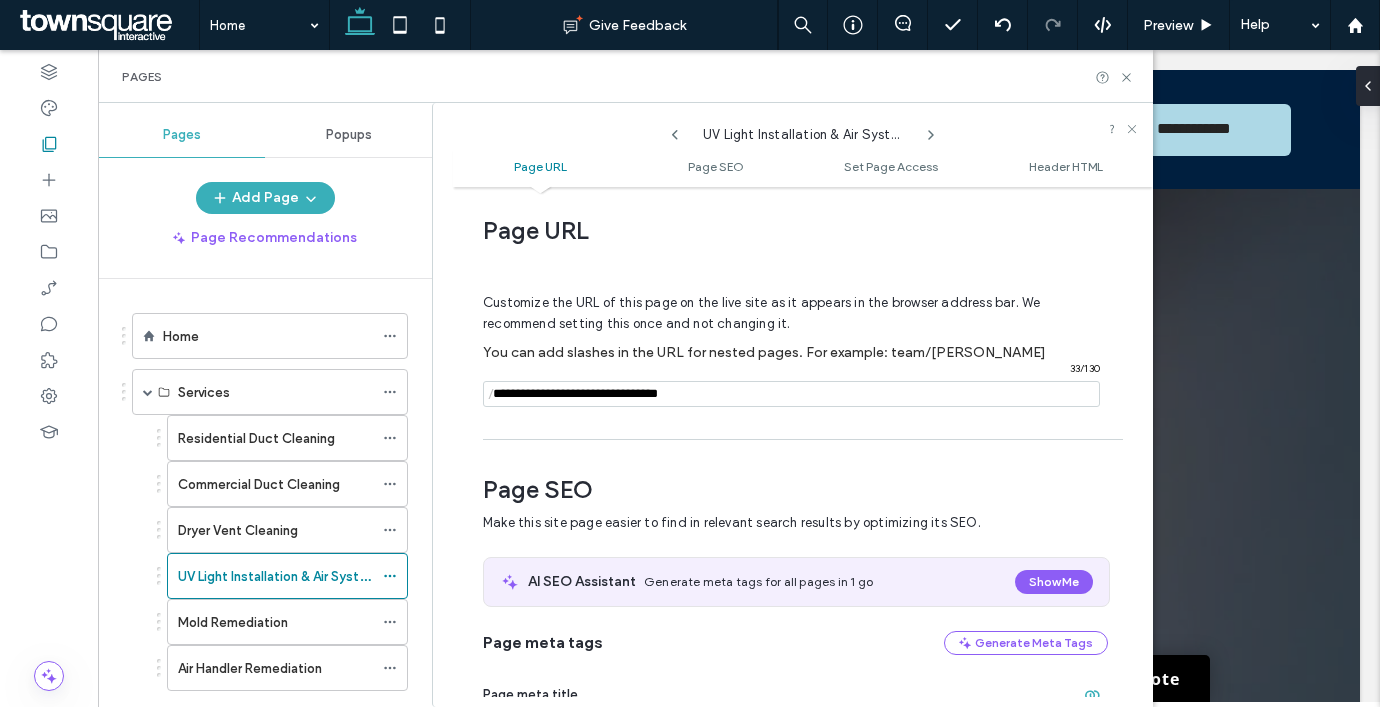 type on "**********" 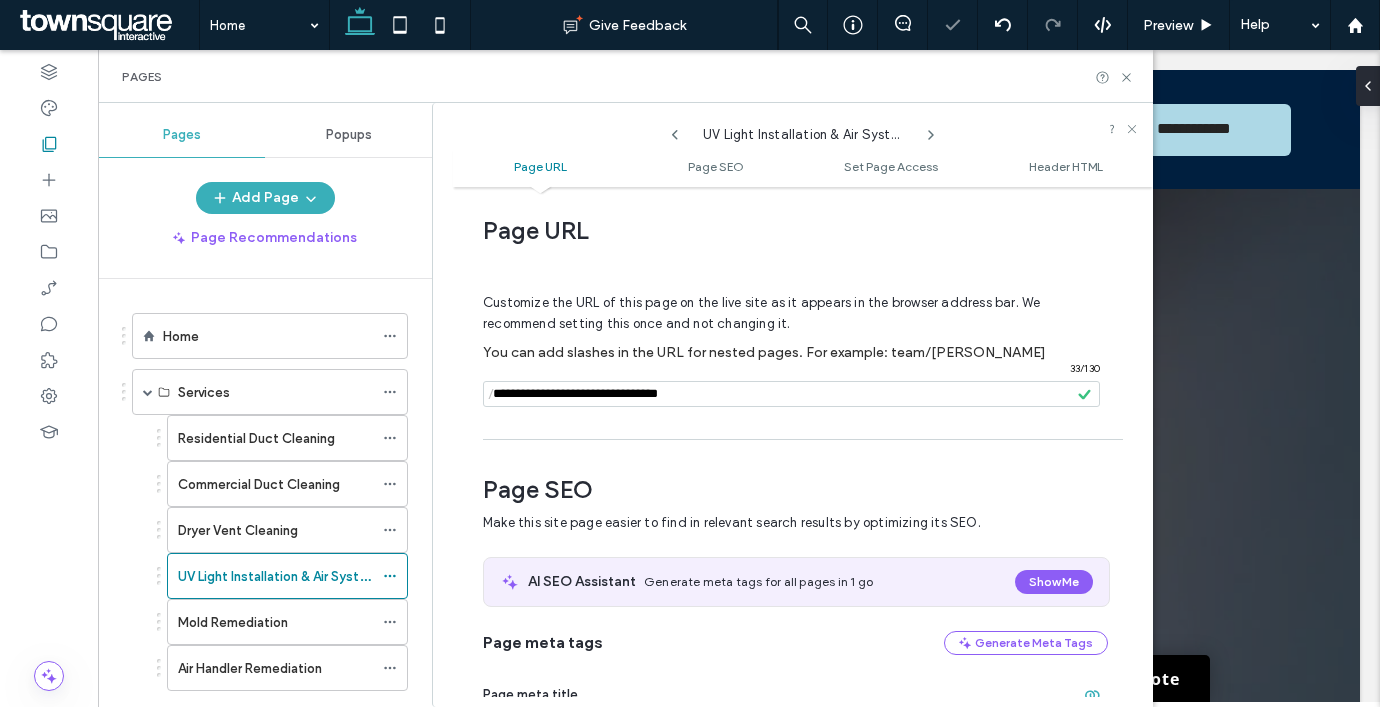 click 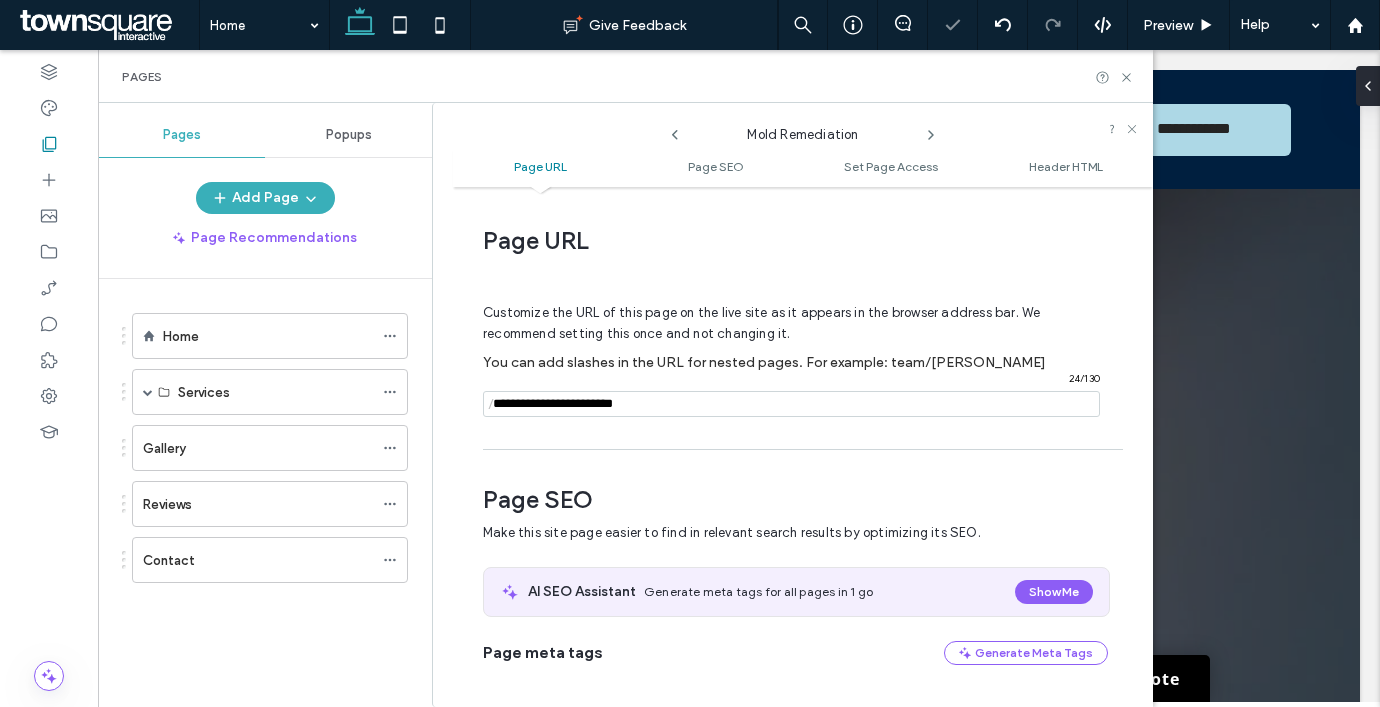 scroll, scrollTop: 10, scrollLeft: 0, axis: vertical 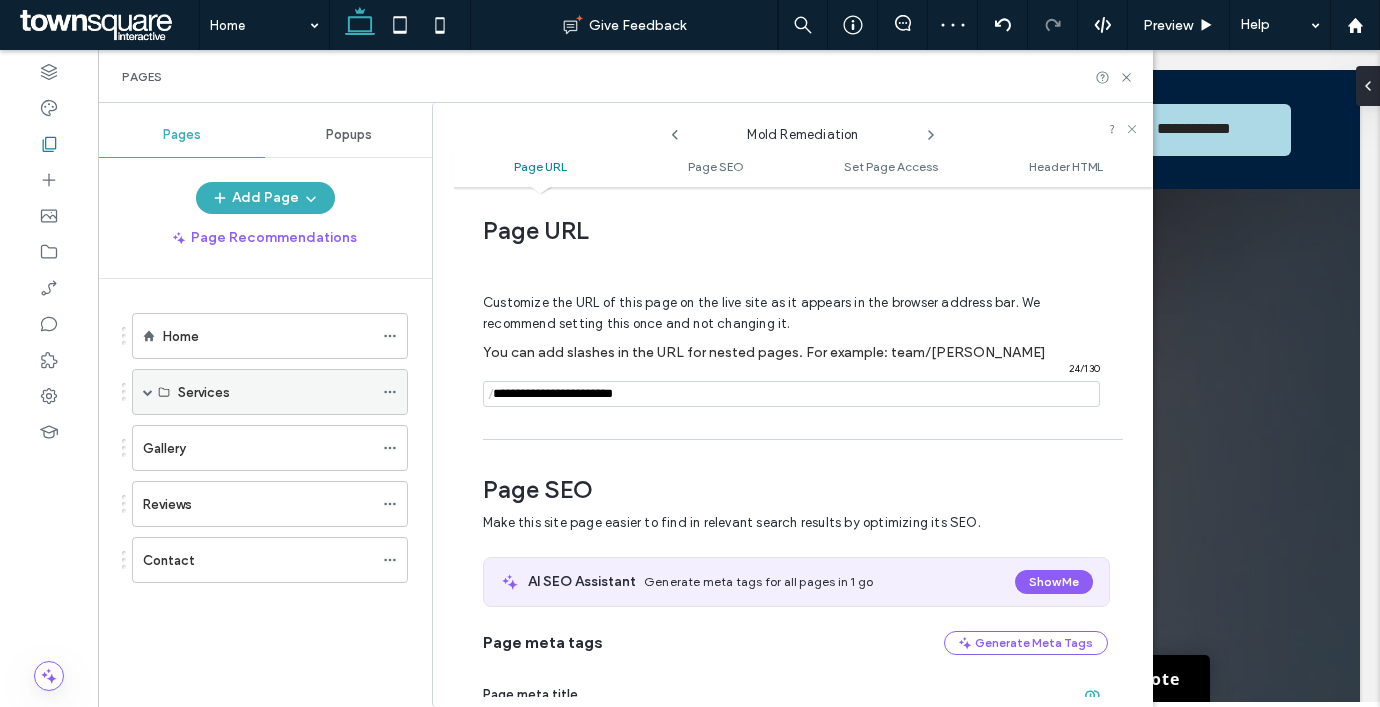 click at bounding box center (148, 392) 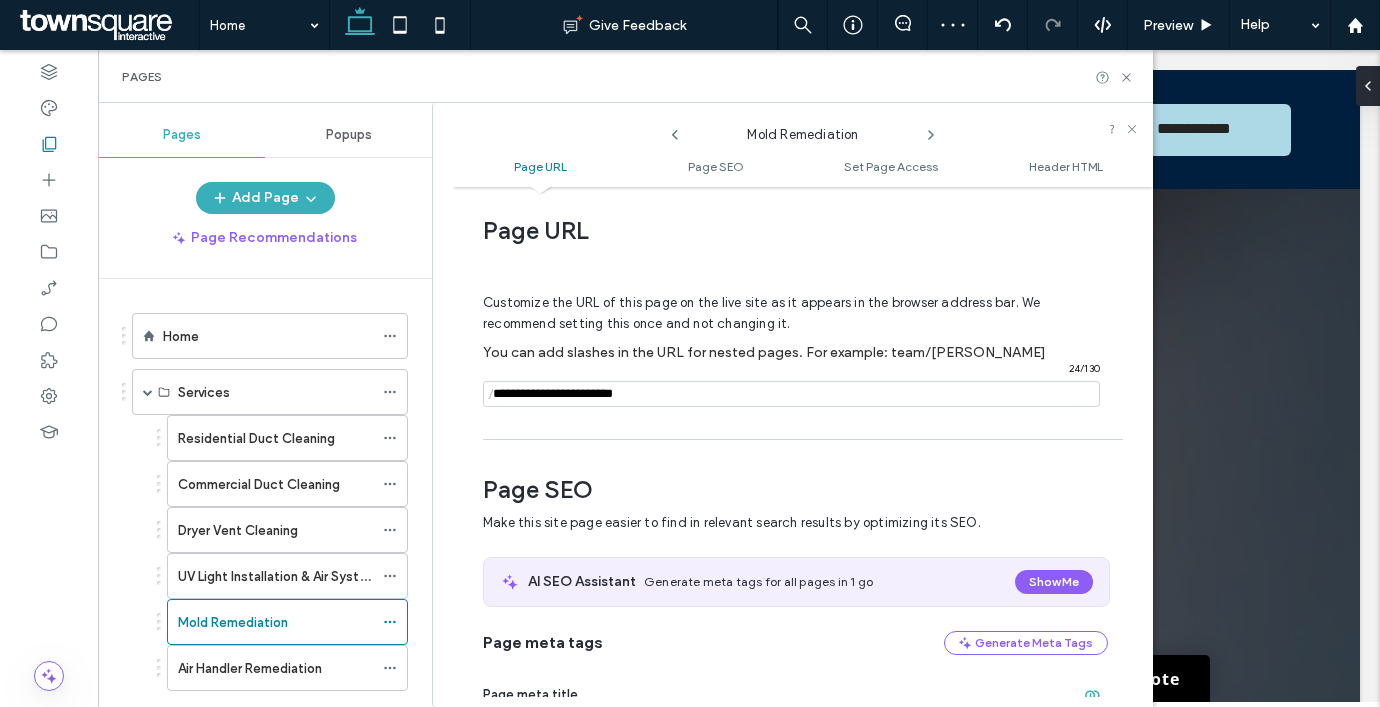 click at bounding box center [791, 394] 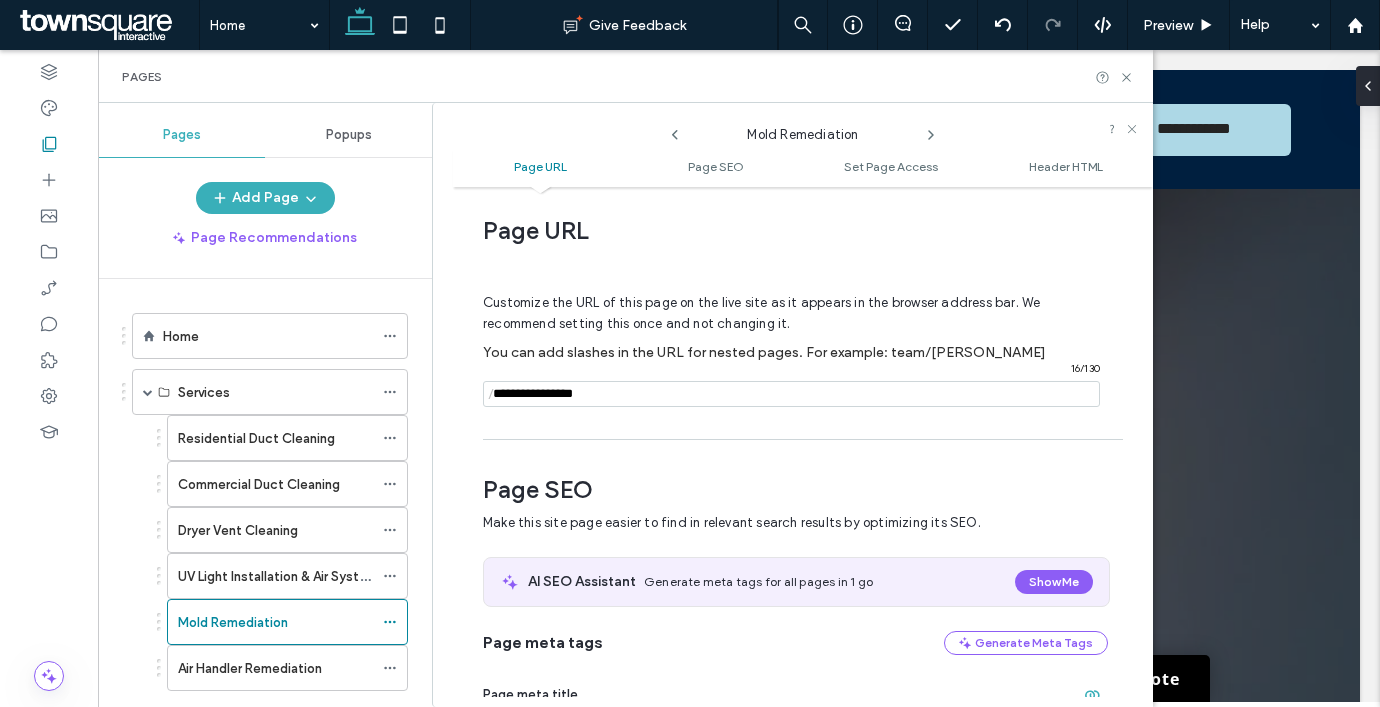 type on "**********" 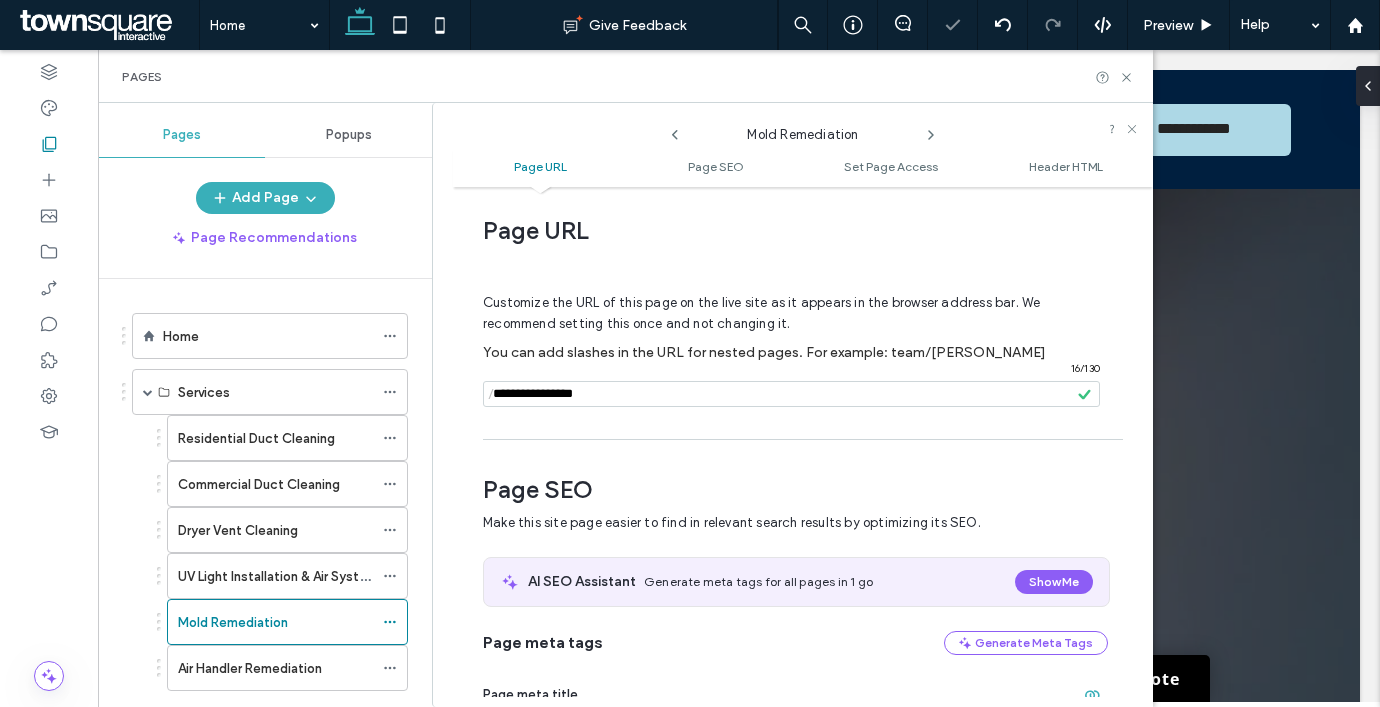 click 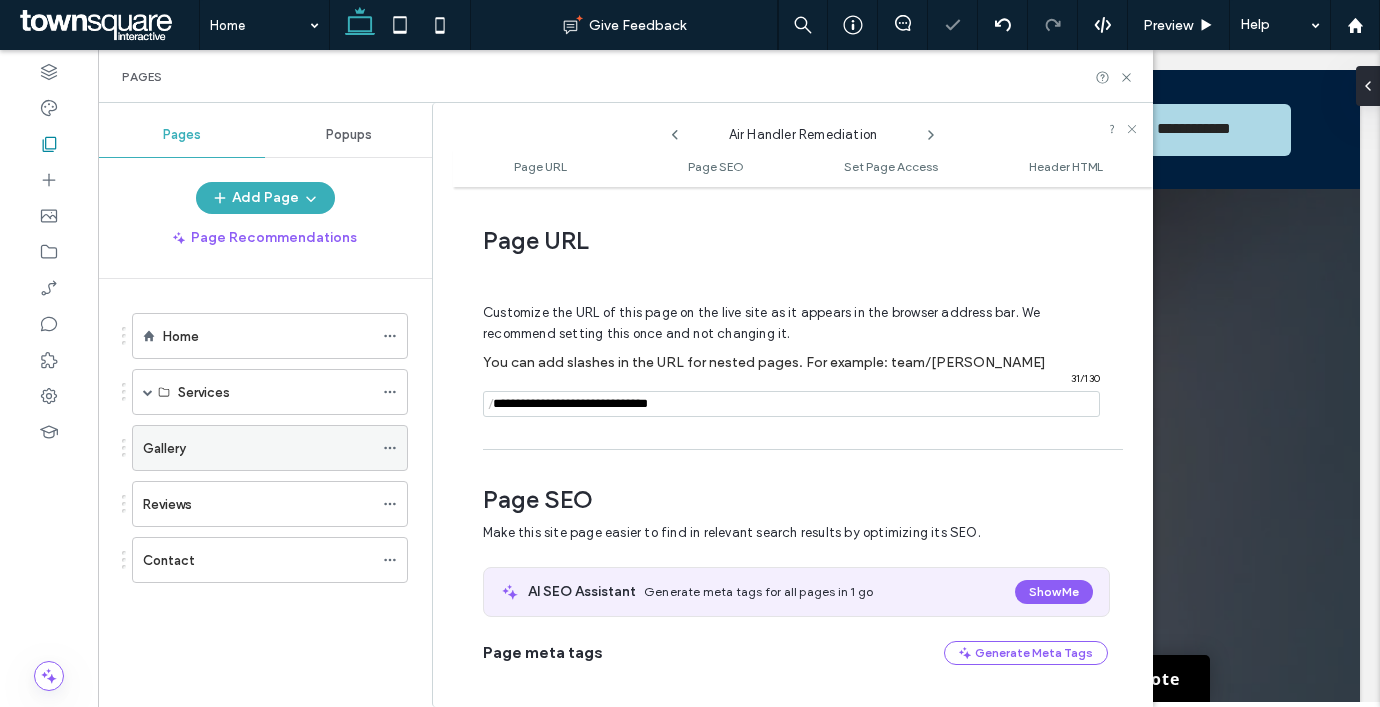 scroll, scrollTop: 10, scrollLeft: 0, axis: vertical 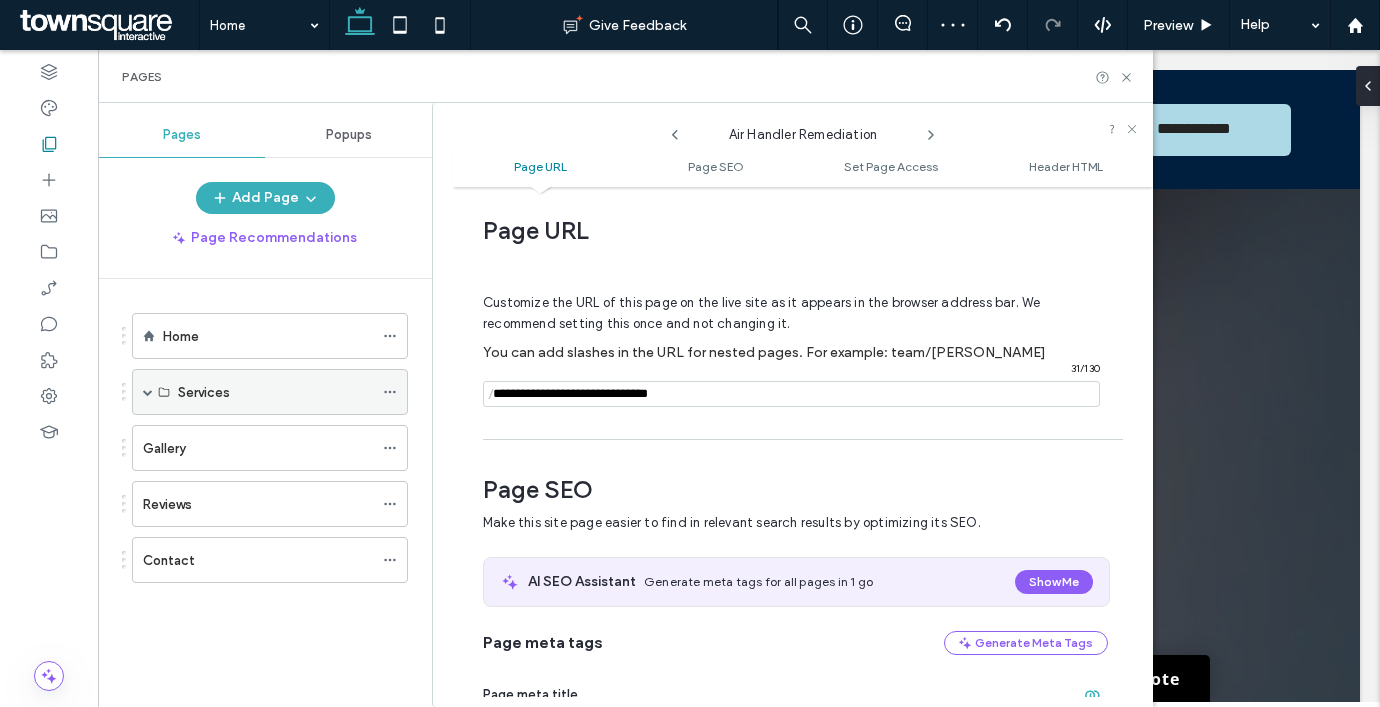 click at bounding box center [148, 392] 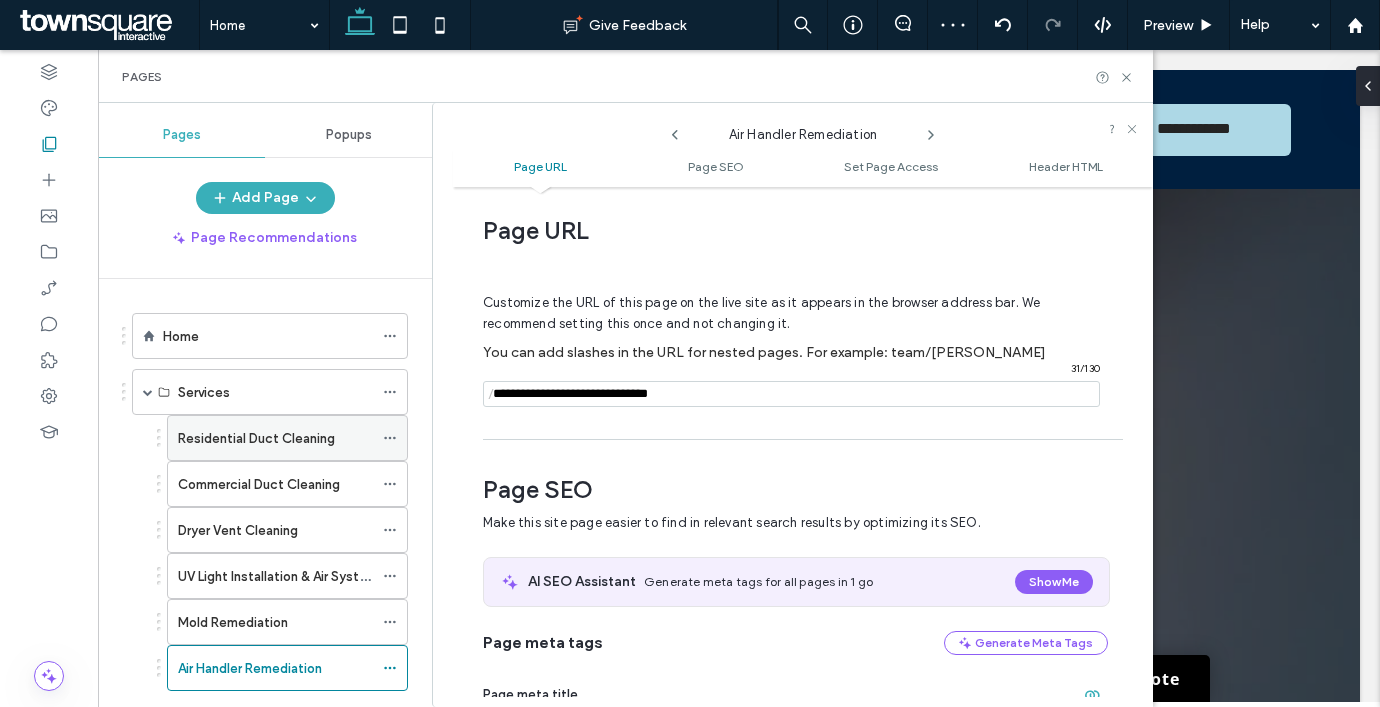 scroll, scrollTop: 117, scrollLeft: 0, axis: vertical 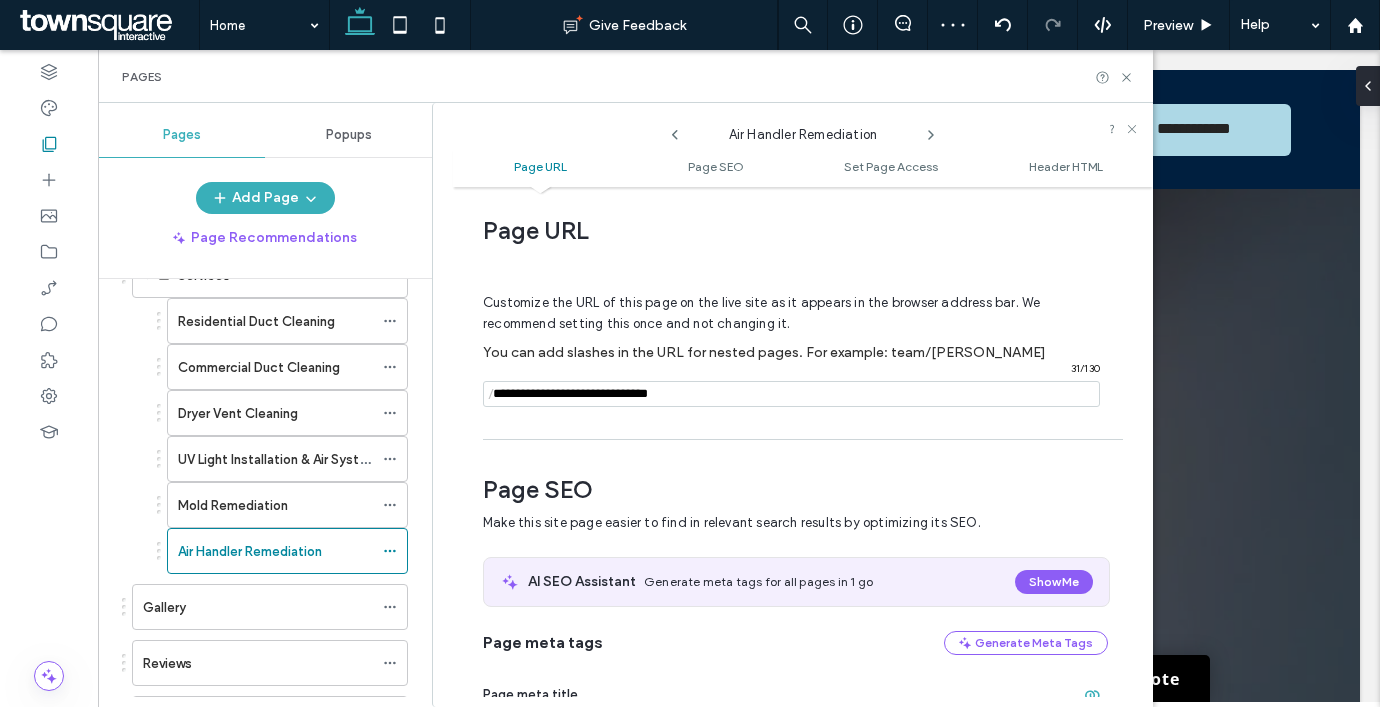 click at bounding box center (791, 394) 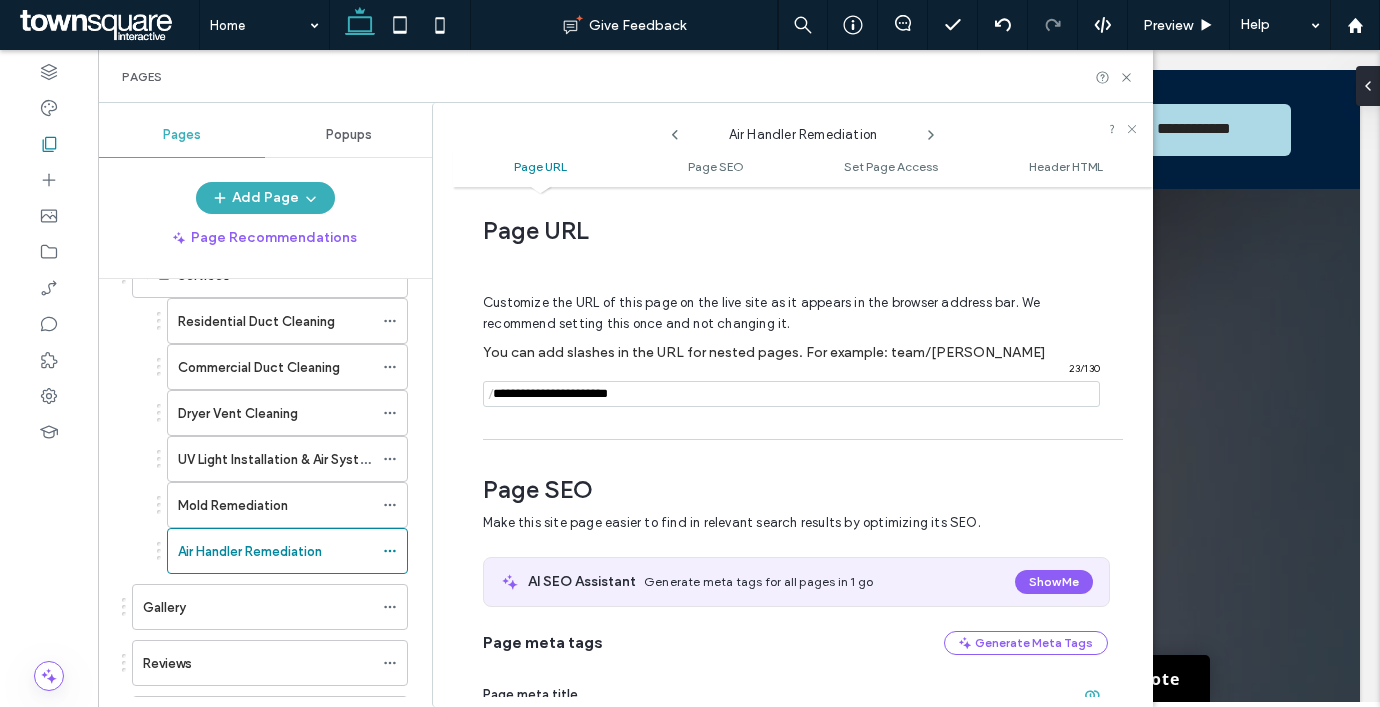 type on "**********" 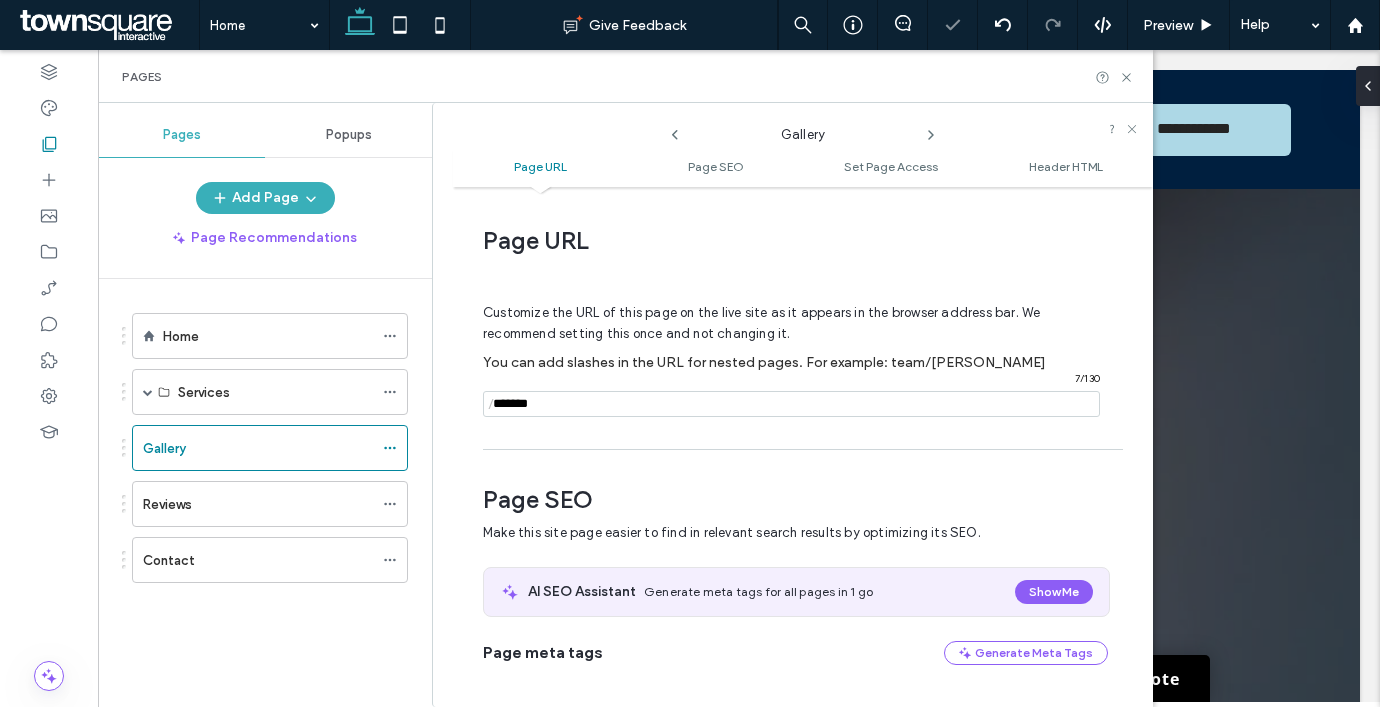 scroll, scrollTop: 0, scrollLeft: 0, axis: both 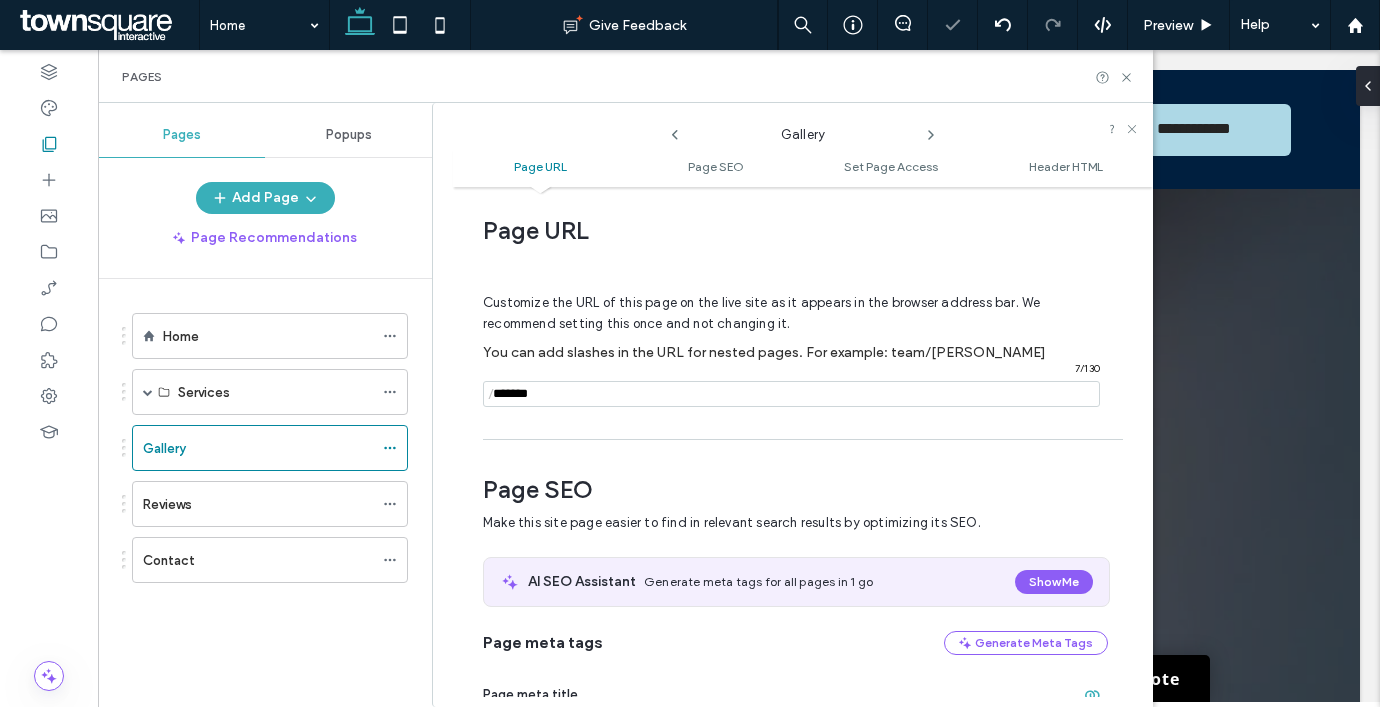 click 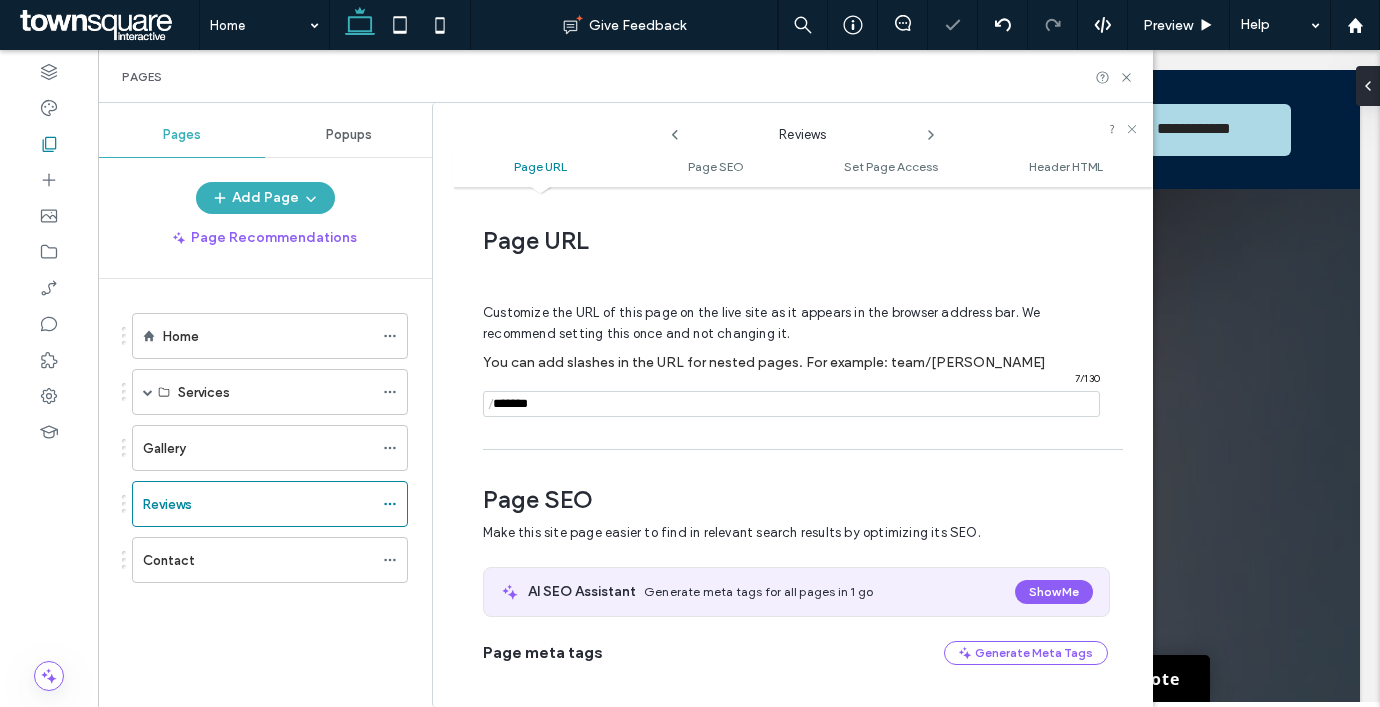 scroll, scrollTop: 10, scrollLeft: 0, axis: vertical 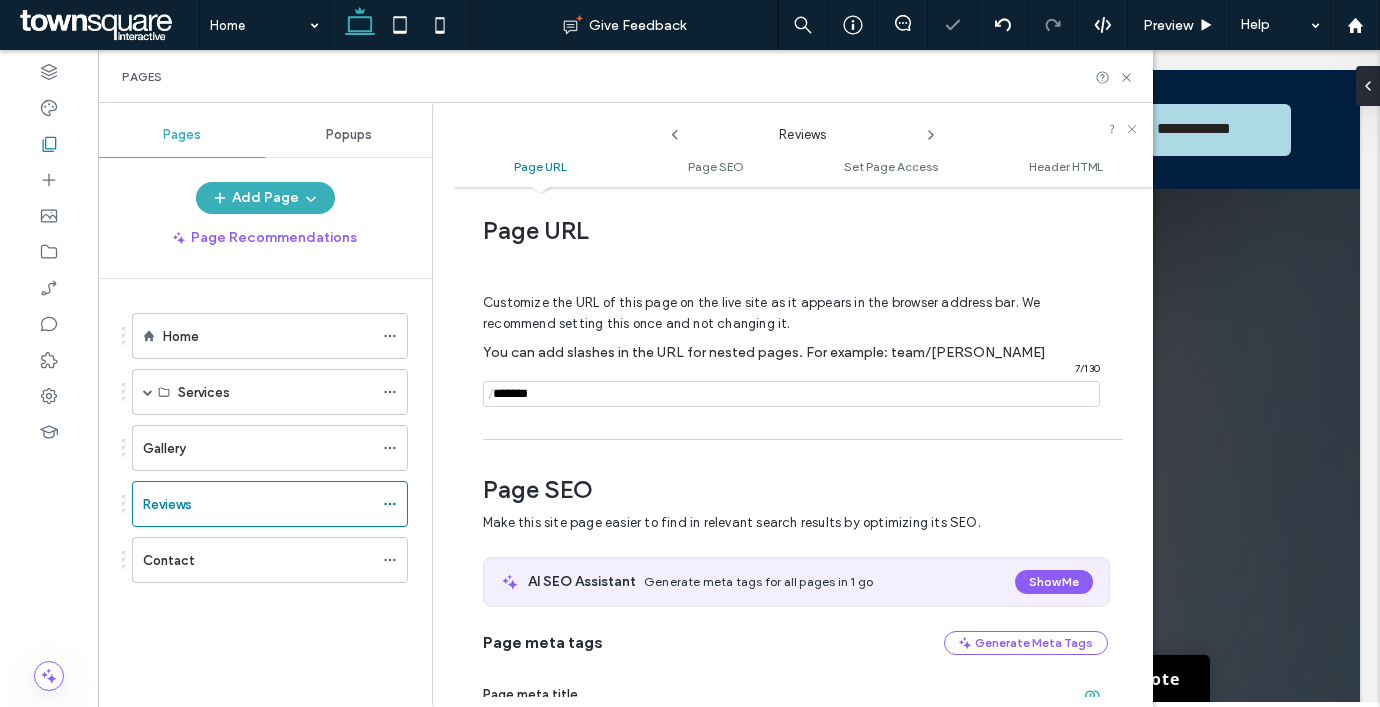 click 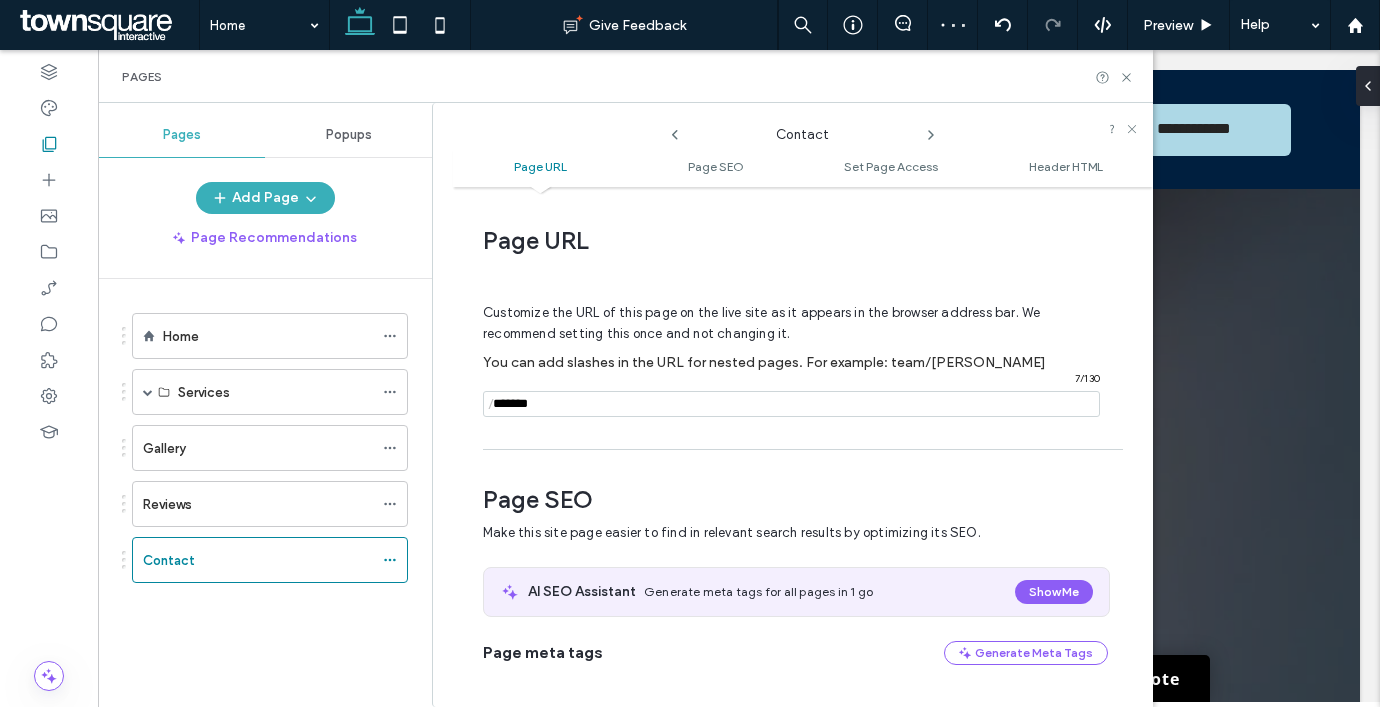 scroll, scrollTop: 10, scrollLeft: 0, axis: vertical 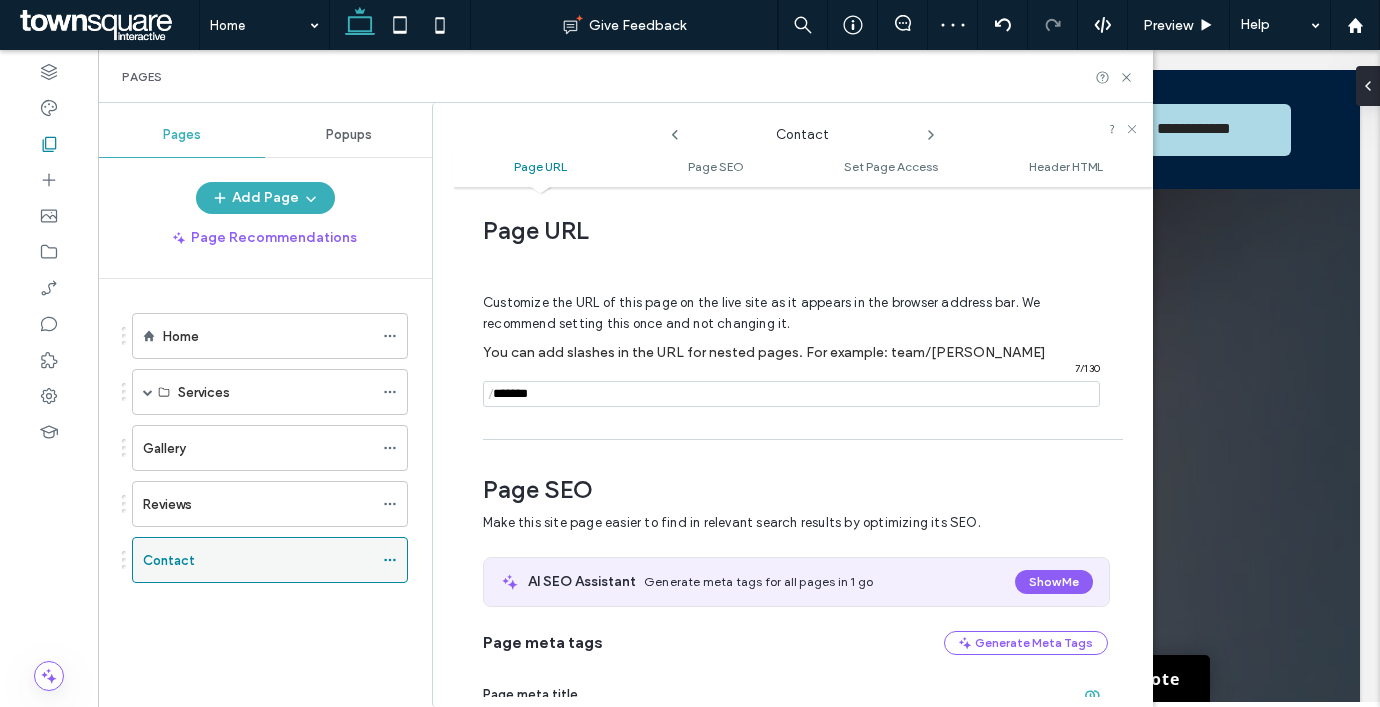 click on "Contact" at bounding box center (258, 560) 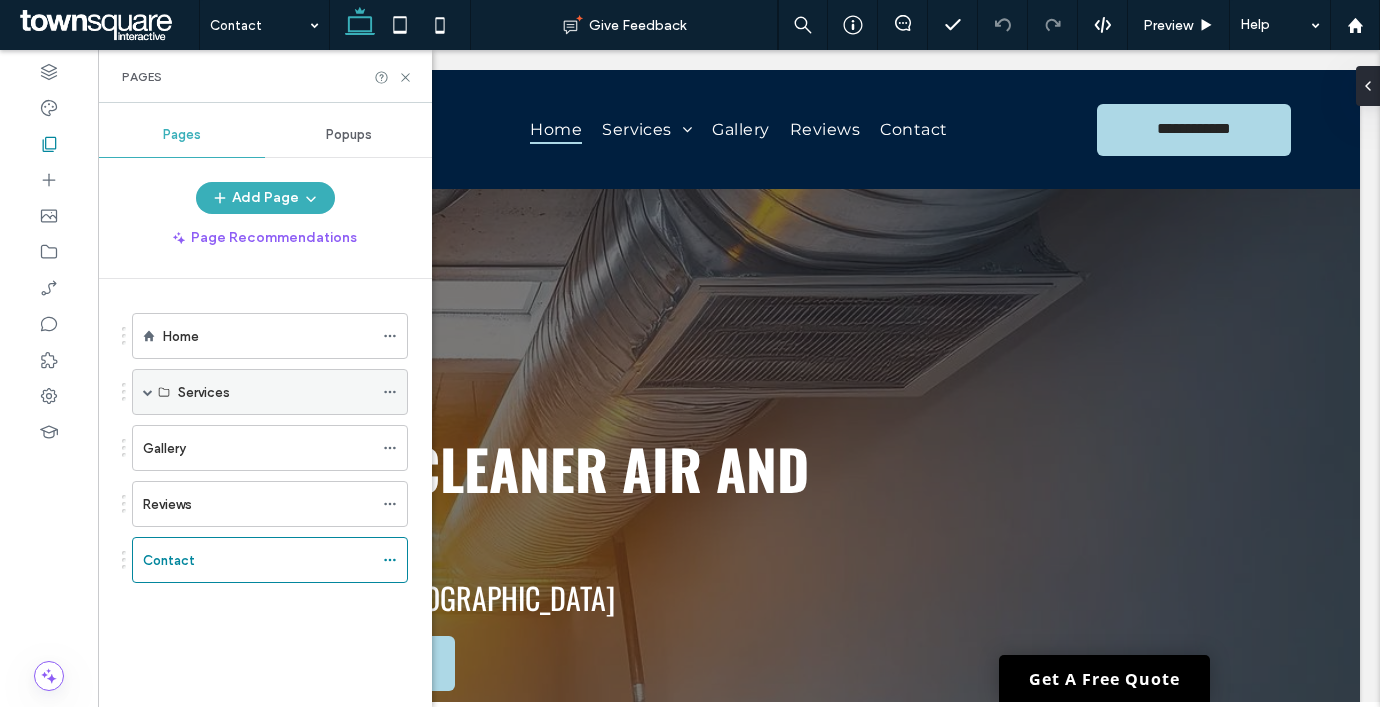 click on "Services" at bounding box center (270, 392) 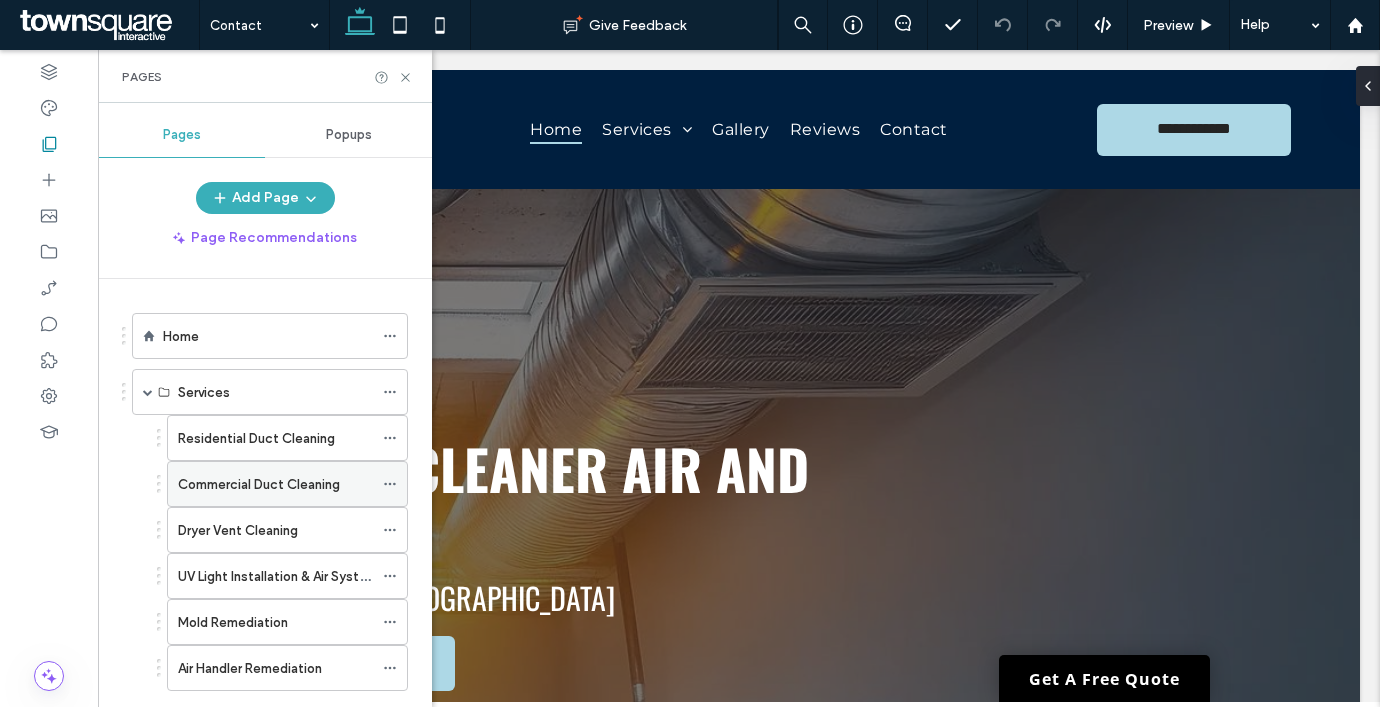 scroll, scrollTop: 120, scrollLeft: 0, axis: vertical 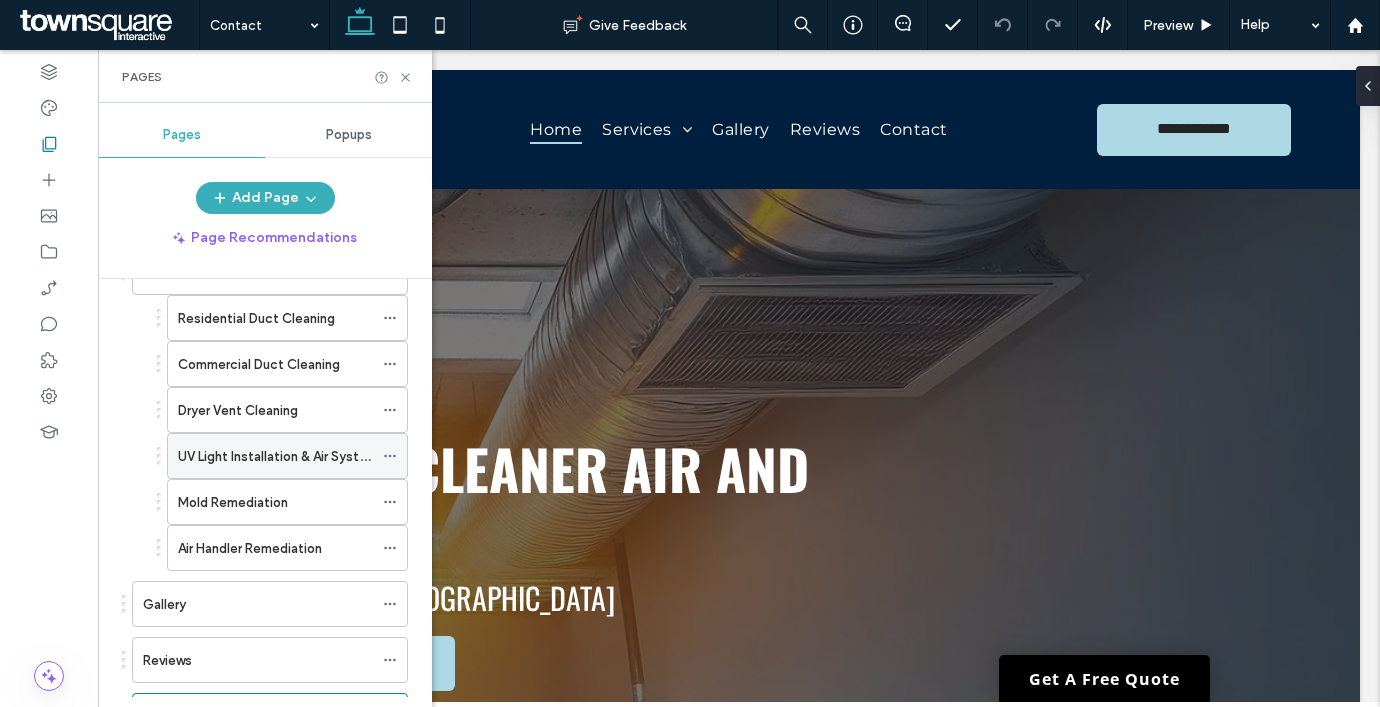 click 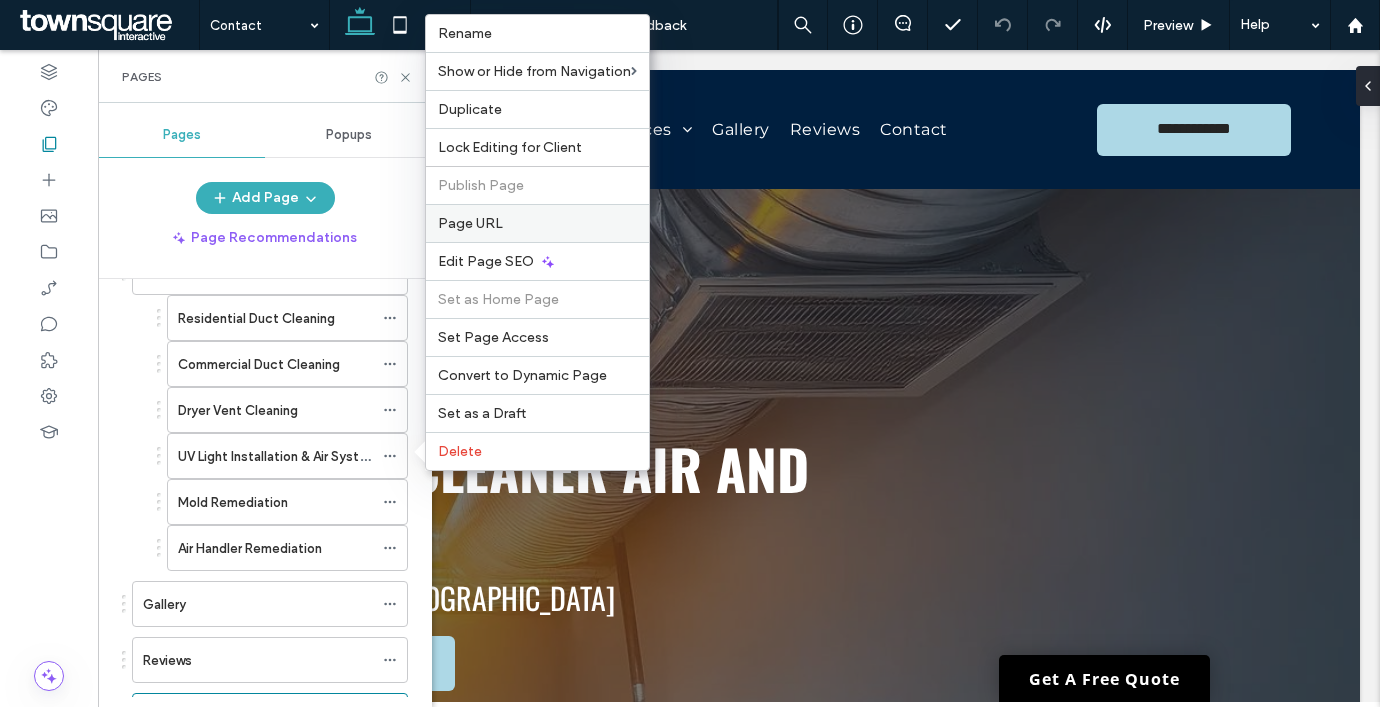 click on "Page URL" at bounding box center (470, 223) 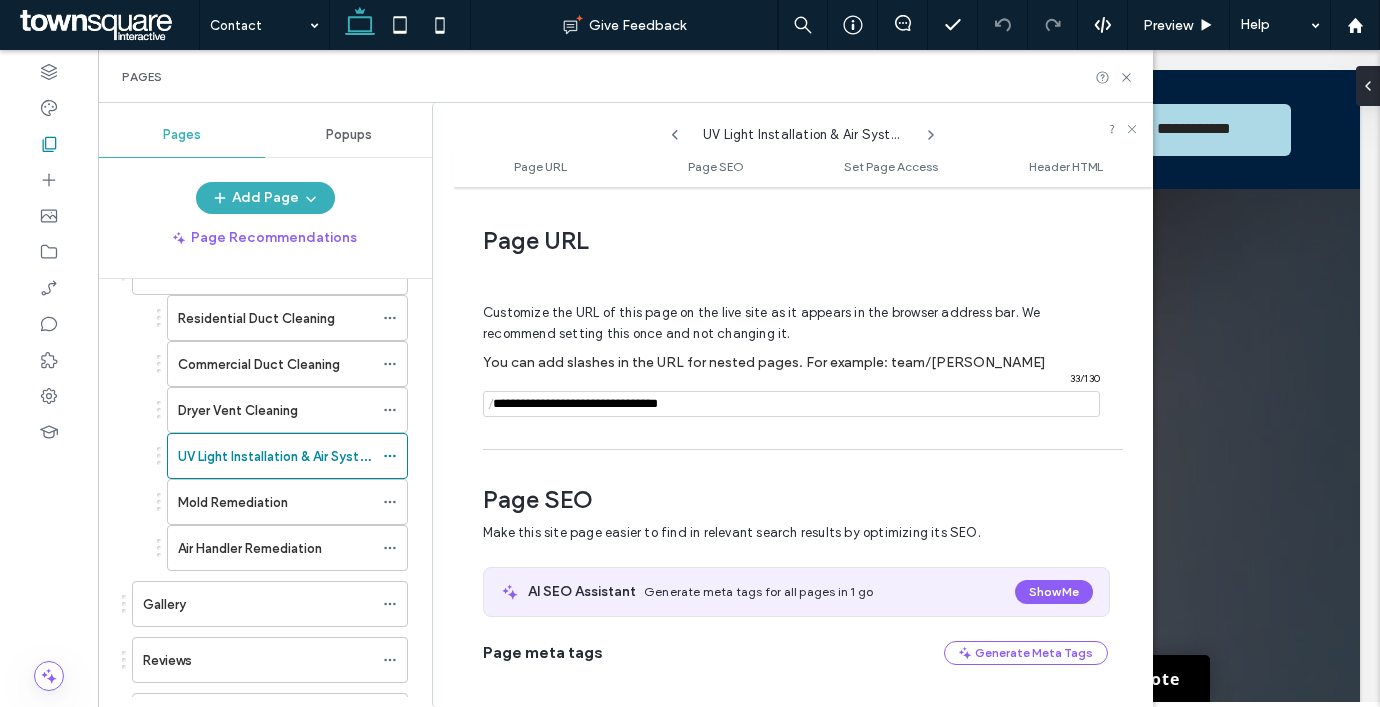 scroll, scrollTop: 10, scrollLeft: 0, axis: vertical 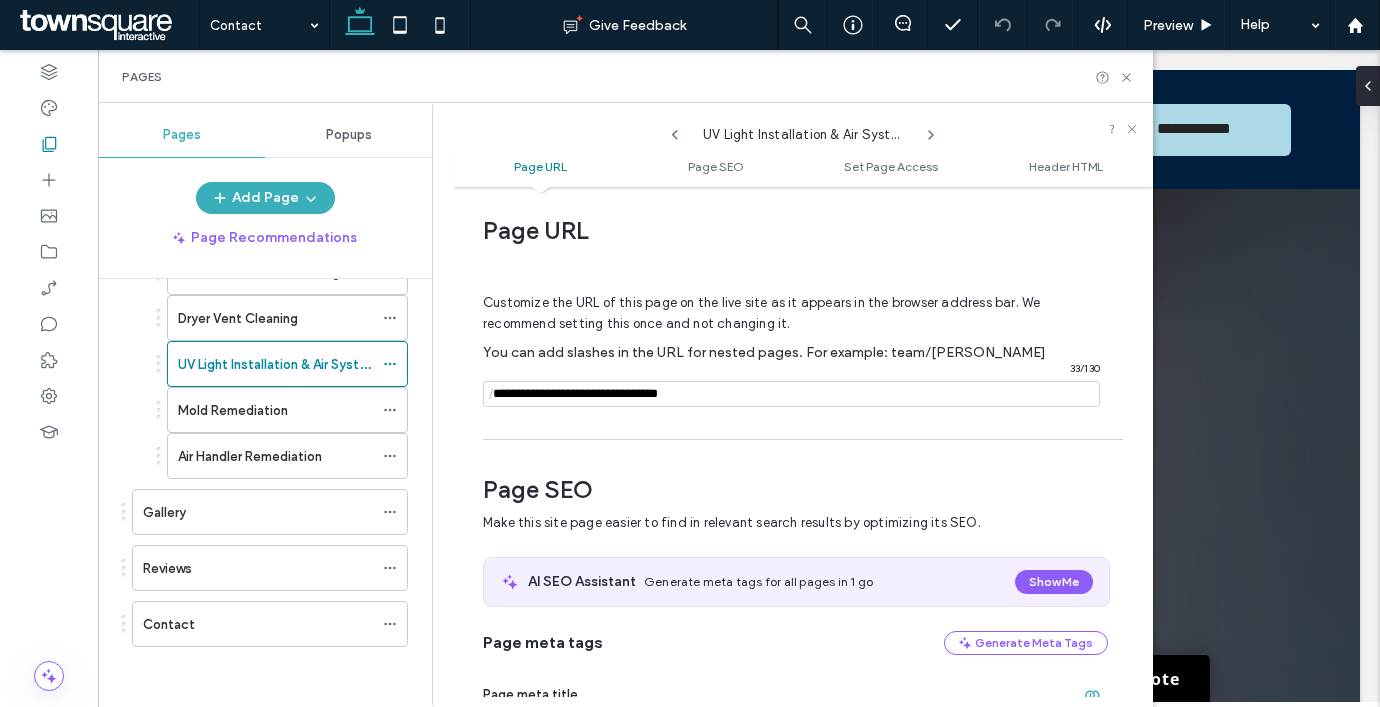 click on "Home Services Residential Duct Cleaning Commercial Duct Cleaning Dryer Vent Cleaning UV Light Installation & Air Systems Mold Remediation Air Handler Remediation Gallery Reviews Contact" at bounding box center (257, 381) 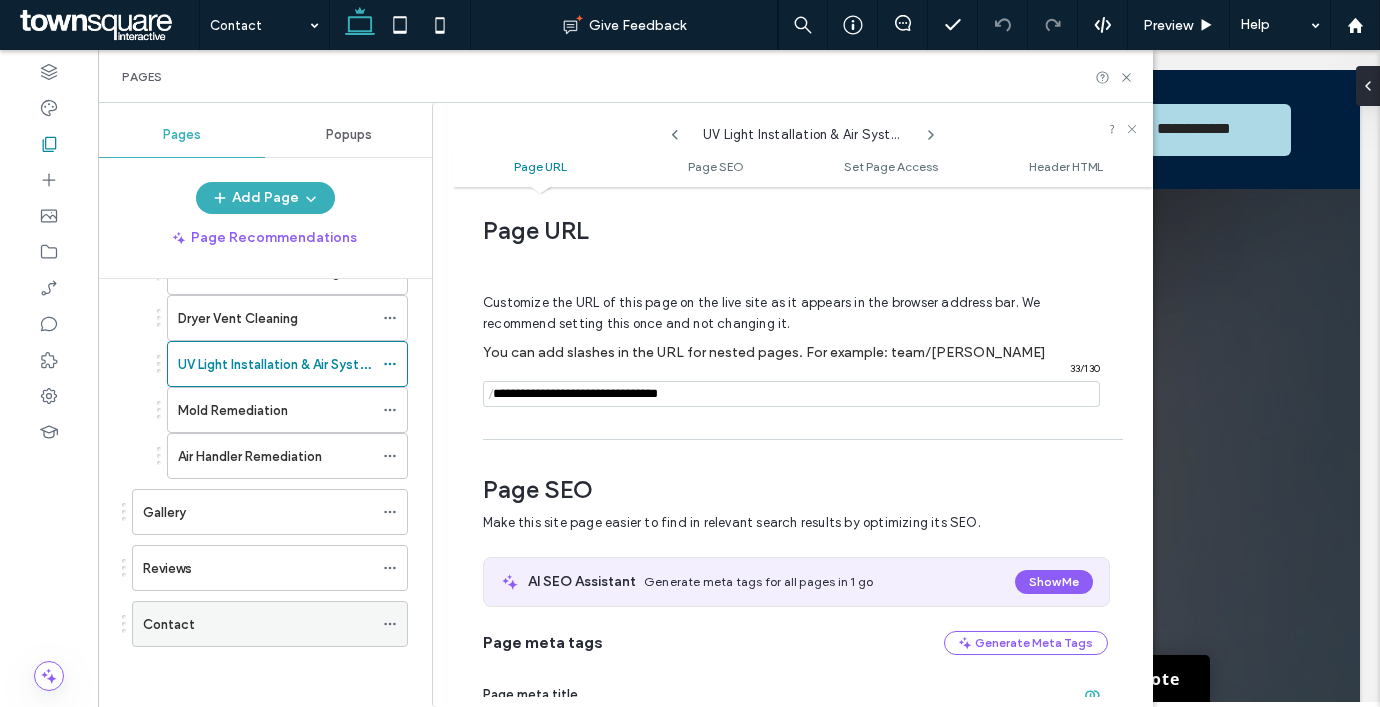 click on "Contact" at bounding box center (258, 624) 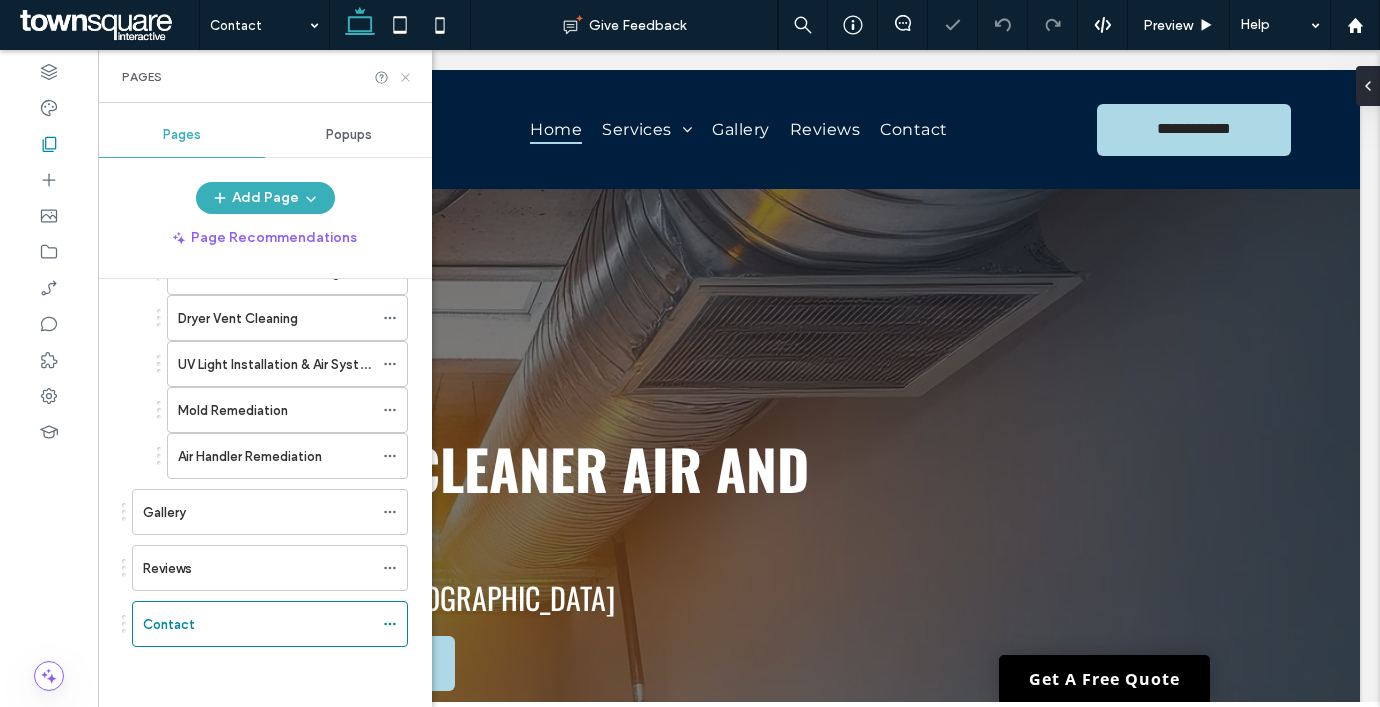 click 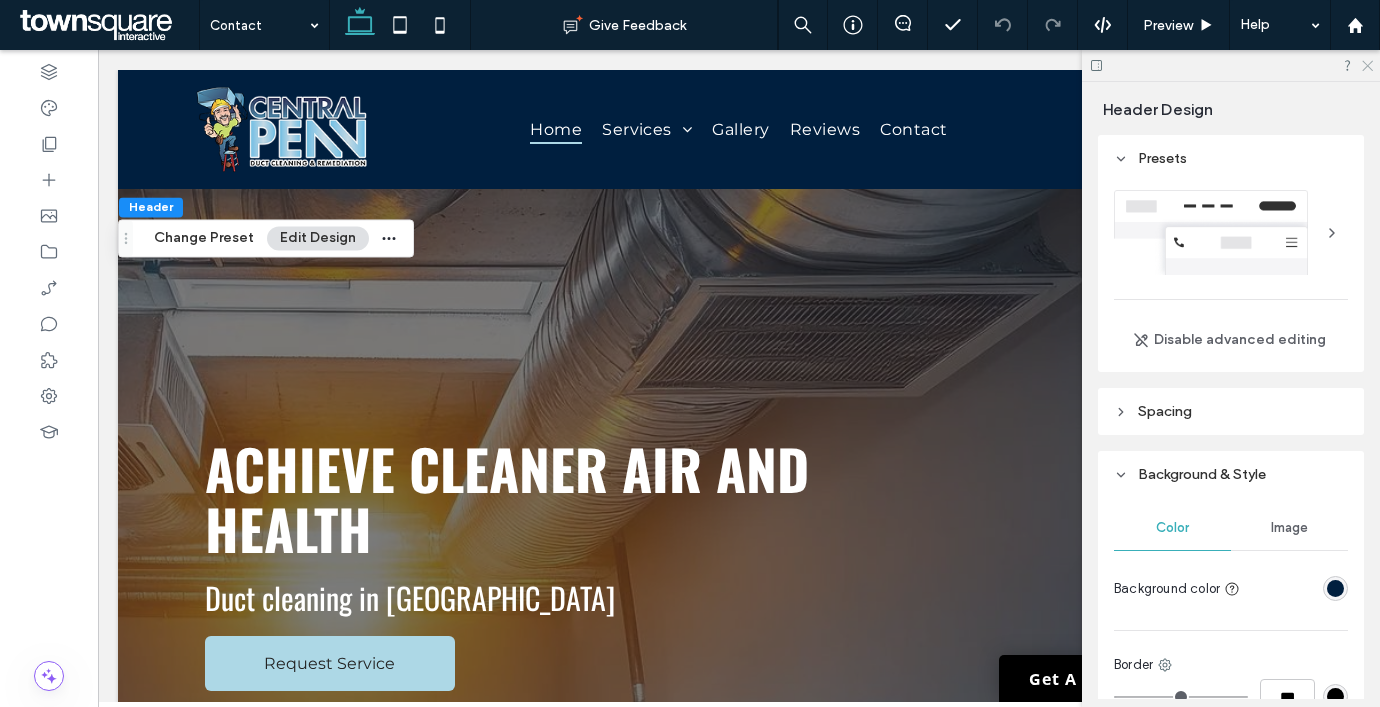 click 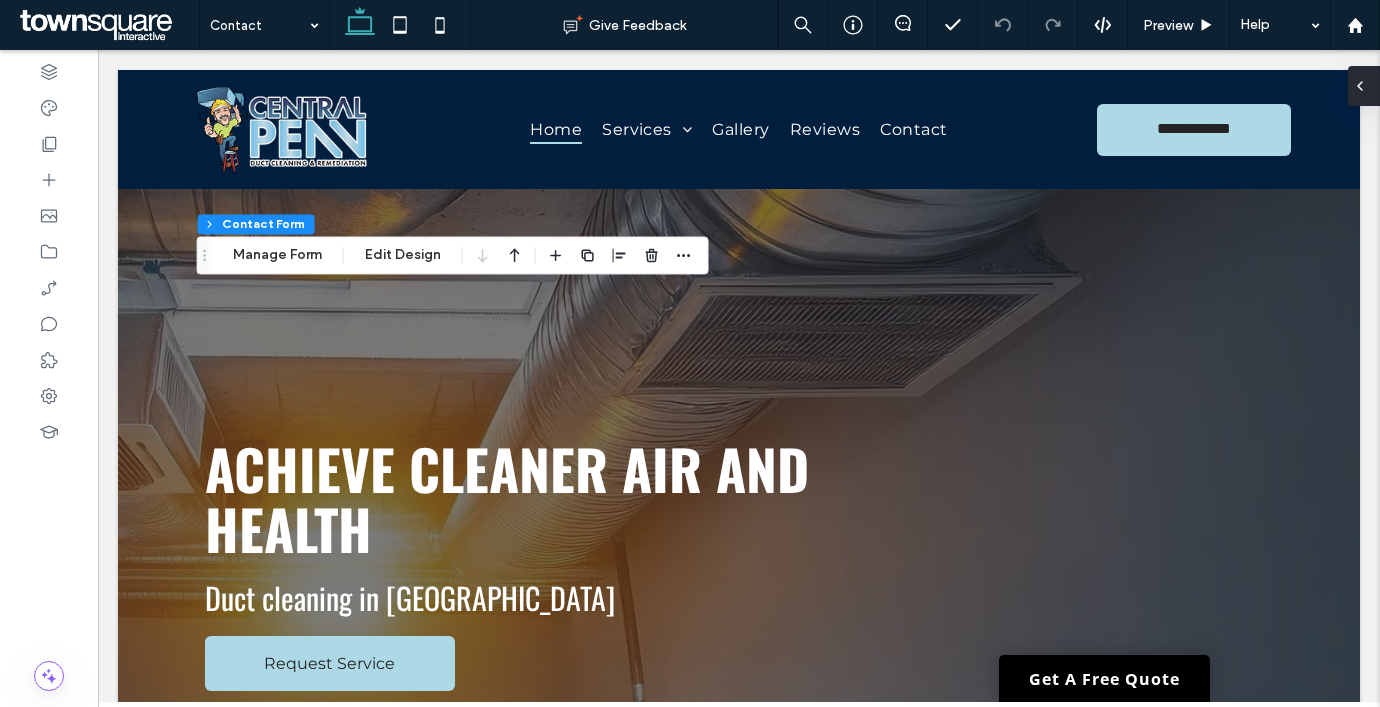 type on "*" 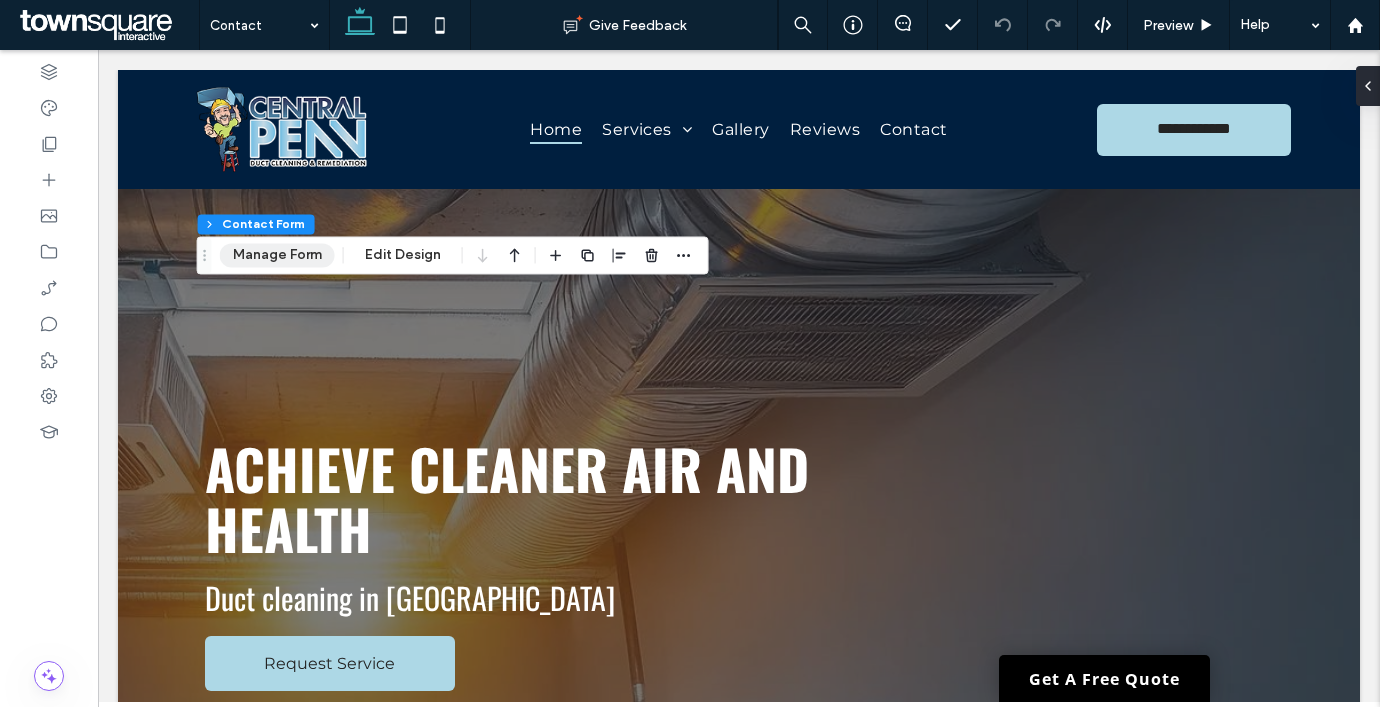 click on "Manage Form" at bounding box center [277, 255] 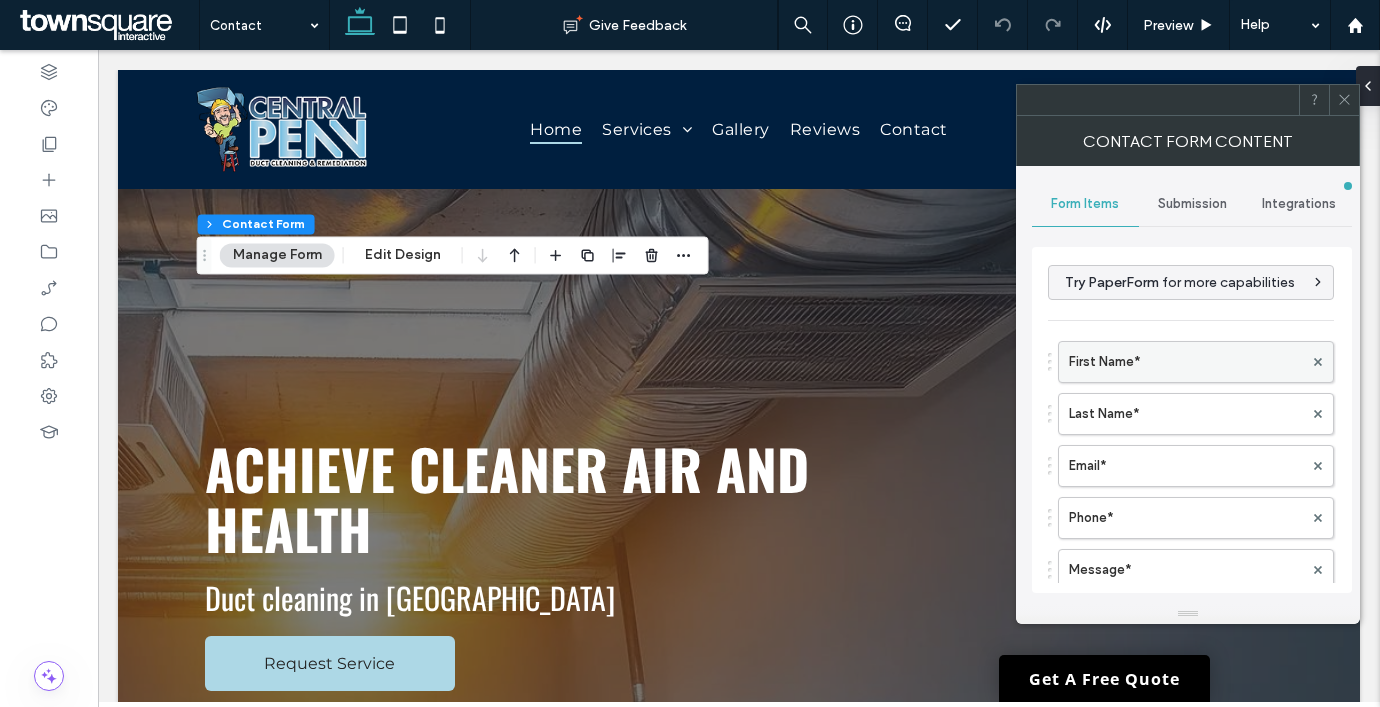 click on "First Name*" at bounding box center (1186, 362) 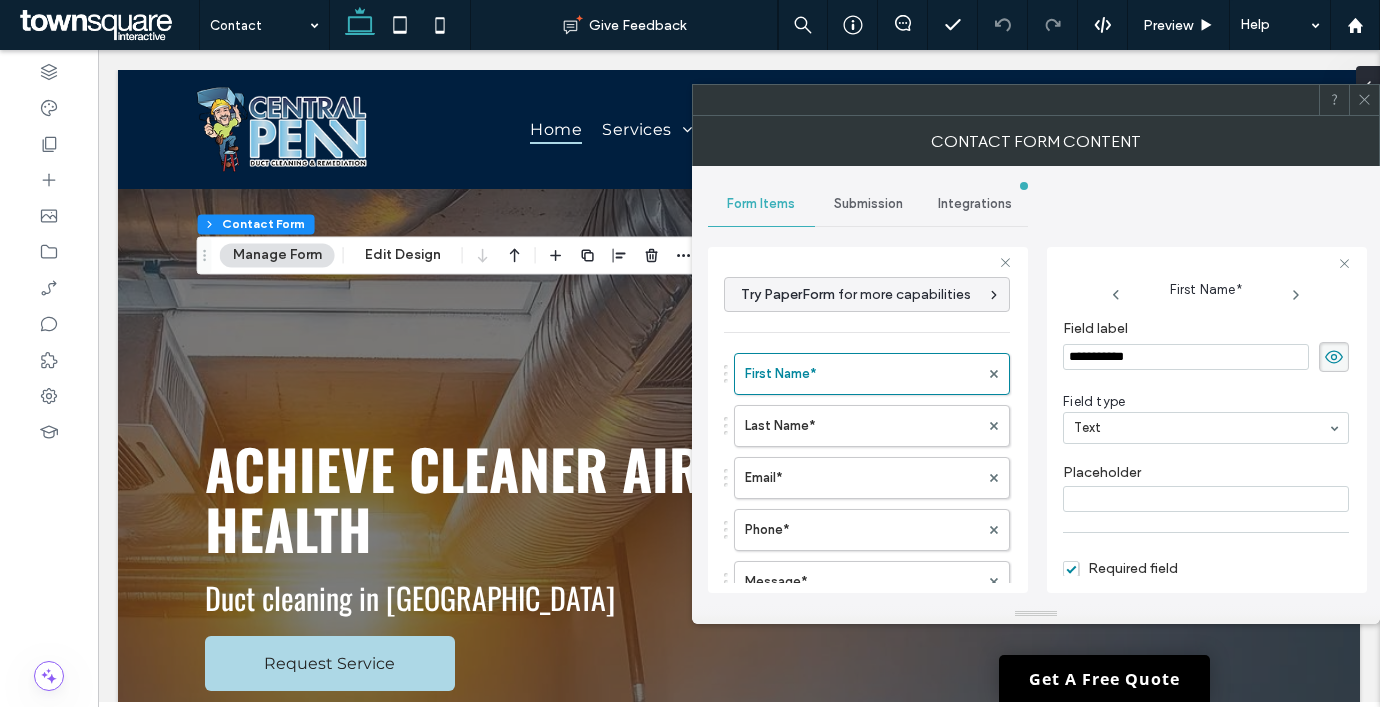 scroll, scrollTop: 124, scrollLeft: 0, axis: vertical 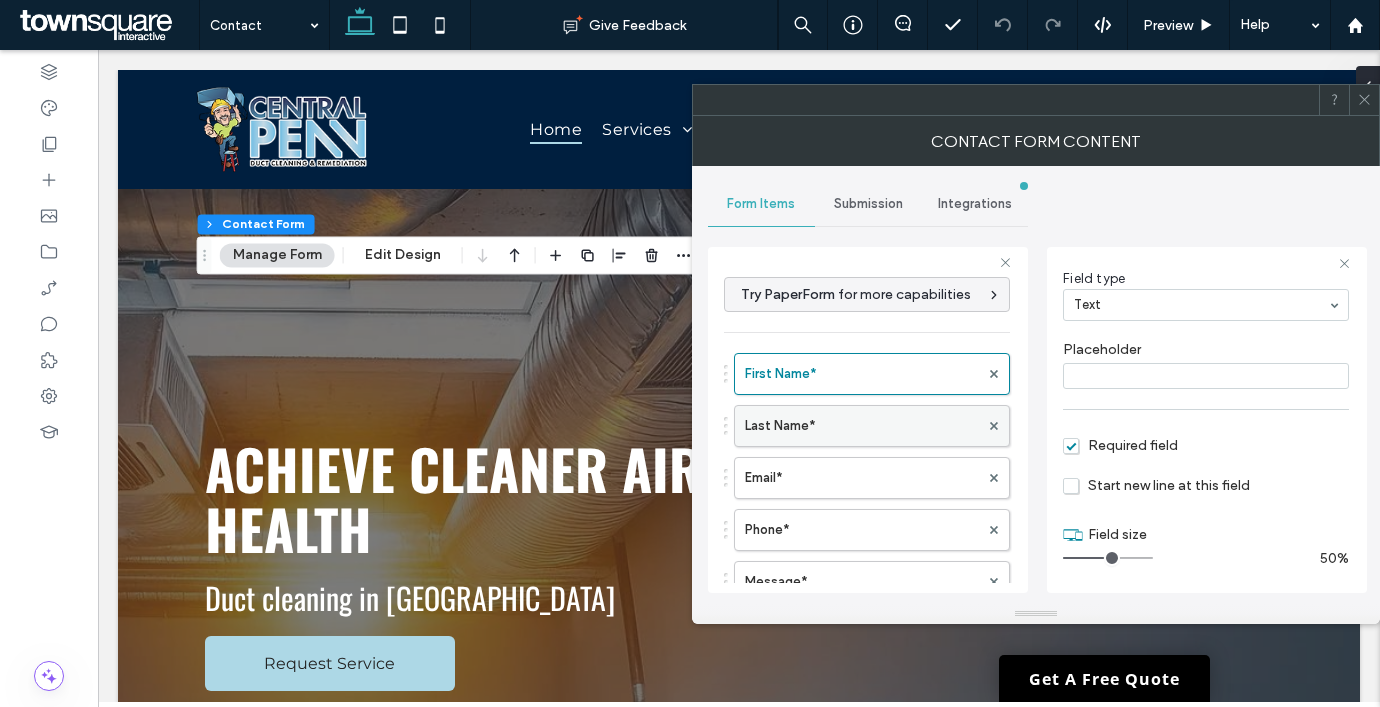 click on "Last Name*" at bounding box center [862, 426] 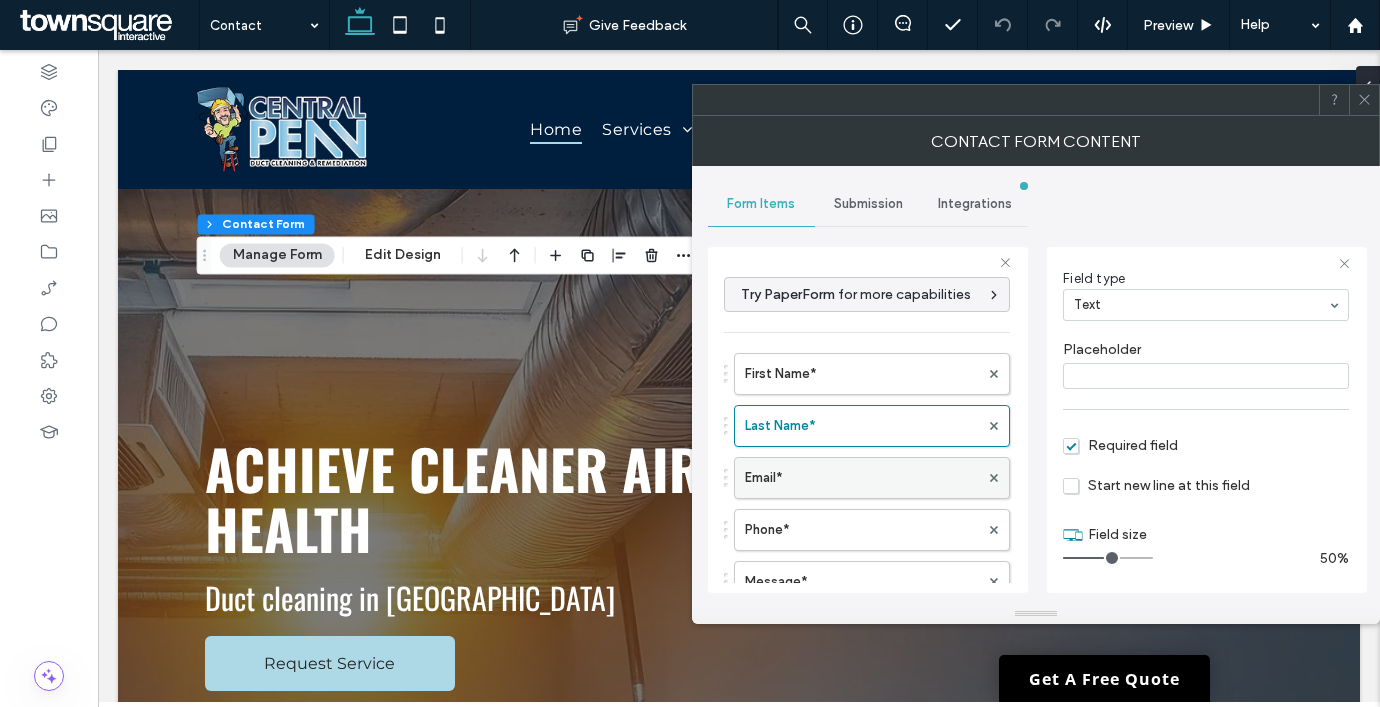 click on "Email*" at bounding box center [862, 478] 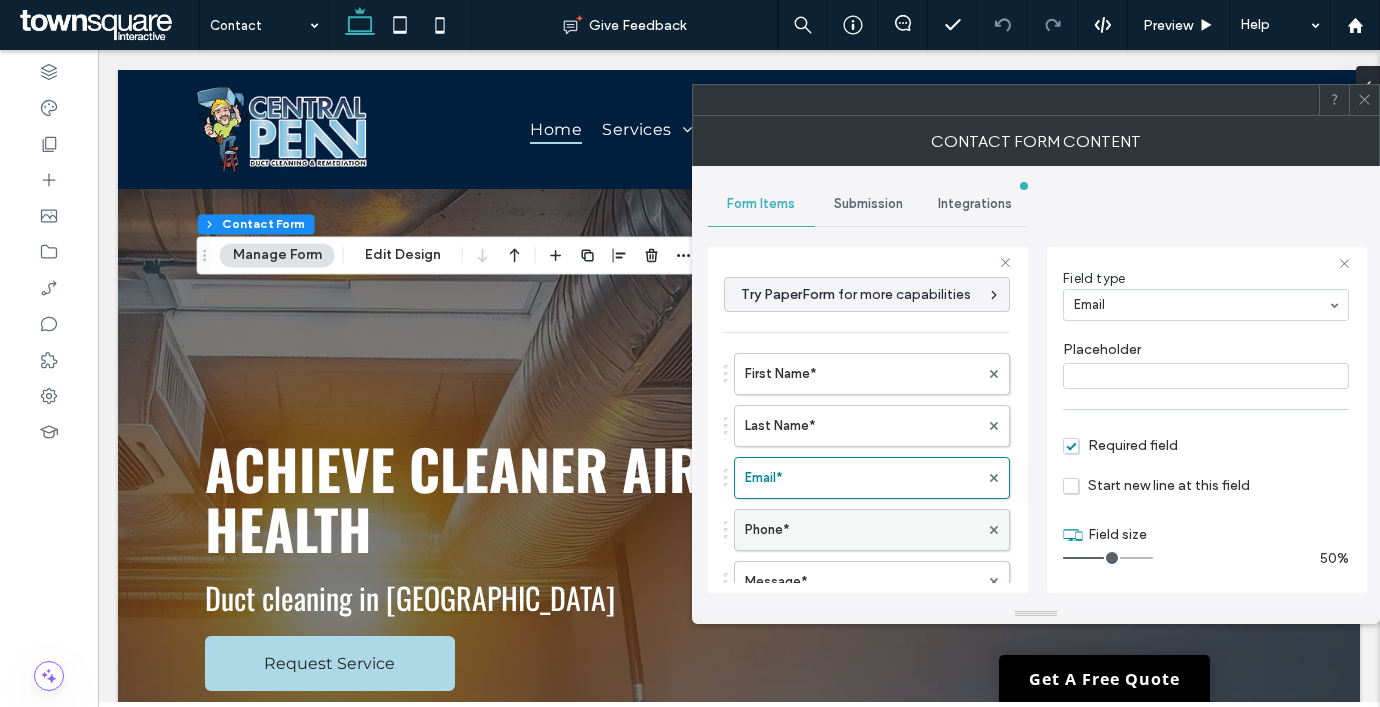 click on "Phone*" at bounding box center (862, 530) 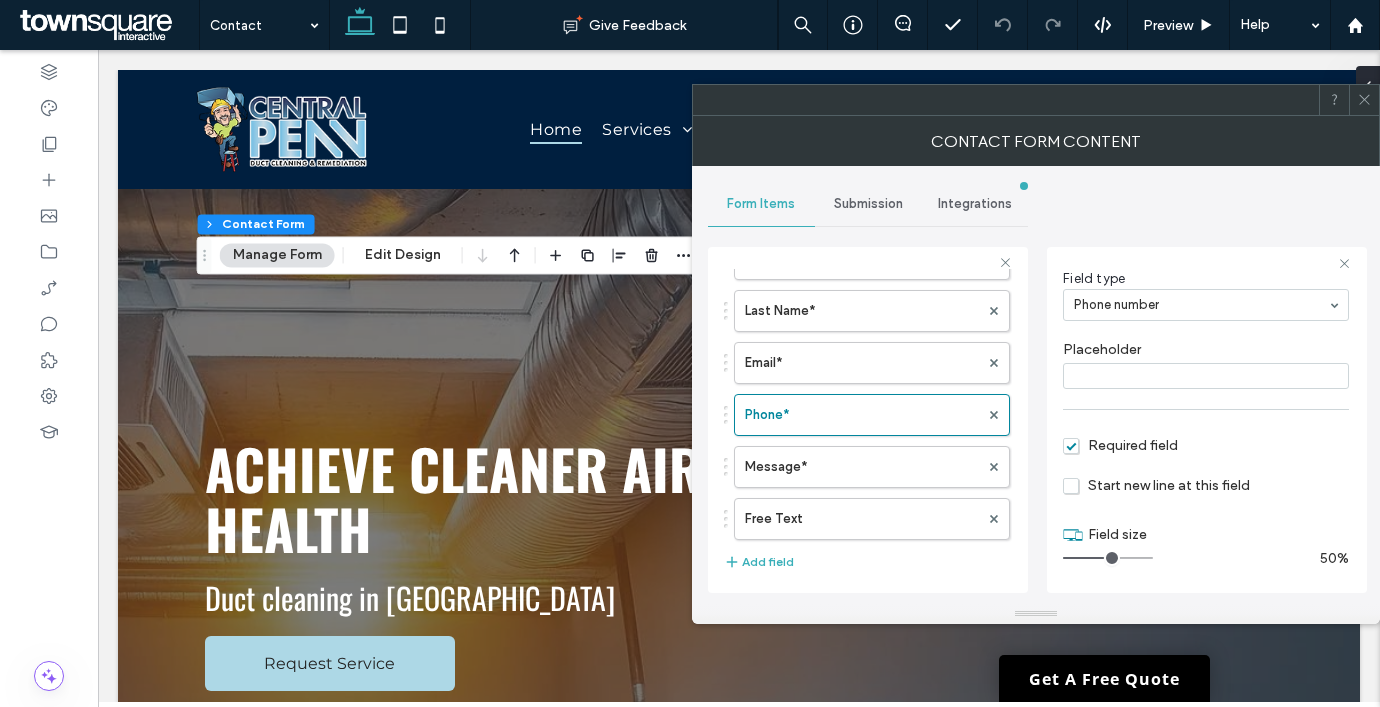 scroll, scrollTop: 200, scrollLeft: 0, axis: vertical 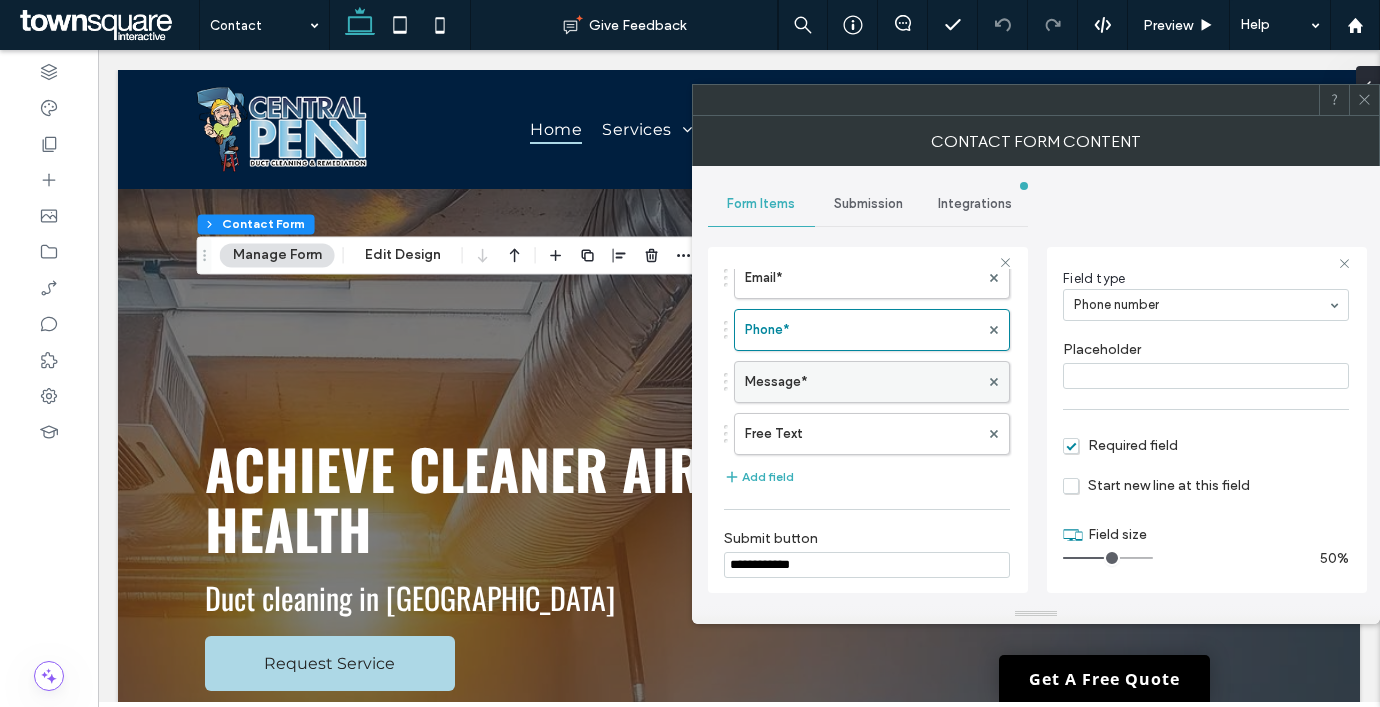 click on "Message*" at bounding box center (862, 382) 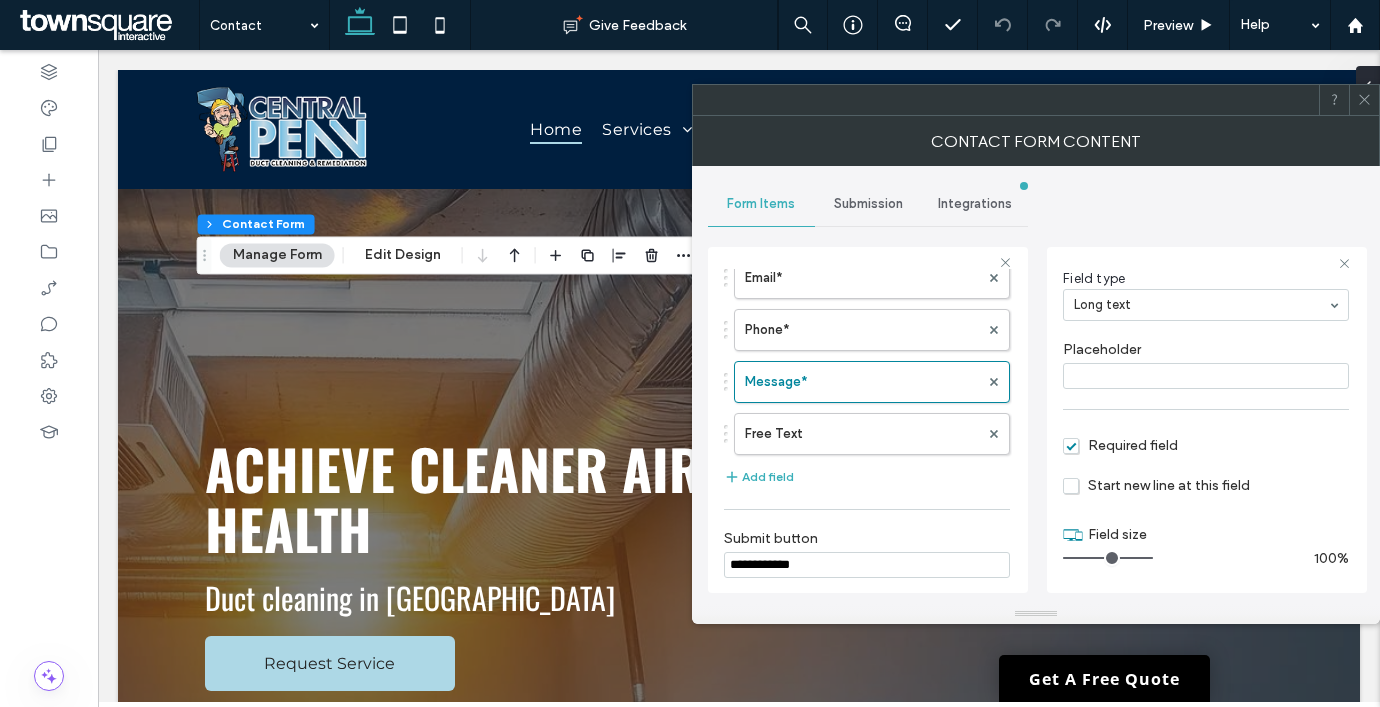 click on "Submission" at bounding box center [868, 204] 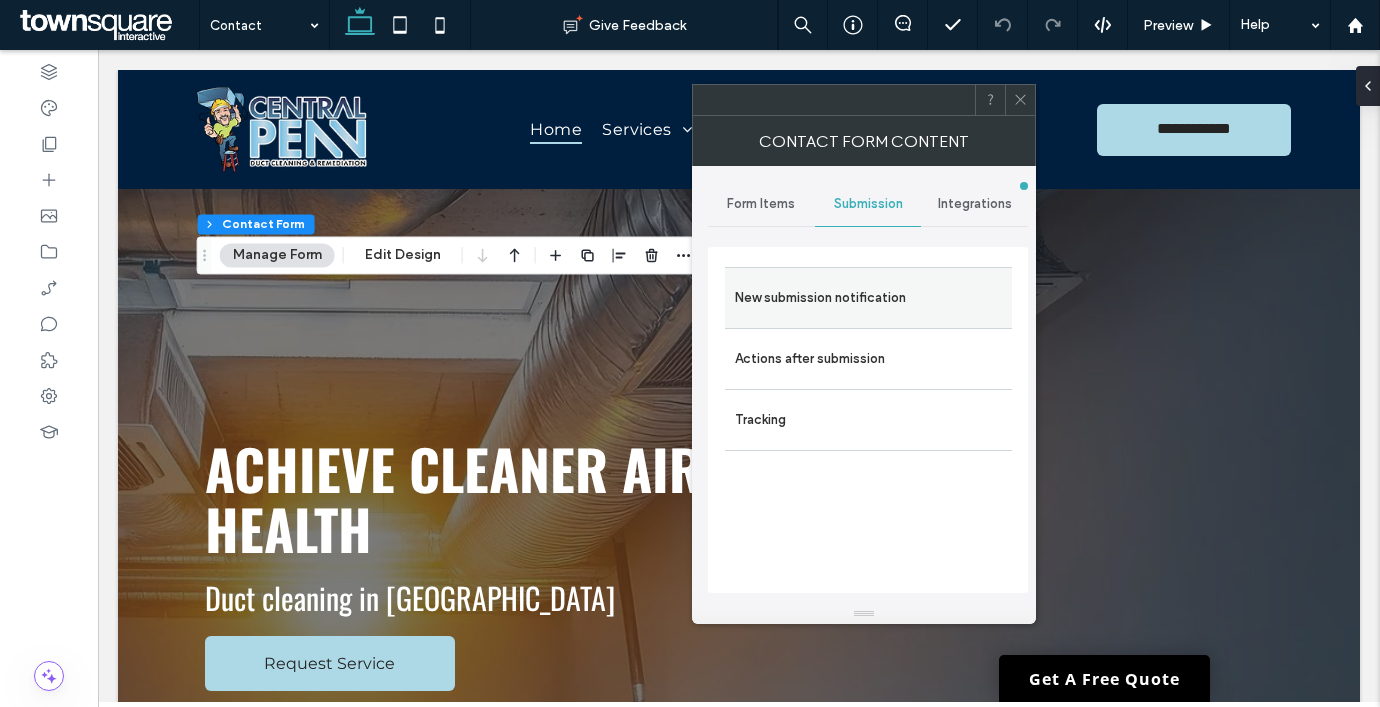 click on "New submission notification" at bounding box center (868, 298) 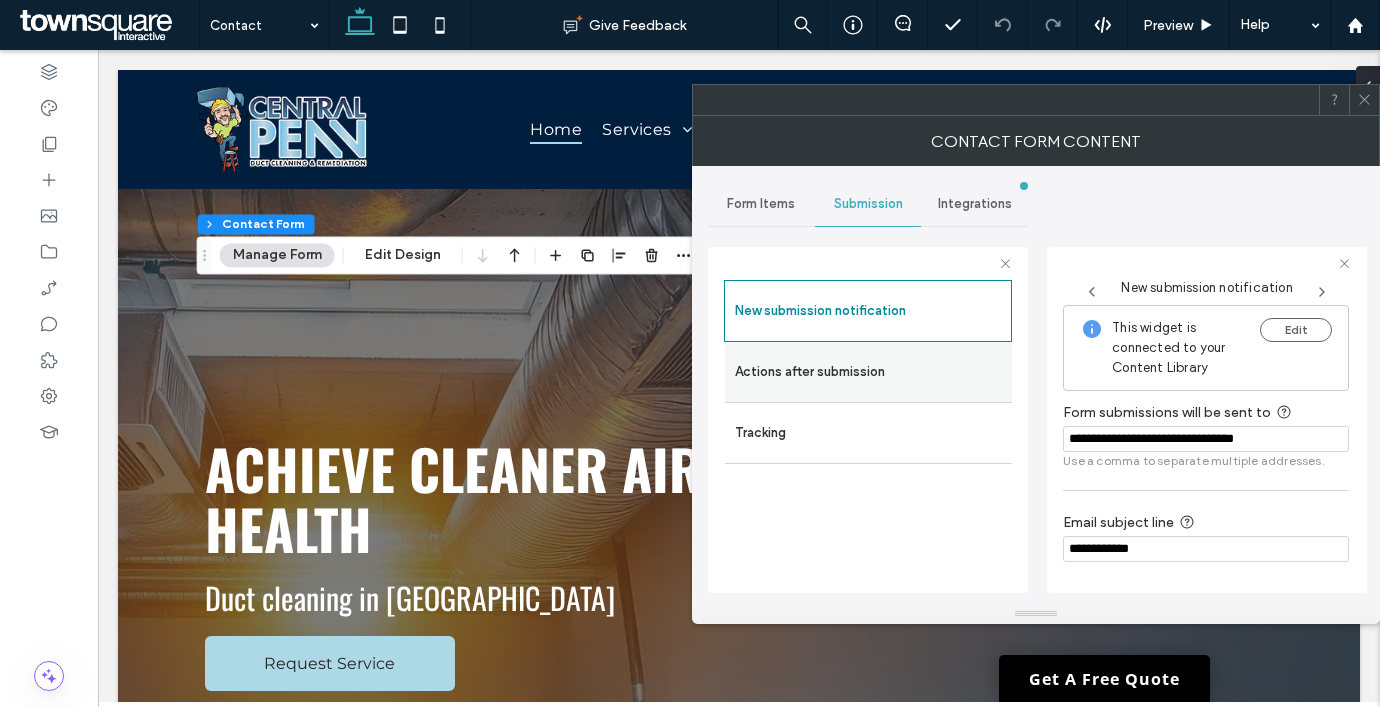 click on "Actions after submission" at bounding box center [868, 372] 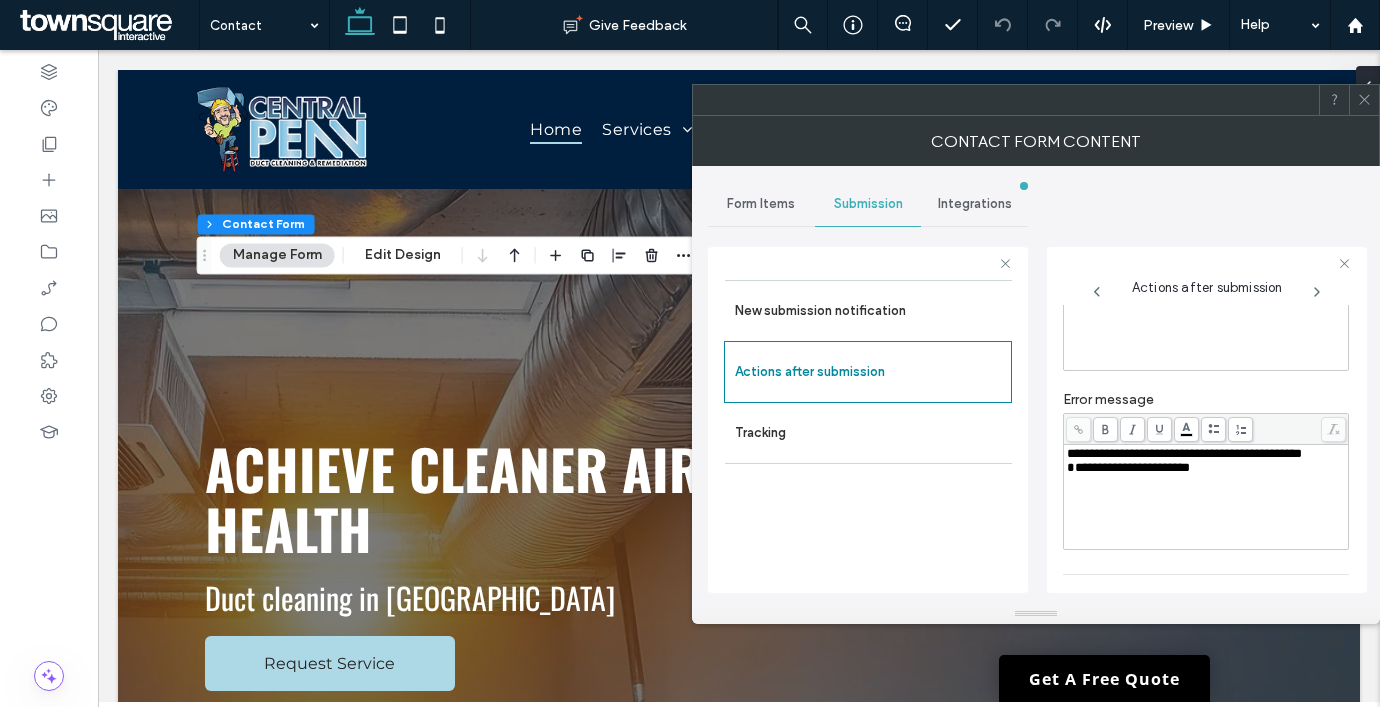 scroll, scrollTop: 345, scrollLeft: 0, axis: vertical 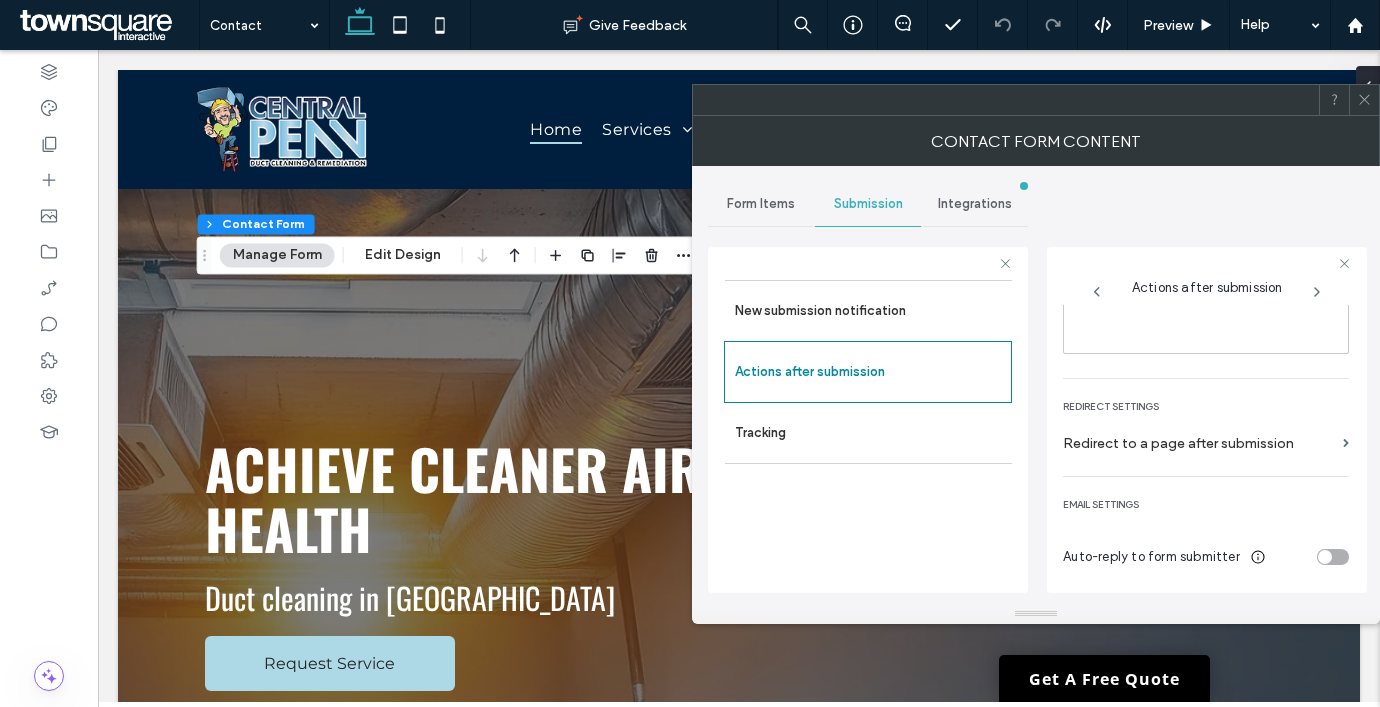 click 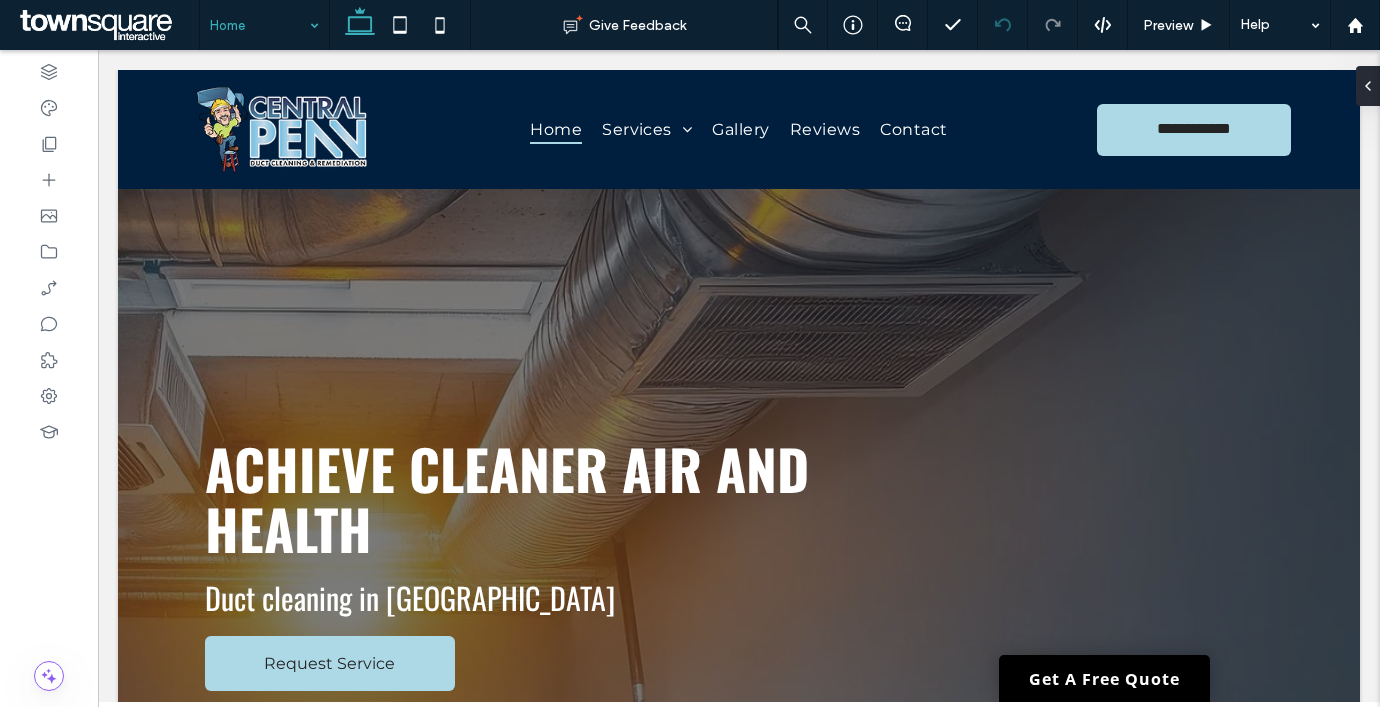 type on "******" 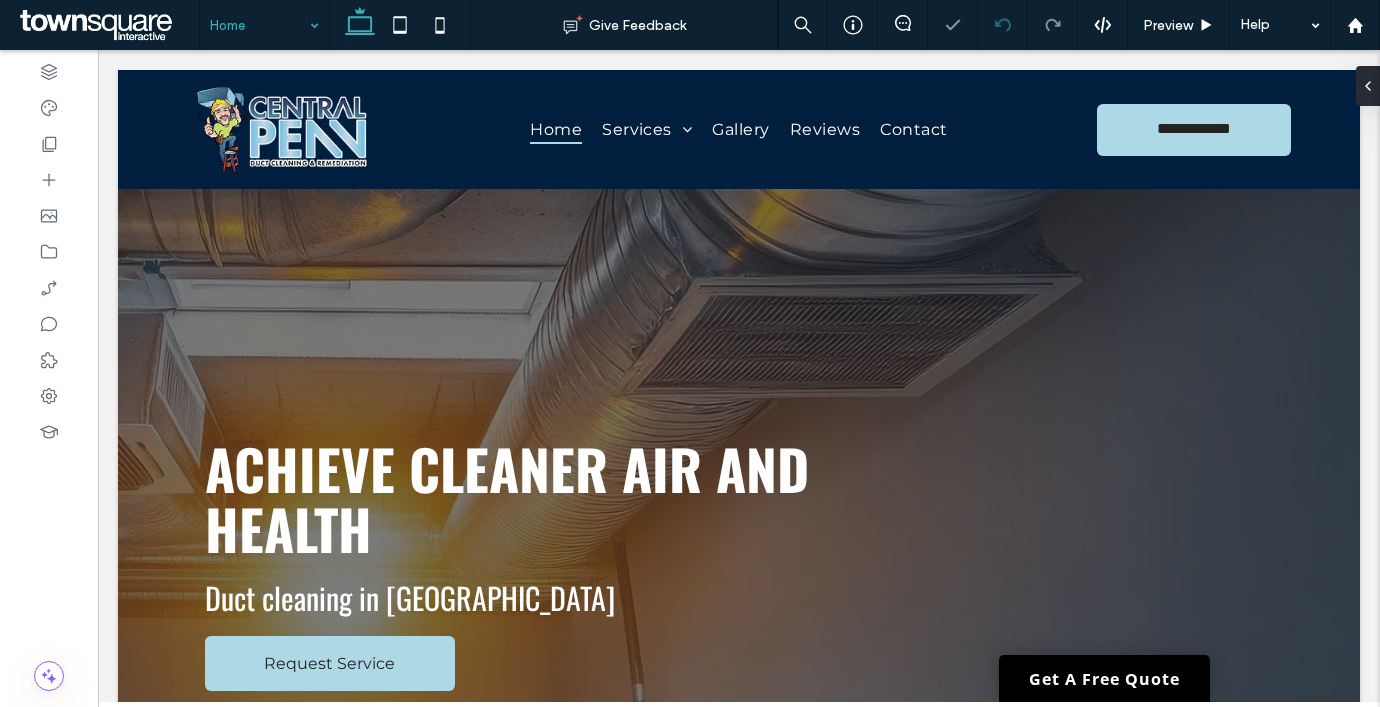 type on "**********" 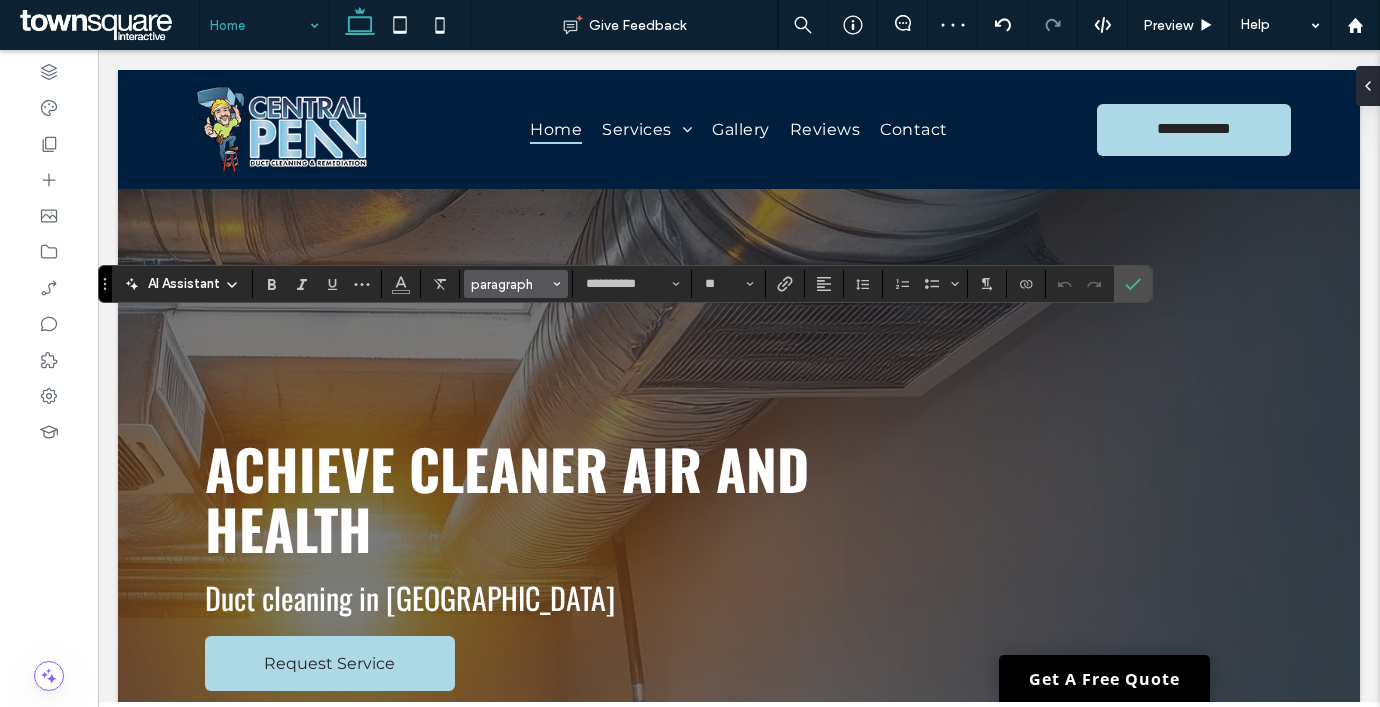 click on "paragraph" at bounding box center (510, 284) 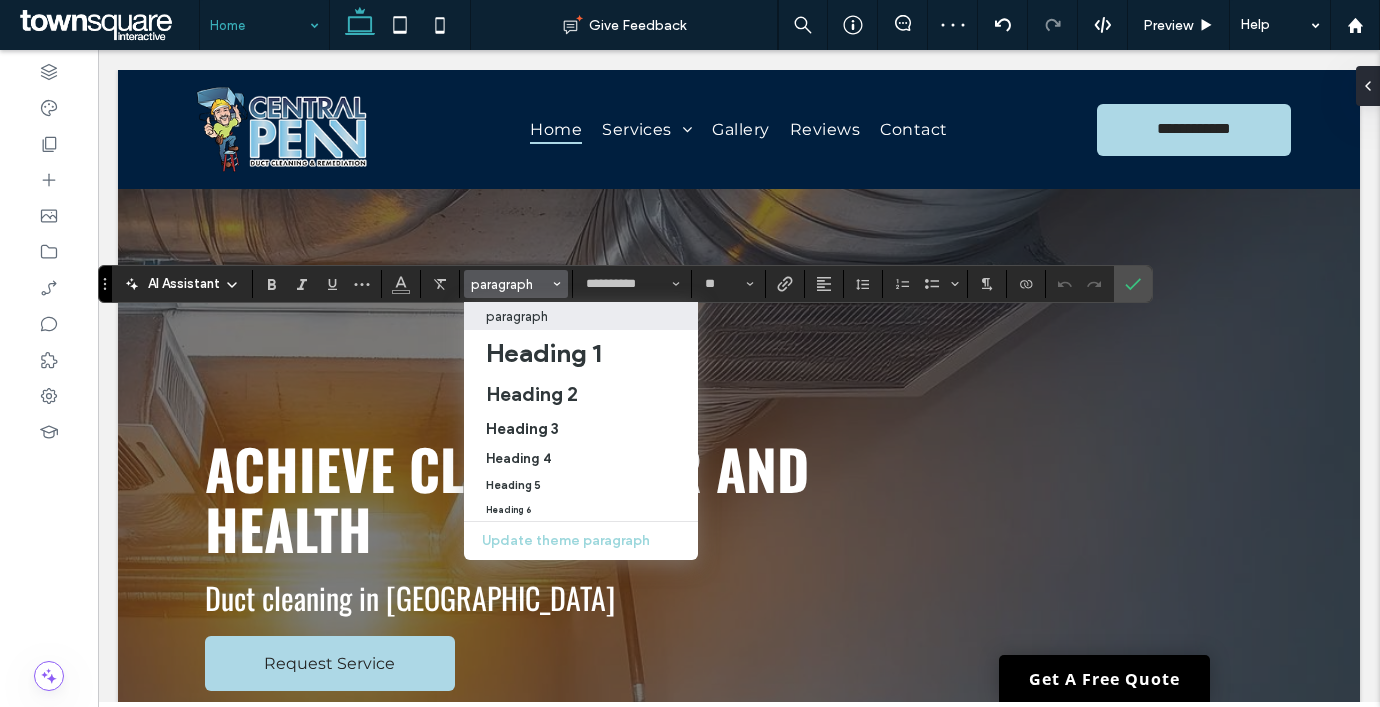 click on "AI Assistant" at bounding box center [184, 284] 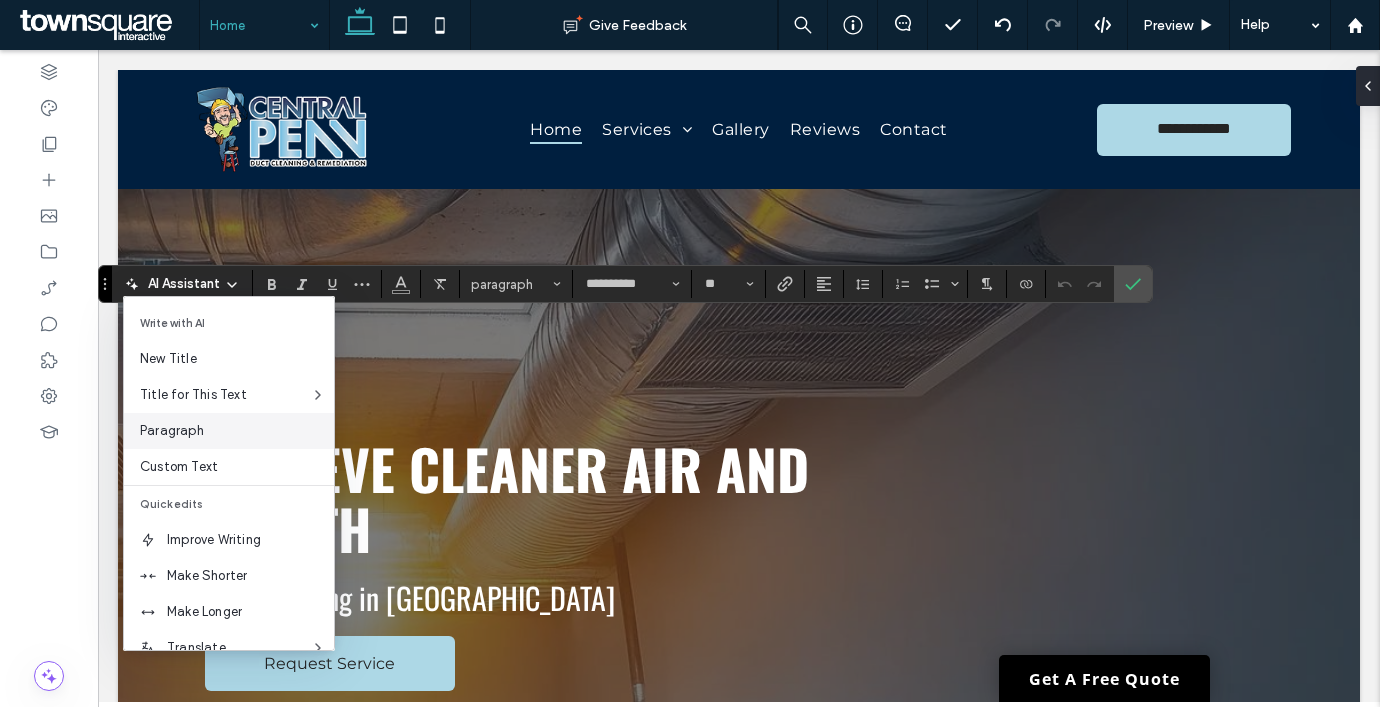click on "Paragraph" at bounding box center (237, 431) 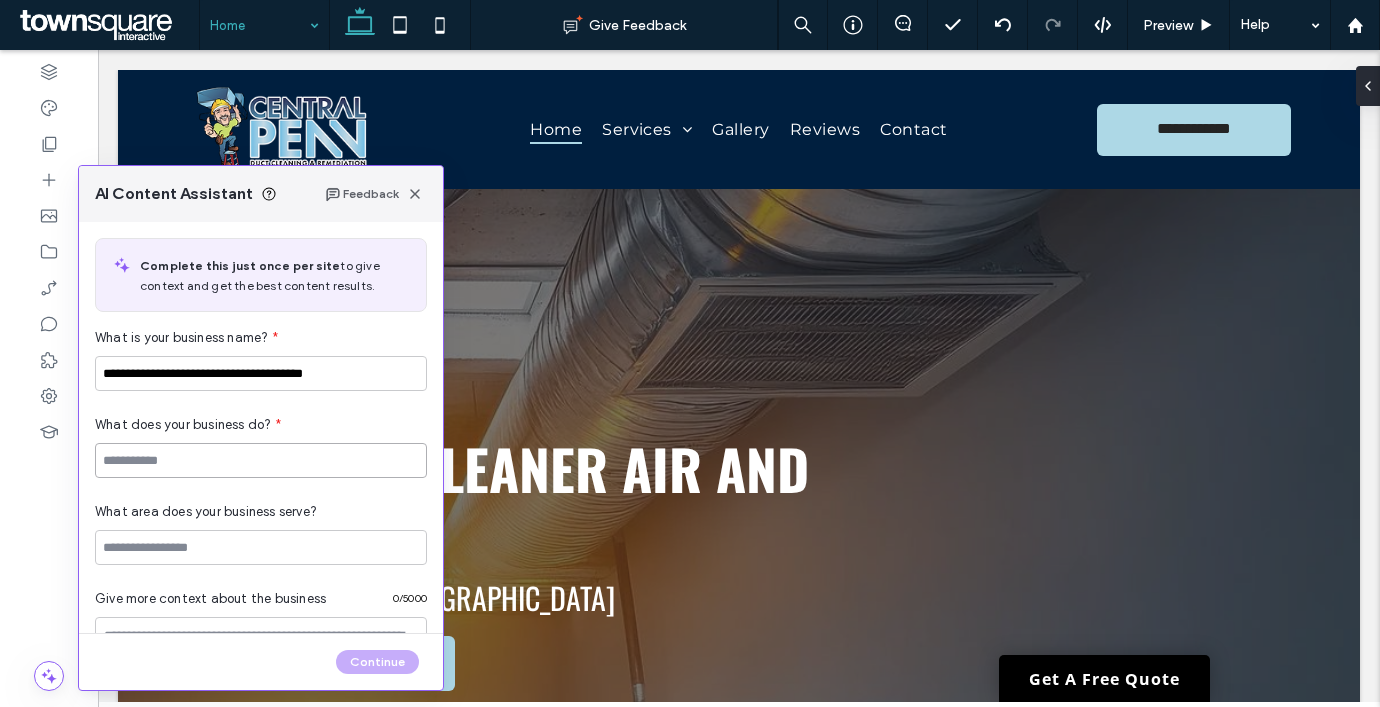 click at bounding box center (261, 460) 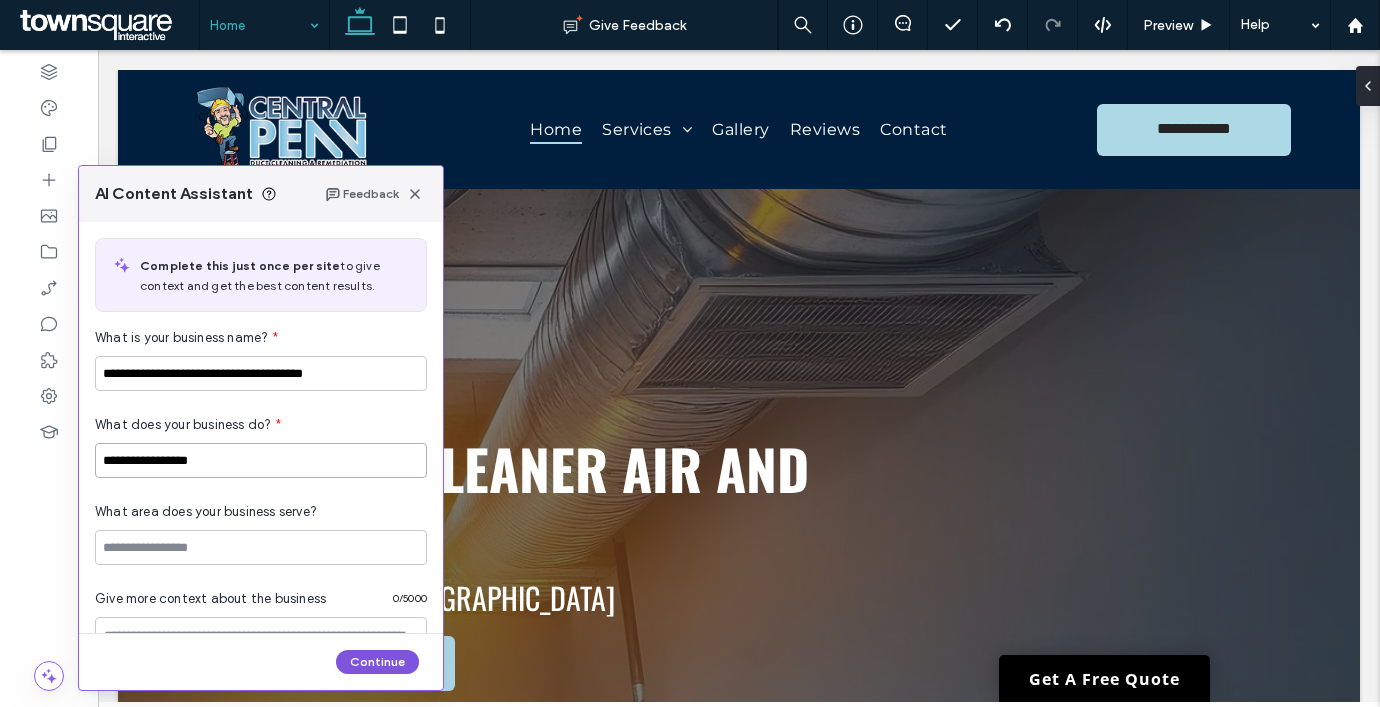type on "**********" 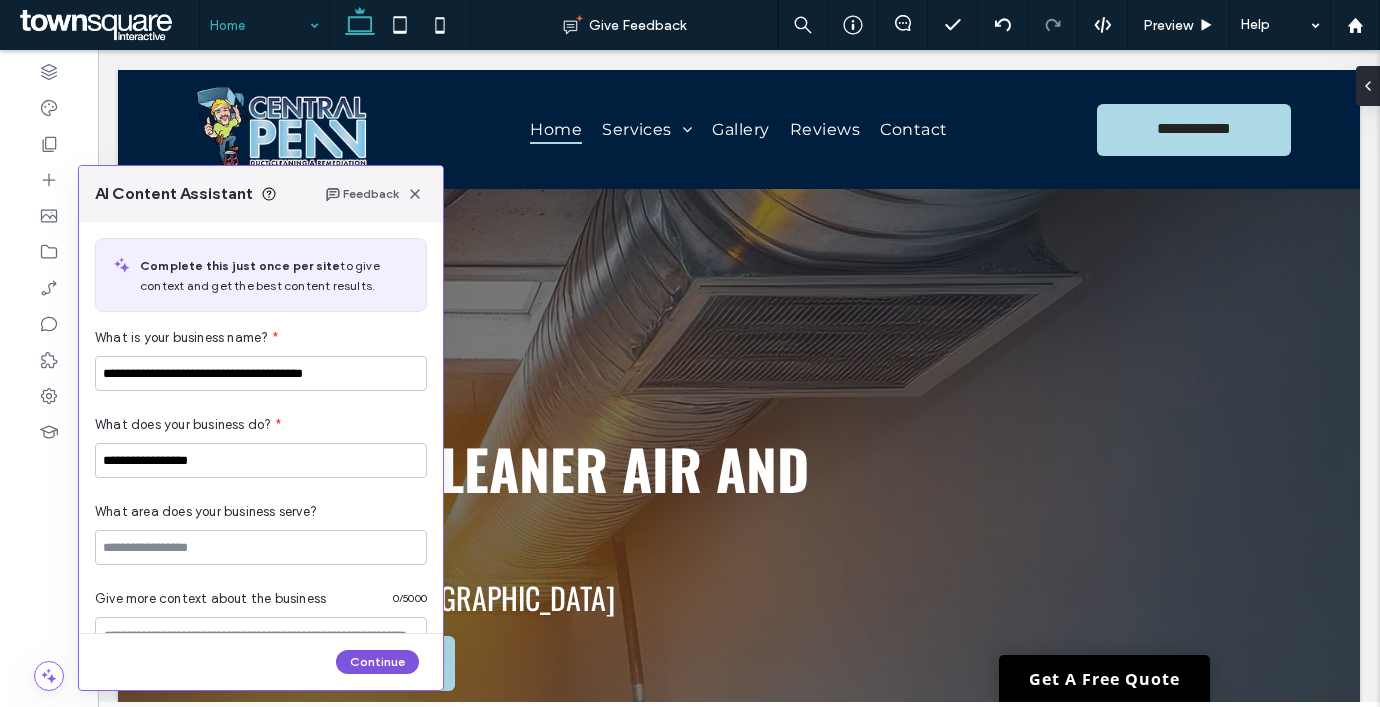 click on "Continue" at bounding box center [377, 662] 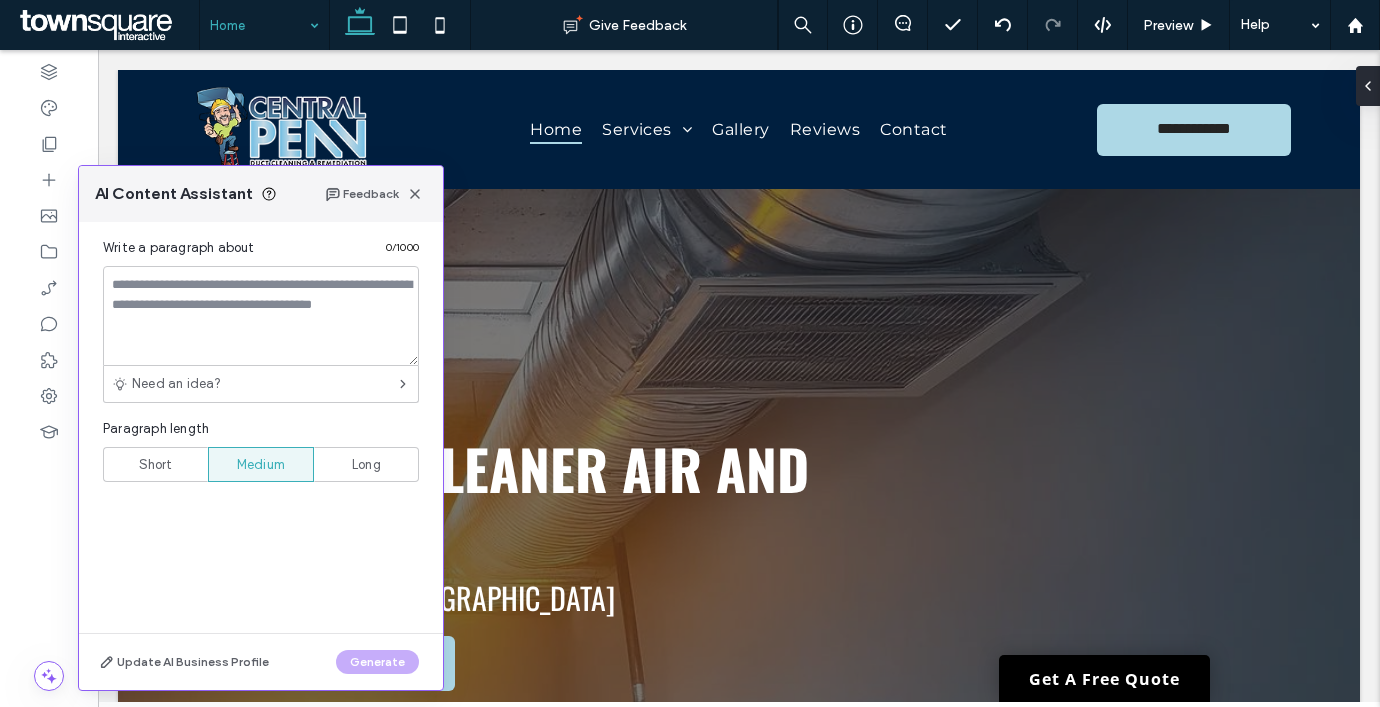 click on "Short" at bounding box center [156, 465] 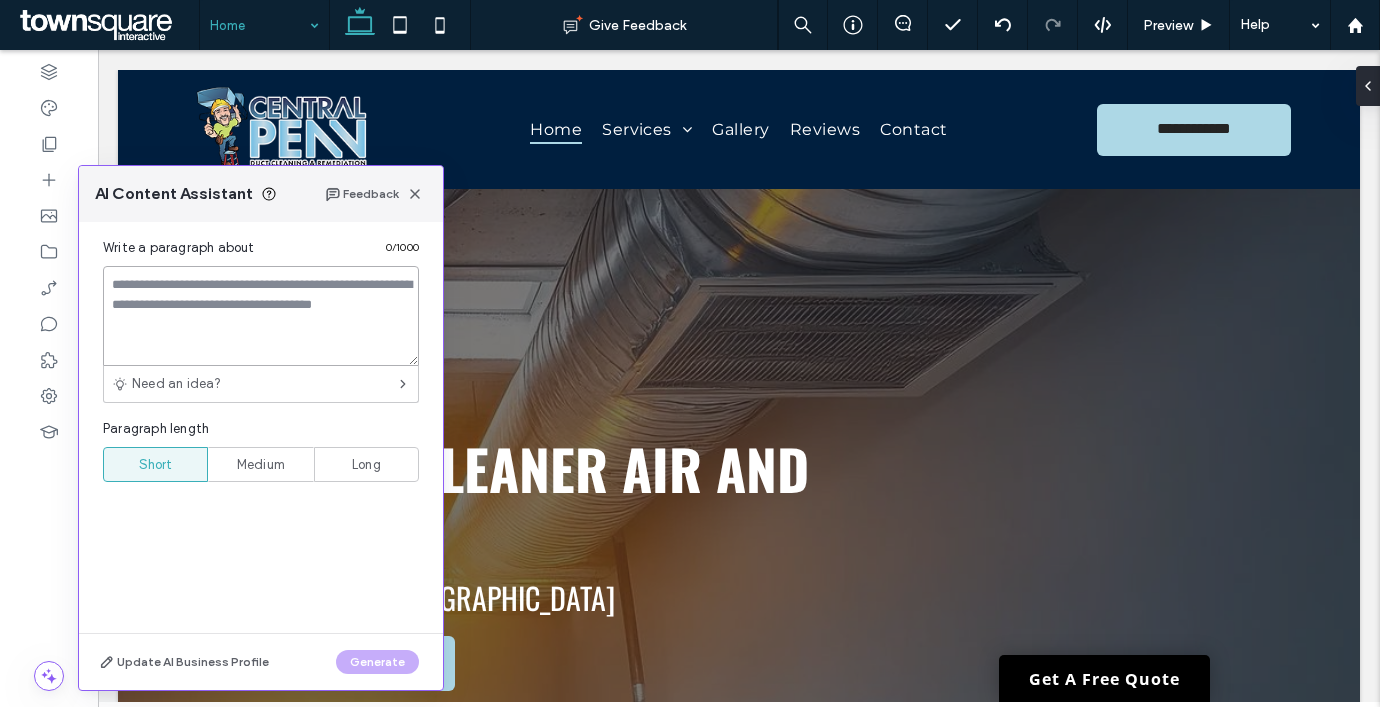 click at bounding box center (261, 316) 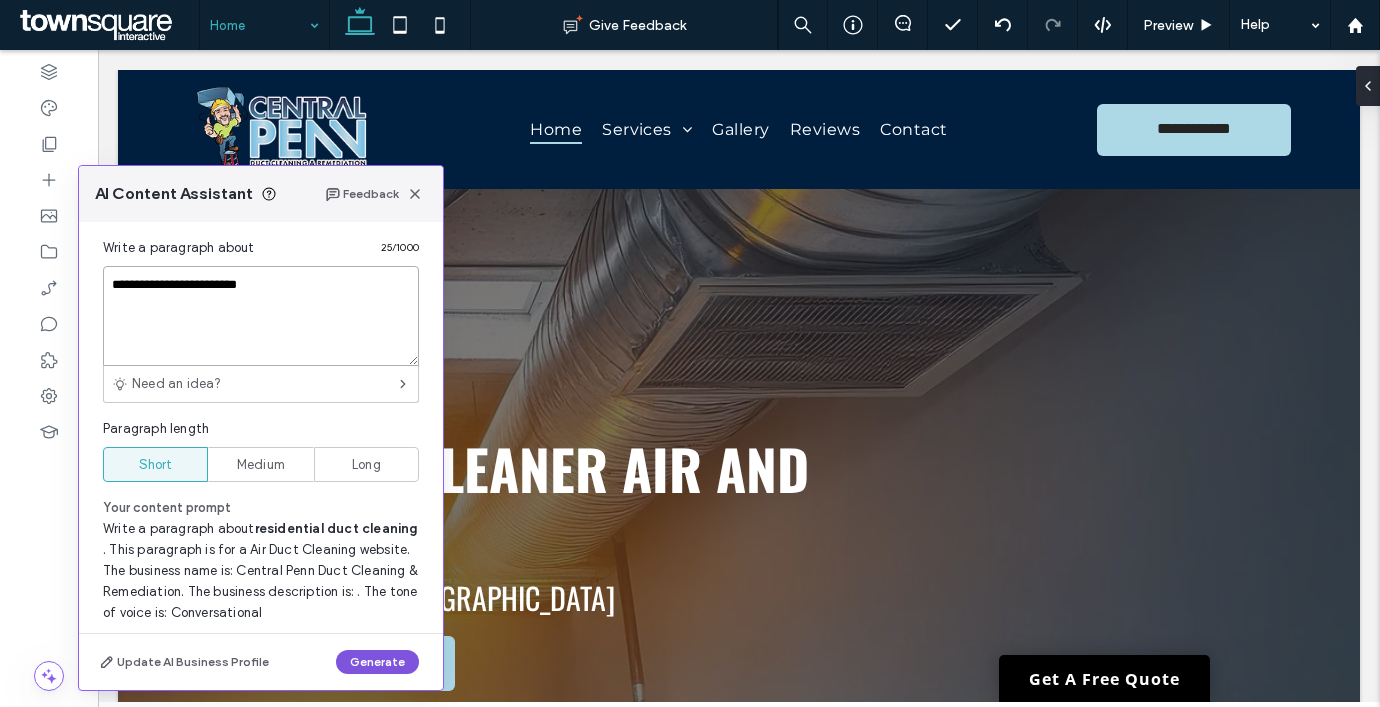 type on "**********" 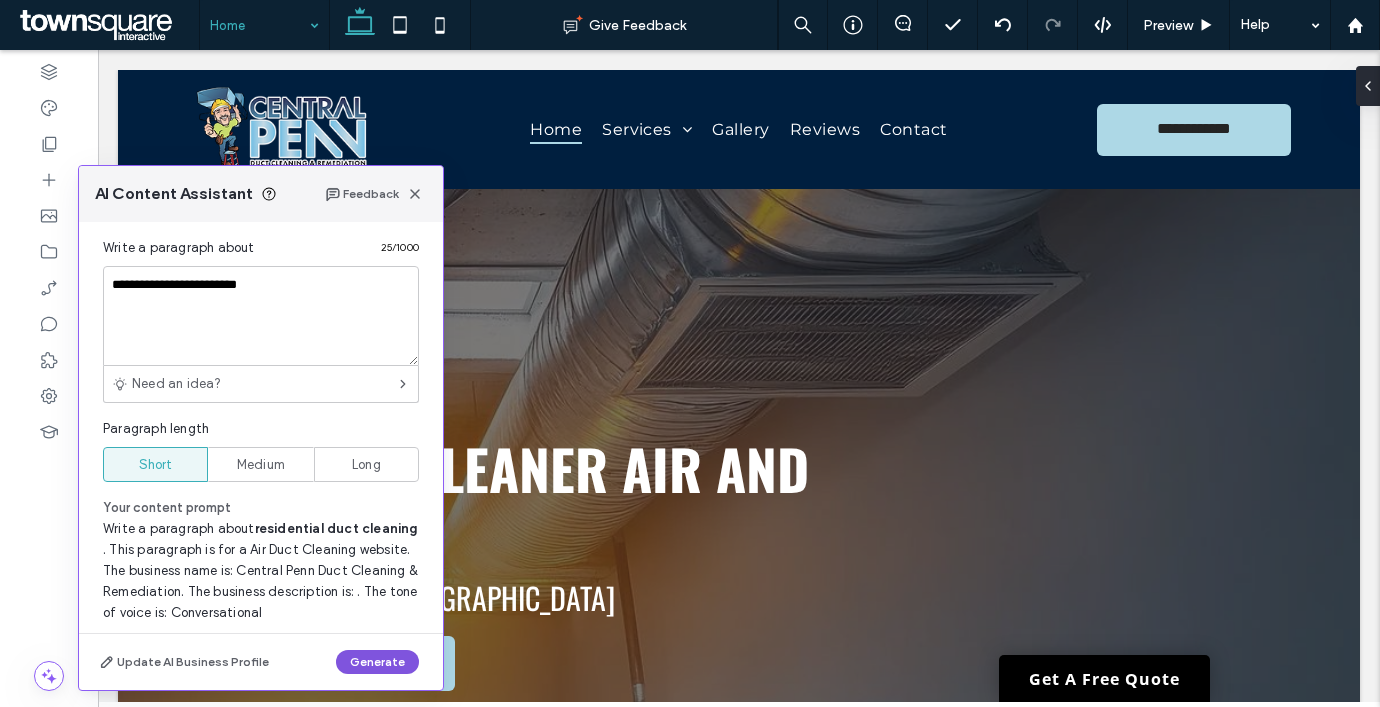 click on "Generate" at bounding box center (377, 662) 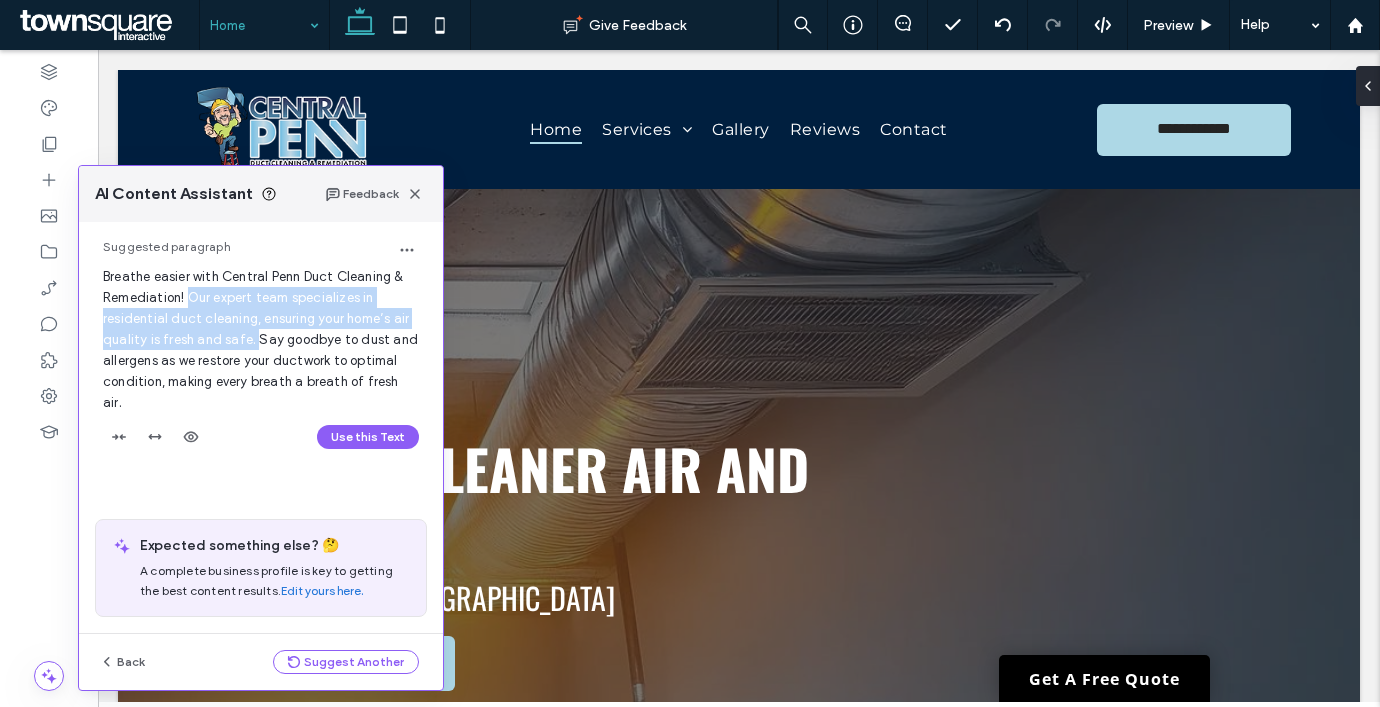 drag, startPoint x: 189, startPoint y: 298, endPoint x: 252, endPoint y: 337, distance: 74.094536 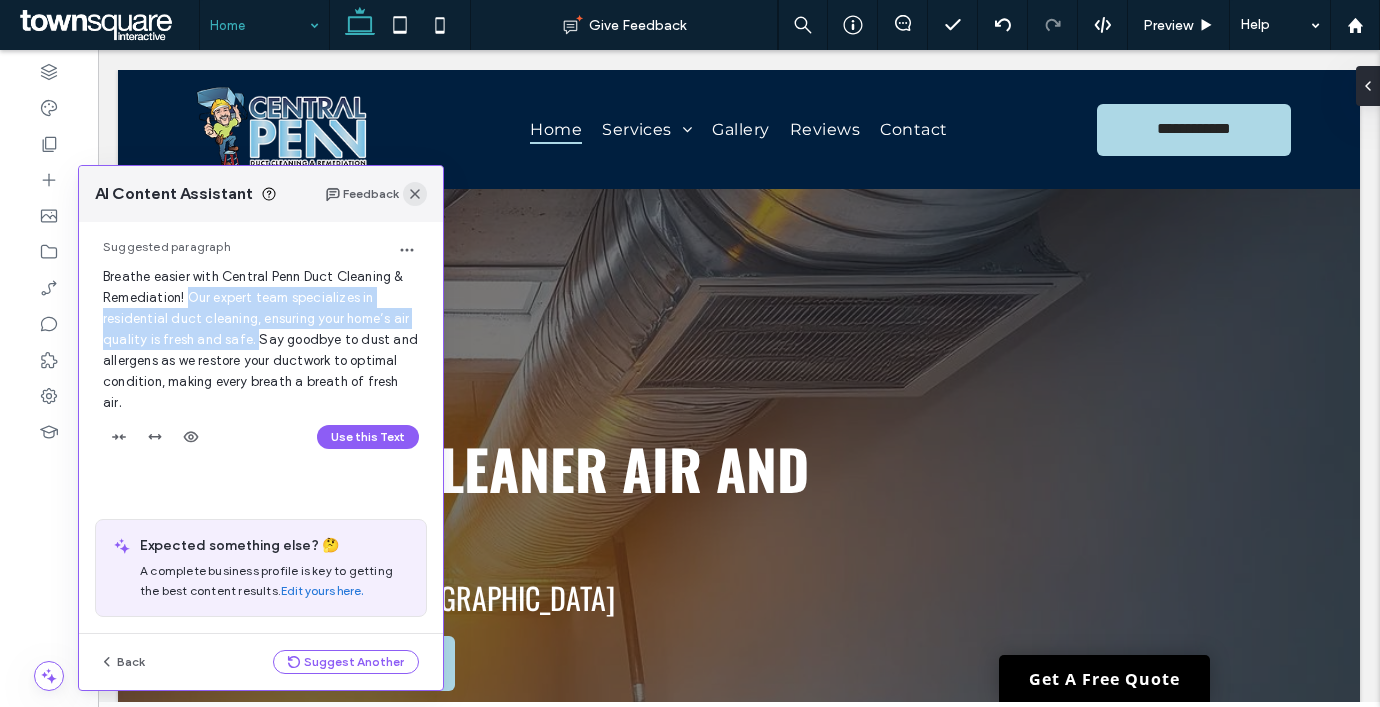 click 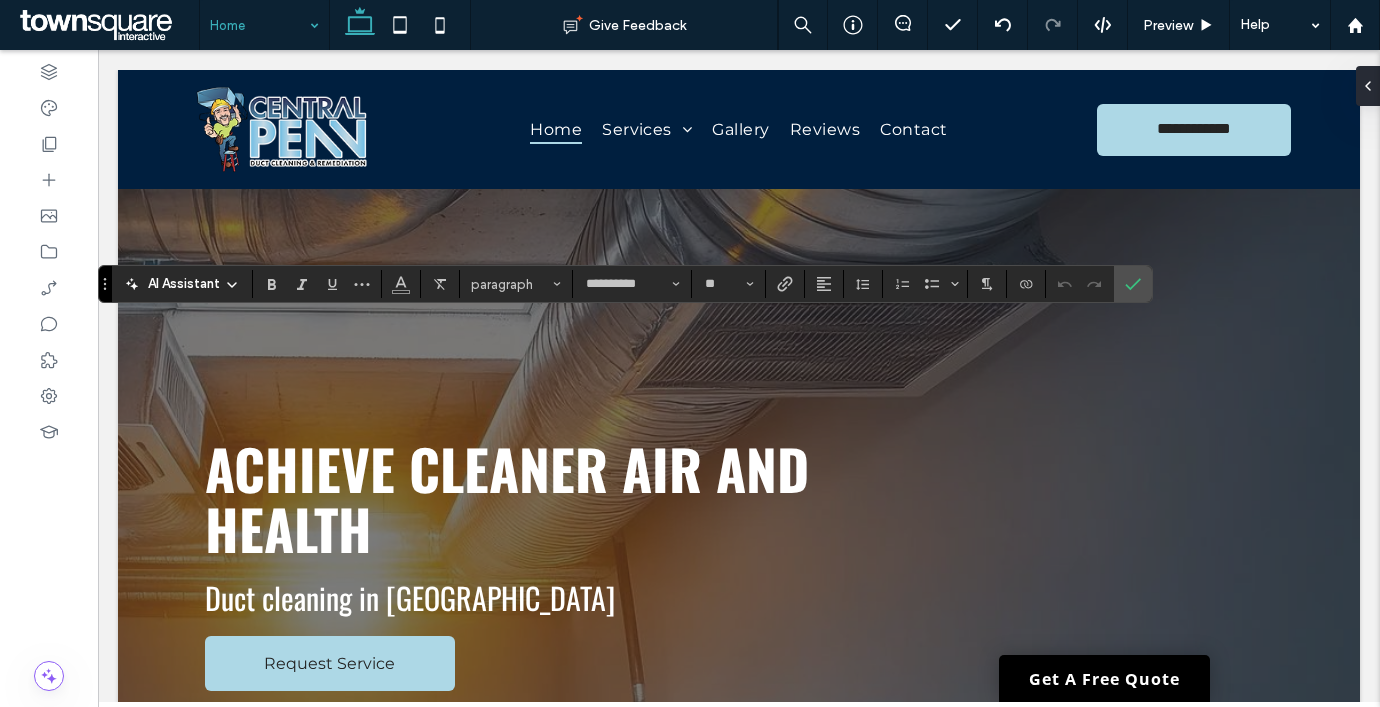 type 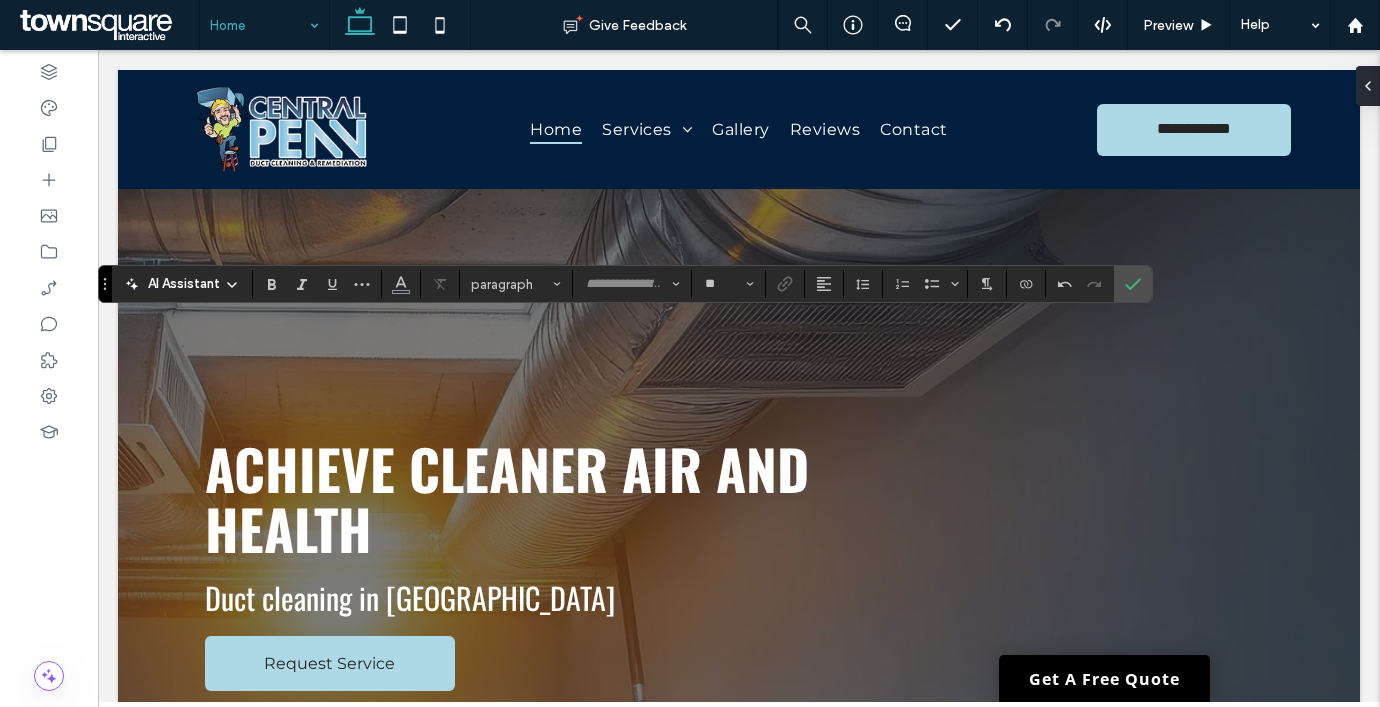 type on "**********" 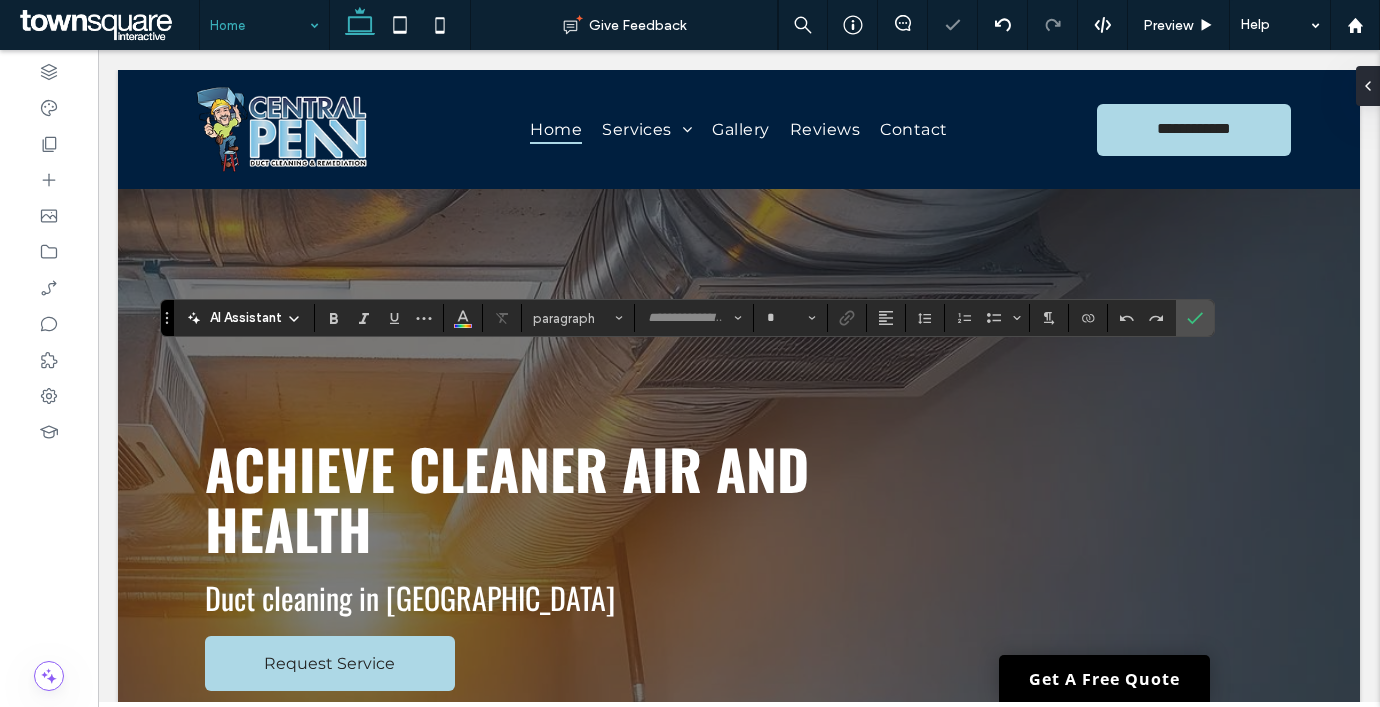 type on "**********" 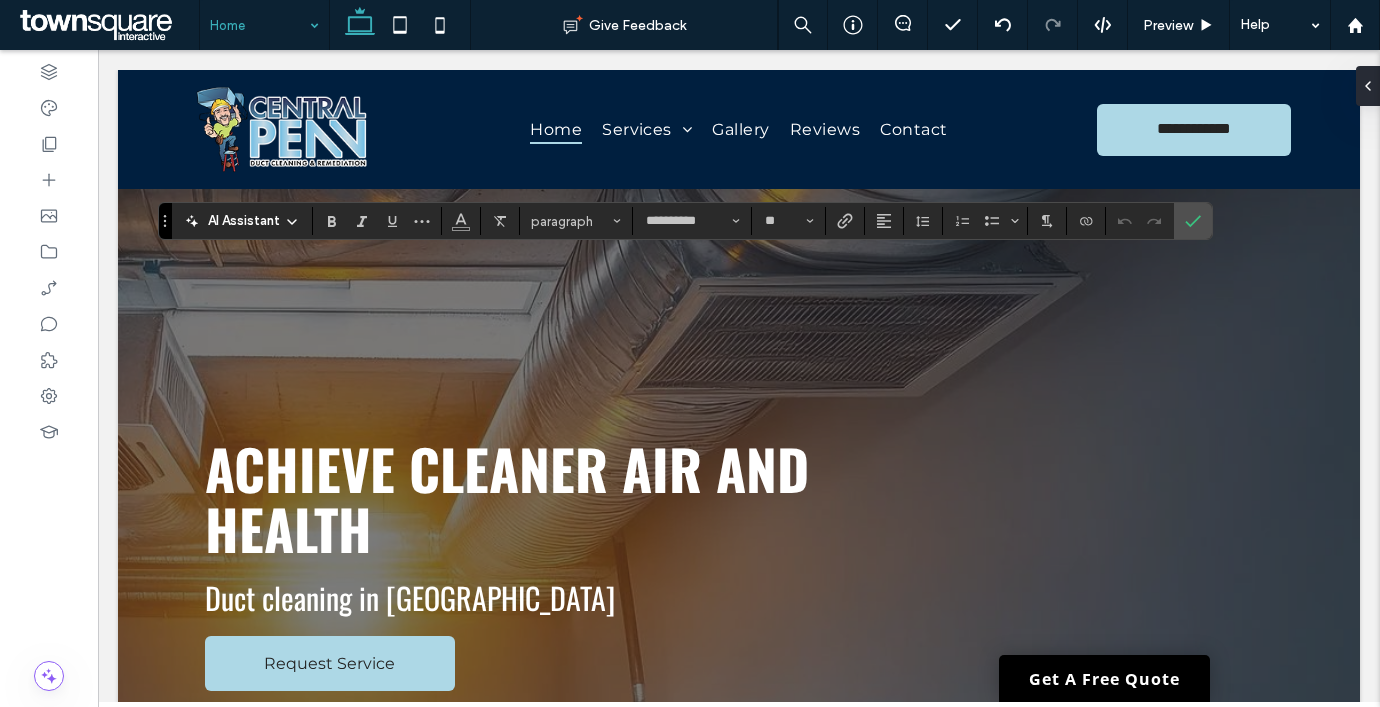 drag, startPoint x: 160, startPoint y: 318, endPoint x: 158, endPoint y: 223, distance: 95.02105 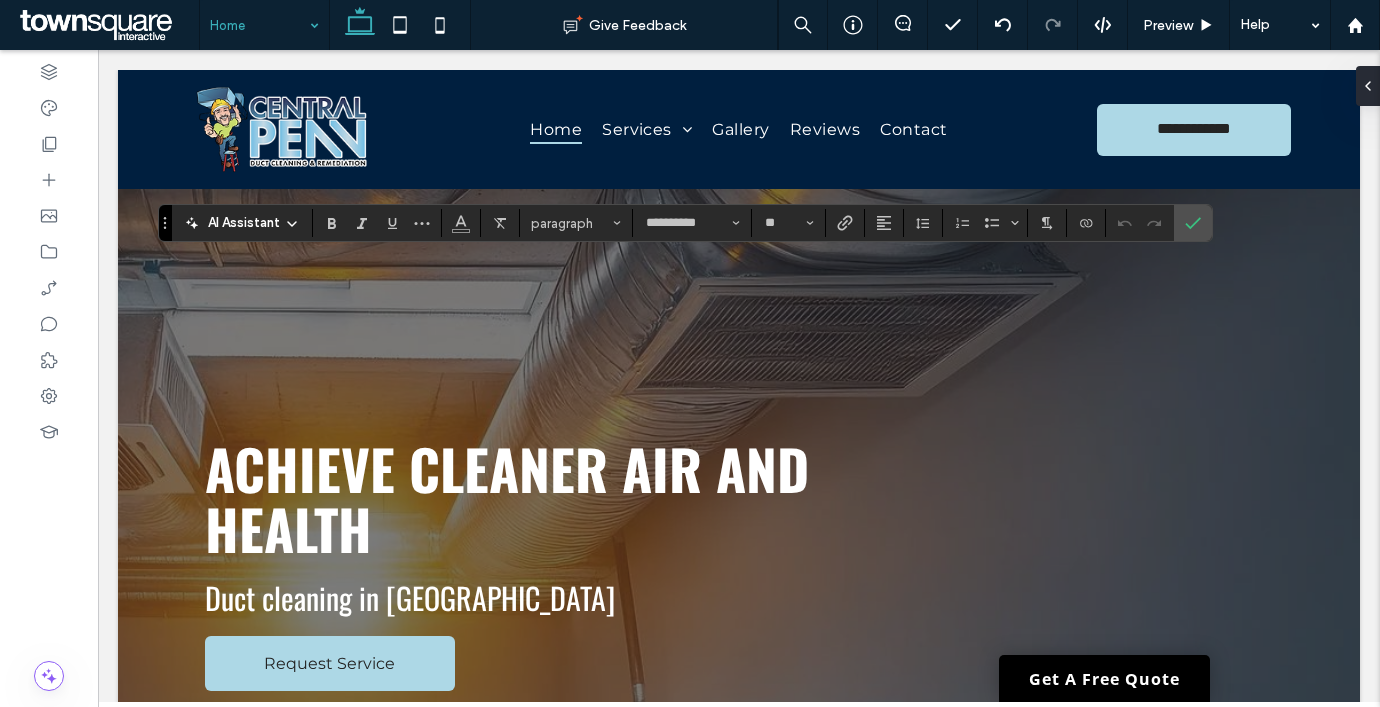 click on "AI Assistant" at bounding box center (244, 223) 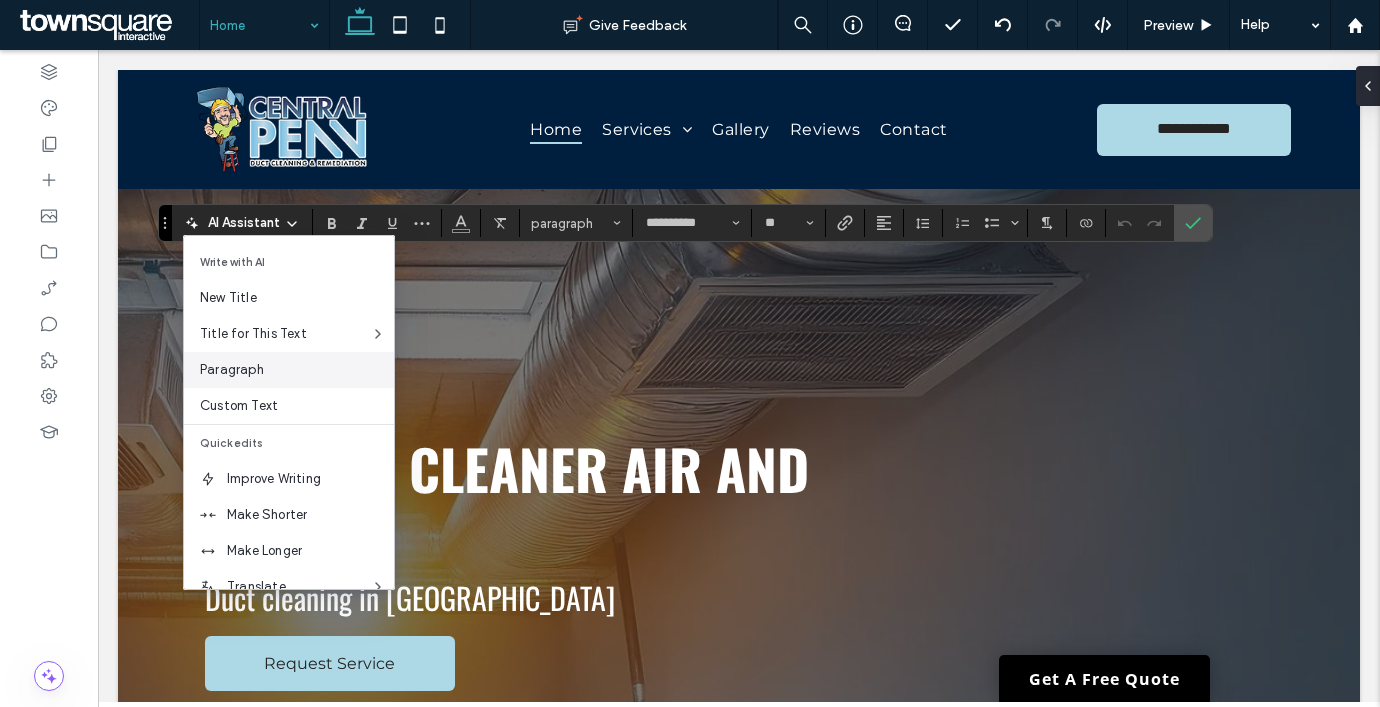 click on "Paragraph" at bounding box center [297, 370] 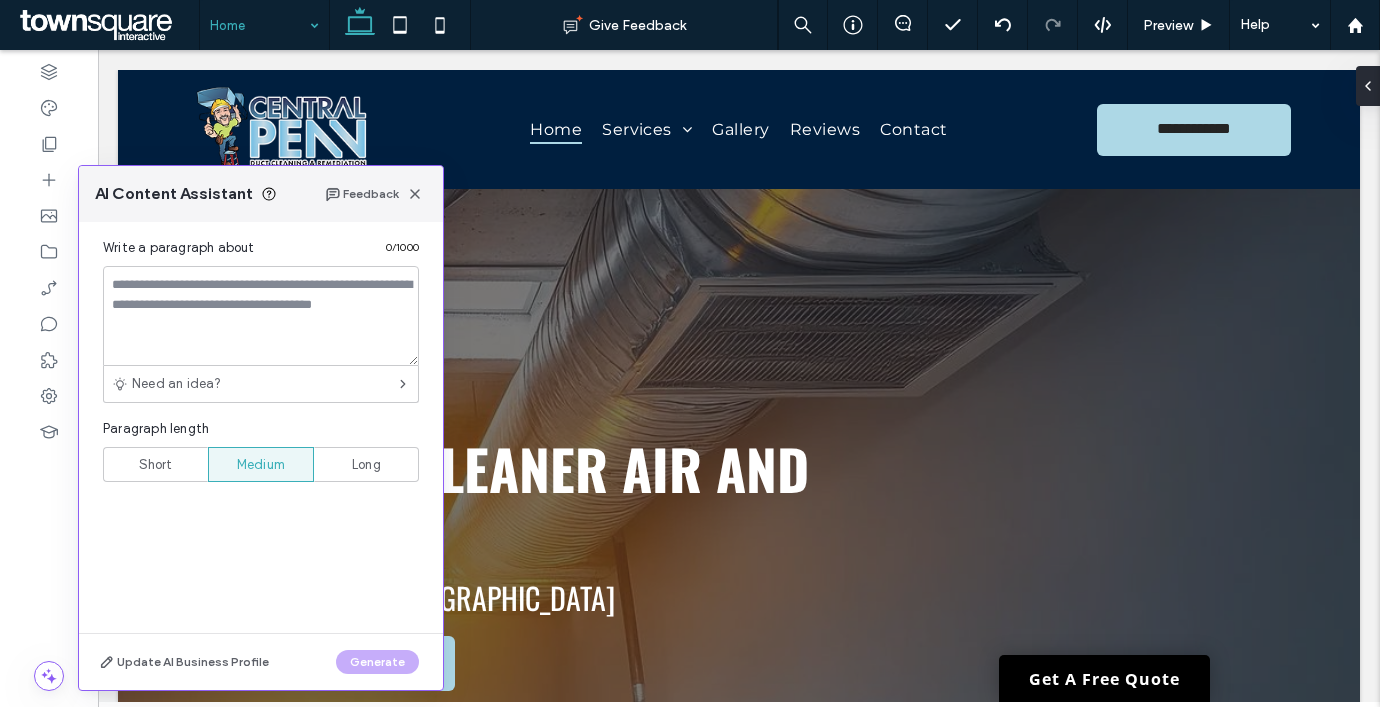 click on "Short" at bounding box center (156, 465) 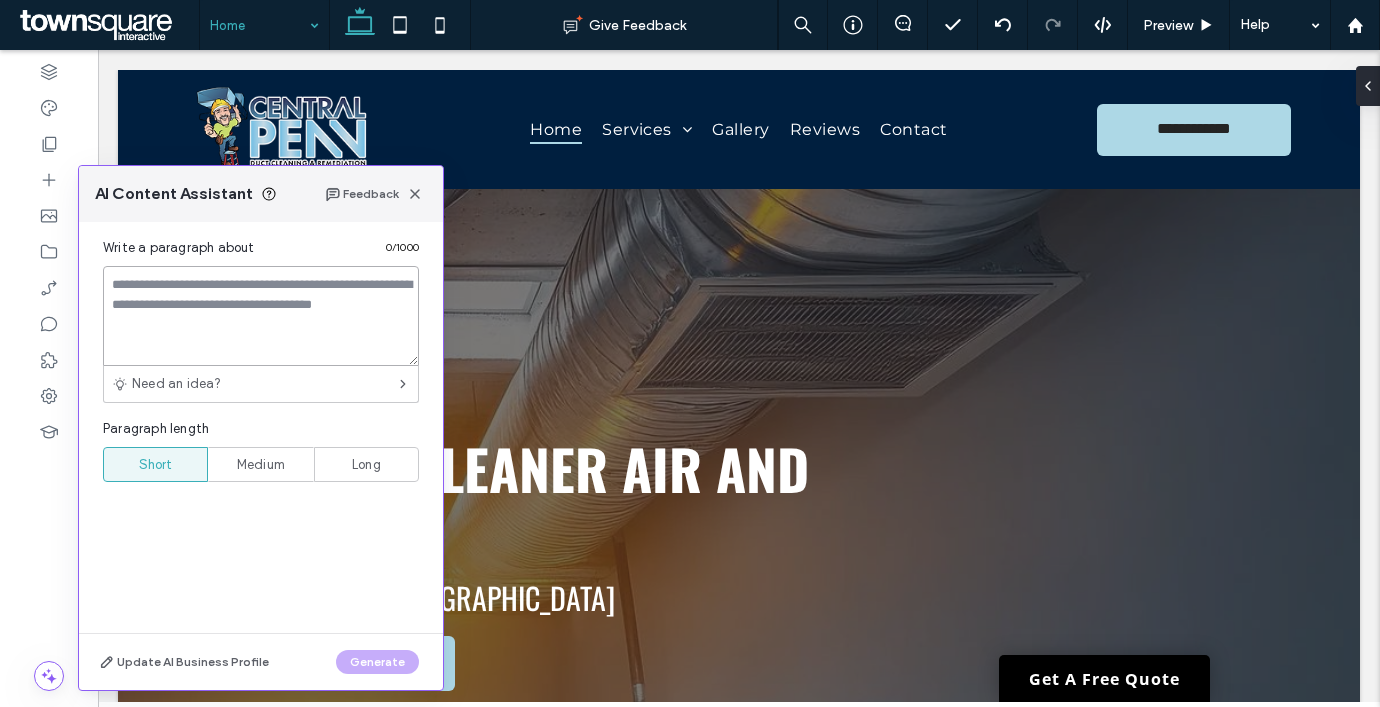 click at bounding box center (261, 316) 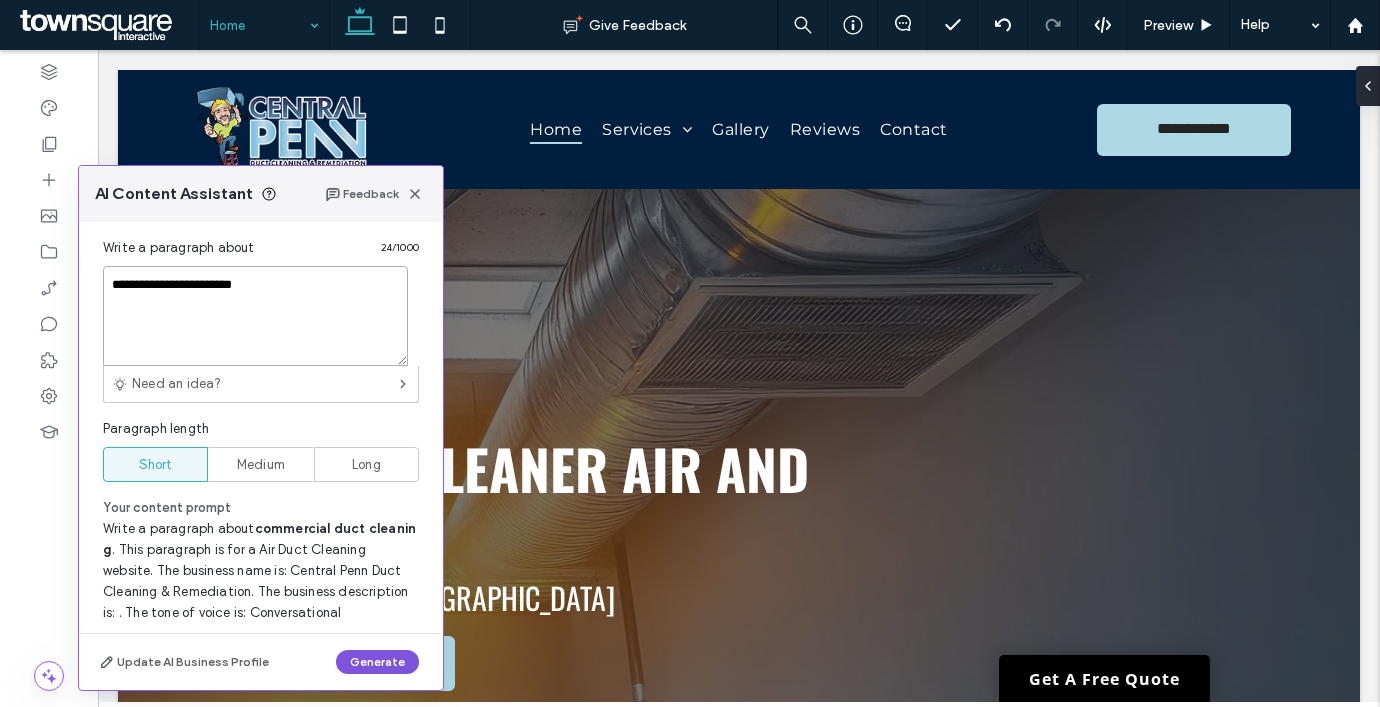 type on "**********" 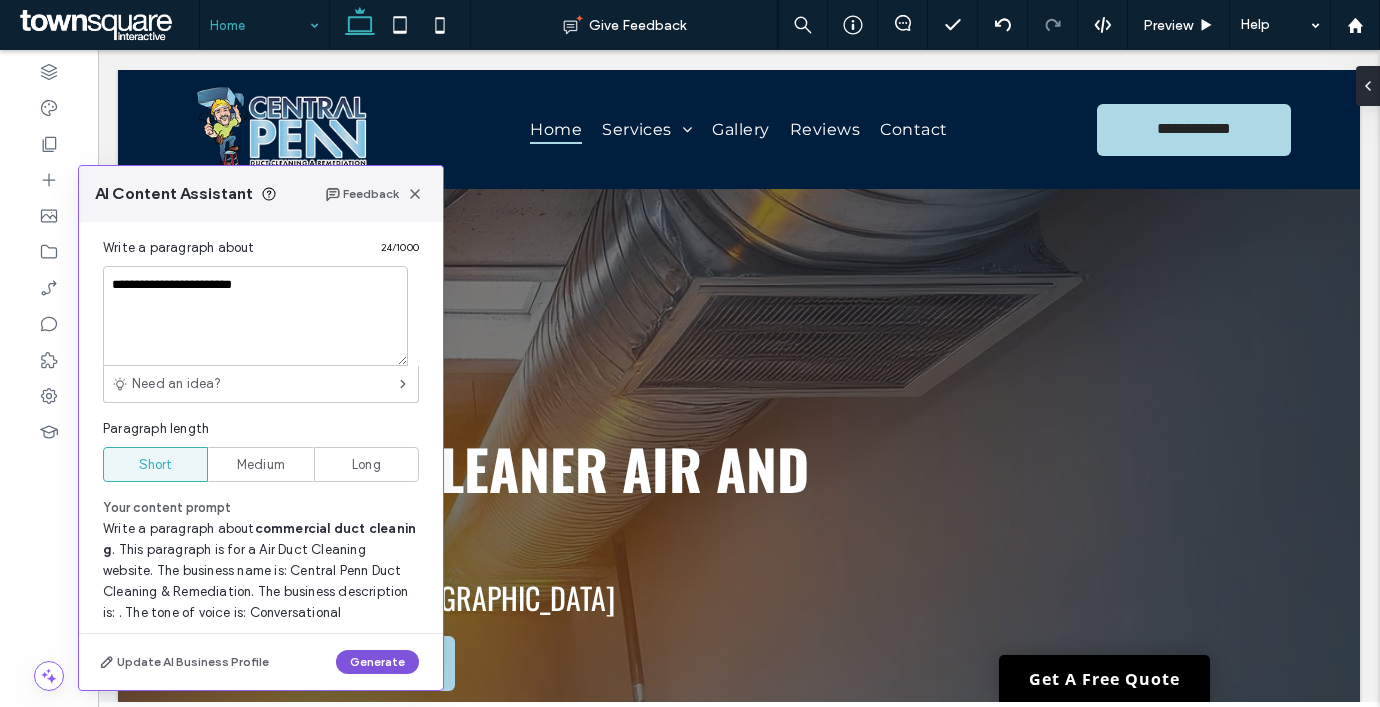 click on "Generate" at bounding box center [377, 662] 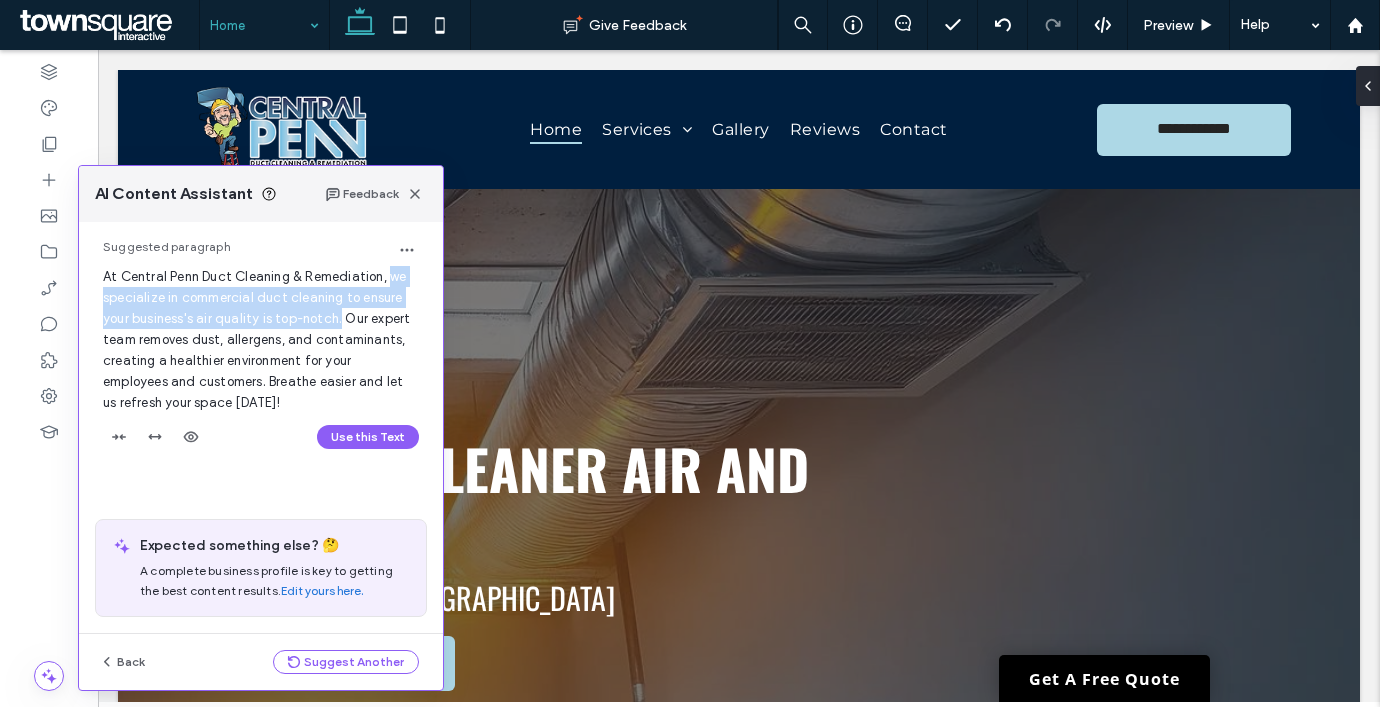 drag, startPoint x: 388, startPoint y: 273, endPoint x: 341, endPoint y: 318, distance: 65.06919 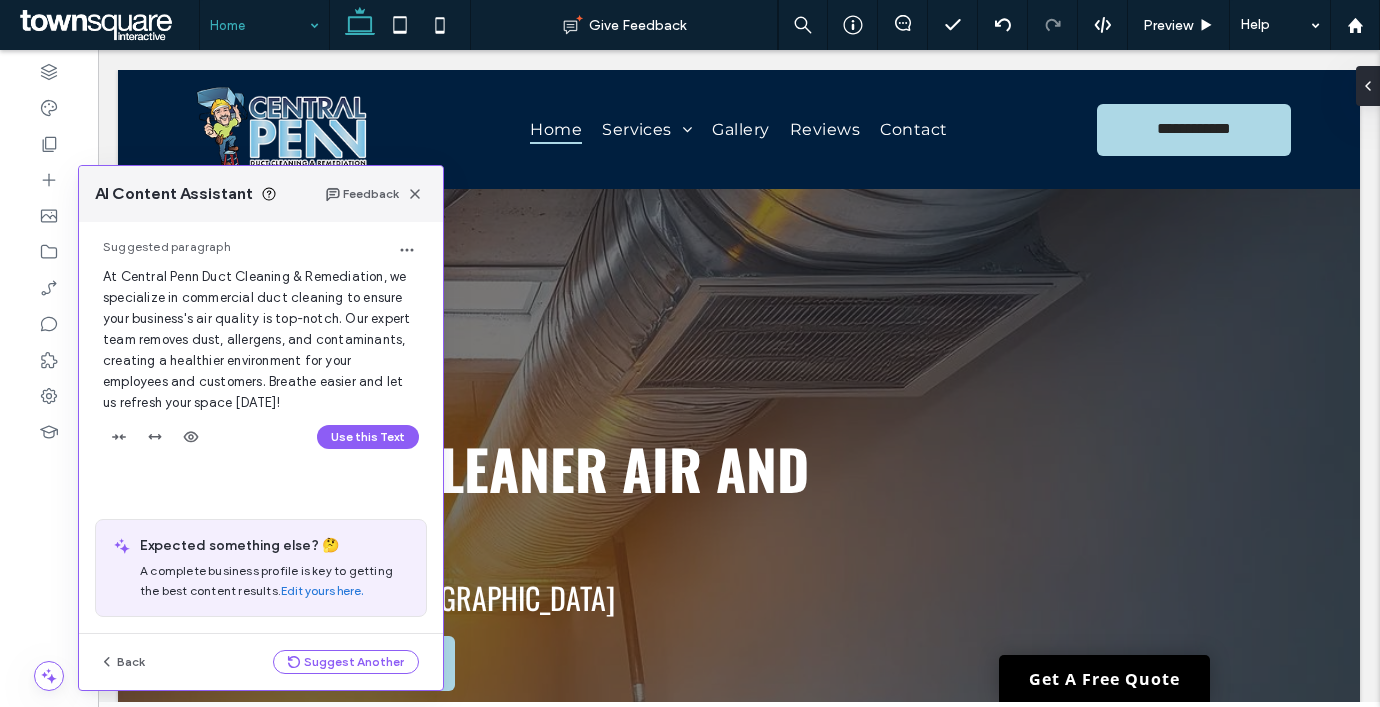 click on "At Central Penn Duct Cleaning & Remediation, we specialize in commercial duct cleaning to ensure your business's air quality is top-notch. Our expert team removes dust, allergens, and contaminants, creating a healthier environment for your employees and customers. Breathe easier and let us refresh your space today!" at bounding box center (256, 339) 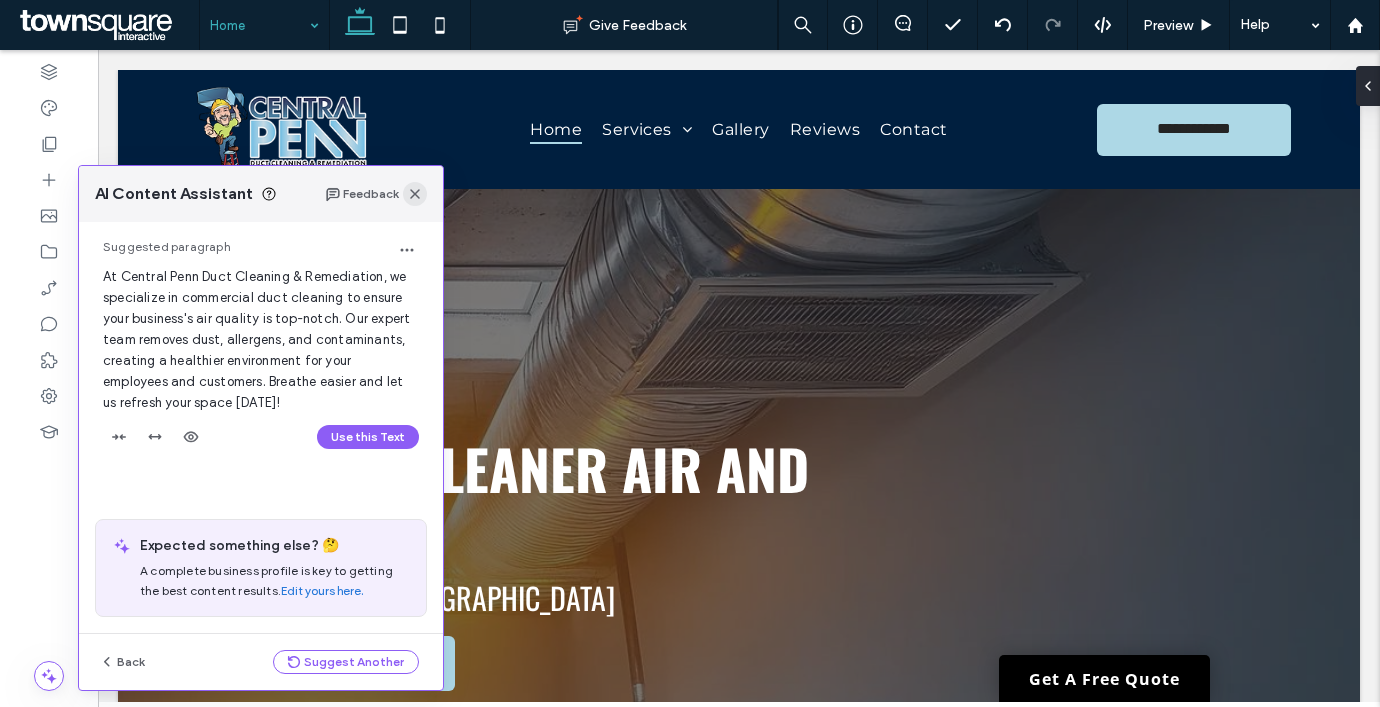 click 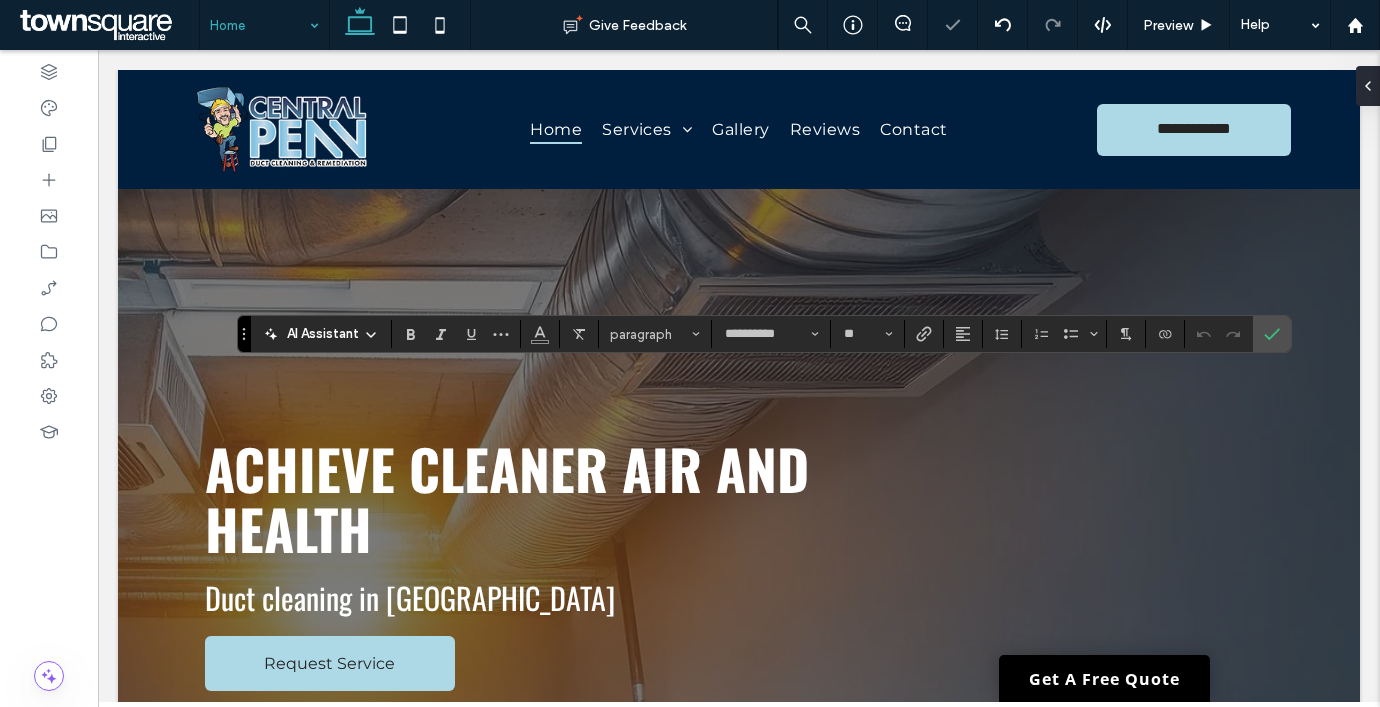 type on "**********" 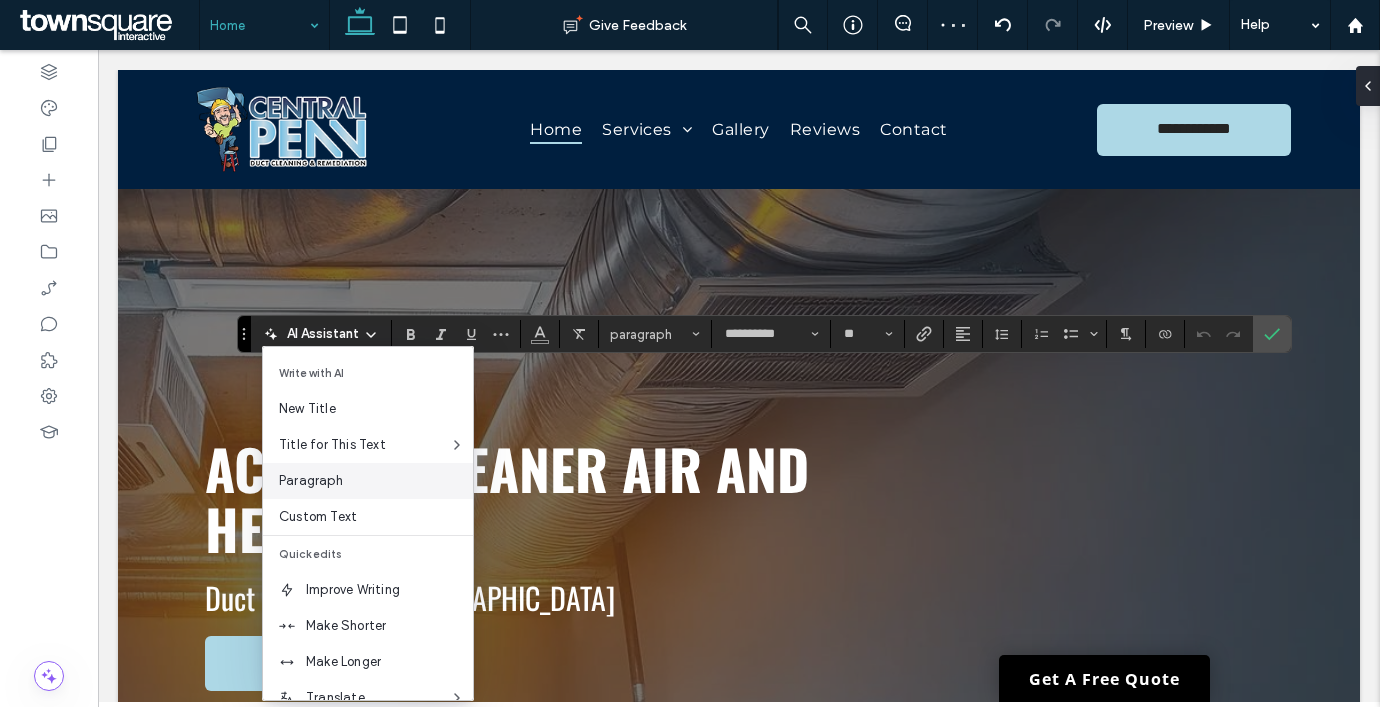 click on "Paragraph" at bounding box center [376, 481] 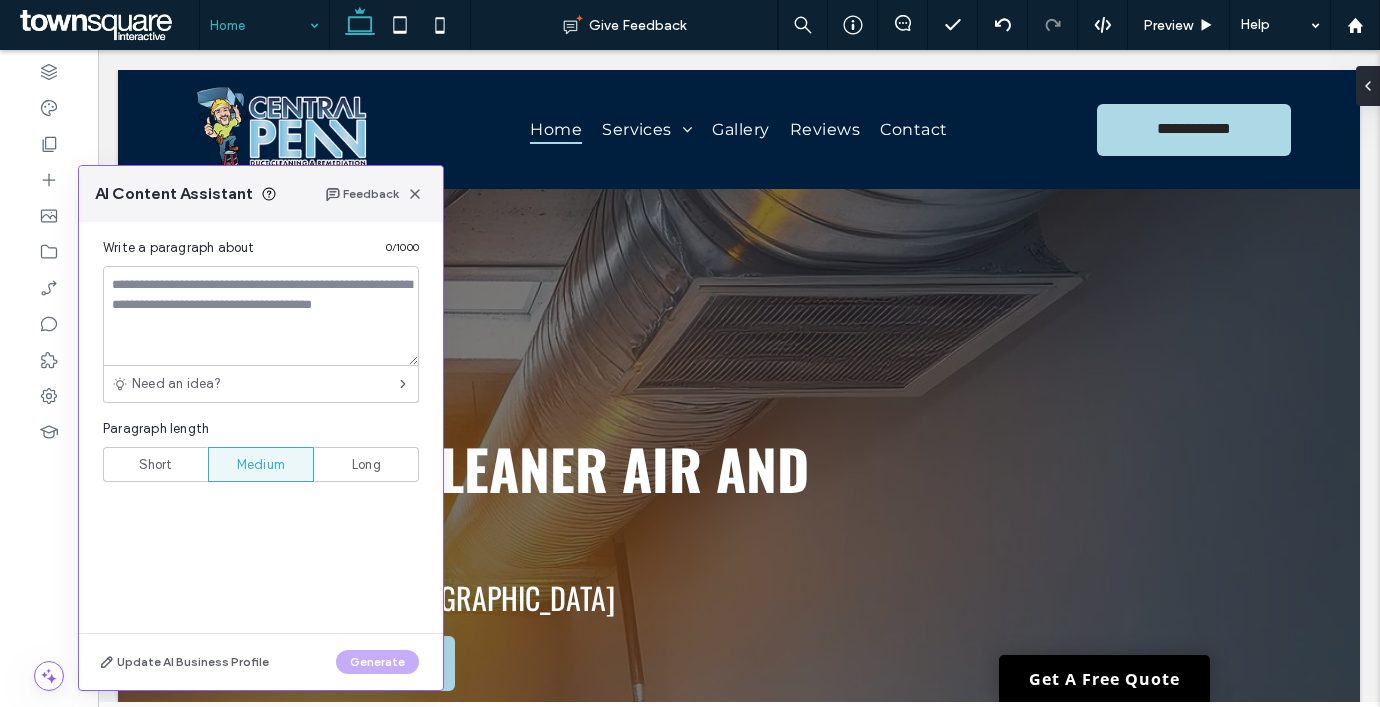 click on "Short" at bounding box center [156, 465] 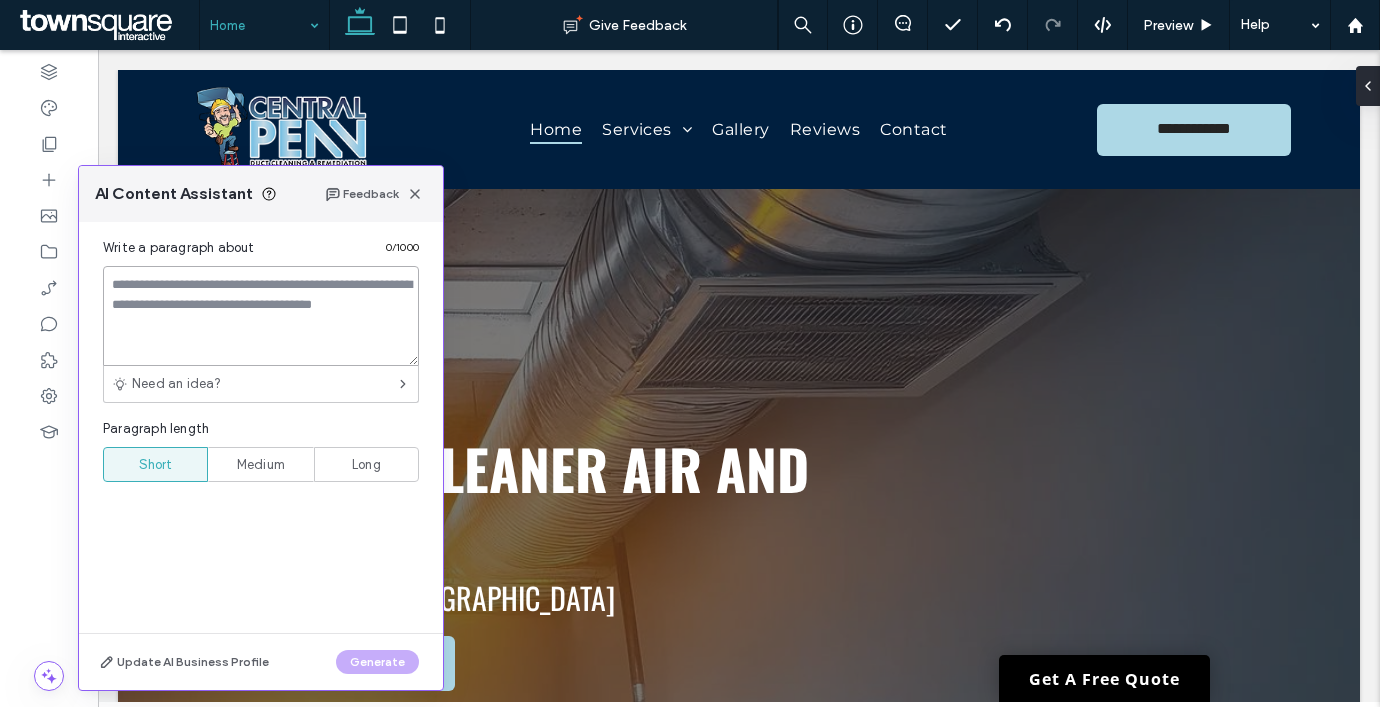 click at bounding box center (261, 316) 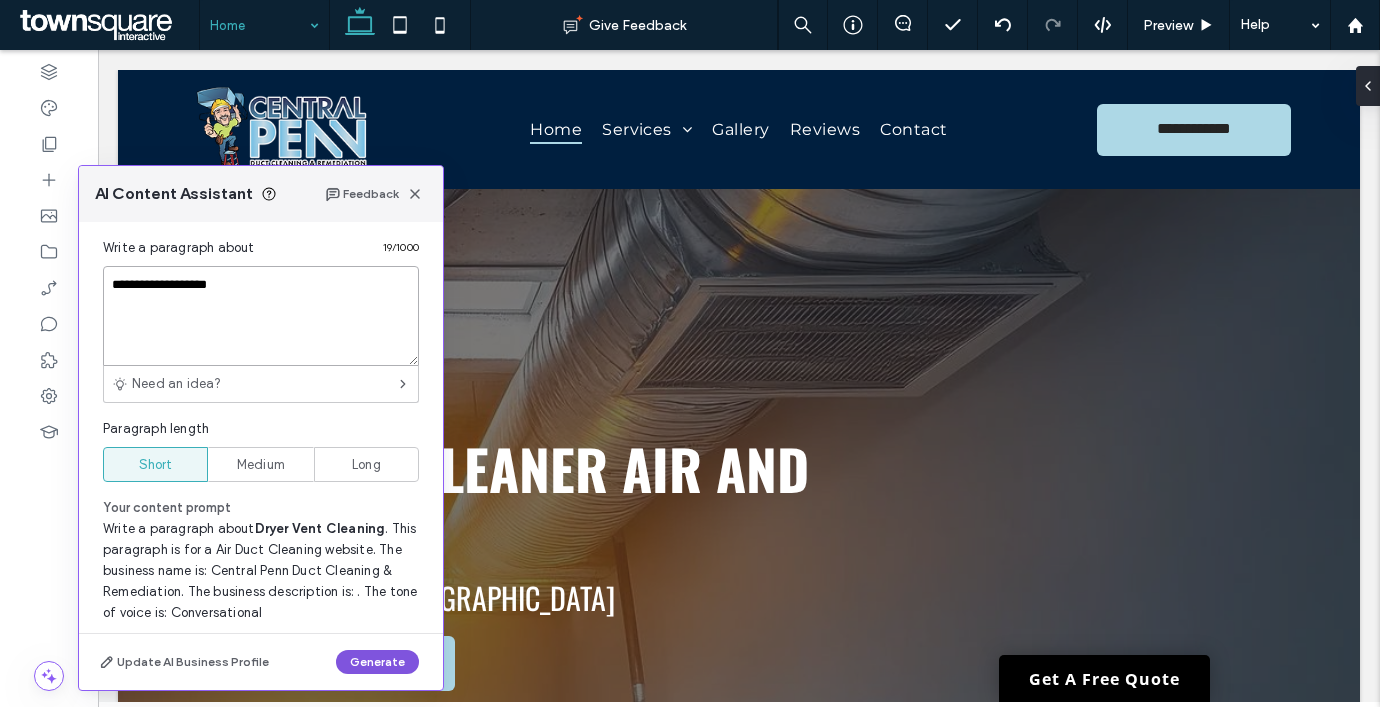 type on "**********" 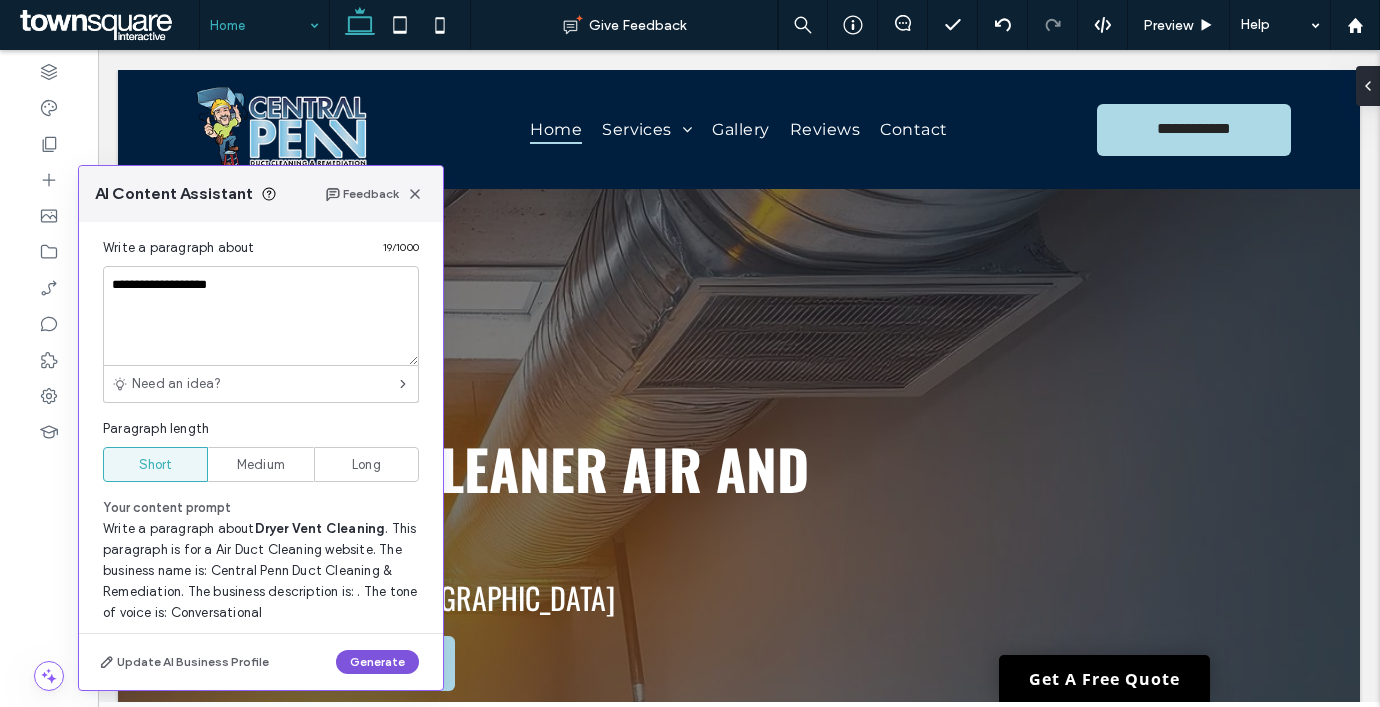 click on "Generate" at bounding box center (377, 662) 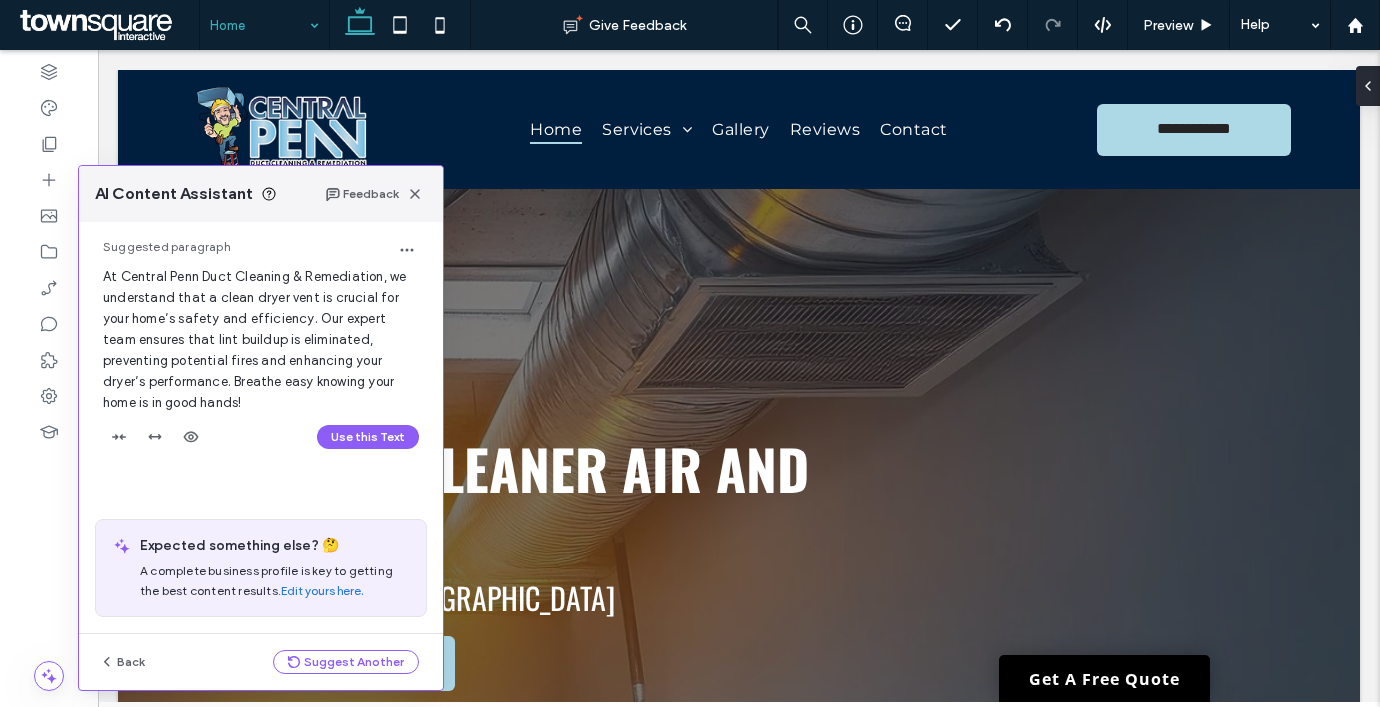 click on "Suggested paragraph At Central Penn Duct Cleaning & Remediation, we understand that a clean dryer vent is crucial for your home’s safety and efficiency. Our expert team ensures that lint buildup is eliminated, preventing potential fires and enhancing your dryer’s performance. Breathe easy knowing your home is in good hands! Use this Text" at bounding box center [261, 349] 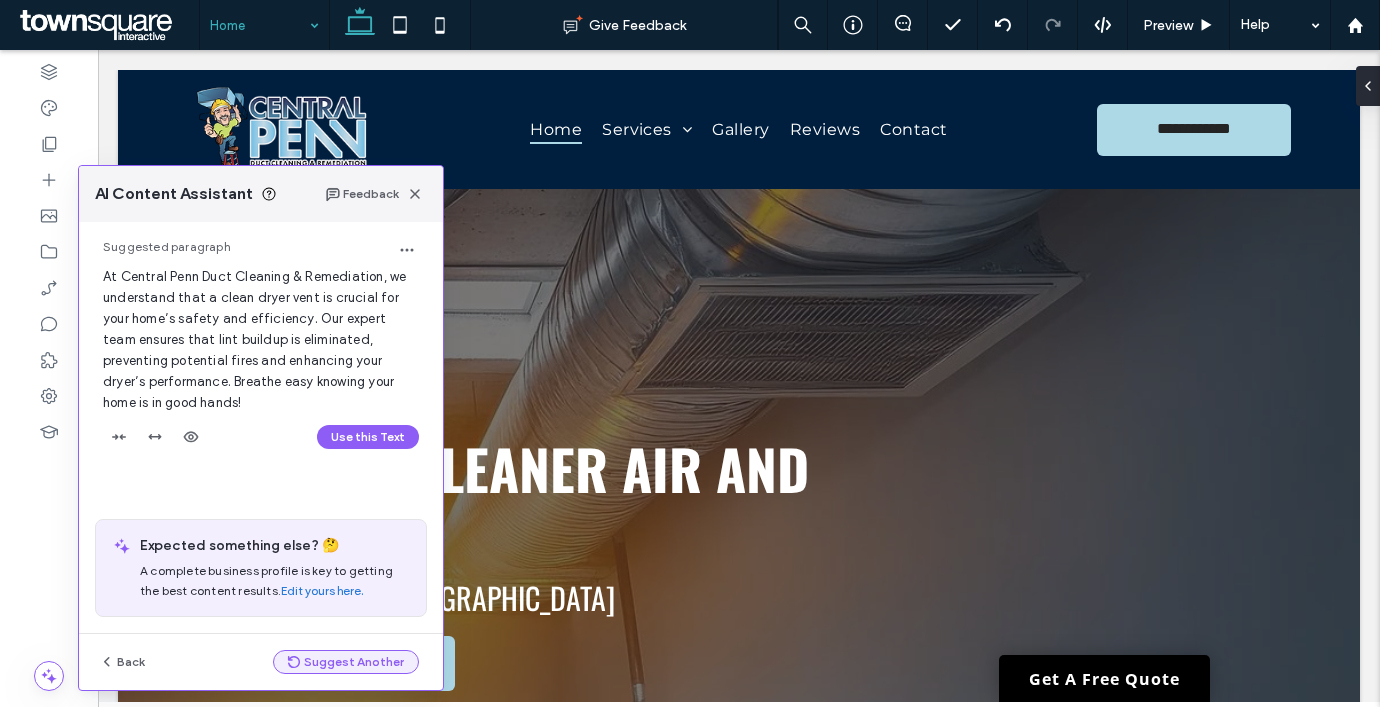 click on "Suggest Another" at bounding box center [346, 662] 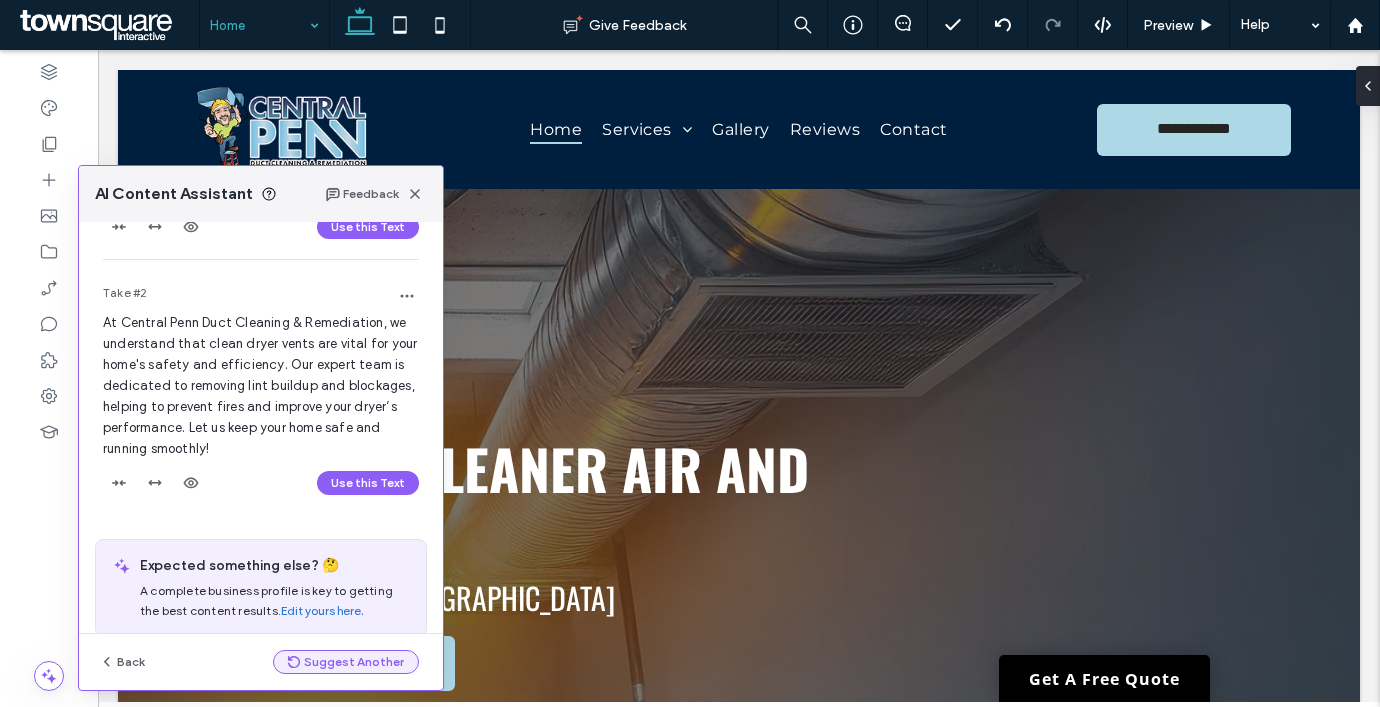 scroll, scrollTop: 230, scrollLeft: 0, axis: vertical 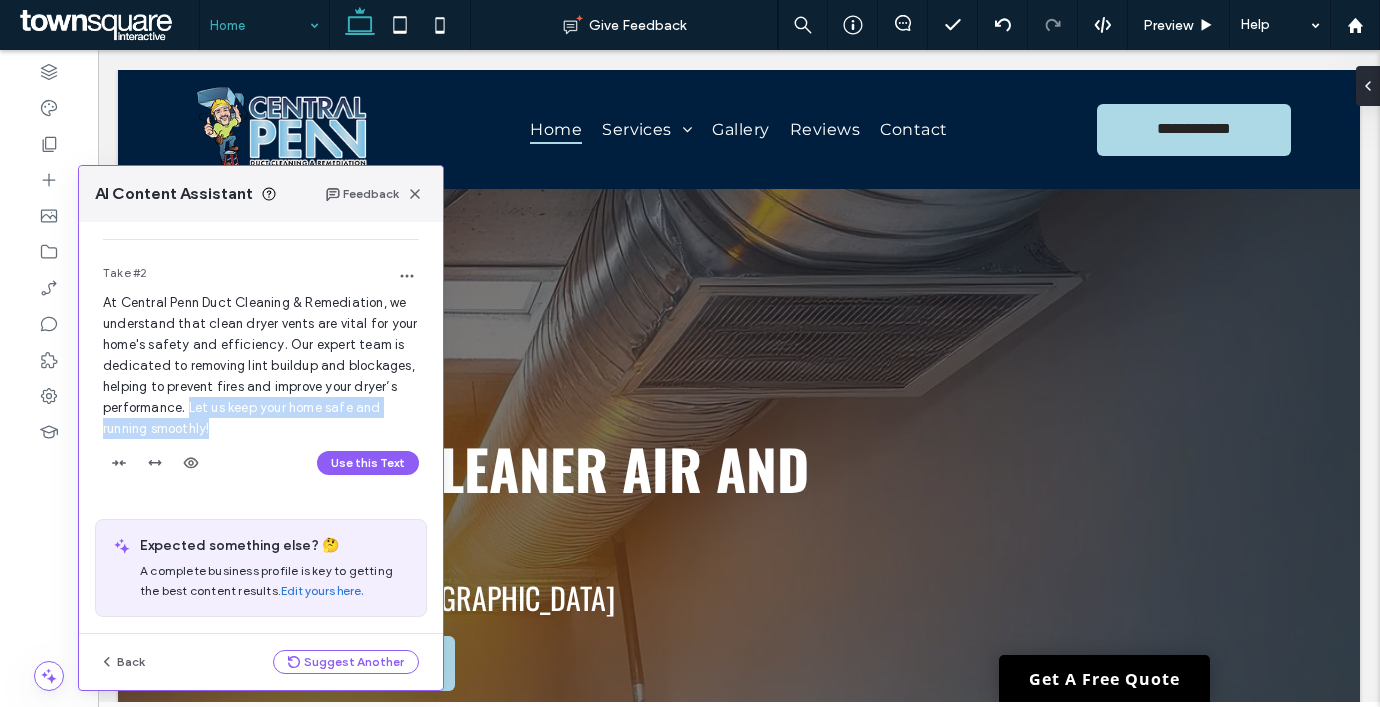 drag, startPoint x: 314, startPoint y: 425, endPoint x: 264, endPoint y: 416, distance: 50.803543 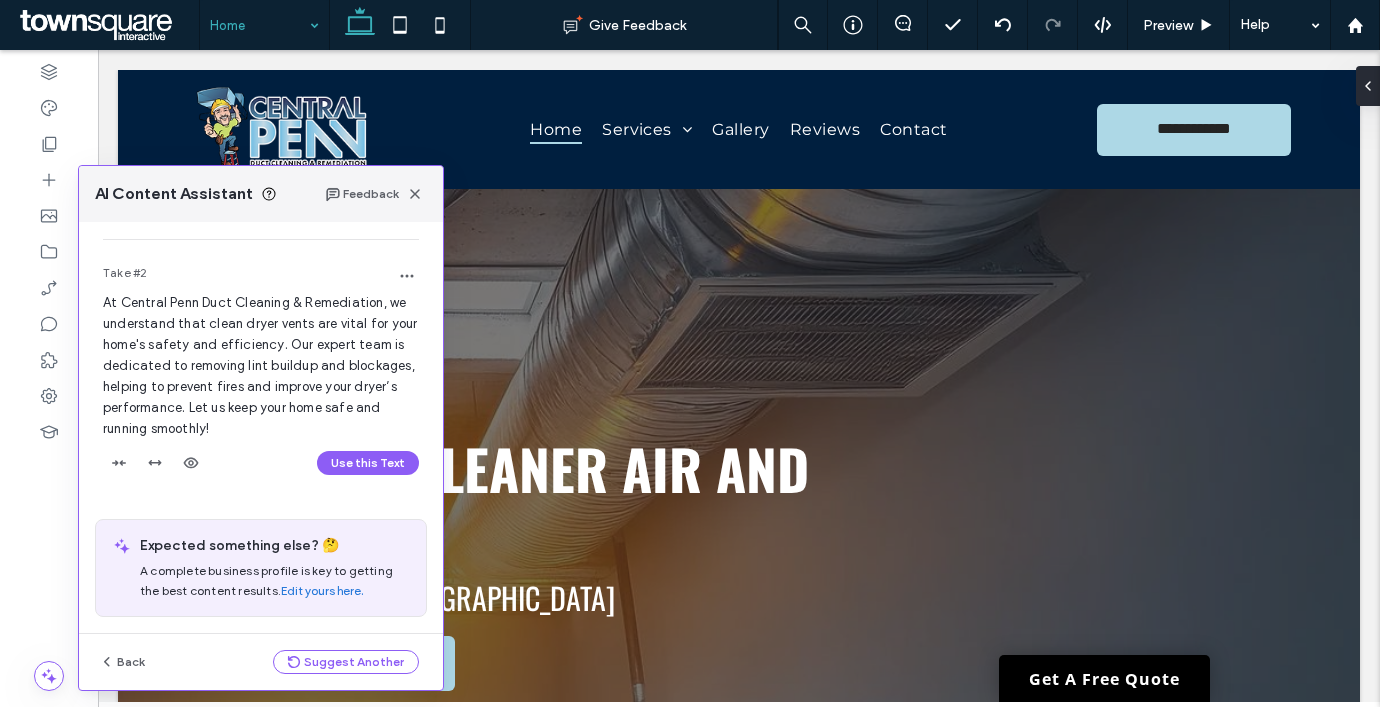 type 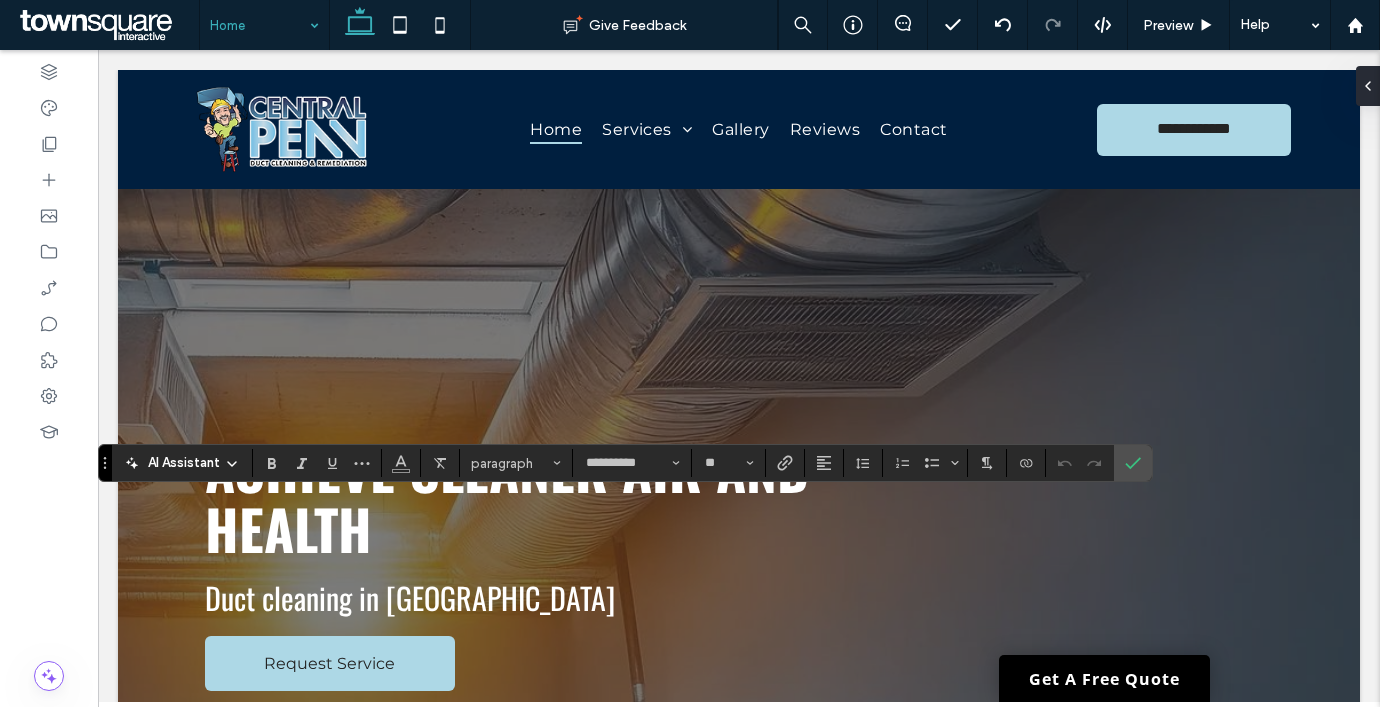 type on "**********" 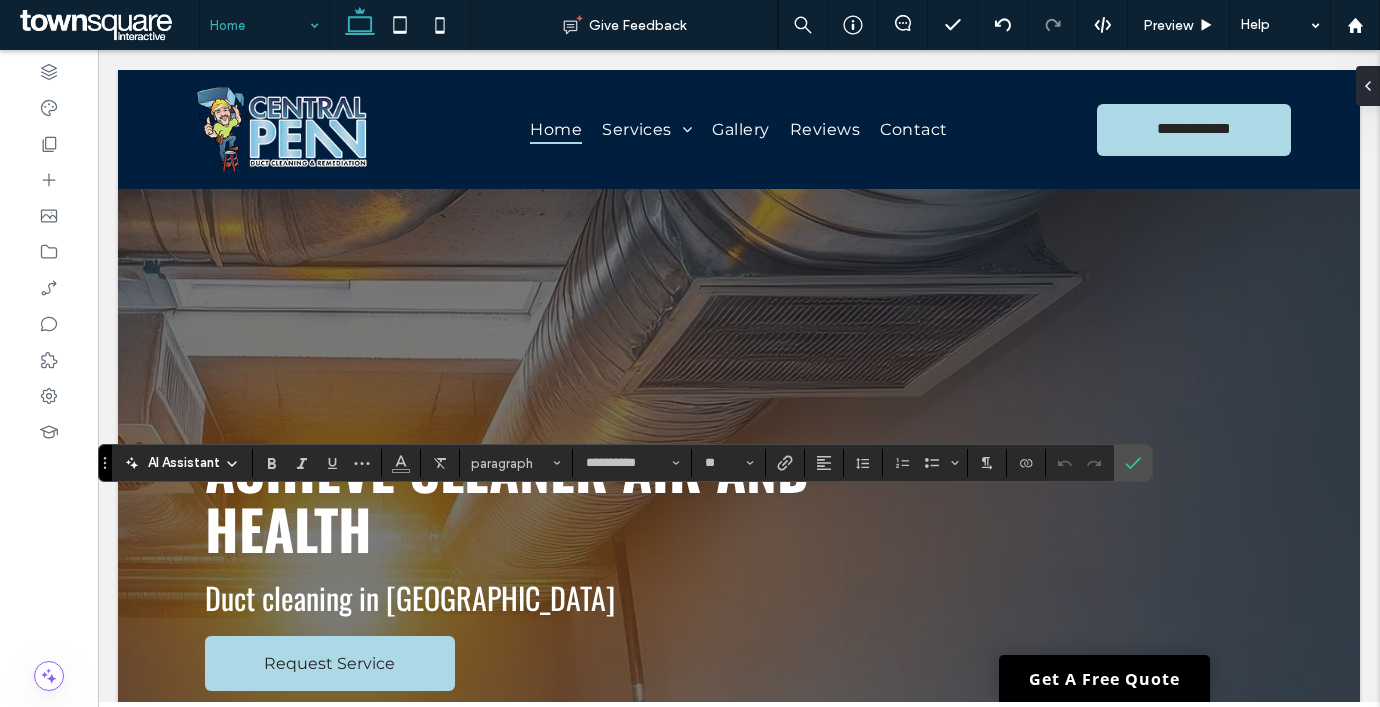 click on "AI Assistant" at bounding box center (184, 463) 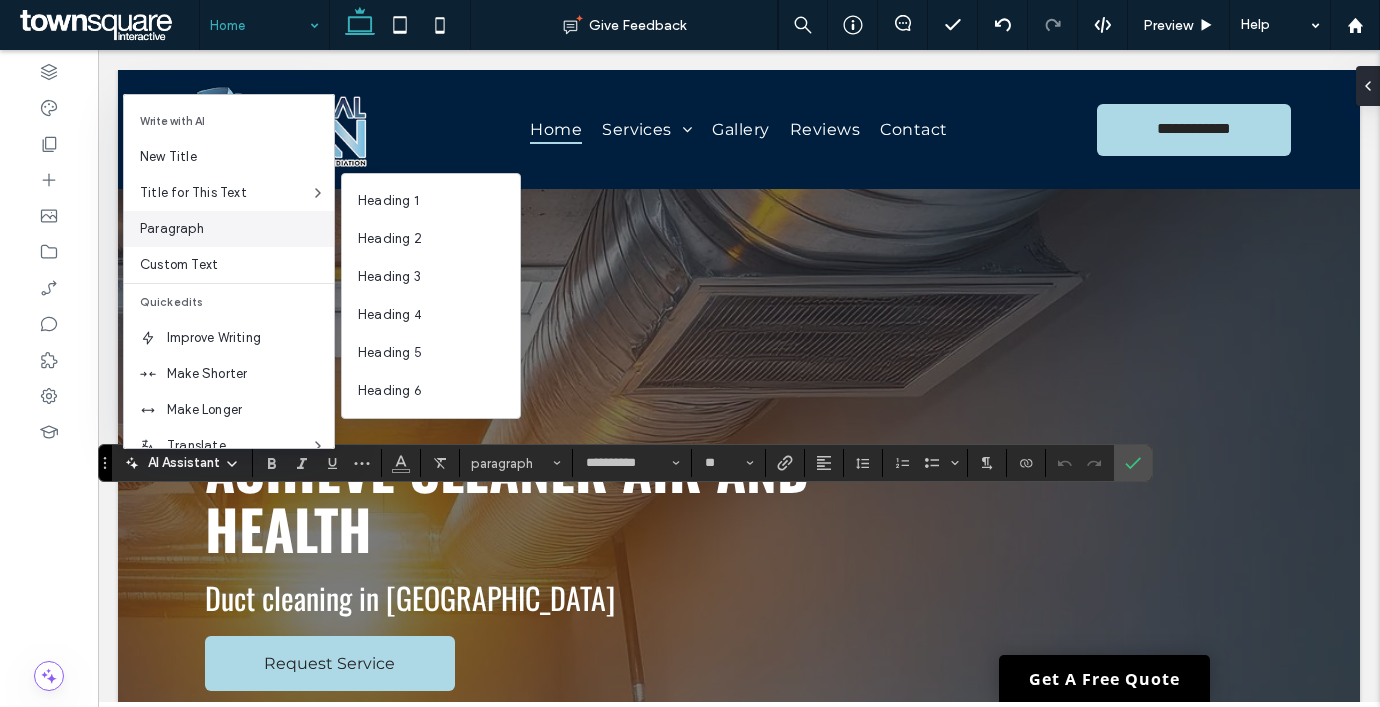 click on "Paragraph" at bounding box center (229, 229) 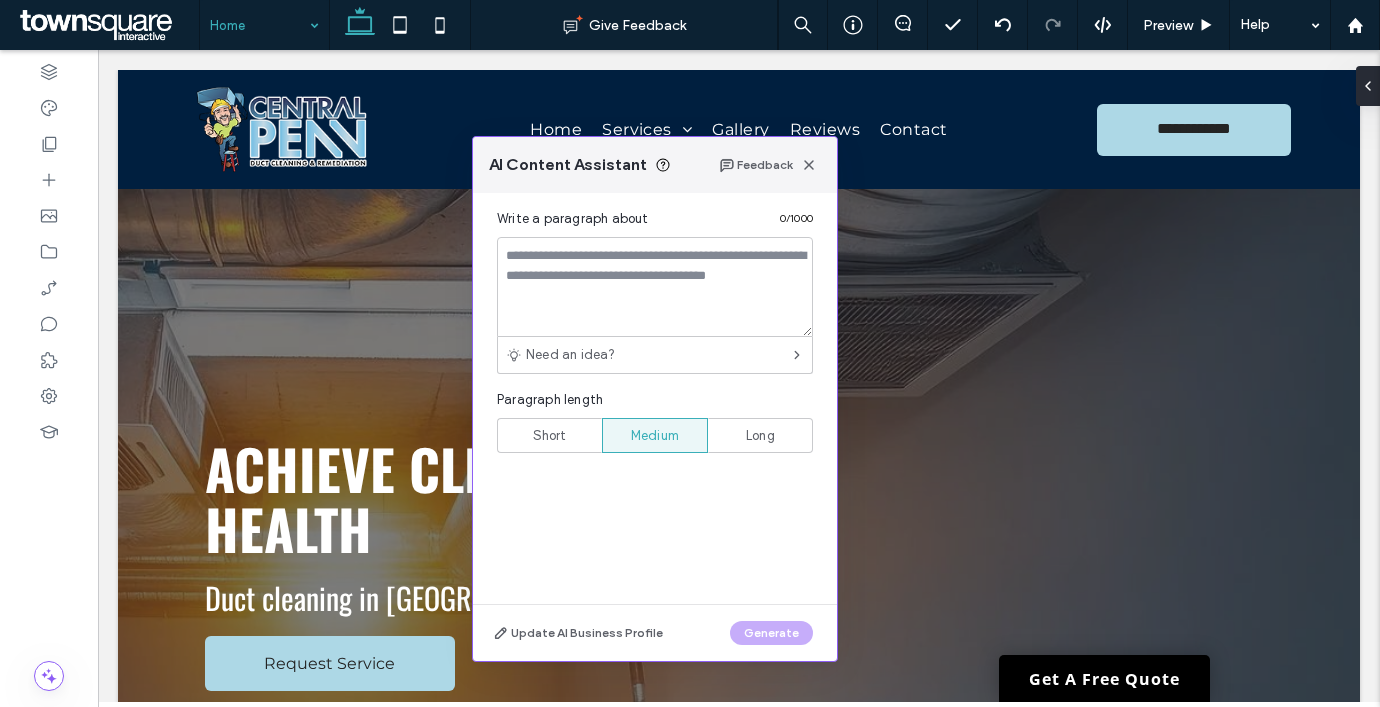 drag, startPoint x: 168, startPoint y: 187, endPoint x: 576, endPoint y: 164, distance: 408.64777 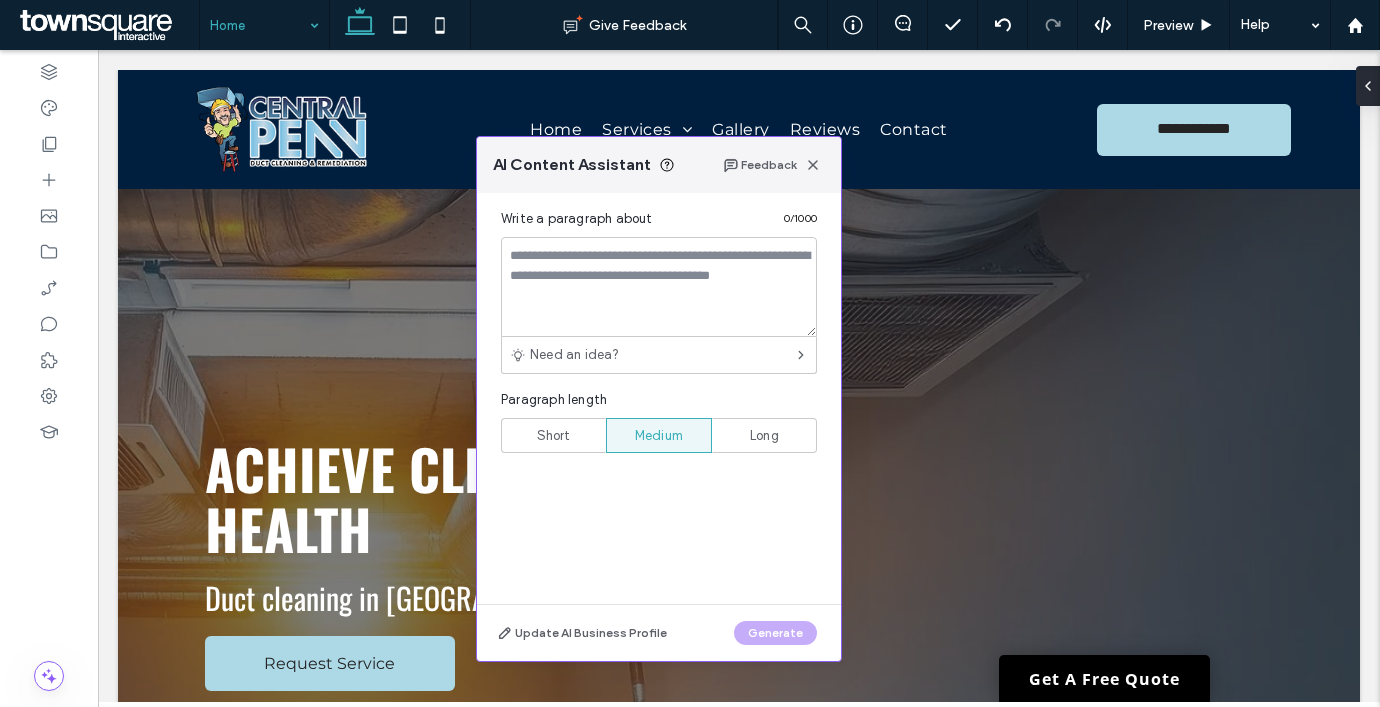 click on "Short" at bounding box center (553, 435) 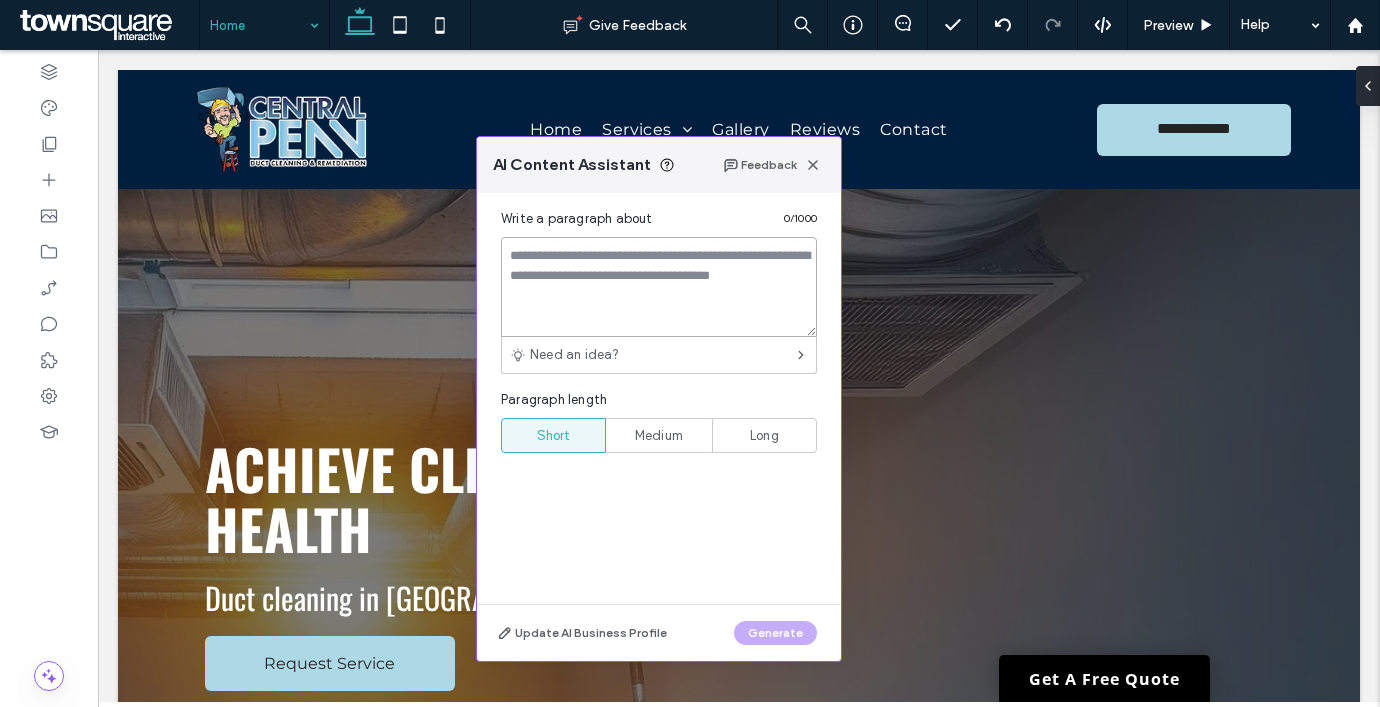 click at bounding box center [659, 287] 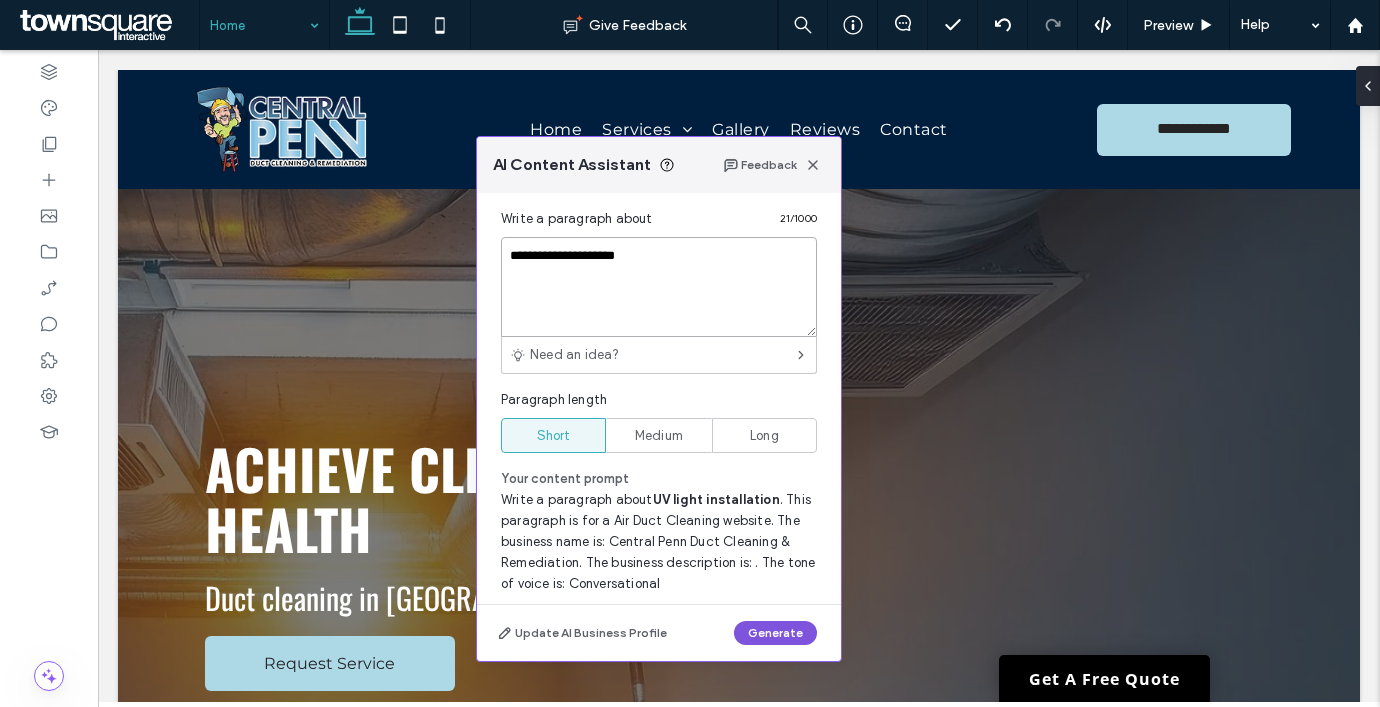 type on "**********" 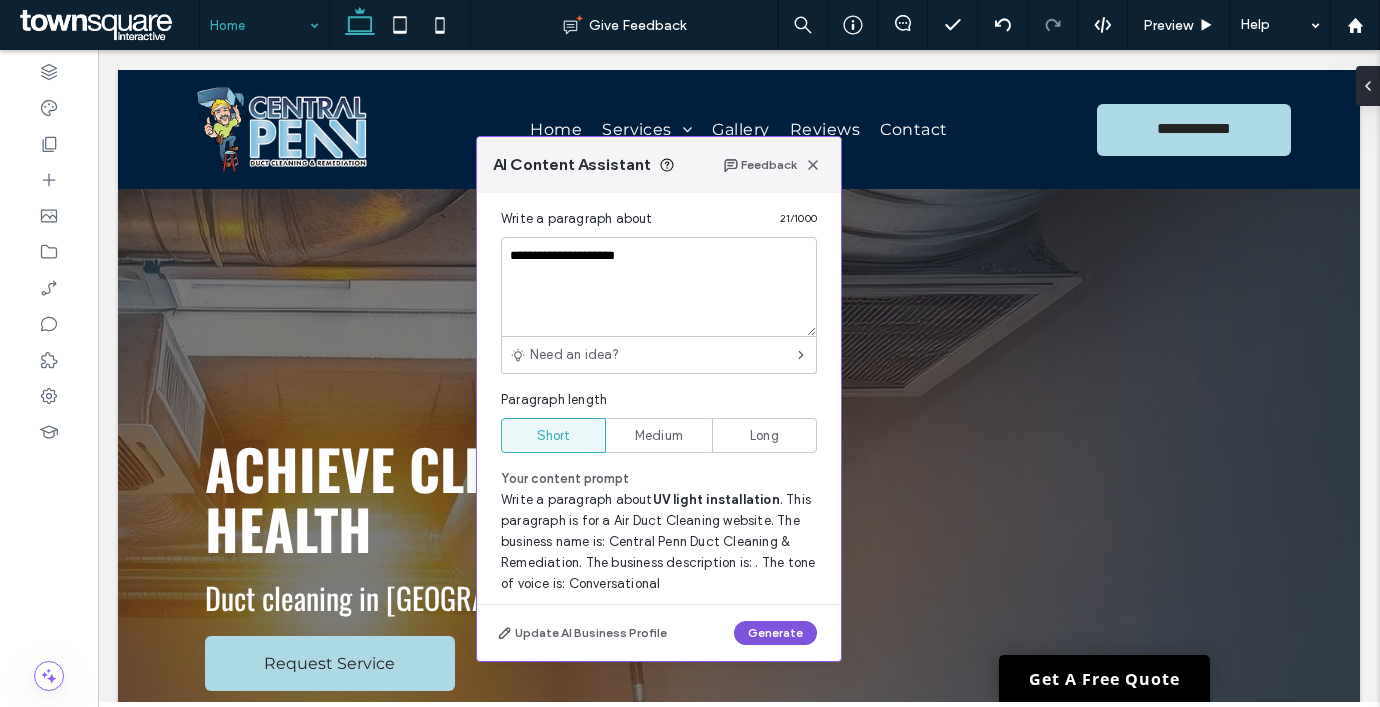 click on "Generate" at bounding box center [775, 633] 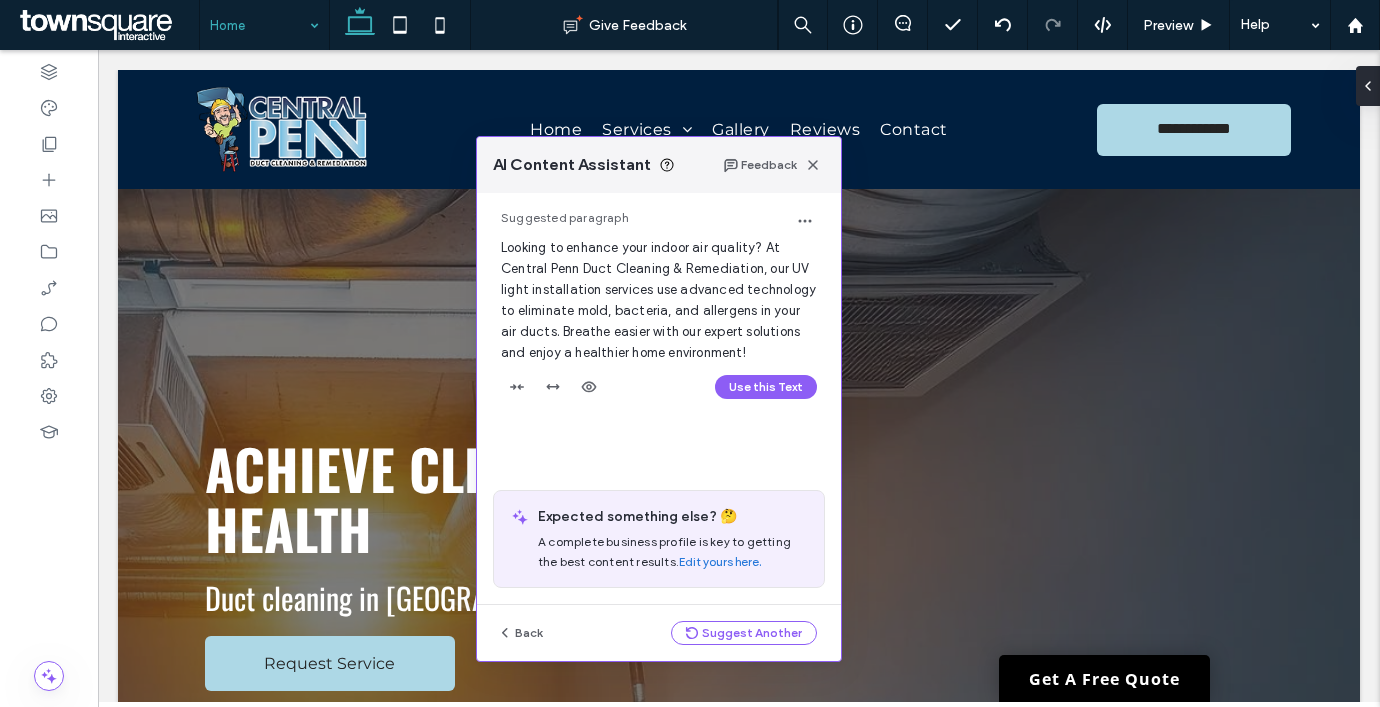 click on "Suggested paragraph Looking to enhance your indoor air quality? At Central Penn Duct Cleaning & Remediation, our UV light installation services use advanced technology to eliminate mold, bacteria, and allergens in your air ducts. Breathe easier with our expert solutions and enjoy a healthier home environment! Use this Text" at bounding box center (659, 310) 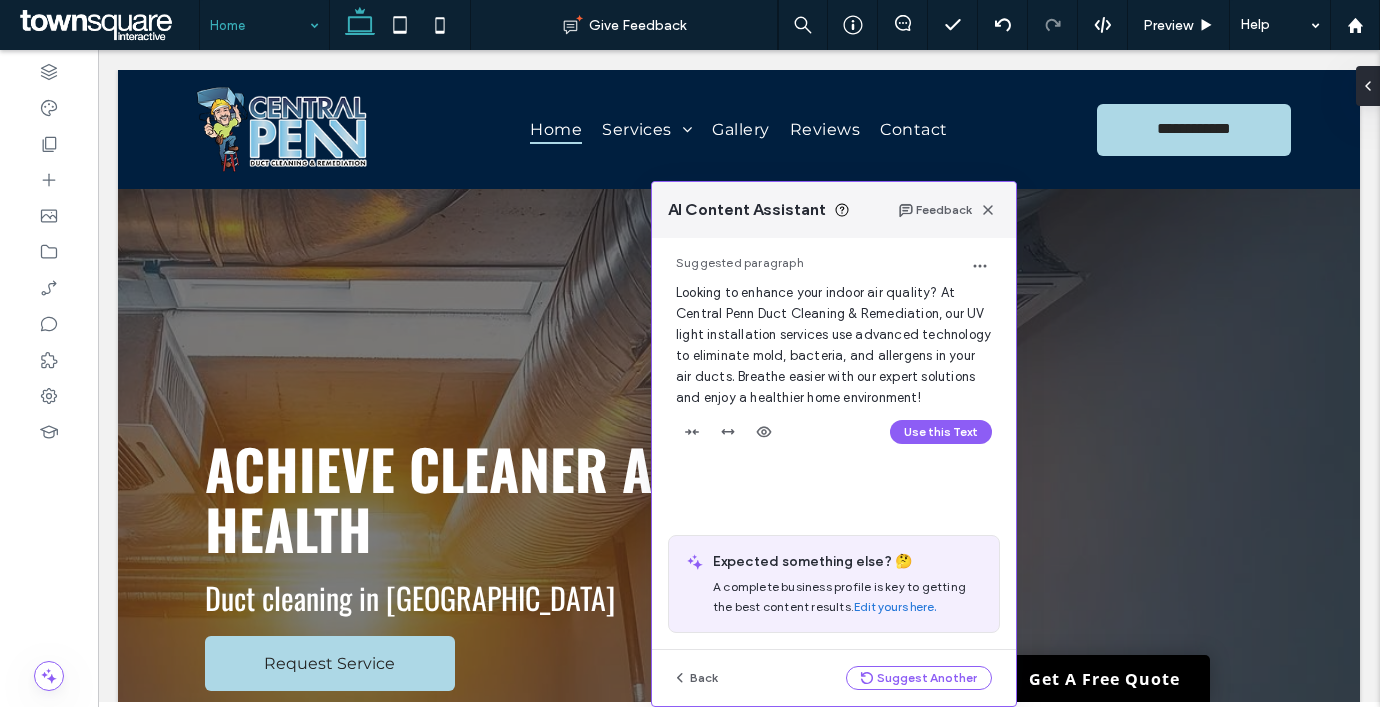 drag, startPoint x: 557, startPoint y: 177, endPoint x: 633, endPoint y: 225, distance: 89.88882 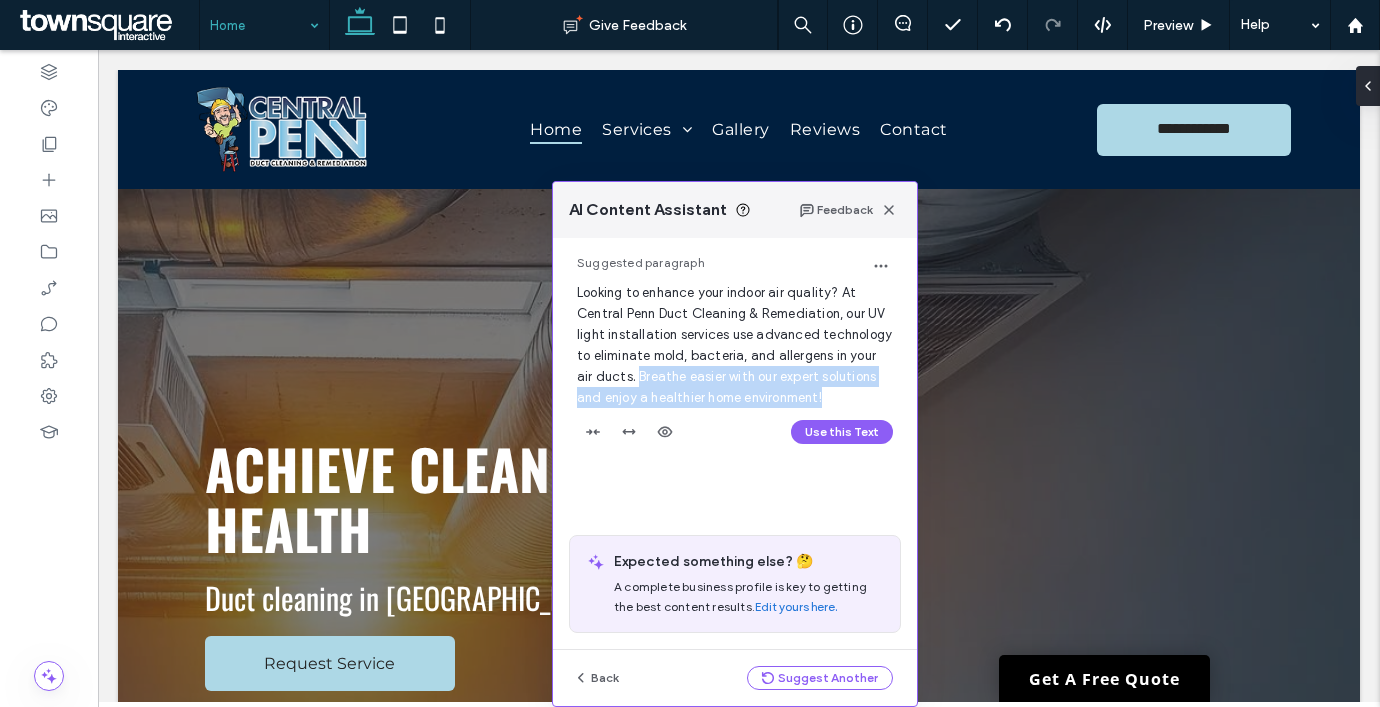 drag, startPoint x: 822, startPoint y: 398, endPoint x: 622, endPoint y: 379, distance: 200.90047 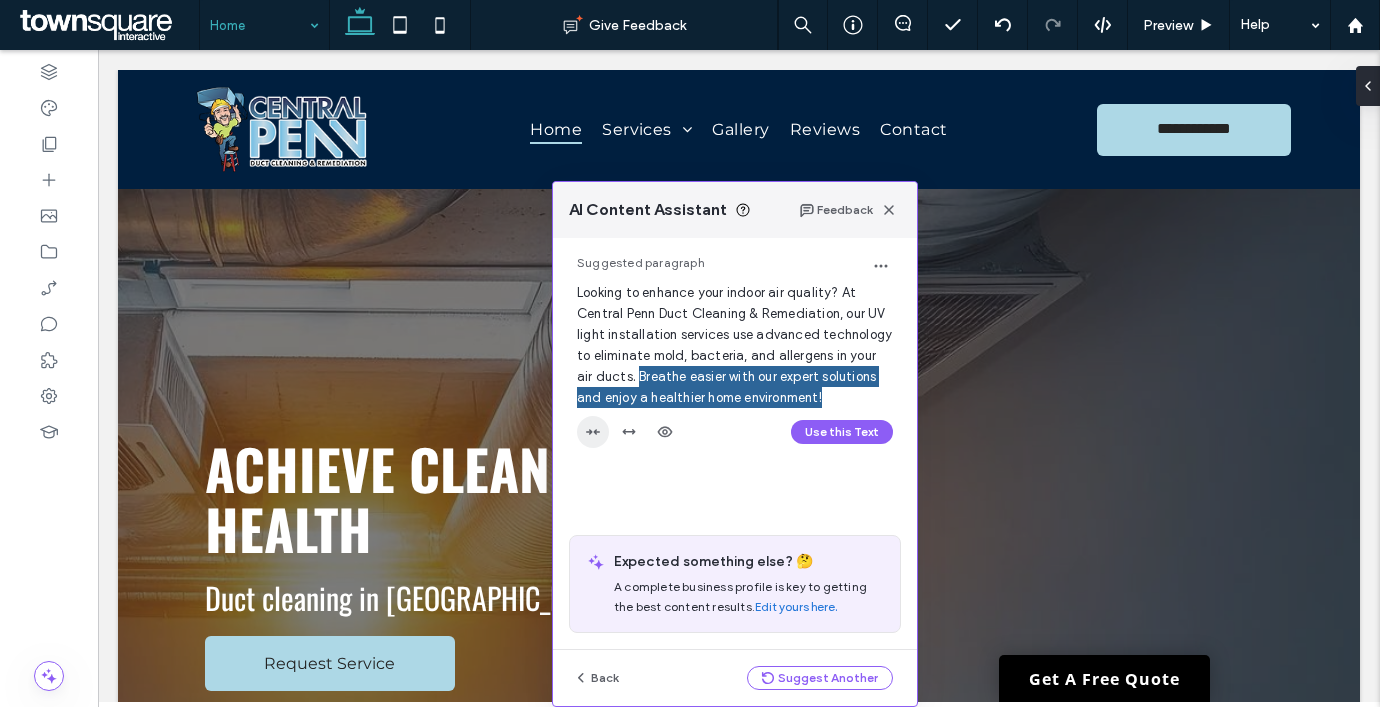 type 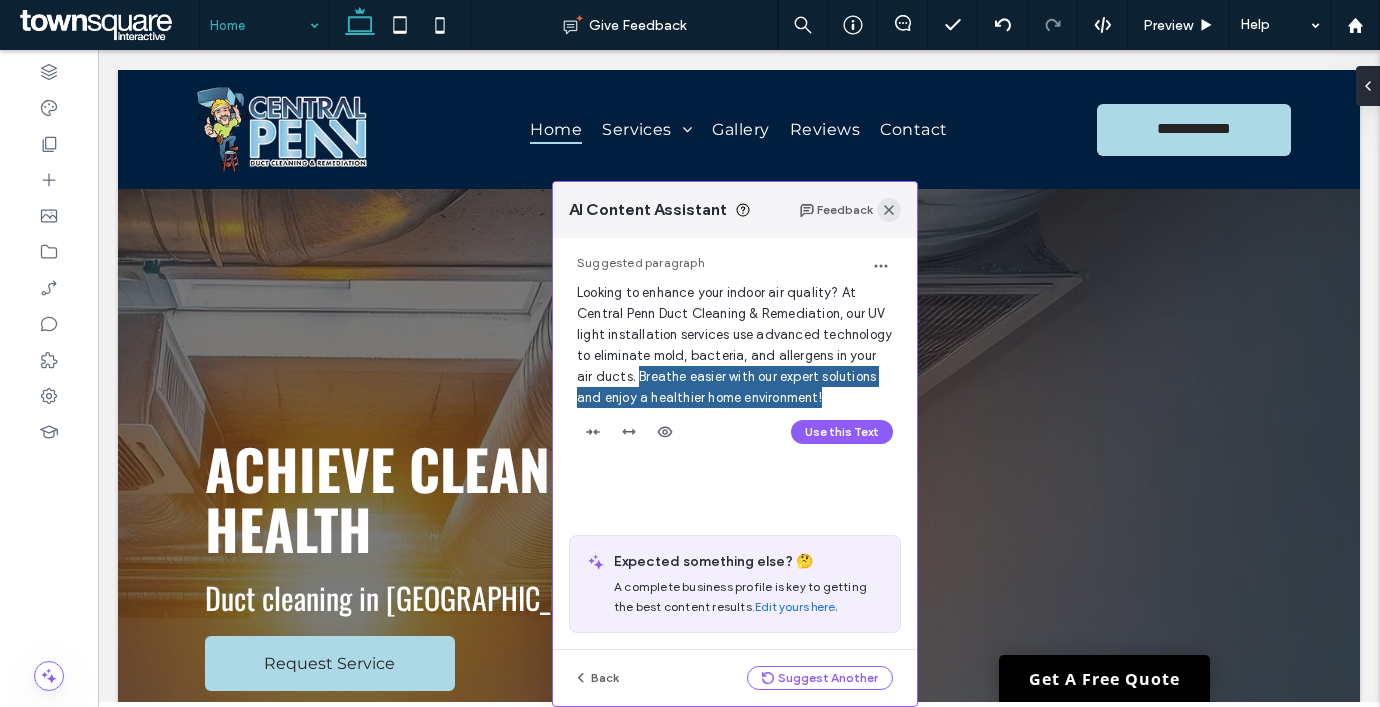 click 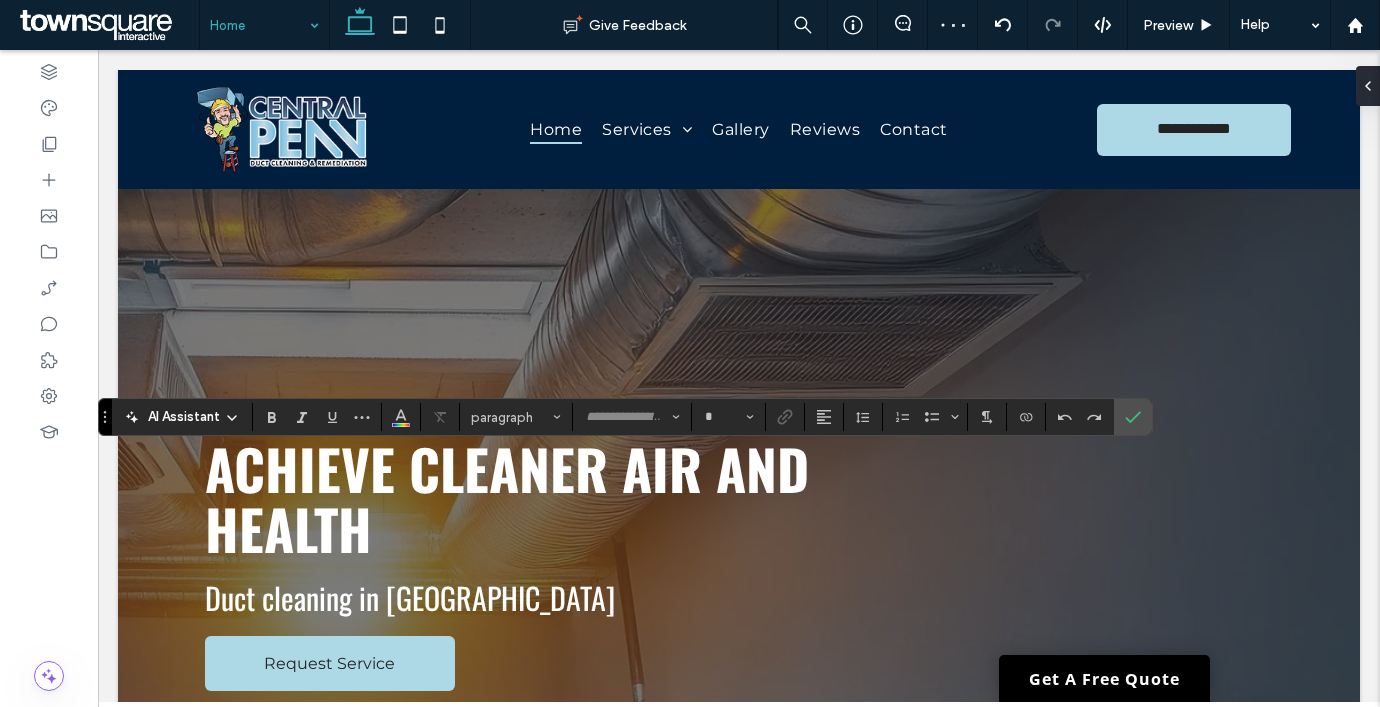 type on "**********" 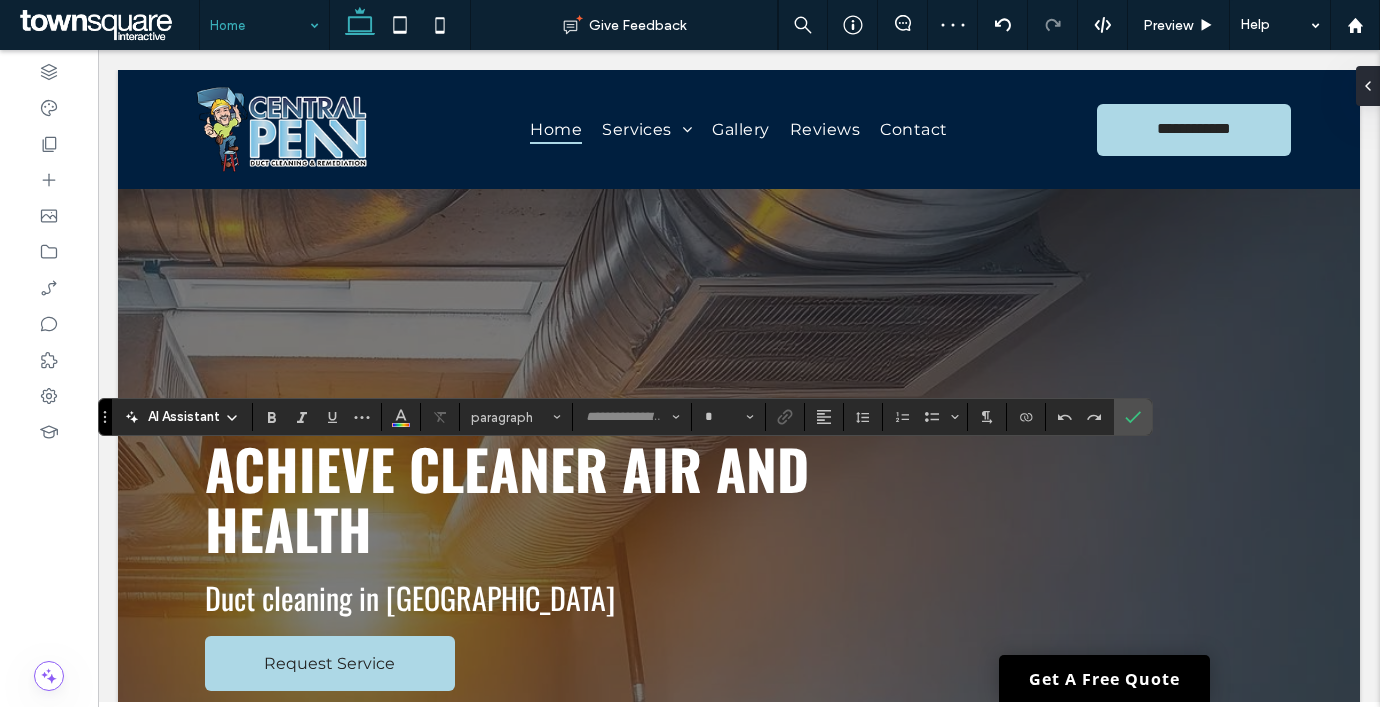 type on "**" 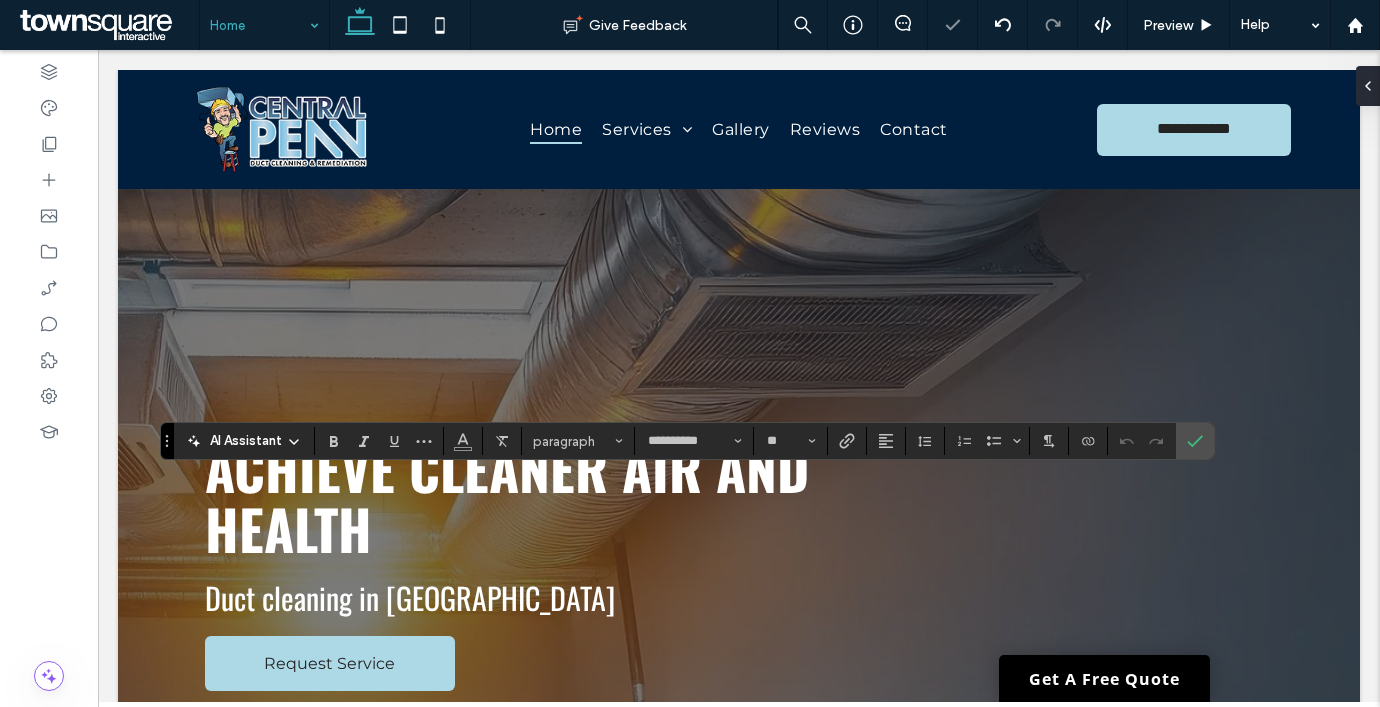 click on "AI Assistant" at bounding box center (246, 441) 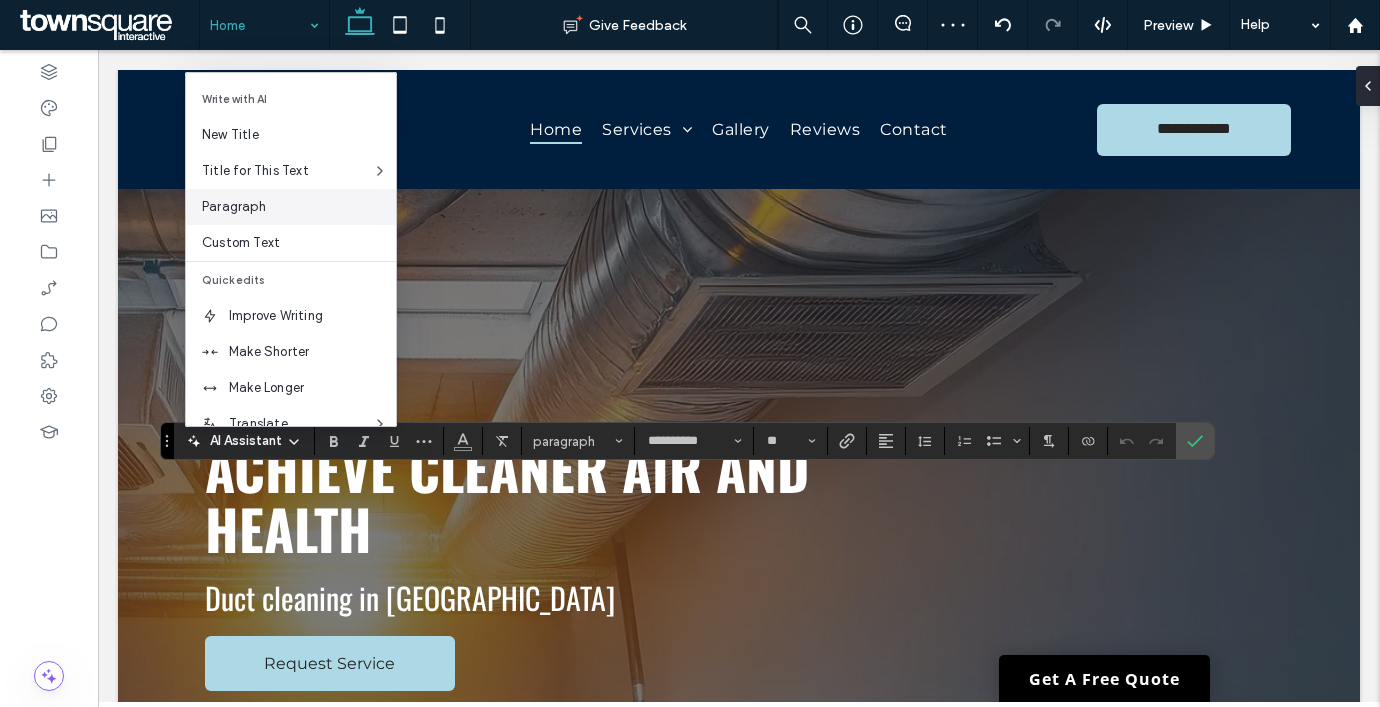 click on "Paragraph" at bounding box center [299, 207] 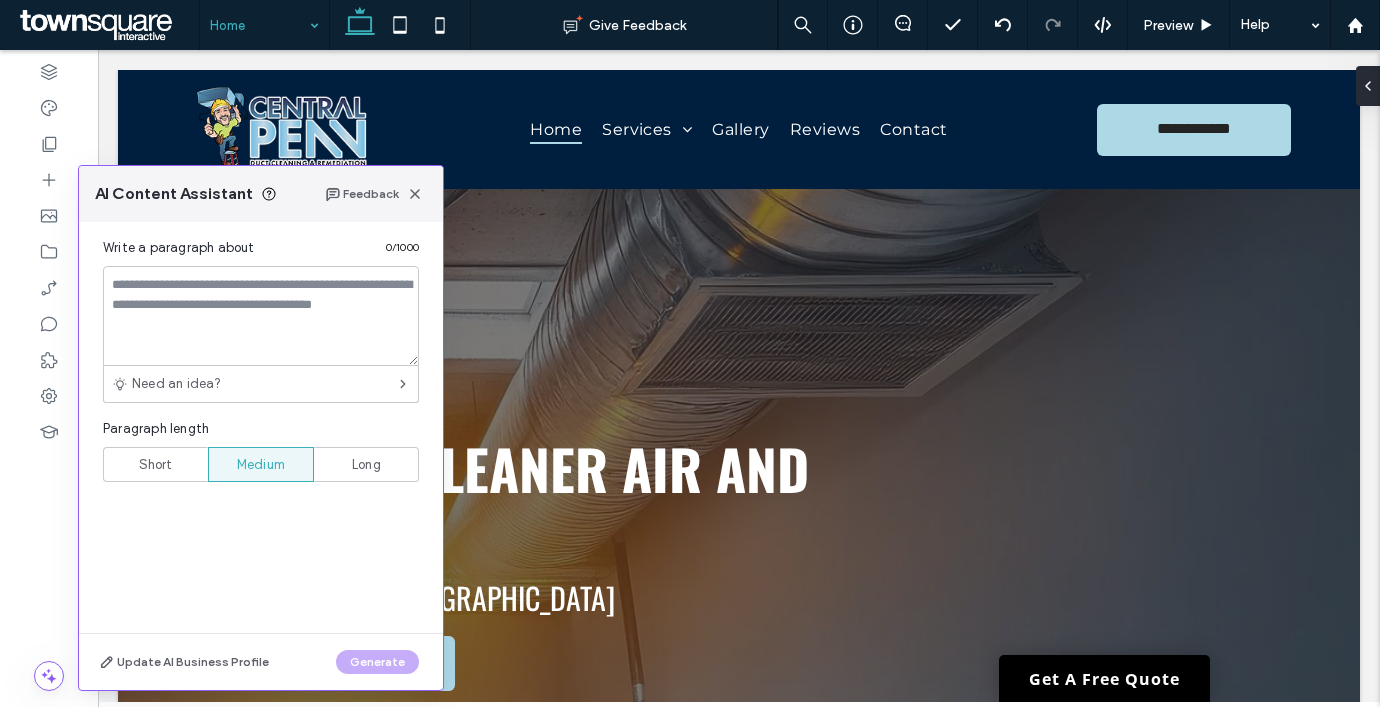 click on "Short" at bounding box center [155, 464] 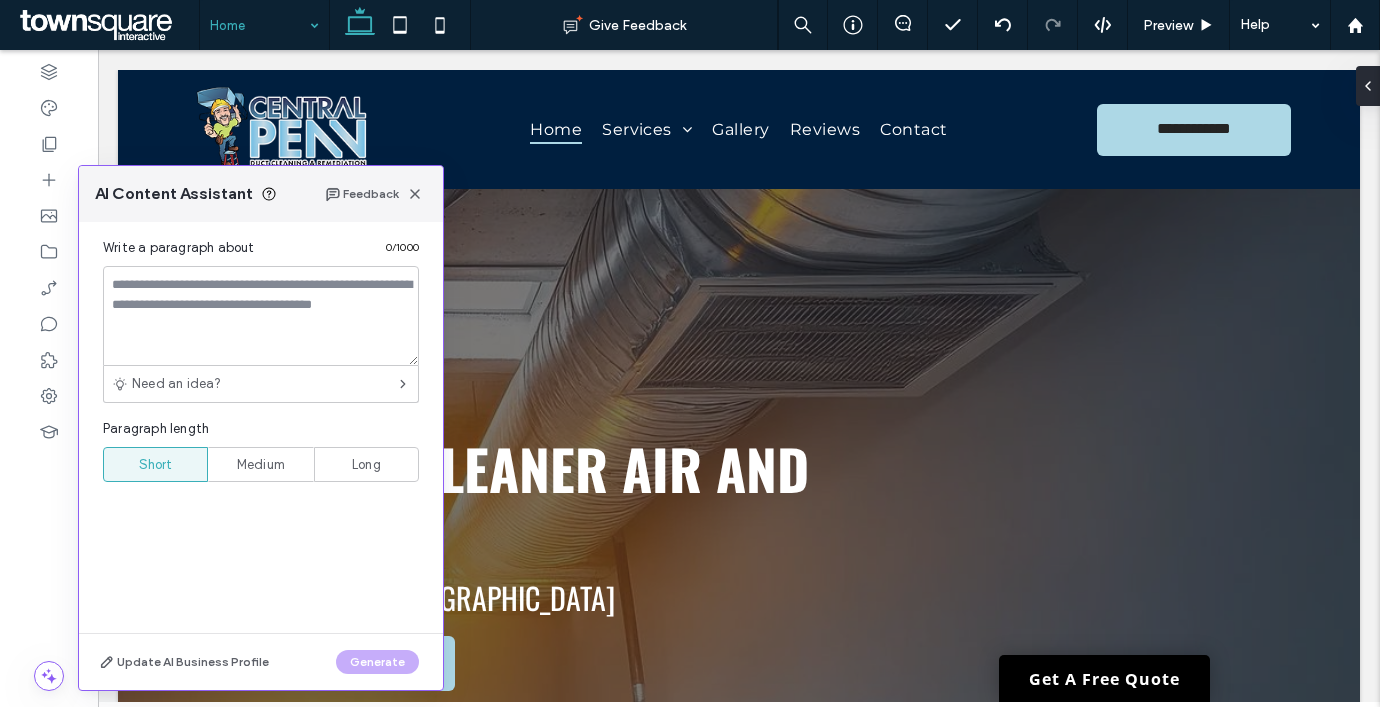 click on "Short" at bounding box center [155, 464] 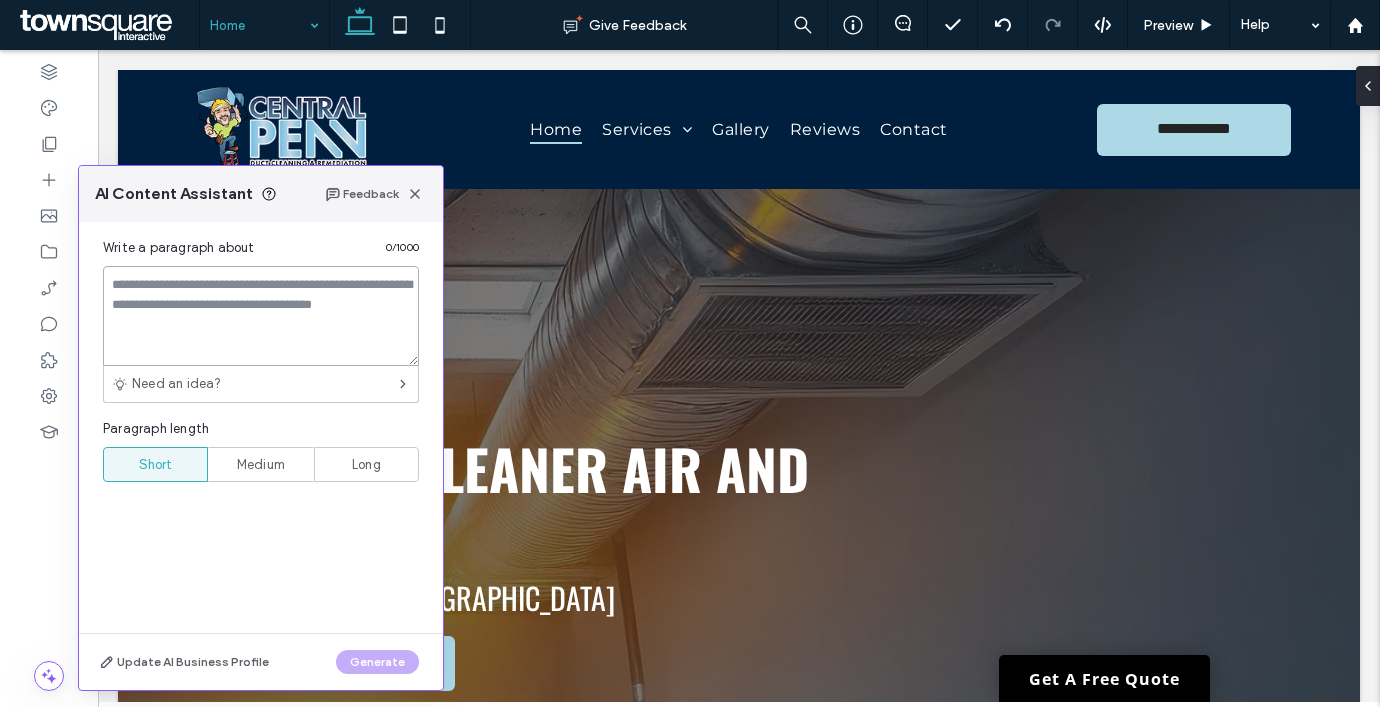 click at bounding box center [261, 316] 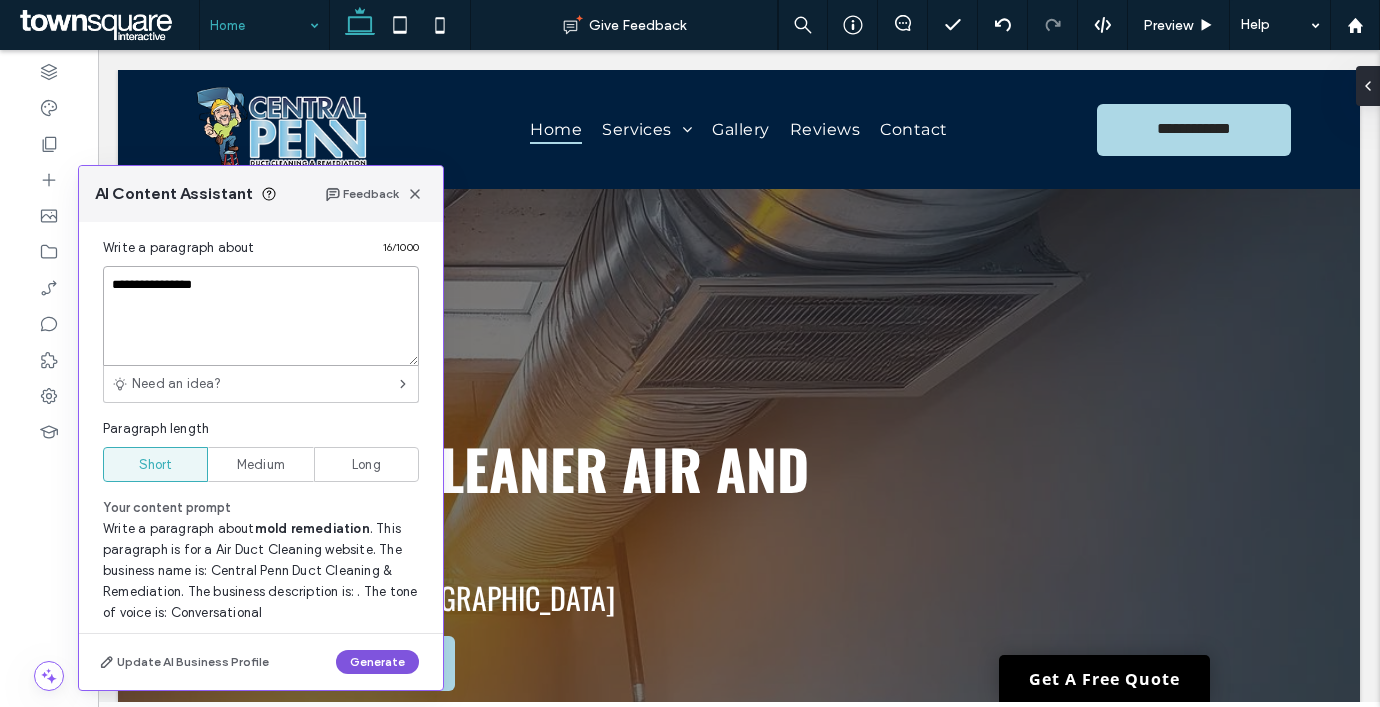 type on "**********" 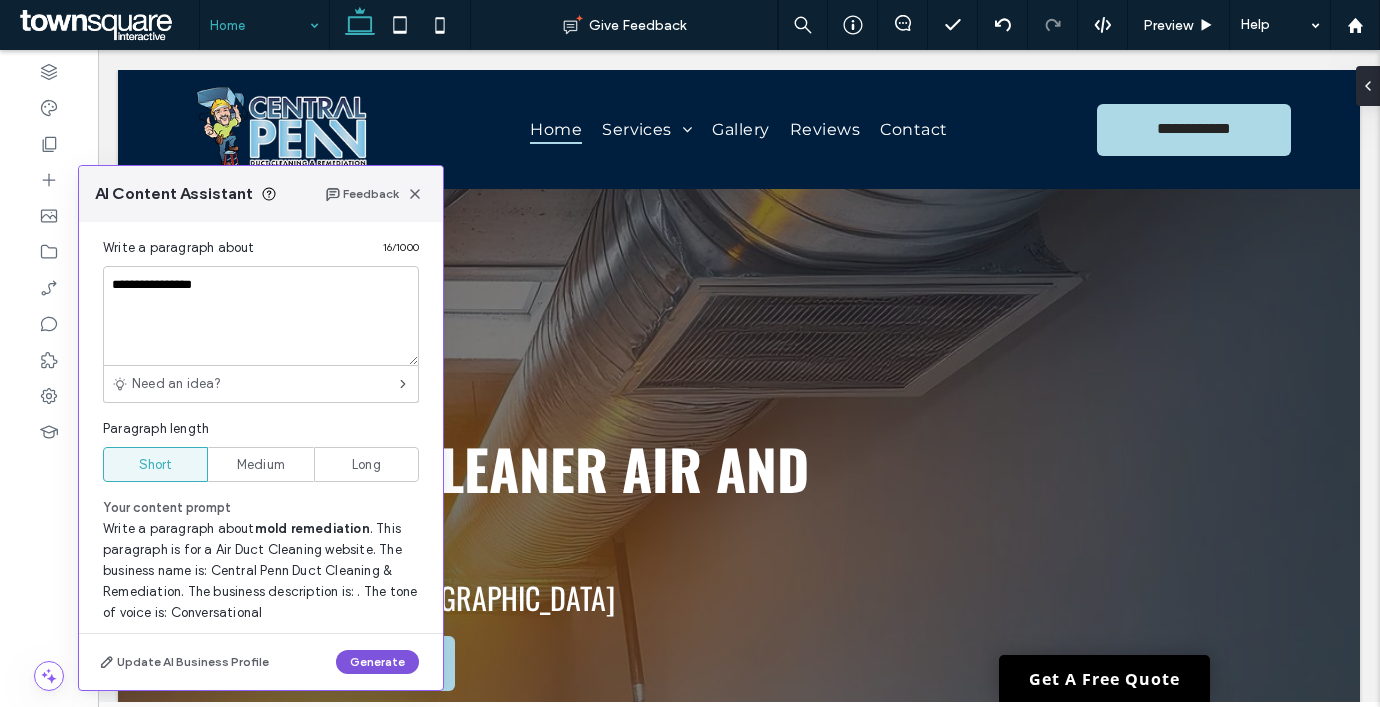 click on "Generate" at bounding box center (377, 662) 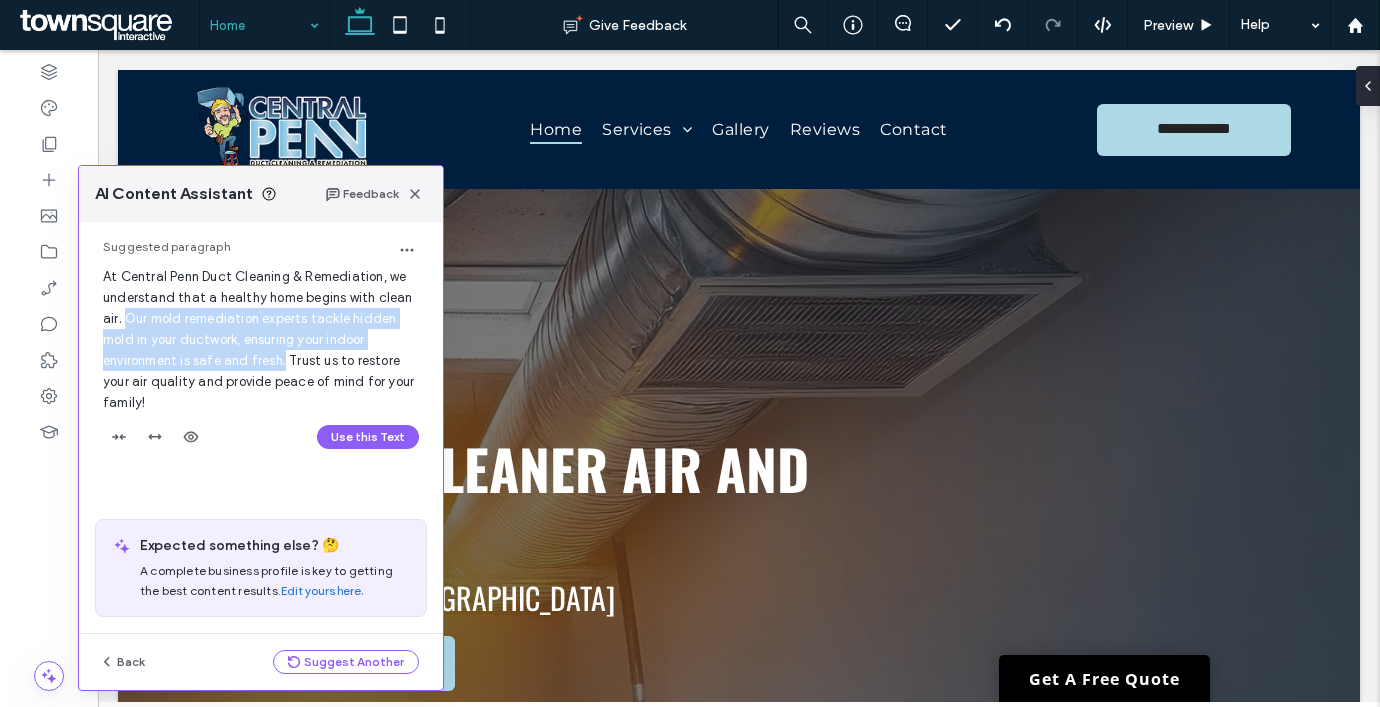 drag, startPoint x: 123, startPoint y: 314, endPoint x: 284, endPoint y: 359, distance: 167.17058 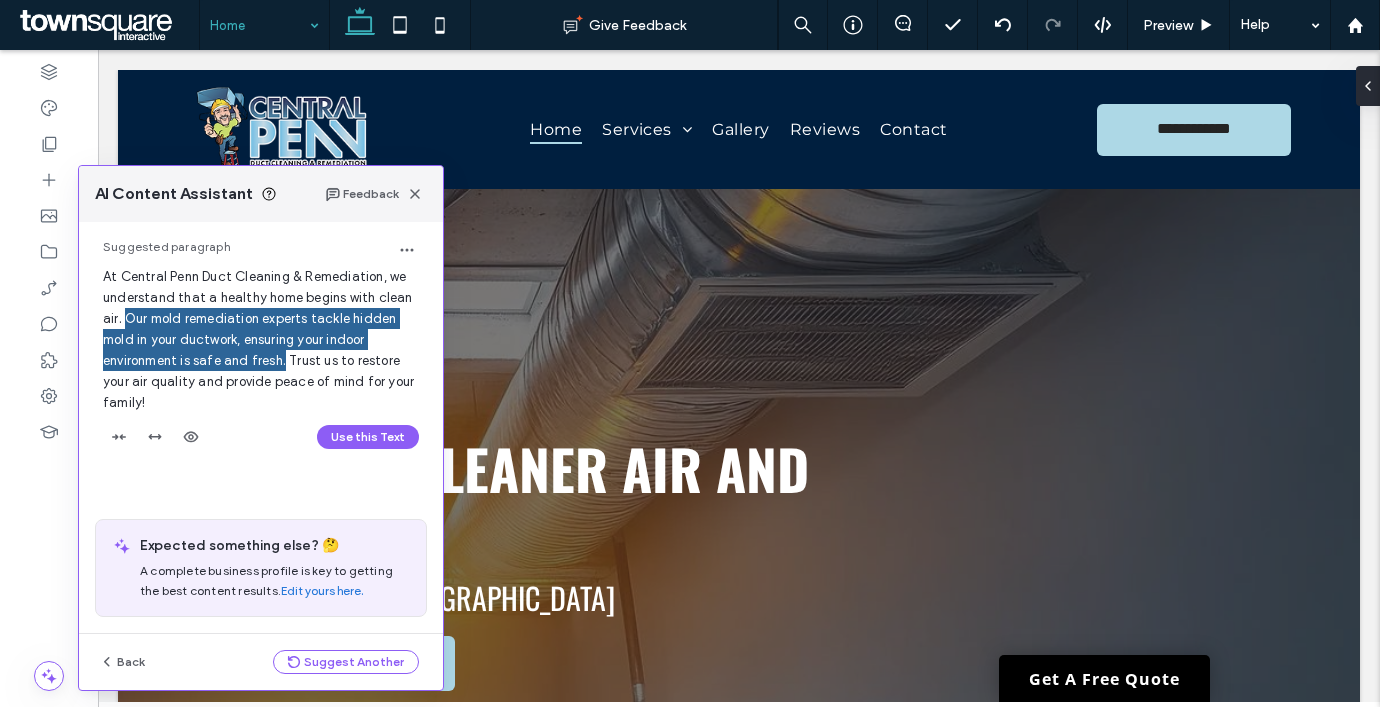 type 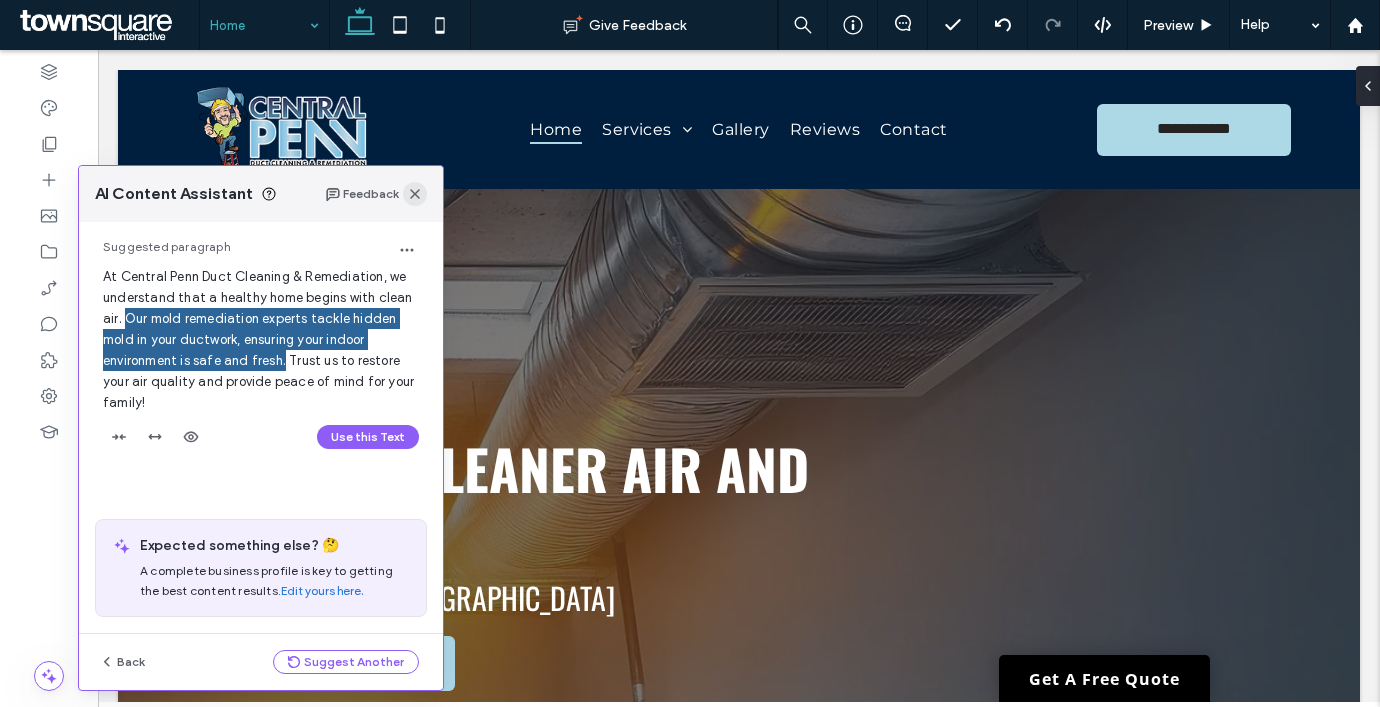 click 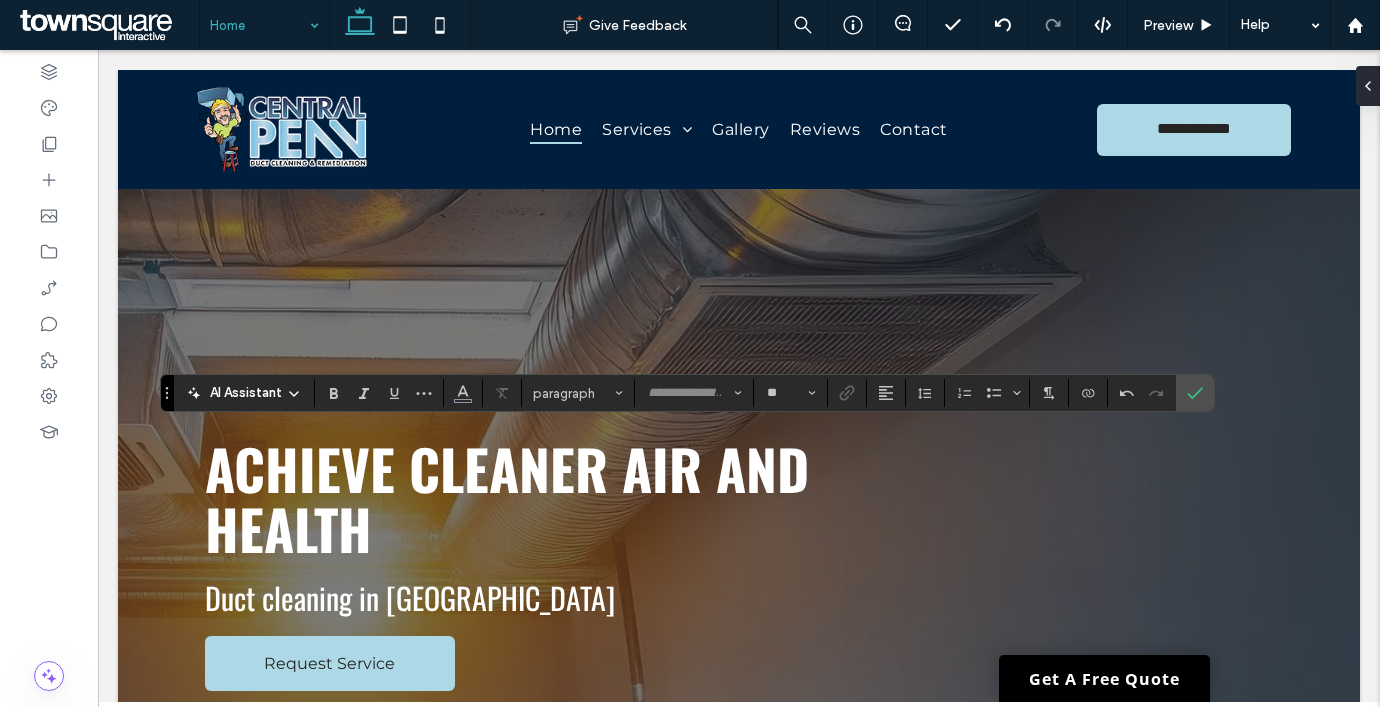 type on "**********" 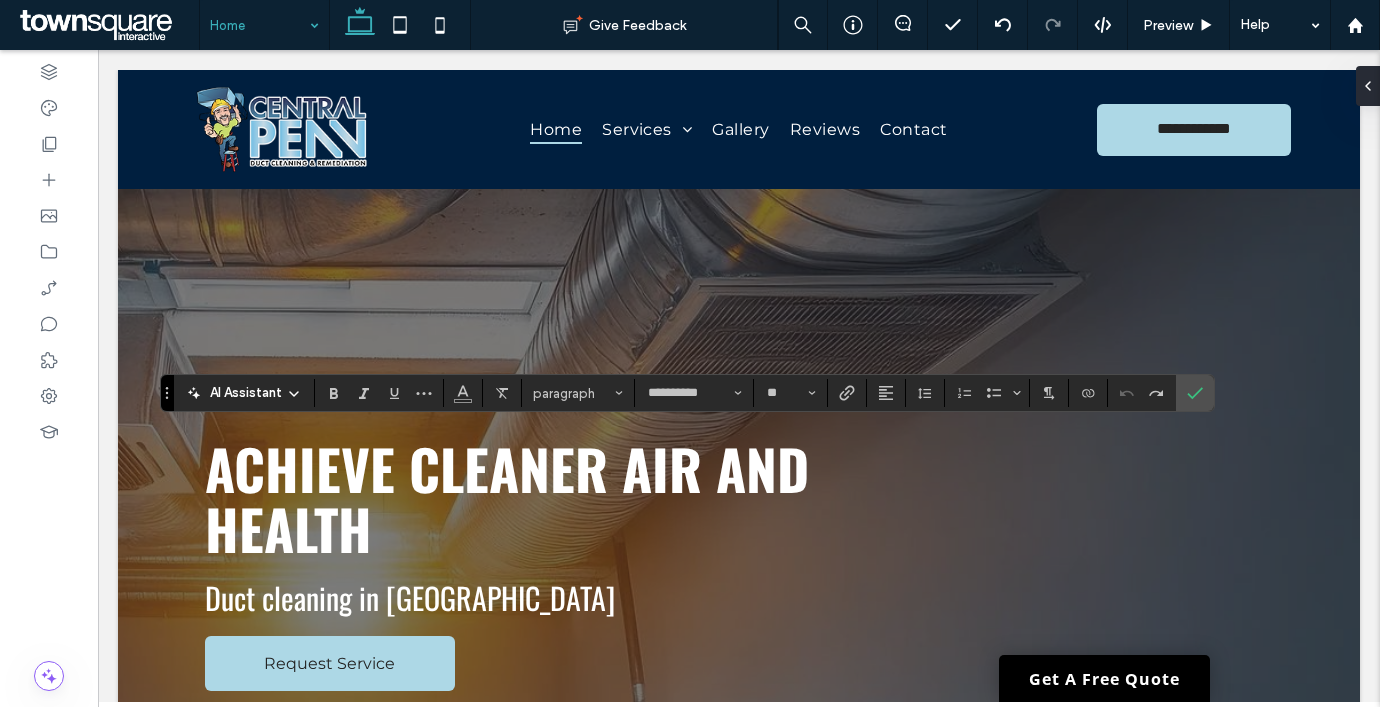 type 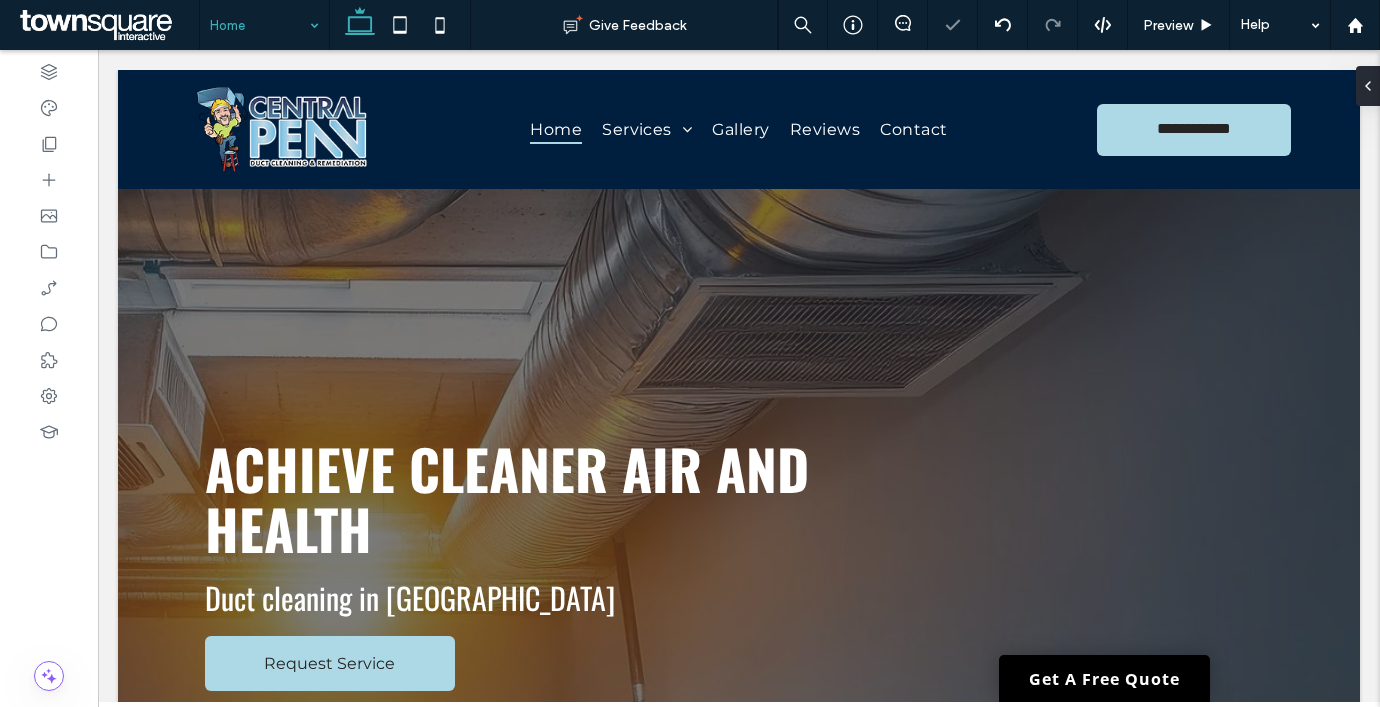 type on "**********" 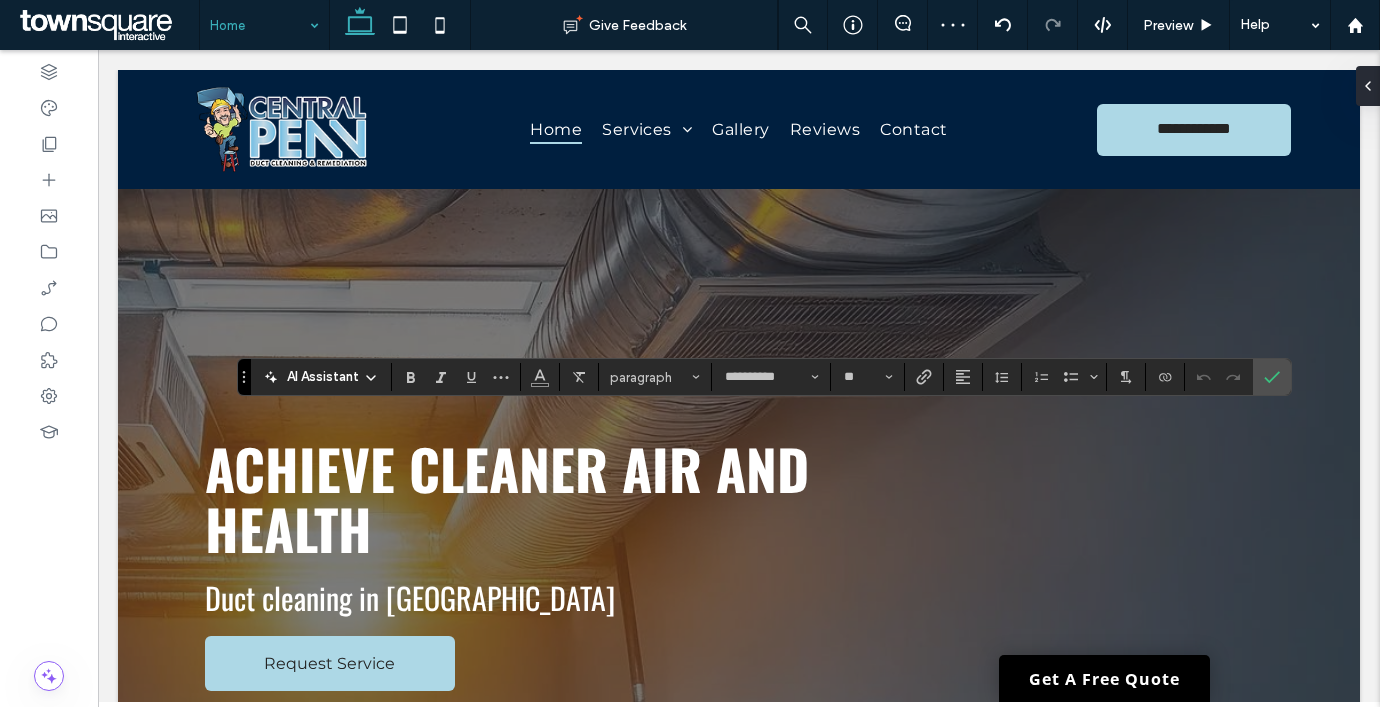 click on "AI Assistant" at bounding box center [321, 377] 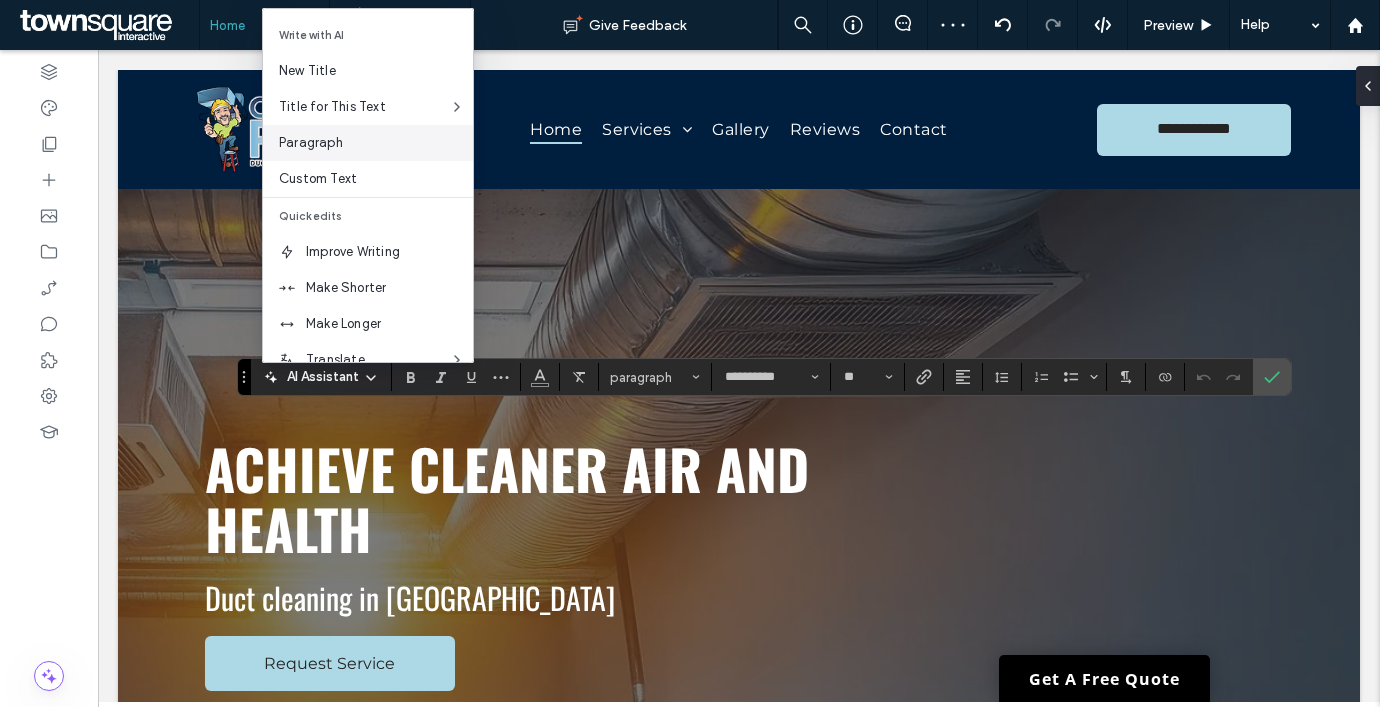 click on "Paragraph" at bounding box center [376, 143] 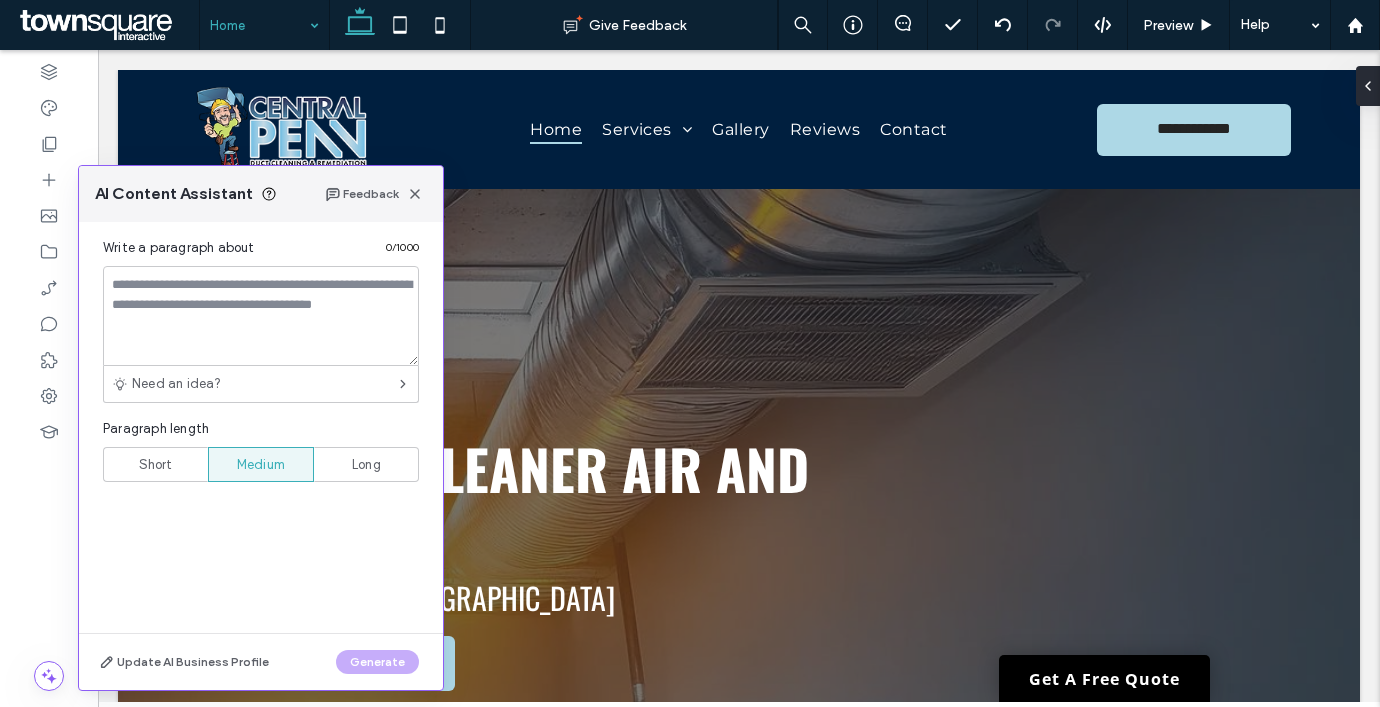 click on "Short" at bounding box center (155, 464) 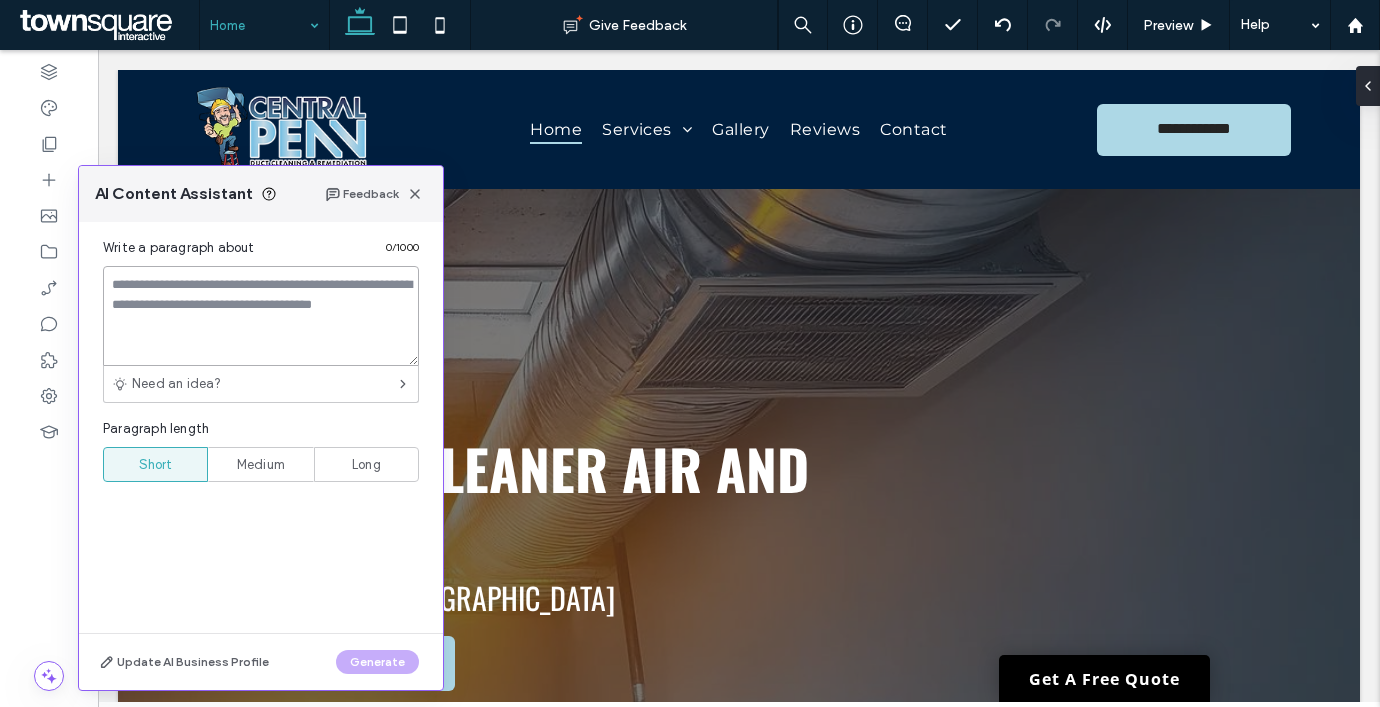 click at bounding box center (261, 316) 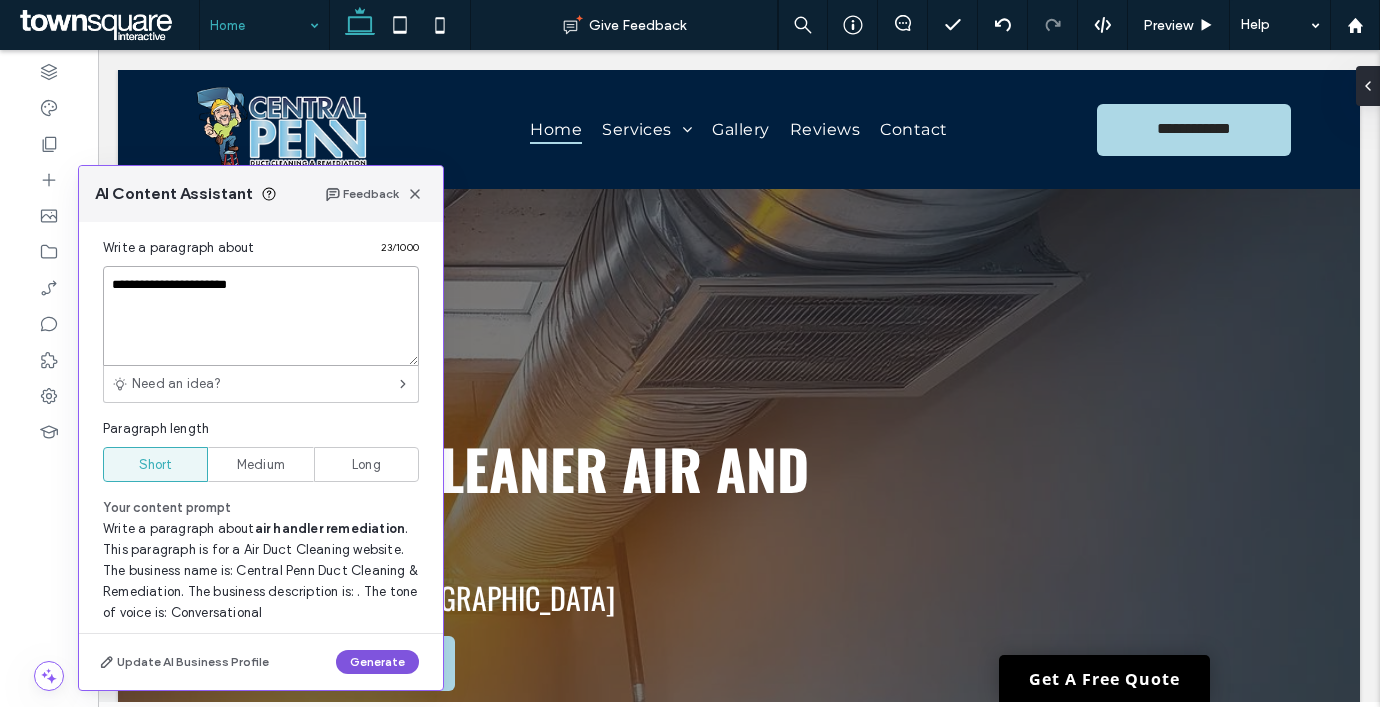 type on "**********" 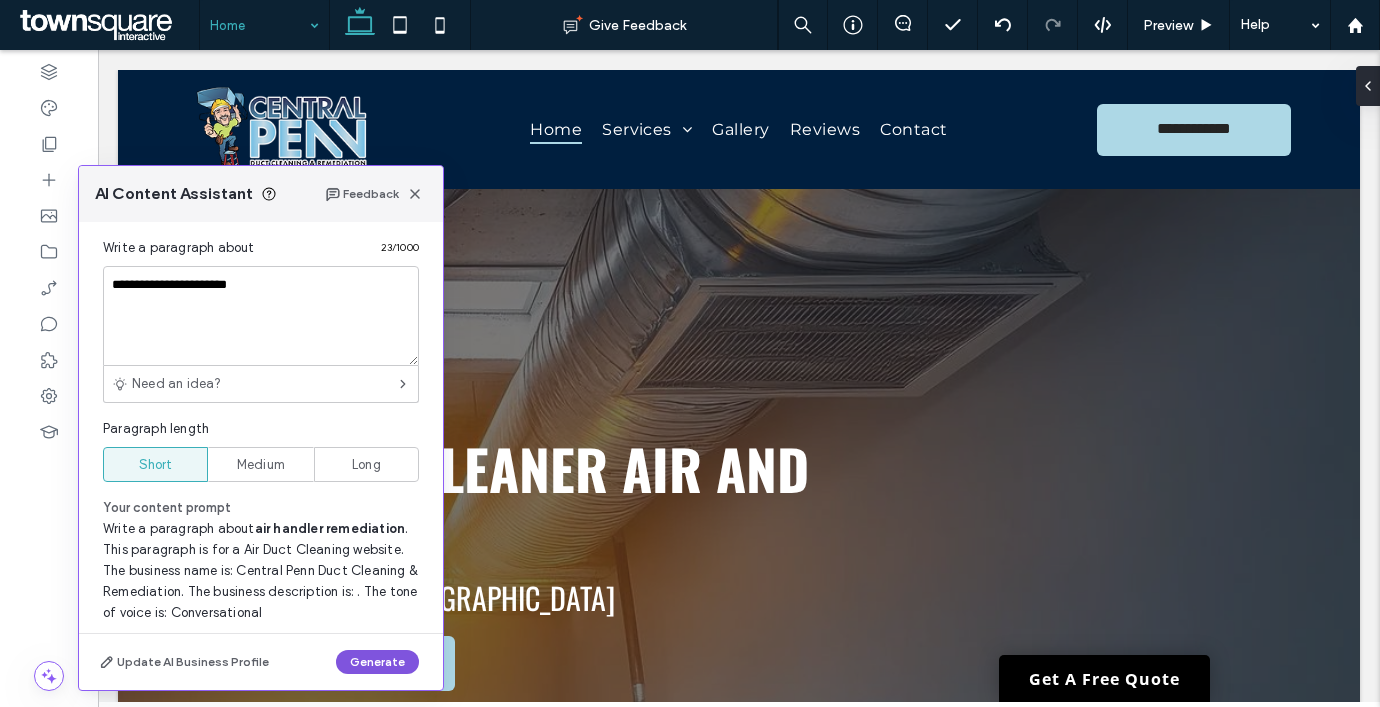 click on "Generate" at bounding box center (377, 662) 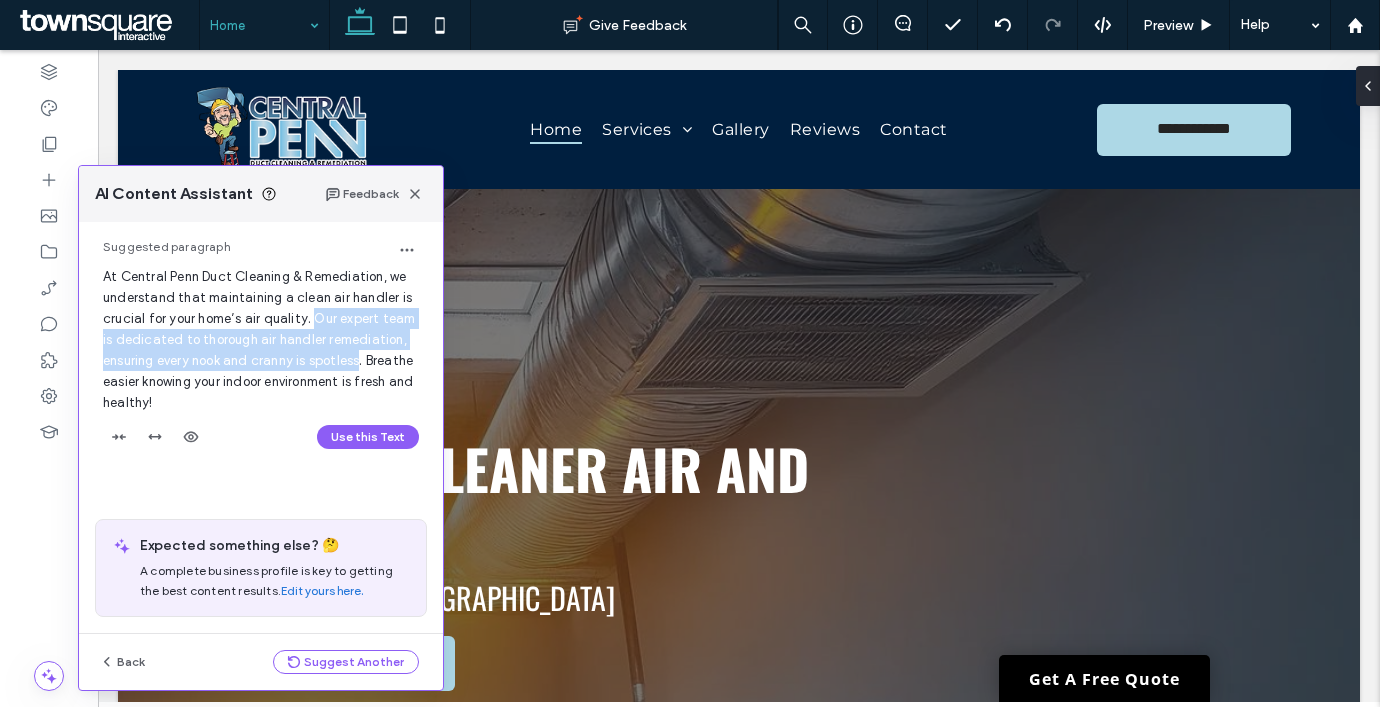drag, startPoint x: 308, startPoint y: 318, endPoint x: 361, endPoint y: 368, distance: 72.862885 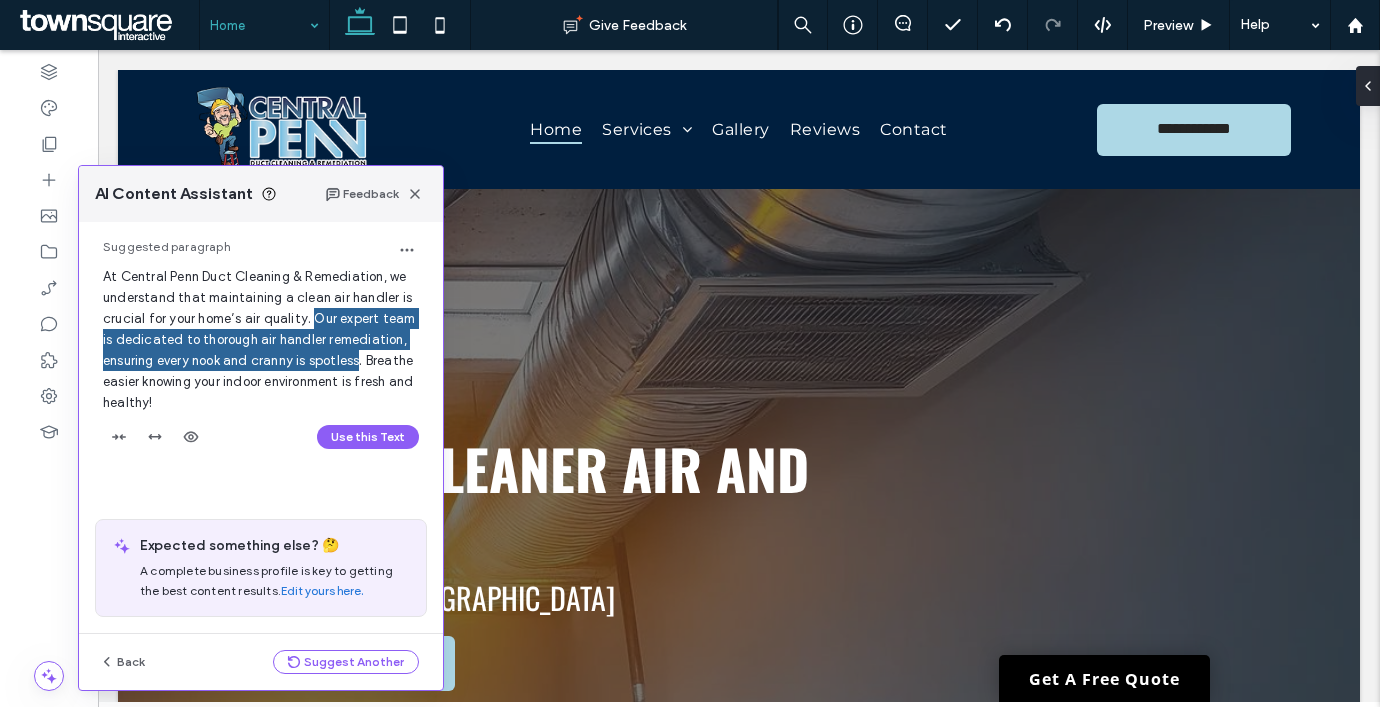 type 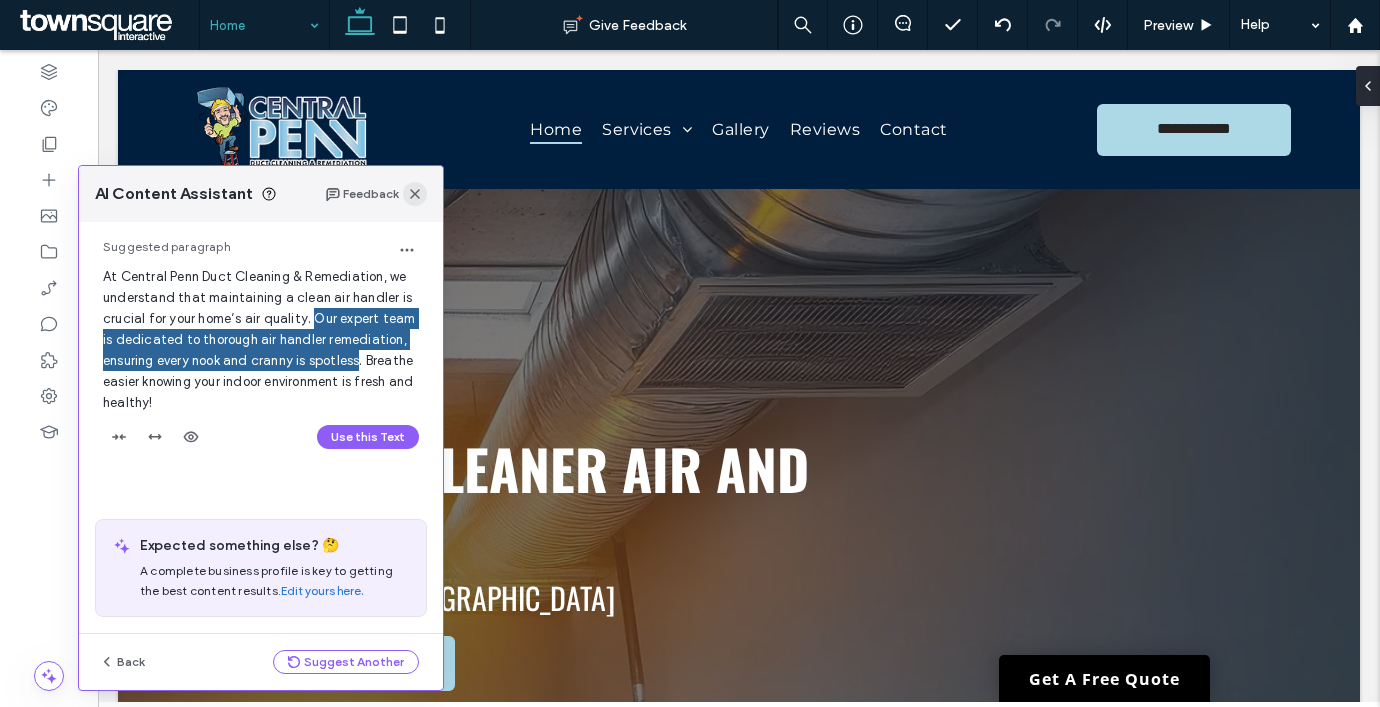 click 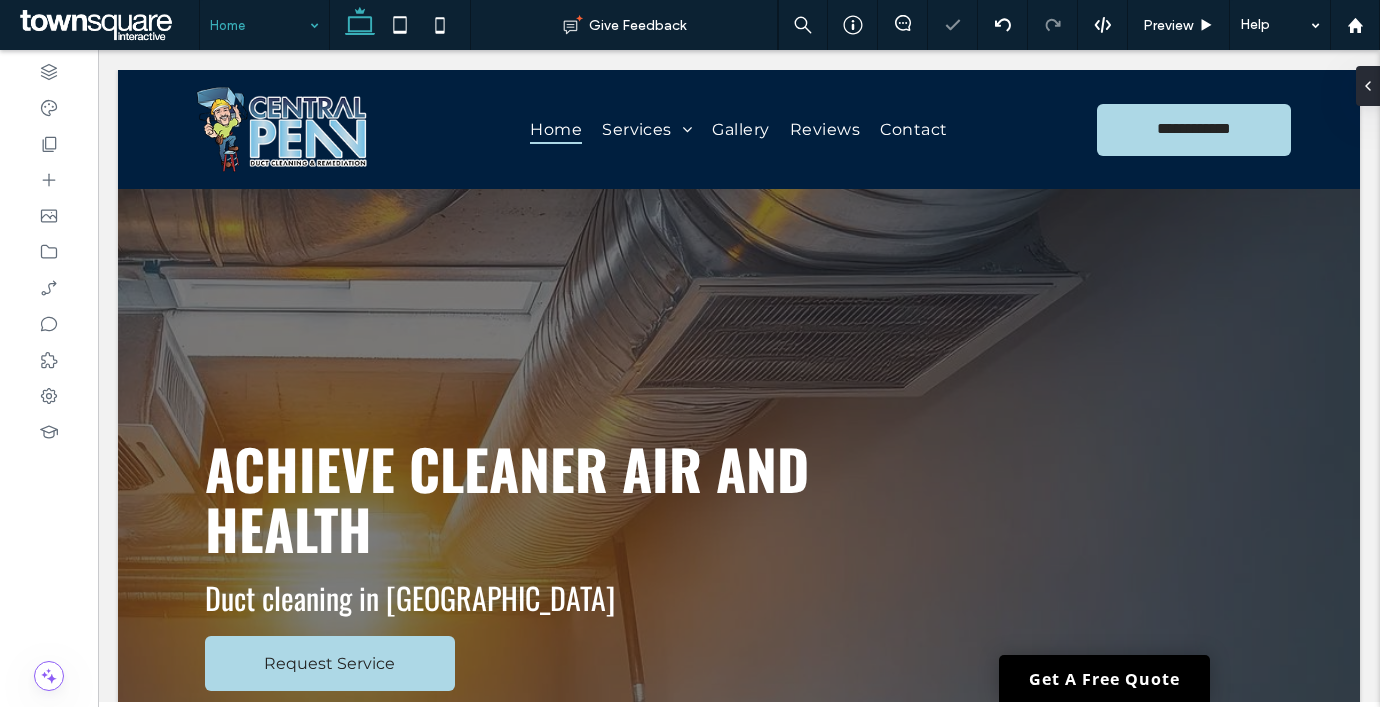 type on "**********" 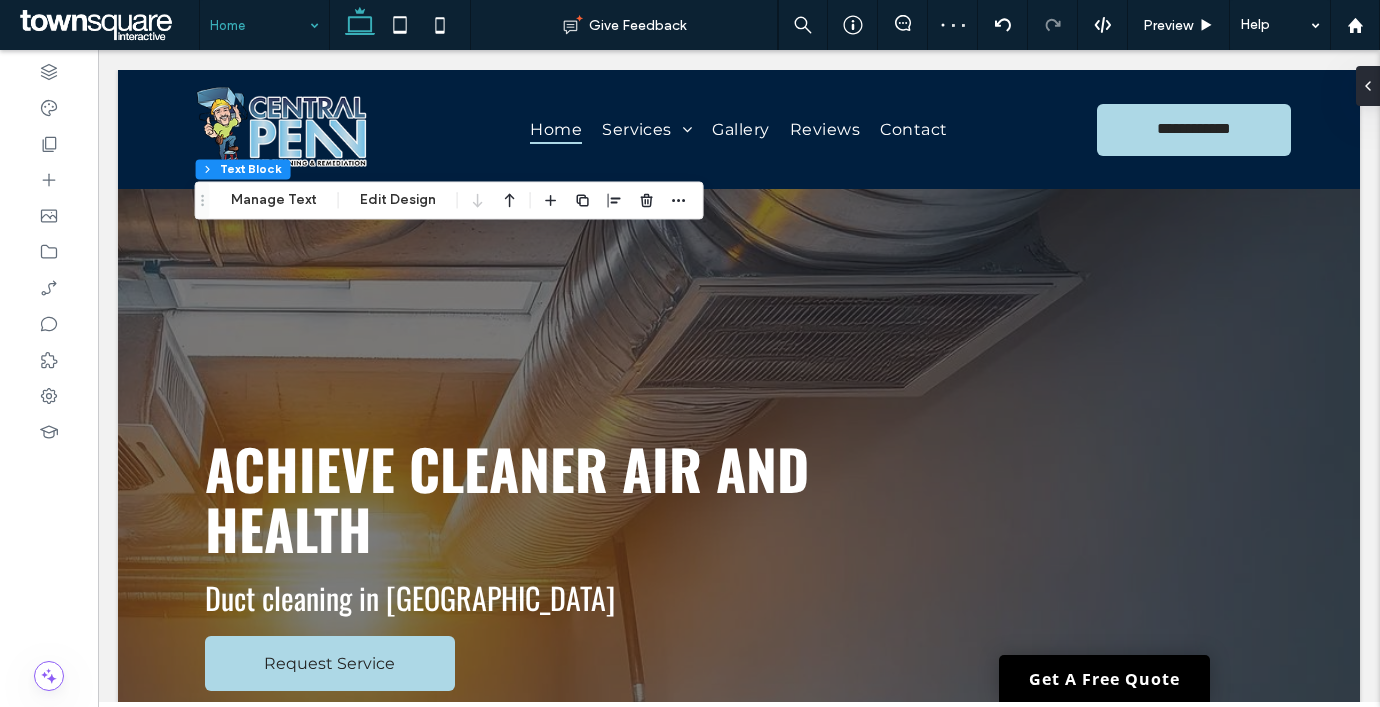 drag, startPoint x: 210, startPoint y: 290, endPoint x: 208, endPoint y: 206, distance: 84.0238 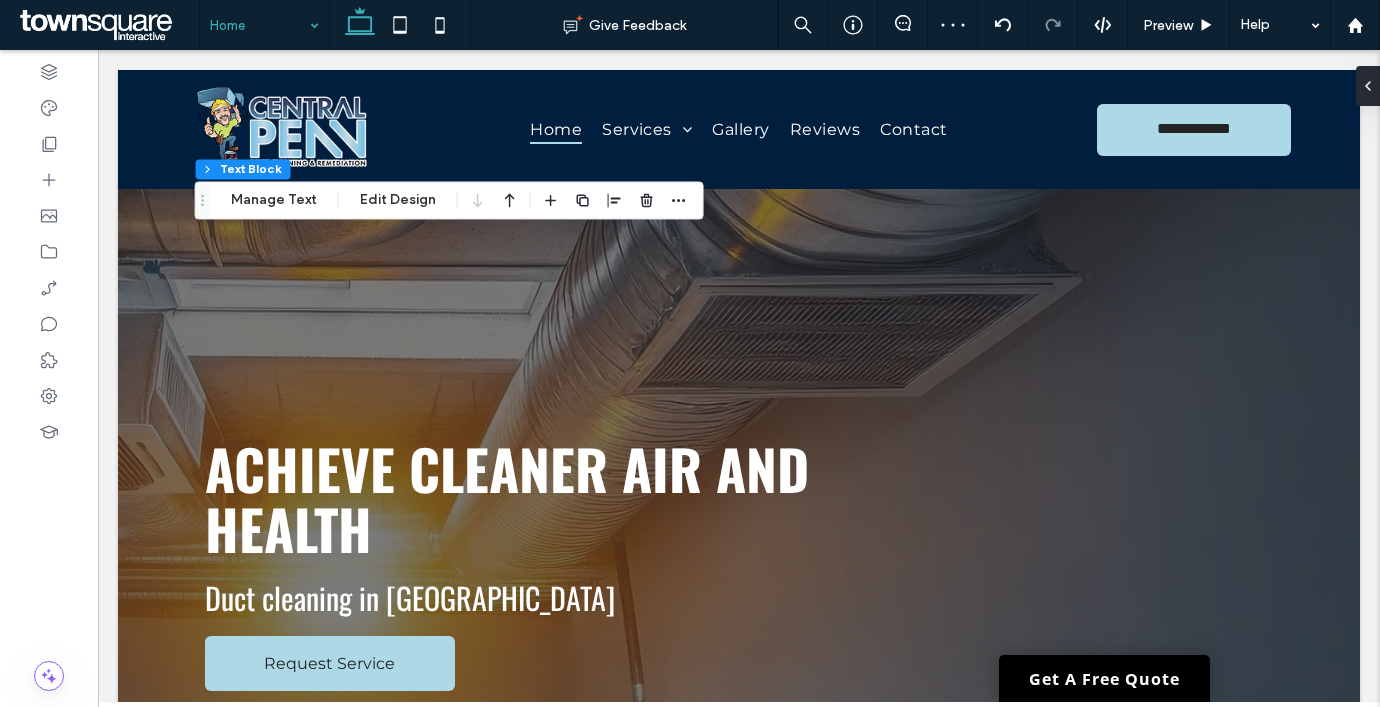 click 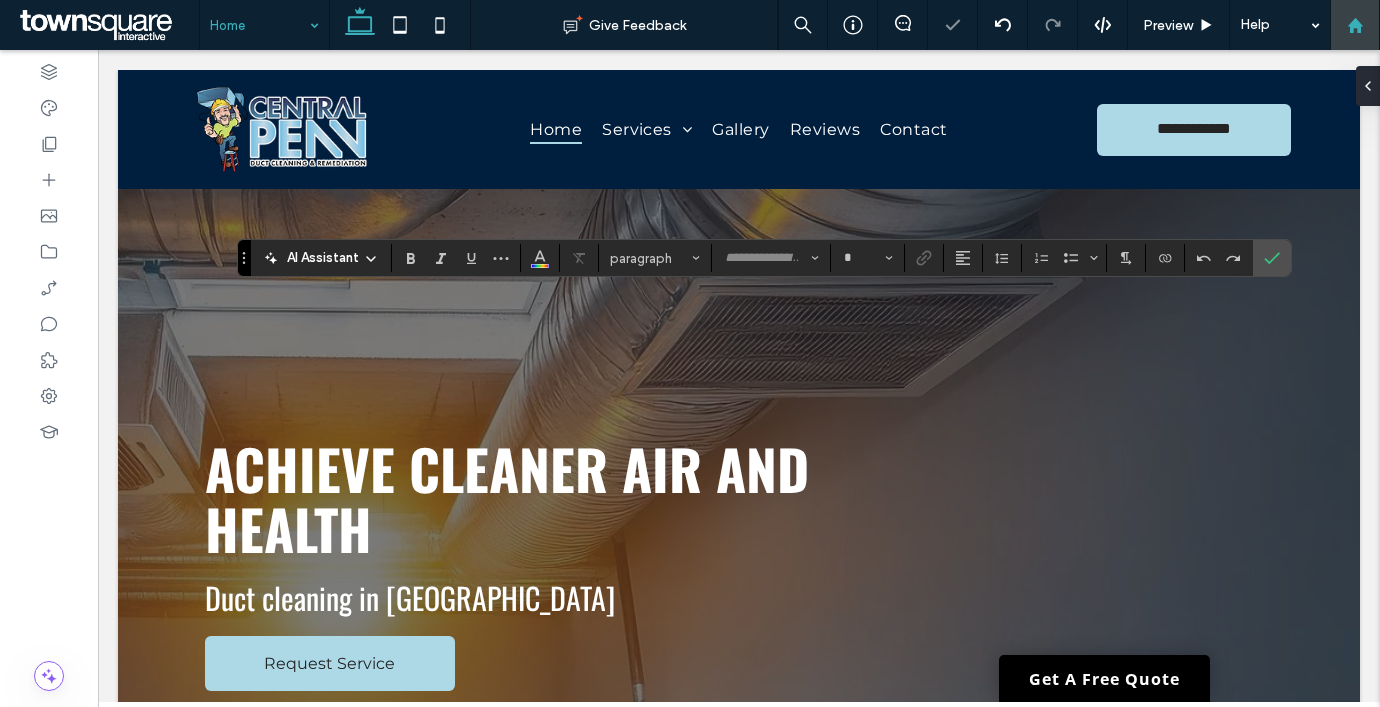 type on "**********" 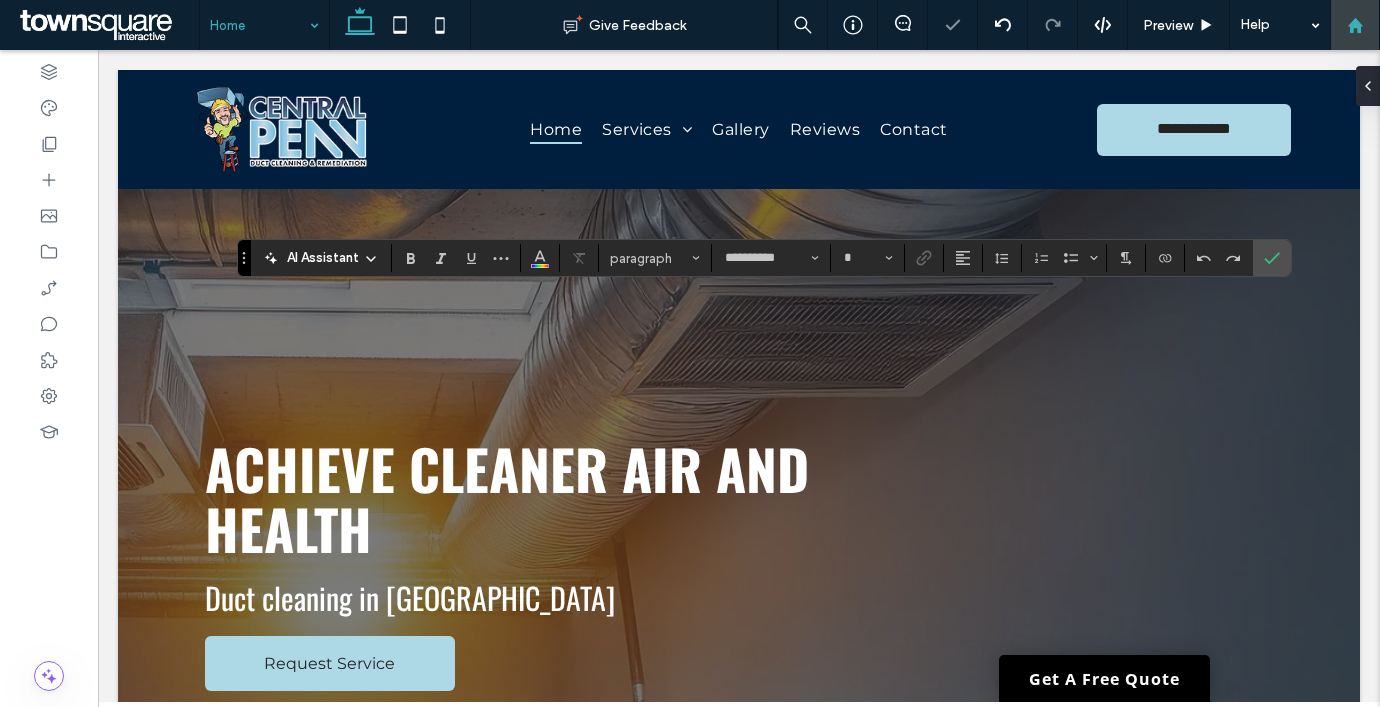 type on "**" 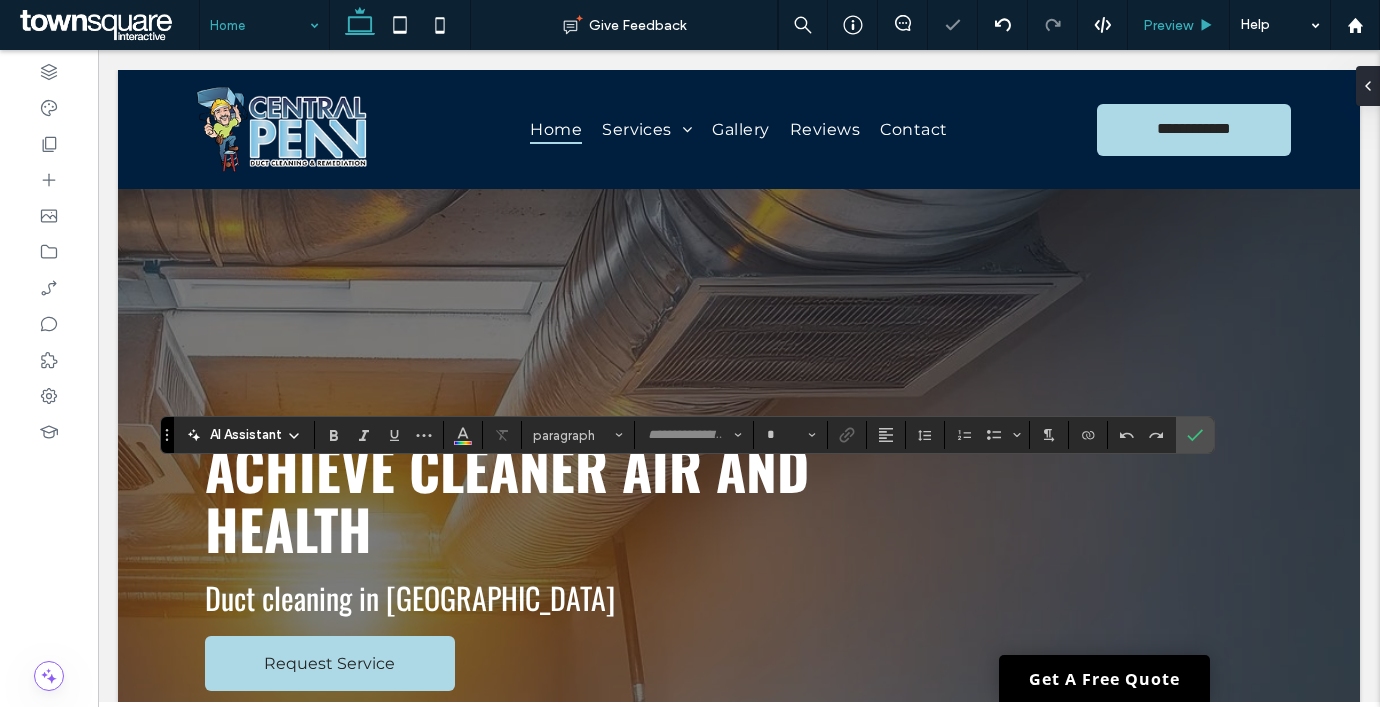 type on "**********" 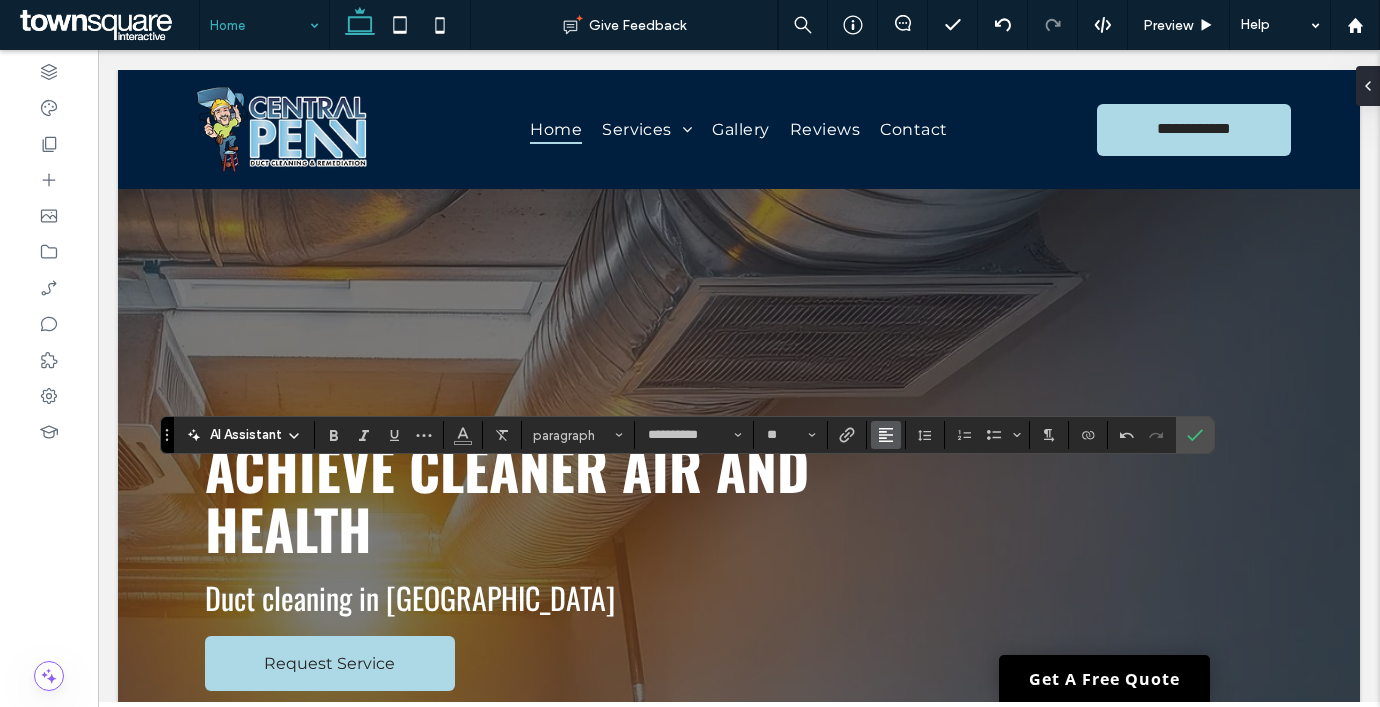 click 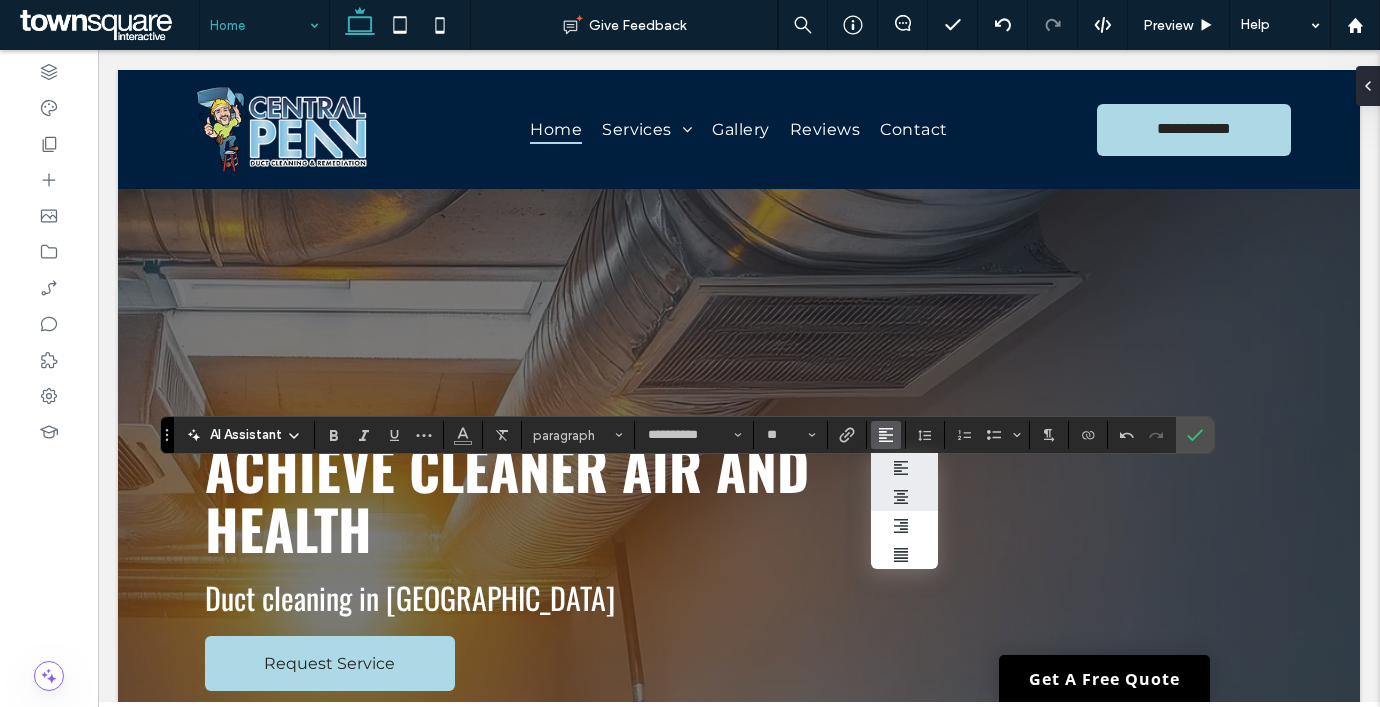 click at bounding box center (904, 496) 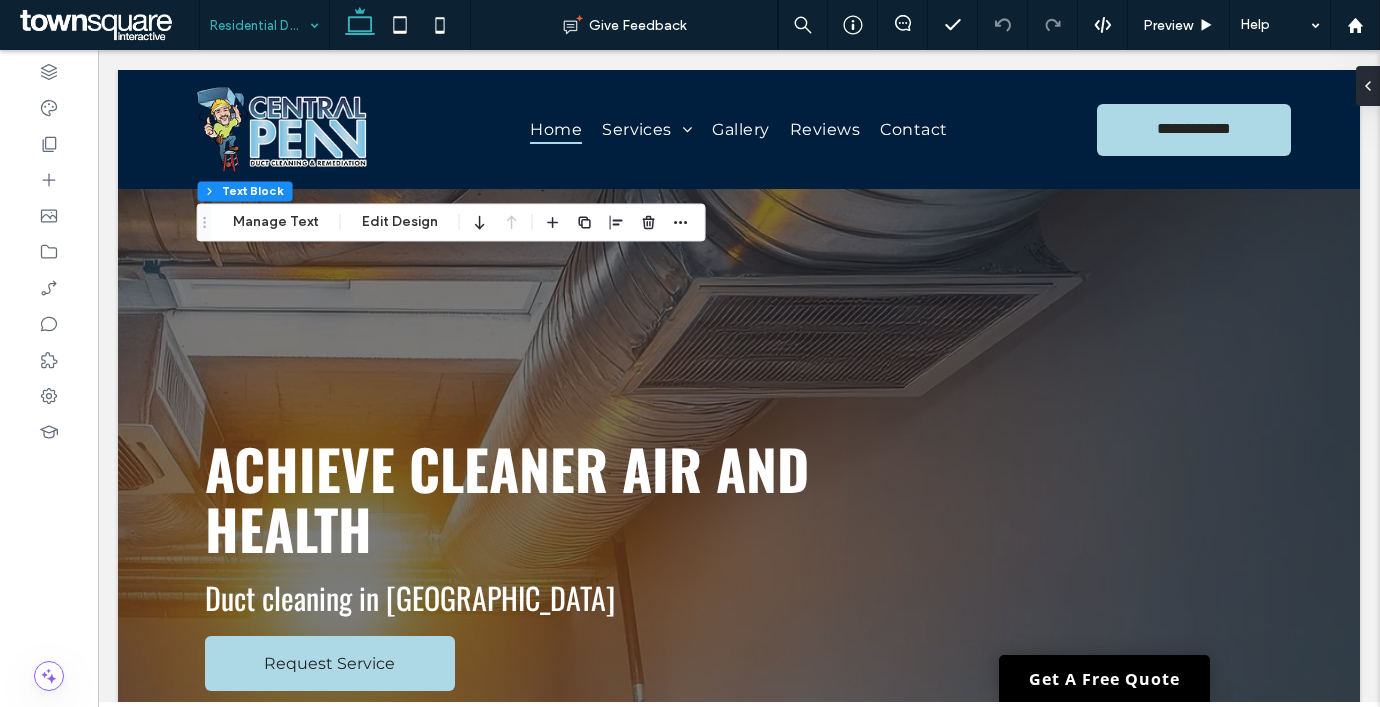 click on "Residential Duct Cleaning" at bounding box center [264, 25] 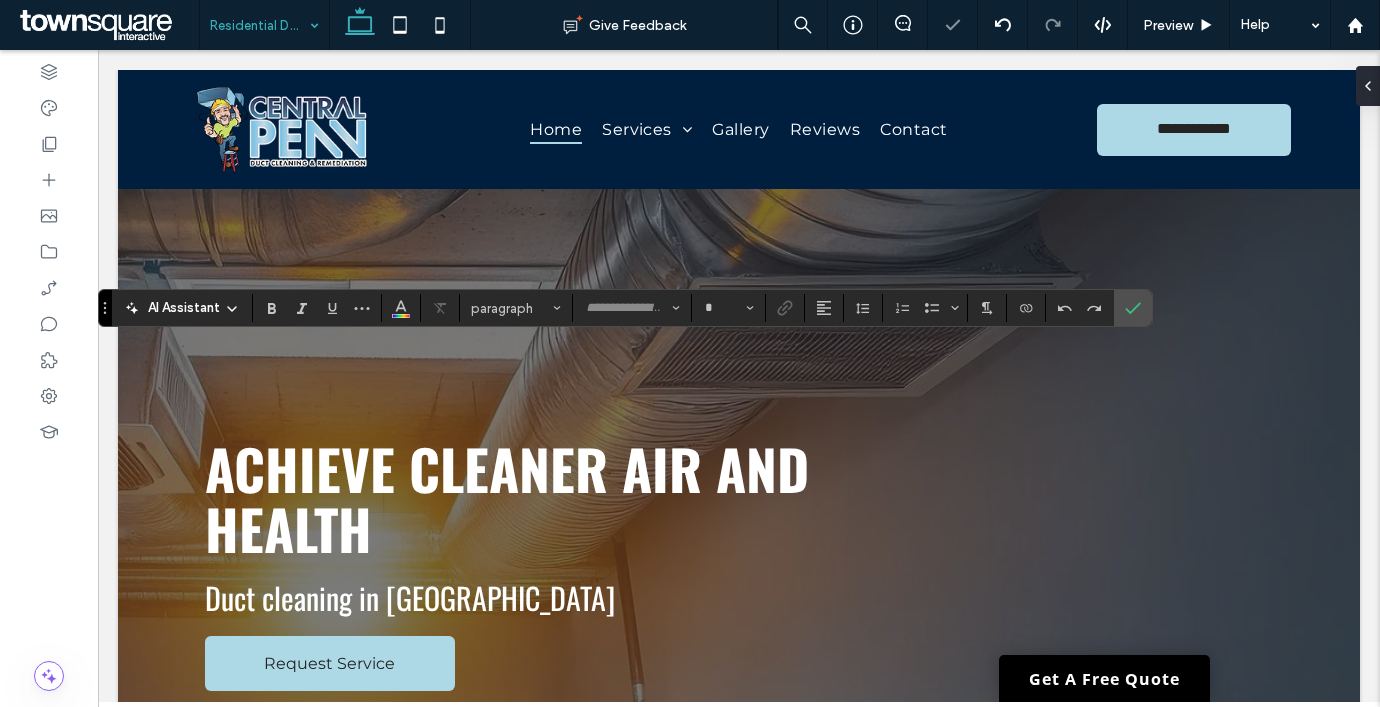 type on "**********" 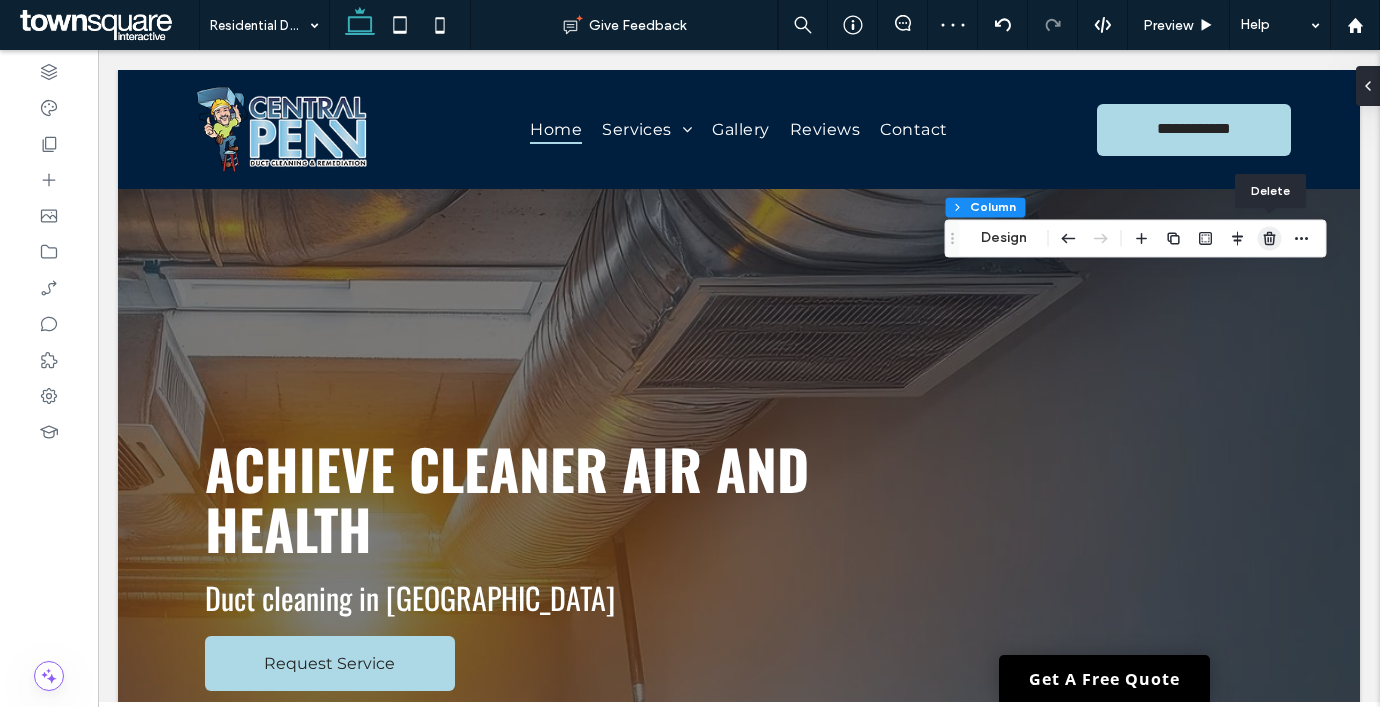 click at bounding box center (1270, 238) 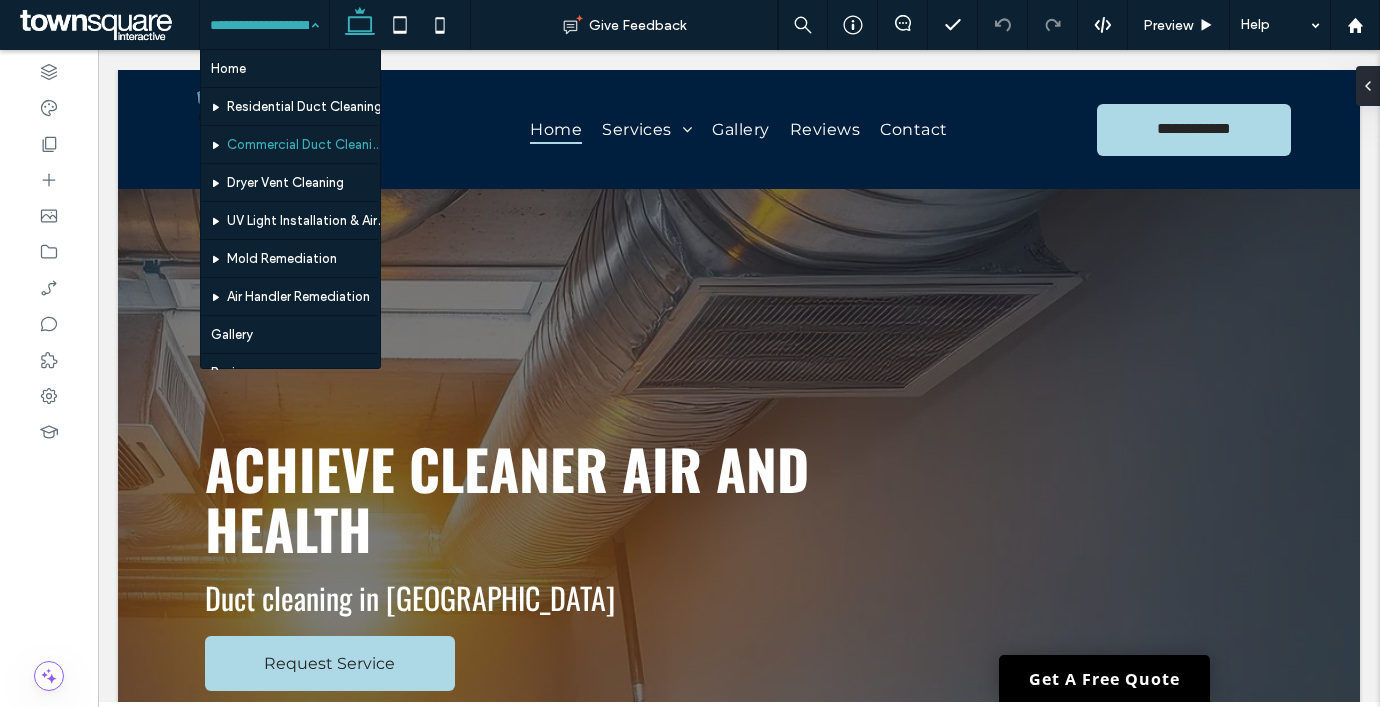 click on "Home Residential Duct Cleaning Commercial Duct Cleaning Dryer Vent Cleaning UV Light Installation & Air Systems Mold Remediation Air Handler Remediation Gallery Reviews Contact" at bounding box center [264, 25] 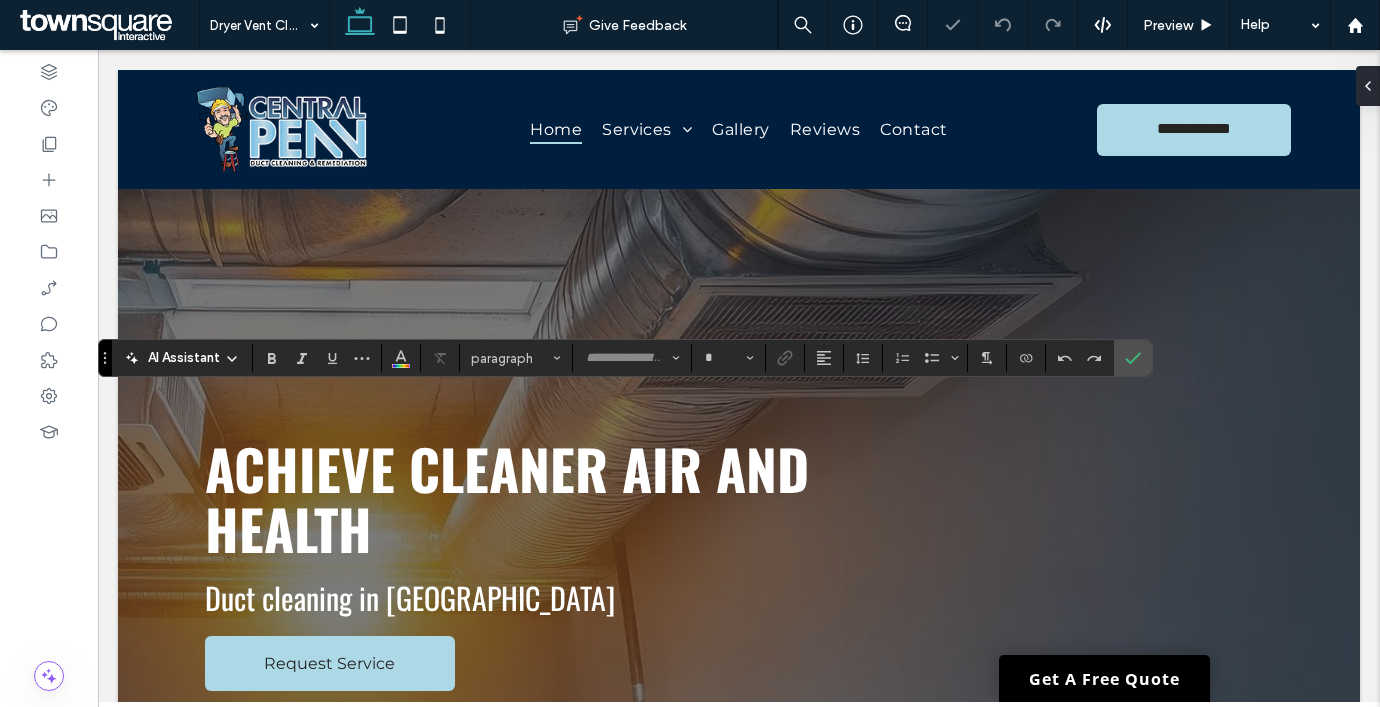 type on "******" 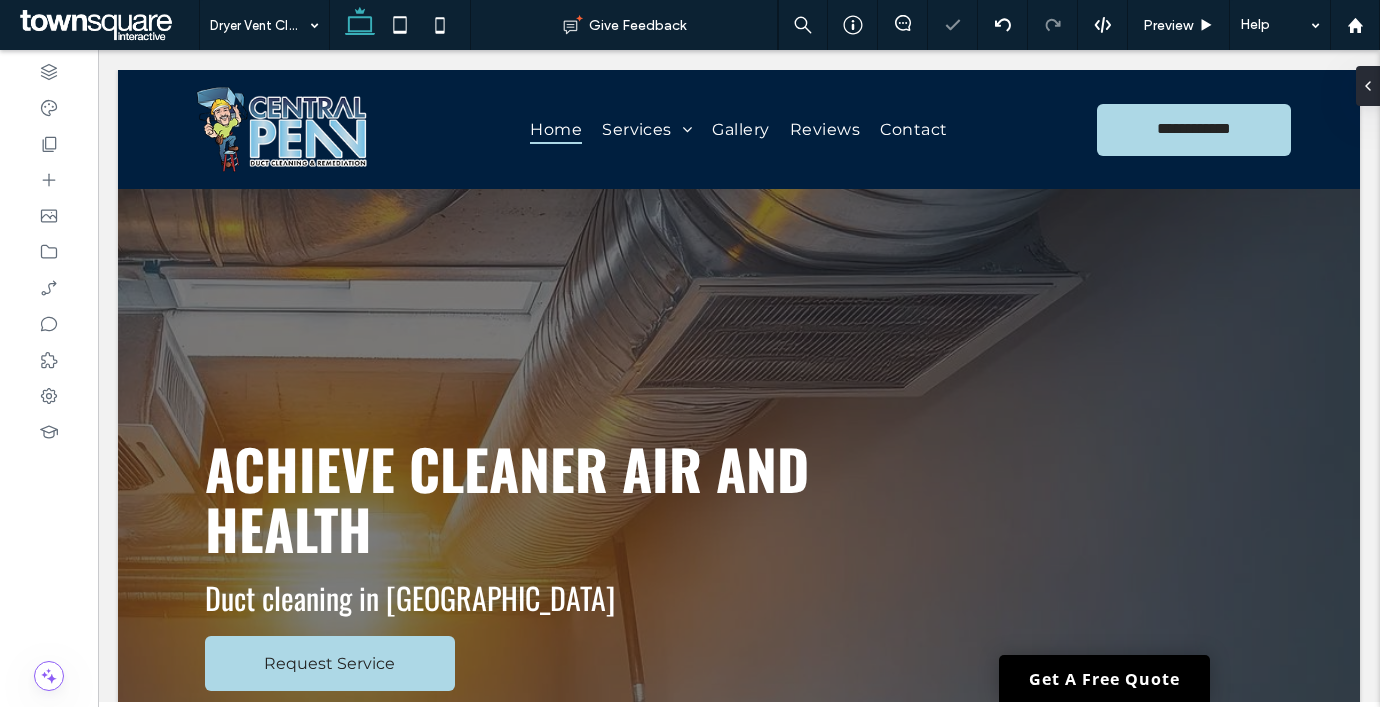 type on "**********" 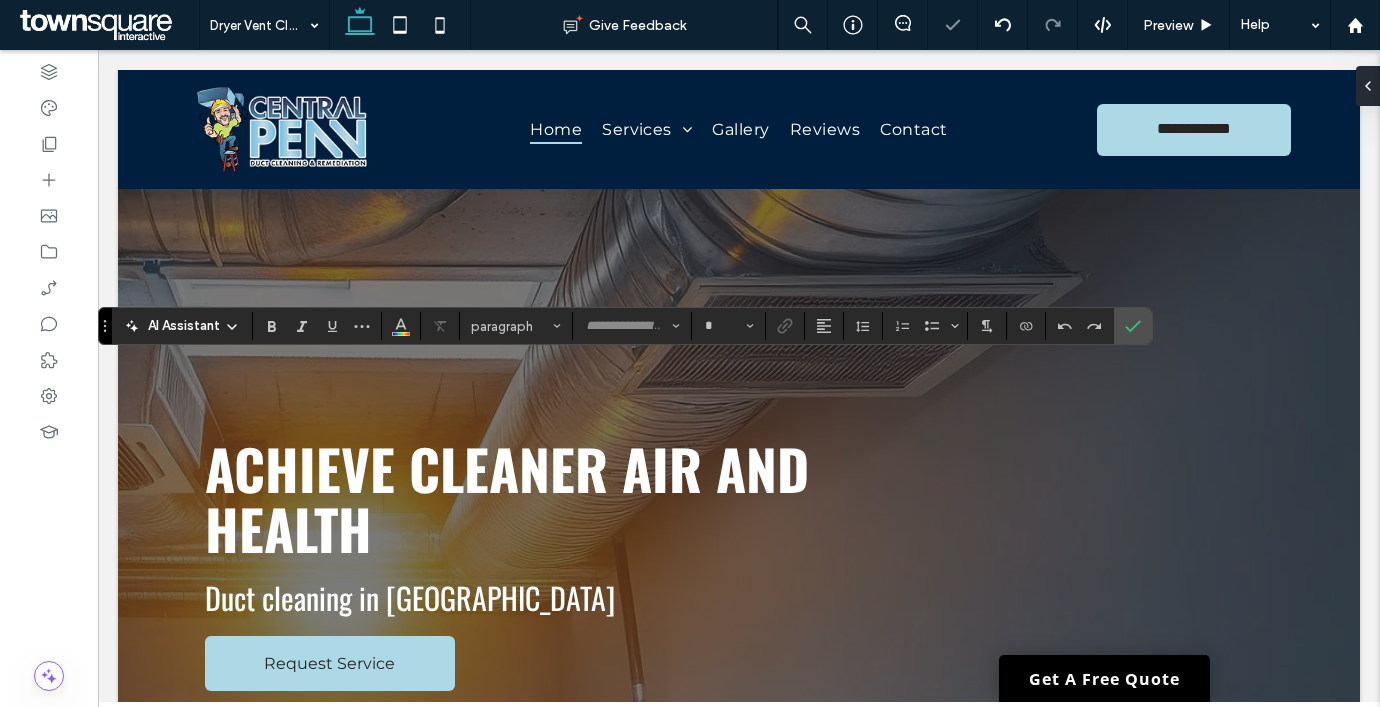 type on "**********" 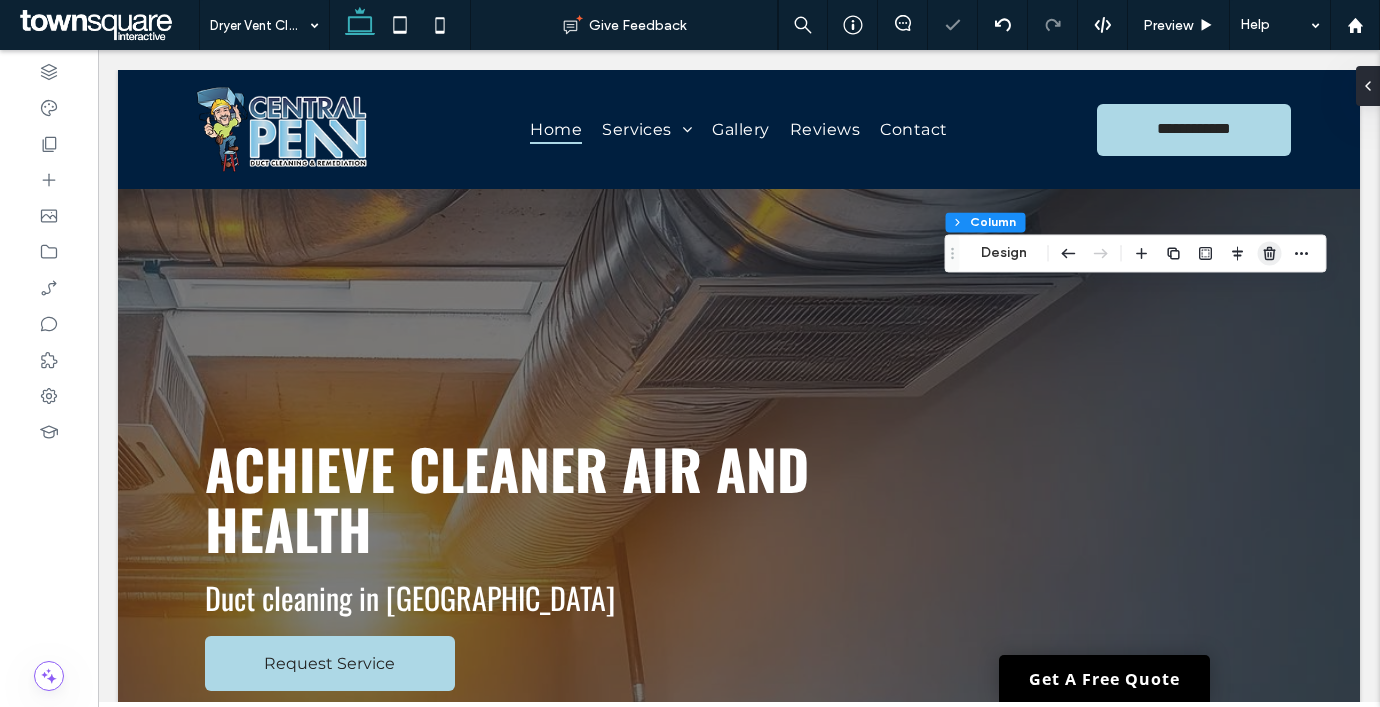 click 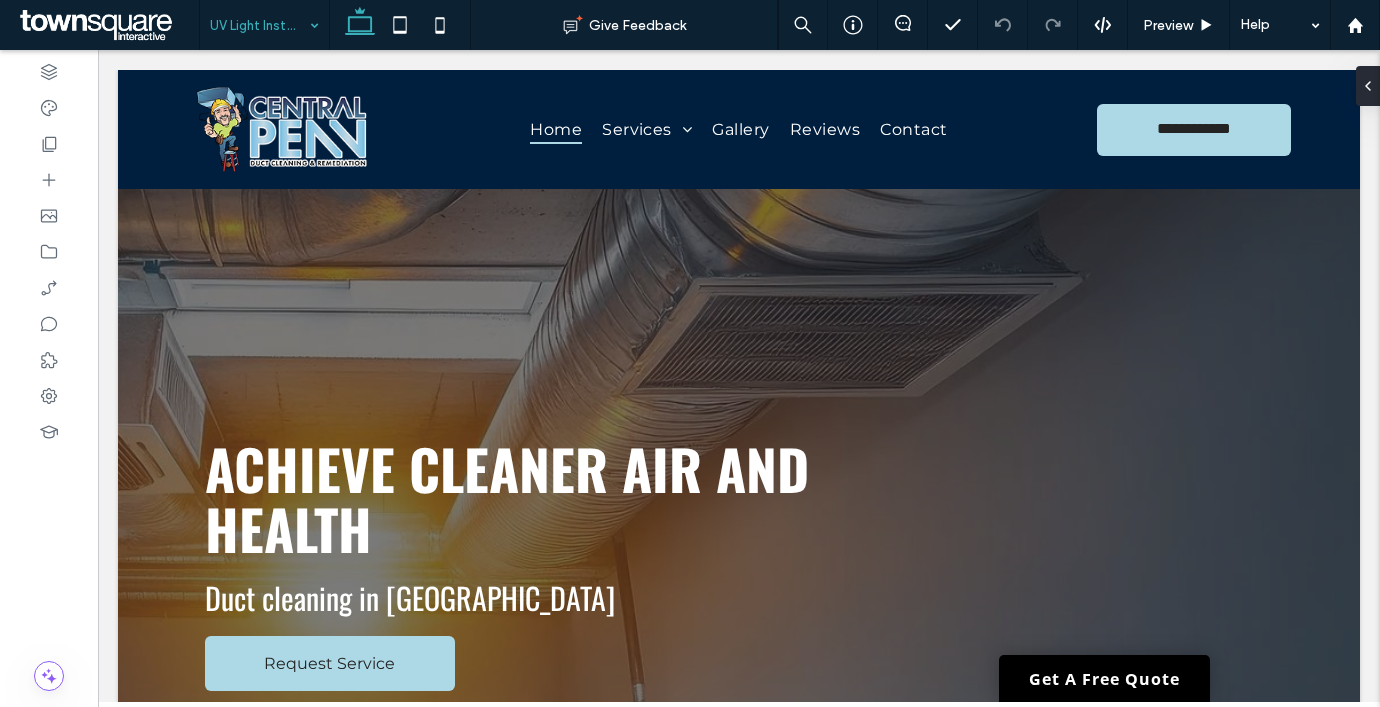 click on "UV Light Installation & Air Systems" at bounding box center [264, 25] 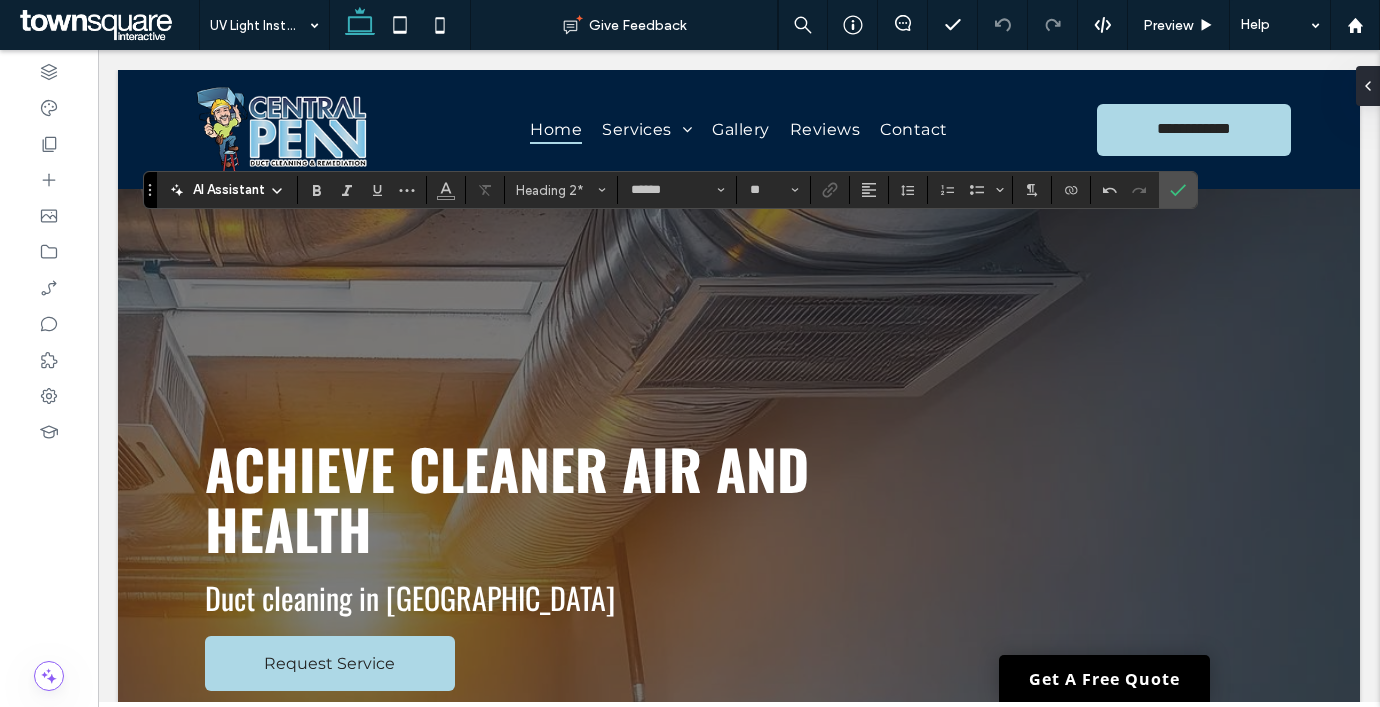 drag, startPoint x: 106, startPoint y: 358, endPoint x: 146, endPoint y: 198, distance: 164.92422 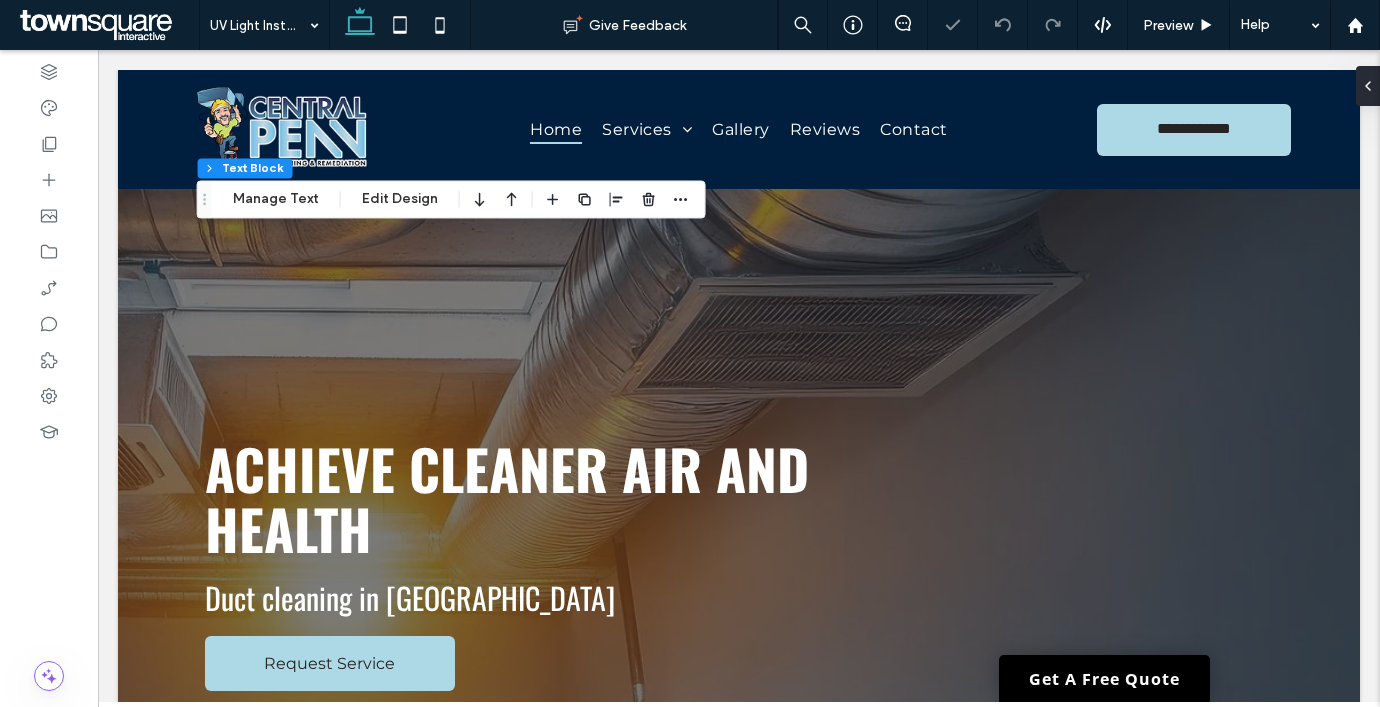 type on "**********" 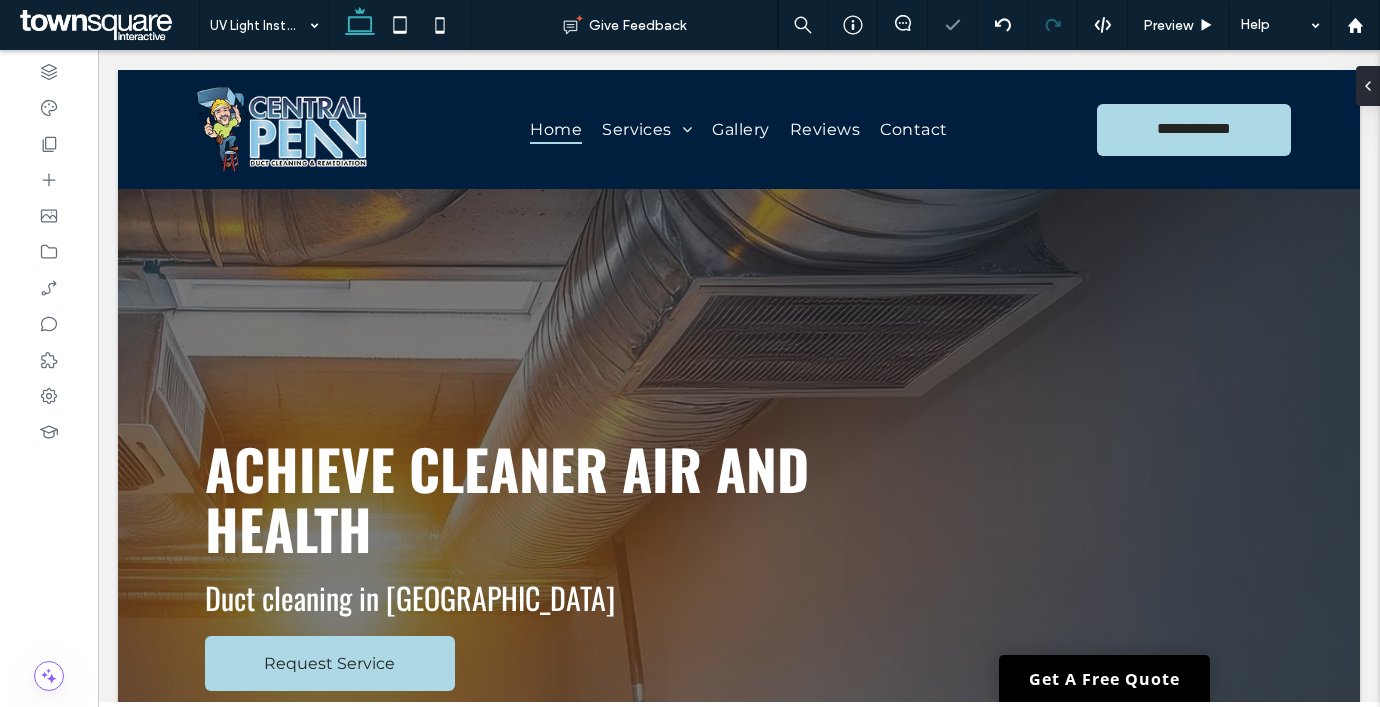 type on "**********" 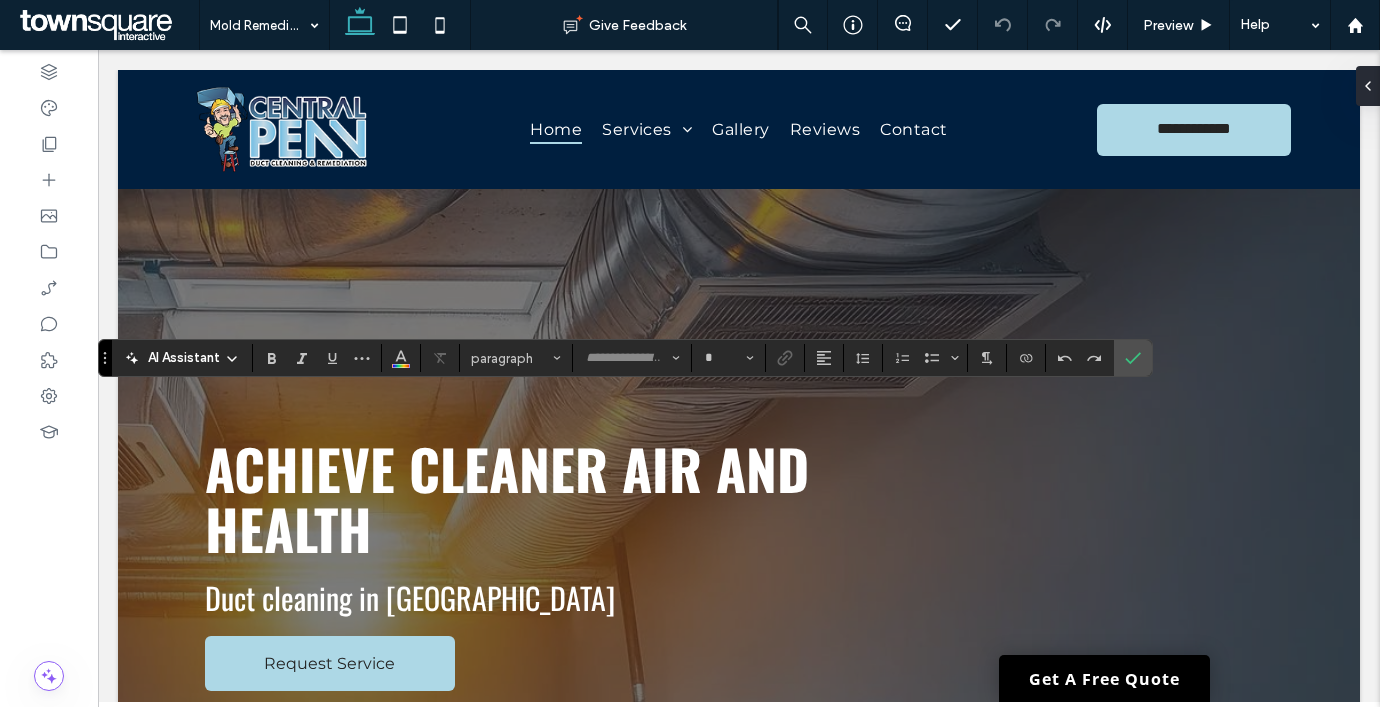 type on "******" 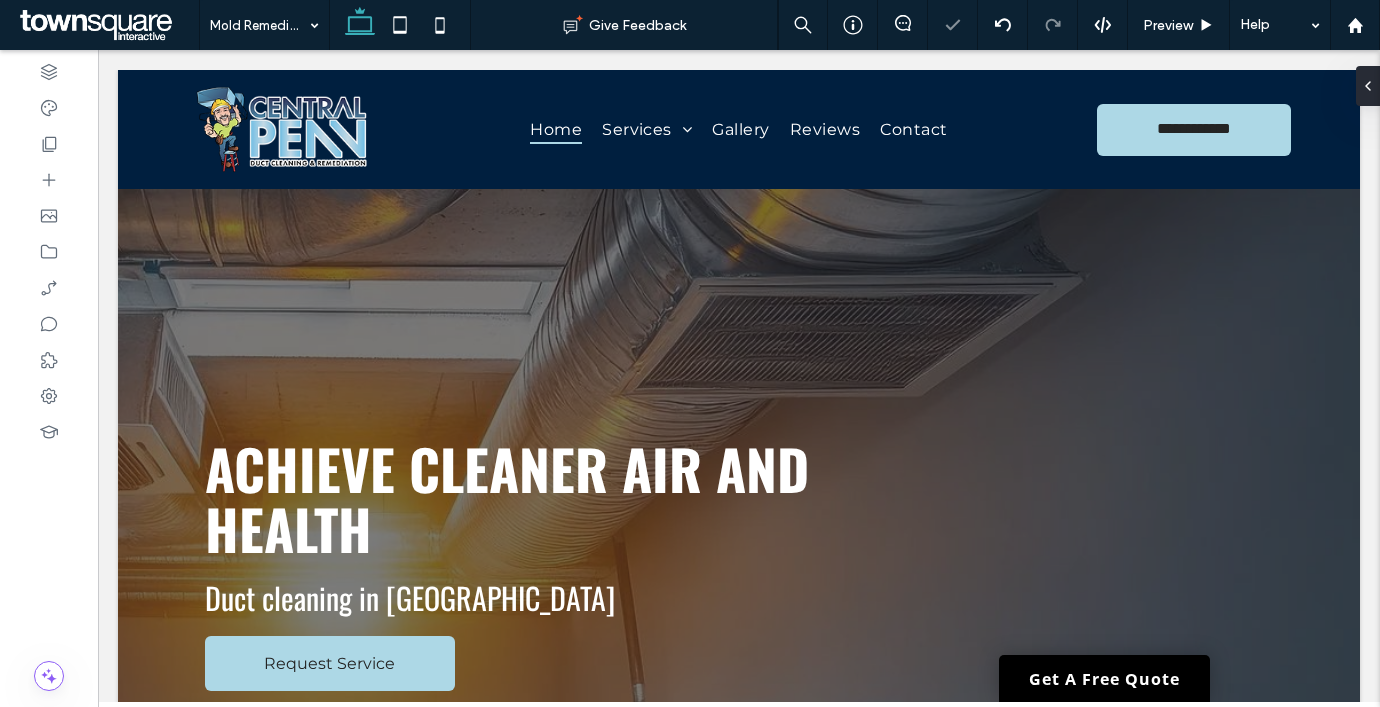 type on "******" 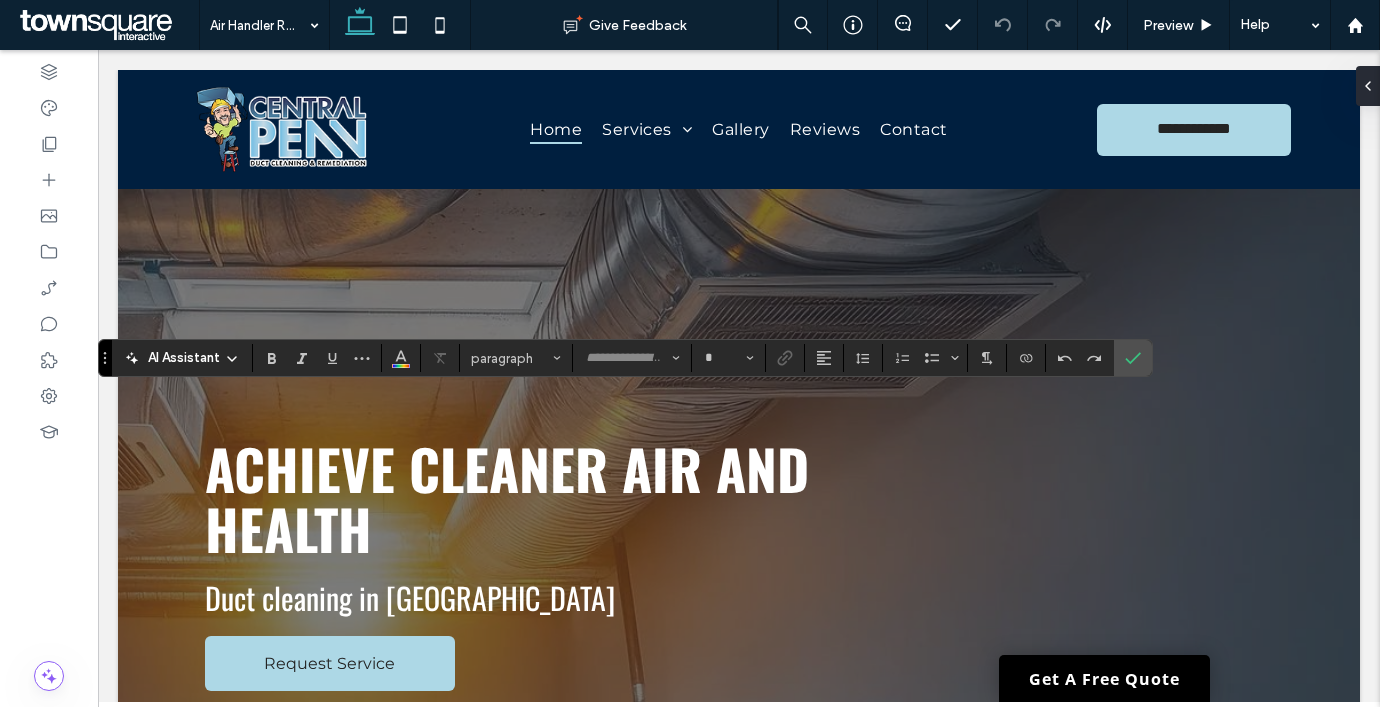 type on "******" 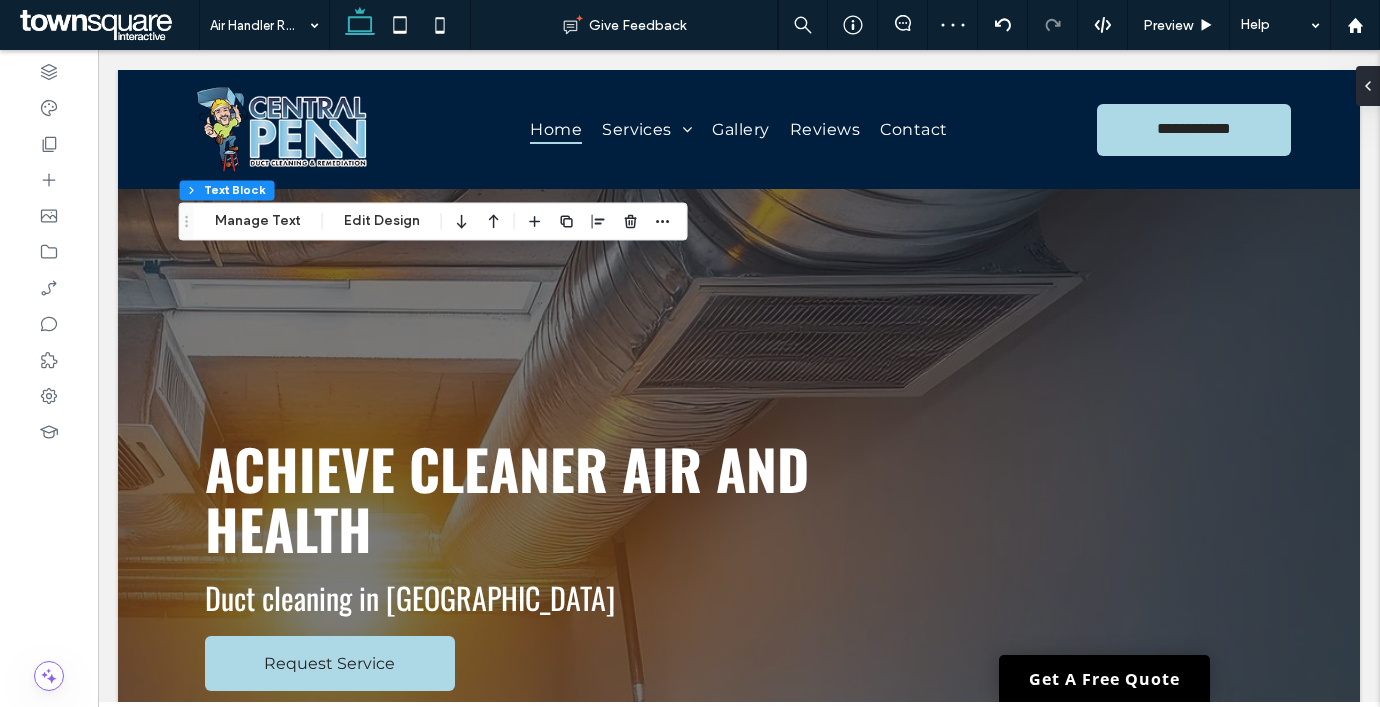 drag, startPoint x: 204, startPoint y: 419, endPoint x: 183, endPoint y: 208, distance: 212.04245 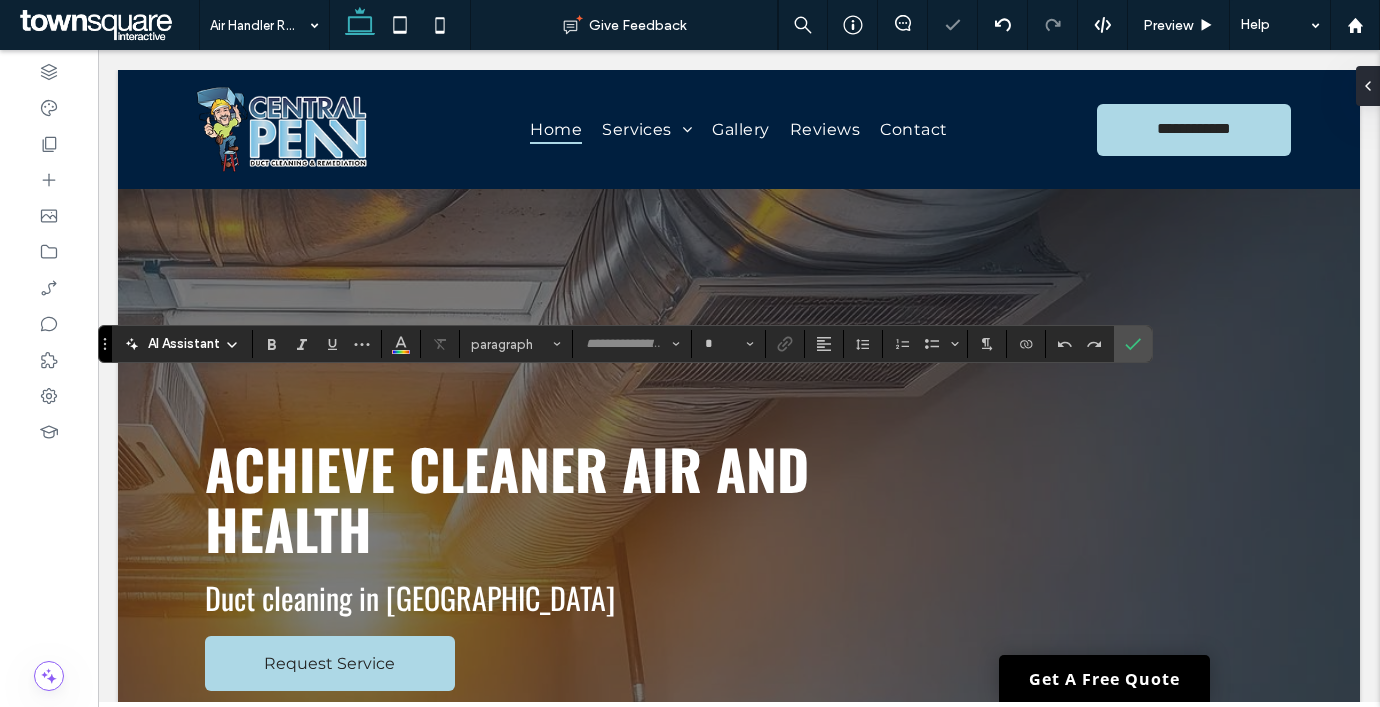 type on "**********" 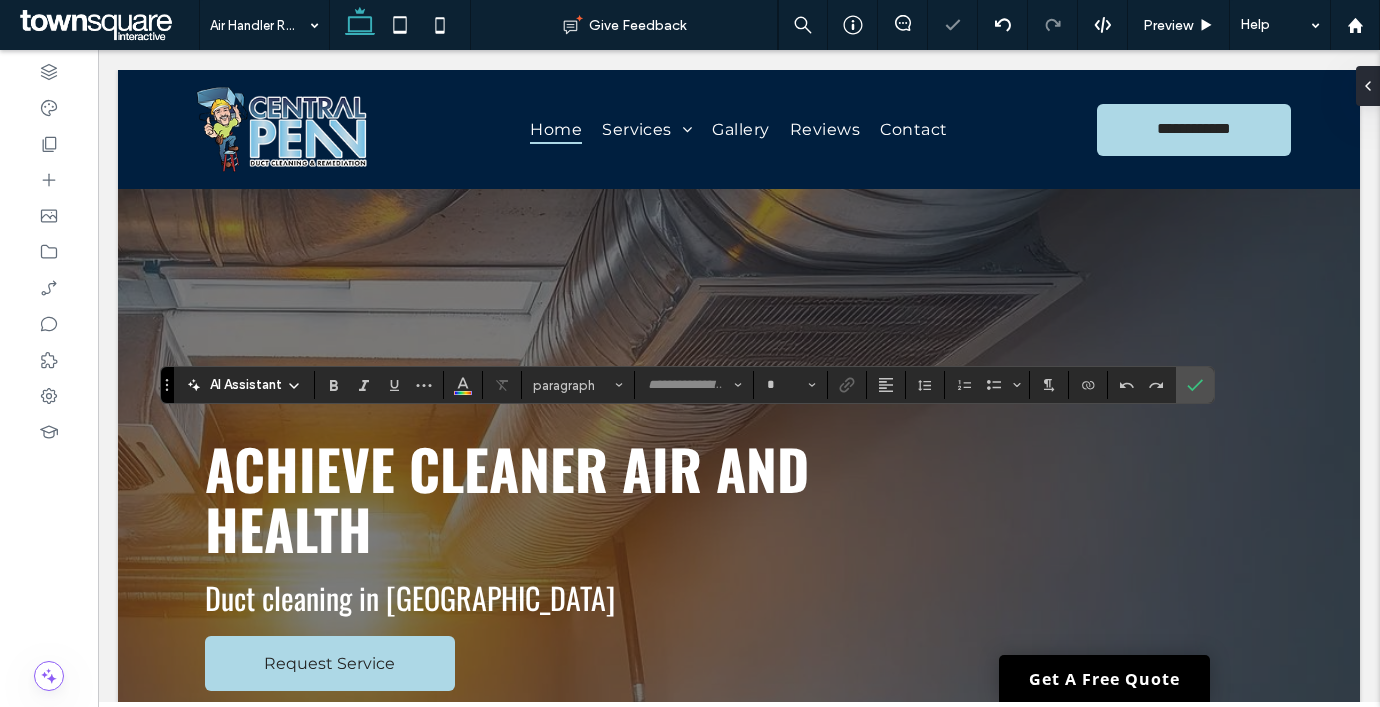 type on "**********" 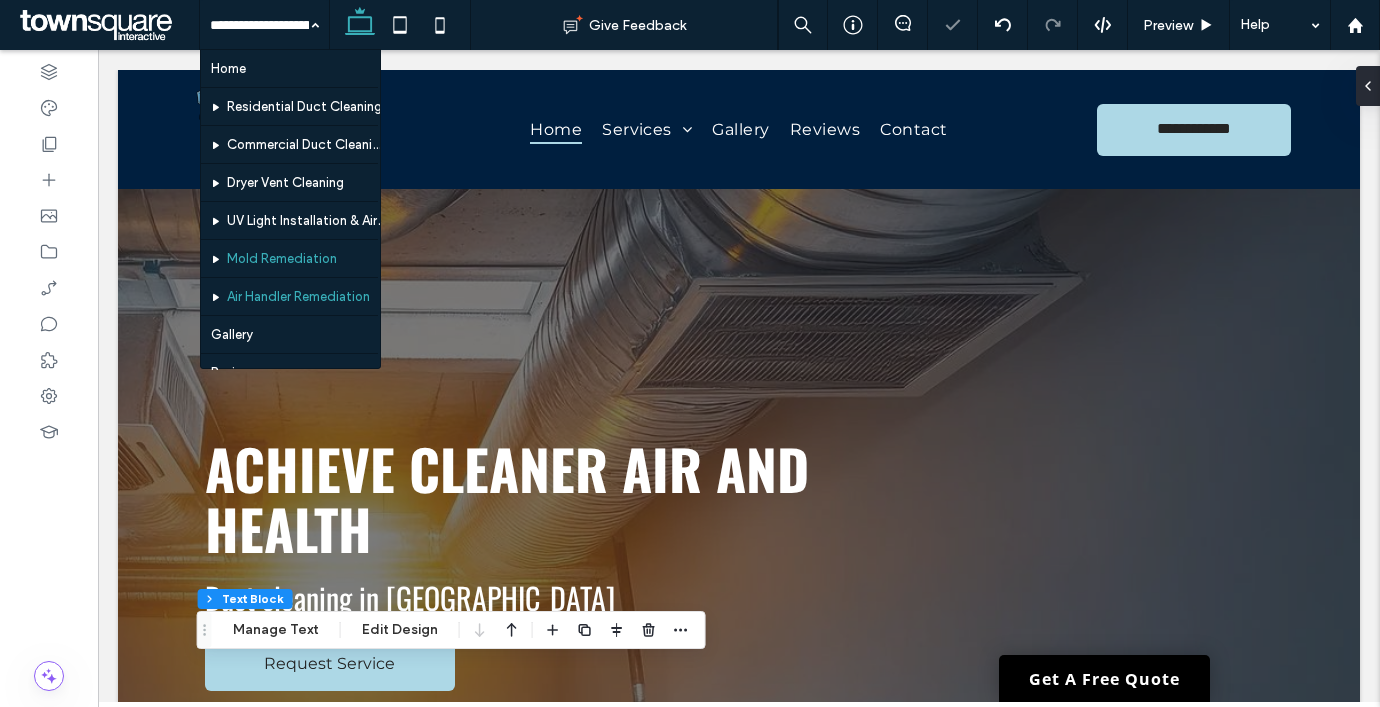 scroll, scrollTop: 57, scrollLeft: 0, axis: vertical 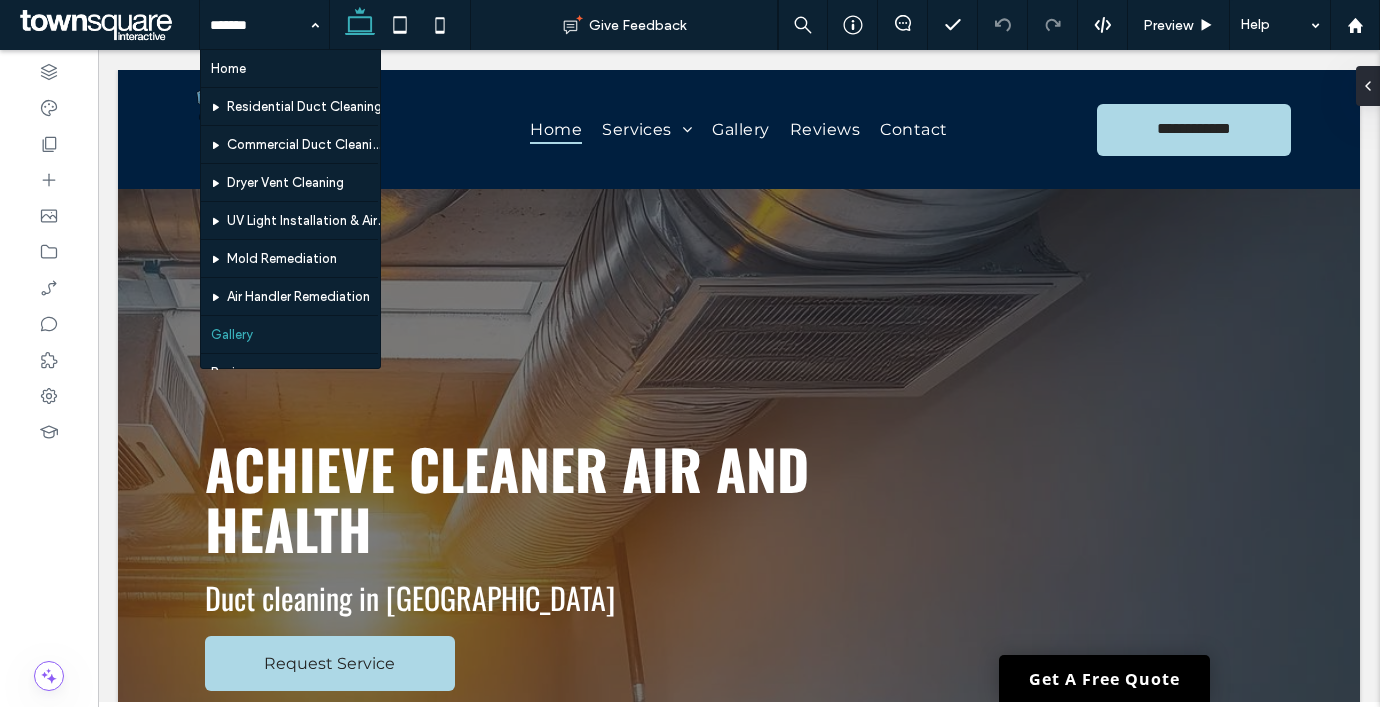 click at bounding box center [259, 25] 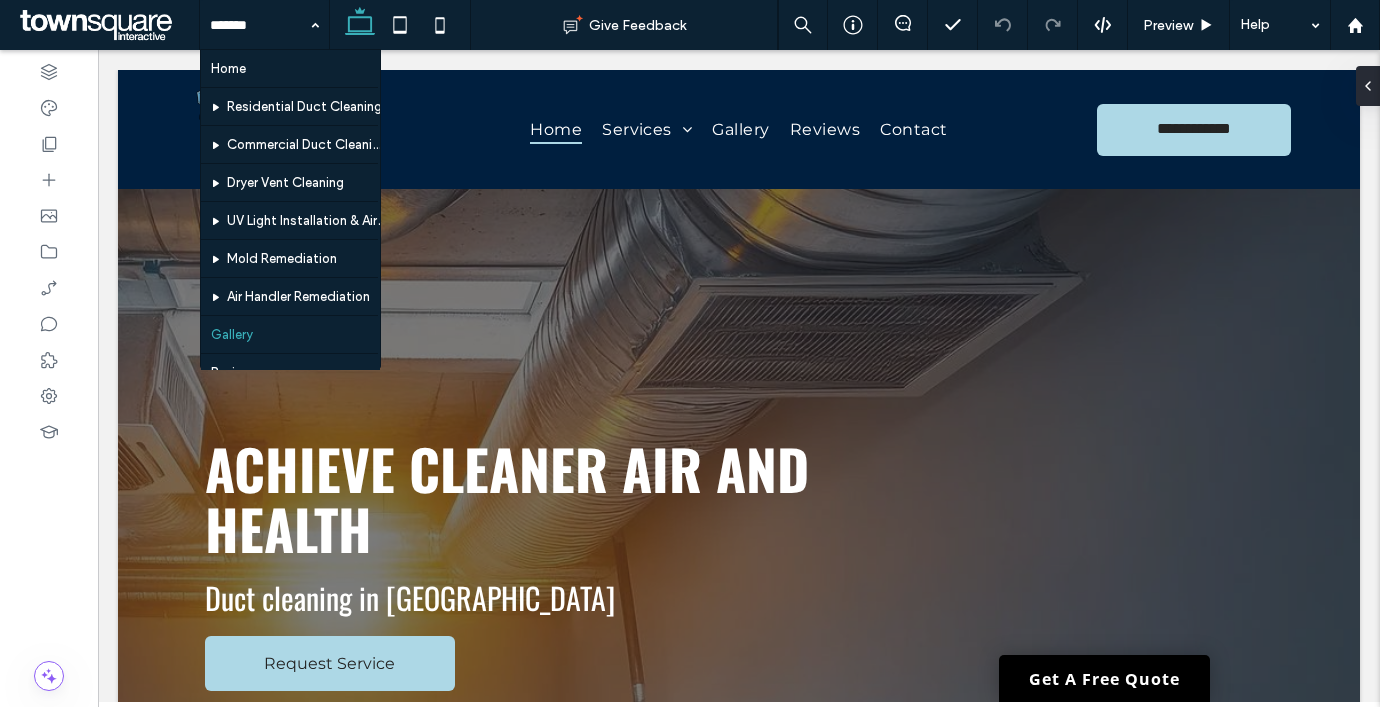 scroll, scrollTop: 59, scrollLeft: 0, axis: vertical 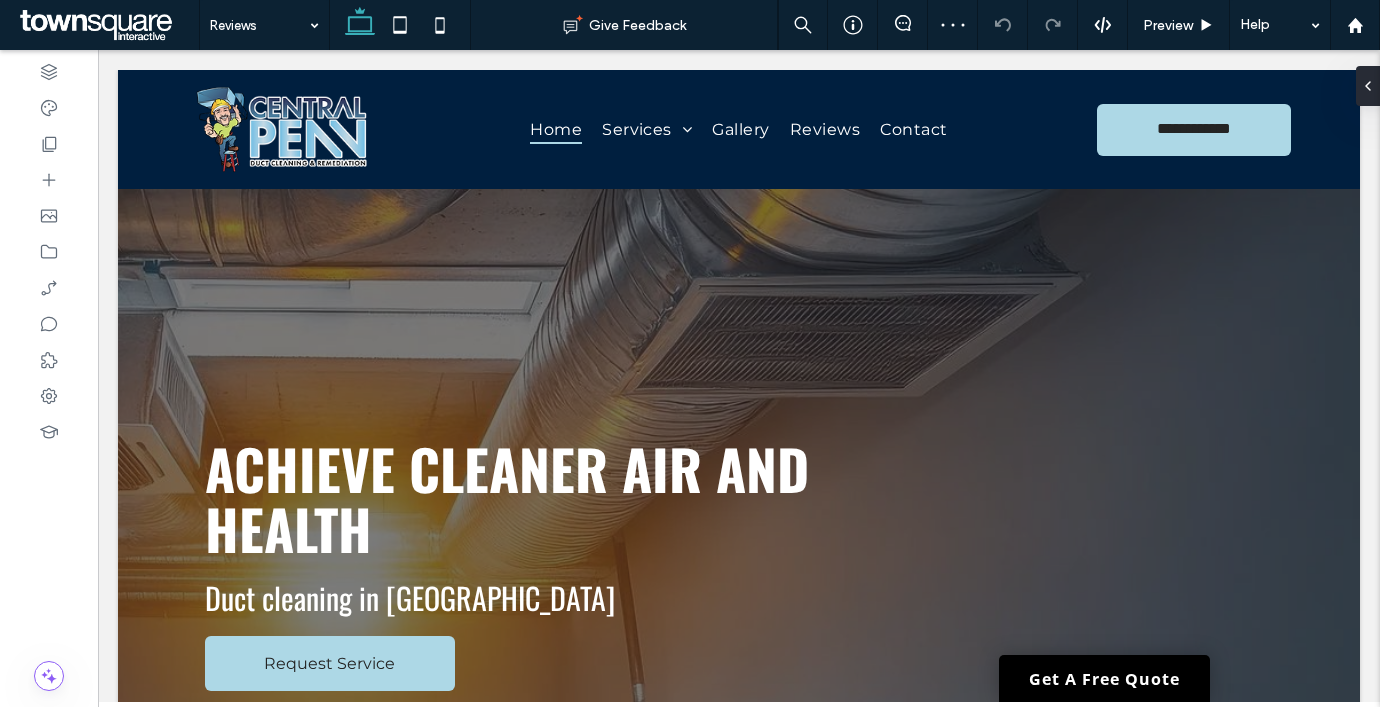 click at bounding box center [259, 25] 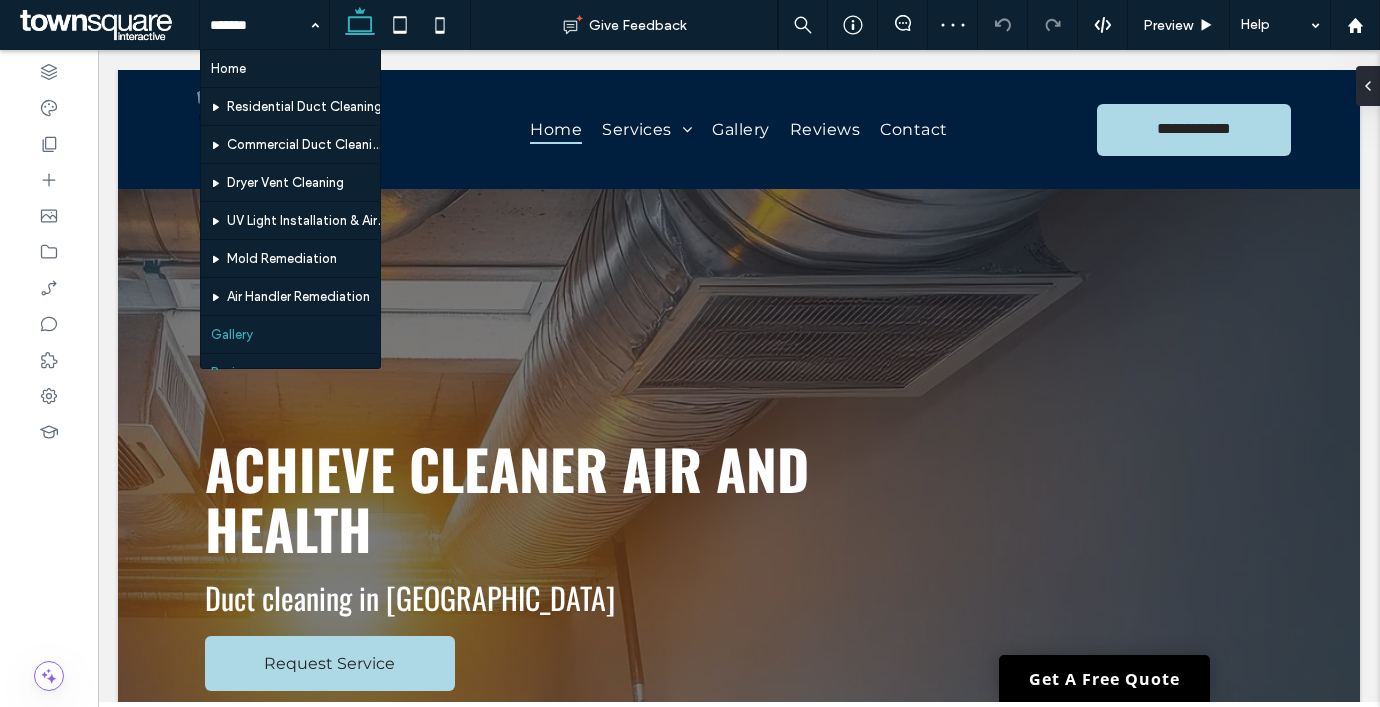 scroll, scrollTop: 59, scrollLeft: 0, axis: vertical 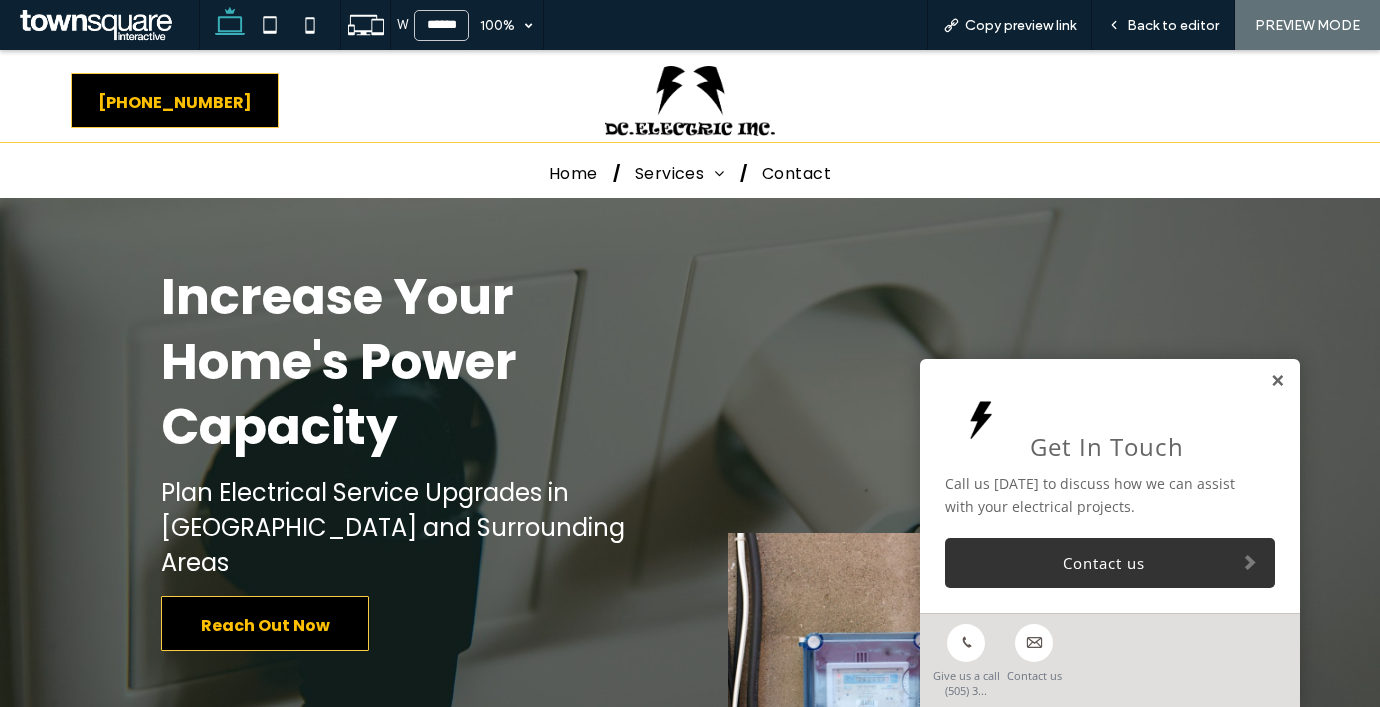click at bounding box center (1277, 381) 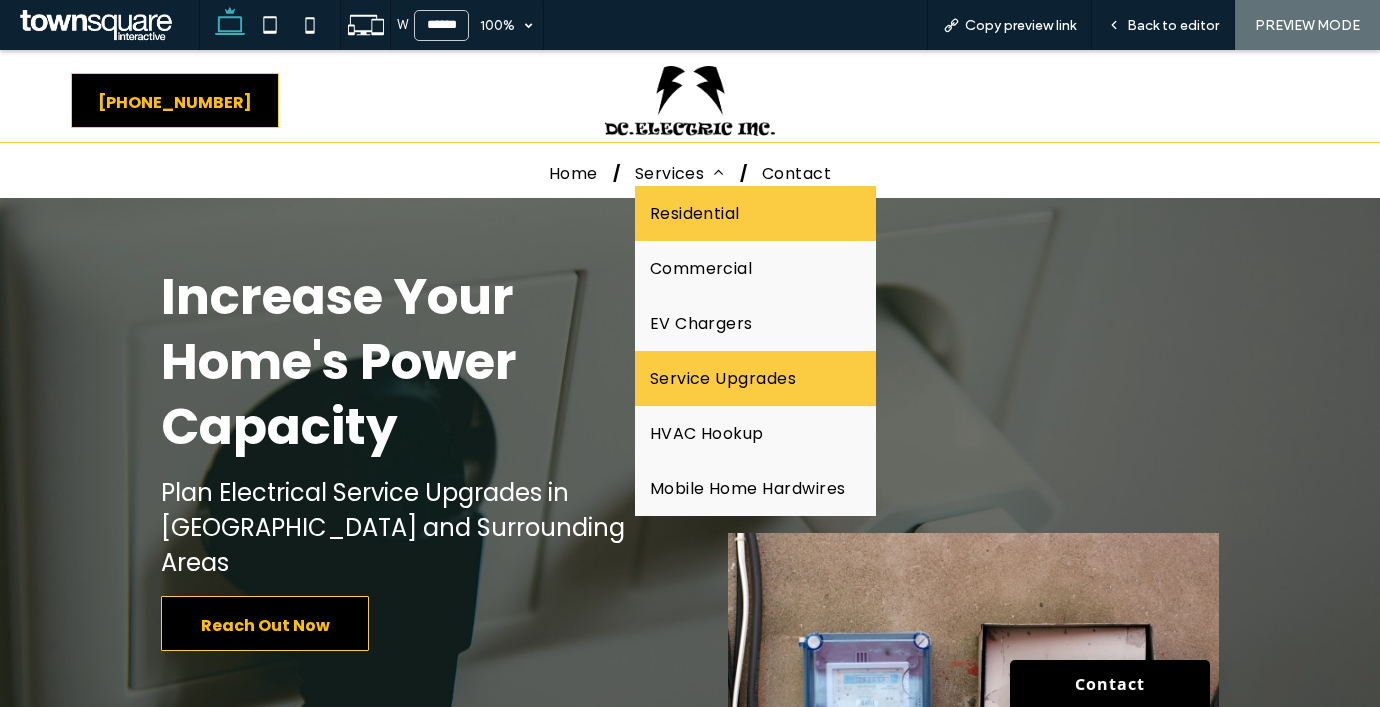 click on "Residential" at bounding box center (695, 213) 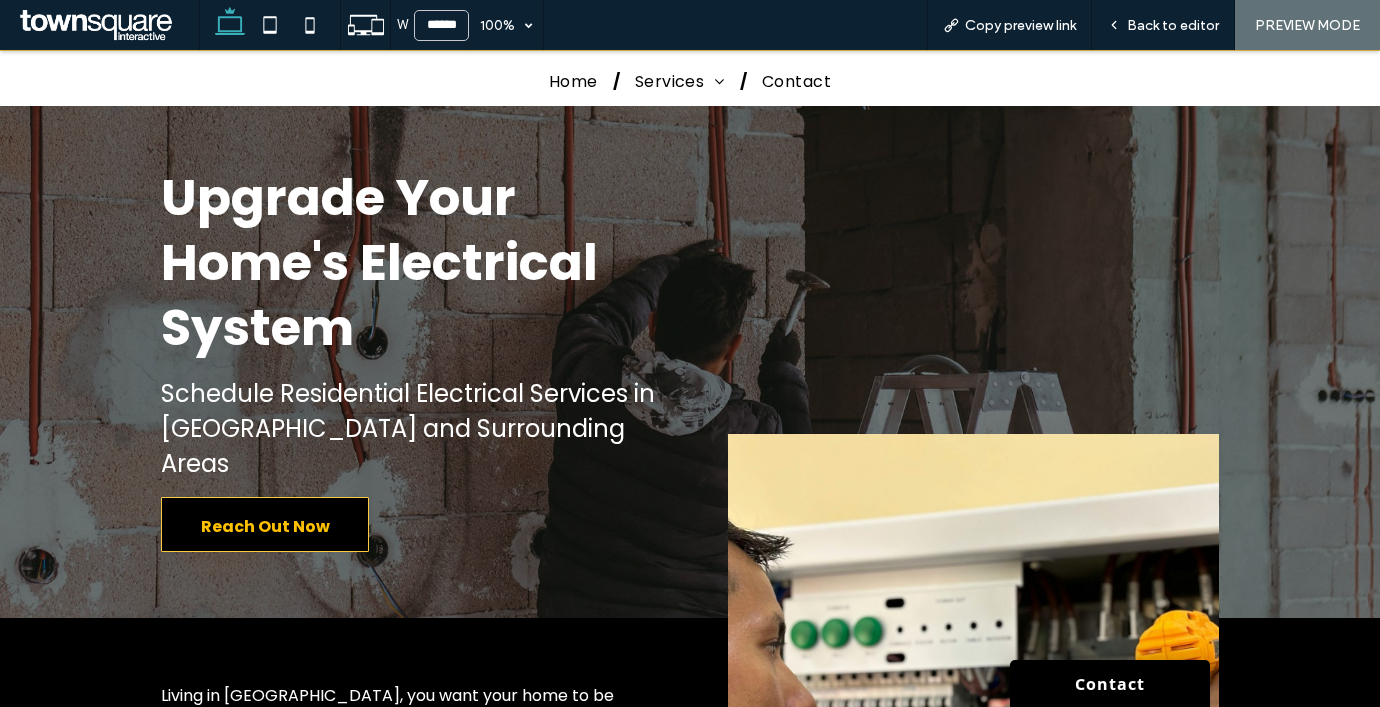 scroll, scrollTop: 0, scrollLeft: 0, axis: both 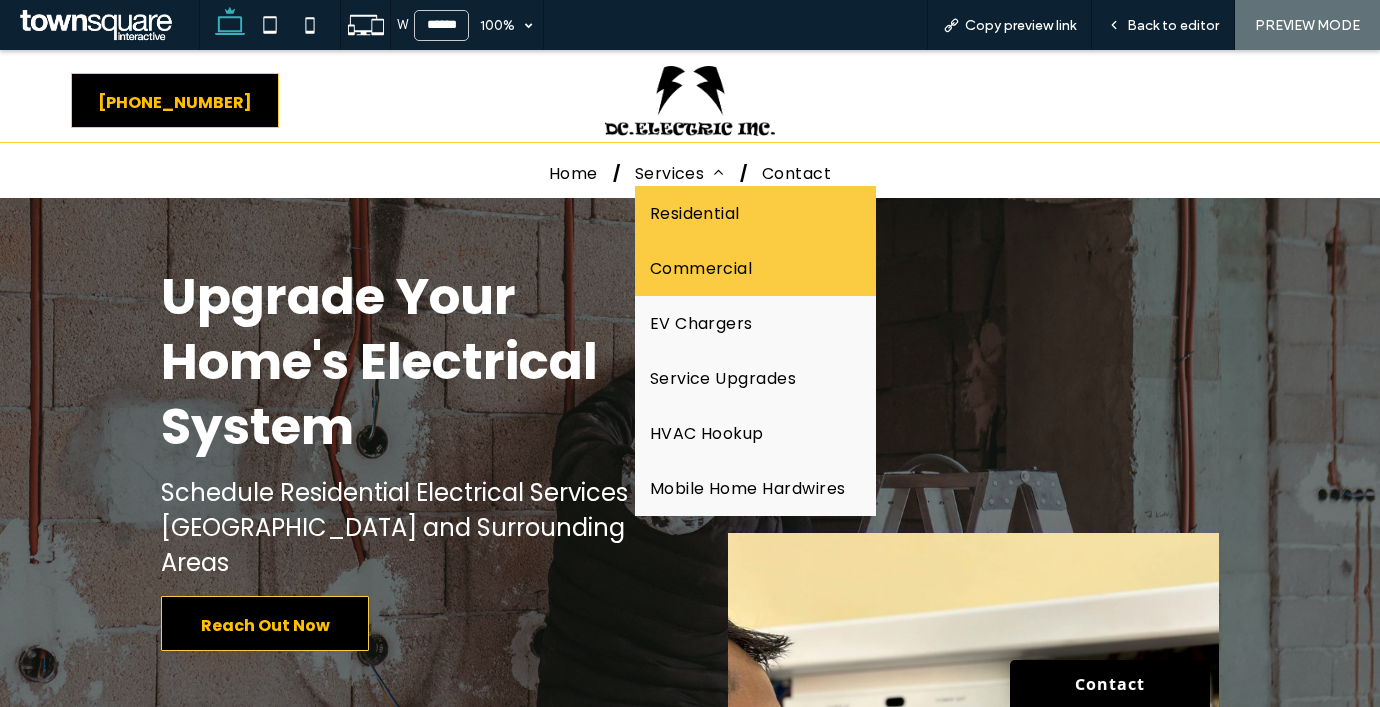 click on "Commercial" at bounding box center (701, 268) 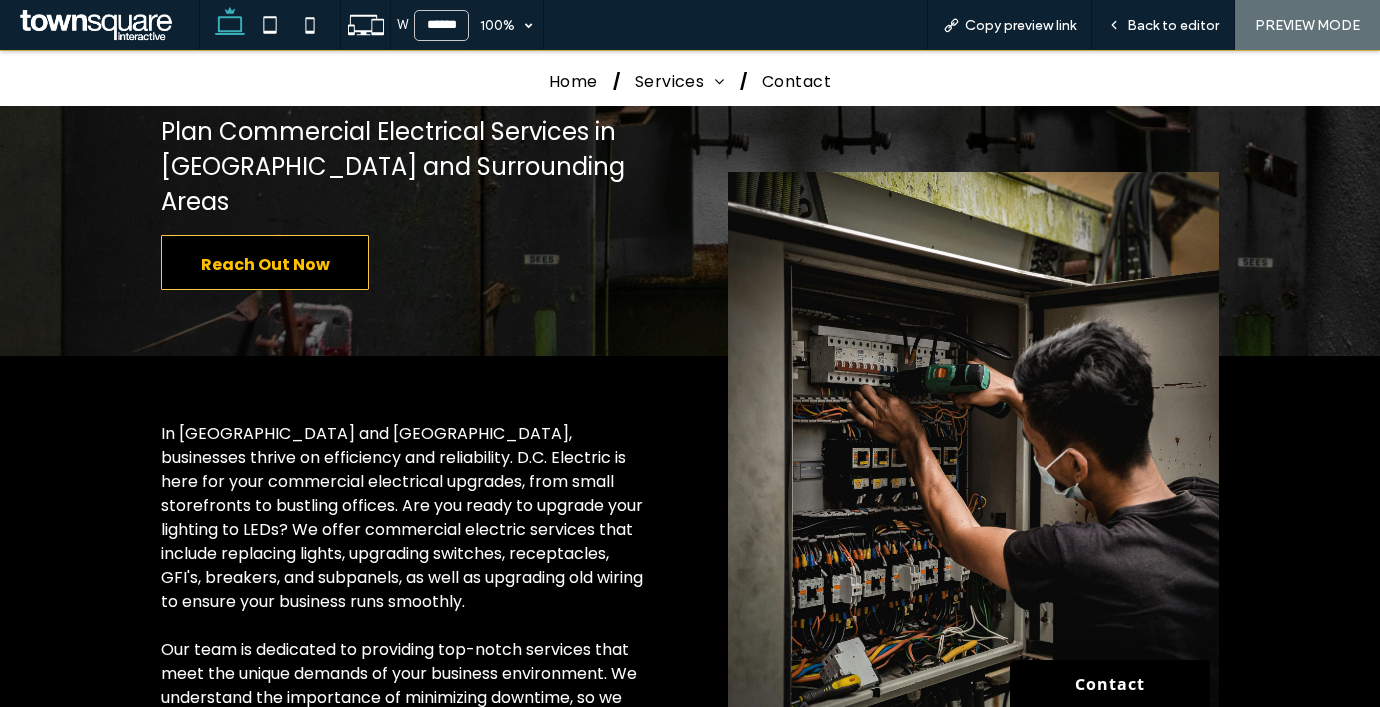 scroll, scrollTop: 0, scrollLeft: 0, axis: both 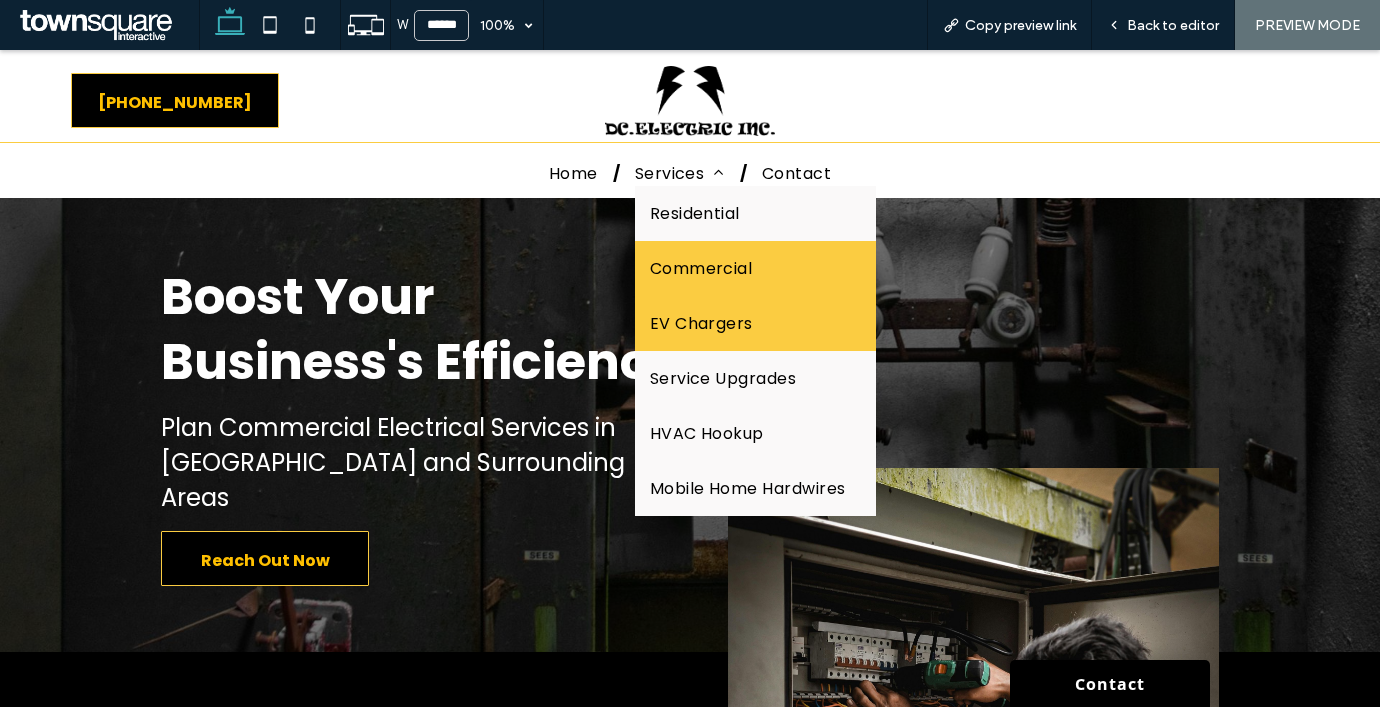 click on "EV Chargers" at bounding box center (755, 323) 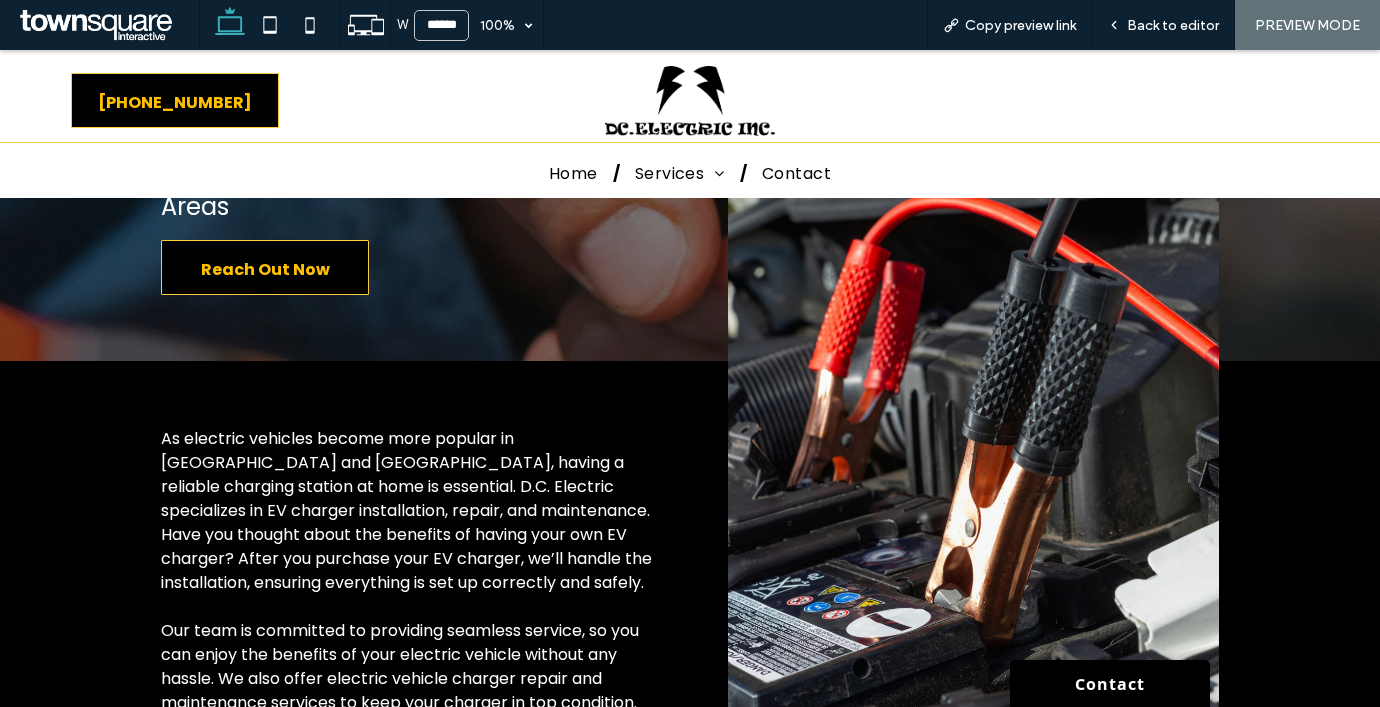scroll, scrollTop: 0, scrollLeft: 0, axis: both 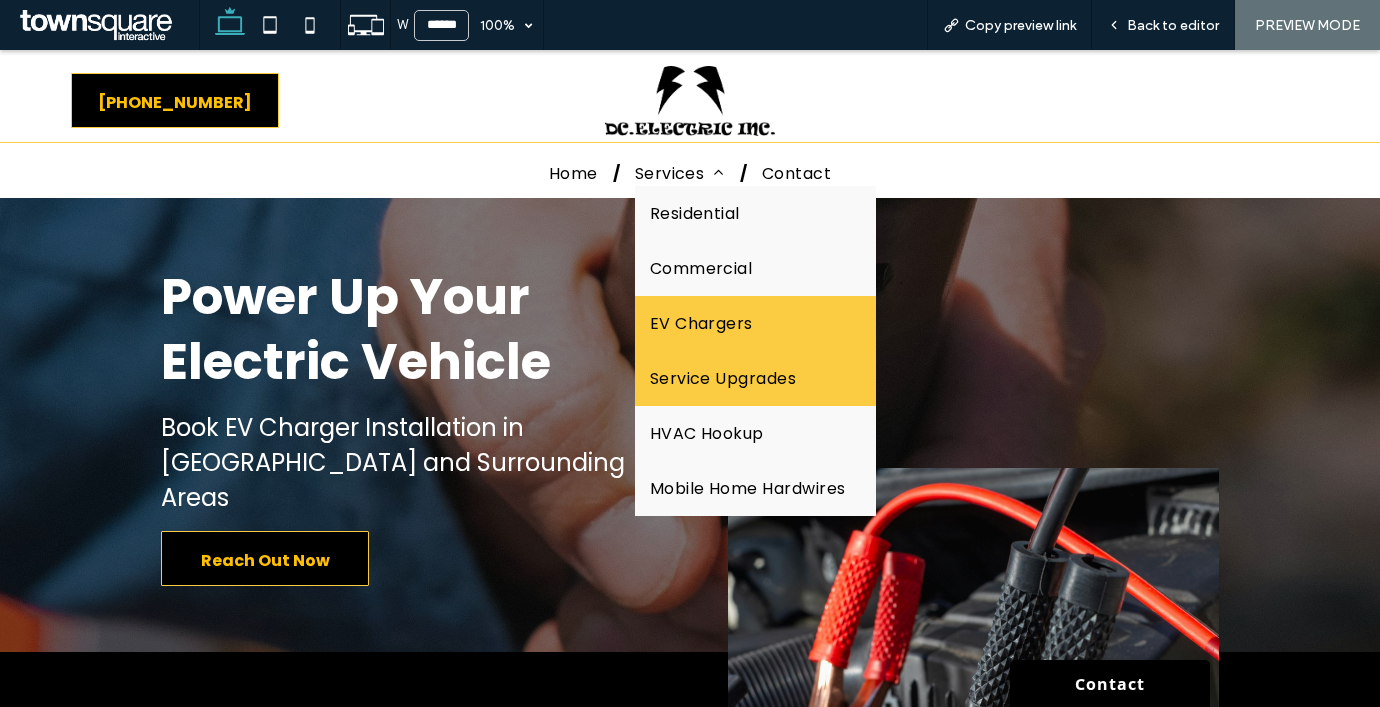 click on "Service Upgrades" at bounding box center [723, 378] 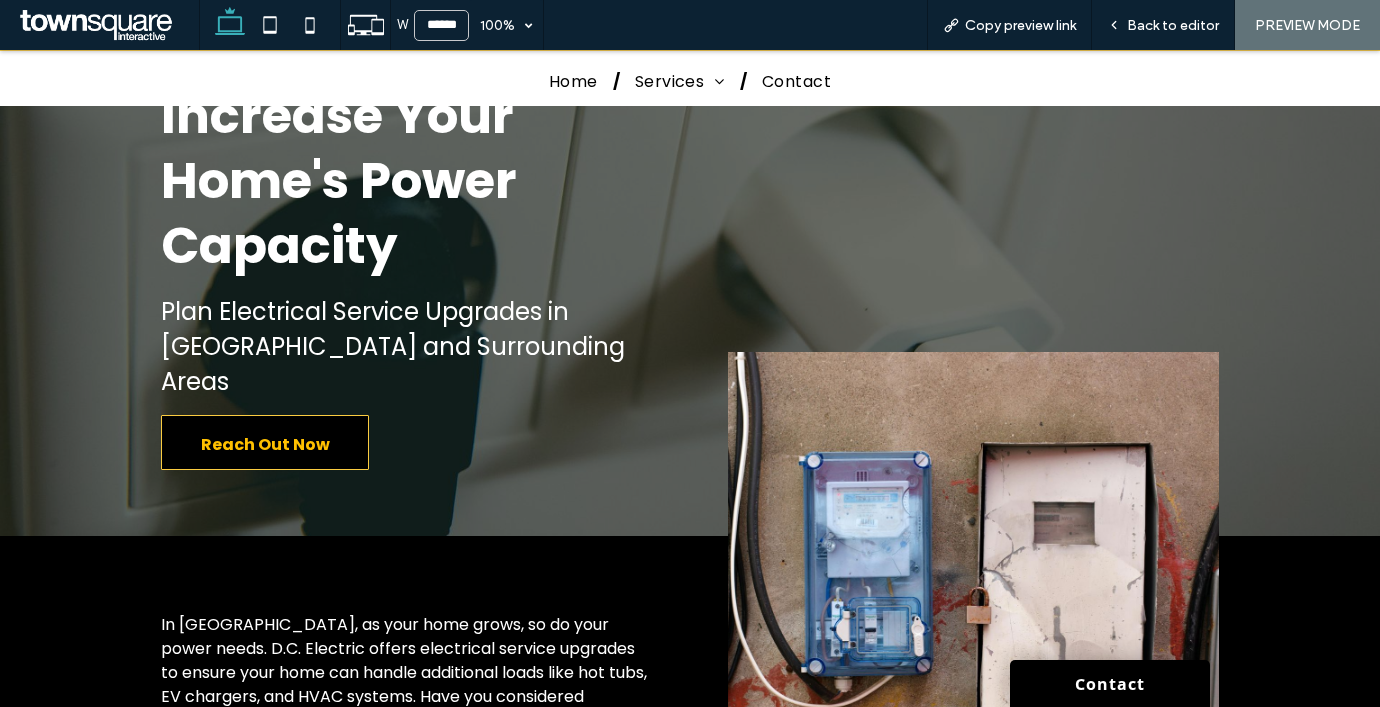 scroll, scrollTop: 88, scrollLeft: 0, axis: vertical 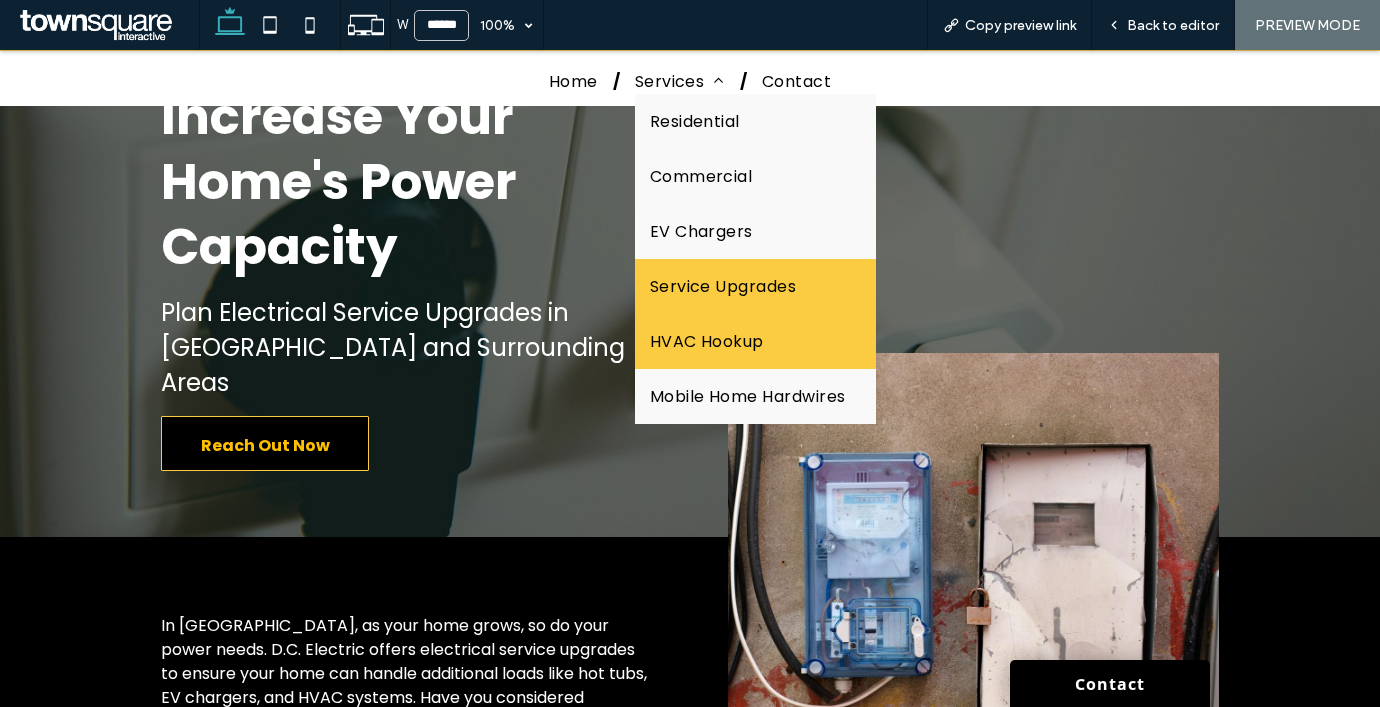 click on "HVAC Hookup" at bounding box center [707, 341] 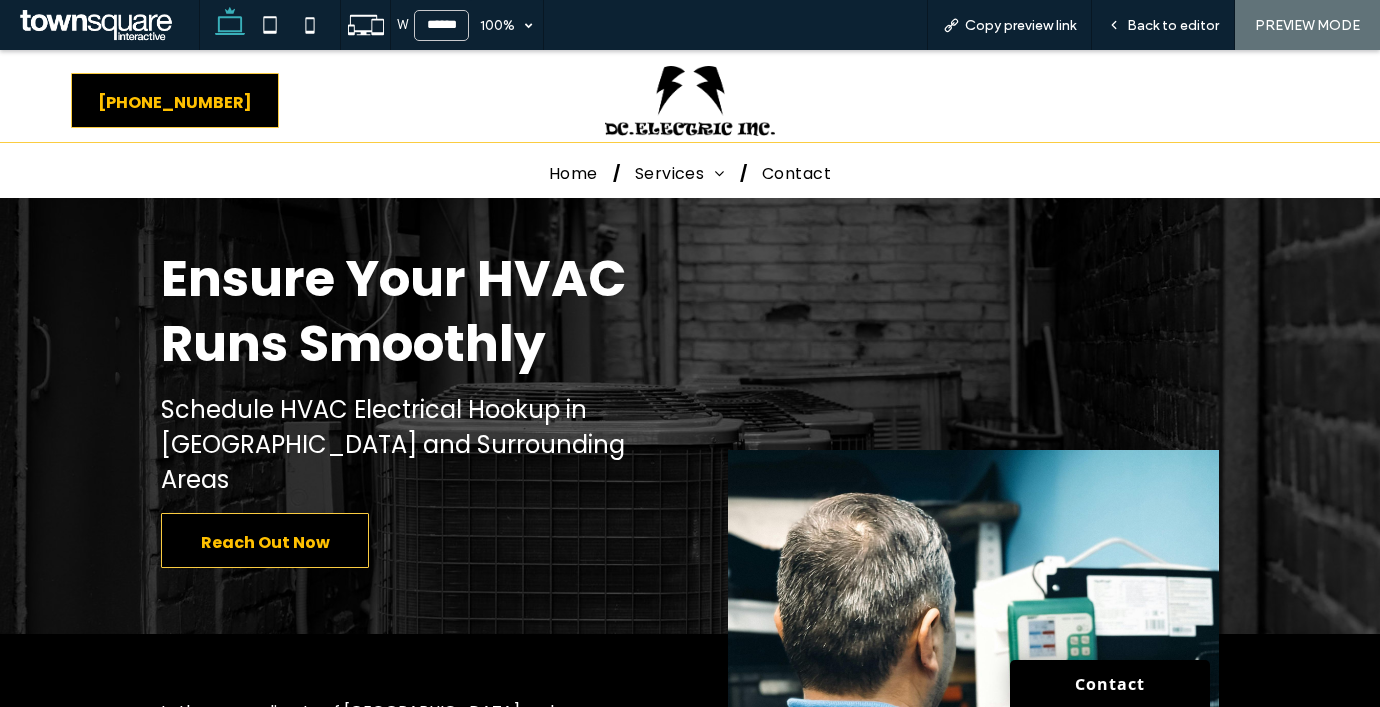 scroll, scrollTop: 0, scrollLeft: 0, axis: both 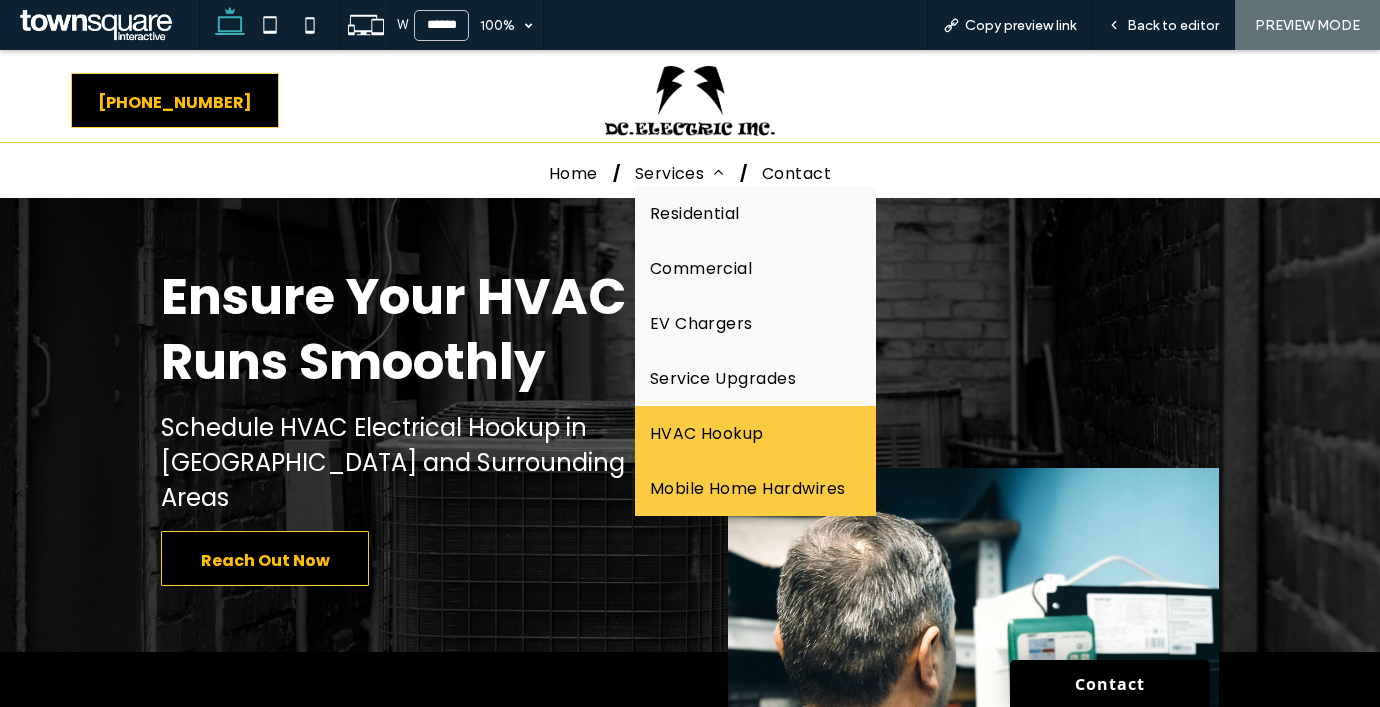 click on "Mobile Home Hardwires" at bounding box center [748, 488] 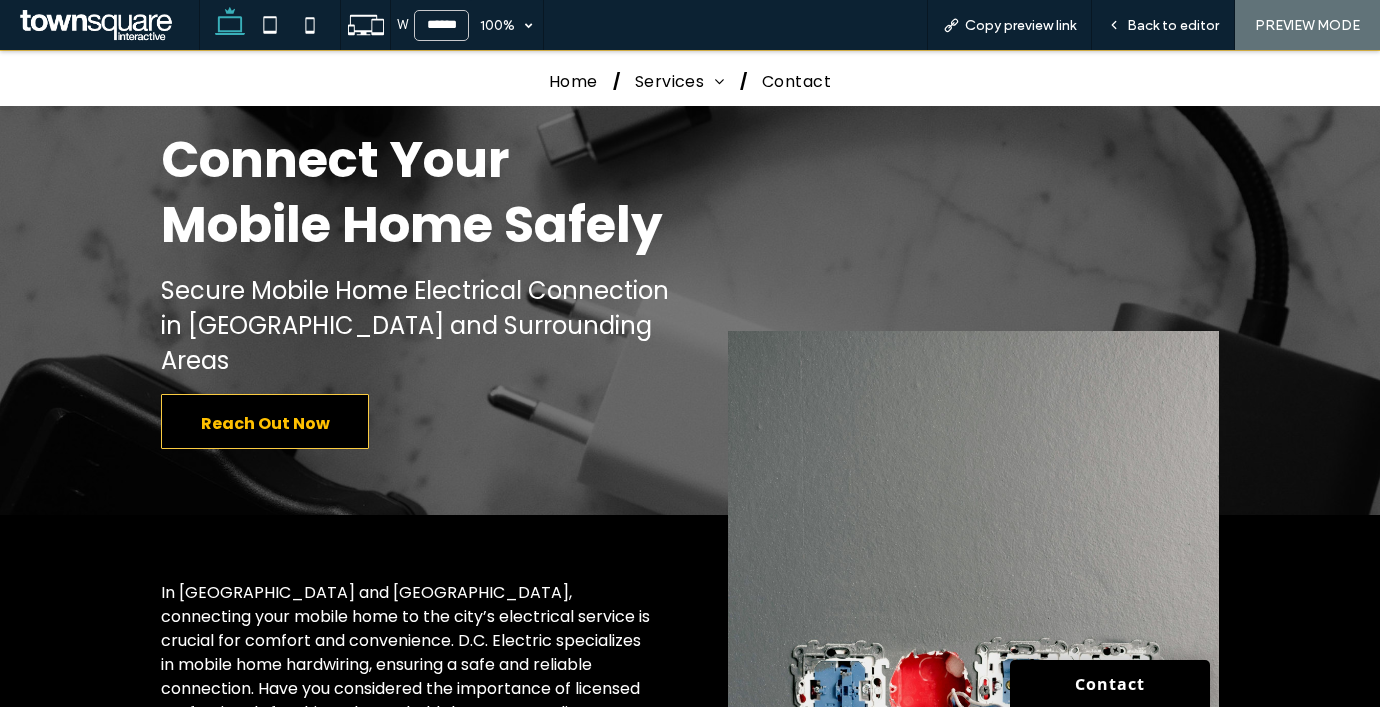 scroll, scrollTop: 0, scrollLeft: 0, axis: both 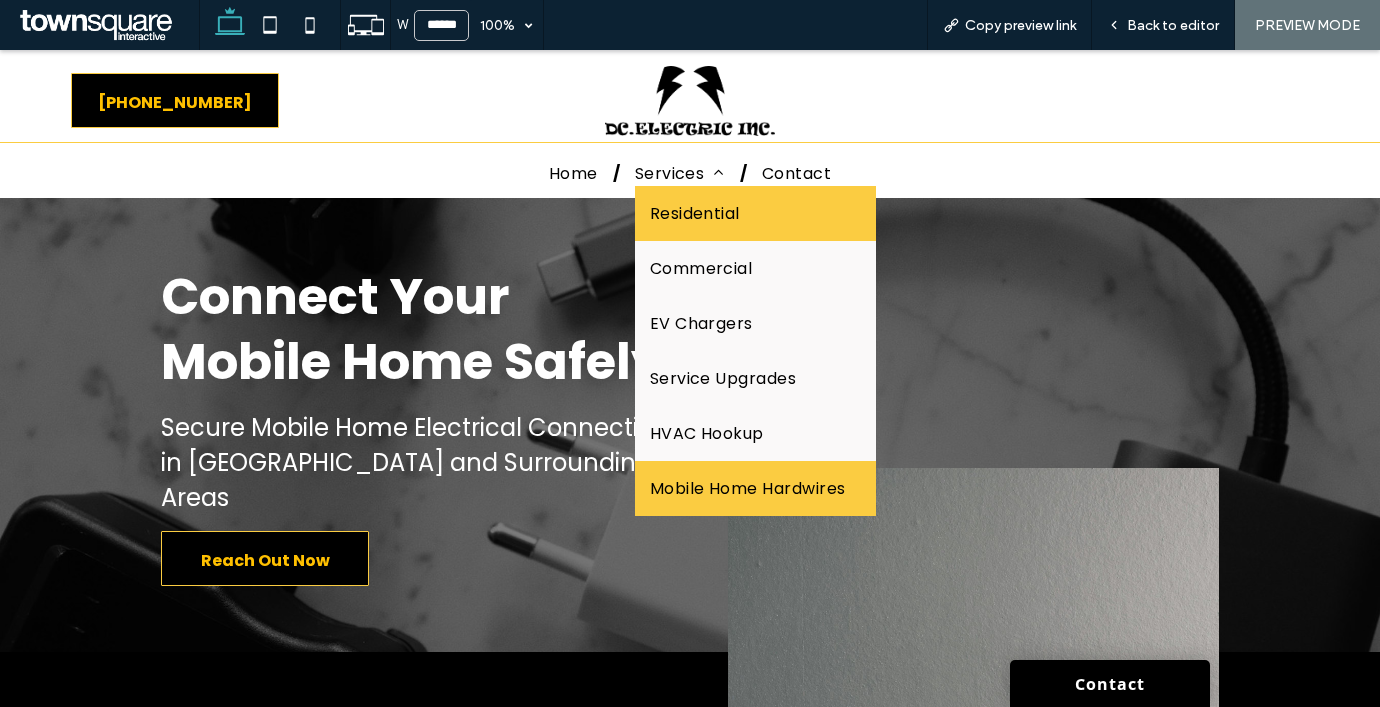 click on "Residential" at bounding box center [755, 213] 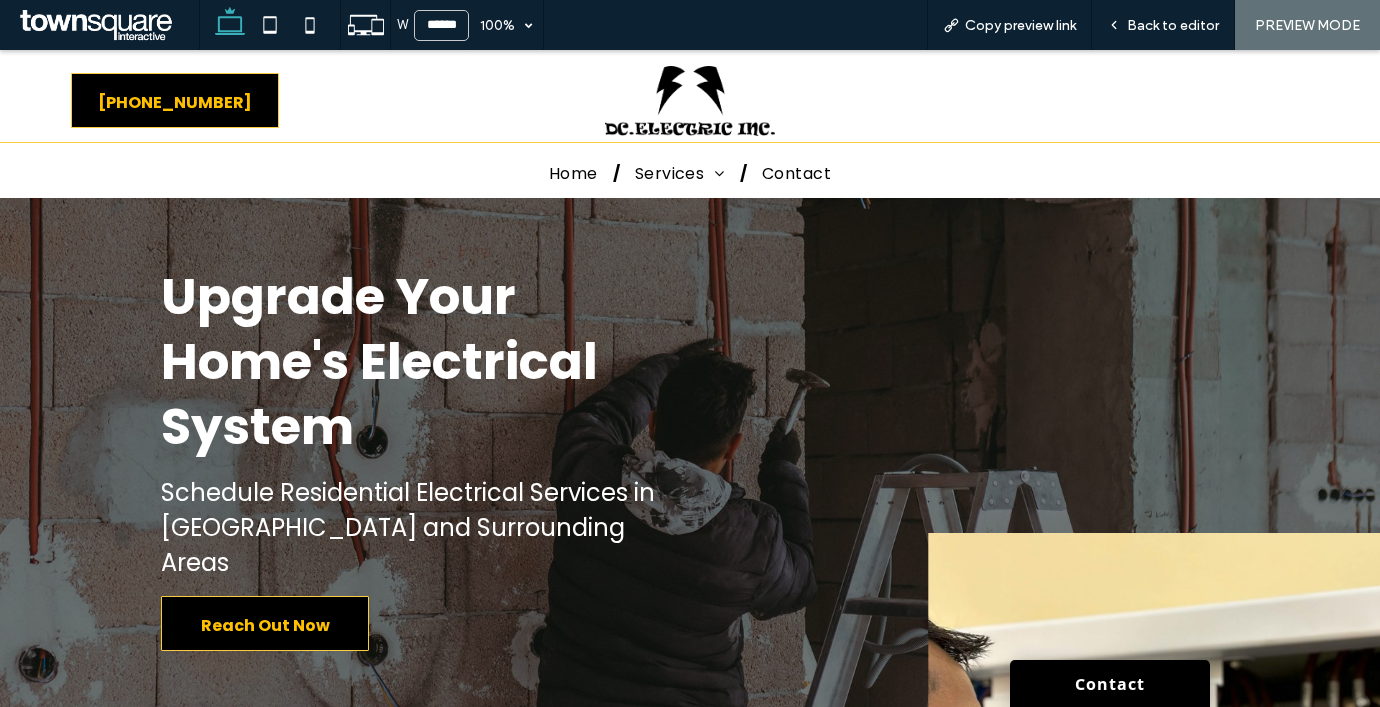 scroll, scrollTop: 0, scrollLeft: 0, axis: both 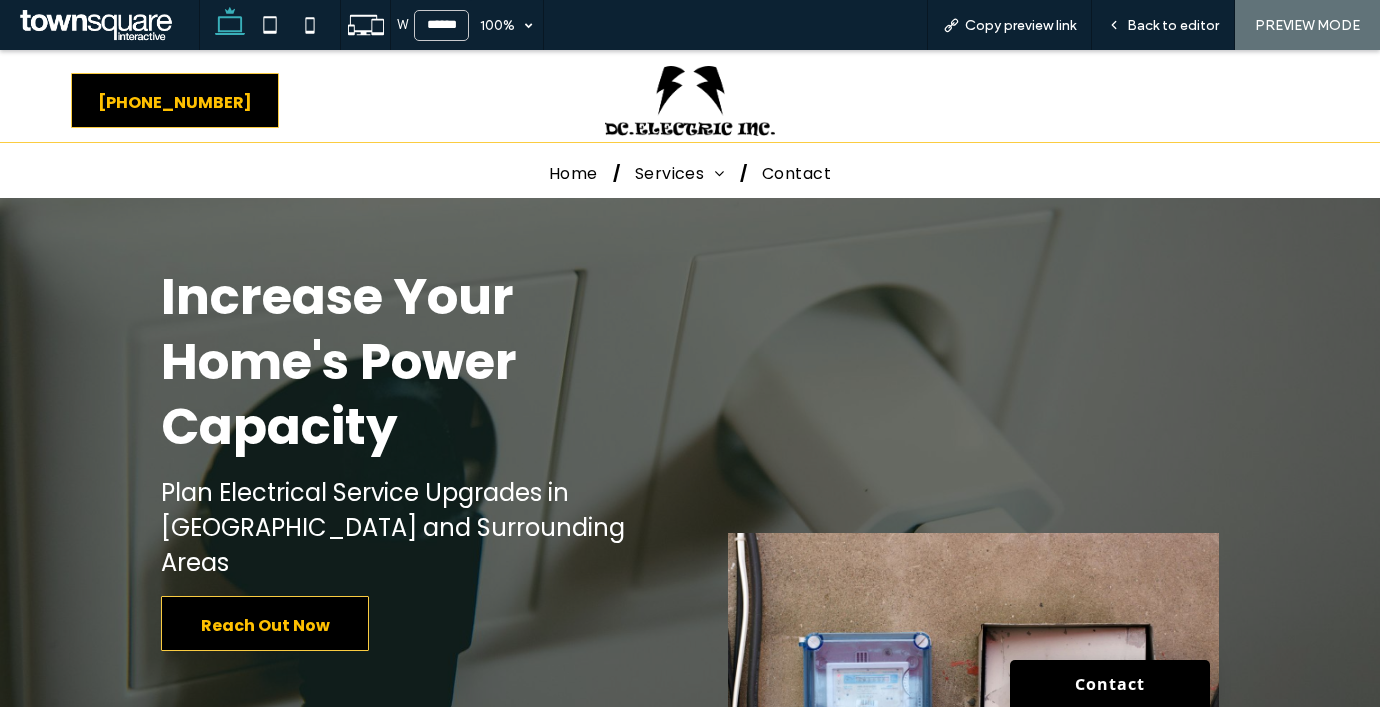 click on "Home
Services
Residential
Commercial
EV Chargers
Service Upgrades
HVAC Hookup
Mobile Home Hardwires
Contact" at bounding box center [690, 173] 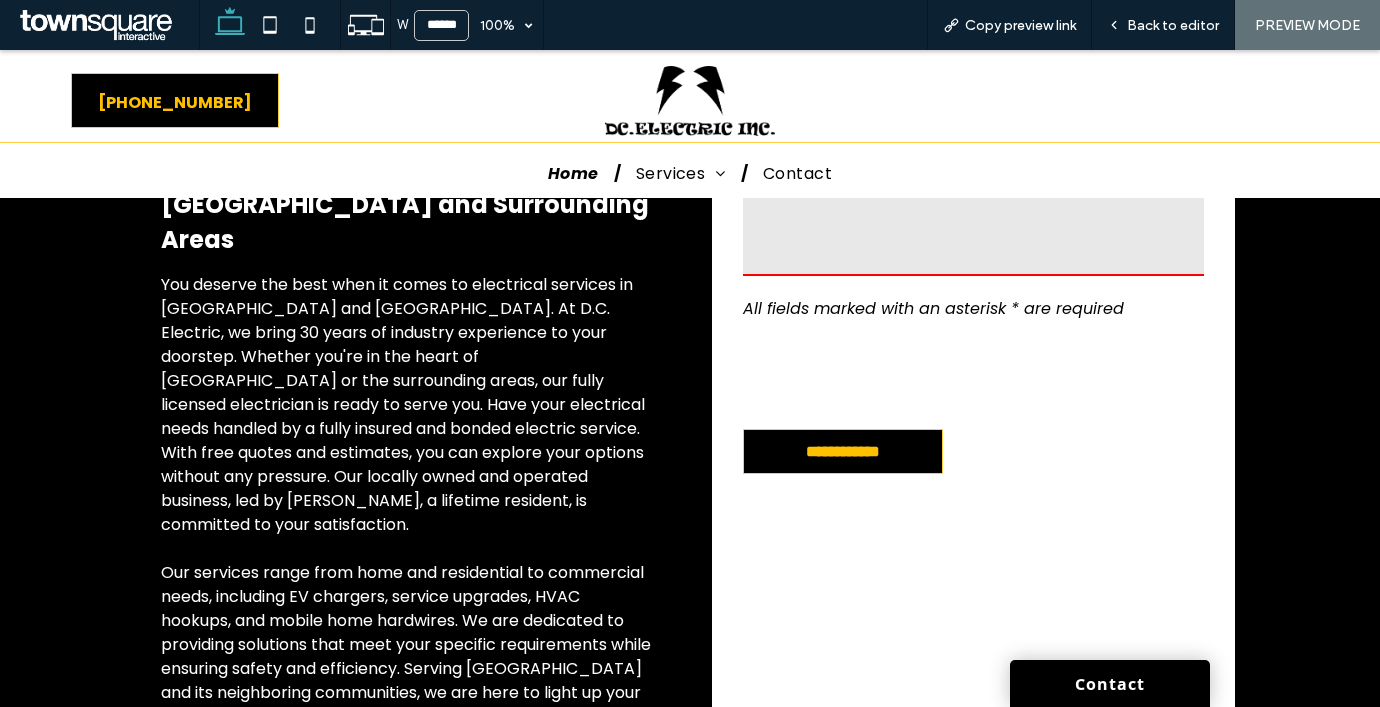 scroll, scrollTop: 0, scrollLeft: 0, axis: both 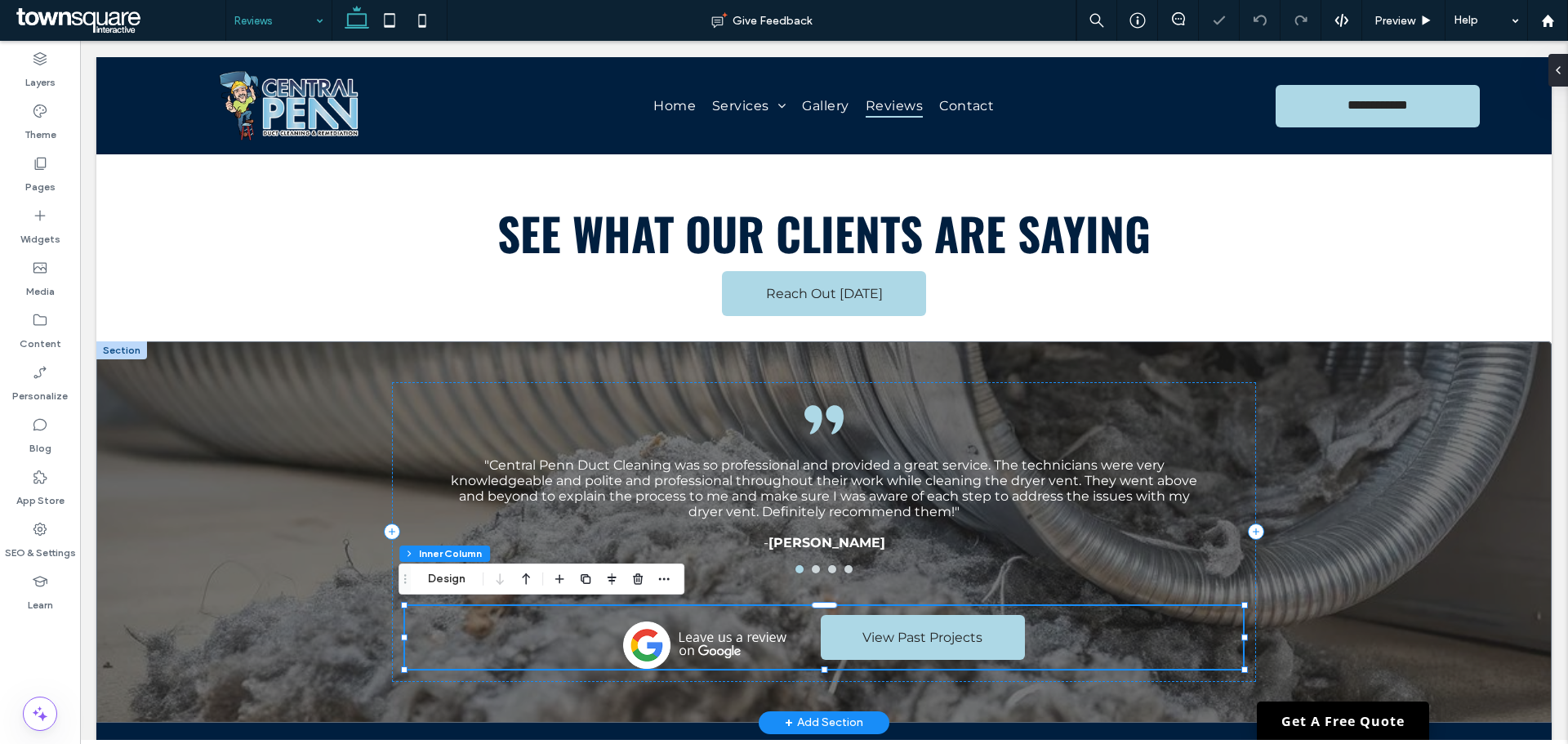 click at bounding box center (705, 645) 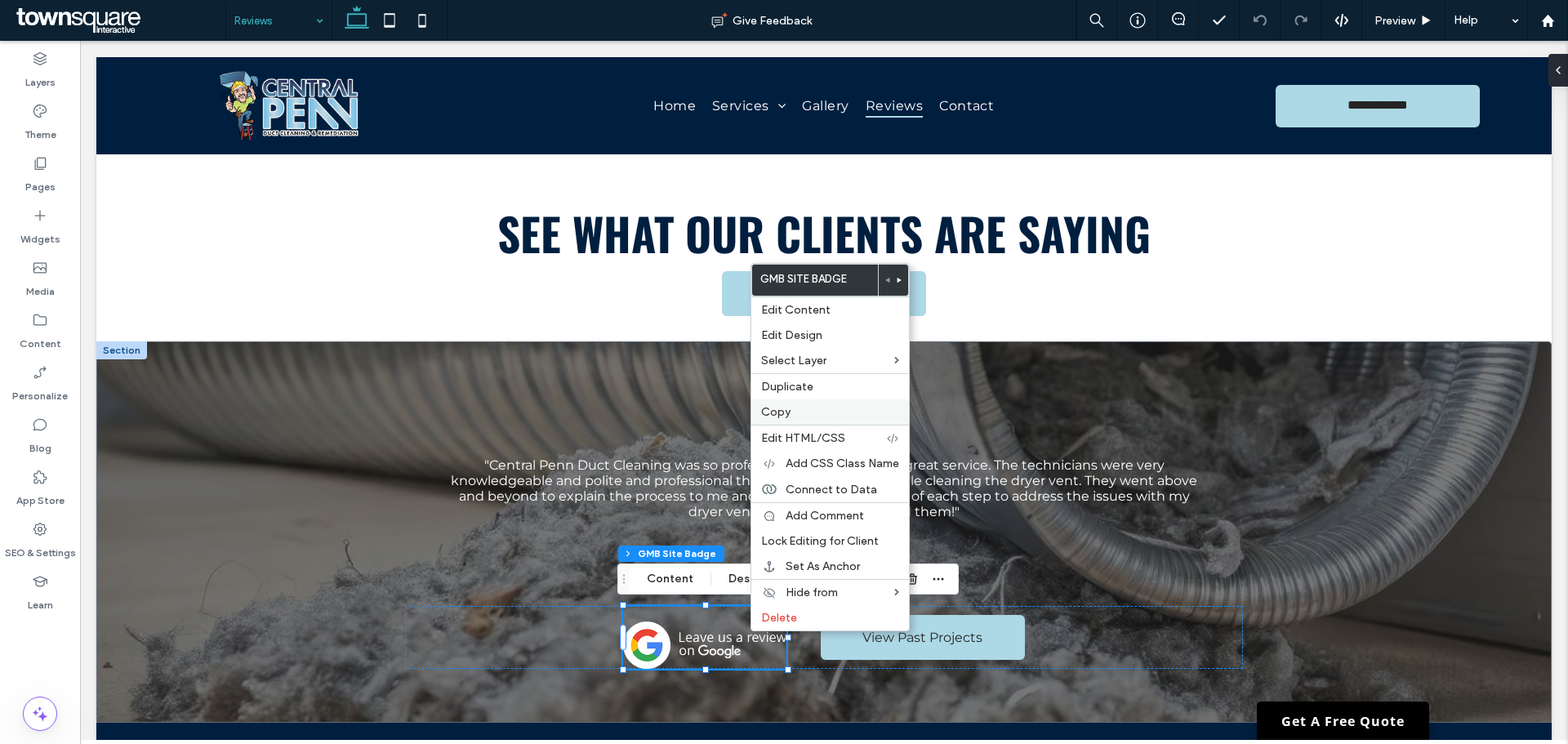 click on "Copy" at bounding box center [830, 412] 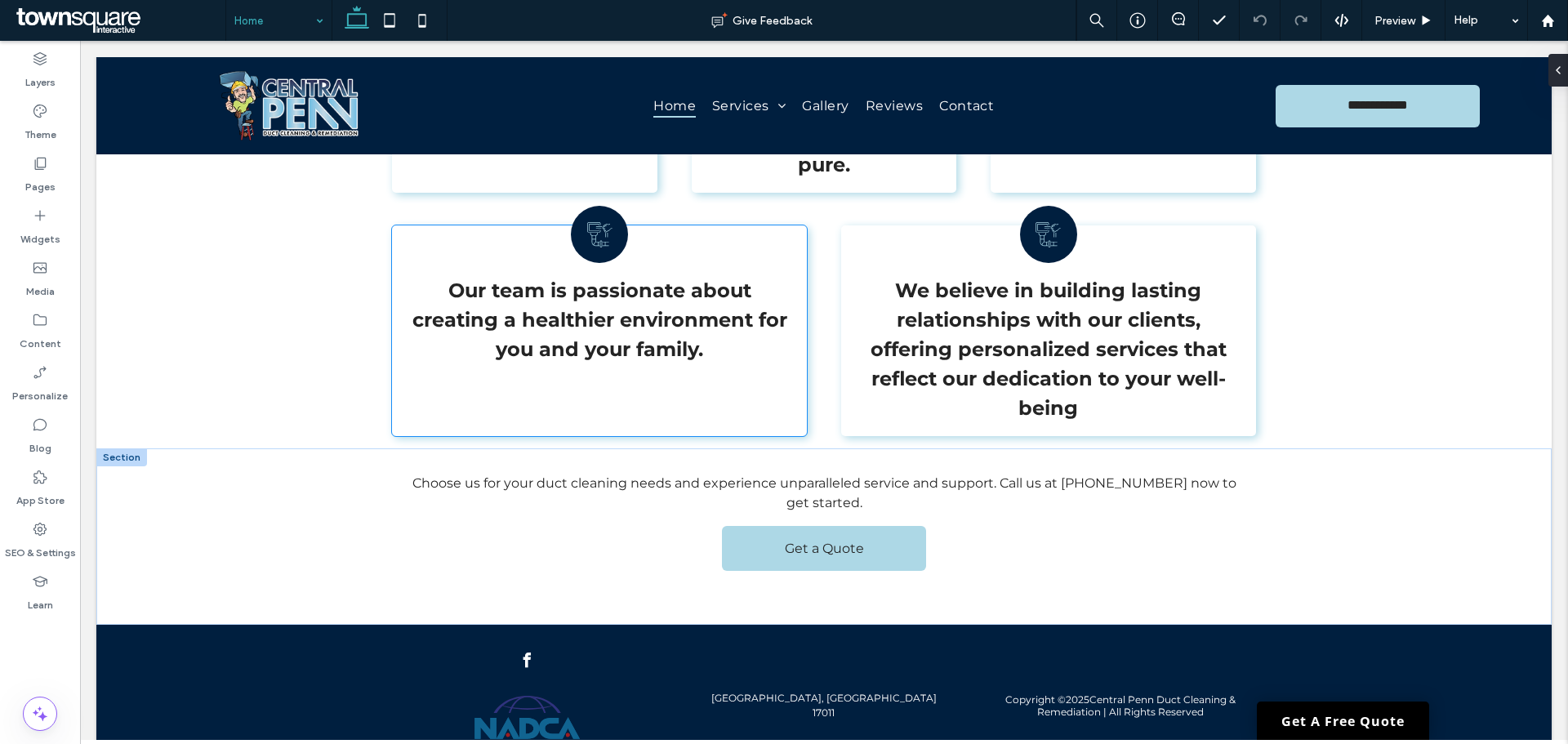 scroll, scrollTop: 3093, scrollLeft: 0, axis: vertical 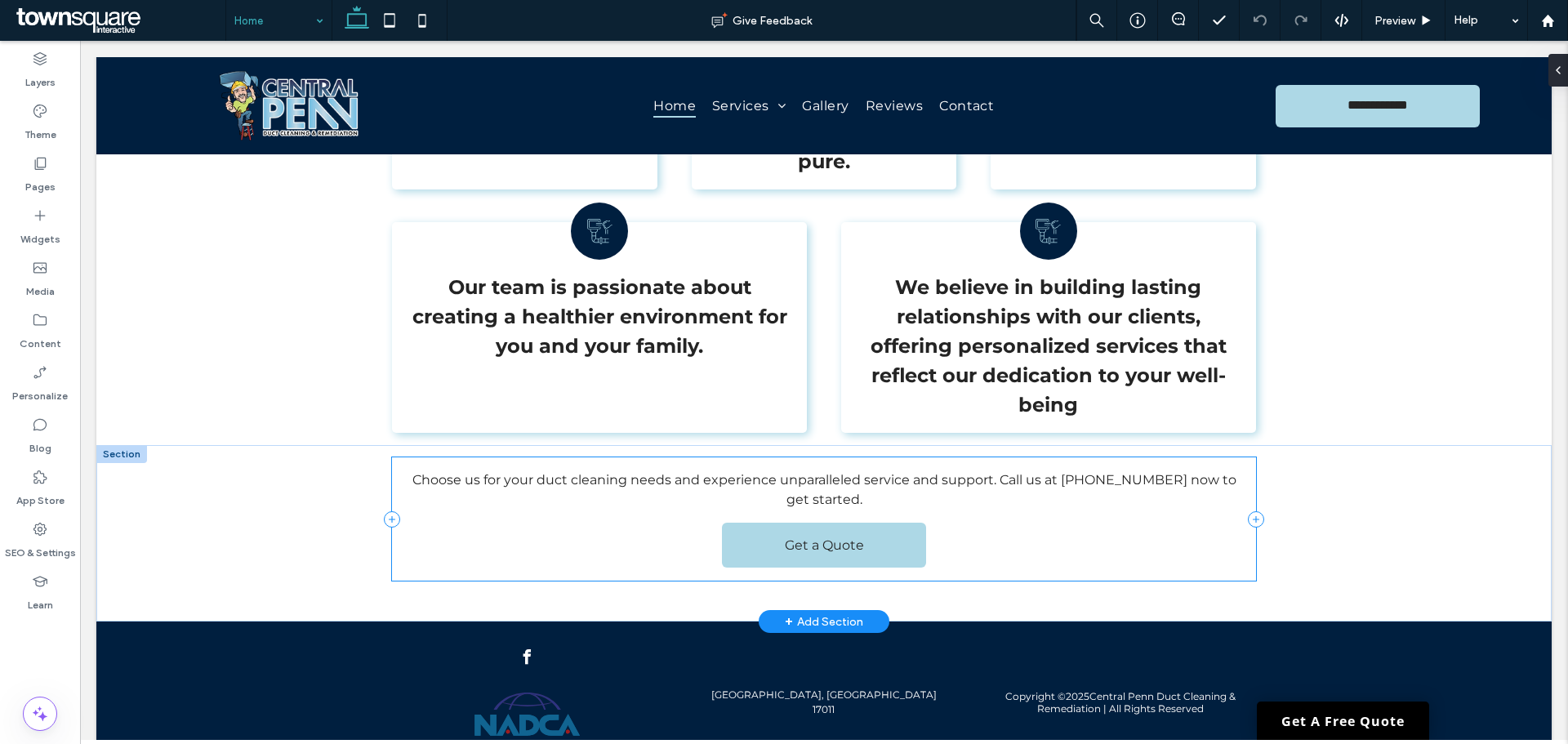 click on "Choose us for your duct cleaning needs and experience unparalleled service and support. Call us at (717) 858-0355 now to get started.
Get a Quote" at bounding box center (823, 519) 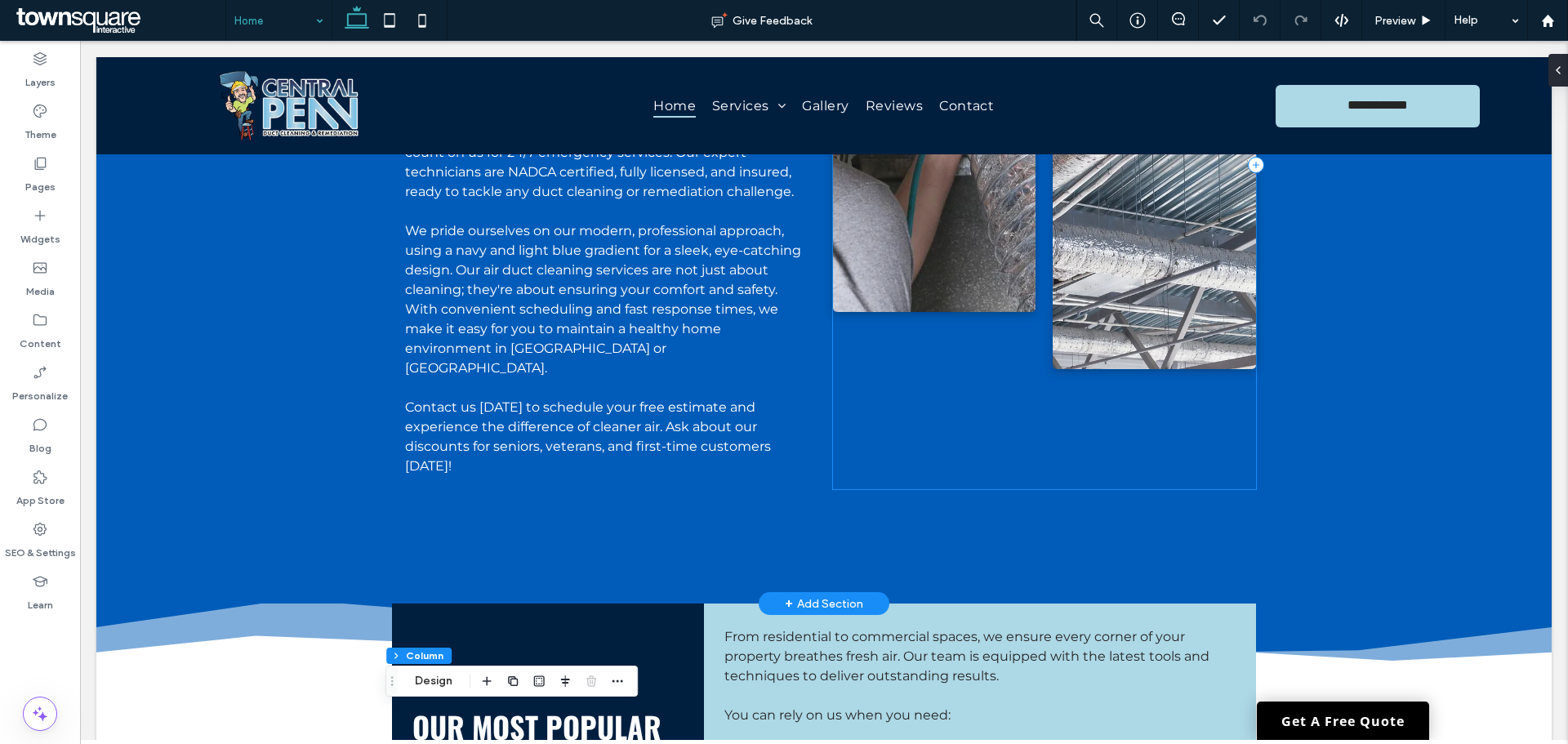 scroll, scrollTop: 1786, scrollLeft: 0, axis: vertical 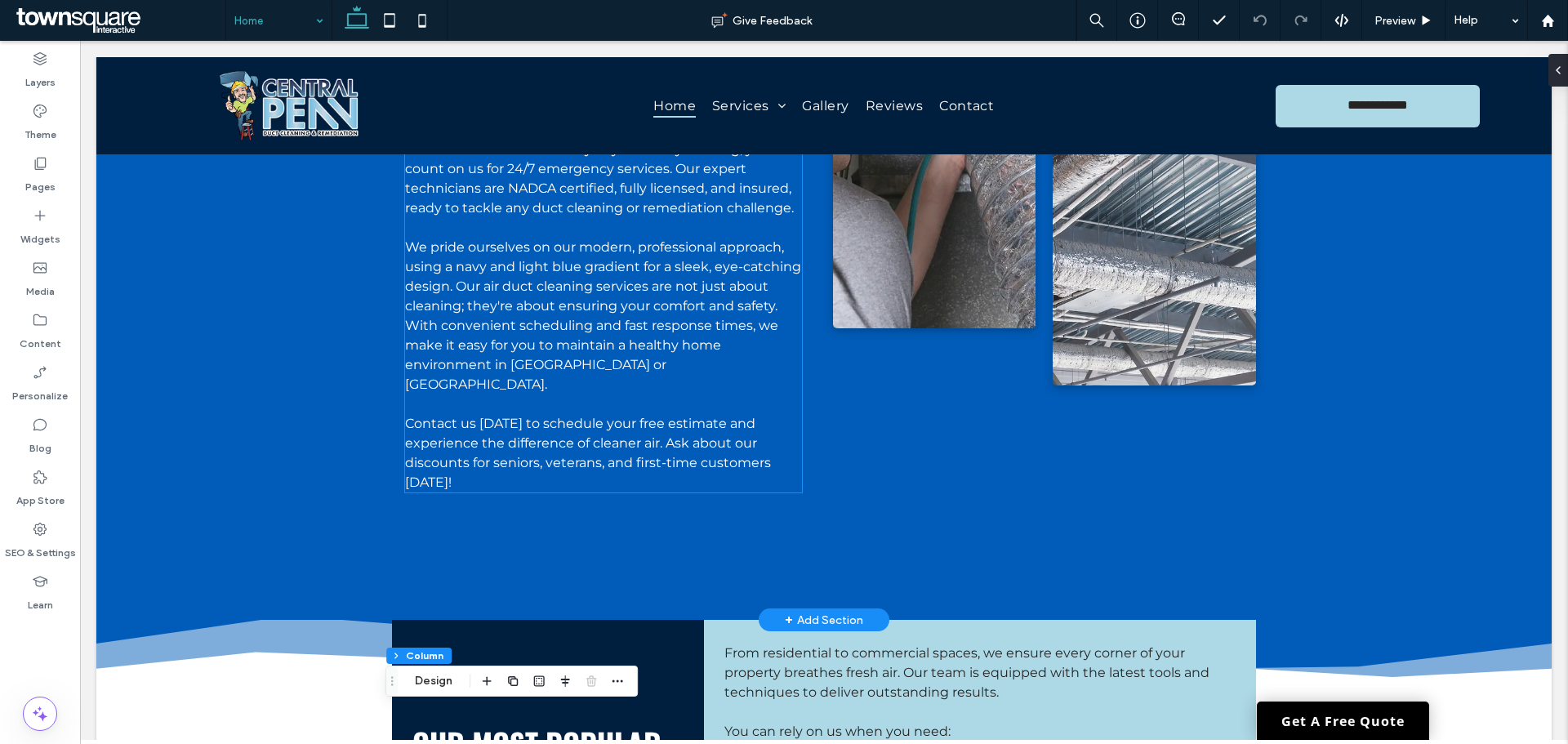 click on "Contact us today to schedule your free estimate and experience the difference of cleaner air. Ask about our discounts for seniors, veterans, and first-time customers today!" at bounding box center (588, 452) 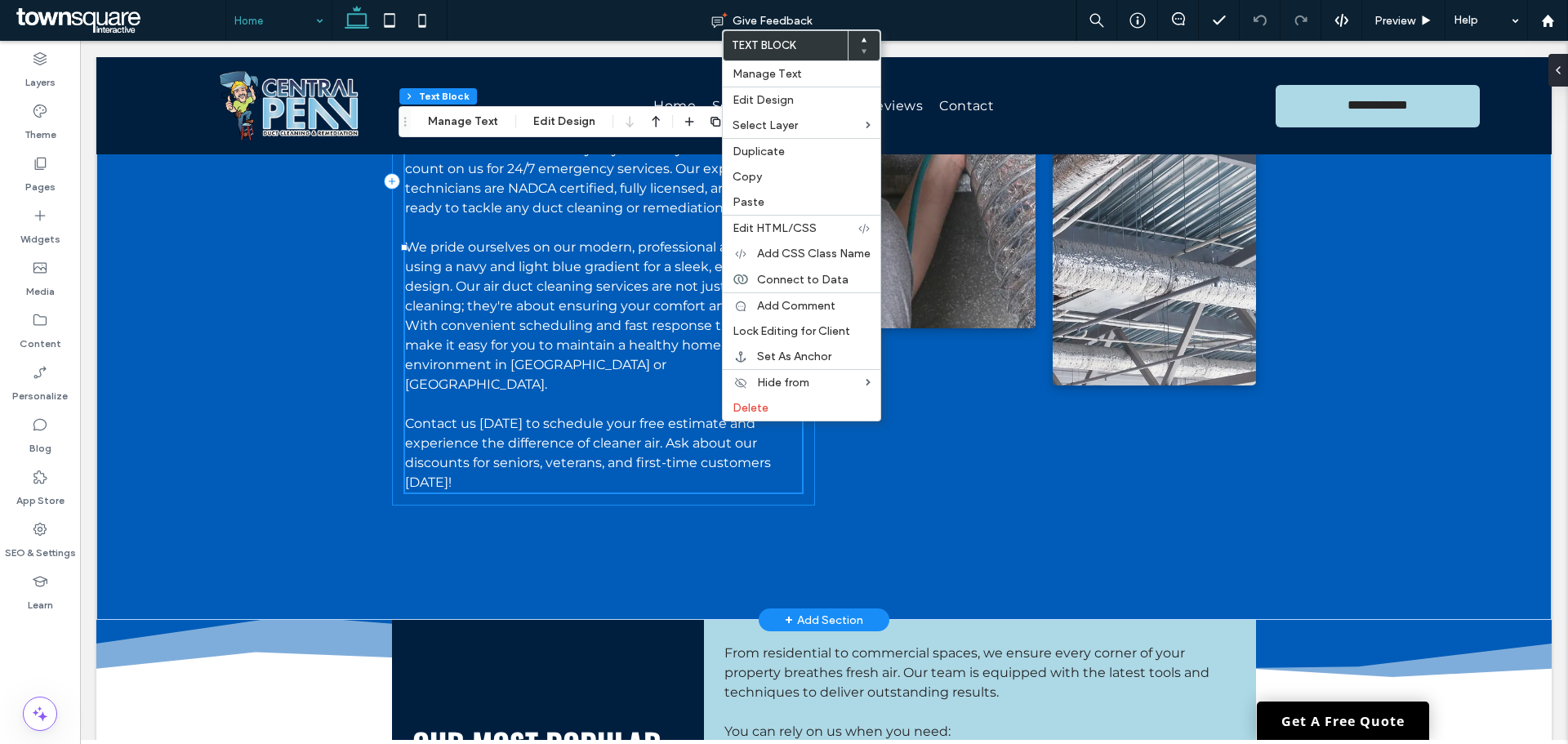 click on "Enhance Your Indoor Air for Better Living
Depend on us for air duct cleaning services in Cumberland County
When you prioritize your home's air quality, you're choosing a healthier lifestyle. Central Penn Duct Cleaning & Remediation offers top-notch air duct cleaning services in Cumberland County, ensuring your air is as fresh as possible. With over a decade of experience, our family-owned business is committed to providing exceptional service. Whether it's a sunny day or a chilly evening, you can count on us for 24/7 emergency services. Our expert technicians are NADCA certified, fully licensed, and insured, ready to tackle any duct cleaning or remediation challenge.
Contact us today to schedule your free estimate and experience the difference of cleaner air. Ask about our discounts for seniors, veterans, and first-time customers today!" at bounding box center (604, 181) 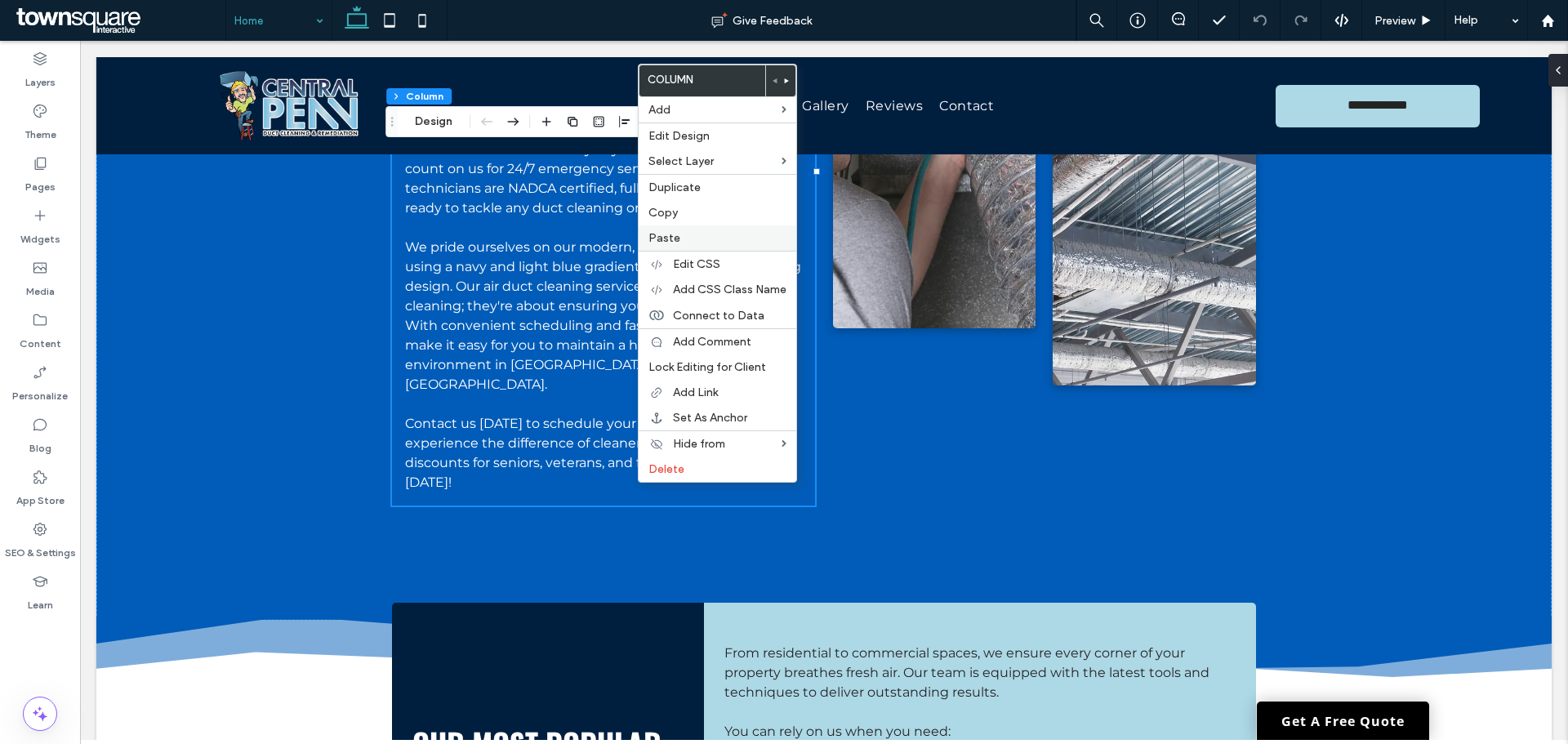 click on "Paste" at bounding box center (717, 238) 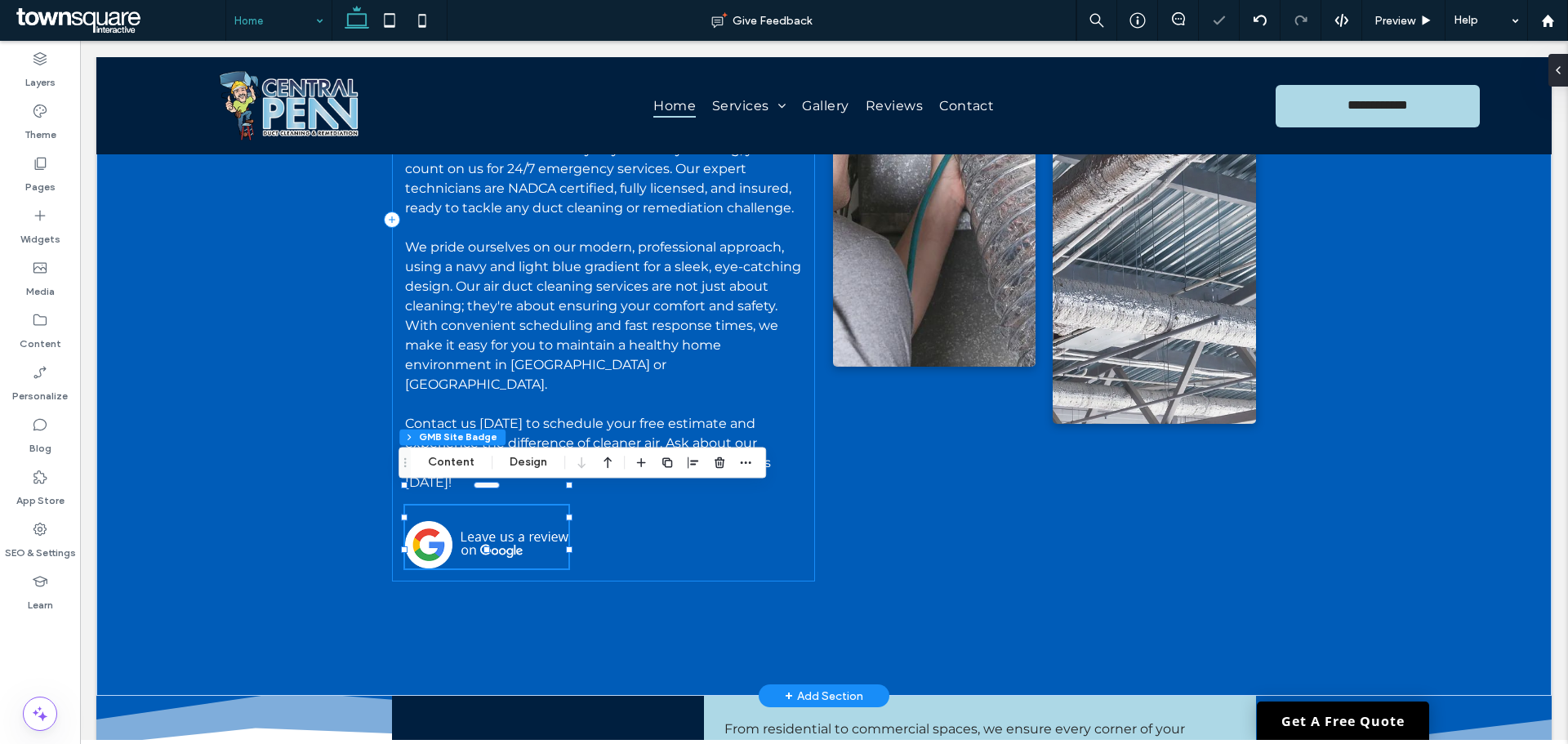 click at bounding box center [1045, 219] 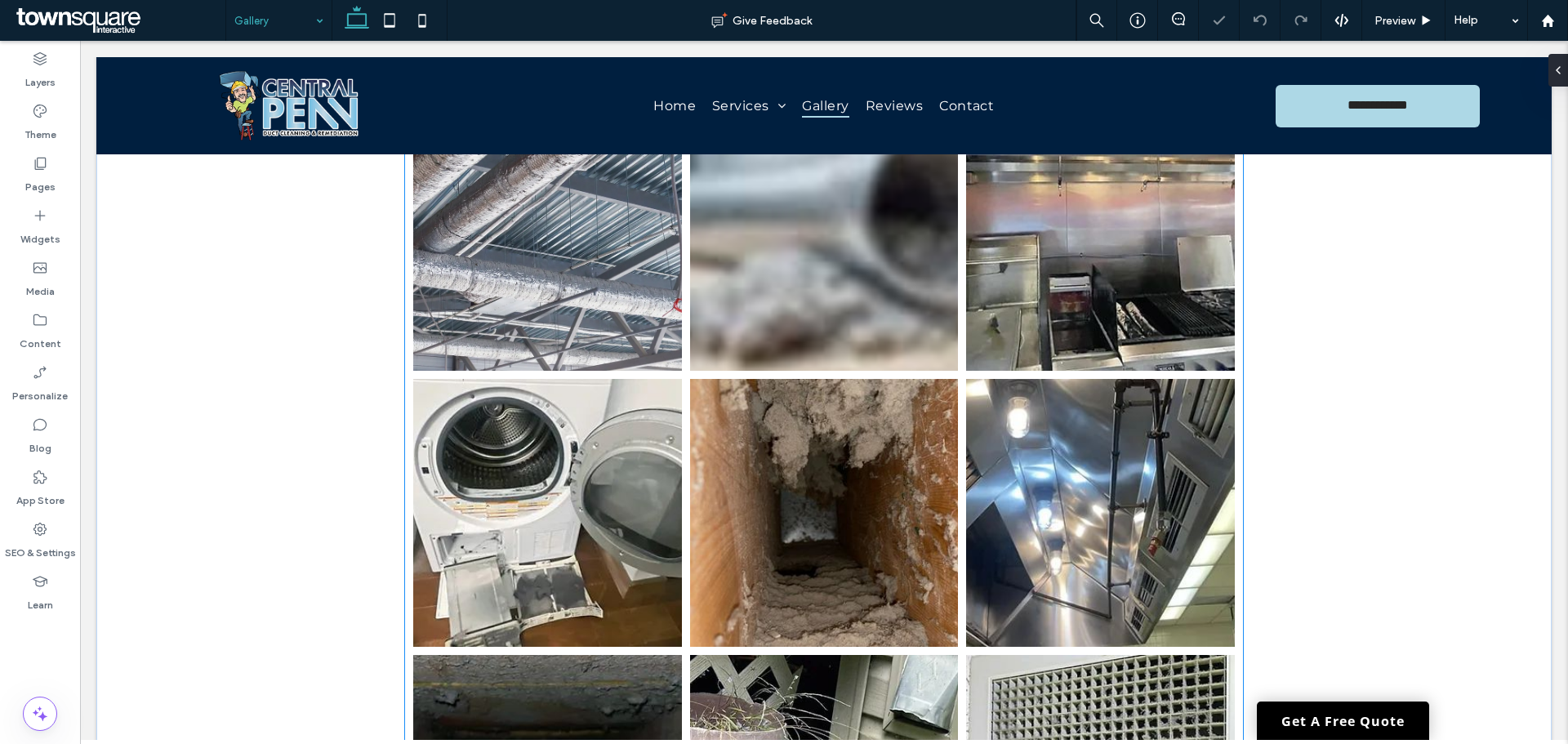 scroll, scrollTop: 490, scrollLeft: 0, axis: vertical 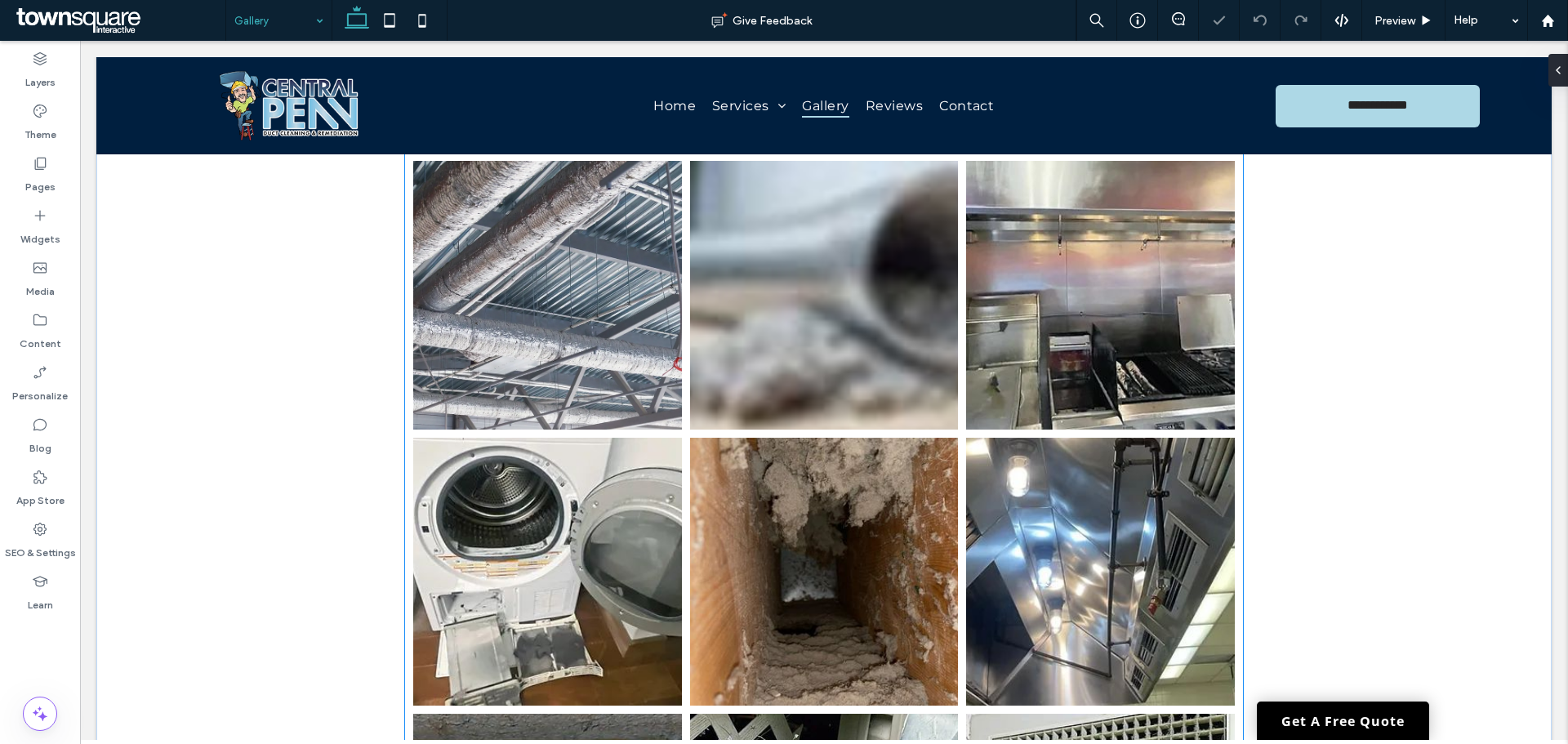 click at bounding box center (824, 295) 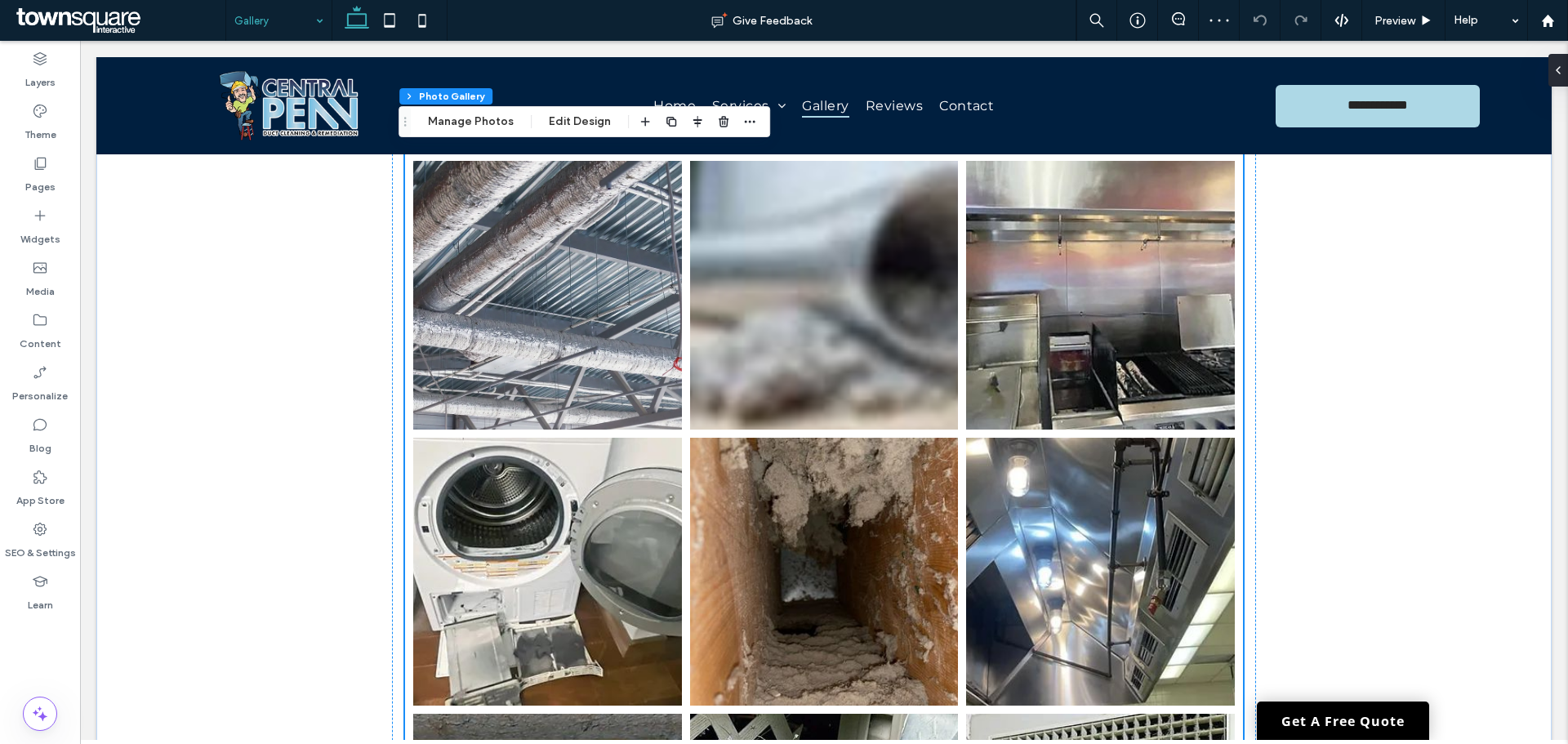 scroll, scrollTop: 0, scrollLeft: 0, axis: both 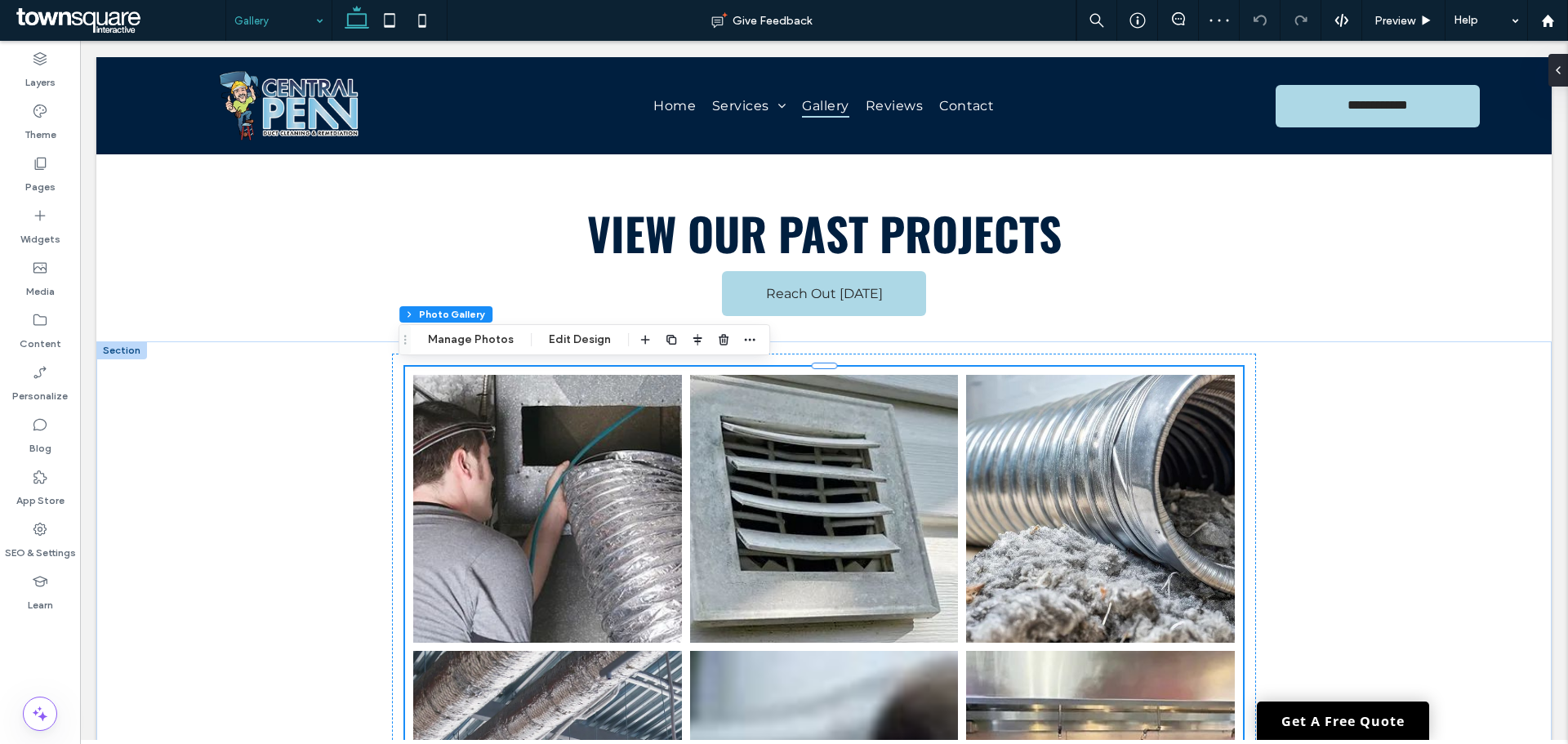 click at bounding box center [824, 509] 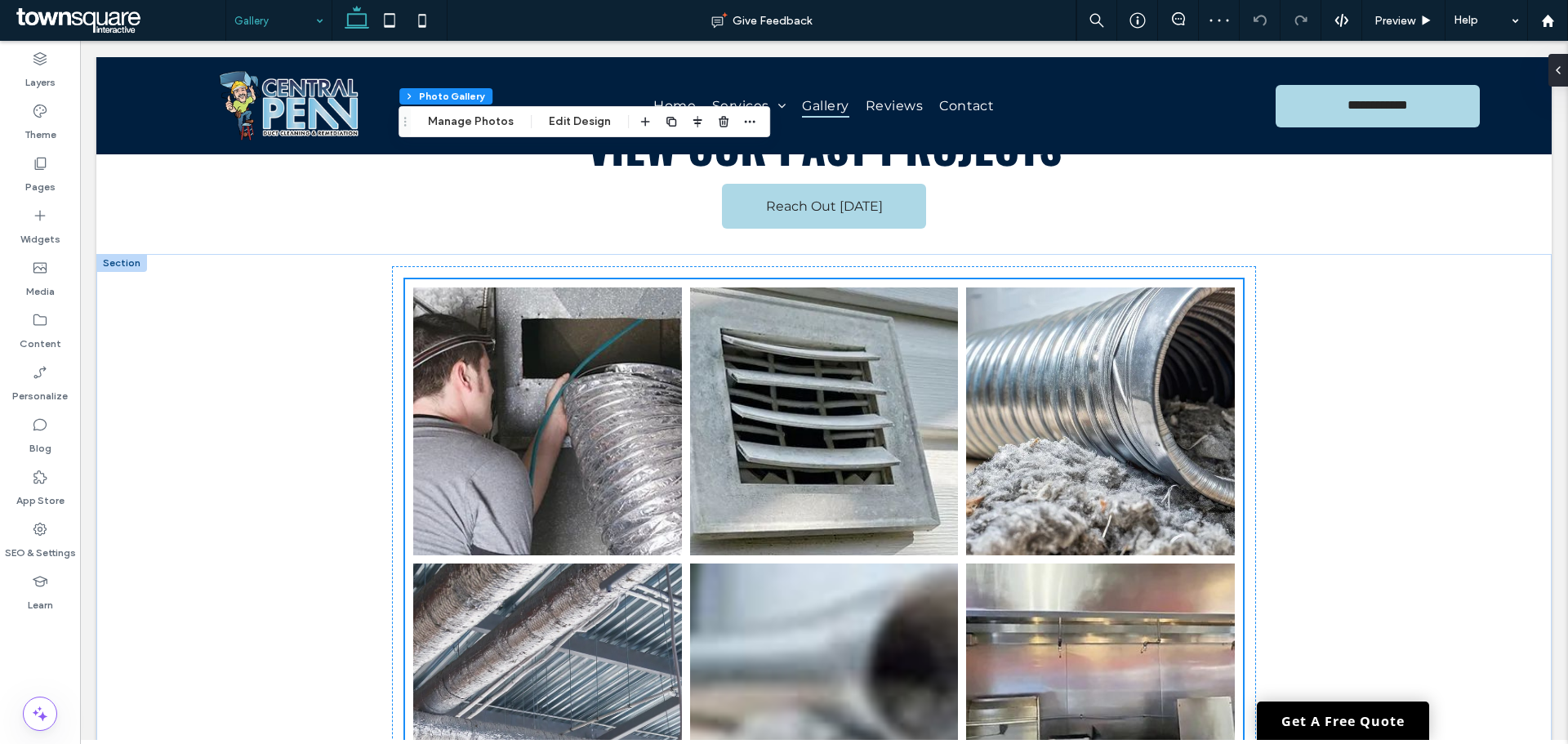 scroll, scrollTop: 245, scrollLeft: 0, axis: vertical 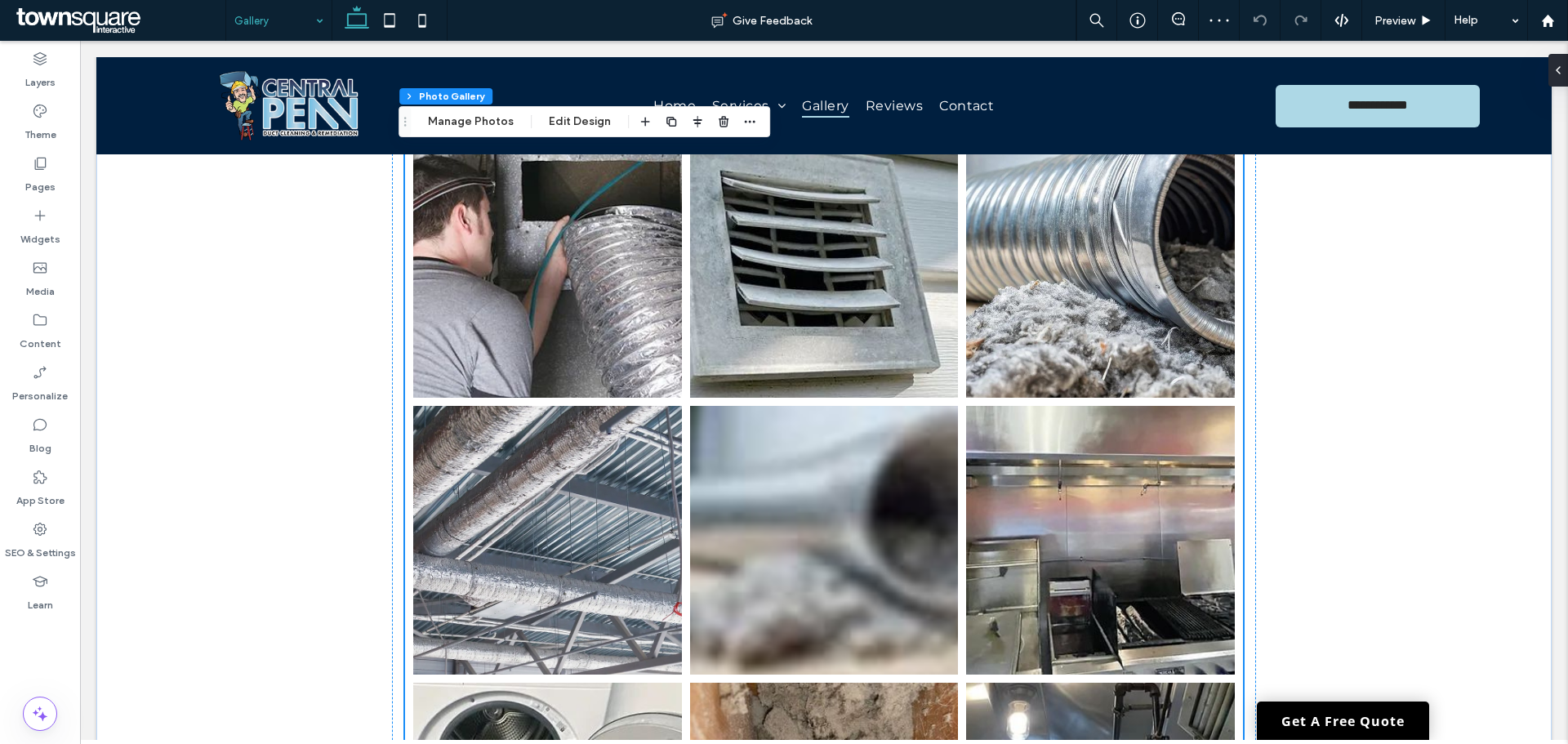 click at bounding box center (824, 540) 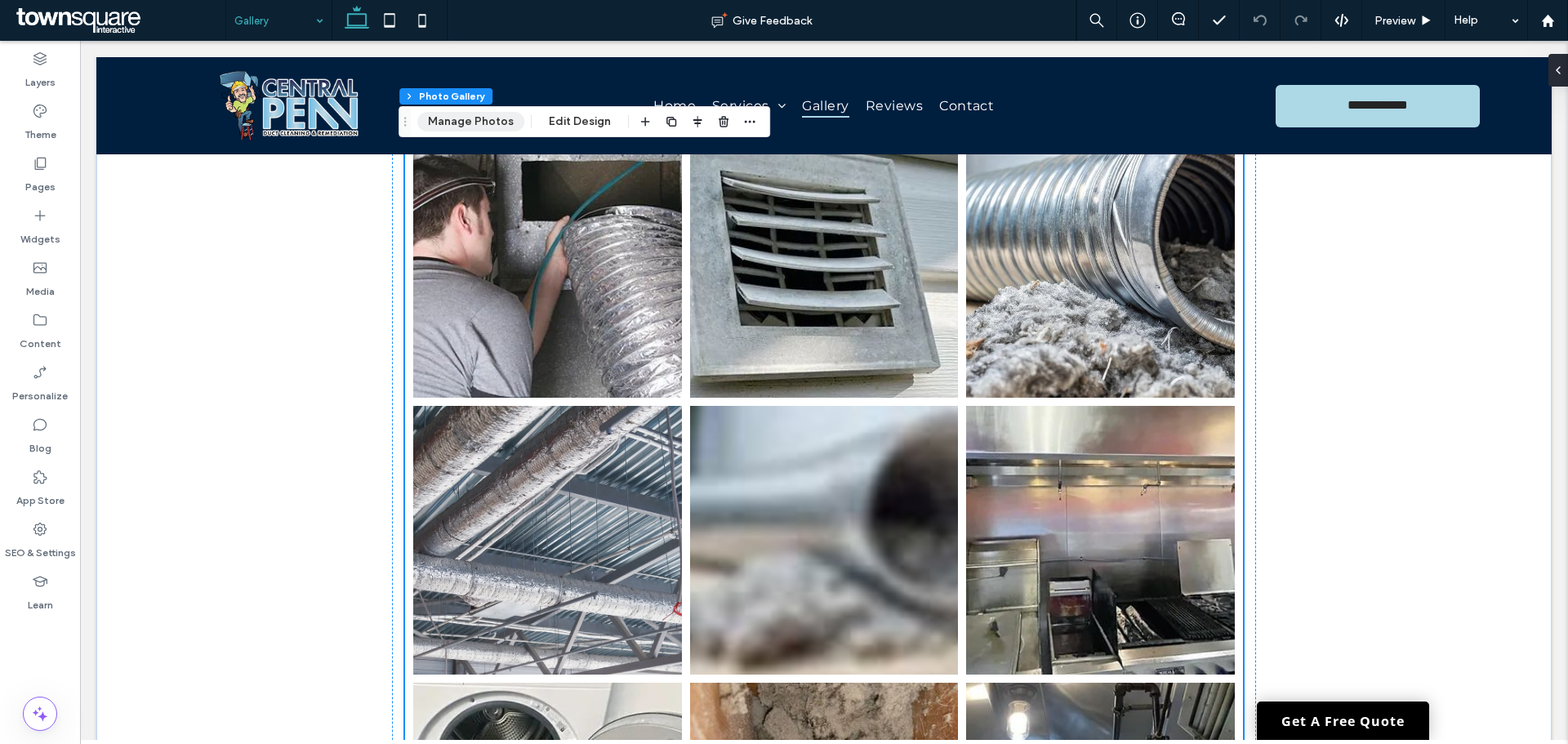 click on "Manage Photos" at bounding box center (470, 122) 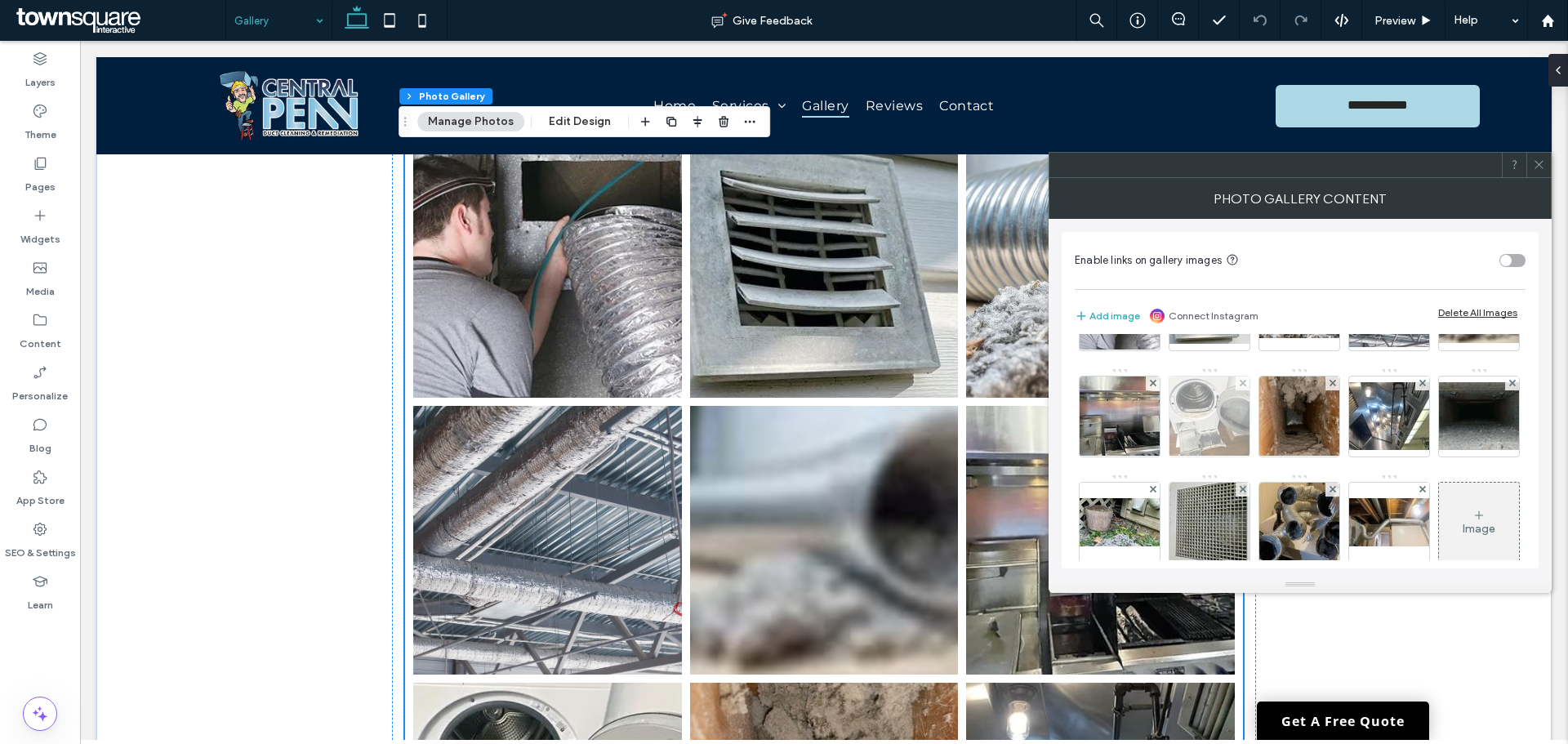 scroll, scrollTop: 82, scrollLeft: 0, axis: vertical 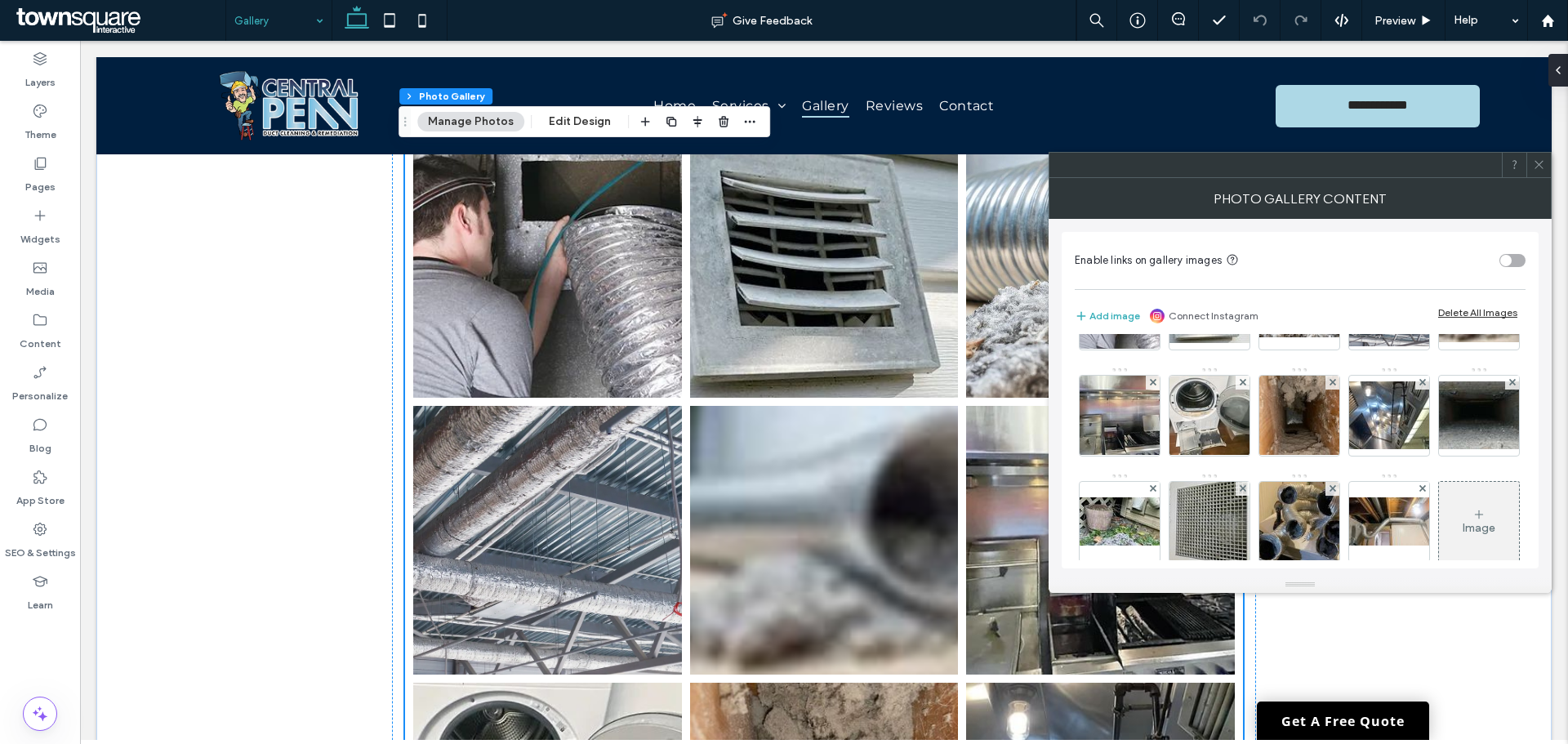 type 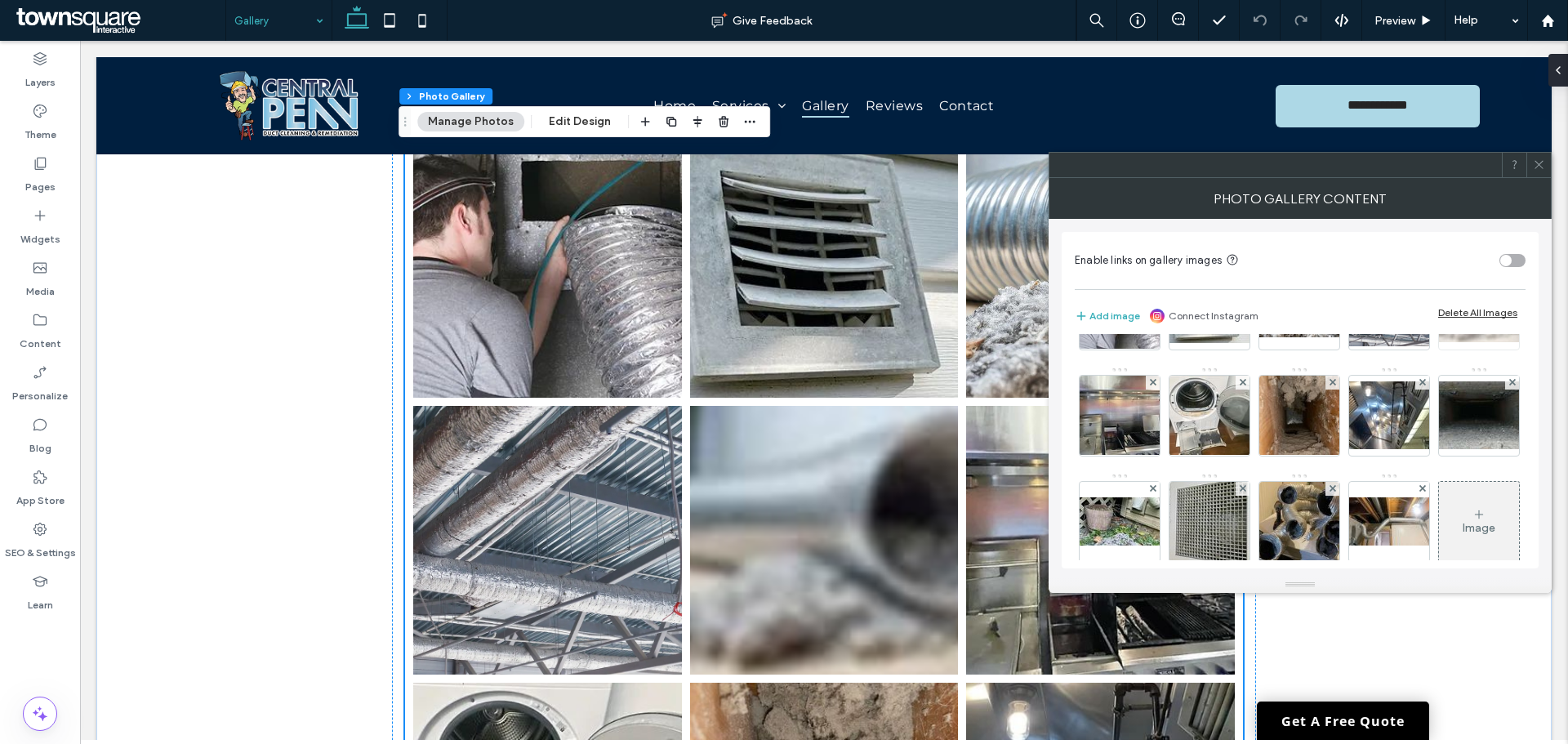 click at bounding box center (1512, 276) 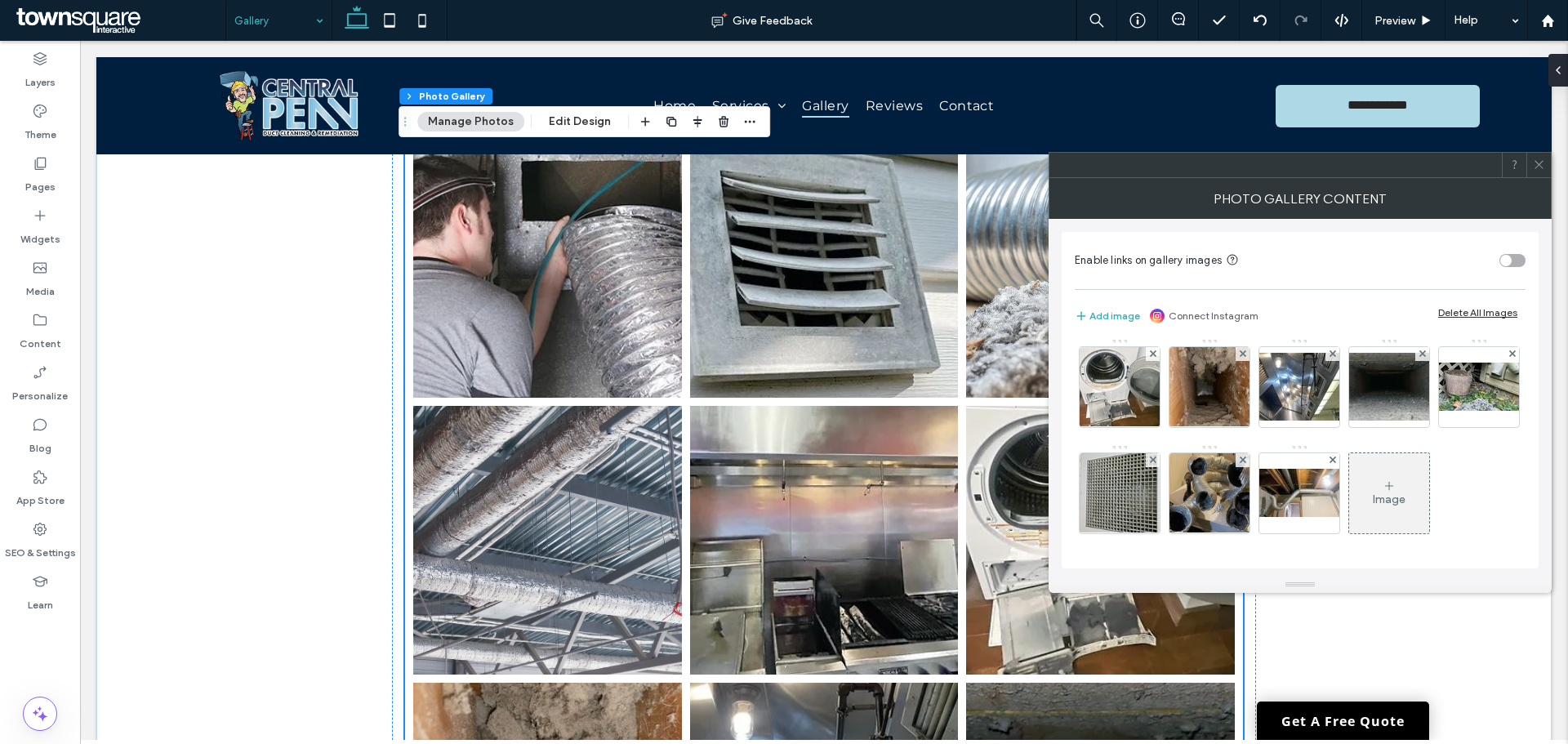 scroll, scrollTop: 216, scrollLeft: 0, axis: vertical 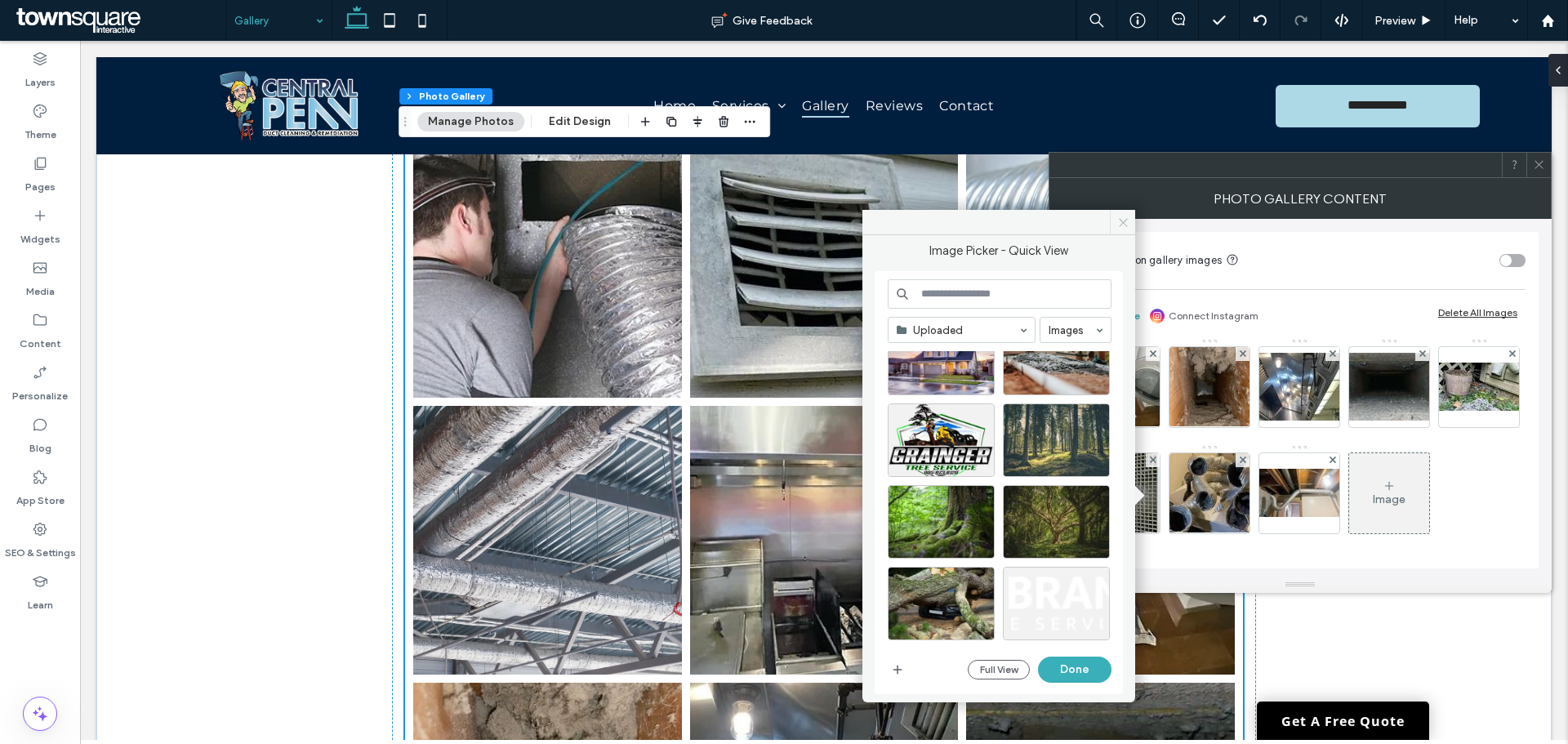 click 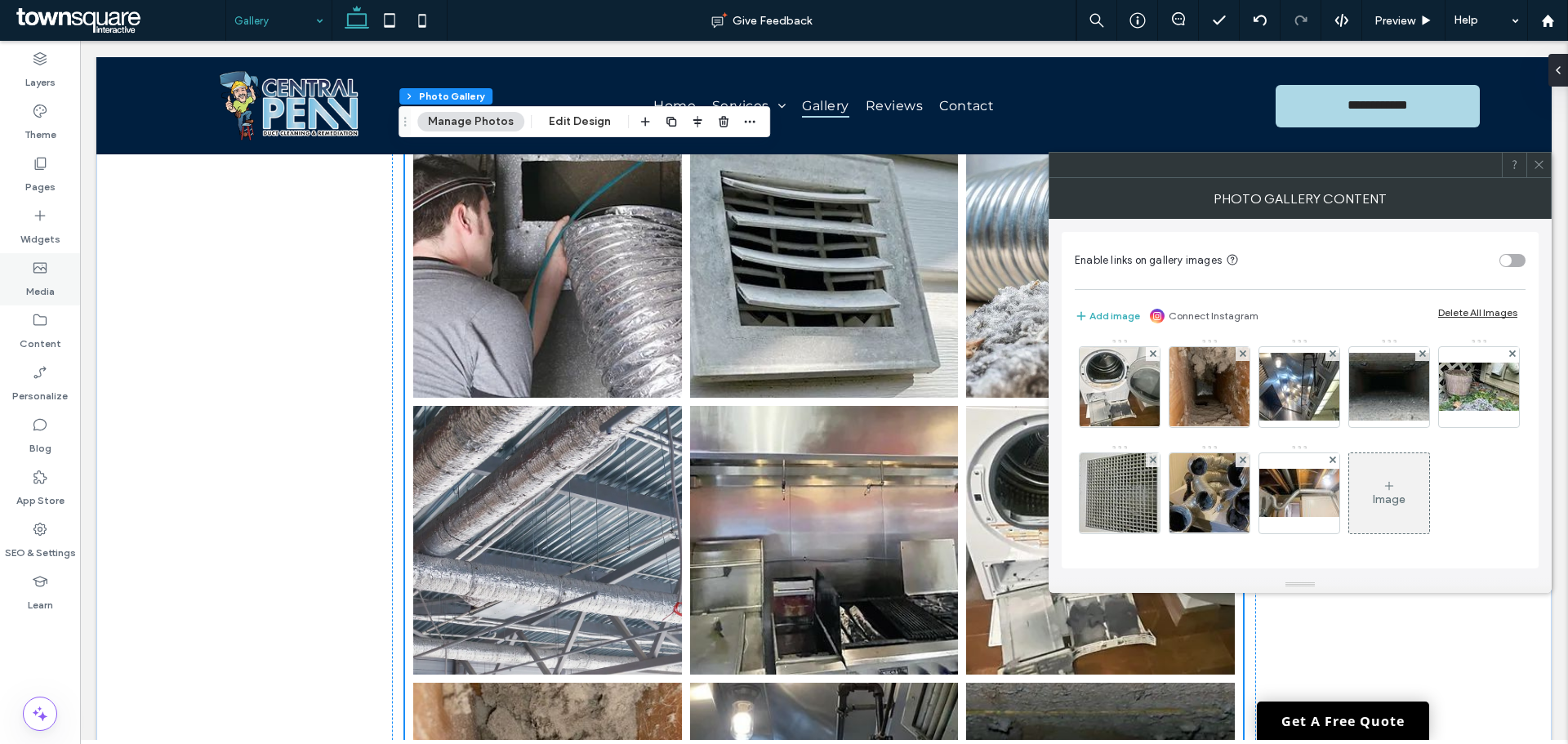 click on "Media" at bounding box center [40, 287] 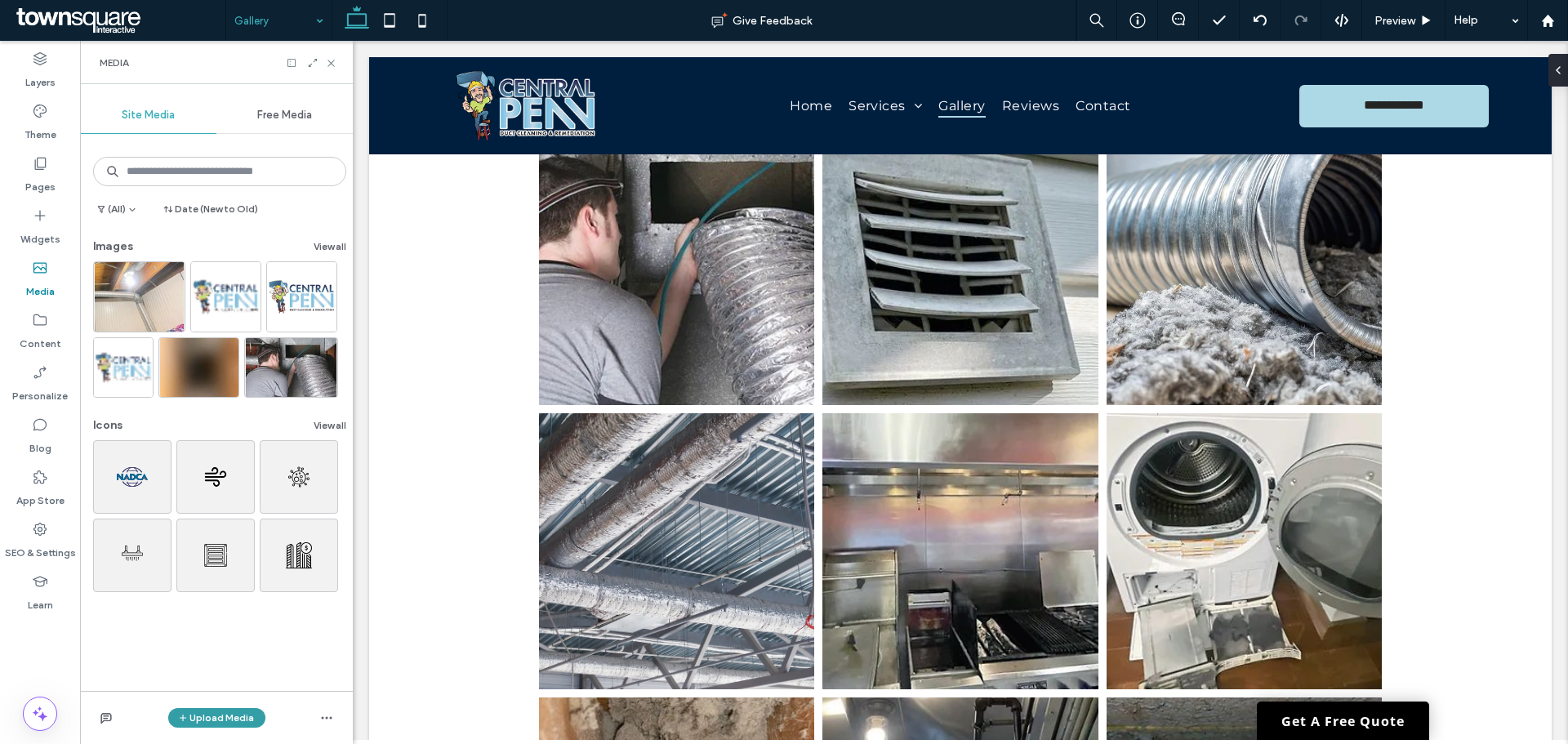 click at bounding box center (184, 718) 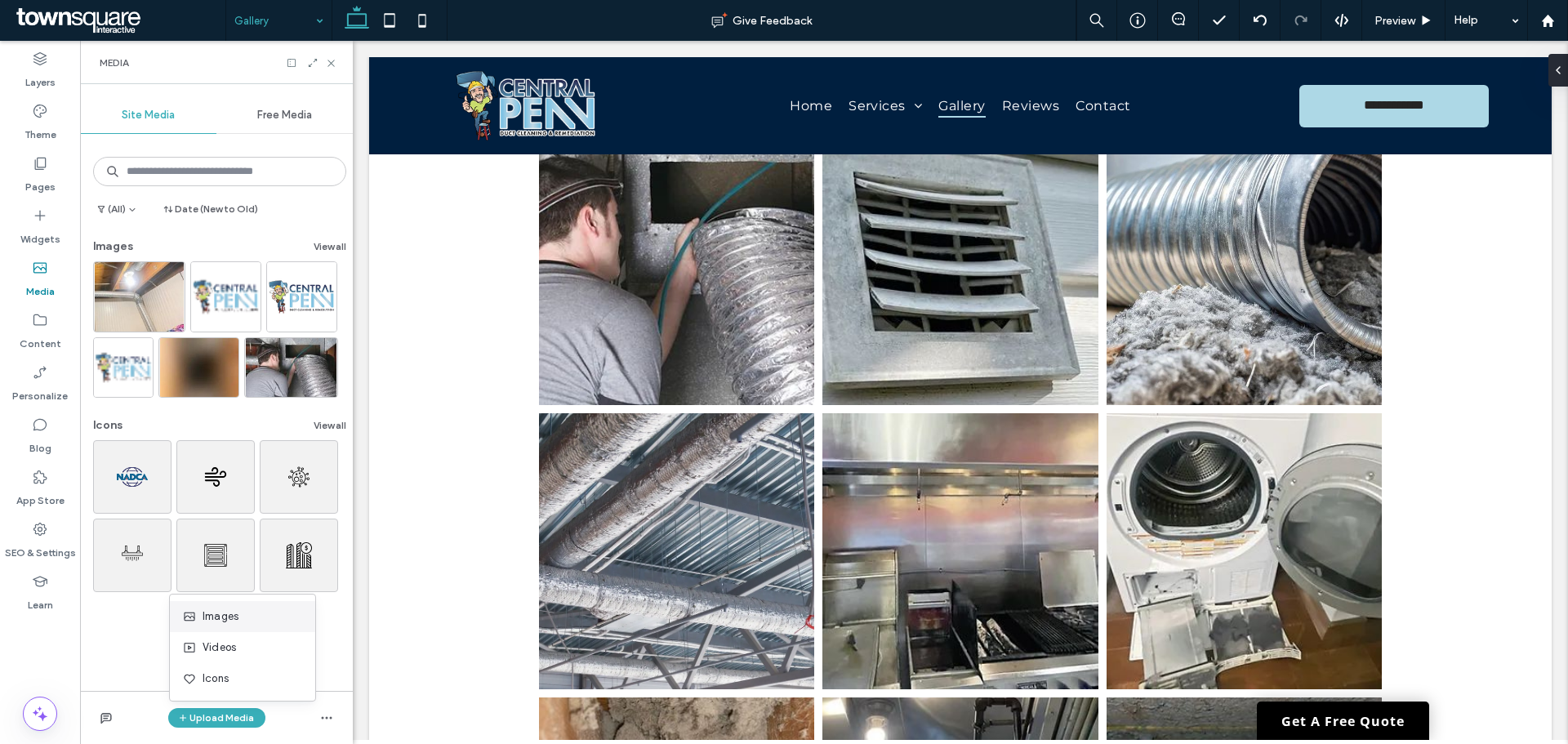 click on "Images" at bounding box center (220, 617) 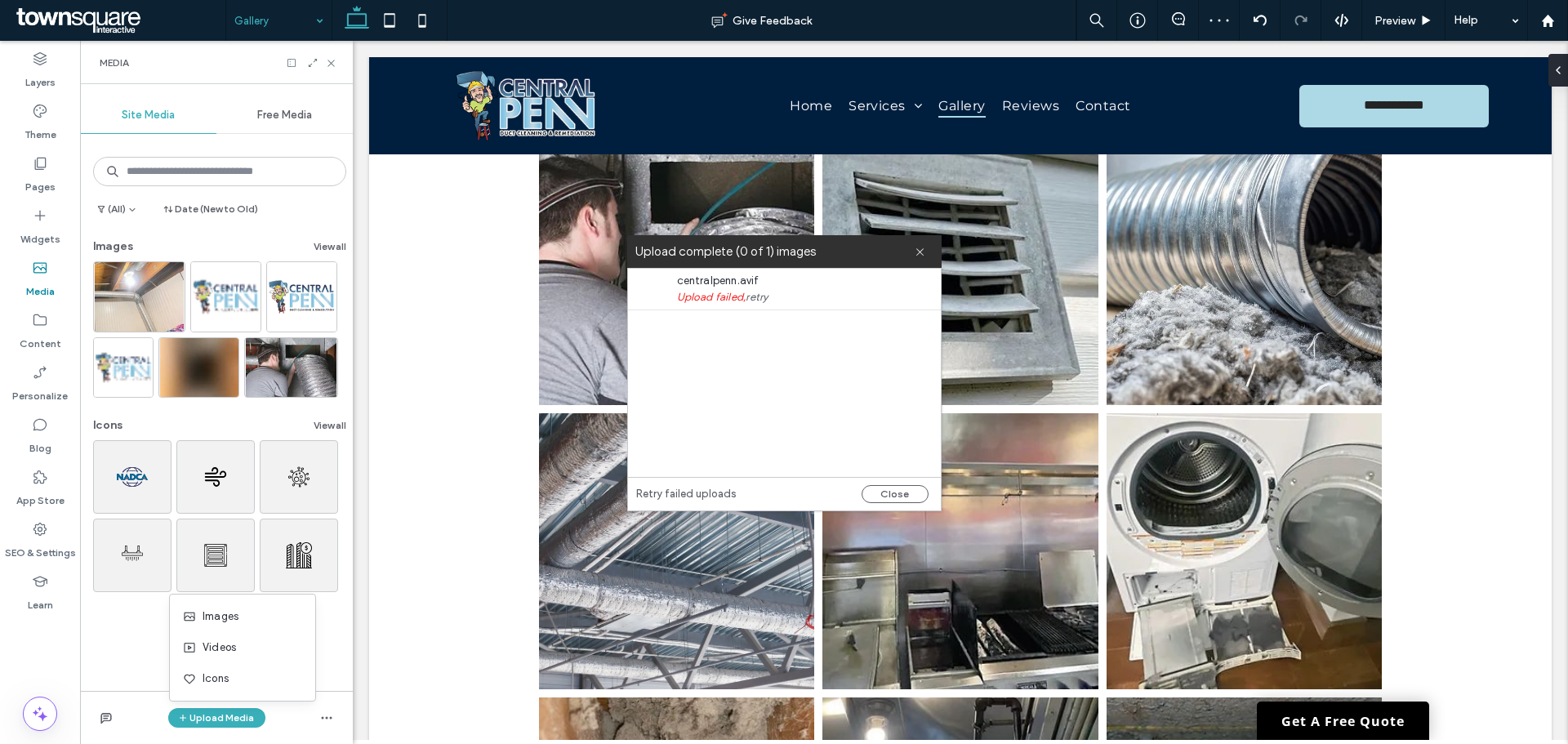 click on "Upload failed,  retry" at bounding box center (800, 297) 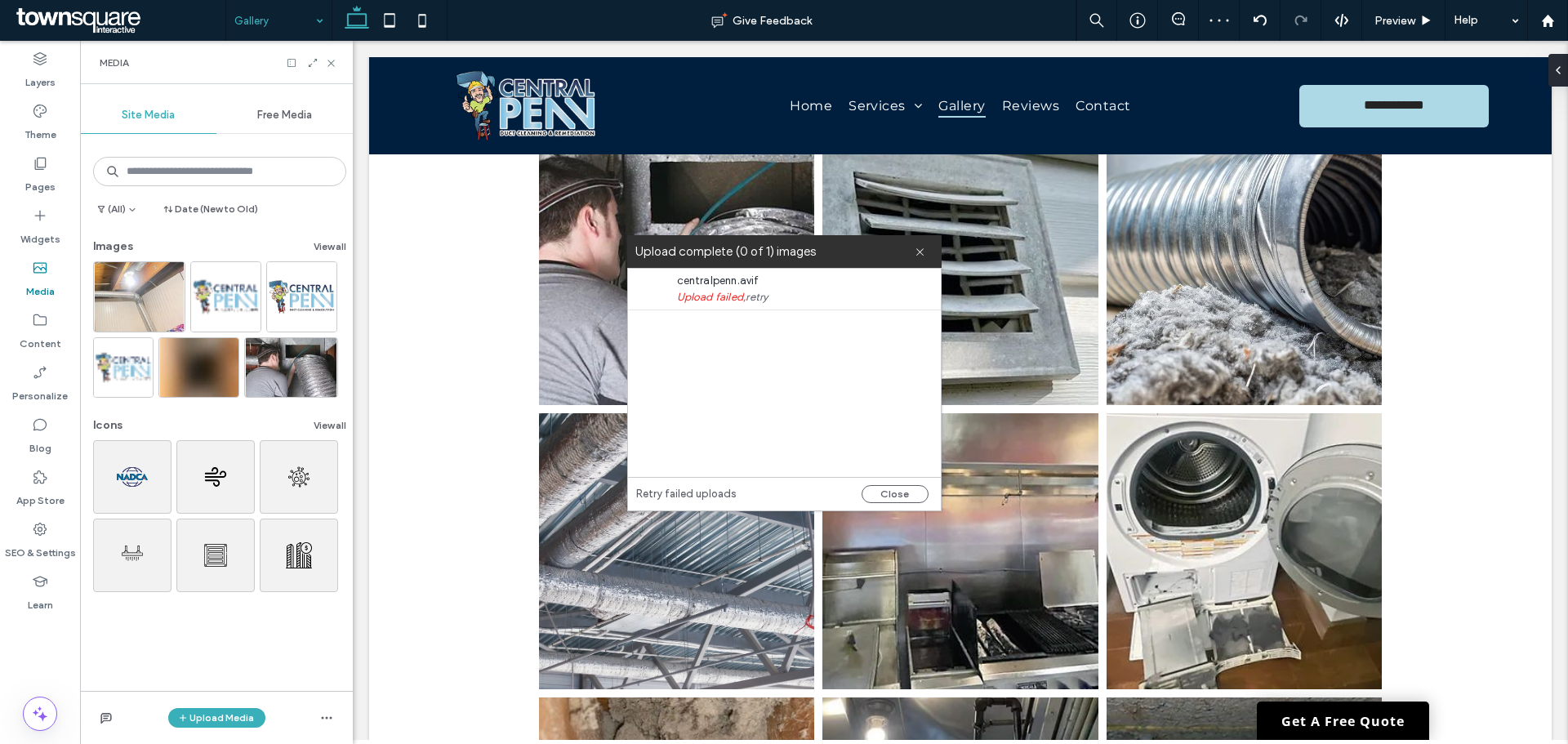 click on "retry" at bounding box center [756, 297] 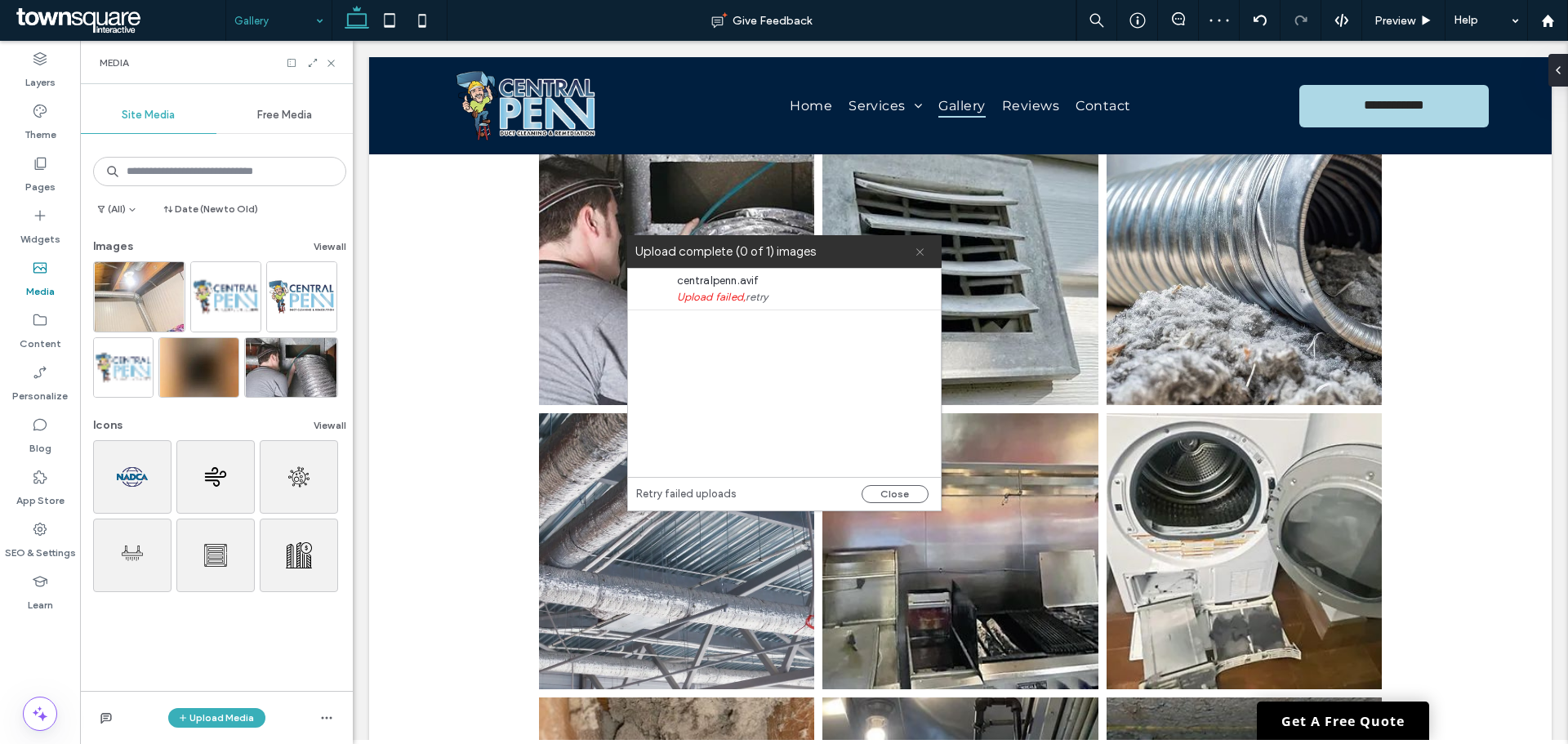 click at bounding box center (920, 252) 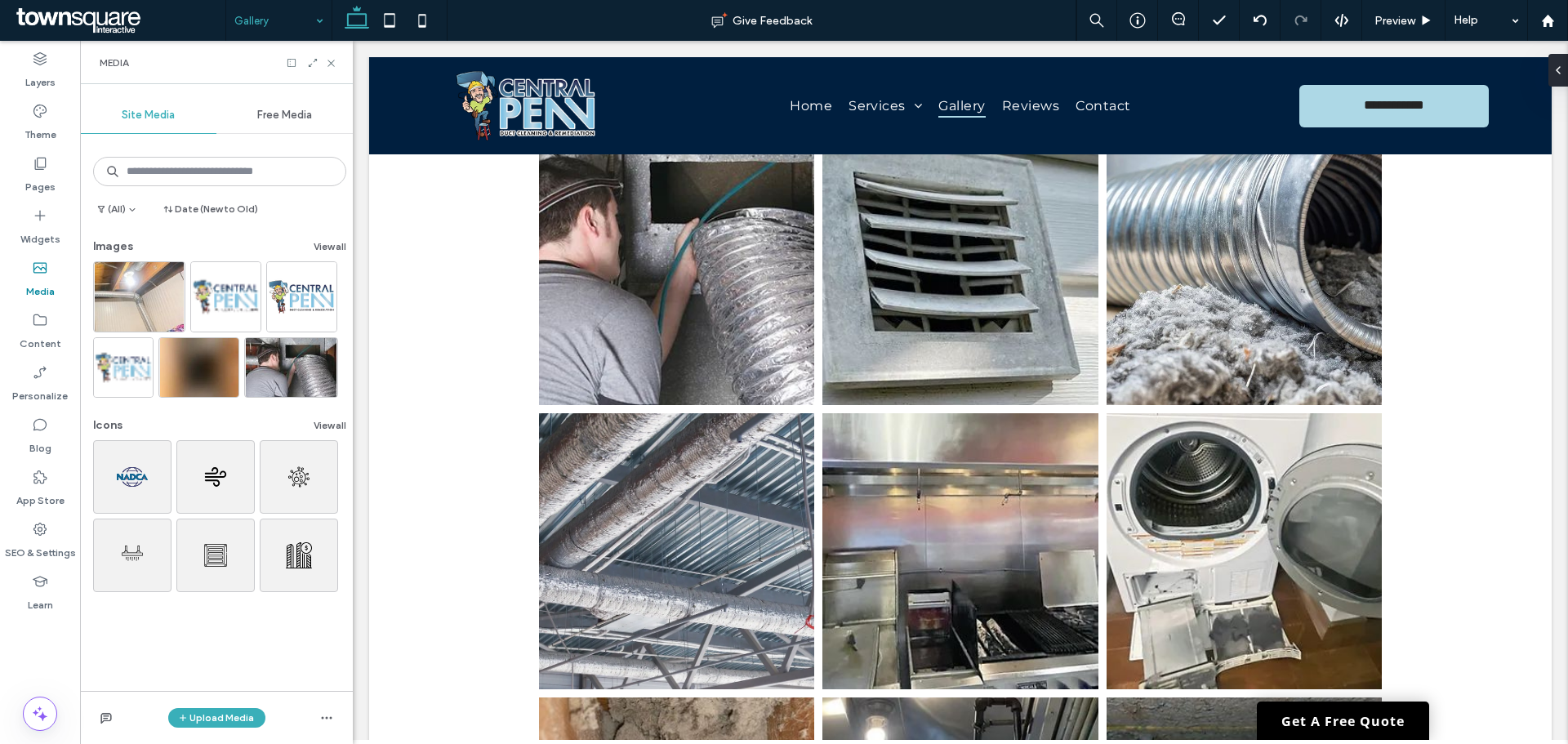 drag, startPoint x: 333, startPoint y: 59, endPoint x: 346, endPoint y: 82, distance: 26.41969 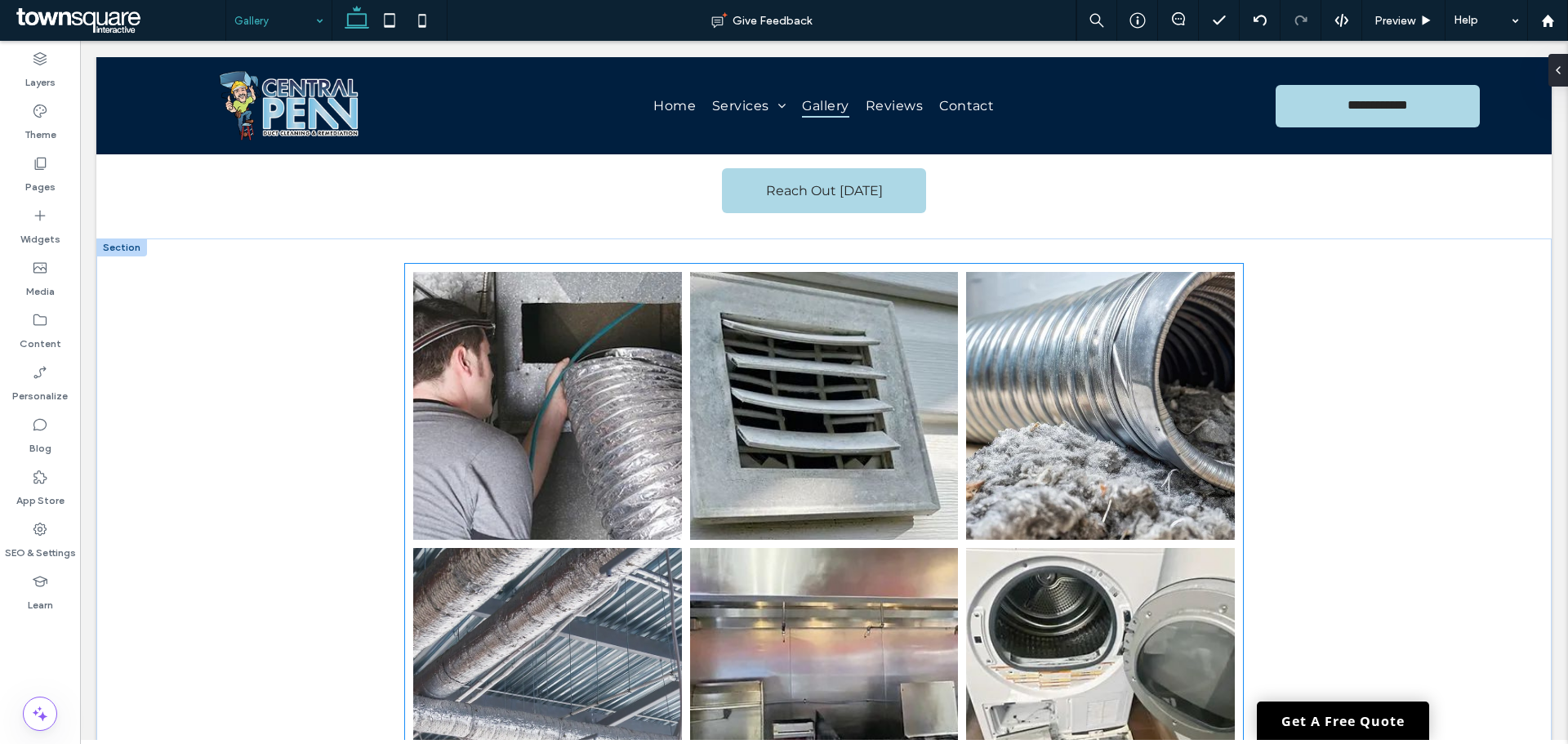 scroll, scrollTop: 82, scrollLeft: 0, axis: vertical 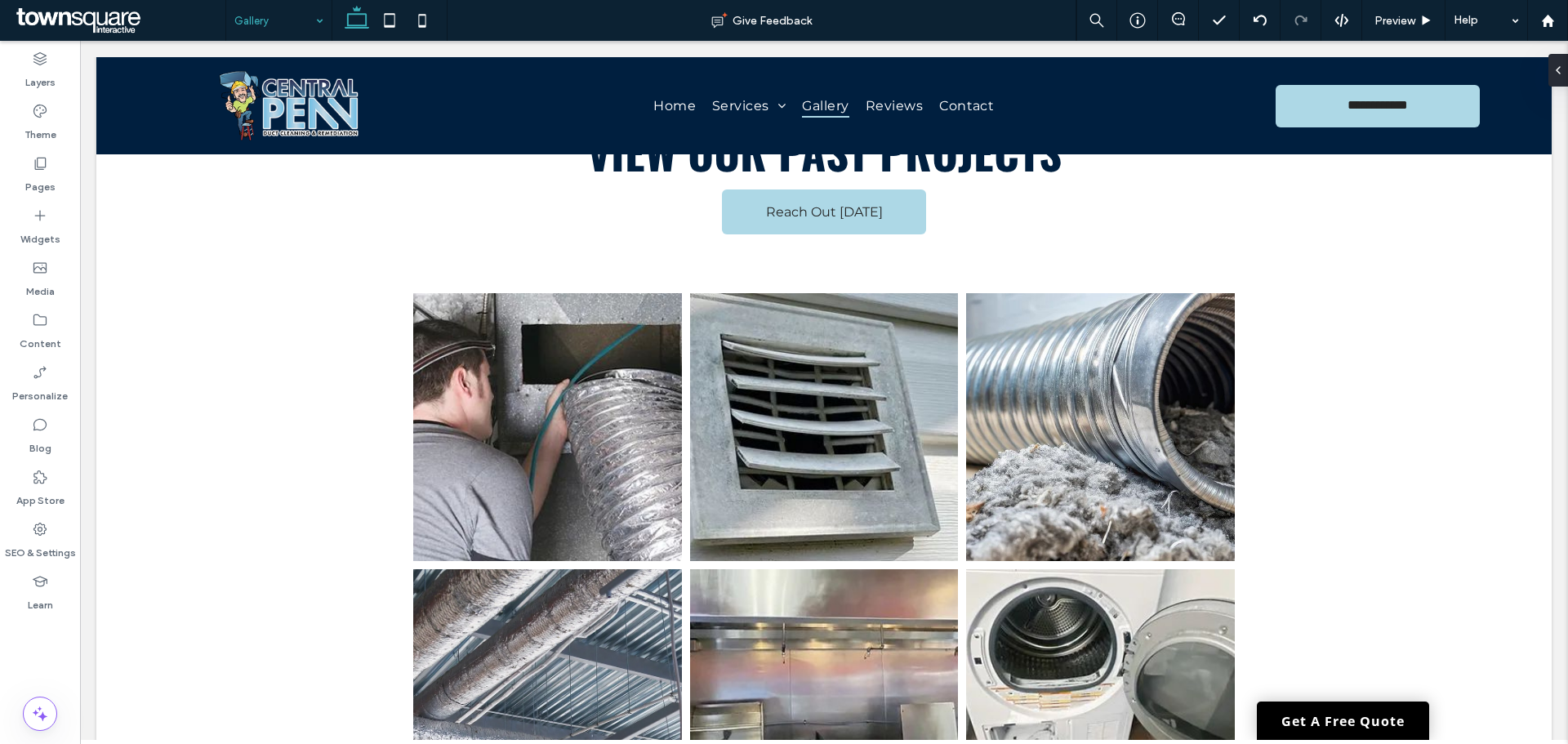 click on "**********" at bounding box center (824, 938) 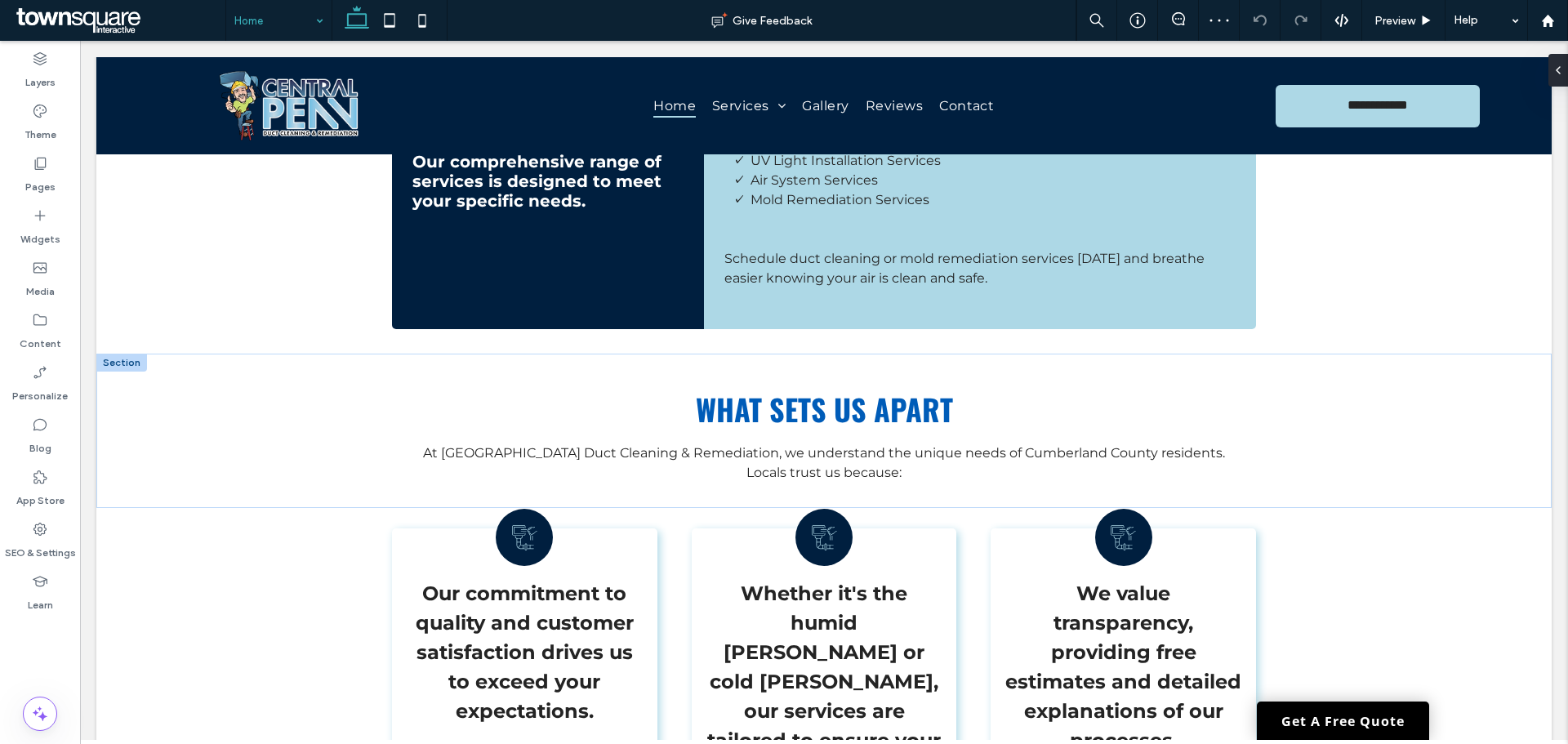 scroll, scrollTop: 2532, scrollLeft: 0, axis: vertical 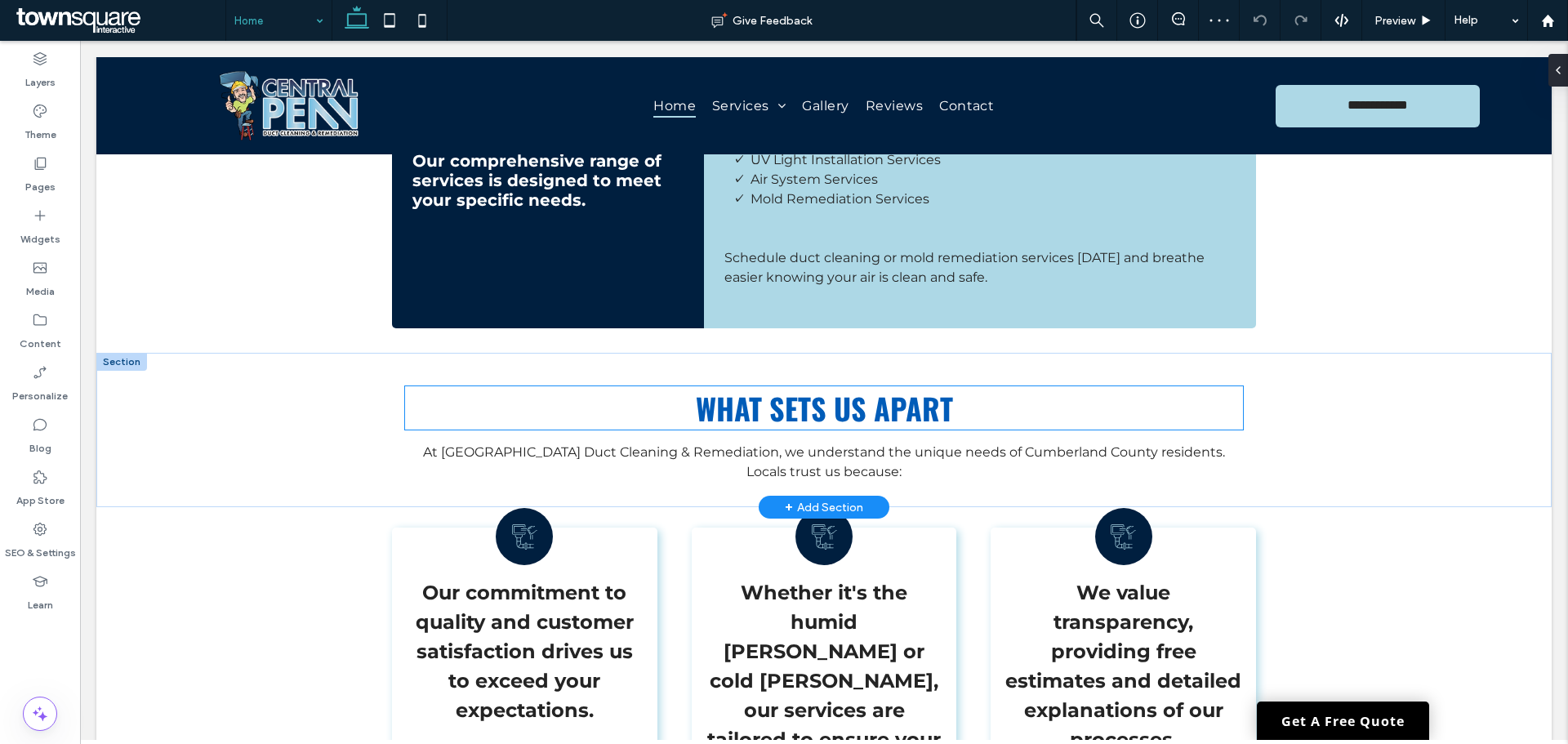 click on "What Sets Us Apart" at bounding box center [823, 408] 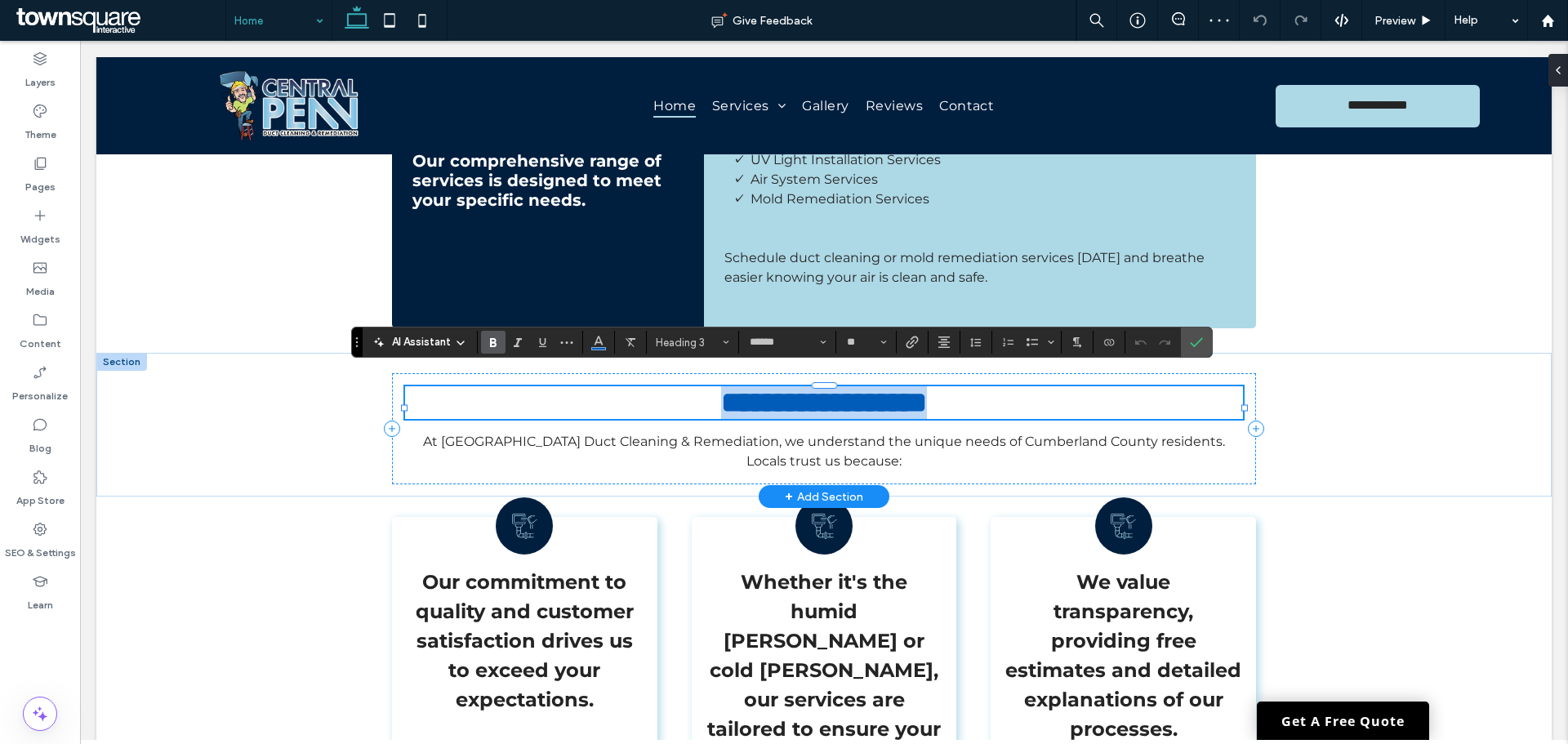 click on "**********" at bounding box center [823, 403] 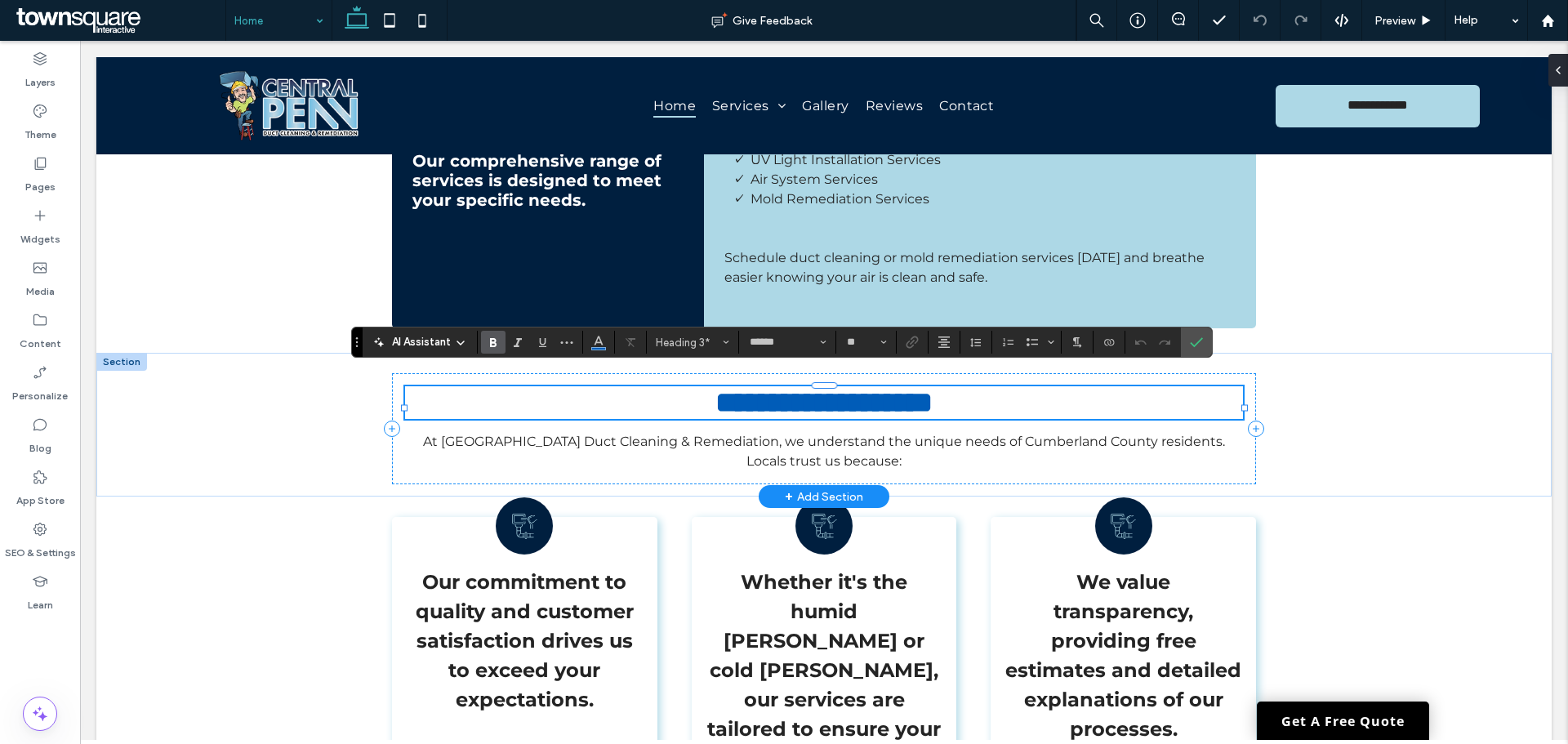 type 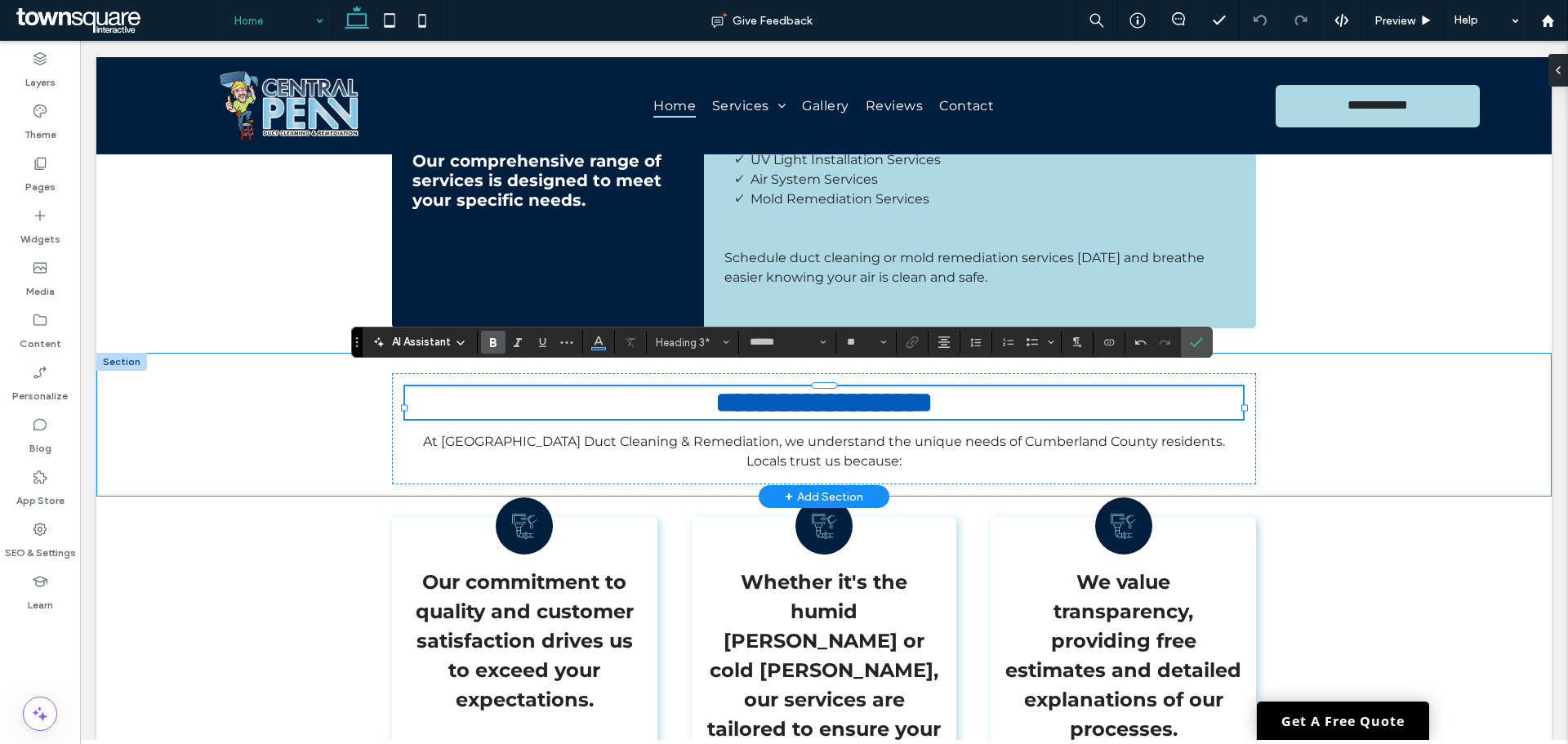 click on "**********" at bounding box center (824, 425) 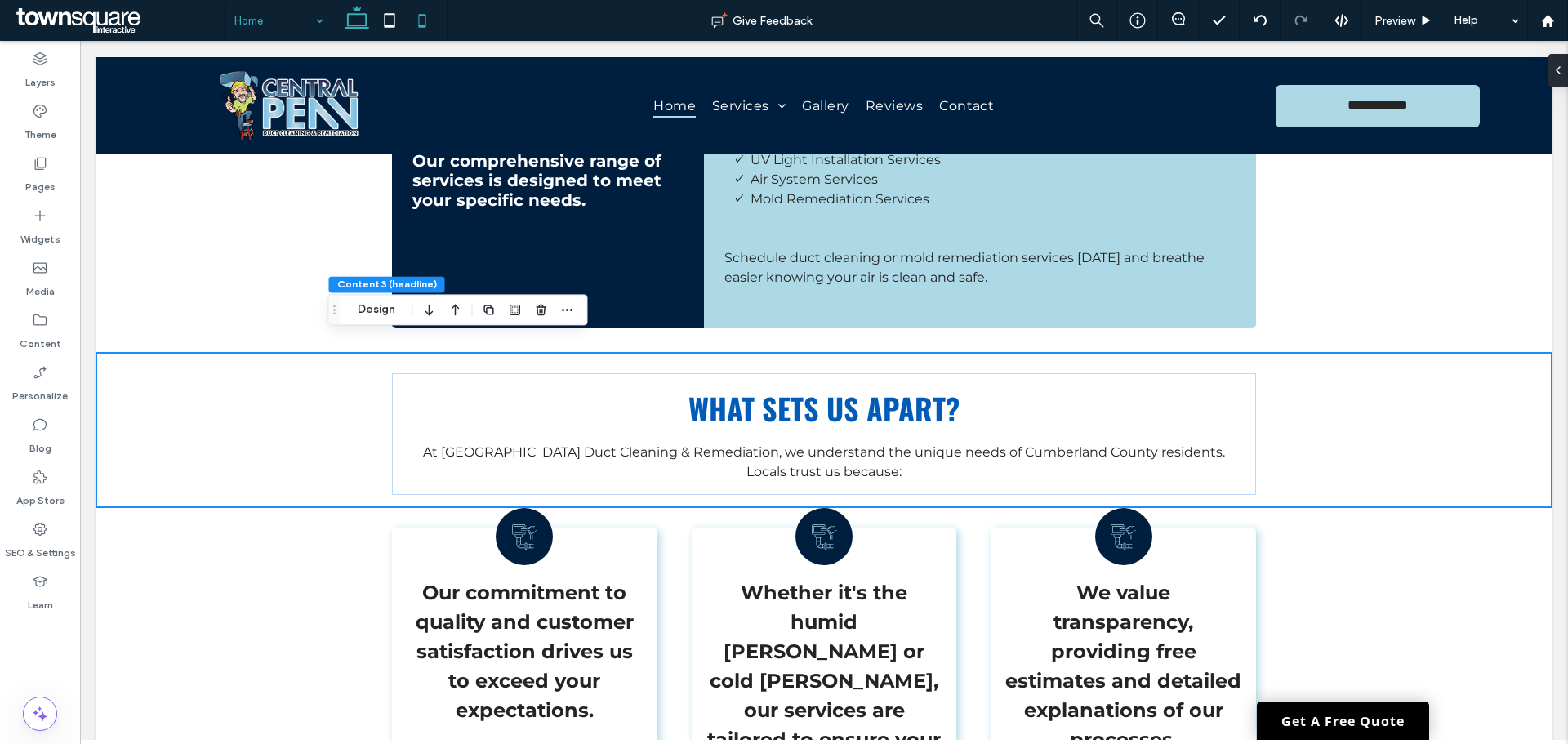 click 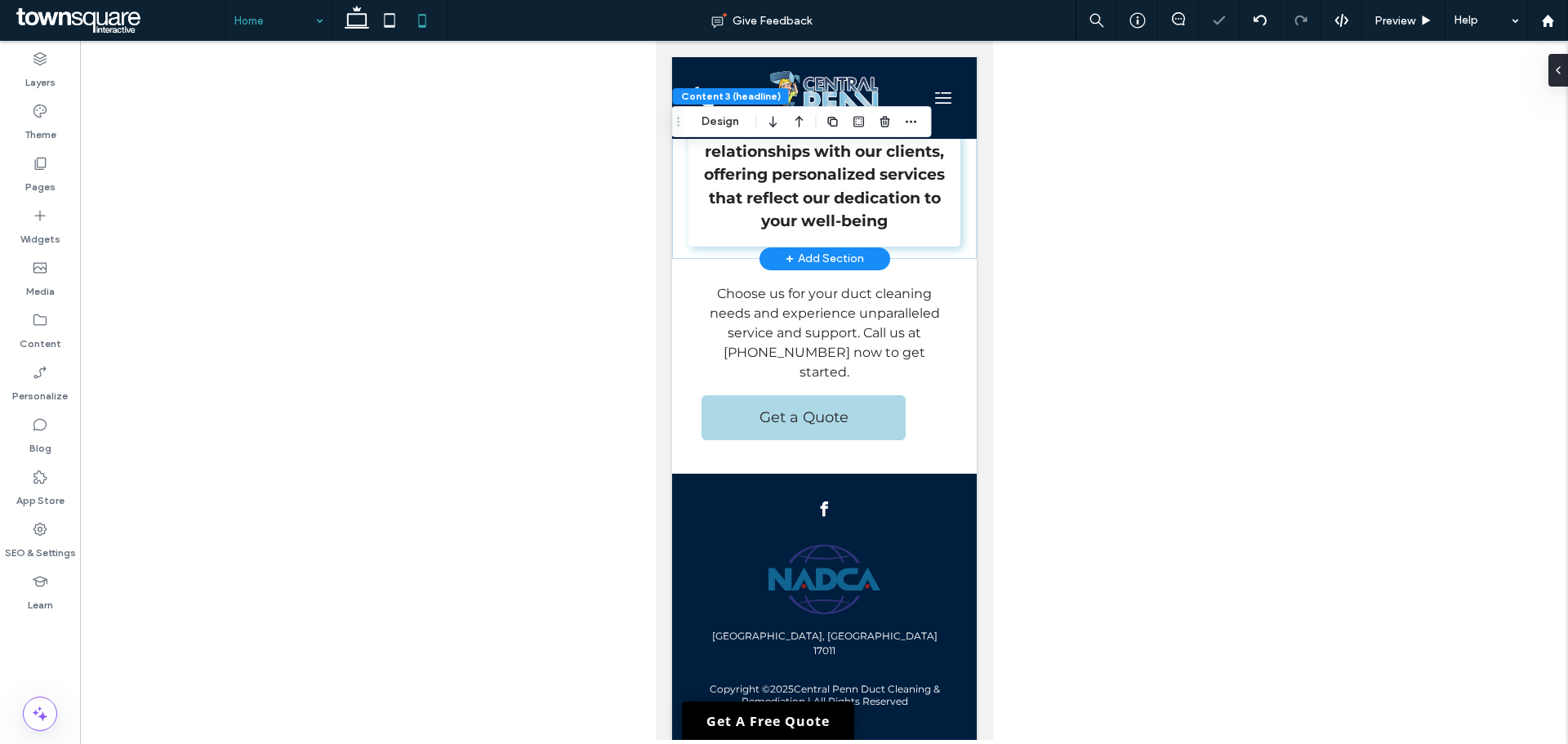 scroll, scrollTop: 5264, scrollLeft: 0, axis: vertical 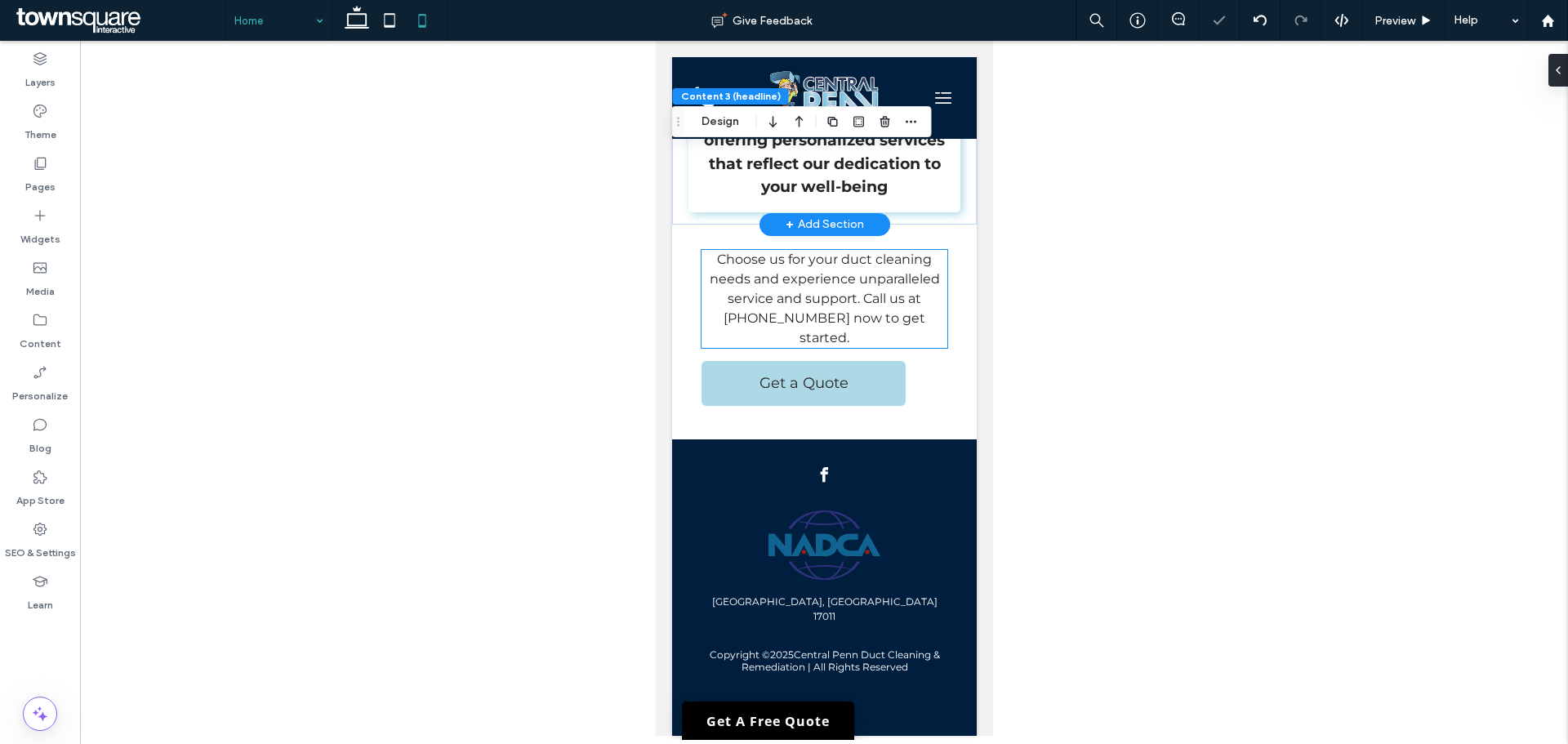 click on "We believe in building lasting relationships with our clients, offering personalized services that reflect our dedication to your well-being" at bounding box center (823, 140) 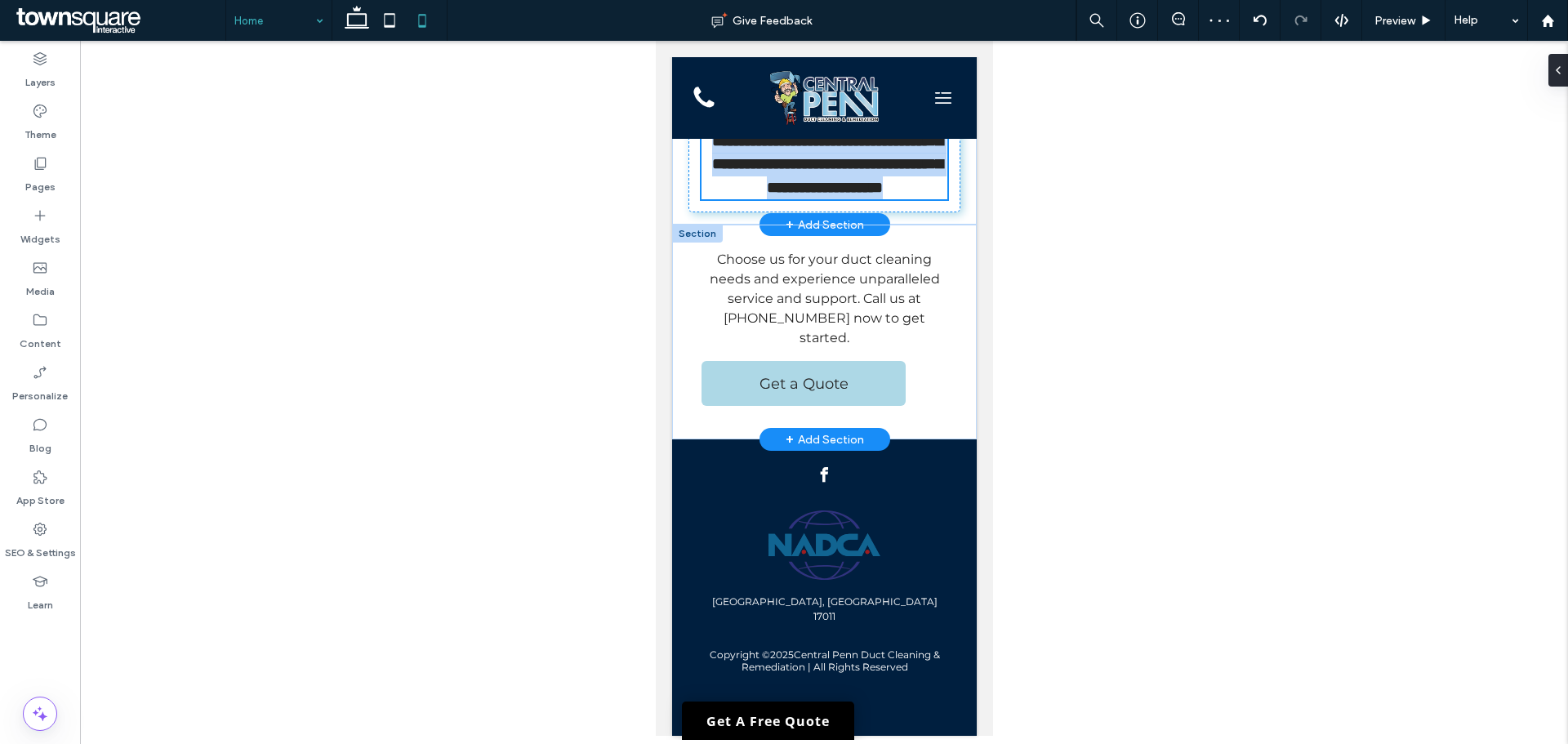 scroll, scrollTop: 5172, scrollLeft: 0, axis: vertical 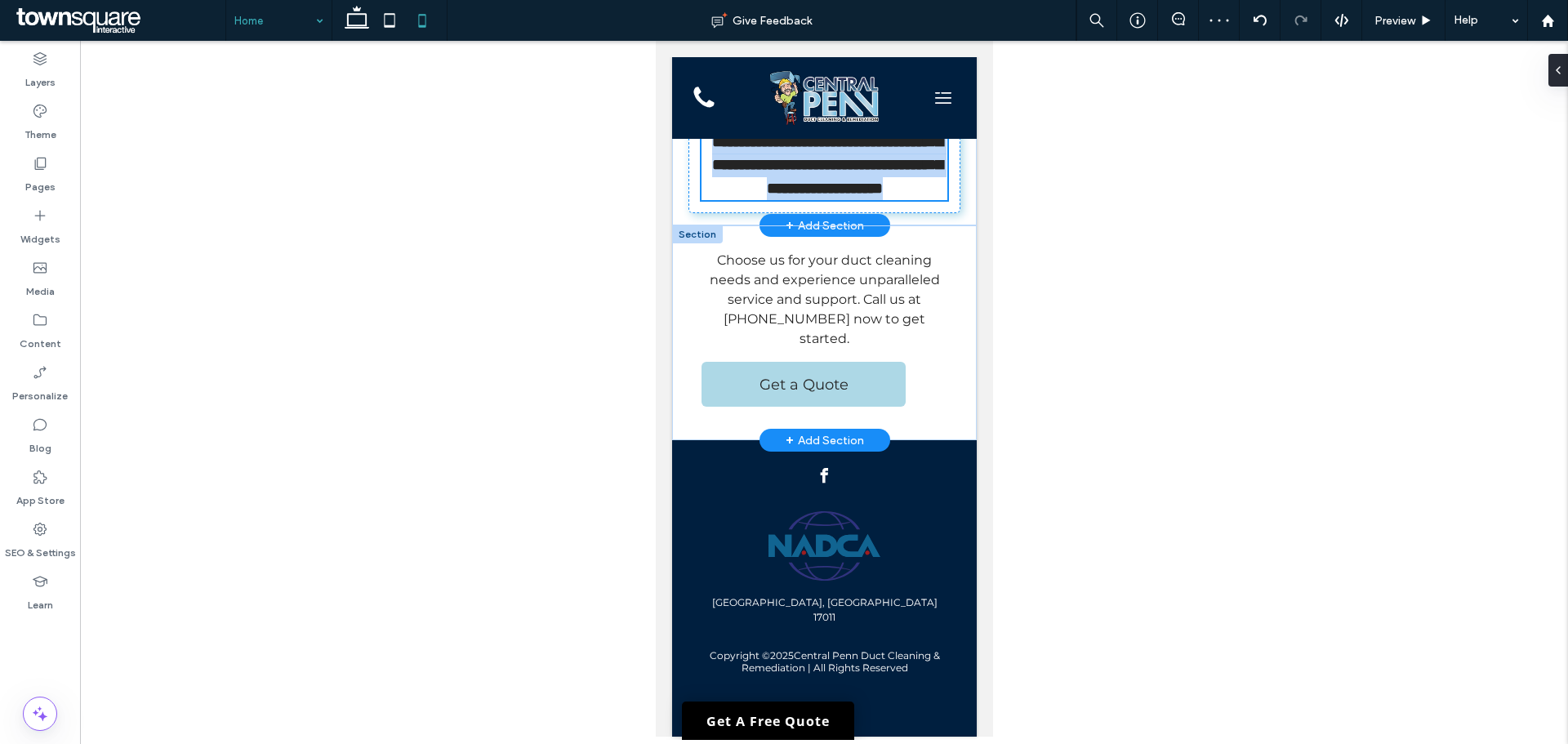 type on "**********" 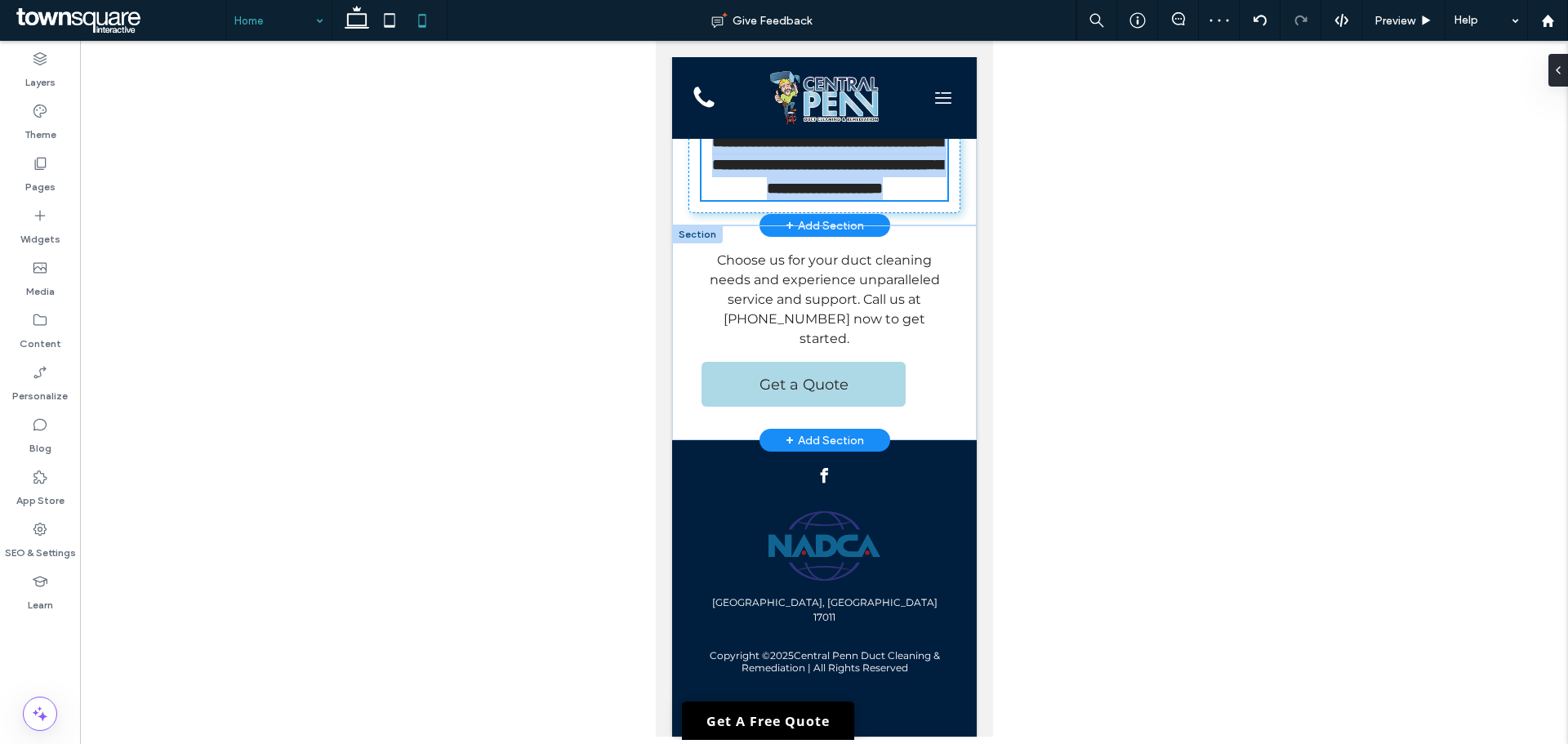 type on "**" 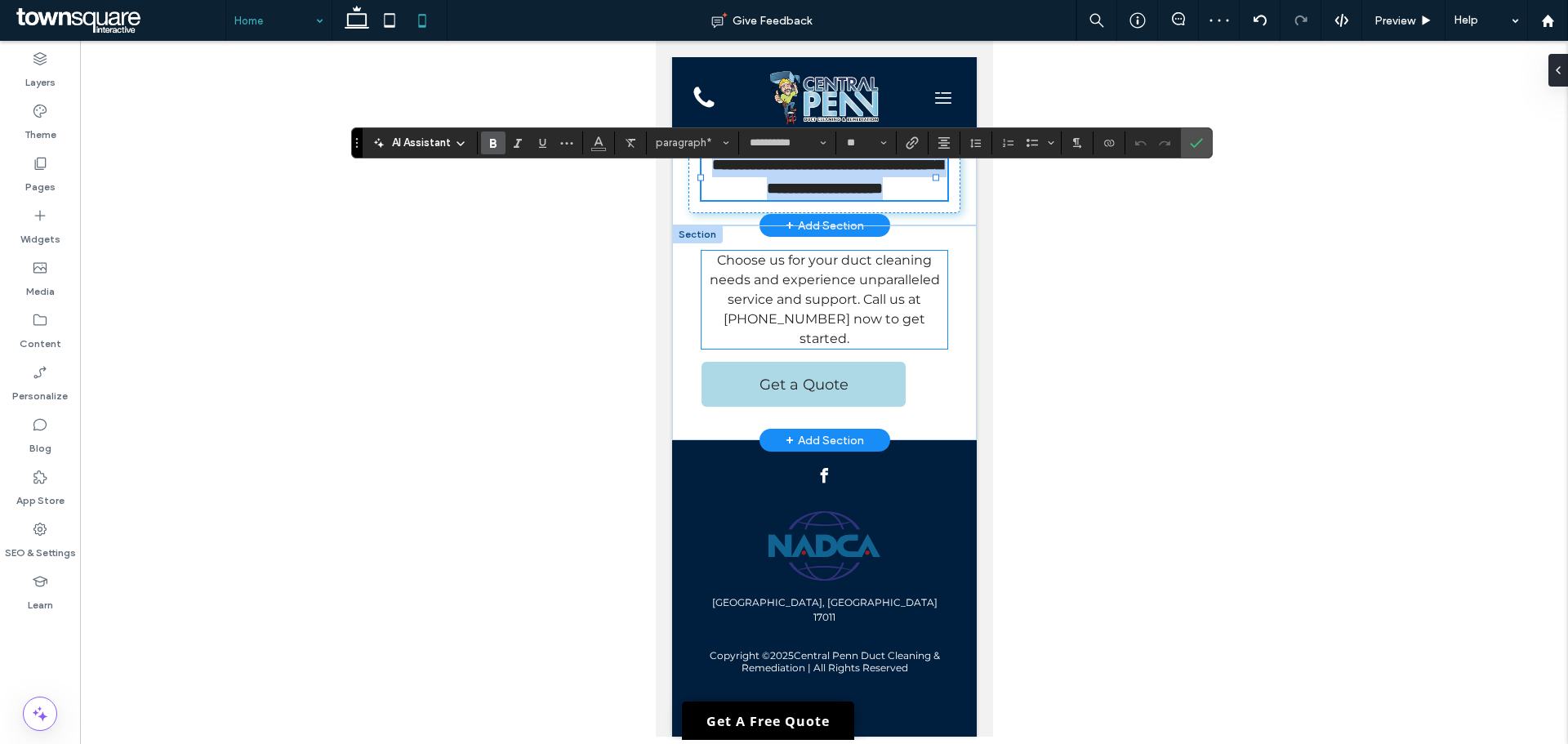 click on "Choose us for your duct cleaning needs and experience unparalleled service and support. Call us at (717) 858-0355 now to get started." at bounding box center [824, 299] 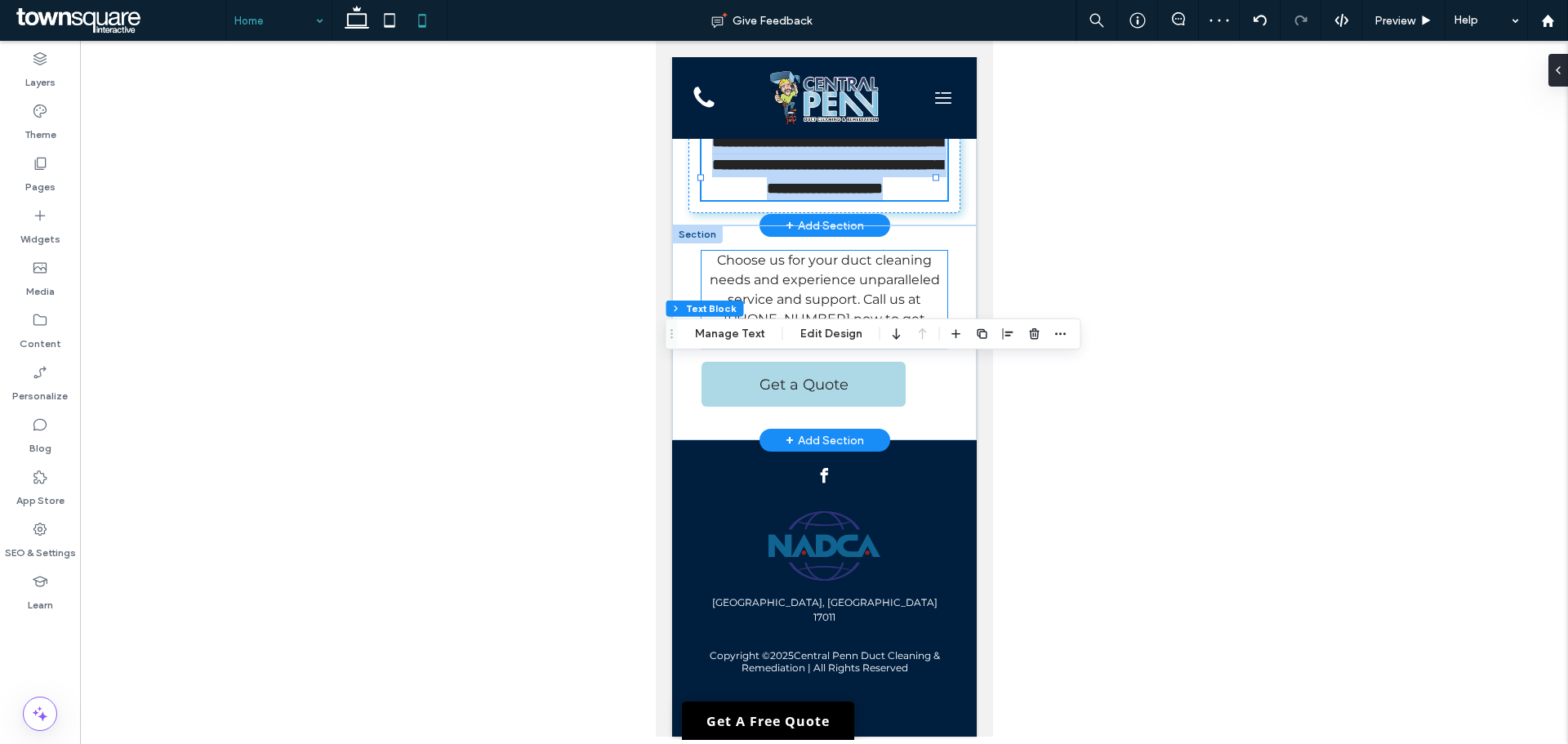 click on "Choose us for your duct cleaning needs and experience unparalleled service and support. Call us at (717) 858-0355 now to get started." at bounding box center [823, 300] 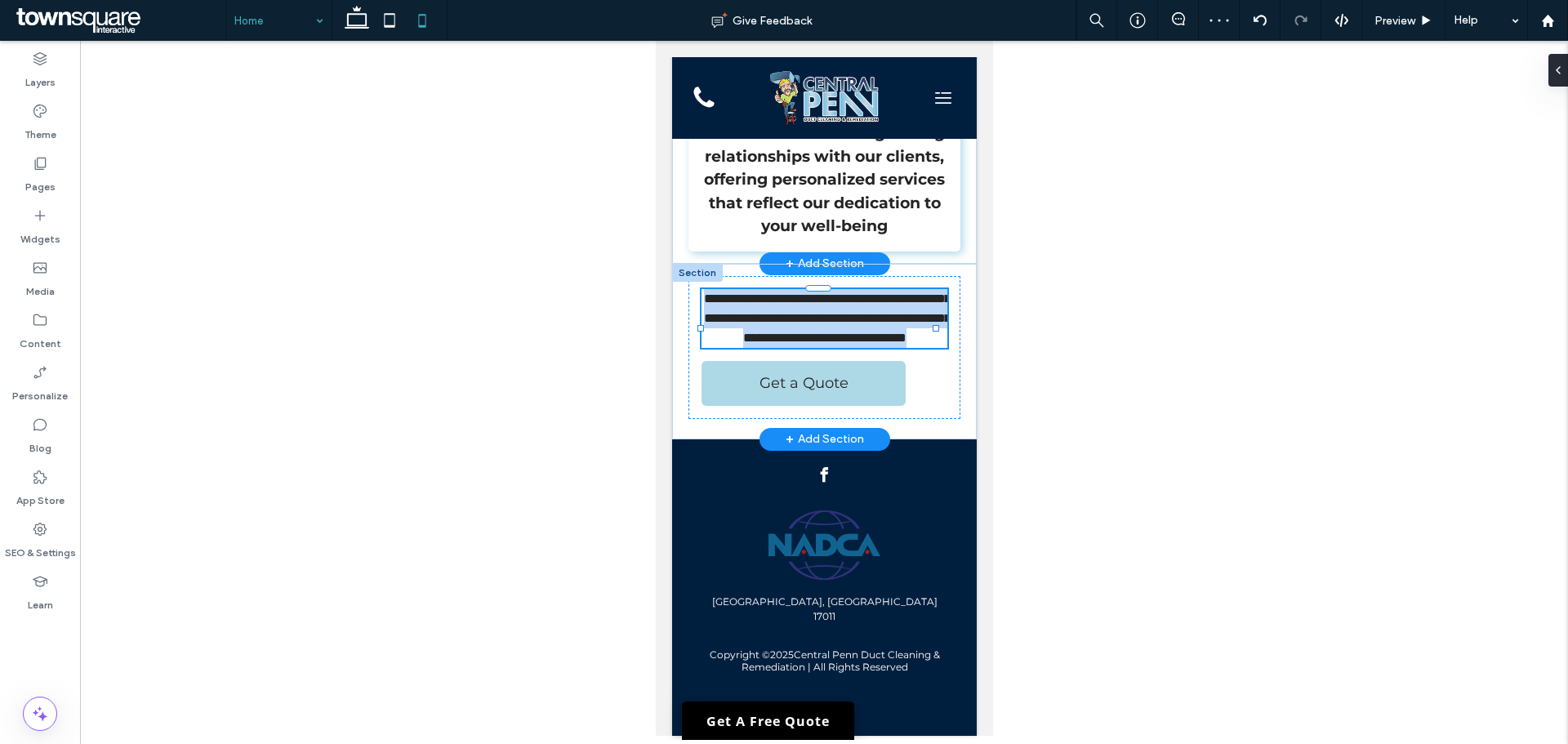 type on "**********" 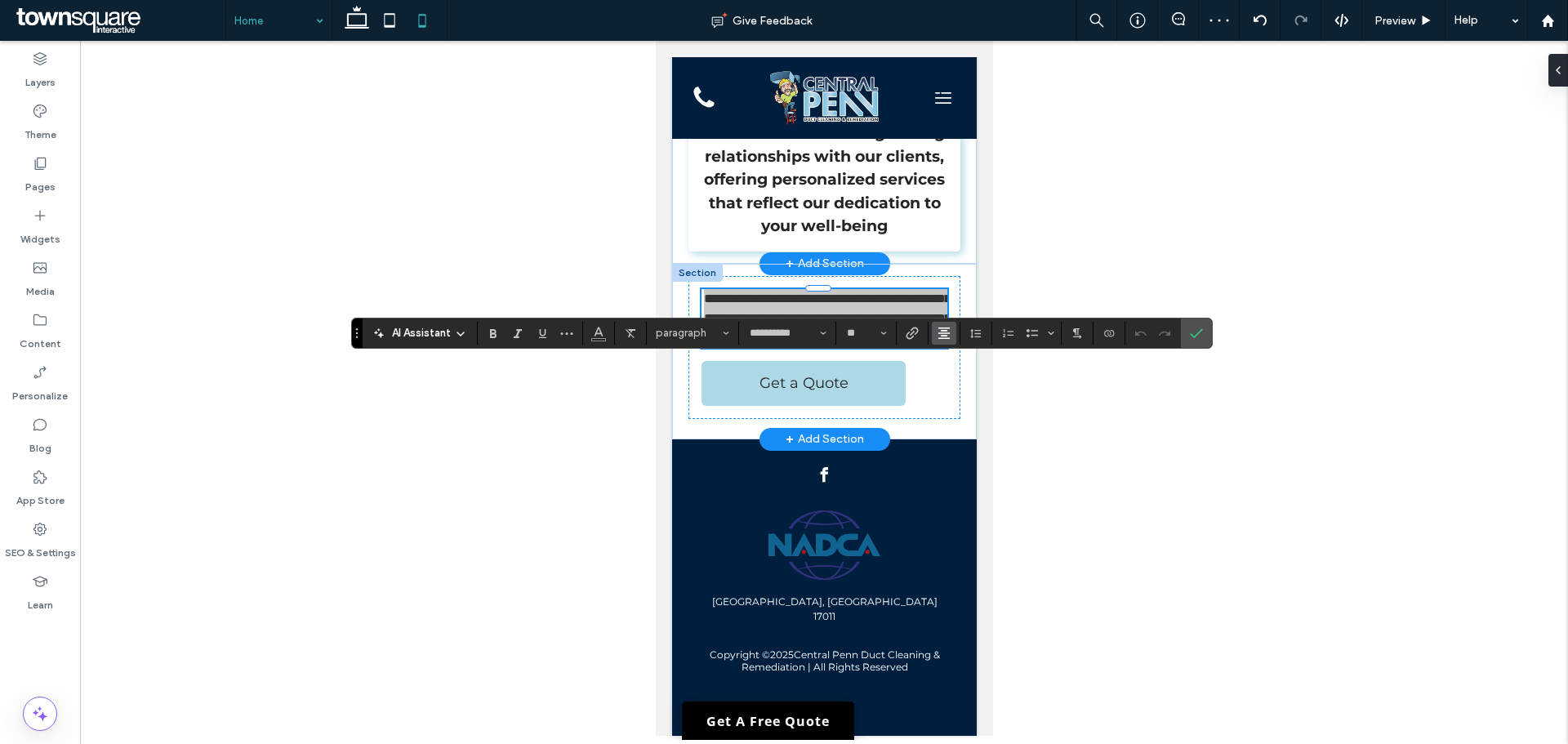 click 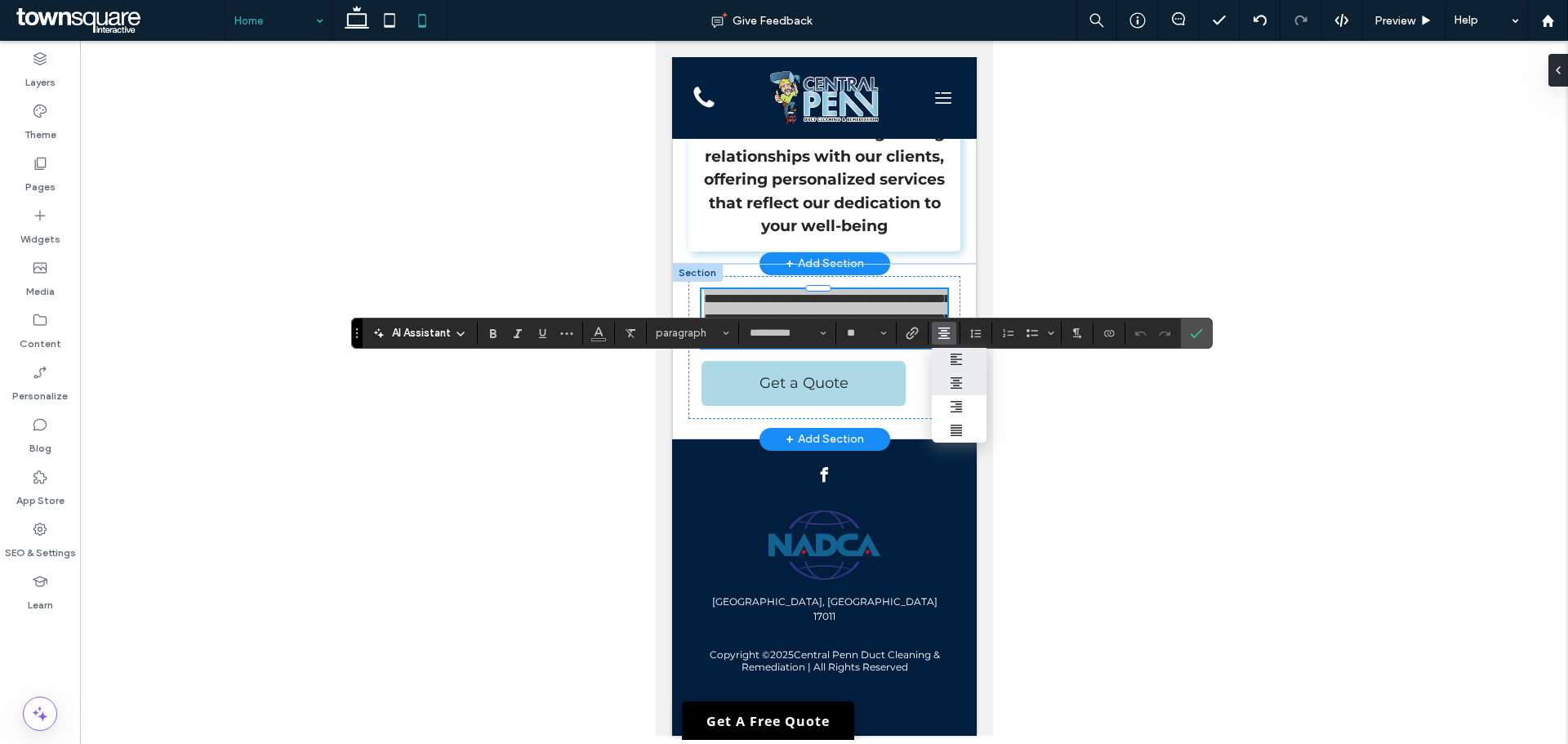 click 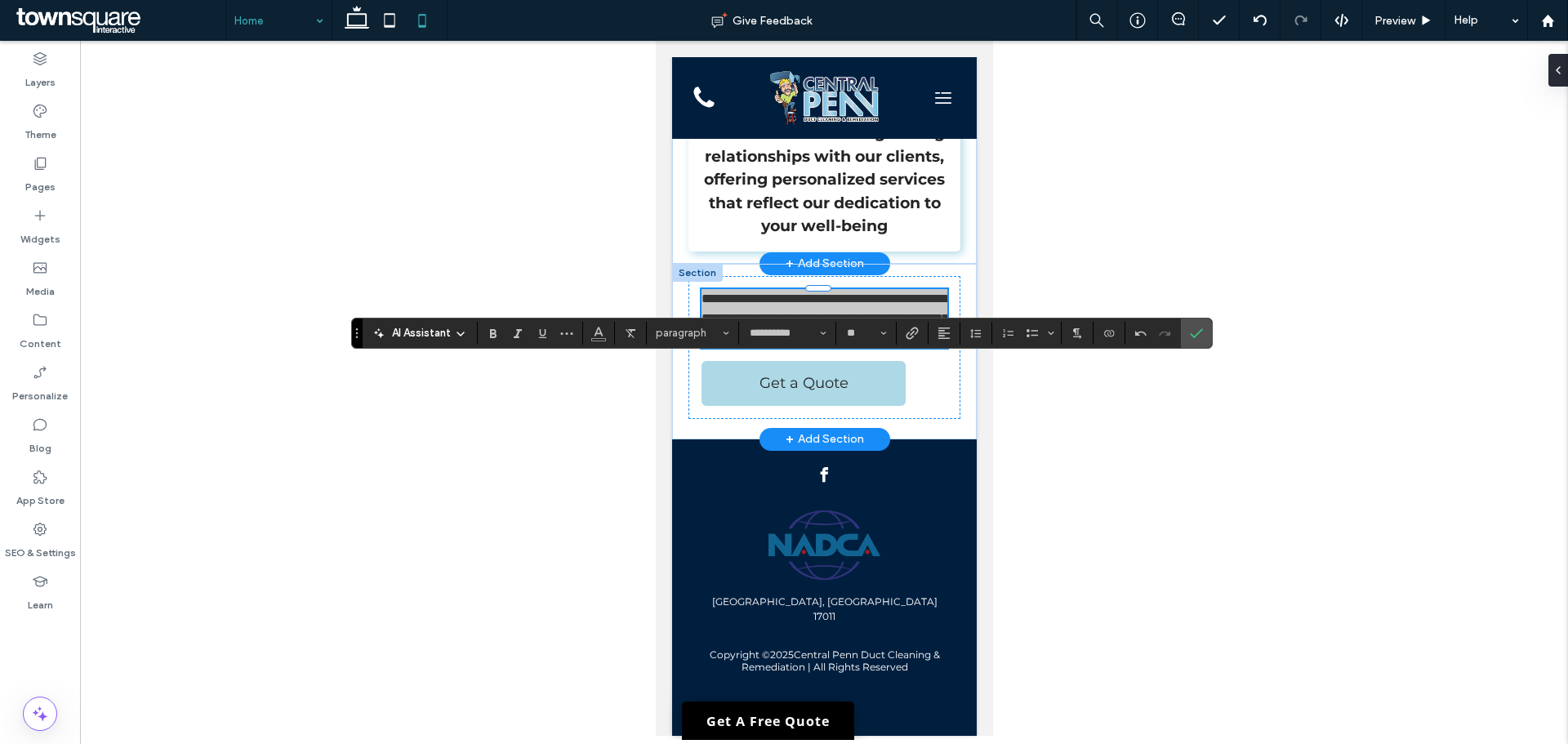 click at bounding box center [824, 390] 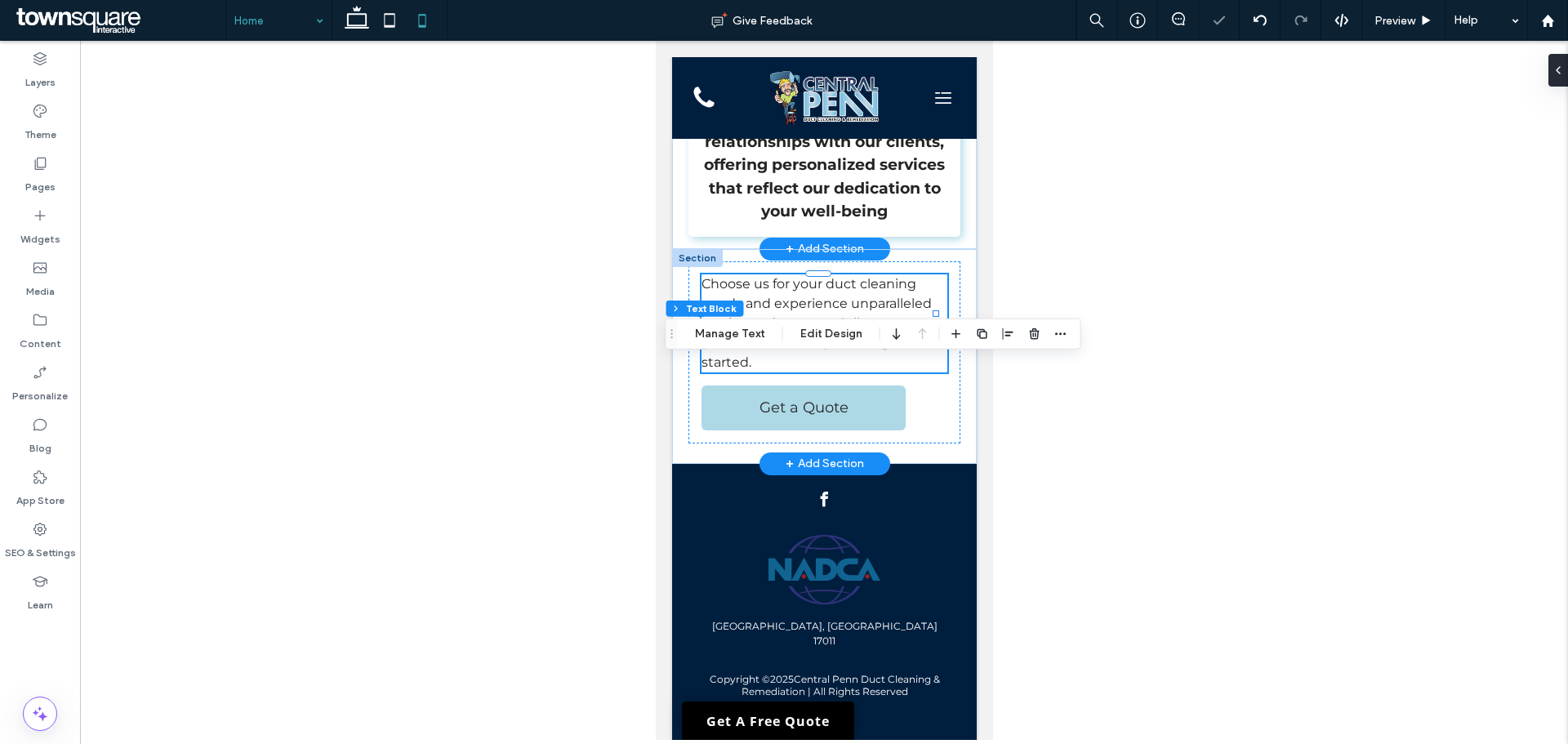 click at bounding box center [824, 390] 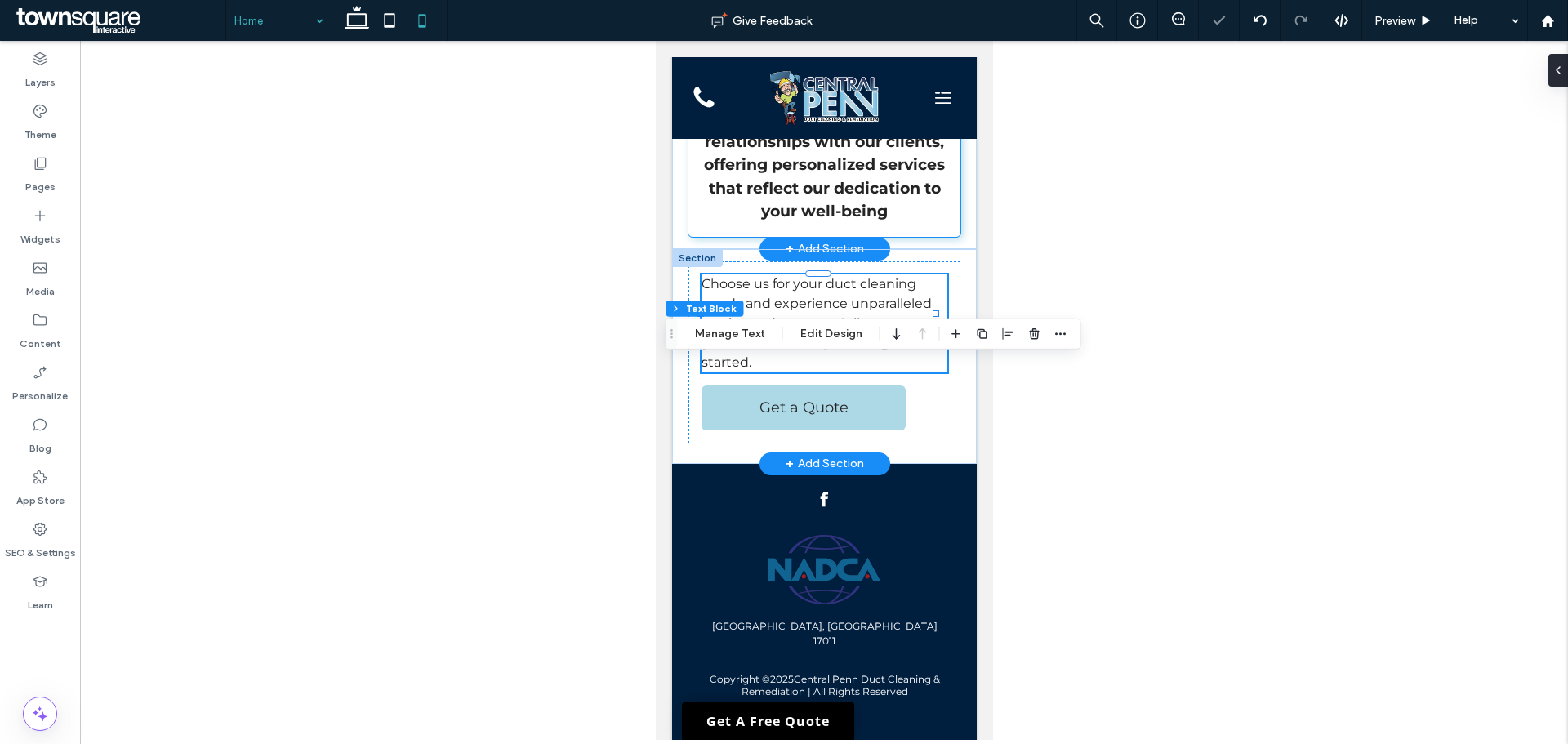 click on "We believe in building lasting relationships with our clients, offering personalized services that reflect our dedication to your well-being" at bounding box center [823, 164] 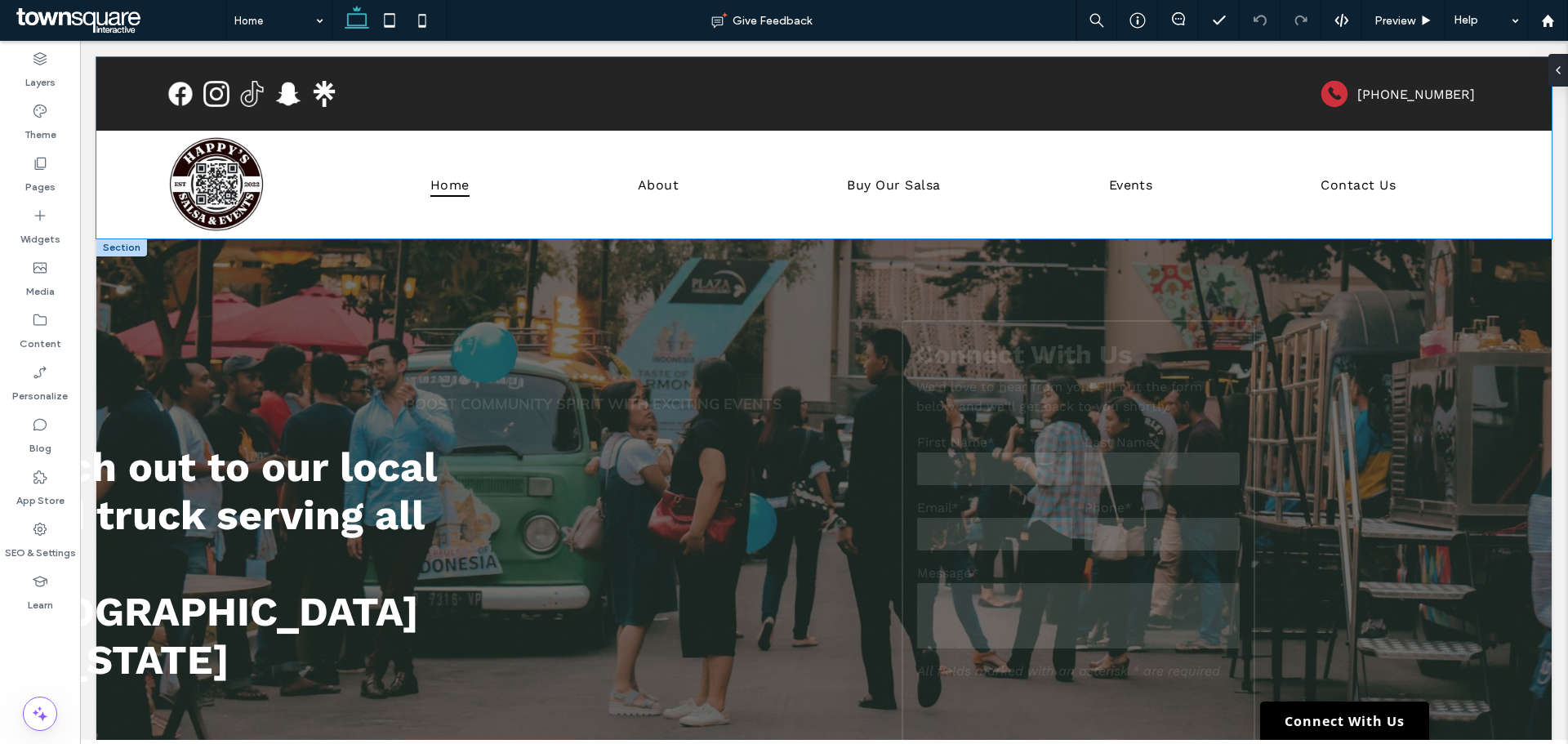 scroll, scrollTop: 0, scrollLeft: 0, axis: both 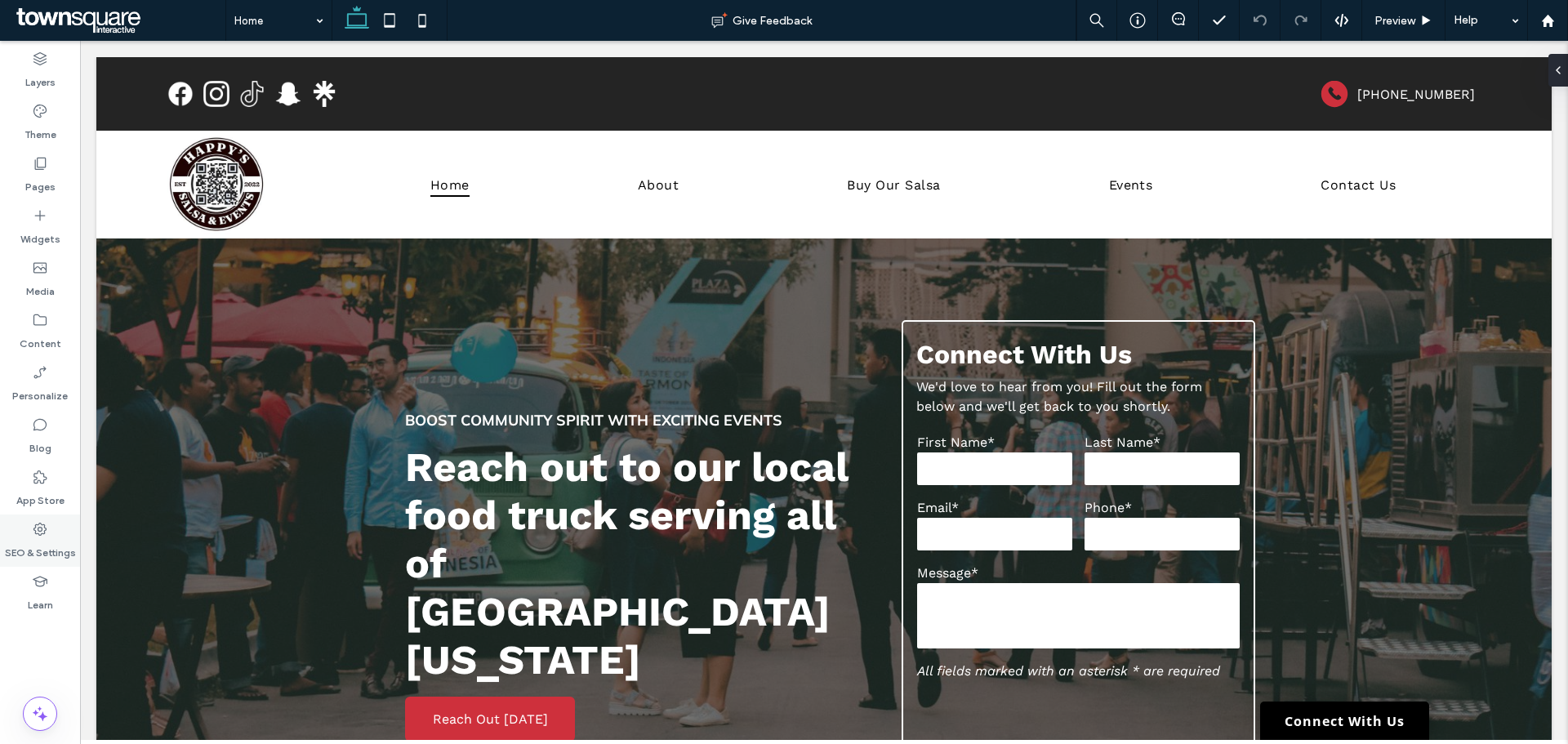 click on "SEO & Settings" at bounding box center (40, 549) 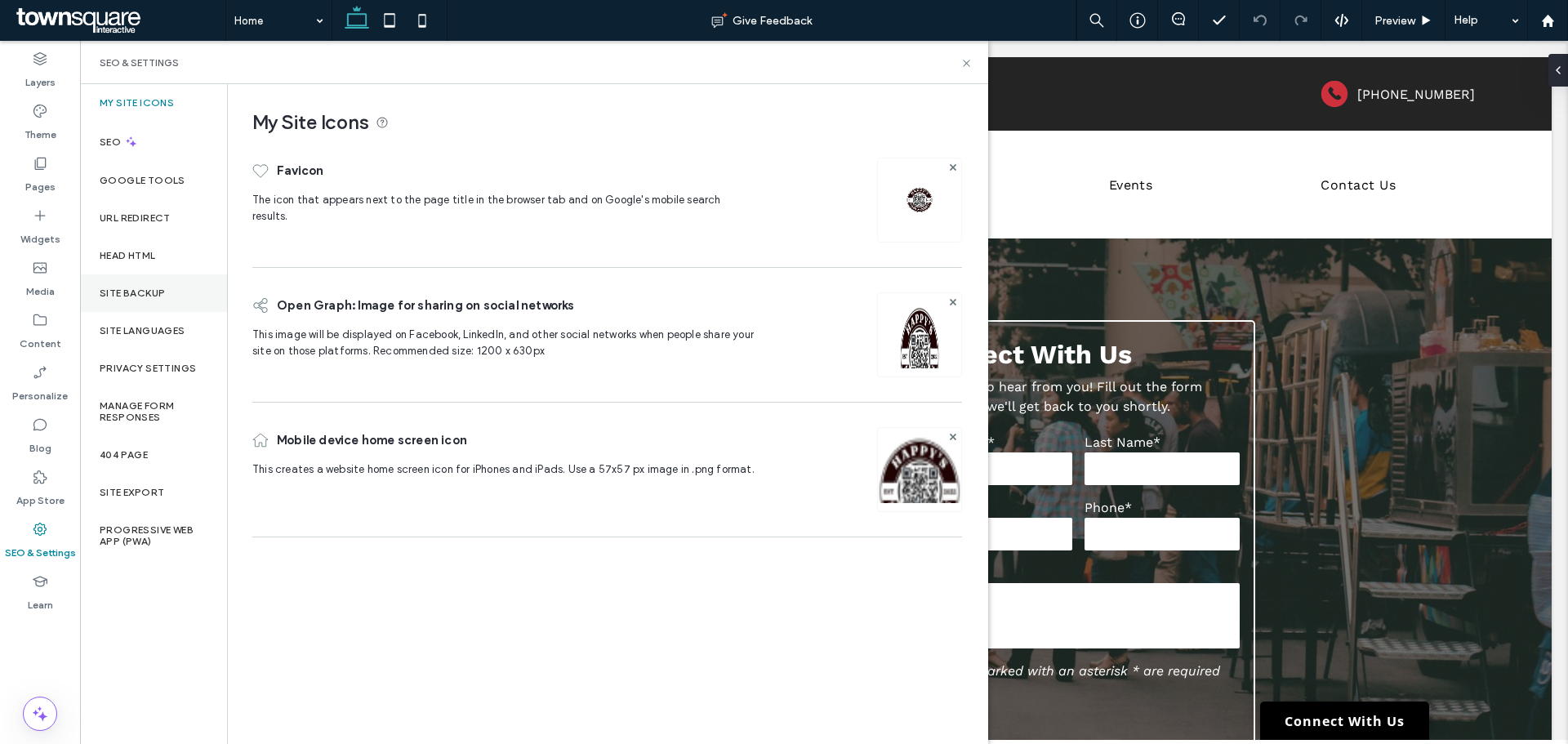 click on "Site Backup" at bounding box center [154, 293] 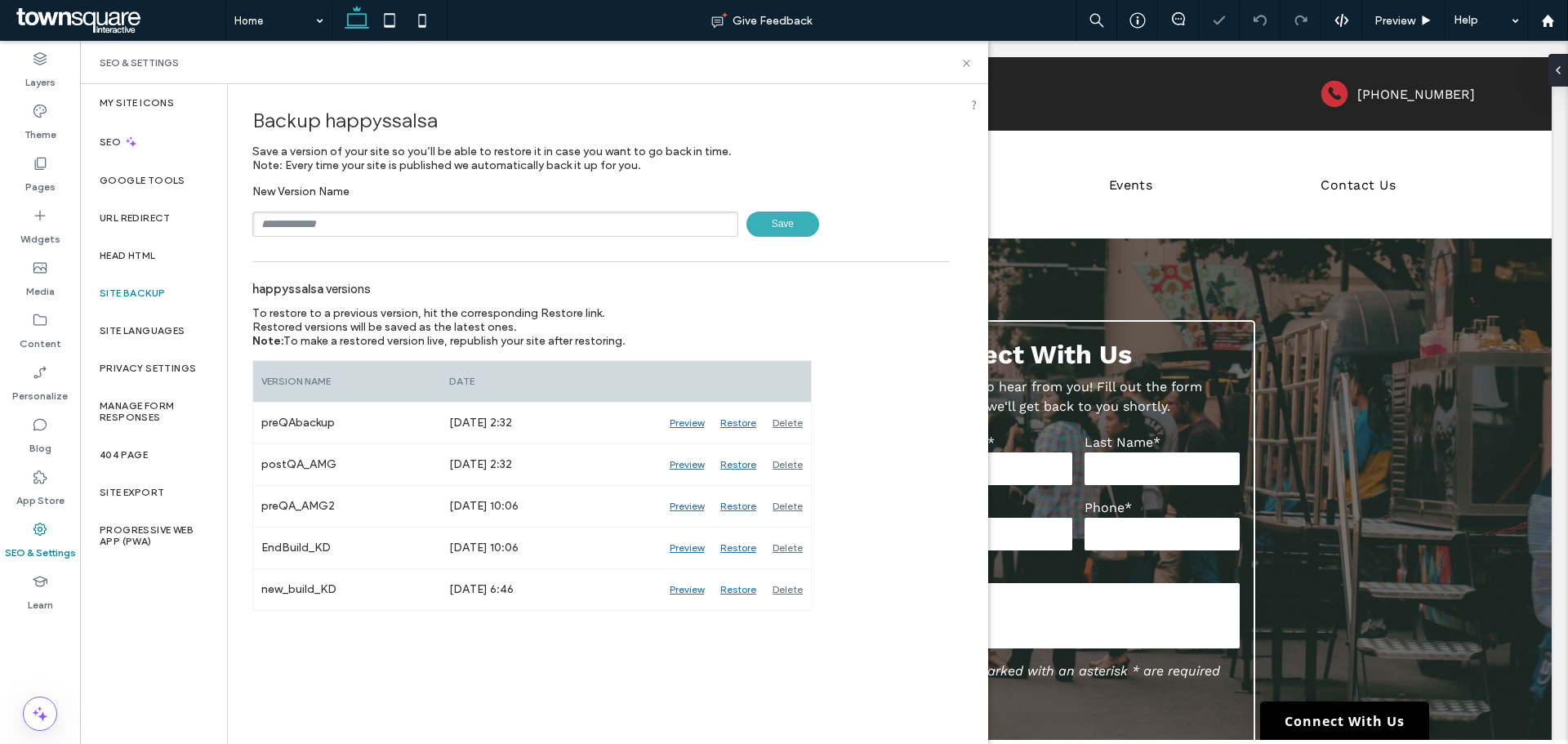 click at bounding box center (495, 224) 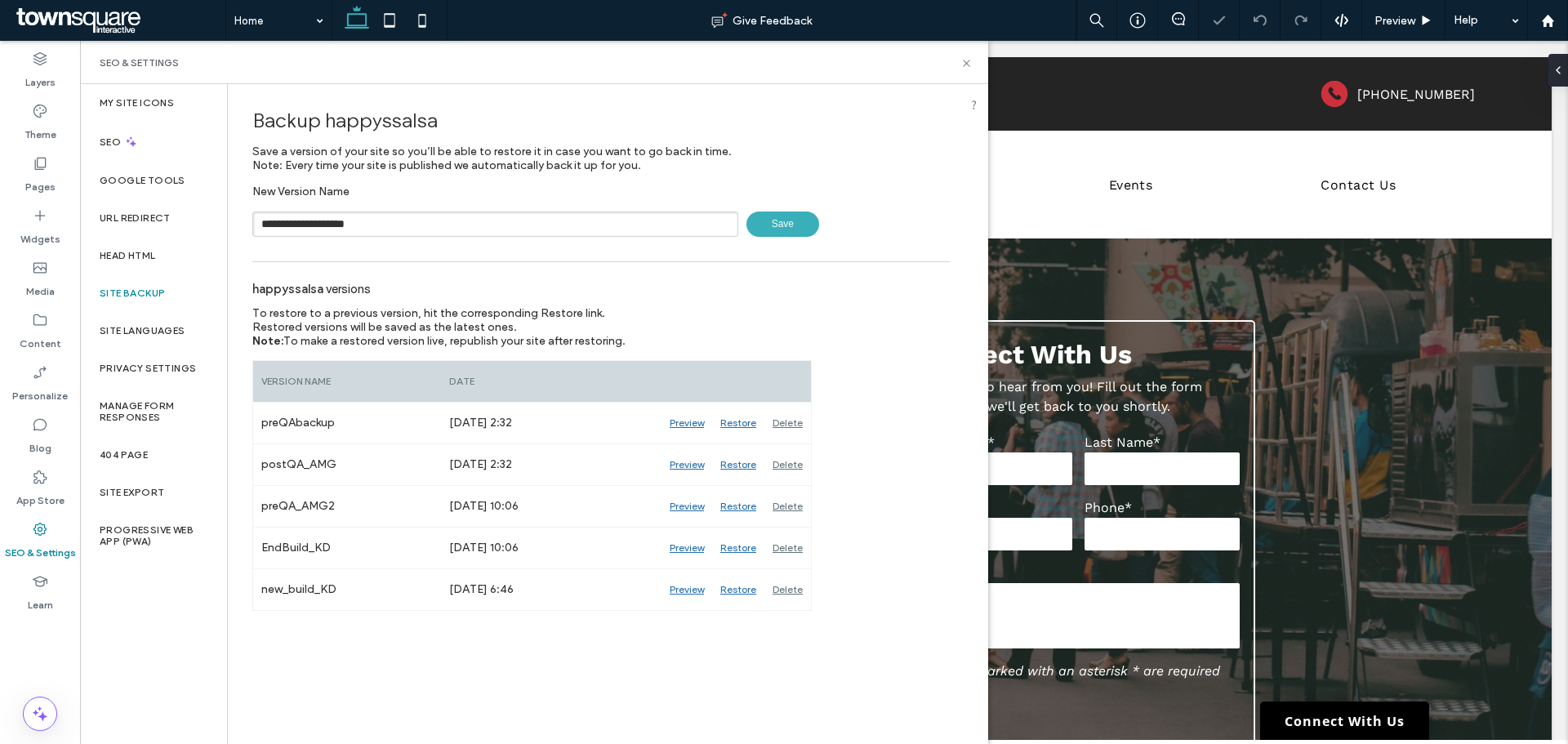 click on "Save" at bounding box center (782, 224) 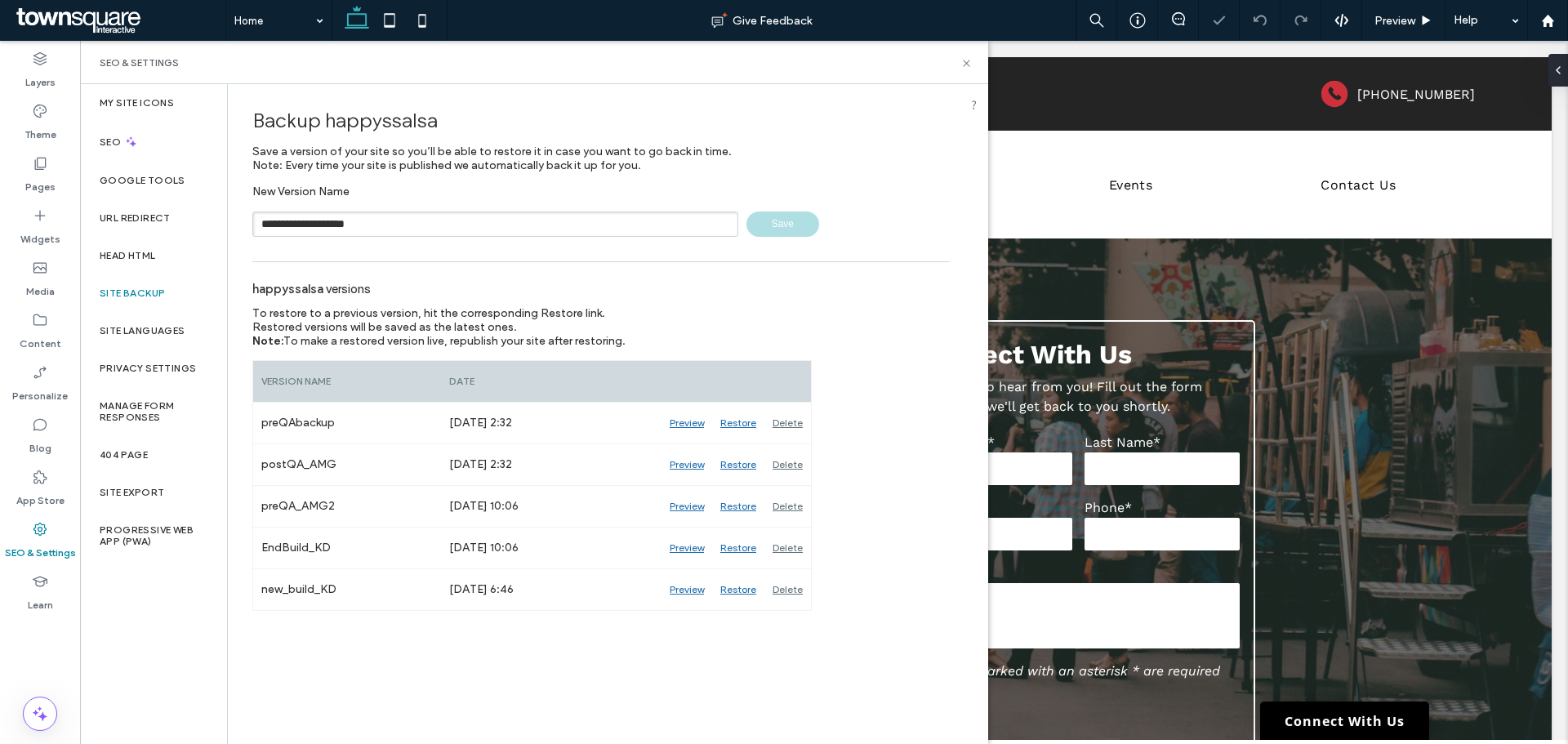 type 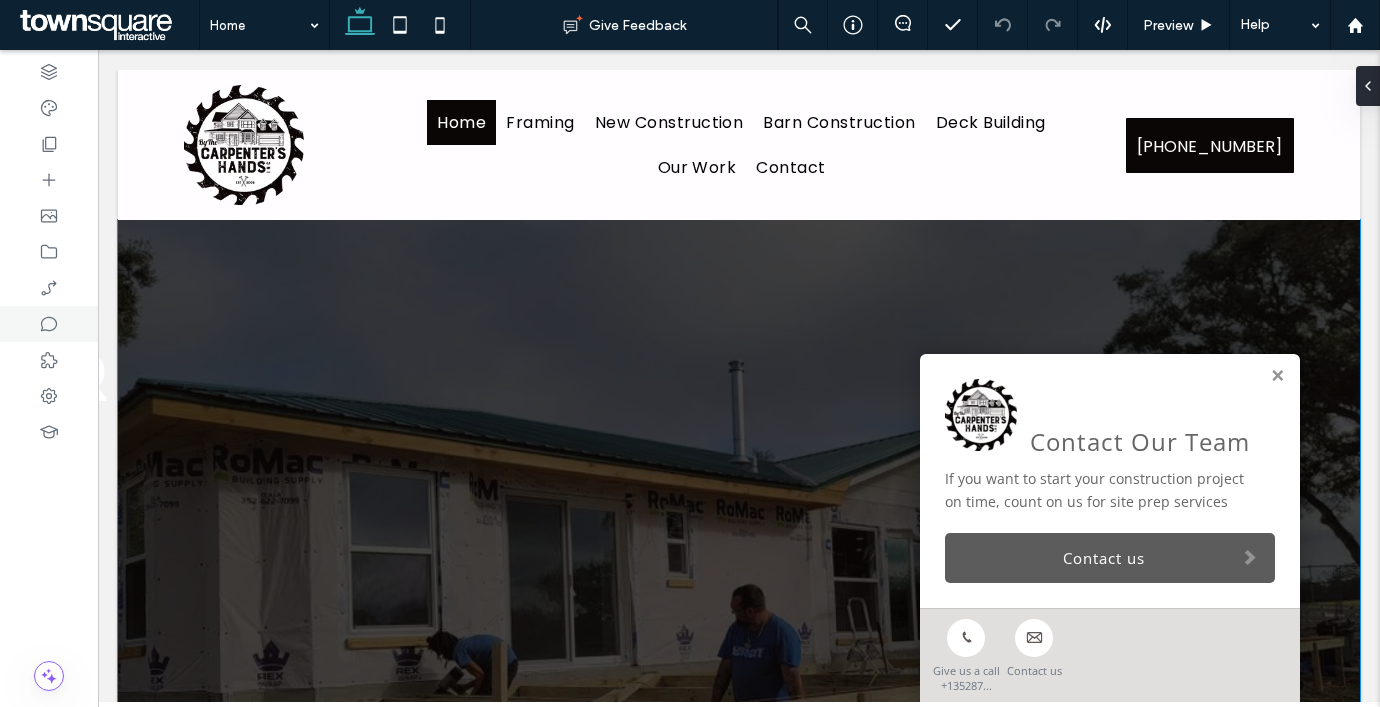 scroll, scrollTop: 0, scrollLeft: 0, axis: both 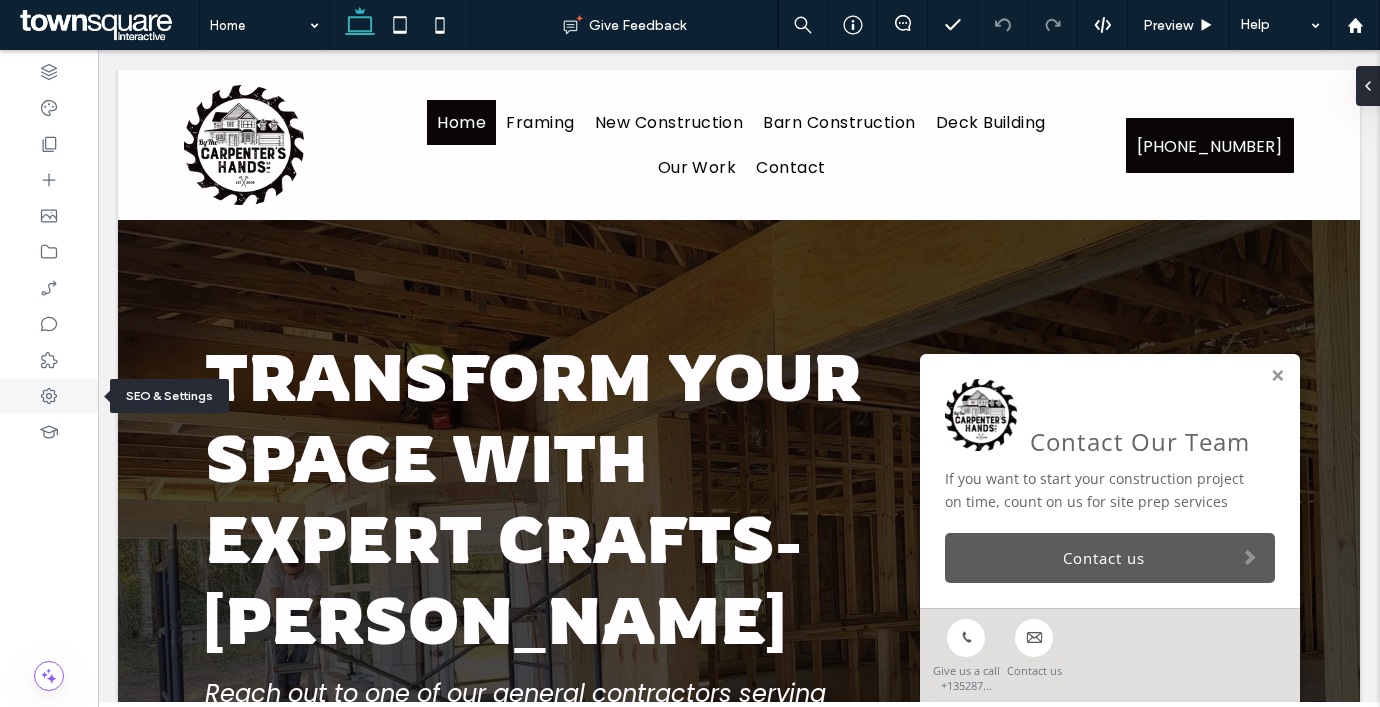 click at bounding box center [49, 396] 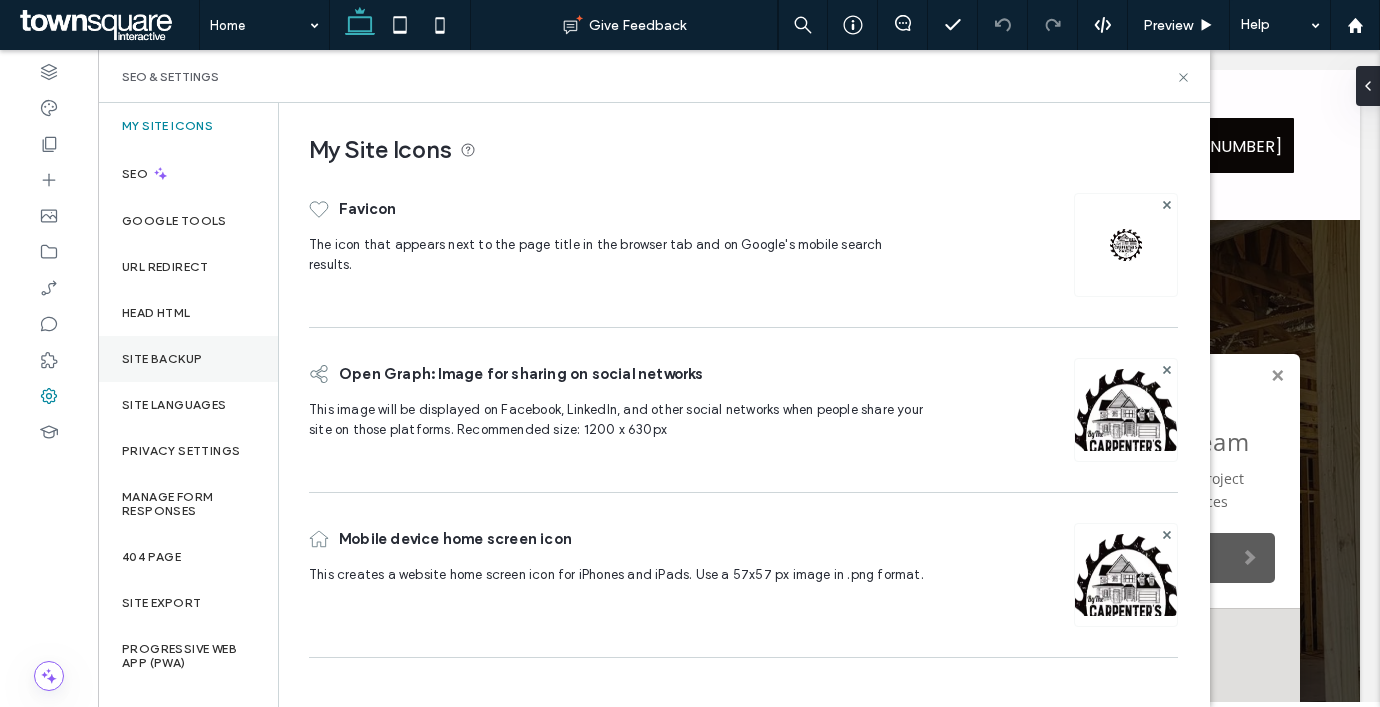click on "Site Backup" at bounding box center (188, 359) 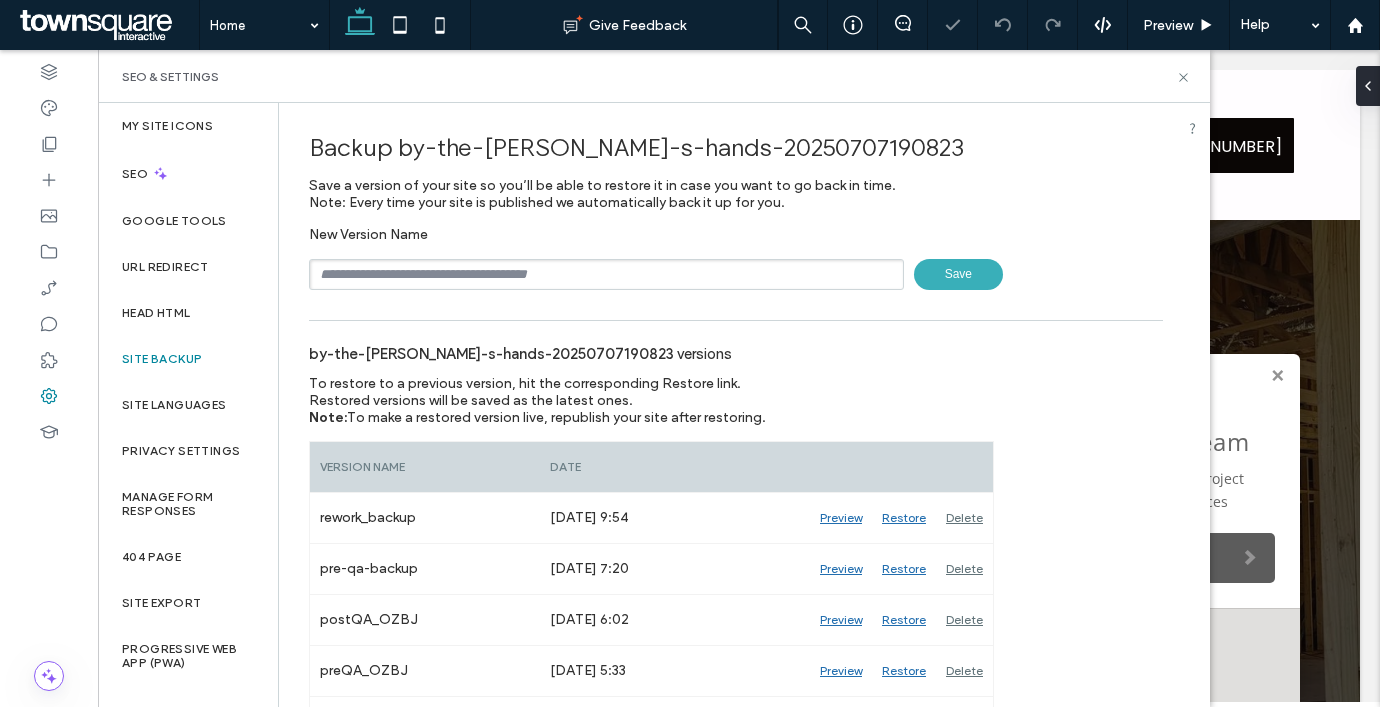 click at bounding box center [606, 274] 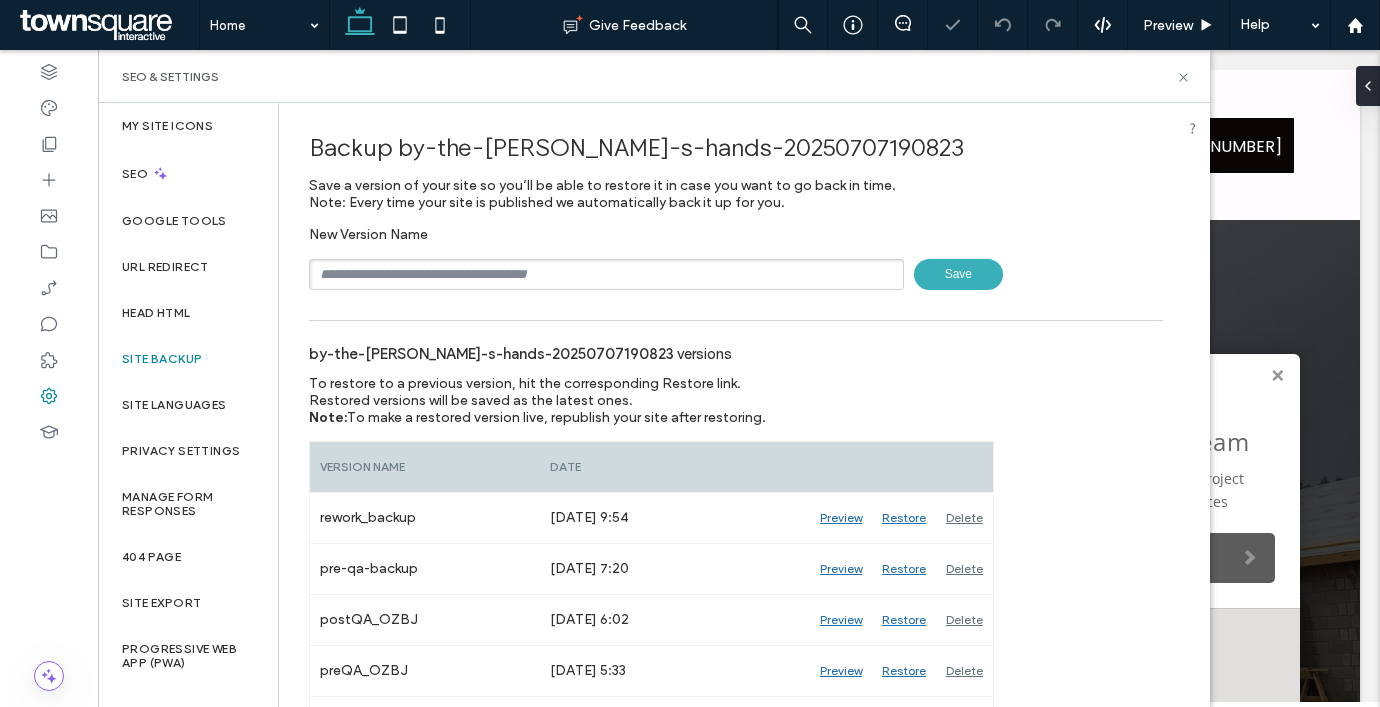type on "**********" 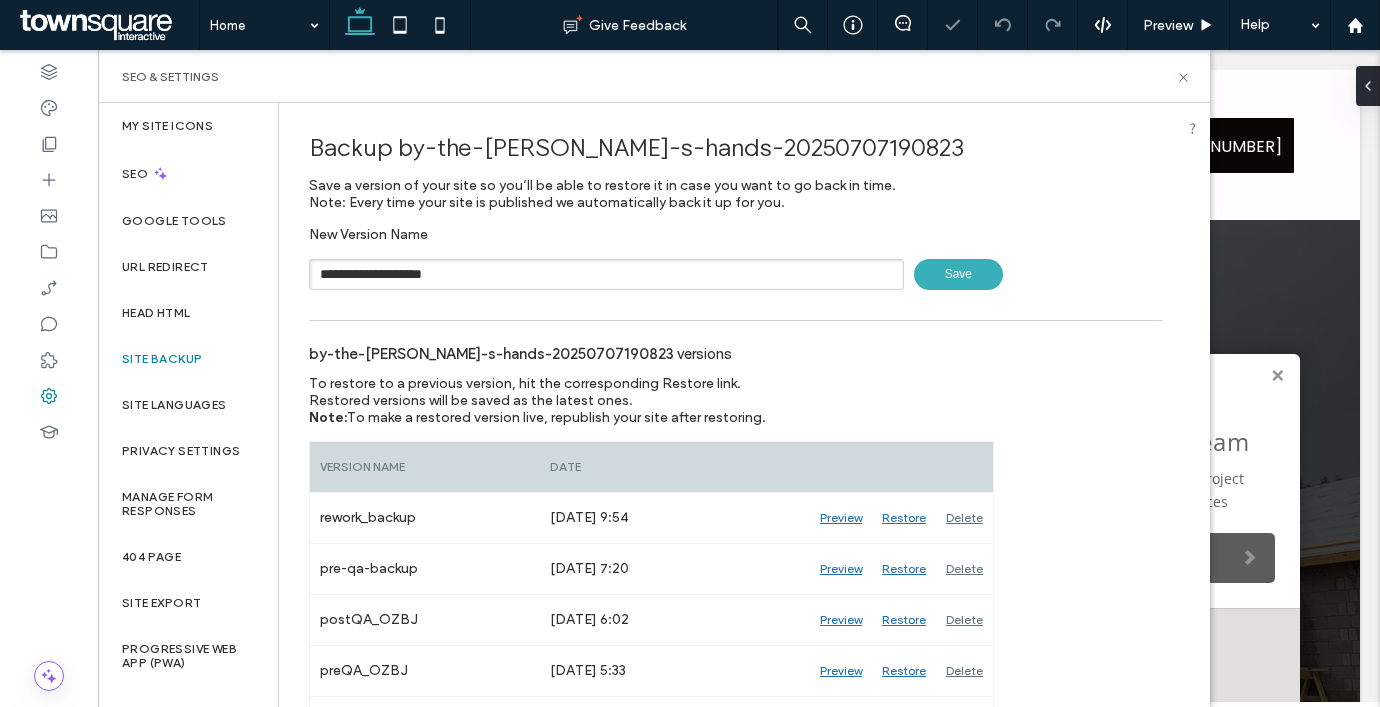 click on "Save" at bounding box center (958, 274) 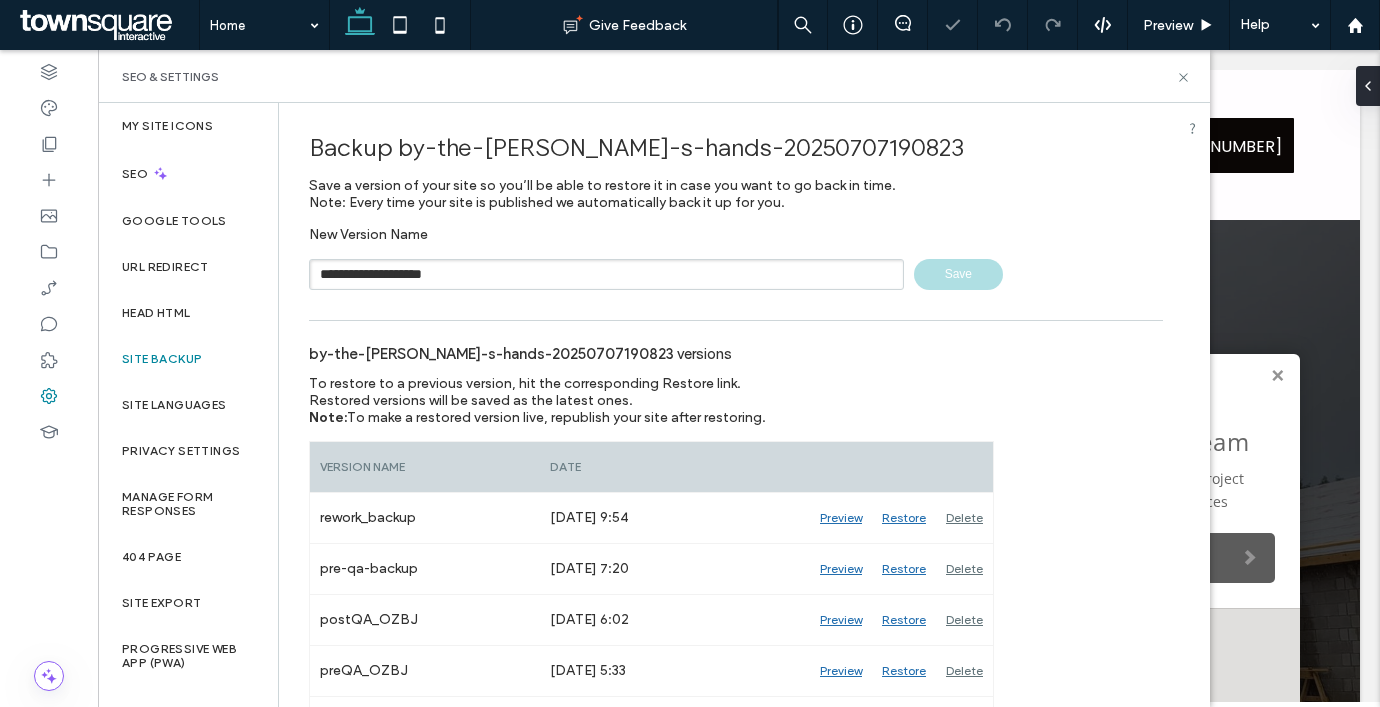 type 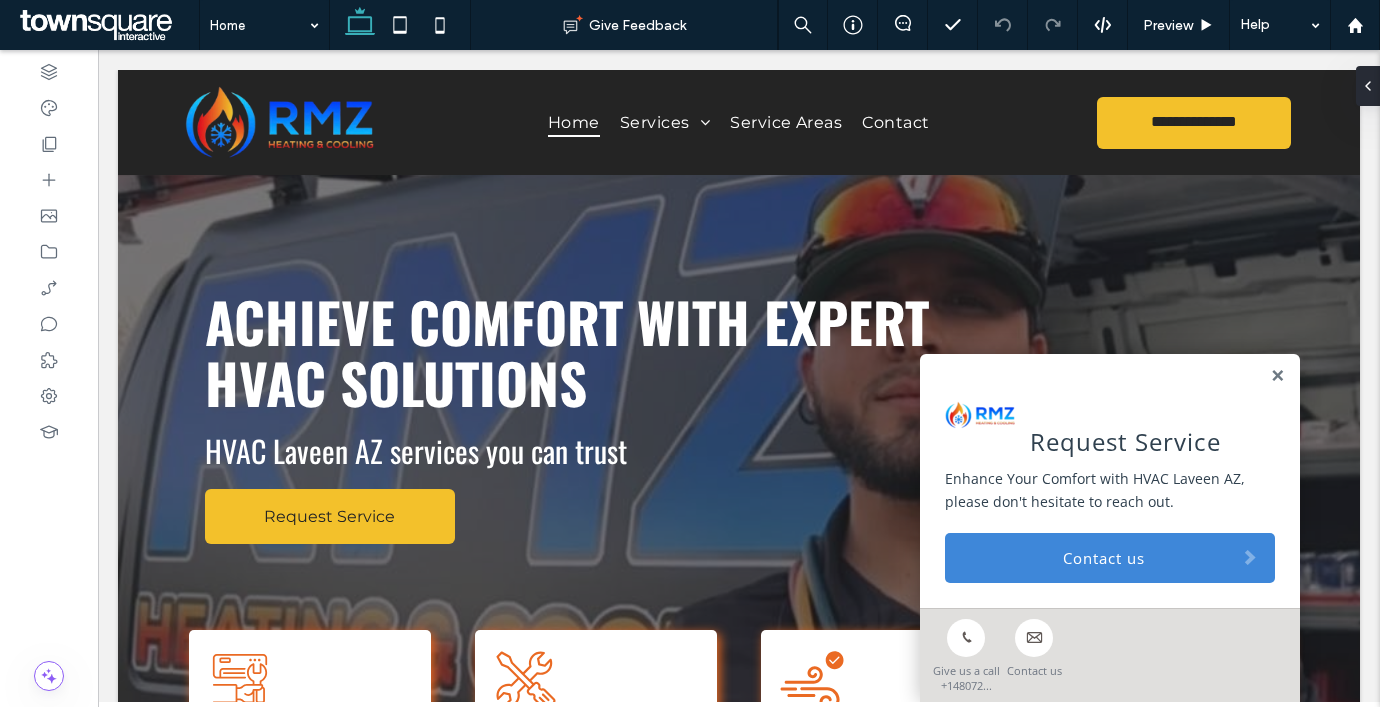 scroll, scrollTop: 0, scrollLeft: 0, axis: both 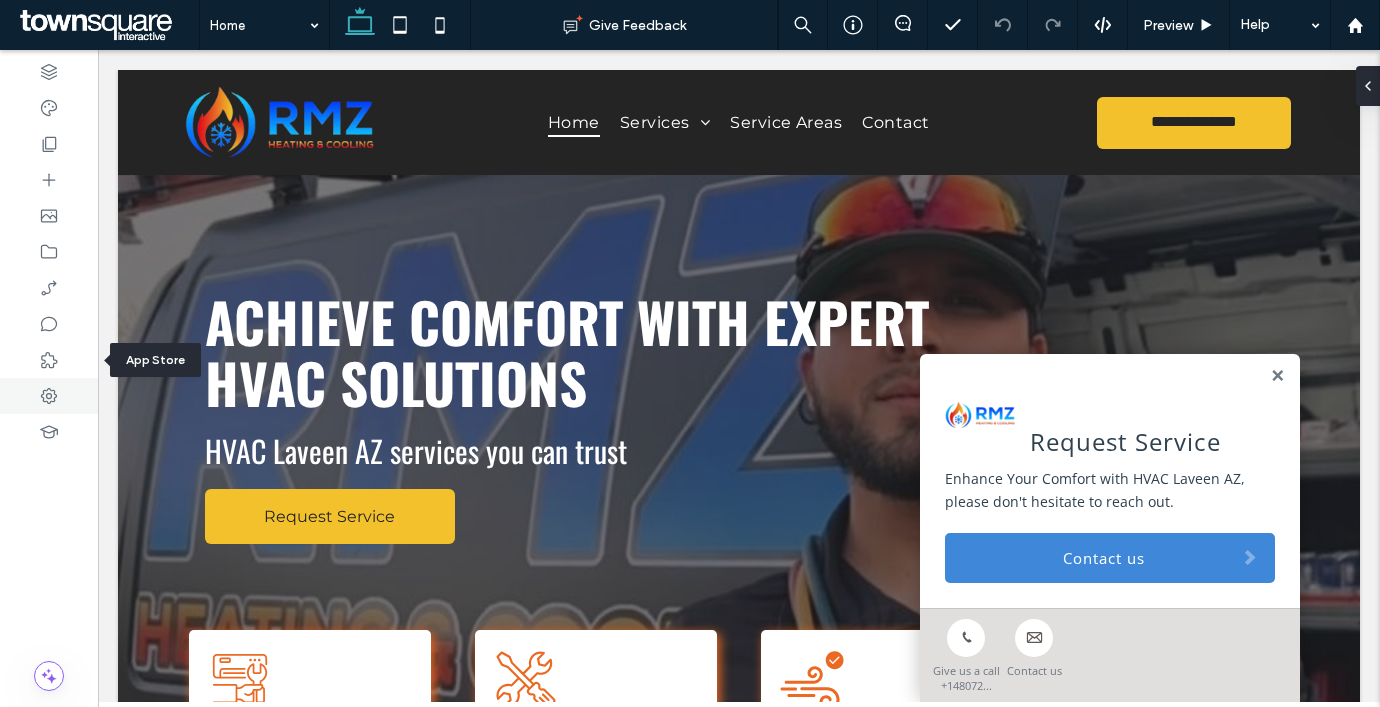 click at bounding box center (49, 396) 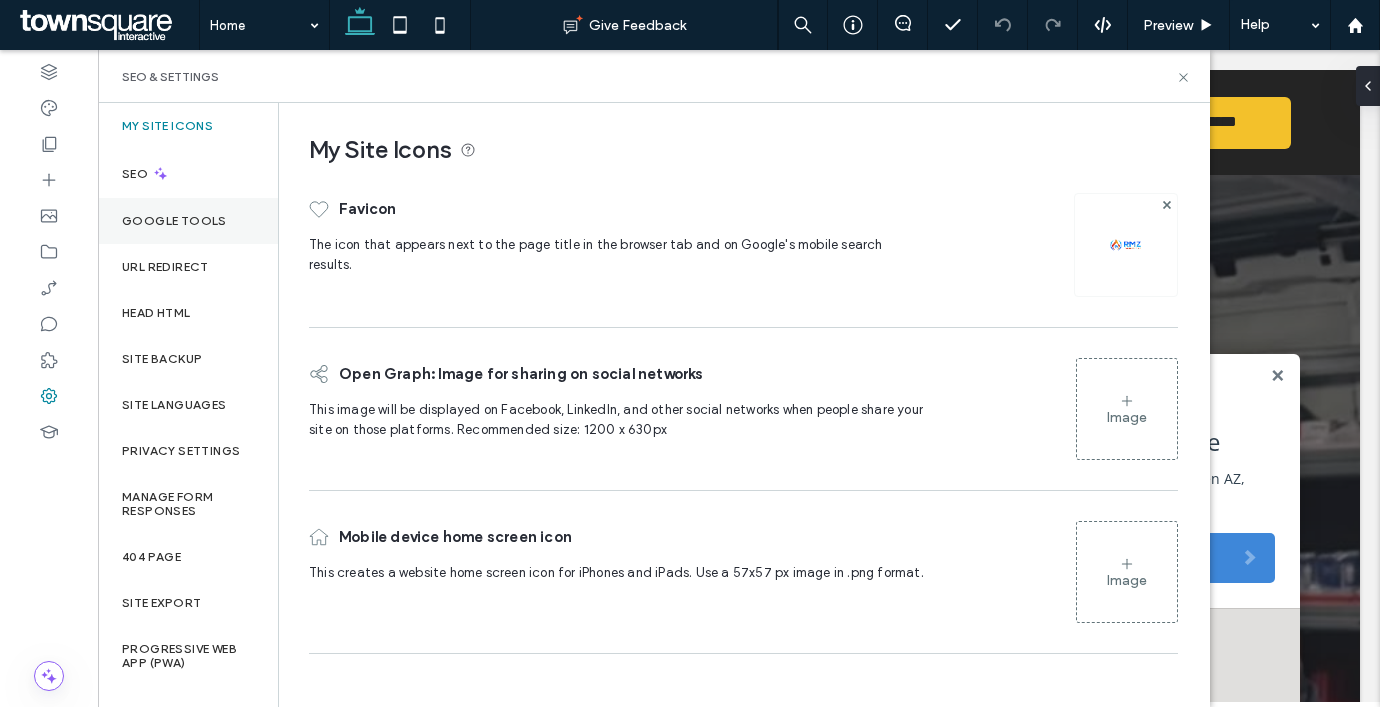 click on "Google Tools" at bounding box center (174, 221) 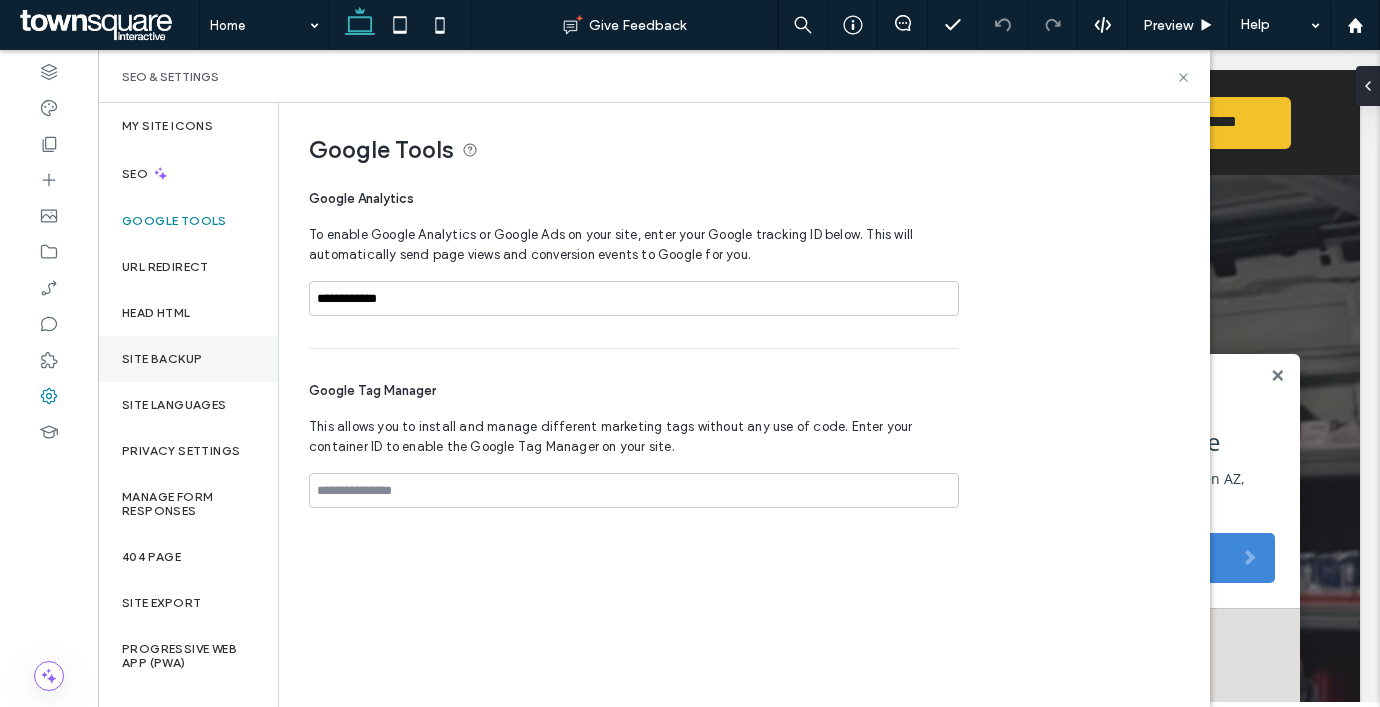click on "Site Backup" at bounding box center [188, 359] 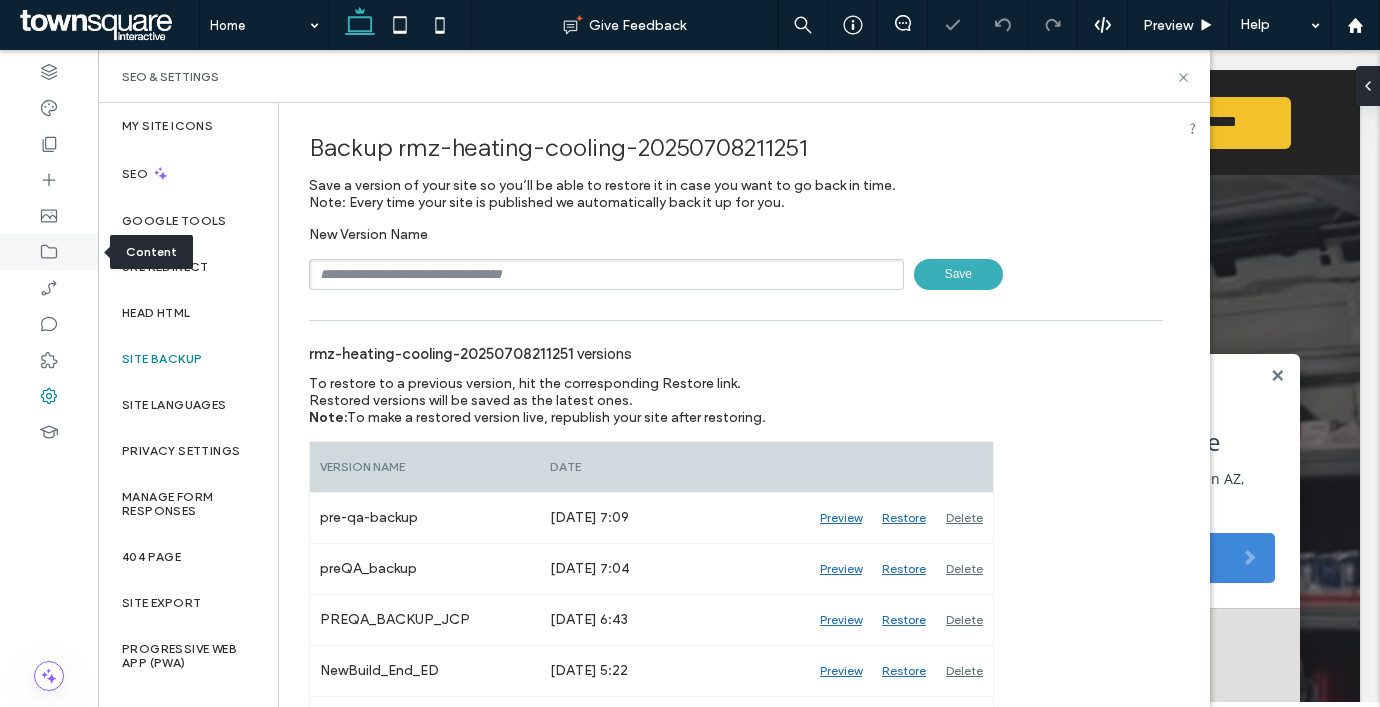 click 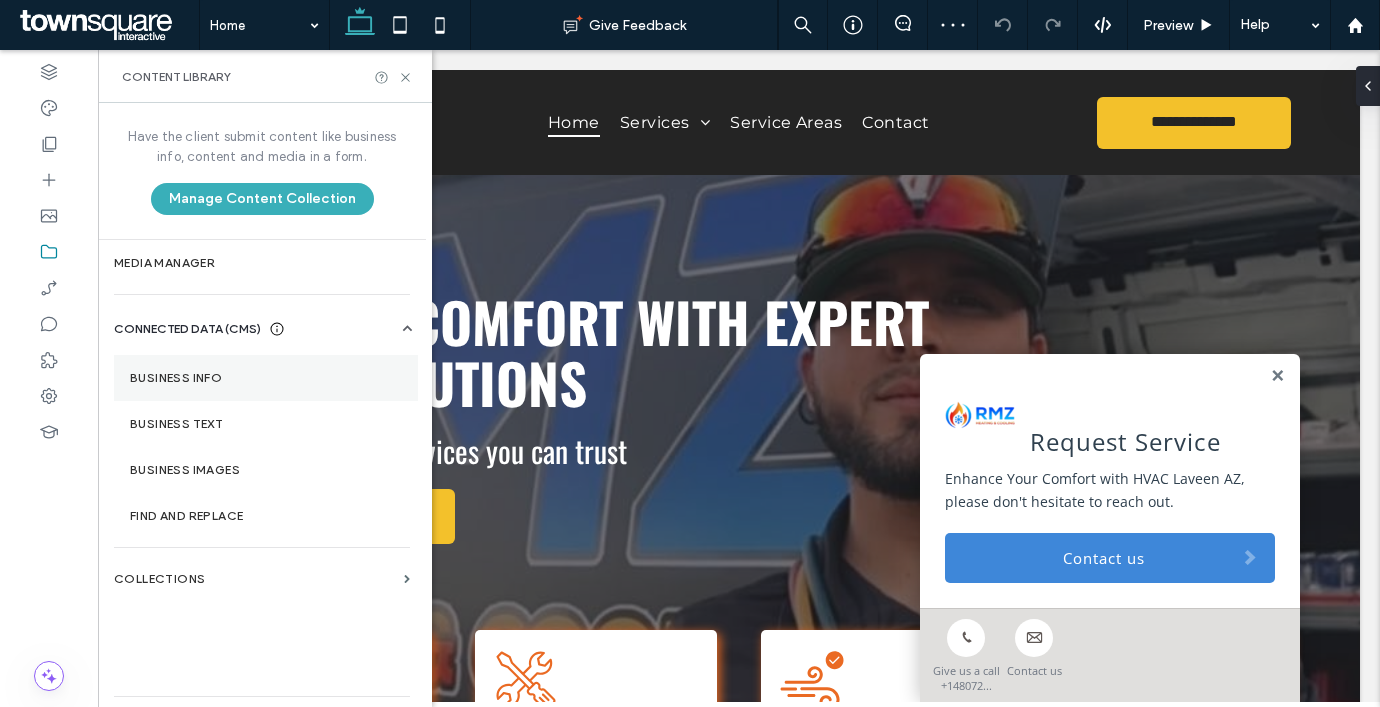 click on "Business Info" at bounding box center [266, 378] 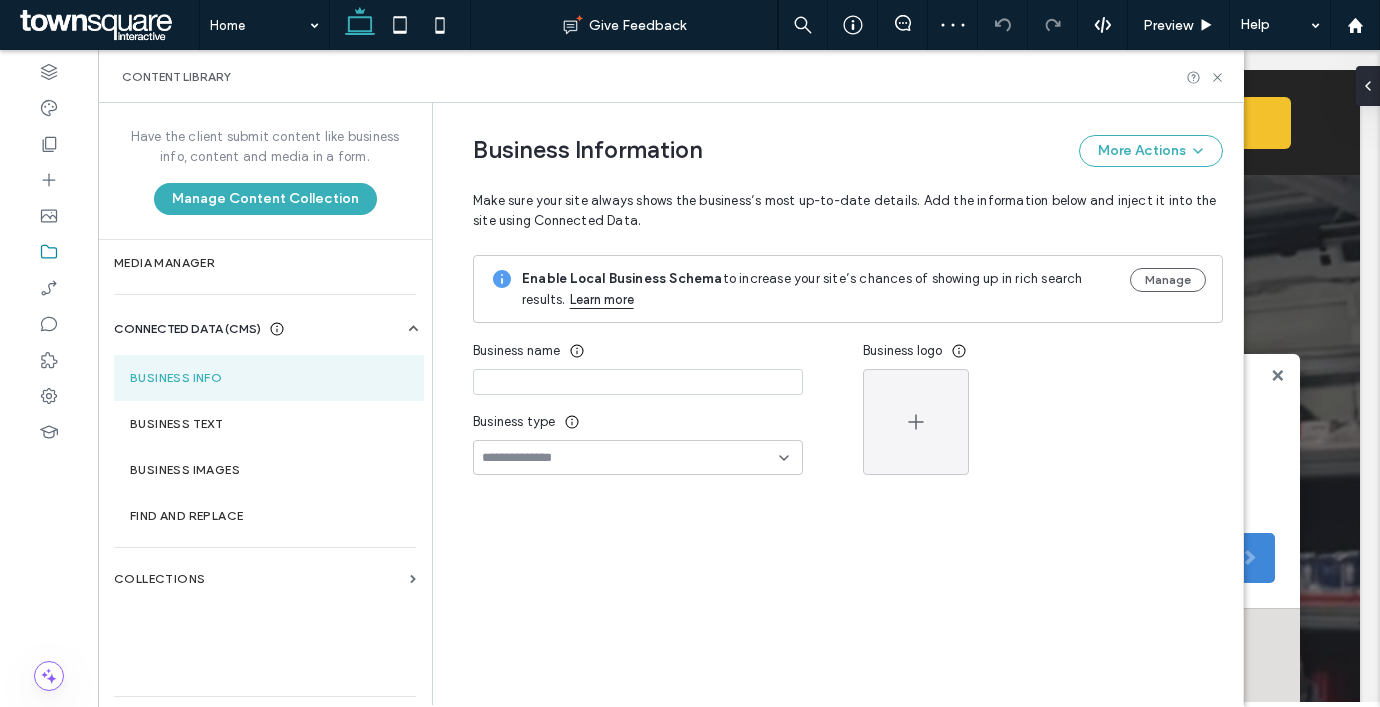 type on "**********" 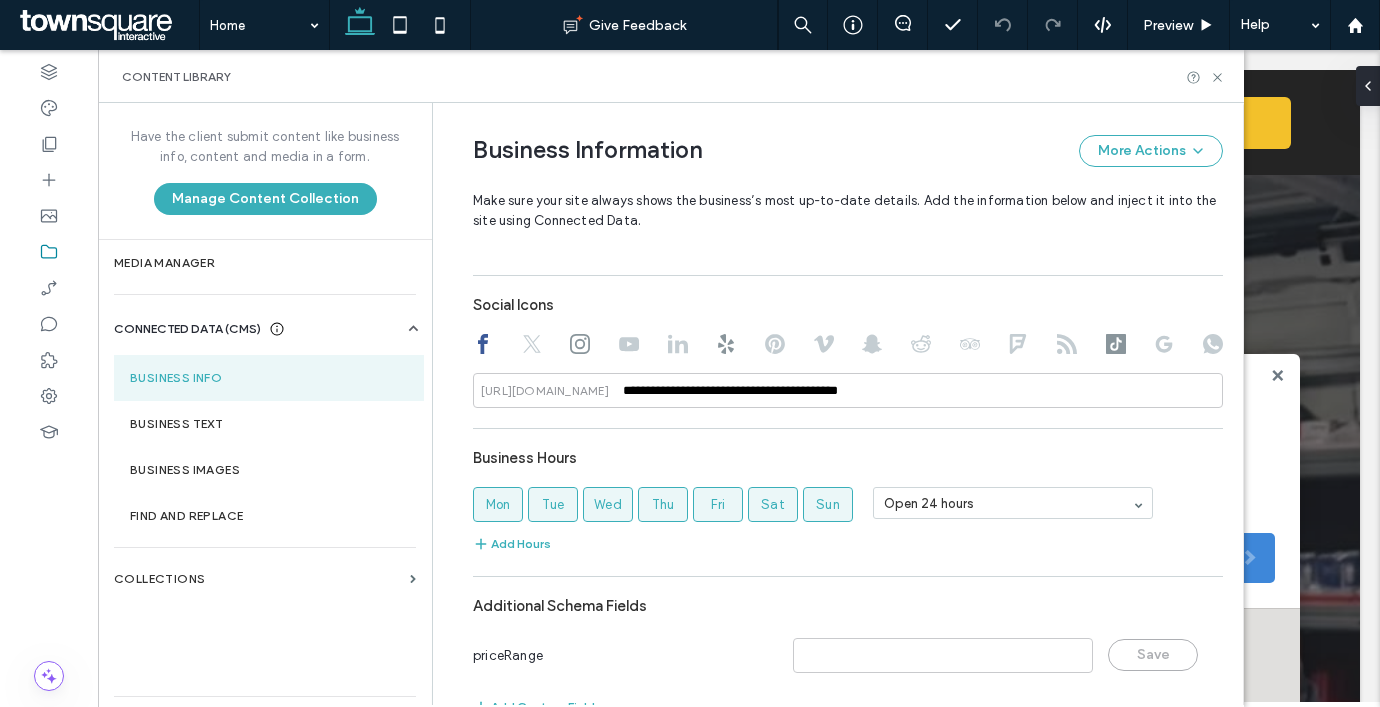 scroll, scrollTop: 908, scrollLeft: 0, axis: vertical 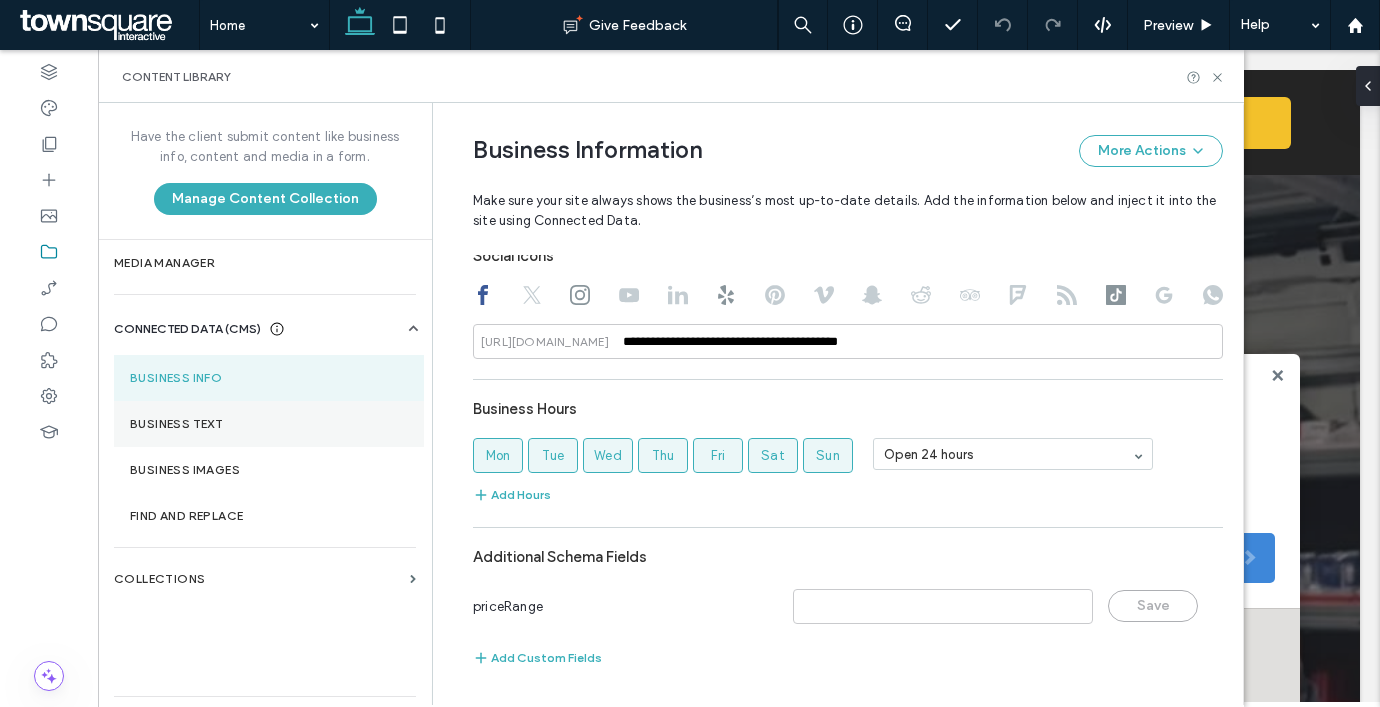 click on "Business Text" at bounding box center [269, 424] 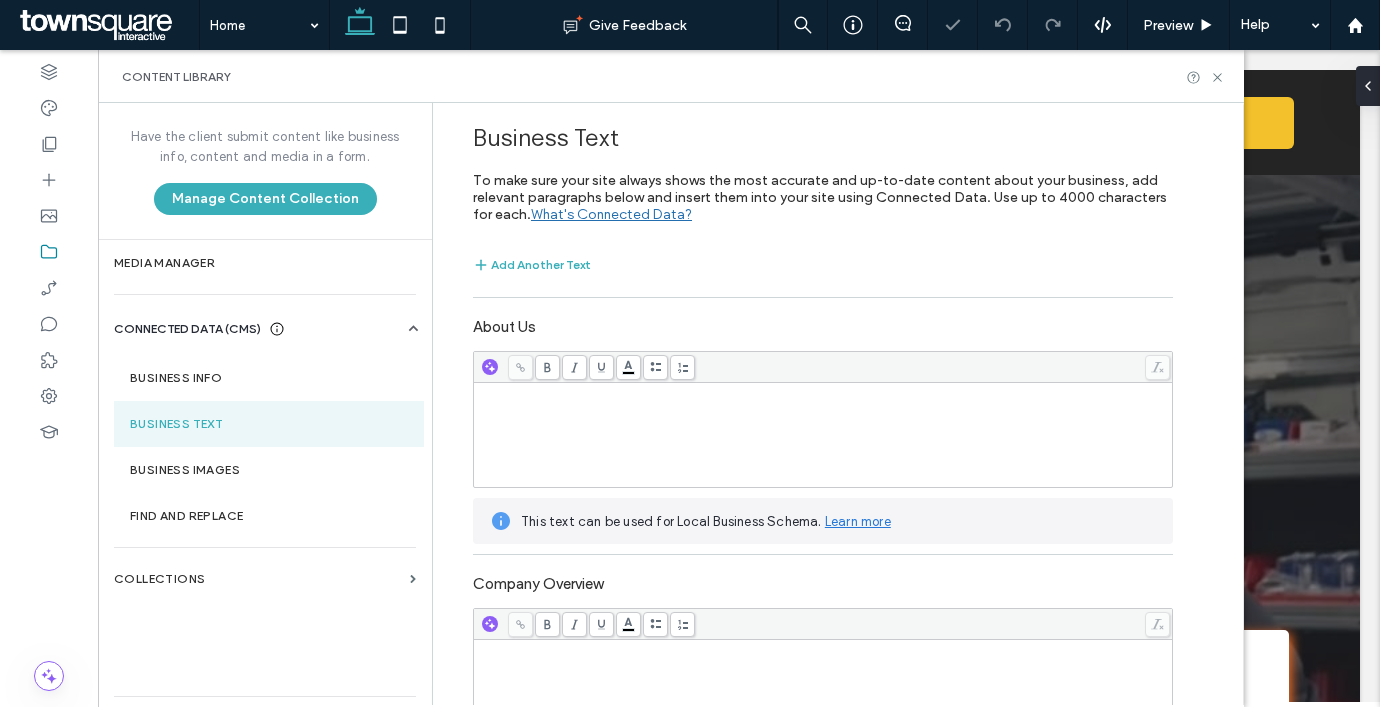 scroll, scrollTop: 0, scrollLeft: 0, axis: both 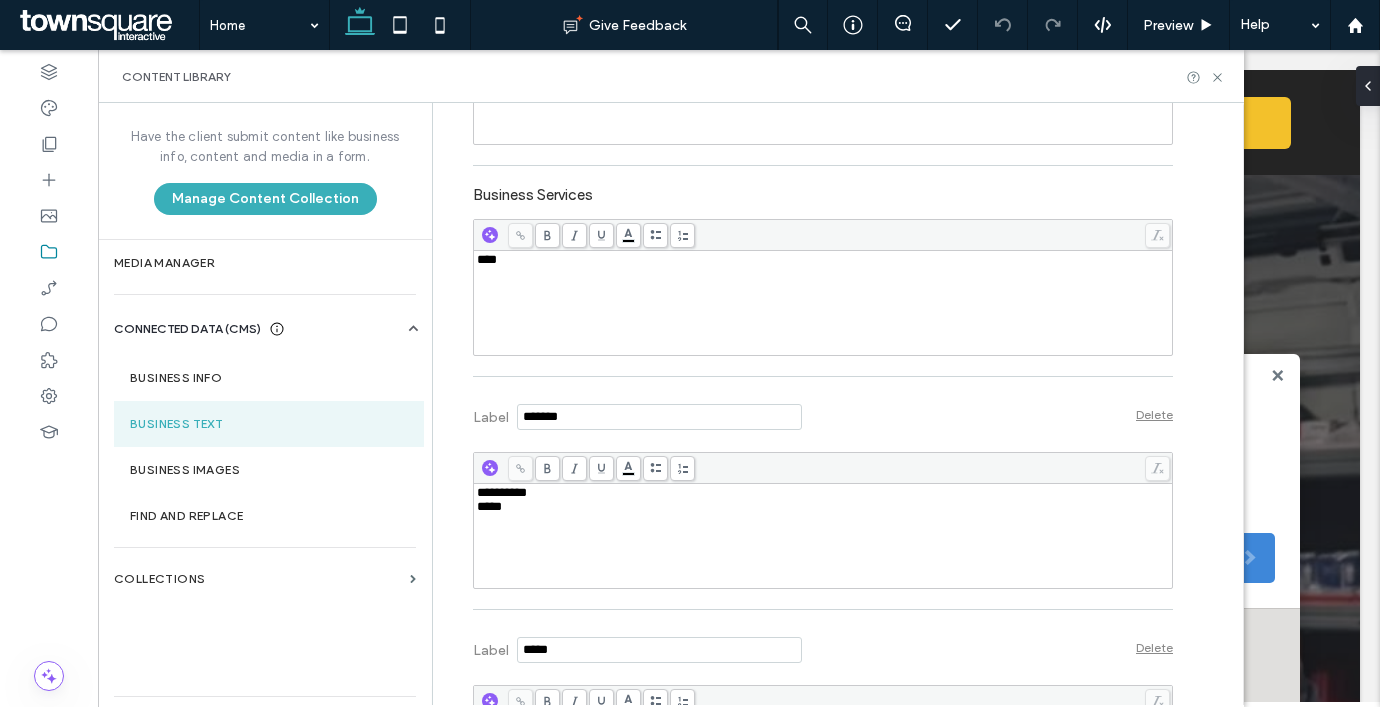 click on "****" at bounding box center (823, 303) 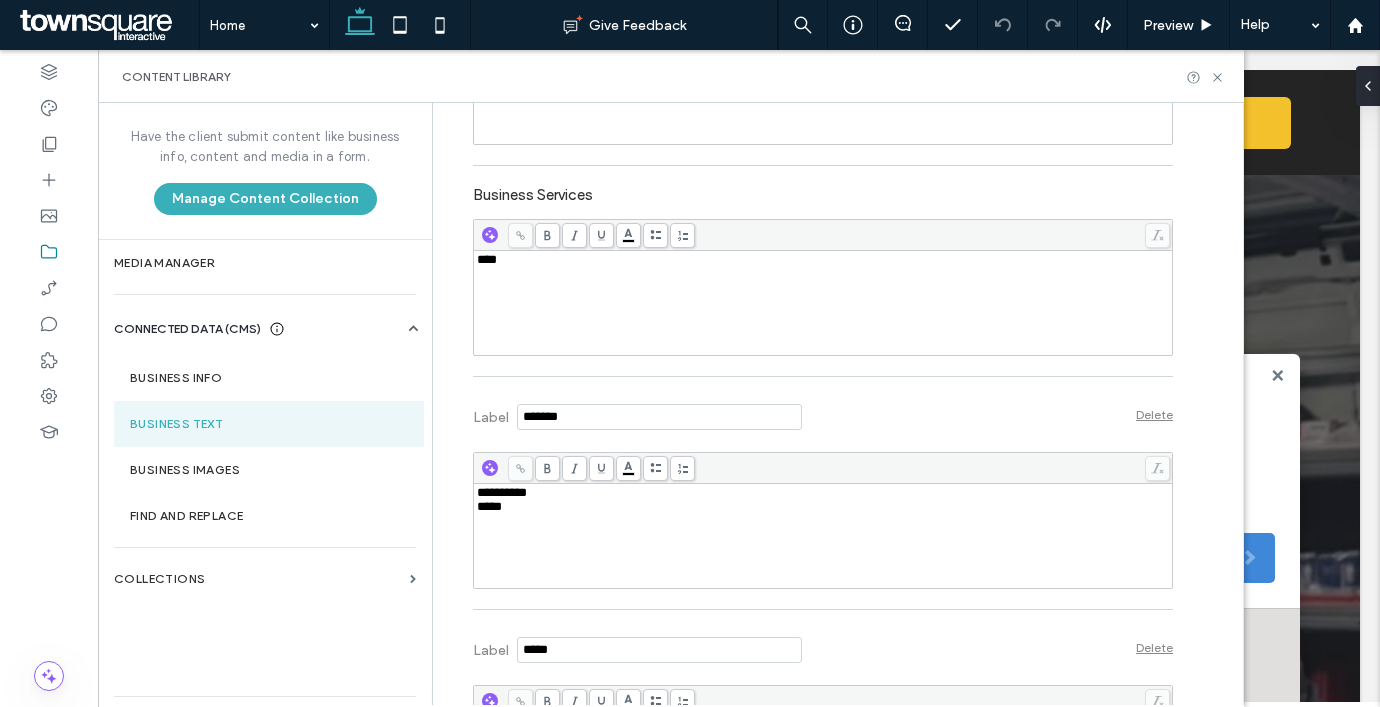 type 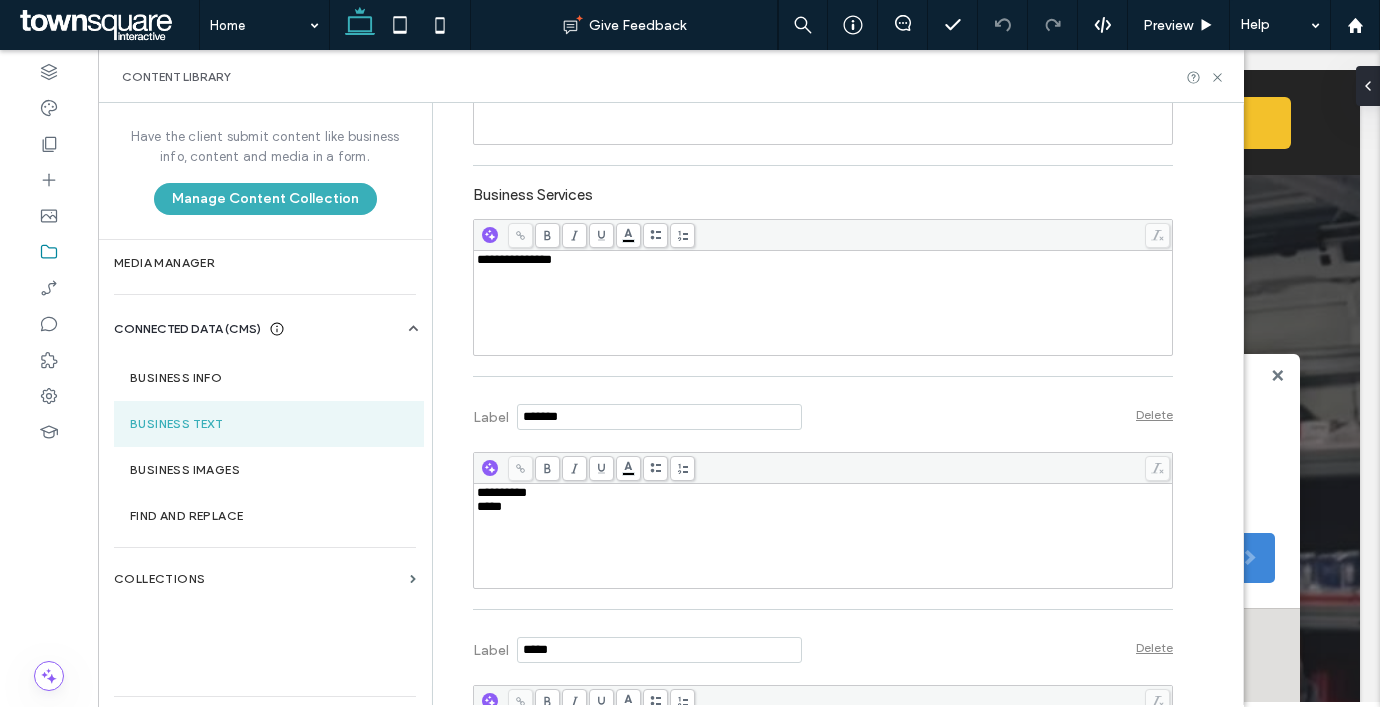 click on "**********" at bounding box center [502, 492] 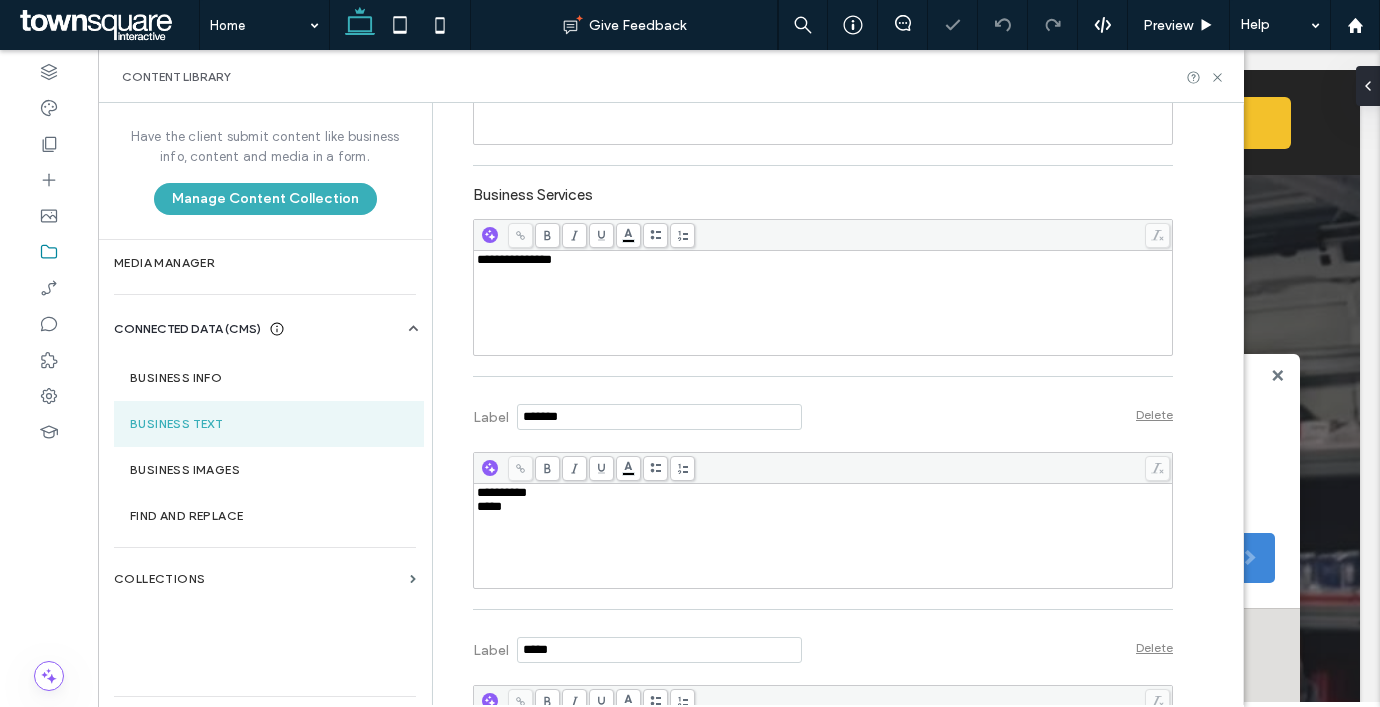 click on "**********" at bounding box center [502, 492] 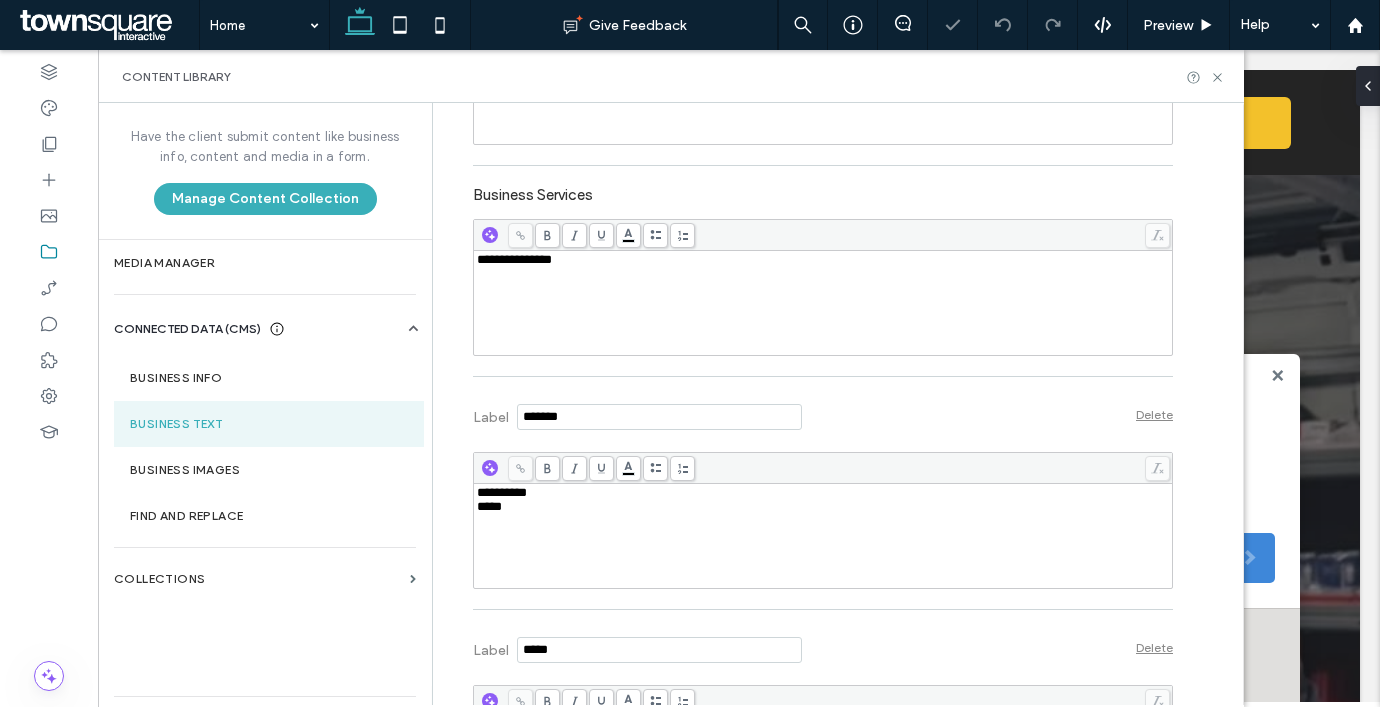 type 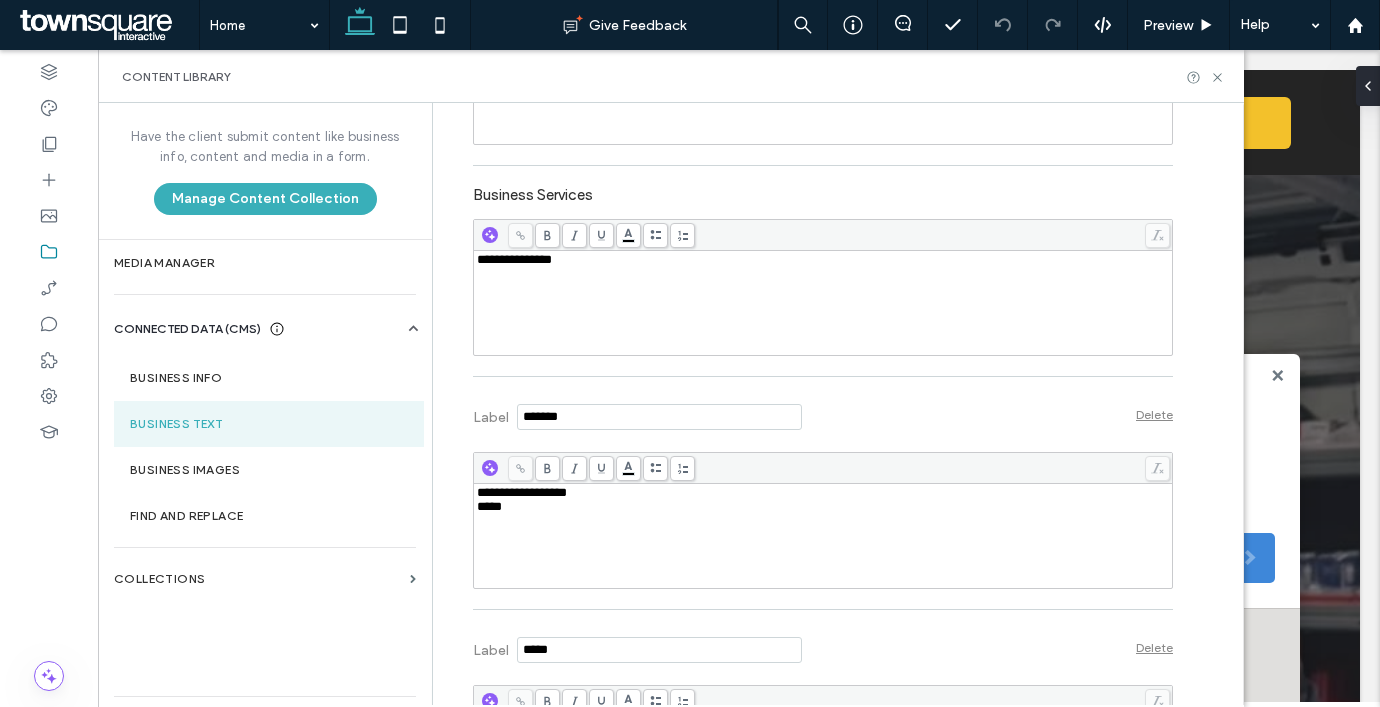click on "**********" at bounding box center (823, 536) 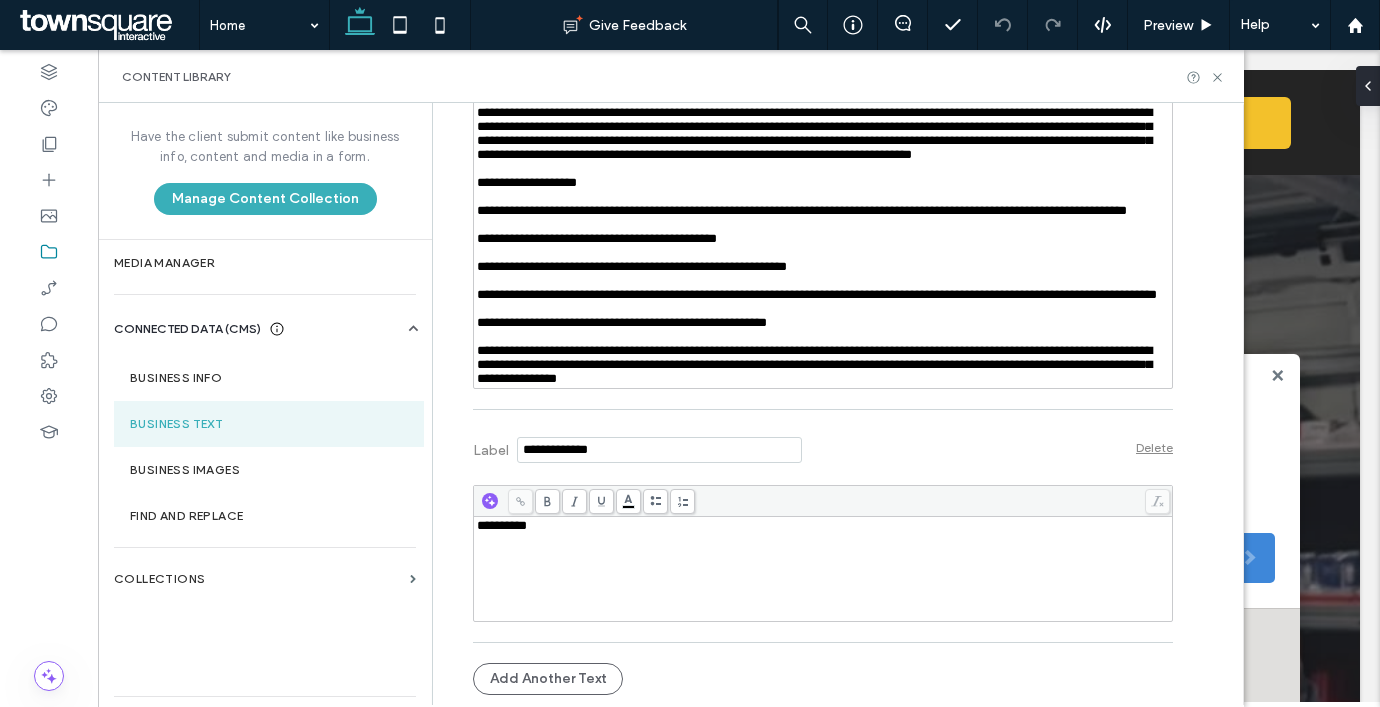scroll, scrollTop: 1706, scrollLeft: 0, axis: vertical 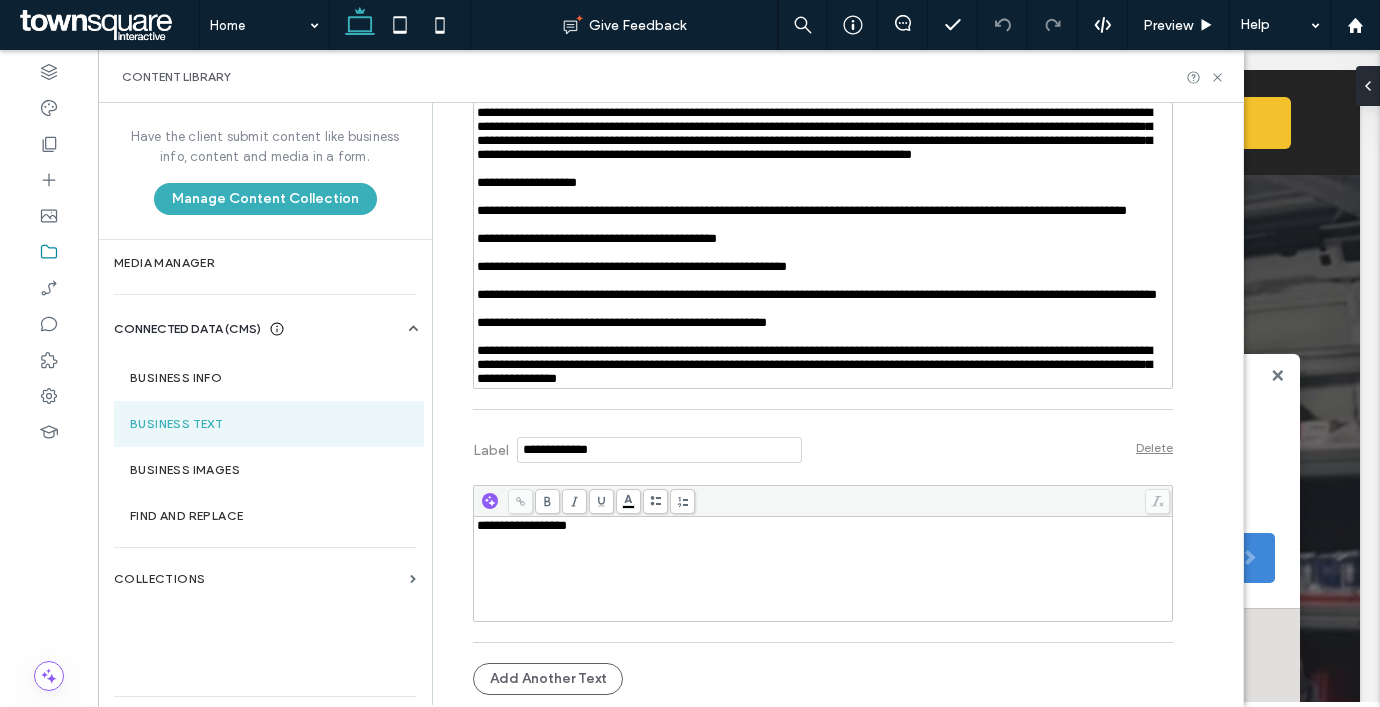 click on "**********" at bounding box center (837, 404) 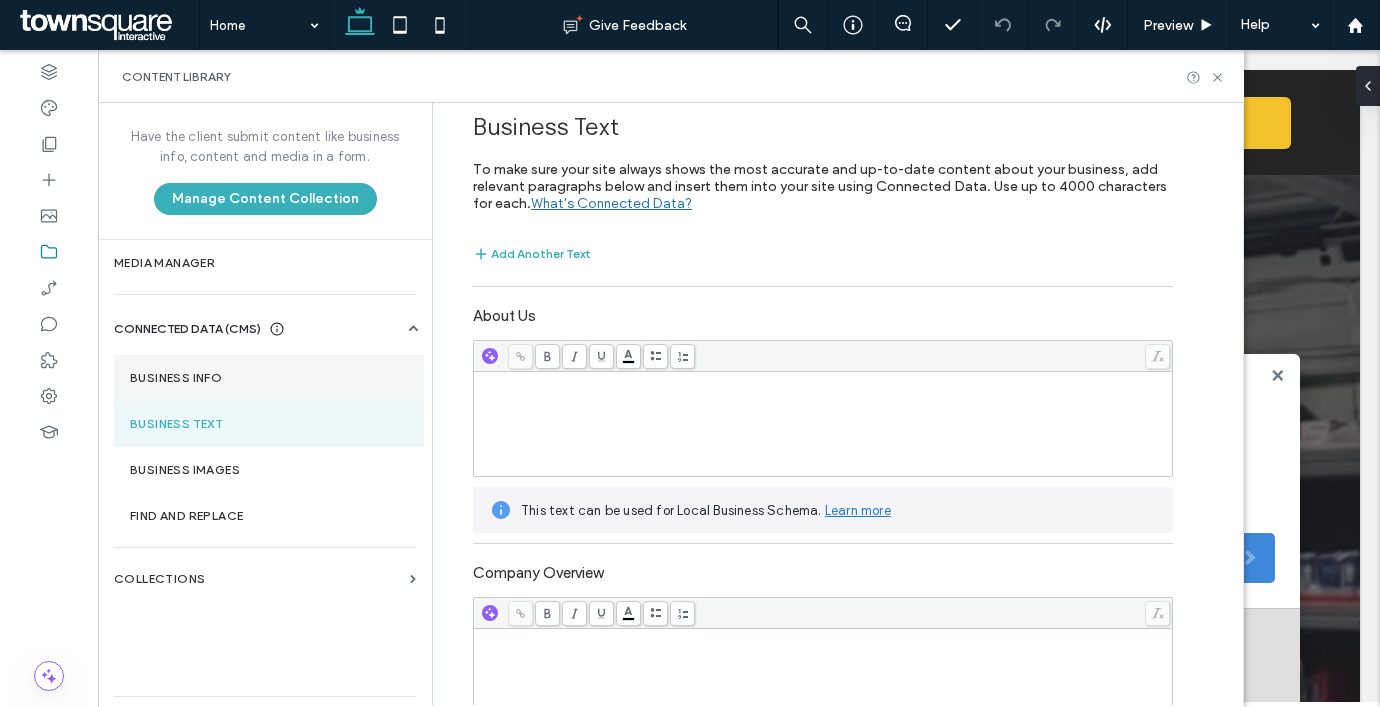 scroll, scrollTop: 0, scrollLeft: 0, axis: both 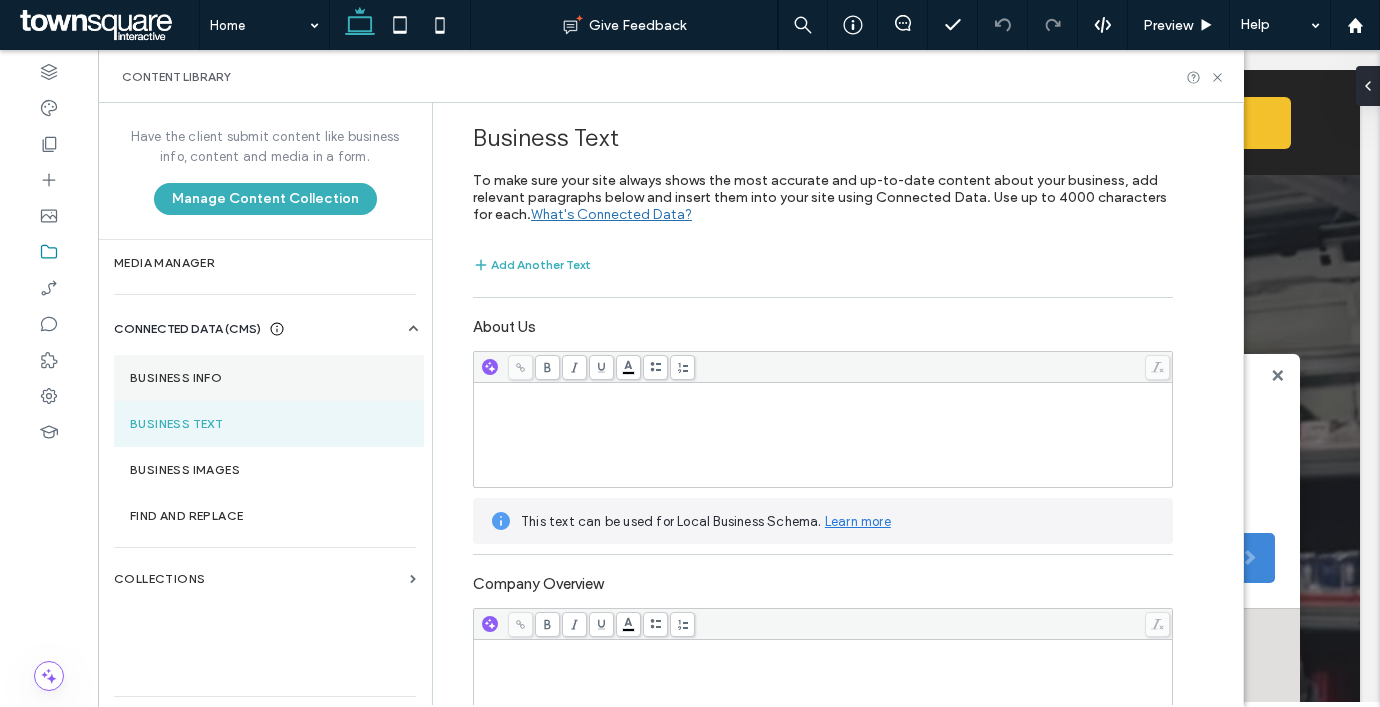 click on "Business Info" at bounding box center [269, 378] 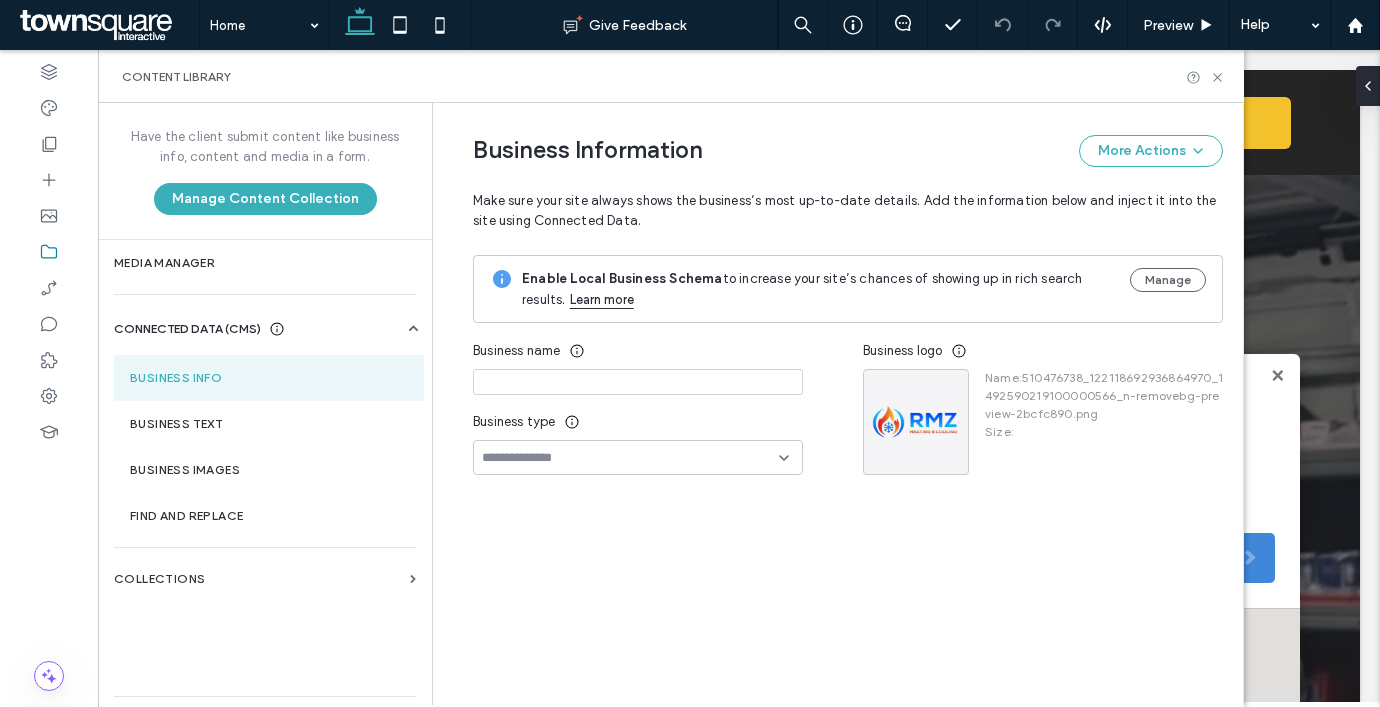 type on "**********" 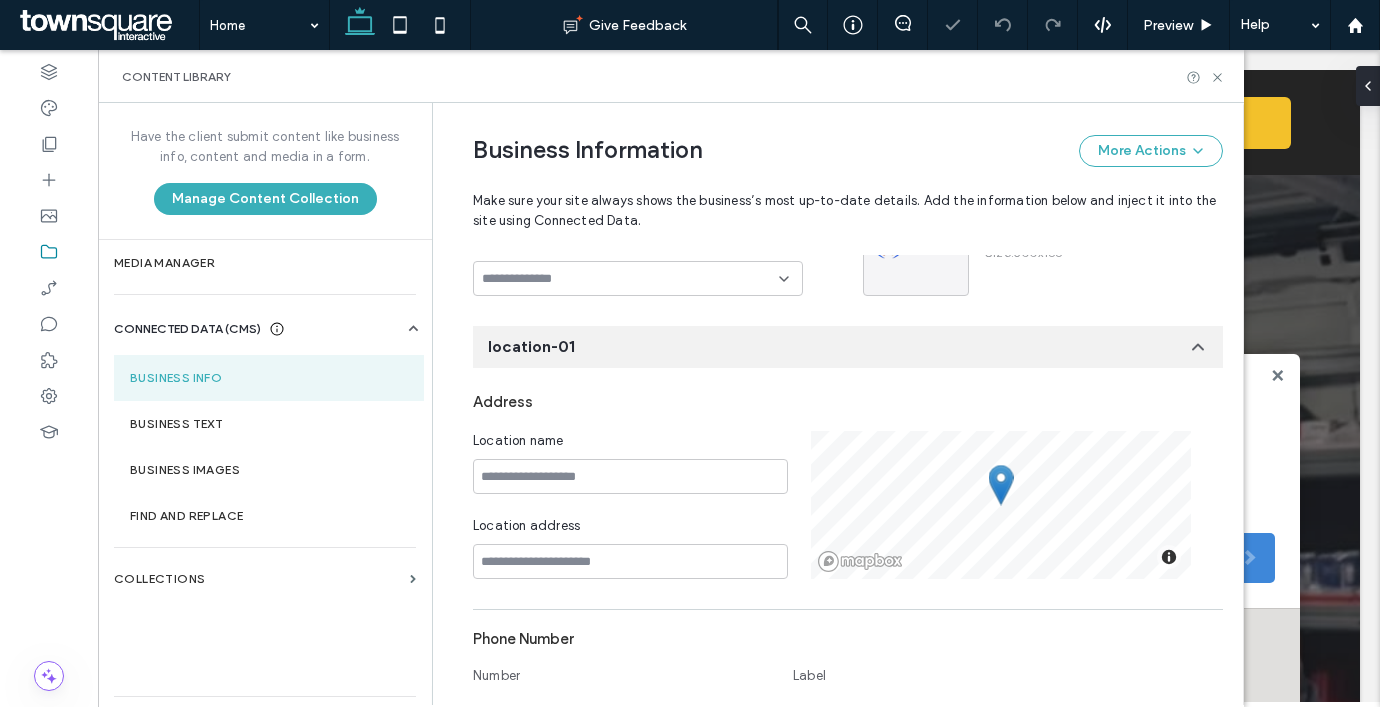 scroll, scrollTop: 0, scrollLeft: 0, axis: both 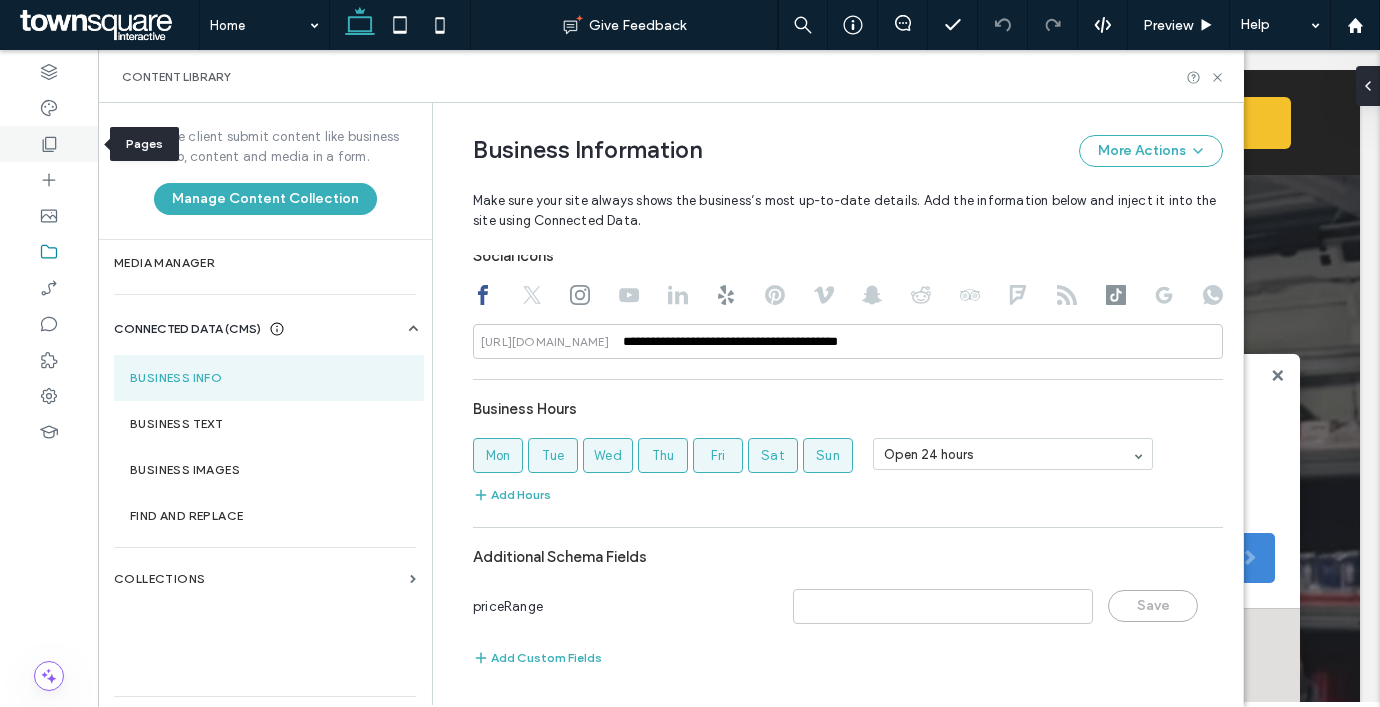 click at bounding box center [49, 144] 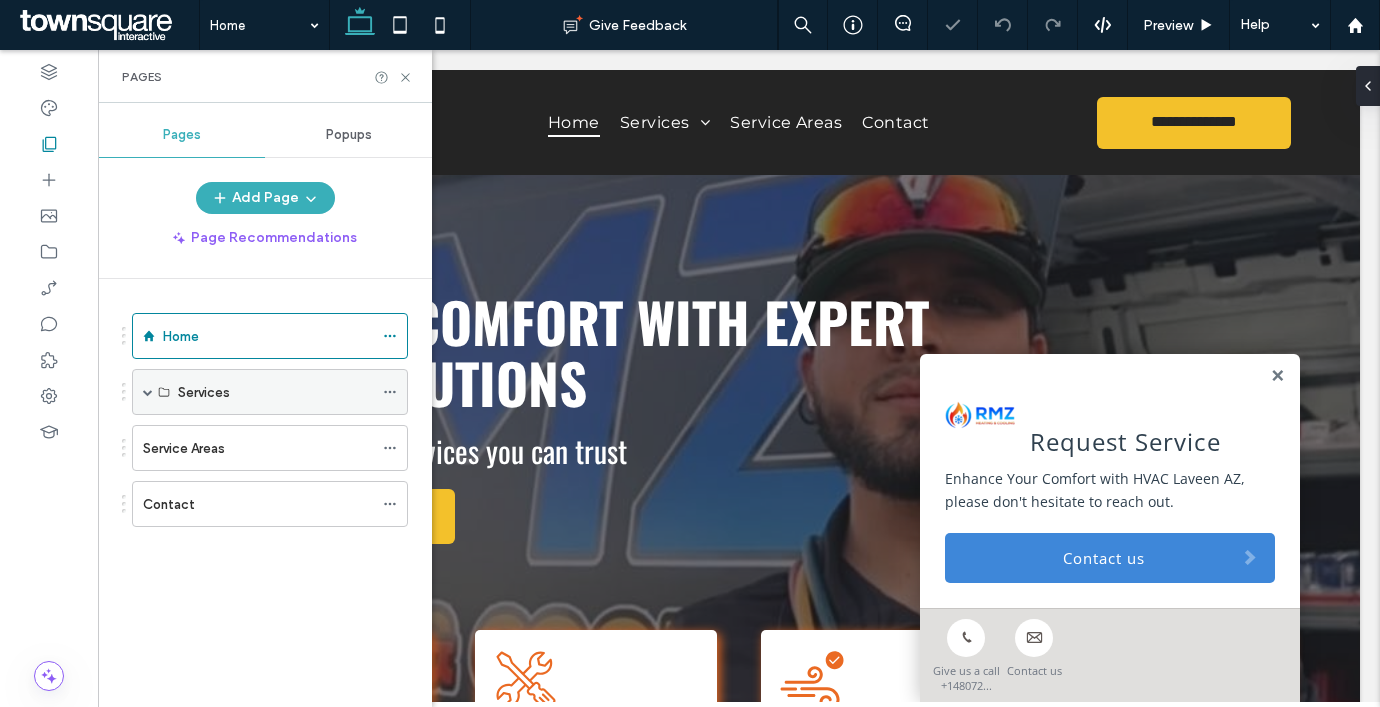 scroll, scrollTop: 0, scrollLeft: 0, axis: both 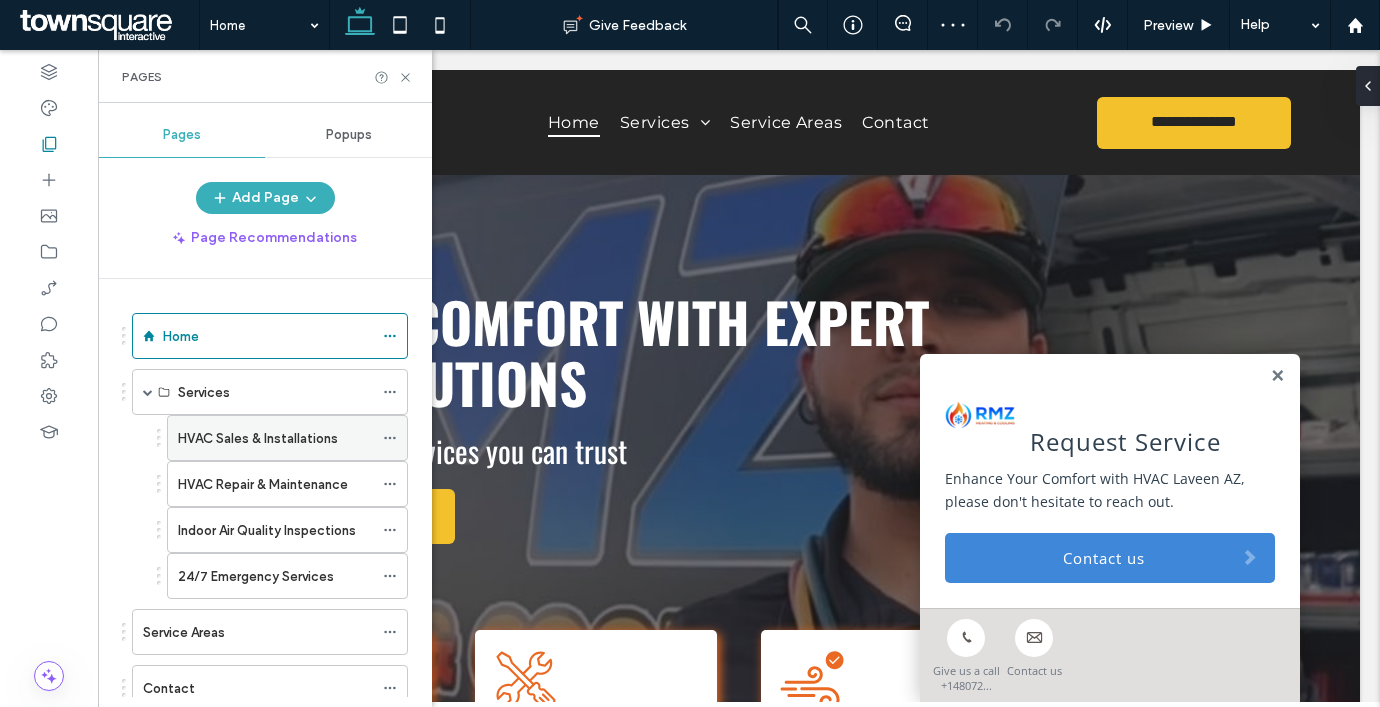 click 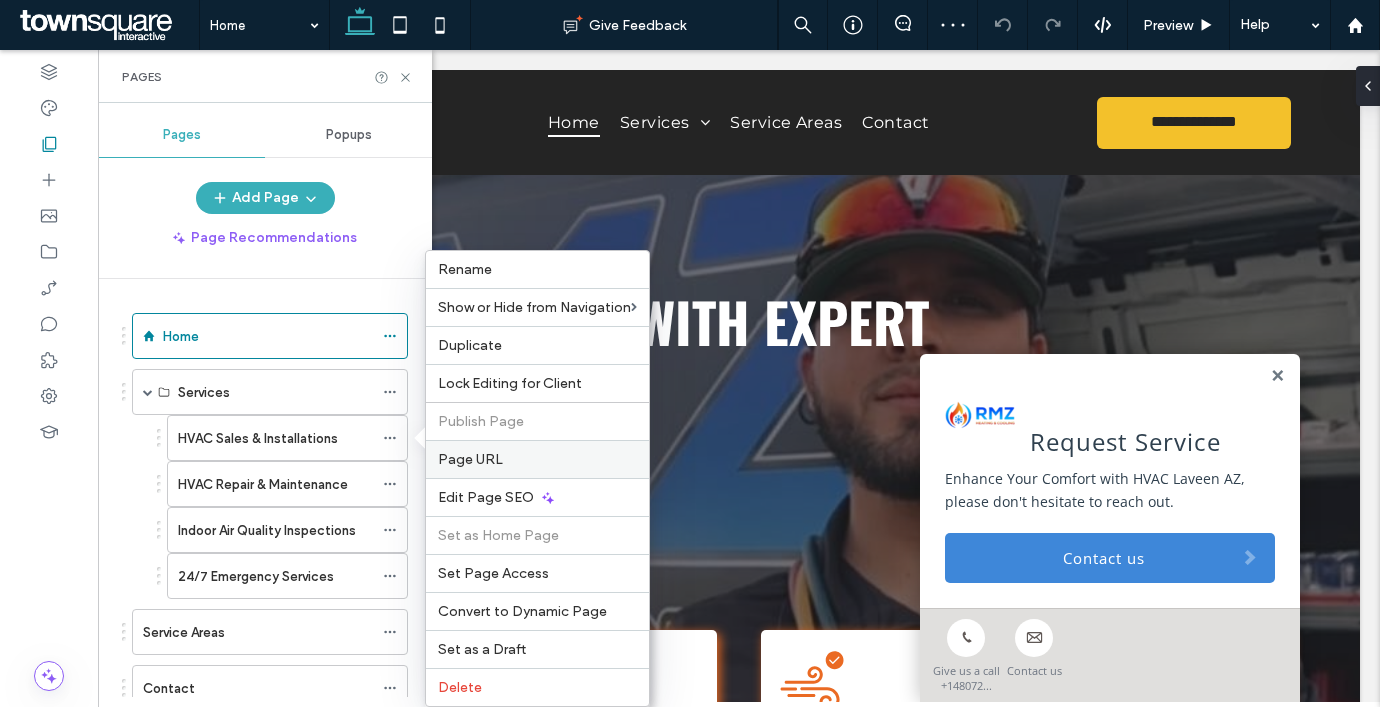 click on "Page URL" at bounding box center (537, 459) 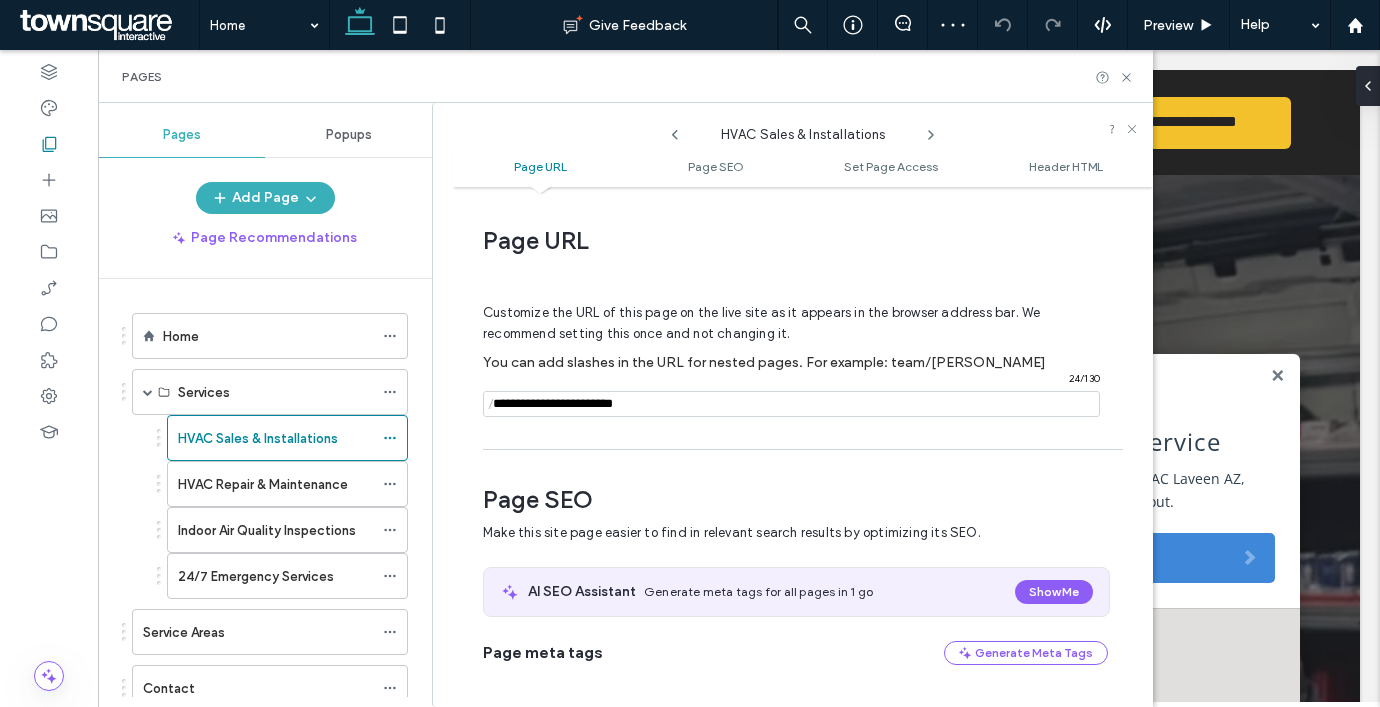 scroll, scrollTop: 10, scrollLeft: 0, axis: vertical 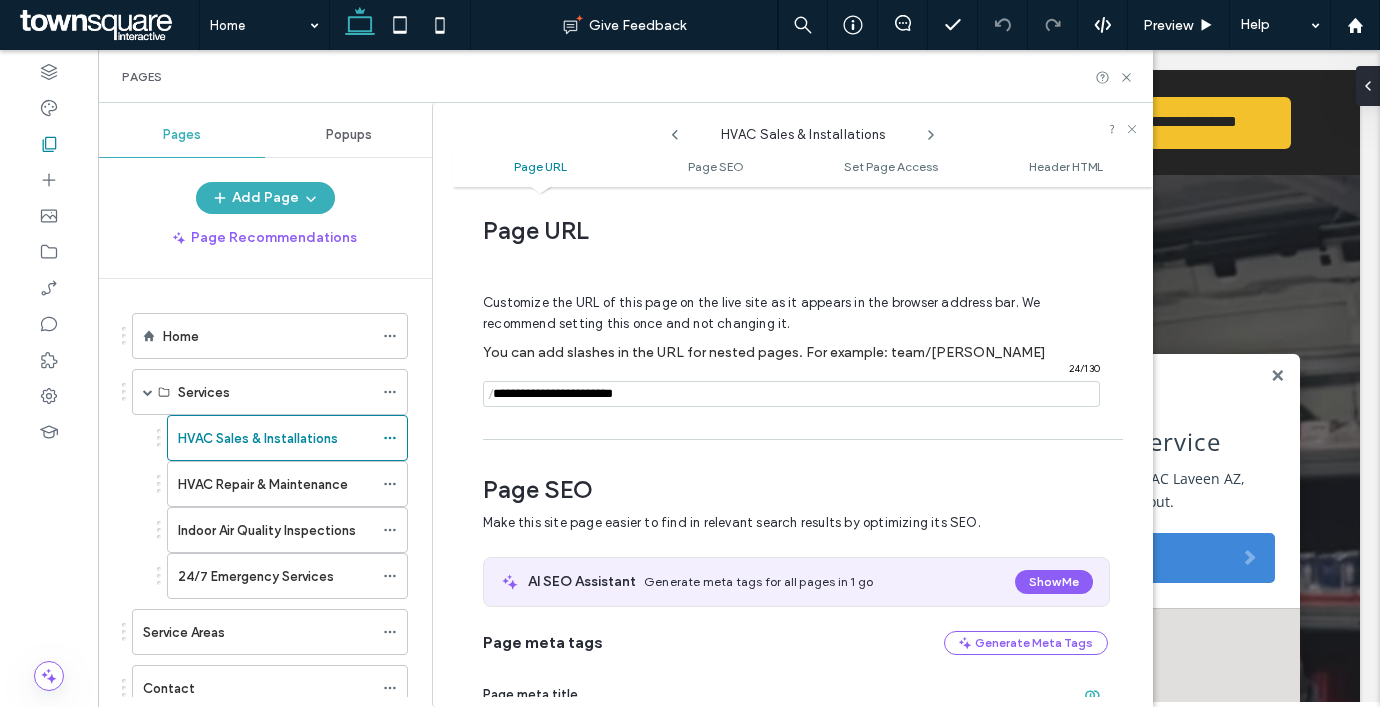 click 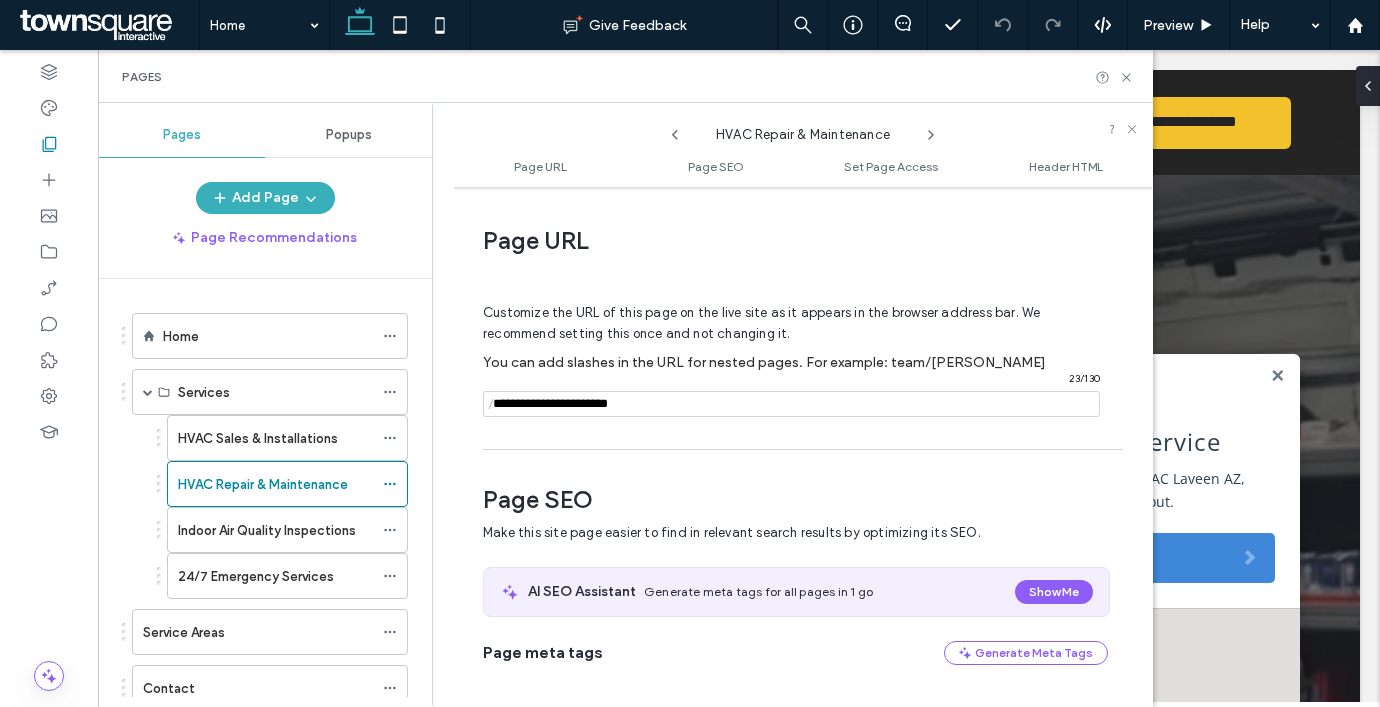 scroll, scrollTop: 10, scrollLeft: 0, axis: vertical 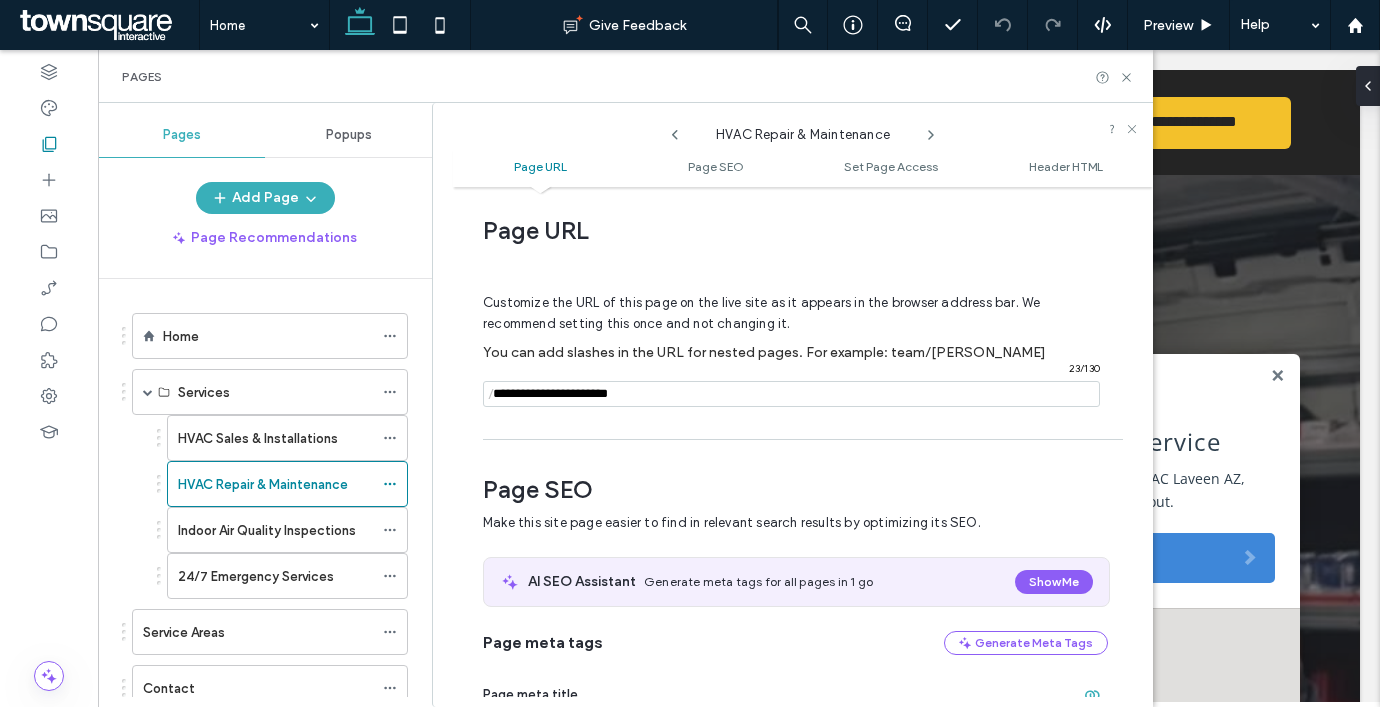 click 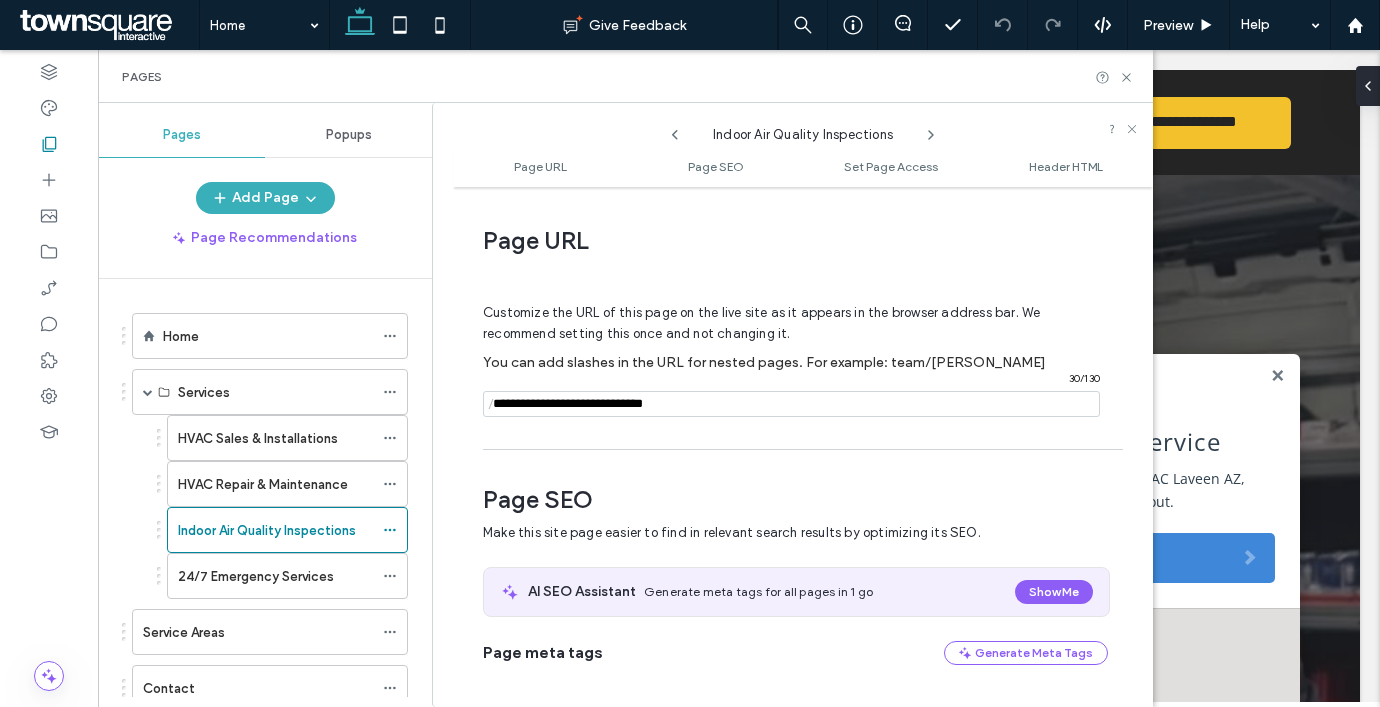 scroll, scrollTop: 10, scrollLeft: 0, axis: vertical 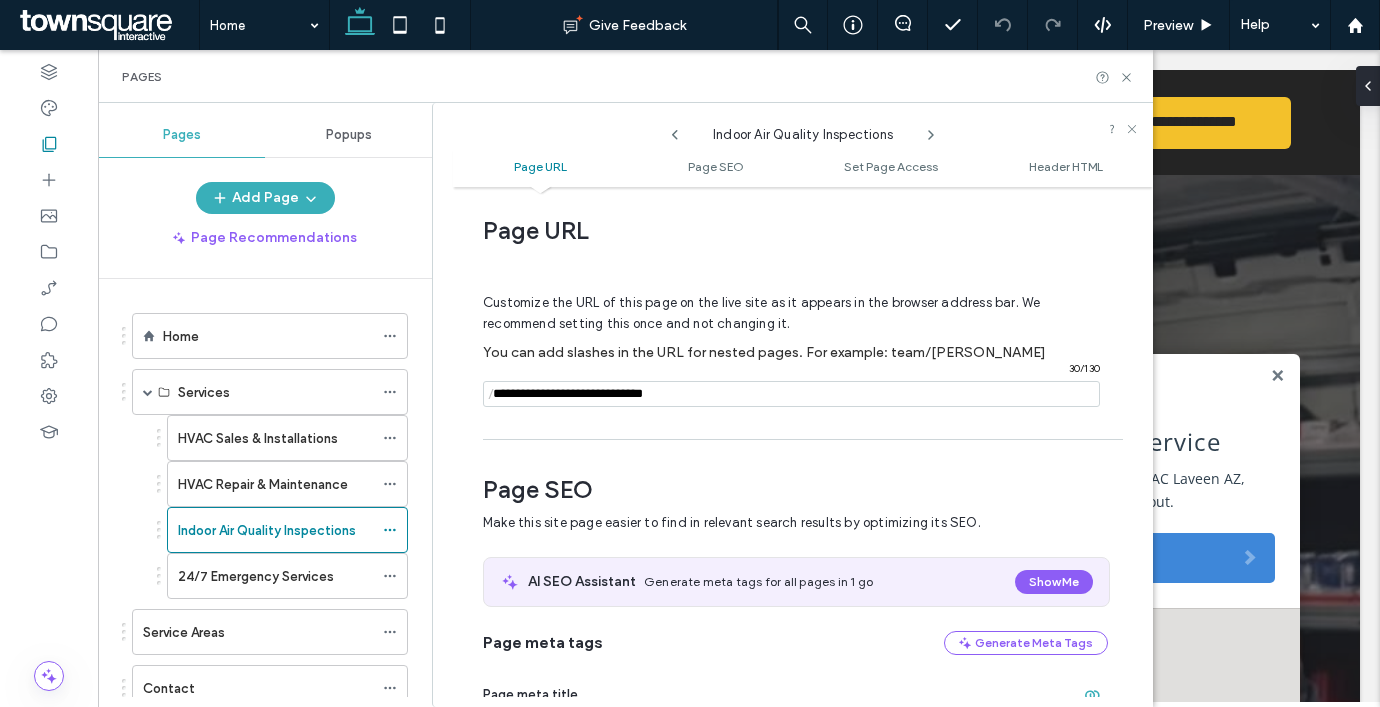 click 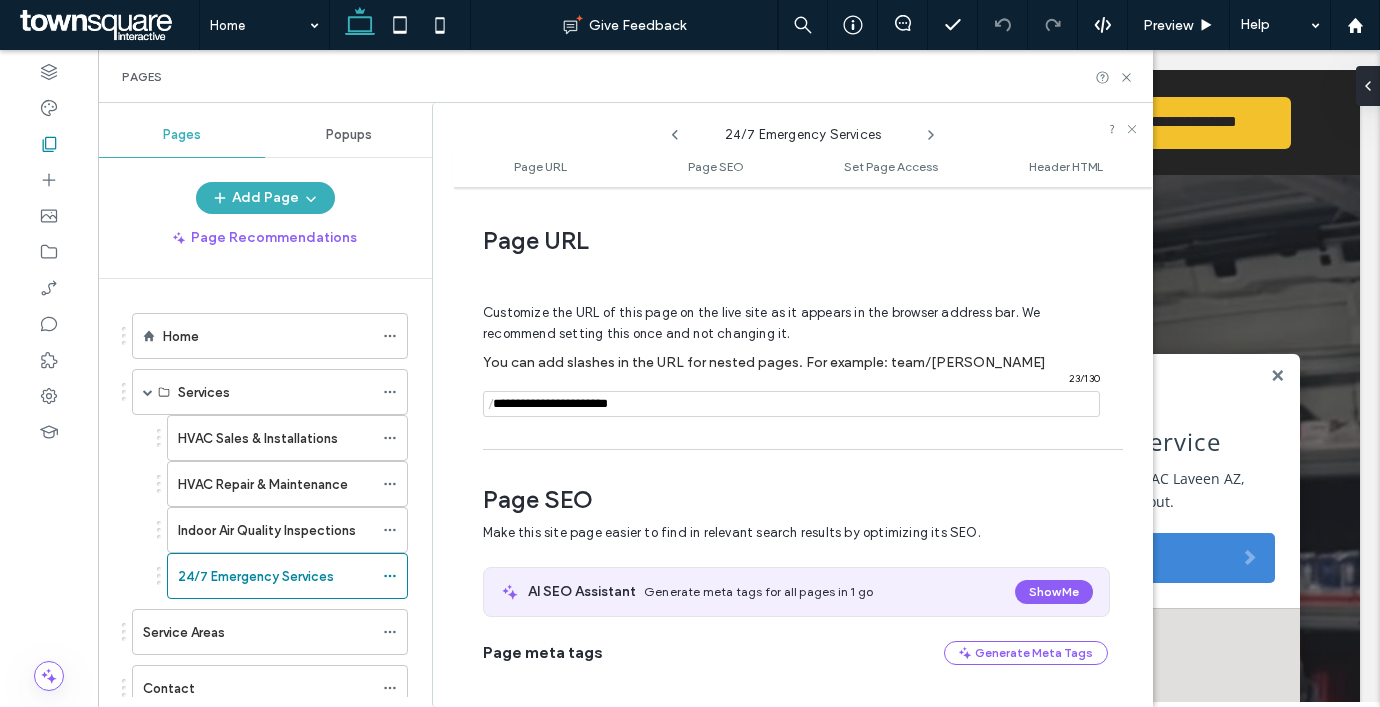 scroll, scrollTop: 10, scrollLeft: 0, axis: vertical 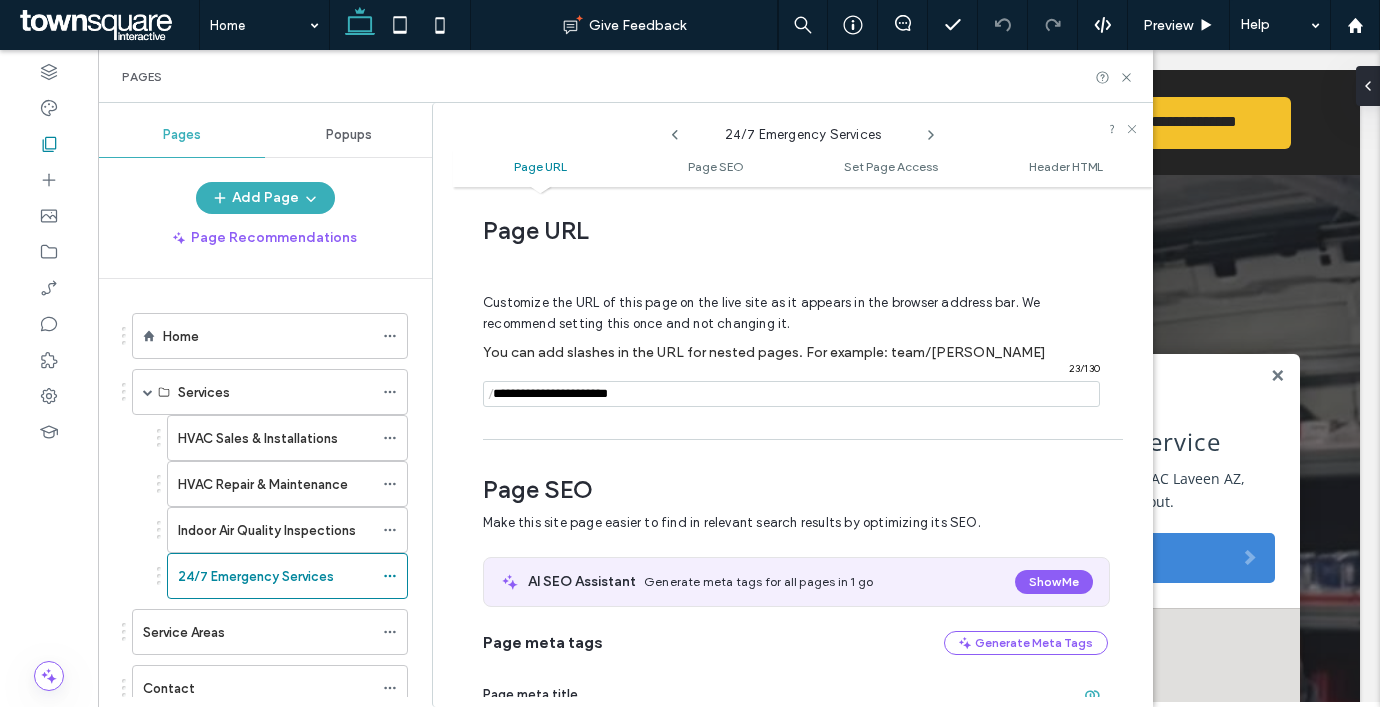 click 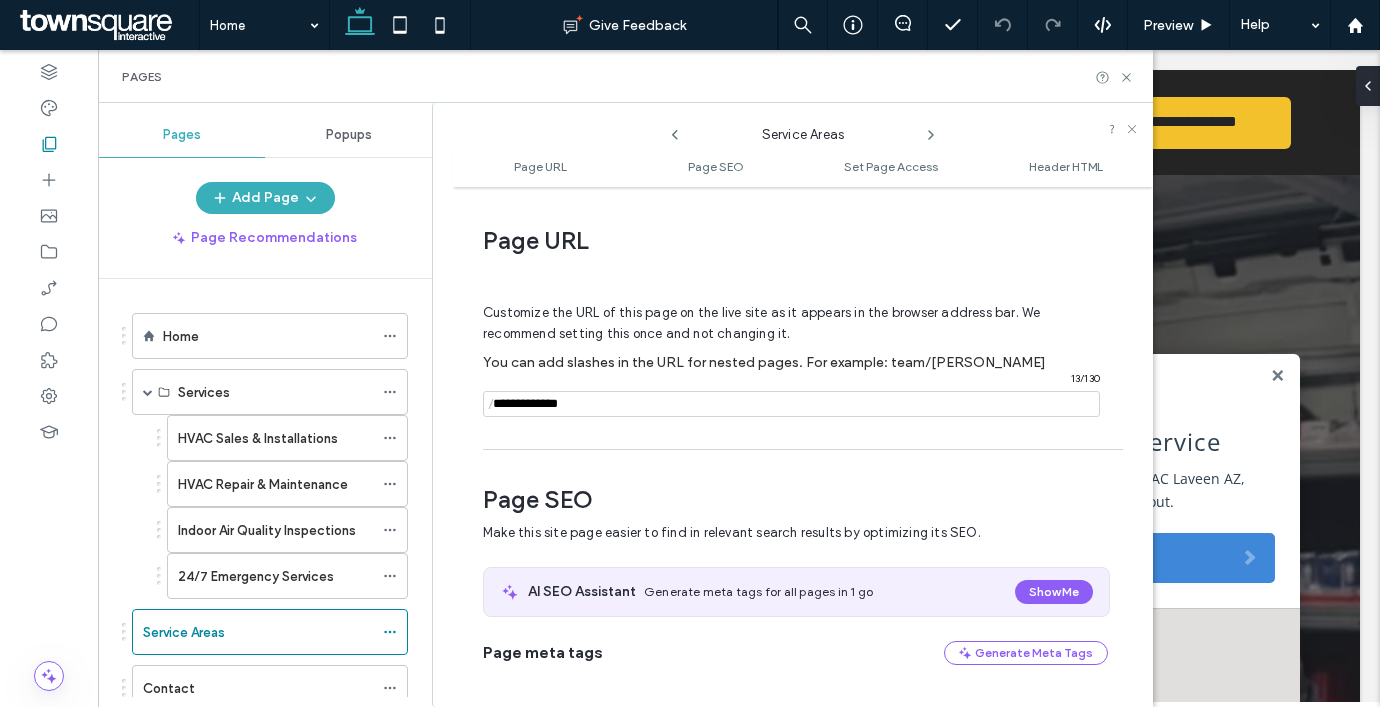 scroll, scrollTop: 10, scrollLeft: 0, axis: vertical 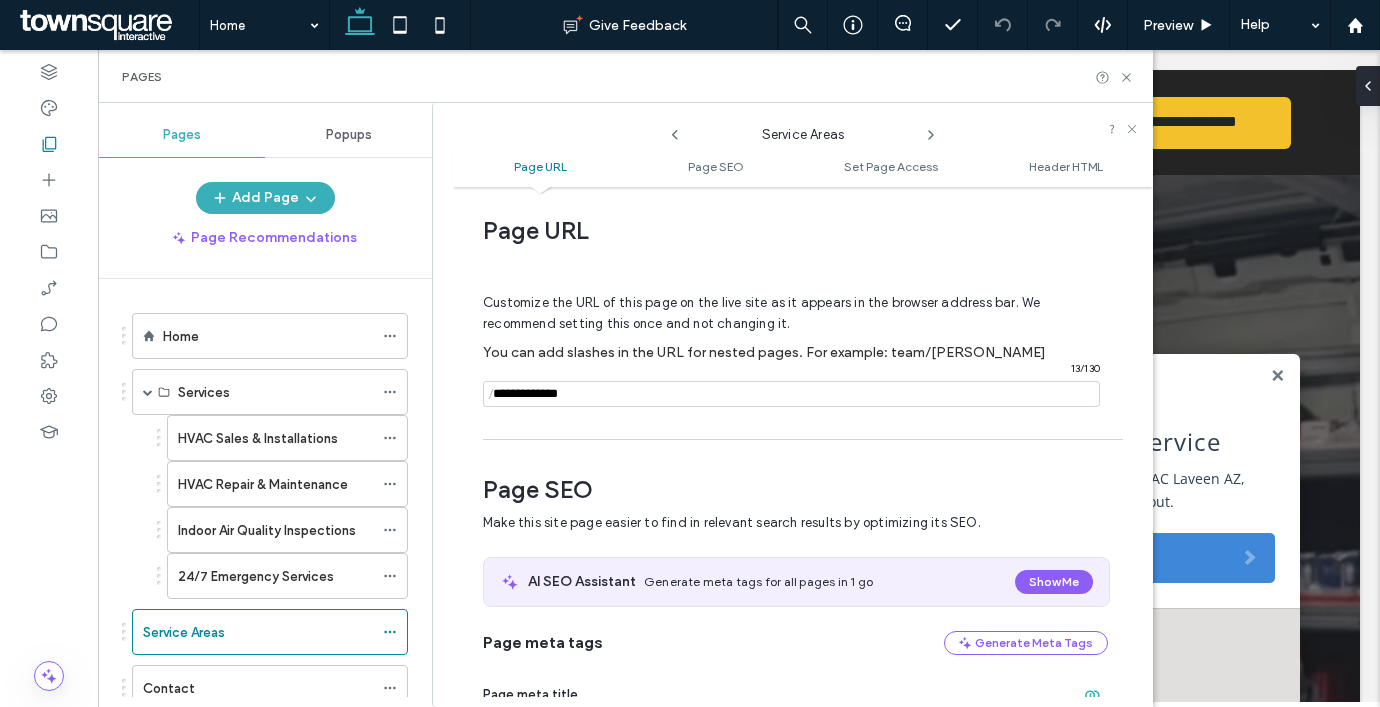 click 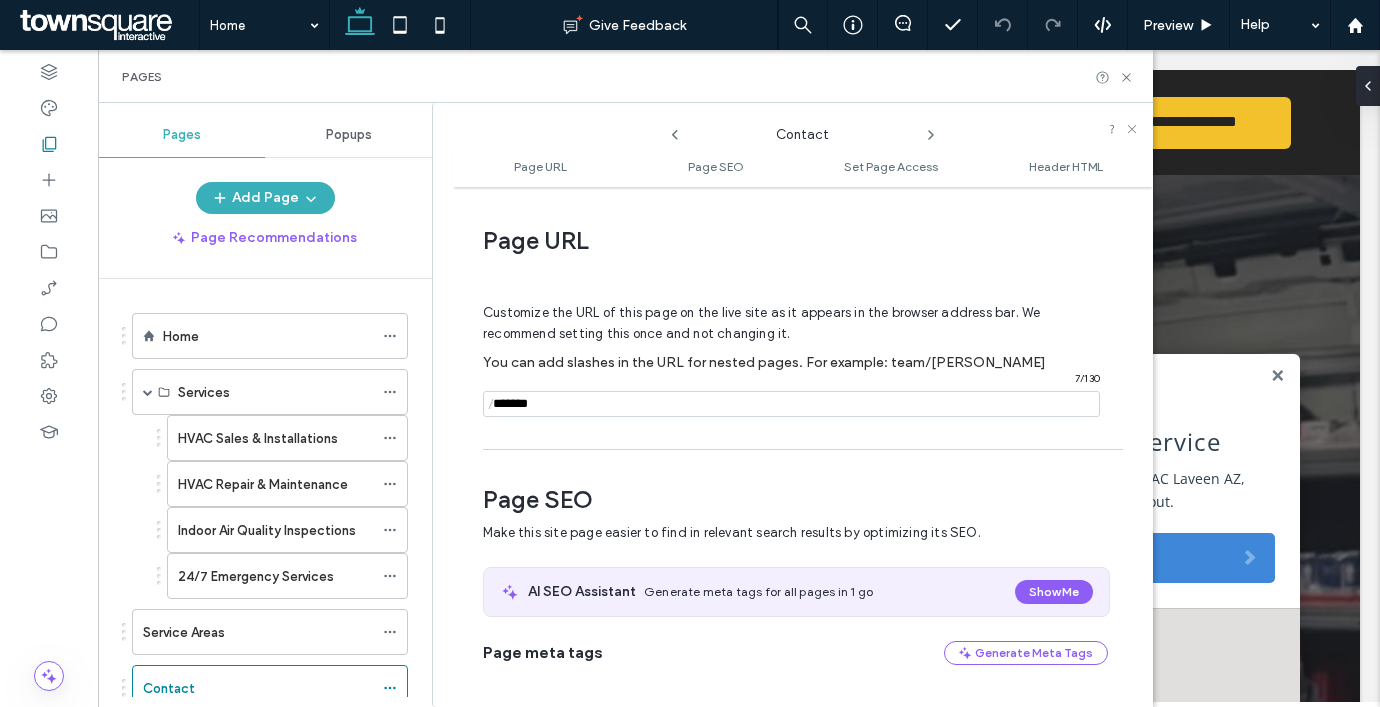 scroll, scrollTop: 10, scrollLeft: 0, axis: vertical 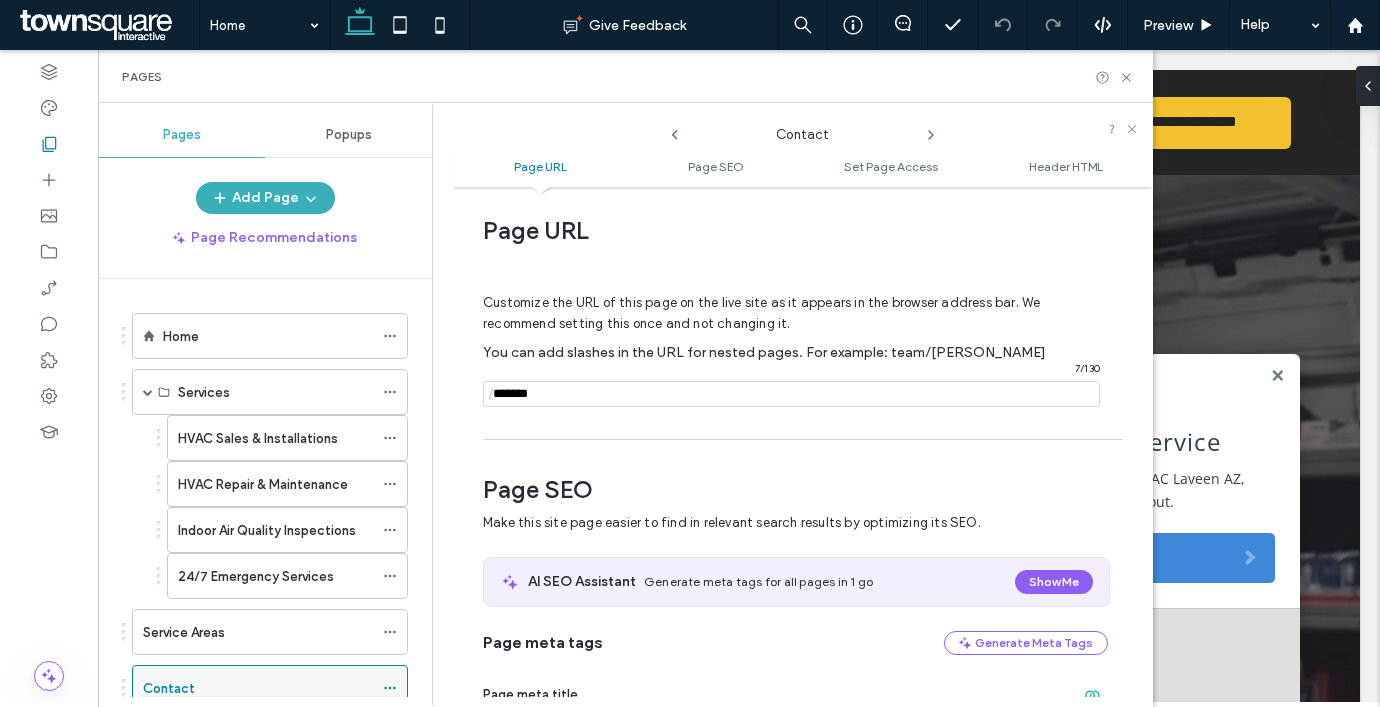 click on "Contact" at bounding box center [258, 688] 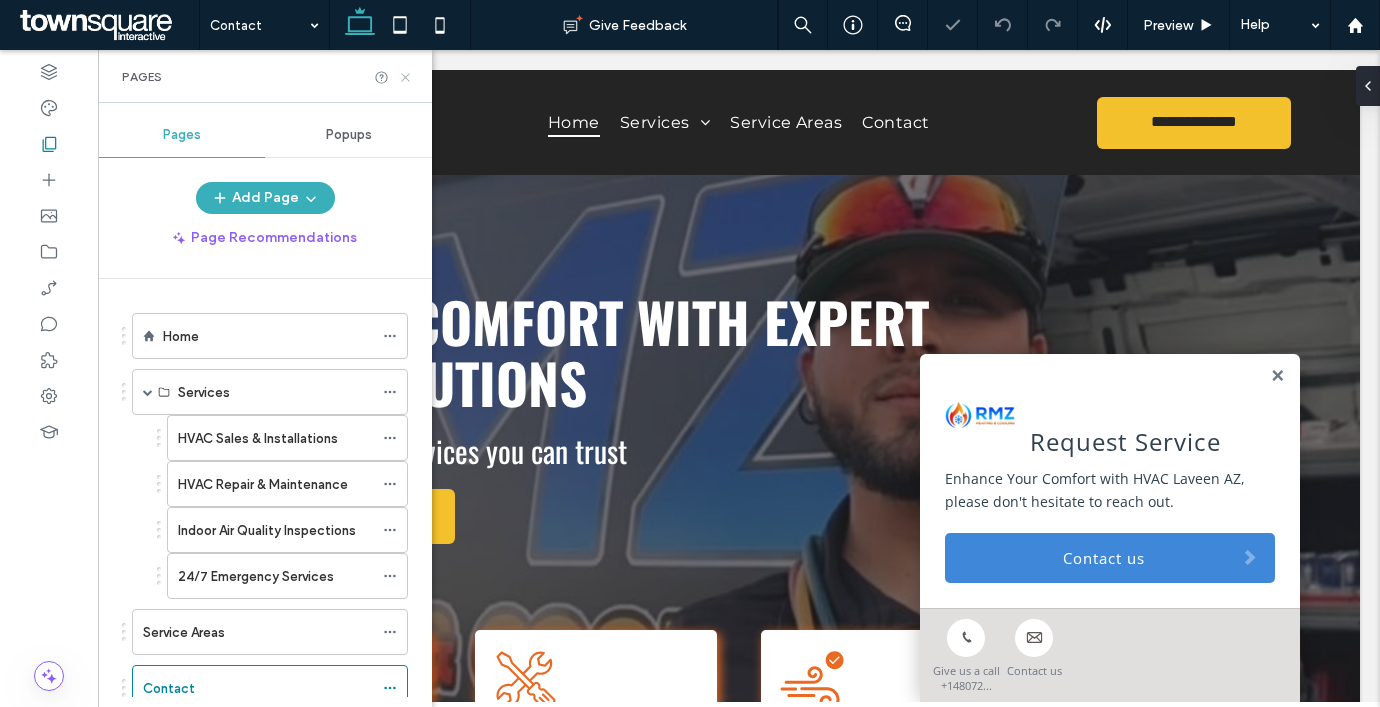 click 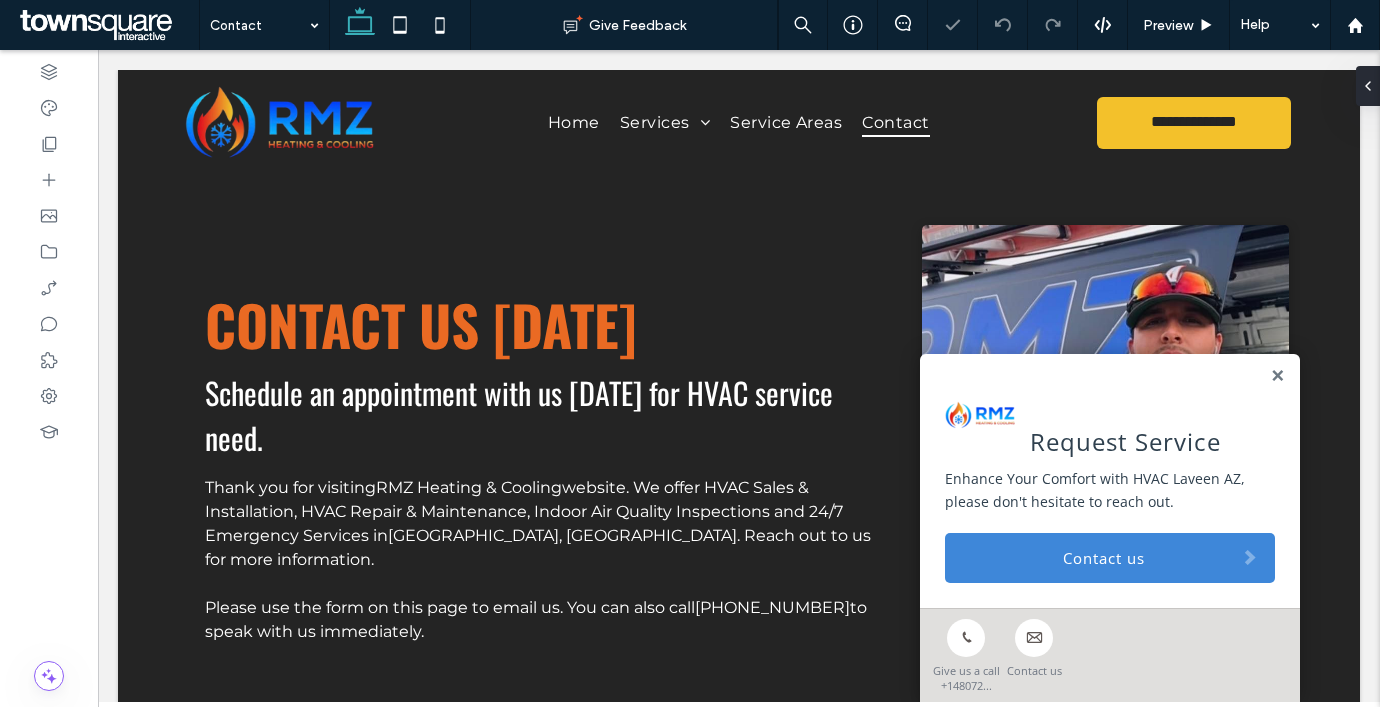 scroll, scrollTop: 0, scrollLeft: 0, axis: both 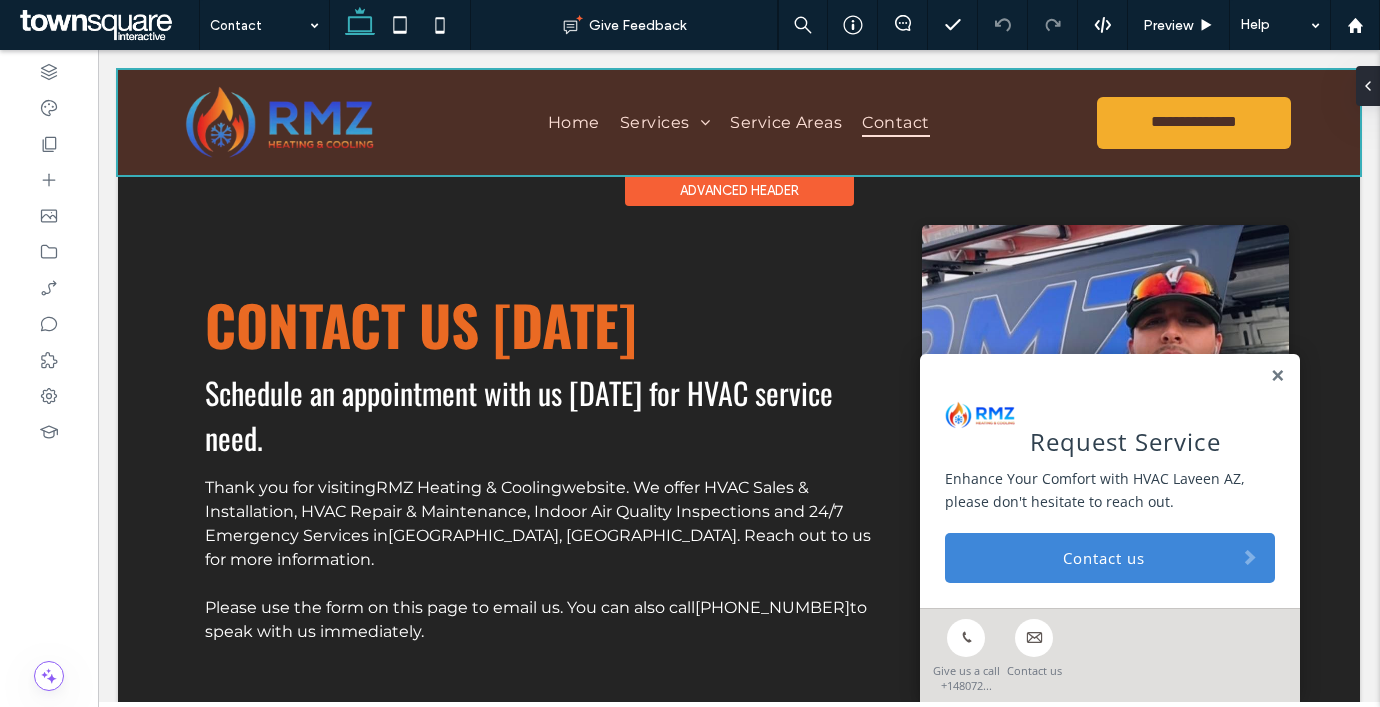 click at bounding box center [739, 122] 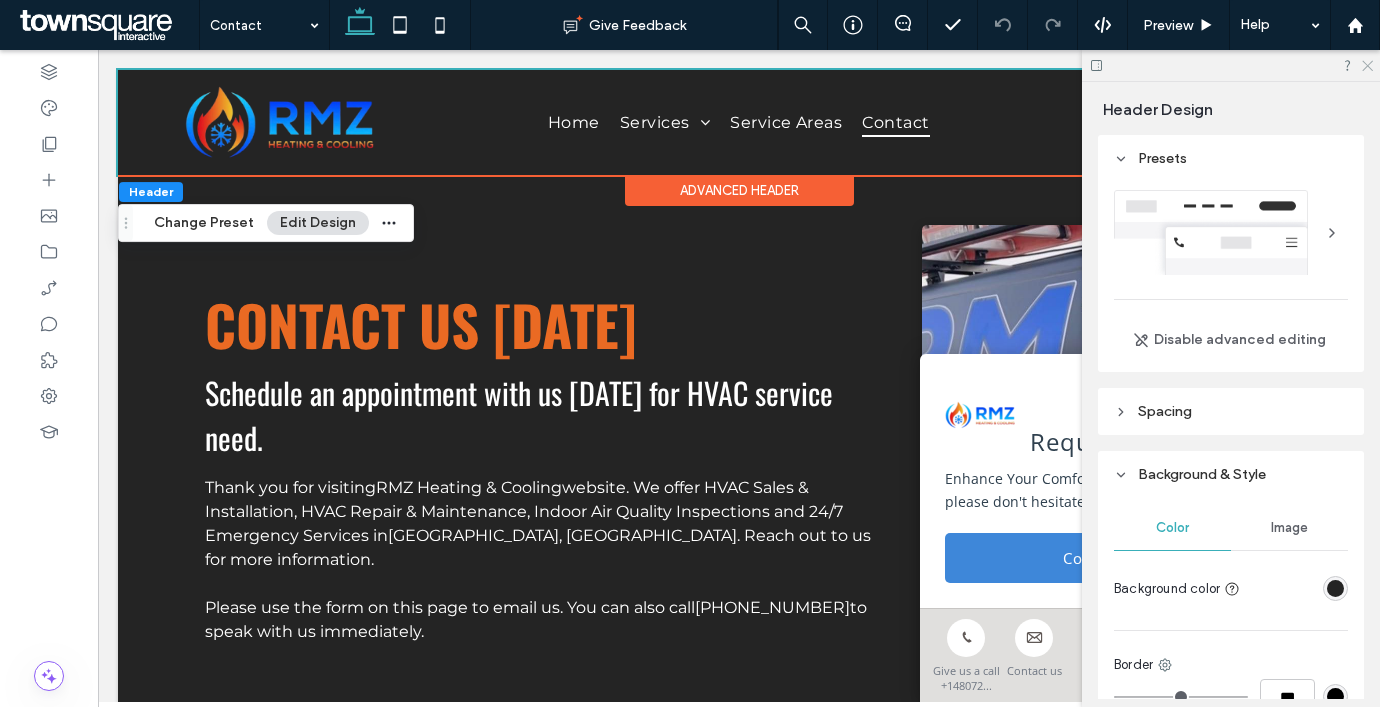 click 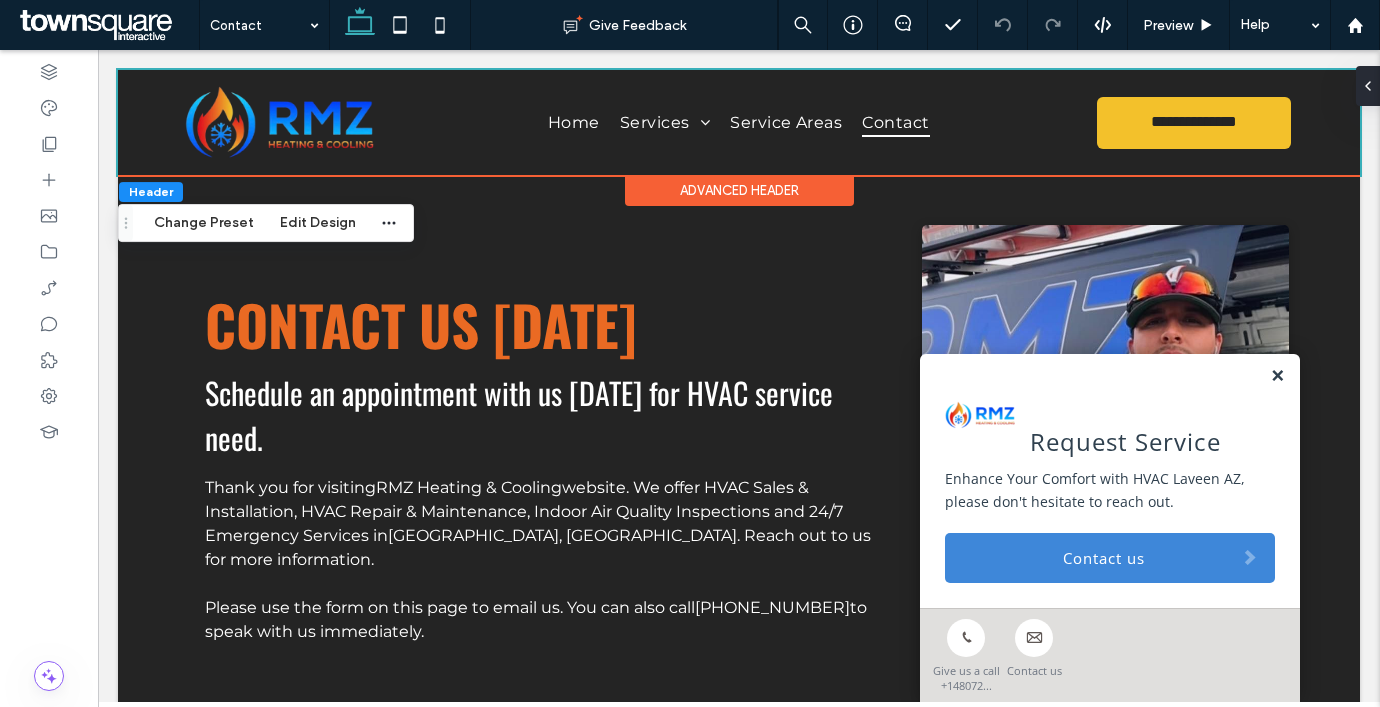 click at bounding box center [1277, 376] 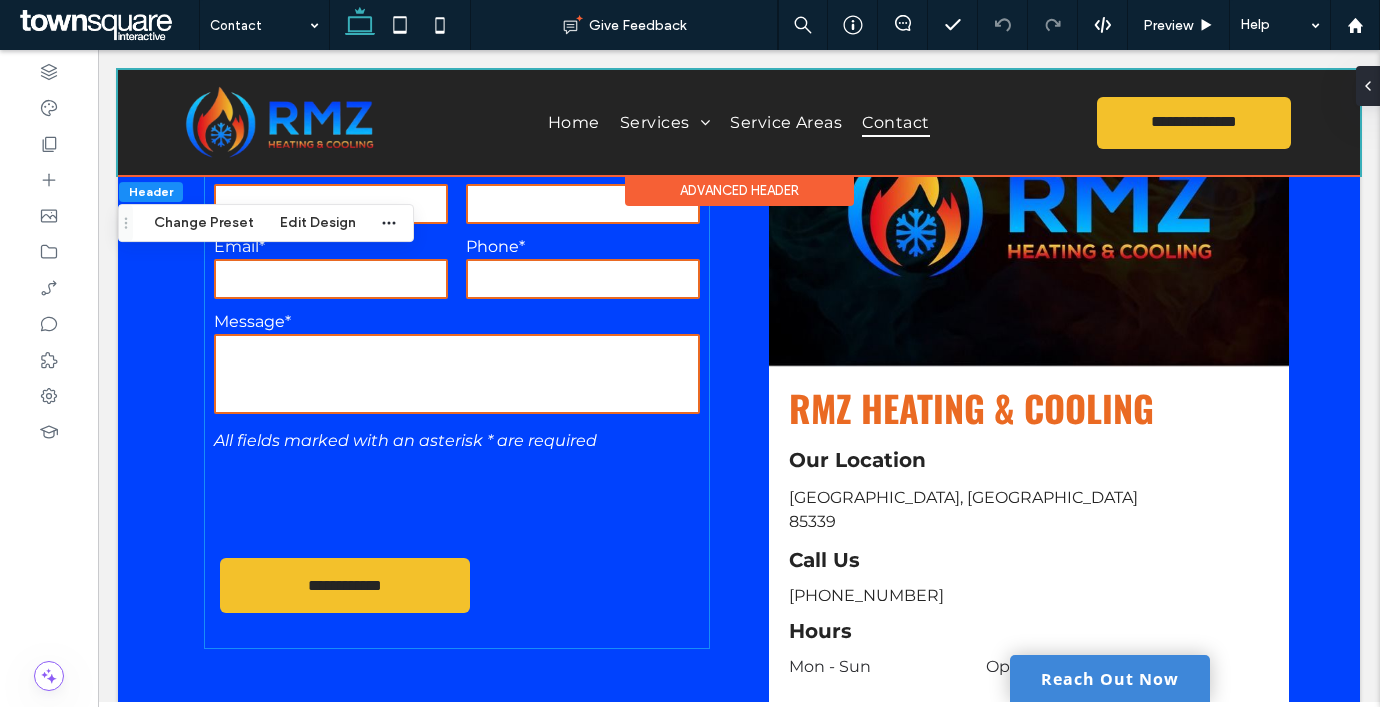 scroll, scrollTop: 755, scrollLeft: 0, axis: vertical 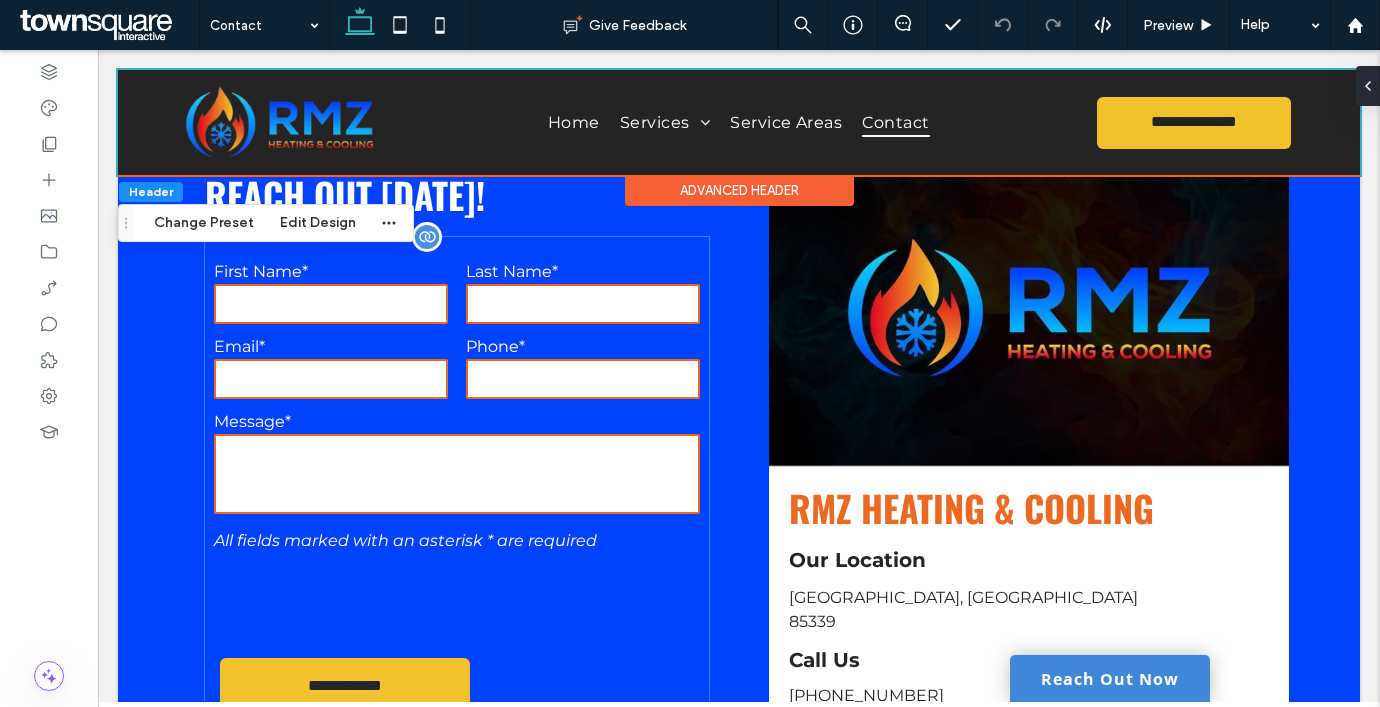 click at bounding box center (457, 474) 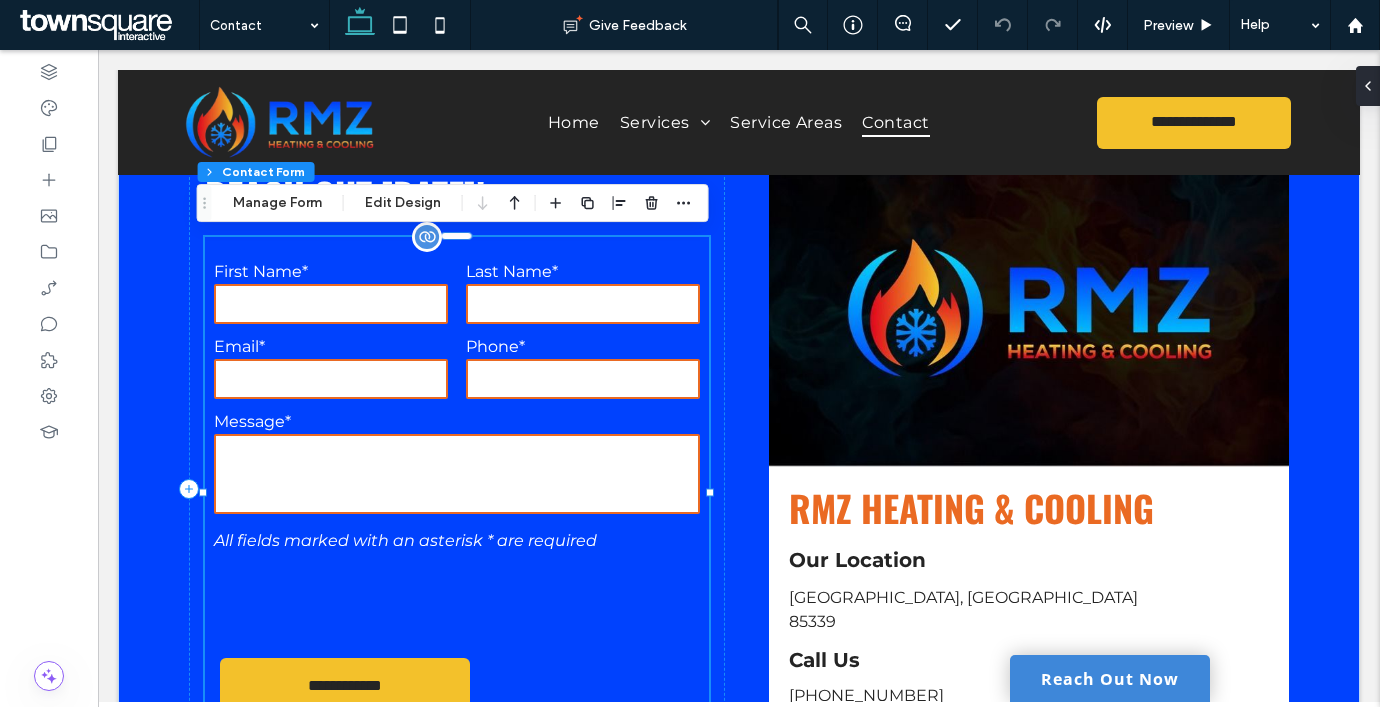 type on "*" 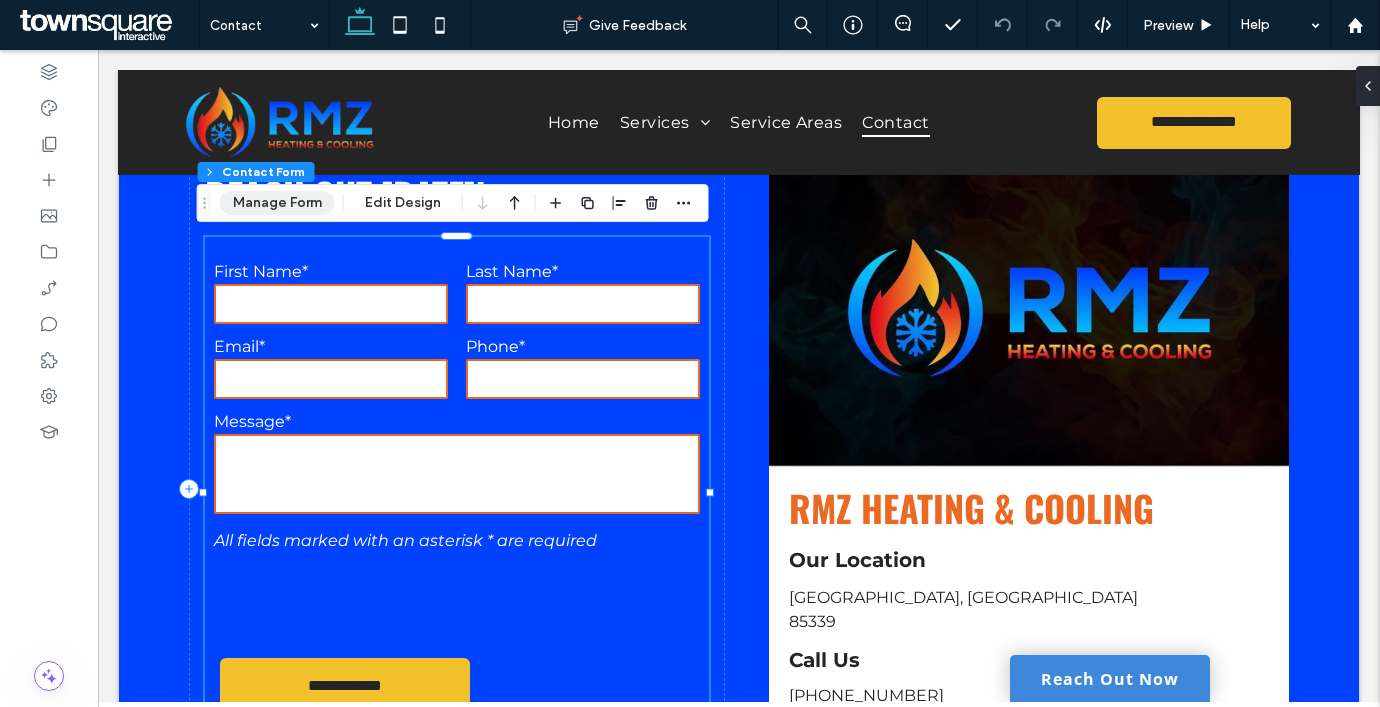 click on "Manage Form" at bounding box center (277, 203) 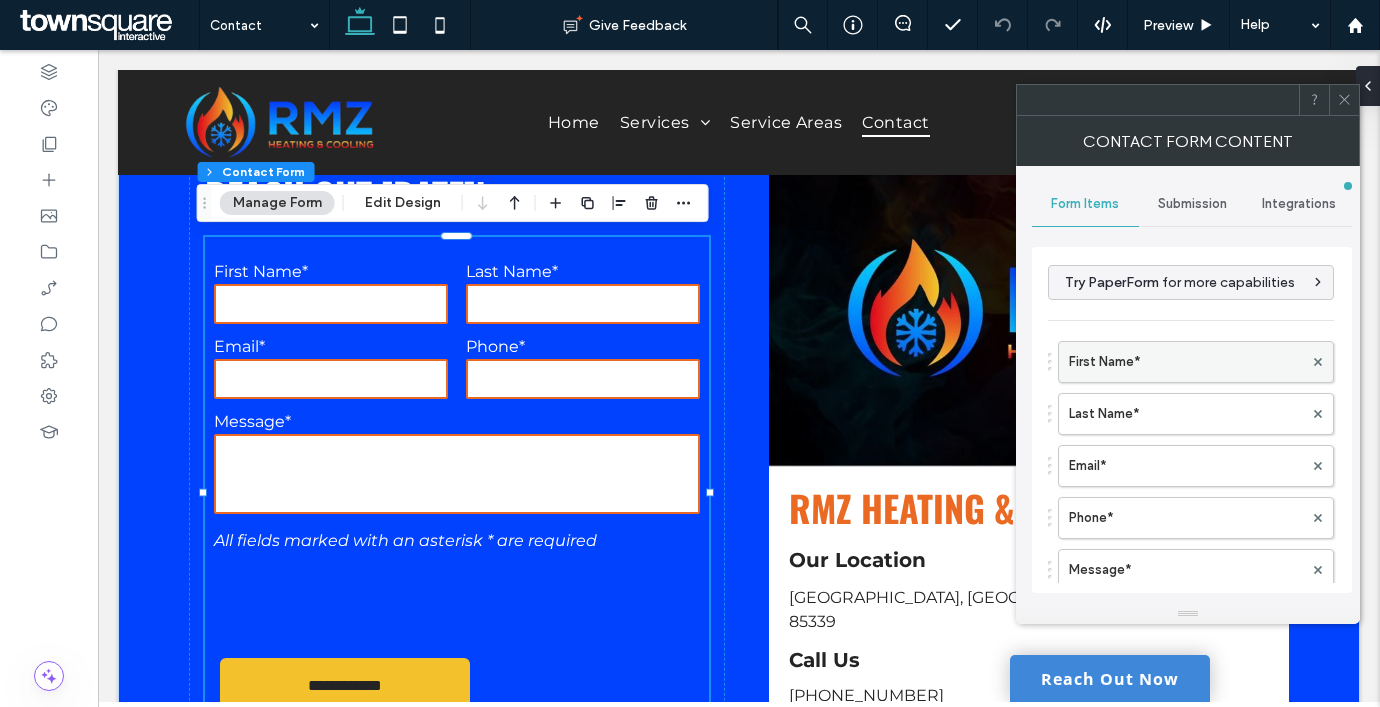 click on "First Name*" at bounding box center (1186, 362) 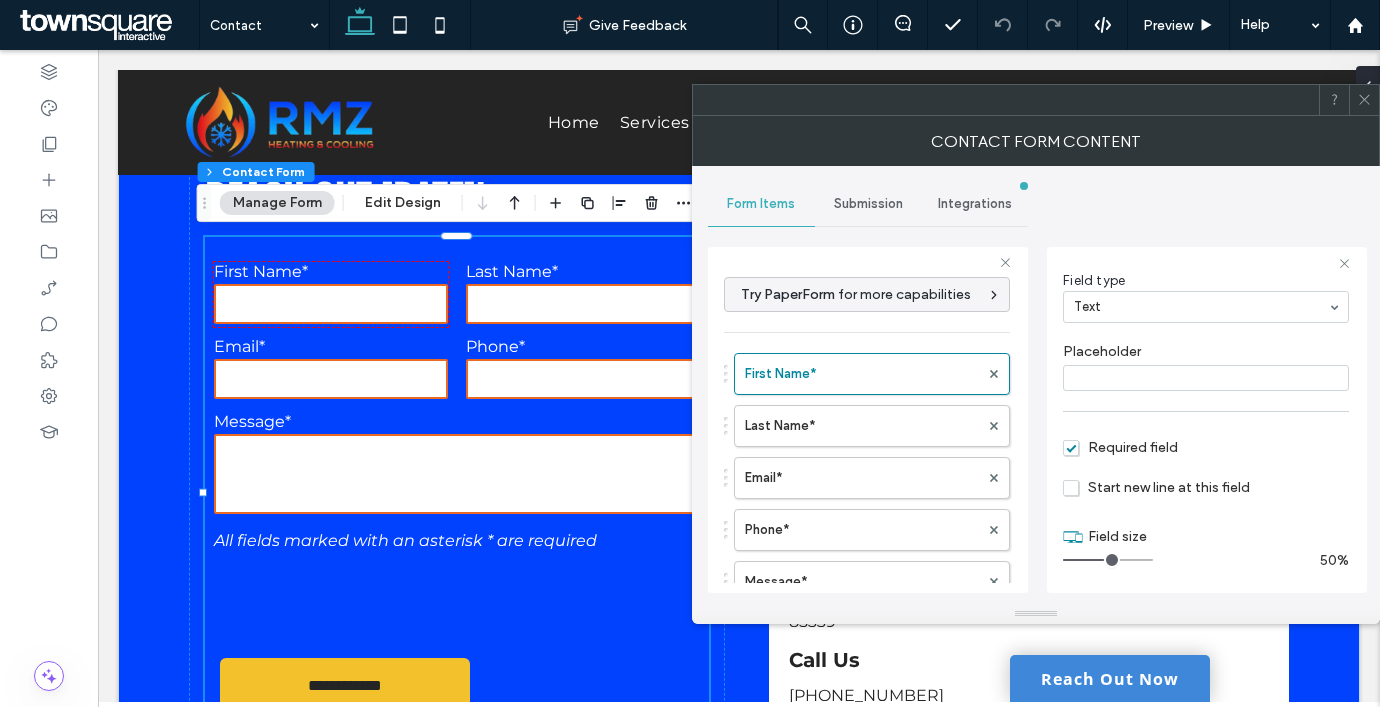 scroll, scrollTop: 124, scrollLeft: 0, axis: vertical 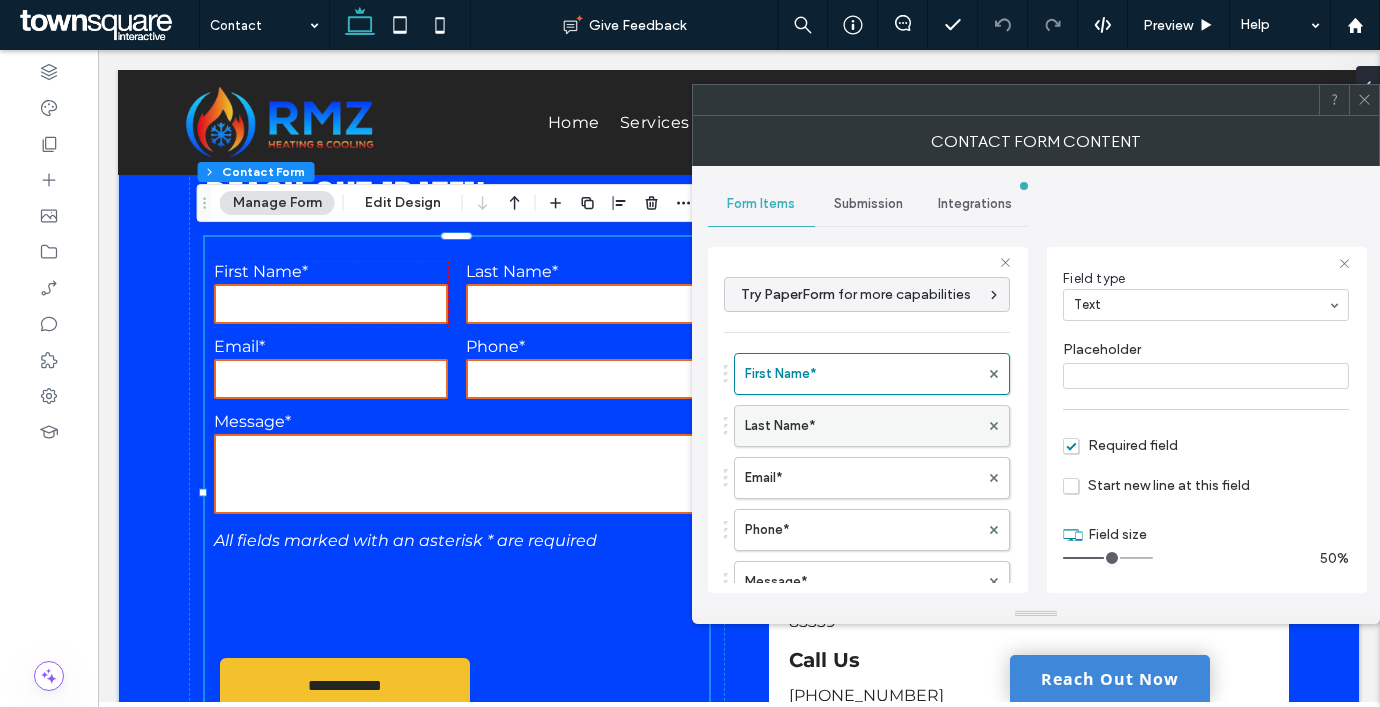 click on "Last Name*" at bounding box center [862, 426] 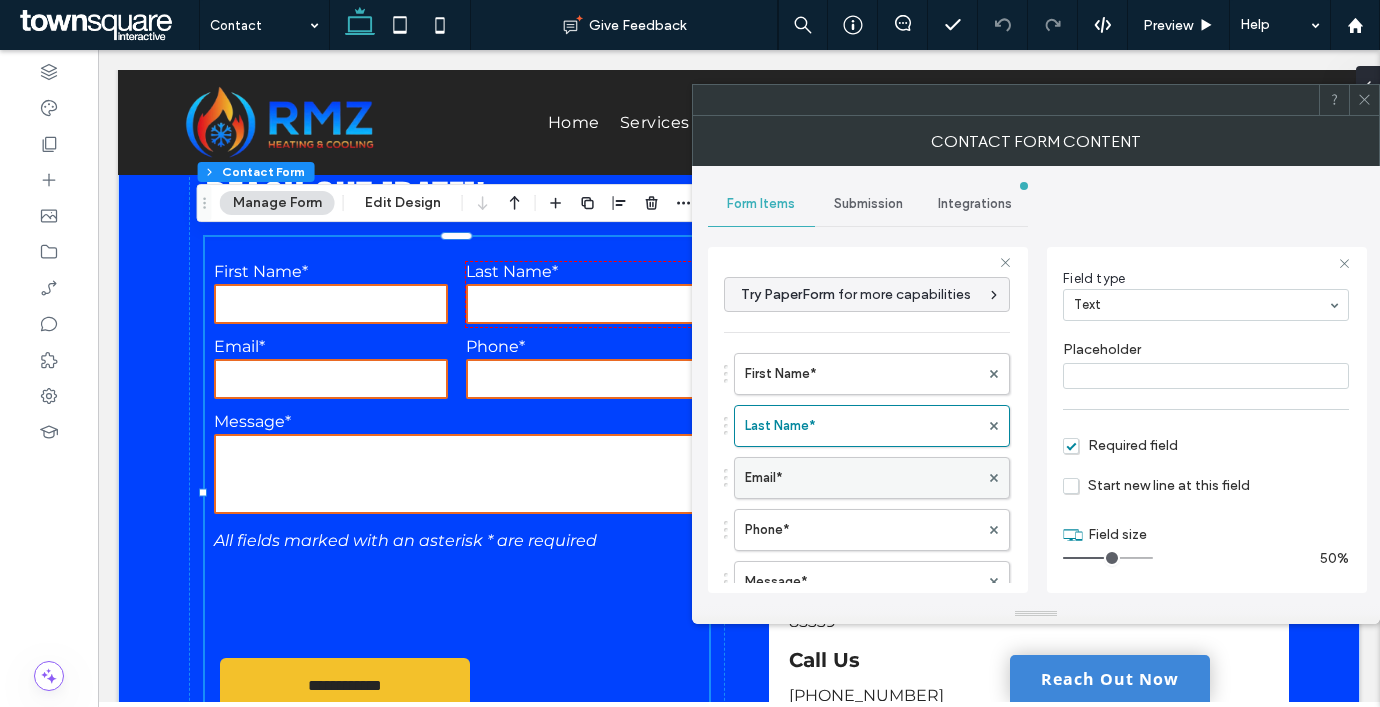 click on "Email*" at bounding box center (862, 478) 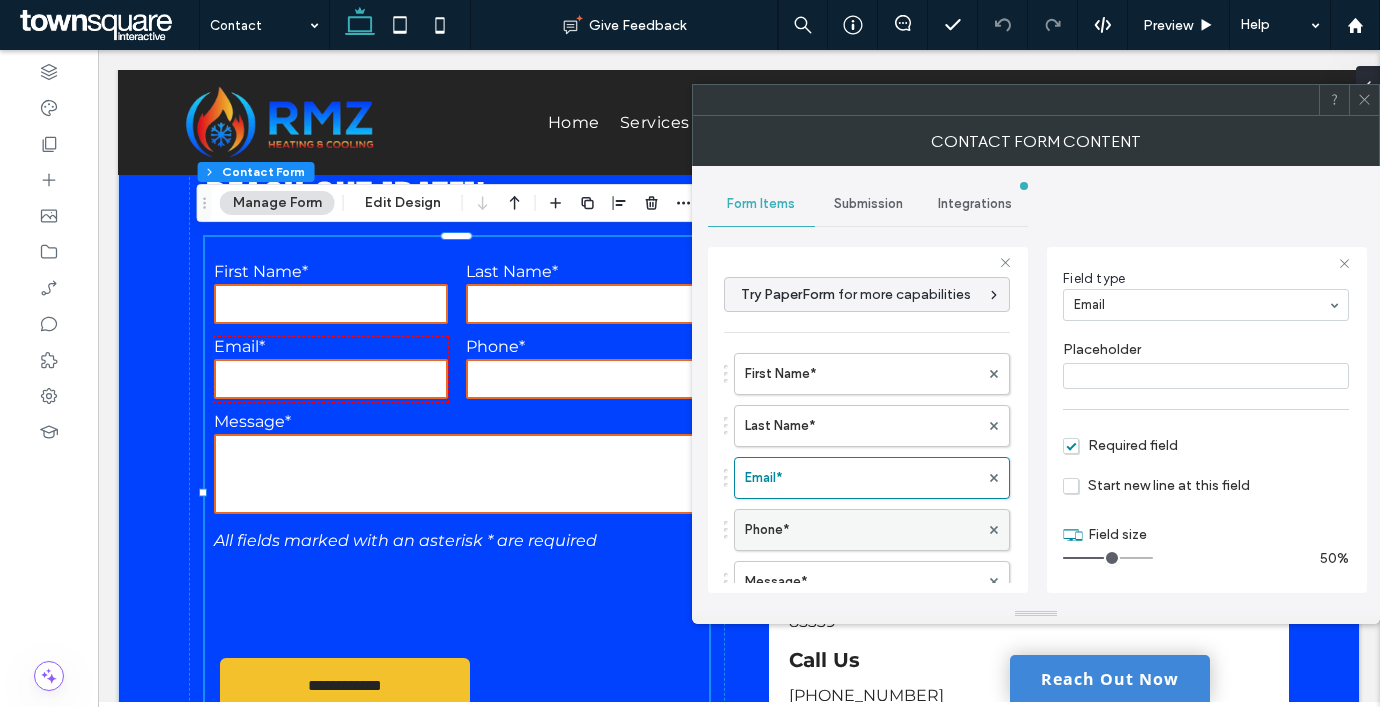 click on "Phone*" at bounding box center [862, 530] 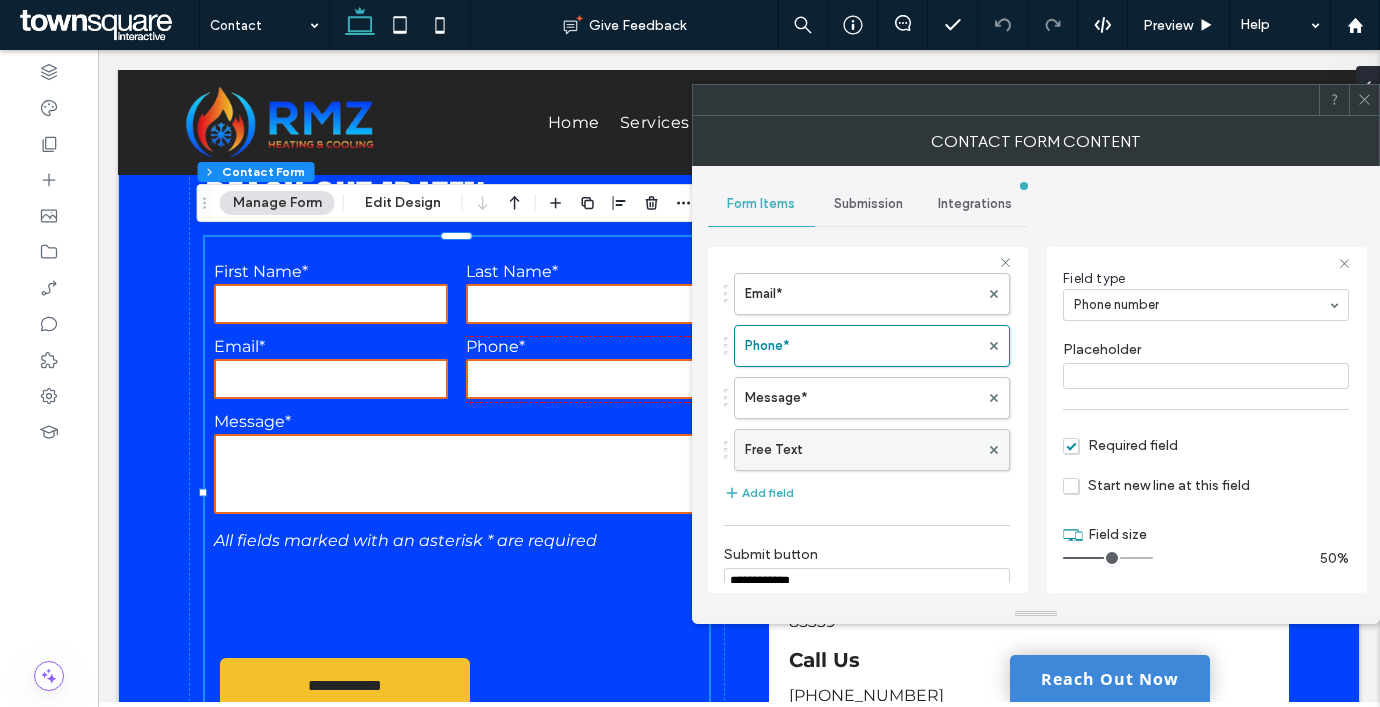 scroll, scrollTop: 200, scrollLeft: 0, axis: vertical 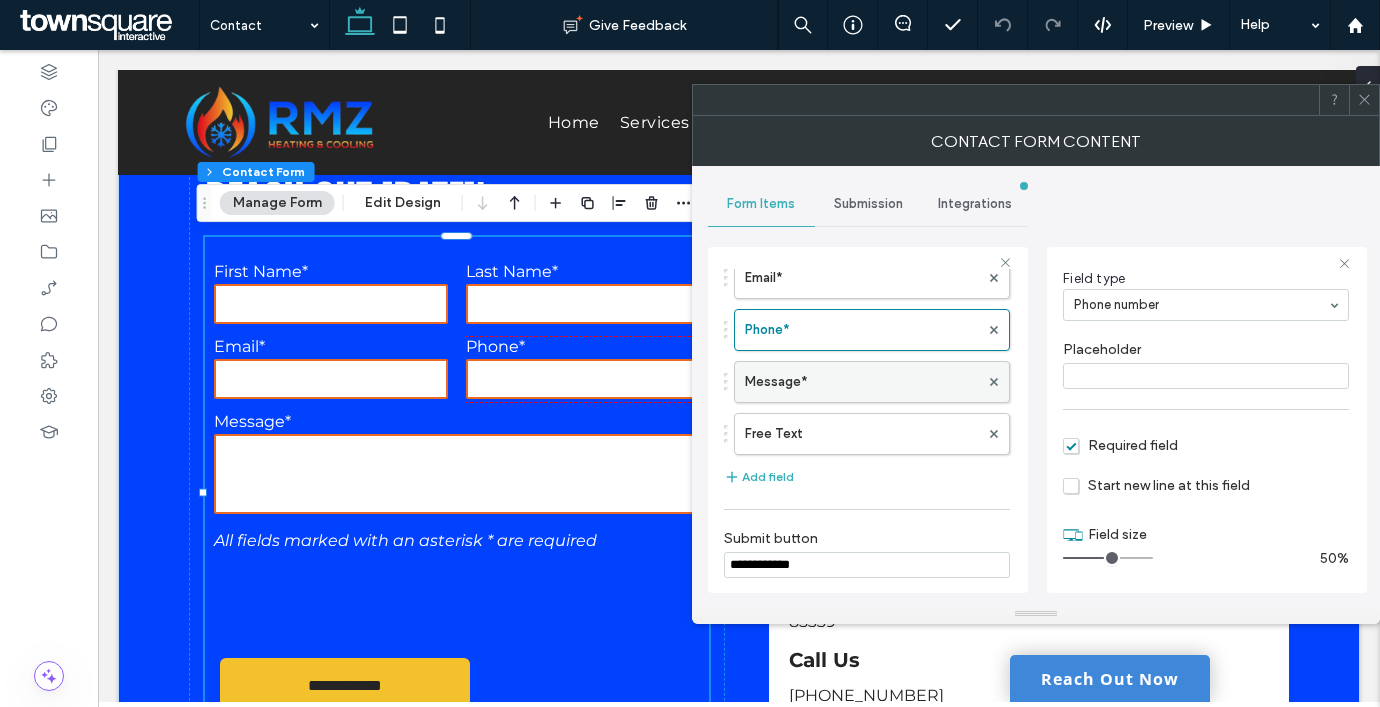 click on "Message*" at bounding box center (862, 382) 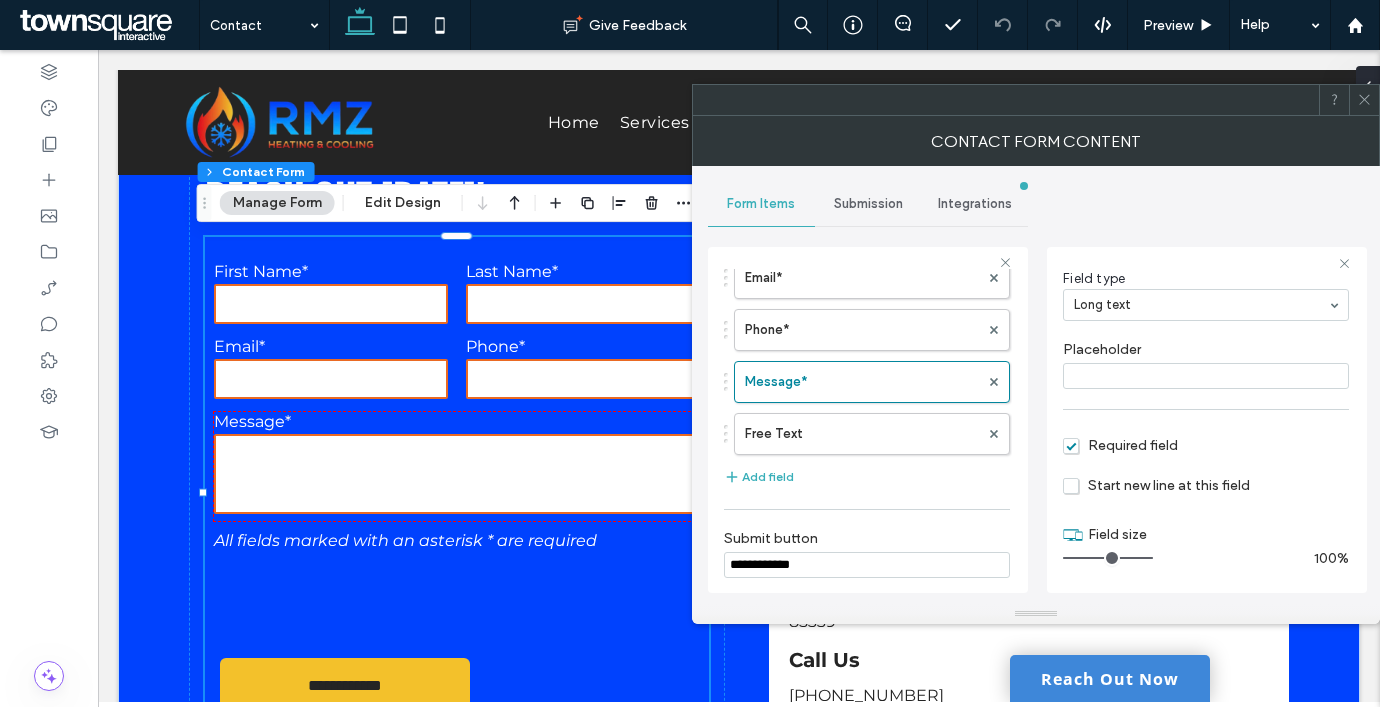 click on "Submission" at bounding box center [868, 204] 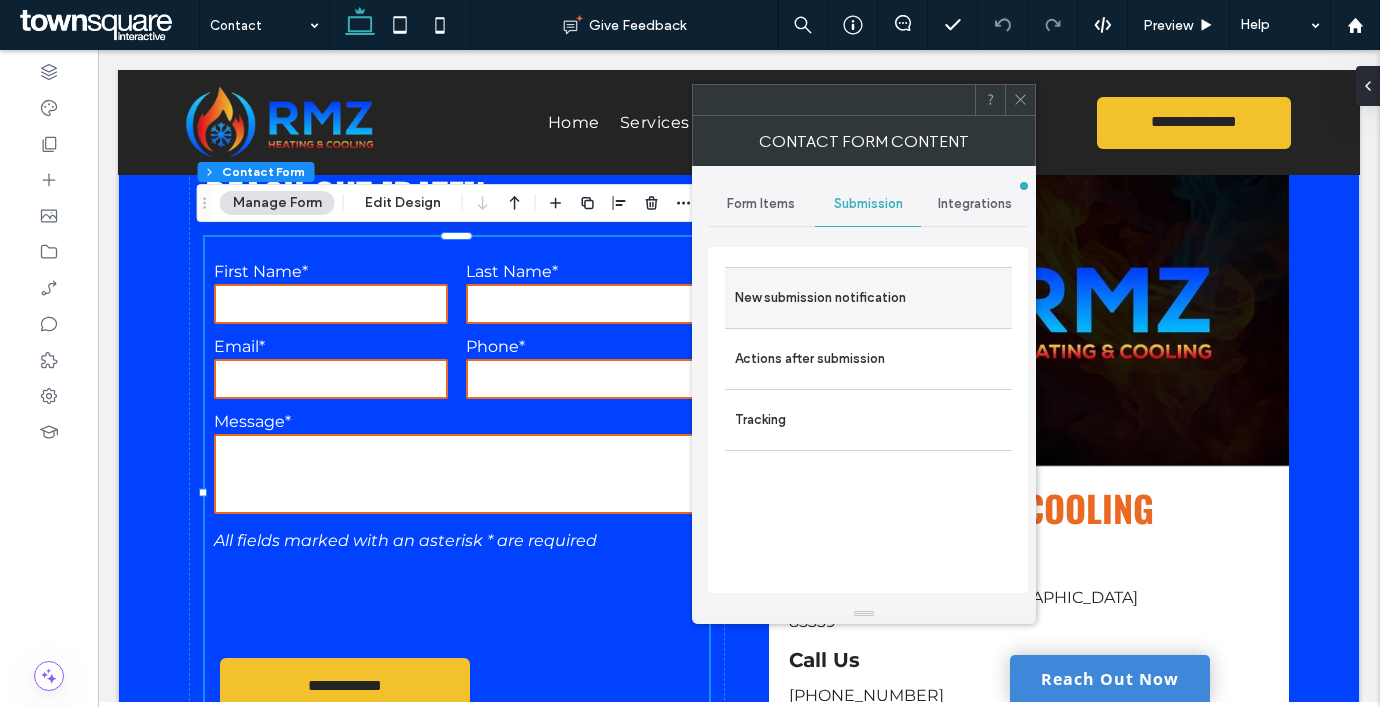 click on "New submission notification" at bounding box center [868, 298] 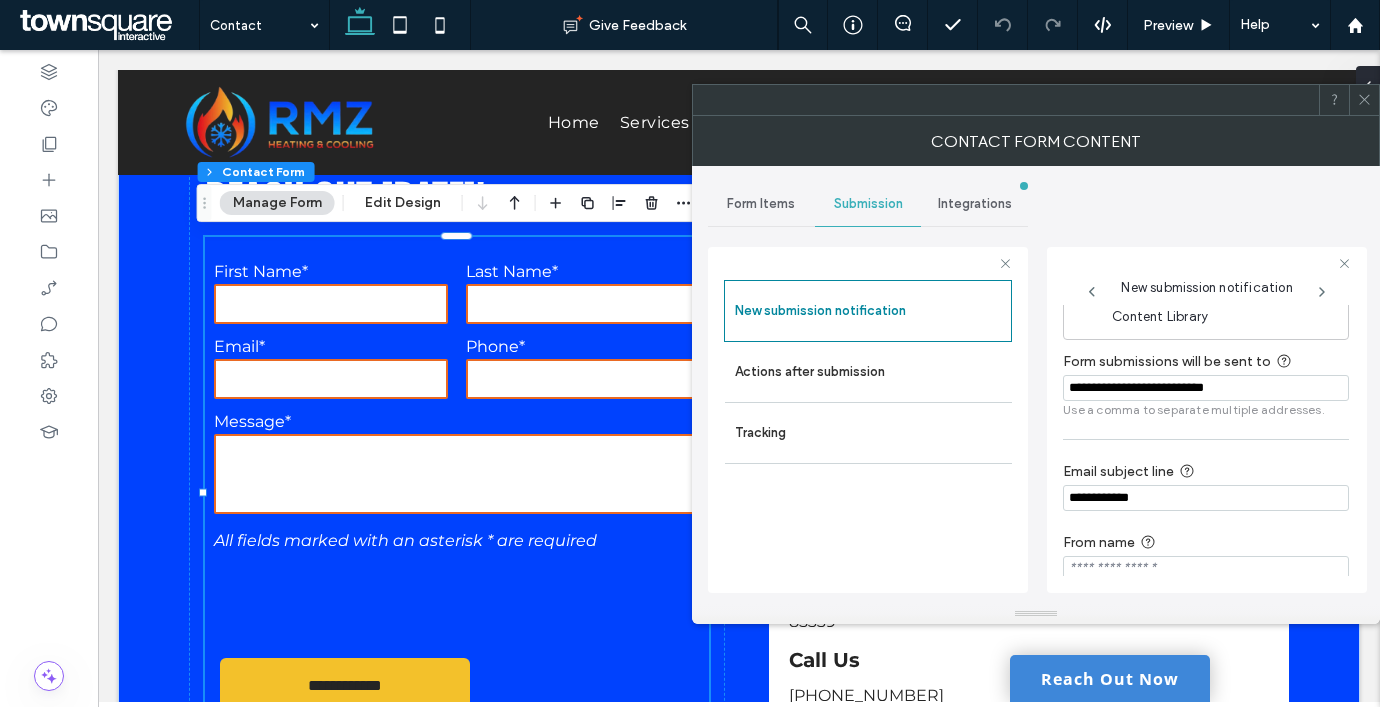 scroll, scrollTop: 72, scrollLeft: 0, axis: vertical 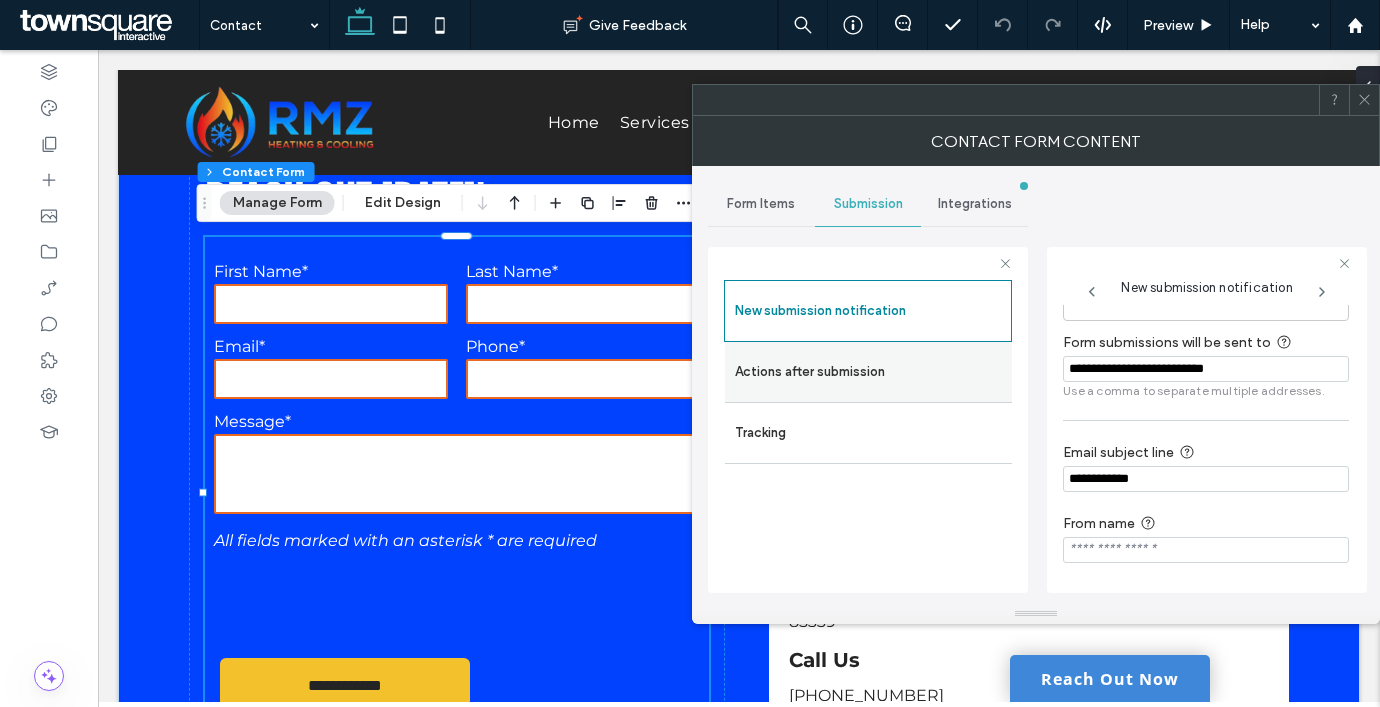 click on "Actions after submission" at bounding box center [868, 372] 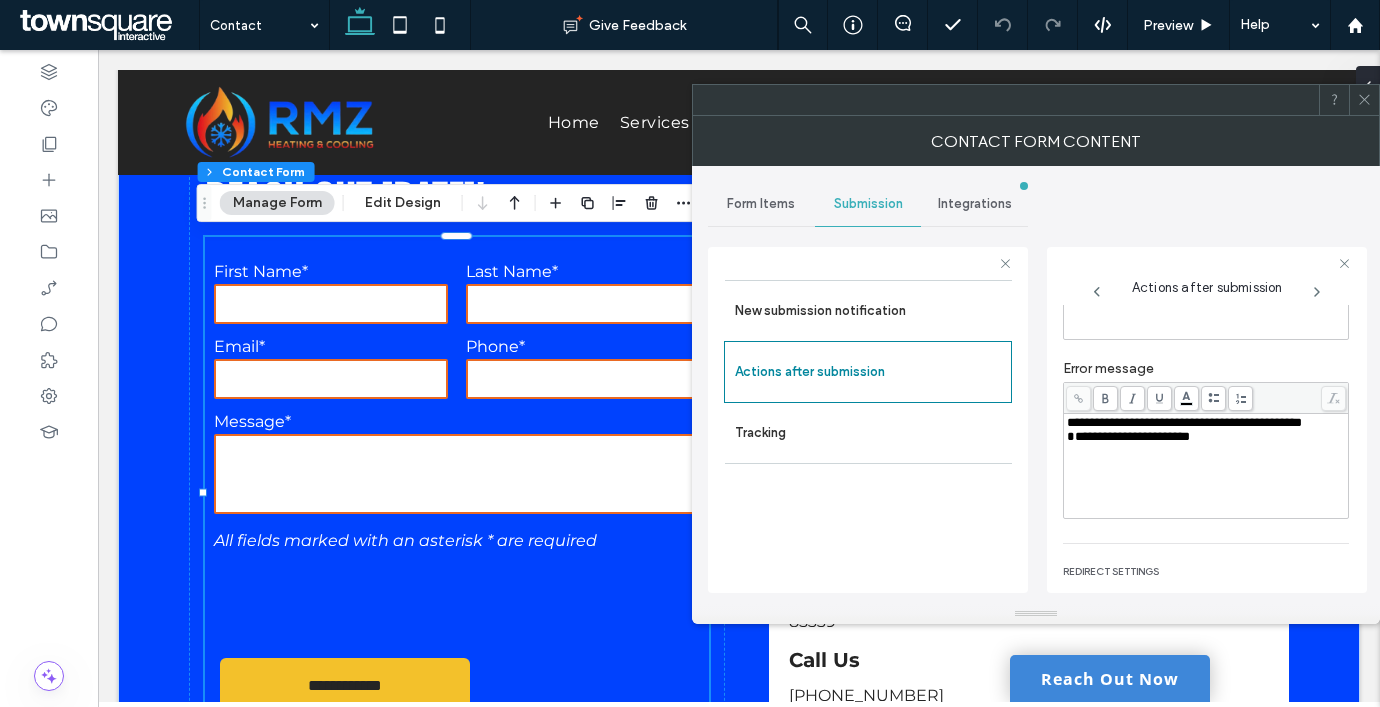 scroll, scrollTop: 345, scrollLeft: 0, axis: vertical 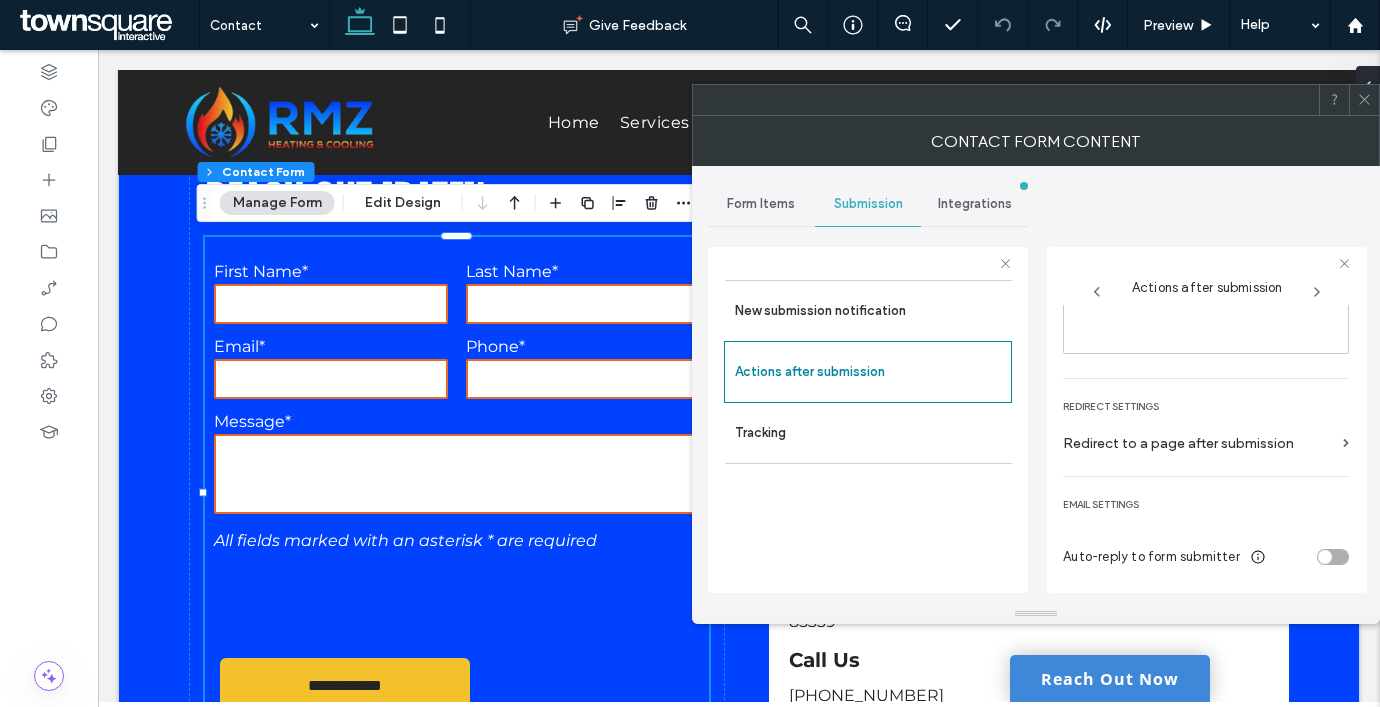 click 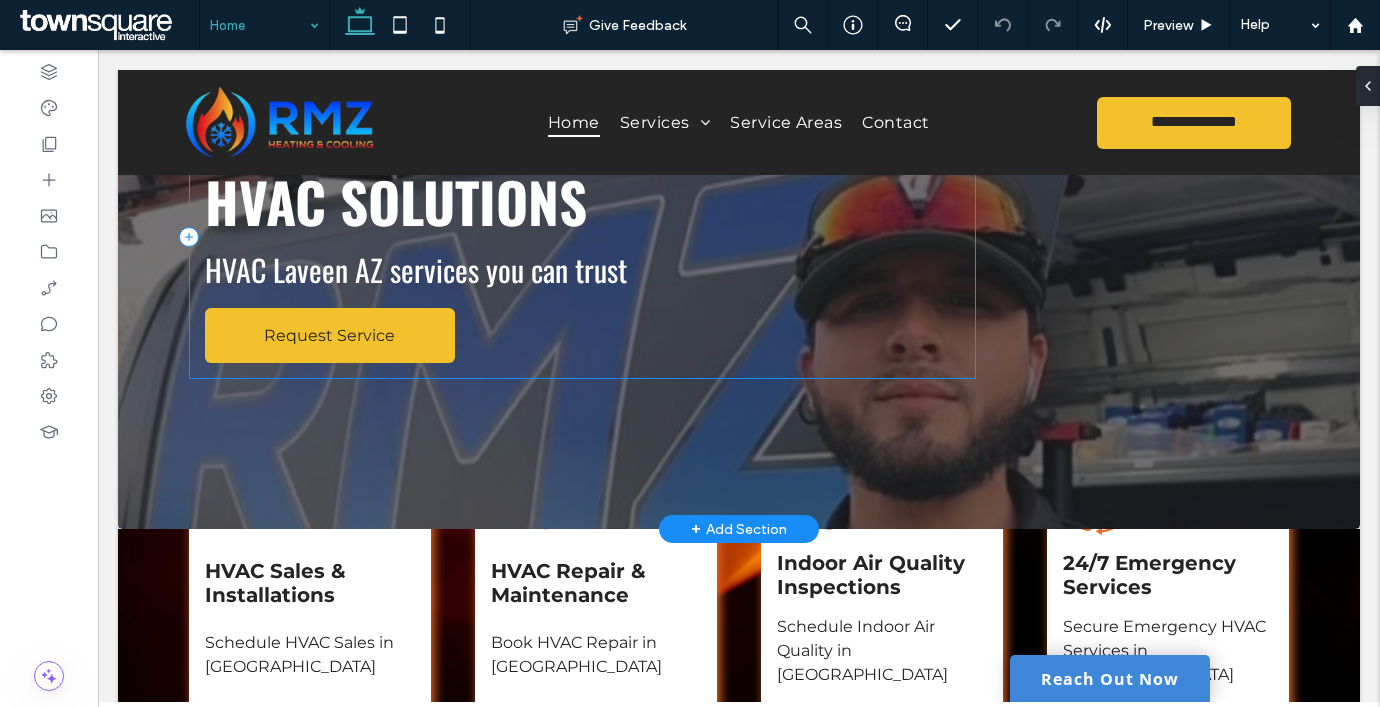 scroll, scrollTop: 0, scrollLeft: 0, axis: both 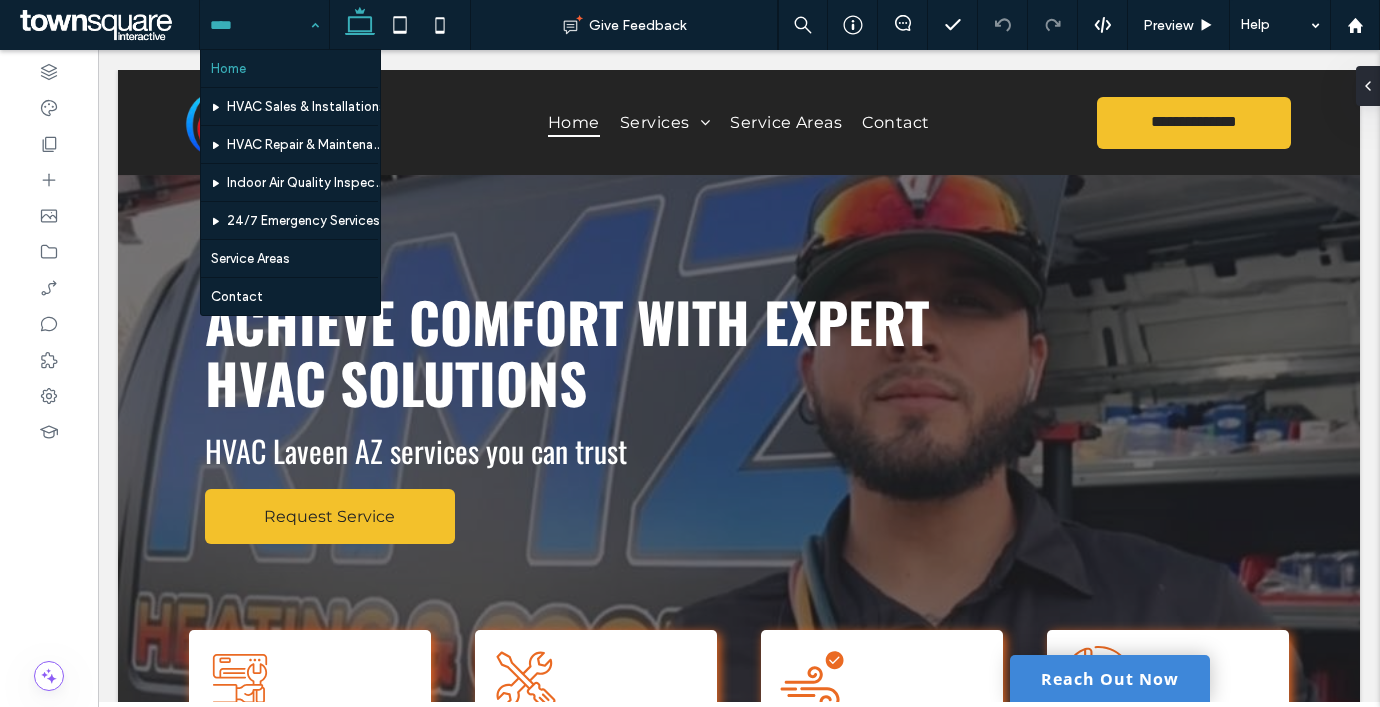 click on "Home HVAC Sales & Installations HVAC Repair & Maintenance Indoor Air Quality Inspections 24/7 Emergency Services Service Areas Contact" at bounding box center (264, 25) 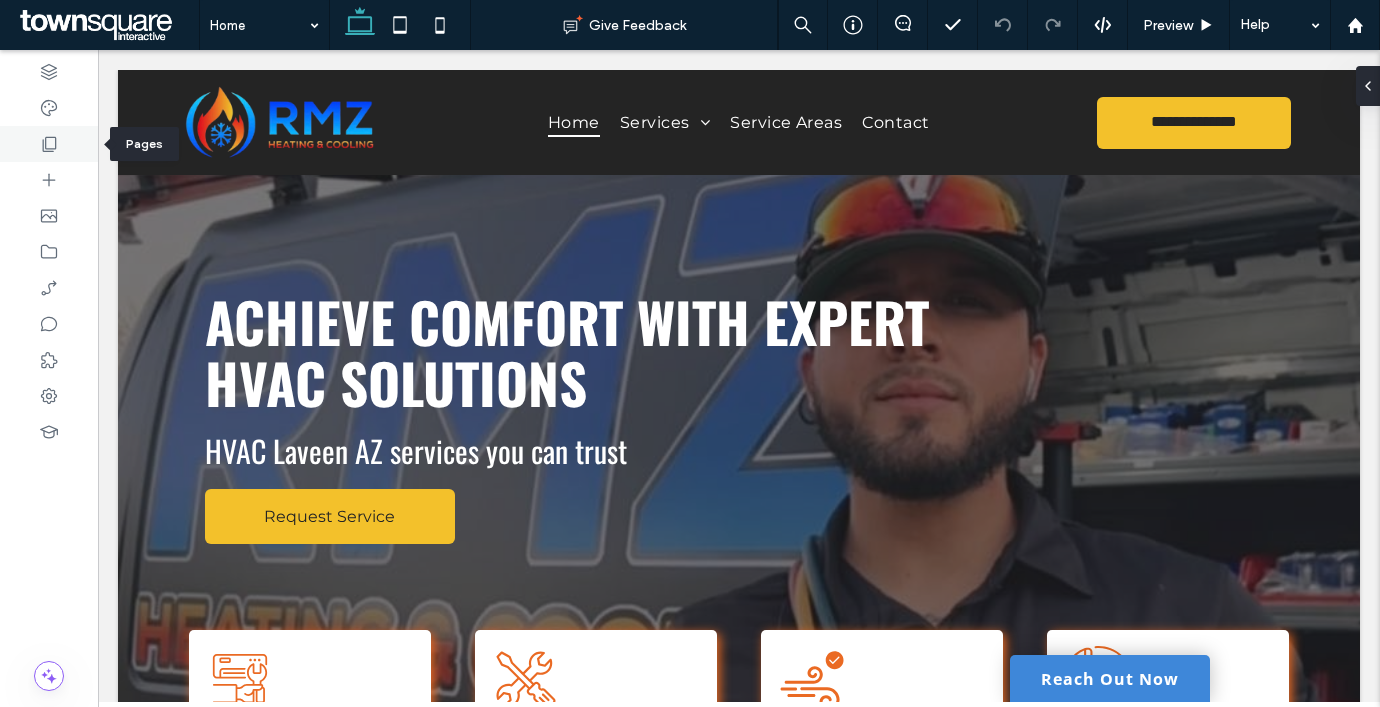 drag, startPoint x: 57, startPoint y: 149, endPoint x: 67, endPoint y: 148, distance: 10.049875 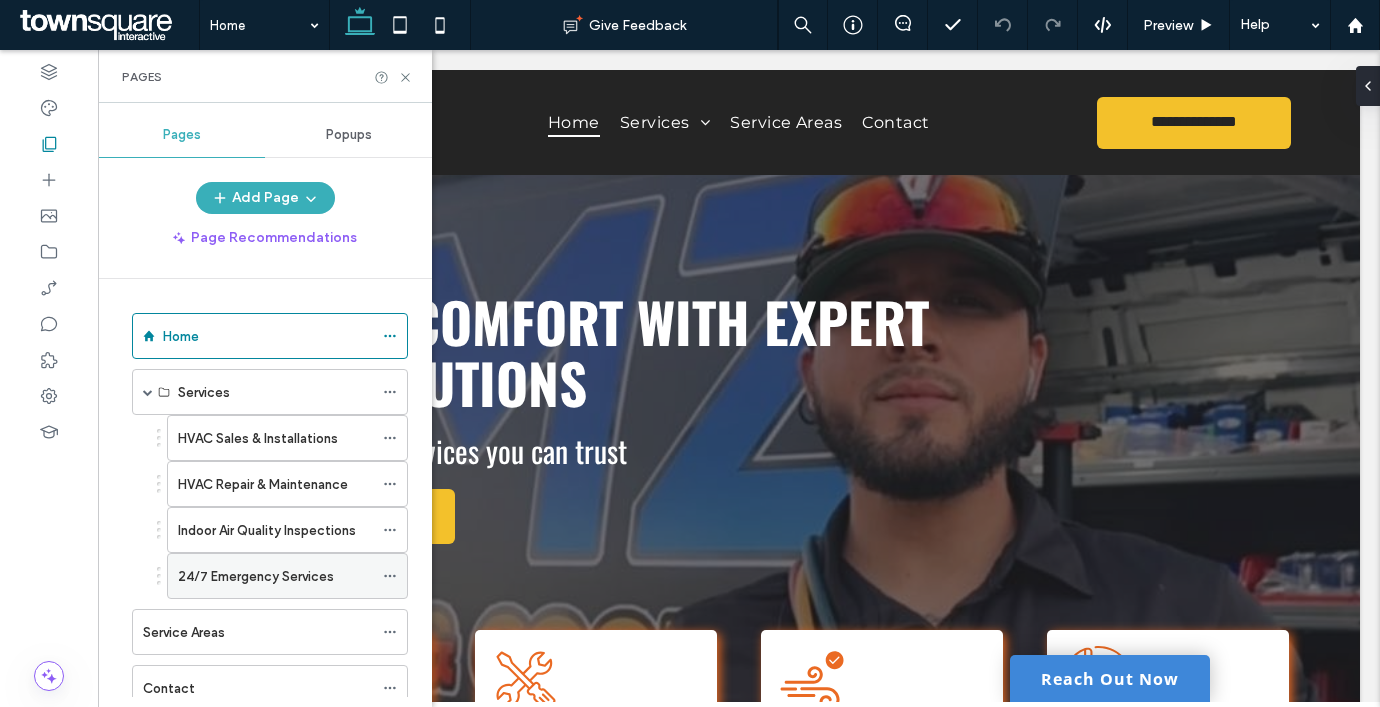 click 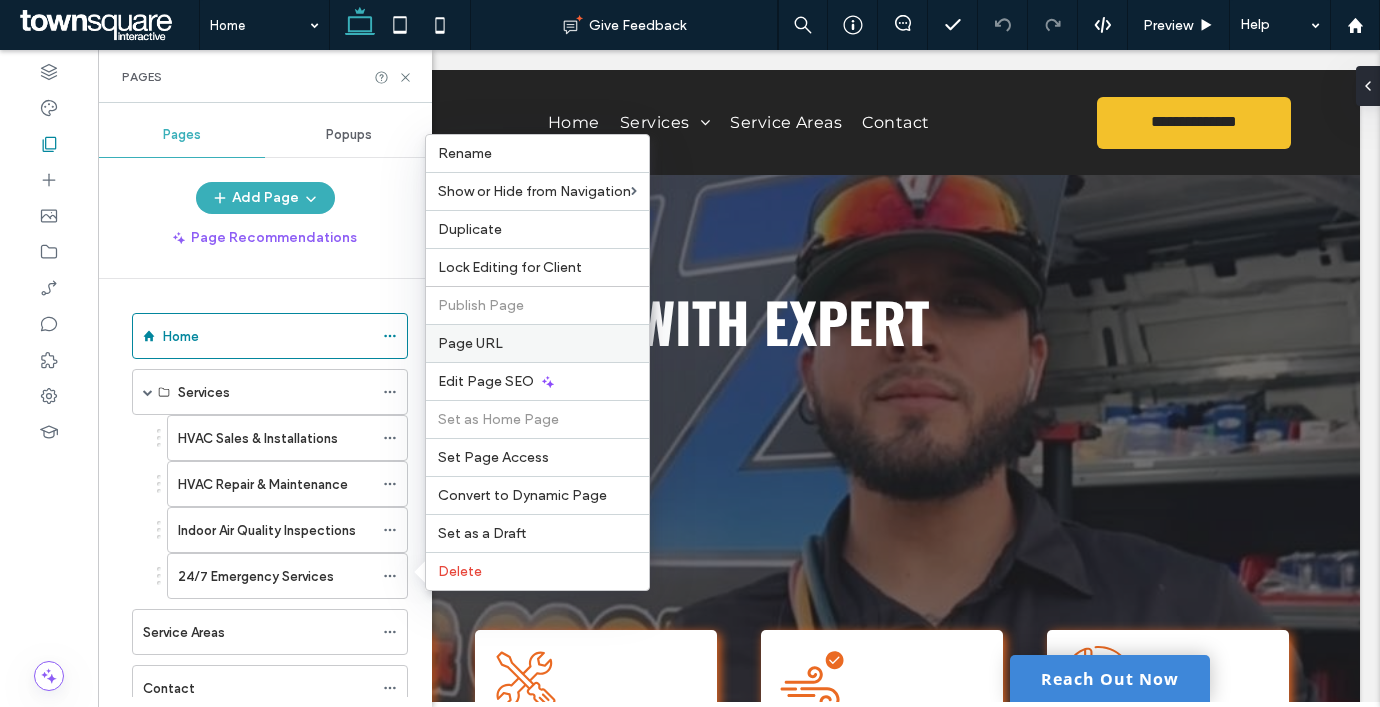 click on "Page URL" at bounding box center [537, 343] 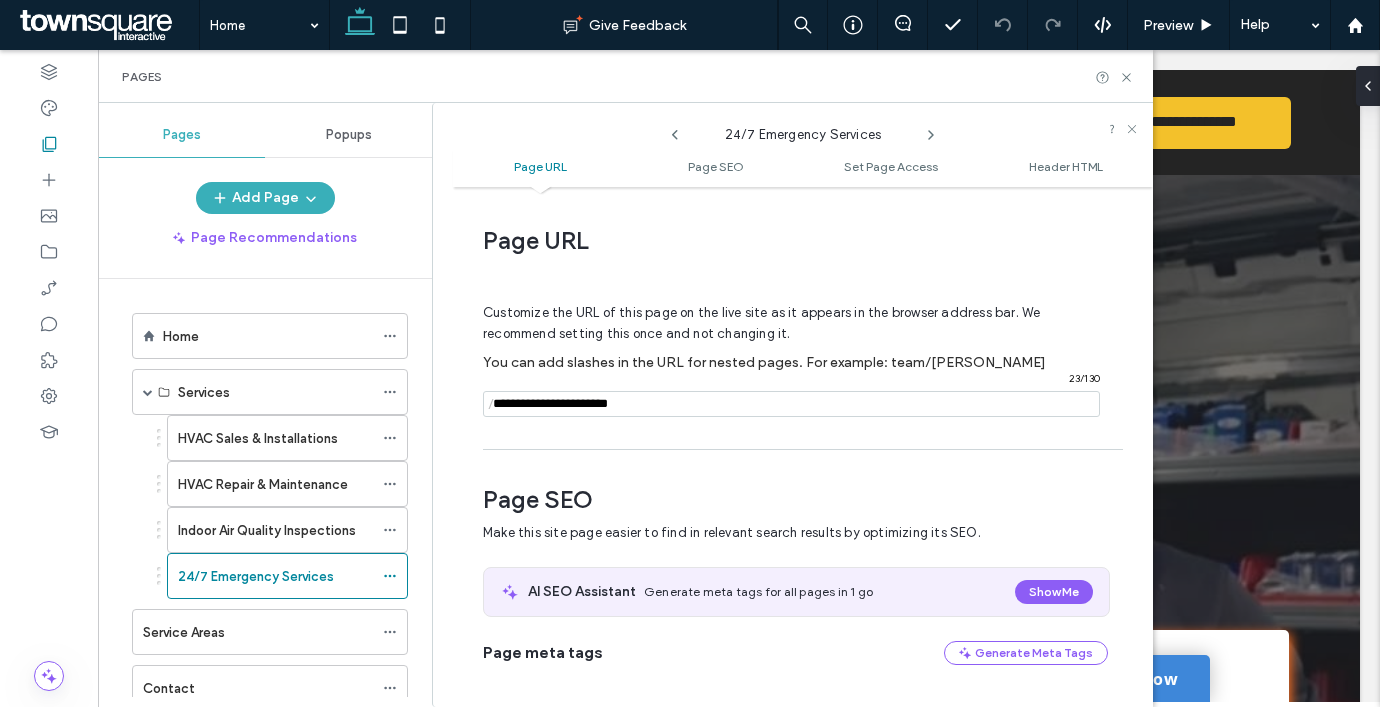 scroll, scrollTop: 10, scrollLeft: 0, axis: vertical 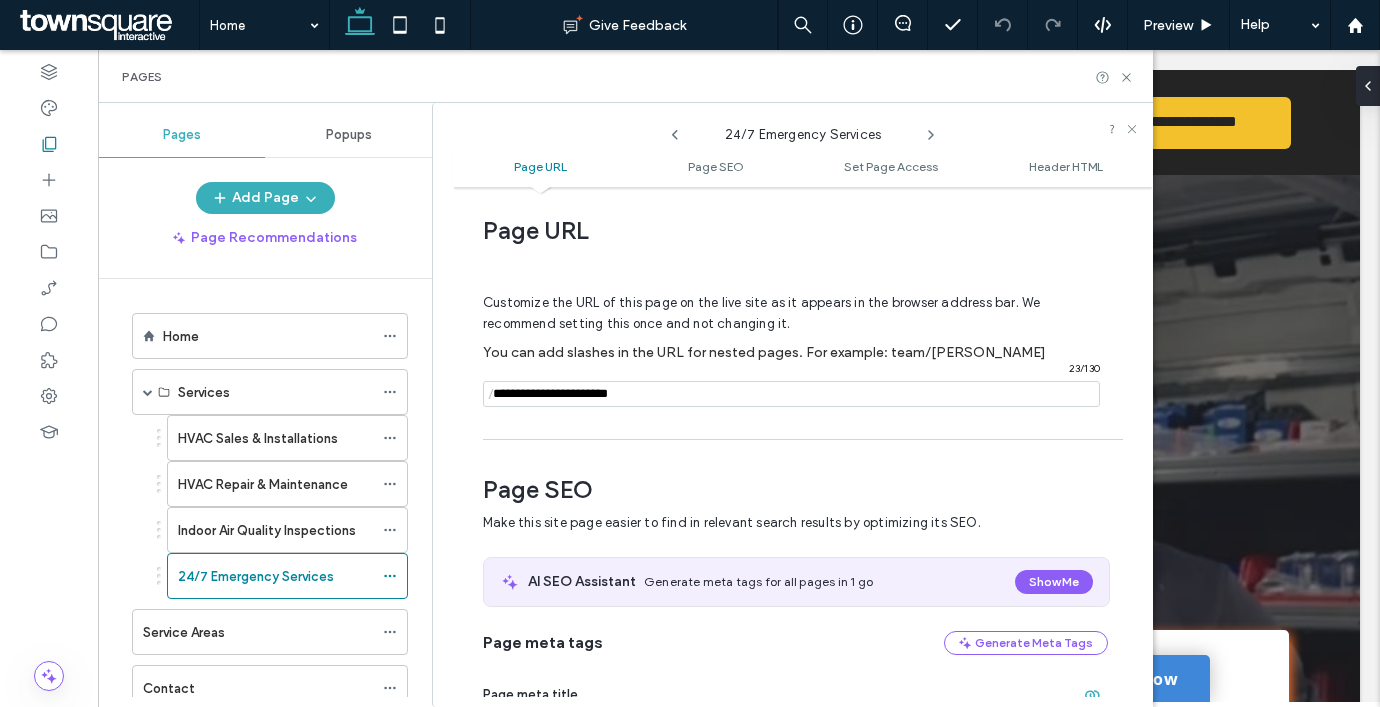click at bounding box center (791, 394) 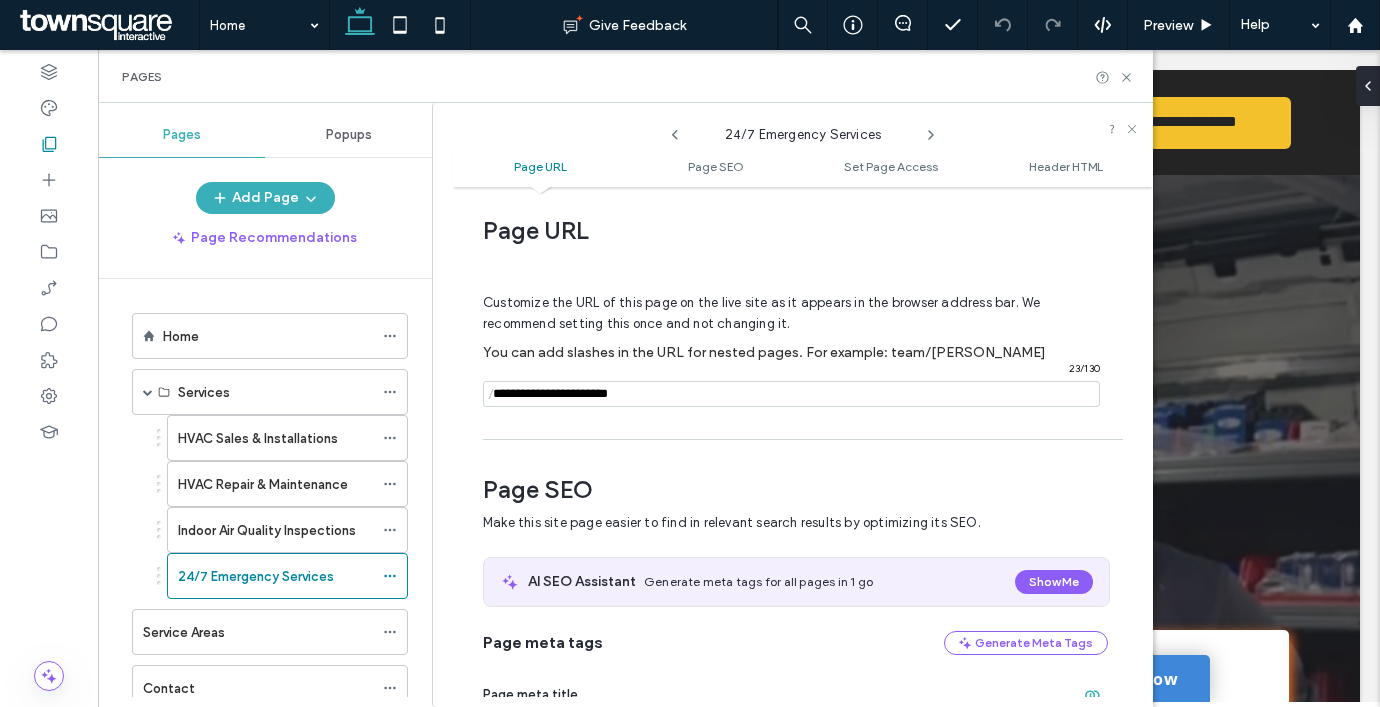 type on "**********" 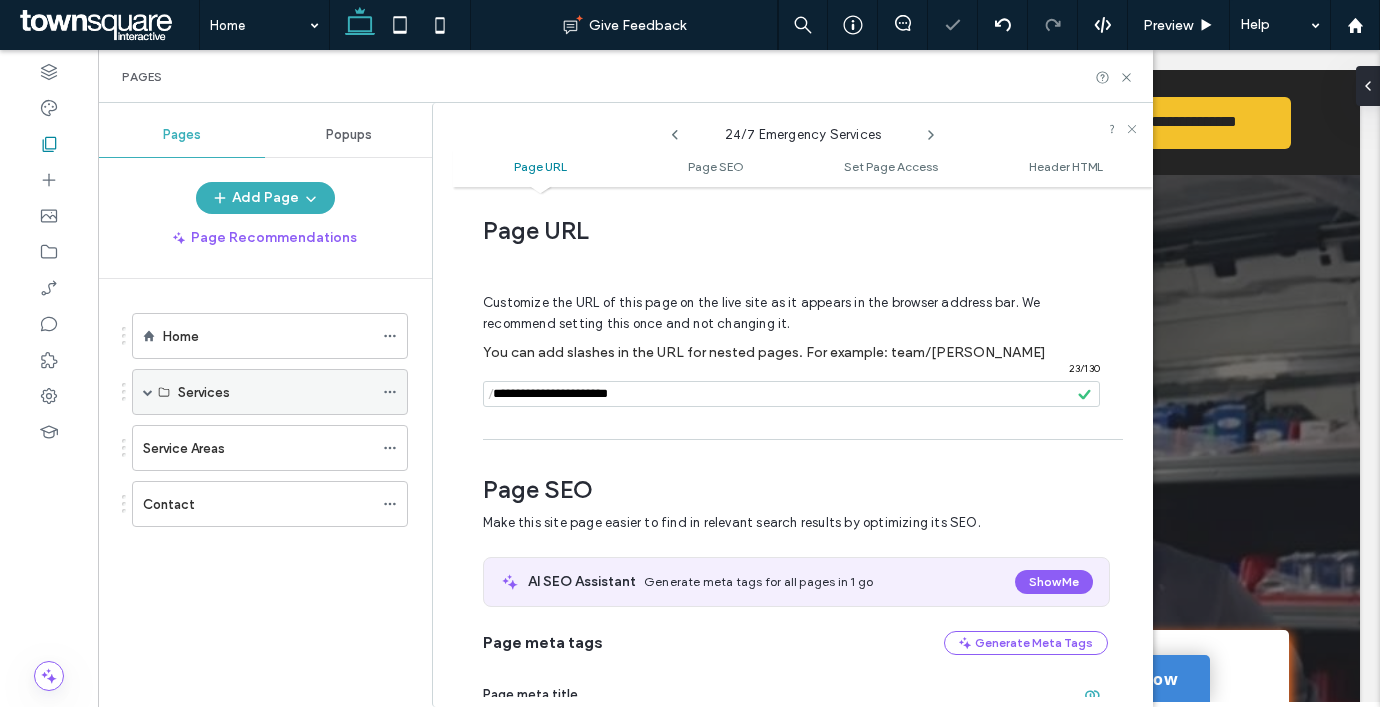 click at bounding box center [148, 392] 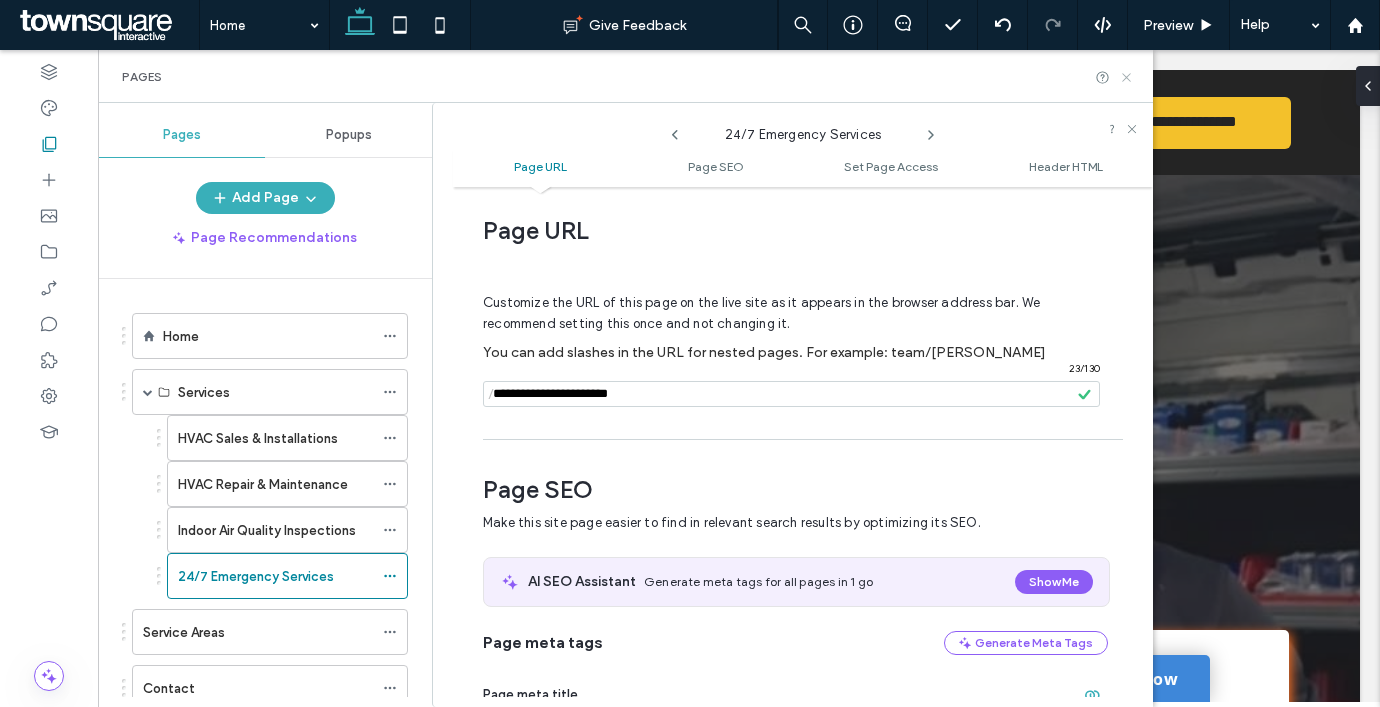 click 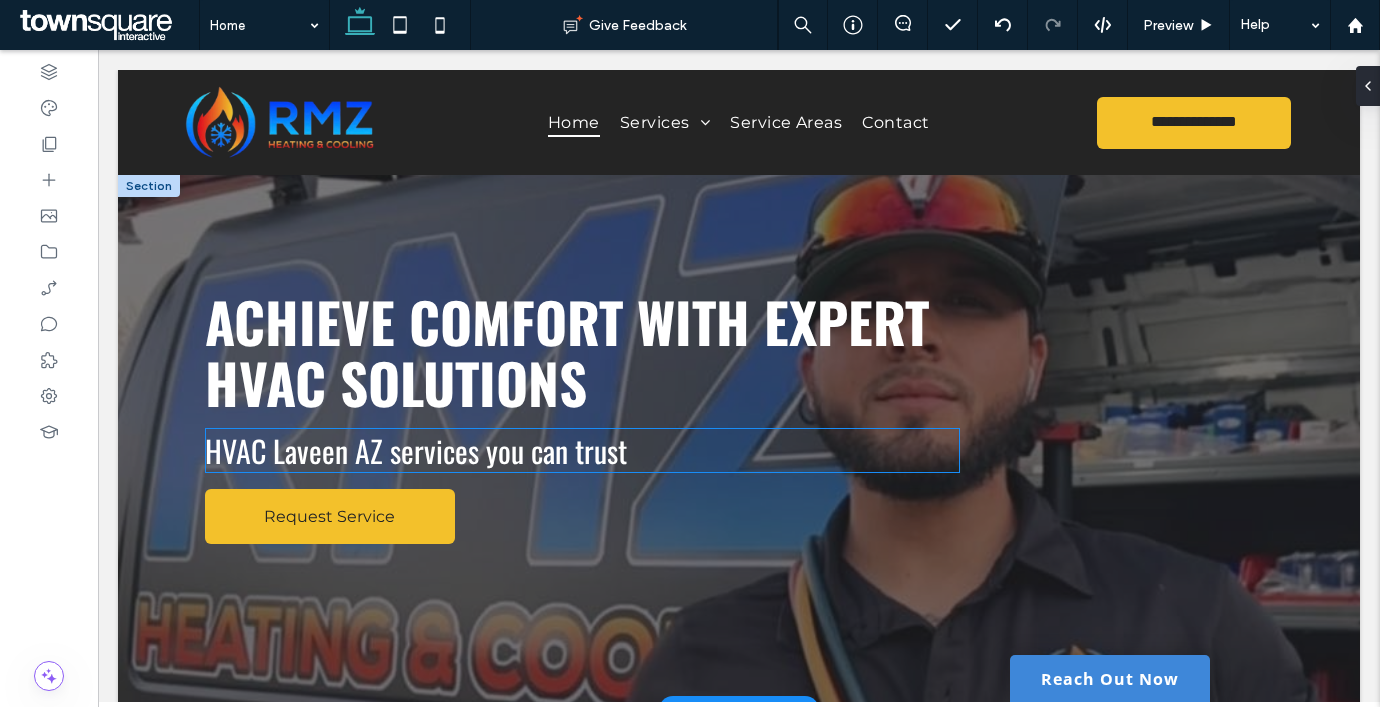 click on "HVAC Laveen AZ services you can trust" at bounding box center (582, 450) 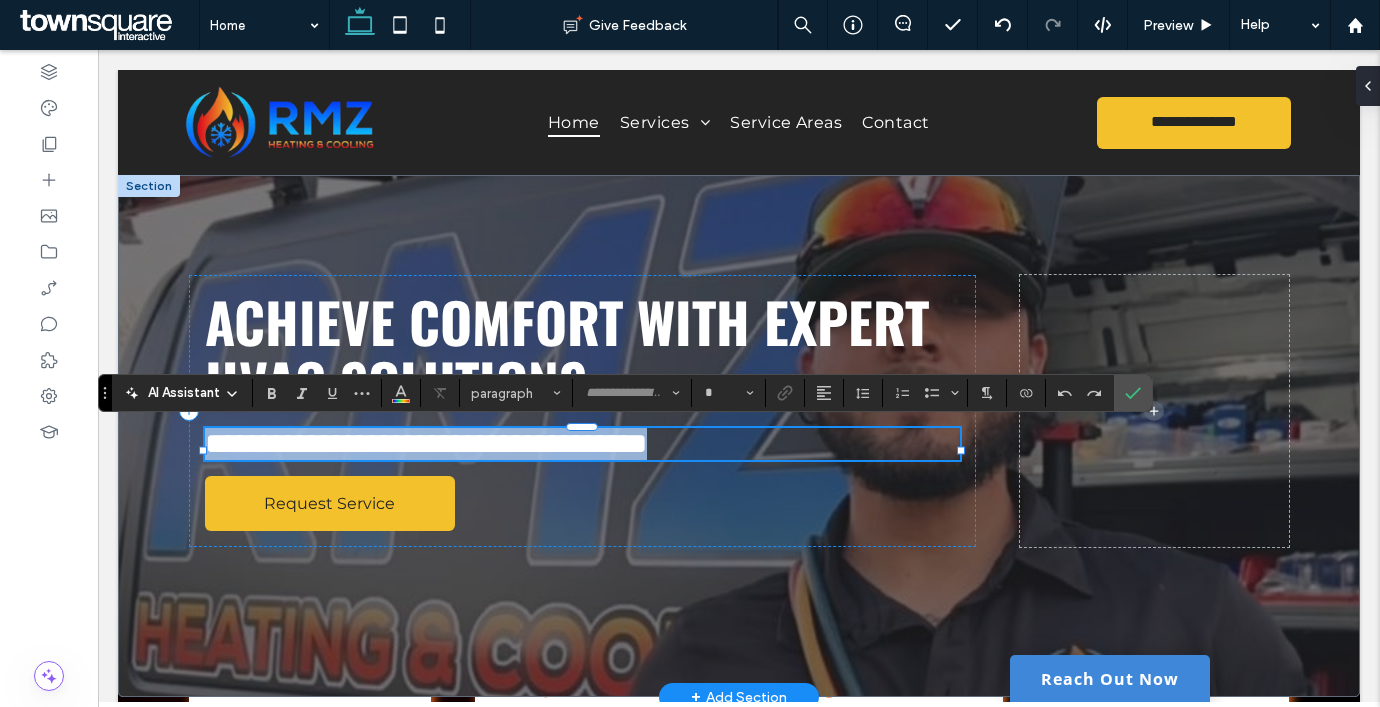 type on "******" 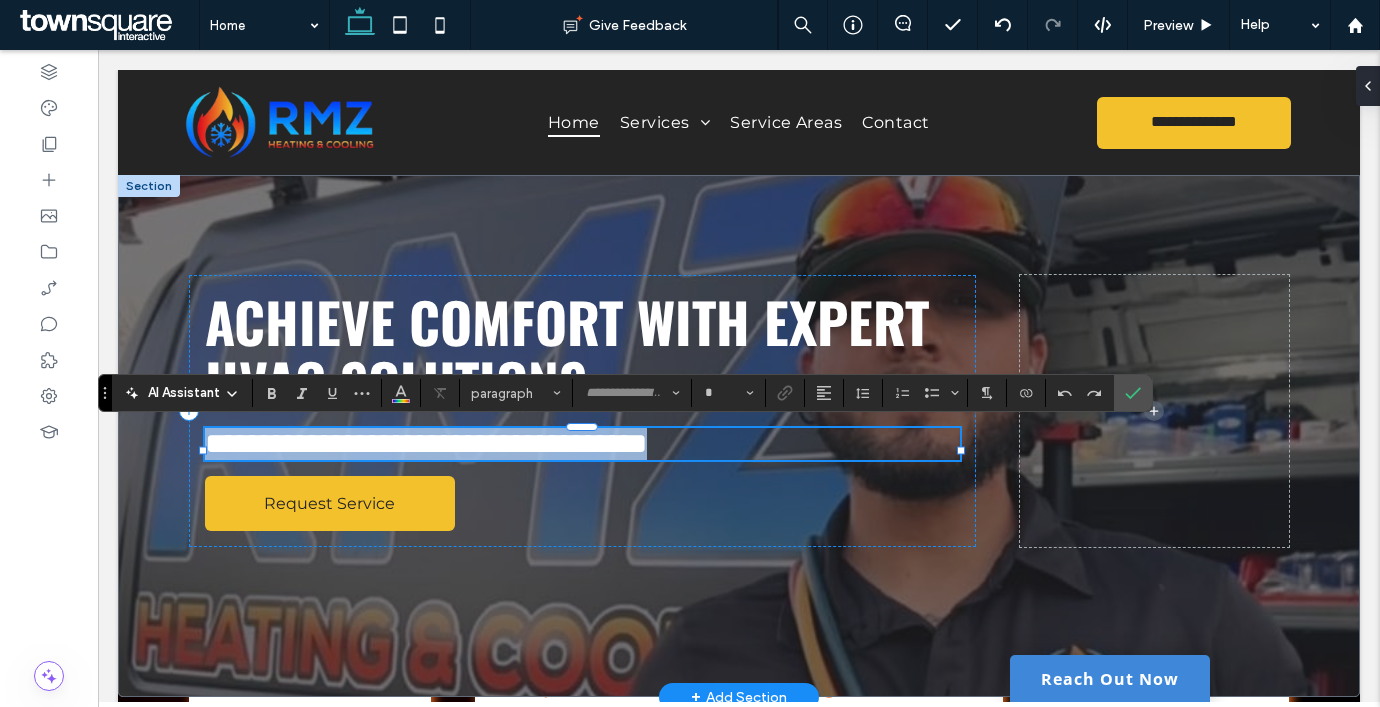 type on "**" 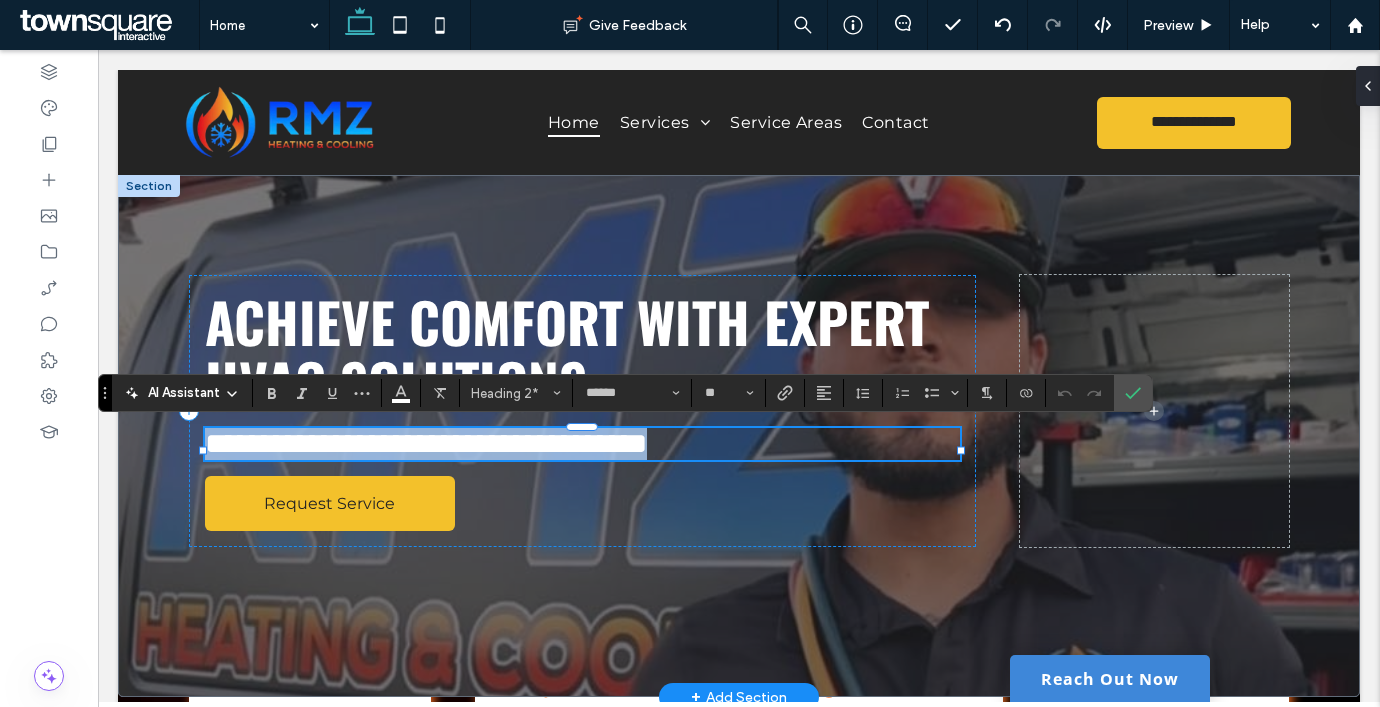 type 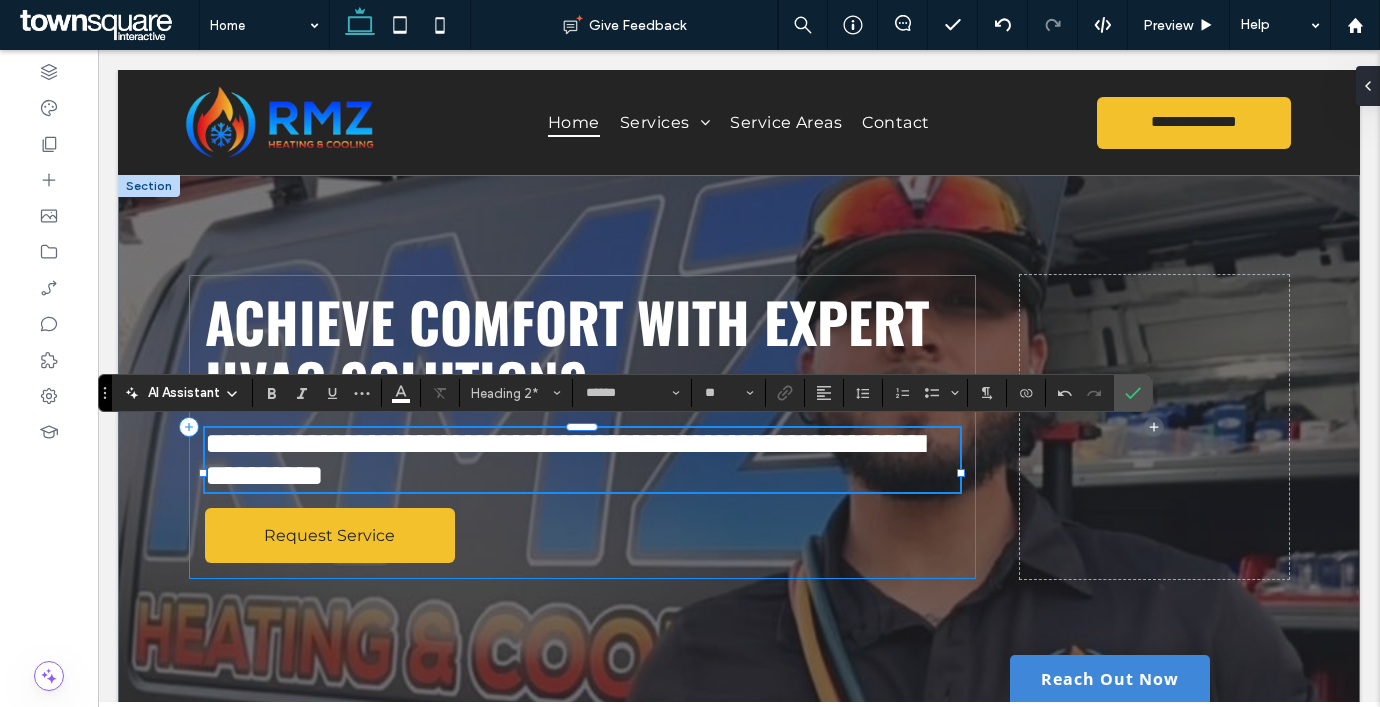 click on "**********" at bounding box center [582, 427] 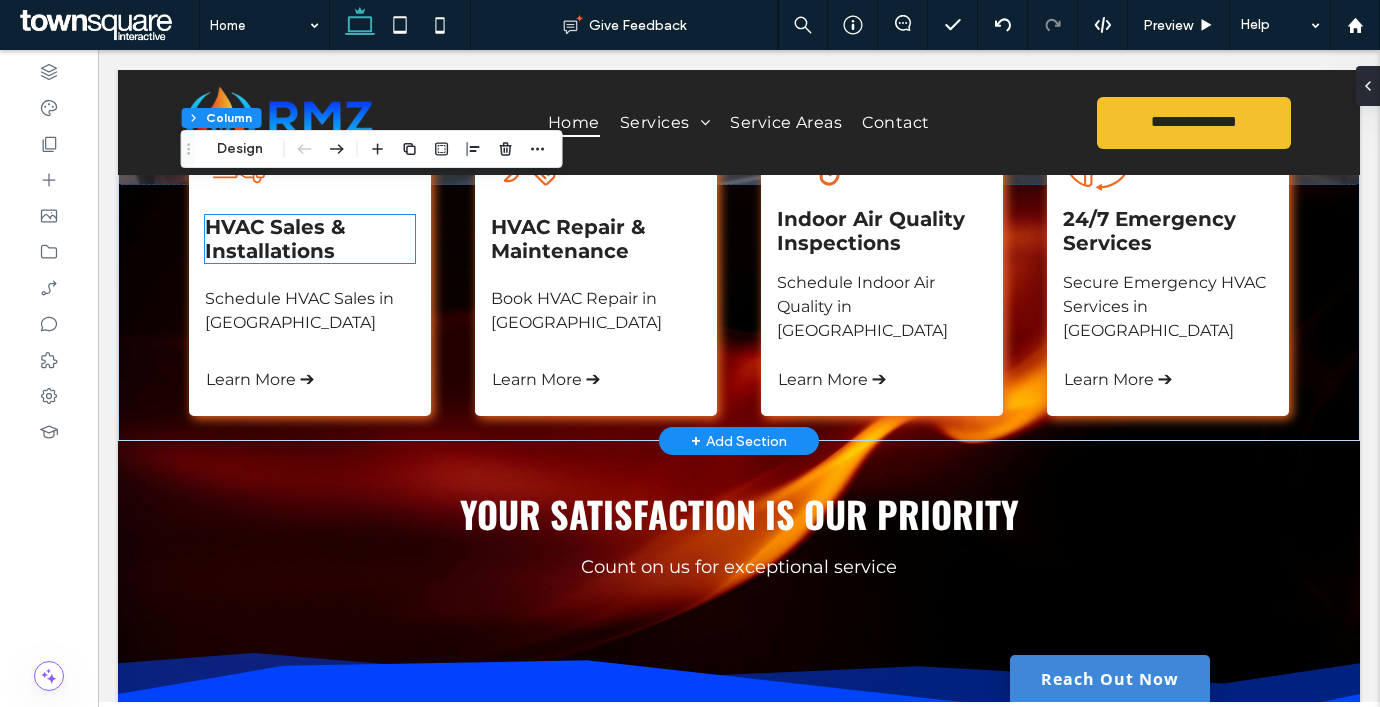 scroll, scrollTop: 482, scrollLeft: 0, axis: vertical 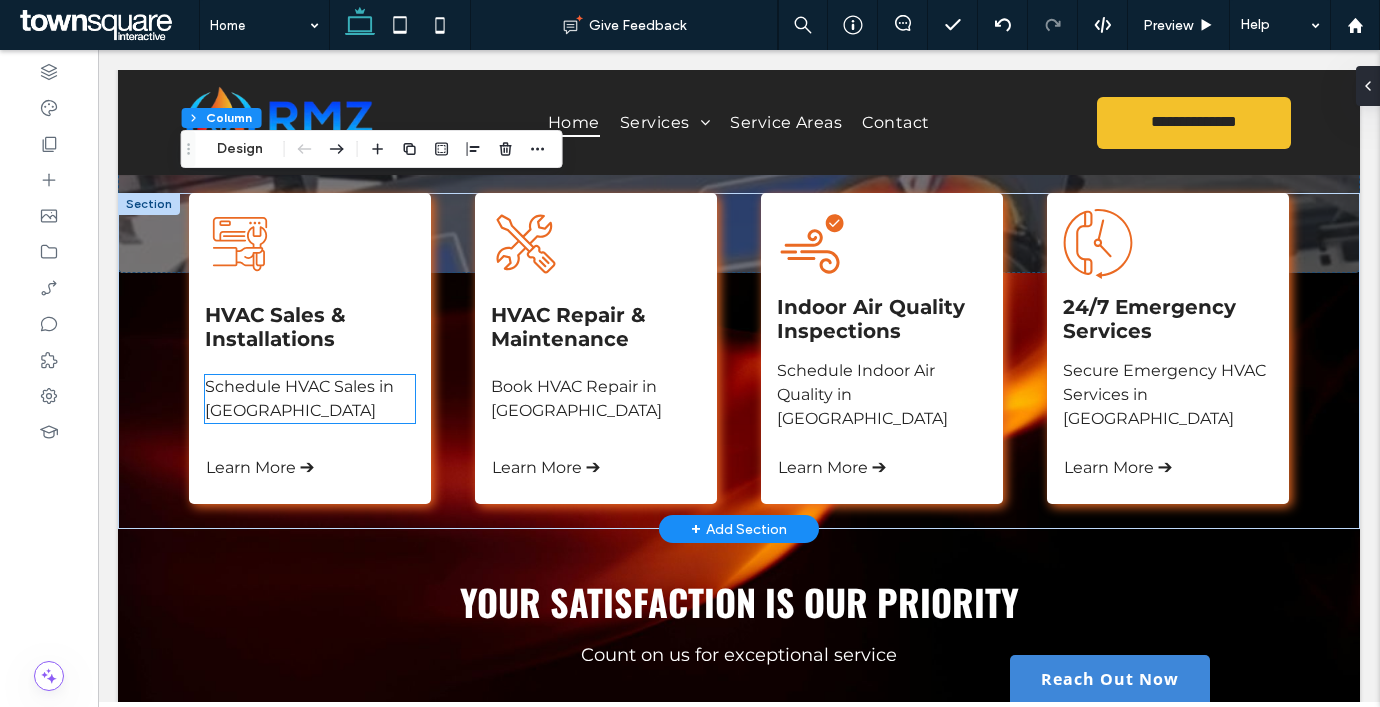 click on "Schedule HVAC Sales in Laveen" at bounding box center (299, 398) 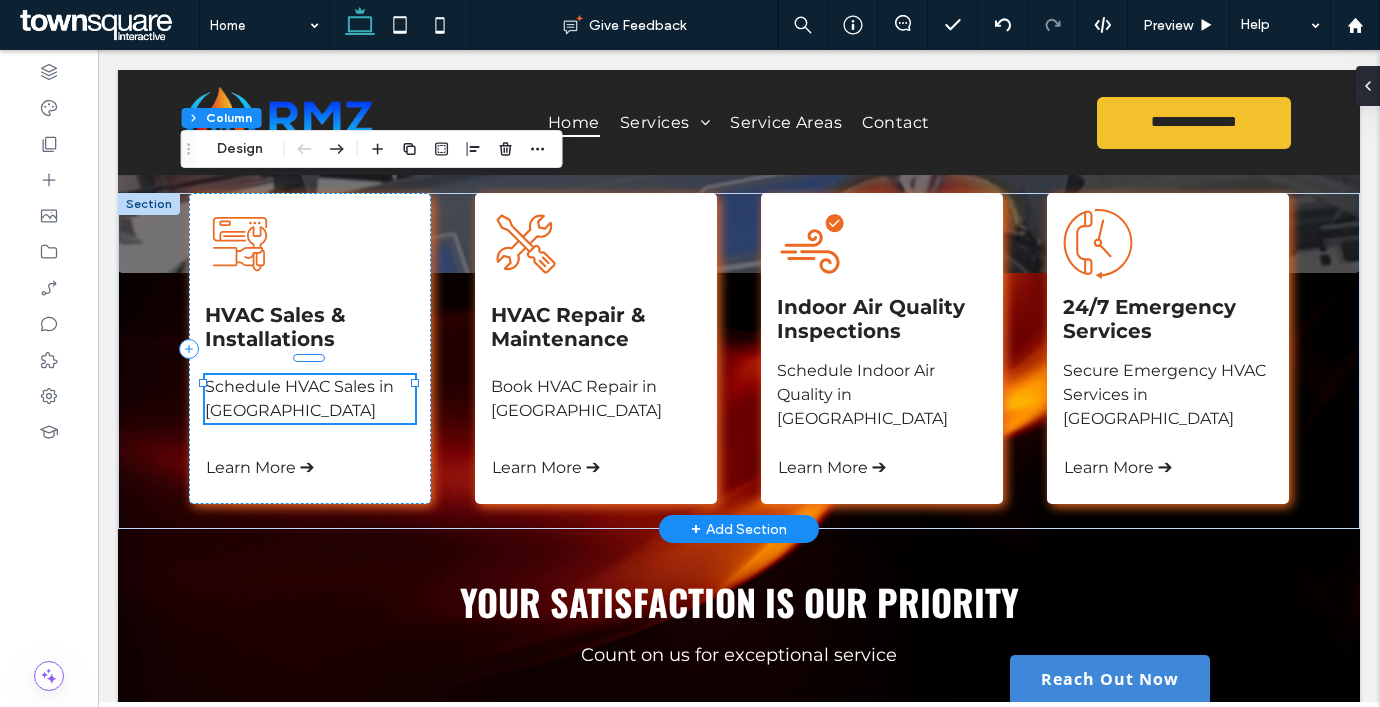 click on "Schedule HVAC Sales in Laveen" at bounding box center (299, 398) 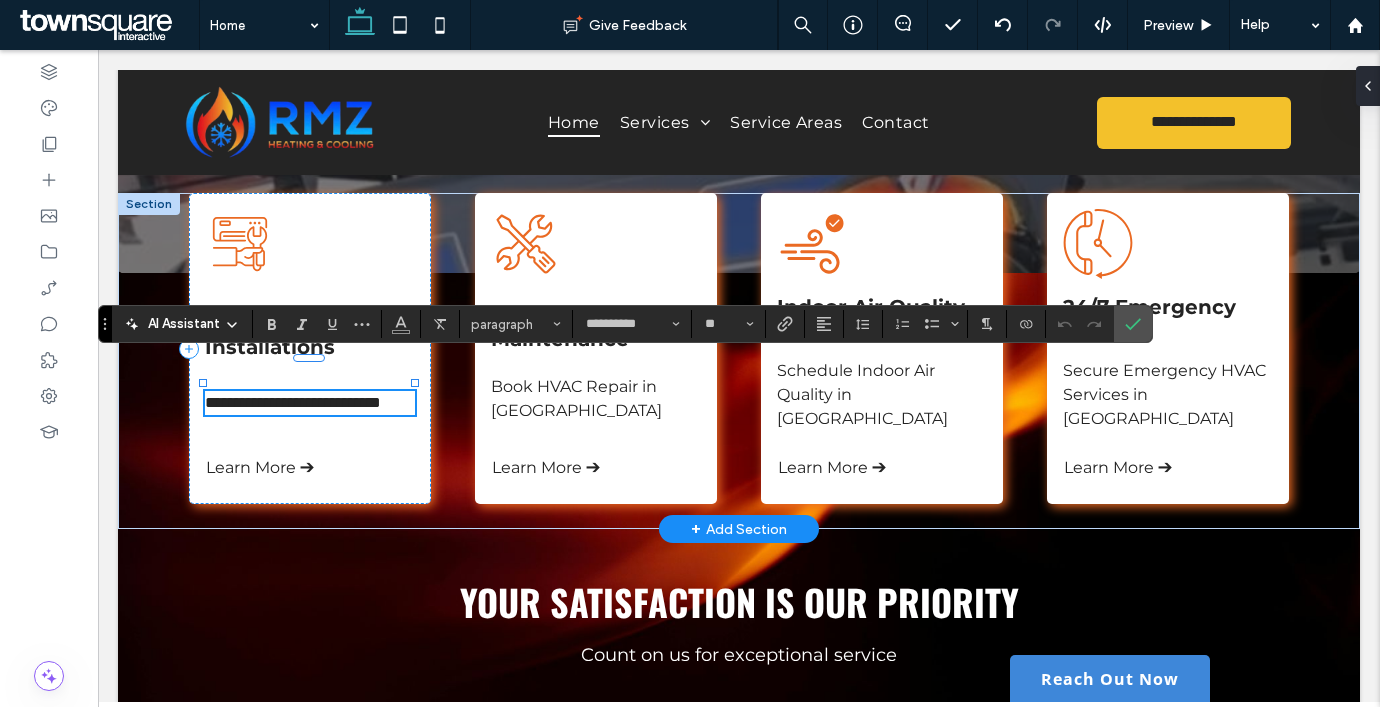 click 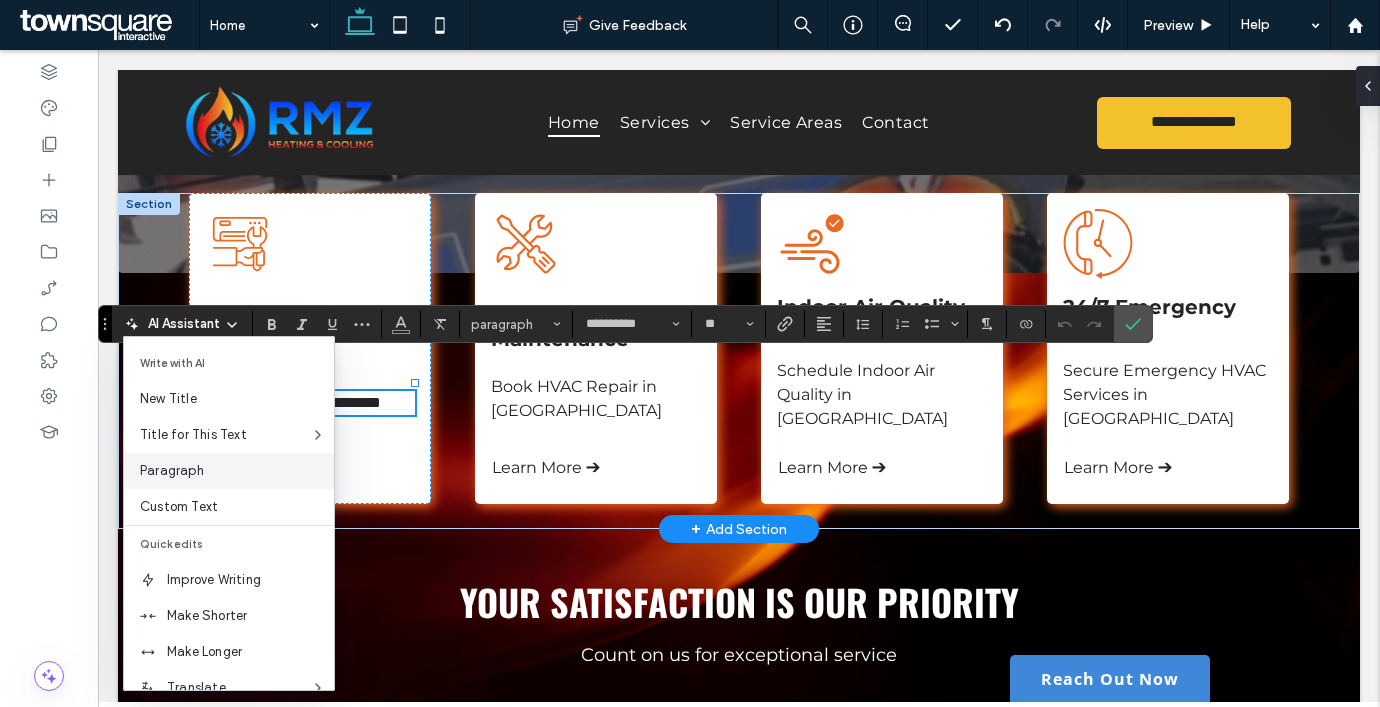 click on "Paragraph" at bounding box center (237, 471) 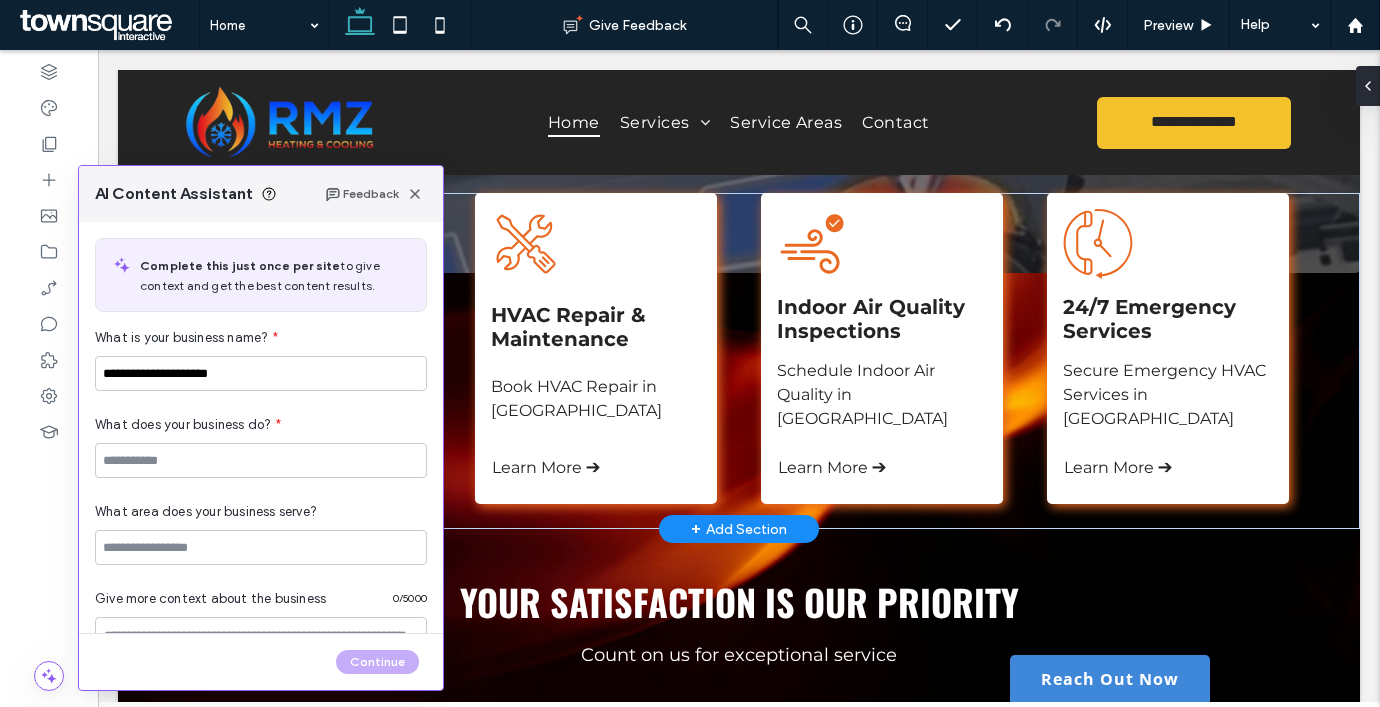 click on "What does your business do? *" at bounding box center (261, 434) 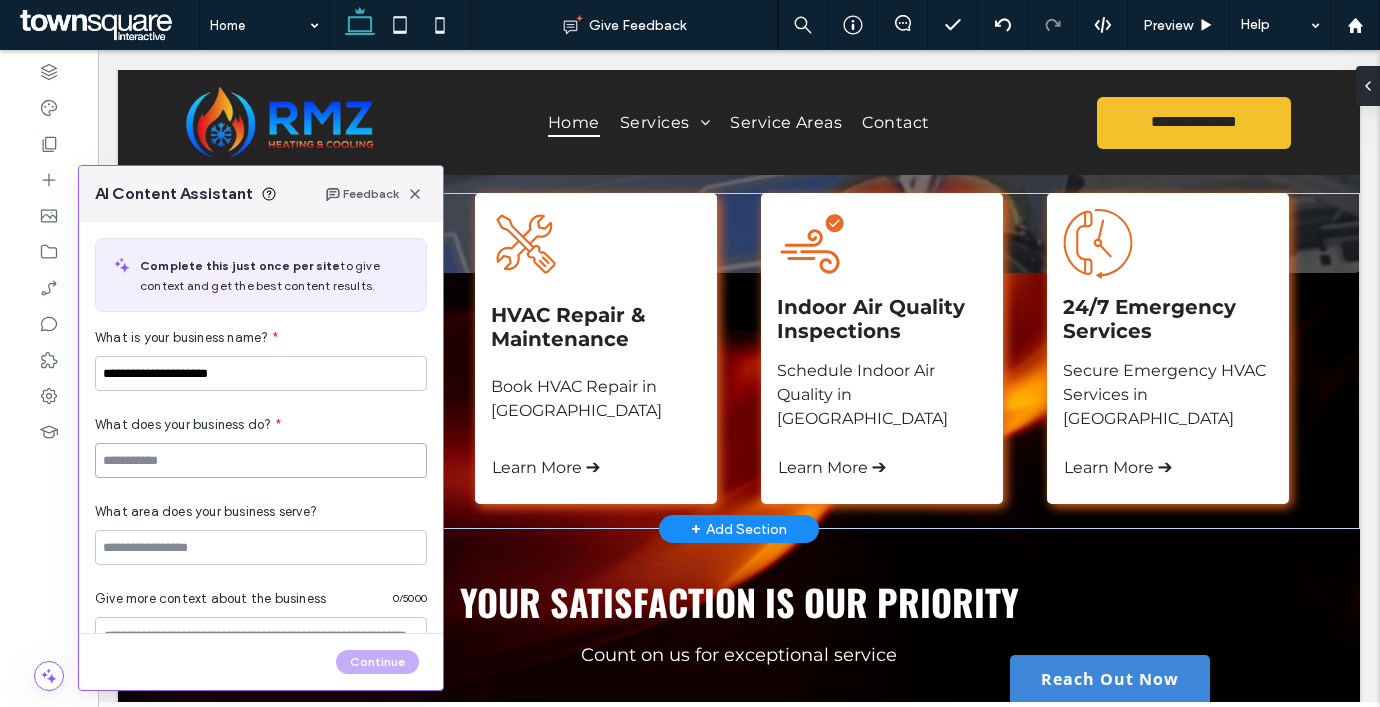 click at bounding box center (261, 460) 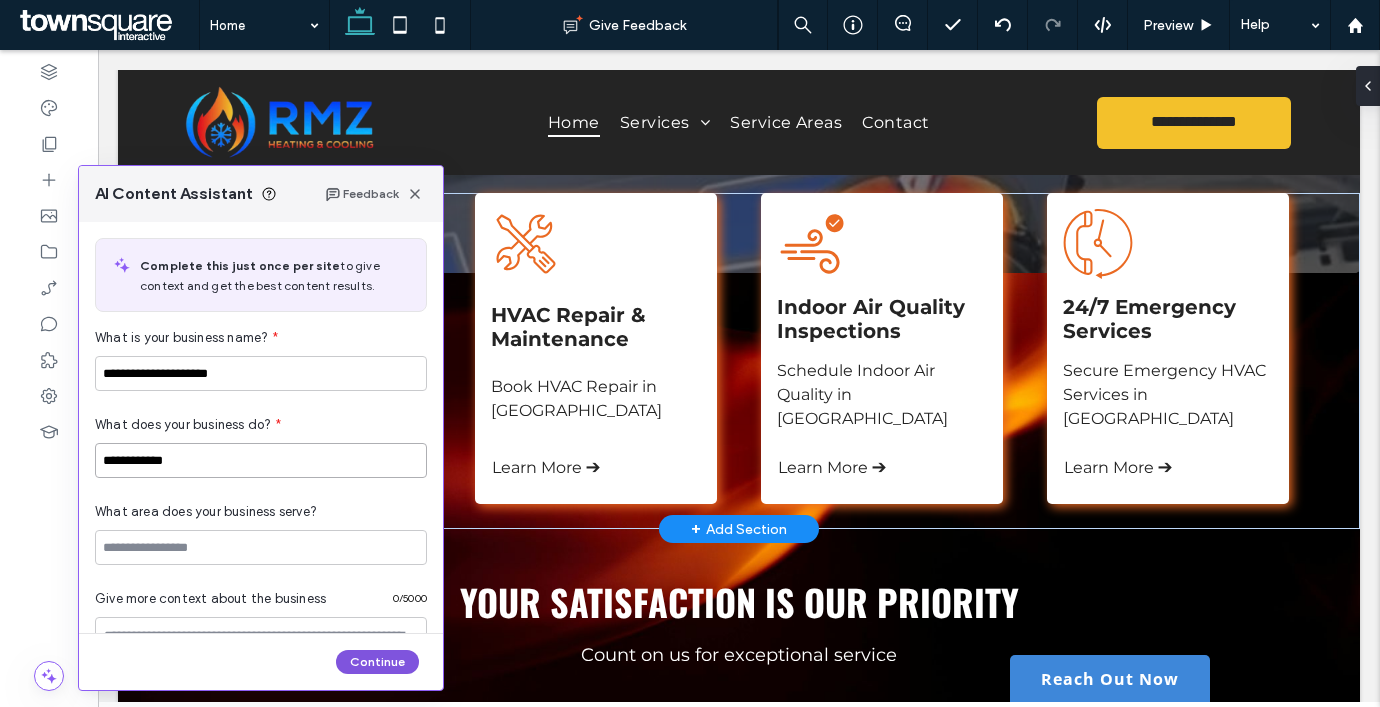 type on "**********" 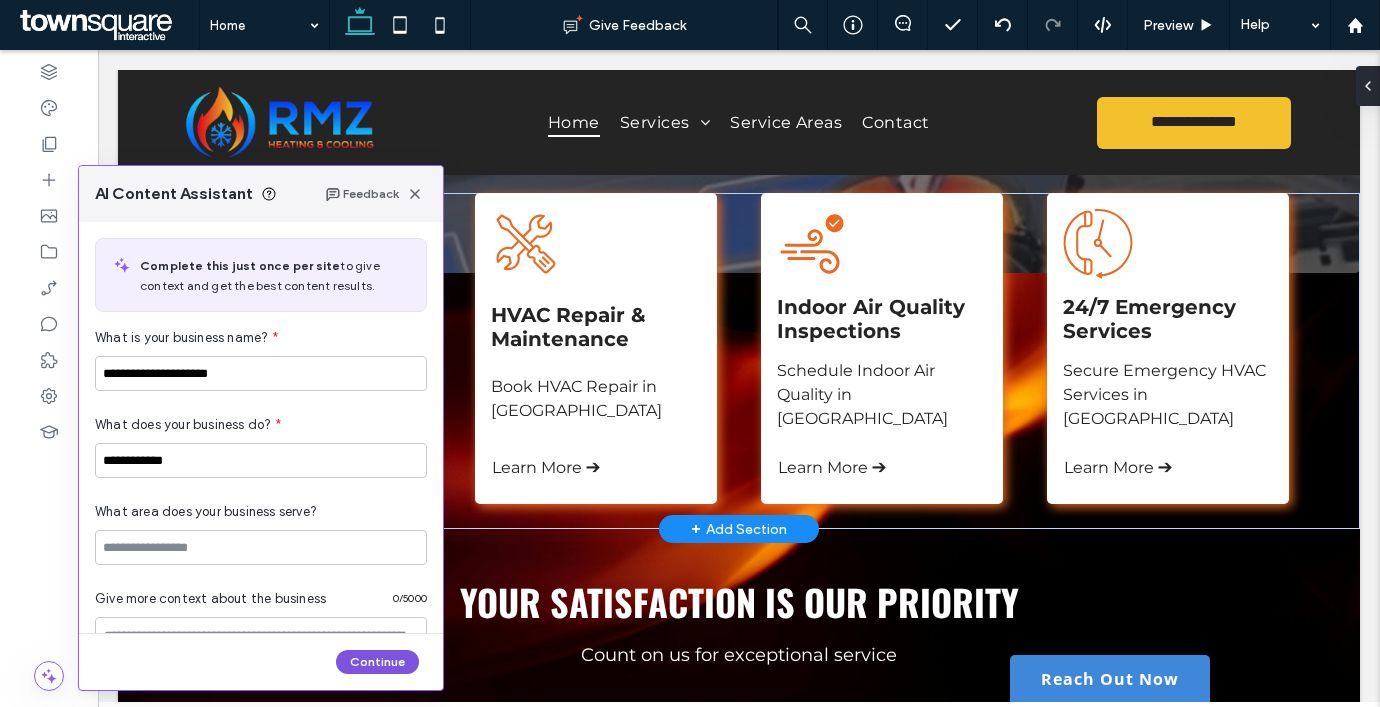 click on "Continue" at bounding box center [377, 662] 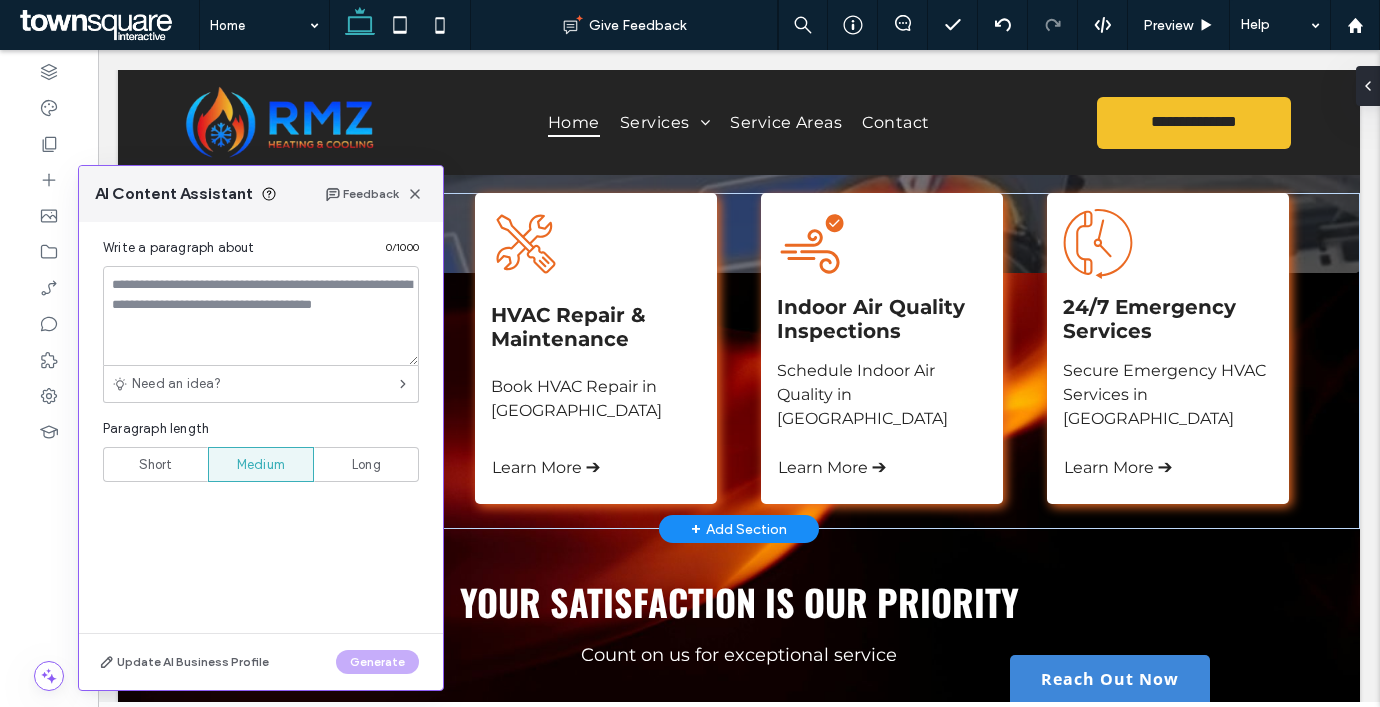 click on "Short" at bounding box center (155, 464) 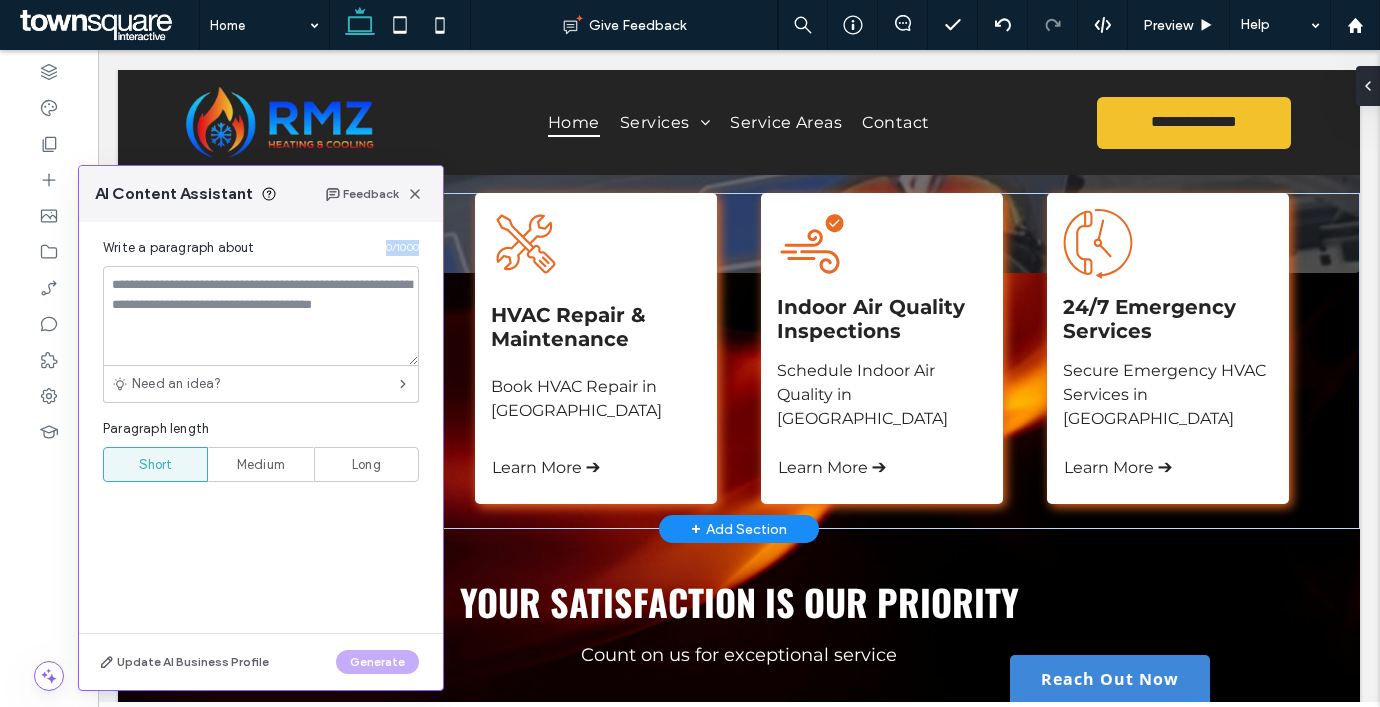 drag, startPoint x: 340, startPoint y: 263, endPoint x: 291, endPoint y: 328, distance: 81.400246 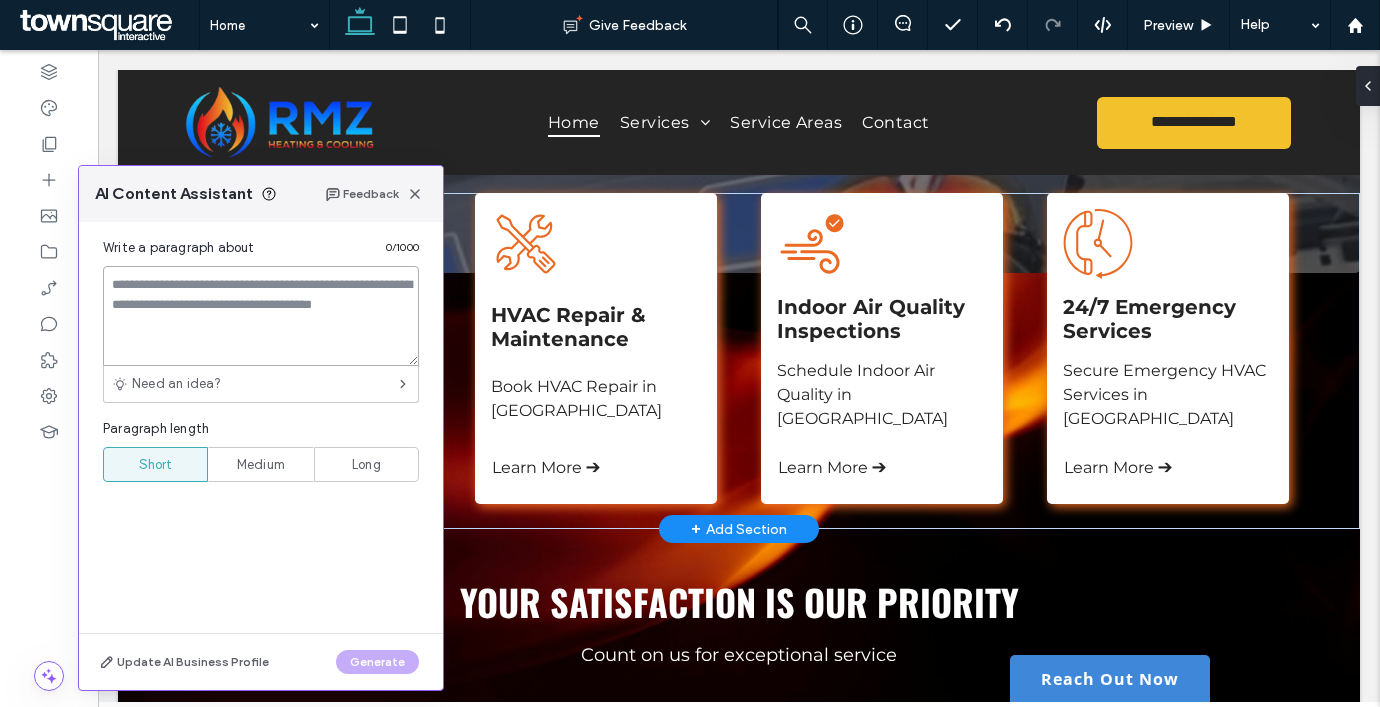 click at bounding box center [261, 316] 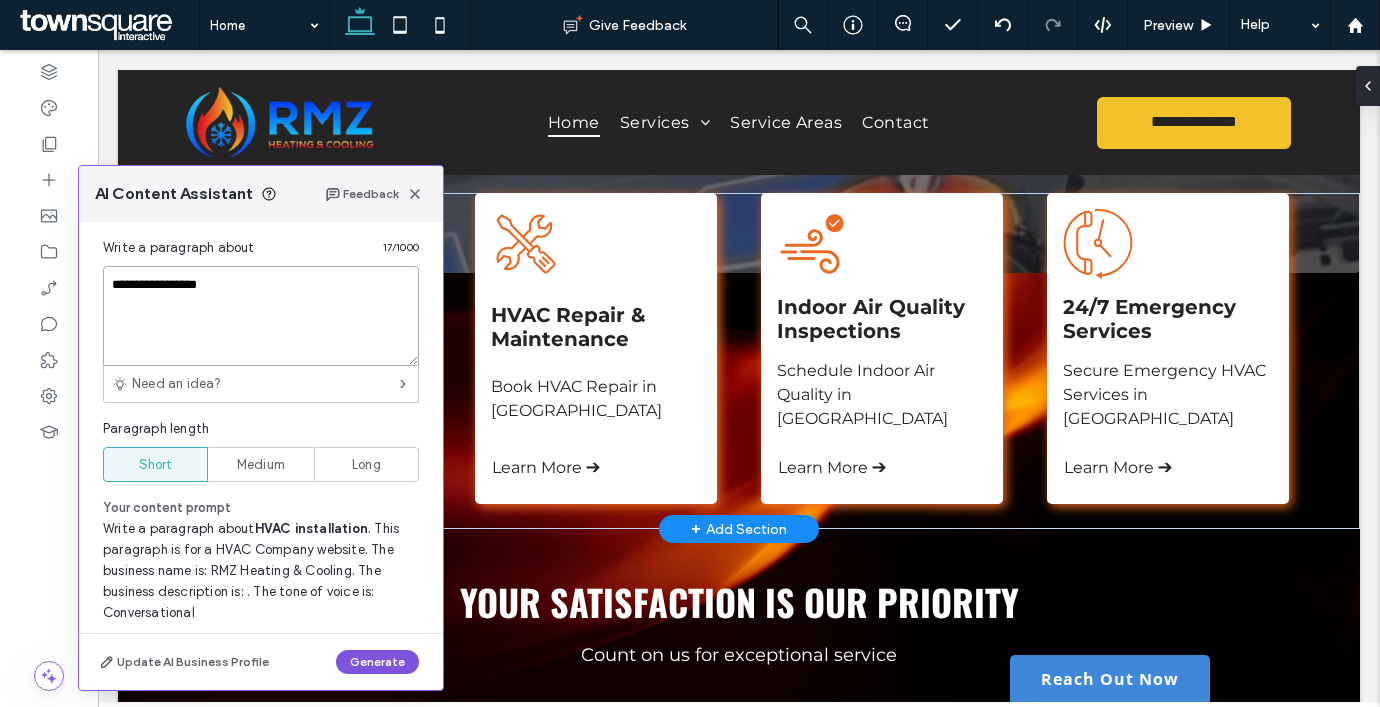 type on "**********" 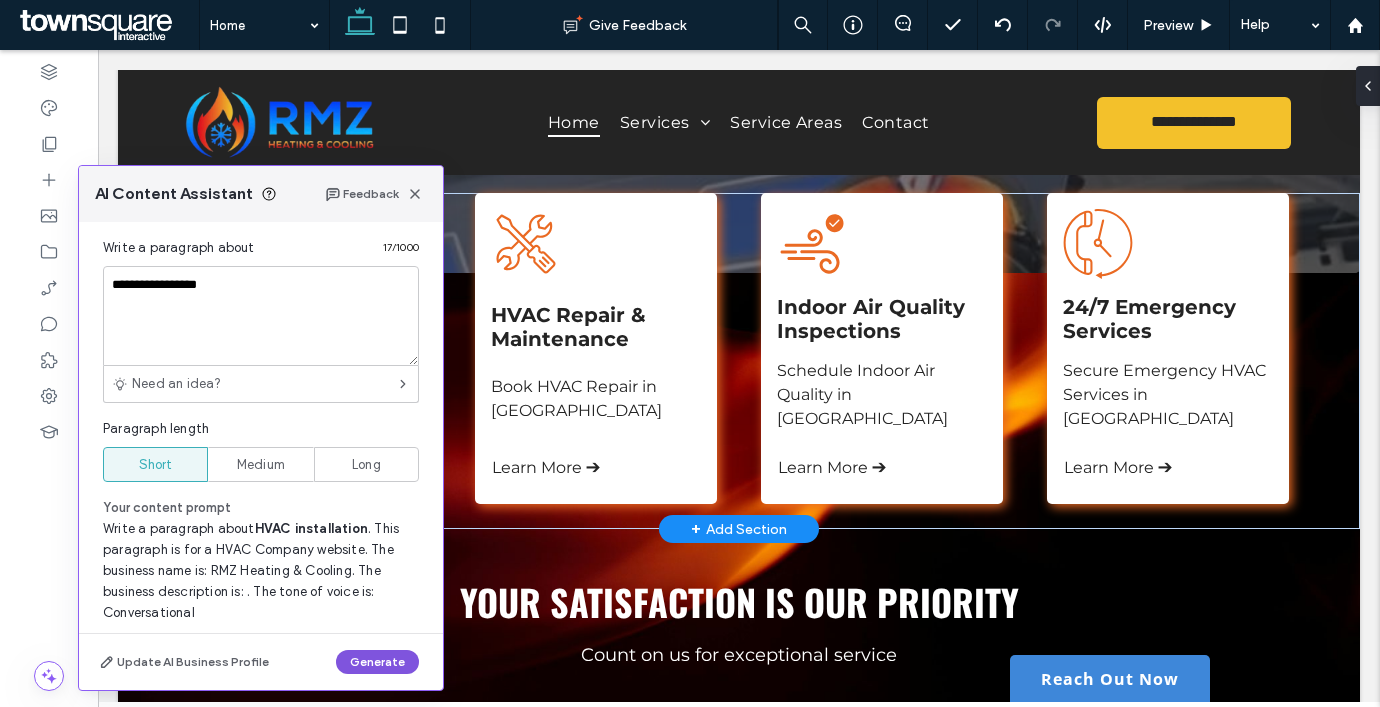 click on "Generate" at bounding box center [377, 662] 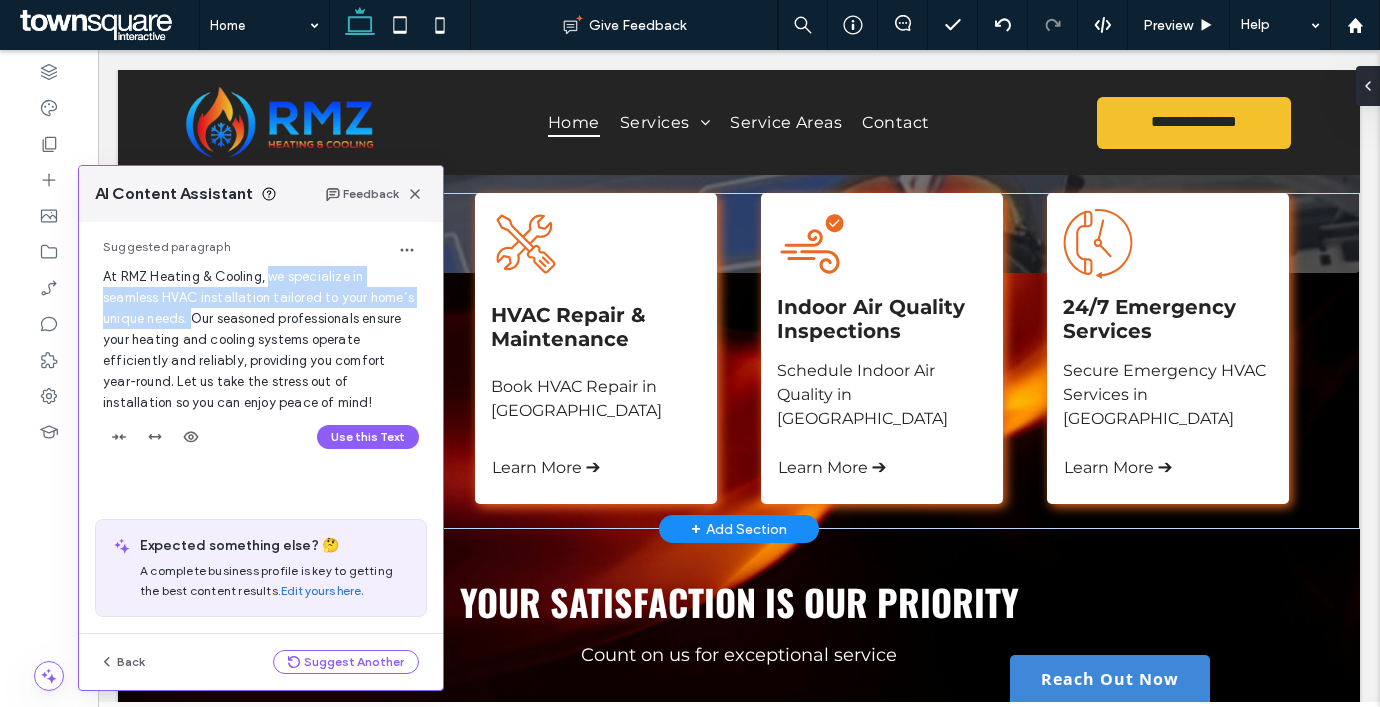 drag, startPoint x: 269, startPoint y: 277, endPoint x: 195, endPoint y: 322, distance: 86.608315 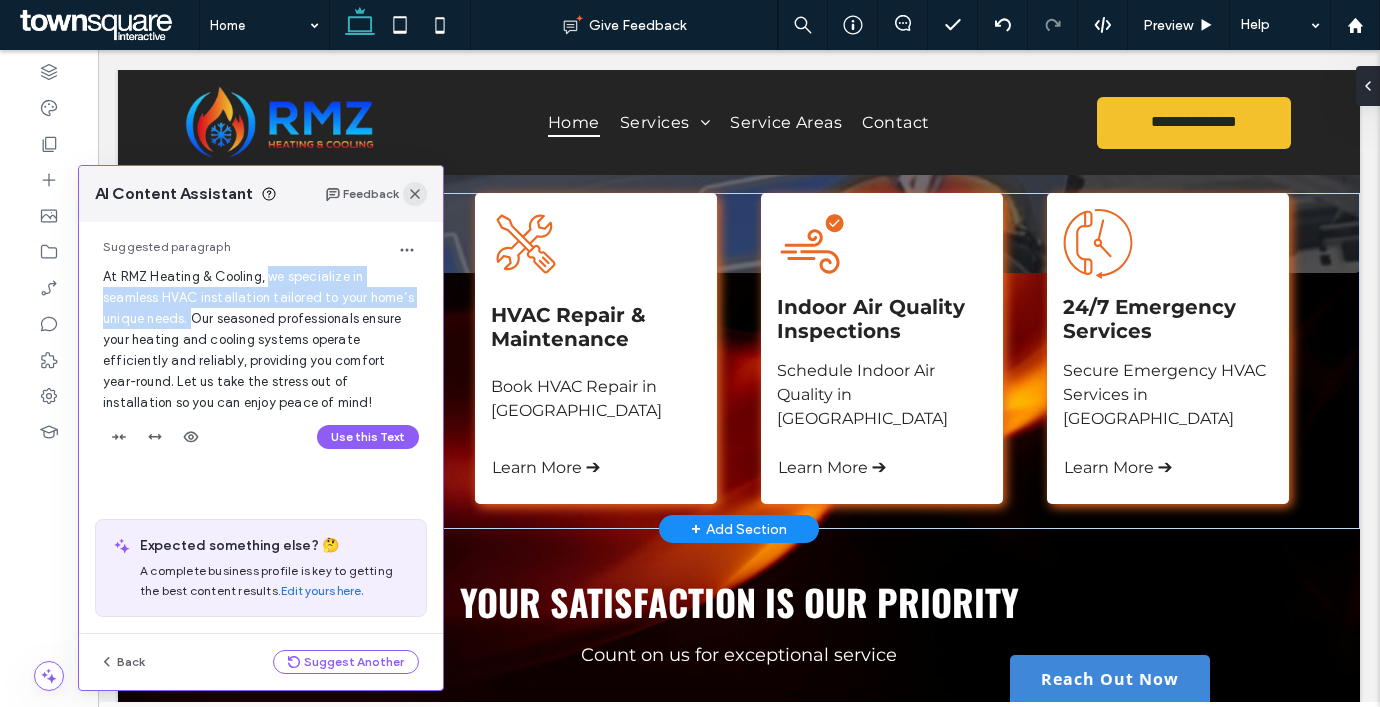click at bounding box center (415, 194) 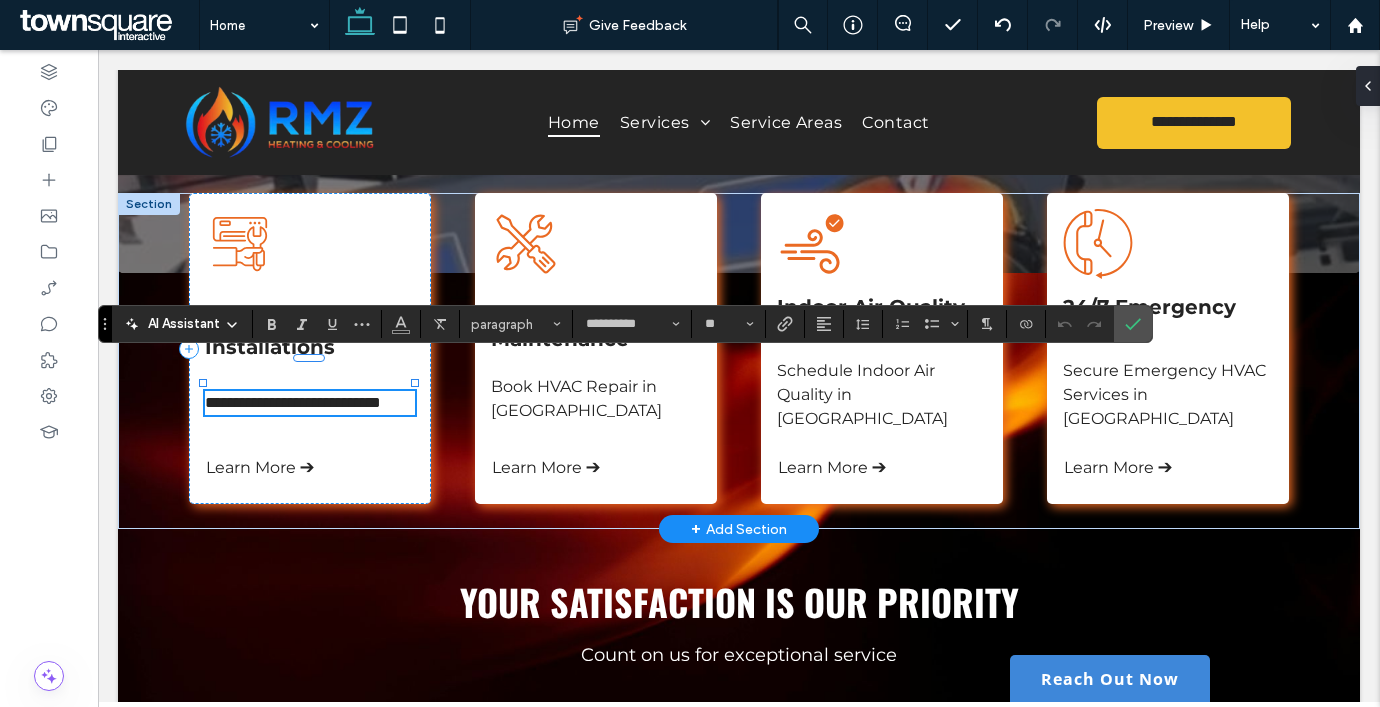 click on "**********" at bounding box center (310, 403) 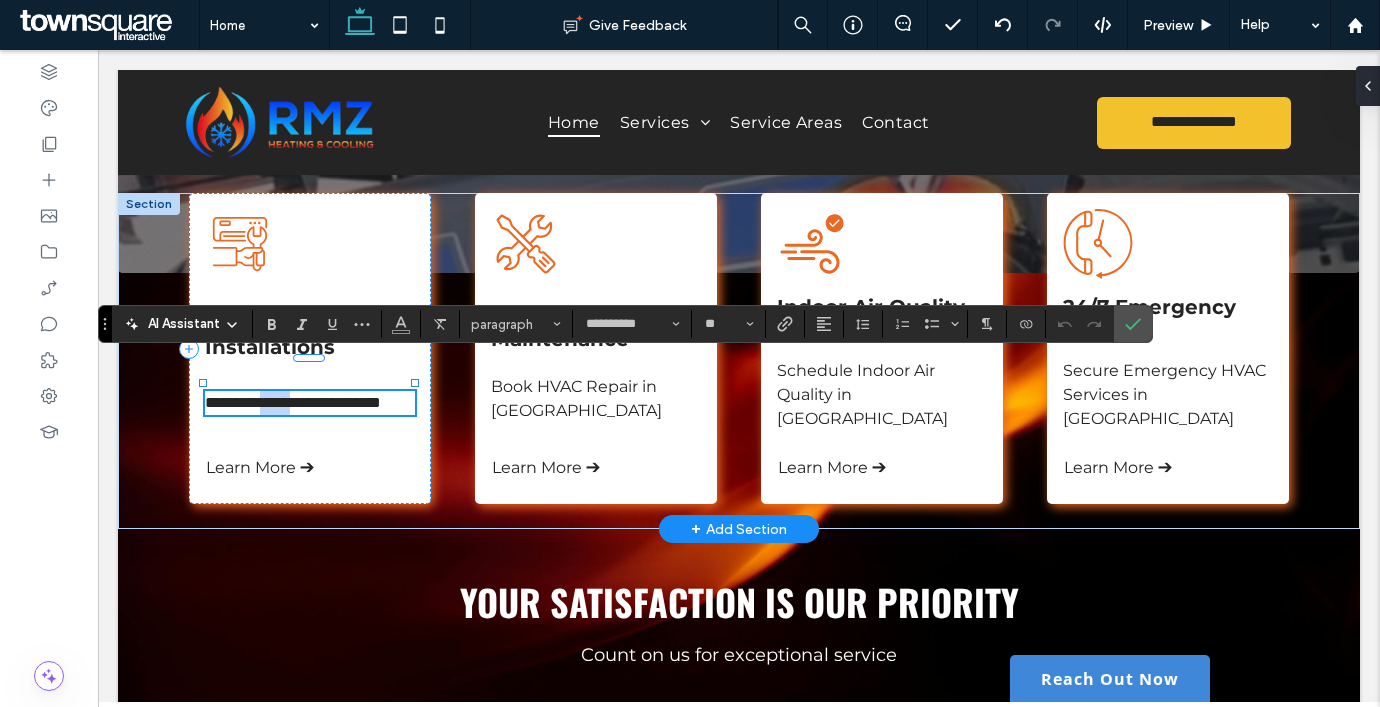click on "**********" at bounding box center (310, 403) 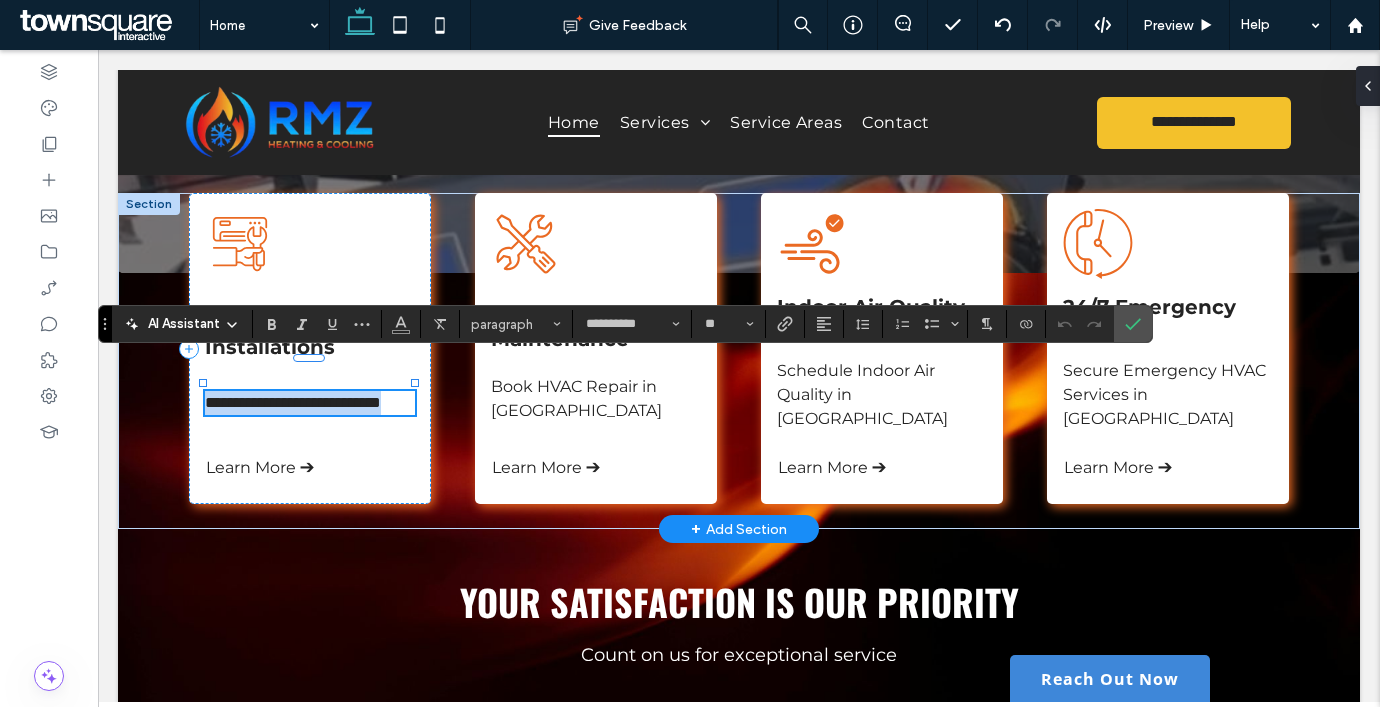 click on "**********" at bounding box center [310, 403] 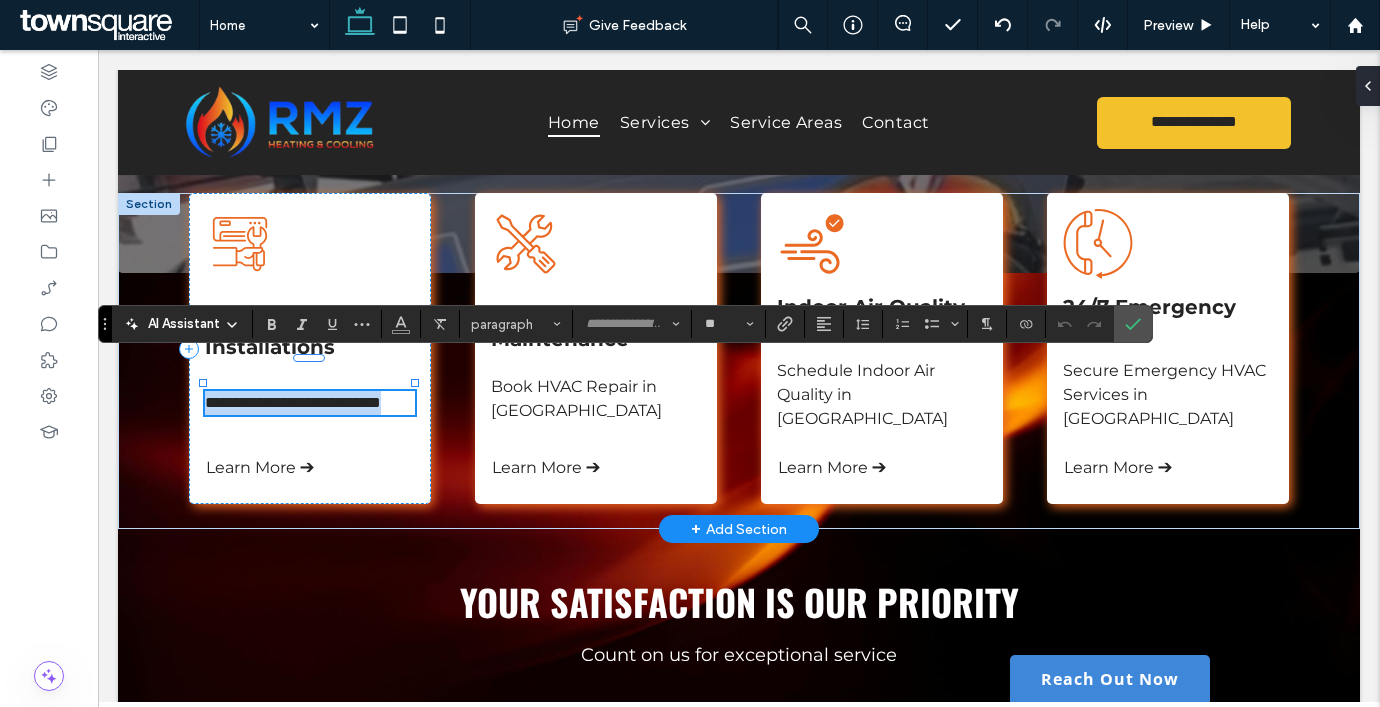 scroll, scrollTop: 3, scrollLeft: 0, axis: vertical 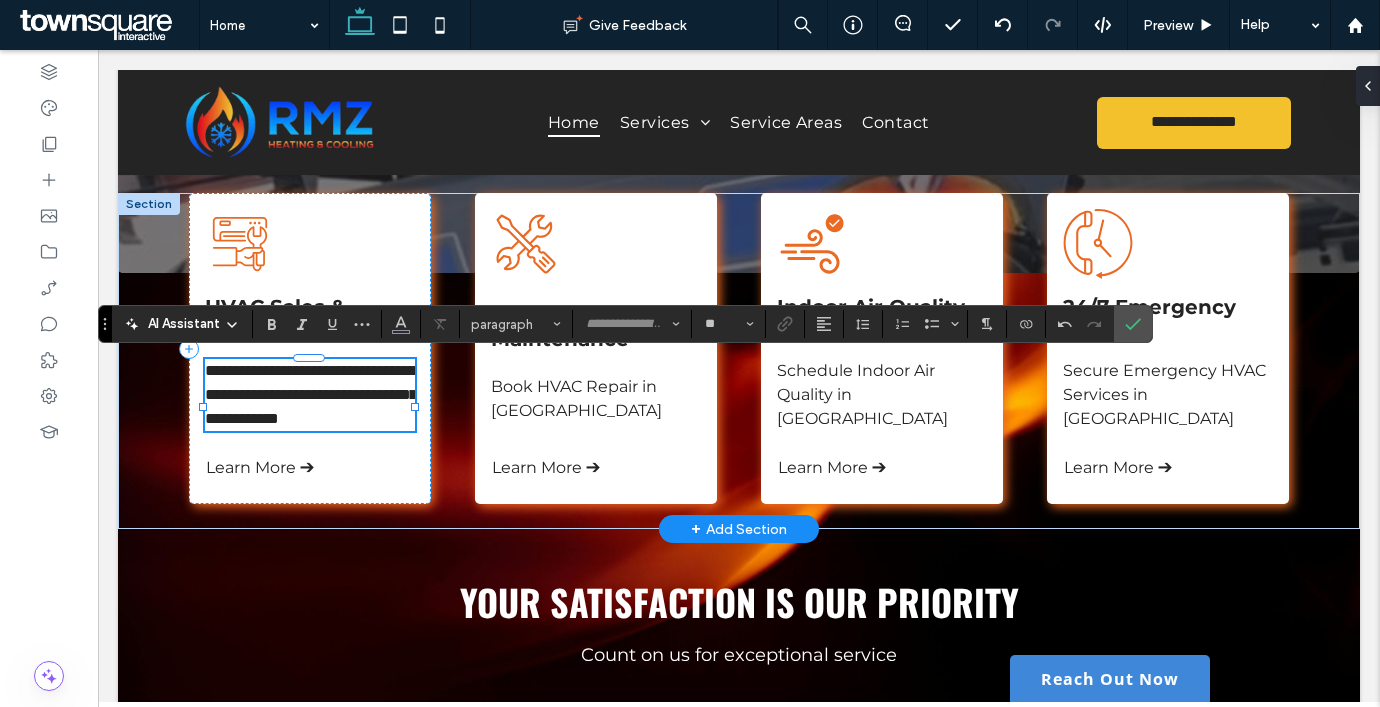 type 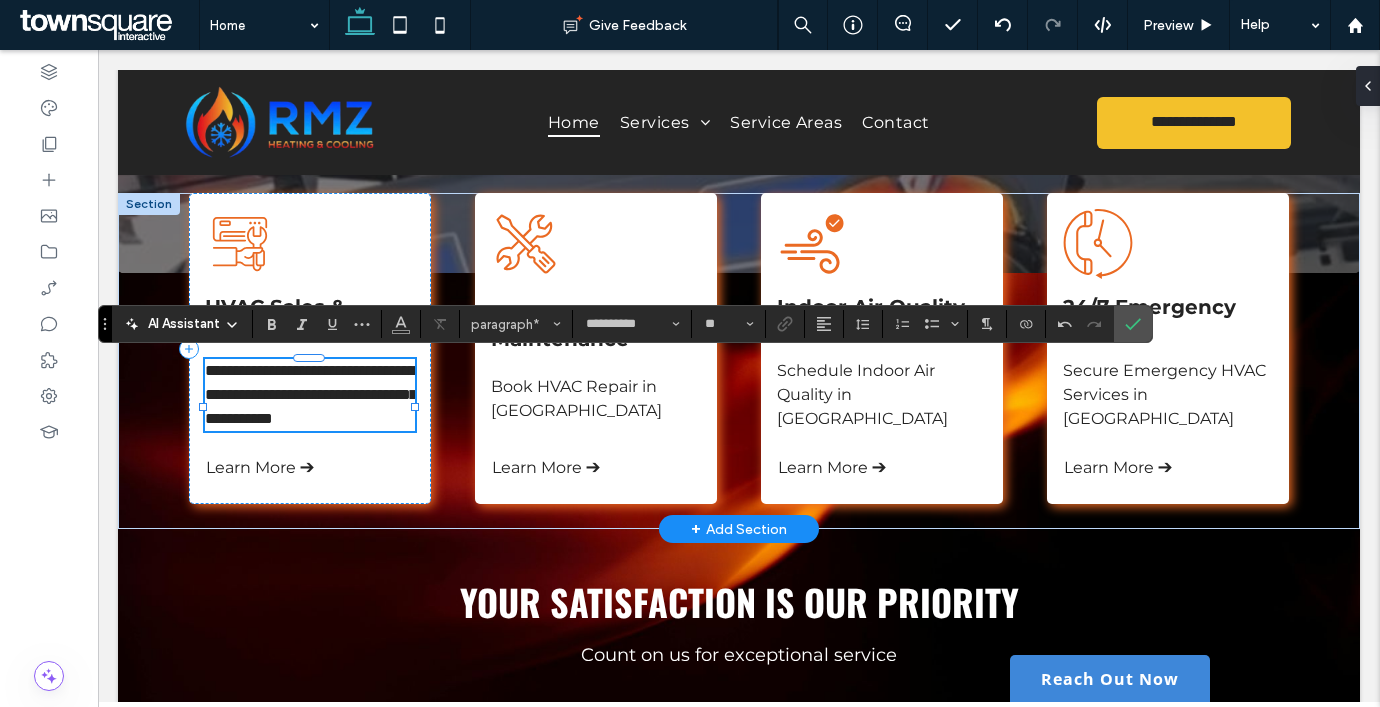 click on "**********" at bounding box center (311, 394) 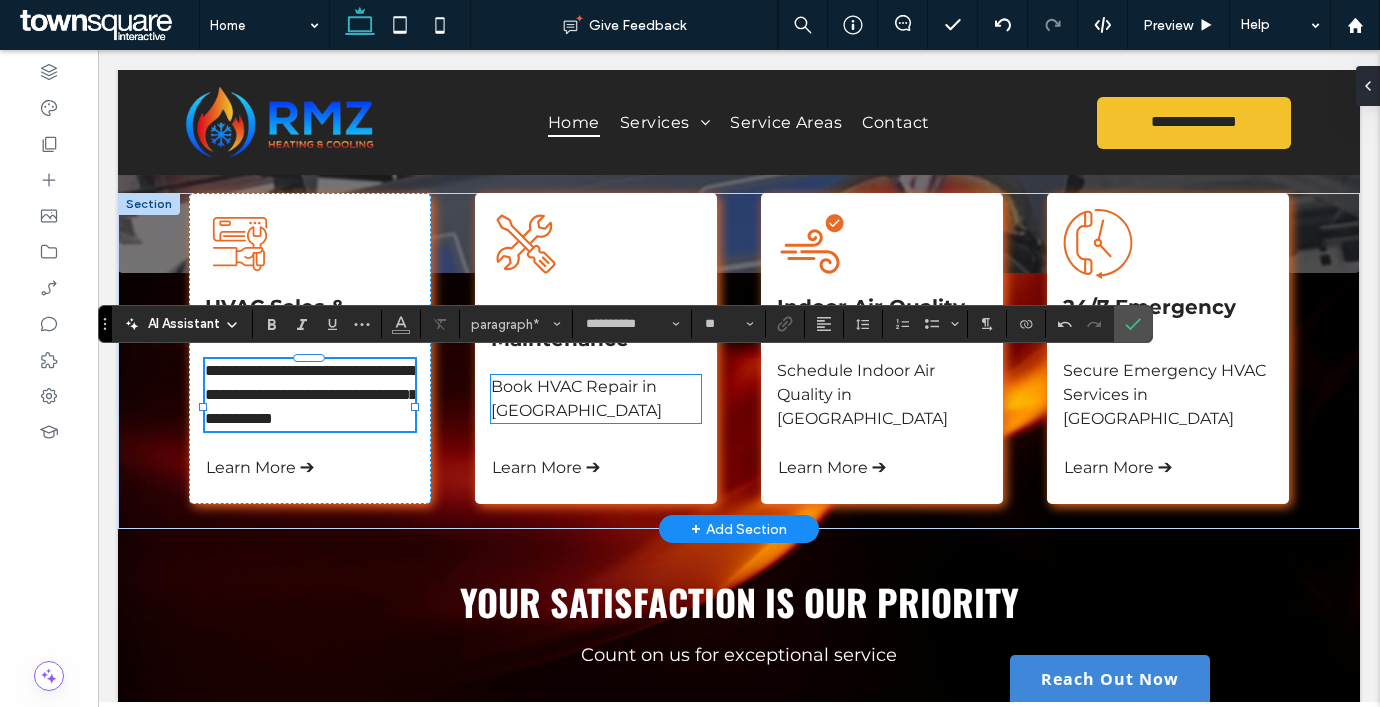 click on "Book HVAC Repair in Laveen" at bounding box center (596, 399) 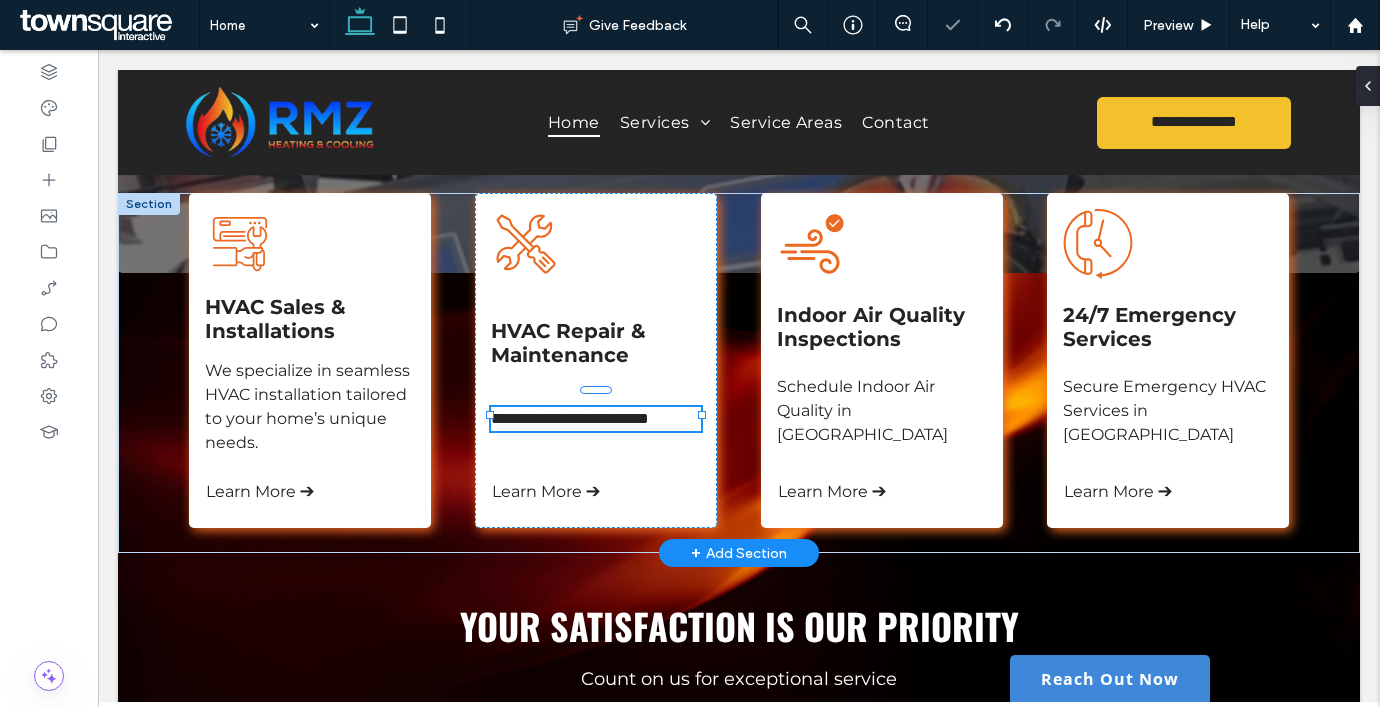 click on "**********" at bounding box center [596, 419] 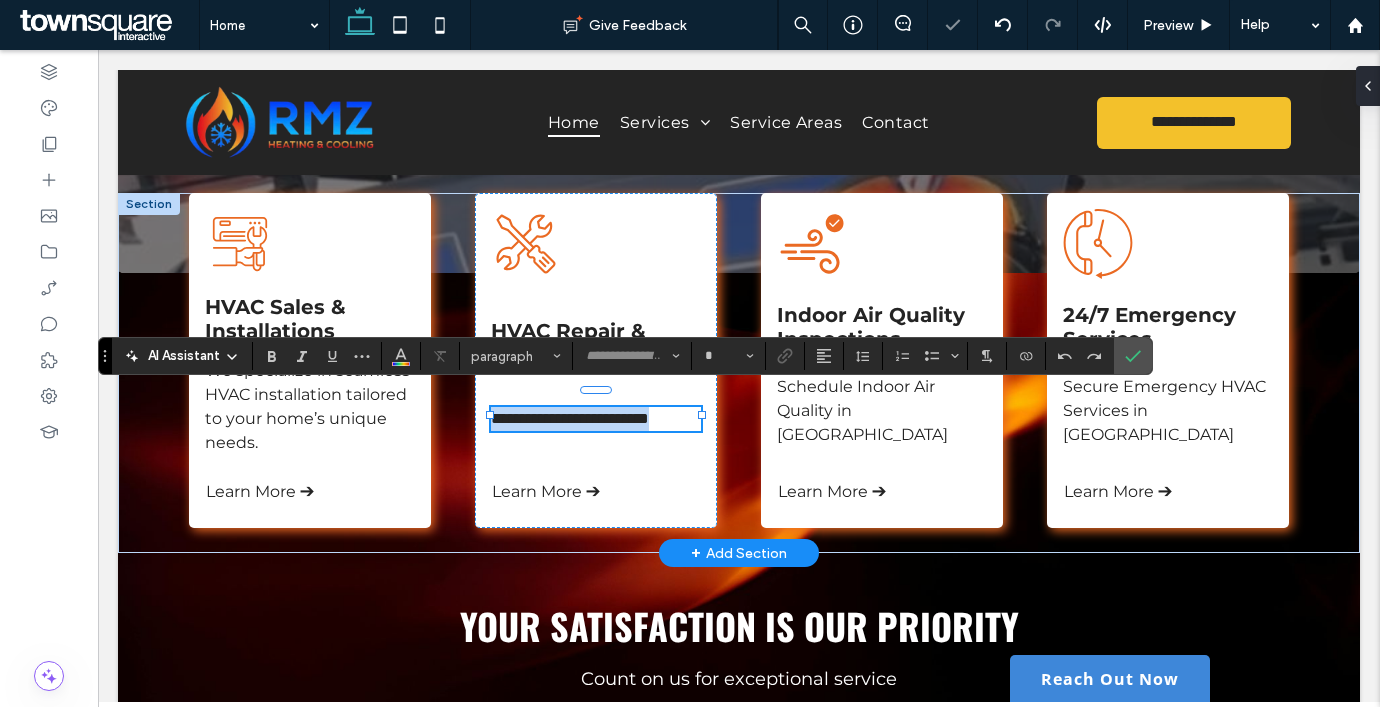 type on "**********" 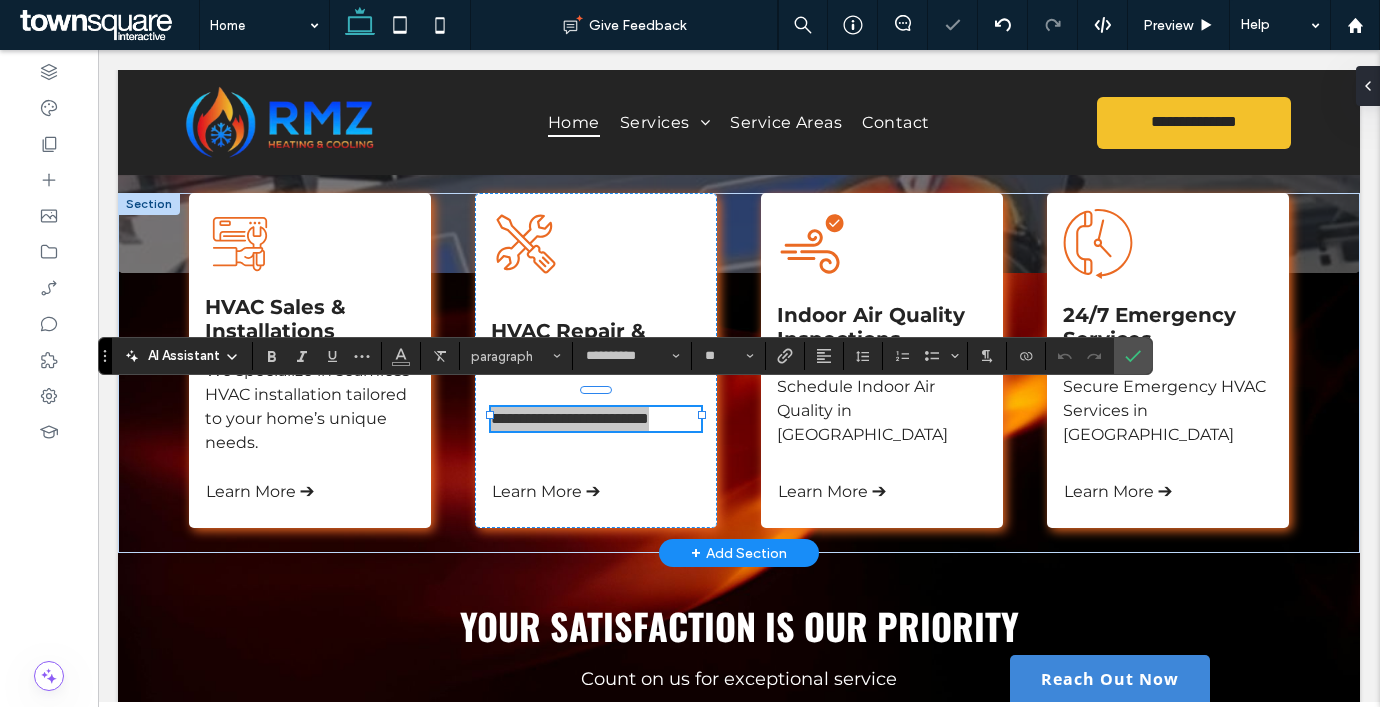 click on "AI Assistant" at bounding box center (184, 356) 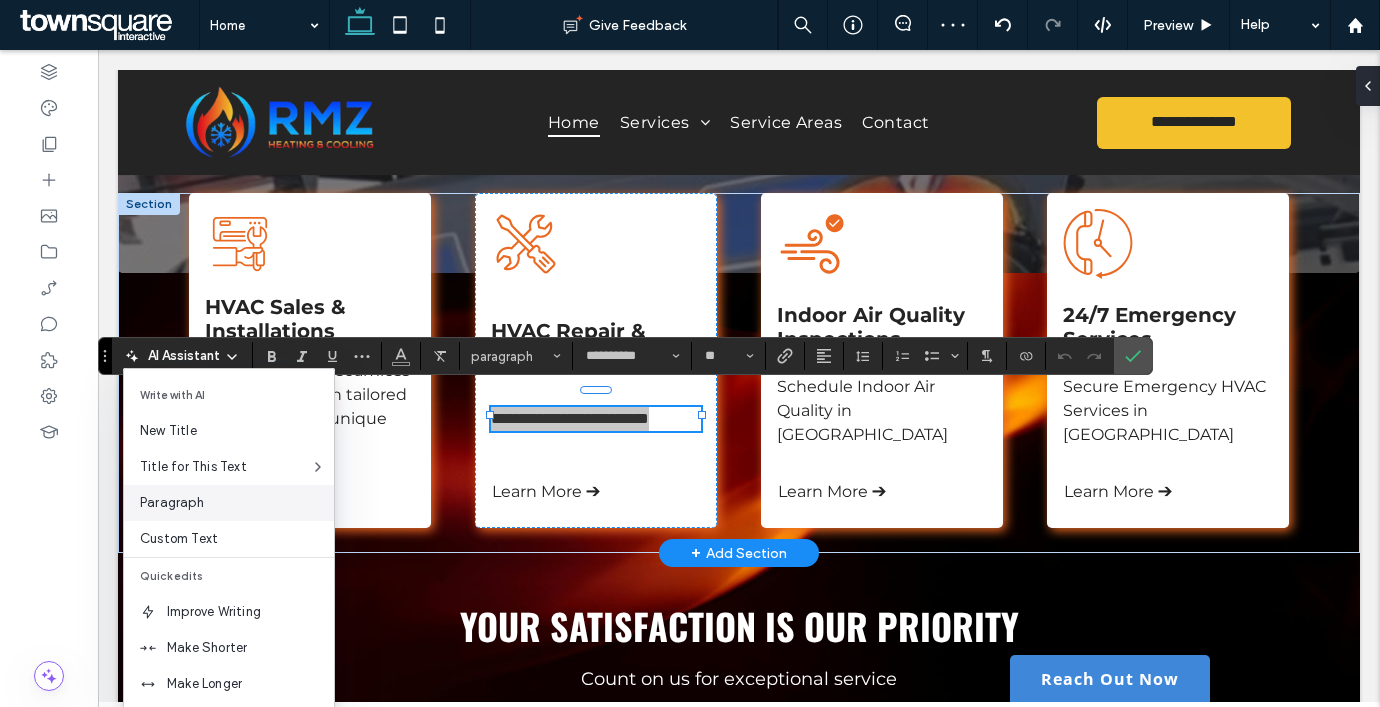 click on "Paragraph" at bounding box center (237, 503) 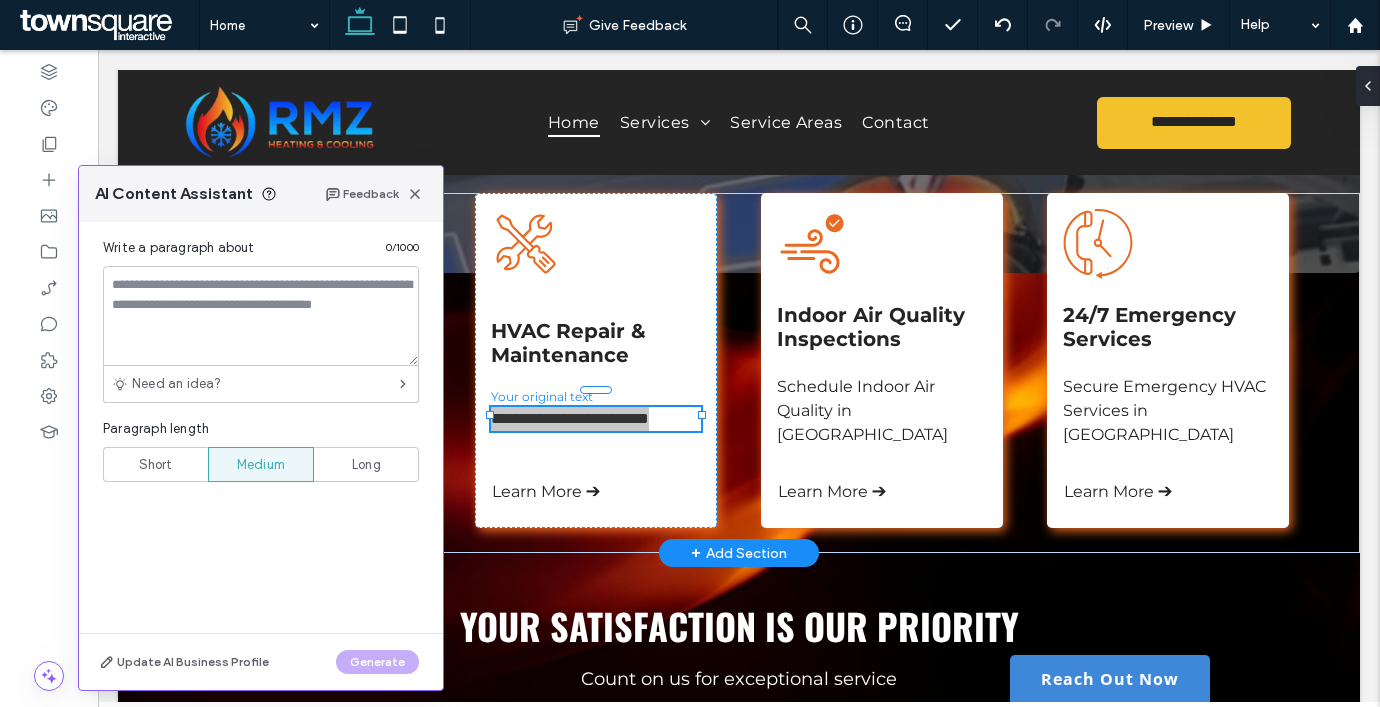 click on "Short" at bounding box center (156, 465) 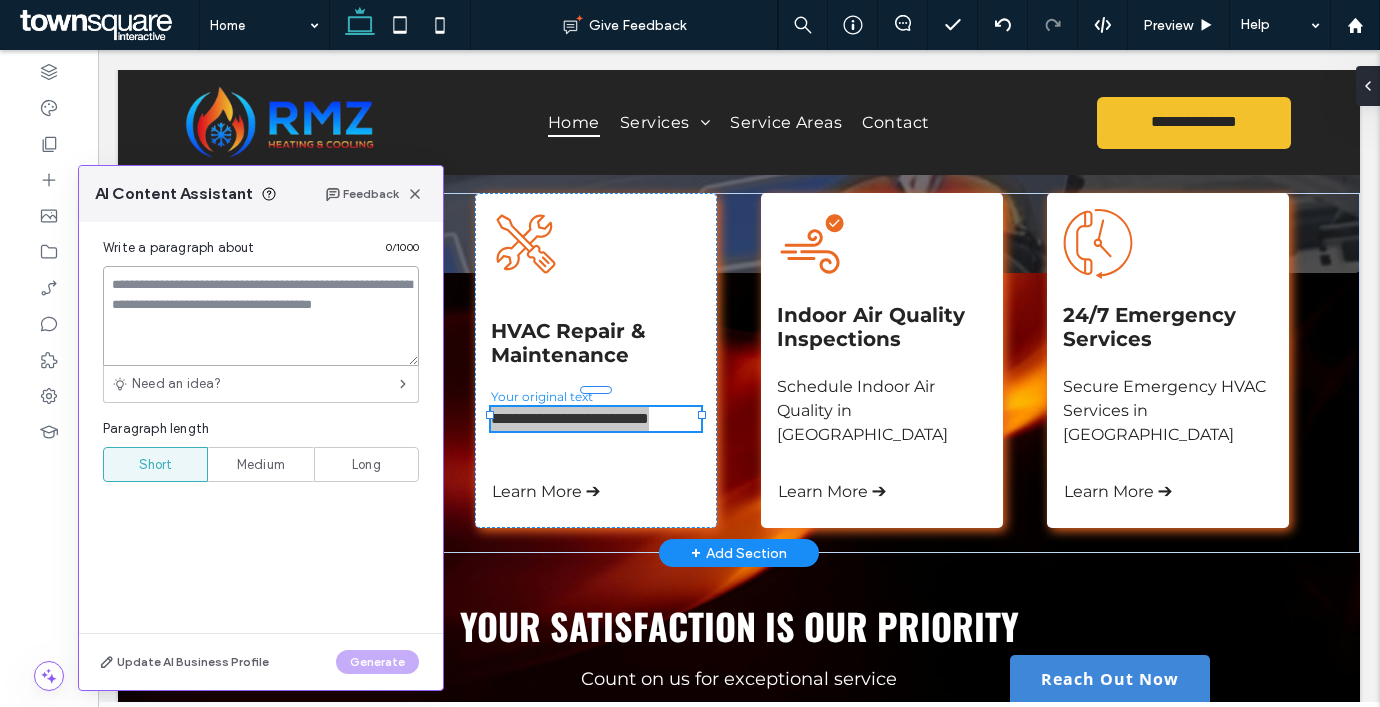 click at bounding box center [261, 316] 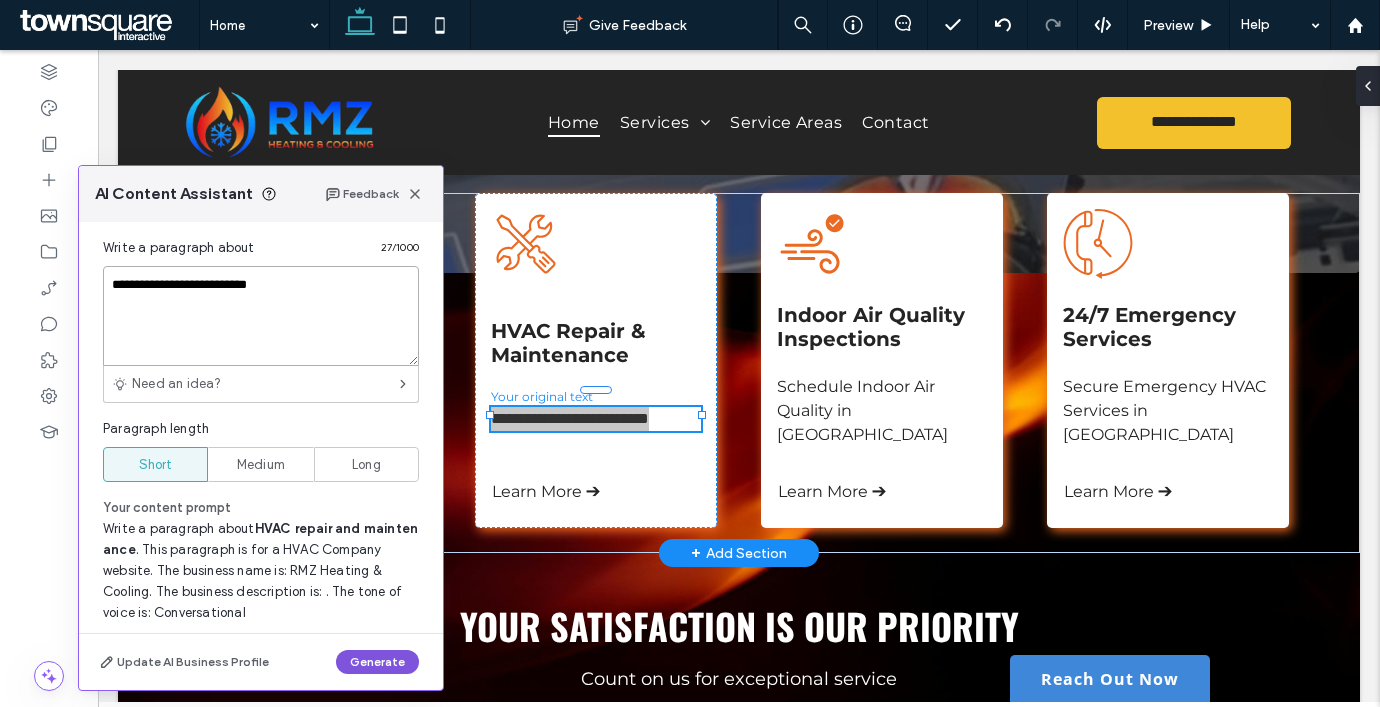type on "**********" 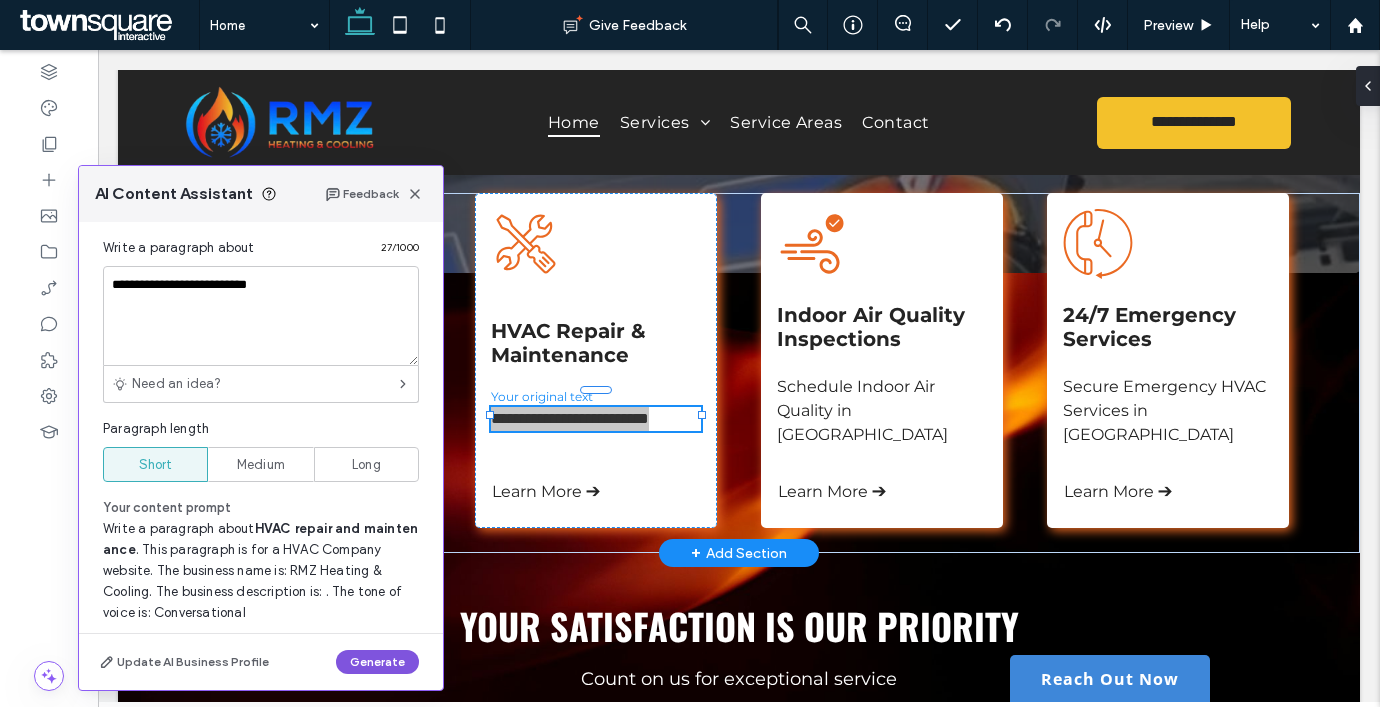 click on "Generate" at bounding box center (377, 662) 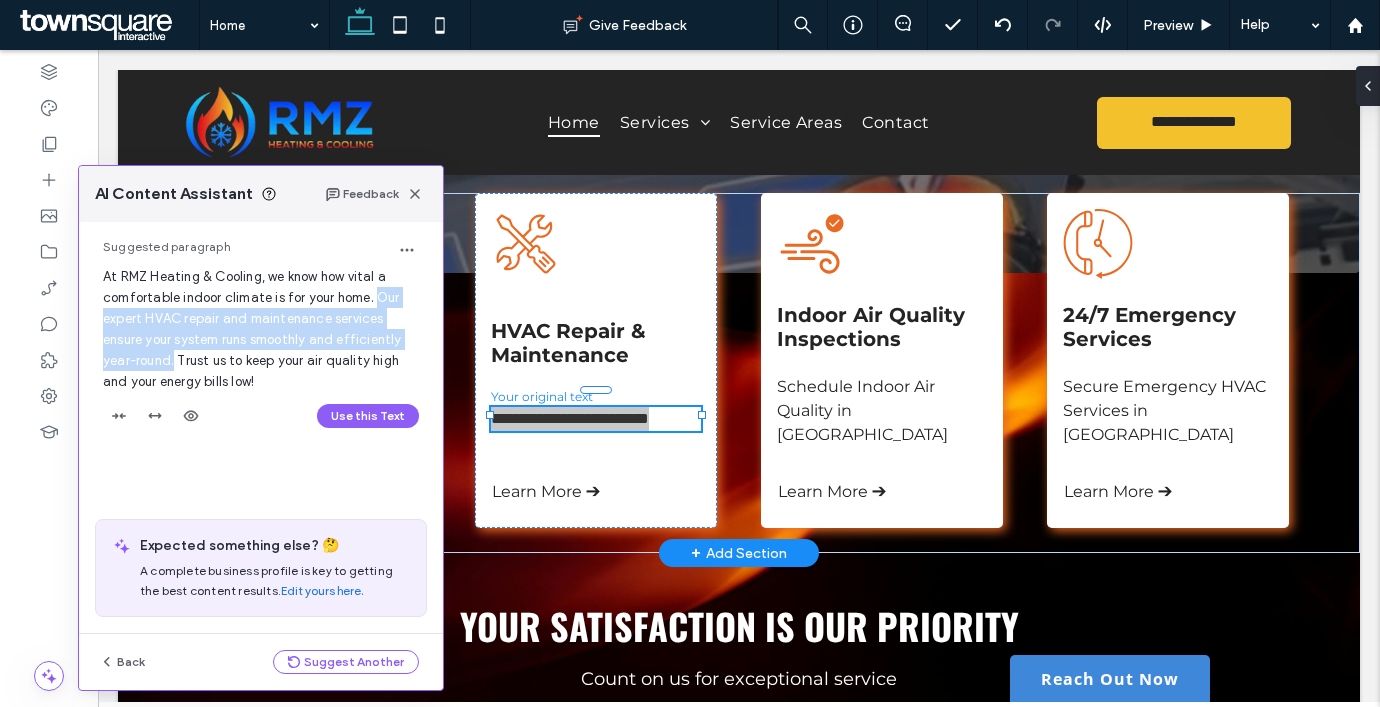 drag, startPoint x: 175, startPoint y: 363, endPoint x: 373, endPoint y: 298, distance: 208.39626 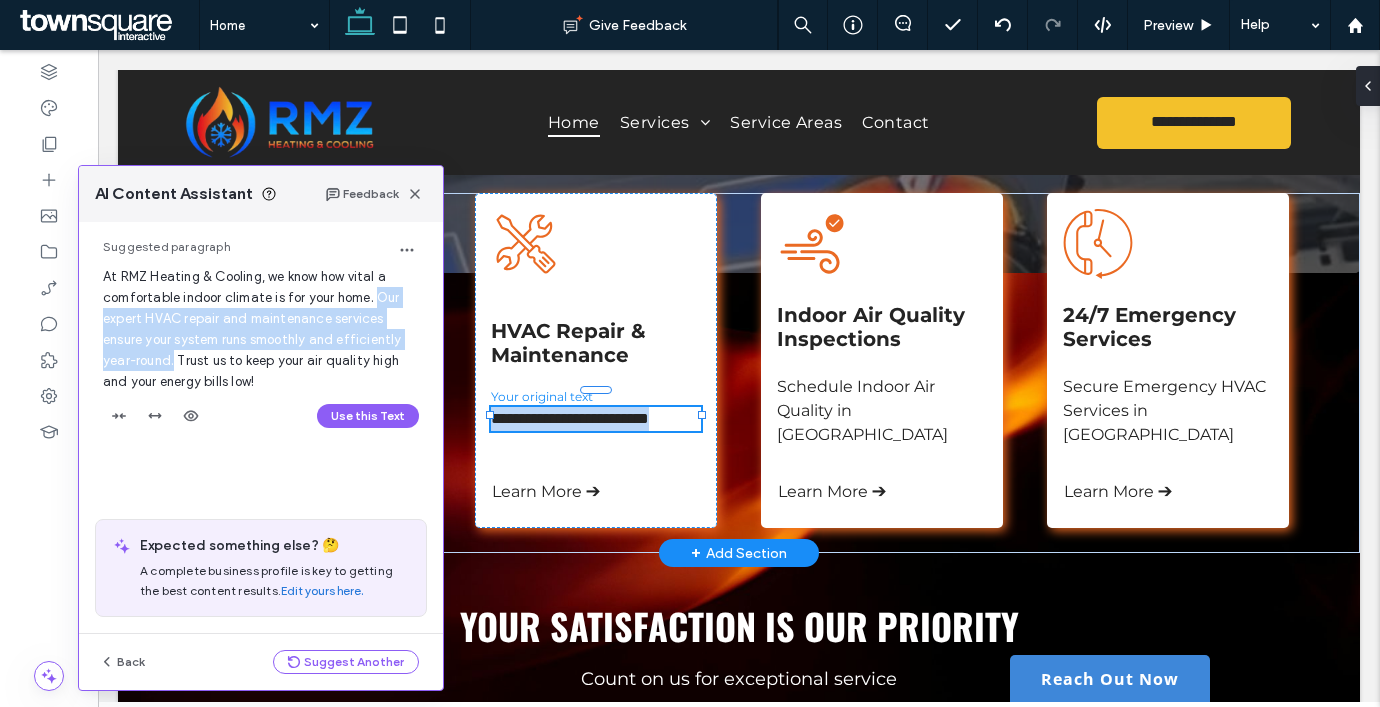 click on "**********" at bounding box center (596, 419) 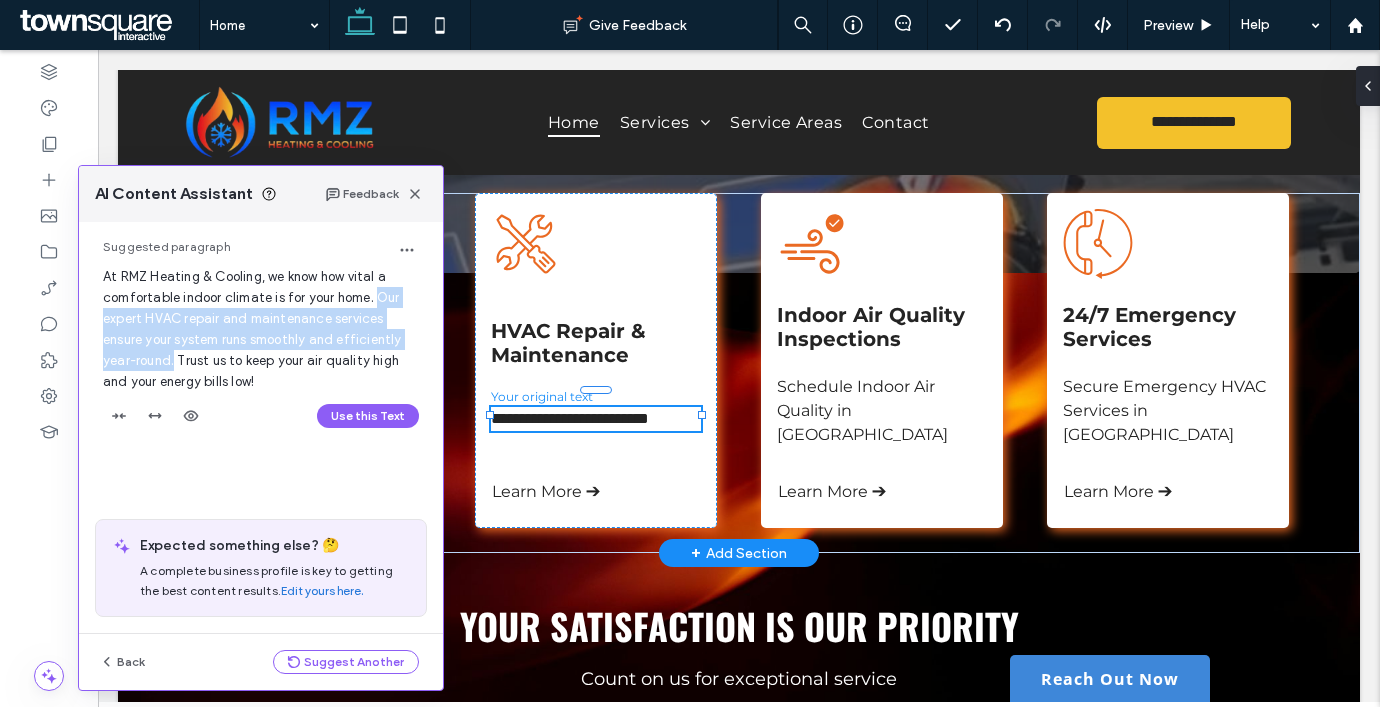 click on "**********" at bounding box center (596, 419) 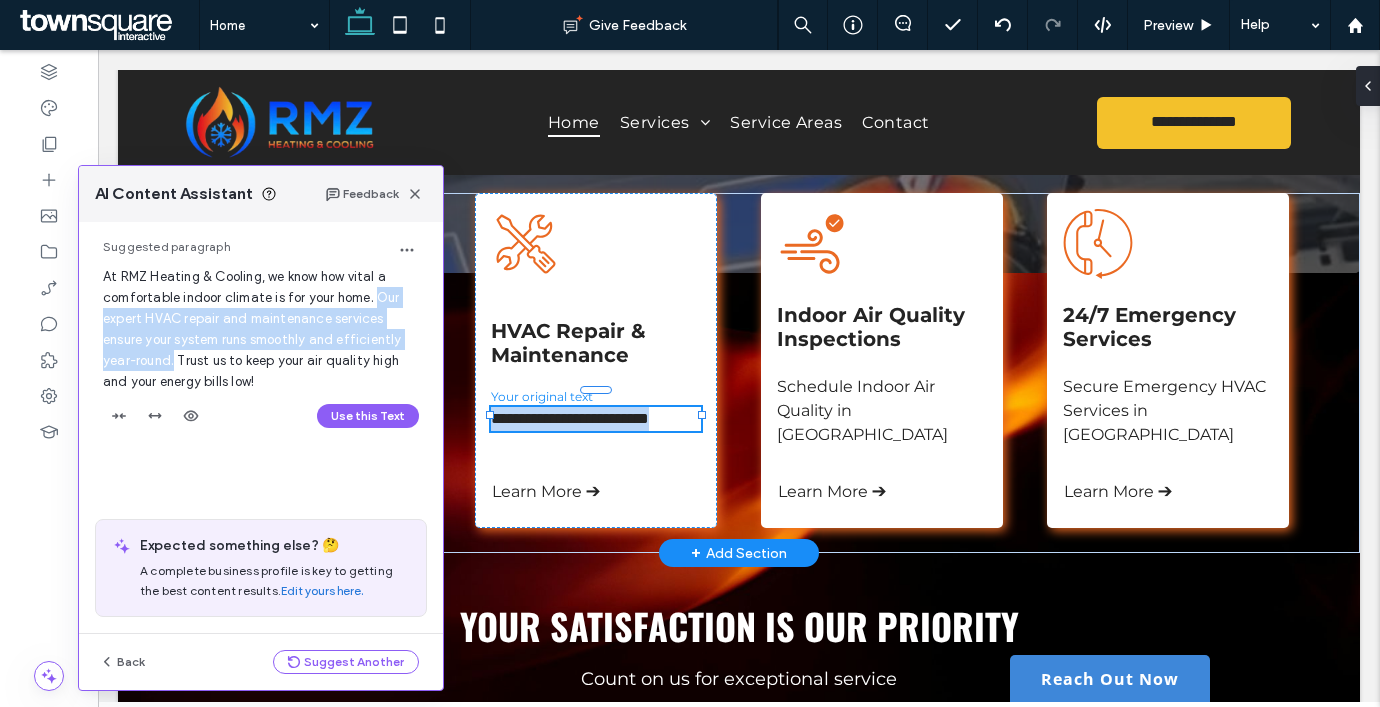 click on "**********" at bounding box center [596, 419] 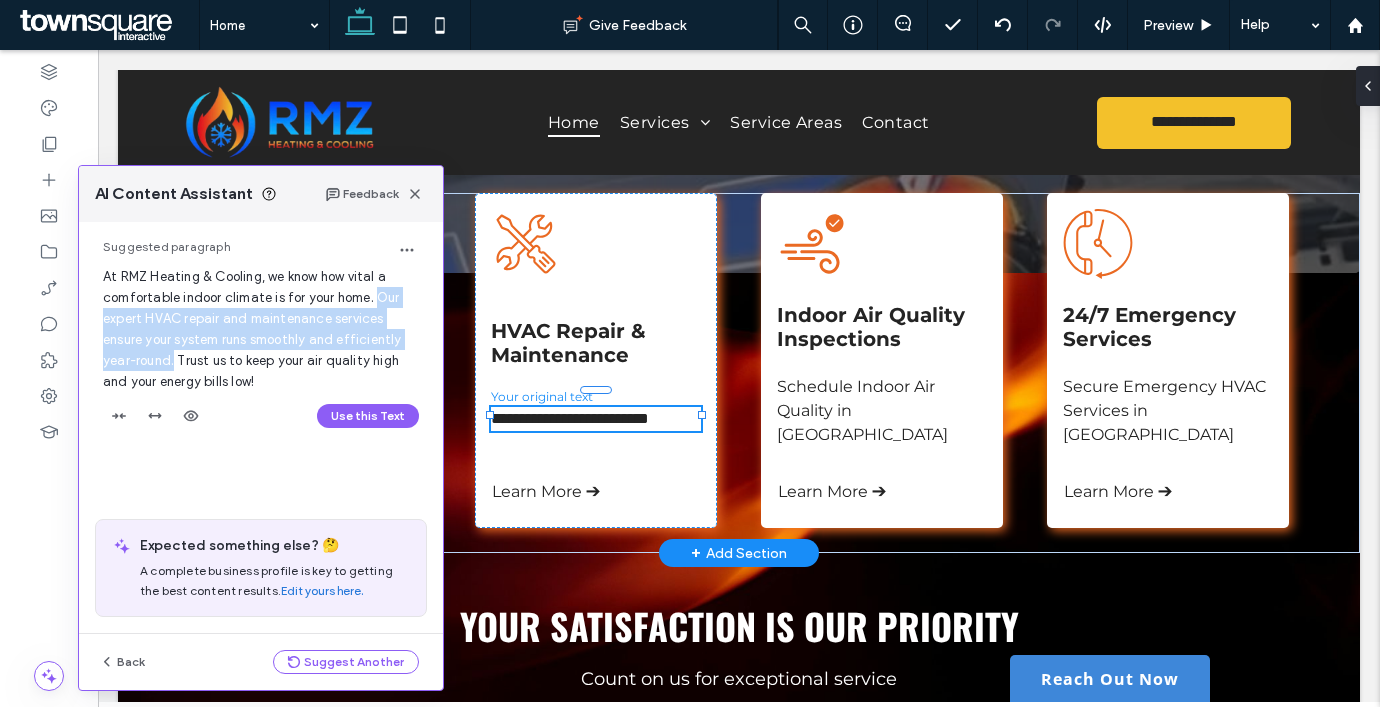 type 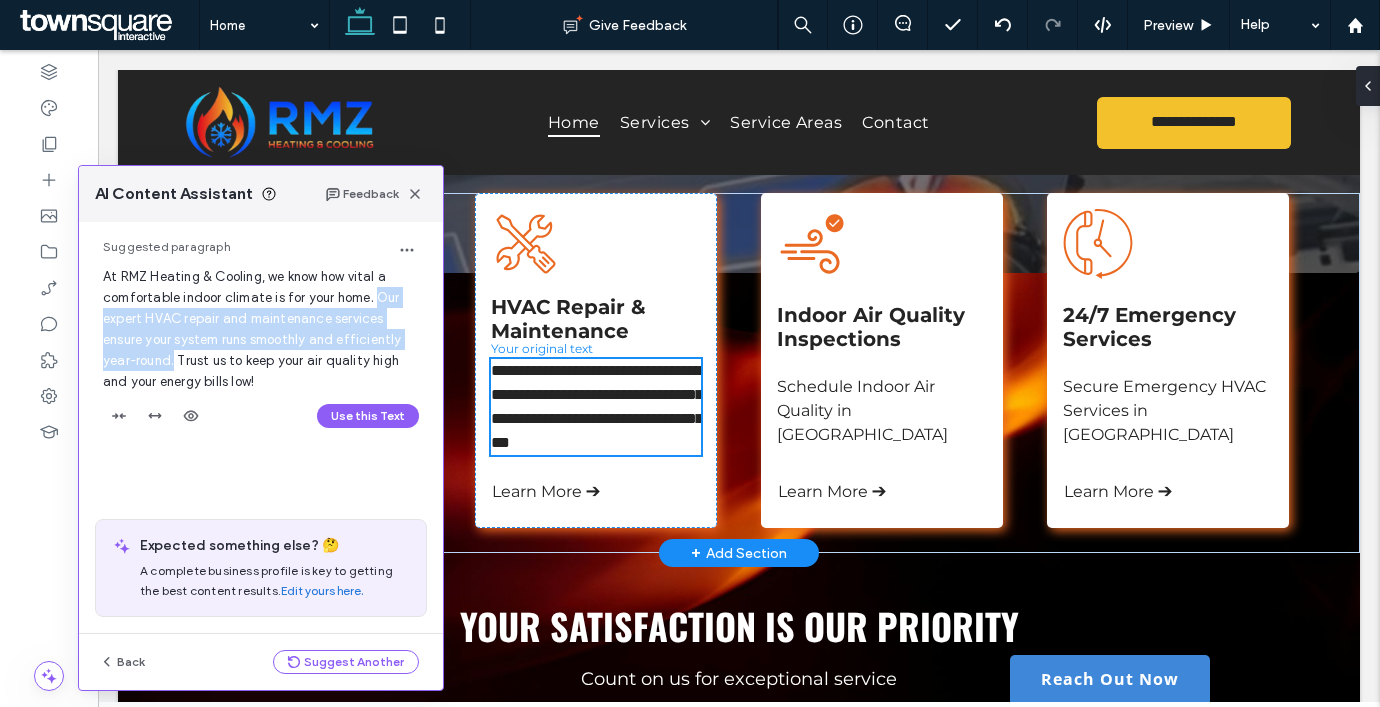 scroll, scrollTop: 3, scrollLeft: 0, axis: vertical 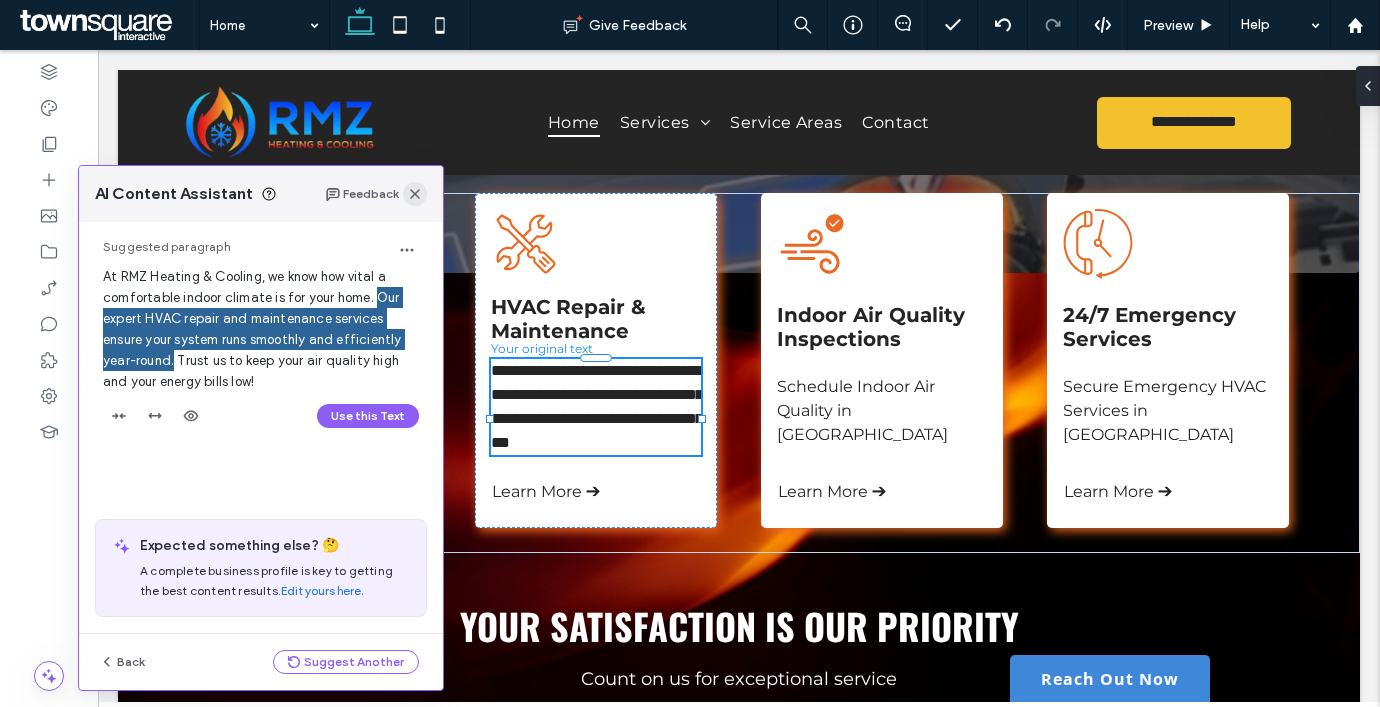 click 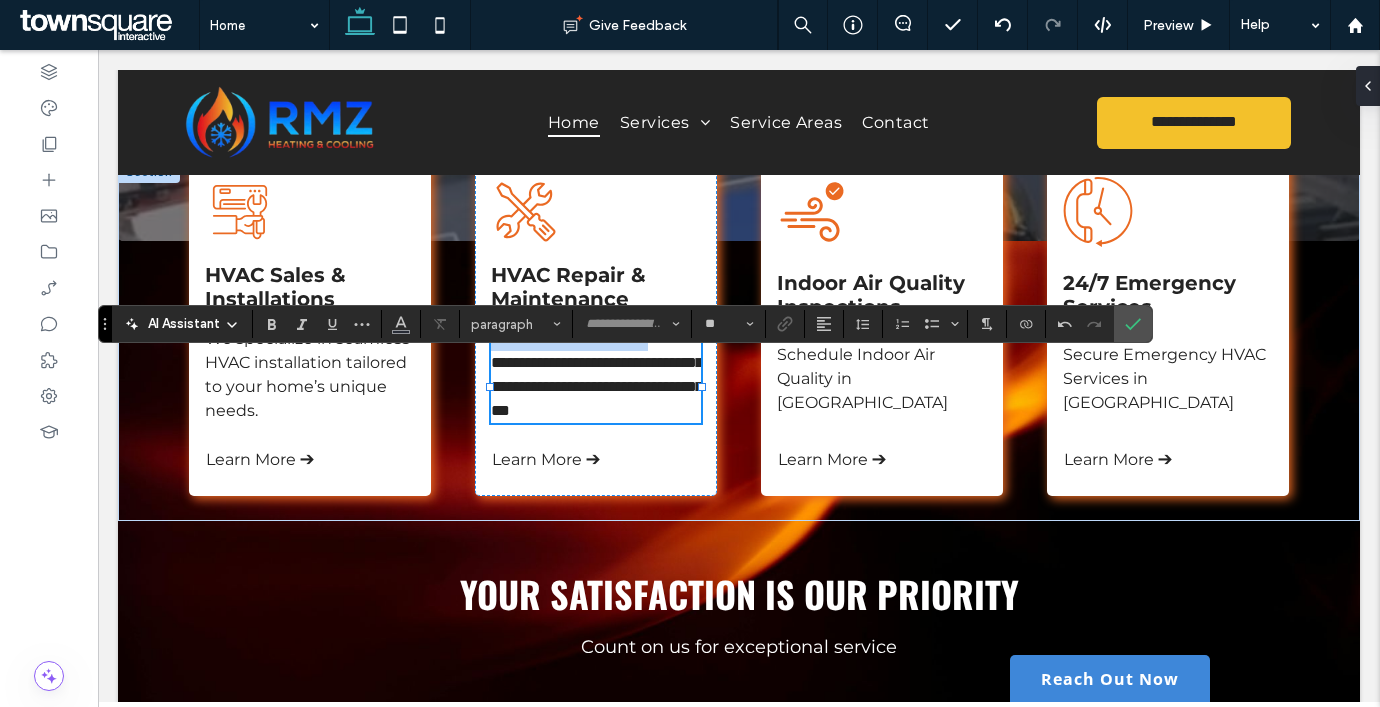 type on "**********" 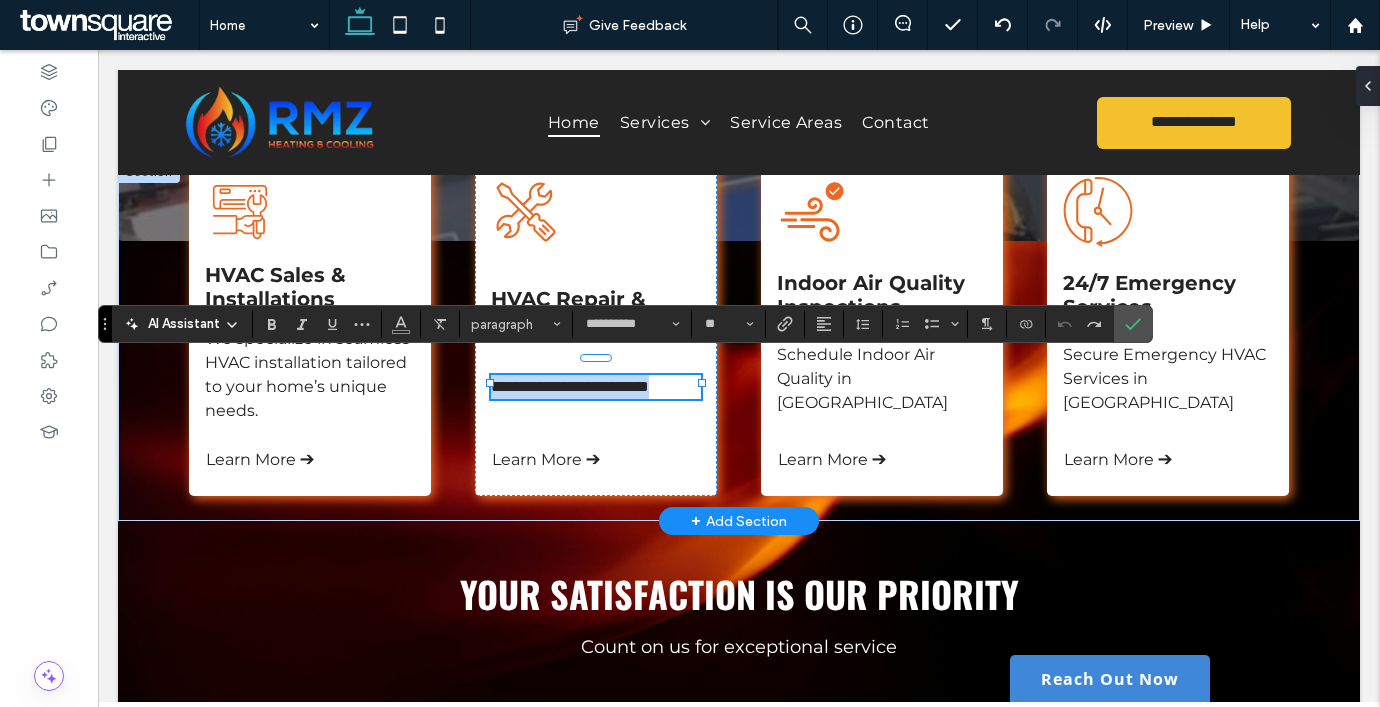 click on "**********" at bounding box center [596, 387] 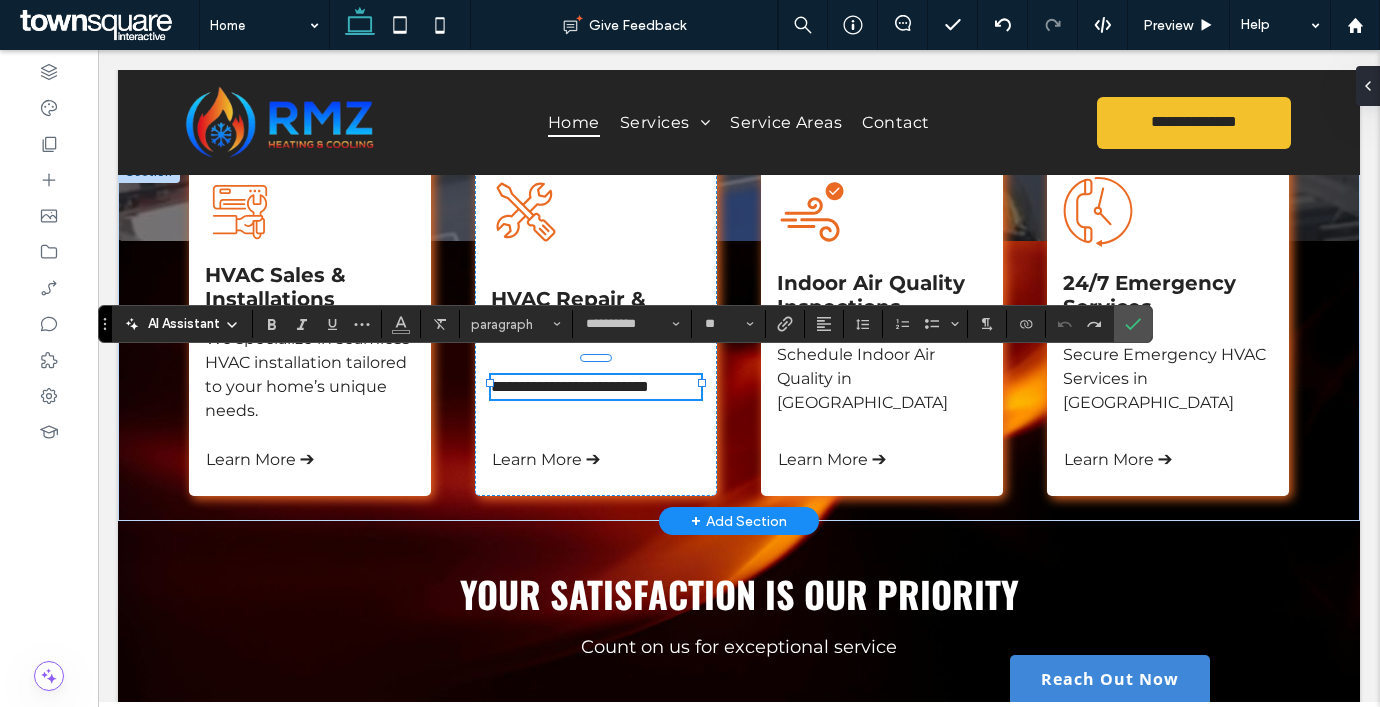 click on "**********" at bounding box center [596, 387] 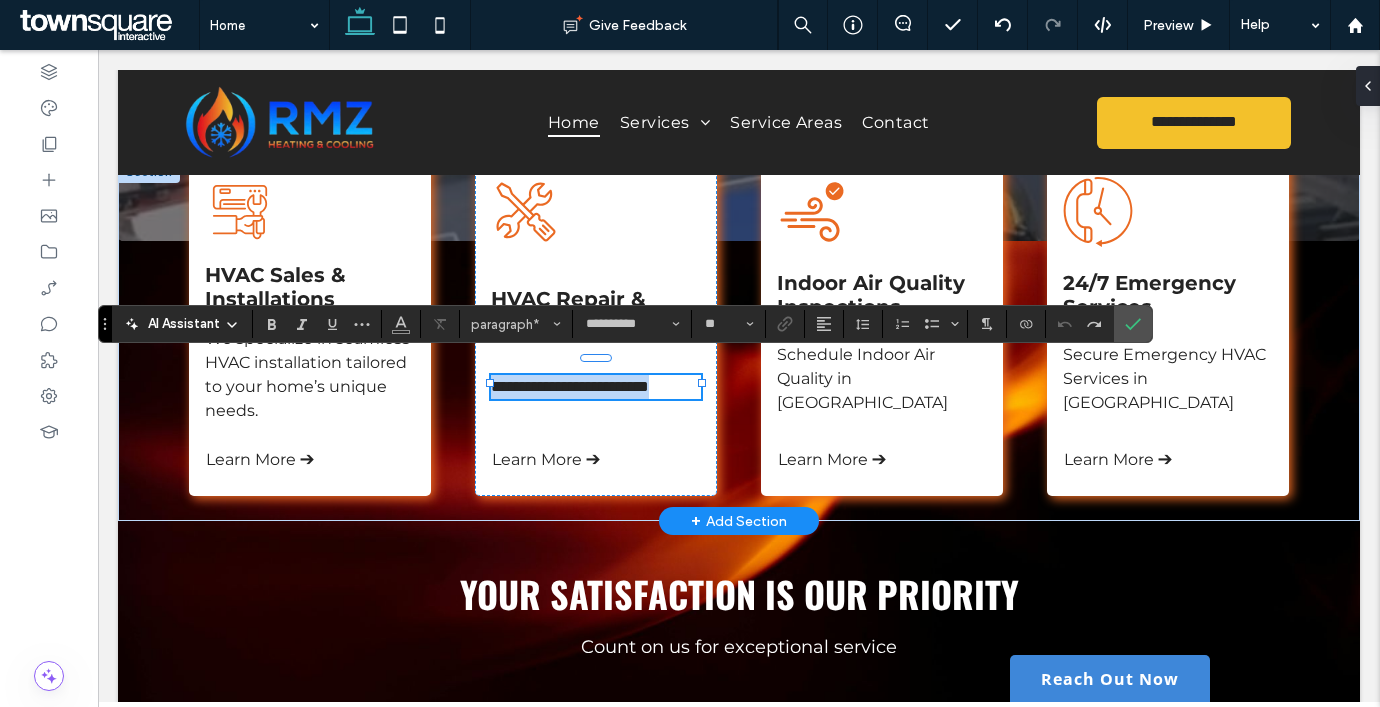 click on "**********" at bounding box center [596, 387] 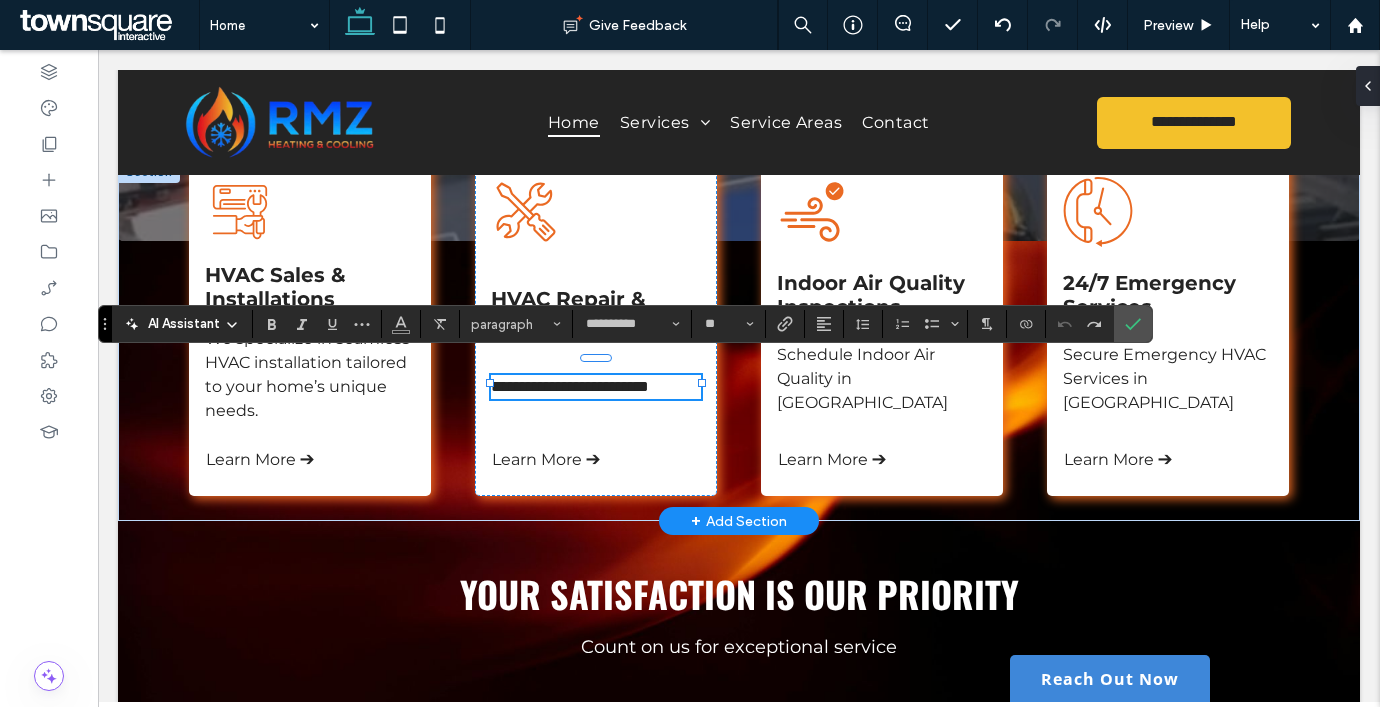 type 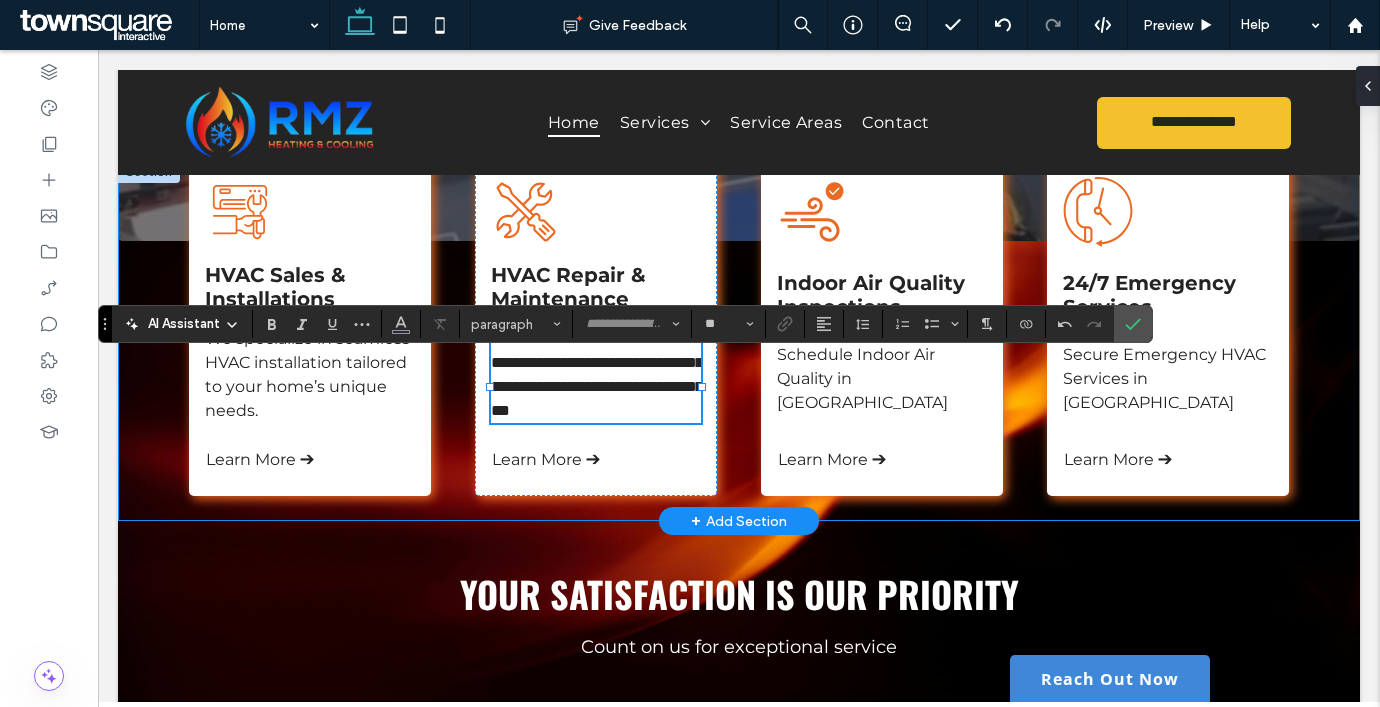click on "**********" at bounding box center [739, 341] 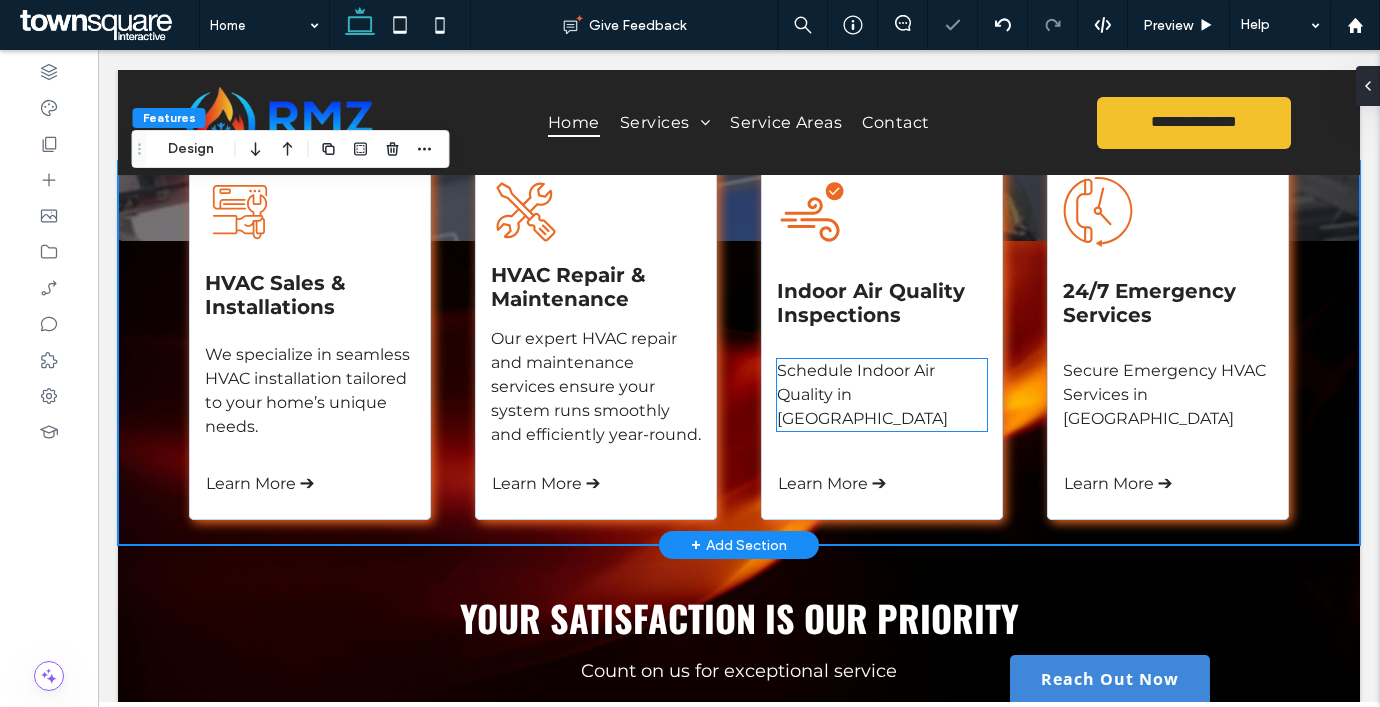 click on "Schedule Indoor Air Quality in Laveen" at bounding box center (862, 394) 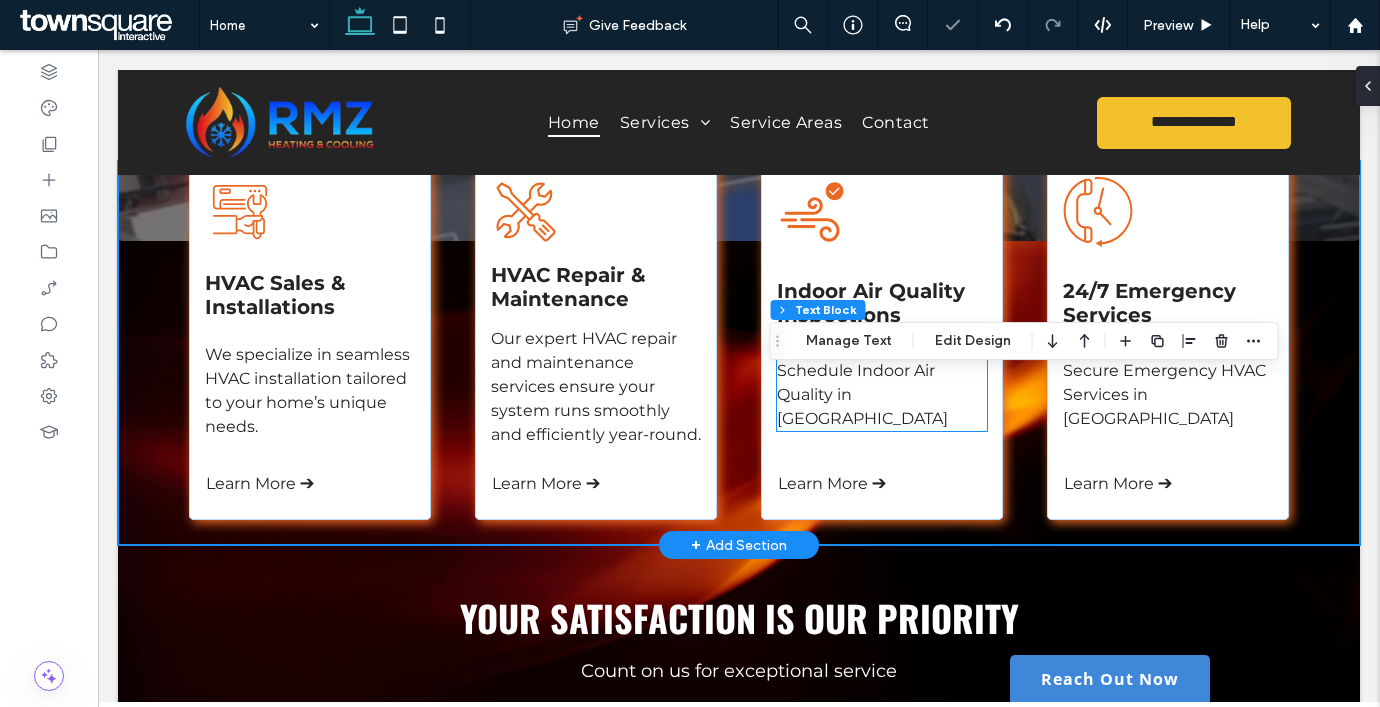 click on "Schedule Indoor Air Quality in Laveen" at bounding box center [862, 394] 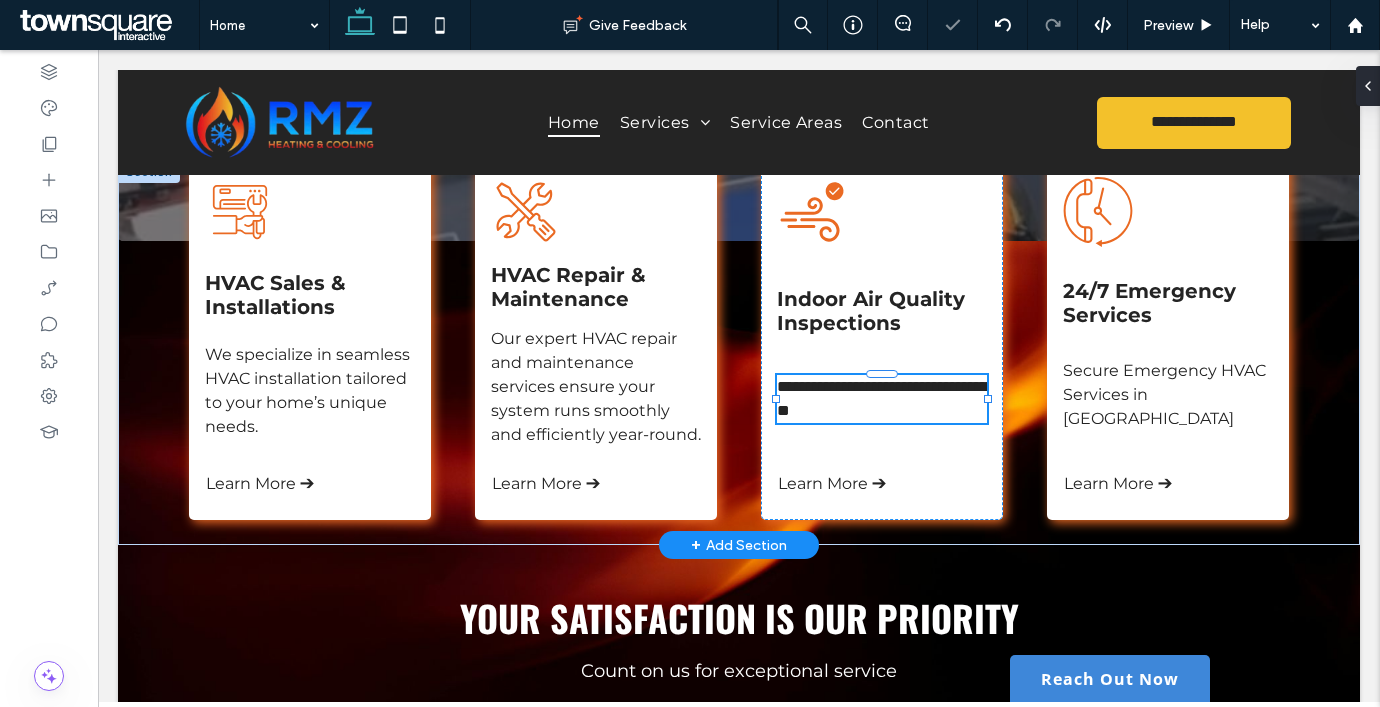 click on "**********" at bounding box center (882, 398) 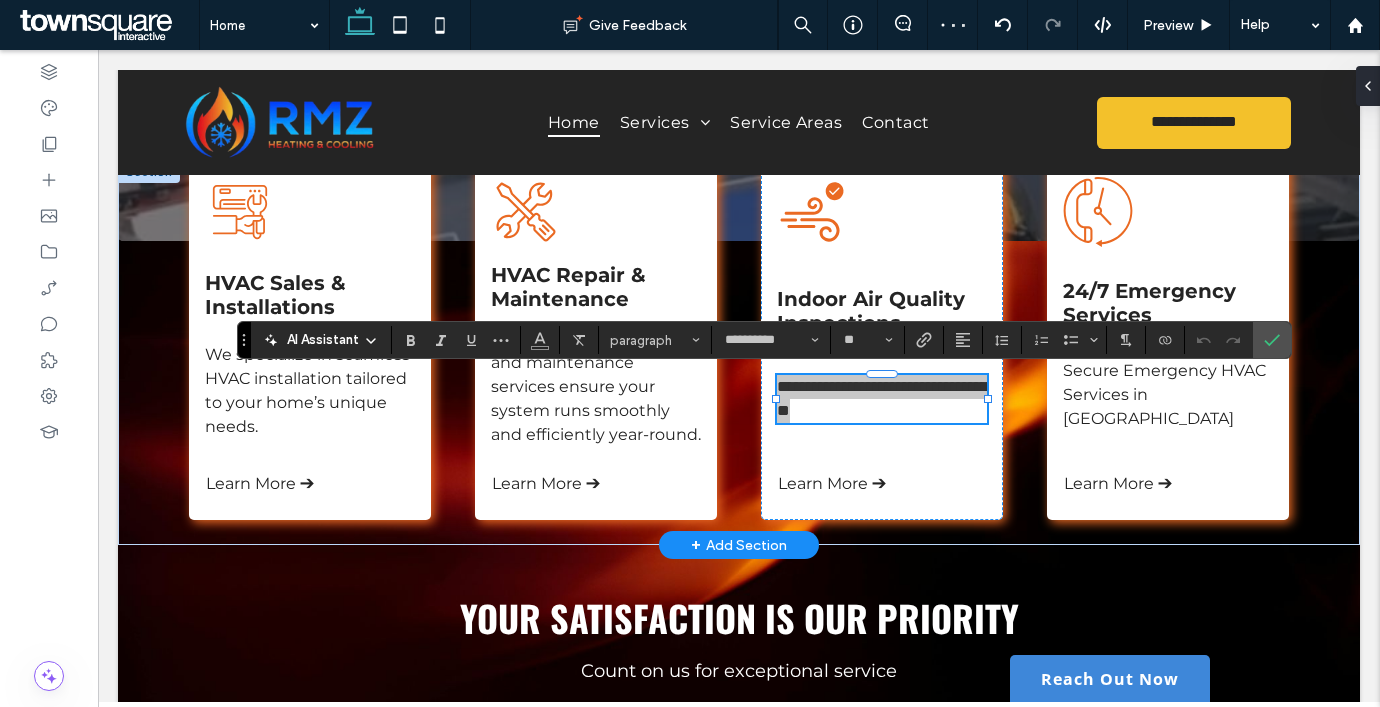 click 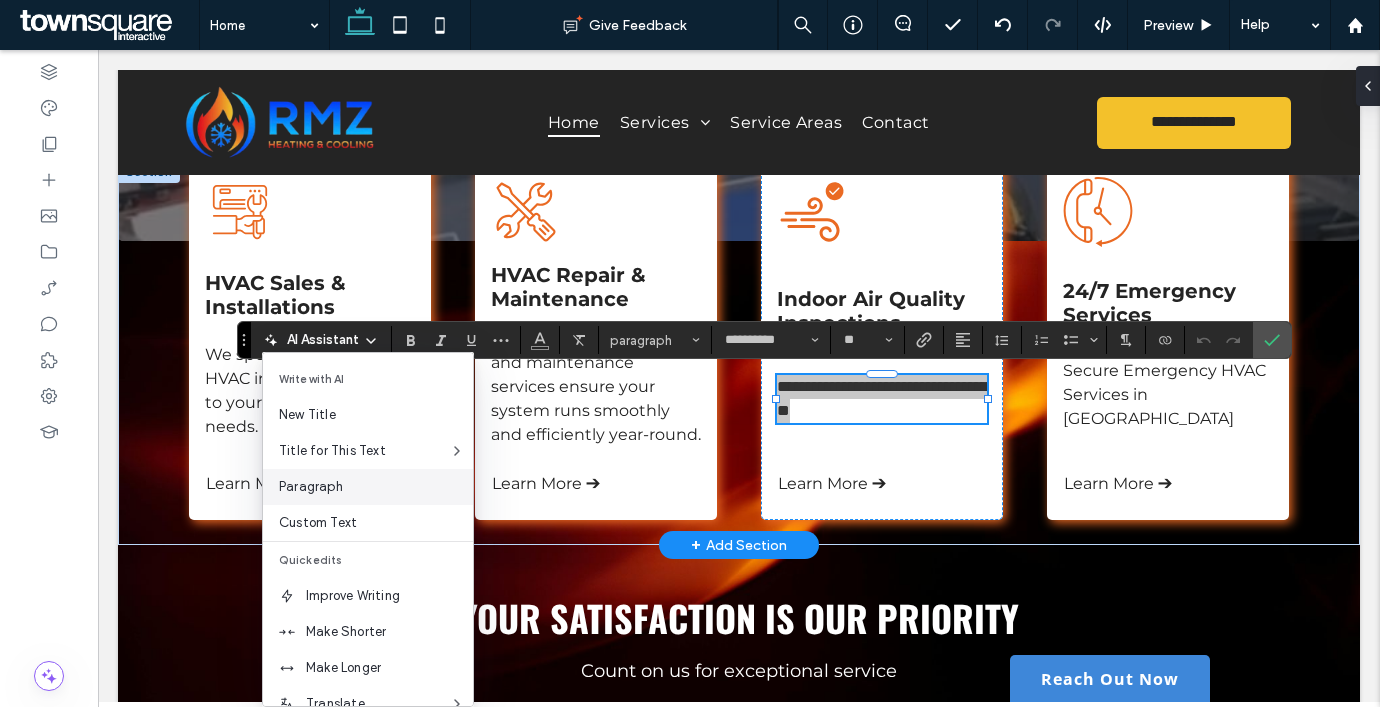 click on "Paragraph" at bounding box center [368, 487] 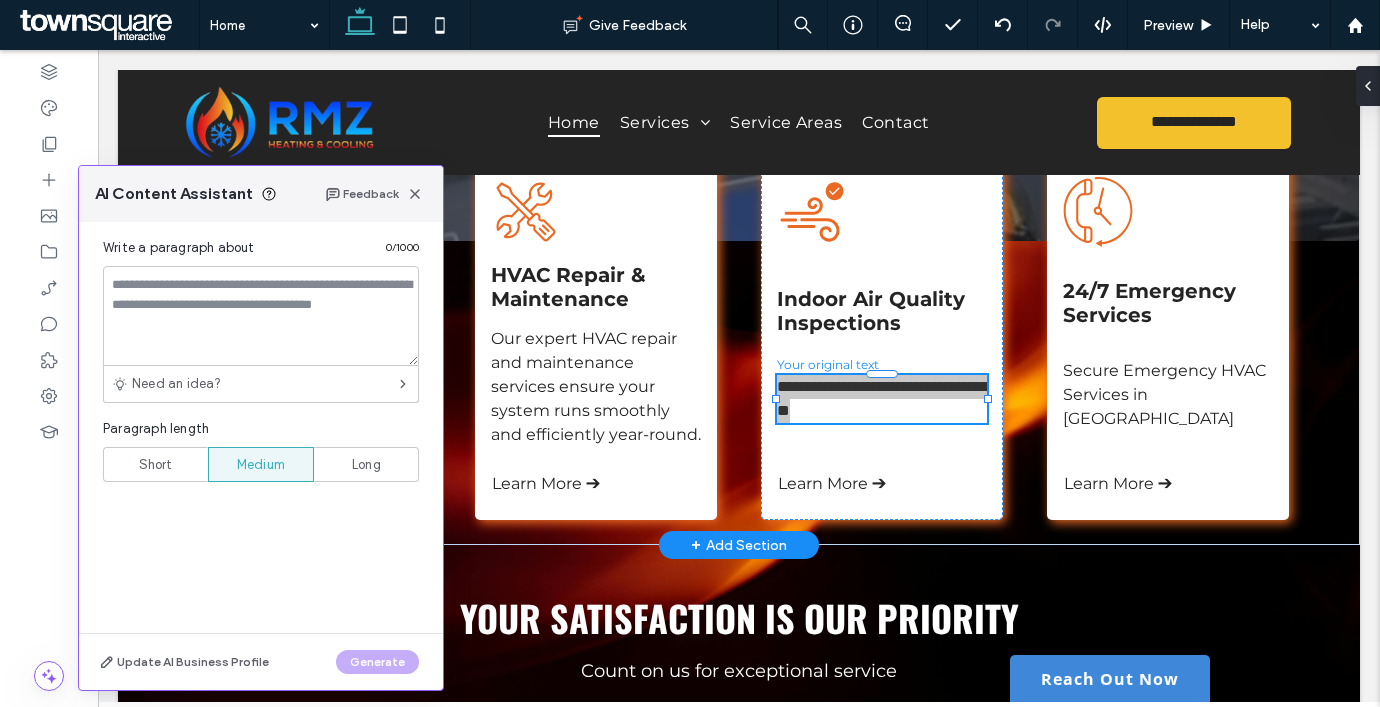 click on "Short" at bounding box center [156, 465] 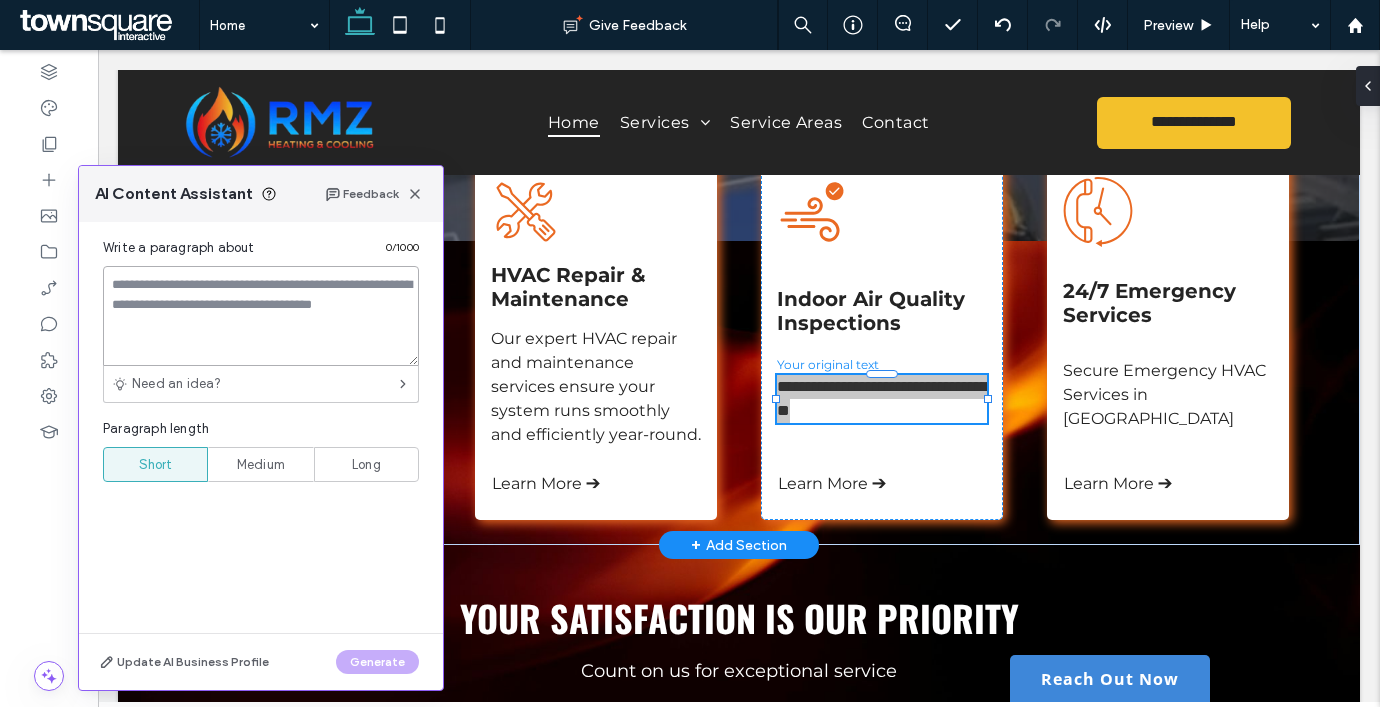 click at bounding box center [261, 316] 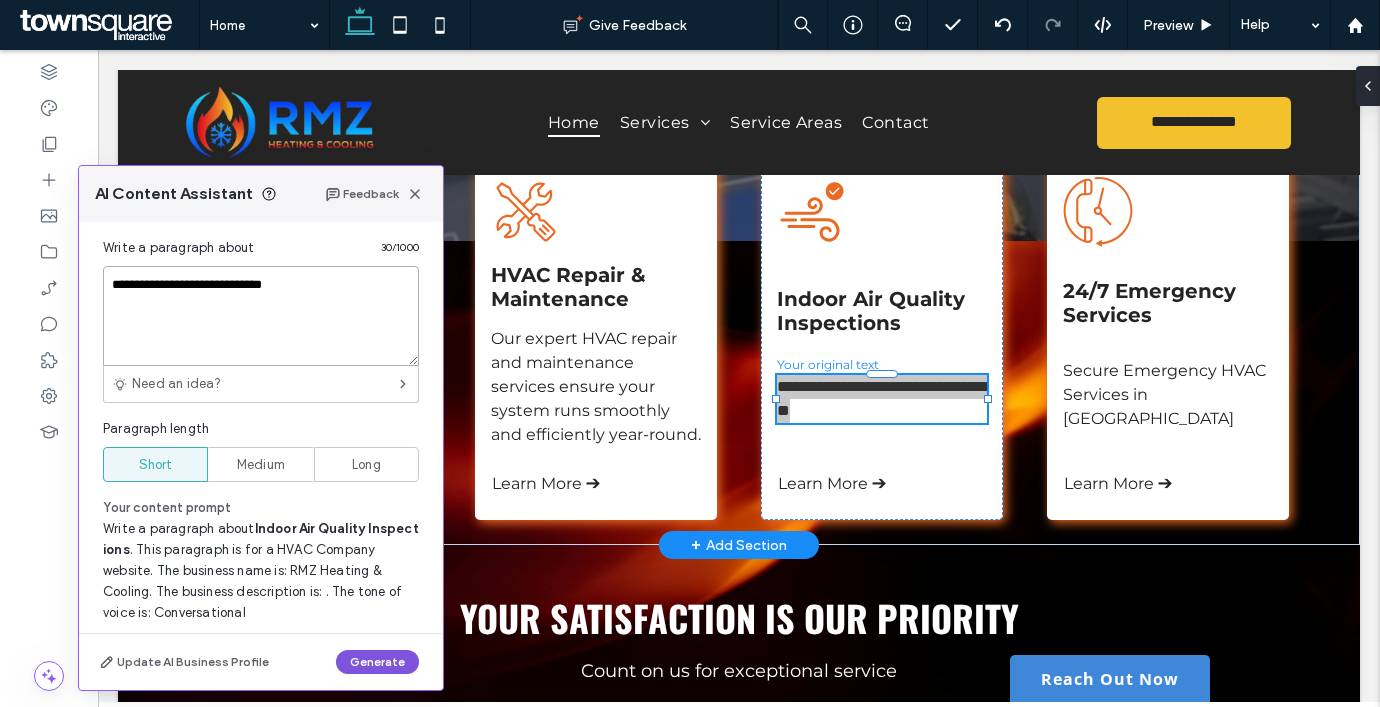 type on "**********" 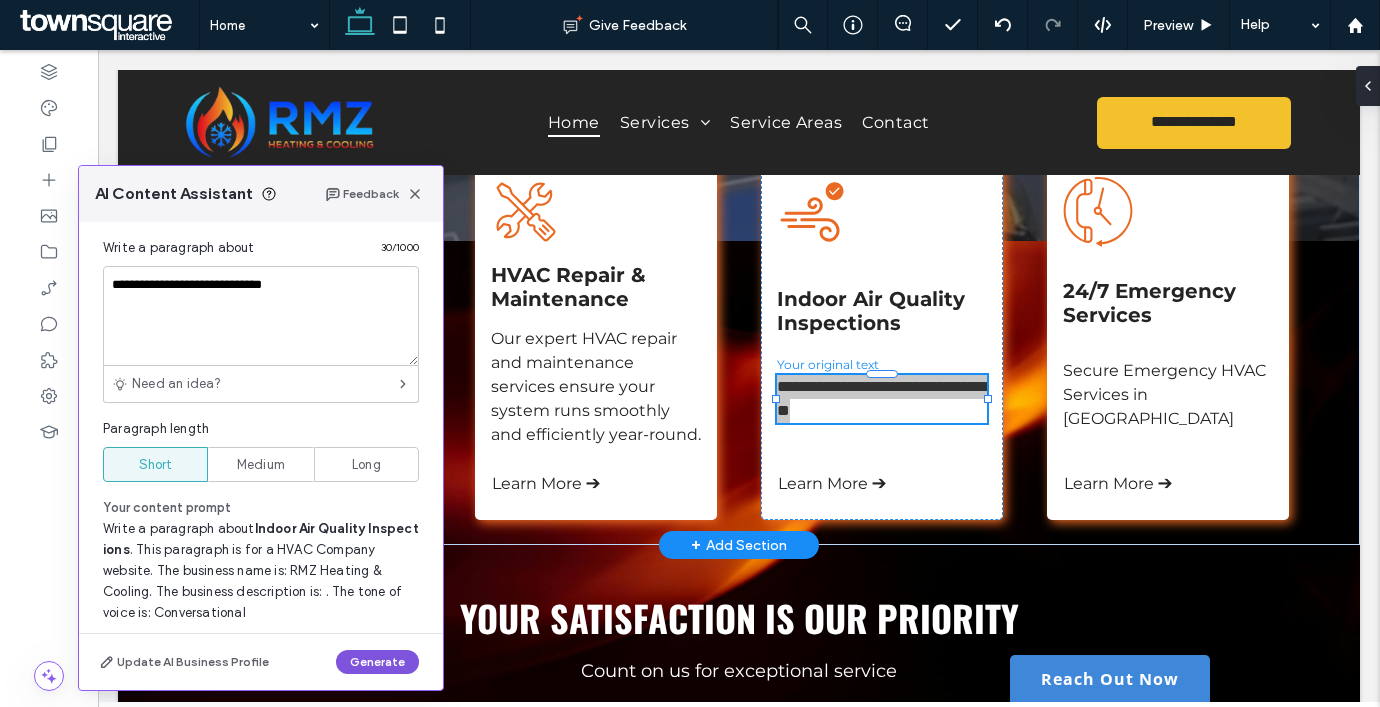 click on "Generate" at bounding box center [377, 662] 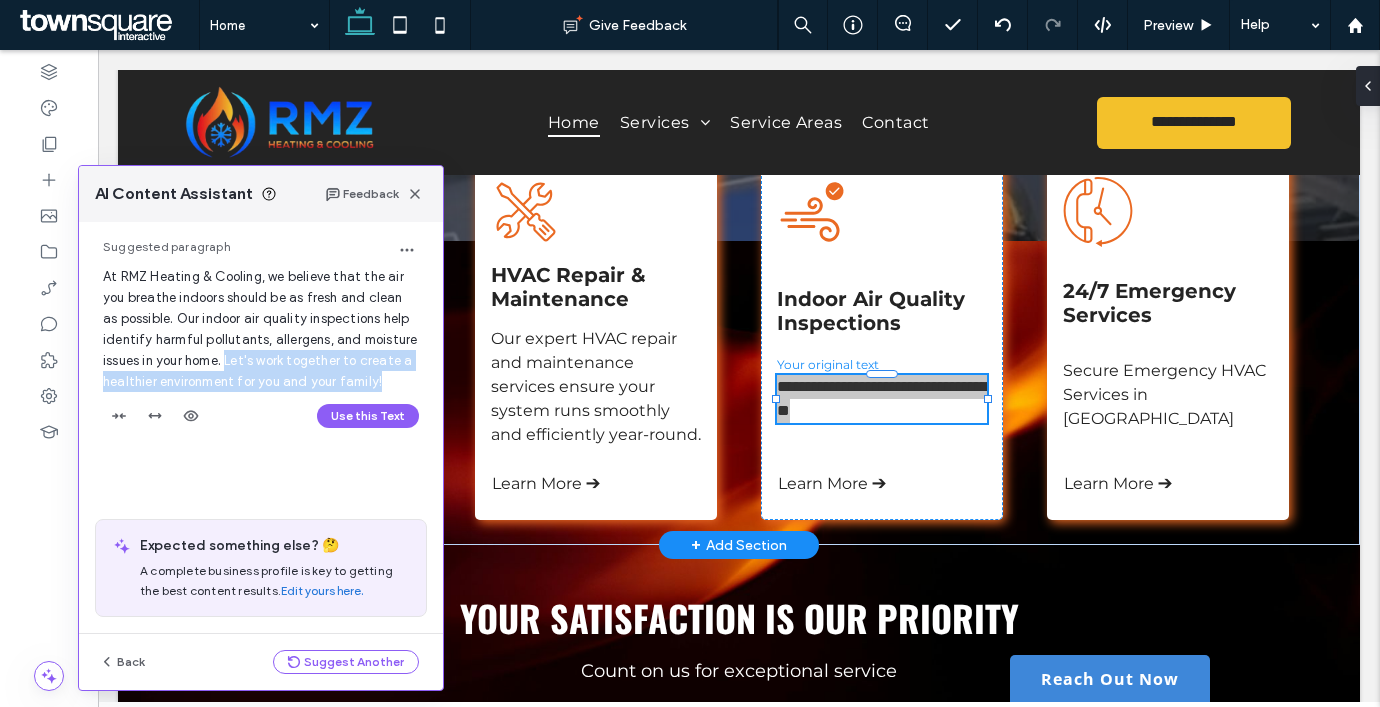 drag, startPoint x: 385, startPoint y: 378, endPoint x: 230, endPoint y: 363, distance: 155.72412 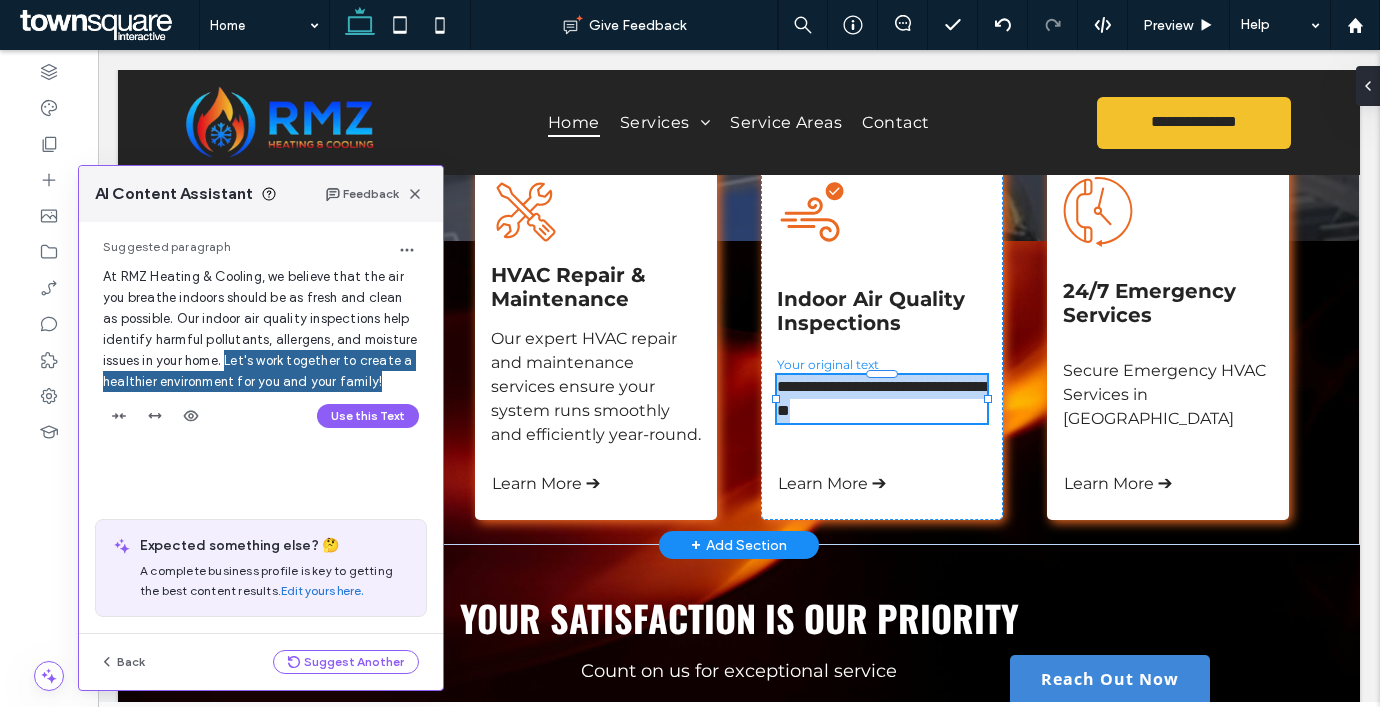 click on "**********" at bounding box center [882, 398] 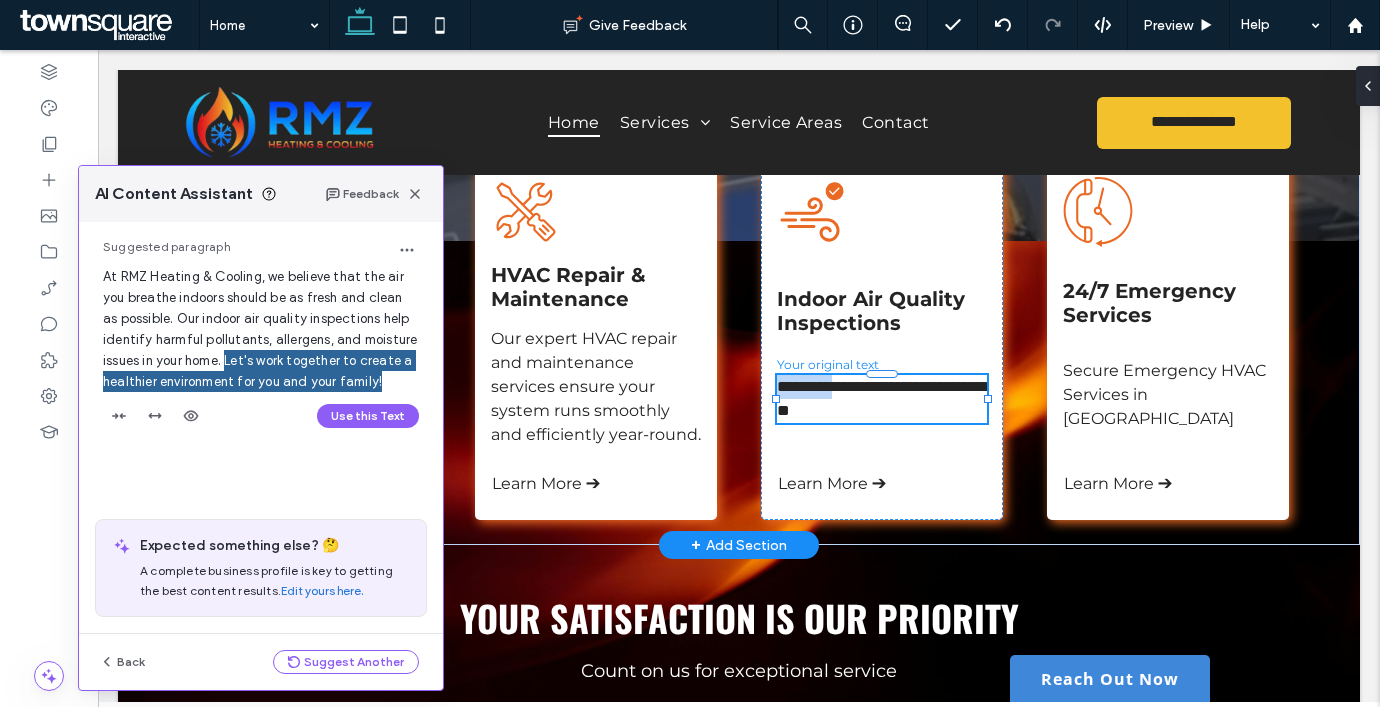 click on "**********" at bounding box center (882, 398) 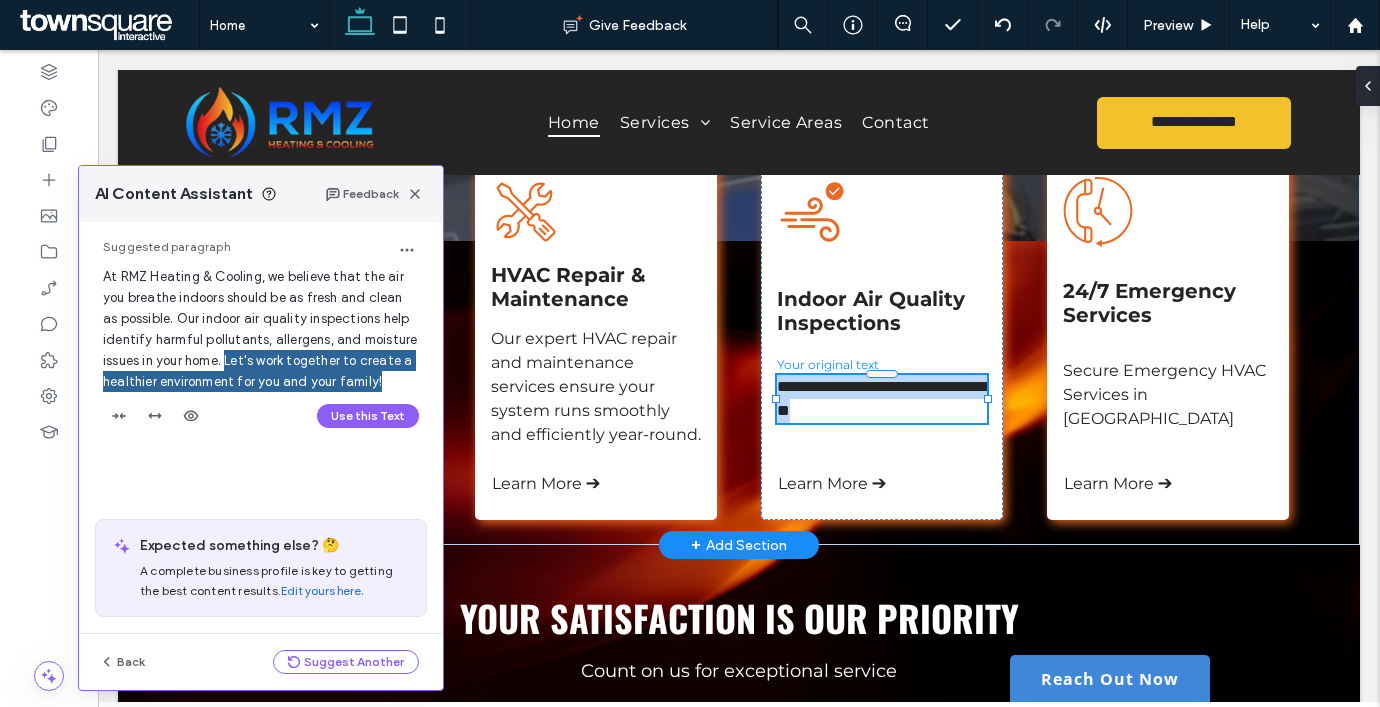 click on "**********" at bounding box center [882, 398] 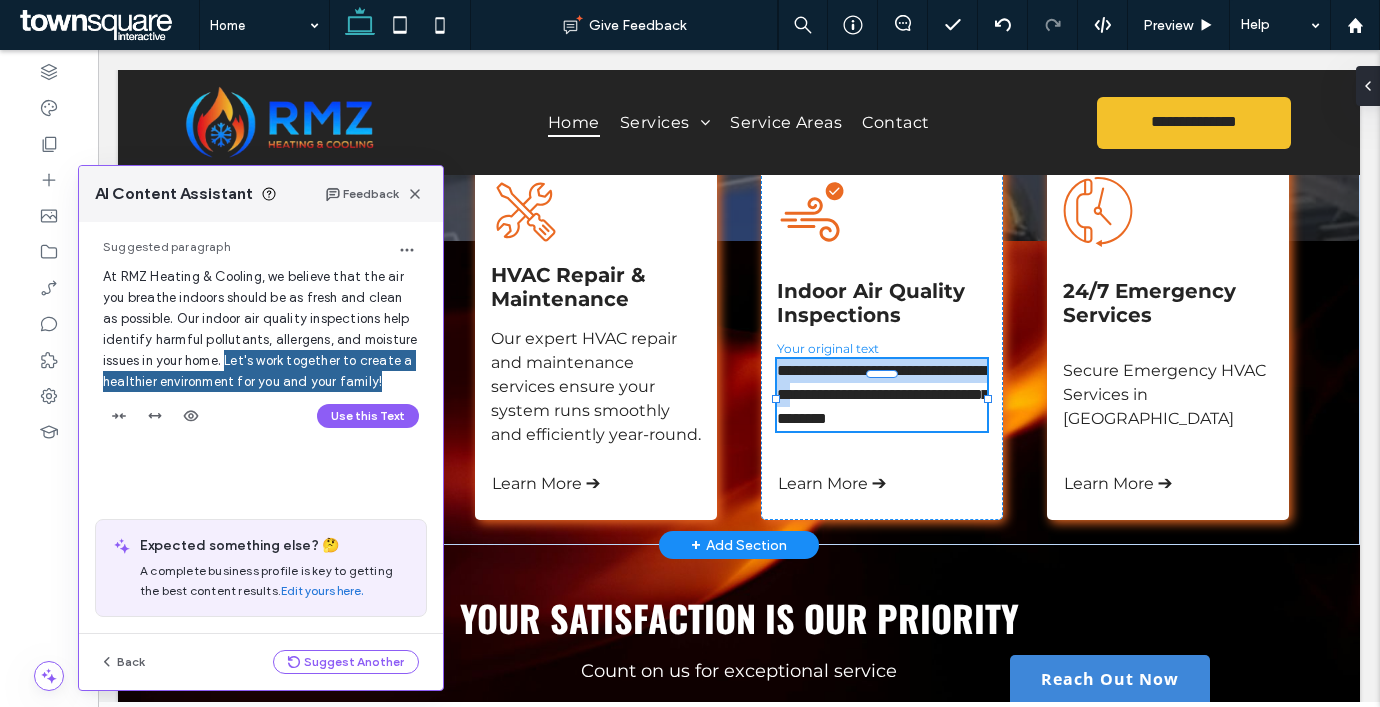 type 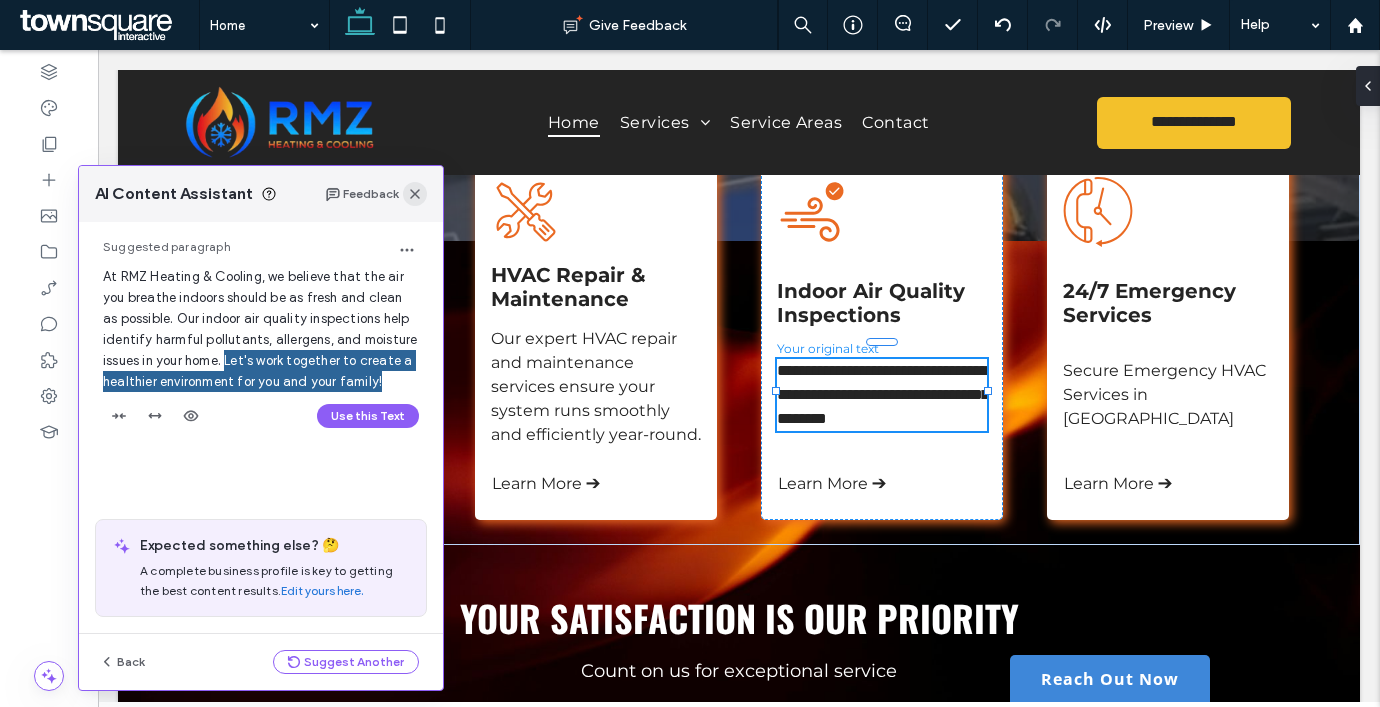 click 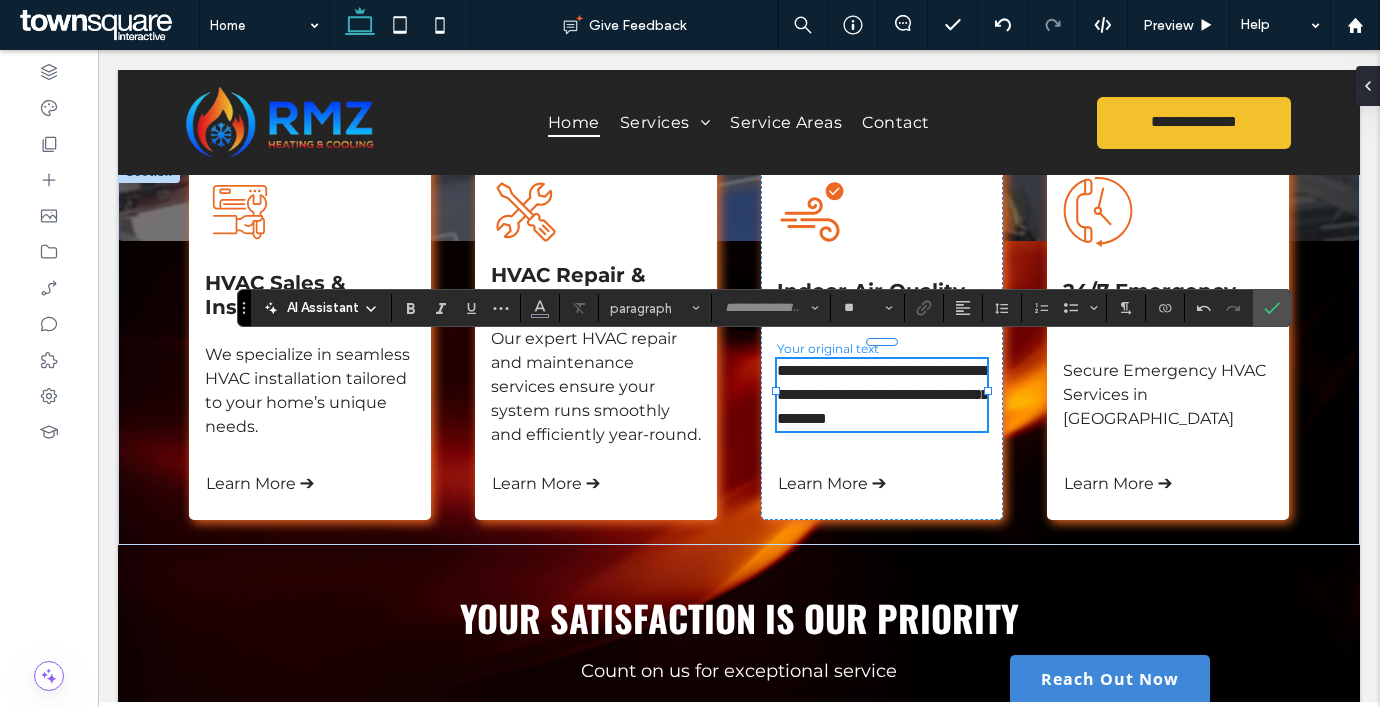 type on "**********" 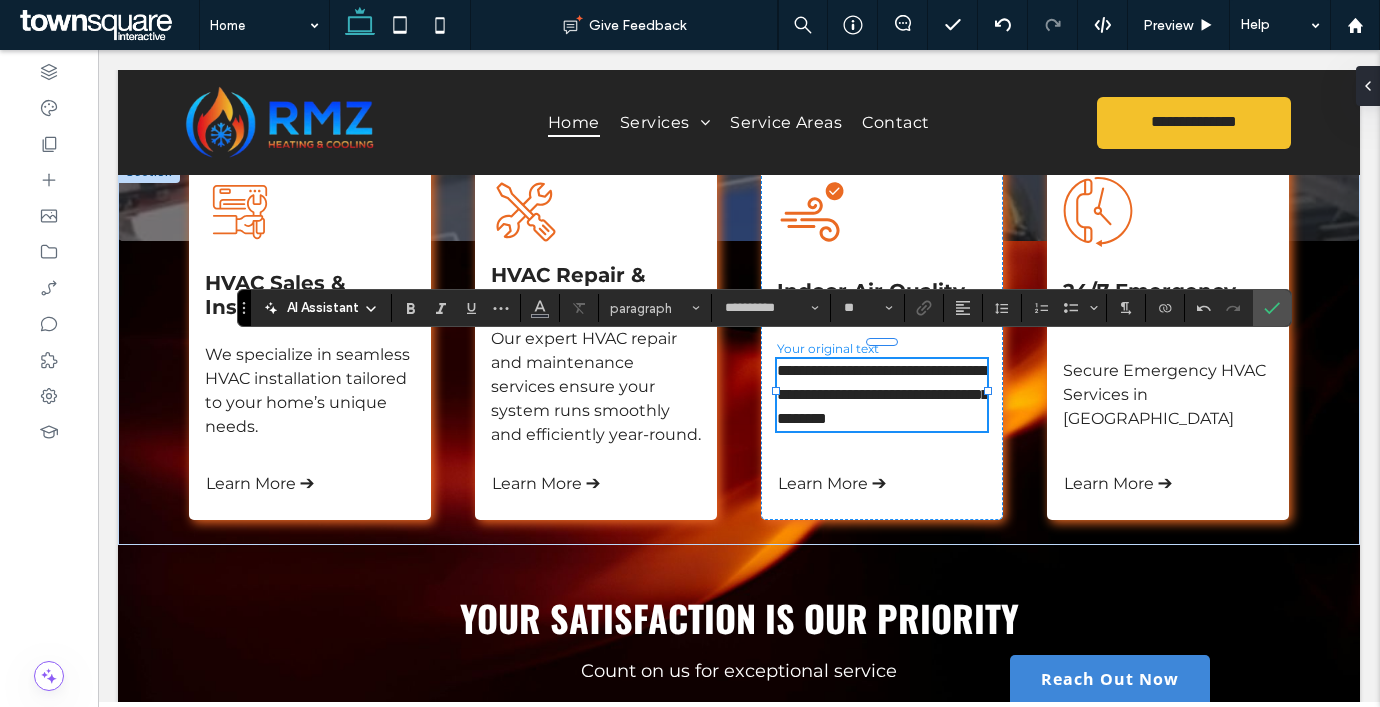 scroll, scrollTop: 546, scrollLeft: 0, axis: vertical 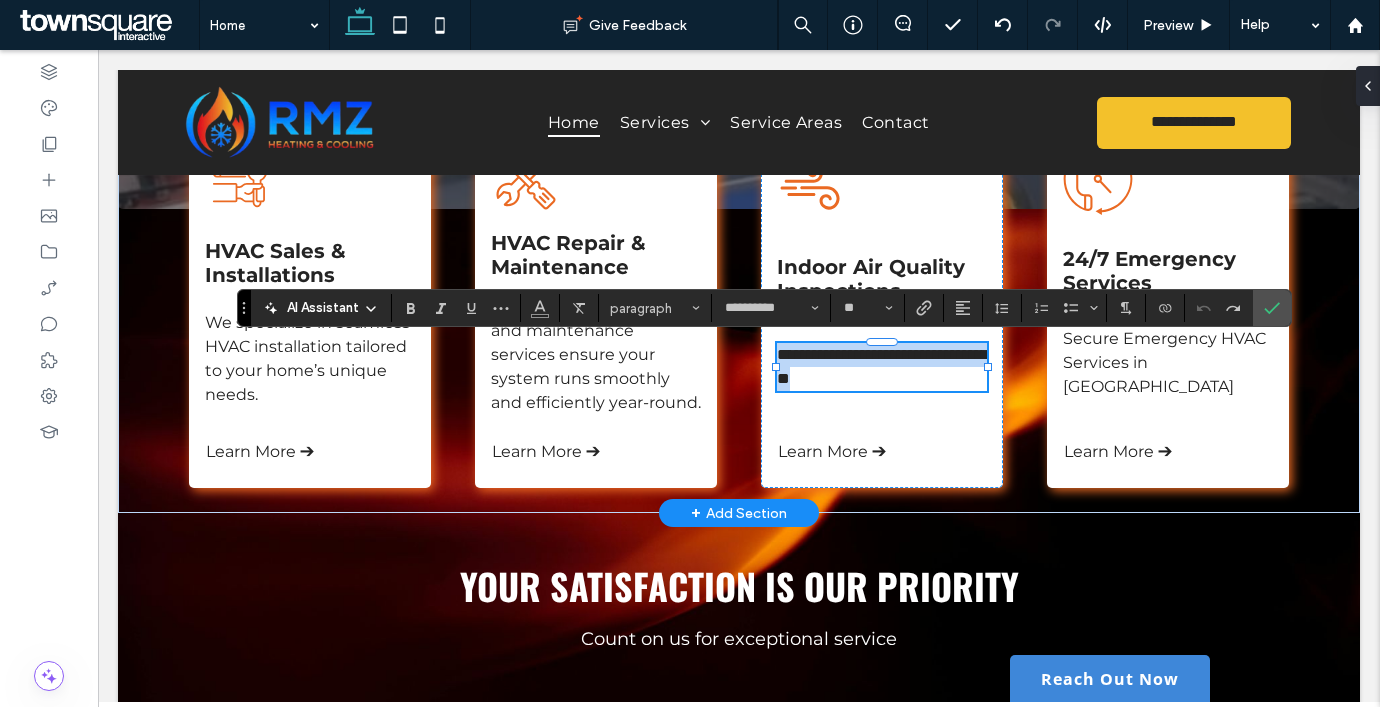click on "**********" at bounding box center (882, 366) 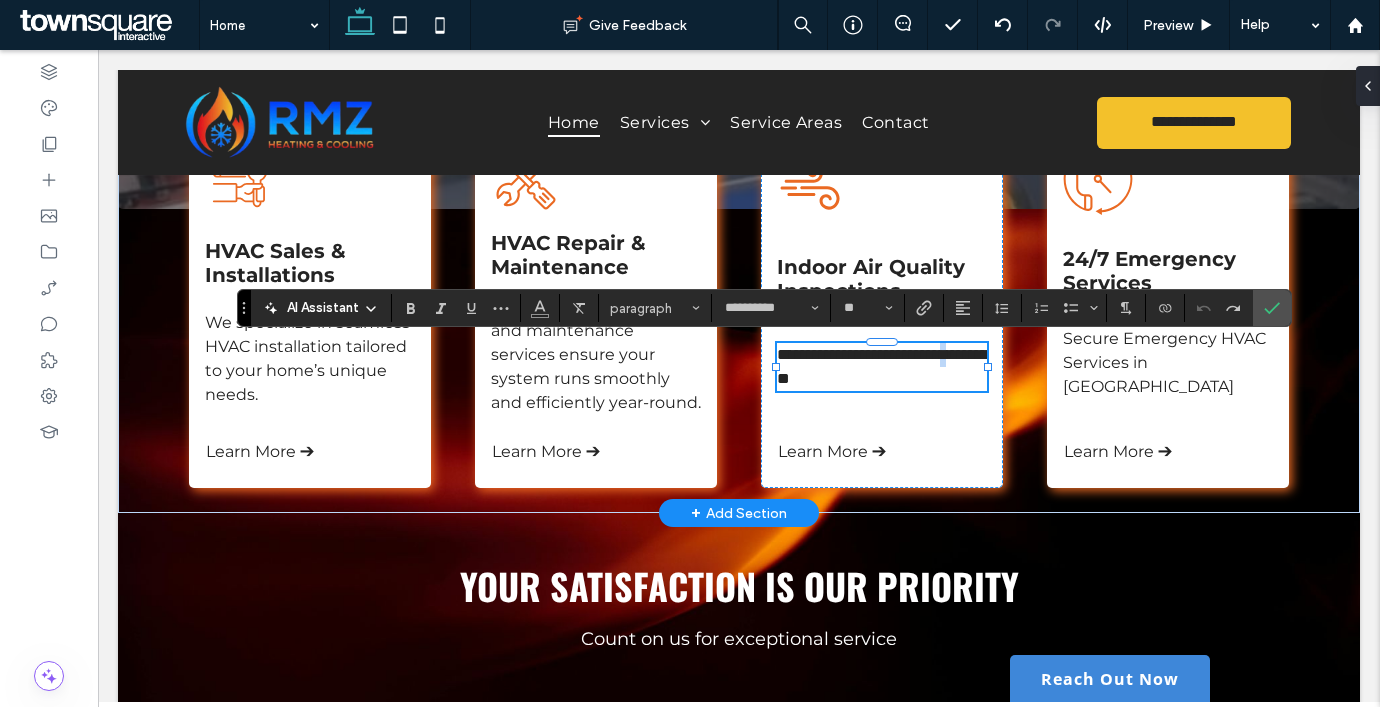 click on "**********" at bounding box center (882, 366) 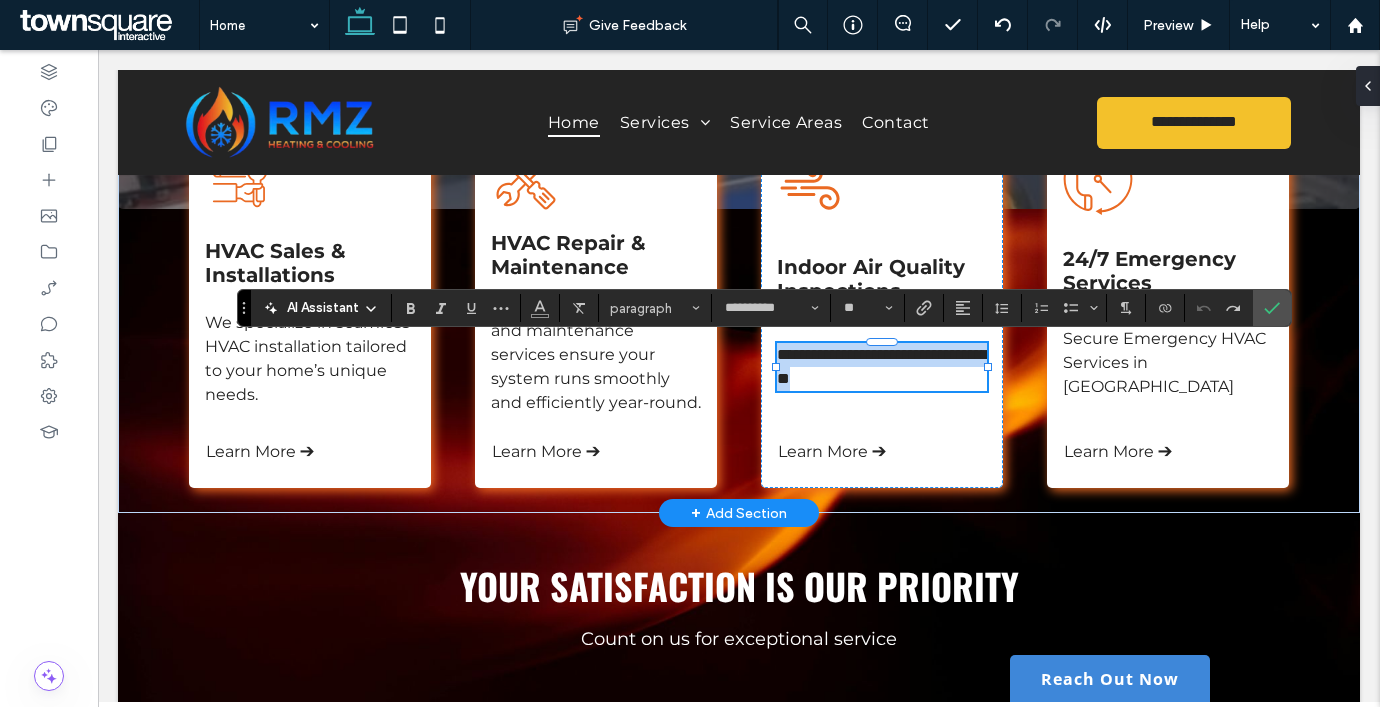 click on "**********" at bounding box center [882, 366] 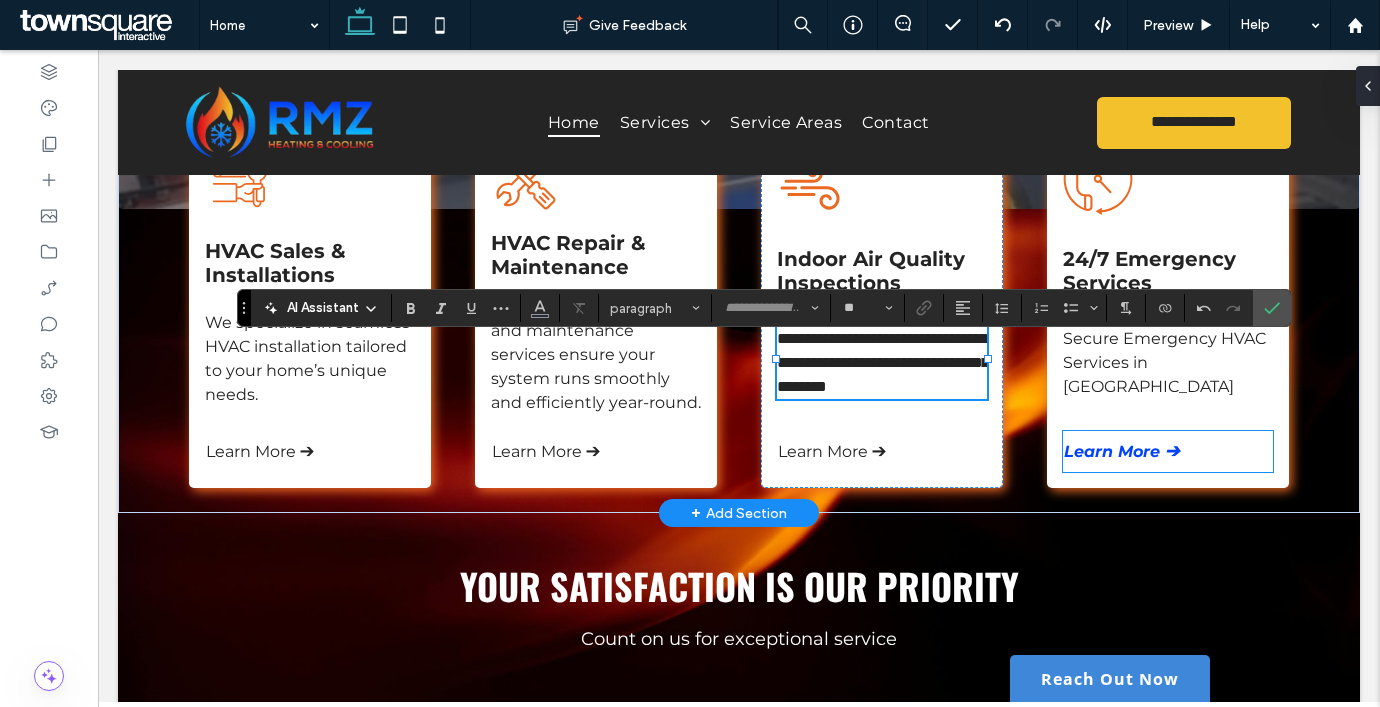 click on "Learn More ➔" at bounding box center (1168, 451) 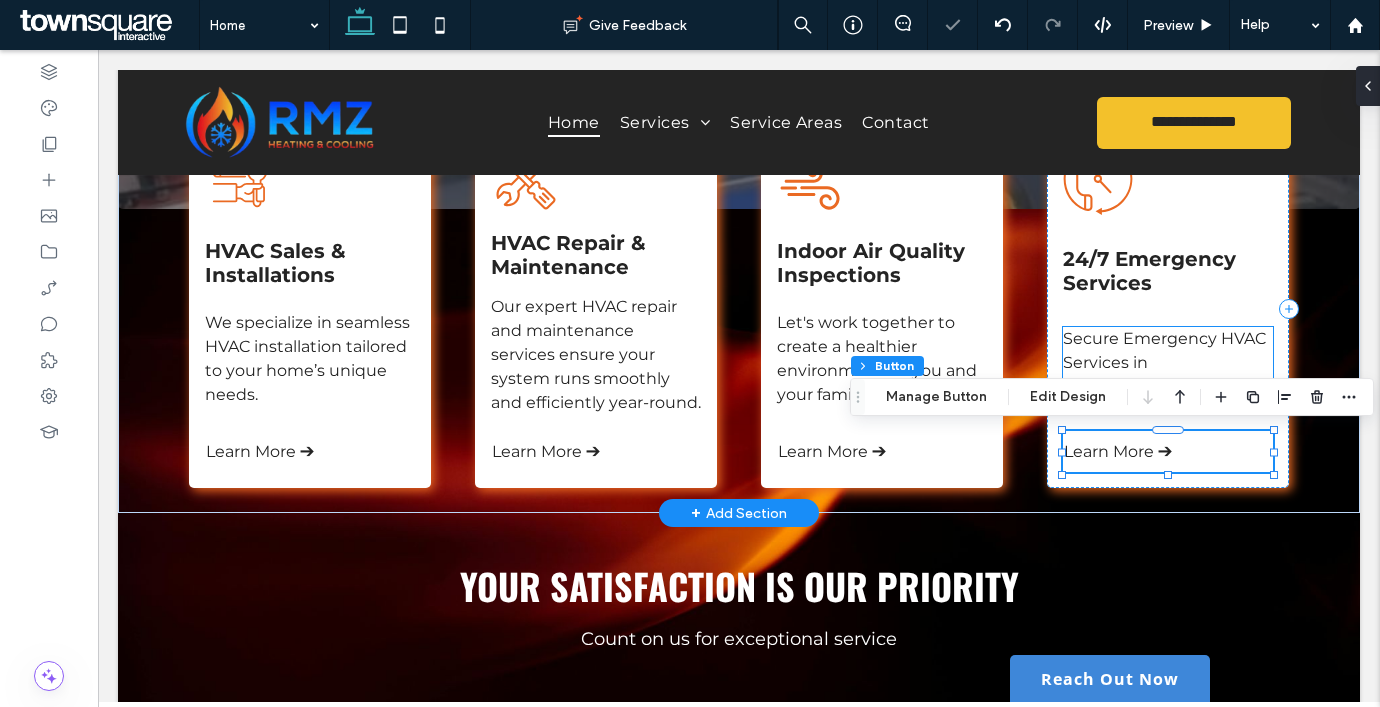 click on "Secure Emergency HVAC Services in Laveen" at bounding box center (1164, 362) 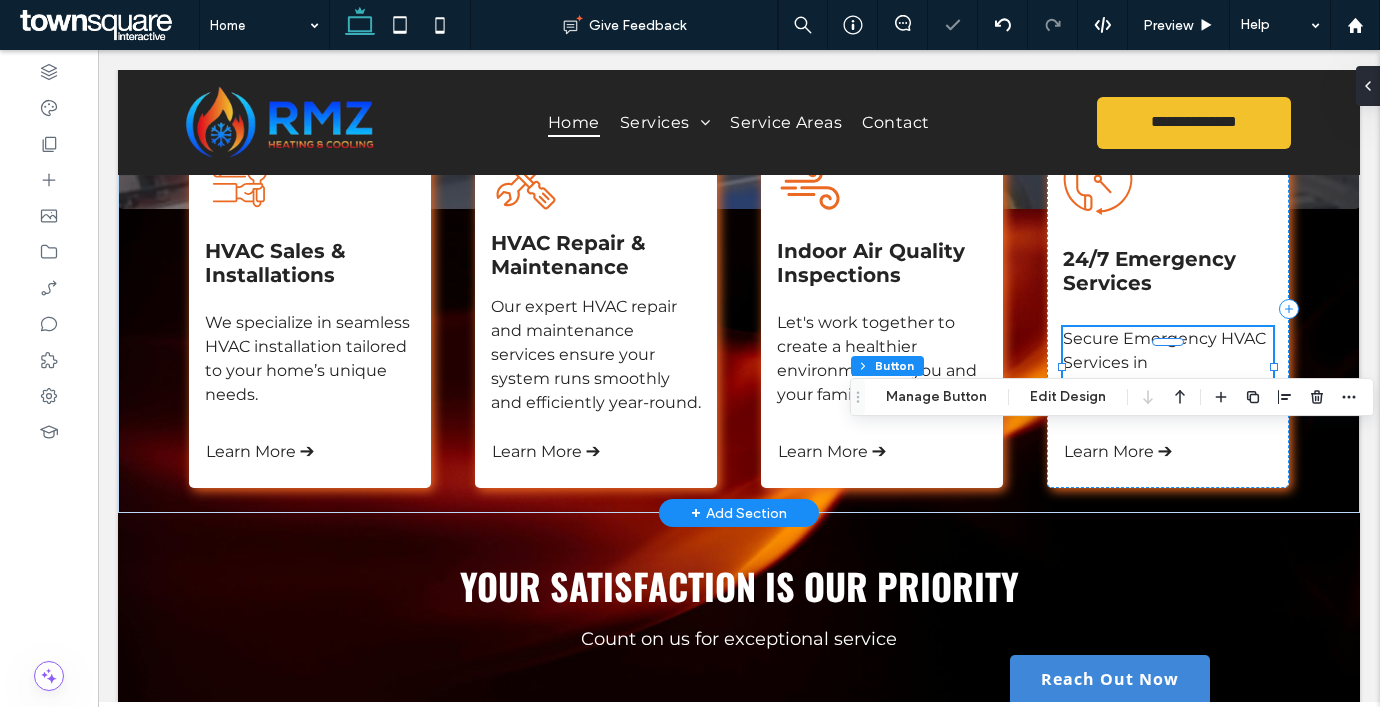 click on "Secure Emergency HVAC Services in Laveen" at bounding box center [1168, 363] 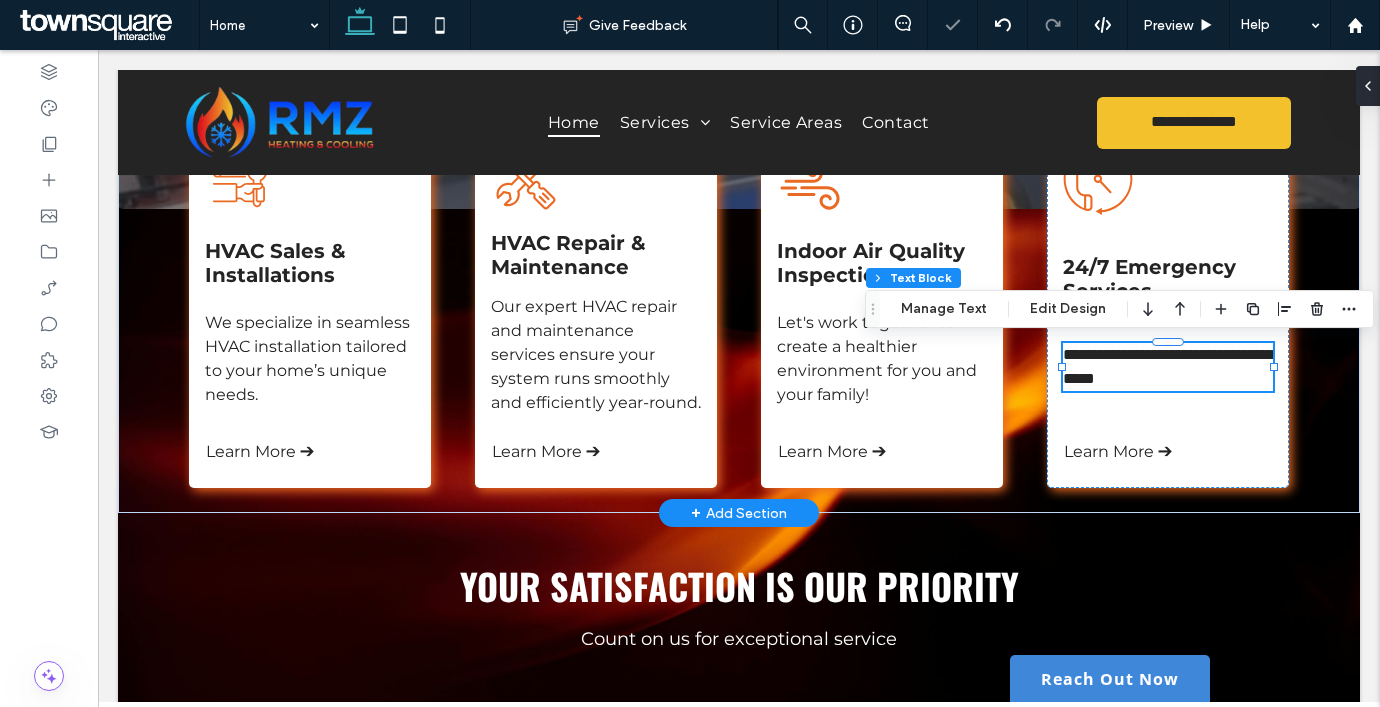 click on "**********" at bounding box center (1168, 366) 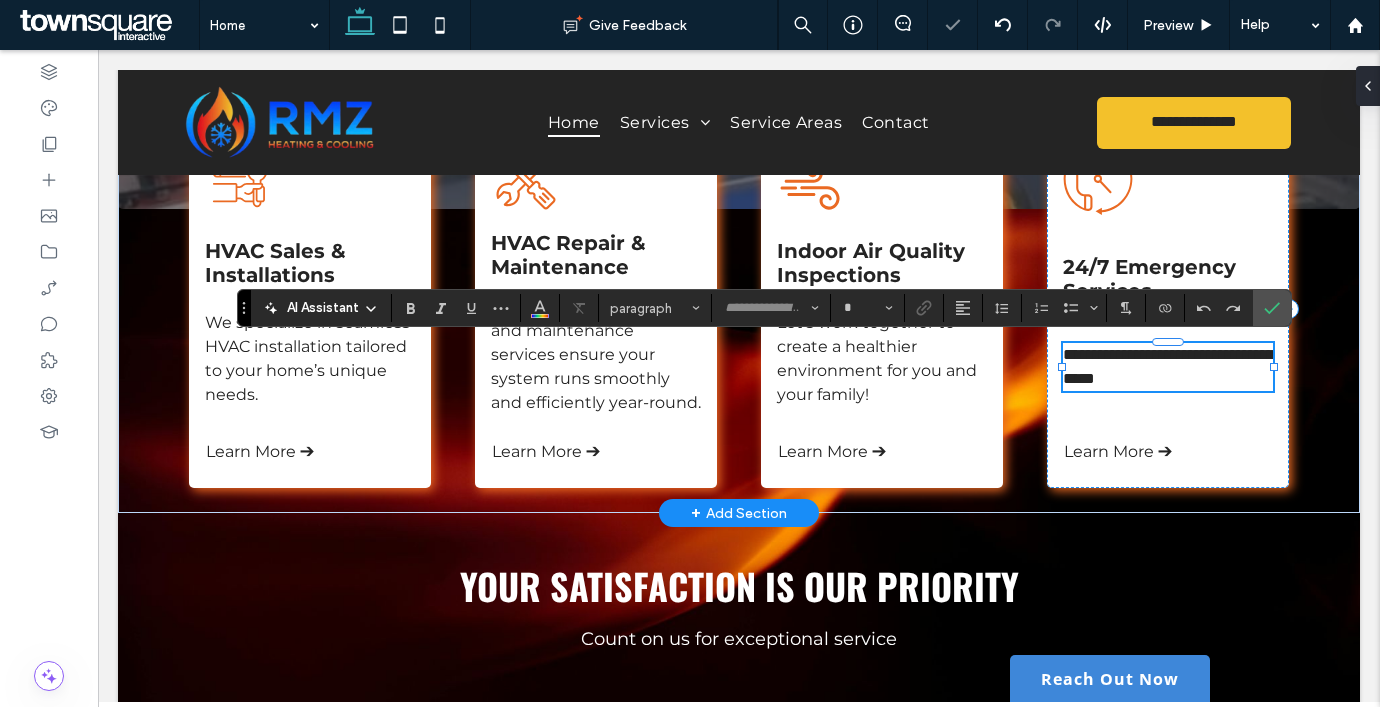 type on "**********" 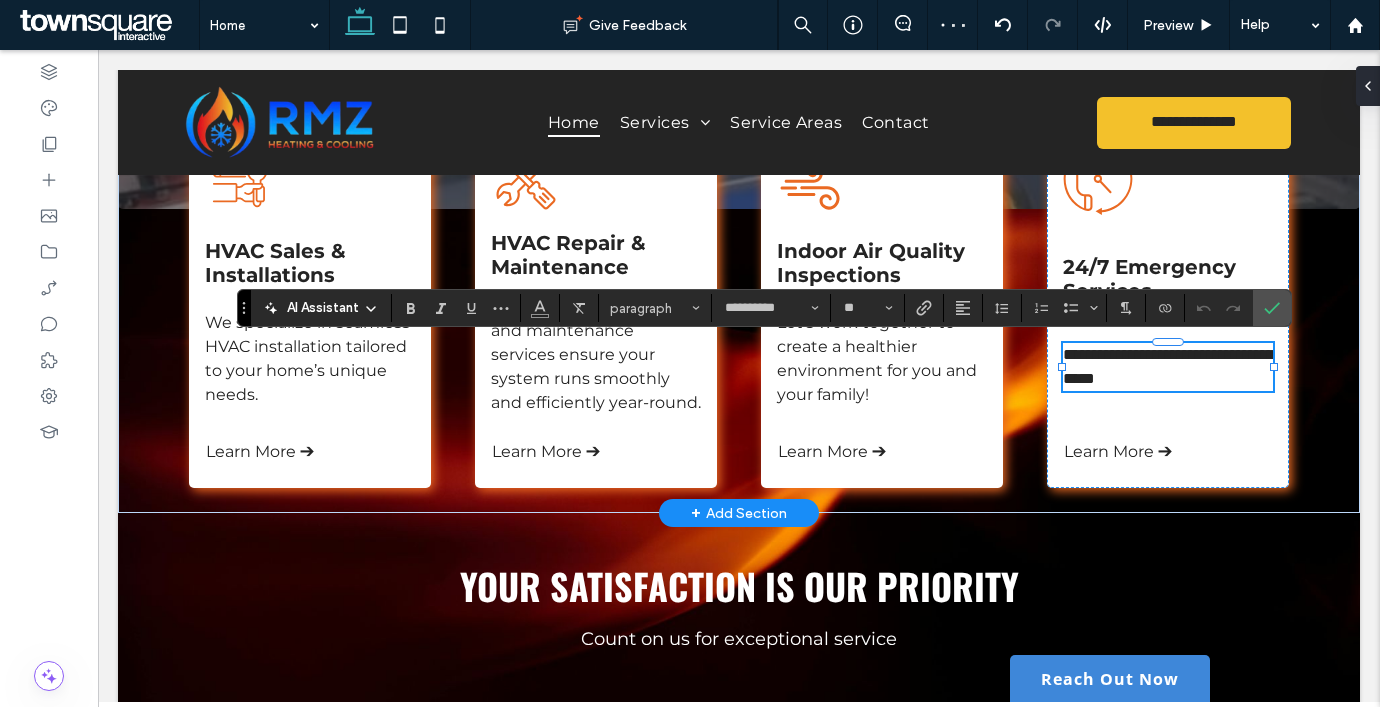 click on "AI Assistant" at bounding box center [323, 308] 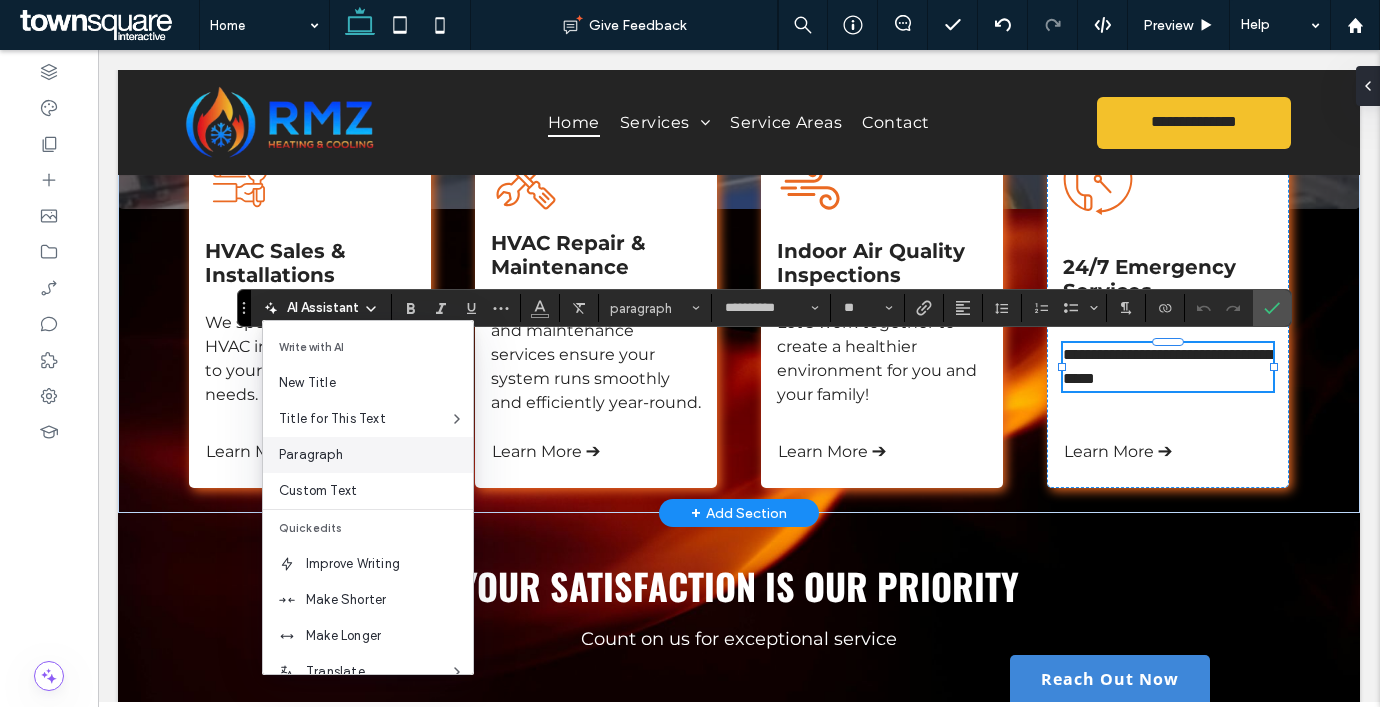 click on "Paragraph" at bounding box center (368, 455) 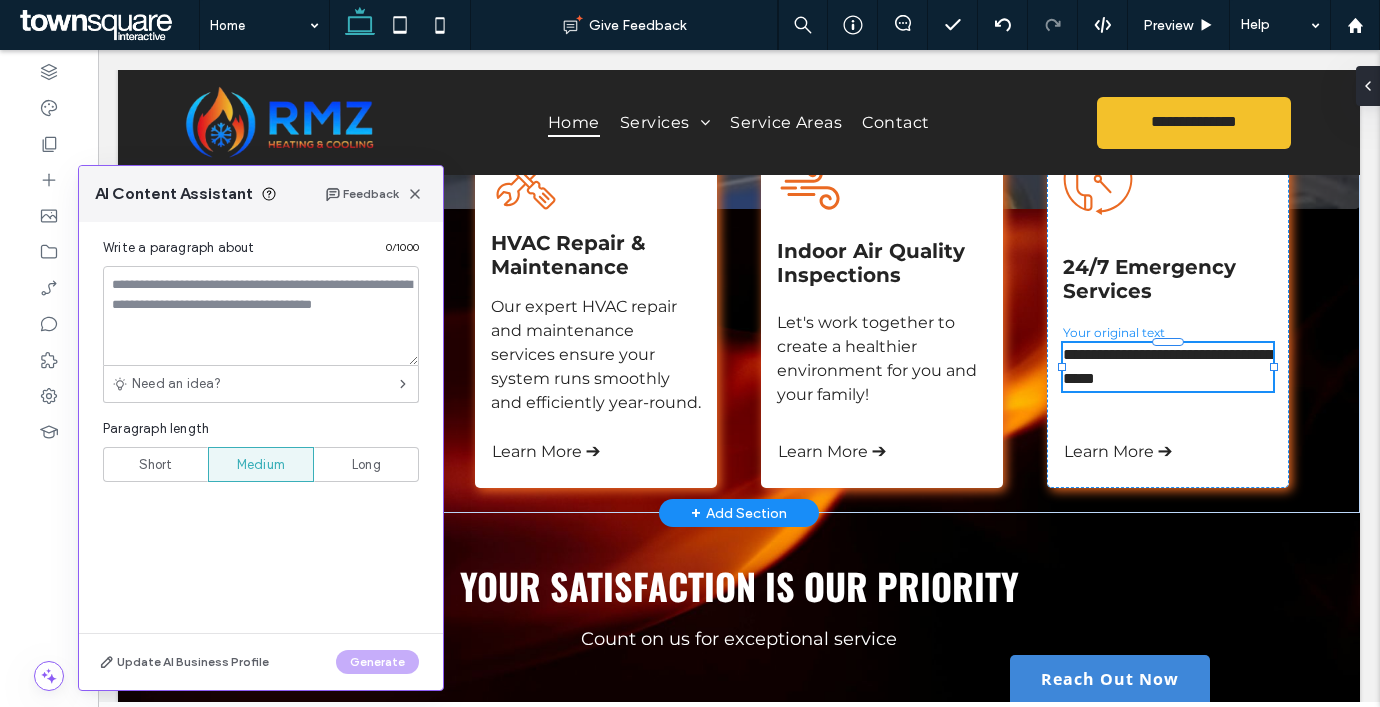 click on "Short" at bounding box center (155, 464) 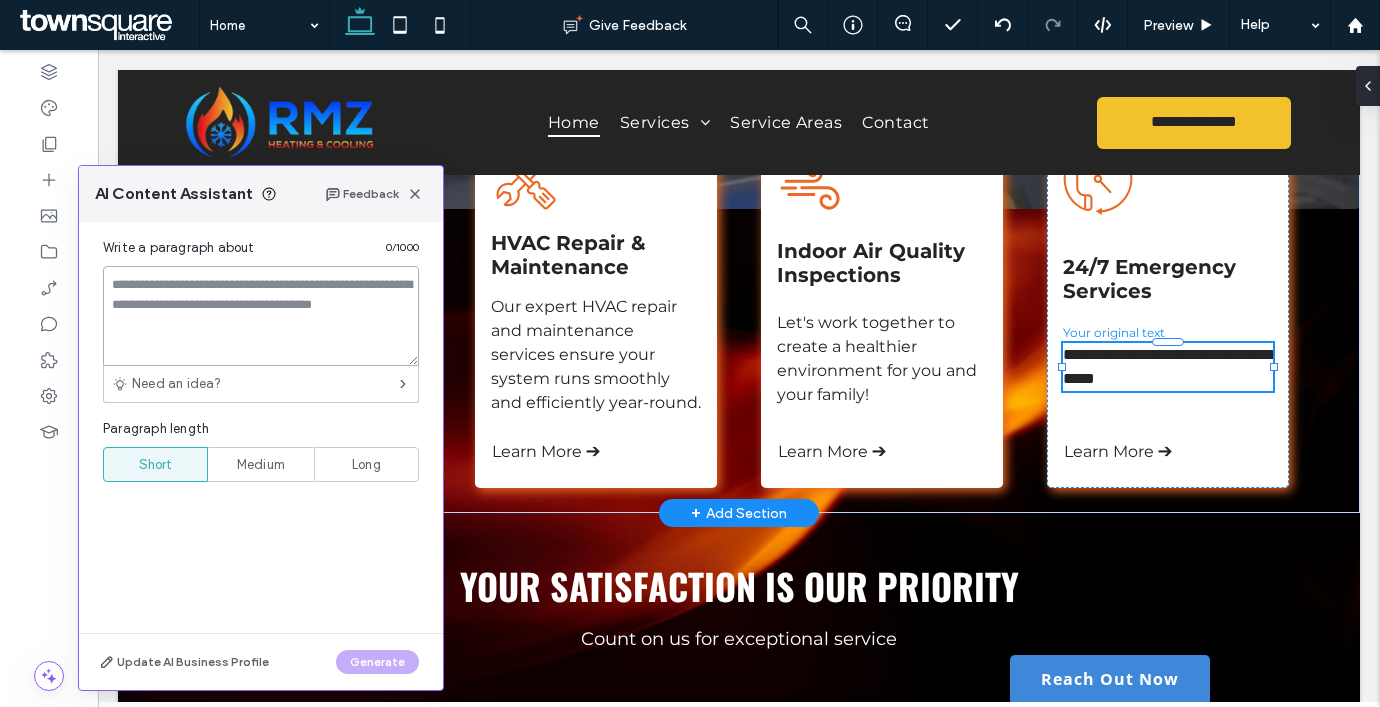 click at bounding box center [261, 316] 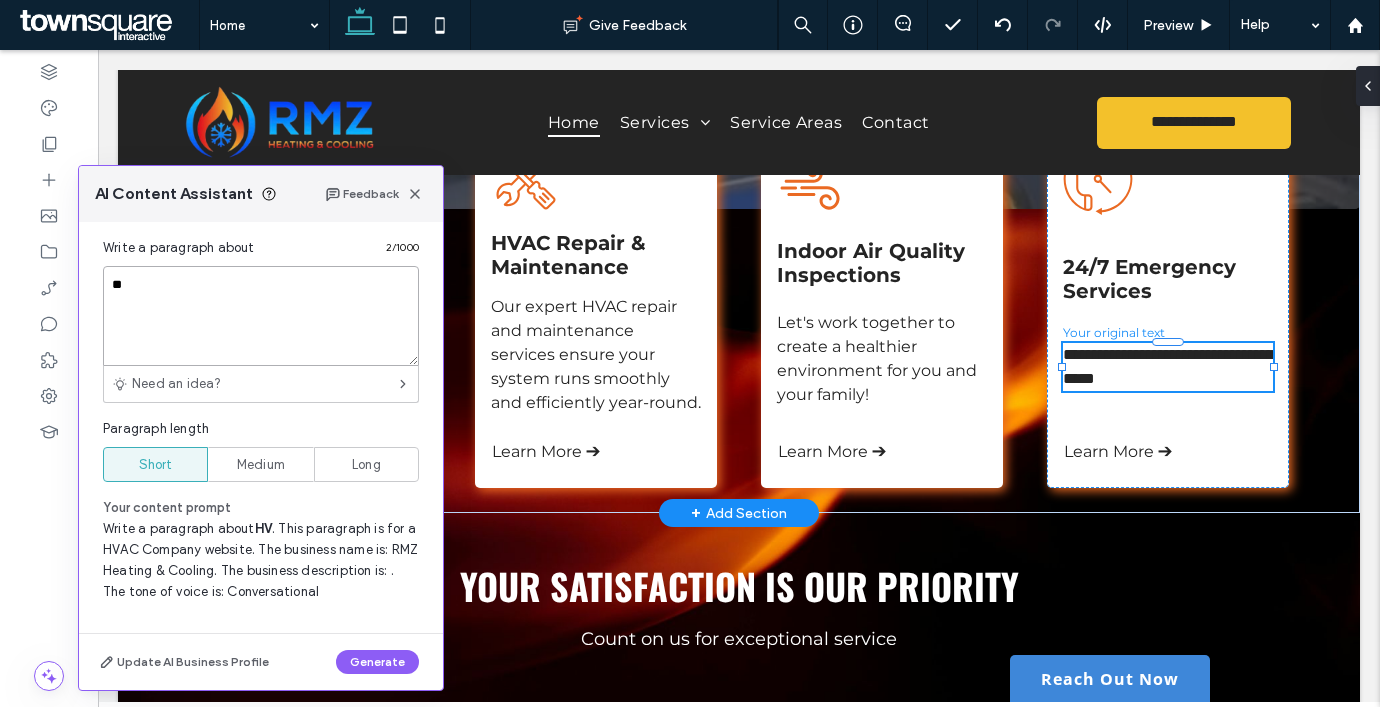 type on "*" 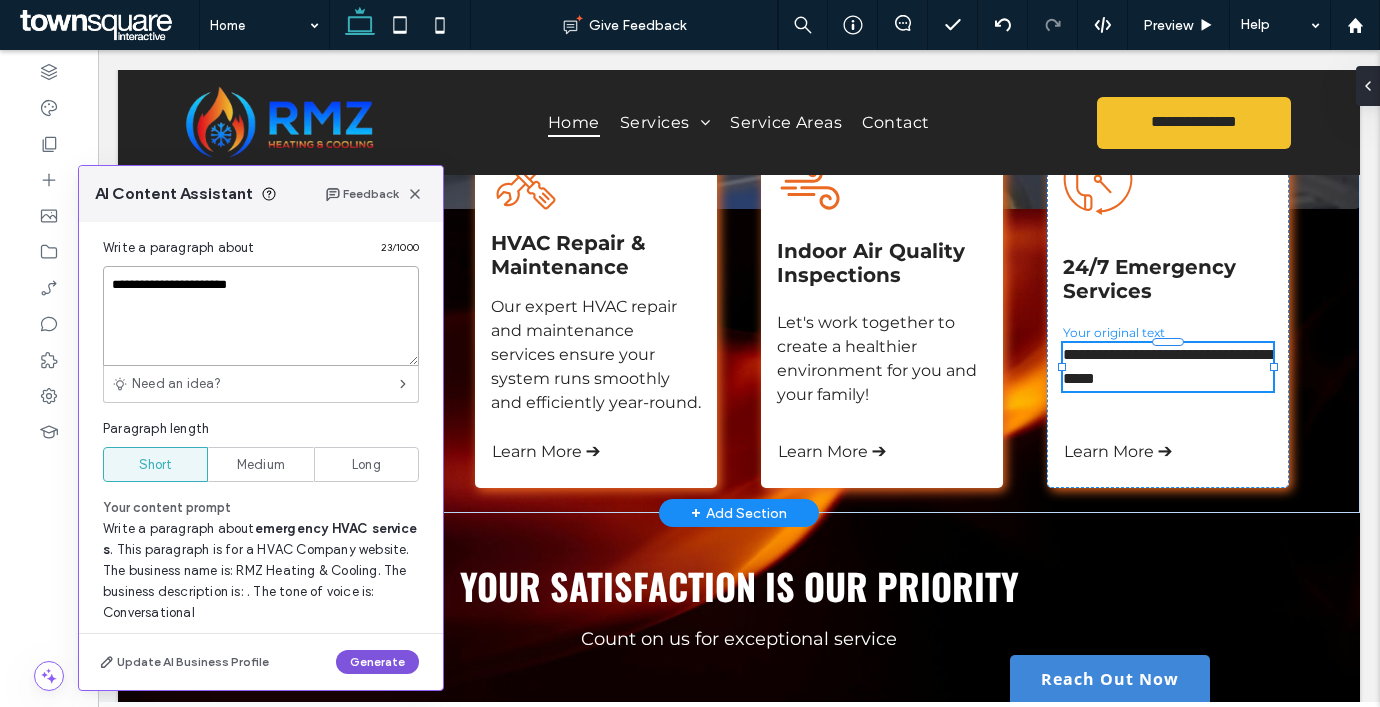 type on "**********" 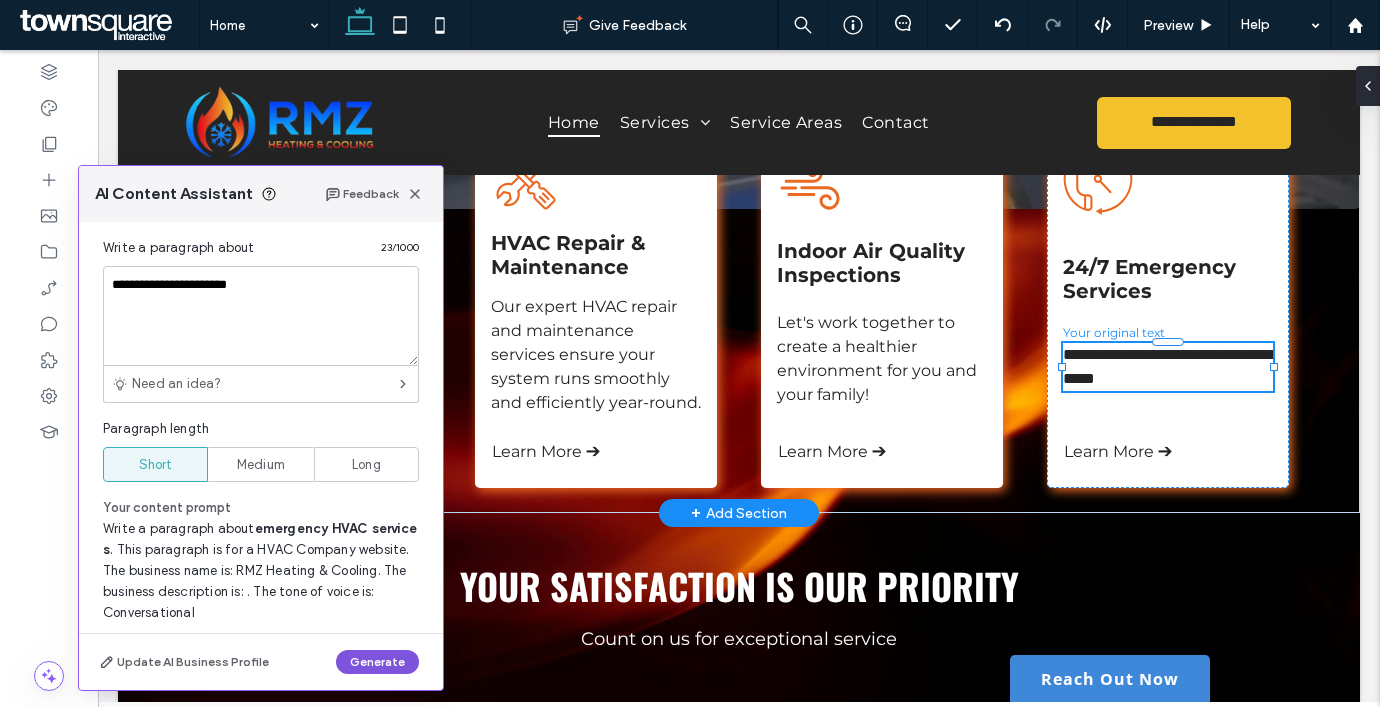 click on "Generate" at bounding box center [377, 662] 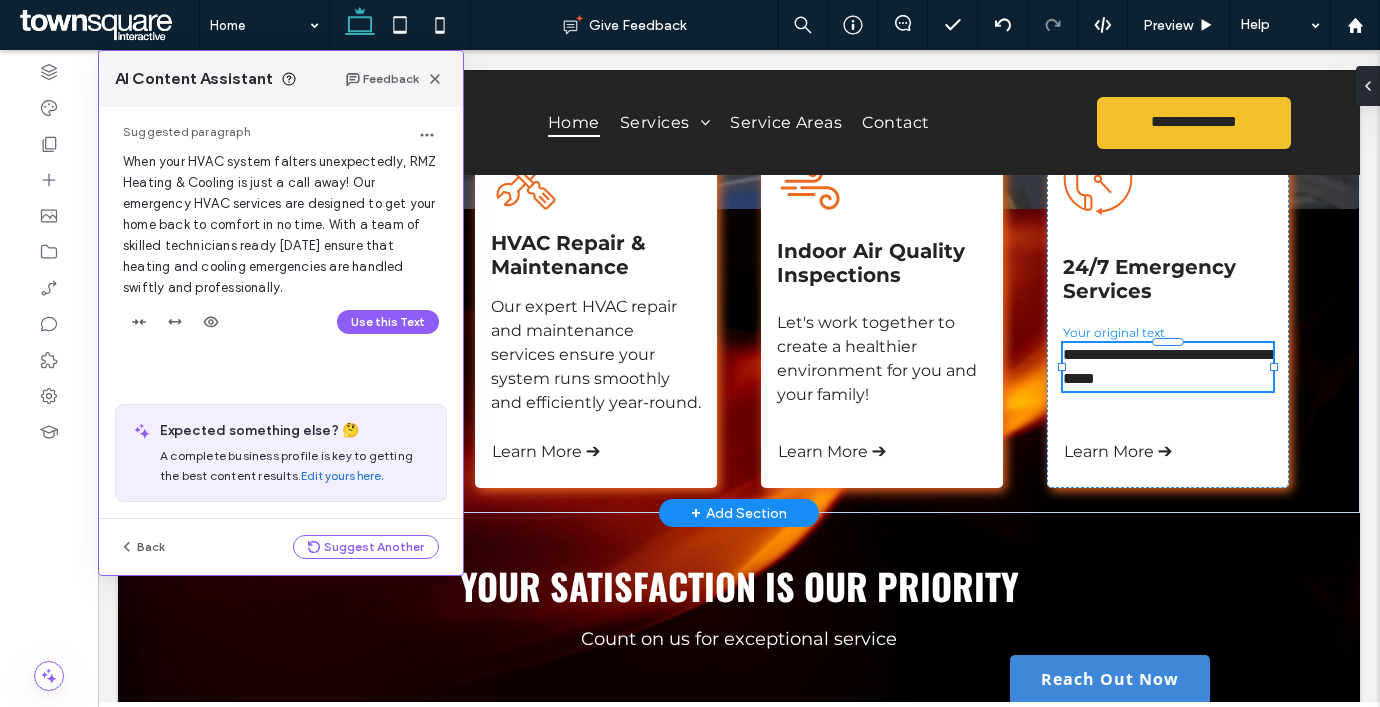 drag, startPoint x: 278, startPoint y: 195, endPoint x: 281, endPoint y: 67, distance: 128.03516 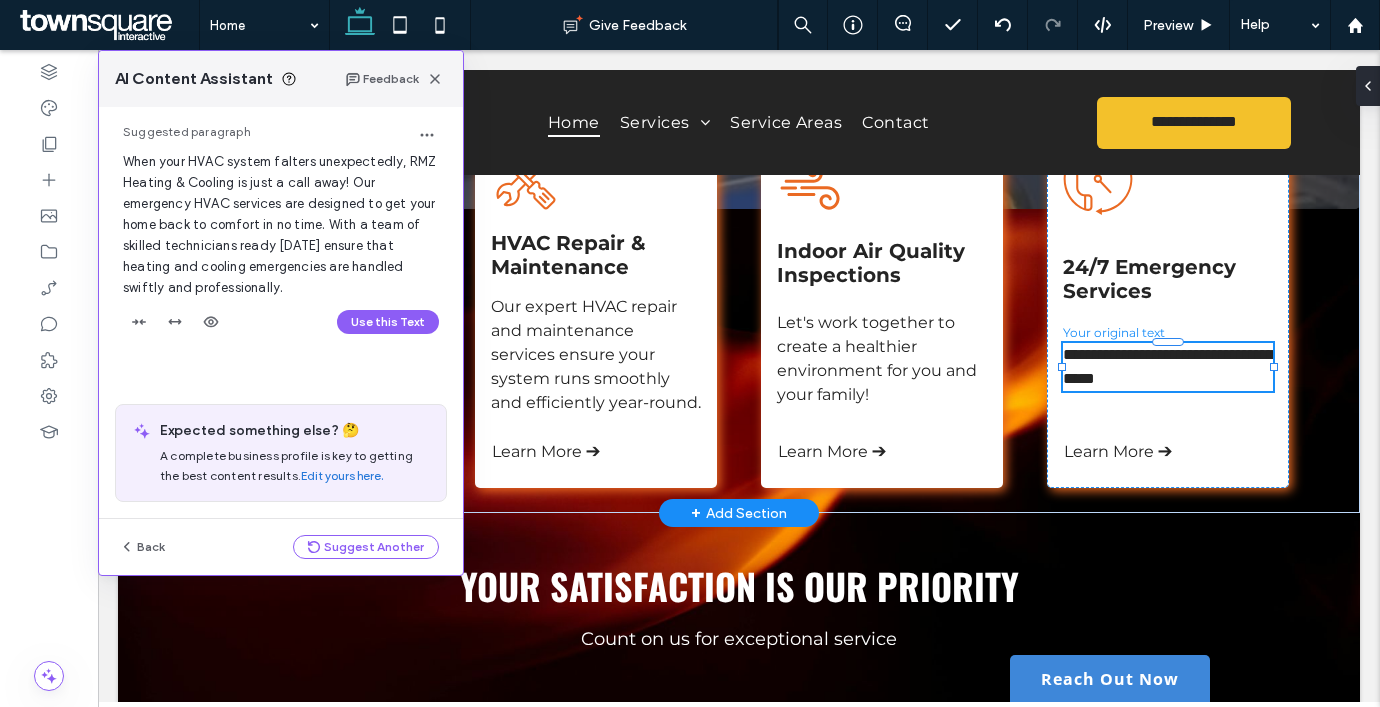 drag, startPoint x: 313, startPoint y: 290, endPoint x: 329, endPoint y: 227, distance: 65 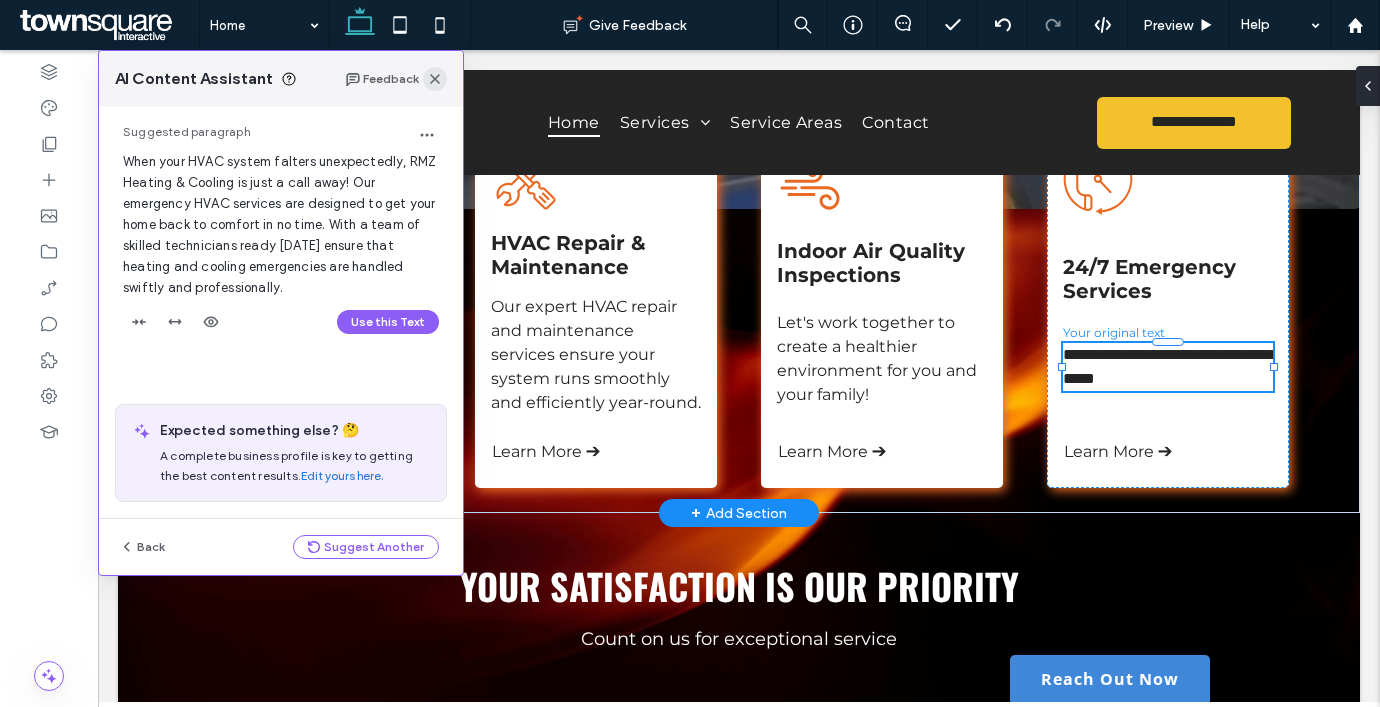 click 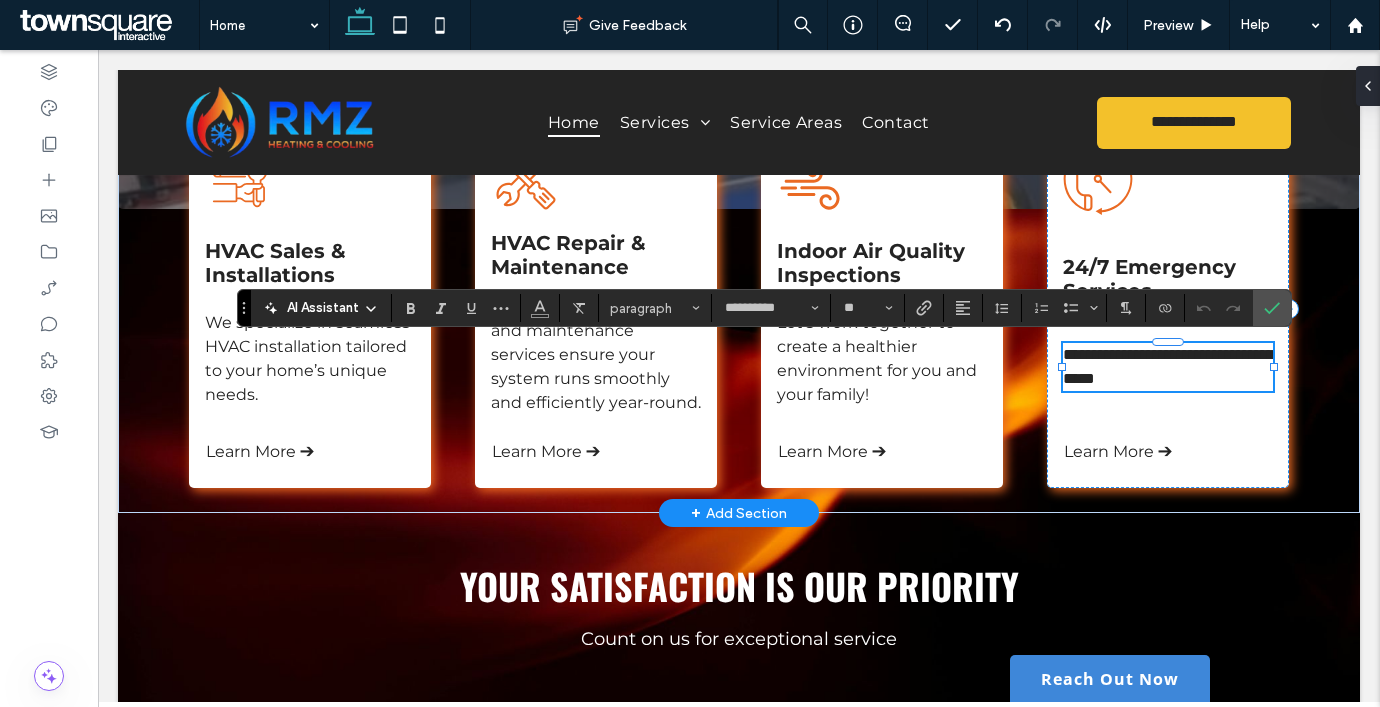 click on "**********" at bounding box center [1168, 366] 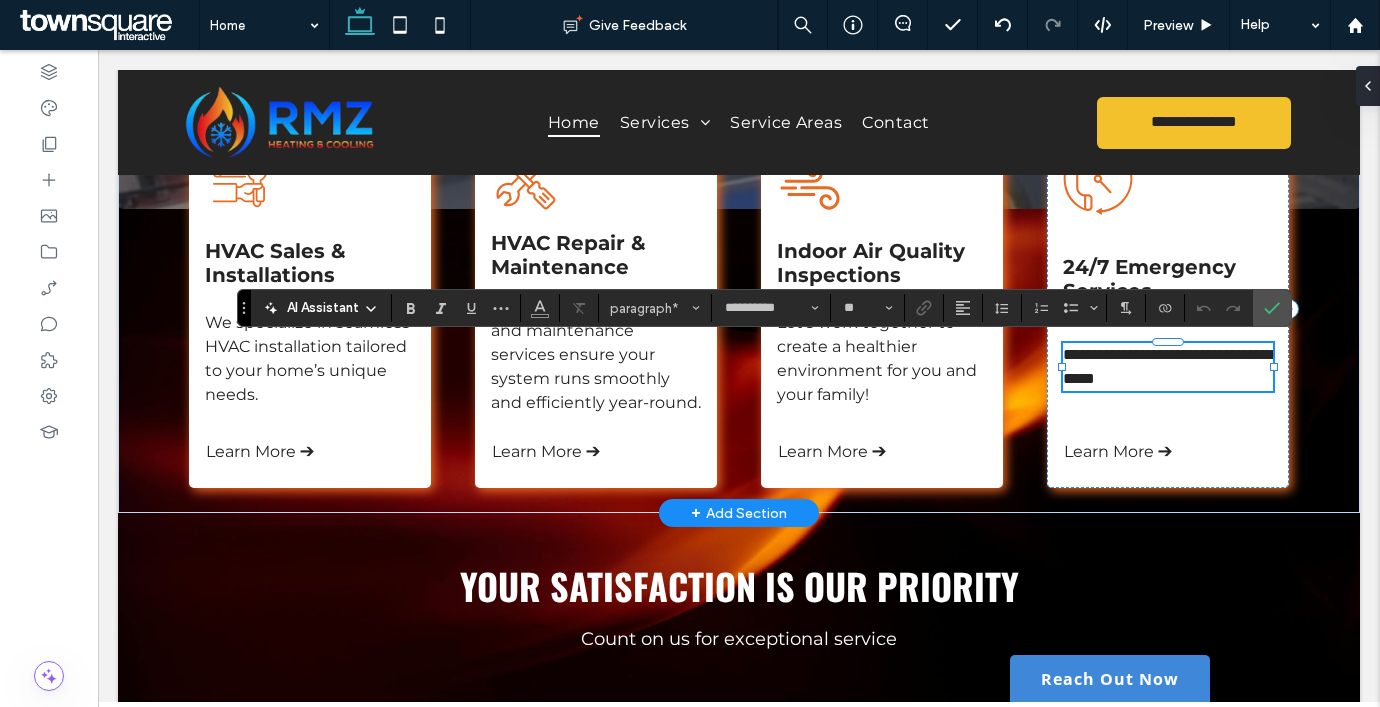 click on "**********" at bounding box center [1168, 366] 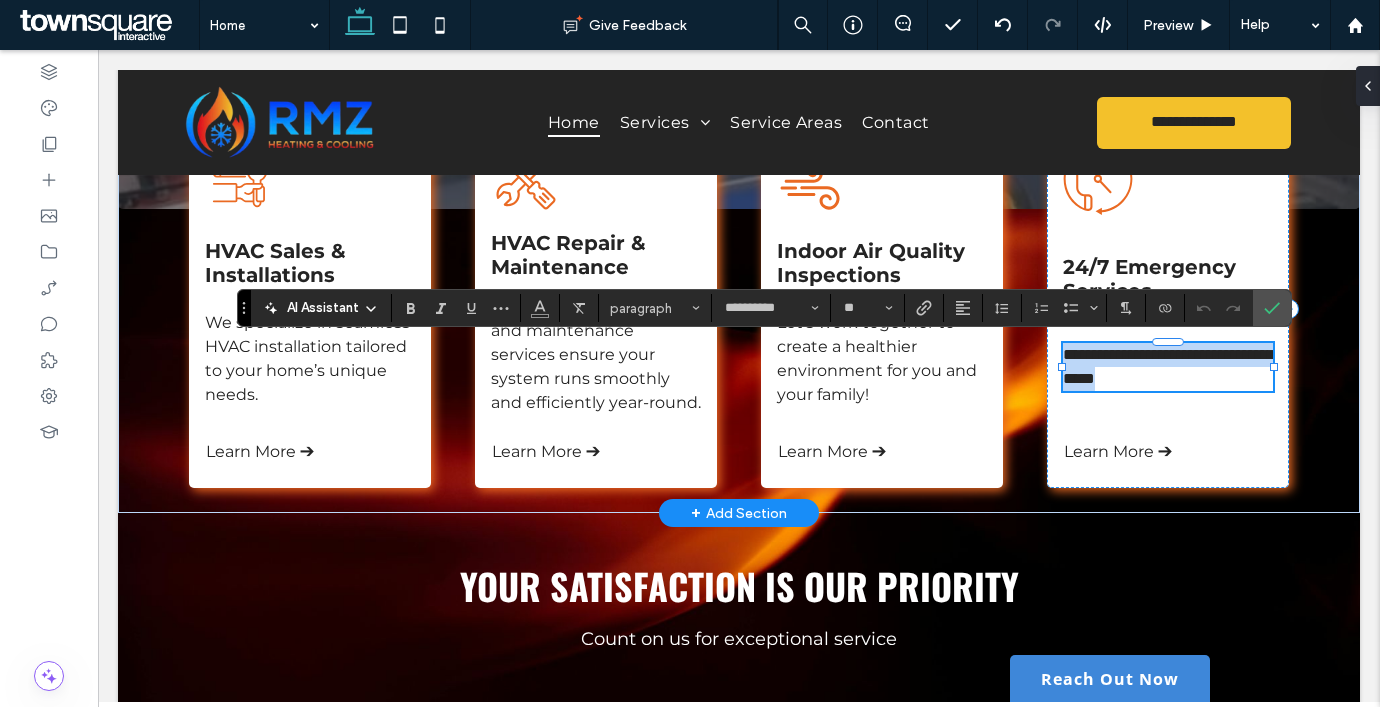 click on "**********" at bounding box center [1168, 366] 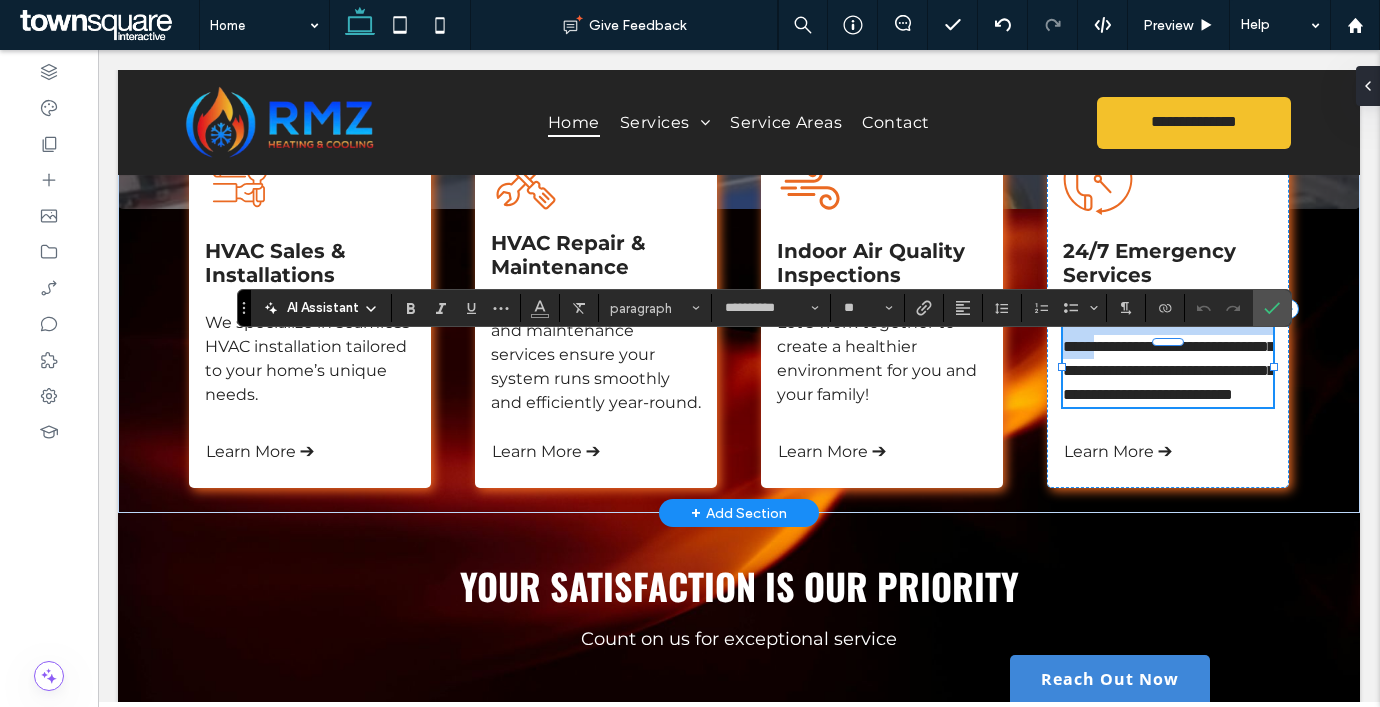 type 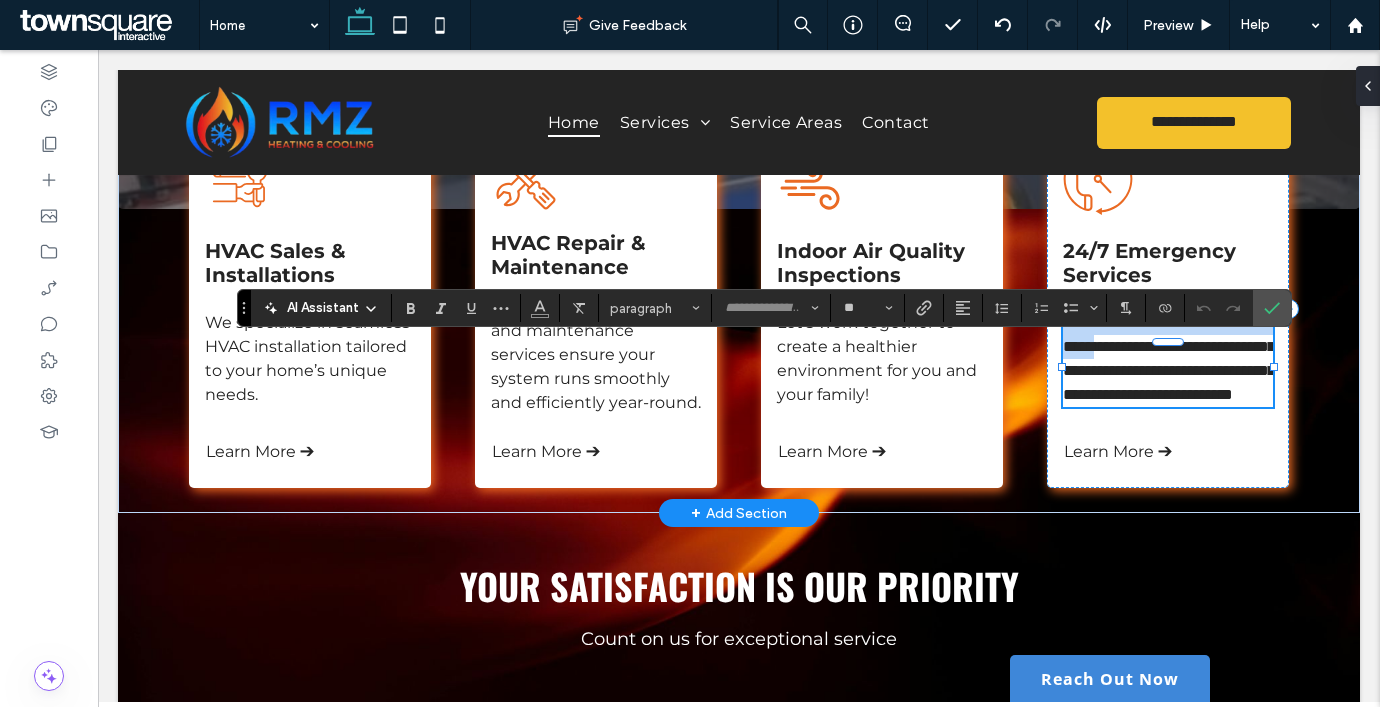 scroll, scrollTop: 3, scrollLeft: 0, axis: vertical 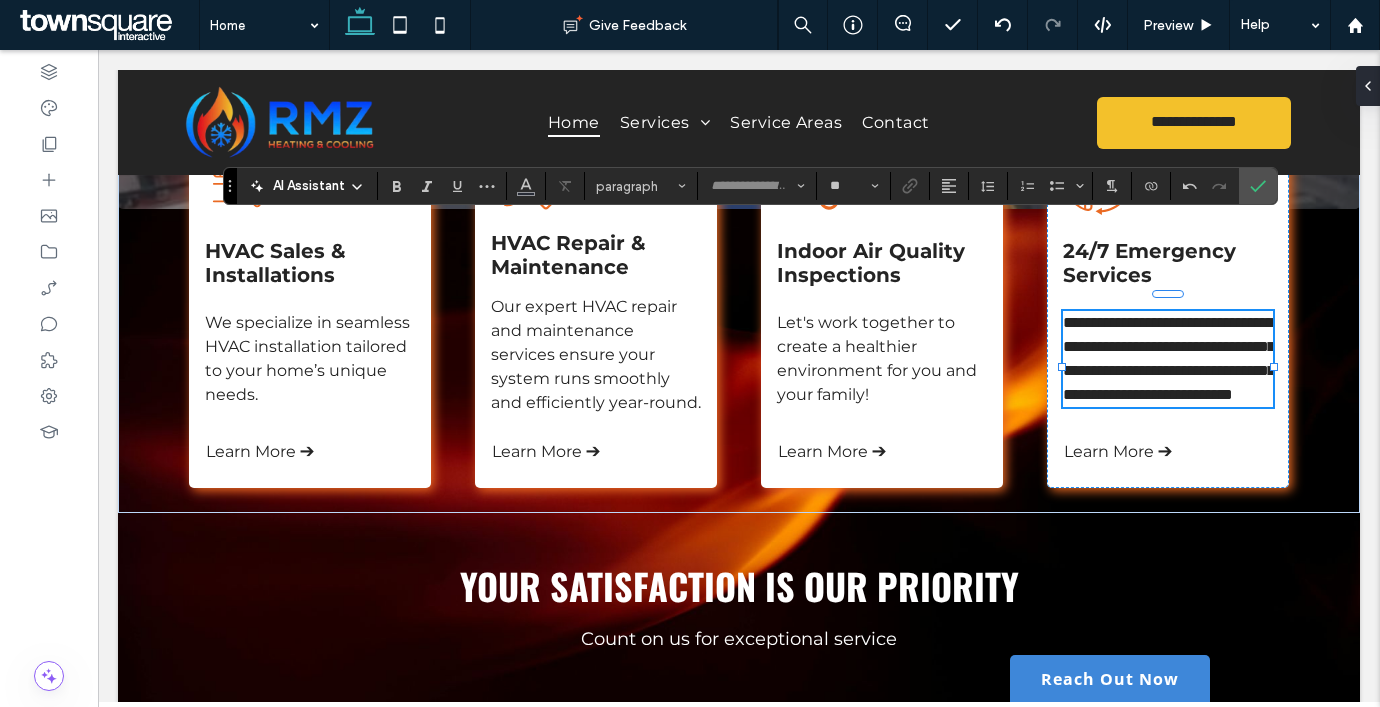 drag, startPoint x: 240, startPoint y: 300, endPoint x: 229, endPoint y: 165, distance: 135.4474 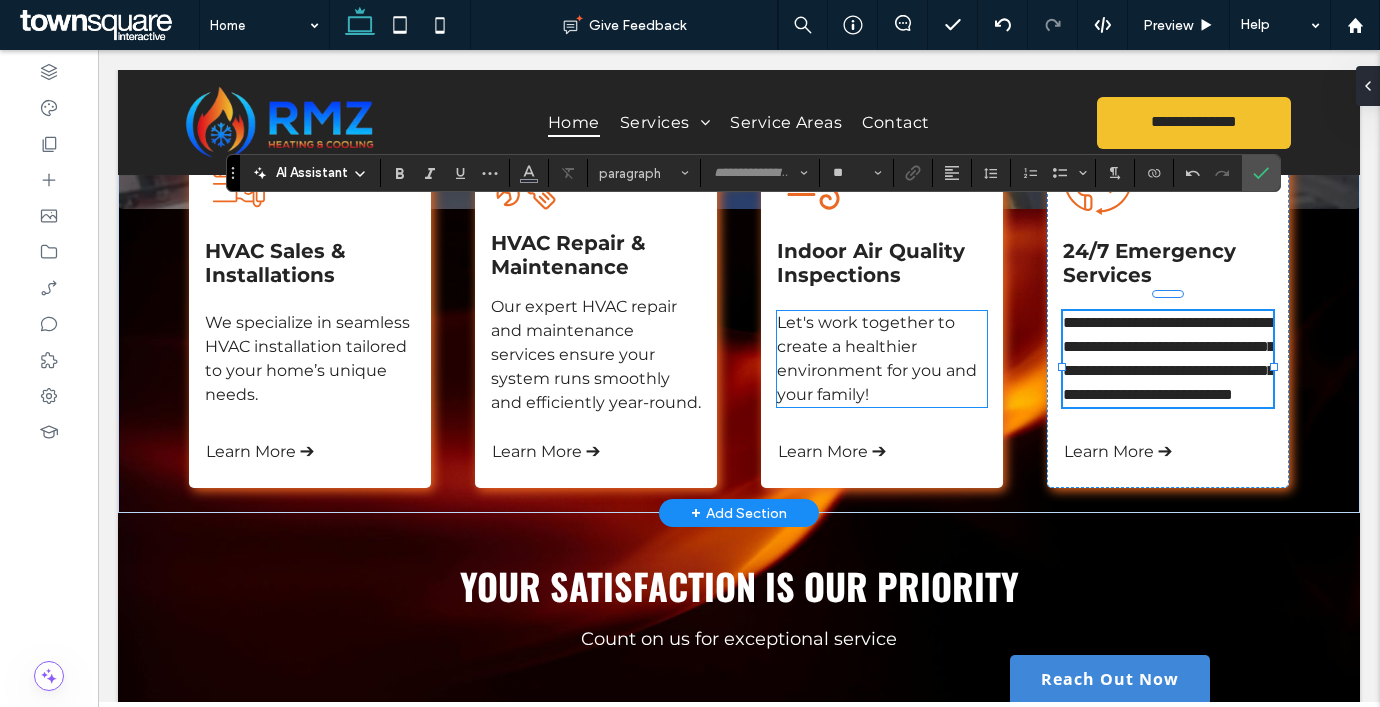 click on "Let's work together to create a healthier environment for you and your family!" at bounding box center (882, 359) 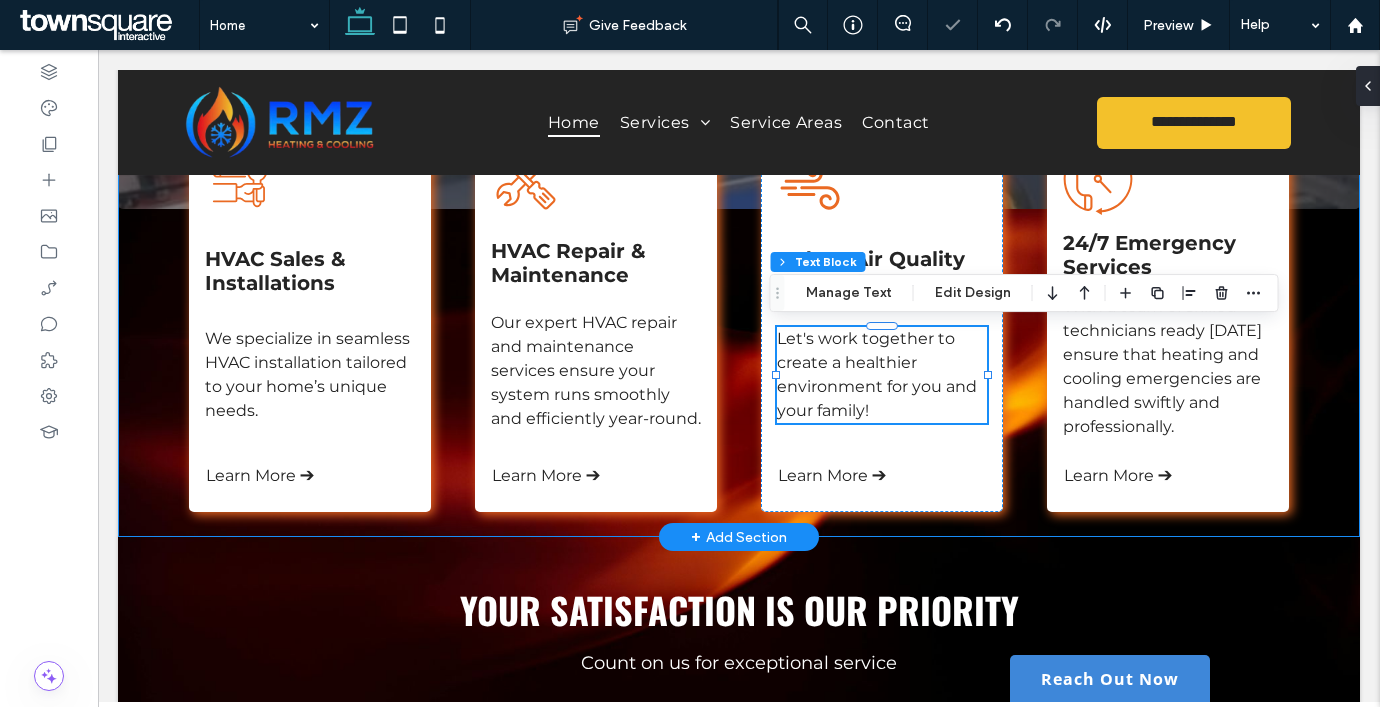 click on "HVAC Sales & Installations
We specialize in seamless HVAC installation tailored to your home’s unique needs.
Learn More ➔
HVAC Repair & Maintenance
Our expert HVAC repair and maintenance services ensure your system runs smoothly and efficiently year-round.
Learn More ➔
Indoor Air Quality Inspections
Let's work together to create a healthier environment for you and your family!
Learn More ➔
24/7 Emergency Services
With a team of skilled technicians ready 24/7, we ensure that heating and cooling emergencies are handled swiftly and professionally.
Learn More ➔" at bounding box center [739, 333] 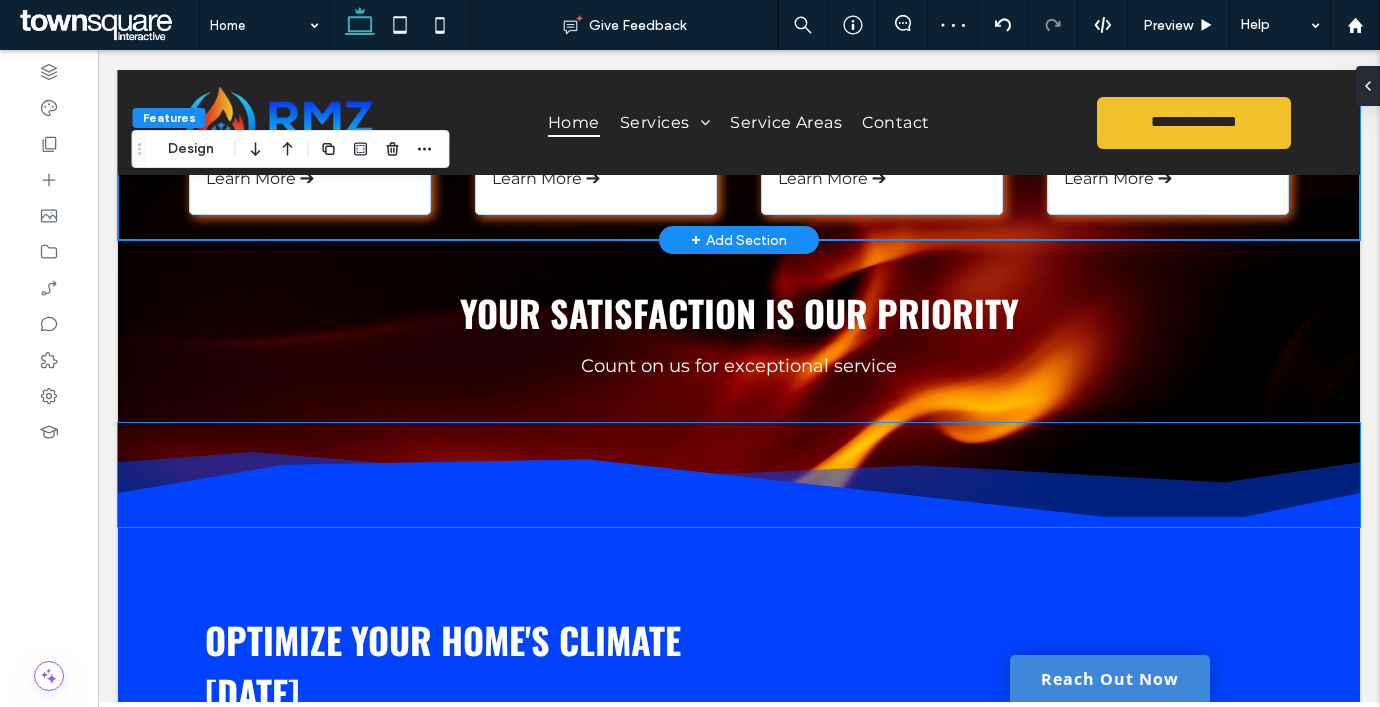 scroll, scrollTop: 841, scrollLeft: 0, axis: vertical 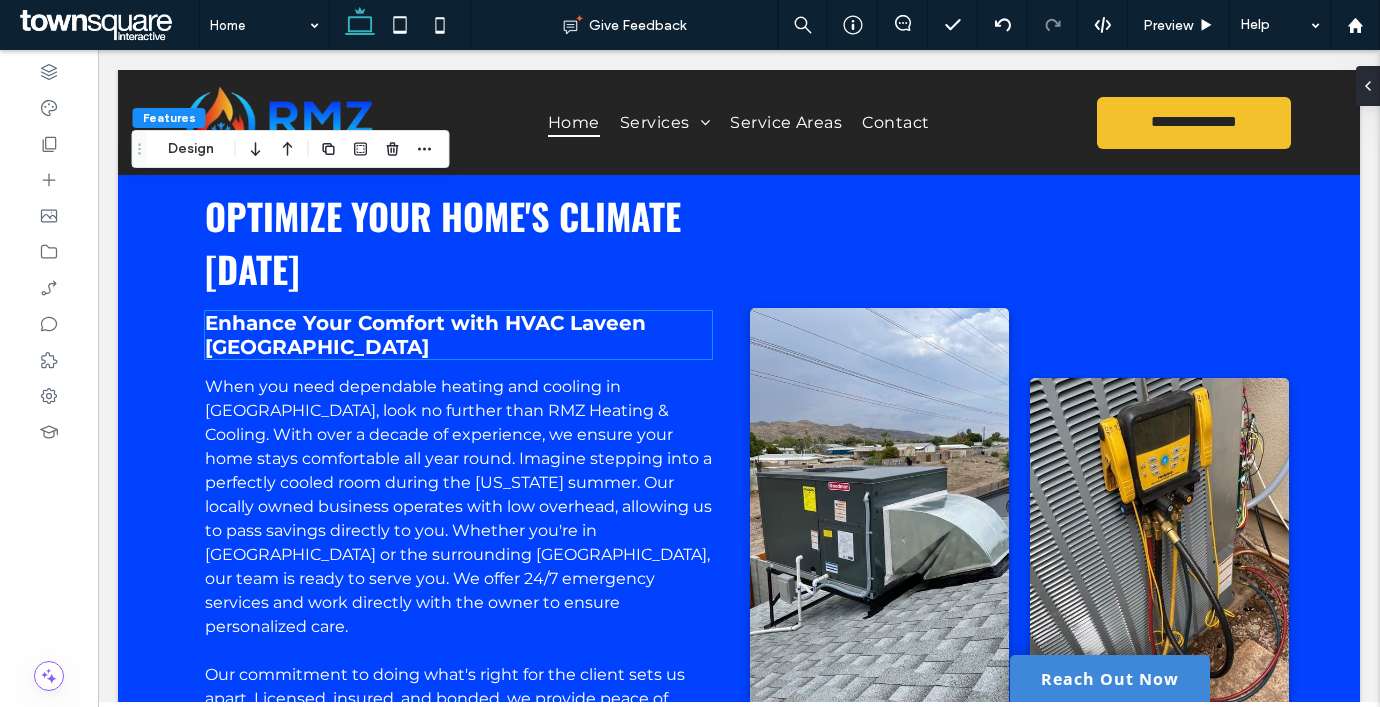 click on "Enhance Your Comfort with HVAC Laveen AZ" at bounding box center (425, 335) 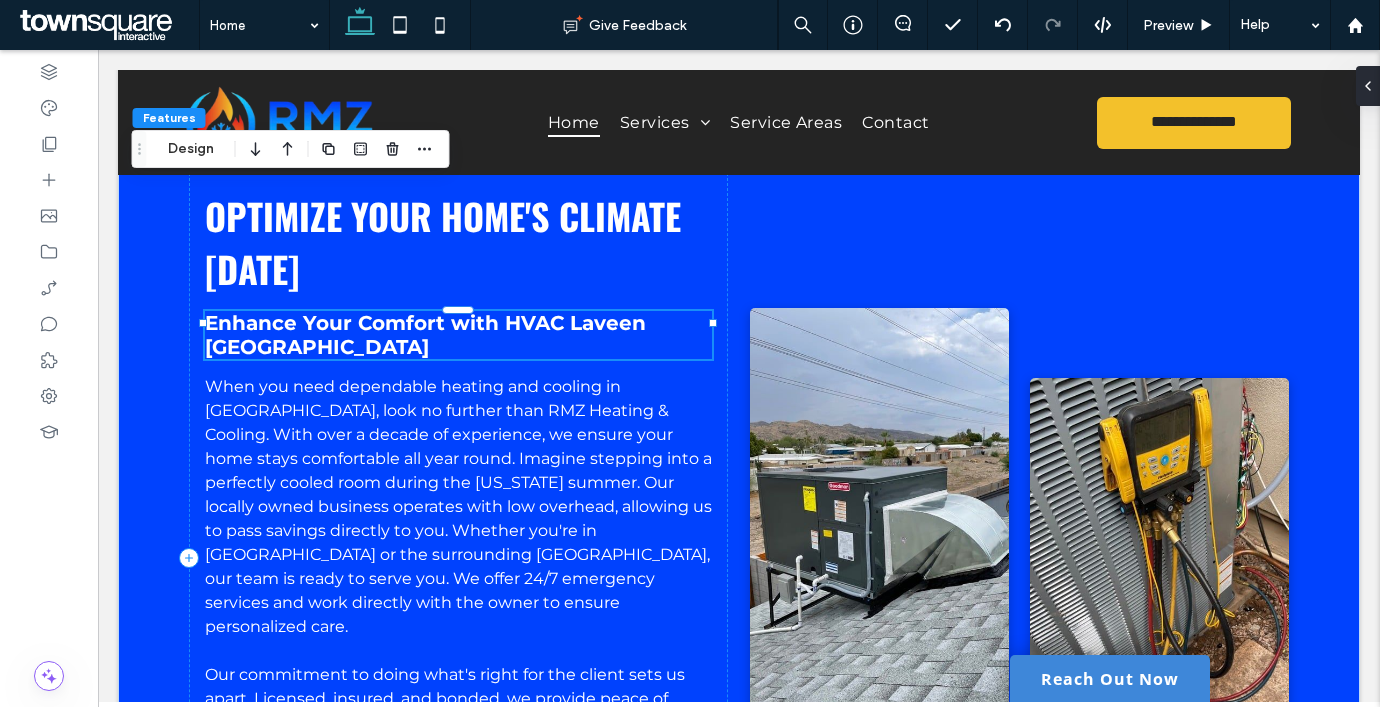 click on "Enhance Your Comfort with HVAC Laveen AZ" at bounding box center [458, 335] 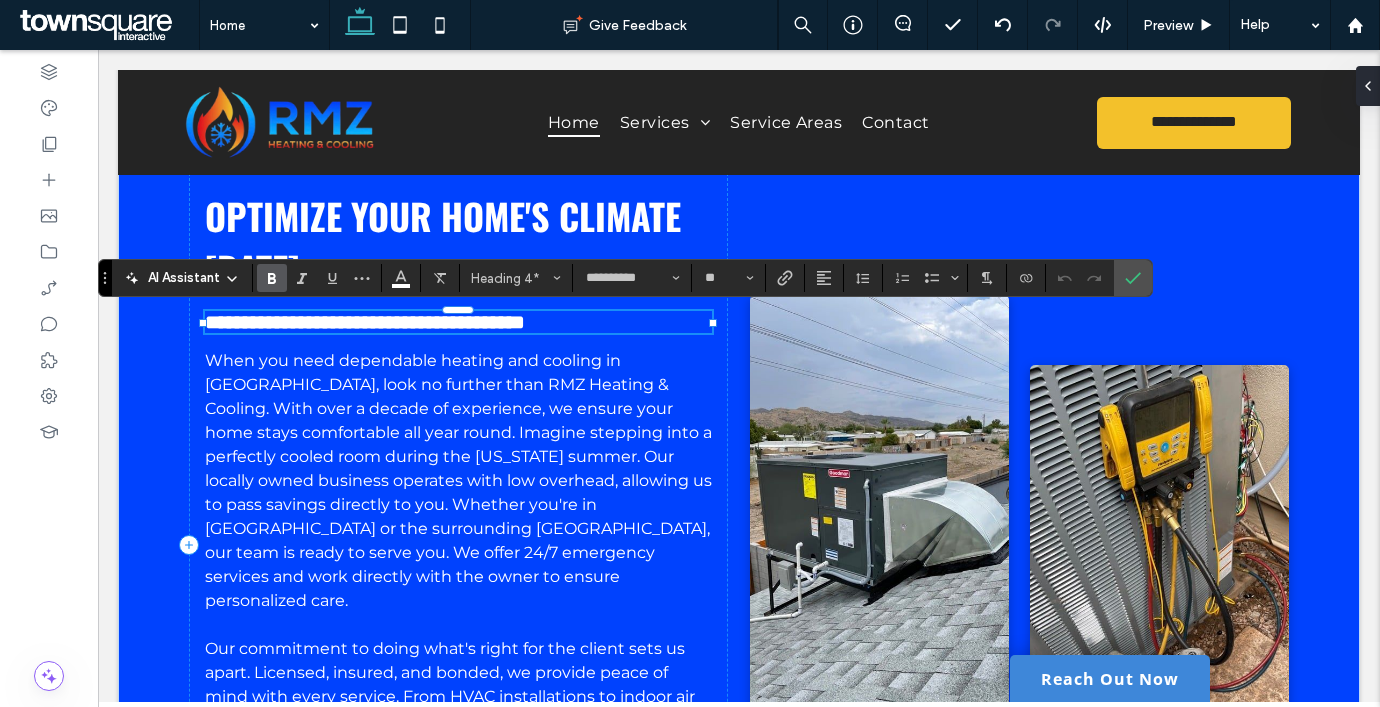 type 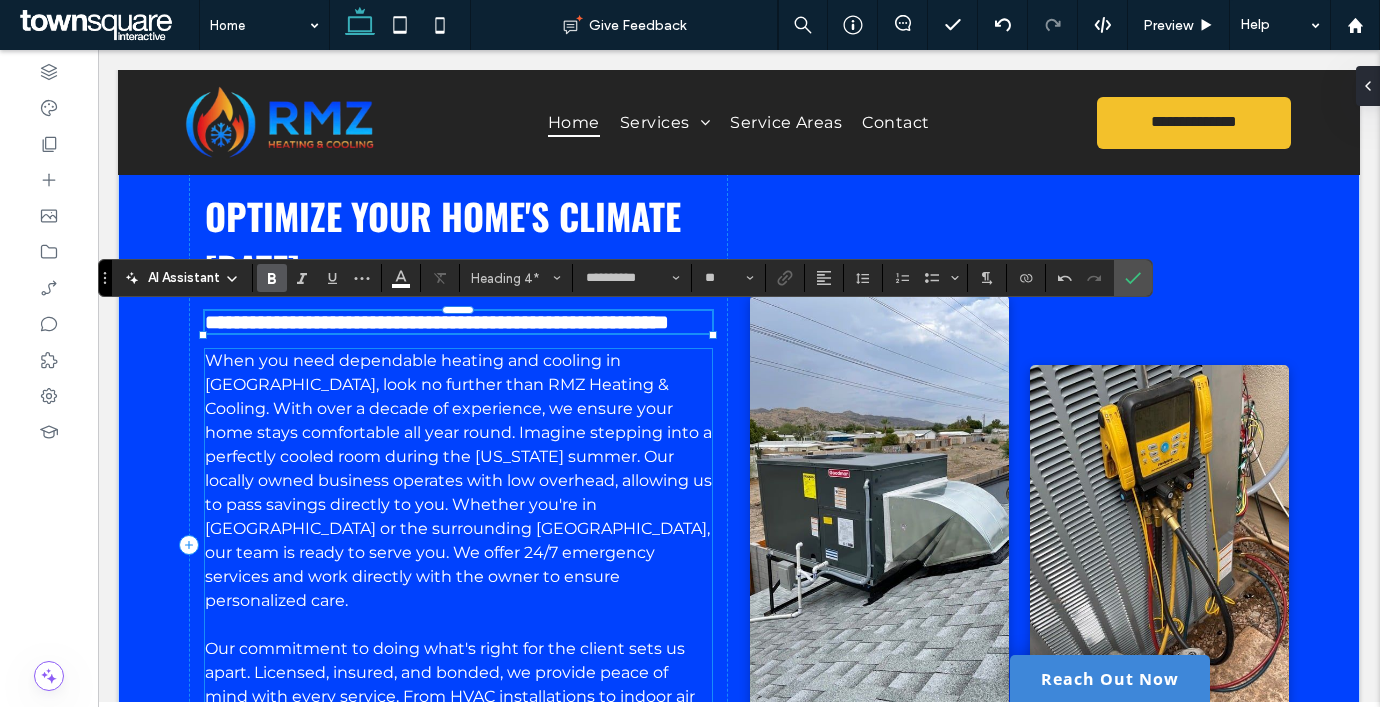 click on "When you need dependable heating and cooling in Laveen, look no further than RMZ Heating & Cooling. With over a decade of experience, we ensure your home stays comfortable all year round. Imagine stepping into a perfectly cooled room during the Arizona summer. Our locally owned business operates with low overhead, allowing us to pass savings directly to you. Whether you're in Laveen or the surrounding Salt River Valley, our team is ready to serve you. We offer 24/7 emergency services and work directly with the owner to ensure personalized care." at bounding box center (458, 480) 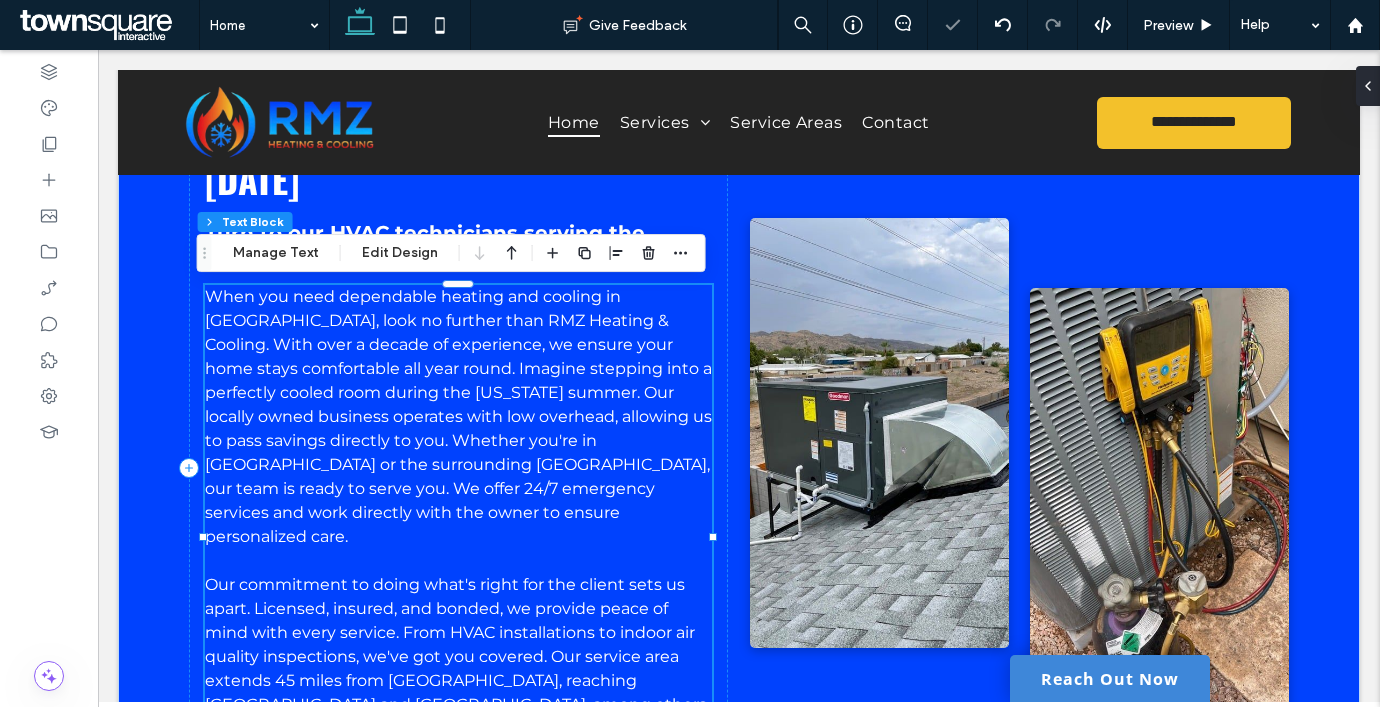 click on "When you need dependable heating and cooling in Laveen, look no further than RMZ Heating & Cooling. With over a decade of experience, we ensure your home stays comfortable all year round. Imagine stepping into a perfectly cooled room during the Arizona summer. Our locally owned business operates with low overhead, allowing us to pass savings directly to you. Whether you're in Laveen or the surrounding Salt River Valley, our team is ready to serve you. We offer 24/7 emergency services and work directly with the owner to ensure personalized care." at bounding box center (458, 416) 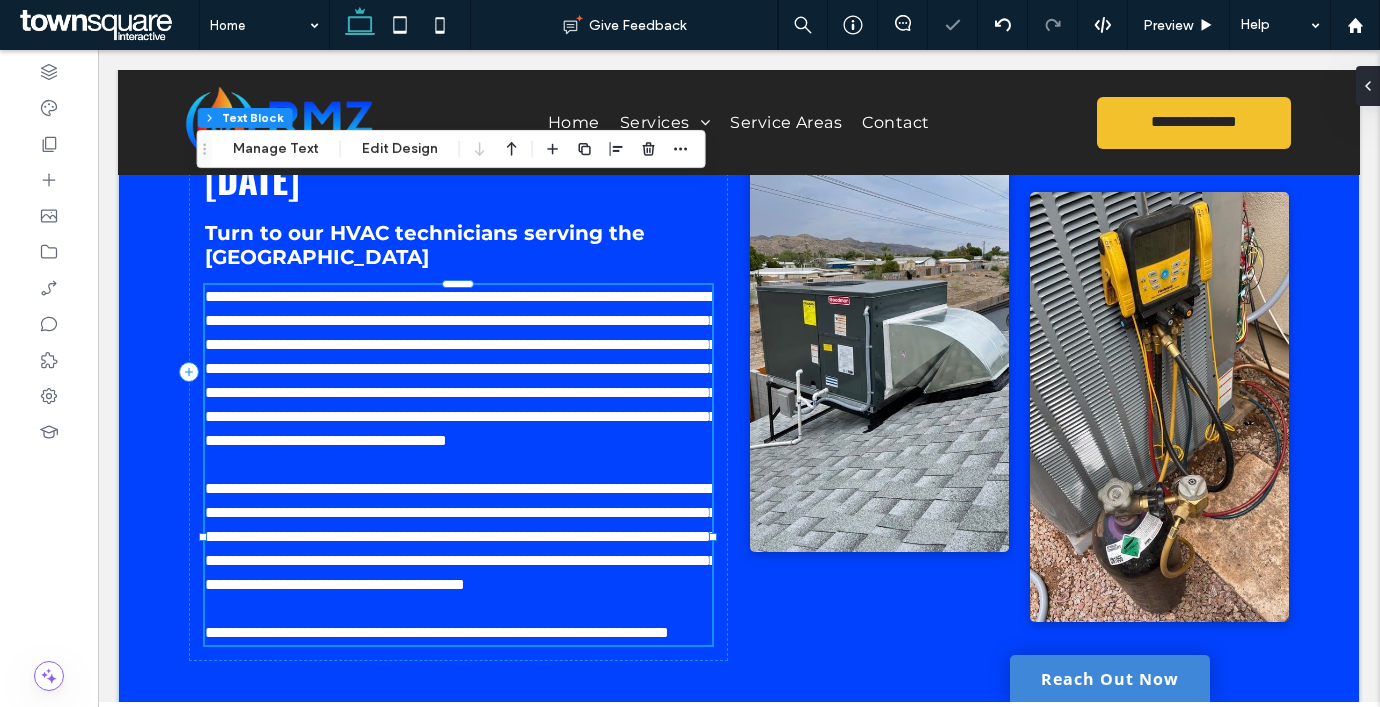 type on "**********" 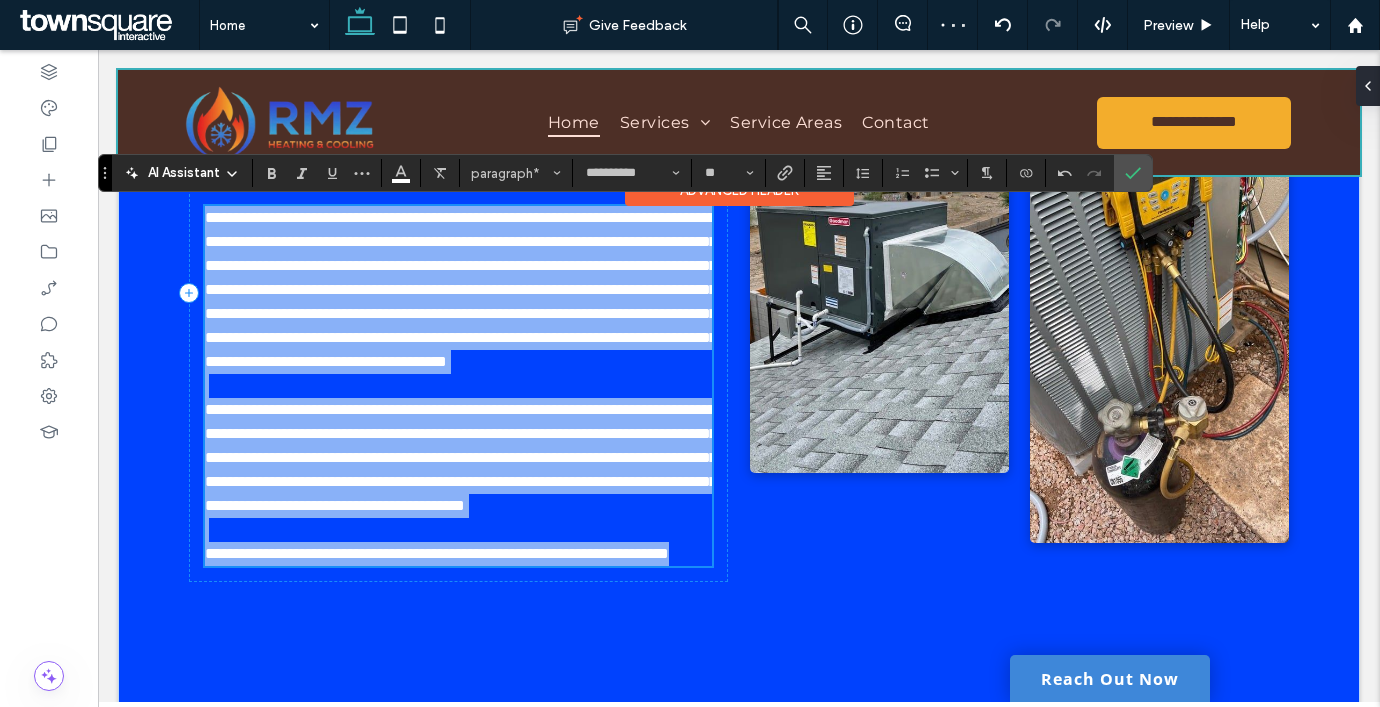 scroll, scrollTop: 1347, scrollLeft: 0, axis: vertical 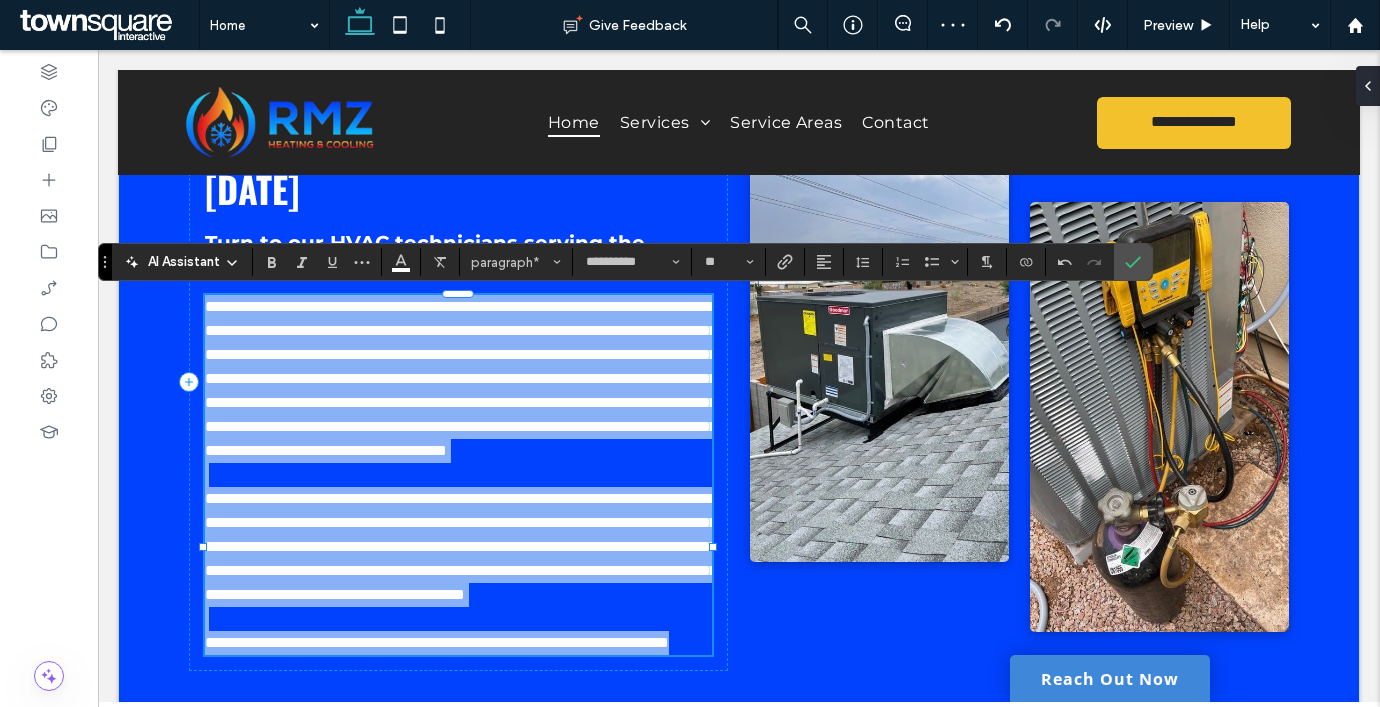 click on "**********" at bounding box center (461, 378) 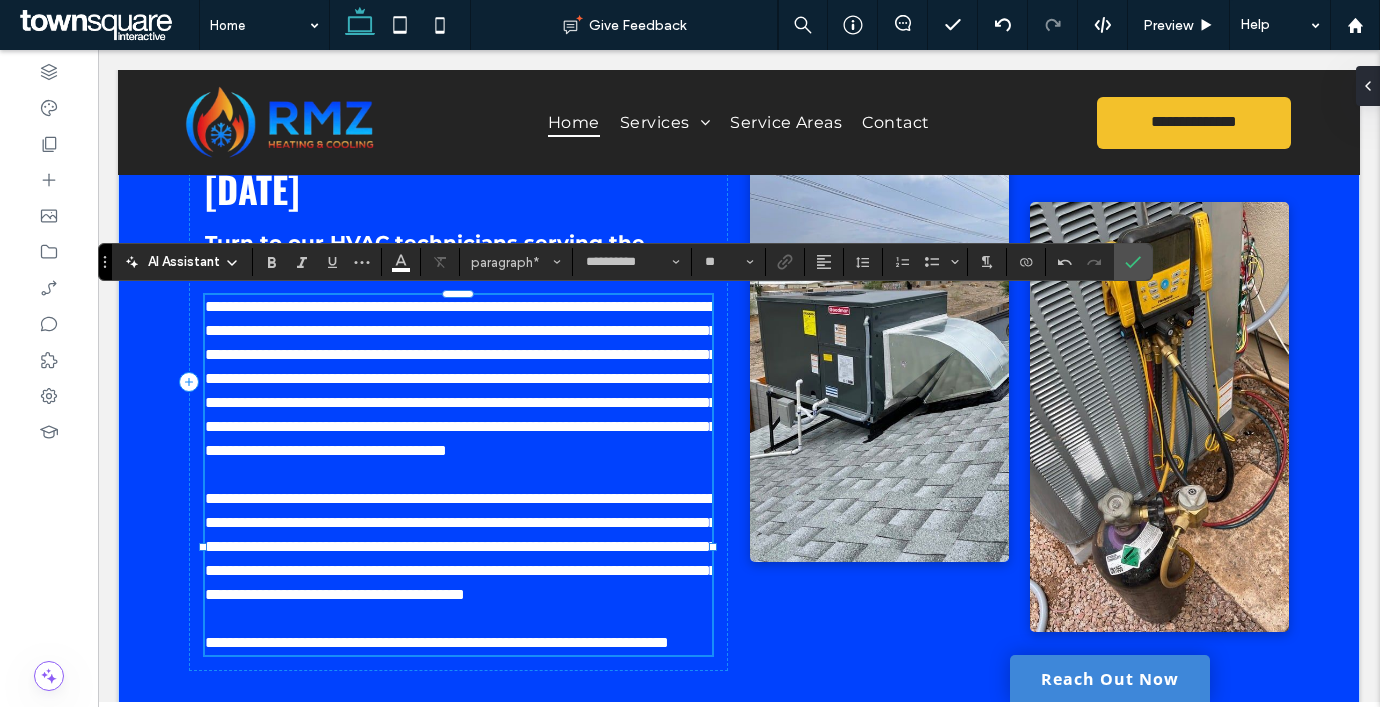 click on "**********" at bounding box center [461, 378] 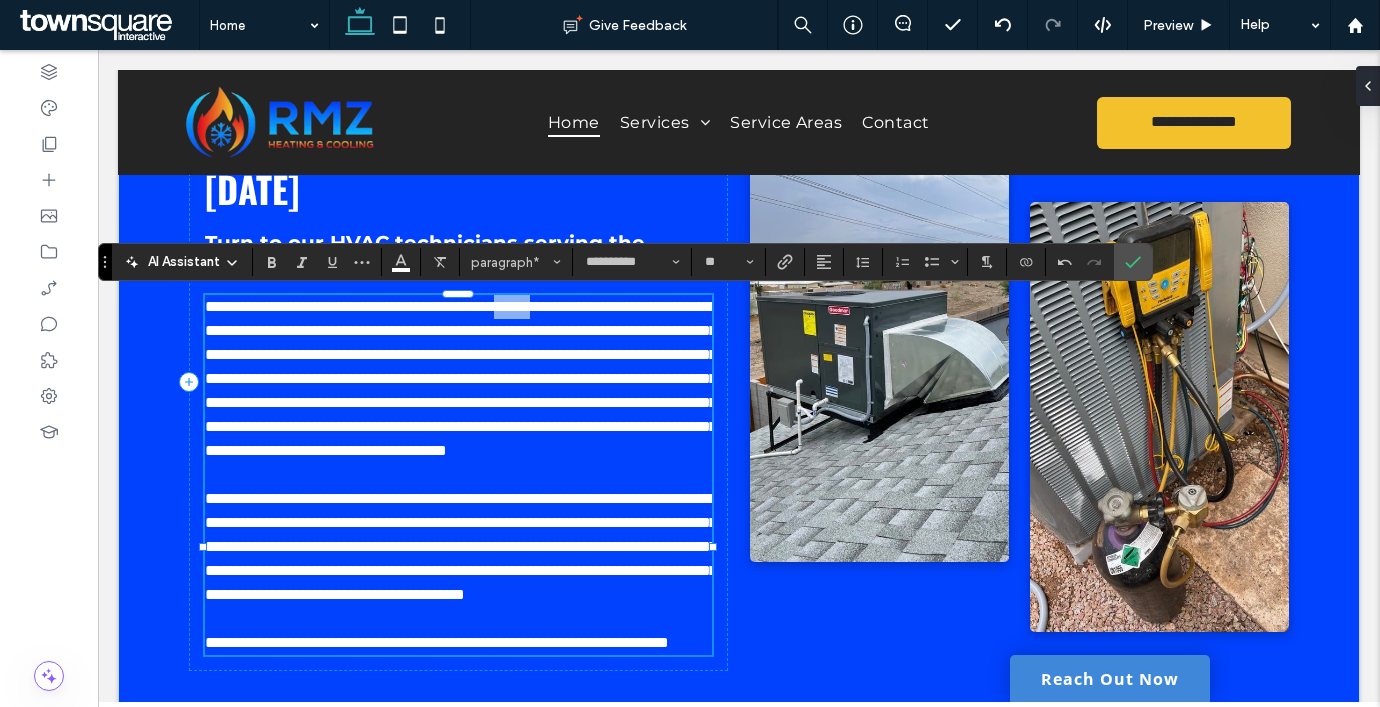 drag, startPoint x: 667, startPoint y: 309, endPoint x: 617, endPoint y: 314, distance: 50.24938 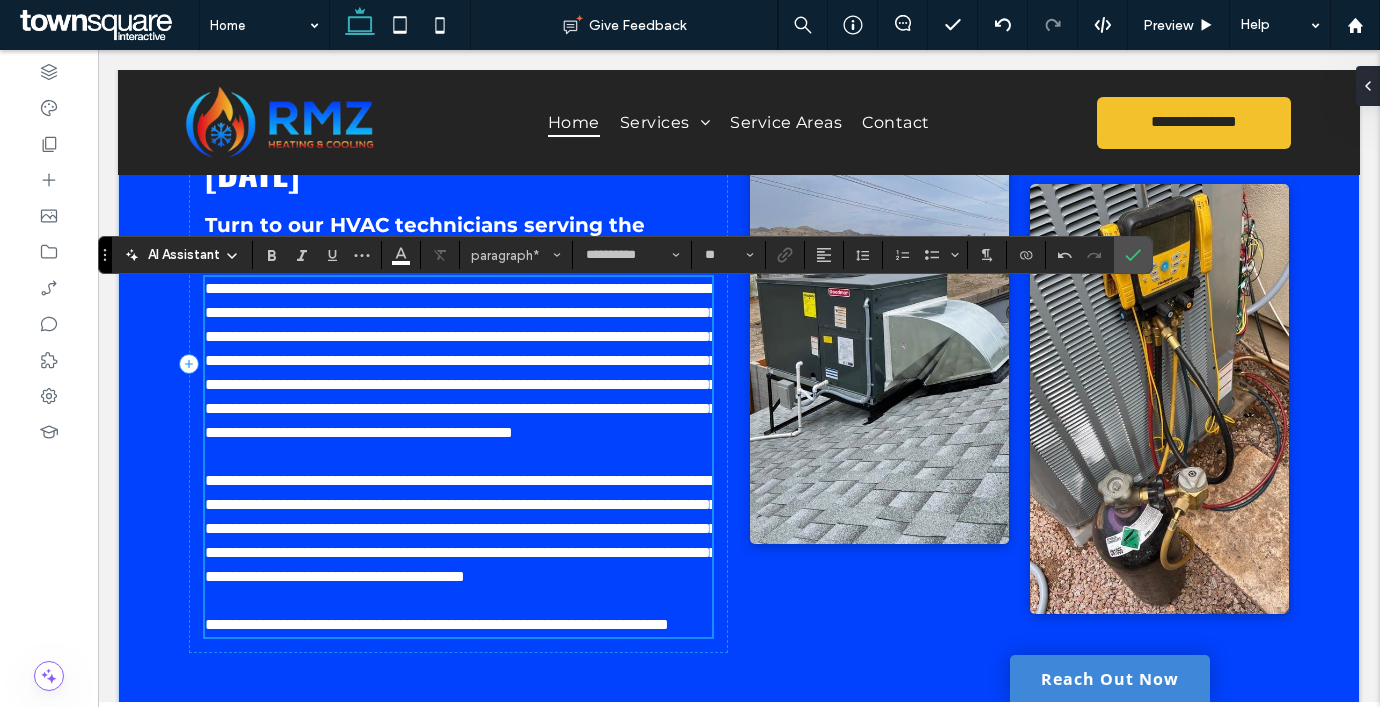 scroll, scrollTop: 1368, scrollLeft: 0, axis: vertical 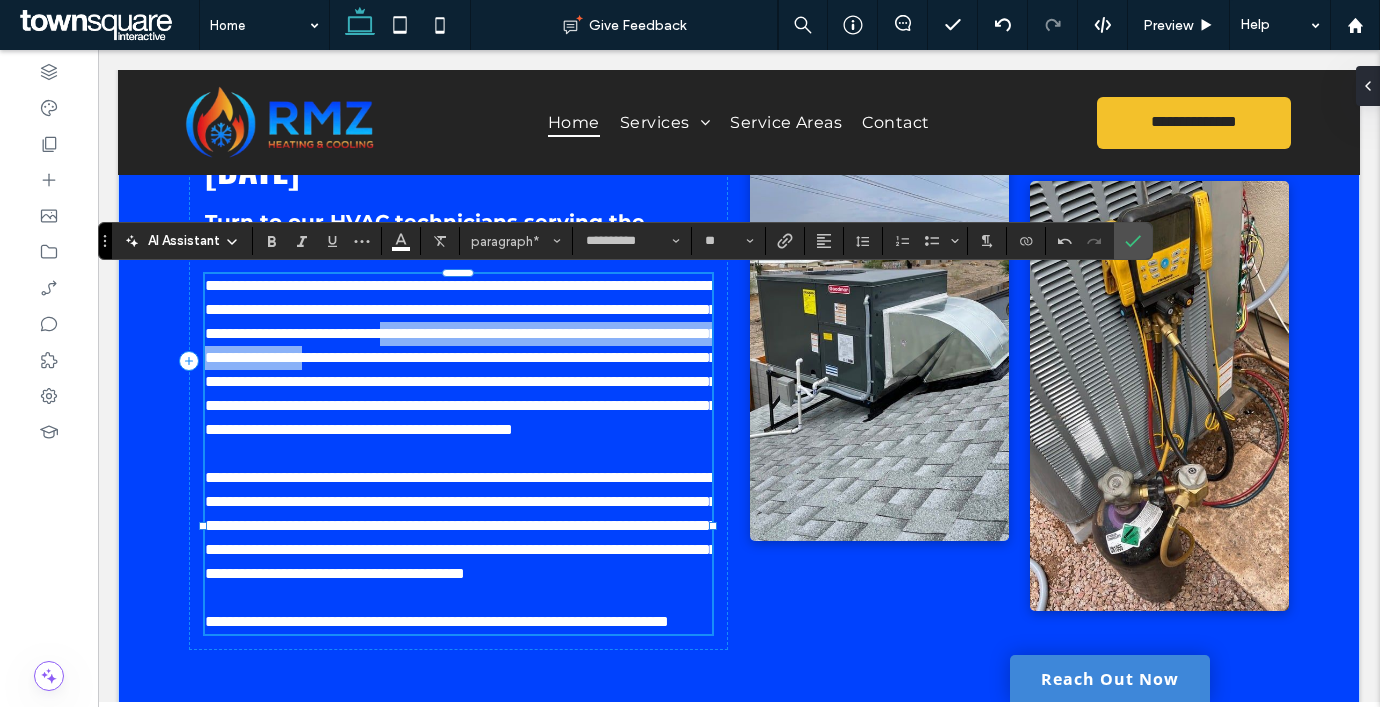 drag, startPoint x: 423, startPoint y: 381, endPoint x: 312, endPoint y: 359, distance: 113.15918 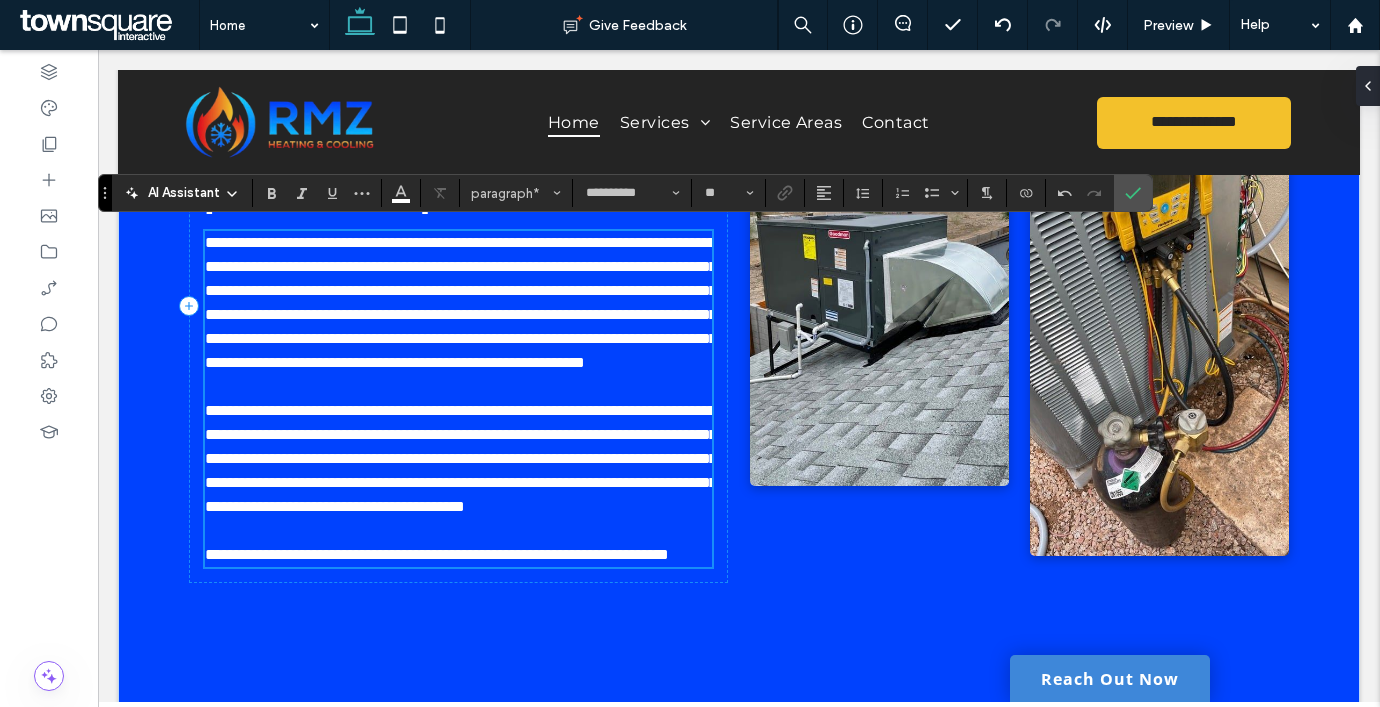 scroll, scrollTop: 1416, scrollLeft: 0, axis: vertical 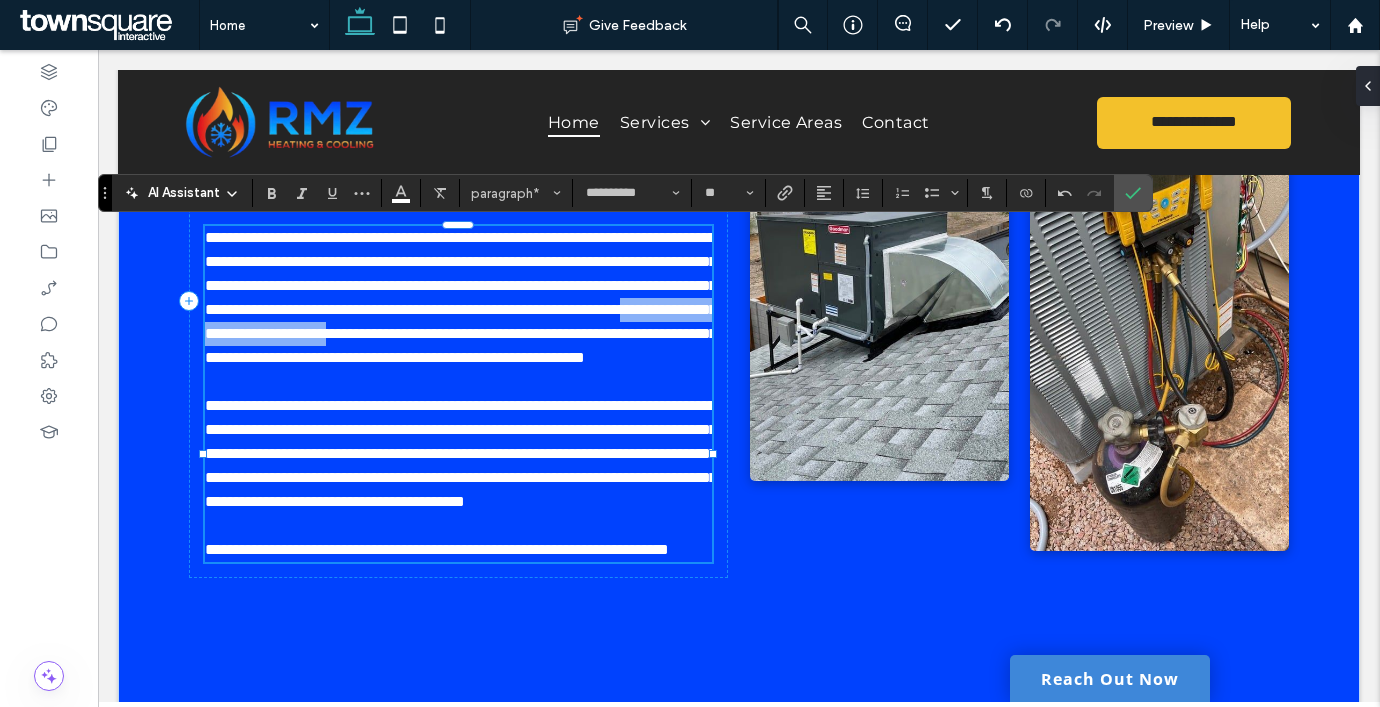 drag, startPoint x: 609, startPoint y: 358, endPoint x: 329, endPoint y: 359, distance: 280.0018 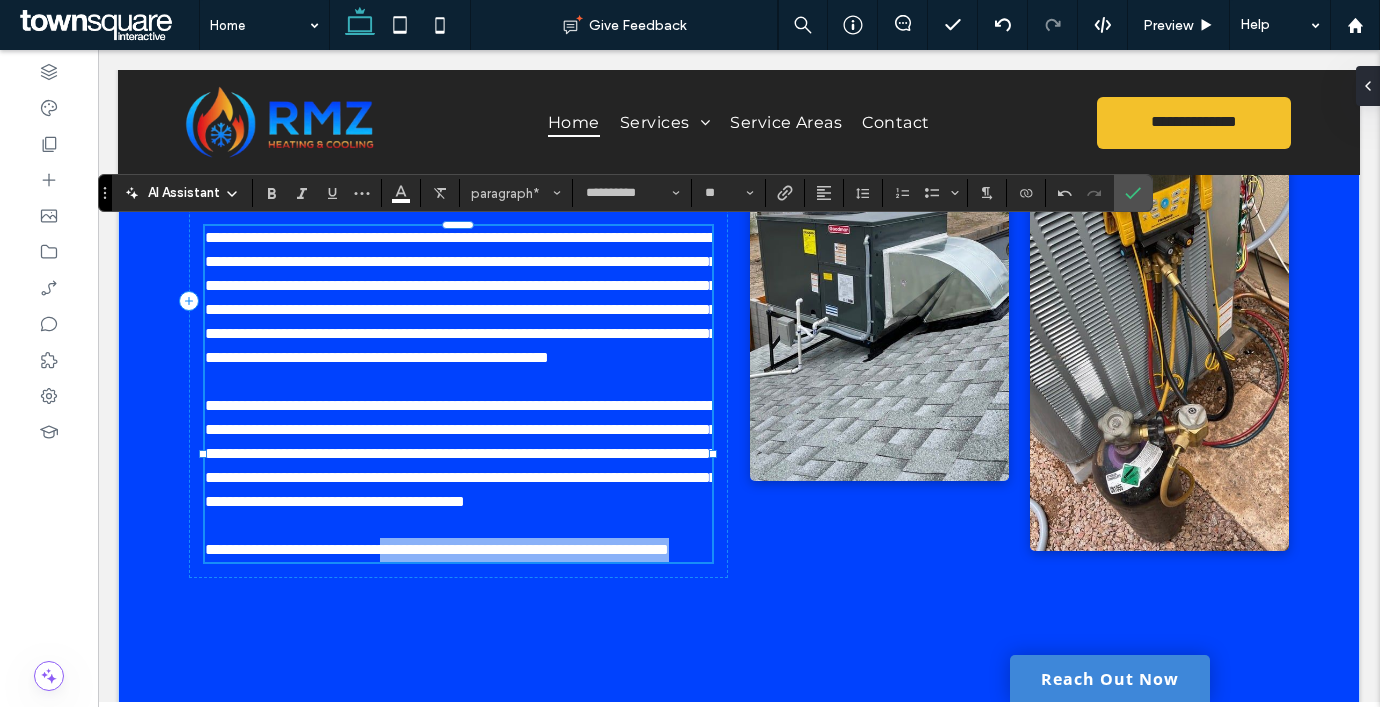 drag, startPoint x: 514, startPoint y: 674, endPoint x: 435, endPoint y: 642, distance: 85.23497 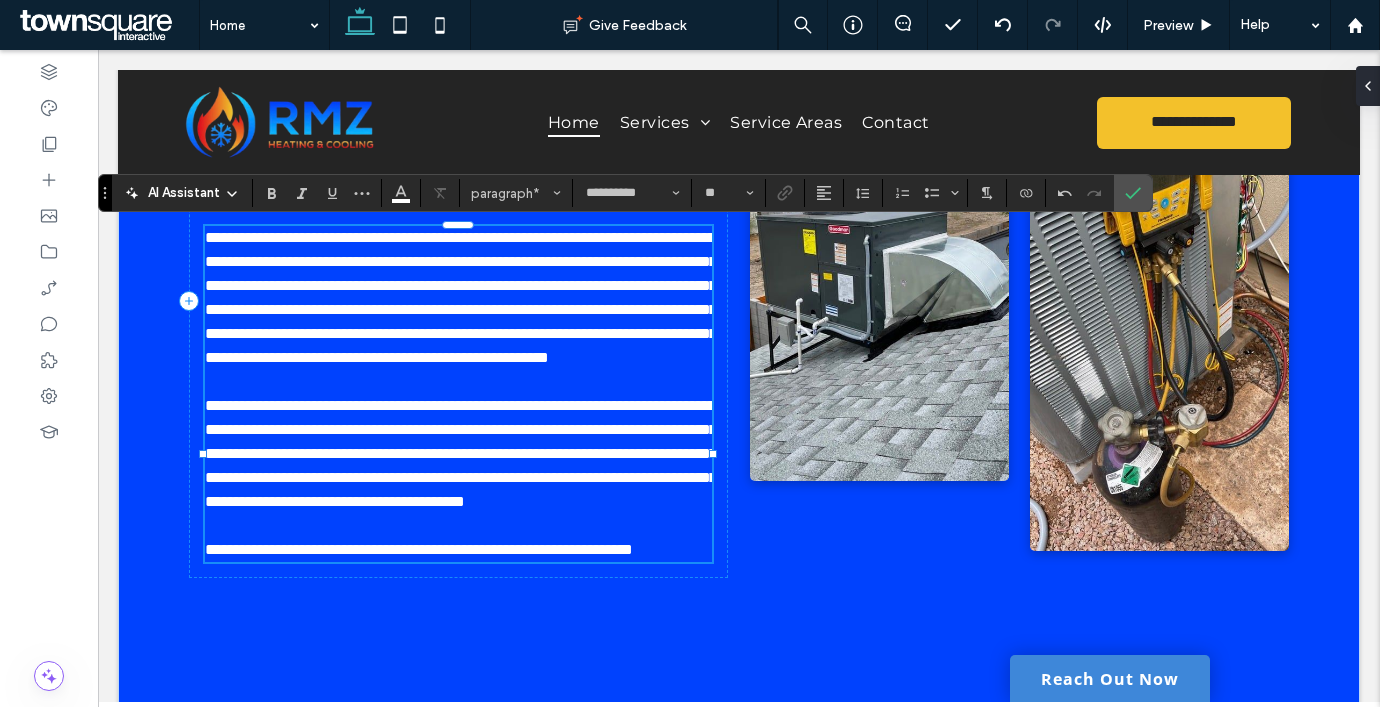 click on "**********" at bounding box center (461, 453) 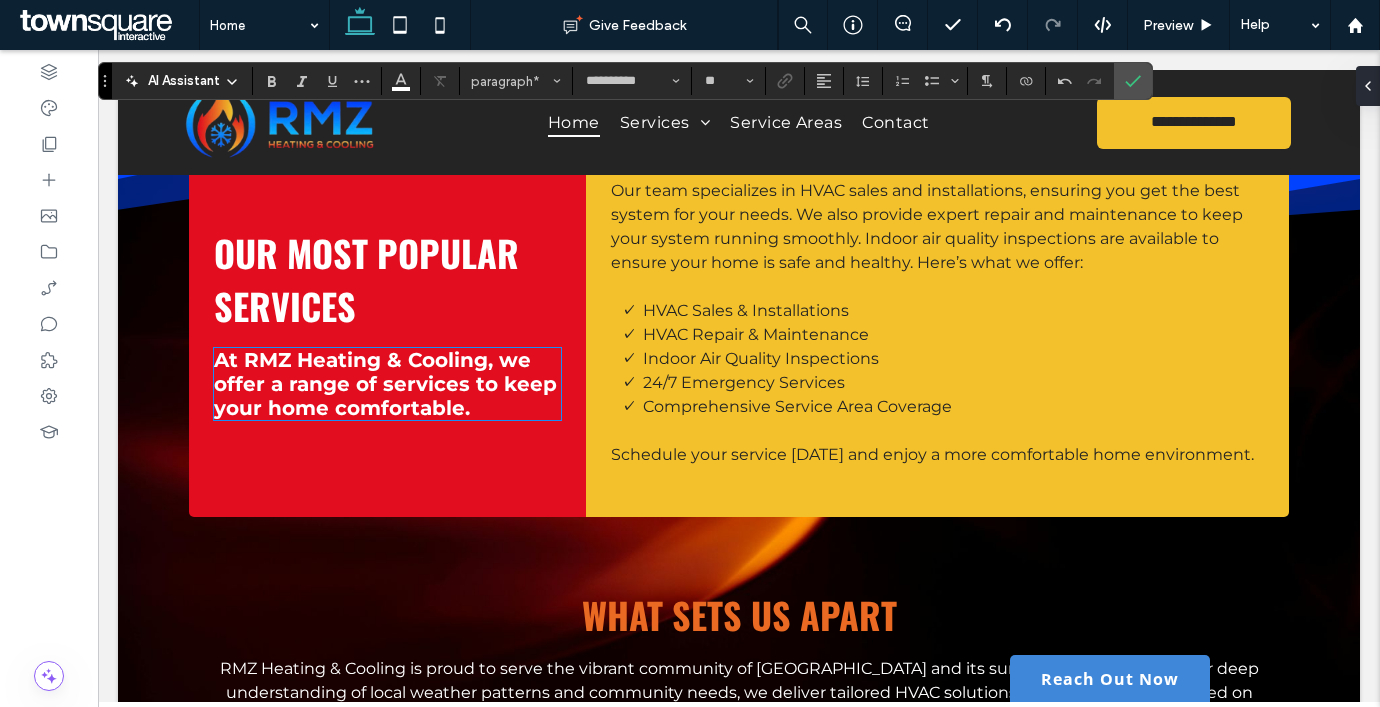scroll, scrollTop: 1985, scrollLeft: 0, axis: vertical 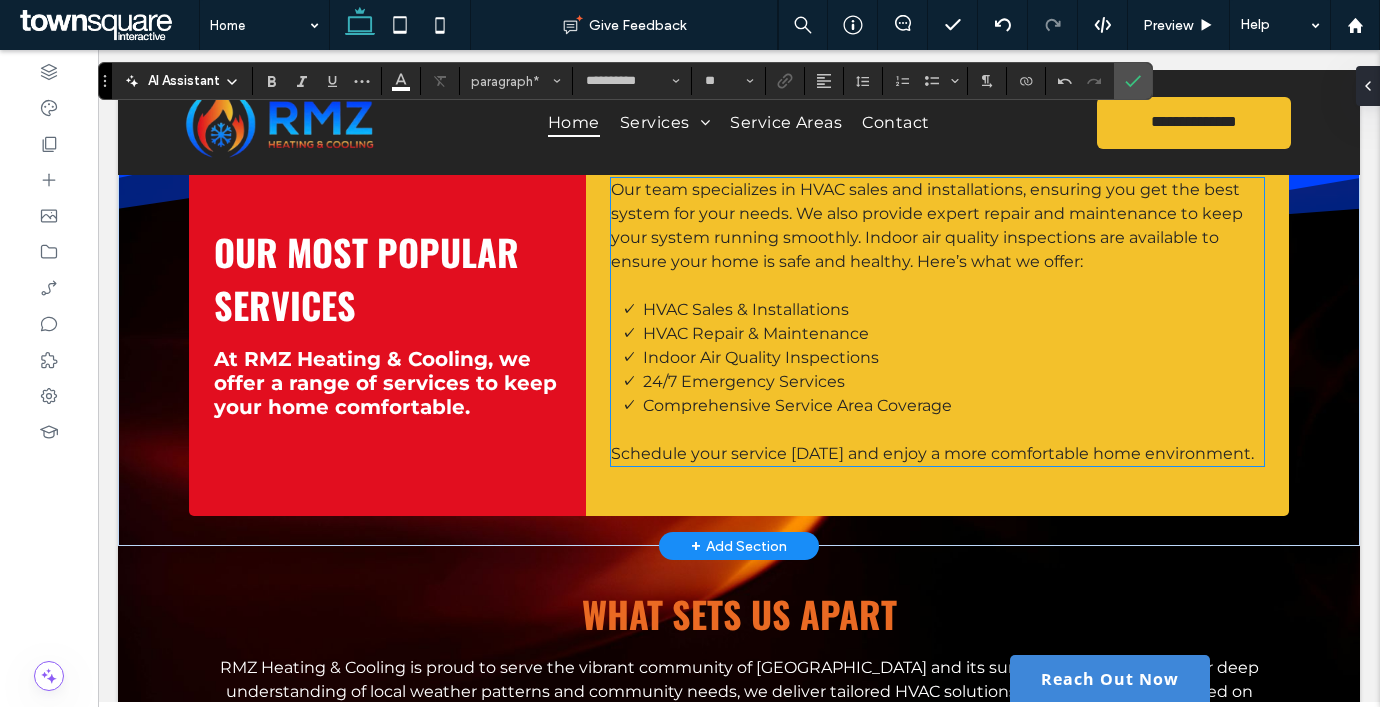 click on "Our team specializes in HVAC sales and installations, ensuring you get the best system for your needs. We also provide expert repair and maintenance to keep your system running smoothly. Indoor air quality inspections are available to ensure your home is safe and healthy. Here’s what we offer:" at bounding box center [937, 226] 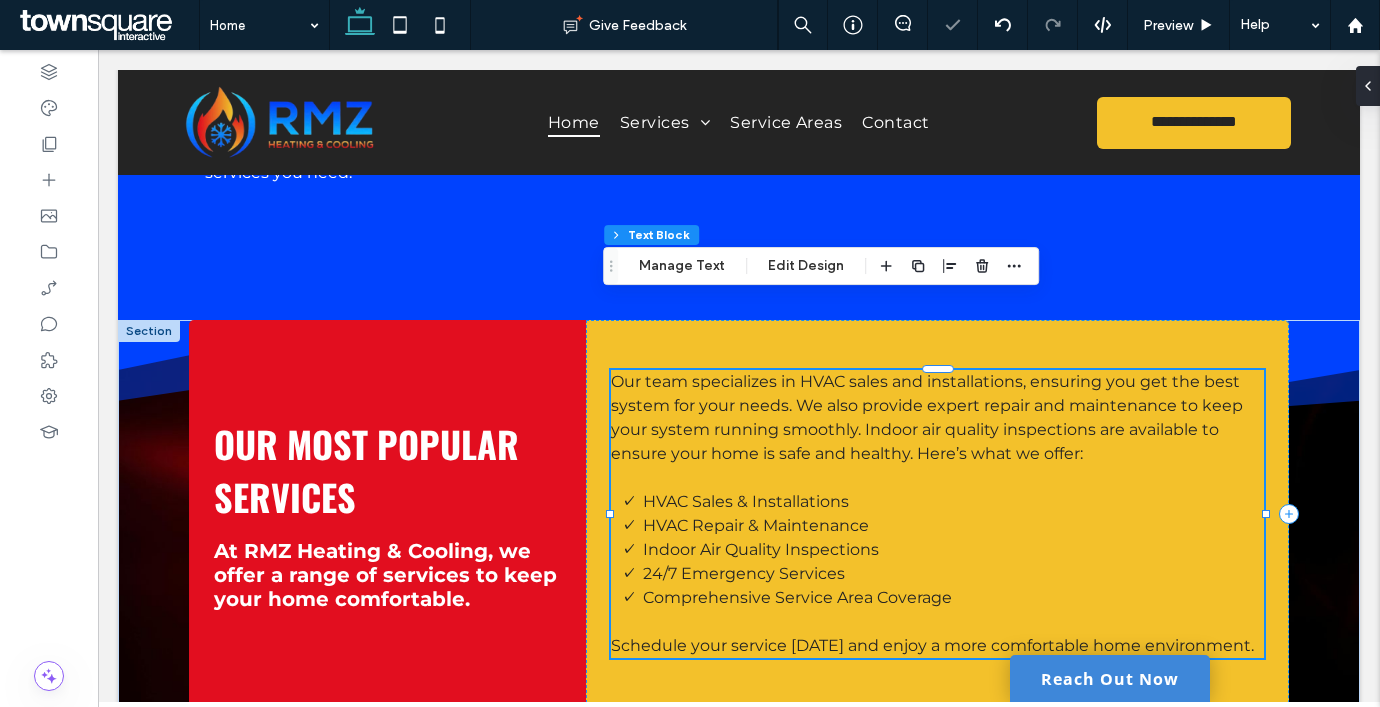click on "Our team specializes in HVAC sales and installations, ensuring you get the best system for your needs. We also provide expert repair and maintenance to keep your system running smoothly. Indoor air quality inspections are available to ensure your home is safe and healthy. Here’s what we offer:   HVAC Sales & Installations HVAC Repair & Maintenance Indoor Air Quality Inspections 24/7 Emergency Services Comprehensive Service Area Coverage
Schedule your service today and enjoy a more comfortable home environment." at bounding box center (937, 514) 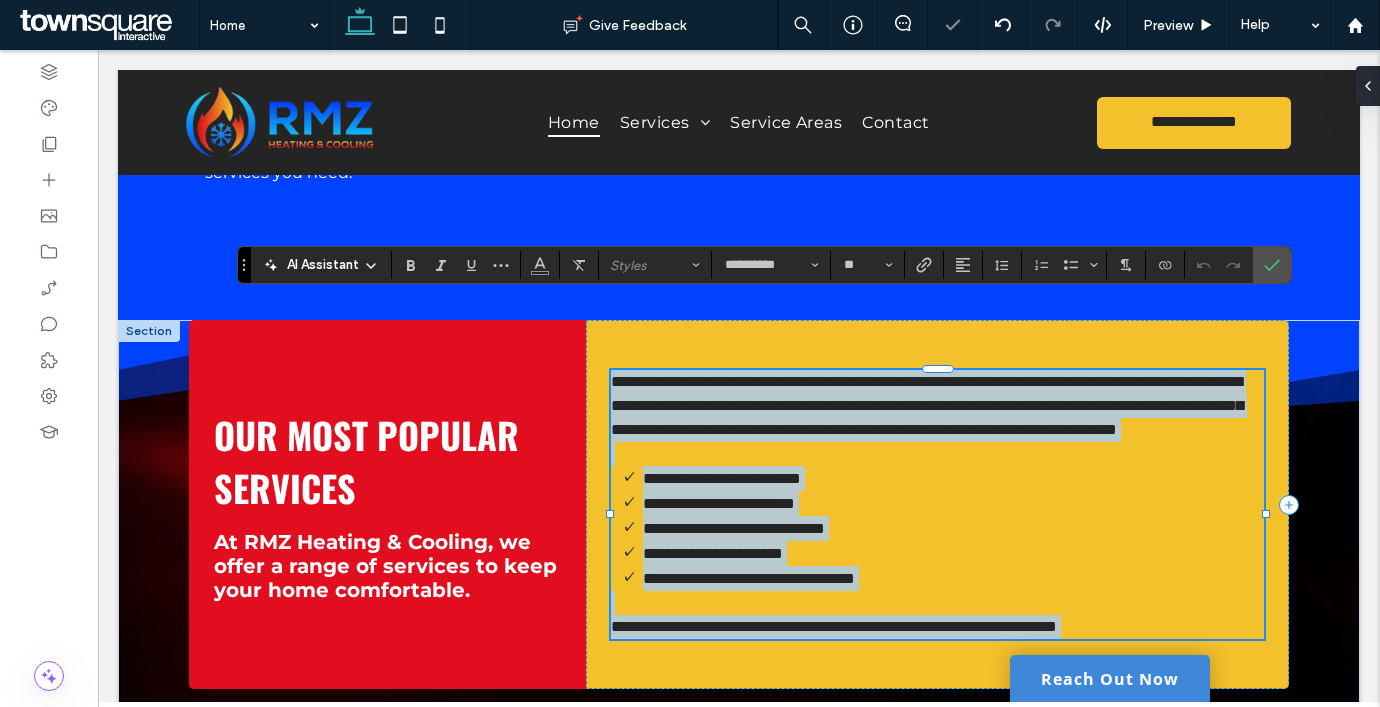 click on "**********" at bounding box center (927, 405) 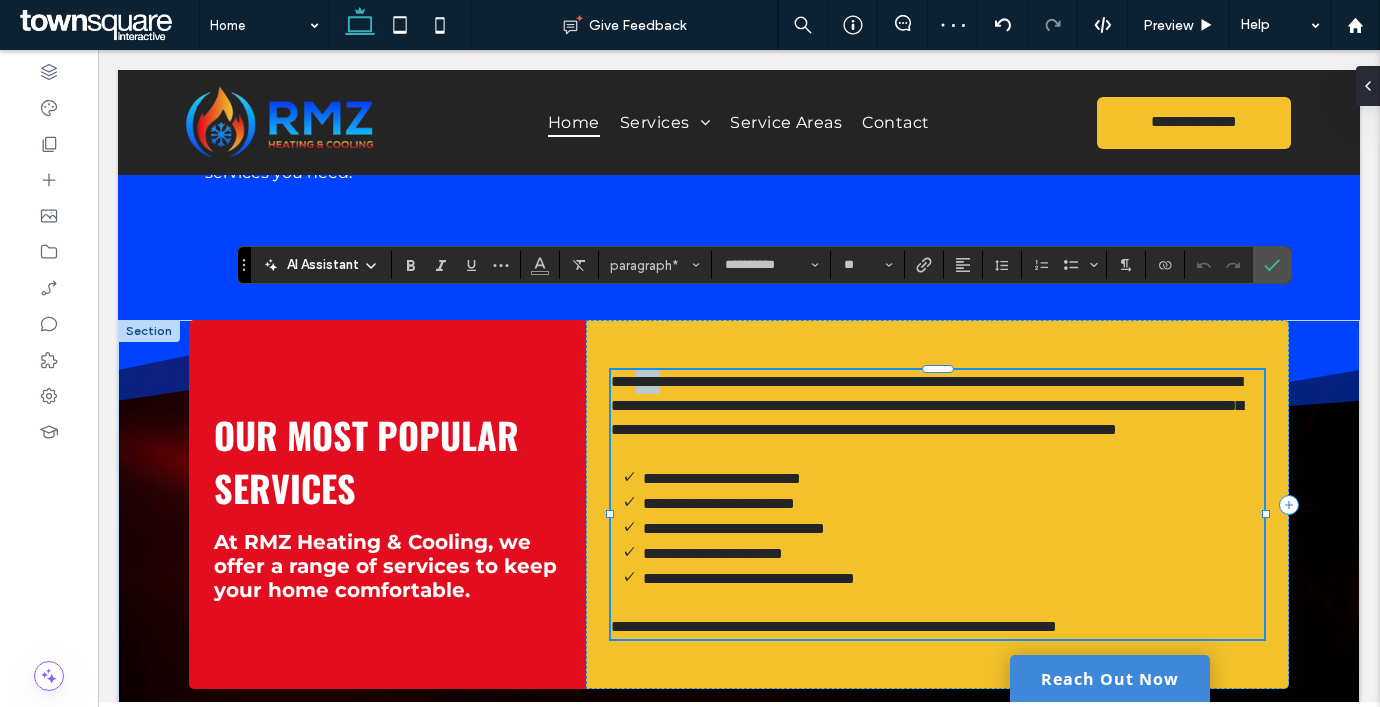 drag, startPoint x: 679, startPoint y: 306, endPoint x: 637, endPoint y: 314, distance: 42.755116 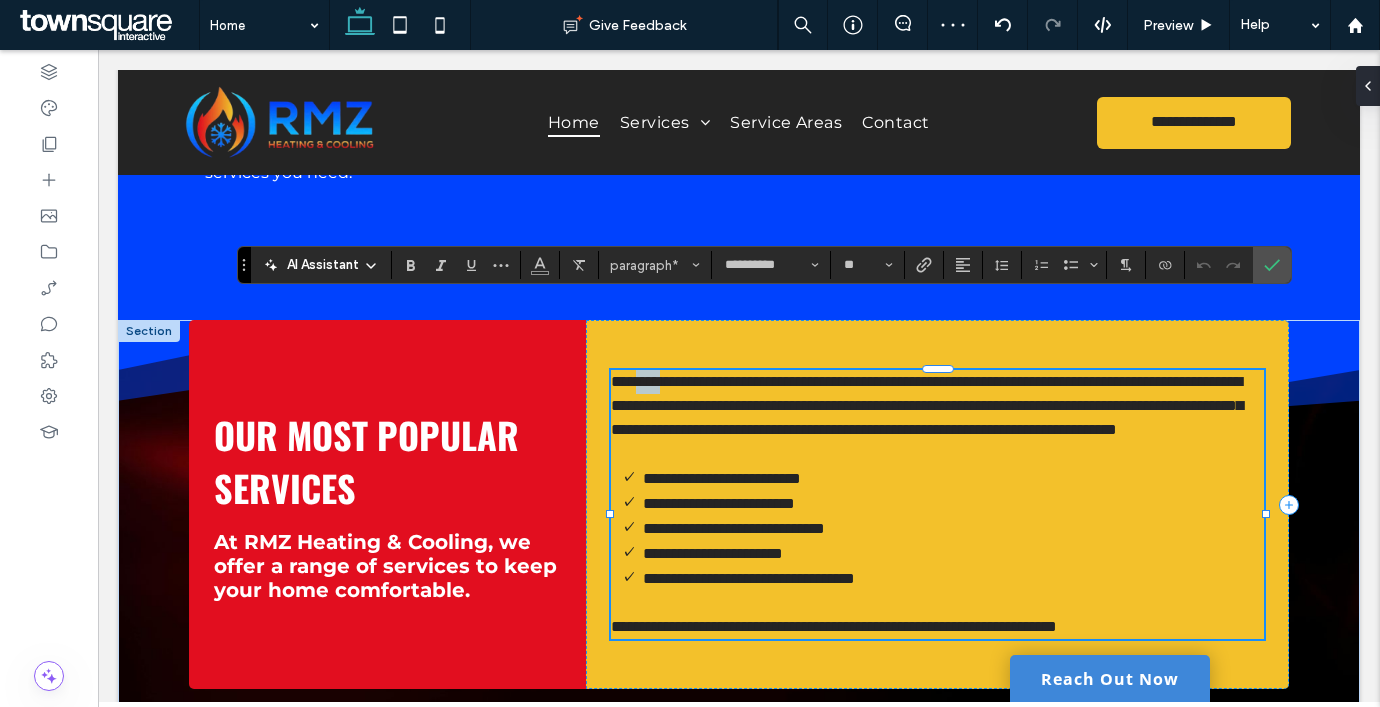 click on "**********" at bounding box center [927, 405] 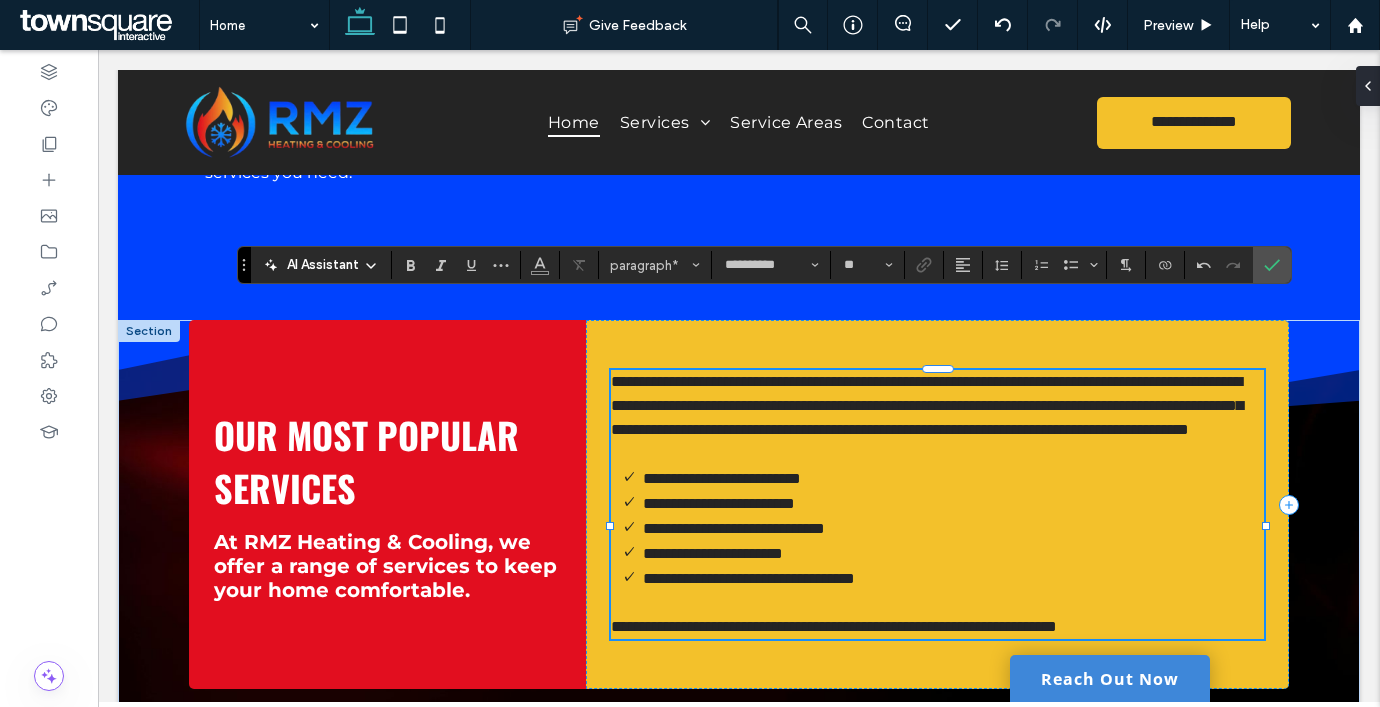 click on "**********" at bounding box center (927, 405) 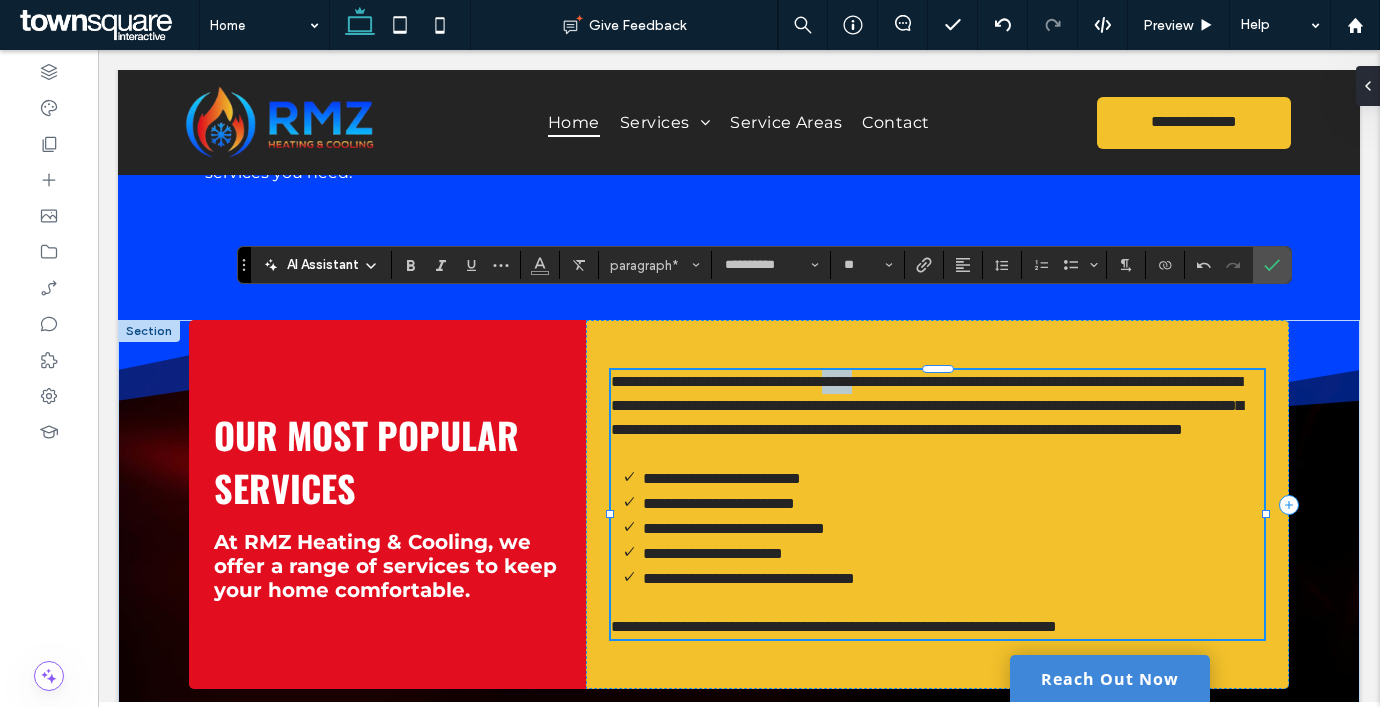 drag, startPoint x: 935, startPoint y: 315, endPoint x: 890, endPoint y: 316, distance: 45.01111 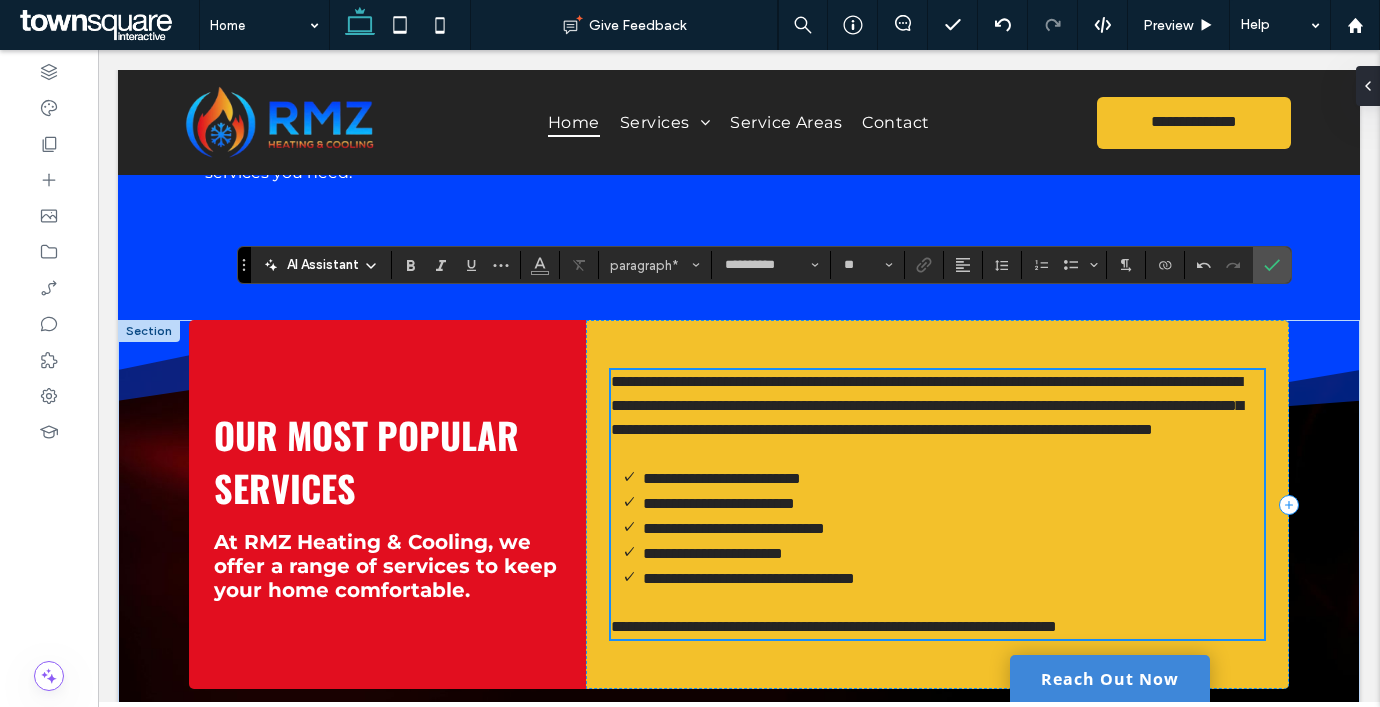 scroll, scrollTop: 1998, scrollLeft: 0, axis: vertical 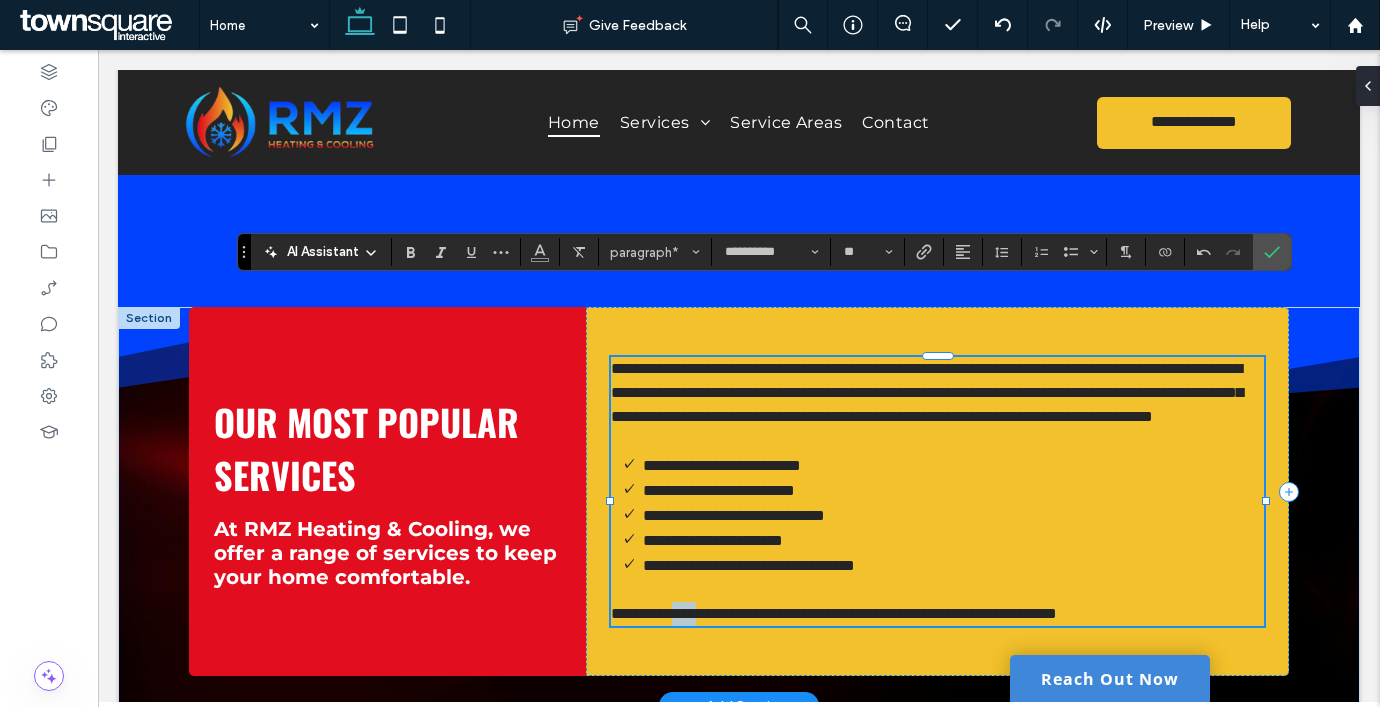 drag, startPoint x: 722, startPoint y: 564, endPoint x: 691, endPoint y: 566, distance: 31.06445 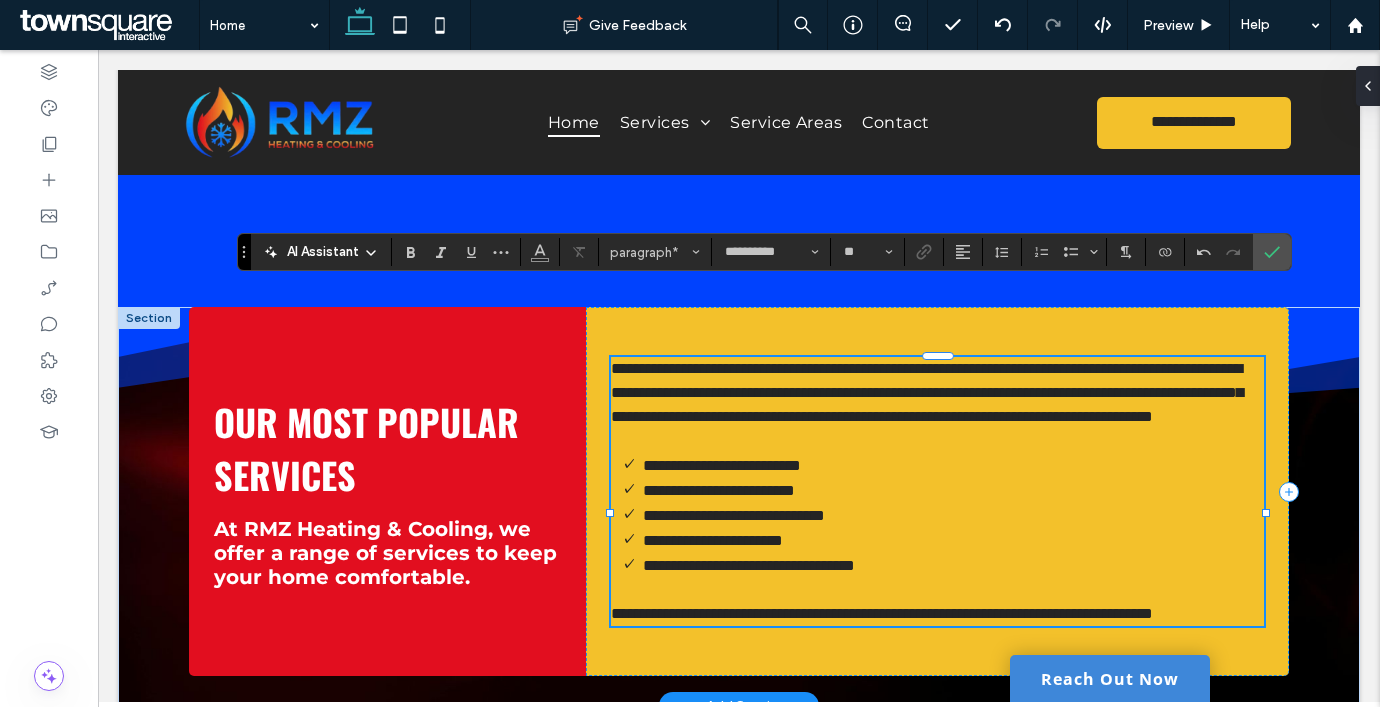 click on "**********" at bounding box center (882, 613) 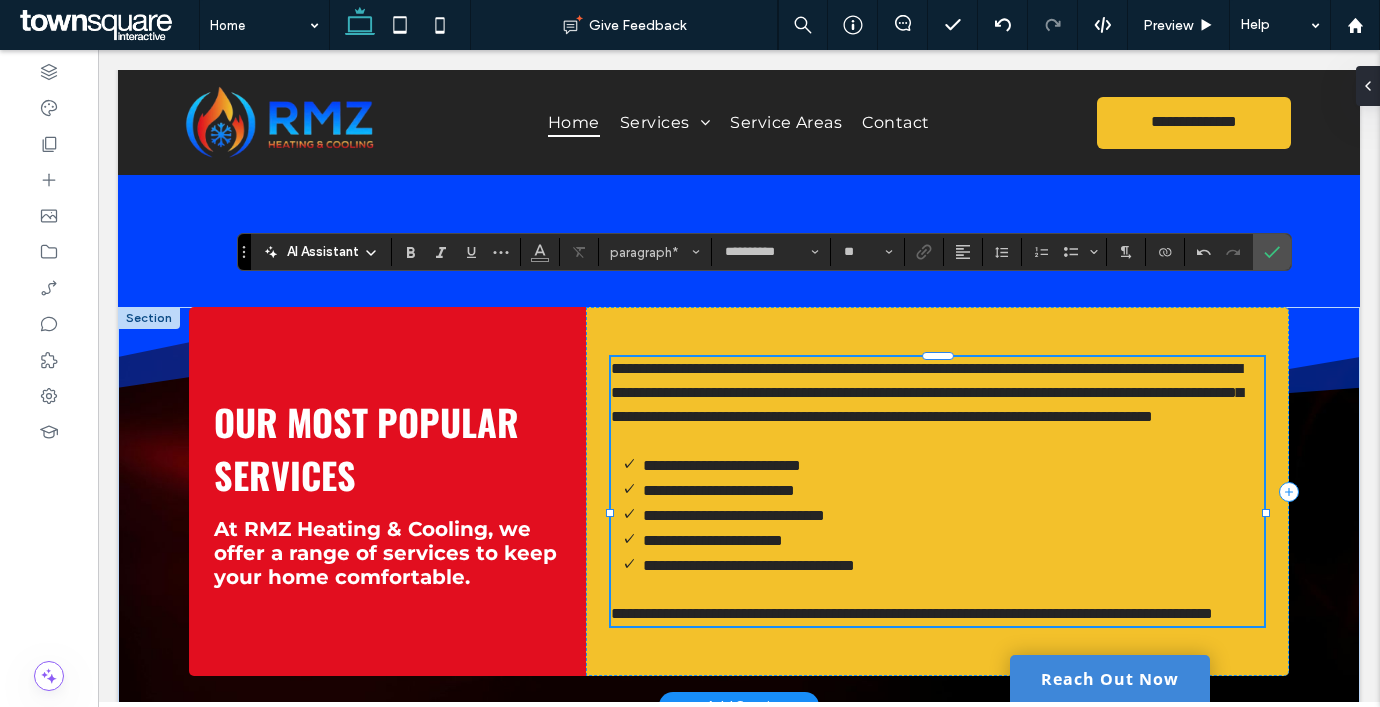 click on "**********" at bounding box center (719, 490) 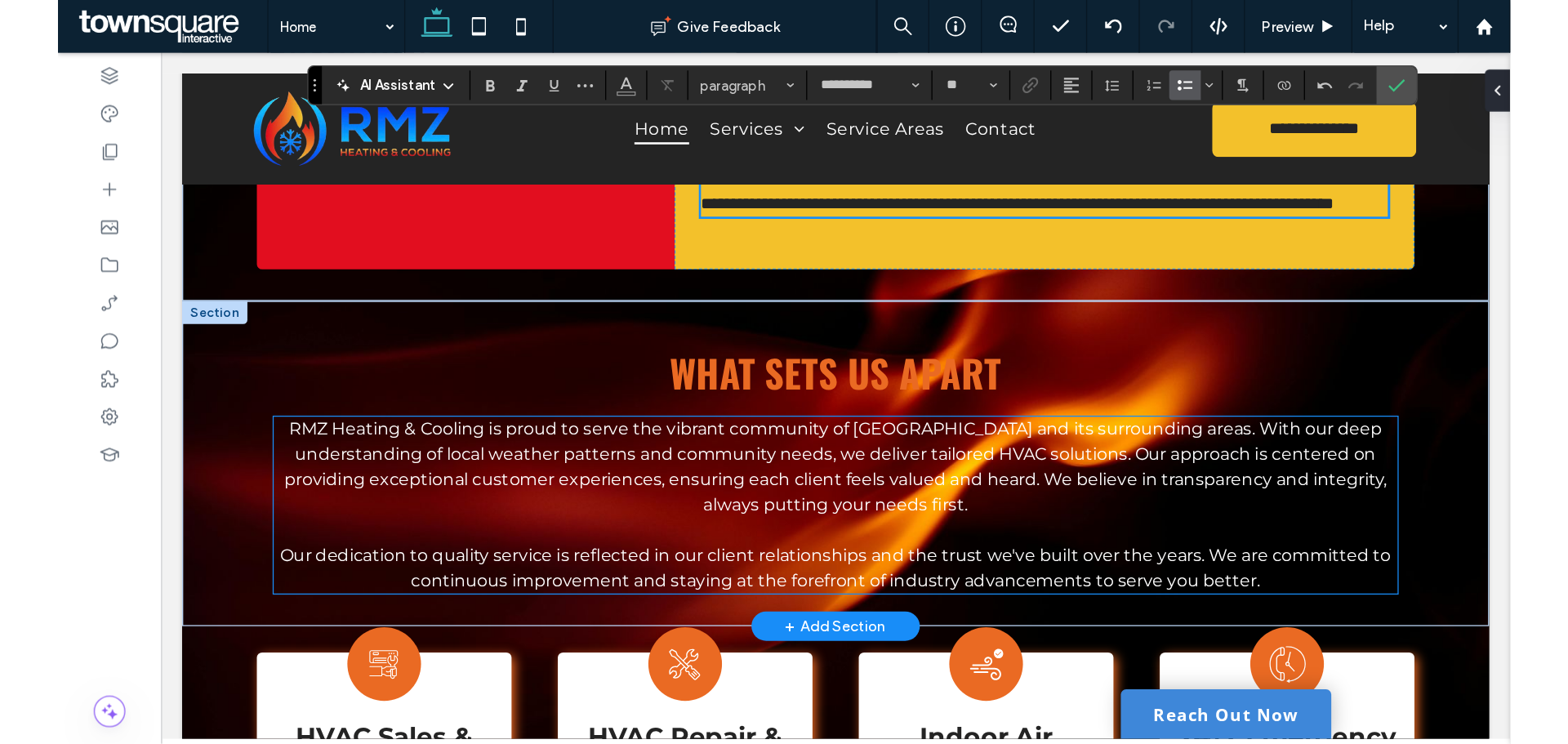 scroll, scrollTop: 1958, scrollLeft: 0, axis: vertical 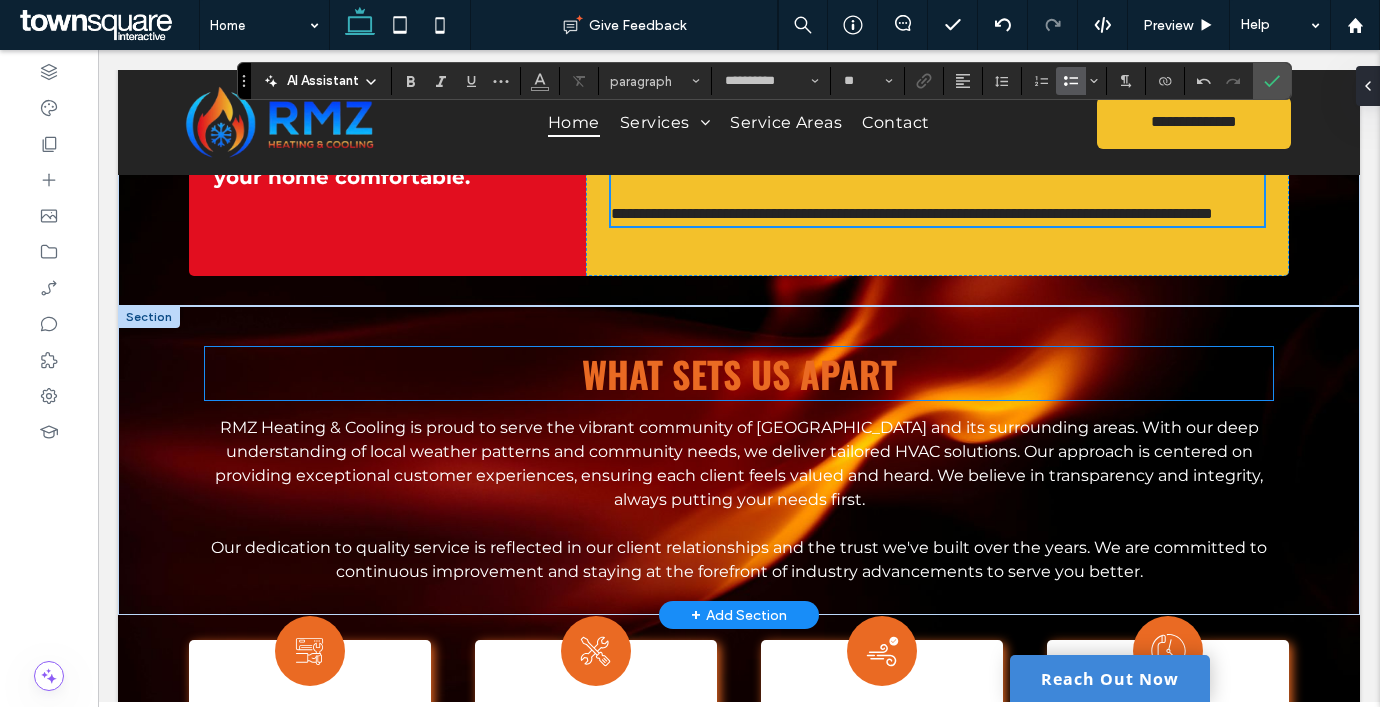 click on "What Sets Us Apart" at bounding box center [739, 373] 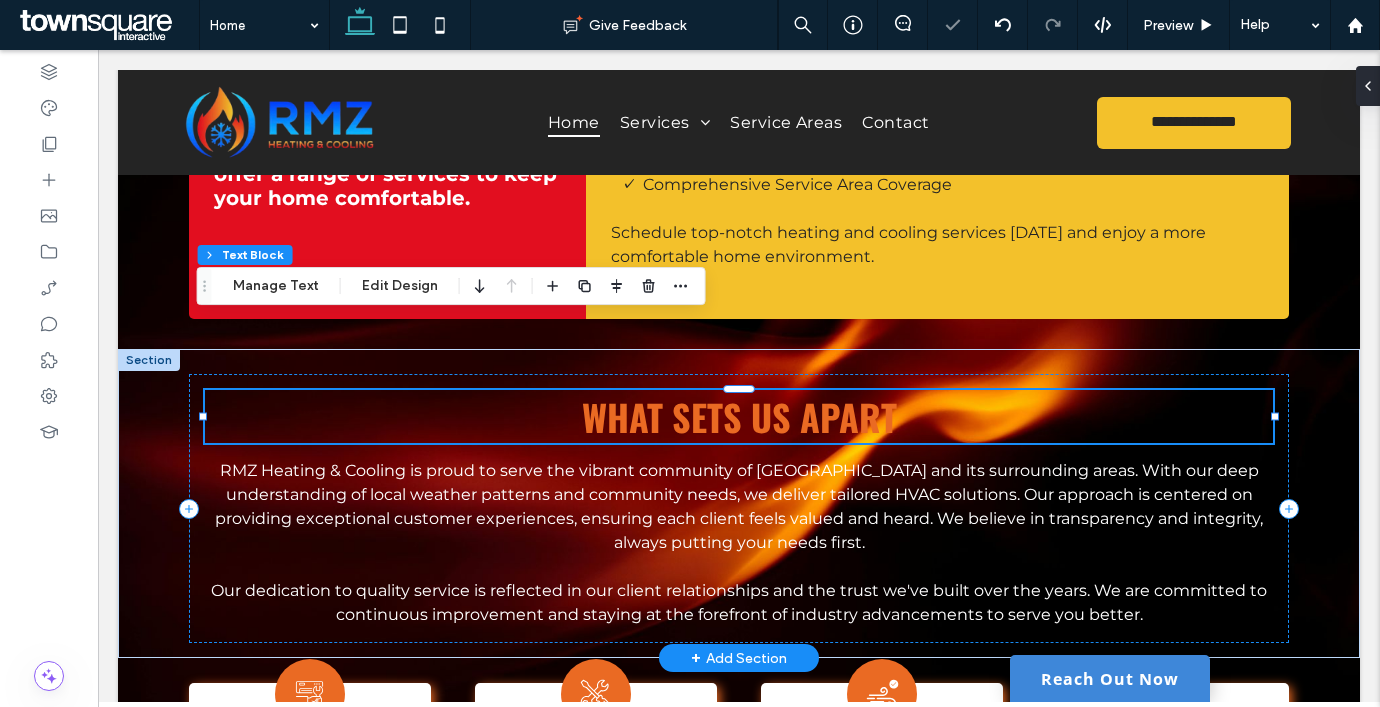 click on "What Sets Us Apart" at bounding box center [739, 416] 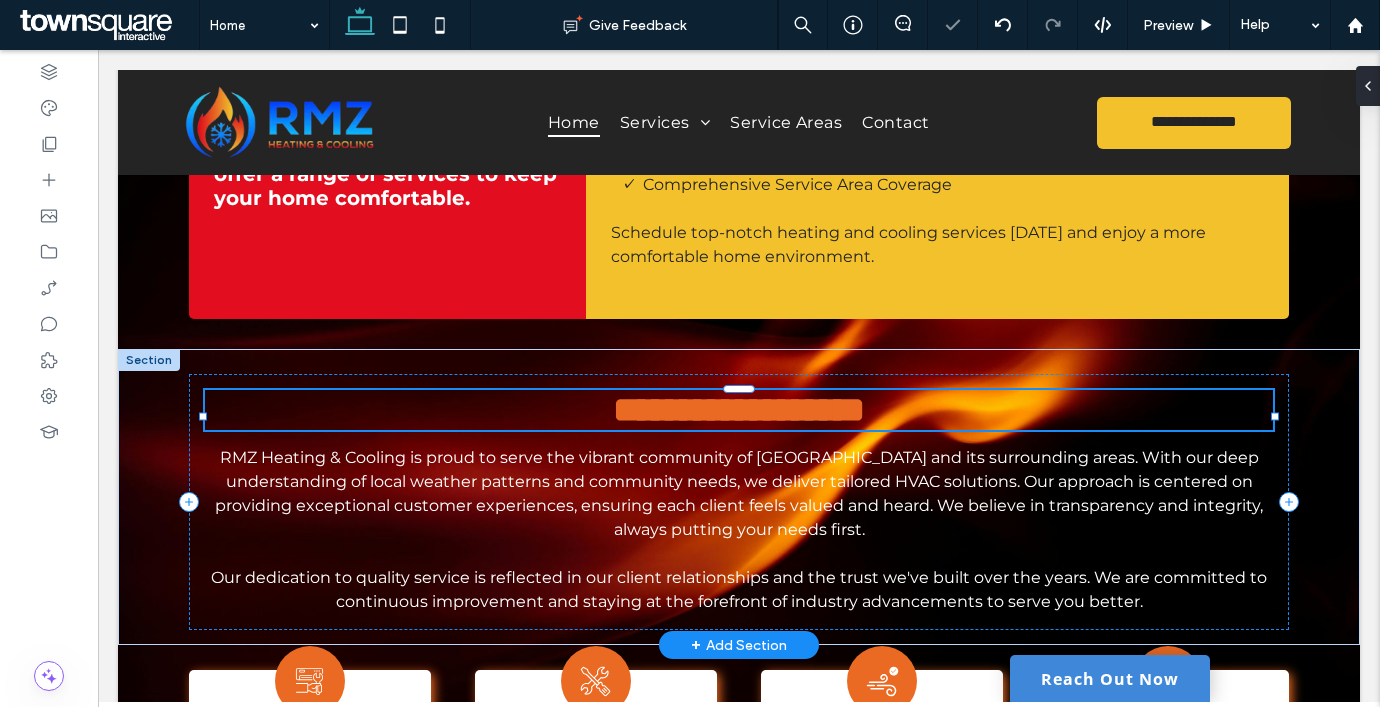 click on "**********" at bounding box center [739, 410] 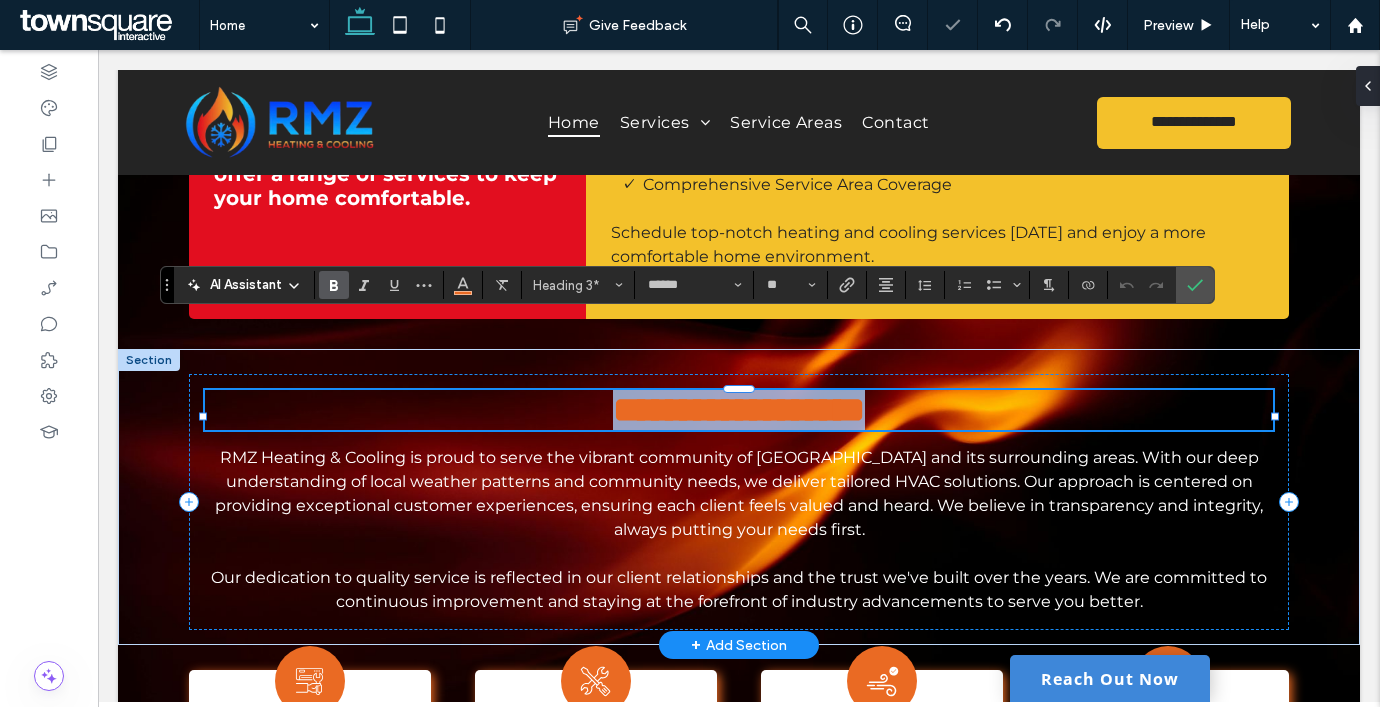 click on "**********" at bounding box center (739, 410) 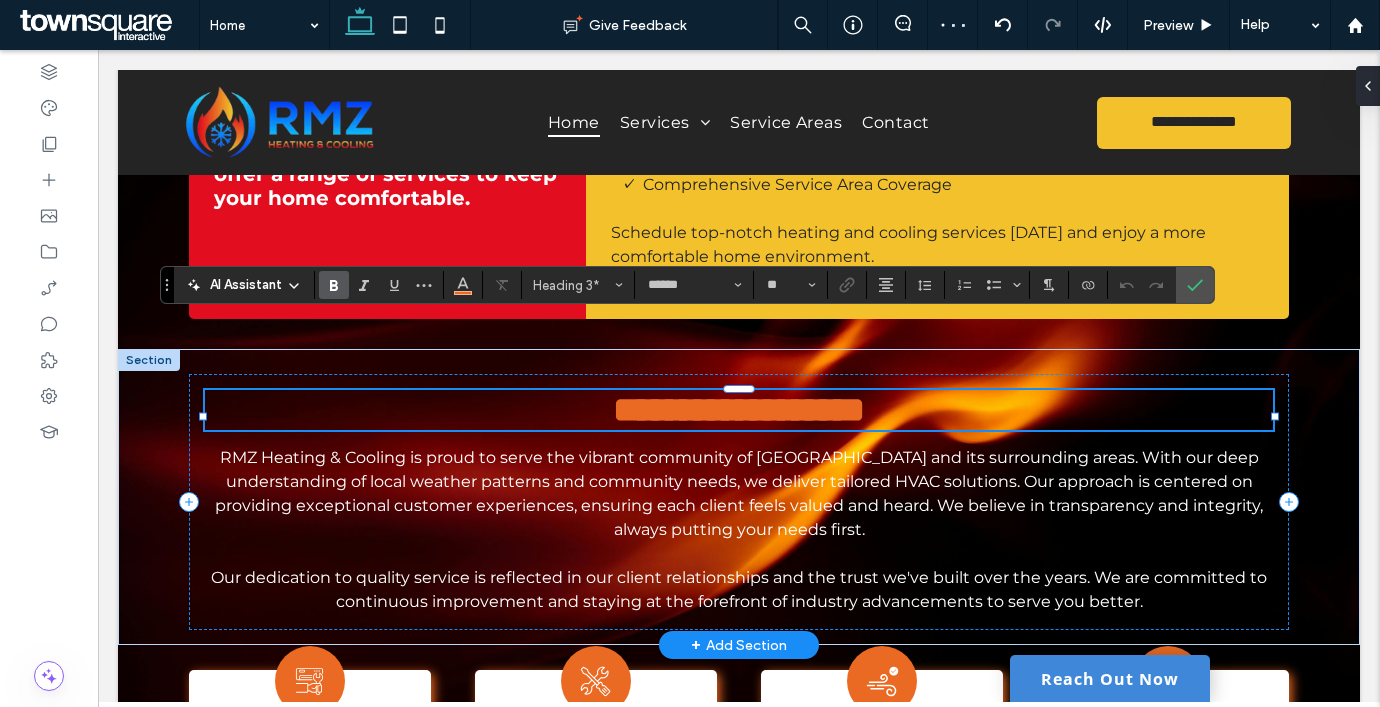 type 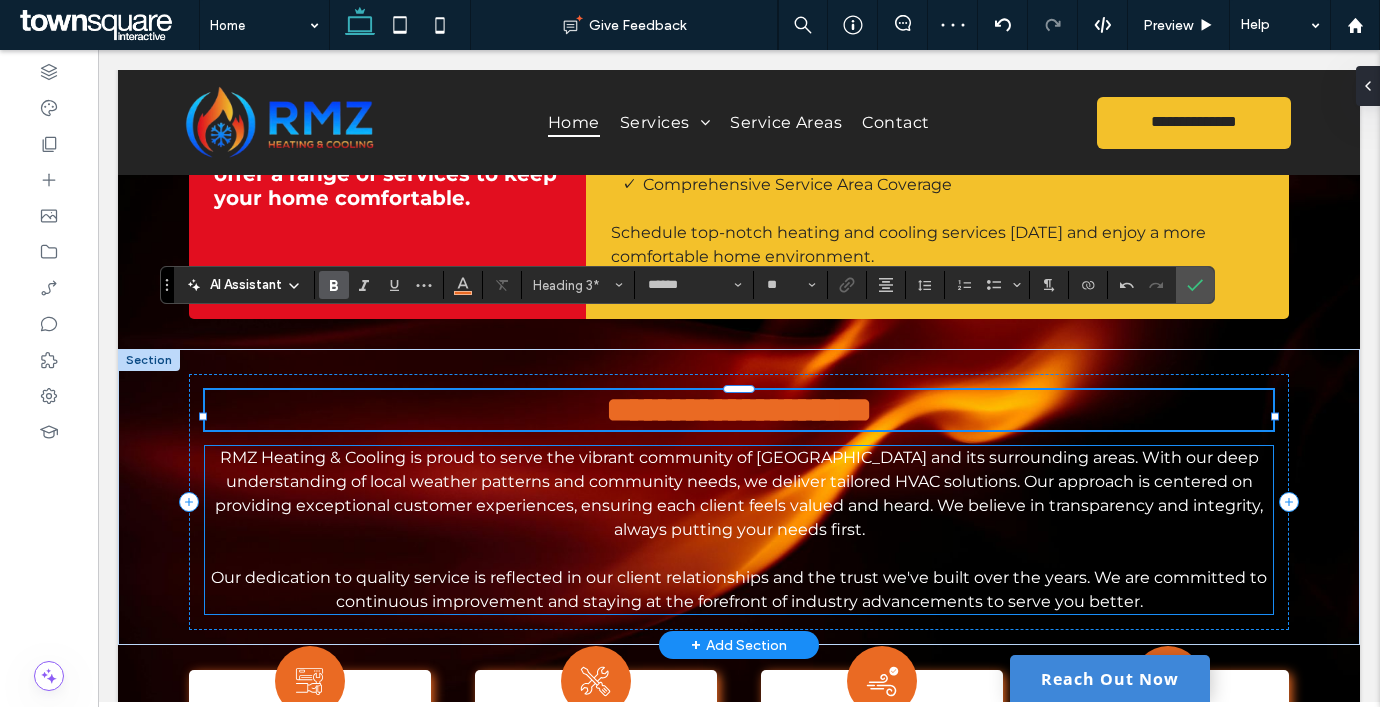 click on "RMZ Heating & Cooling is proud to serve the vibrant community of Laveen and its surrounding areas. With our deep understanding of local weather patterns and community needs, we deliver tailored HVAC solutions. Our approach is centered on providing exceptional customer experiences, ensuring each client feels valued and heard. We believe in transparency and integrity, always putting your needs first." at bounding box center [739, 493] 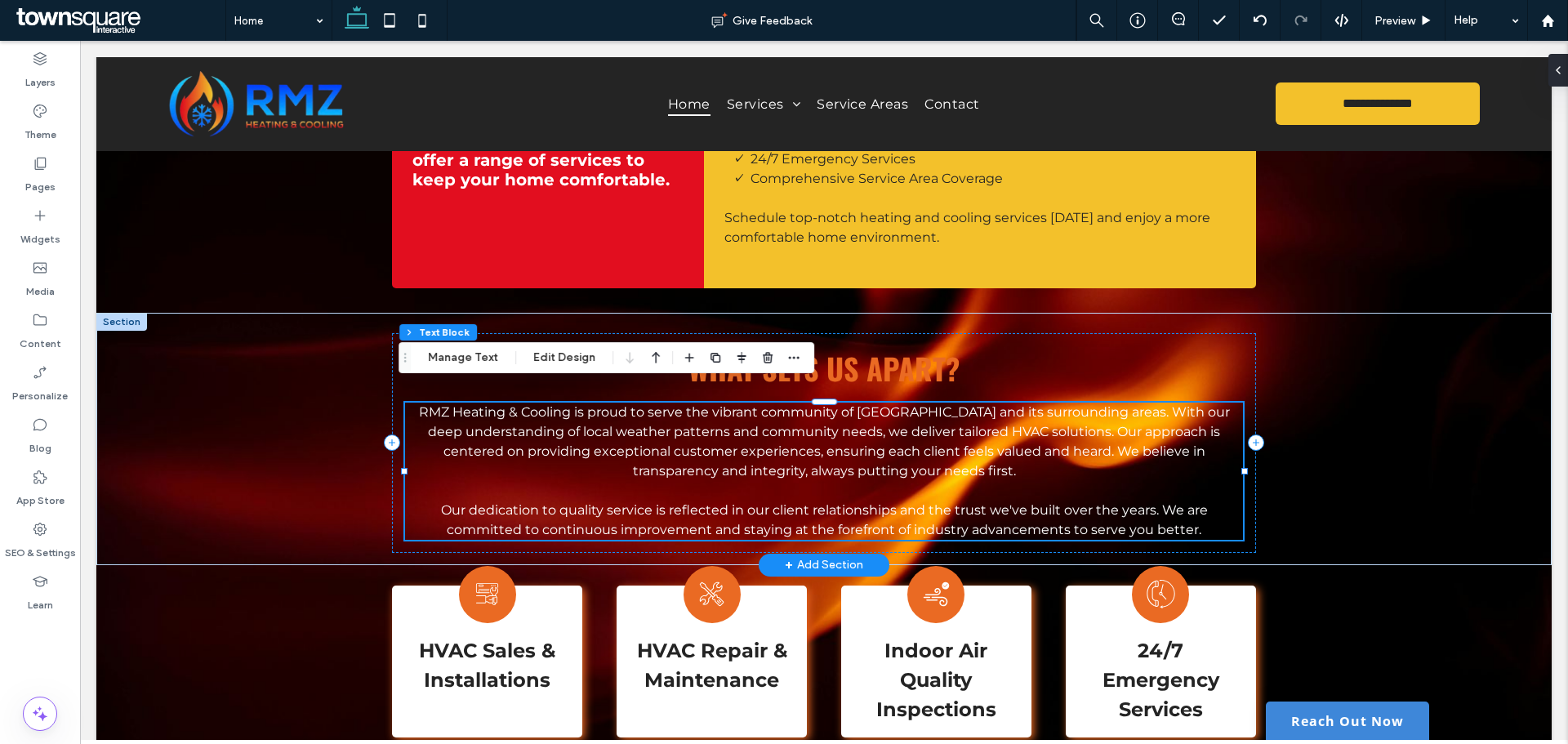 click on "RMZ Heating & Cooling is proud to serve the vibrant community of Laveen and its surrounding areas. With our deep understanding of local weather patterns and community needs, we deliver tailored HVAC solutions. Our approach is centered on providing exceptional customer experiences, ensuring each client feels valued and heard. We believe in transparency and integrity, always putting your needs first." at bounding box center (824, 441) 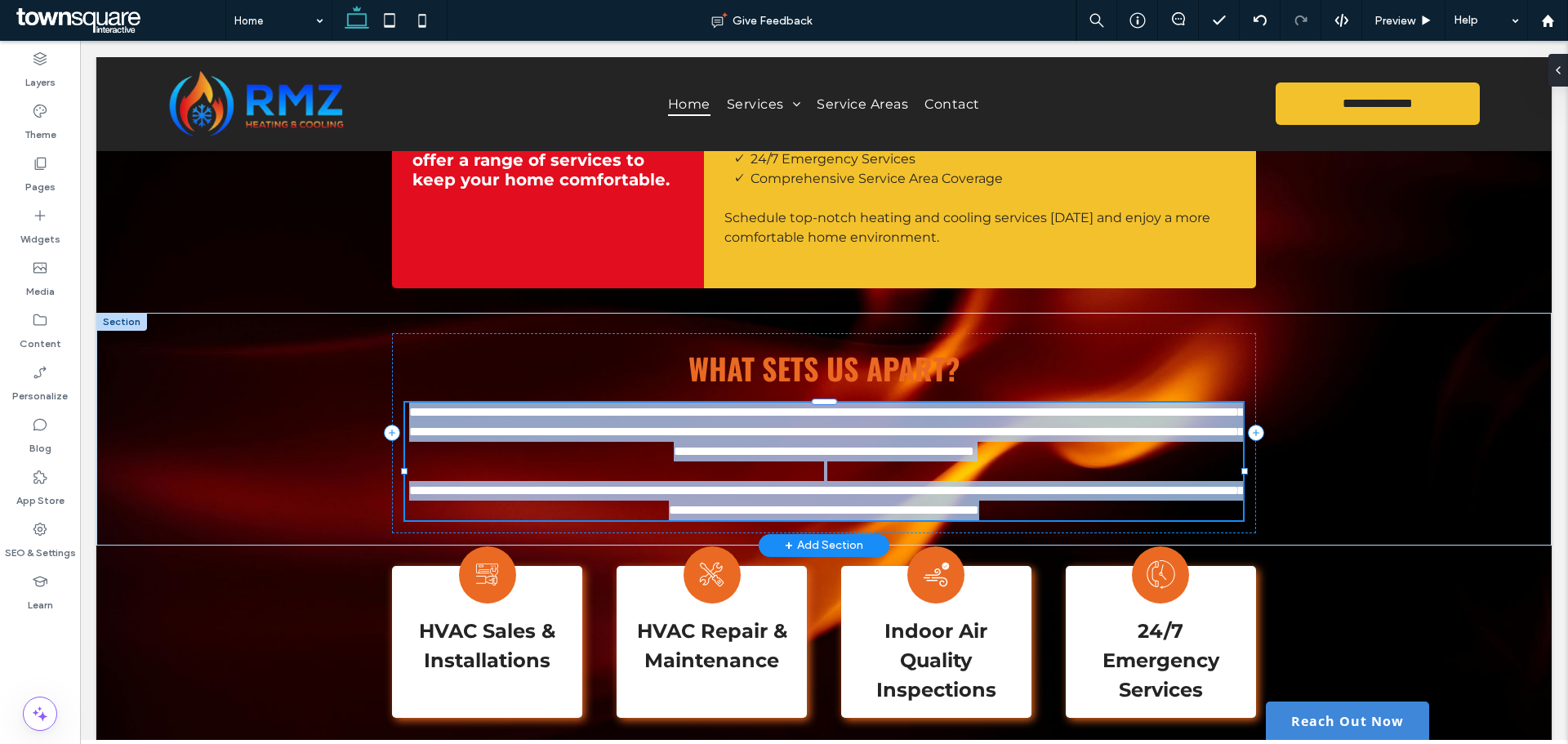 type on "**********" 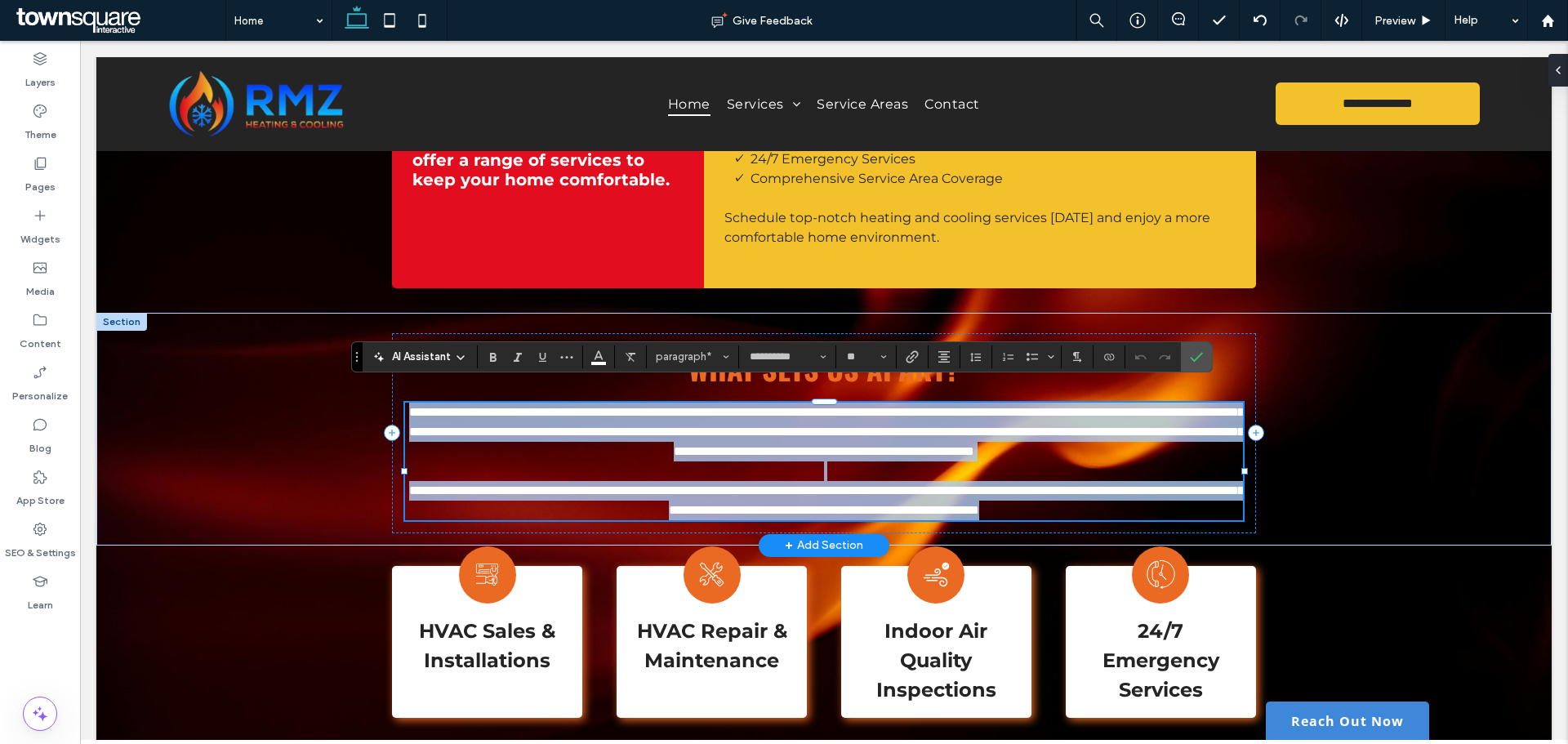 click on "**********" at bounding box center (826, 431) 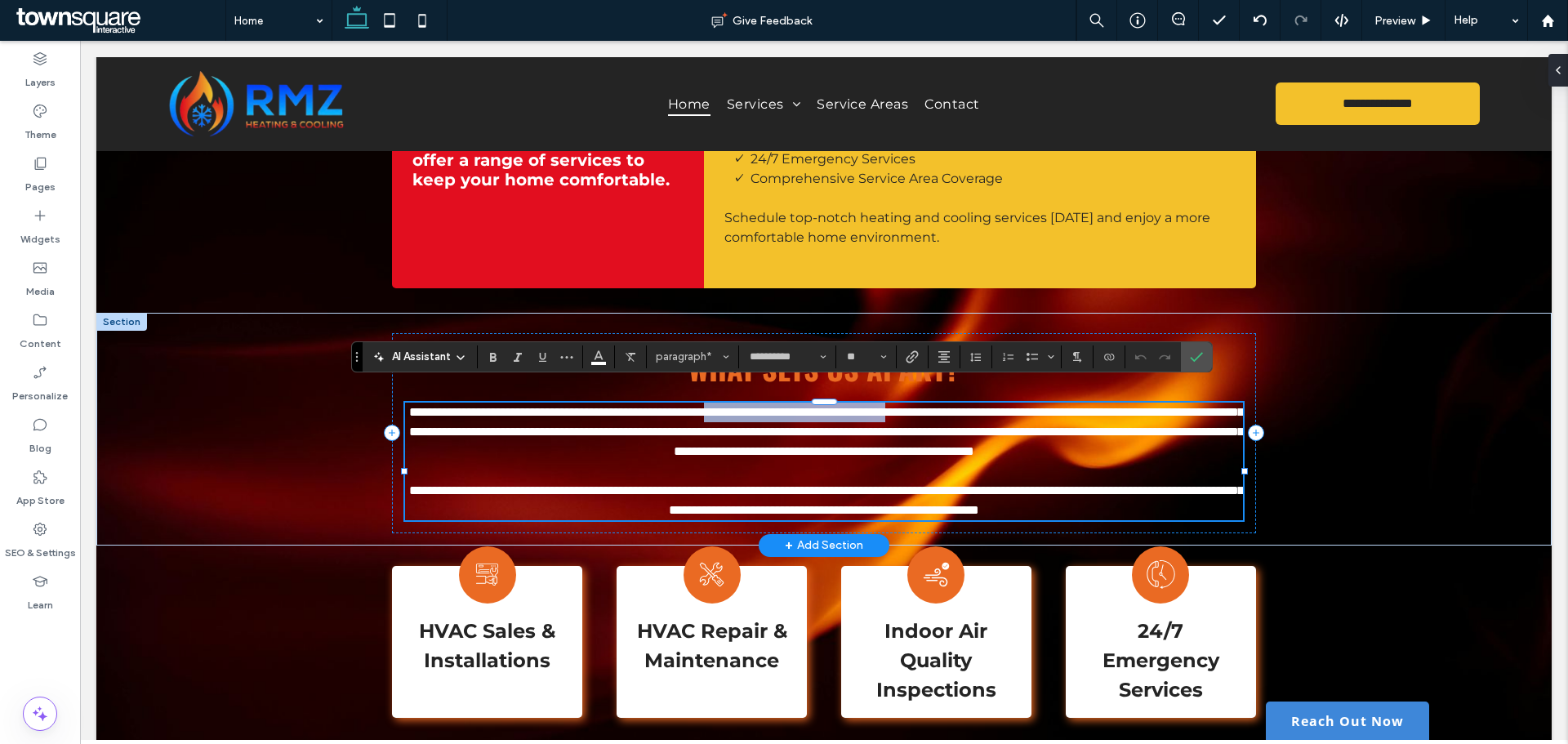 drag, startPoint x: 1095, startPoint y: 391, endPoint x: 852, endPoint y: 394, distance: 243.0185 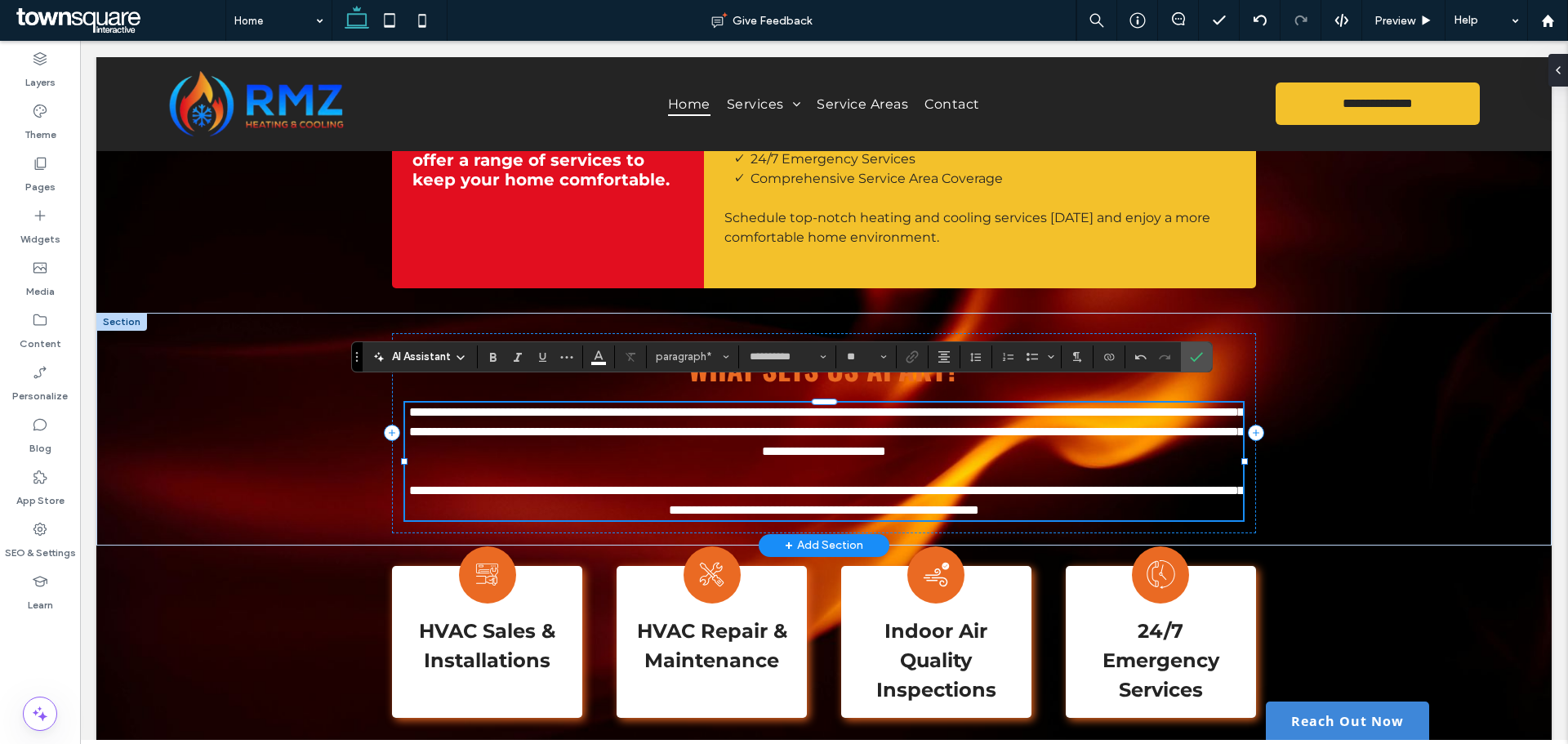 type 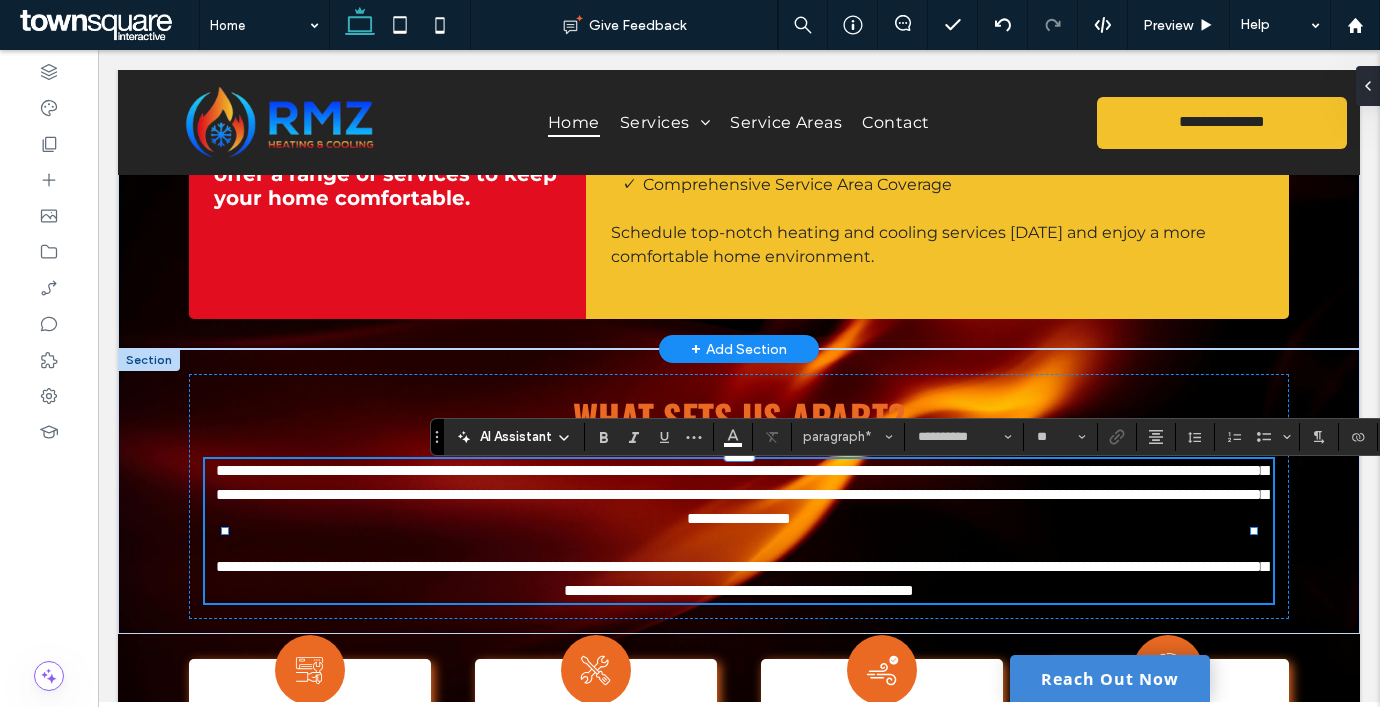 scroll, scrollTop: 2399, scrollLeft: 0, axis: vertical 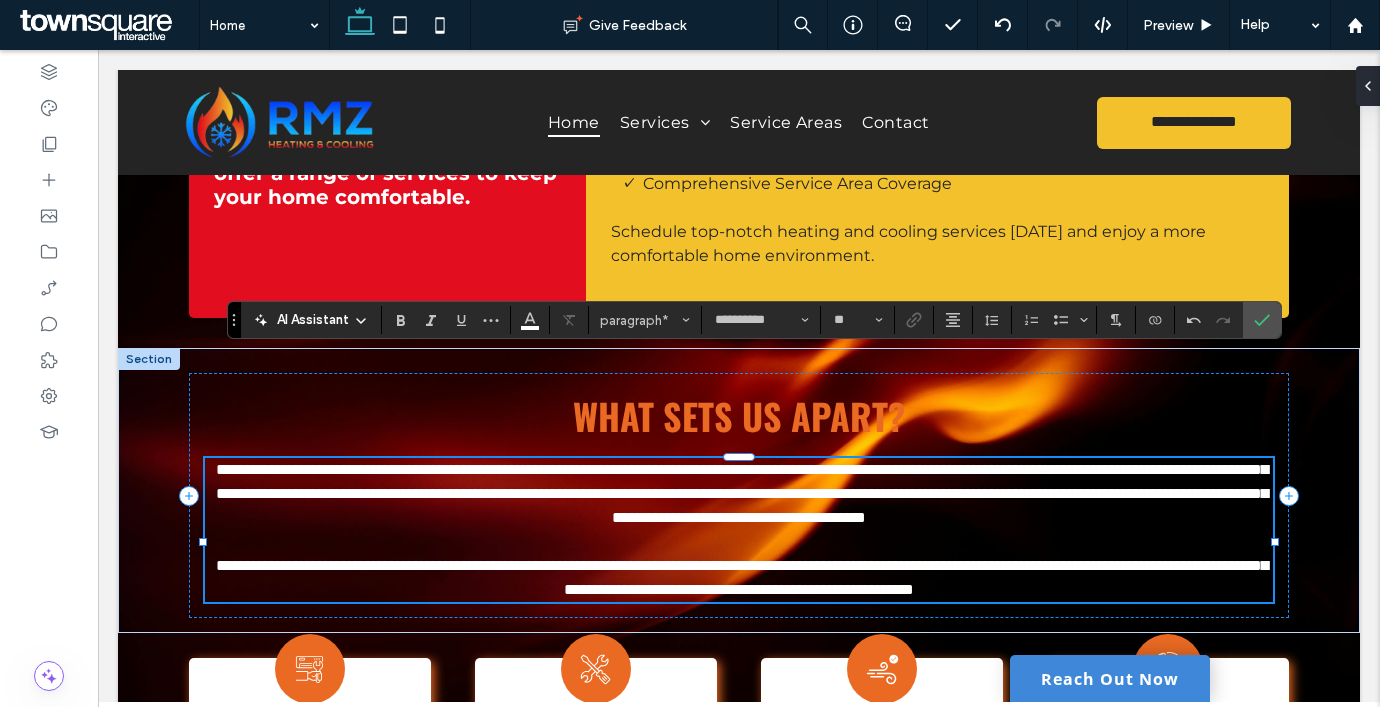 drag, startPoint x: 240, startPoint y: 429, endPoint x: 230, endPoint y: 247, distance: 182.27452 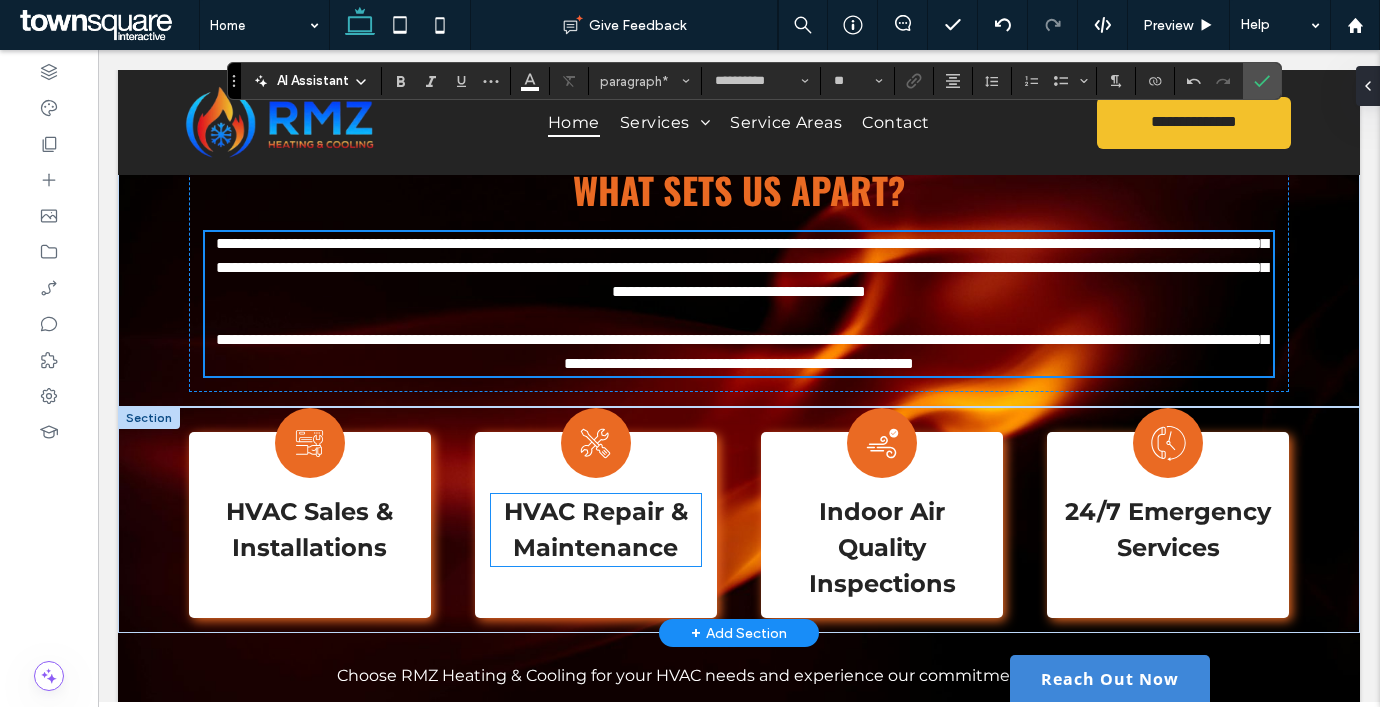 scroll, scrollTop: 2626, scrollLeft: 0, axis: vertical 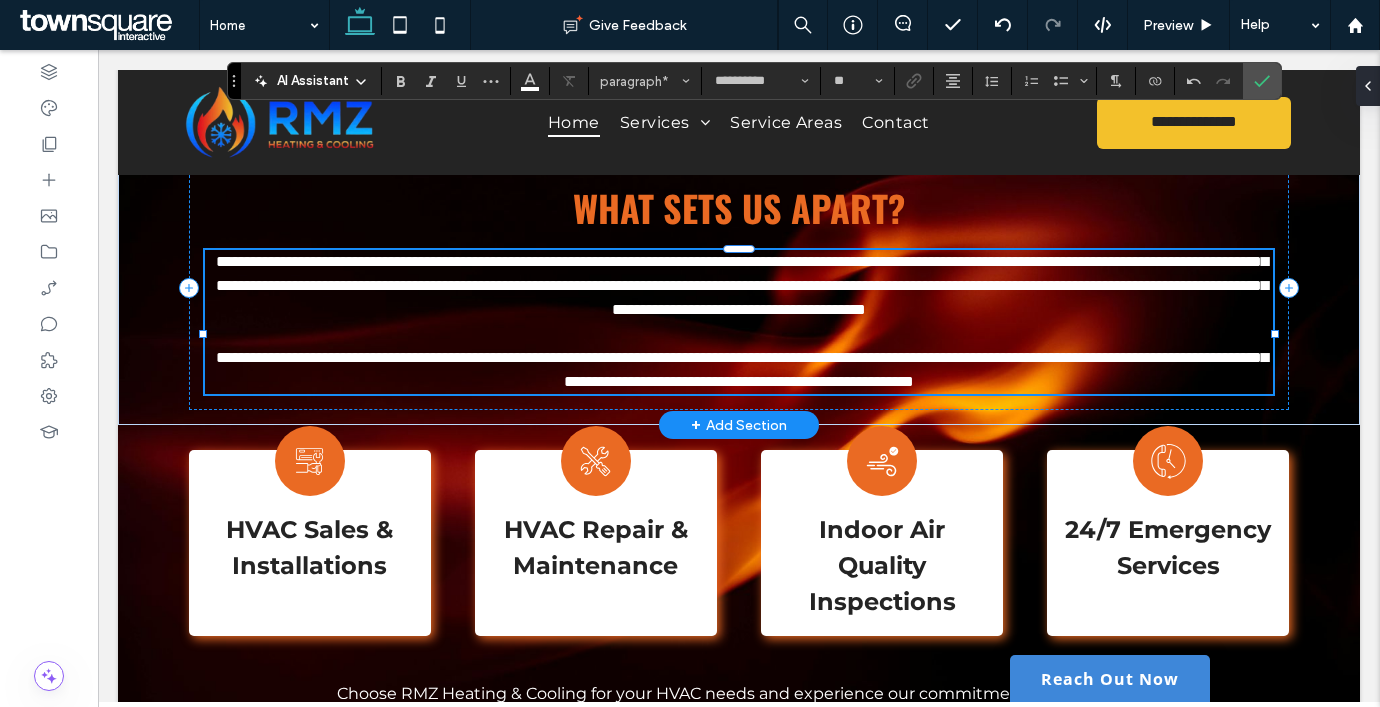 click on "**********" at bounding box center [739, 370] 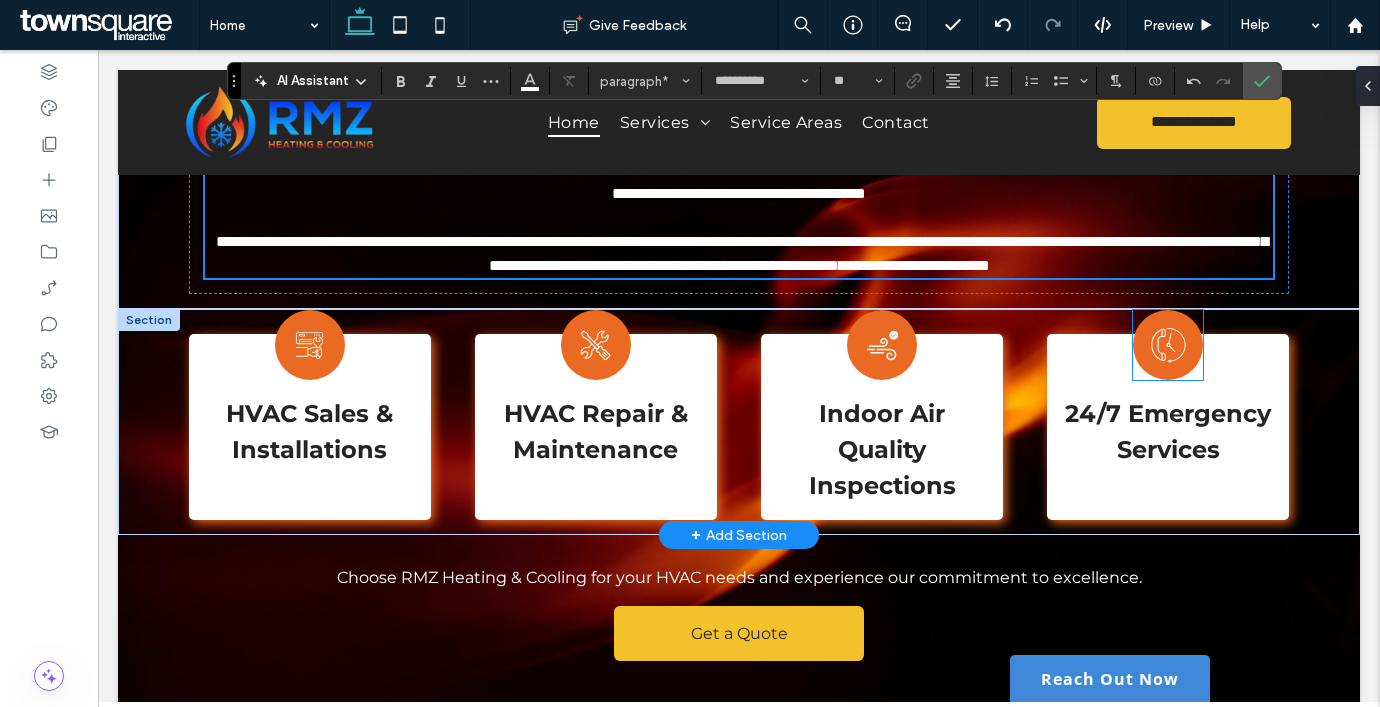 scroll, scrollTop: 2725, scrollLeft: 0, axis: vertical 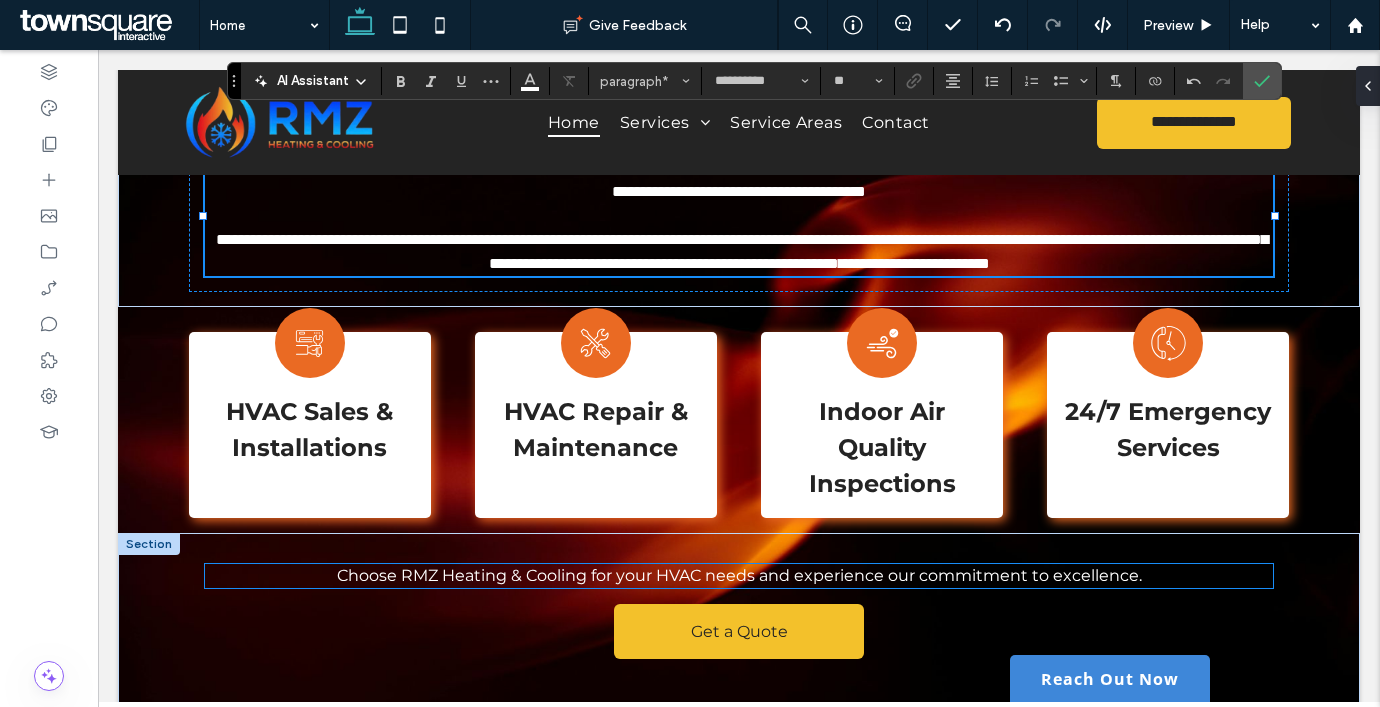 click on "Choose RMZ Heating & Cooling for your HVAC needs and experience our commitment to excellence." at bounding box center (739, 575) 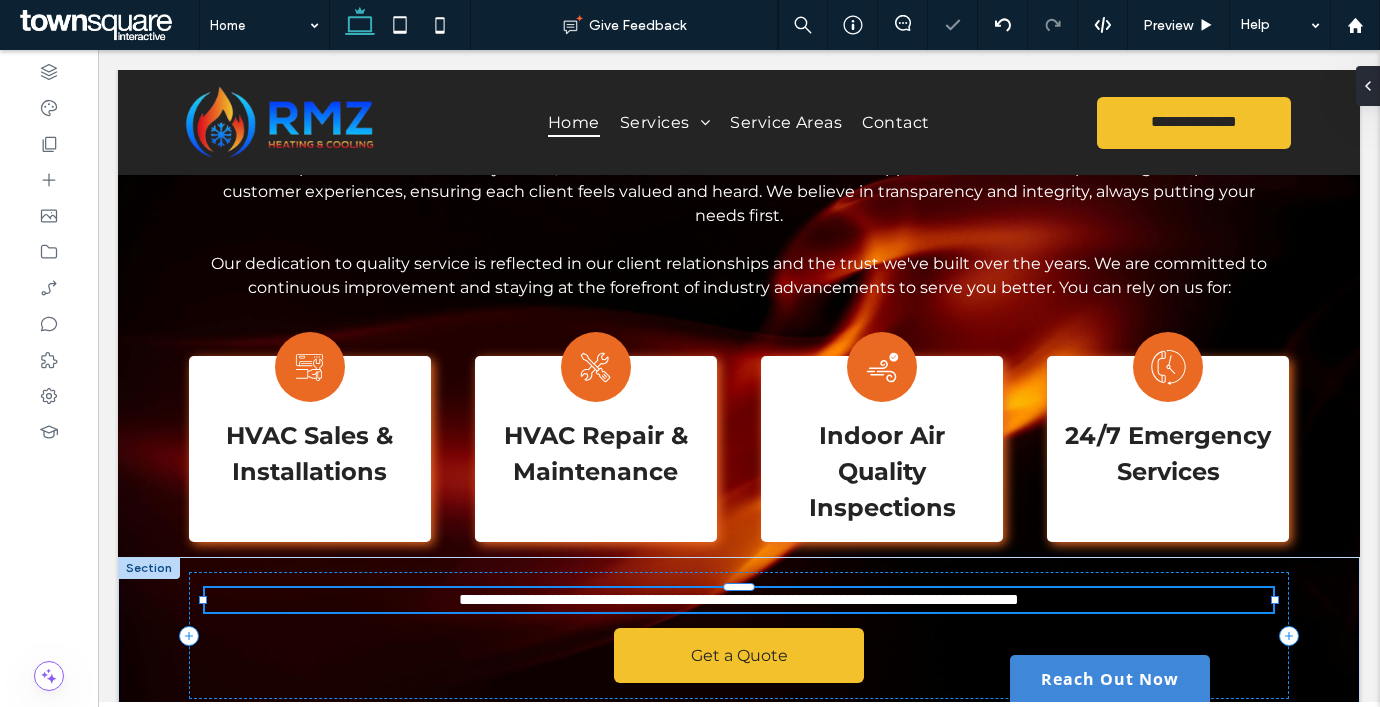 click on "**********" at bounding box center [739, 600] 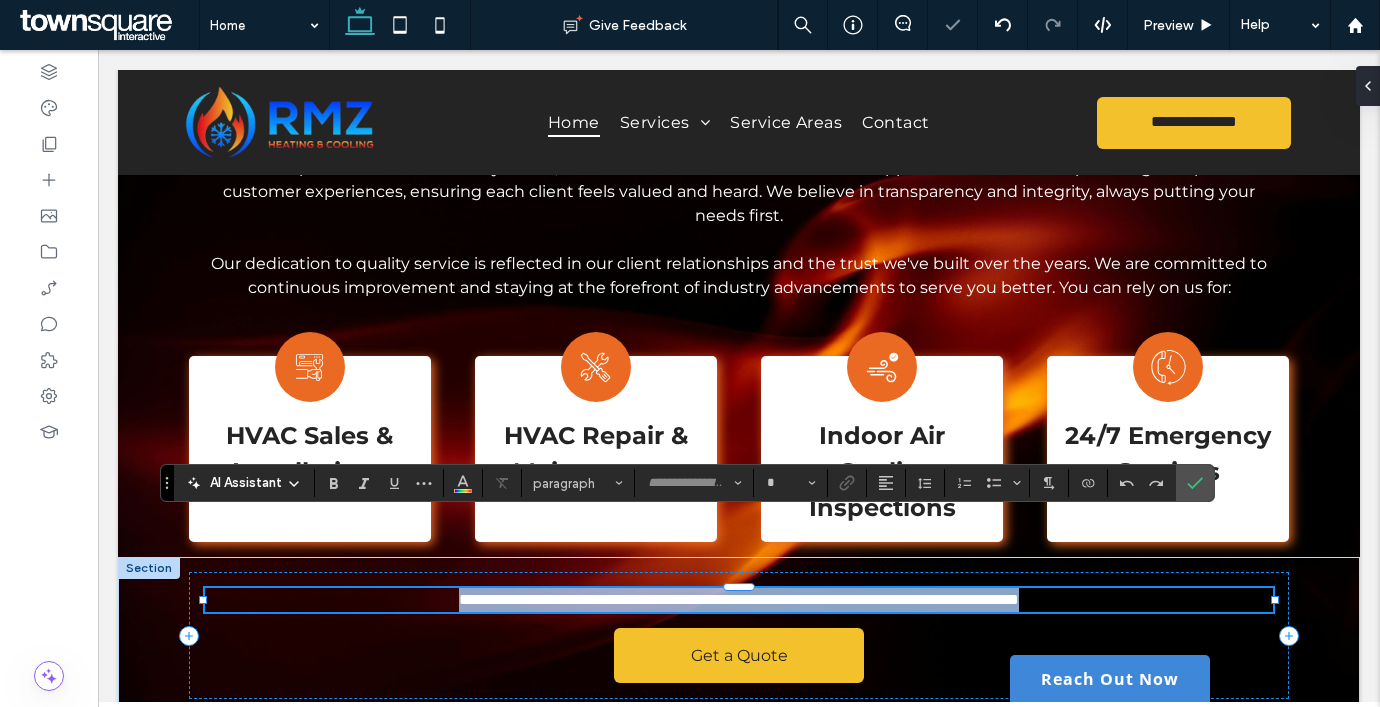 type on "**********" 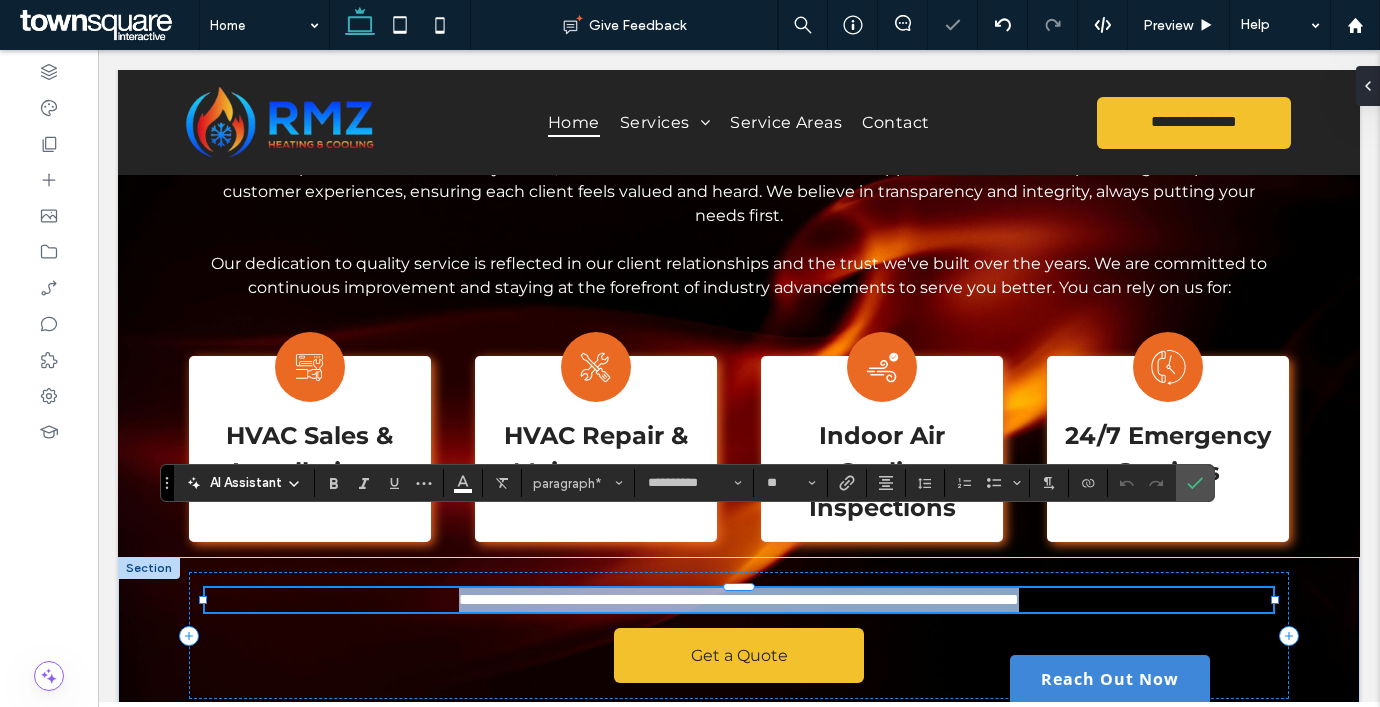 click on "**********" at bounding box center (739, 599) 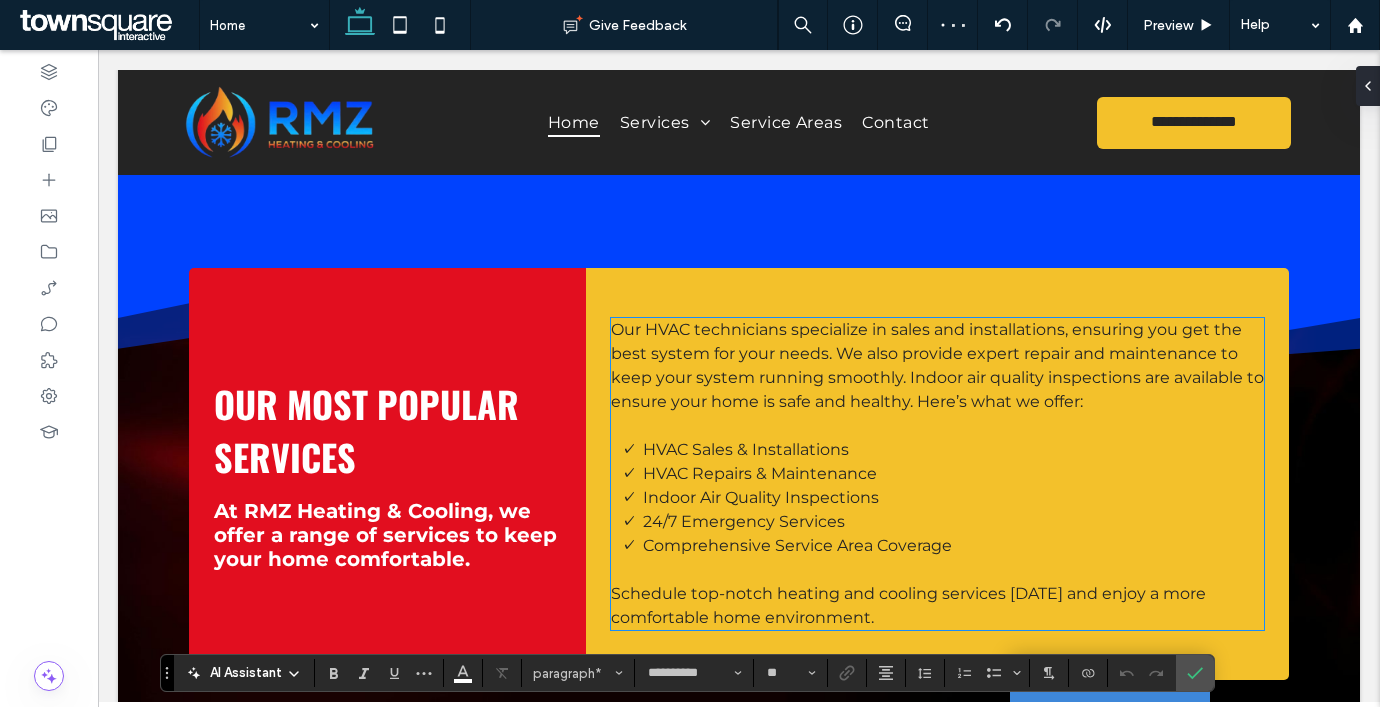 scroll, scrollTop: 2082, scrollLeft: 0, axis: vertical 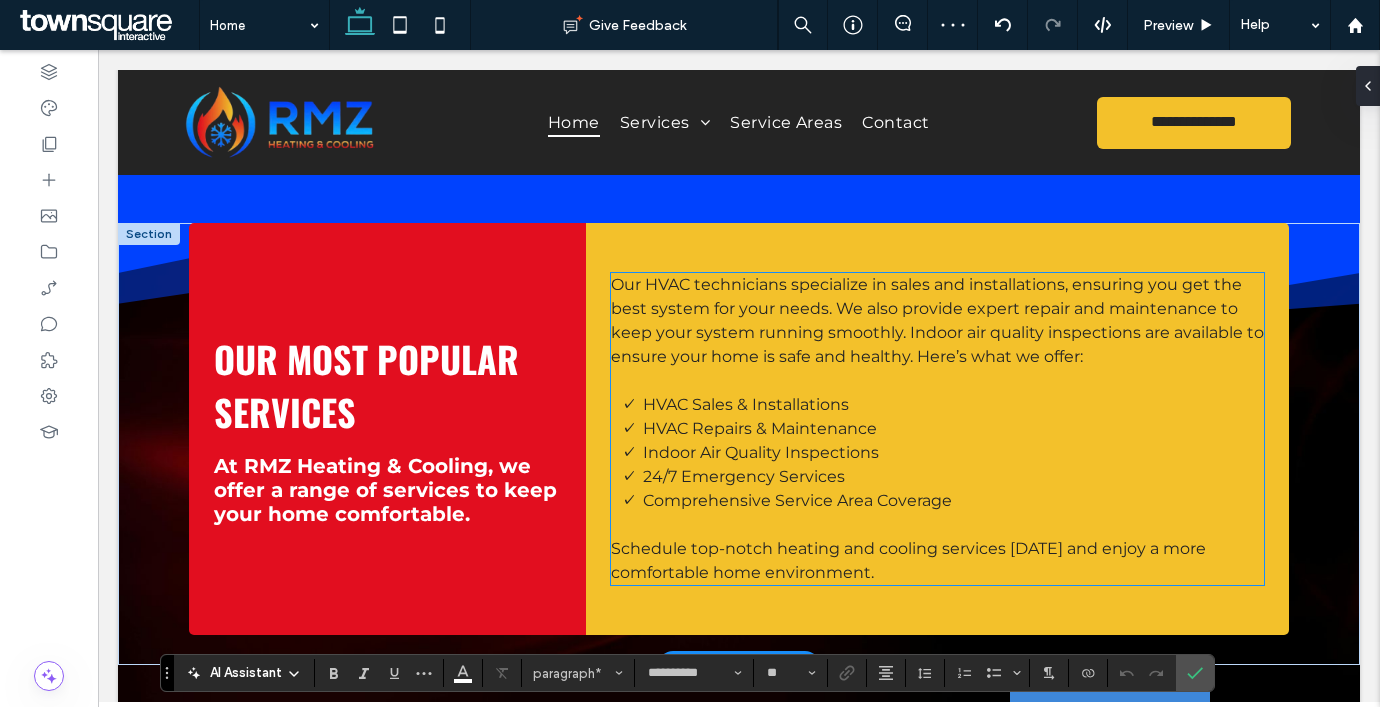 click on "Schedule top-notch heating and cooling services today and enjoy a more comfortable home environment." at bounding box center [908, 560] 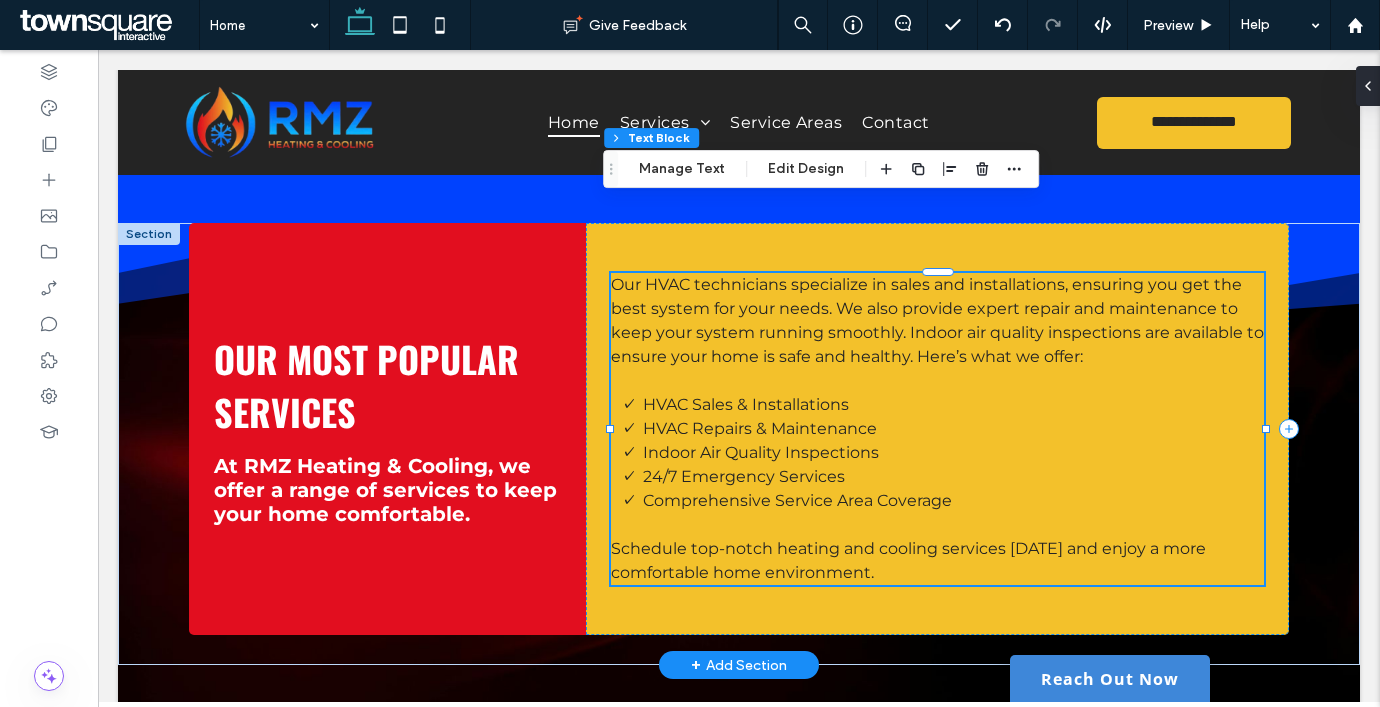 click on "Schedule top-notch heating and cooling services today and enjoy a more comfortable home environment." at bounding box center (908, 560) 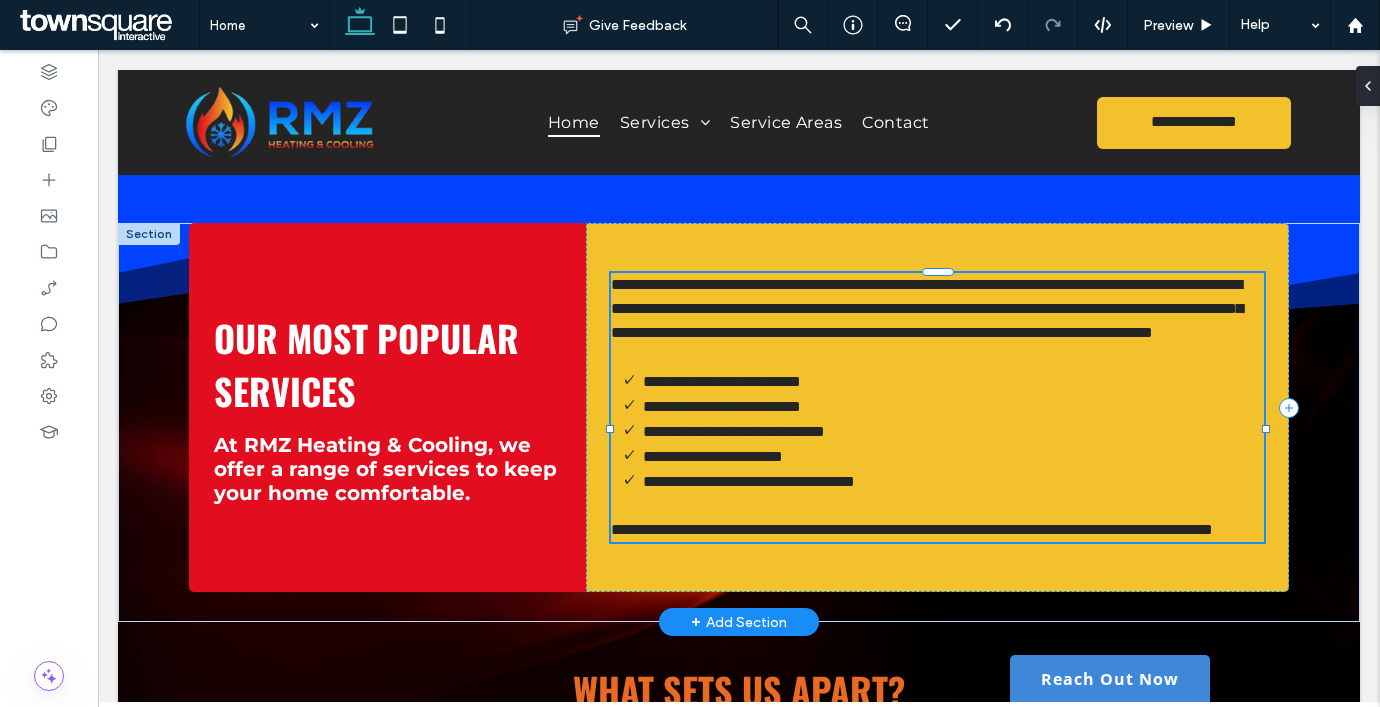type on "**********" 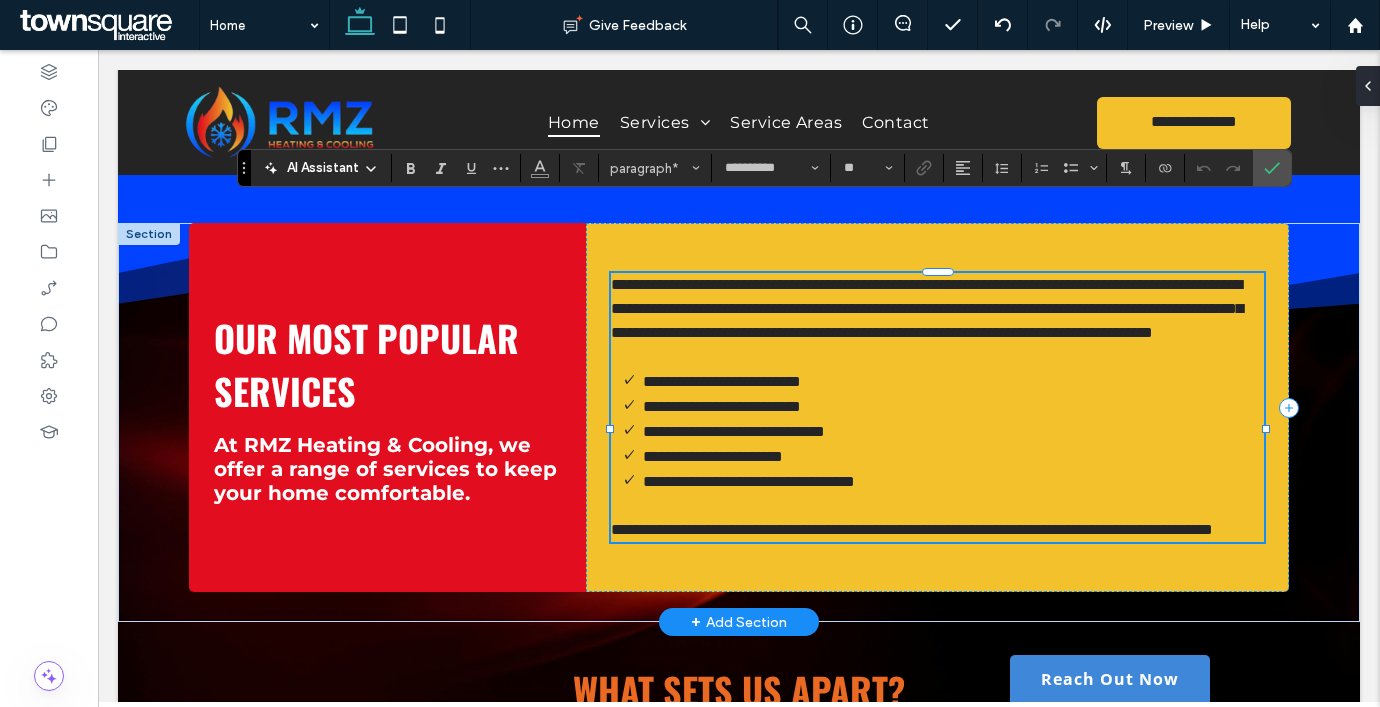 click on "**********" at bounding box center (937, 530) 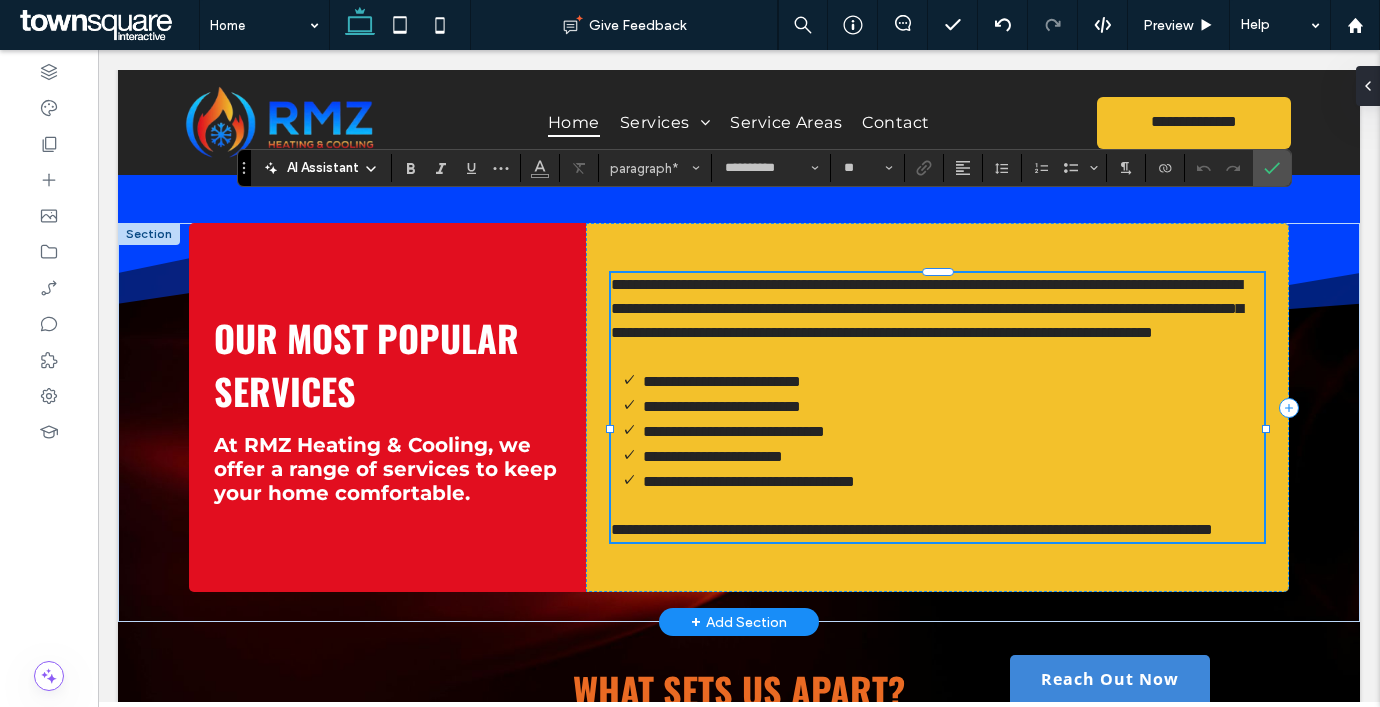 click on "**********" at bounding box center [912, 529] 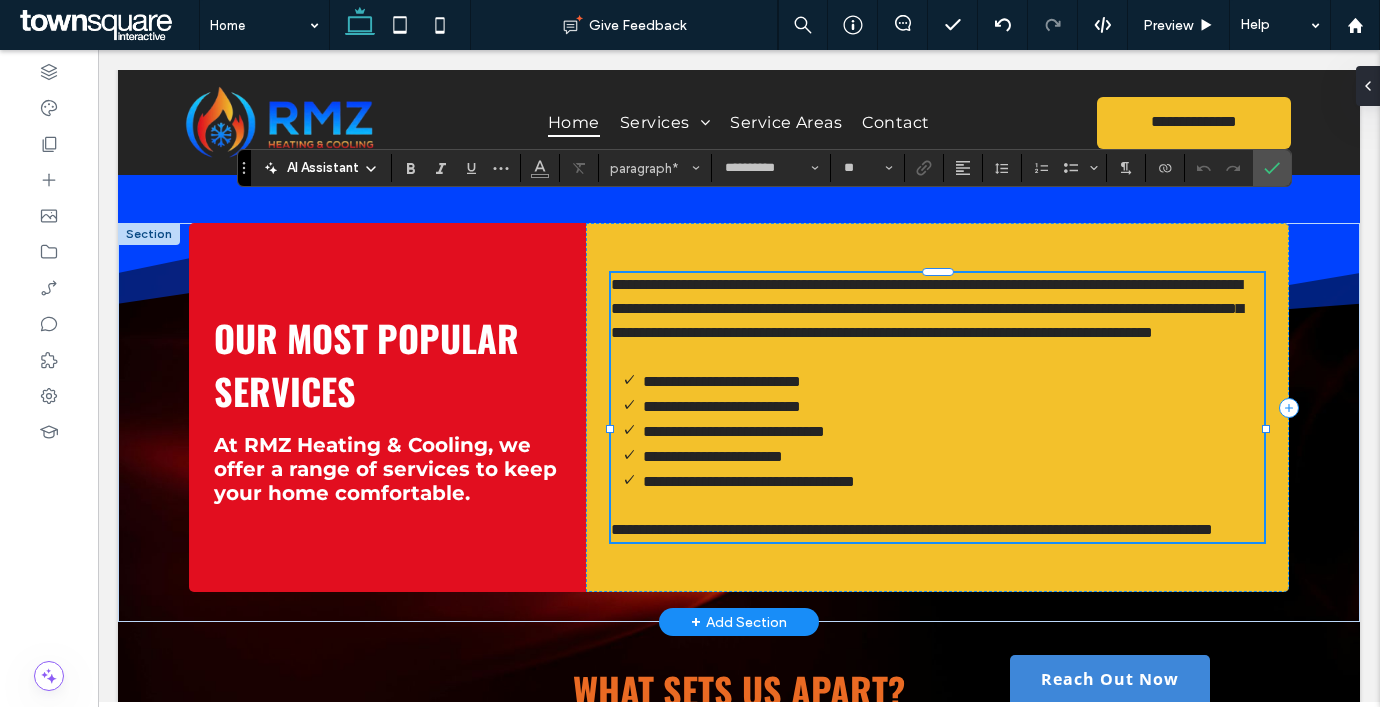 type 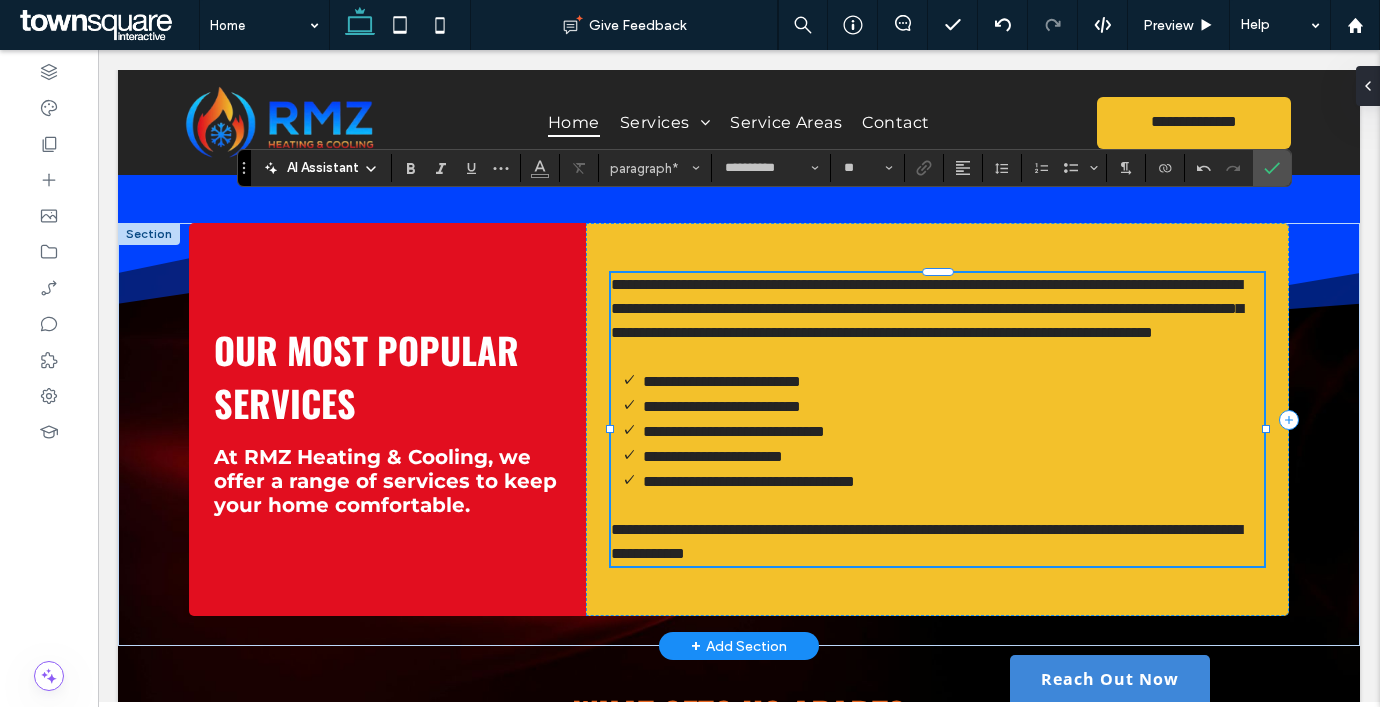 click on "**********" at bounding box center [926, 541] 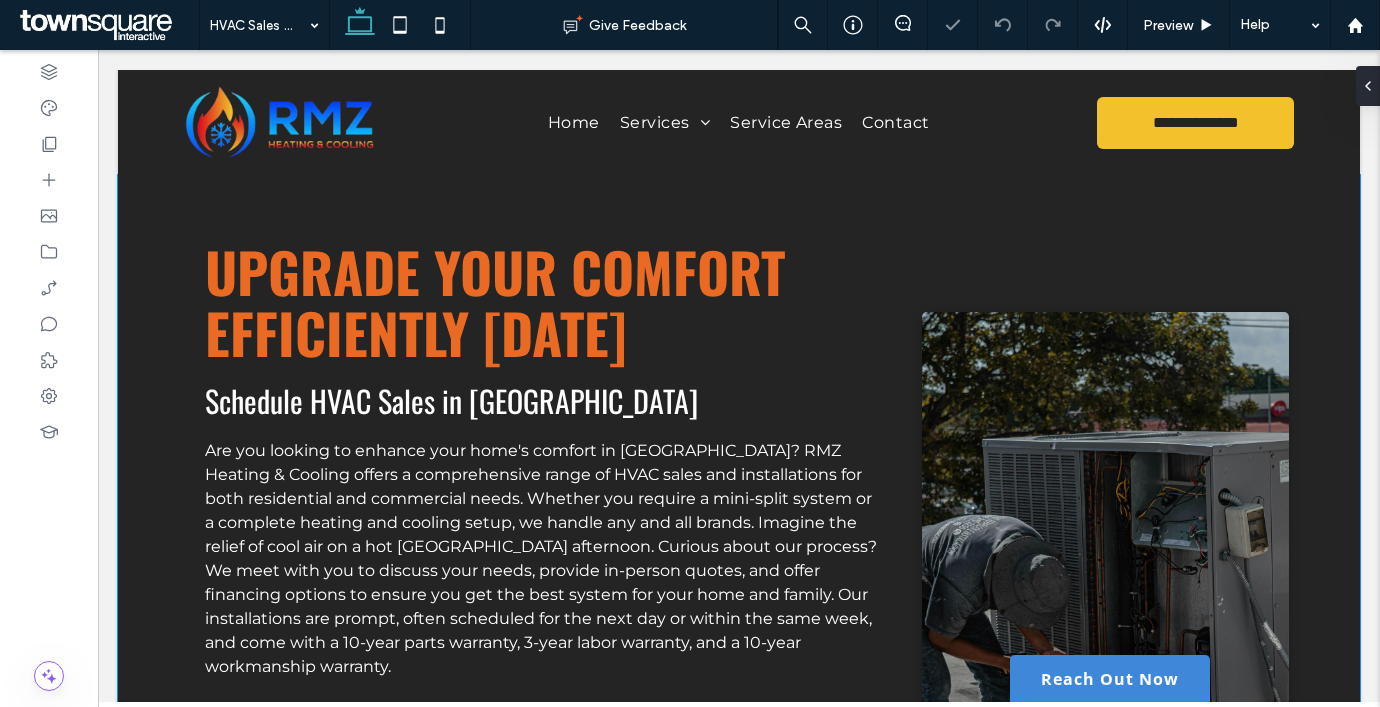 scroll, scrollTop: 0, scrollLeft: 0, axis: both 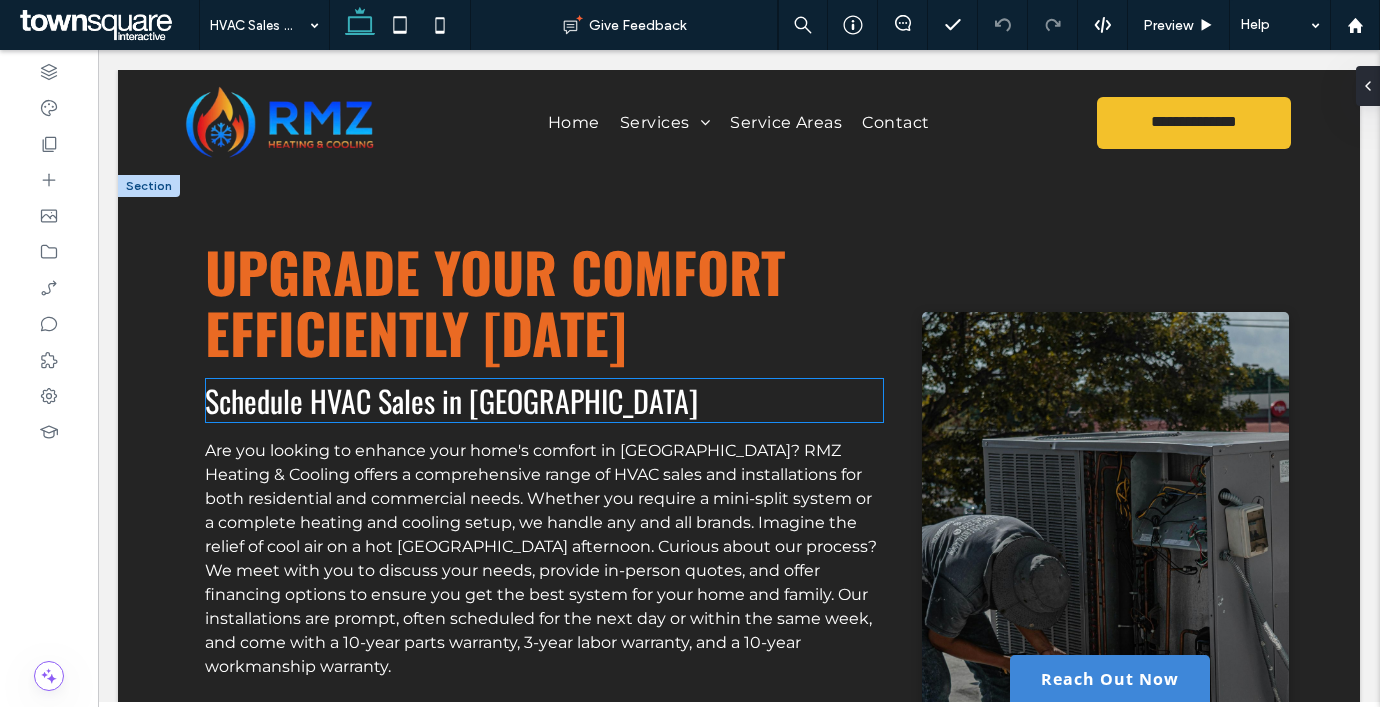 click on "Schedule HVAC Sales in Laveen" at bounding box center (451, 400) 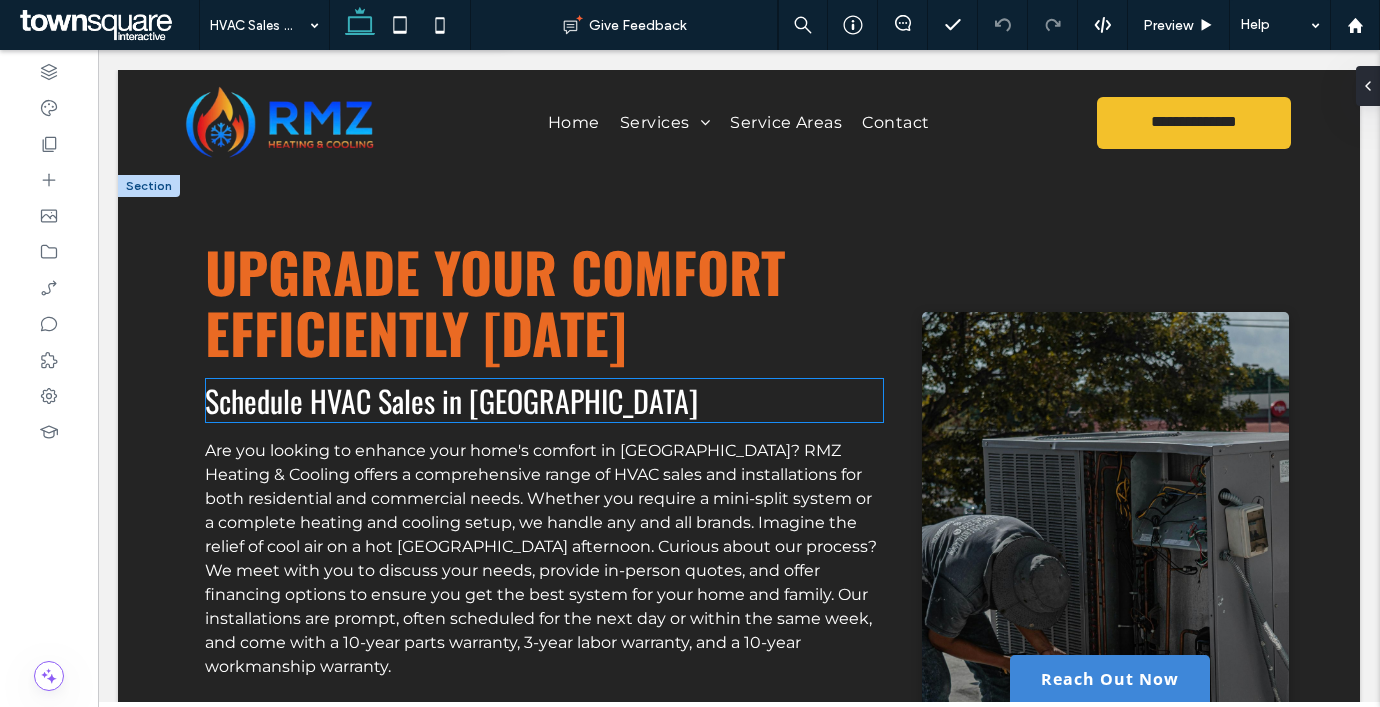 click on "Schedule HVAC Sales in Laveen" at bounding box center (544, 400) 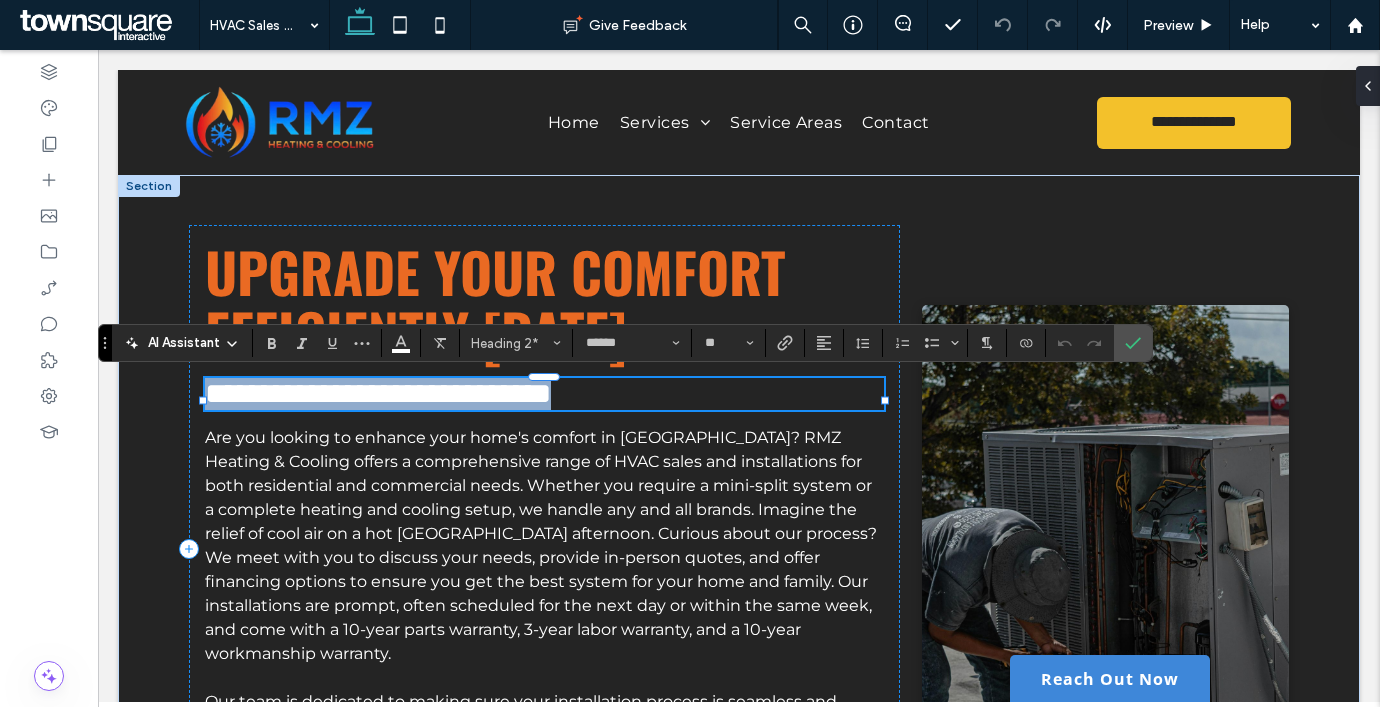 type 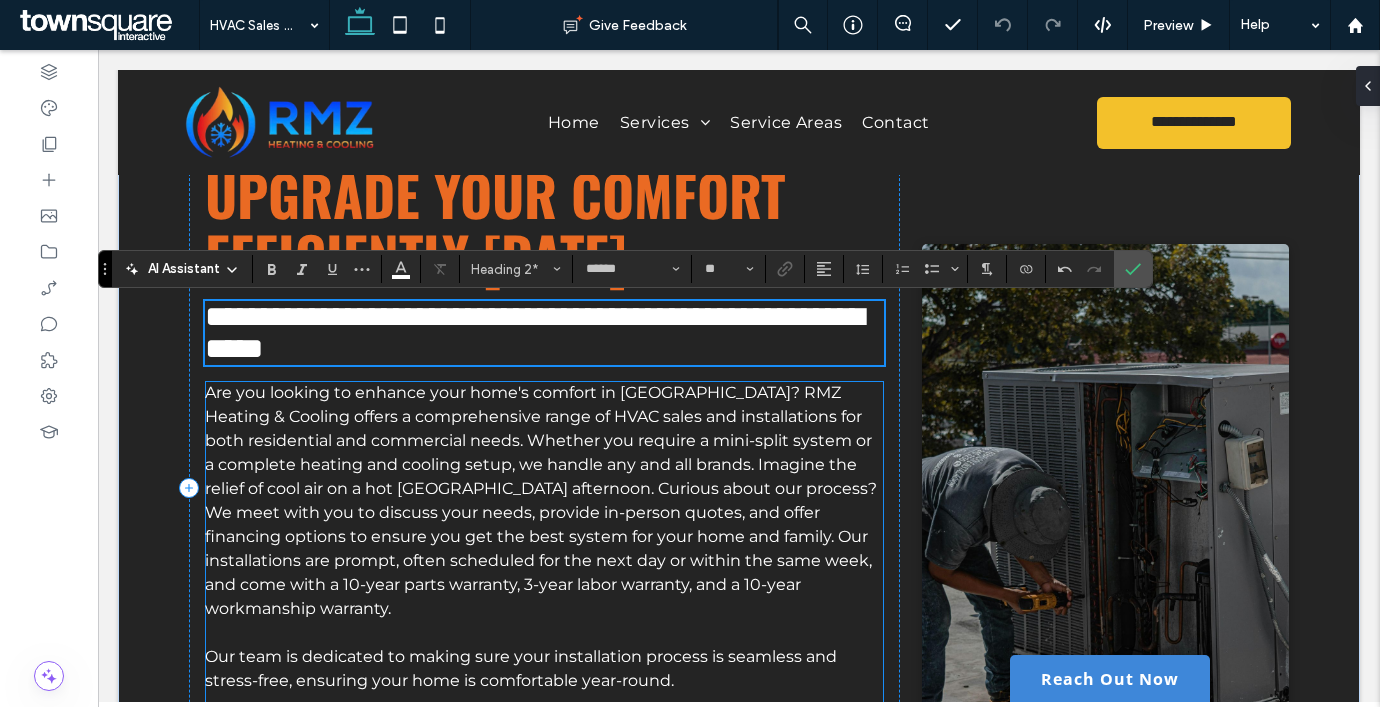 scroll, scrollTop: 78, scrollLeft: 0, axis: vertical 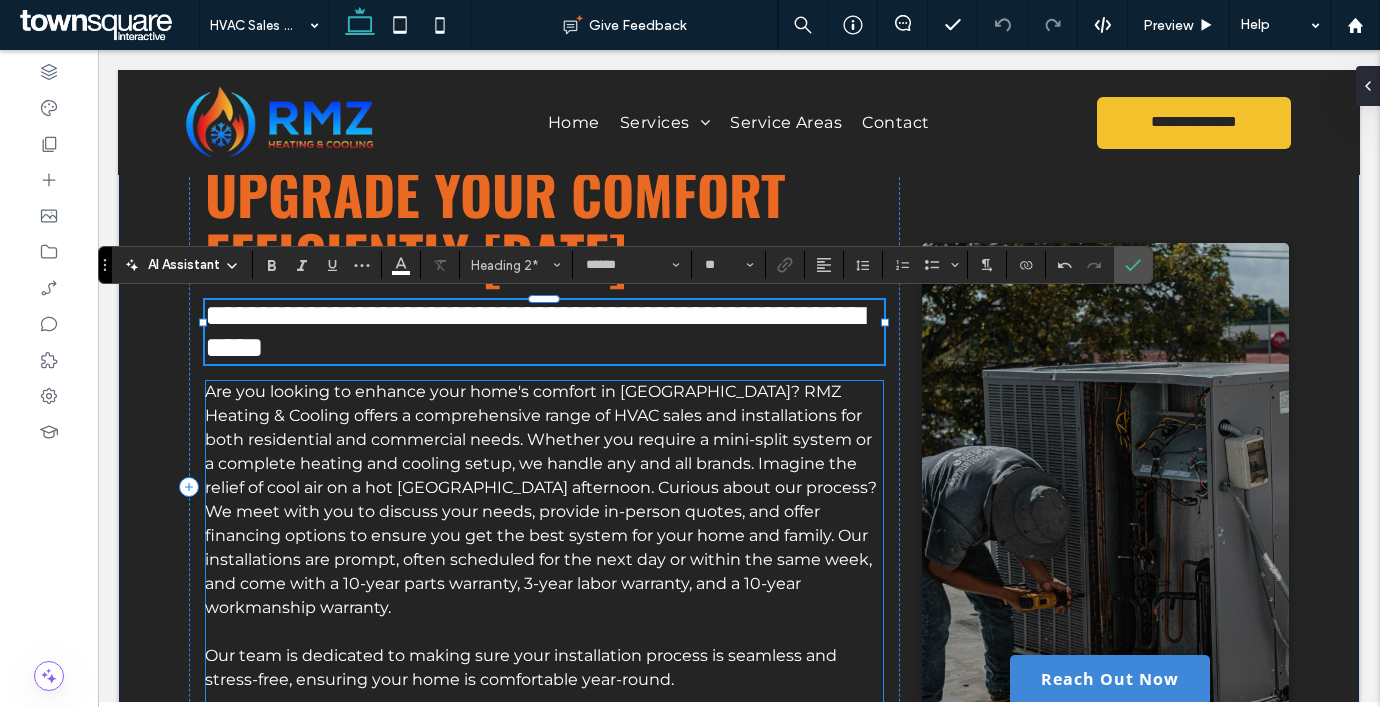 click on "Are you looking to enhance your home's comfort in Laveen? RMZ Heating & Cooling offers a comprehensive range of HVAC sales and installations for both residential and commercial needs. Whether you require a mini-split system or a complete heating and cooling setup, we handle any and all brands. Imagine the relief of cool air on a hot Laveen afternoon. Curious about our process? We meet with you to discuss your needs, provide in-person quotes, and offer financing options to ensure you get the best system for your home and family. Our installations are prompt, often scheduled for the next day or within the same week, and come with a 10-year parts warranty, 3-year labor warranty, and a 10-year workmanship warranty." at bounding box center [544, 500] 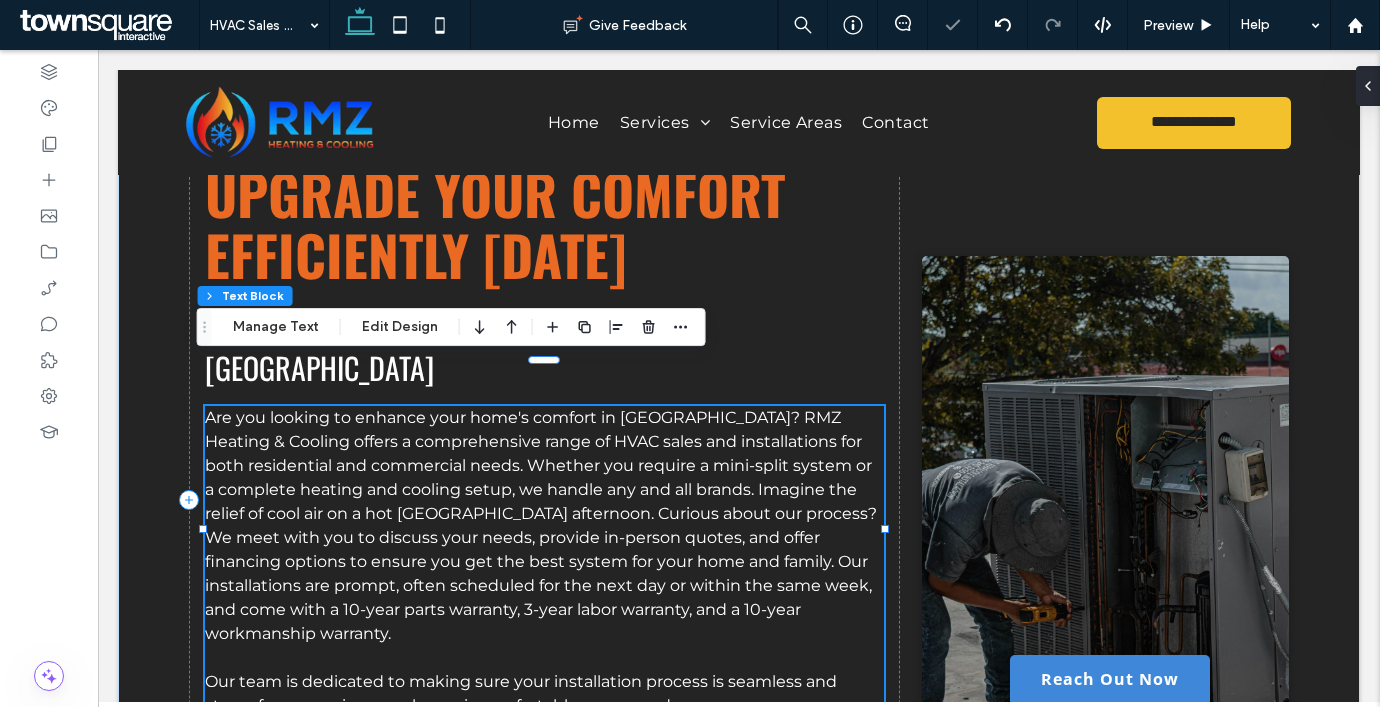 click on "Are you looking to enhance your home's comfort in Laveen? RMZ Heating & Cooling offers a comprehensive range of HVAC sales and installations for both residential and commercial needs. Whether you require a mini-split system or a complete heating and cooling setup, we handle any and all brands. Imagine the relief of cool air on a hot Laveen afternoon. Curious about our process? We meet with you to discuss your needs, provide in-person quotes, and offer financing options to ensure you get the best system for your home and family. Our installations are prompt, often scheduled for the next day or within the same week, and come with a 10-year parts warranty, 3-year labor warranty, and a 10-year workmanship warranty." at bounding box center (544, 526) 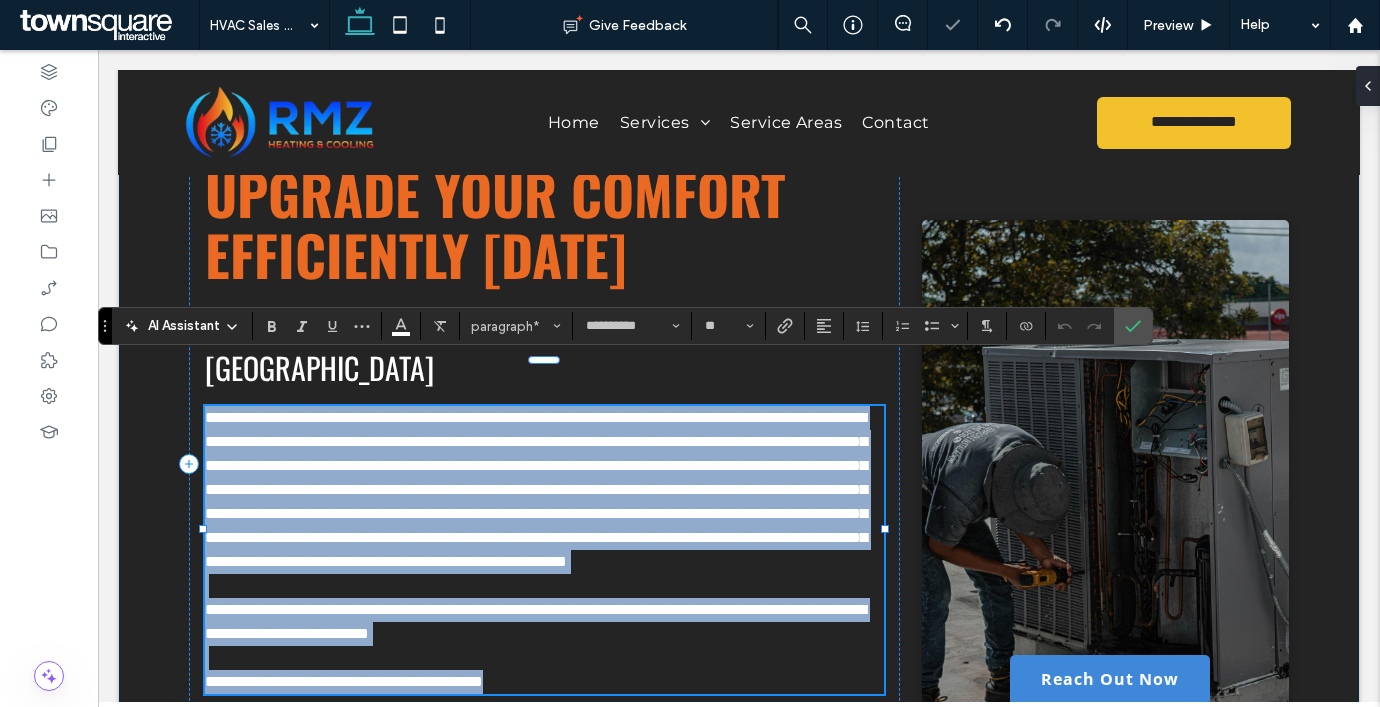 click on "**********" at bounding box center (536, 489) 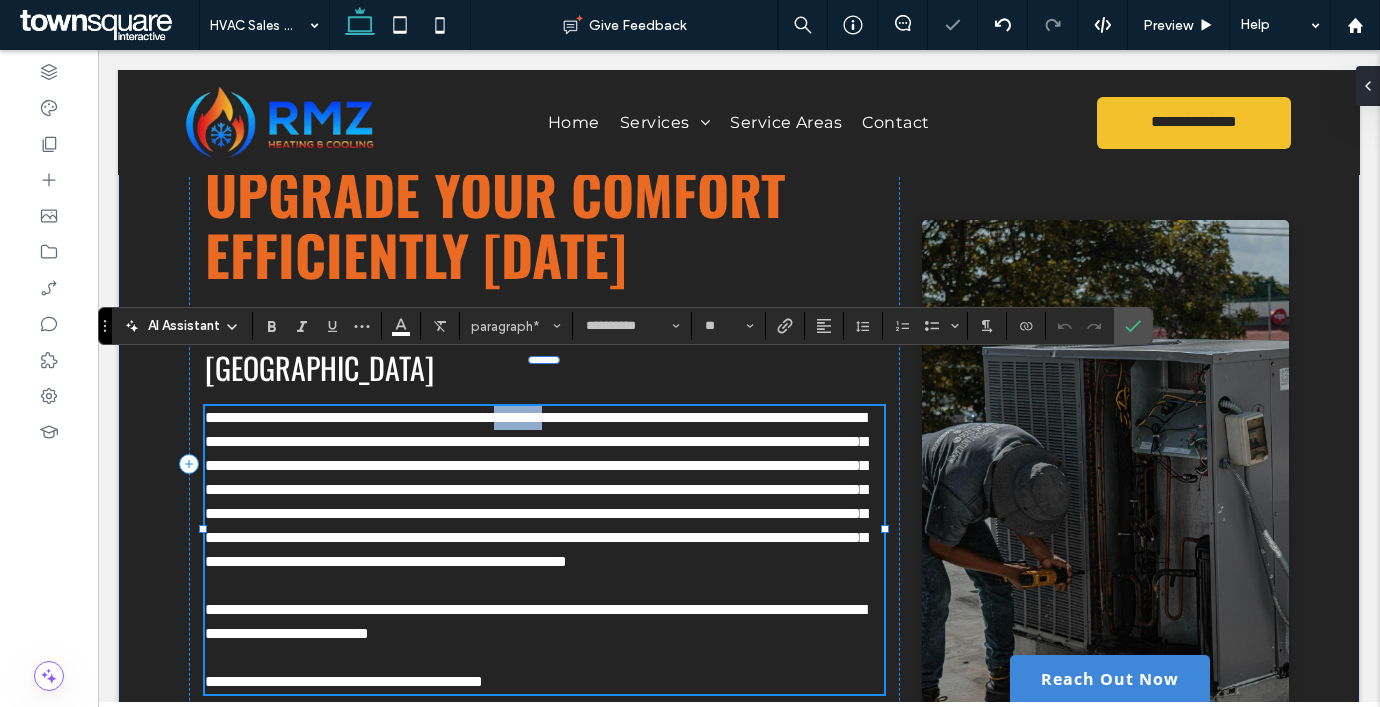 drag, startPoint x: 668, startPoint y: 376, endPoint x: 595, endPoint y: 374, distance: 73.02739 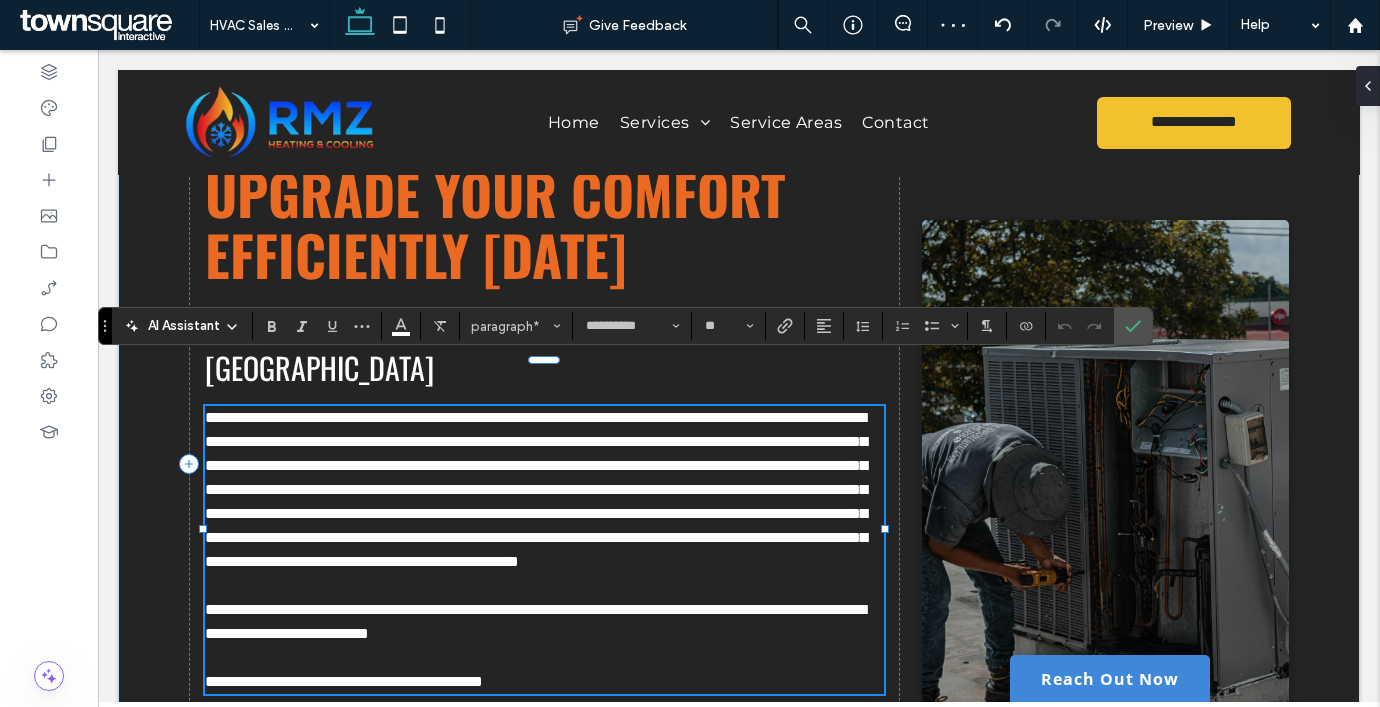 type 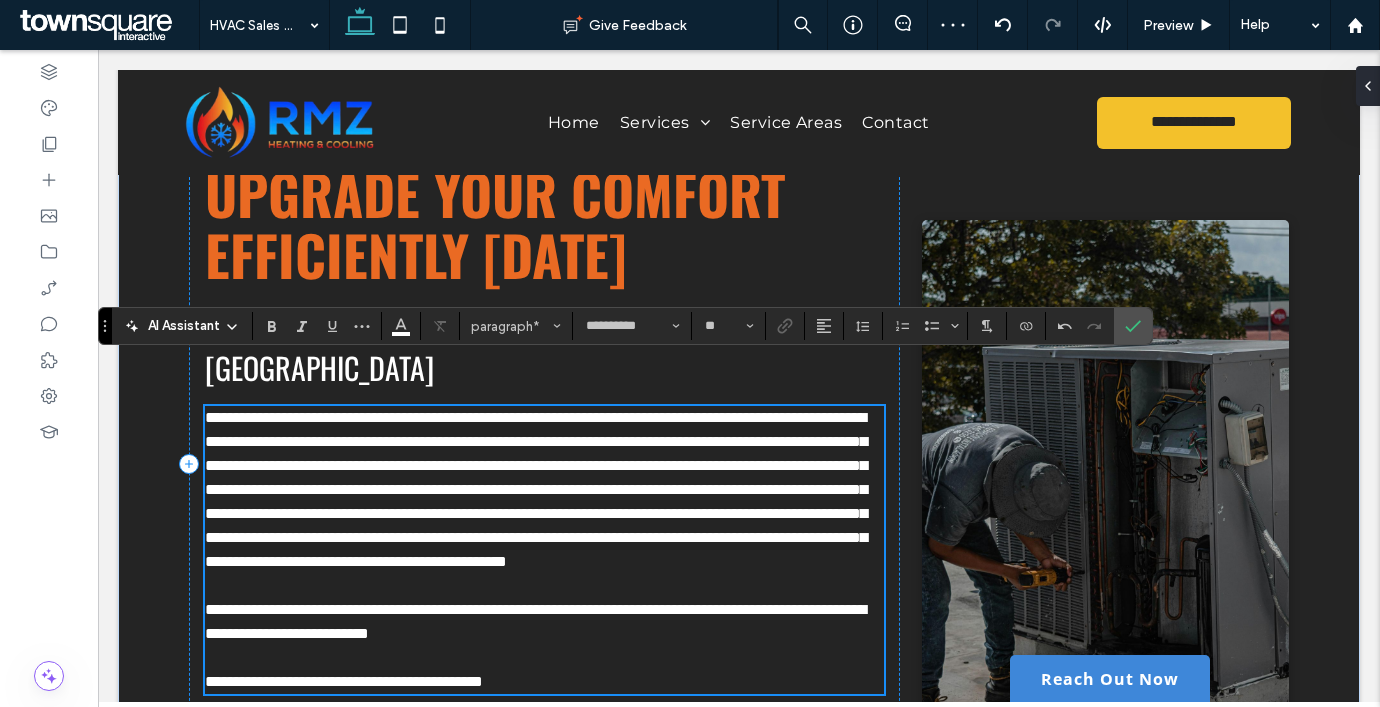scroll, scrollTop: 107, scrollLeft: 0, axis: vertical 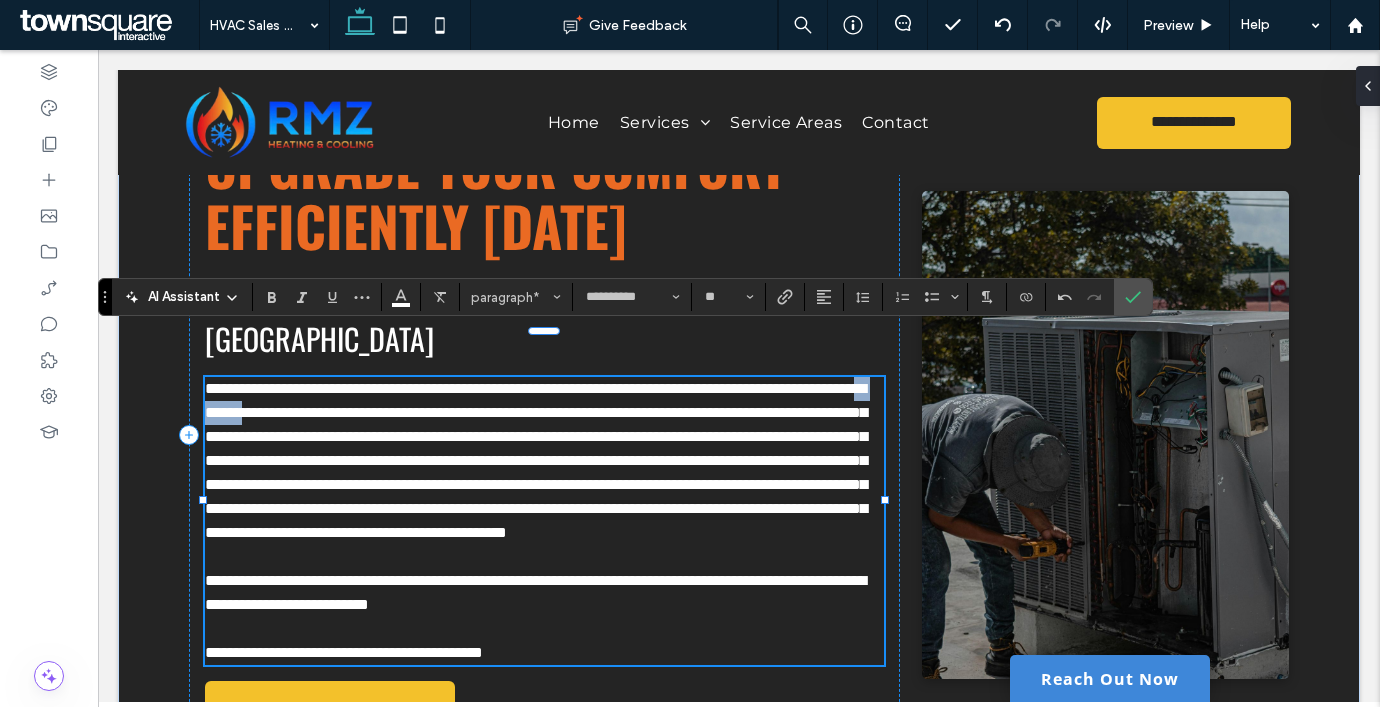 drag, startPoint x: 519, startPoint y: 368, endPoint x: 448, endPoint y: 380, distance: 72.00694 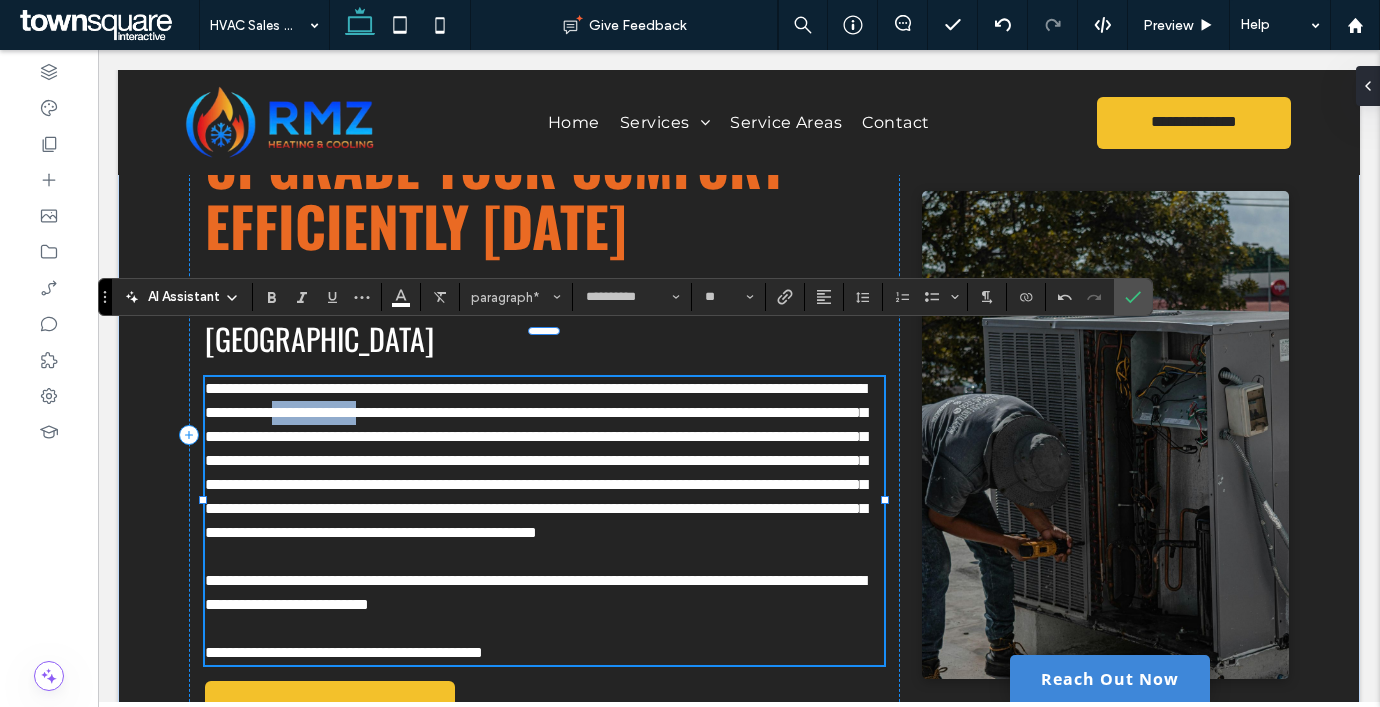 drag, startPoint x: 649, startPoint y: 365, endPoint x: 548, endPoint y: 367, distance: 101.0198 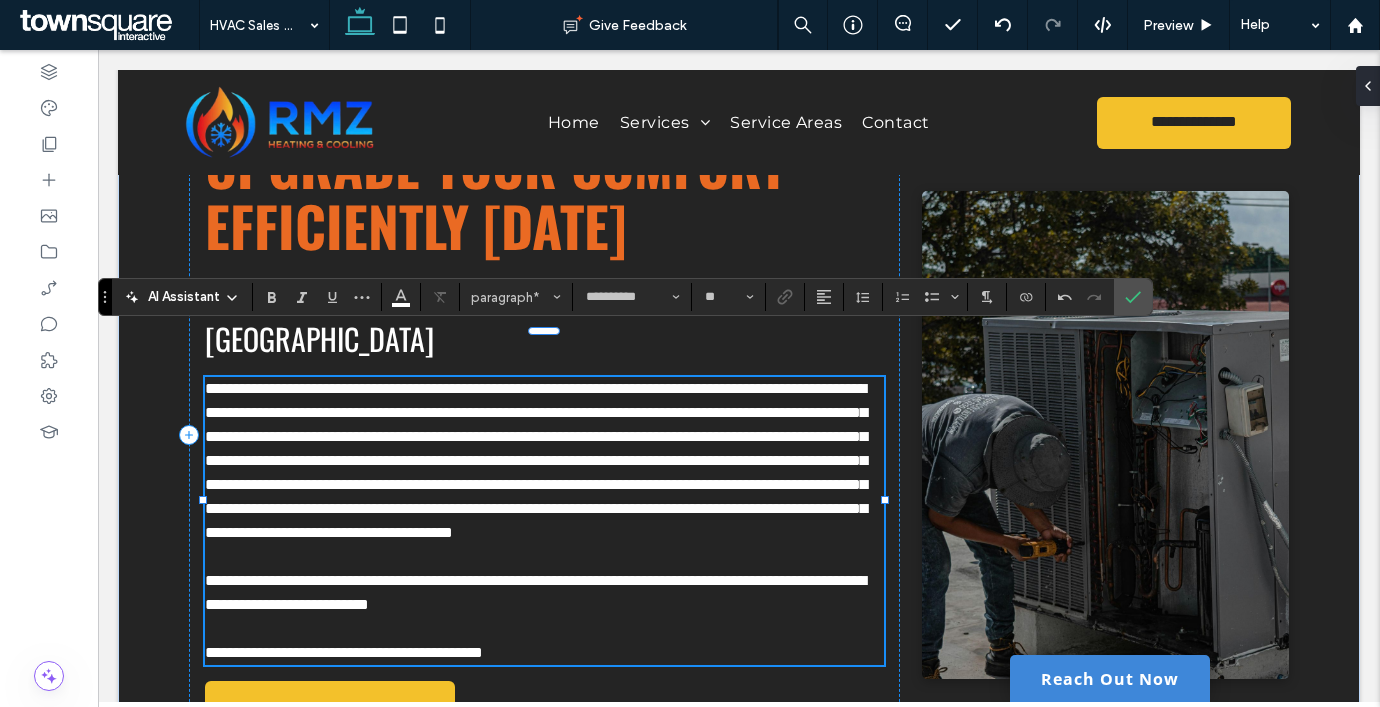 click on "**********" at bounding box center [536, 460] 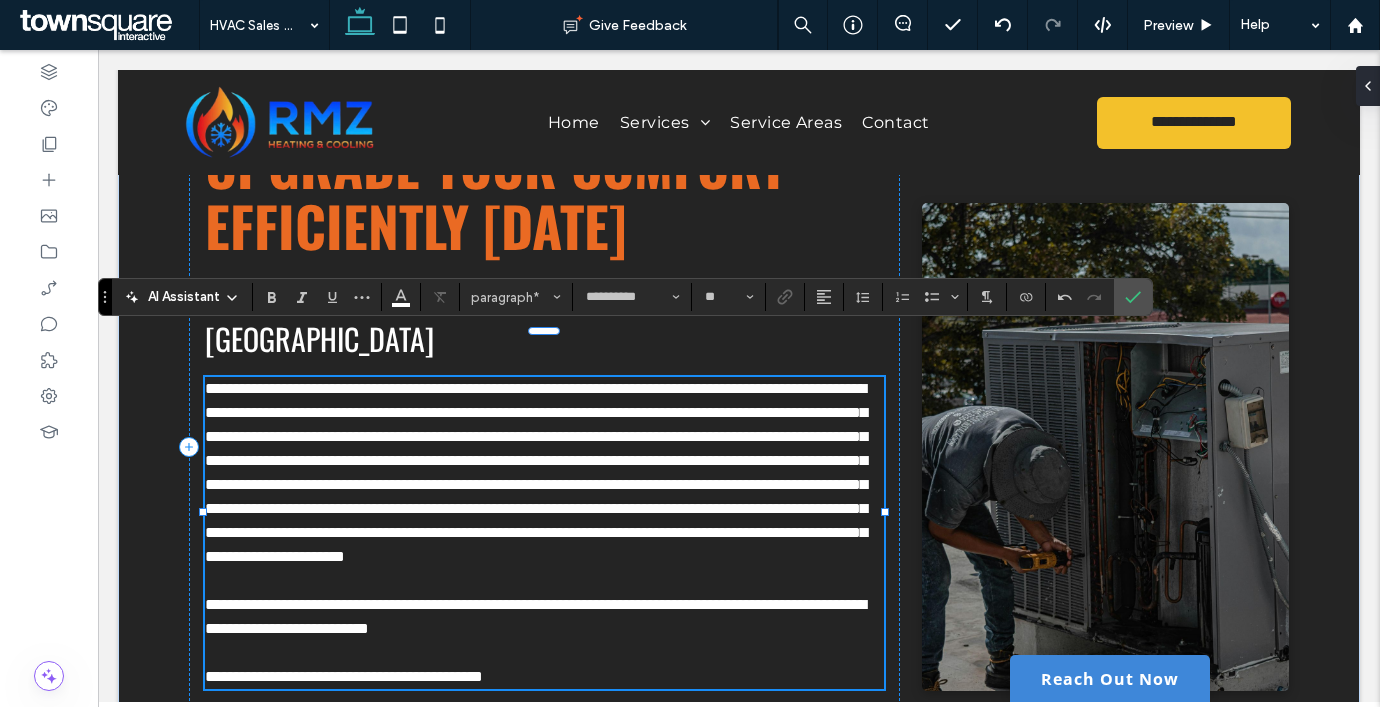 click on "**********" at bounding box center (536, 472) 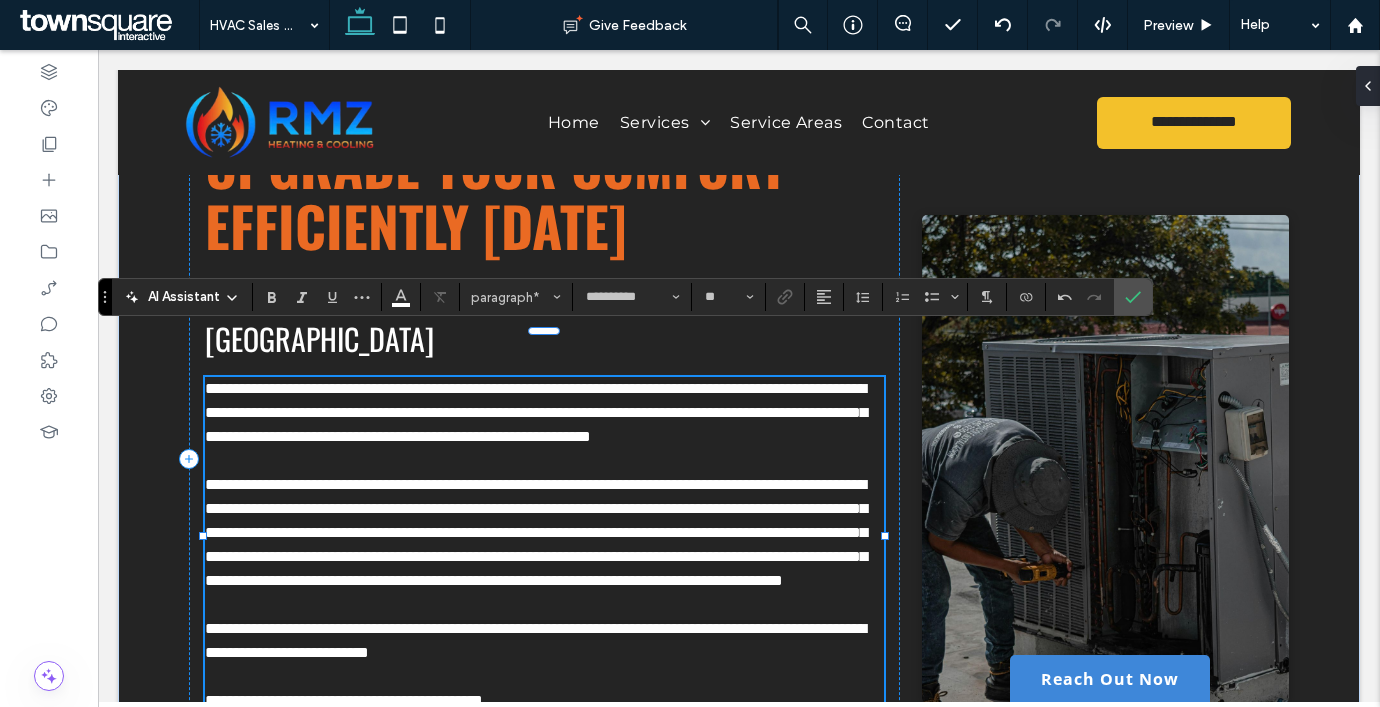 scroll, scrollTop: 0, scrollLeft: 0, axis: both 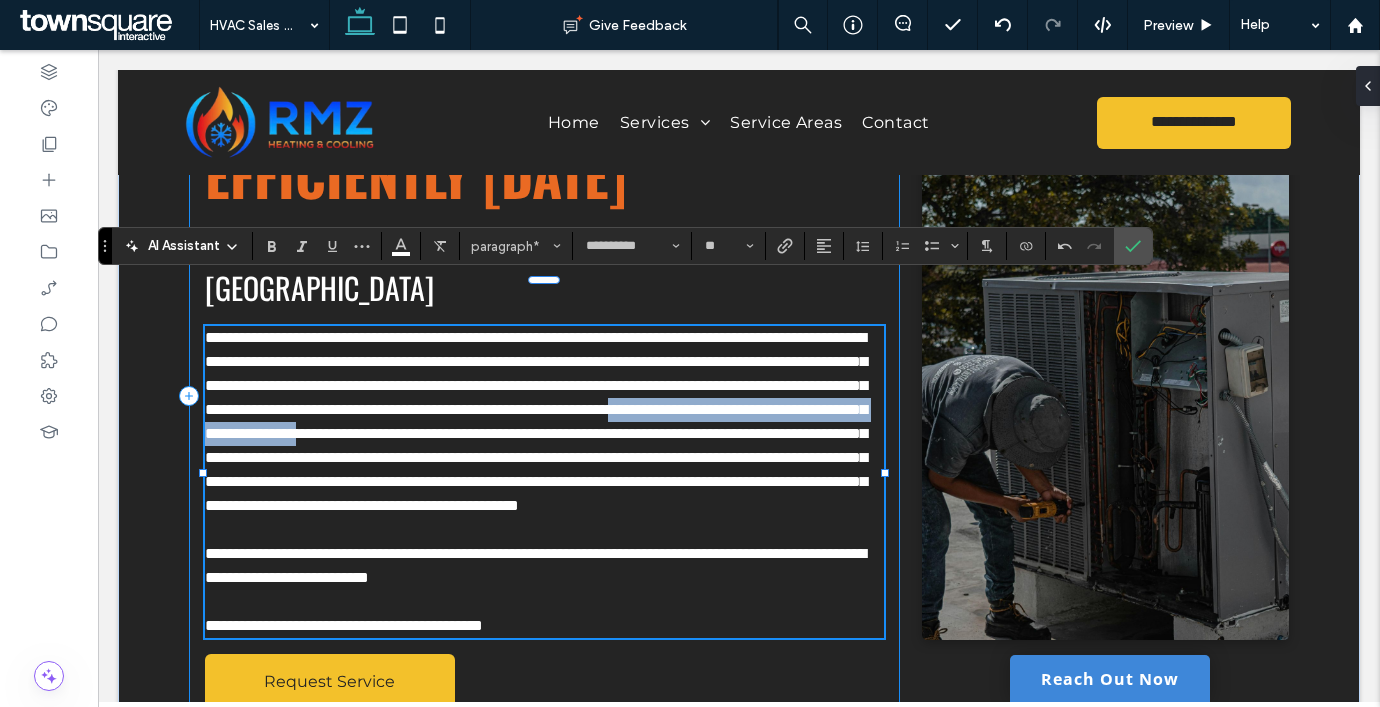 drag, startPoint x: 645, startPoint y: 413, endPoint x: 193, endPoint y: 406, distance: 452.0542 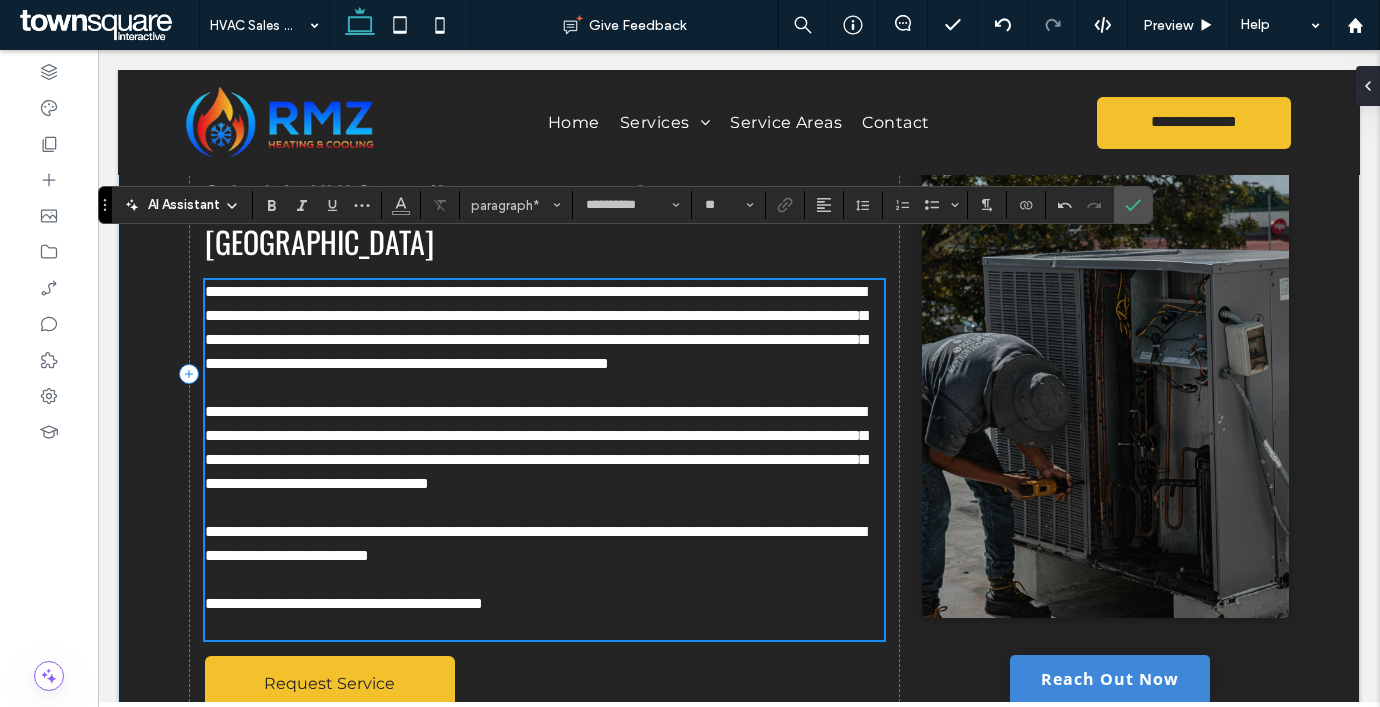 scroll, scrollTop: 206, scrollLeft: 0, axis: vertical 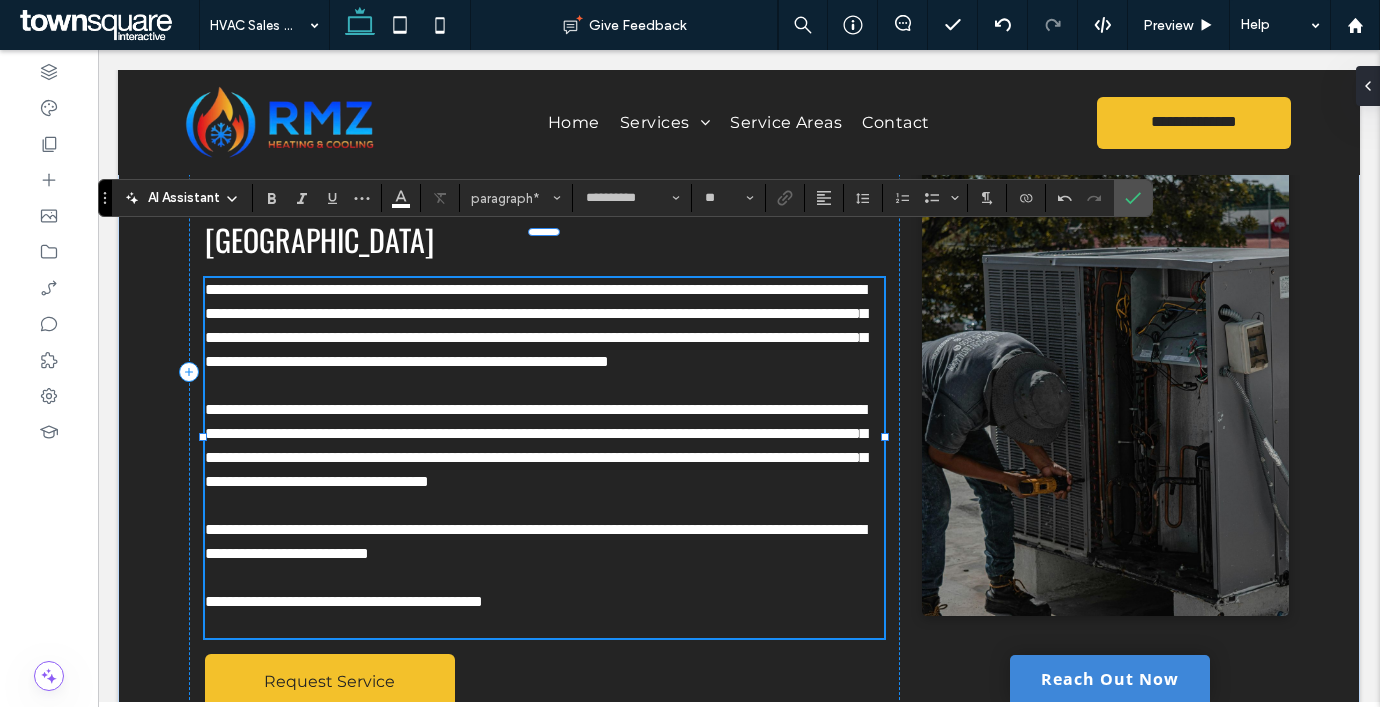 click on "**********" at bounding box center (536, 445) 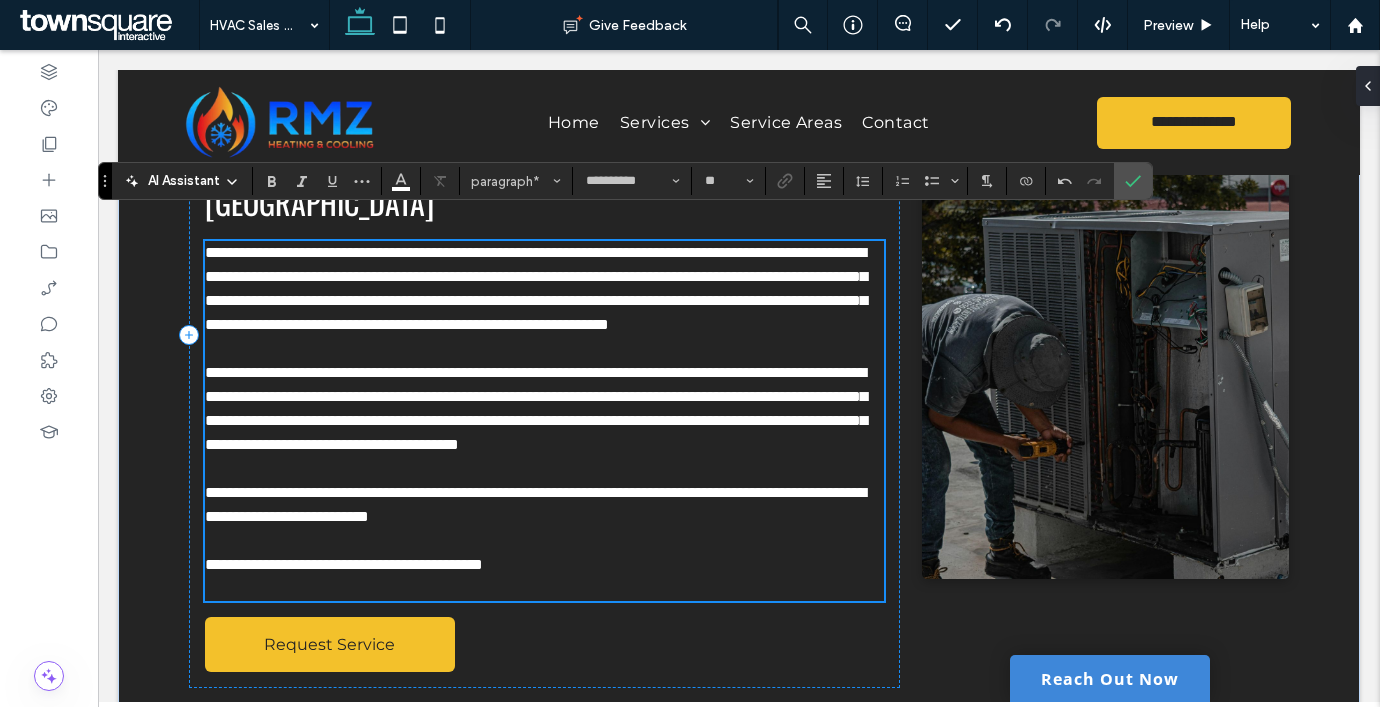 scroll, scrollTop: 248, scrollLeft: 0, axis: vertical 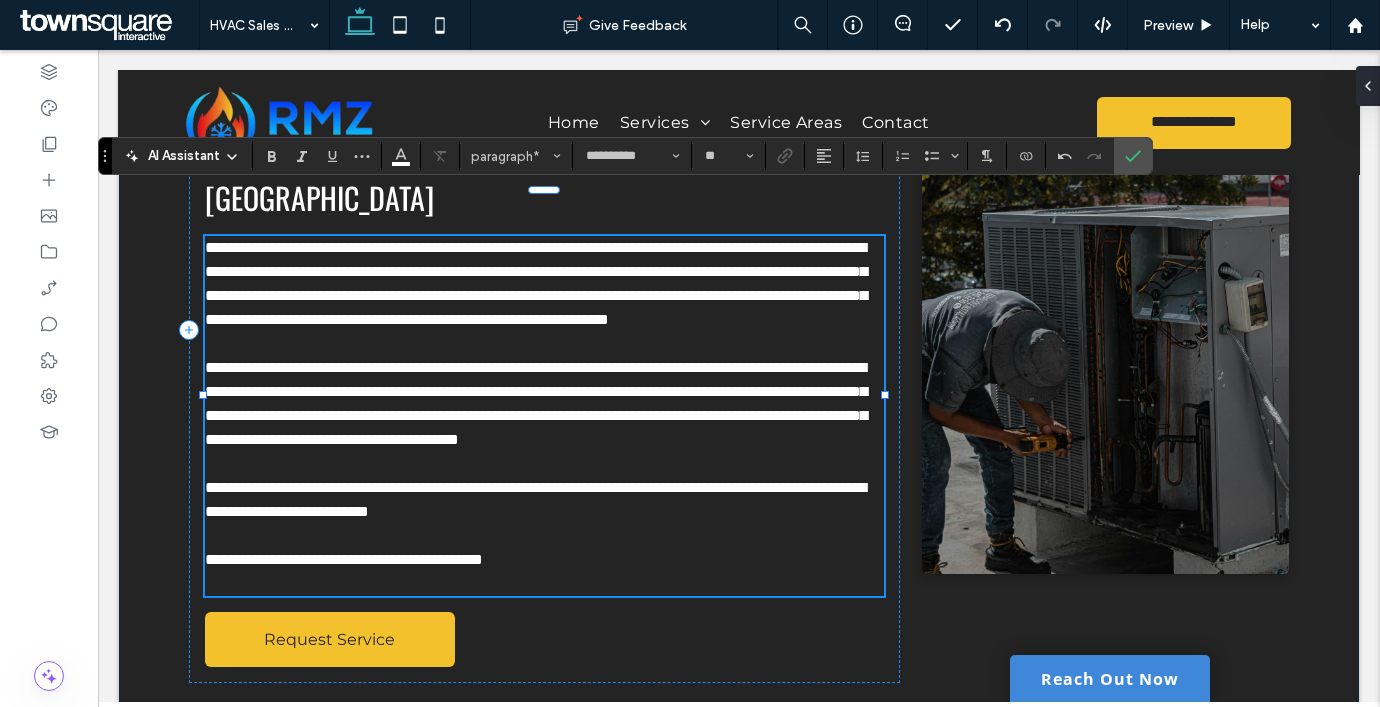 click on "**********" at bounding box center [344, 559] 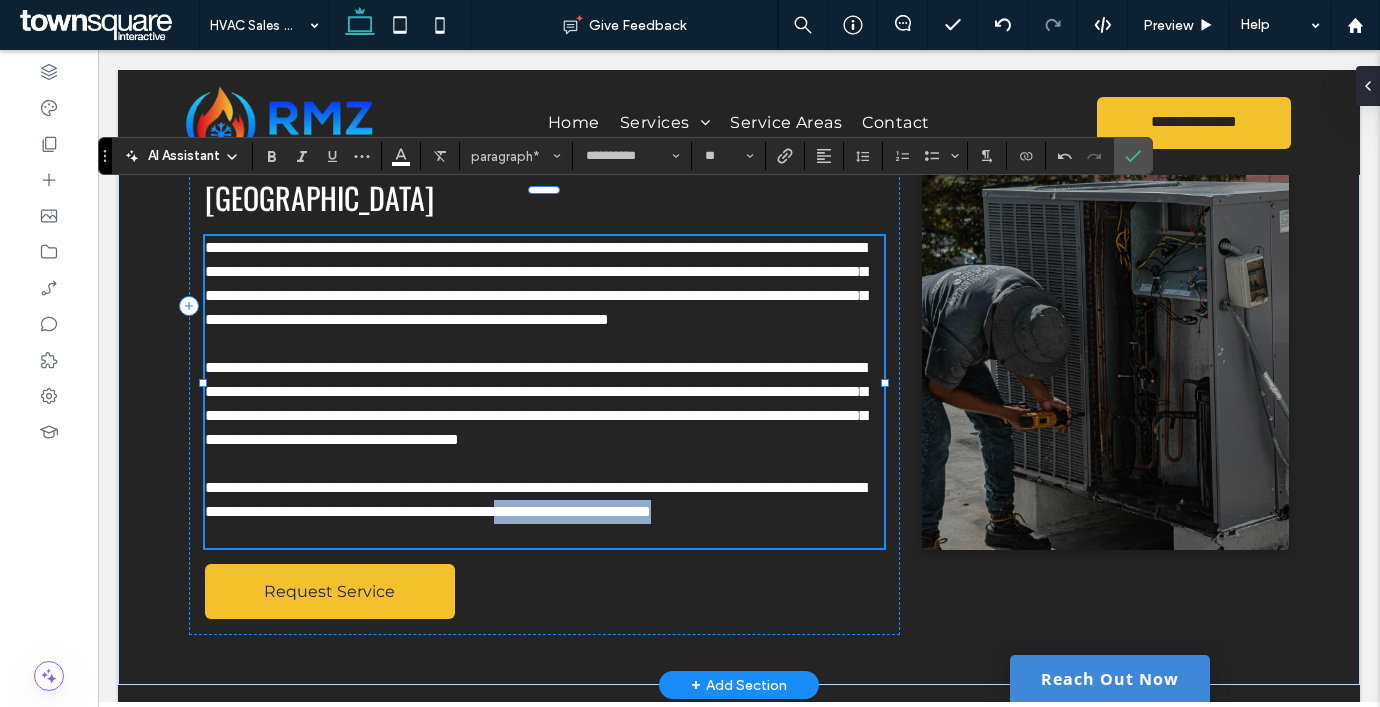 drag, startPoint x: 413, startPoint y: 536, endPoint x: 828, endPoint y: 509, distance: 415.87738 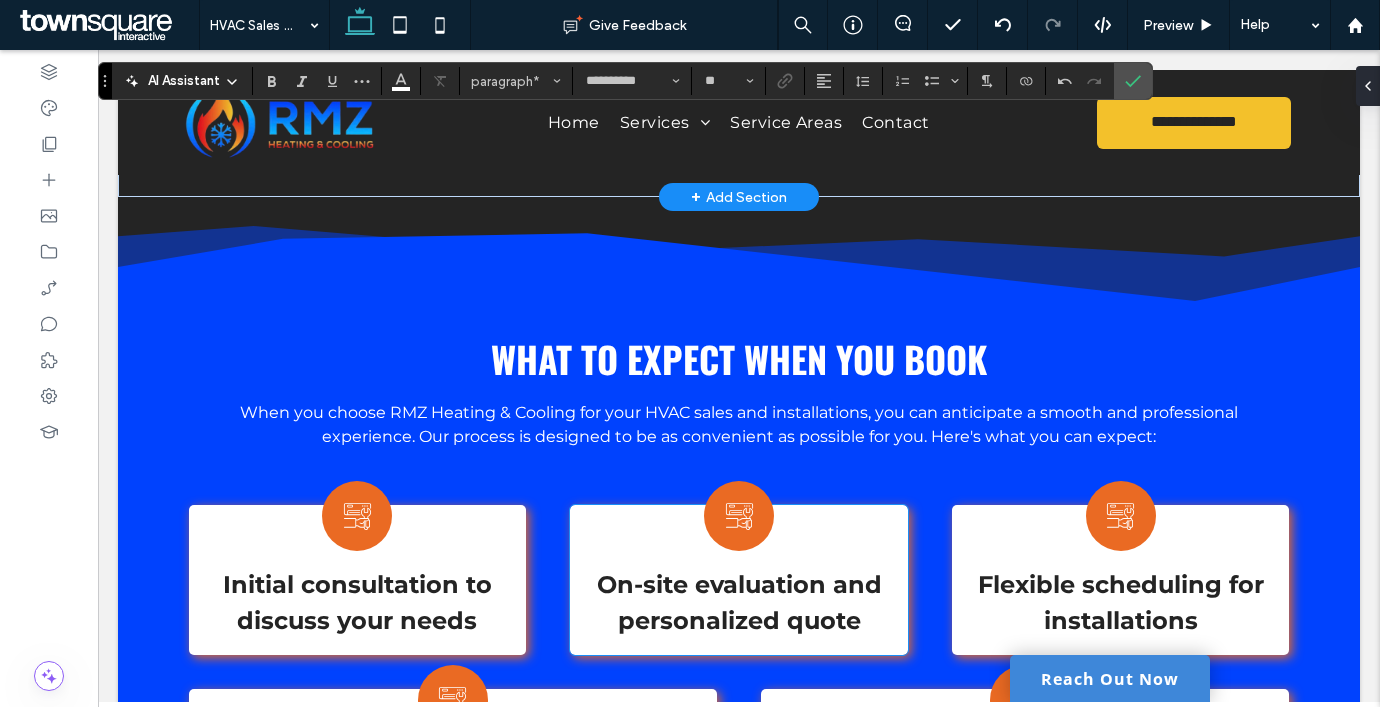 scroll, scrollTop: 836, scrollLeft: 0, axis: vertical 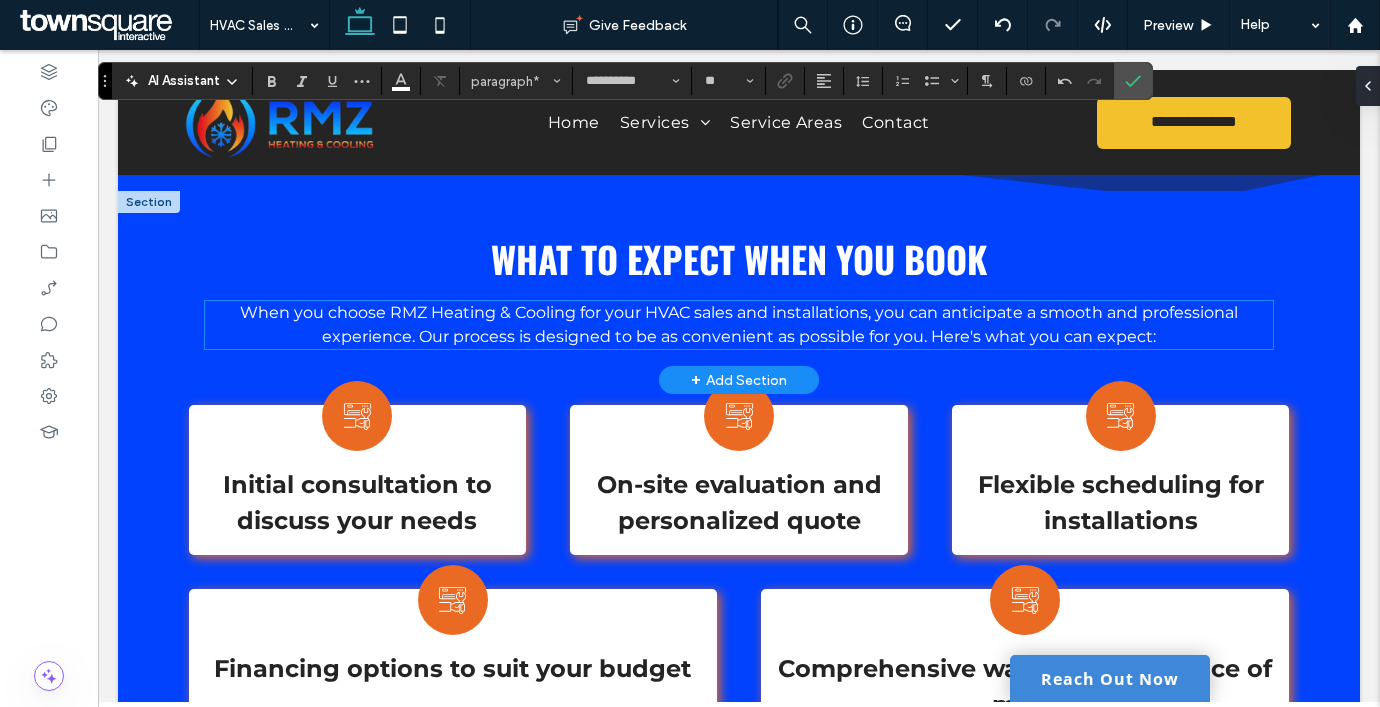 click on "When you choose RMZ Heating & Cooling for your HVAC sales and installations, you can anticipate a smooth and professional experience. Our process is designed to be as convenient as possible for you. Here's what you can expect:" at bounding box center [739, 324] 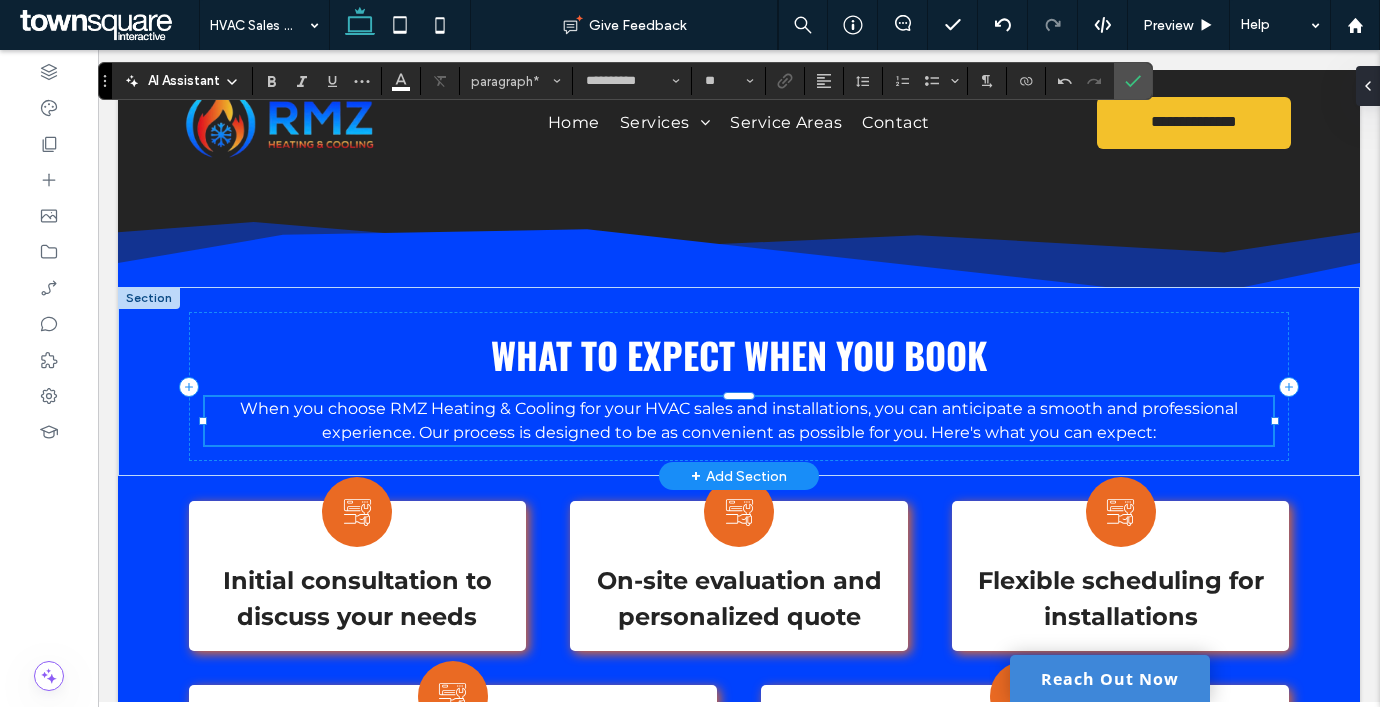 click on "When you choose RMZ Heating & Cooling for your HVAC sales and installations, you can anticipate a smooth and professional experience. Our process is designed to be as convenient as possible for you. Here's what you can expect:" at bounding box center [739, 420] 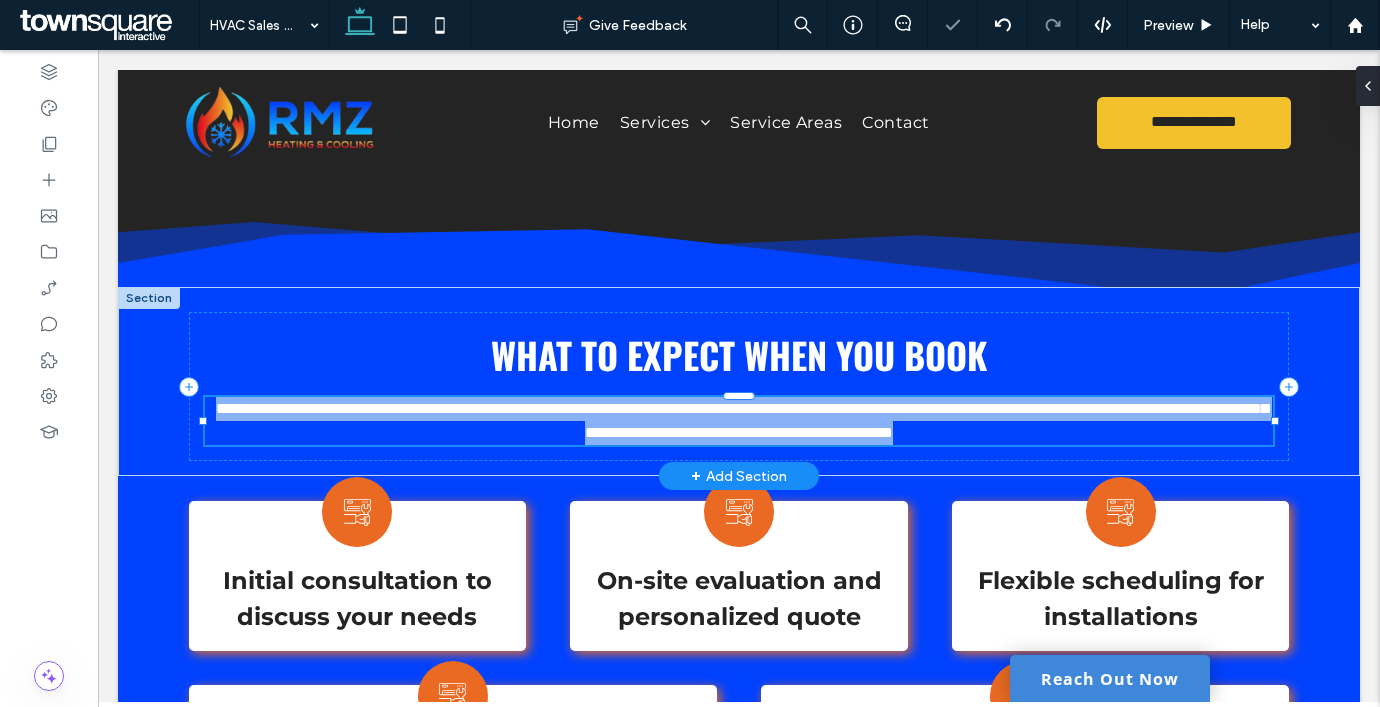 type on "**********" 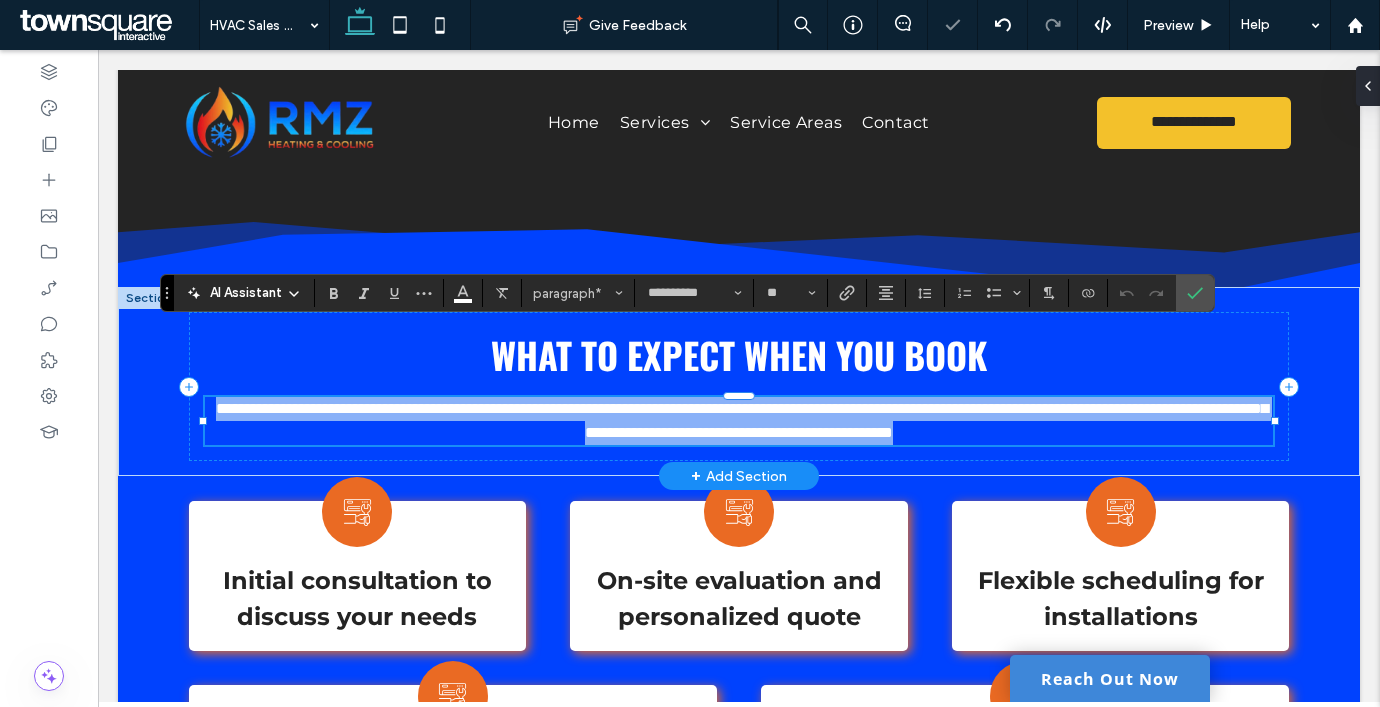 click on "**********" at bounding box center [742, 420] 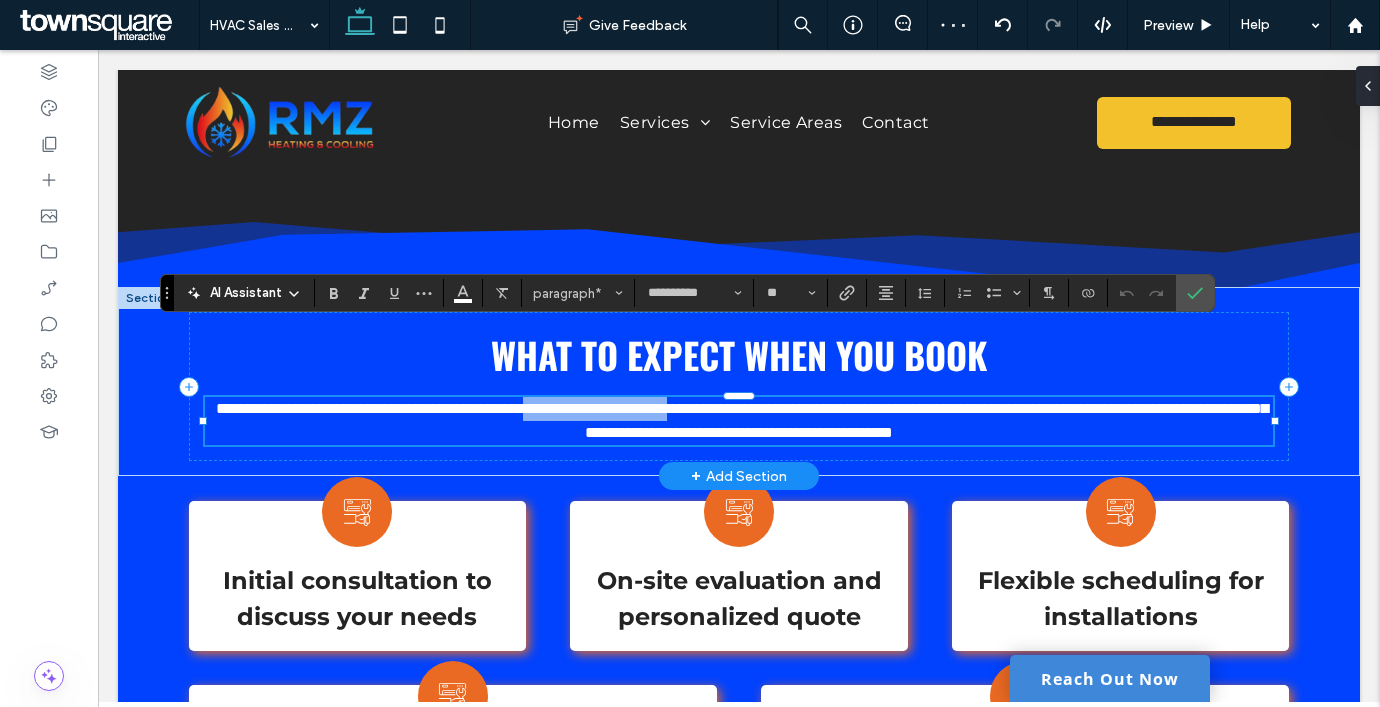 drag, startPoint x: 859, startPoint y: 338, endPoint x: 681, endPoint y: 340, distance: 178.01123 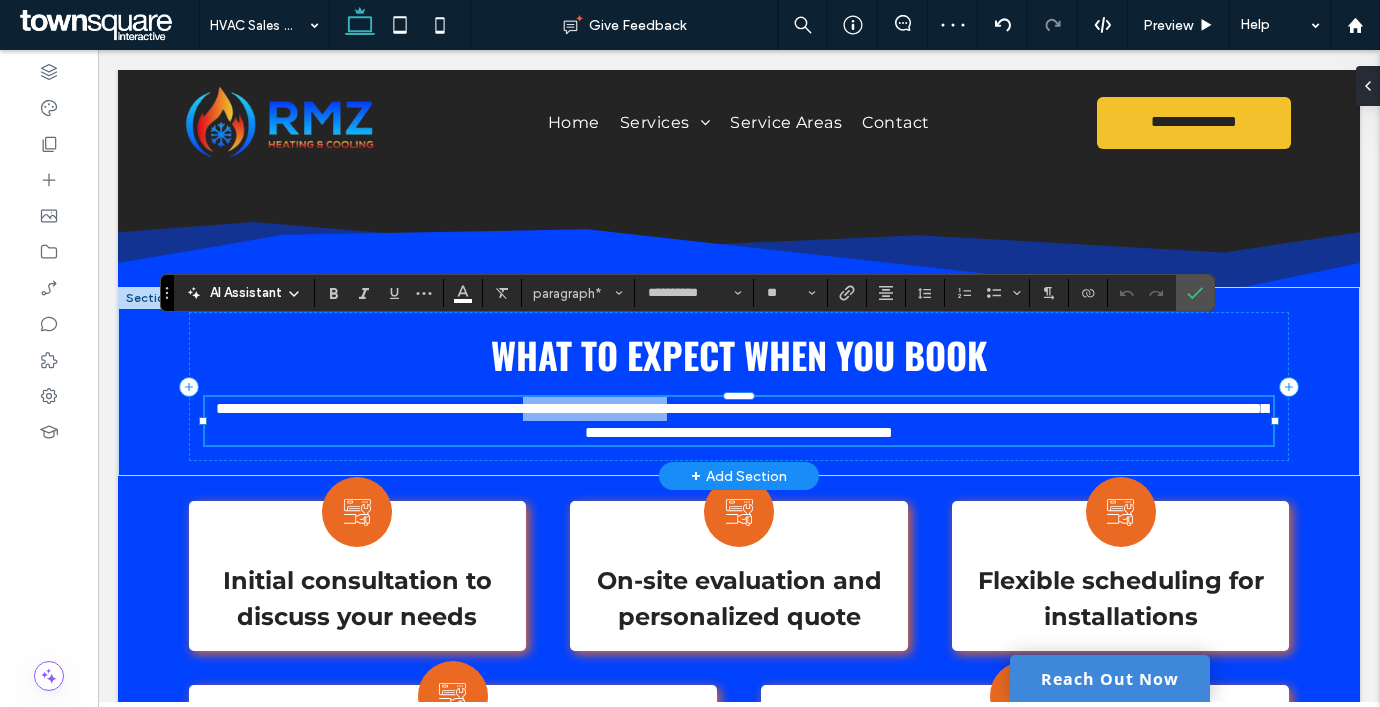 click on "**********" at bounding box center [742, 420] 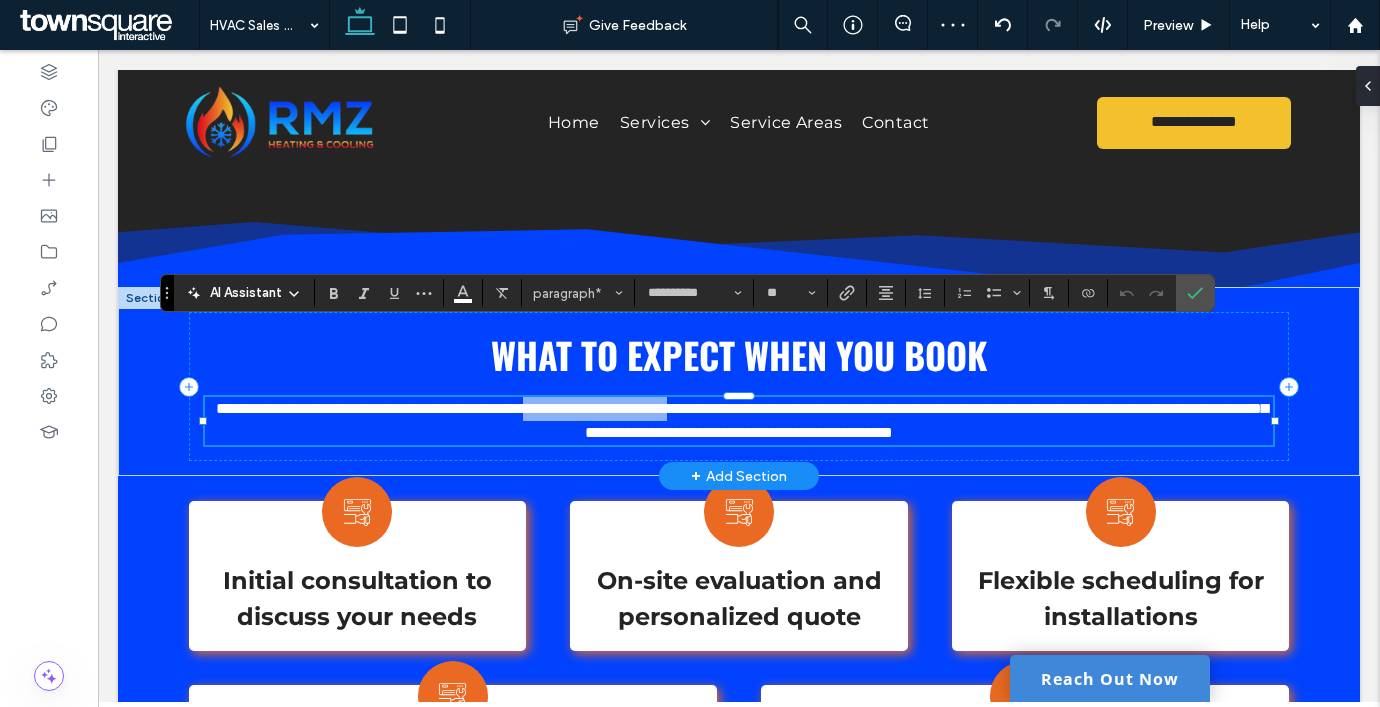 type 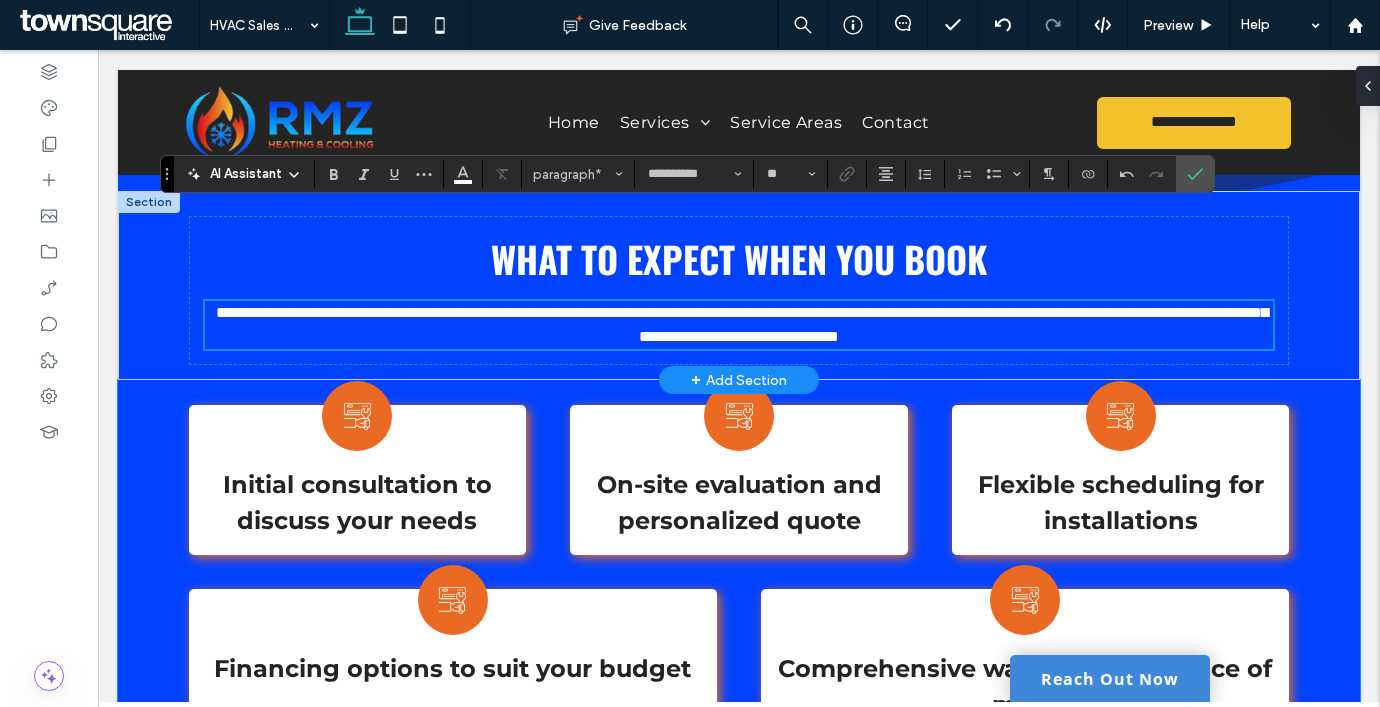 scroll, scrollTop: 956, scrollLeft: 0, axis: vertical 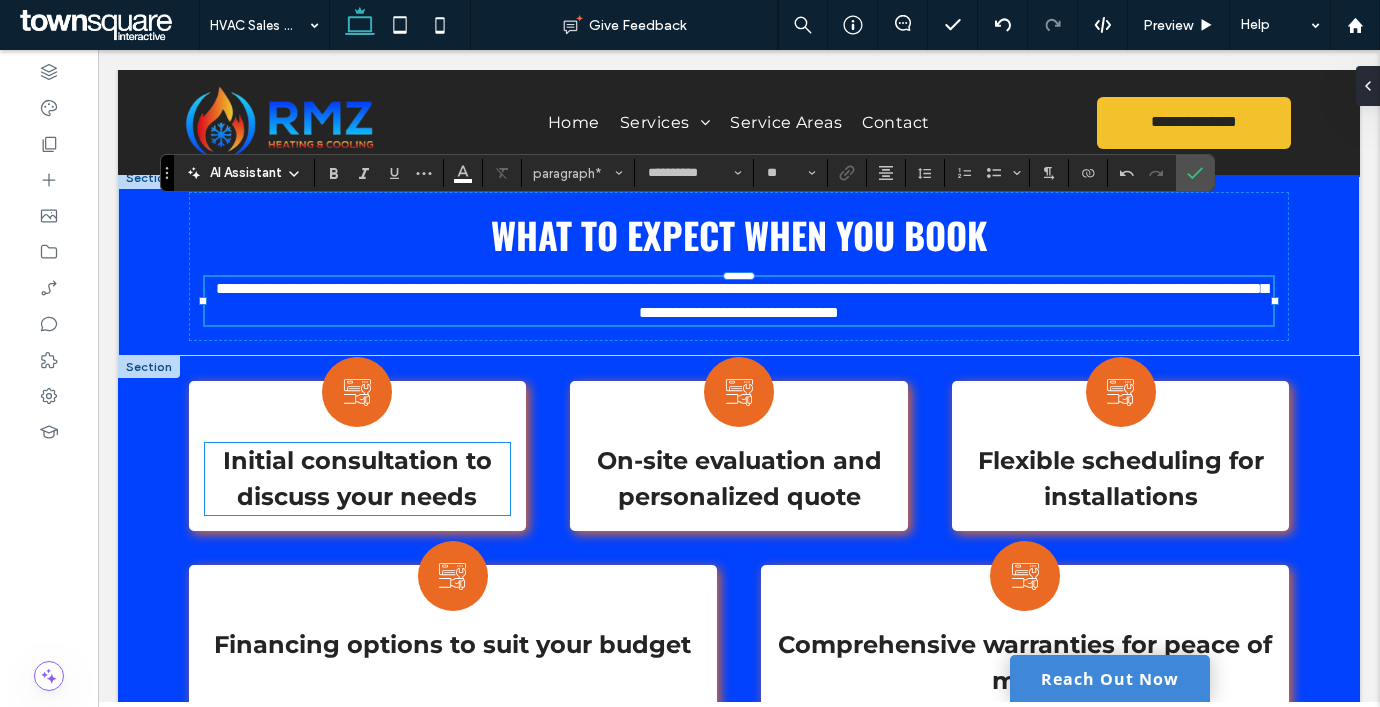 click on "Initial consultation to discuss your needs" at bounding box center [357, 478] 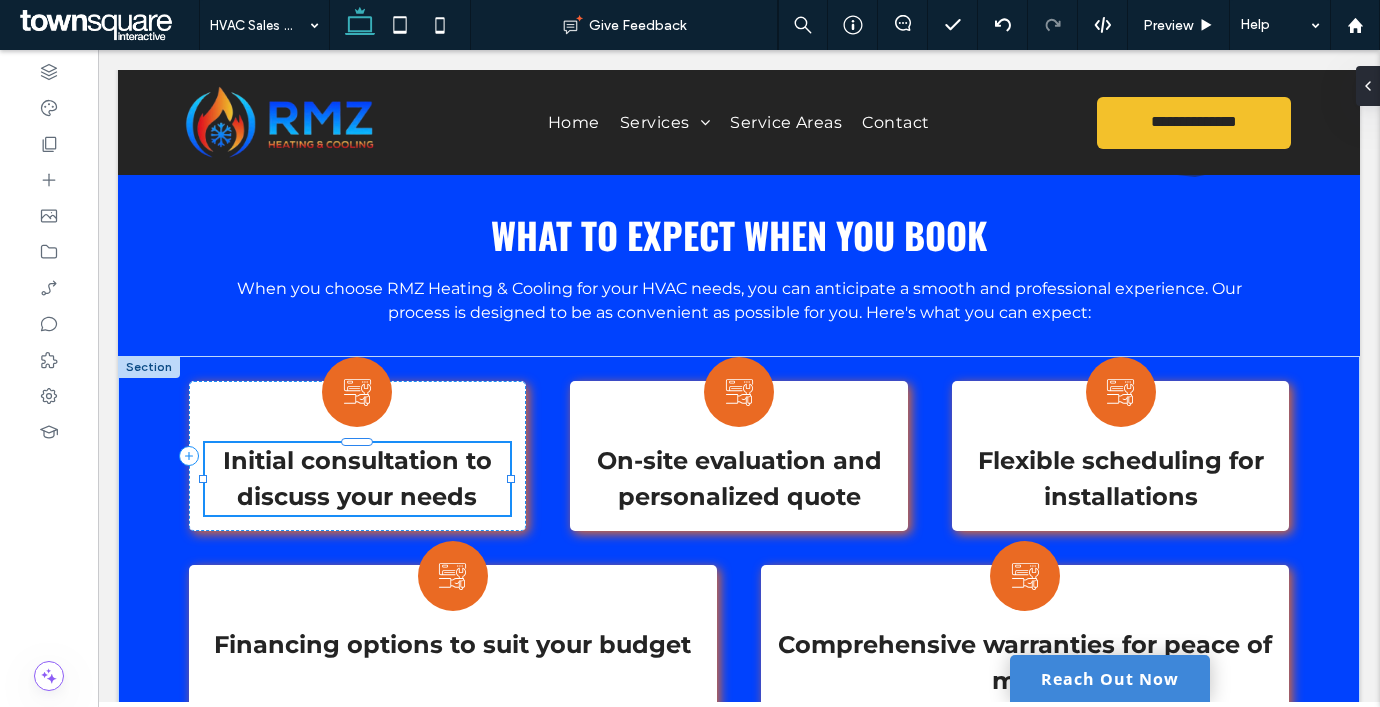 click on "Initial consultation to discuss your needs" at bounding box center (357, 478) 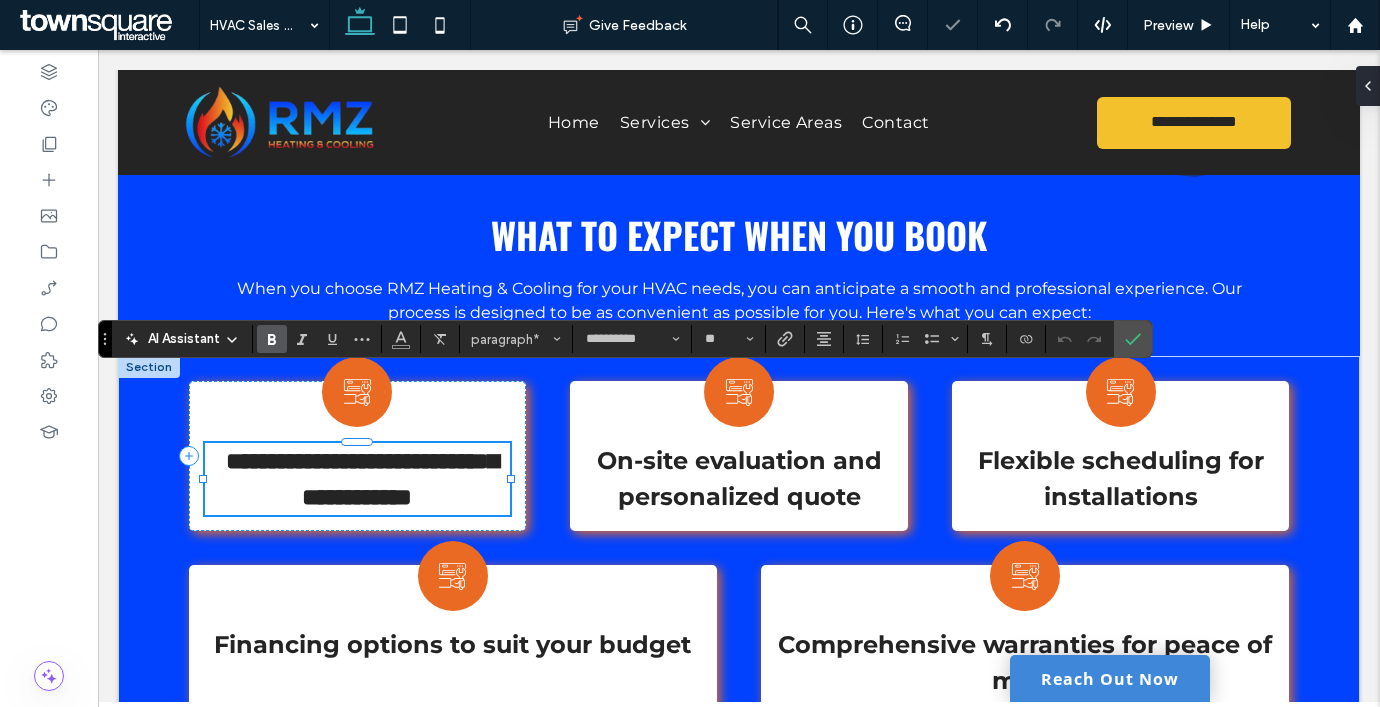 click on "**********" at bounding box center (362, 479) 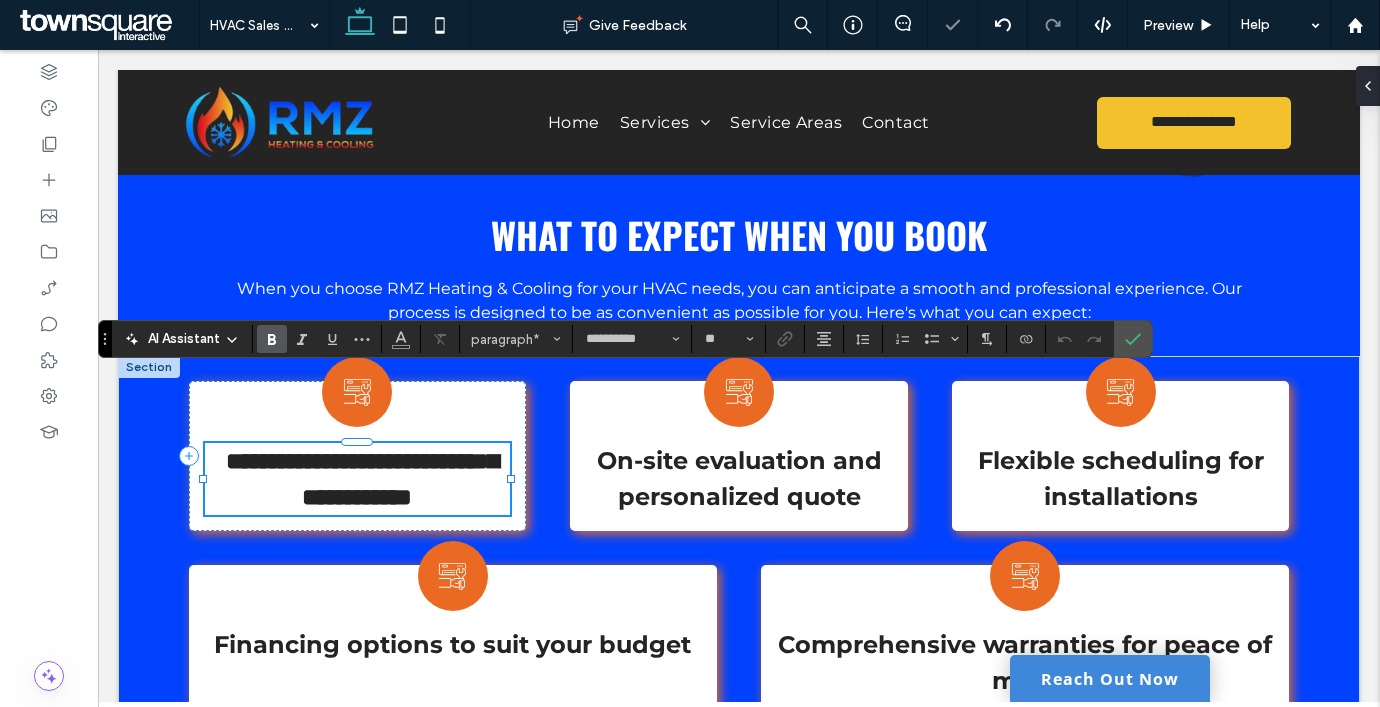 type 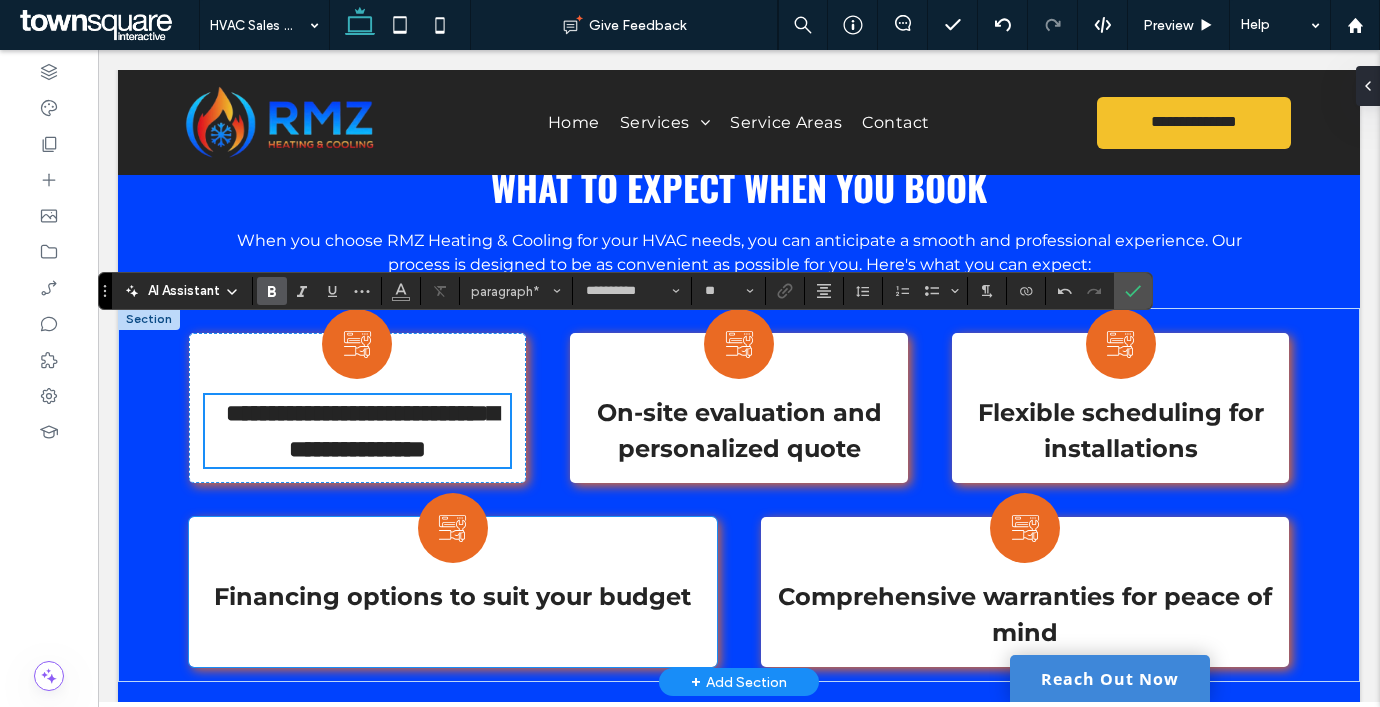scroll, scrollTop: 1005, scrollLeft: 0, axis: vertical 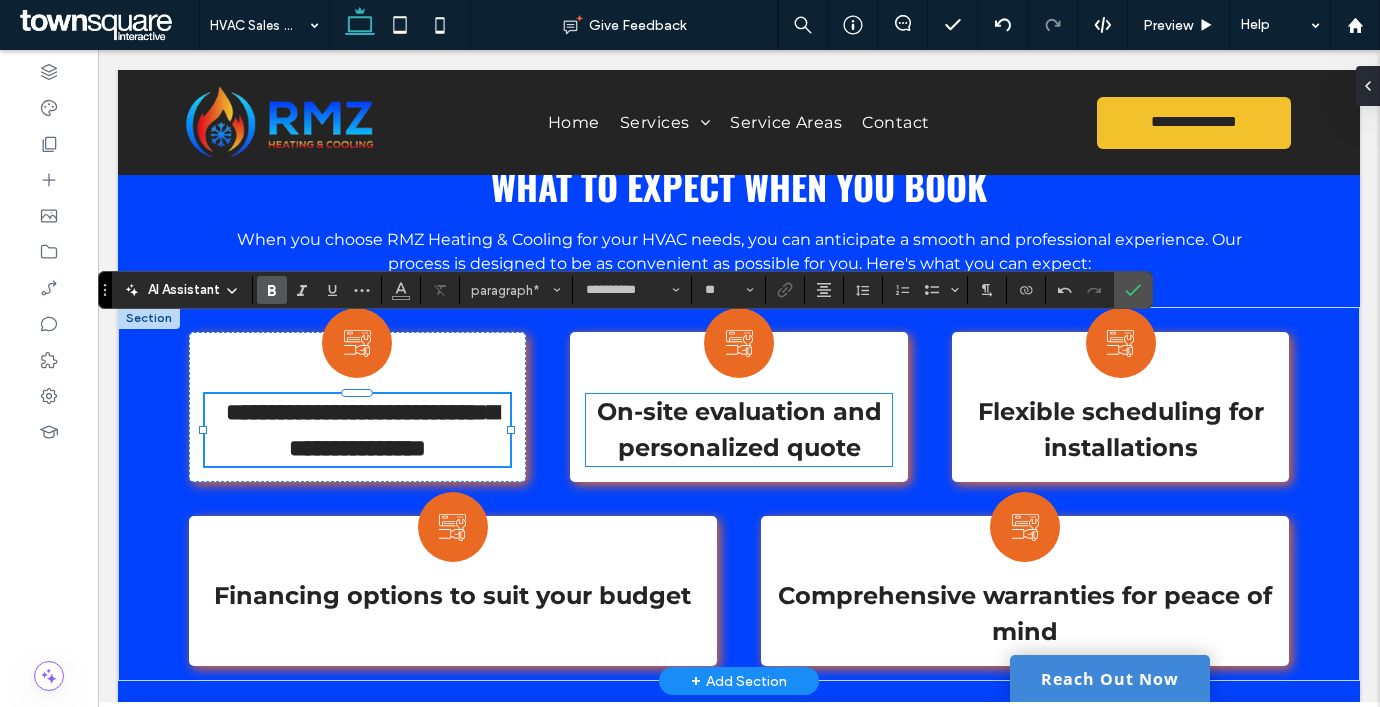 click on "On-site evaluation and personalized quote" at bounding box center [739, 429] 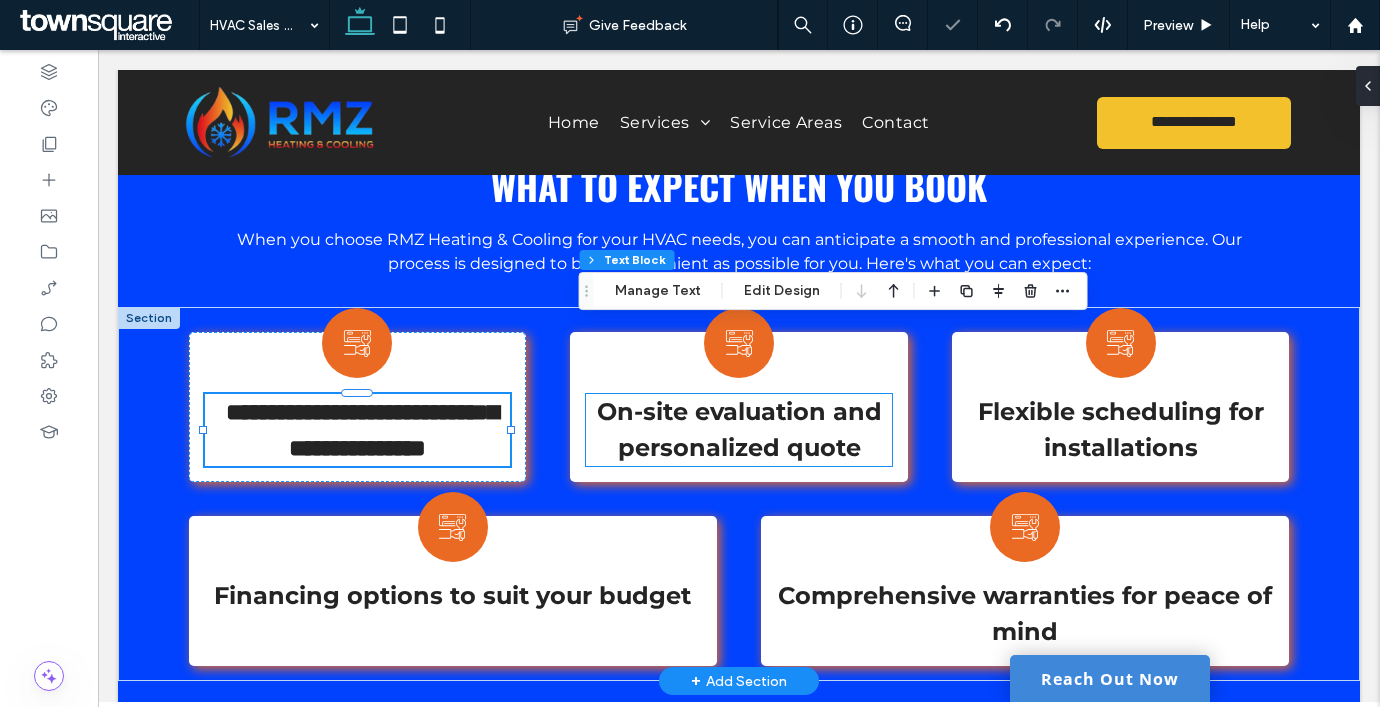 click on "On-site evaluation and personalized quote" at bounding box center [739, 429] 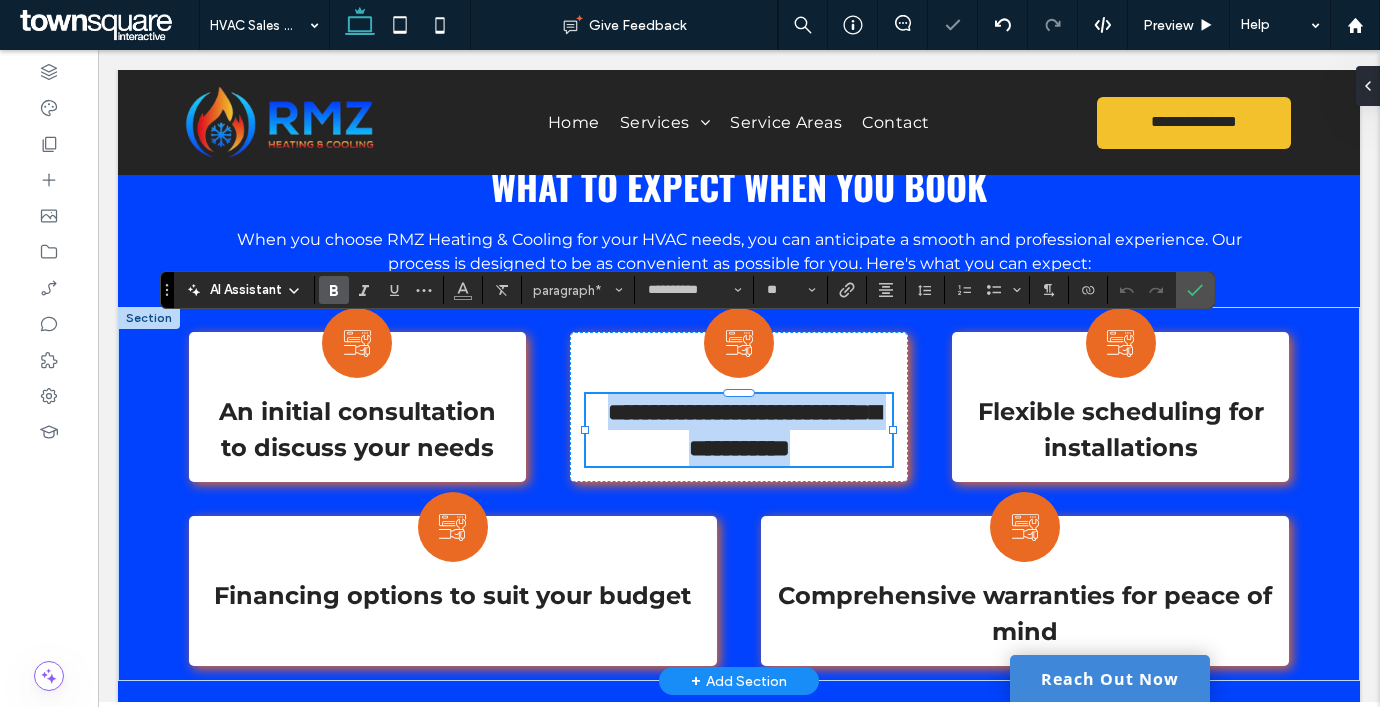 click on "**********" at bounding box center [744, 430] 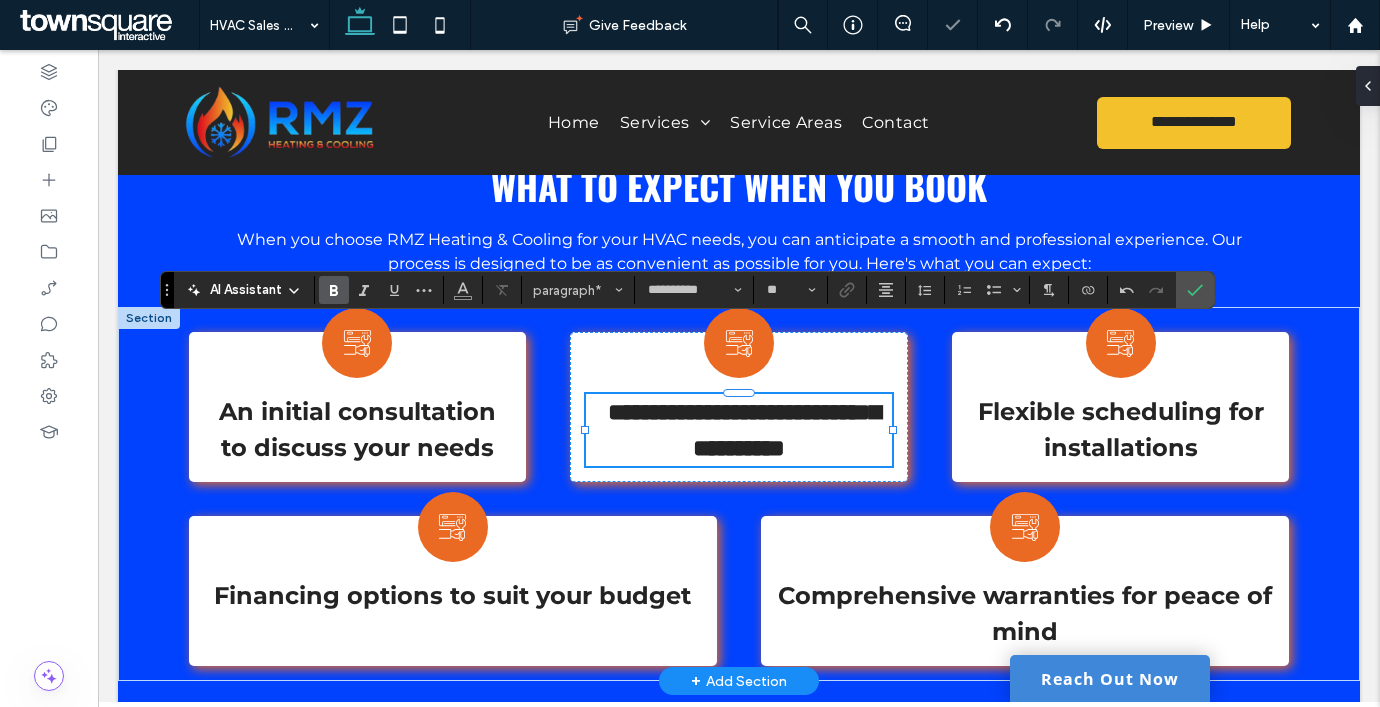 type 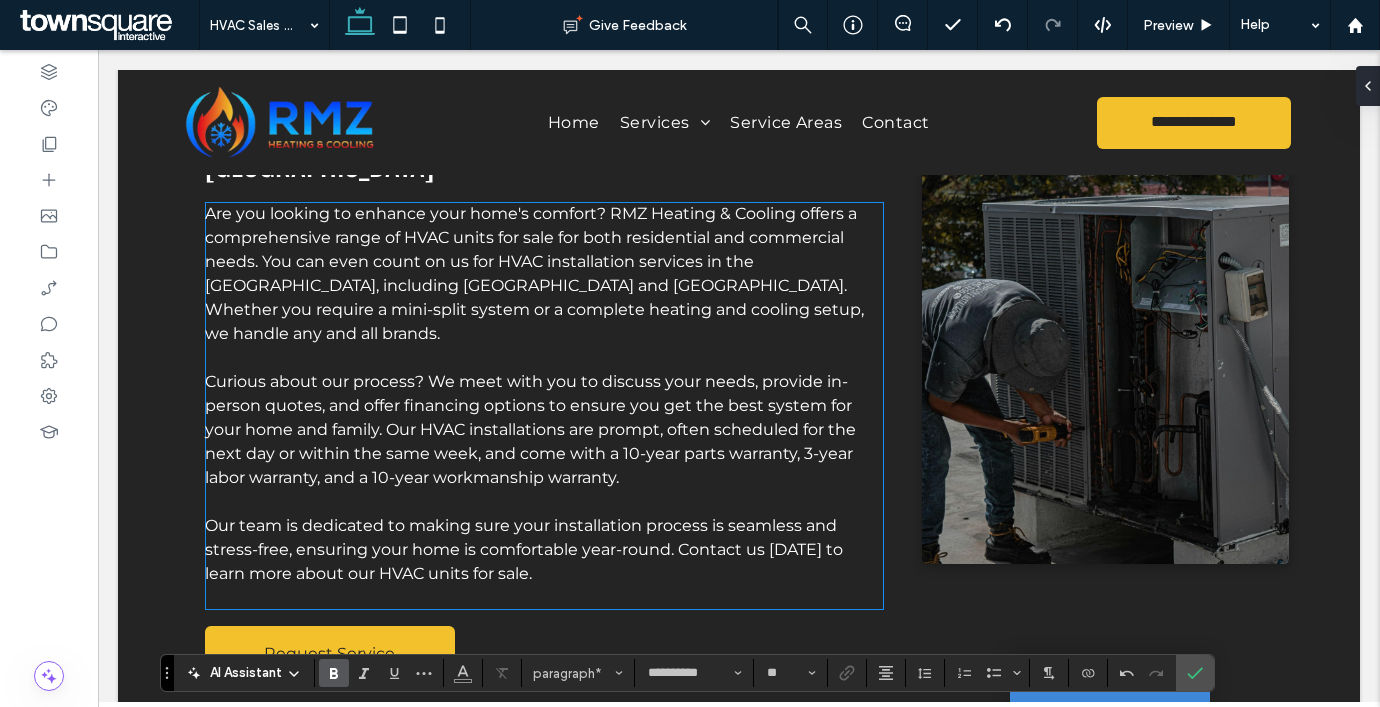 scroll, scrollTop: 255, scrollLeft: 0, axis: vertical 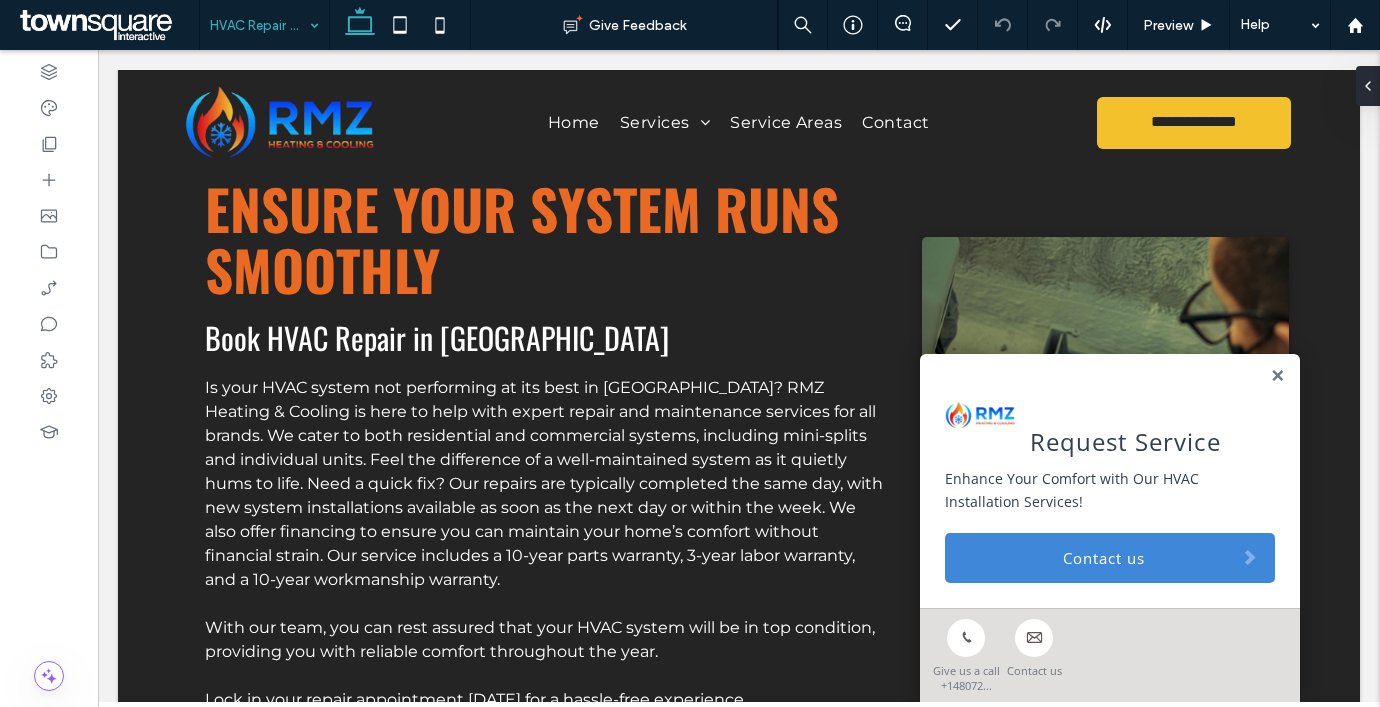 drag, startPoint x: 319, startPoint y: 29, endPoint x: 261, endPoint y: 78, distance: 75.9276 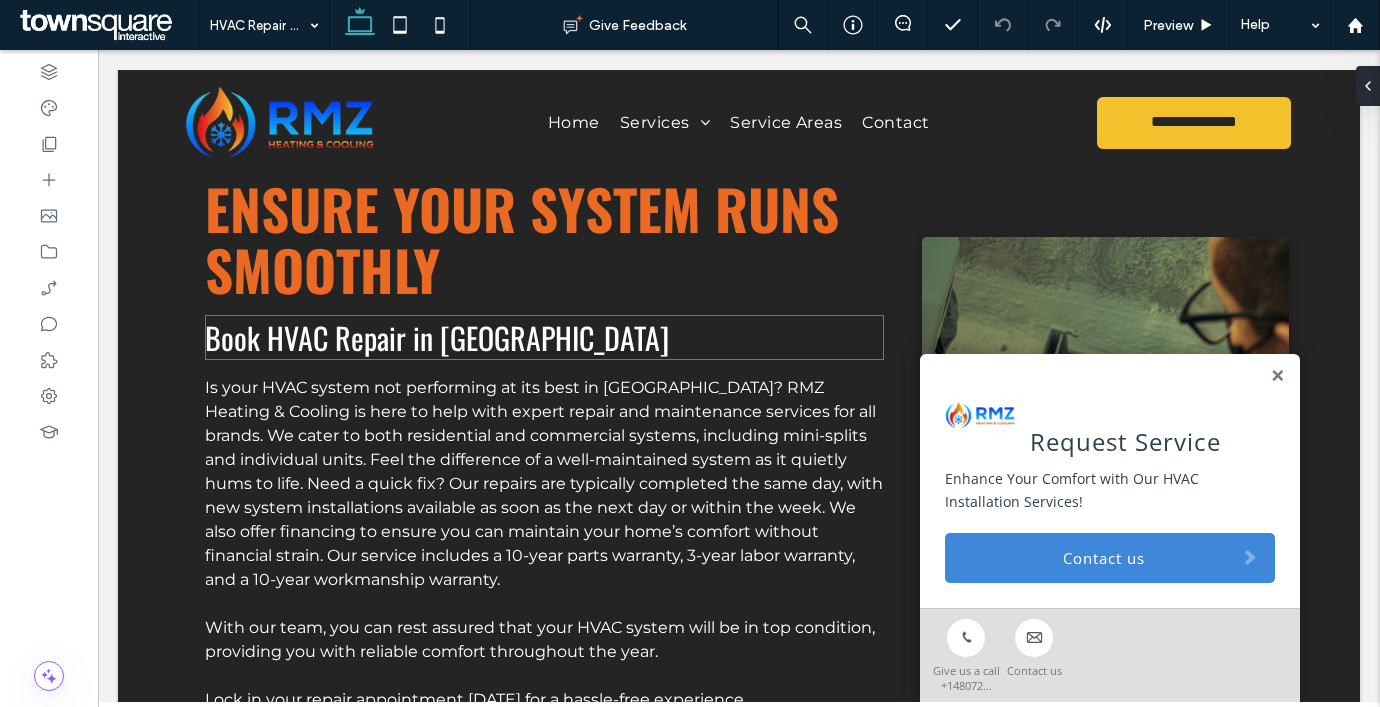 click on "Book HVAC Repair in [GEOGRAPHIC_DATA]" at bounding box center [437, 337] 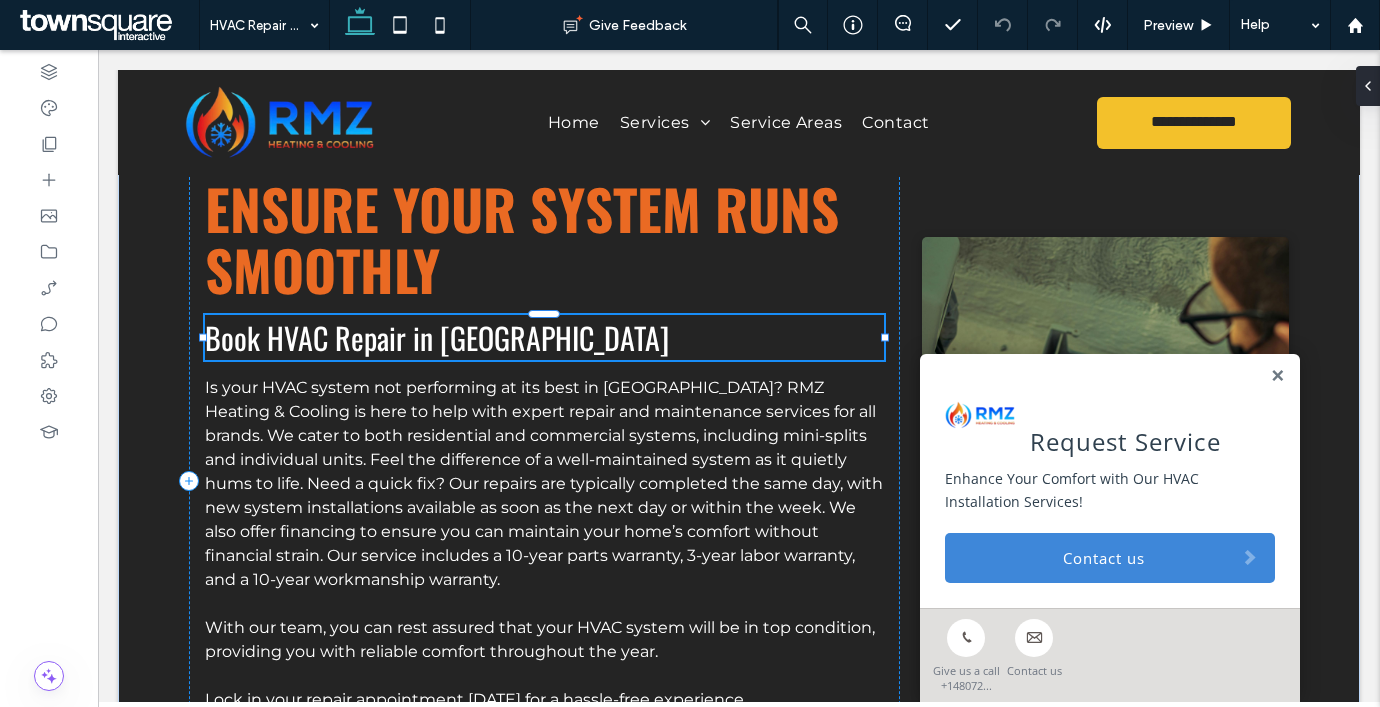 click on "Book HVAC Repair in [GEOGRAPHIC_DATA]" at bounding box center (544, 337) 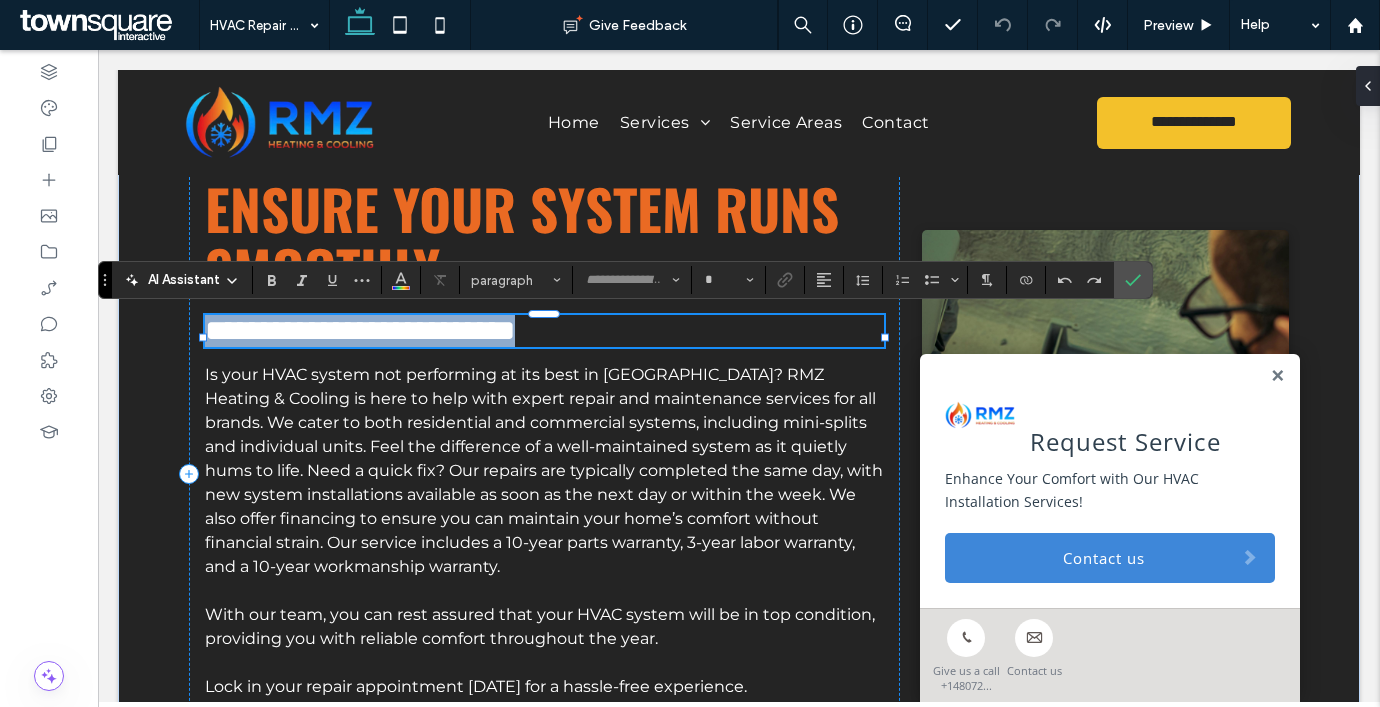 type on "******" 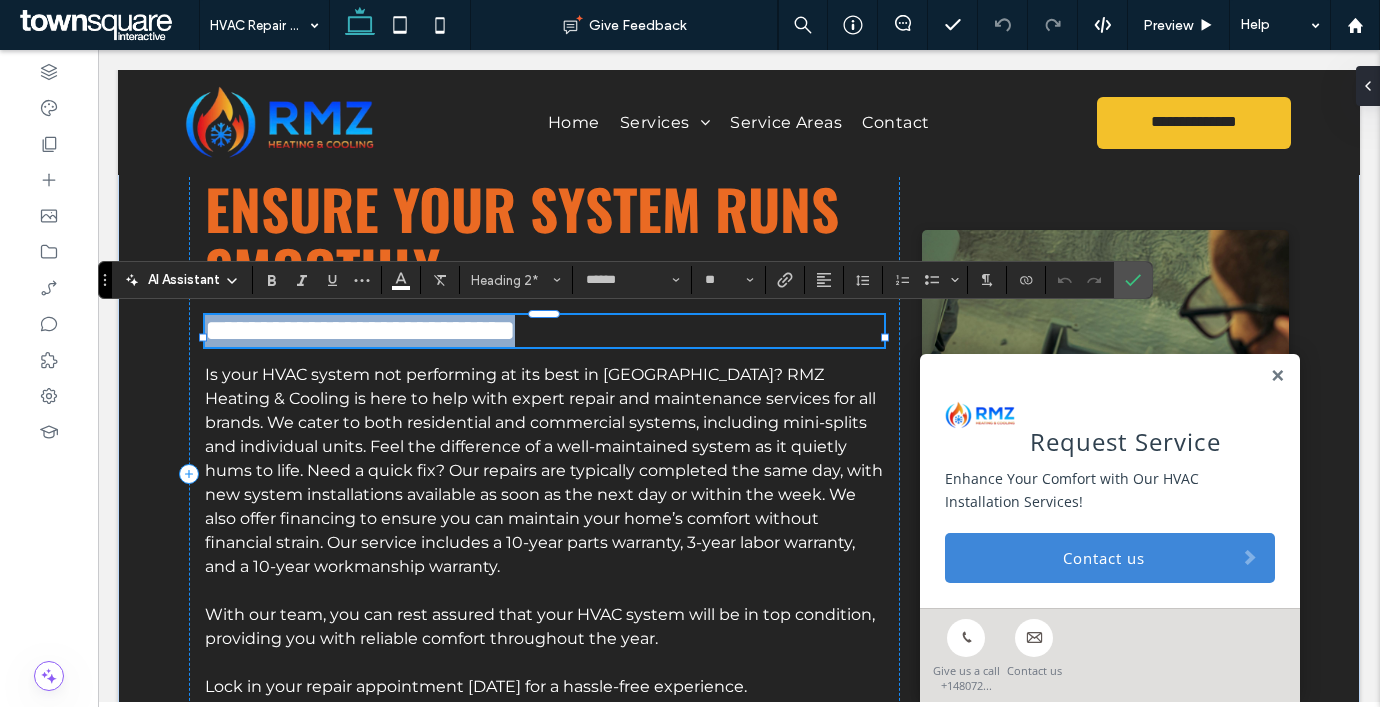 type 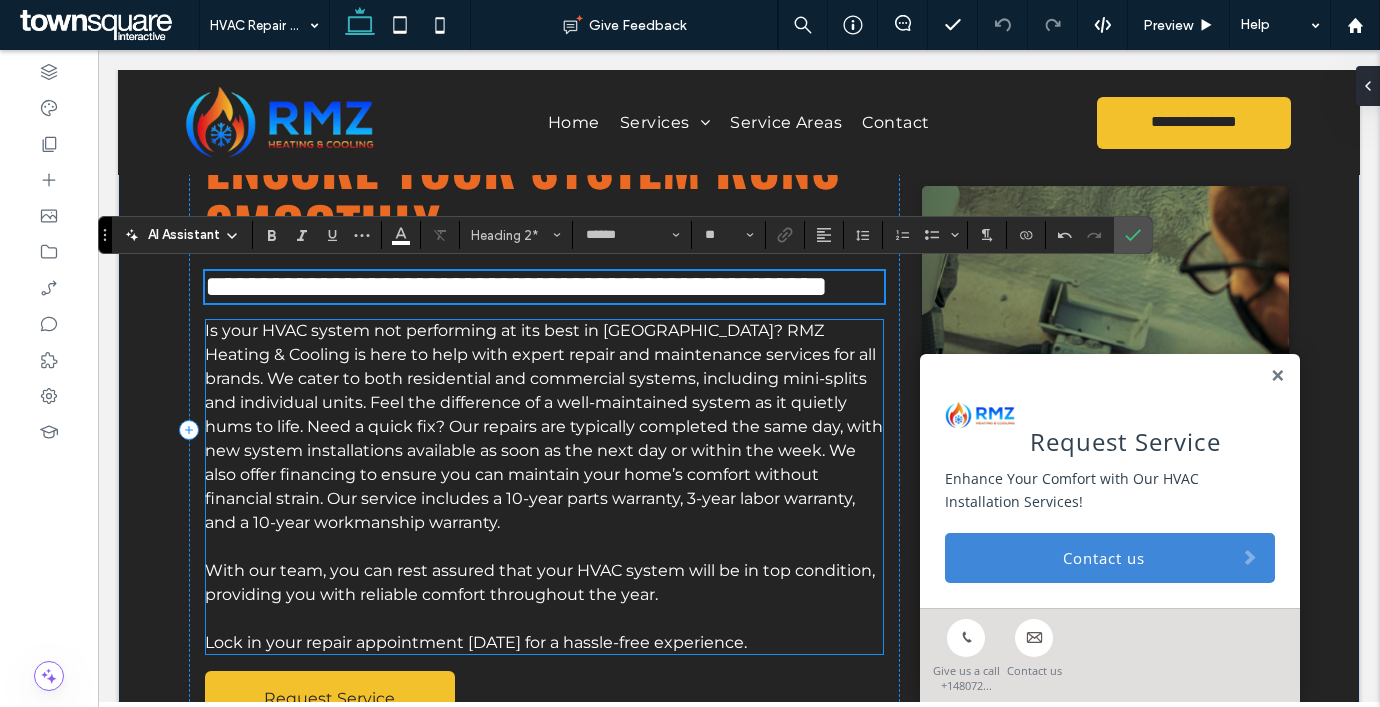 scroll, scrollTop: 108, scrollLeft: 0, axis: vertical 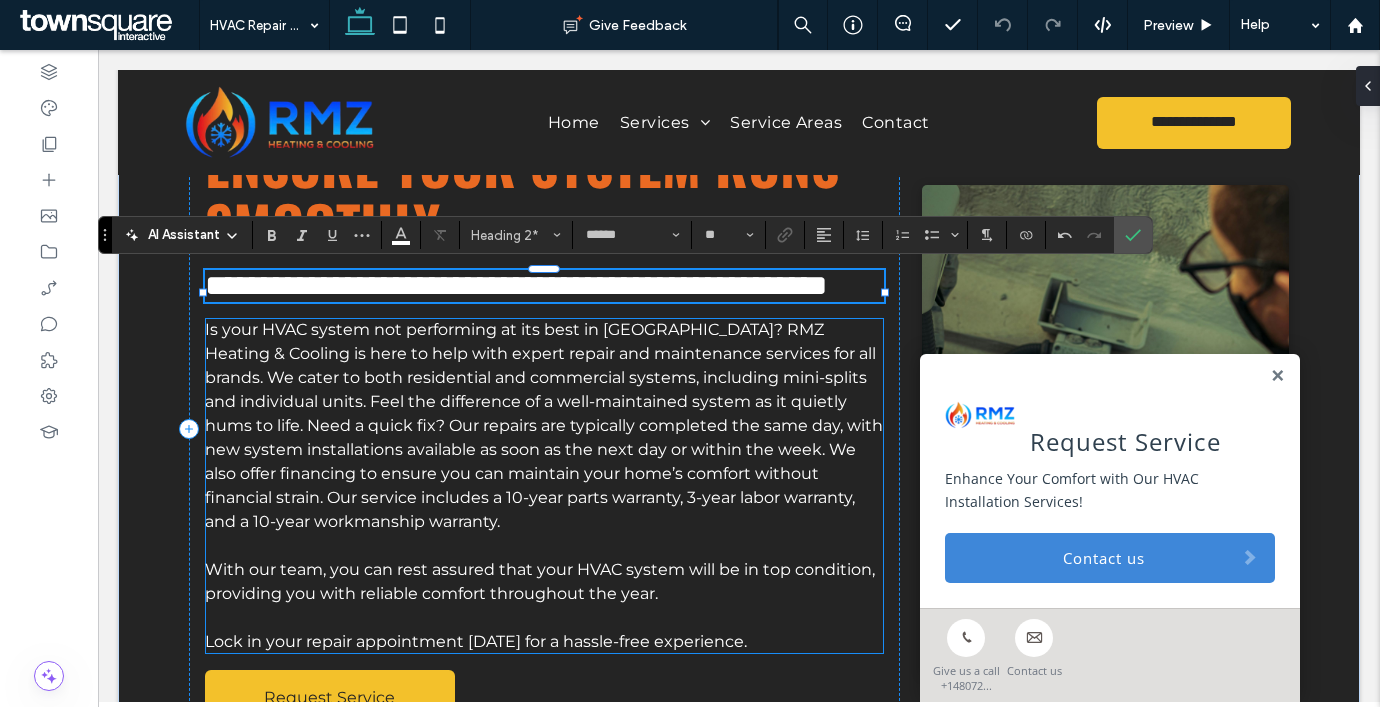 click on "Is your HVAC system not performing at its best in [GEOGRAPHIC_DATA]? RMZ Heating & Cooling is here to help with expert repair and maintenance services for all brands. We cater to both residential and commercial systems, including mini-splits and individual units. Feel the difference of a well-maintained system as it quietly hums to life. Need a quick fix? Our repairs are typically completed the same day, with new system installations available as soon as the next day or within the week. We also offer financing to ensure you can maintain your home’s comfort without financial strain. Our service includes a 10-year parts warranty, 3-year labor warranty, and a 10-year workmanship warranty." at bounding box center (544, 425) 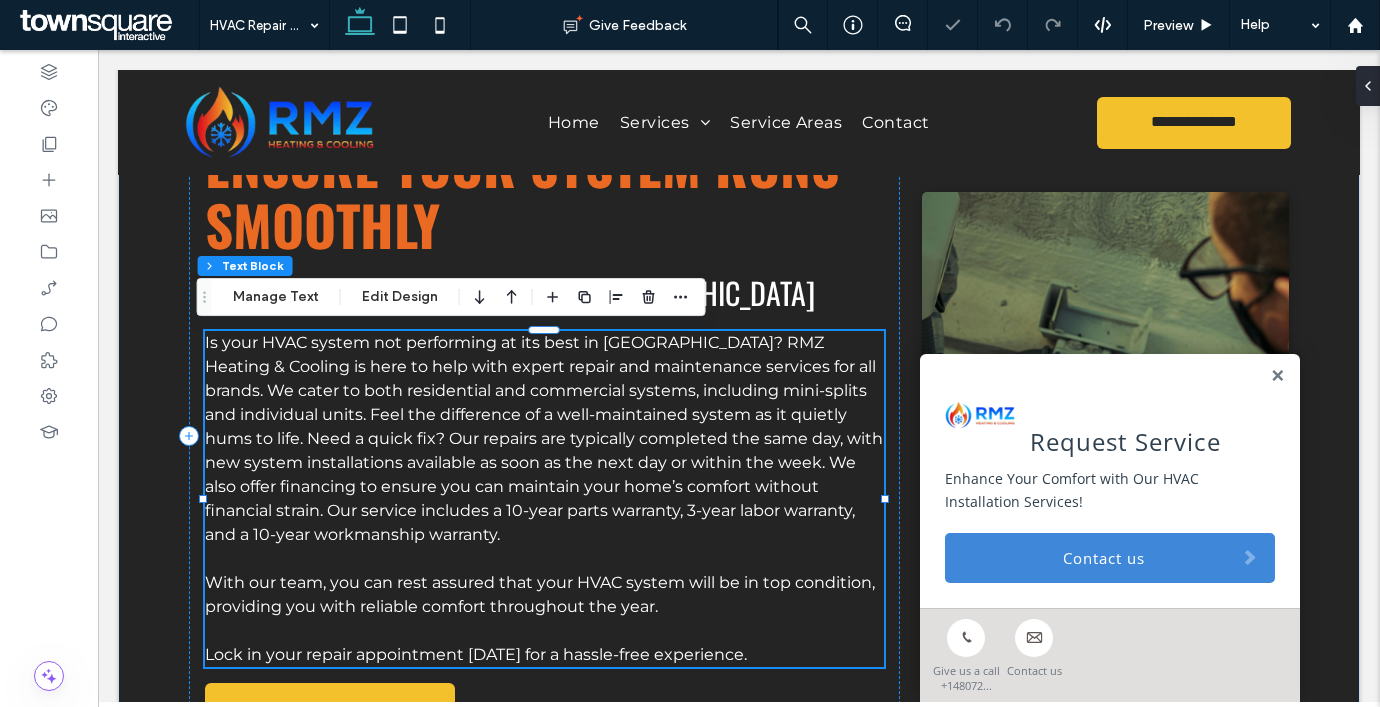 click on "Is your HVAC system not performing at its best in [GEOGRAPHIC_DATA]? RMZ Heating & Cooling is here to help with expert repair and maintenance services for all brands. We cater to both residential and commercial systems, including mini-splits and individual units. Feel the difference of a well-maintained system as it quietly hums to life. Need a quick fix? Our repairs are typically completed the same day, with new system installations available as soon as the next day or within the week. We also offer financing to ensure you can maintain your home’s comfort without financial strain. Our service includes a 10-year parts warranty, 3-year labor warranty, and a 10-year workmanship warranty. With our team, you can rest assured that your HVAC system will be in top condition, providing you with reliable comfort throughout the year. Lock in your repair appointment [DATE] for a hassle-free experience." at bounding box center (544, 499) 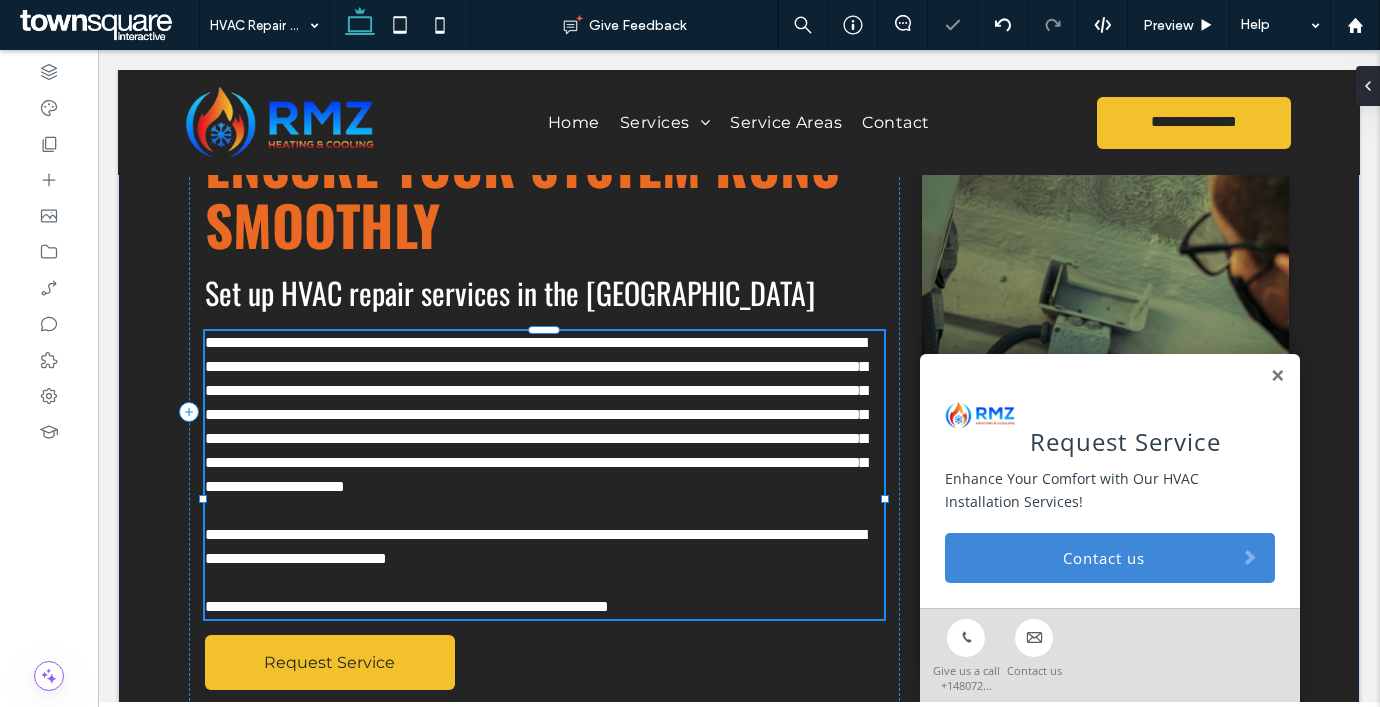 type on "**********" 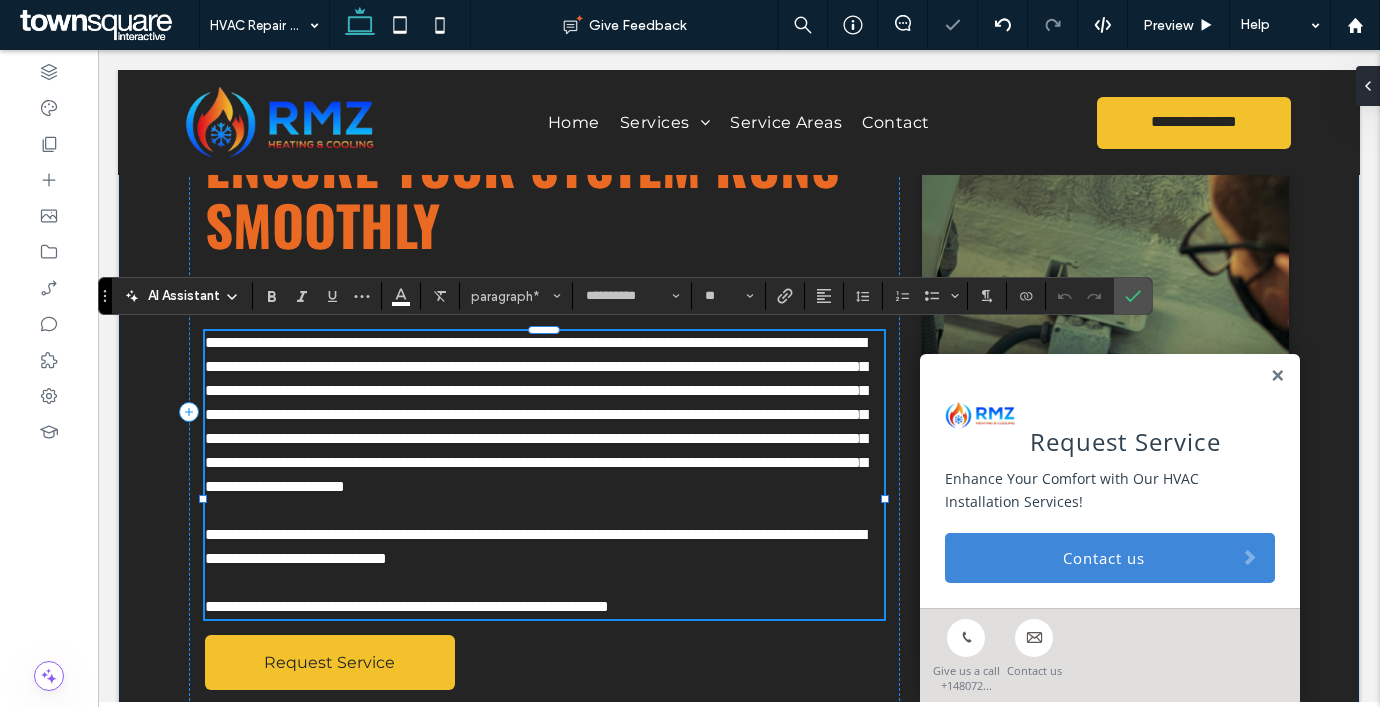 click on "**********" at bounding box center (544, 415) 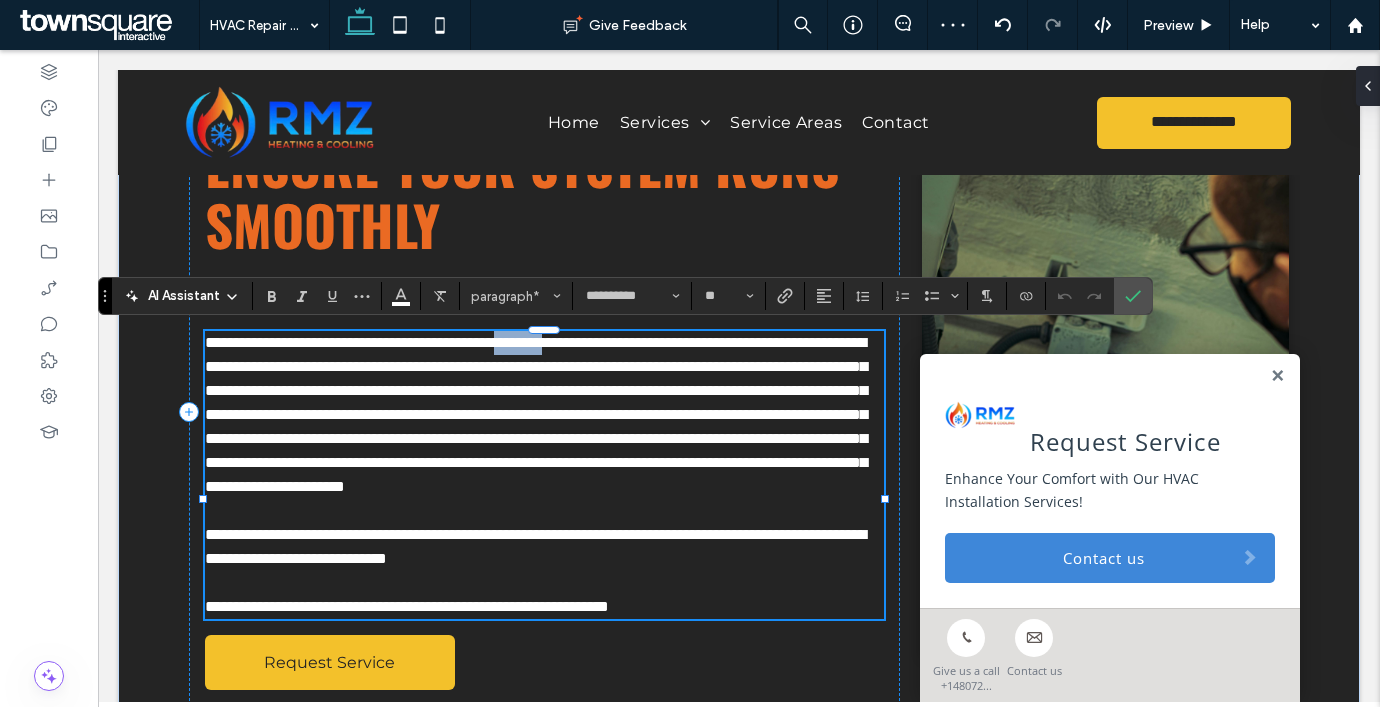 drag, startPoint x: 651, startPoint y: 341, endPoint x: 575, endPoint y: 350, distance: 76.53104 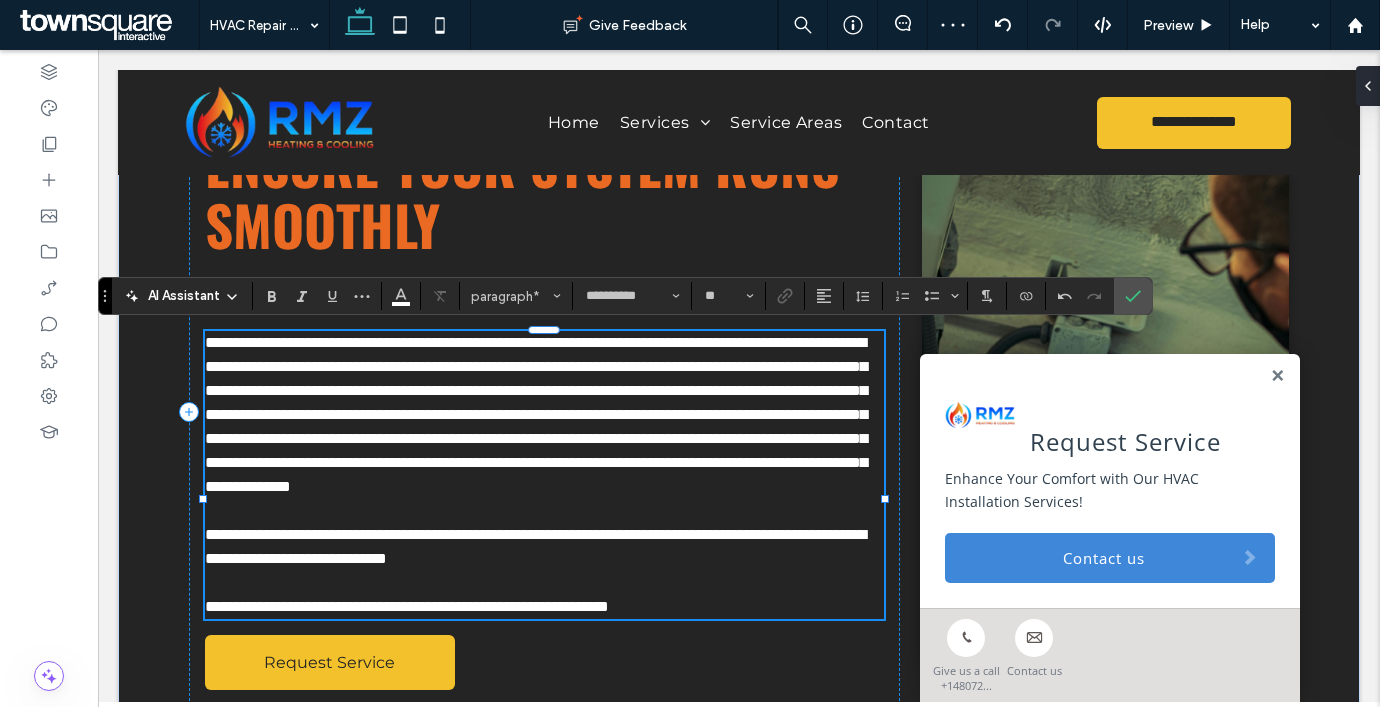 type 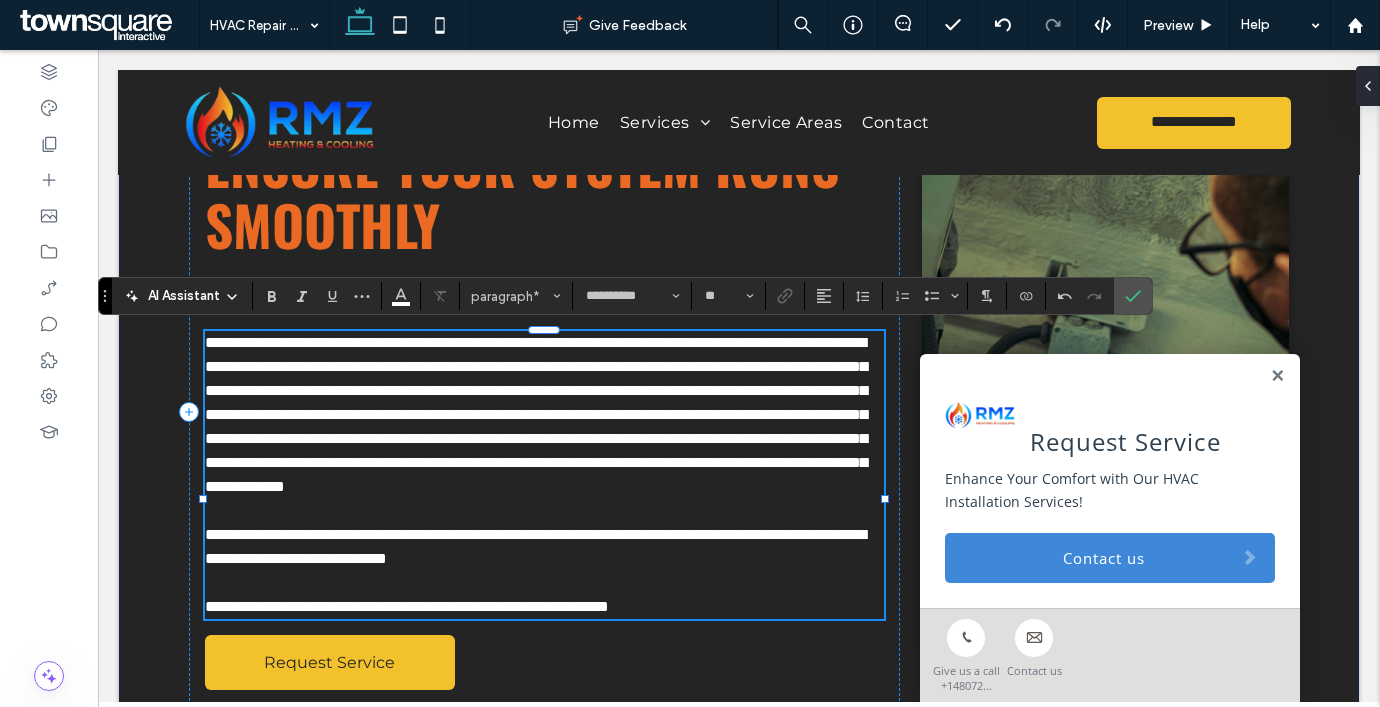 click on "**********" at bounding box center (536, 414) 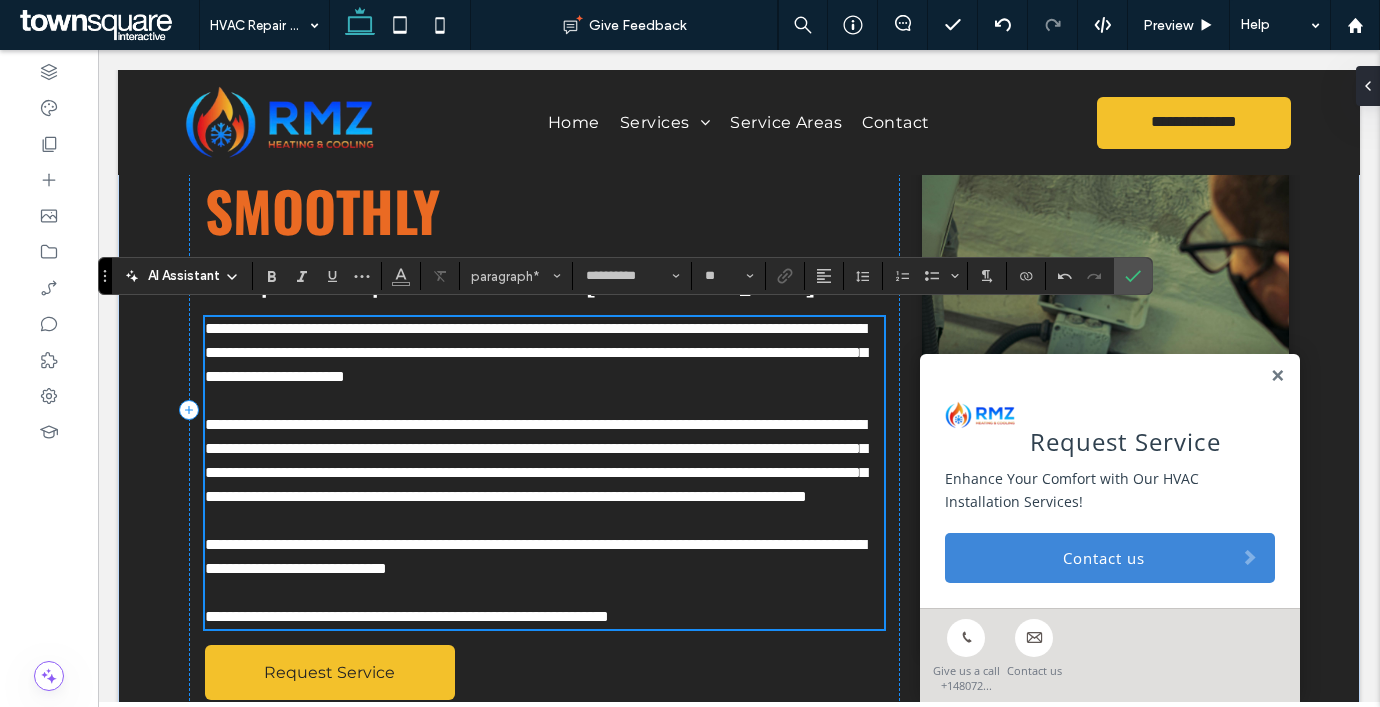 scroll, scrollTop: 131, scrollLeft: 0, axis: vertical 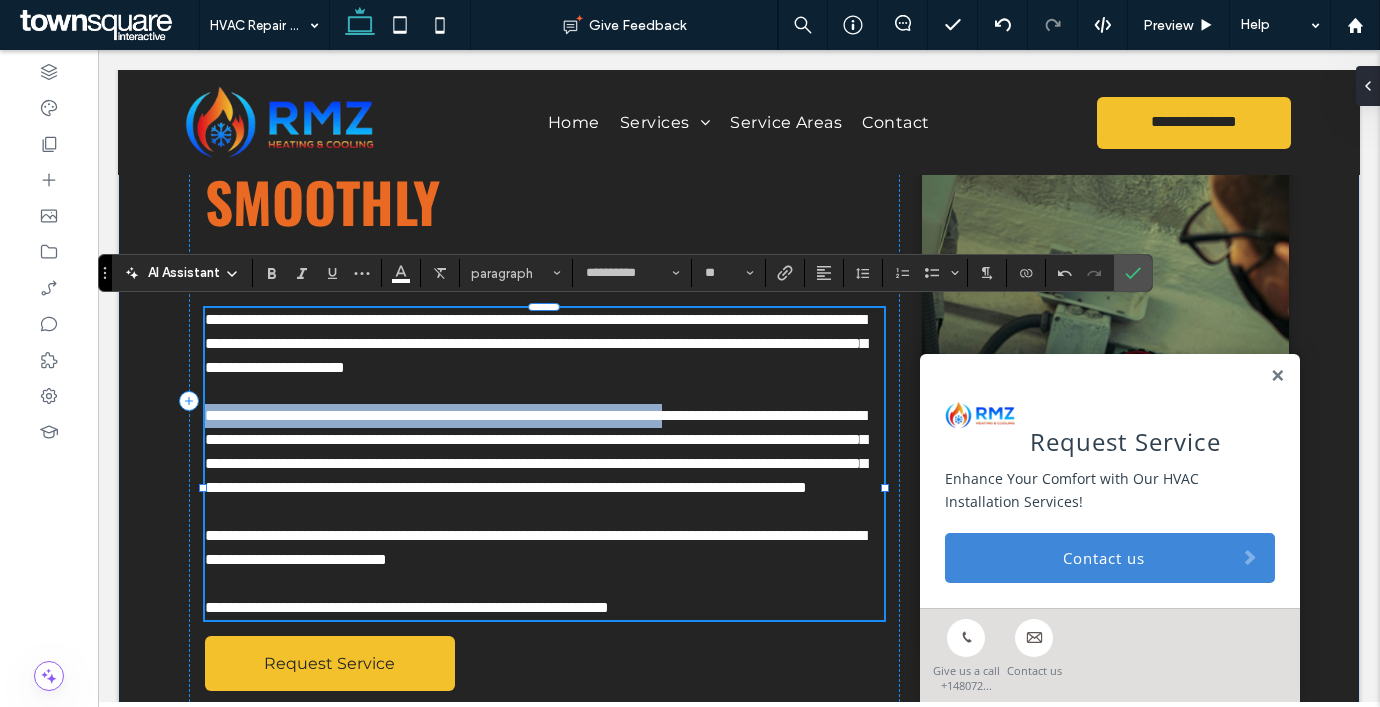 click on "**********" at bounding box center [536, 451] 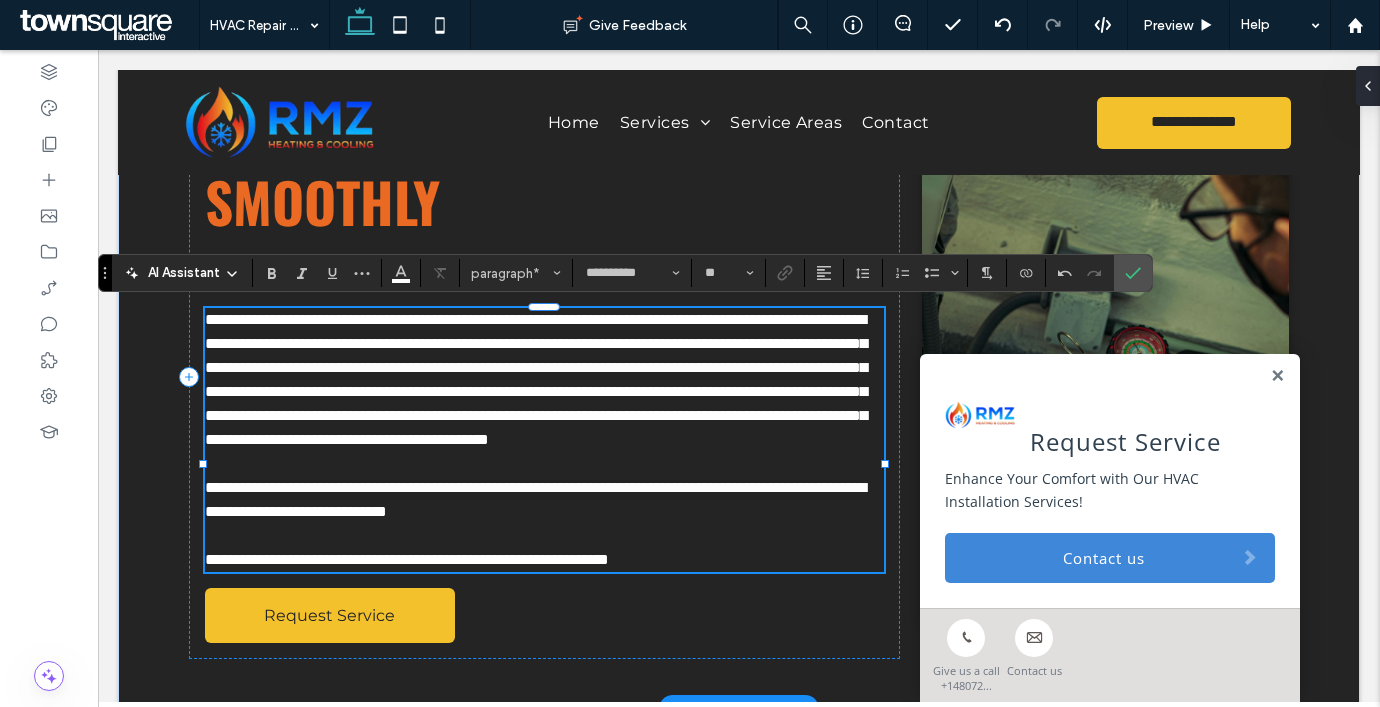 click on "**********" at bounding box center [536, 379] 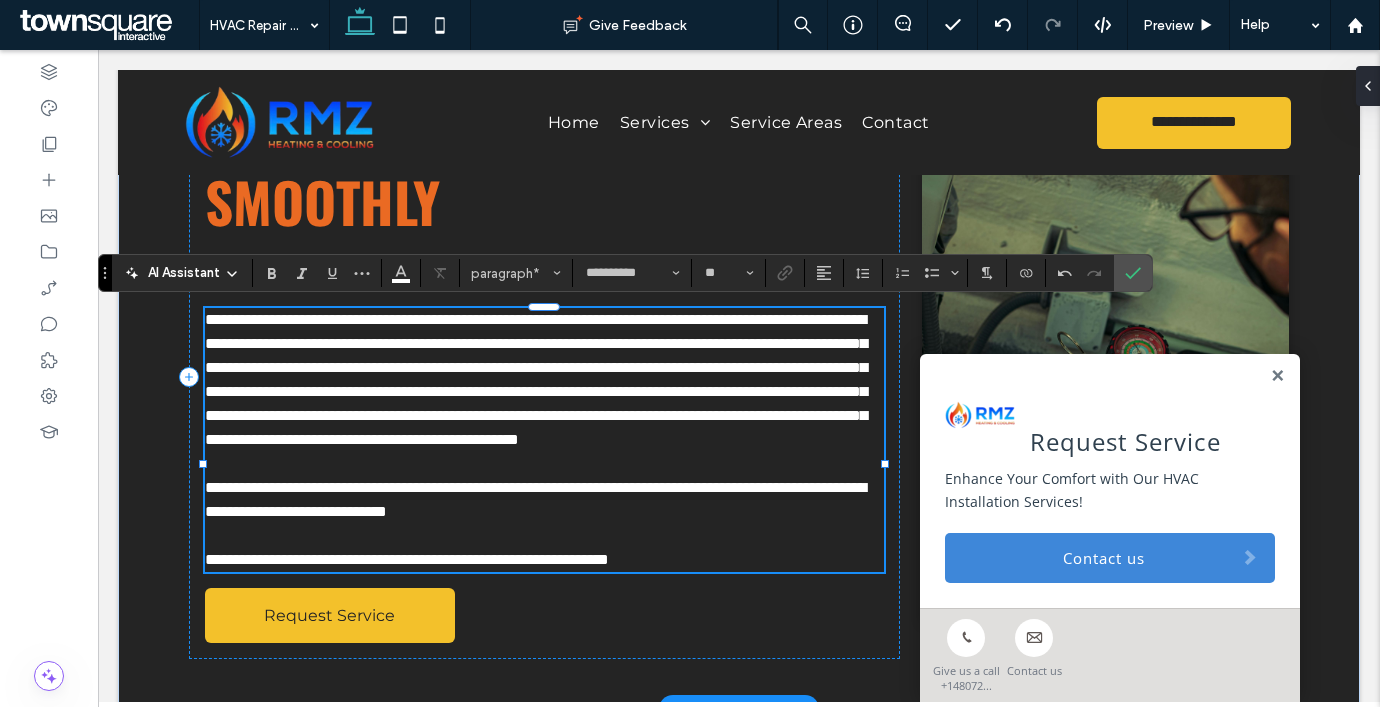 click on "**********" at bounding box center [536, 379] 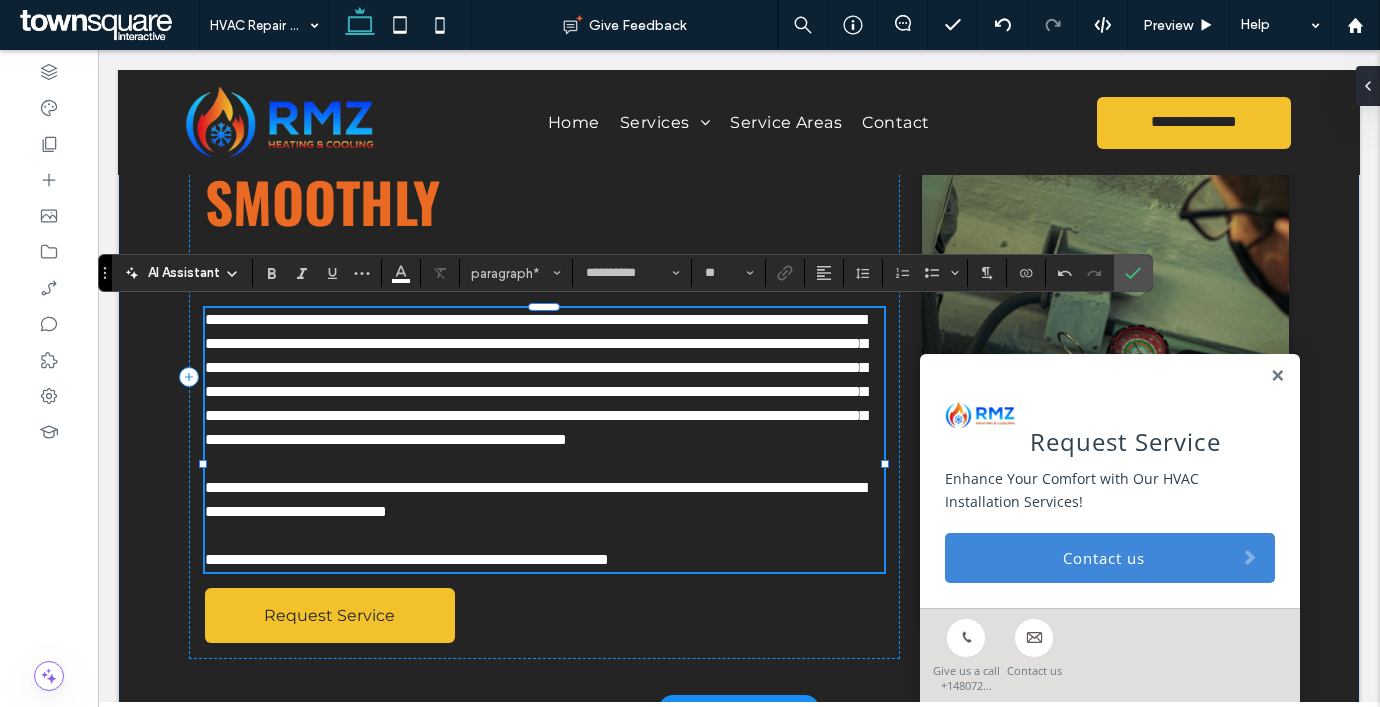 click on "**********" at bounding box center [407, 559] 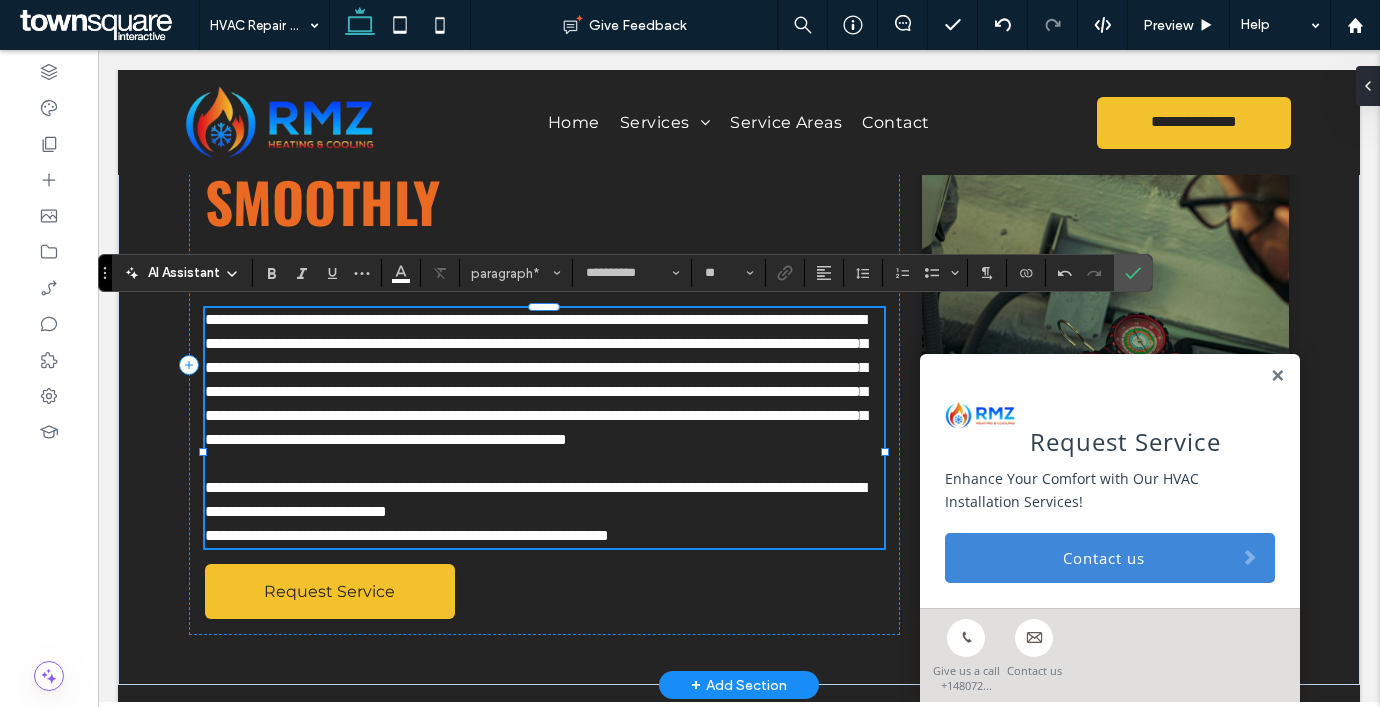 click on "**********" at bounding box center (407, 535) 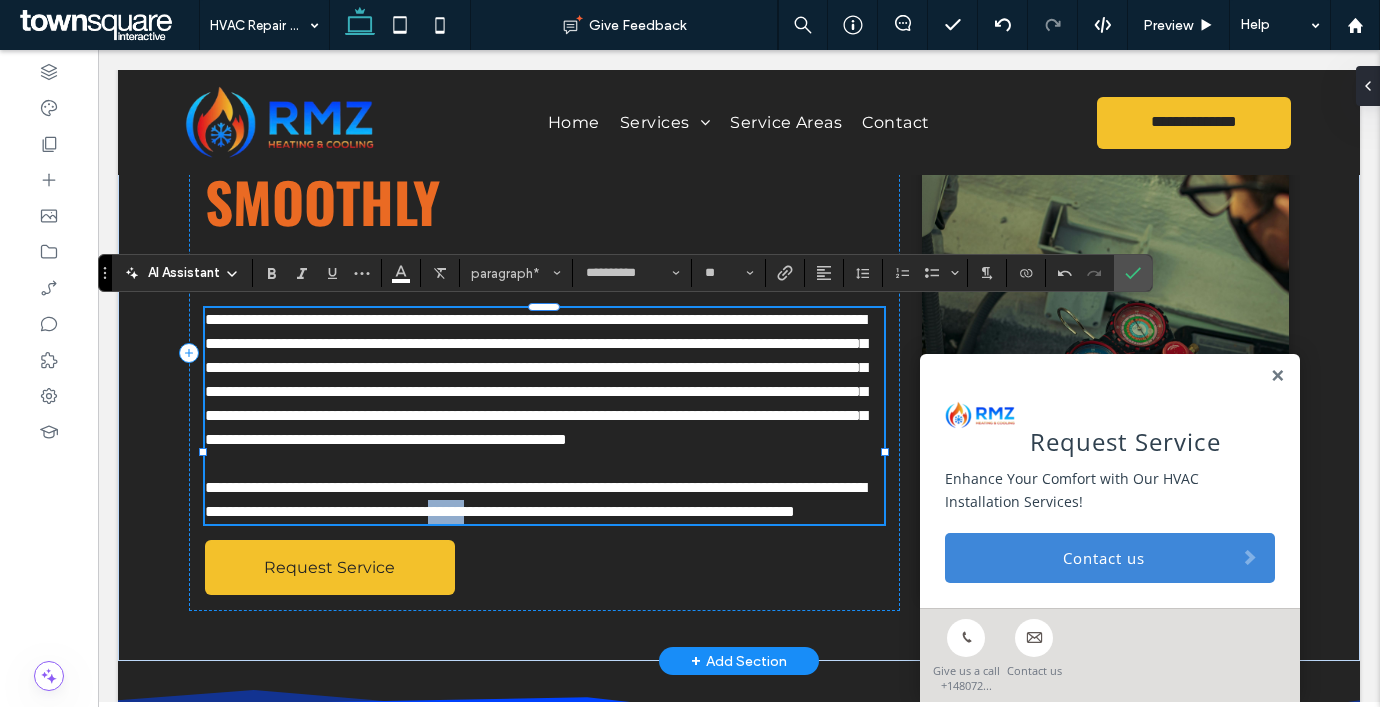 drag, startPoint x: 751, startPoint y: 562, endPoint x: 701, endPoint y: 562, distance: 50 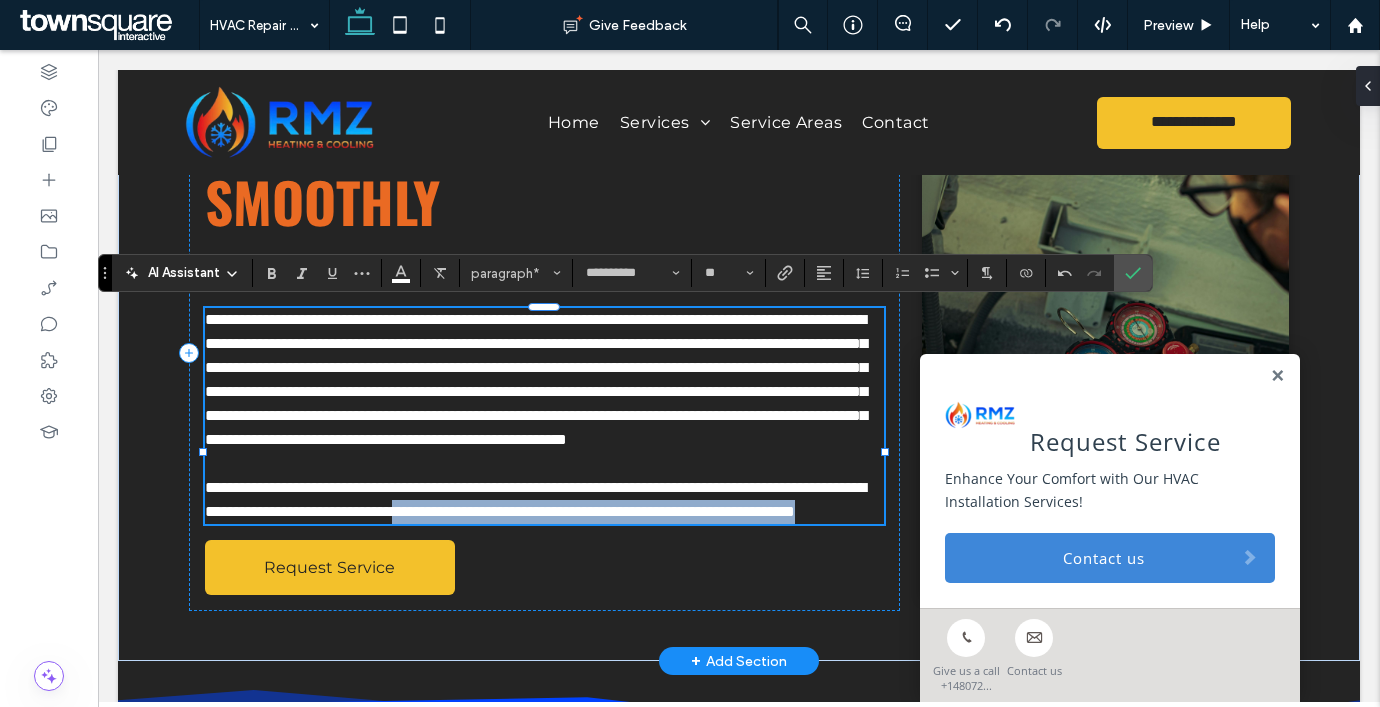 drag, startPoint x: 678, startPoint y: 582, endPoint x: 652, endPoint y: 555, distance: 37.48333 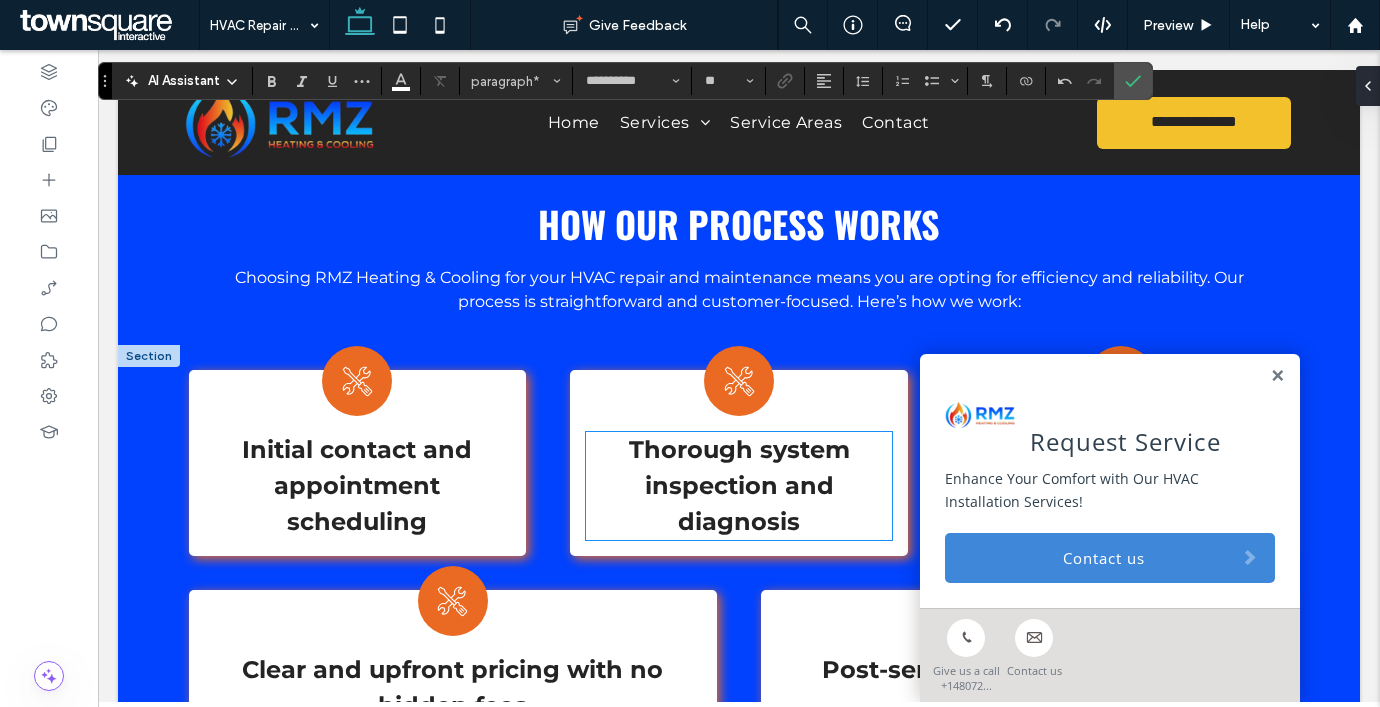 scroll, scrollTop: 807, scrollLeft: 0, axis: vertical 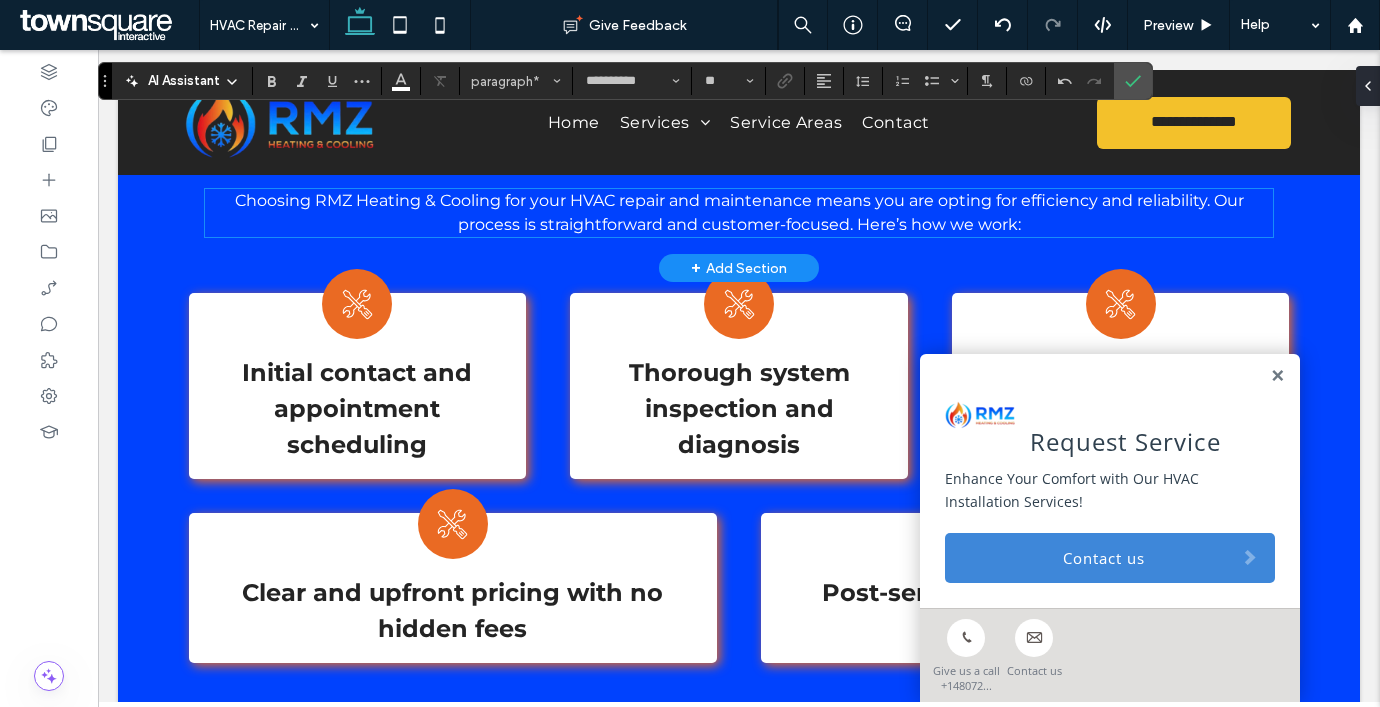 click on "Choosing RMZ Heating & Cooling for your HVAC repair and maintenance means you are opting for efficiency and reliability. Our process is straightforward and customer-focused. Here’s how we work:" at bounding box center (739, 212) 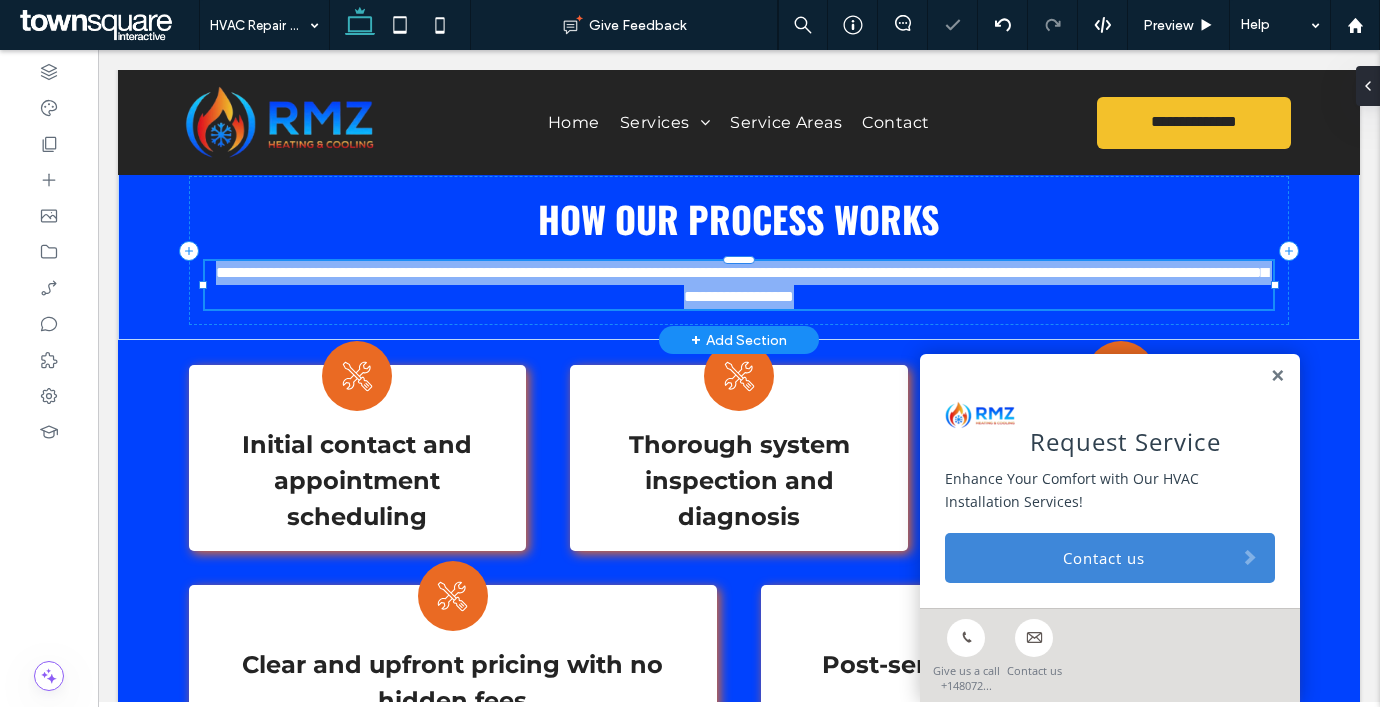 type on "**********" 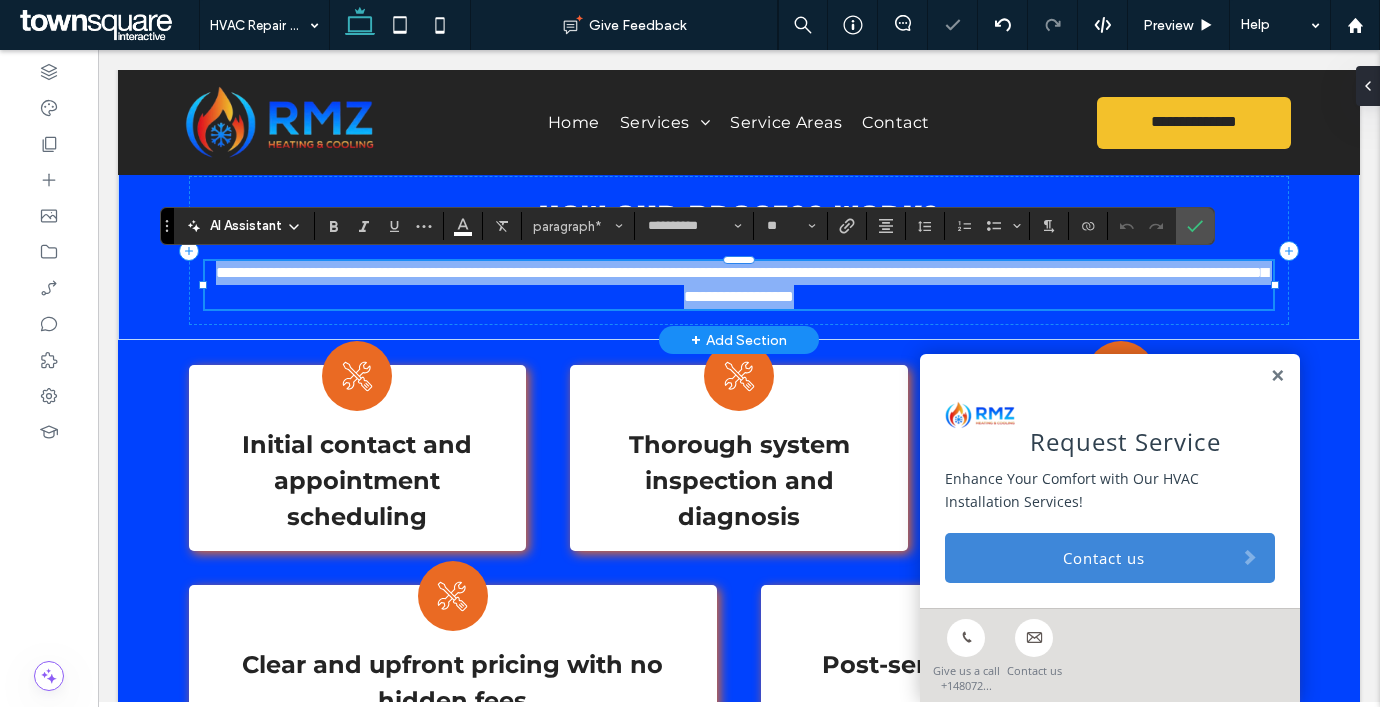 click on "**********" at bounding box center (742, 284) 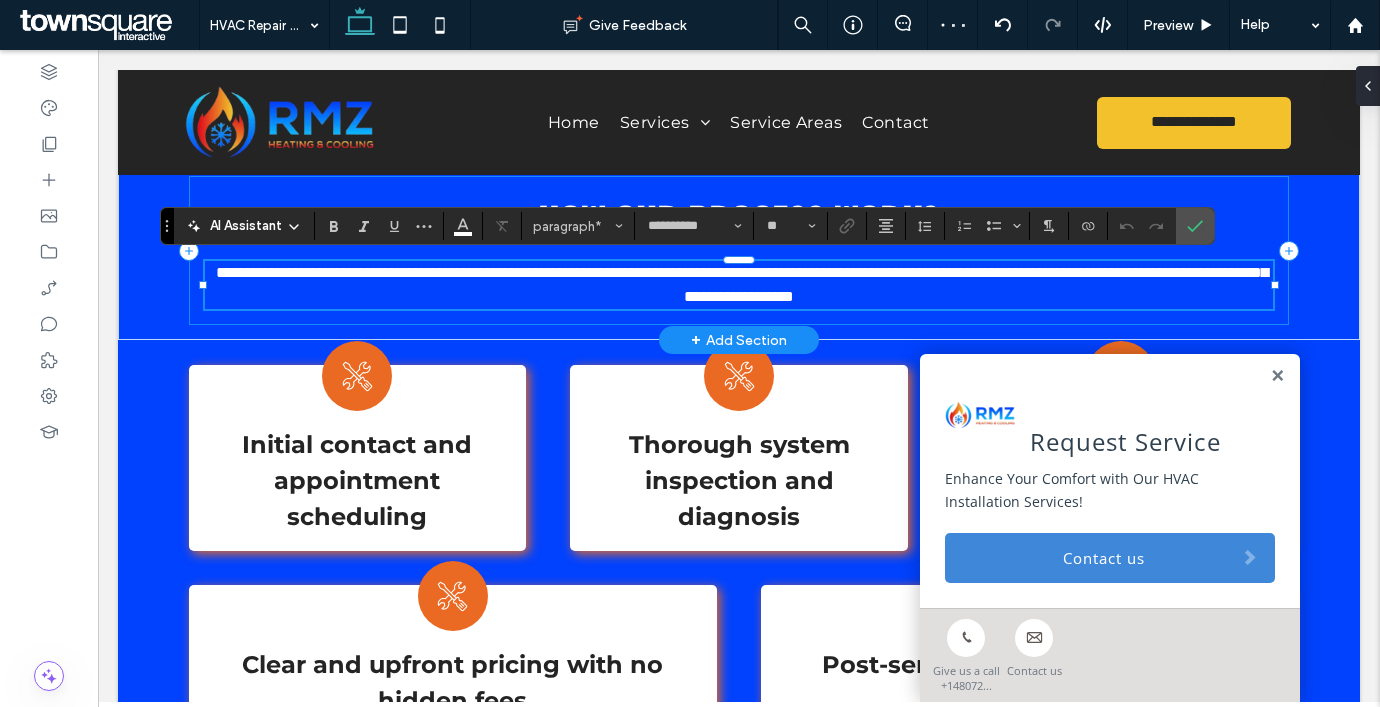 type 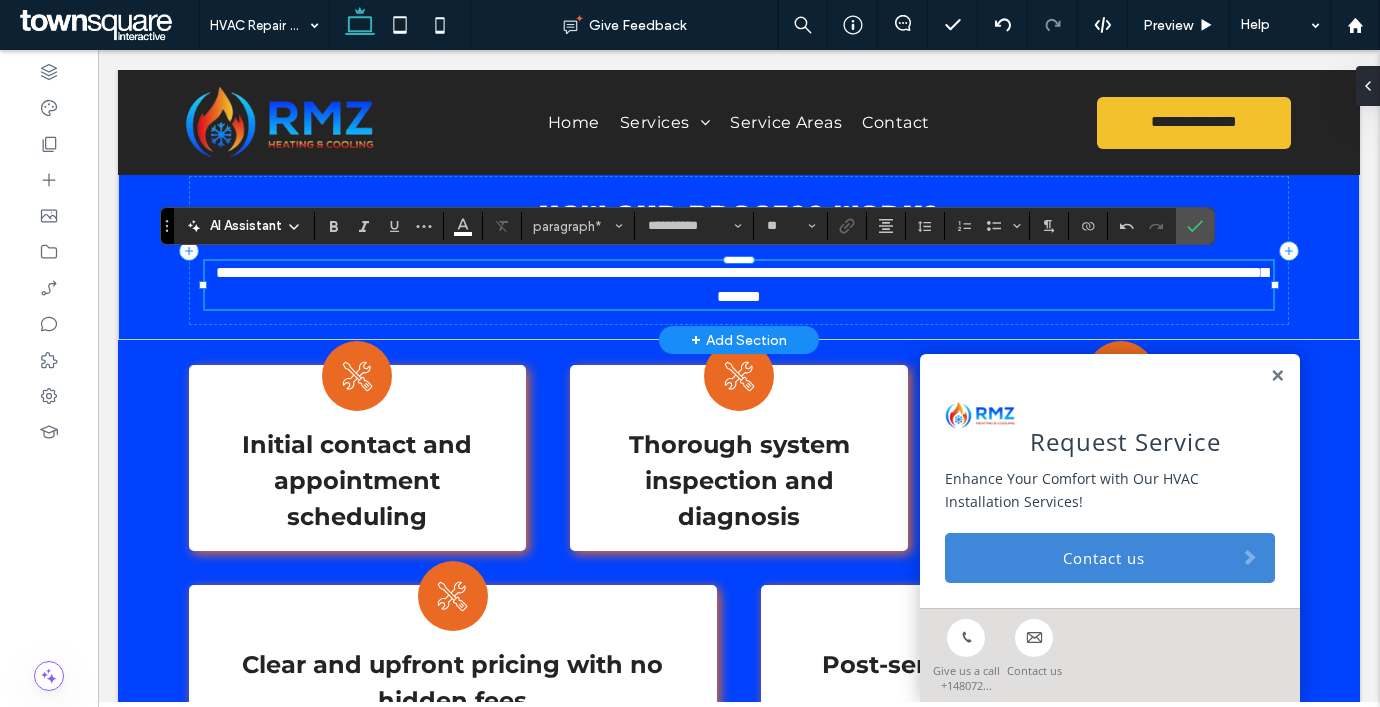 click on "**********" at bounding box center (742, 284) 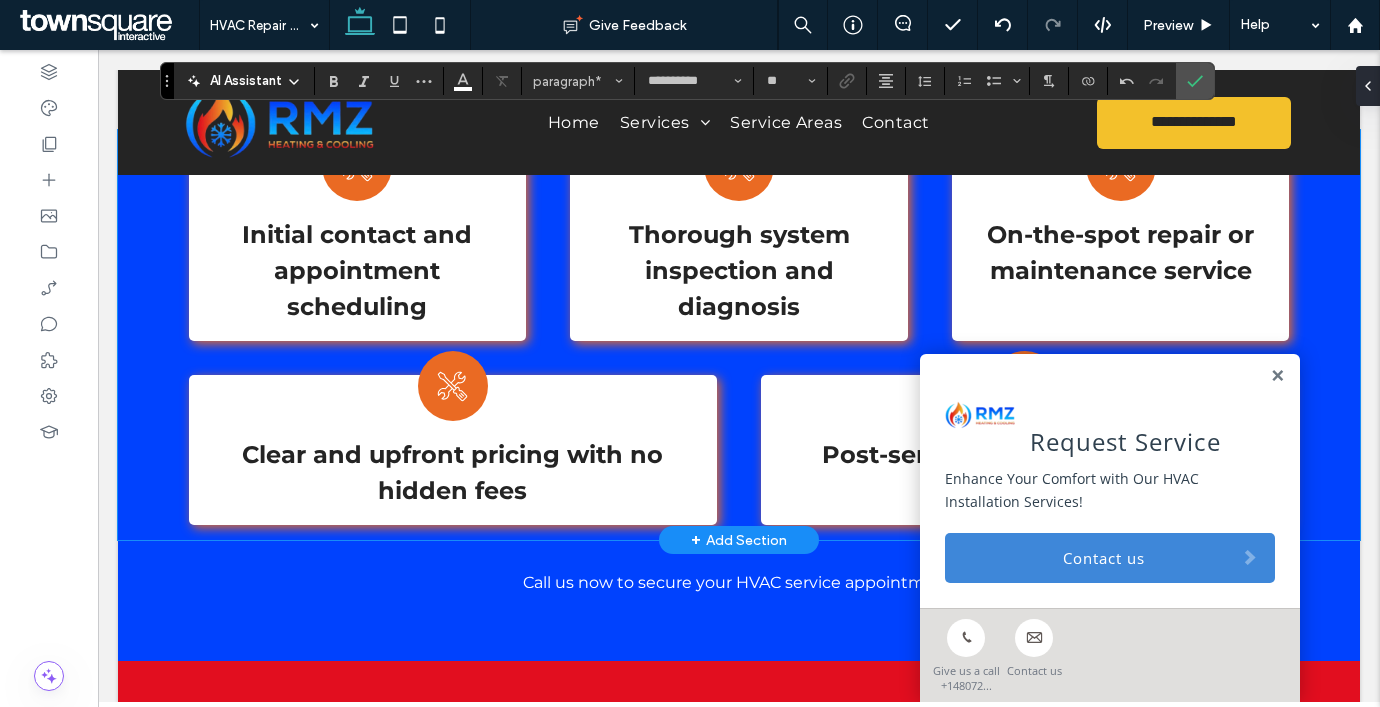 scroll, scrollTop: 776, scrollLeft: 0, axis: vertical 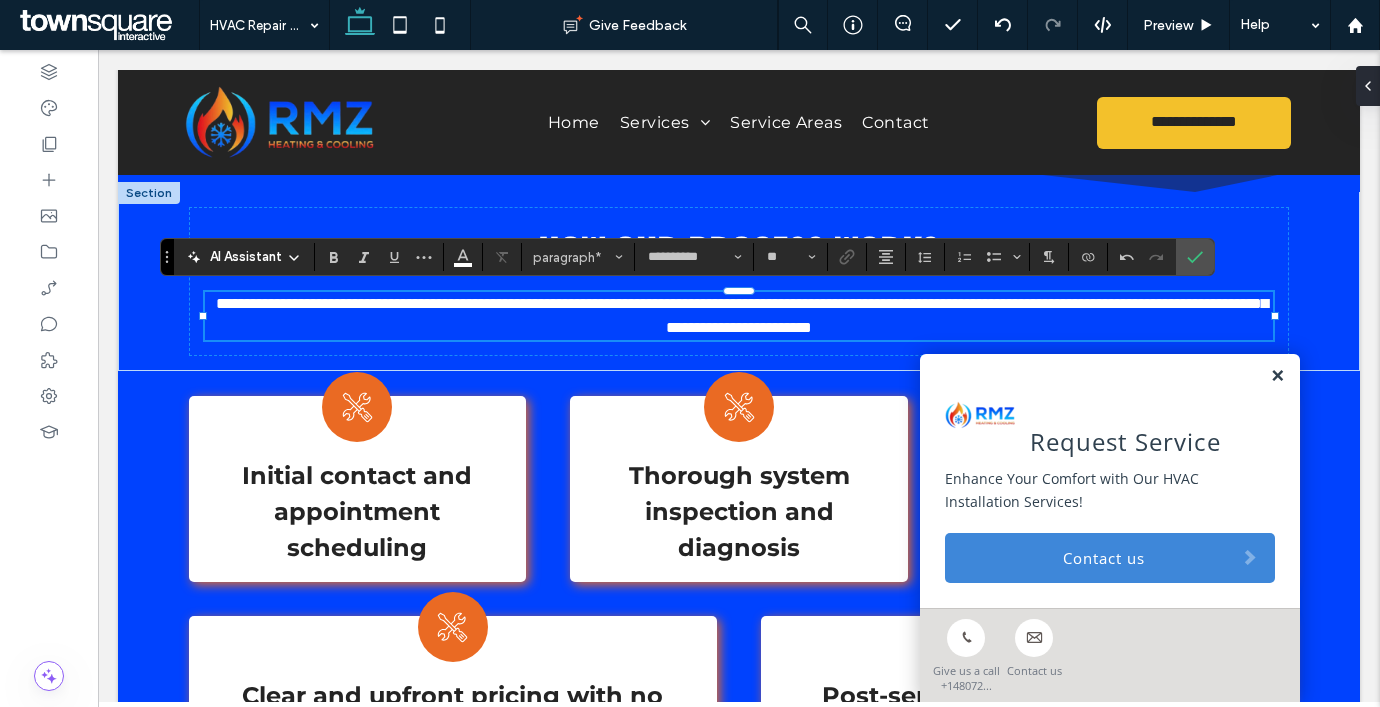 click at bounding box center (1277, 376) 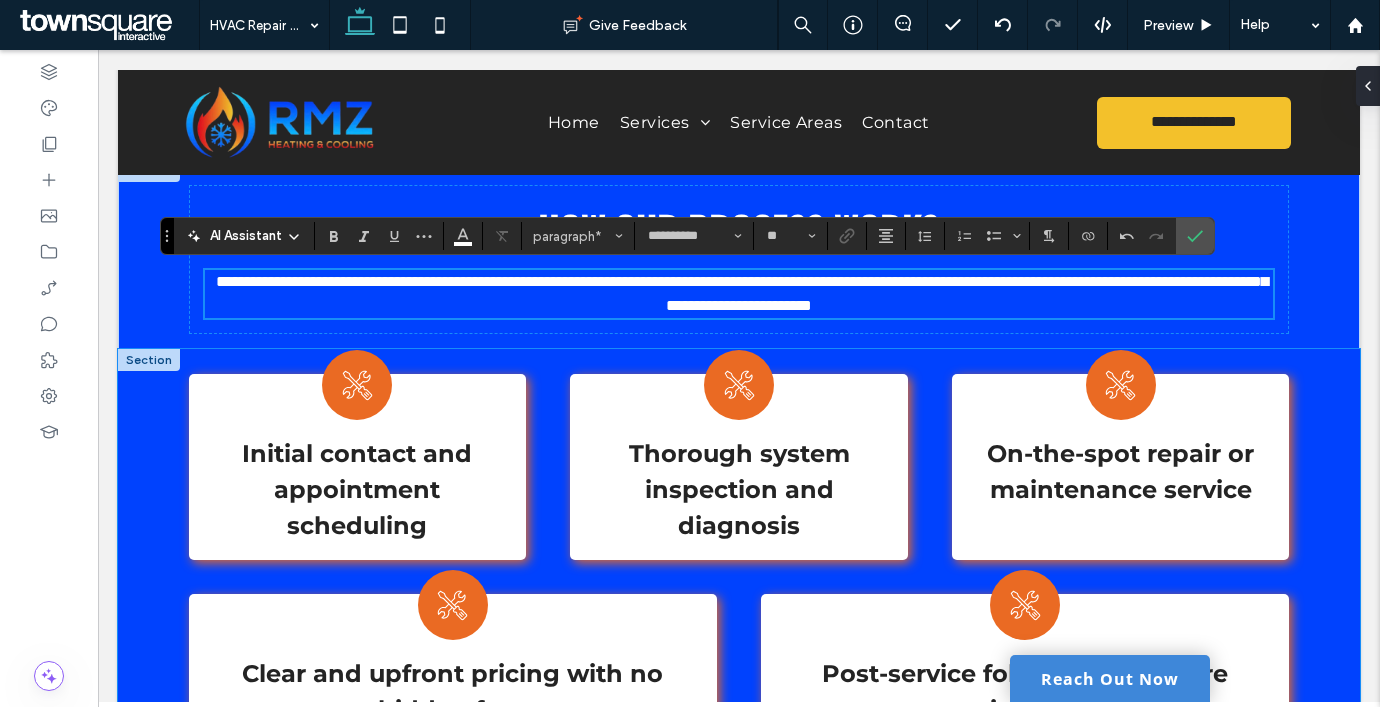 scroll, scrollTop: 797, scrollLeft: 0, axis: vertical 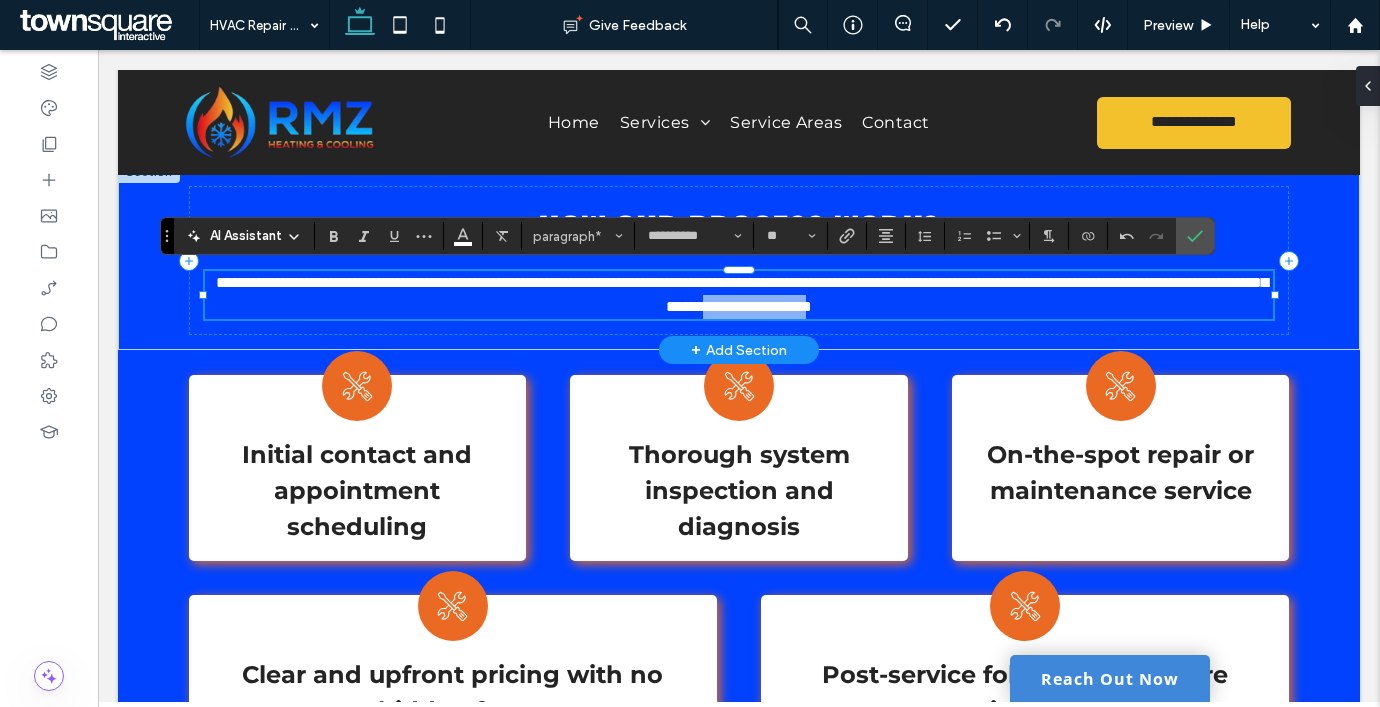 drag, startPoint x: 1010, startPoint y: 307, endPoint x: 861, endPoint y: 306, distance: 149.00336 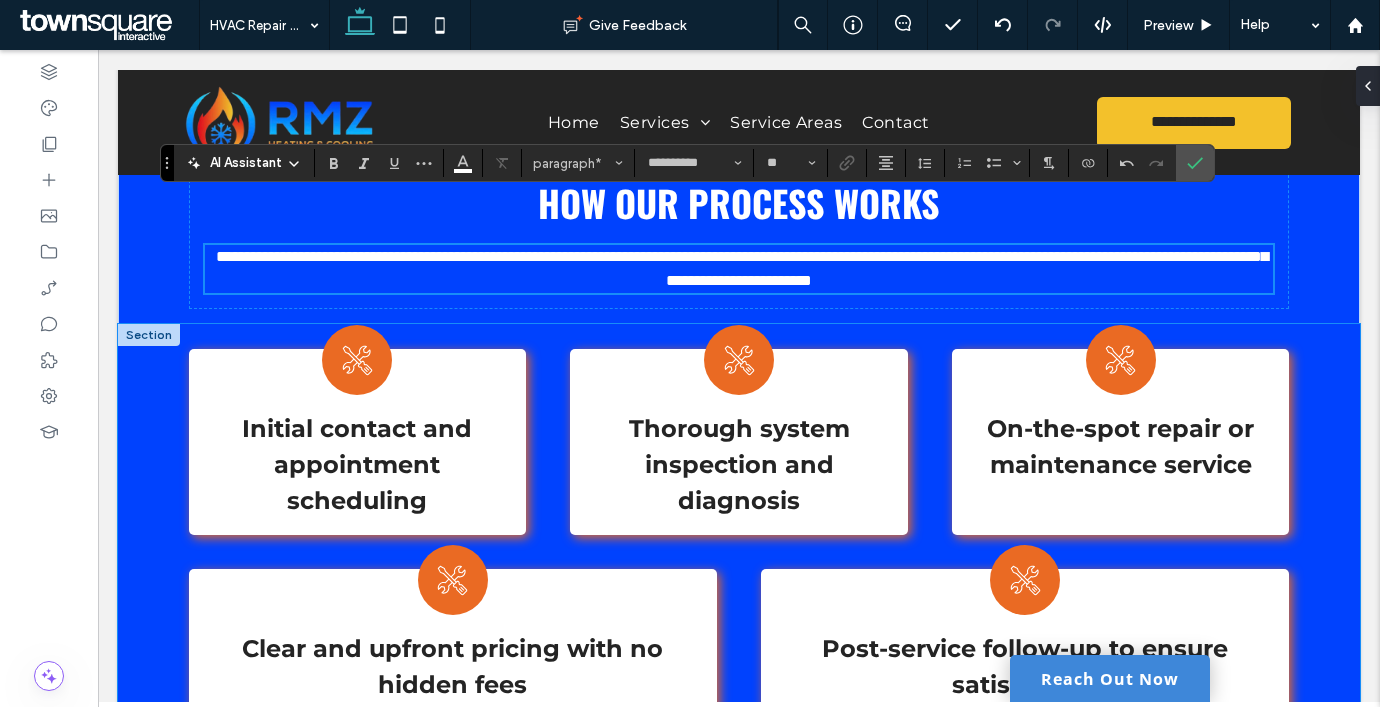 scroll, scrollTop: 874, scrollLeft: 0, axis: vertical 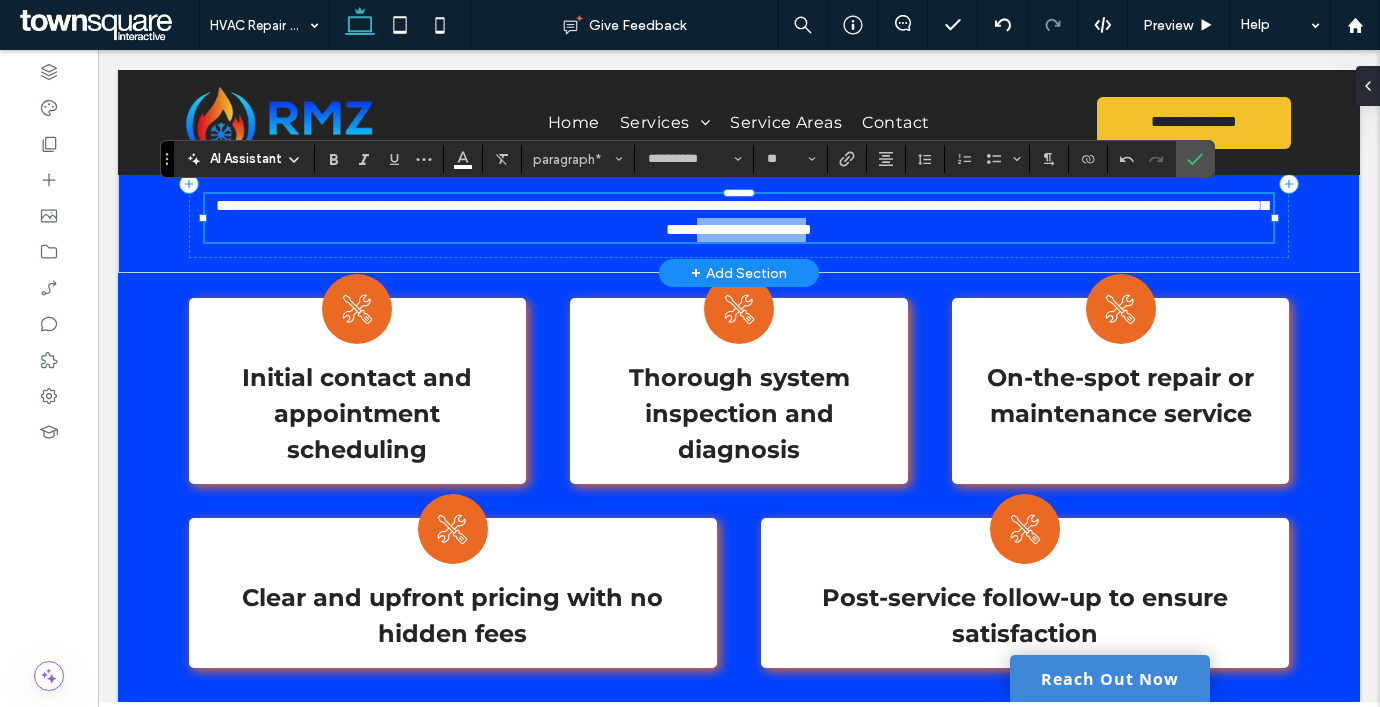 drag, startPoint x: 1009, startPoint y: 229, endPoint x: 853, endPoint y: 228, distance: 156.0032 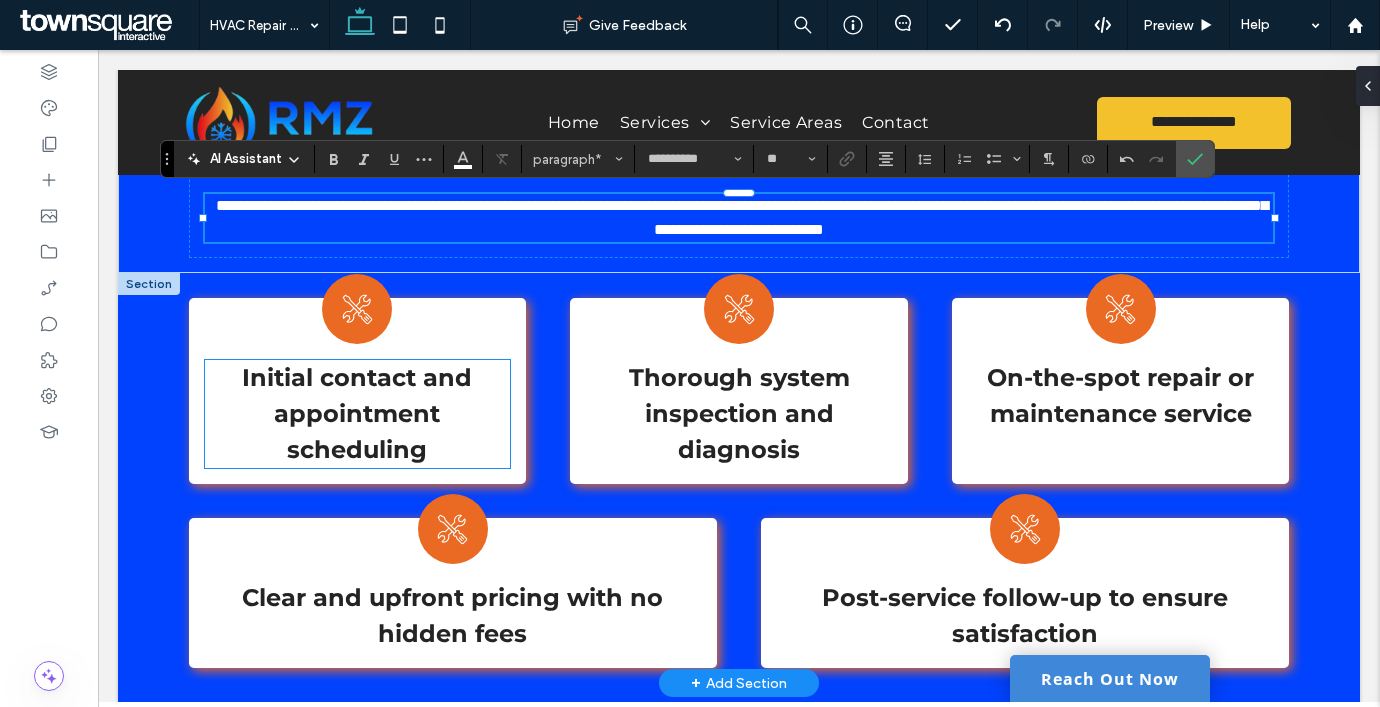click on "Initial contact and appointment scheduling" at bounding box center [357, 413] 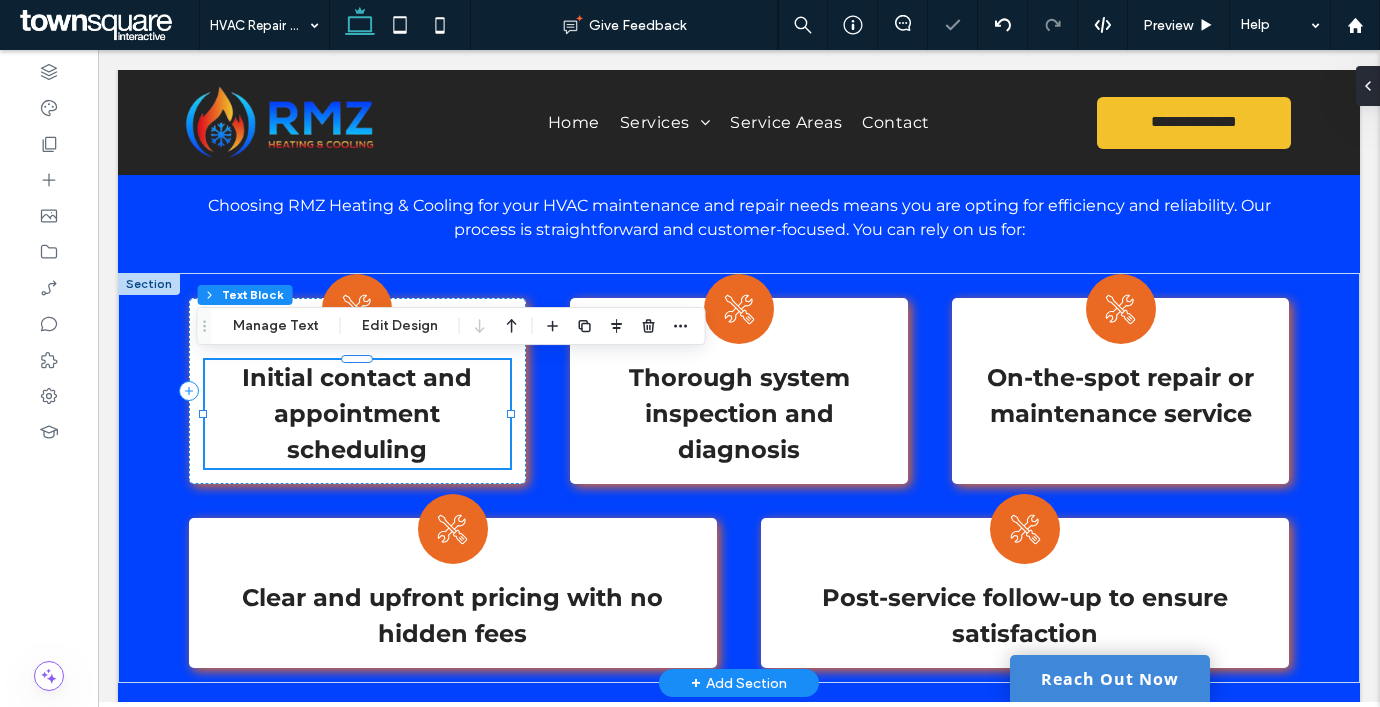 click on "Initial contact and appointment scheduling" at bounding box center (357, 413) 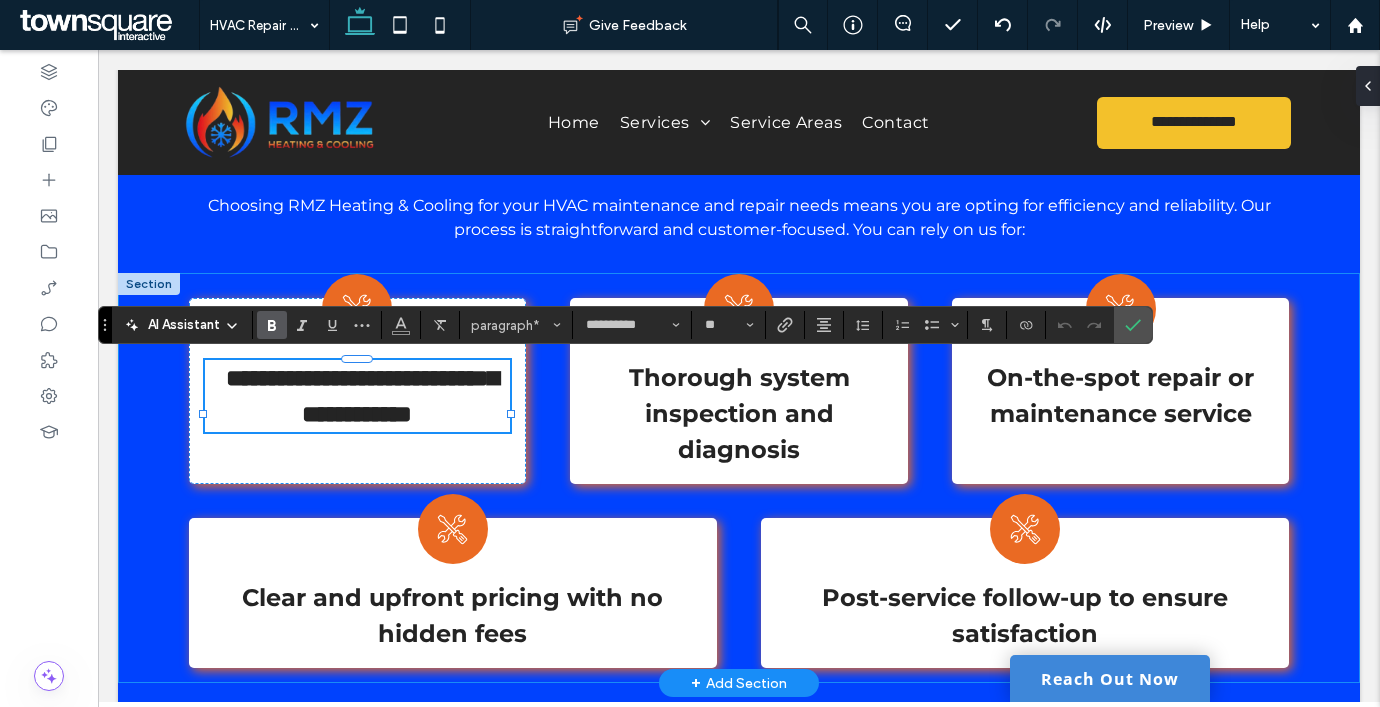 click on "**********" at bounding box center (739, 478) 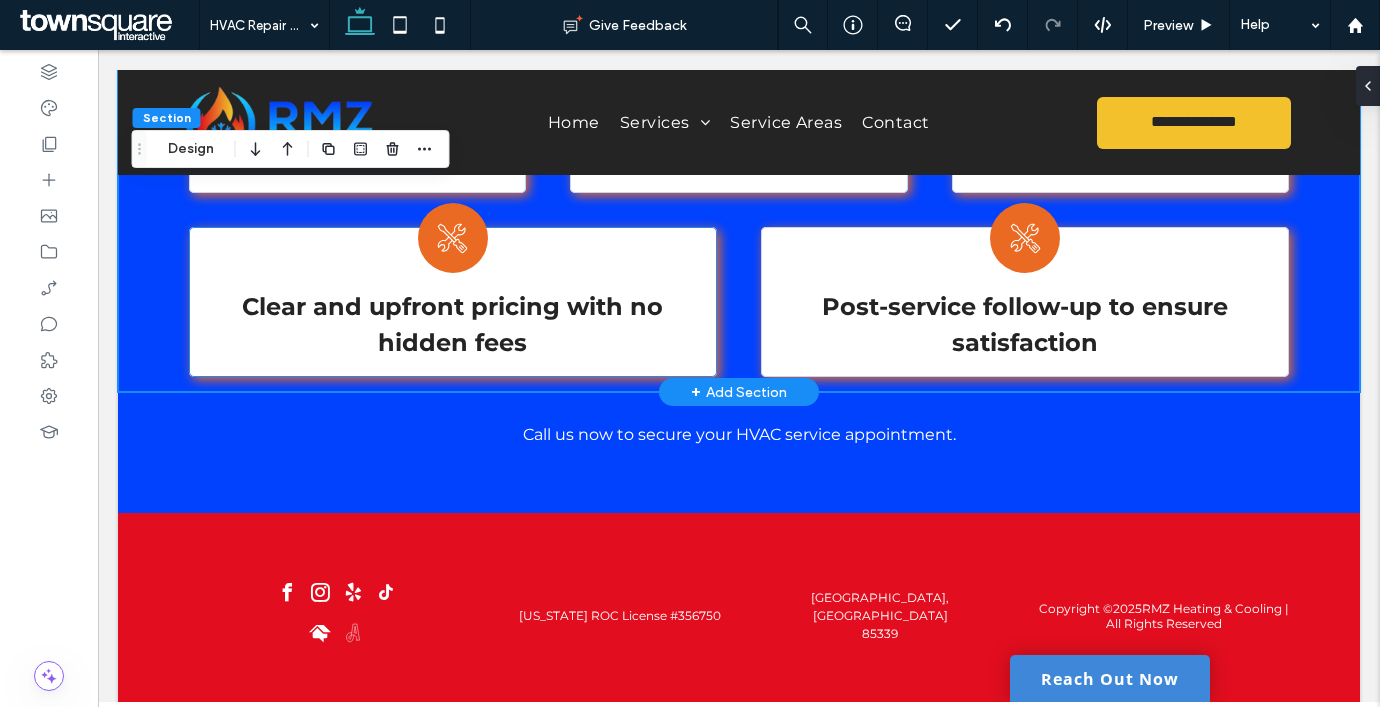 scroll, scrollTop: 1166, scrollLeft: 0, axis: vertical 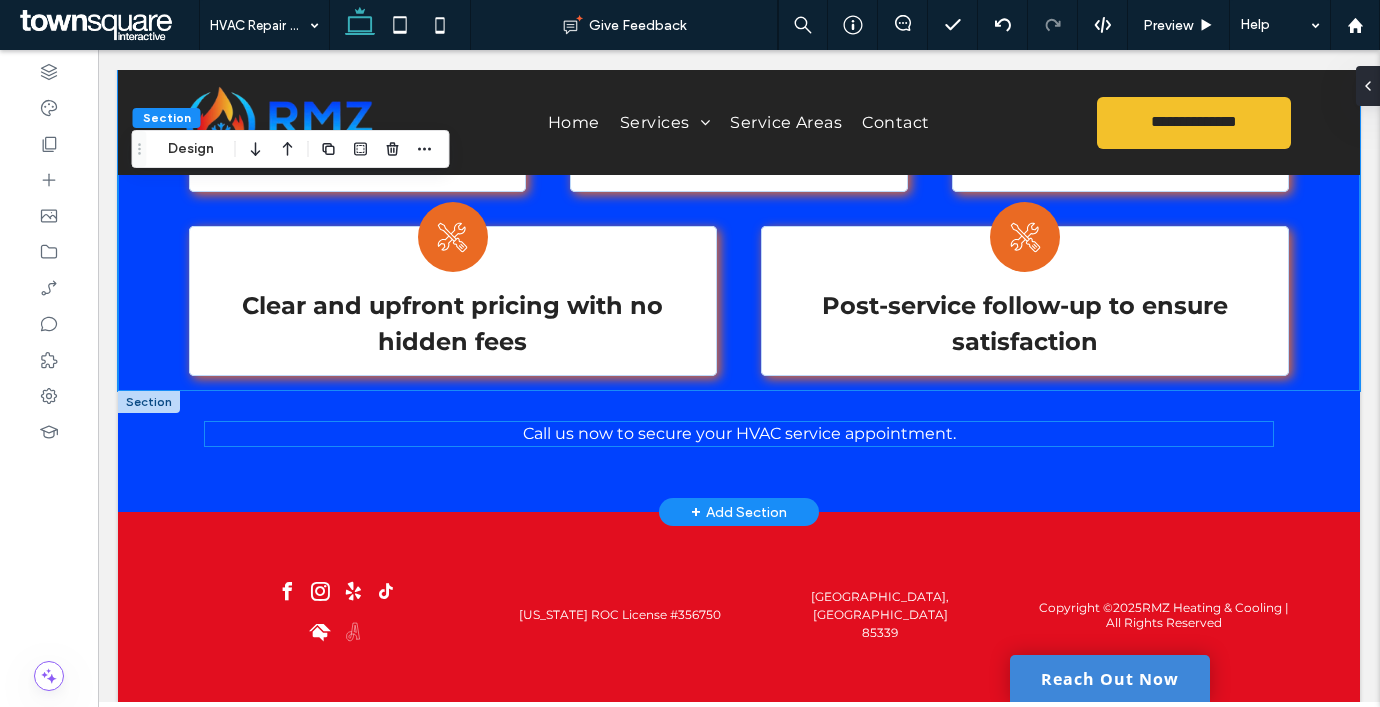 click on "Call us now to secure your HVAC service appointment." at bounding box center (739, 433) 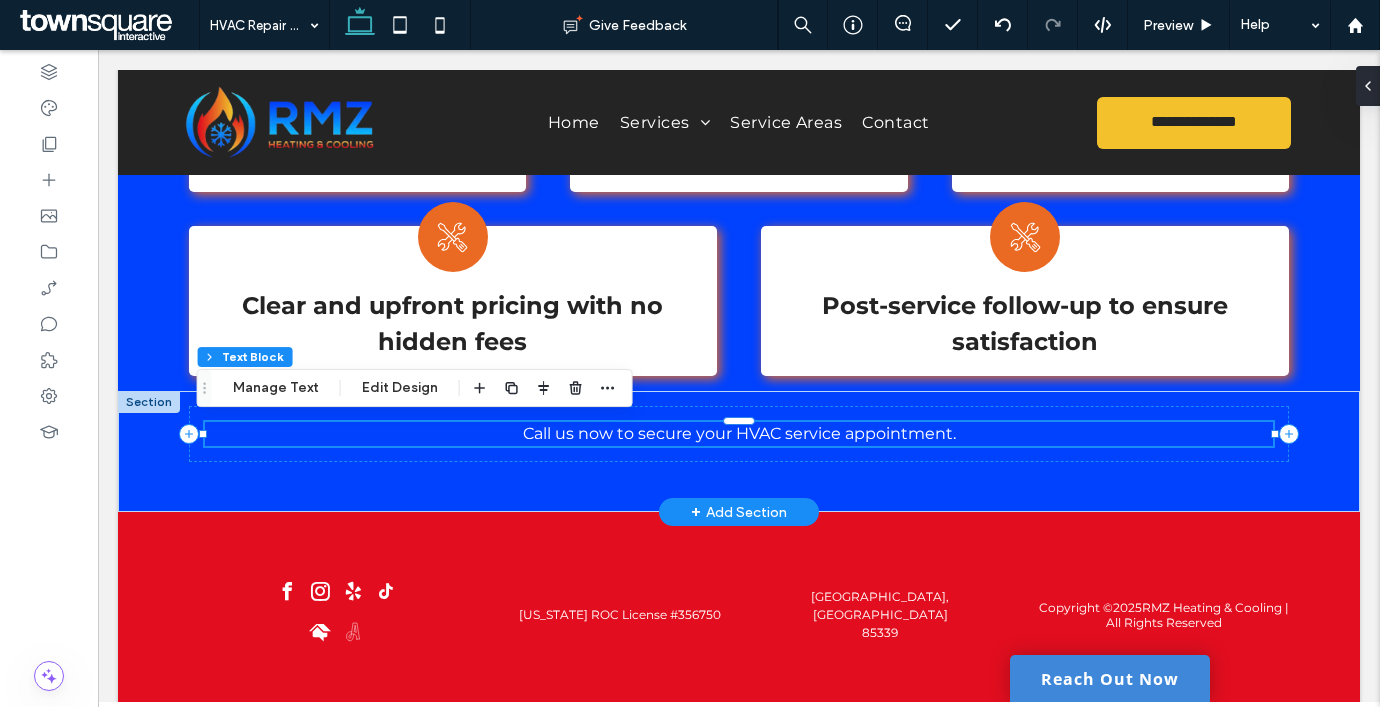 click on "Call us now to secure your HVAC service appointment." at bounding box center [739, 434] 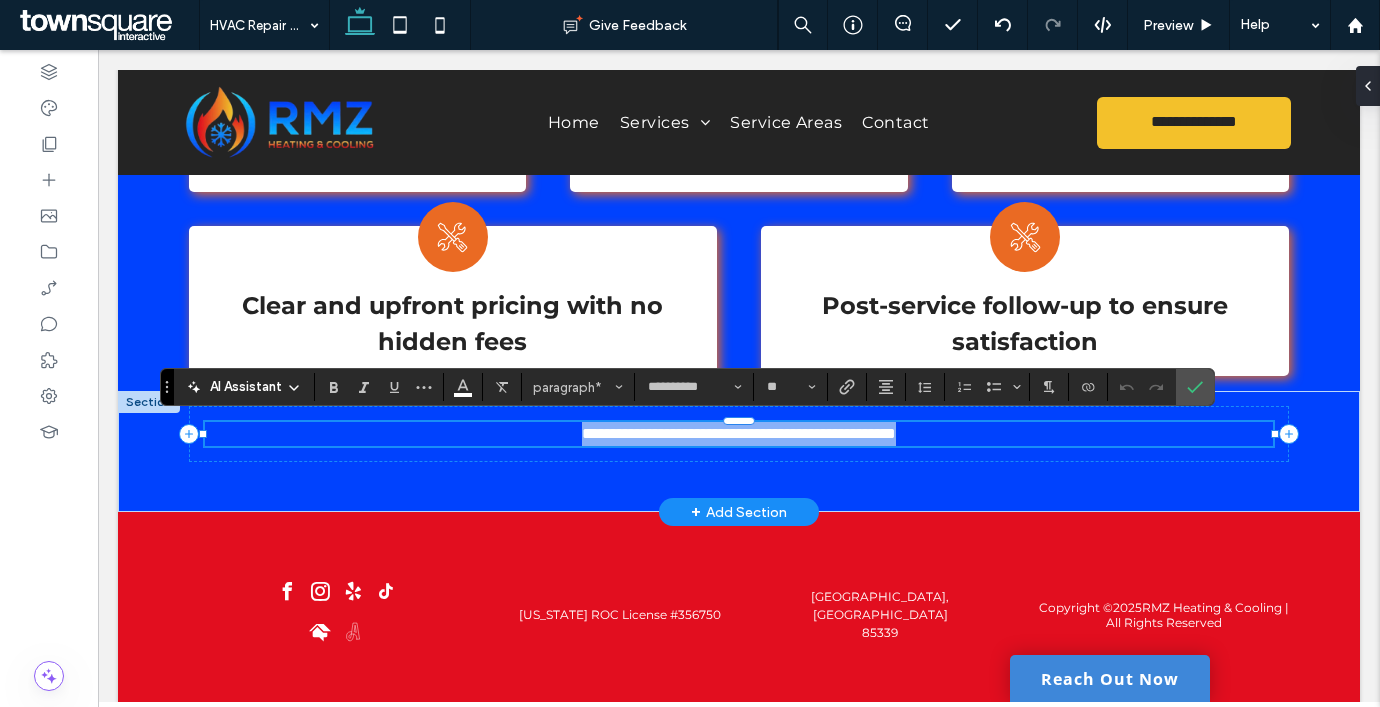 click on "**********" at bounding box center [739, 433] 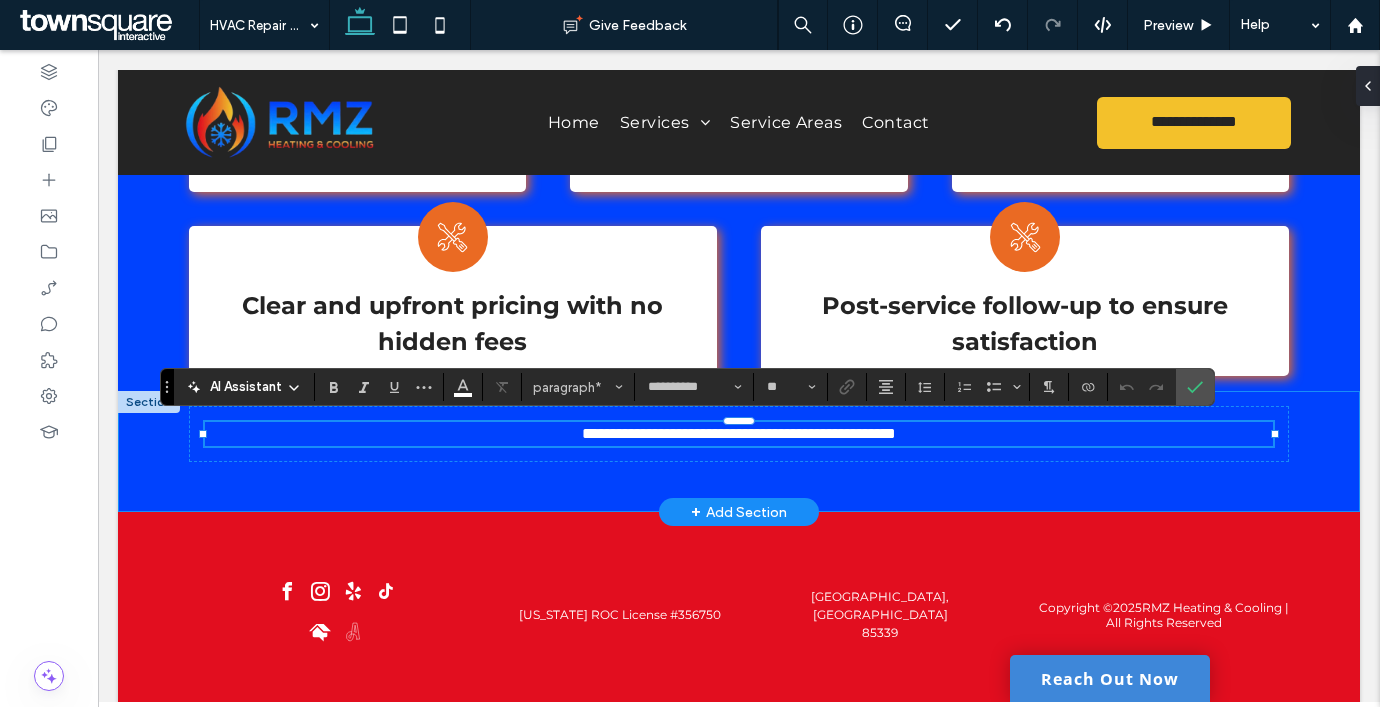 type 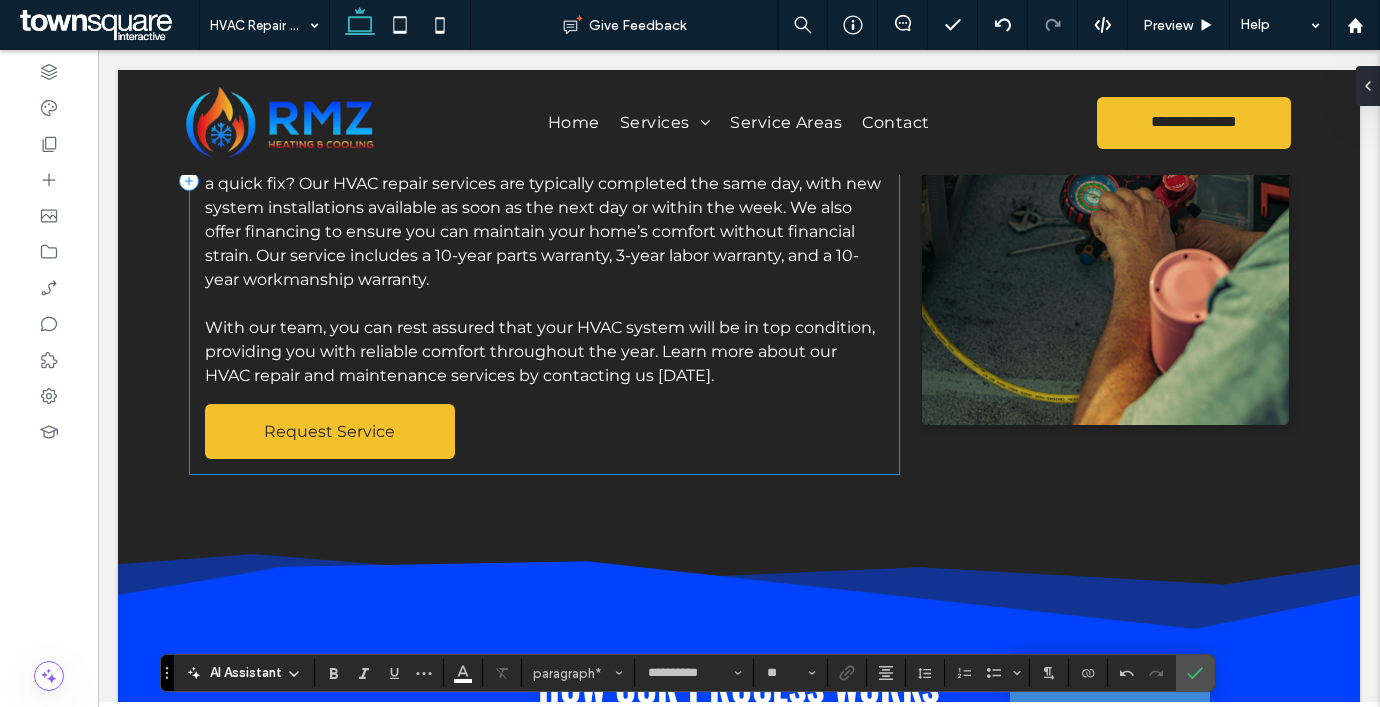 scroll, scrollTop: 225, scrollLeft: 0, axis: vertical 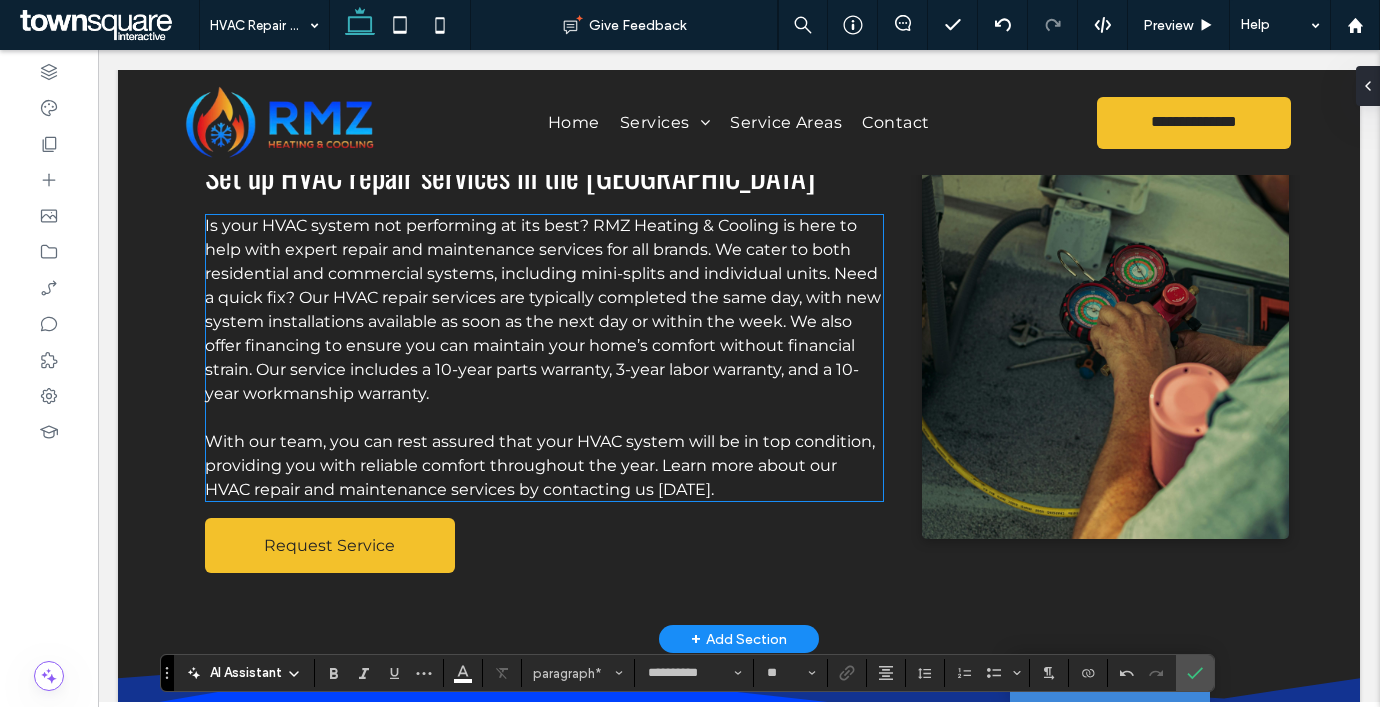 click on "Is your HVAC system not performing at its best? RMZ Heating & Cooling is here to help with expert repair and maintenance services for all brands. We cater to both residential and commercial systems, including mini-splits and individual units. Need a quick fix? Our HVAC repair services are typically completed the same day, with new system installations available as soon as the next day or within the week. We also offer financing to ensure you can maintain your home’s comfort without financial strain. Our service includes a 10-year parts warranty, 3-year labor warranty, and a 10-year workmanship warranty." at bounding box center (543, 309) 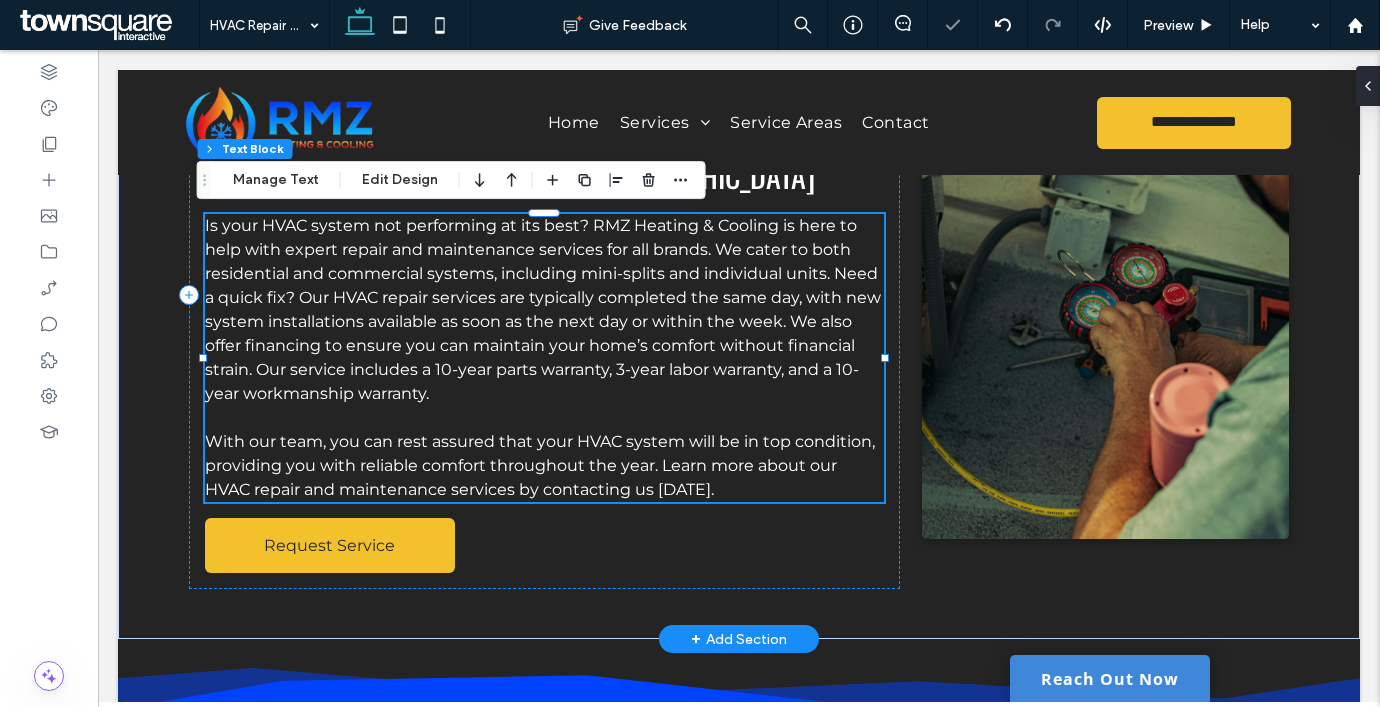 click on "Is your HVAC system not performing at its best? RMZ Heating & Cooling is here to help with expert repair and maintenance services for all brands. We cater to both residential and commercial systems, including mini-splits and individual units. Need a quick fix? Our HVAC repair services are typically completed the same day, with new system installations available as soon as the next day or within the week. We also offer financing to ensure you can maintain your home’s comfort without financial strain. Our service includes a 10-year parts warranty, 3-year labor warranty, and a 10-year workmanship warranty." at bounding box center (543, 309) 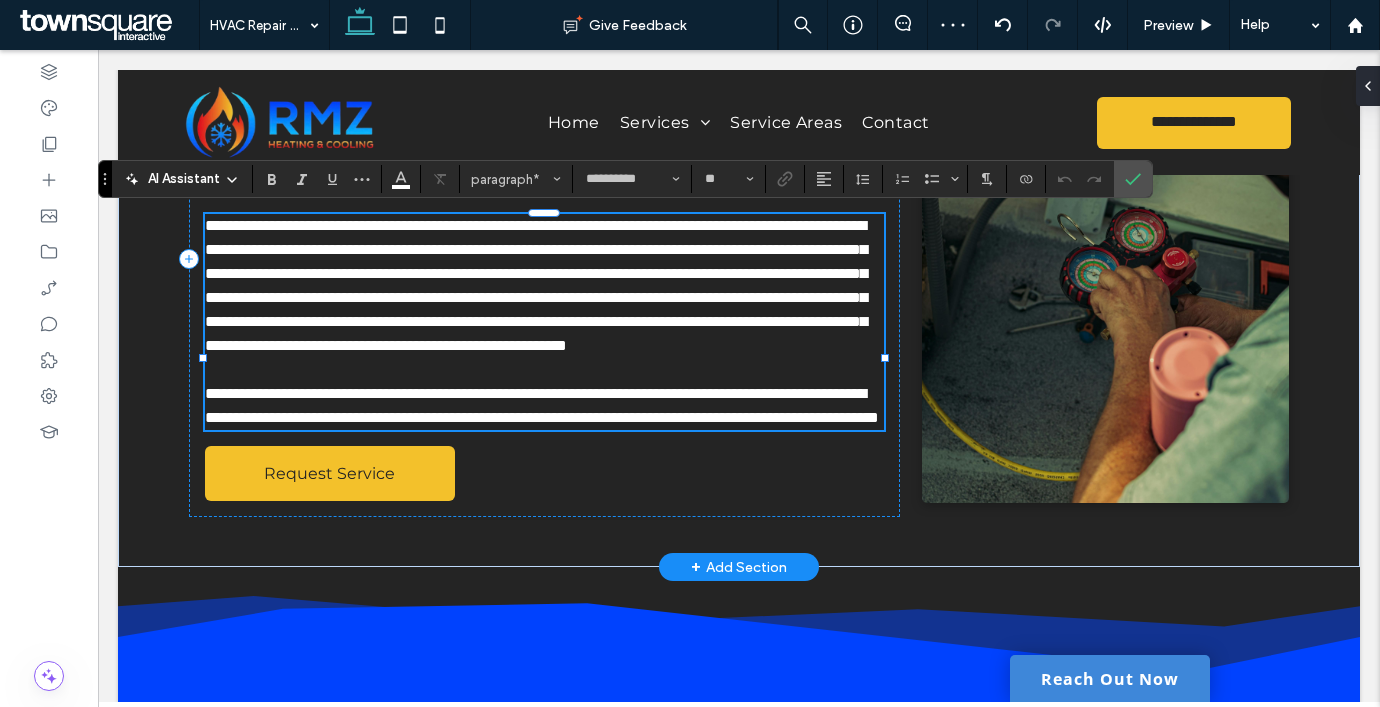 click on "**********" at bounding box center [544, 286] 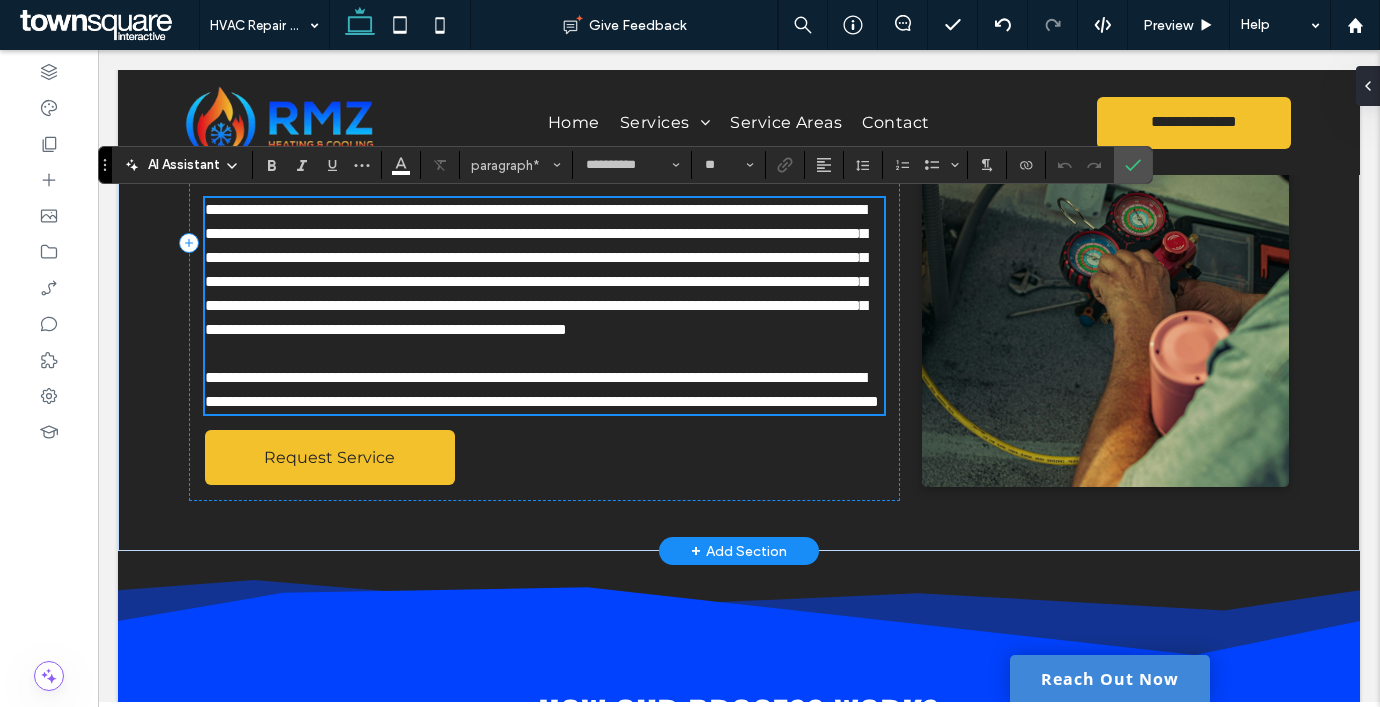 scroll, scrollTop: 253, scrollLeft: 0, axis: vertical 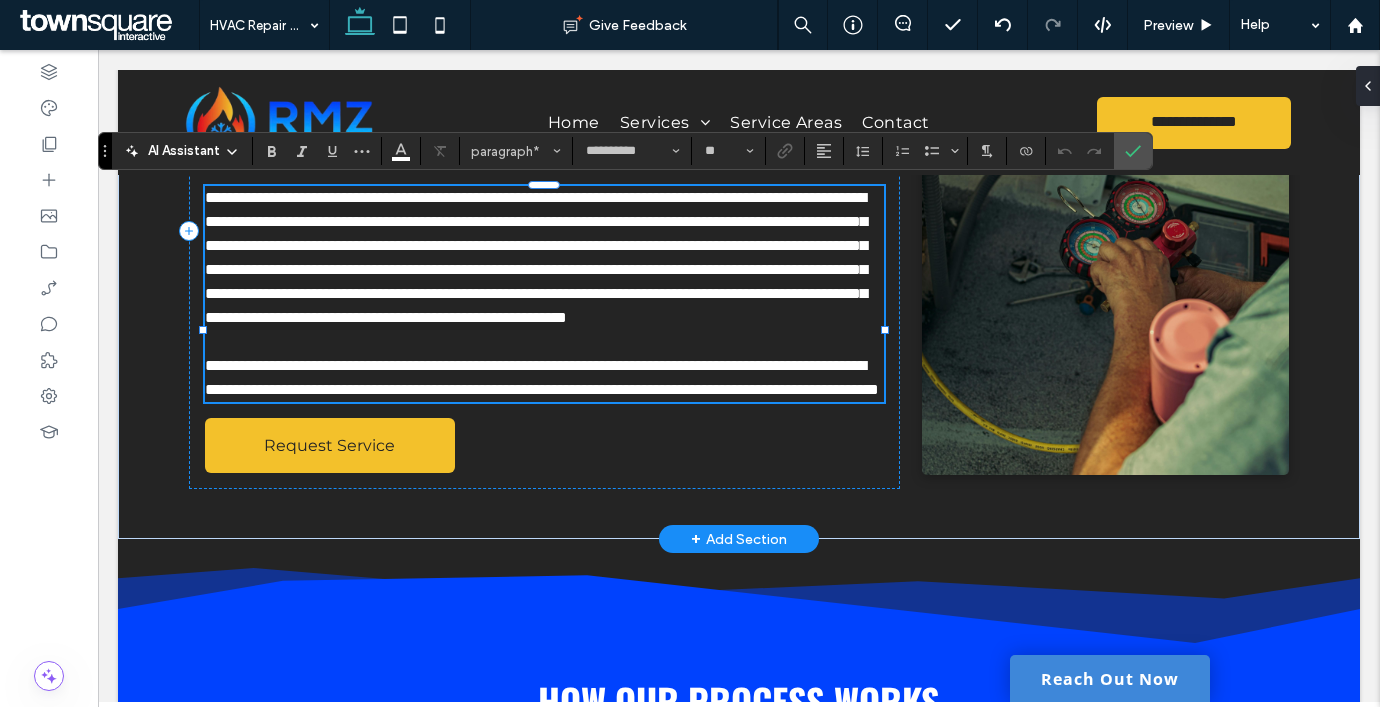 click on "**********" at bounding box center [536, 257] 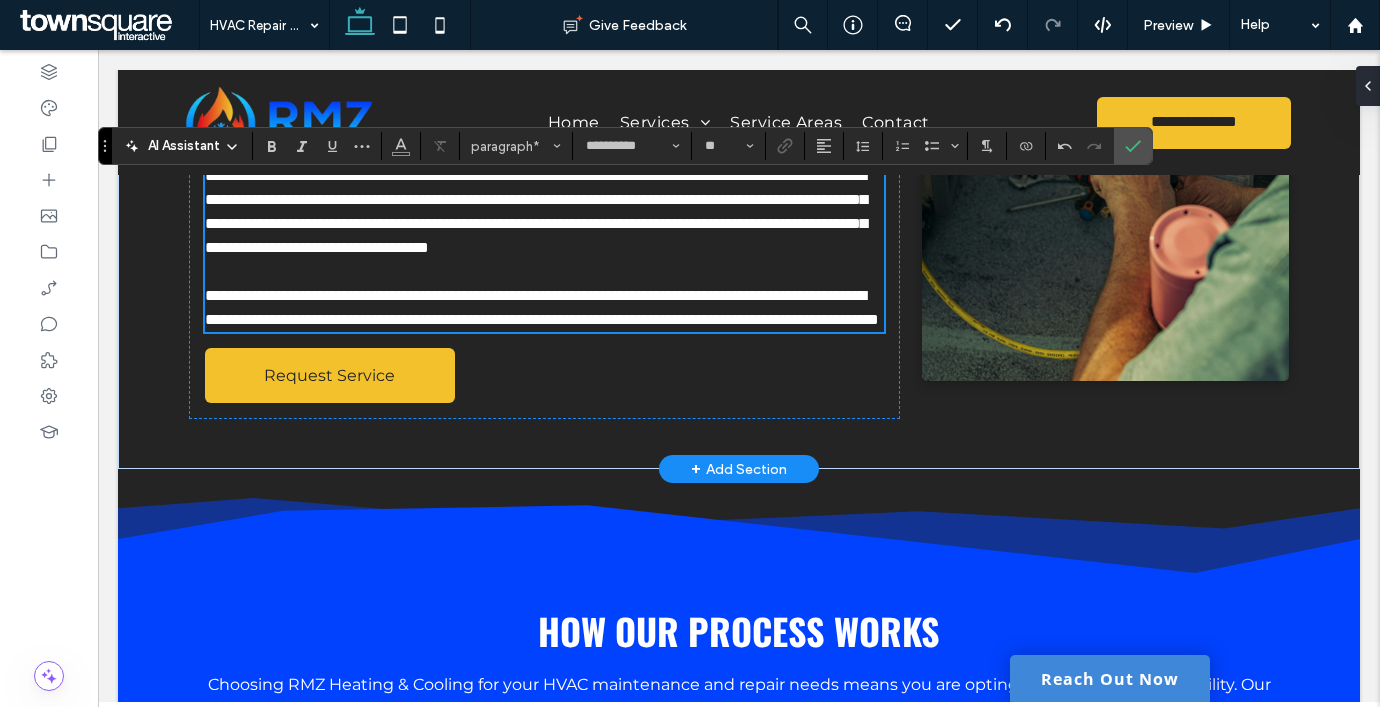 scroll, scrollTop: 249, scrollLeft: 0, axis: vertical 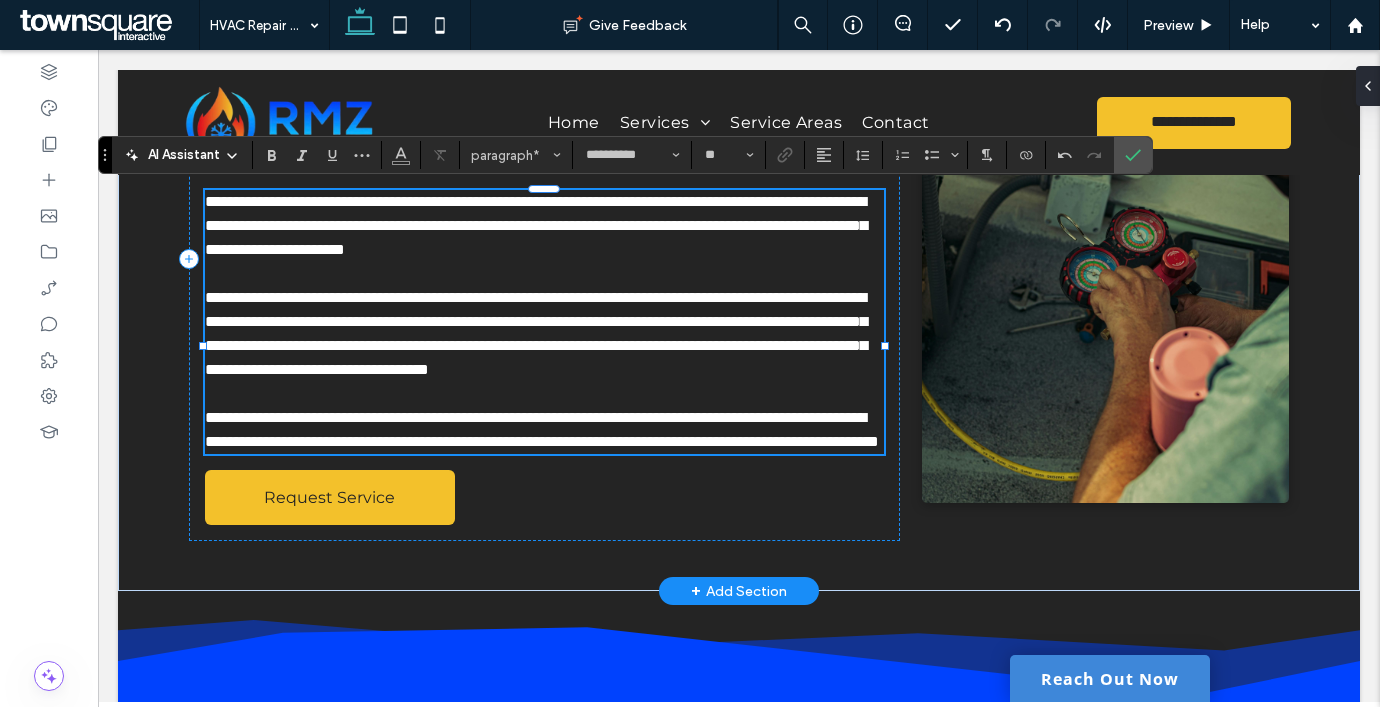 click on "**********" at bounding box center (542, 429) 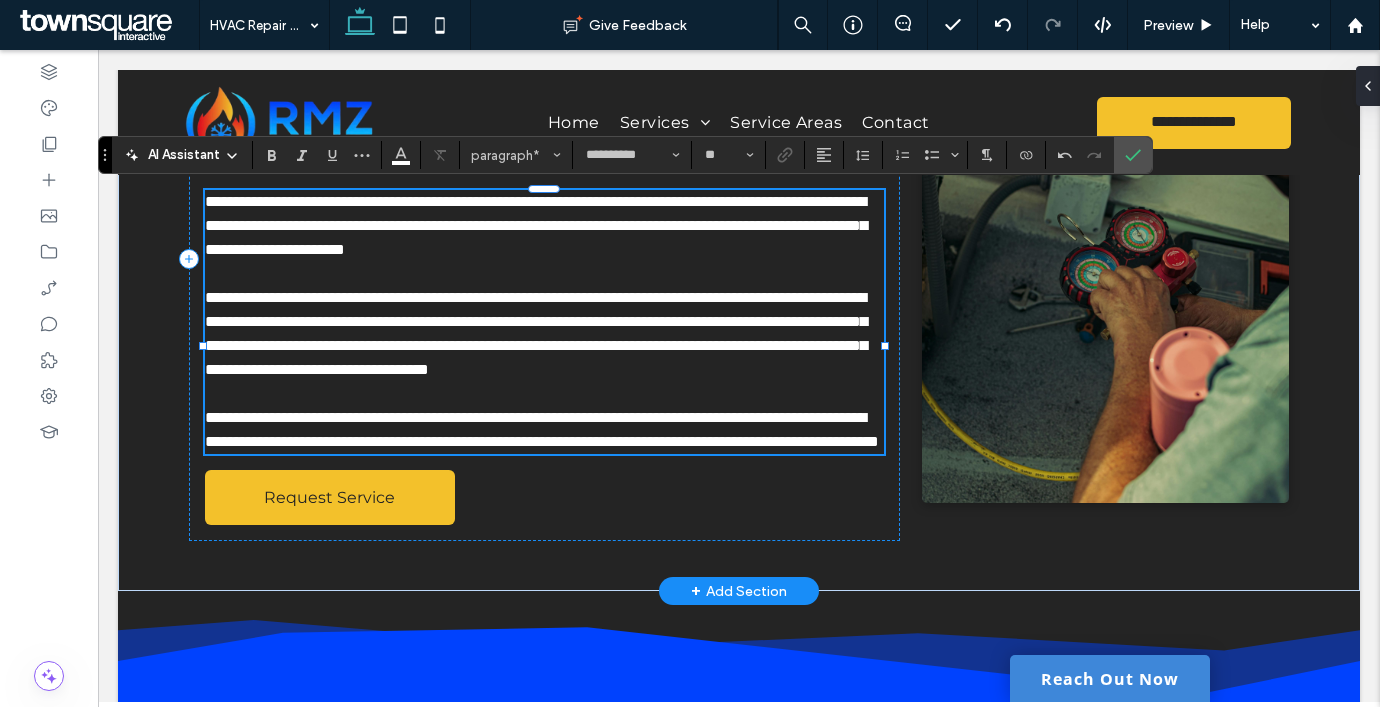 click on "**********" at bounding box center [542, 429] 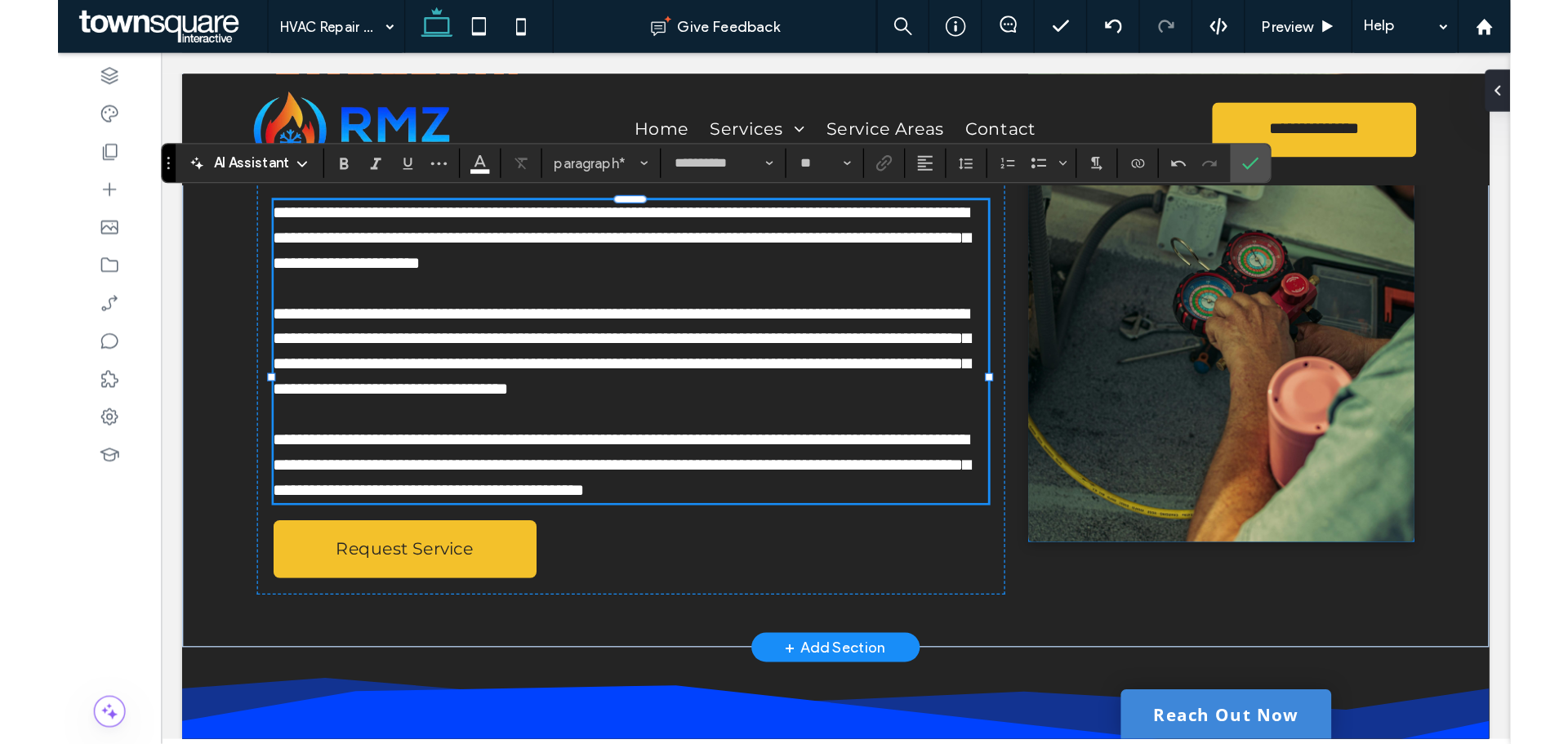 scroll, scrollTop: 0, scrollLeft: 0, axis: both 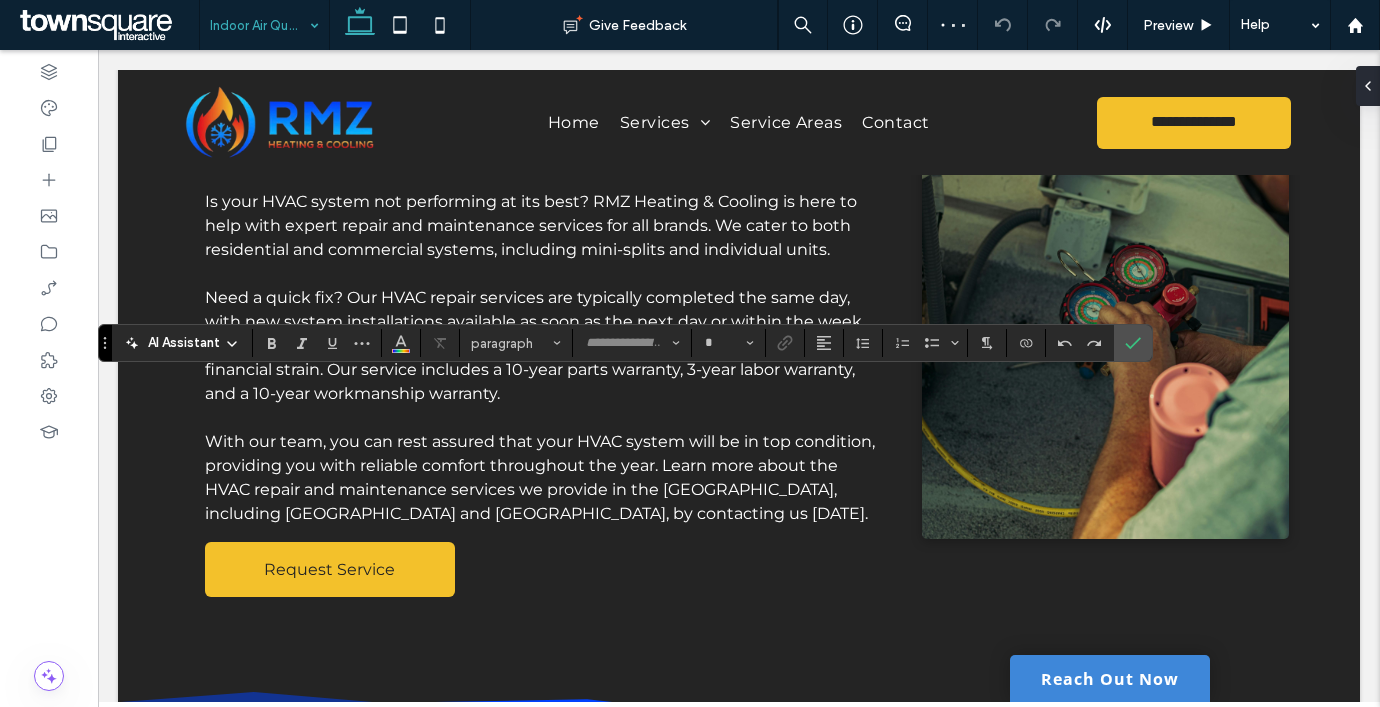 type on "******" 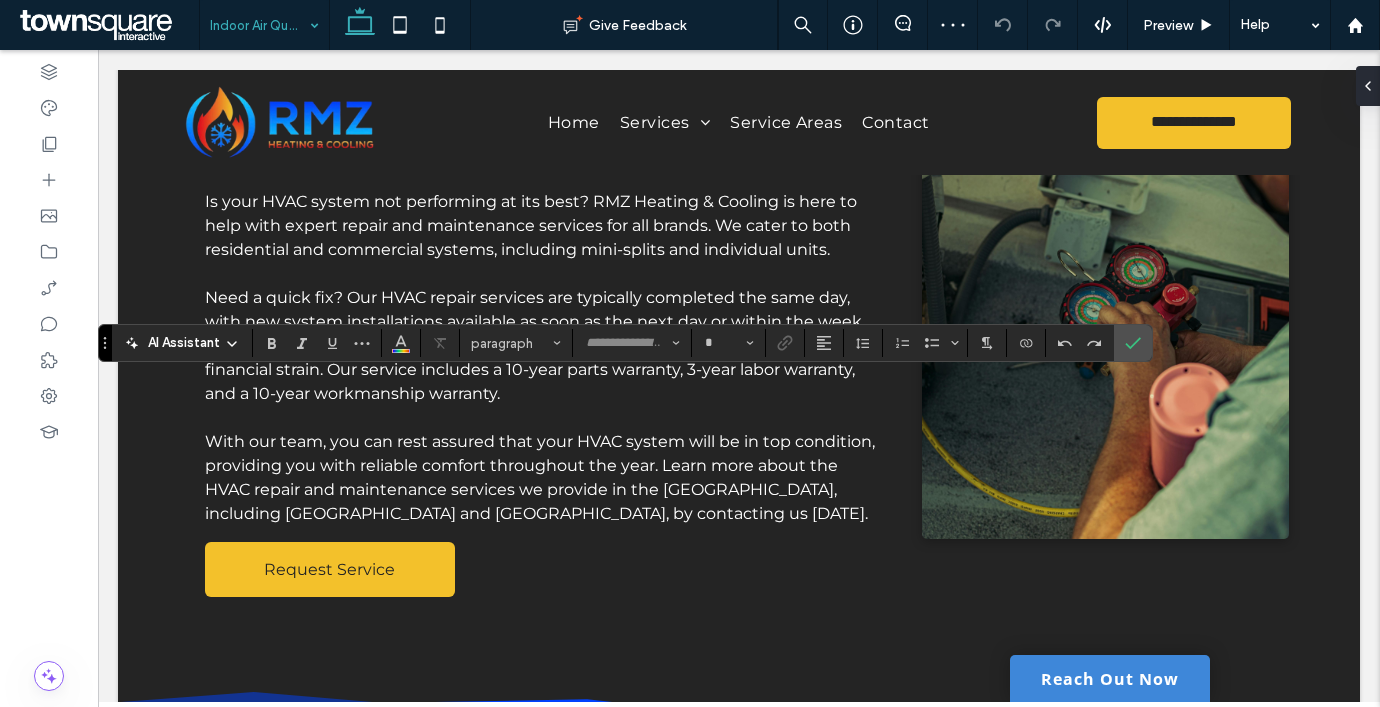 type on "**" 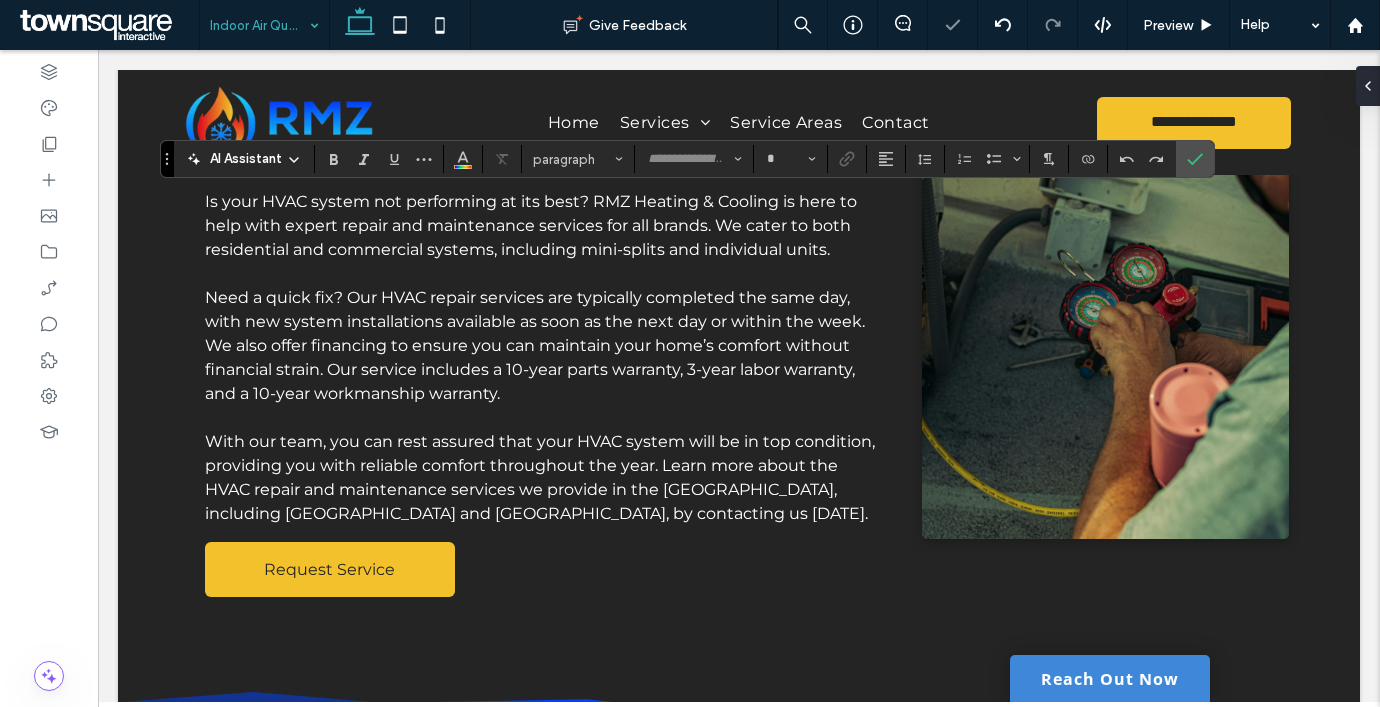 type on "**********" 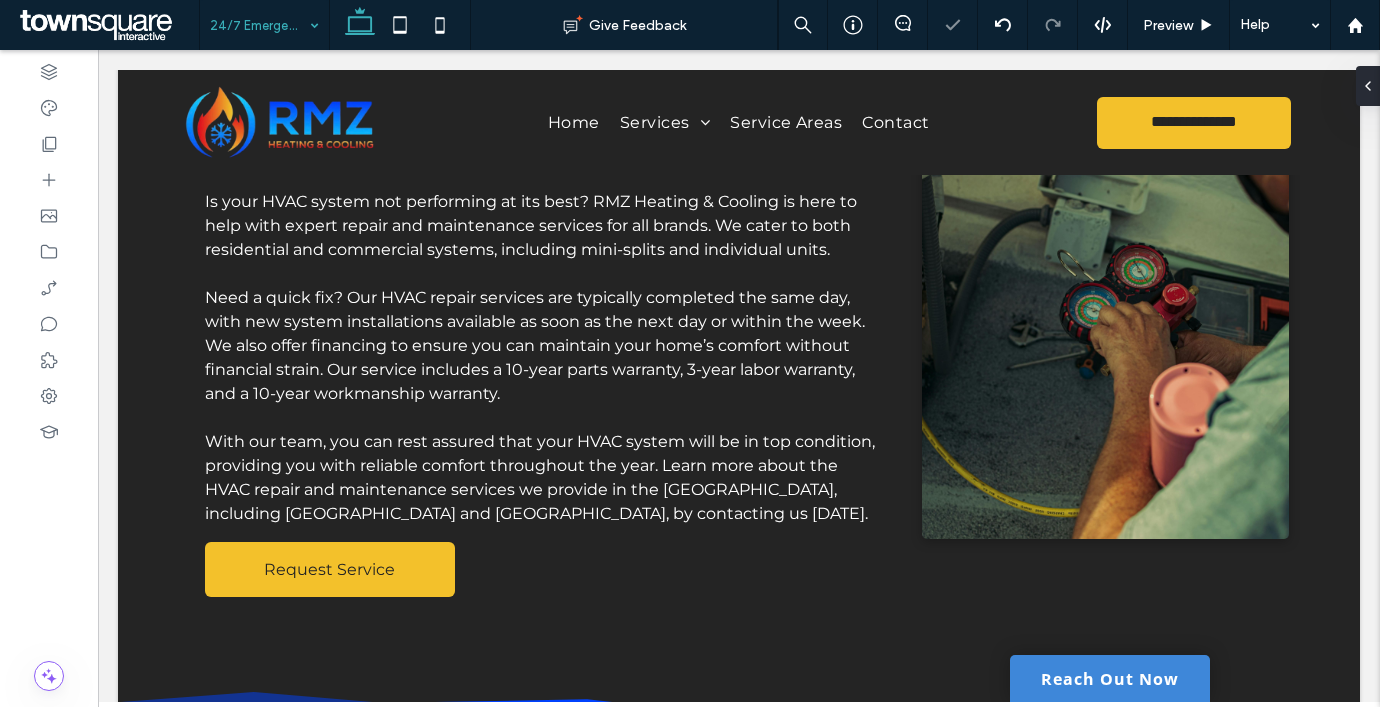 type on "**********" 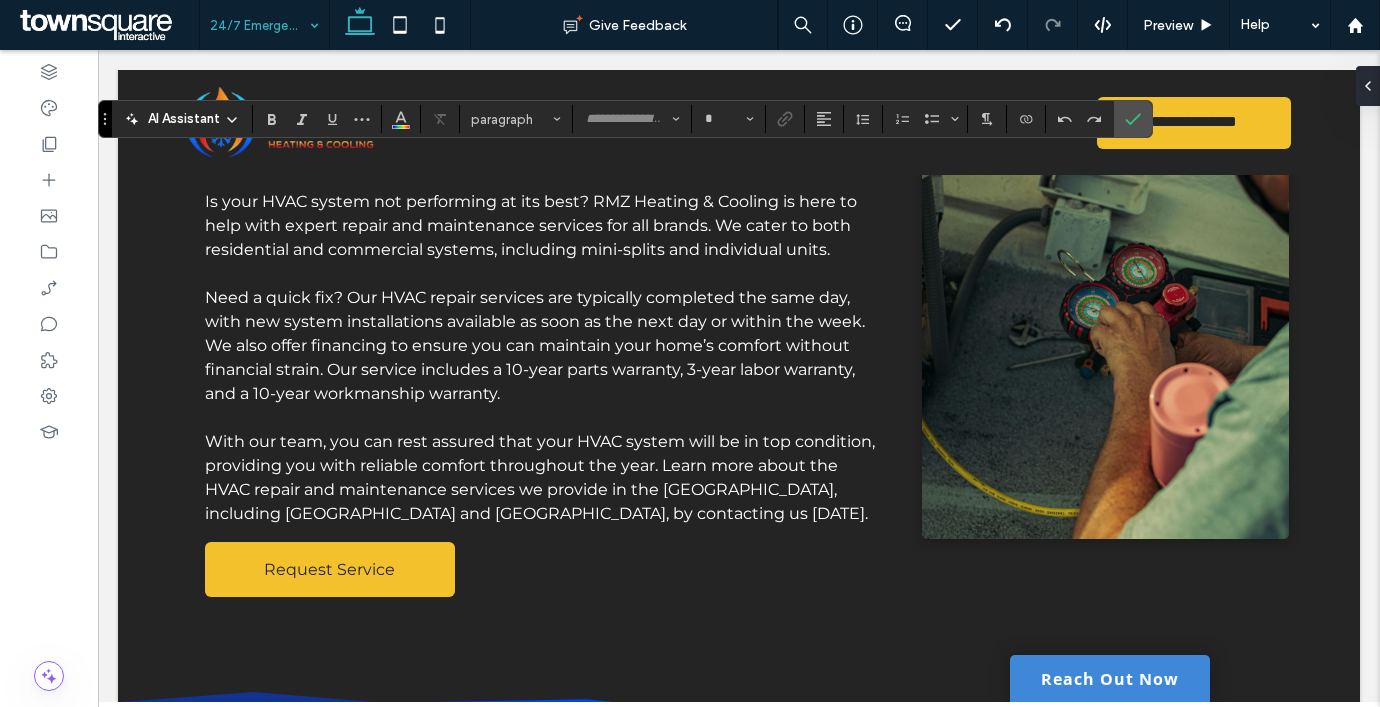 type on "**********" 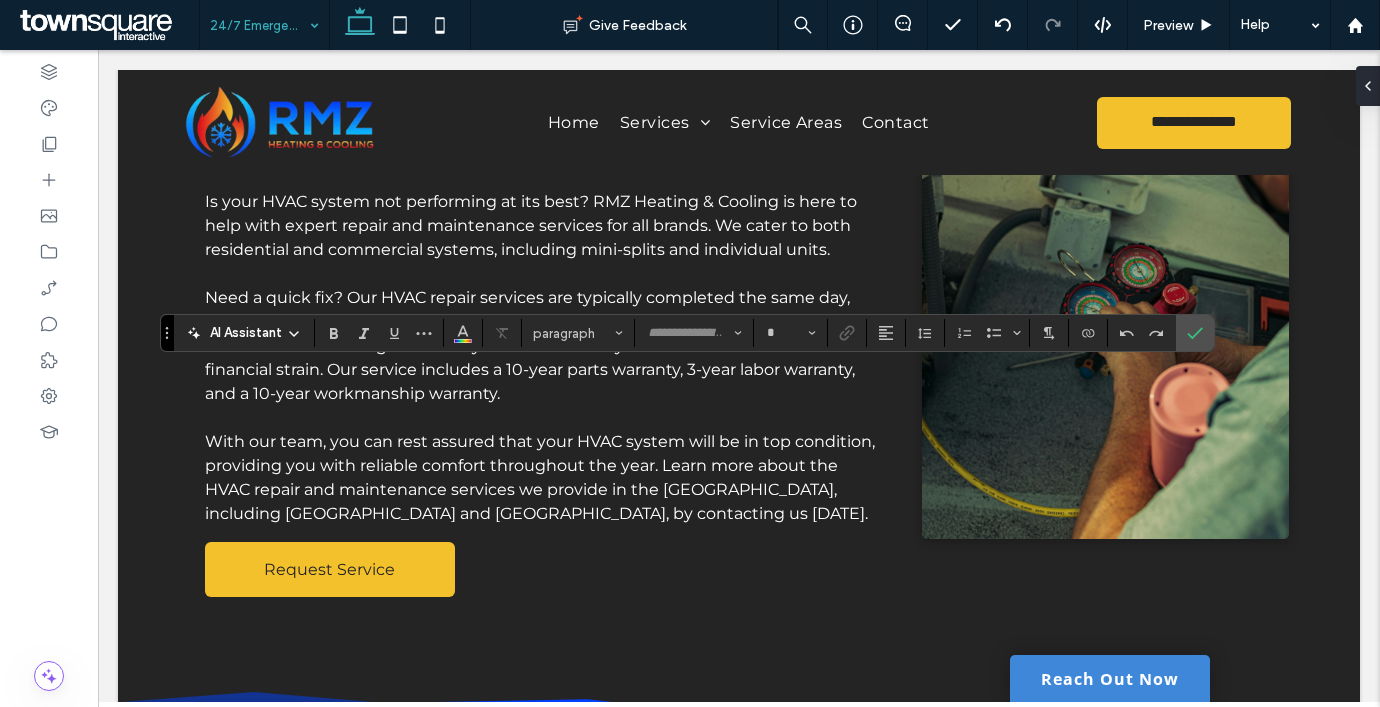 type on "**********" 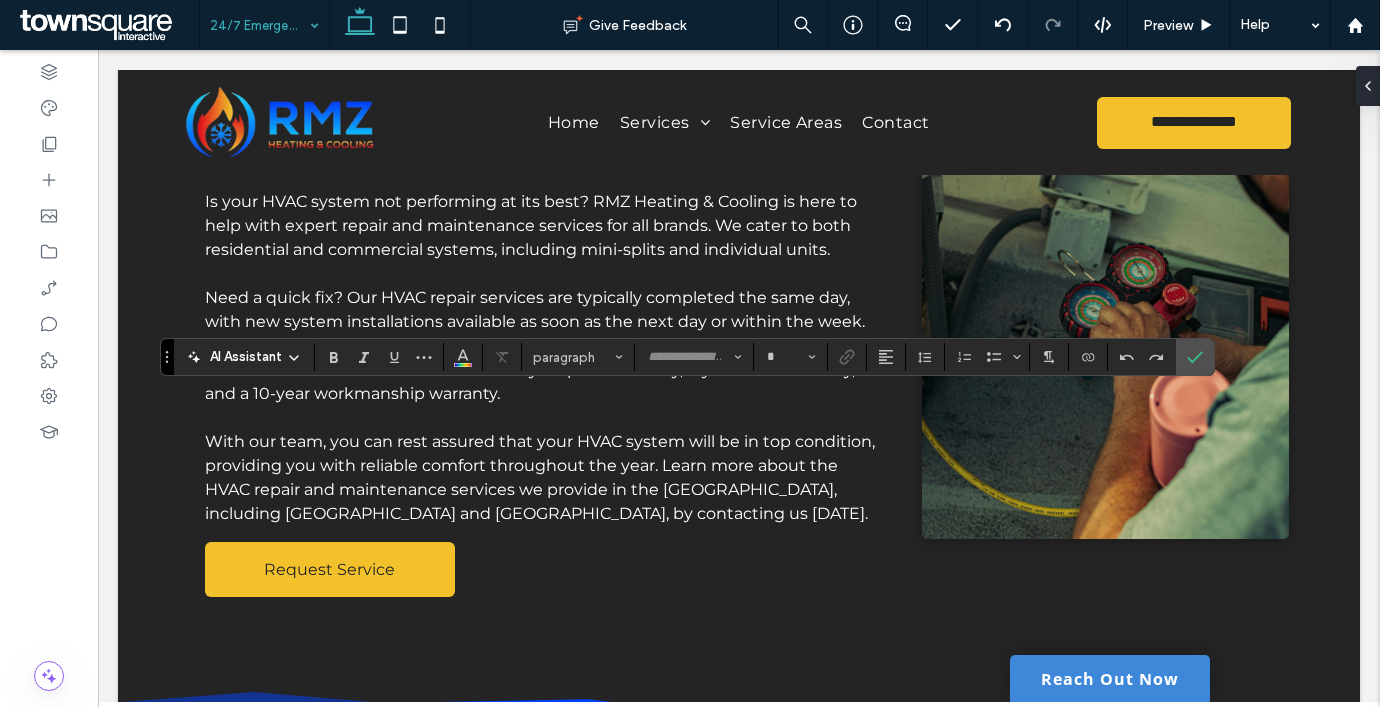 type on "**********" 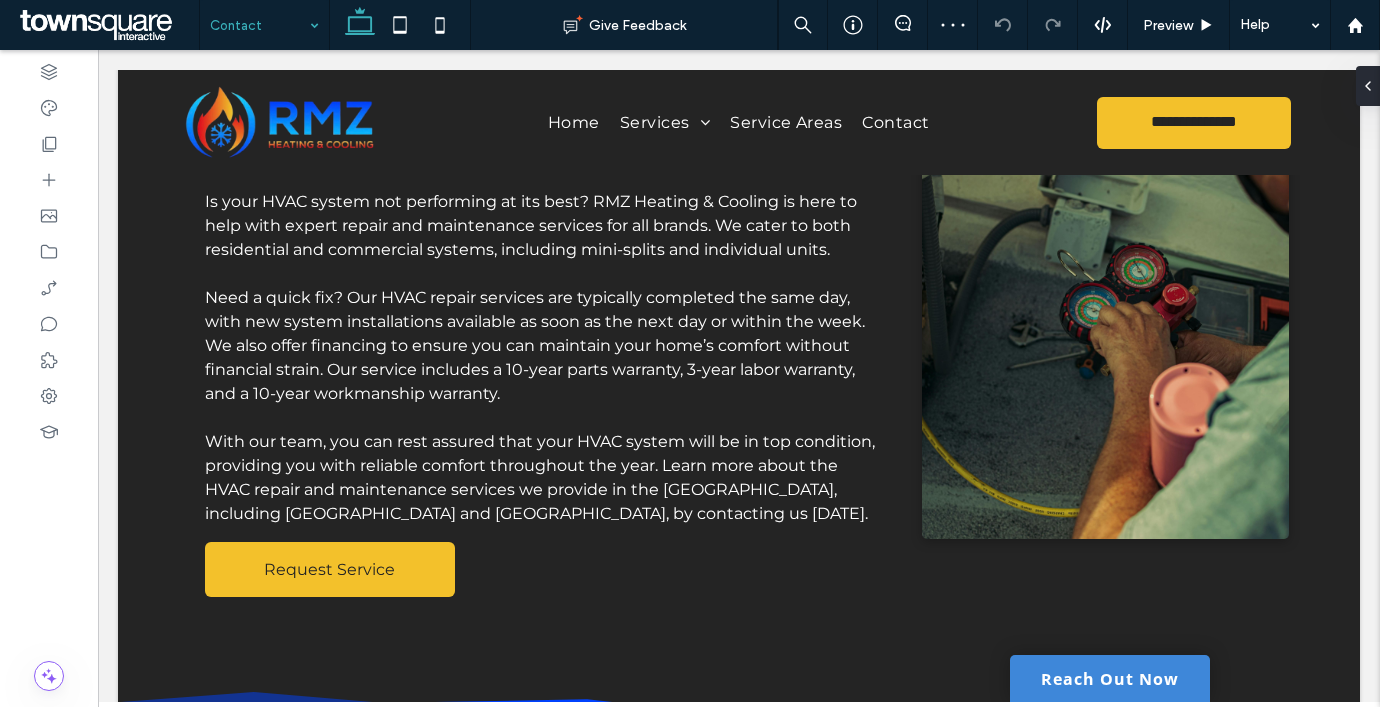 type on "******" 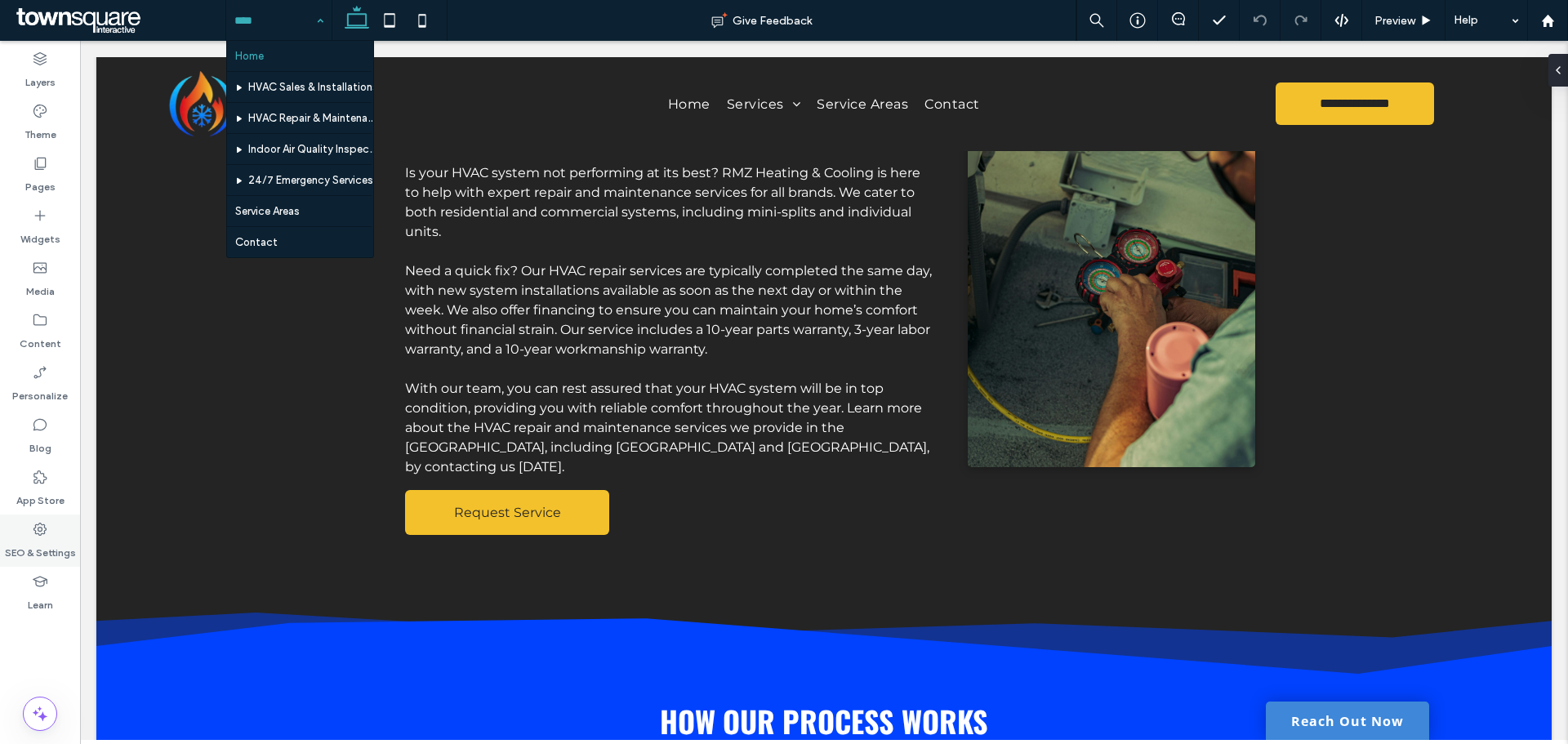 click on "App Store" at bounding box center (40, 488) 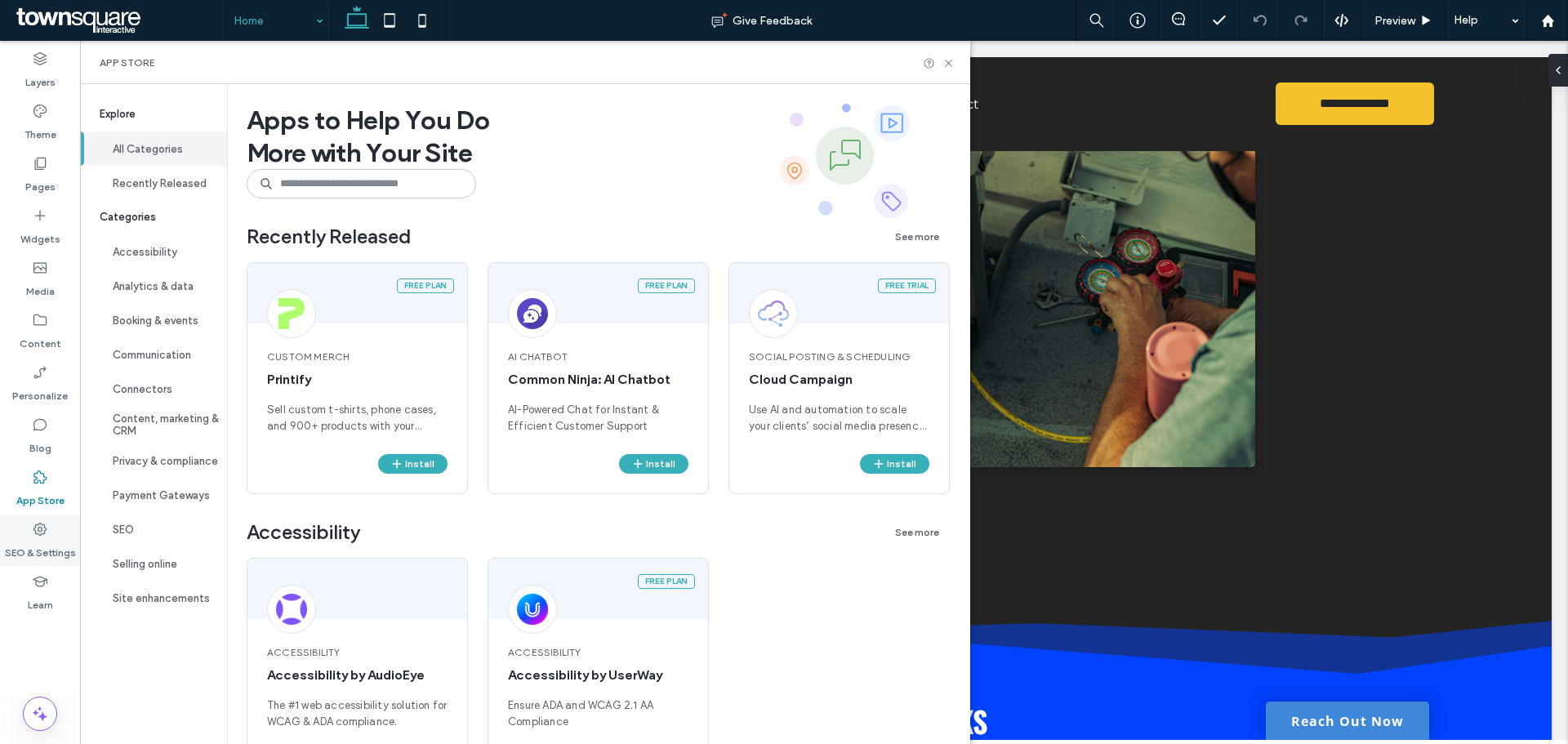 click on "SEO & Settings" at bounding box center (40, 541) 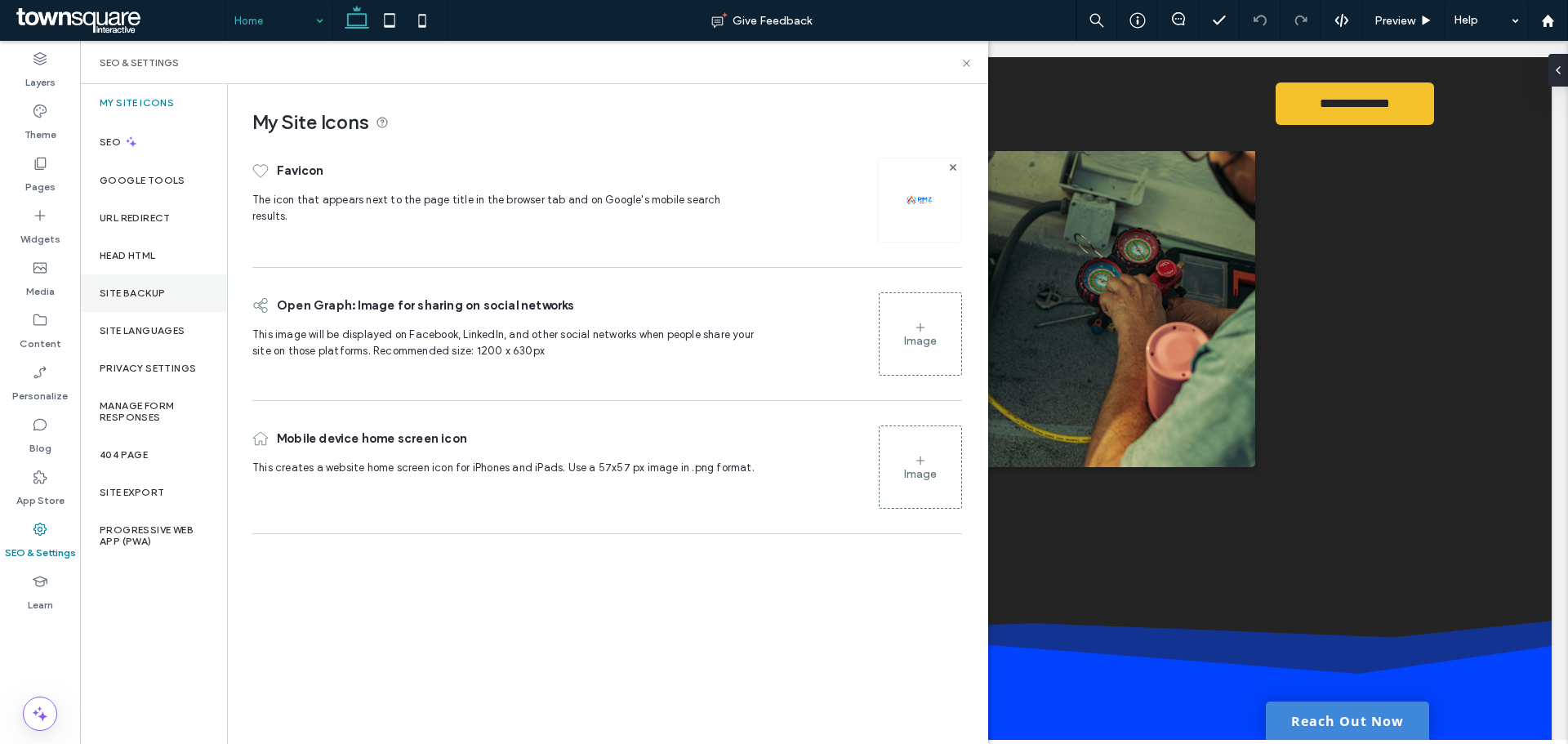 click on "Site Backup" at bounding box center (154, 293) 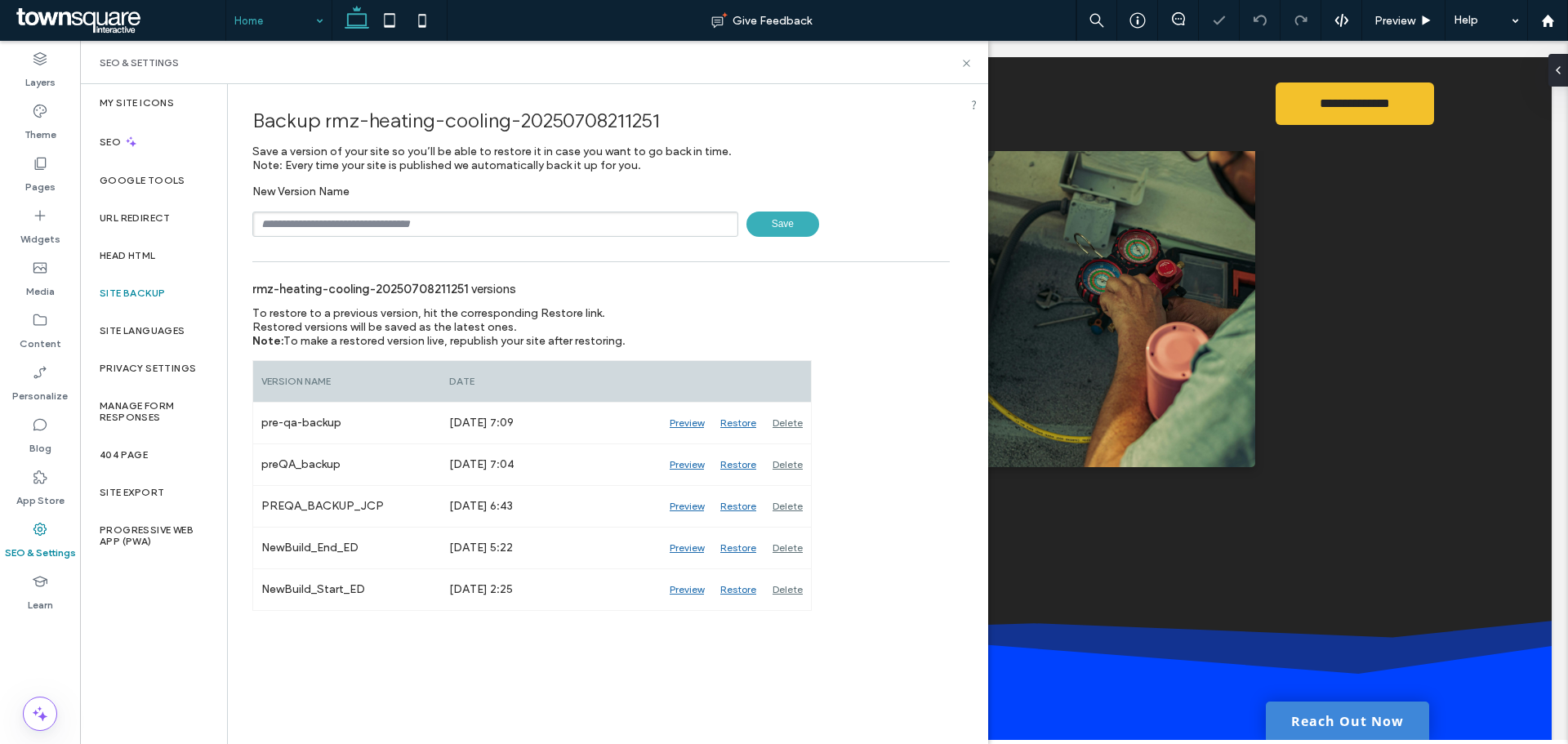 click at bounding box center (495, 224) 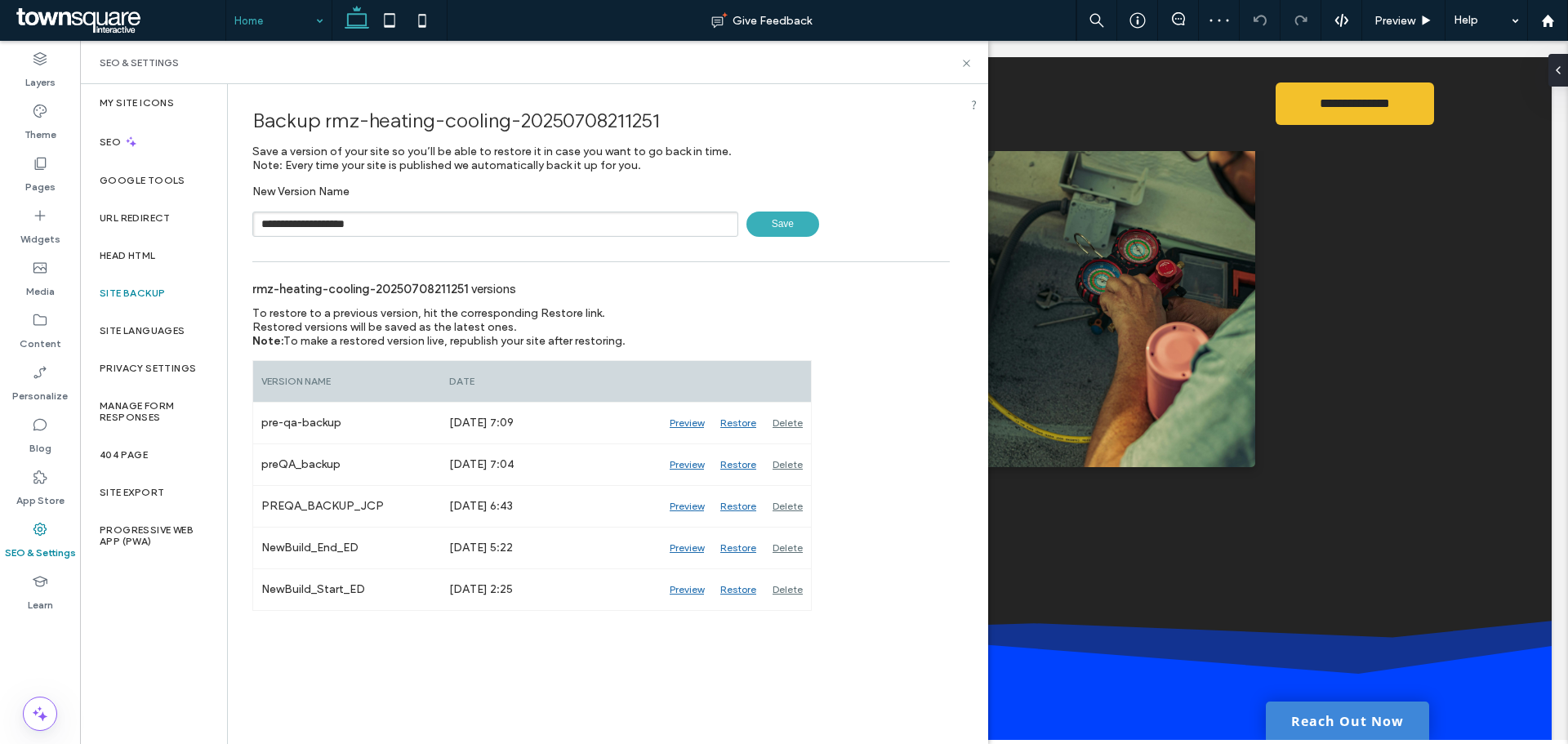 click on "**********" at bounding box center (601, 211) 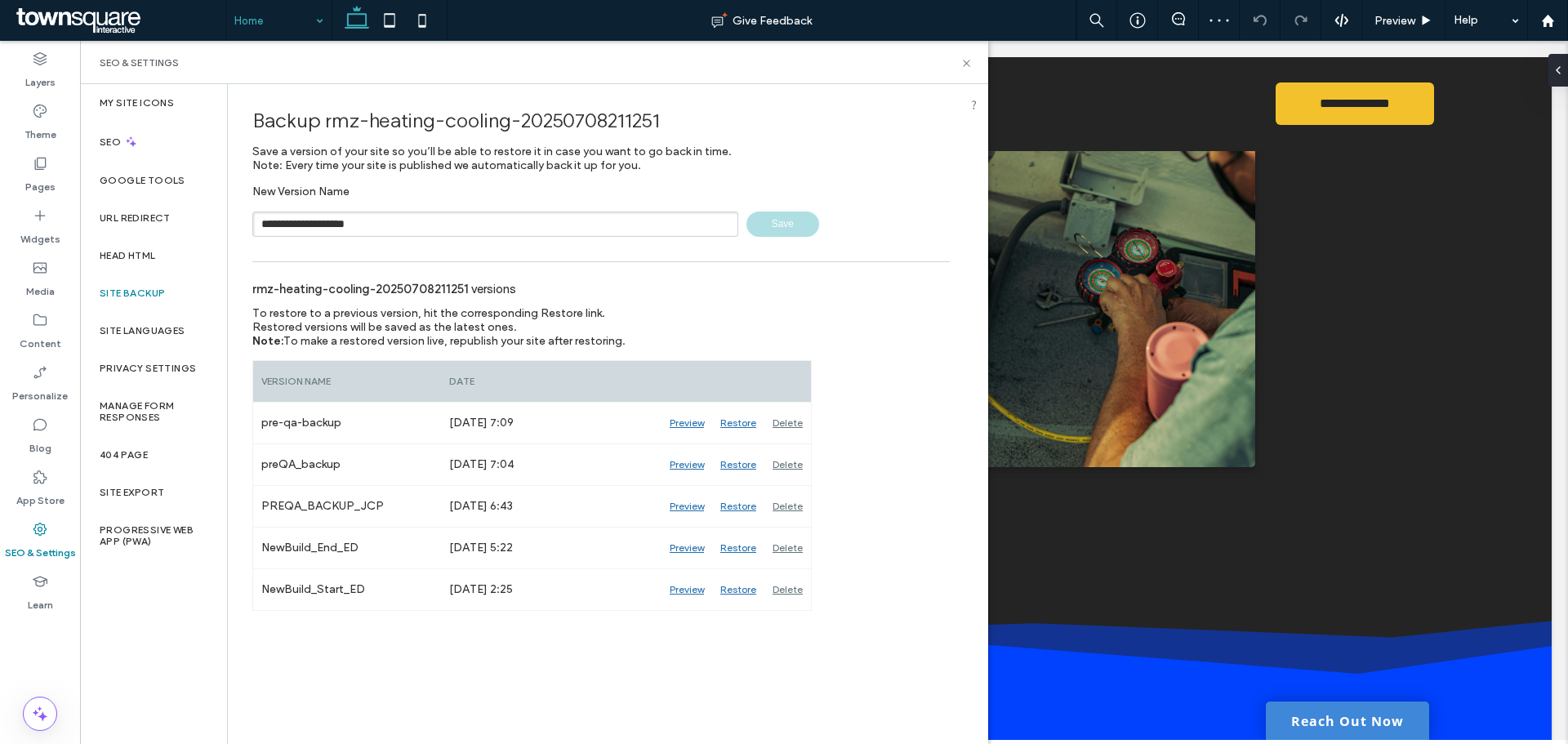 type 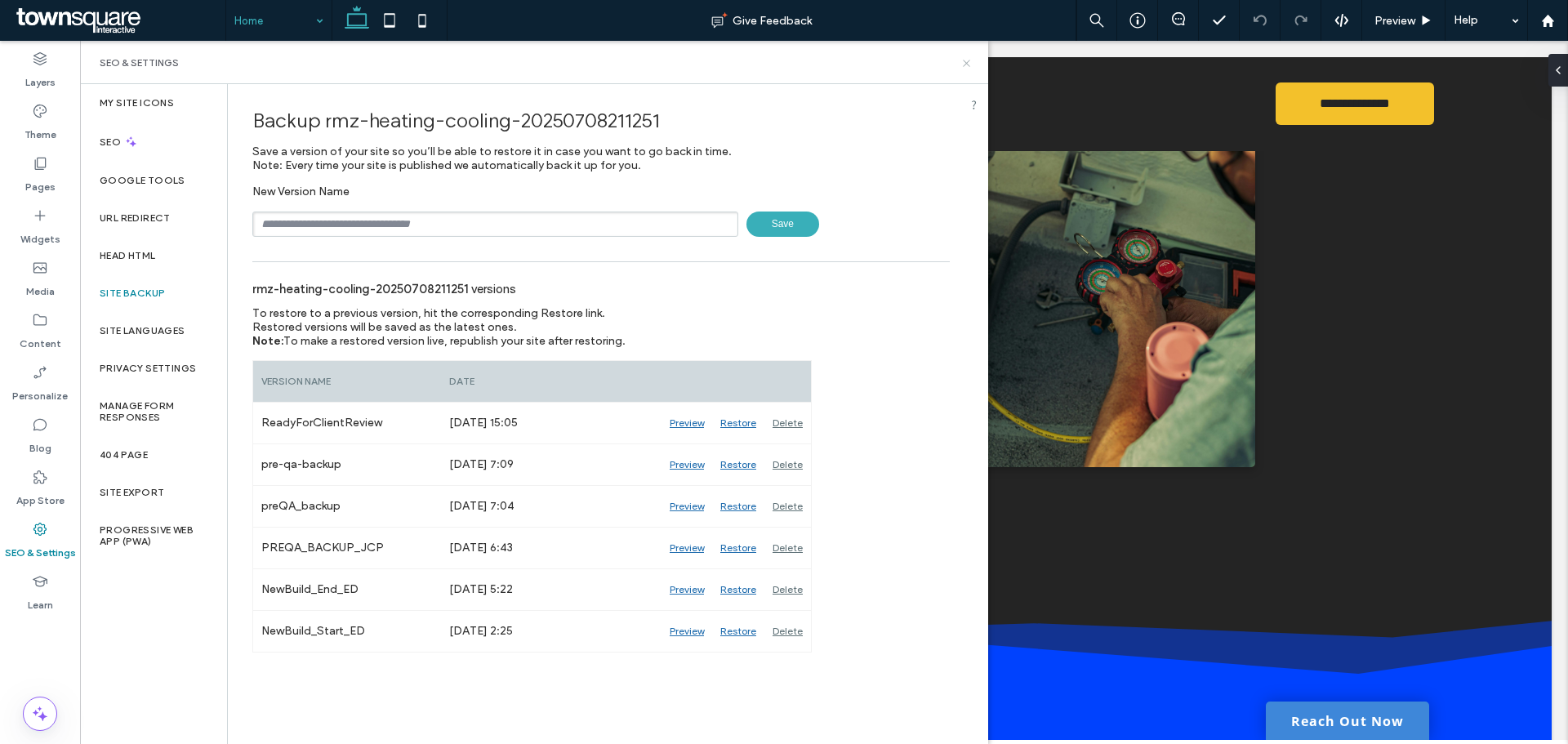 click 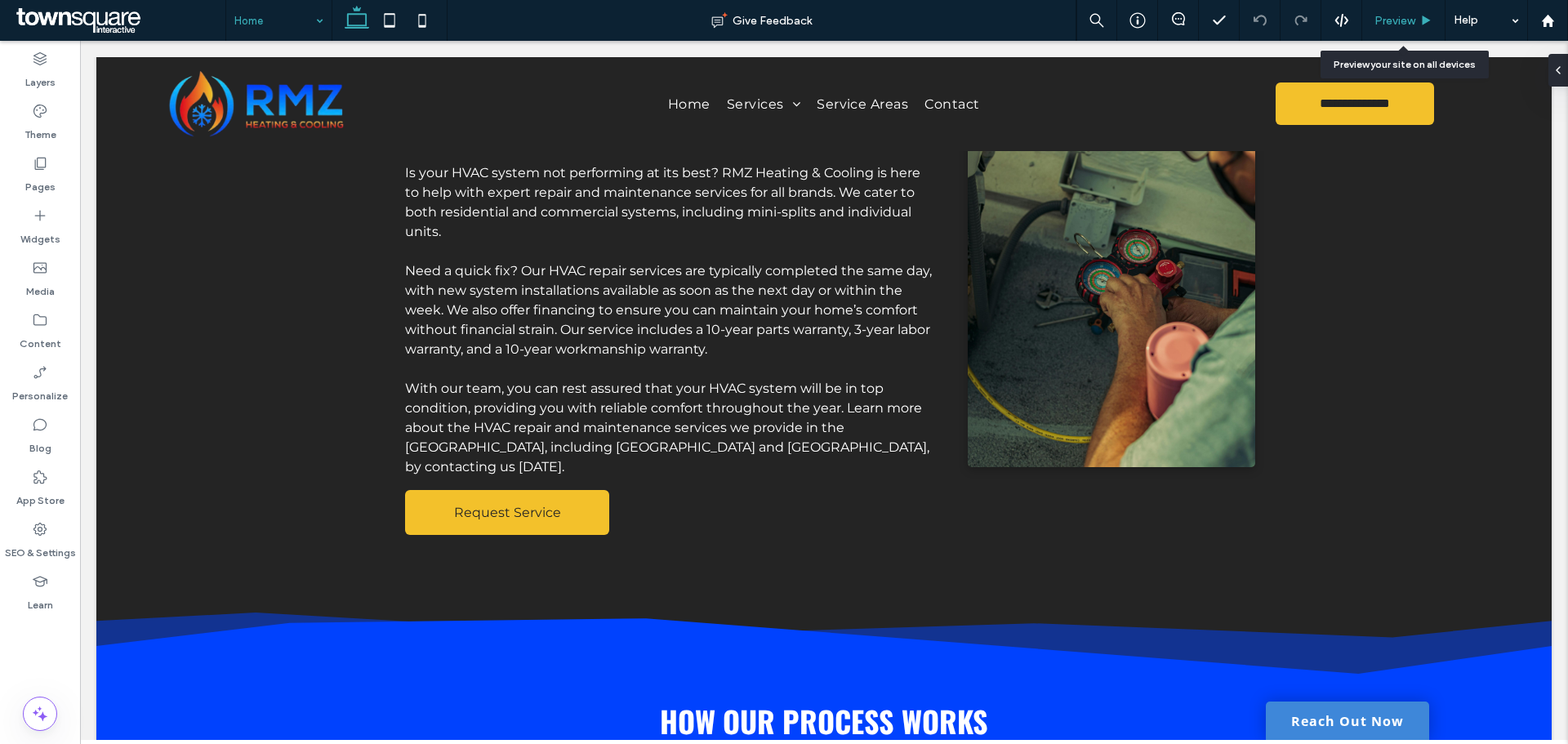click on "Preview" at bounding box center (1404, 20) 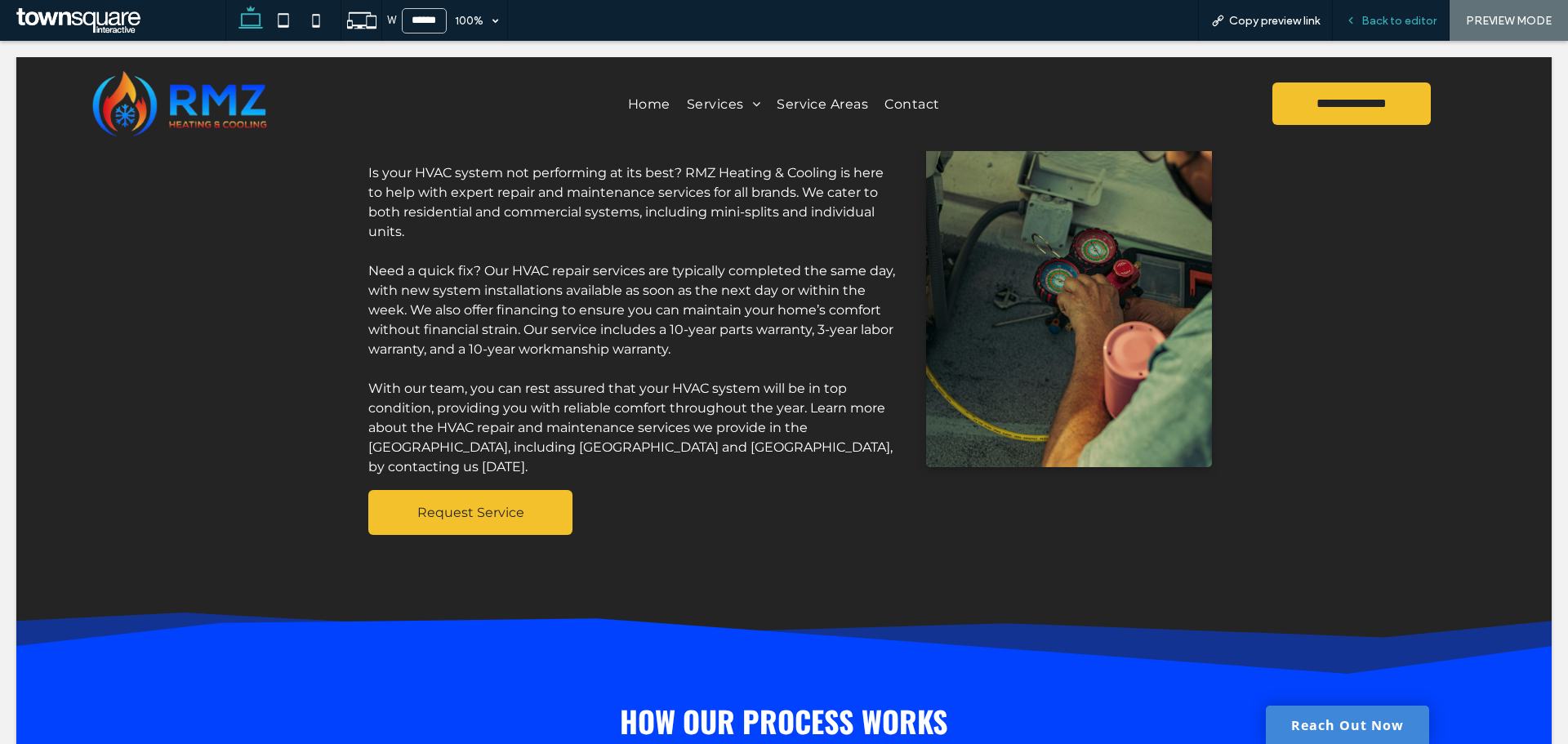 click on "Back to editor" at bounding box center (1399, 20) 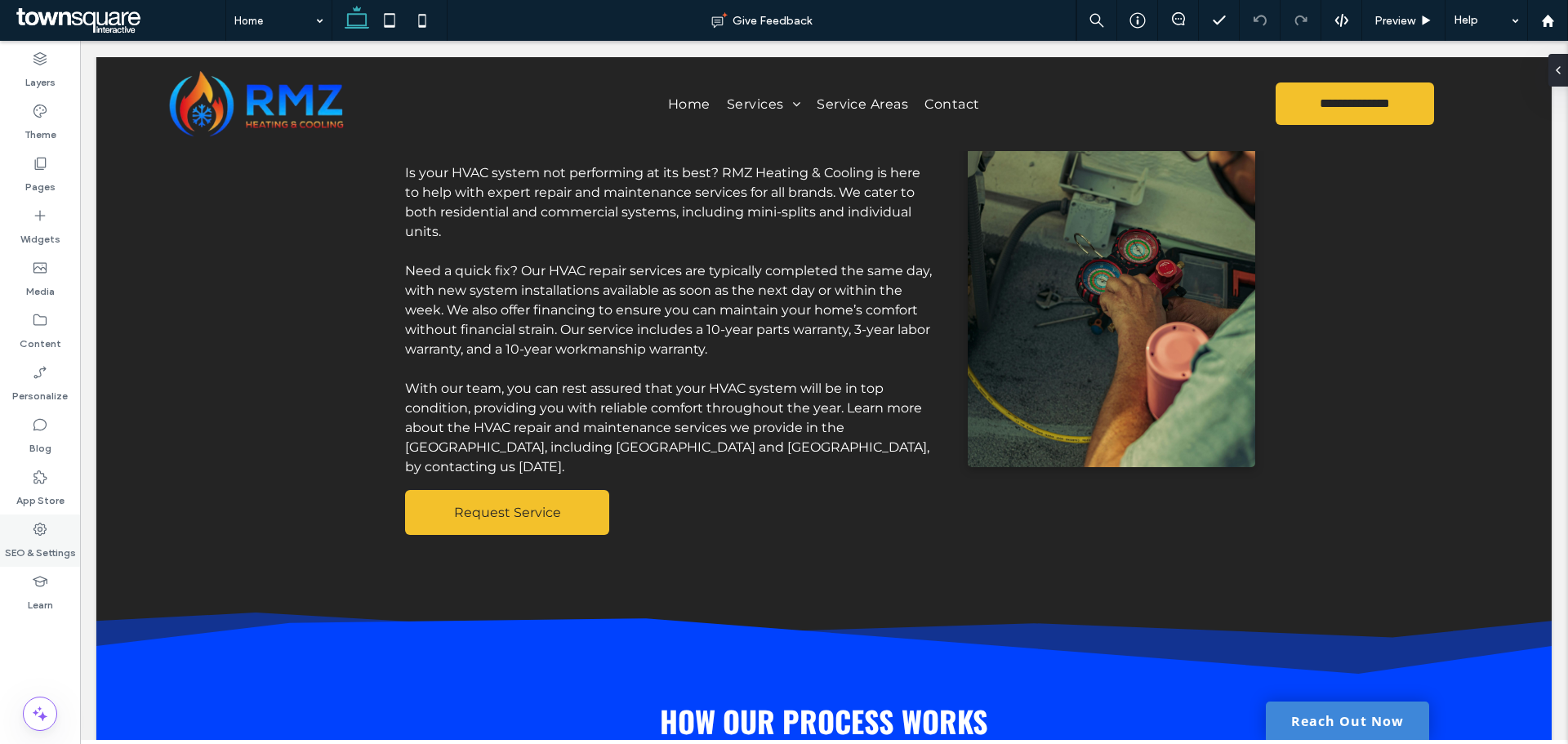 click on "SEO & Settings" at bounding box center [40, 549] 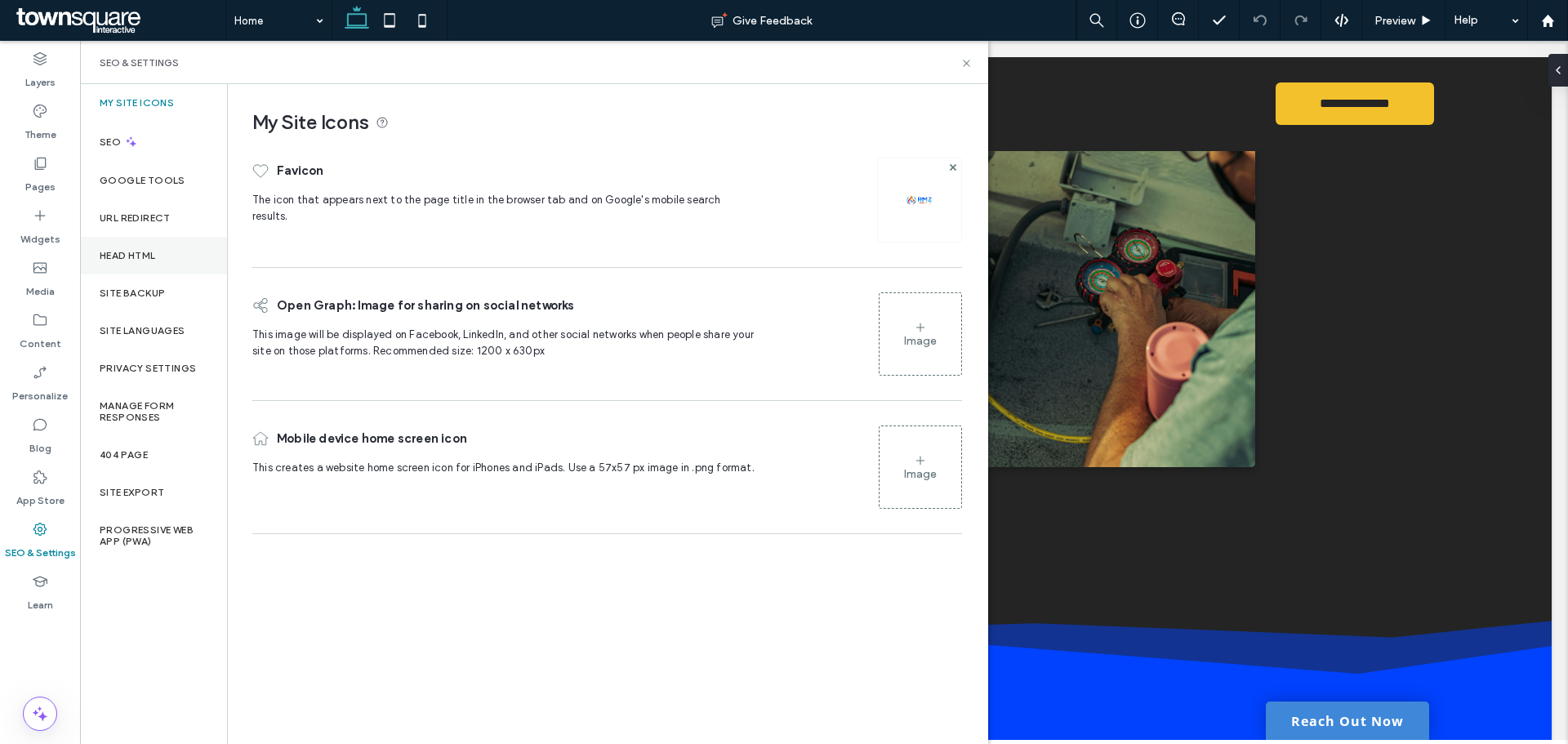 click on "Head HTML" at bounding box center (154, 256) 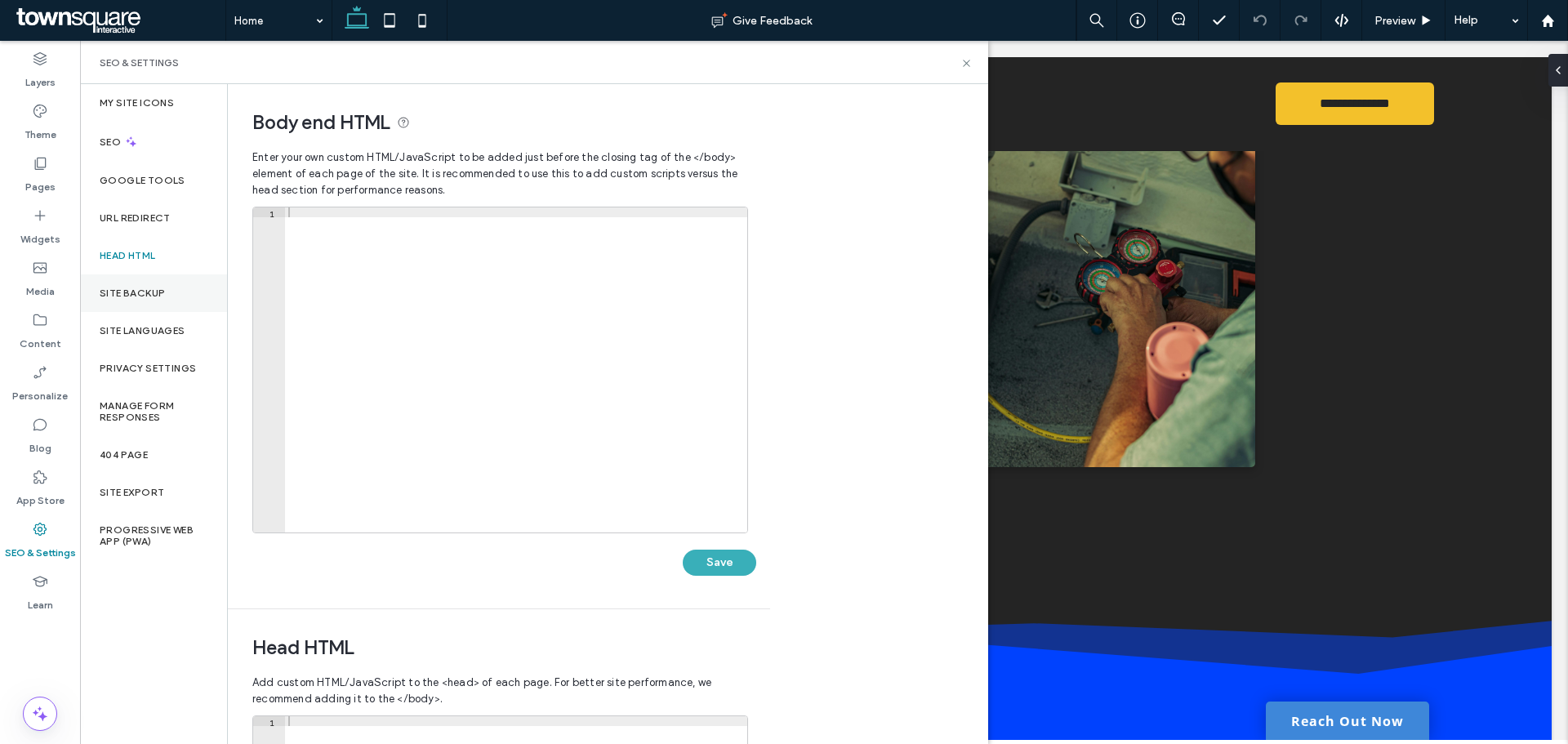 click on "Site Backup" at bounding box center (154, 293) 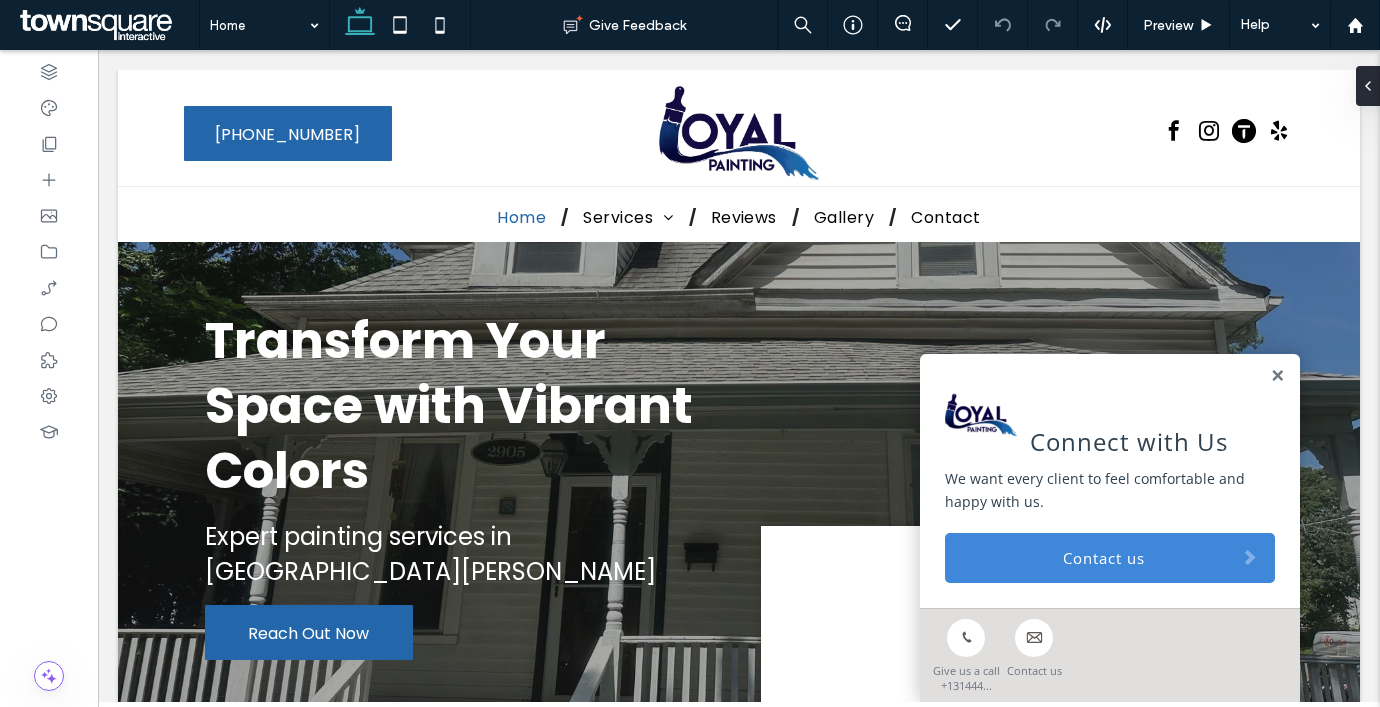 scroll, scrollTop: 0, scrollLeft: 0, axis: both 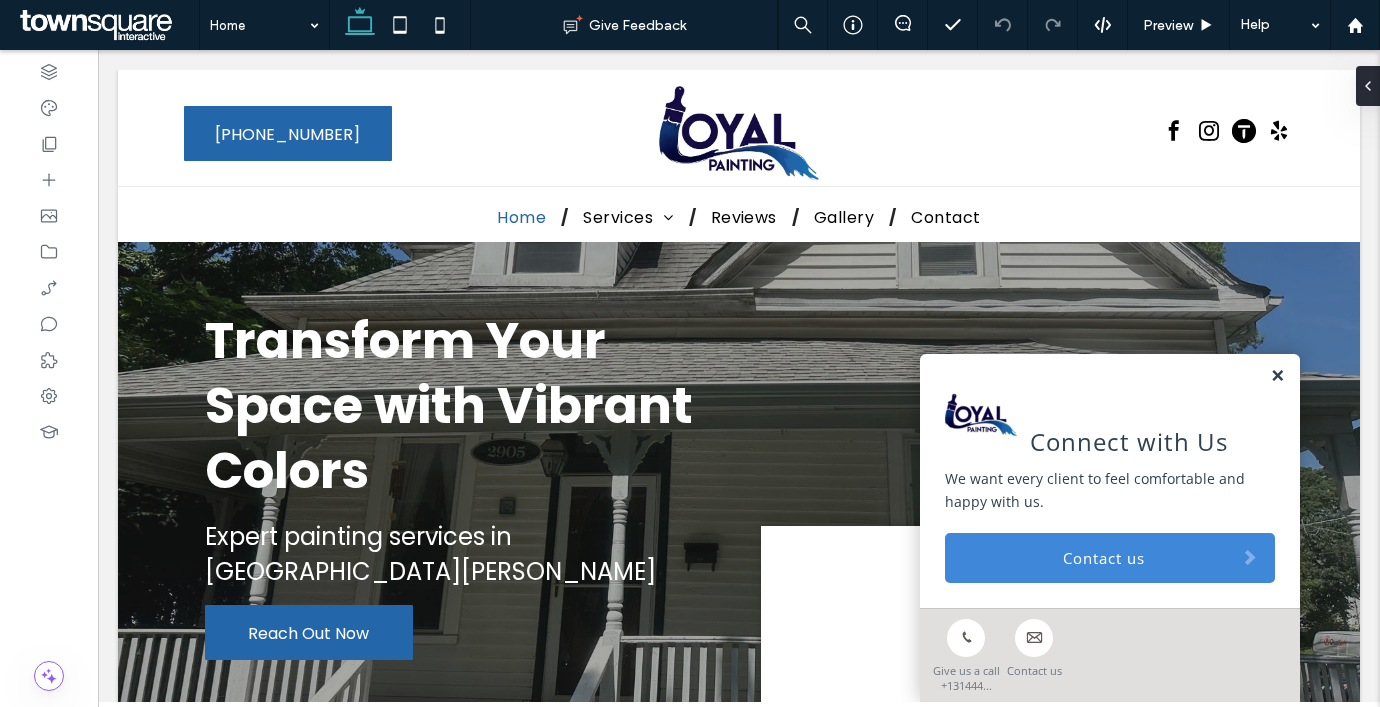 click at bounding box center [1277, 376] 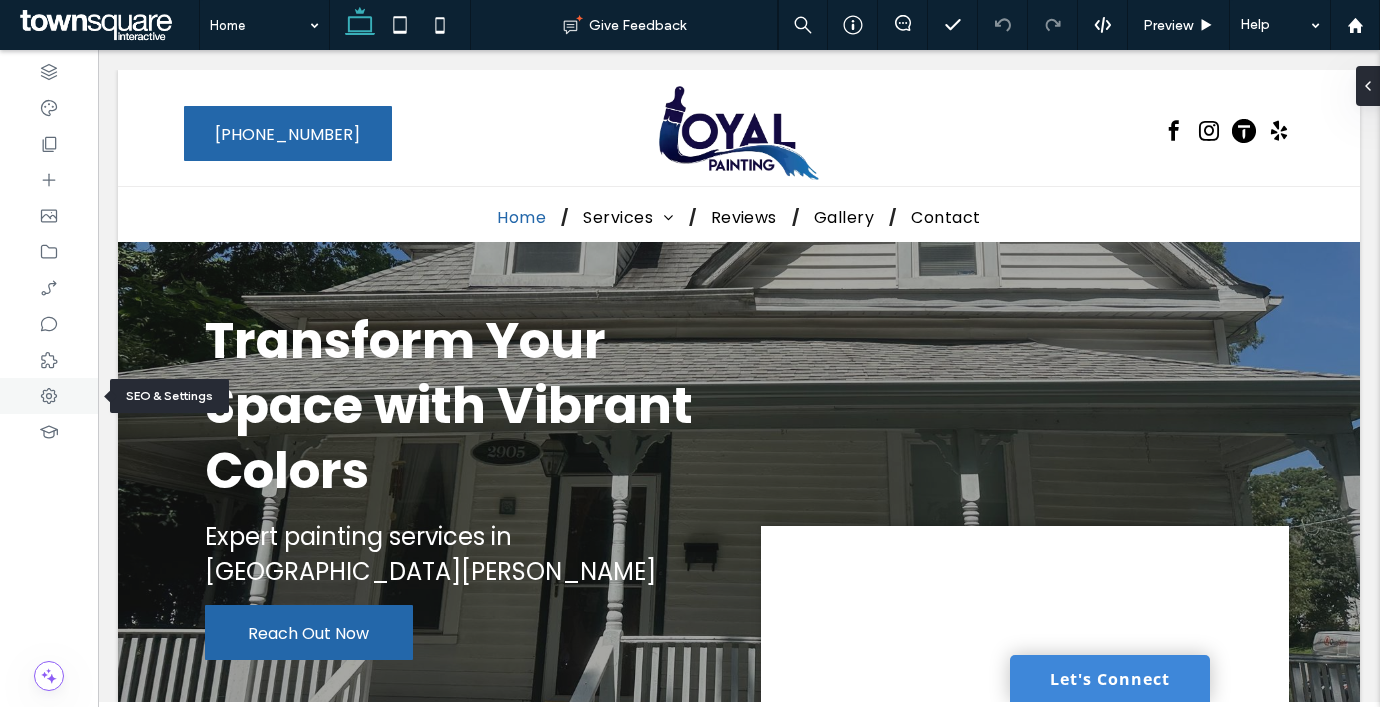 click at bounding box center (49, 396) 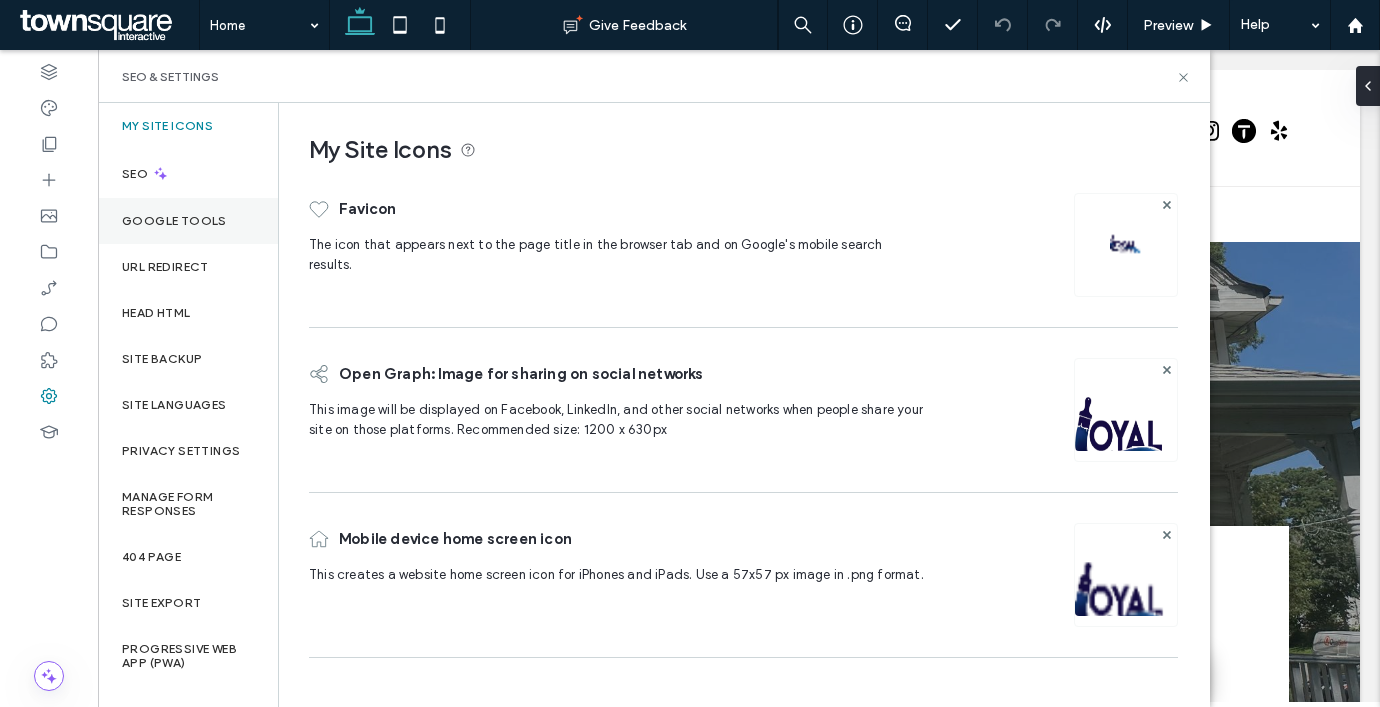 click on "Google Tools" at bounding box center (174, 221) 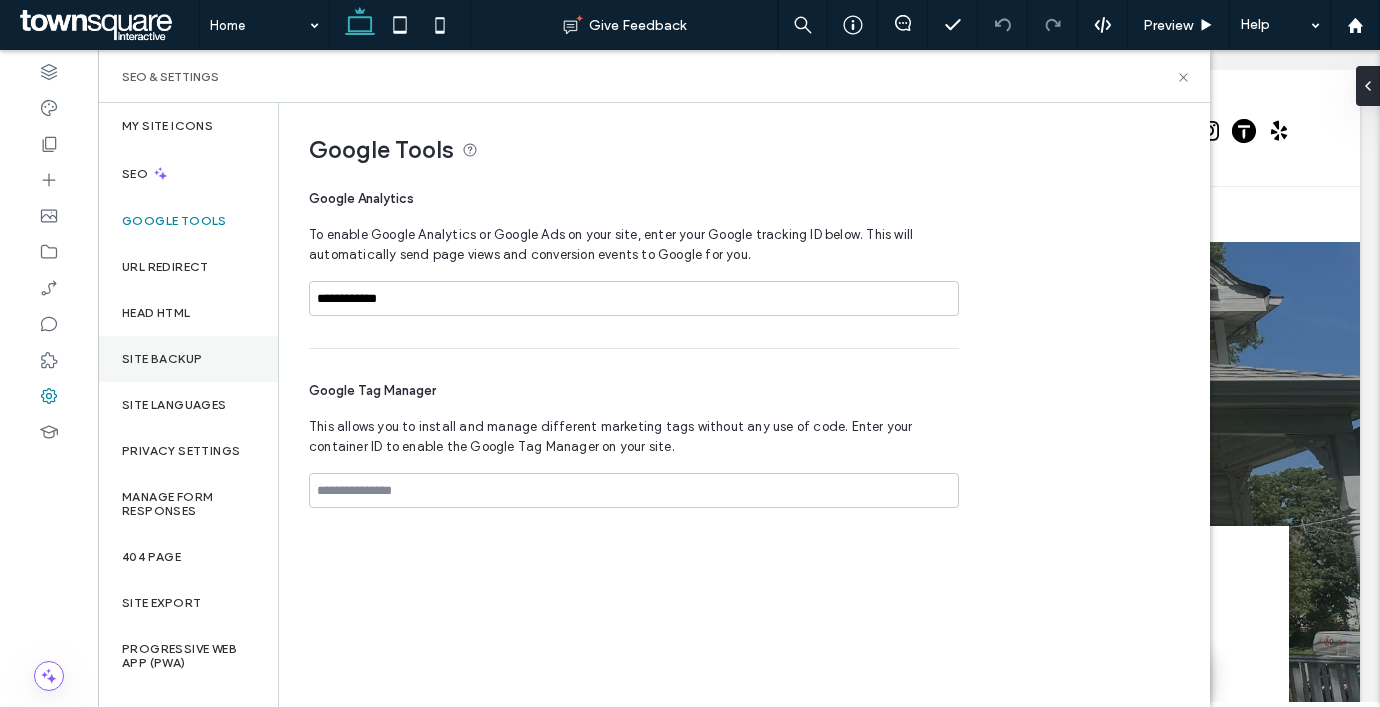 click on "Site Backup" at bounding box center [188, 359] 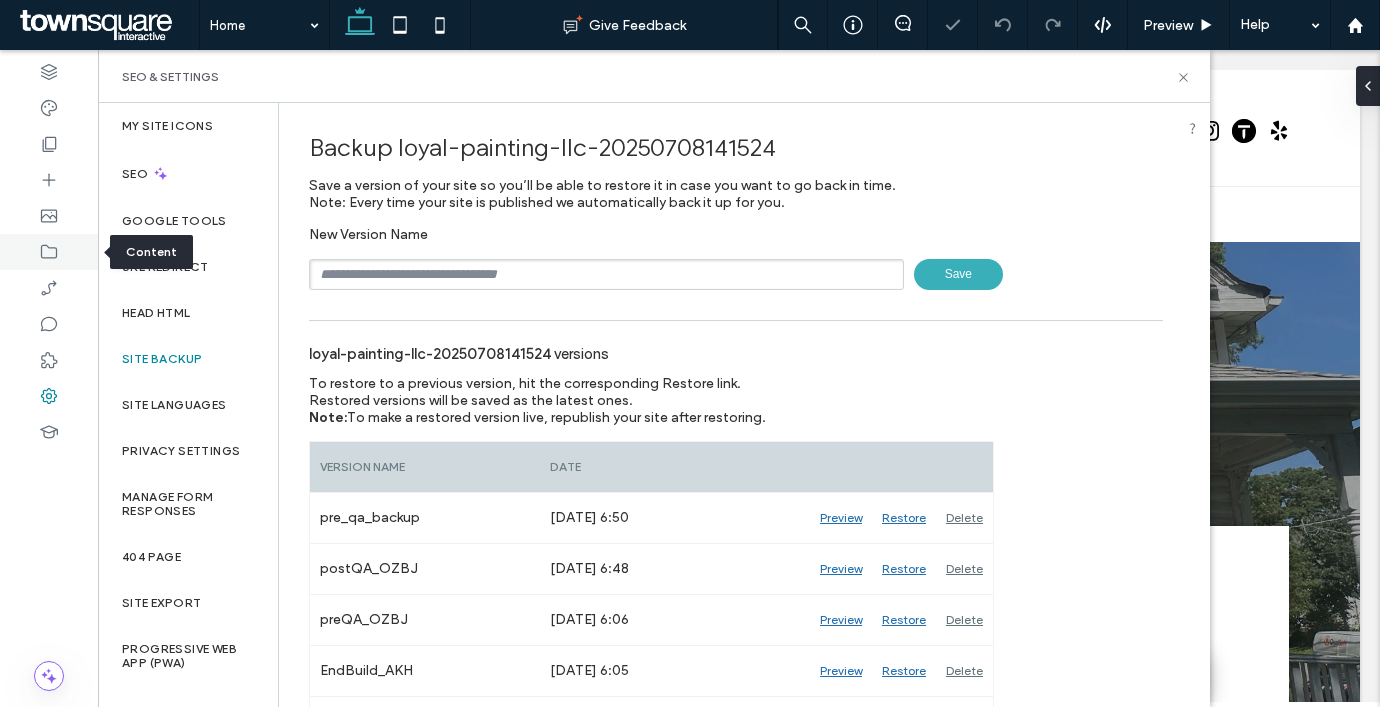 click 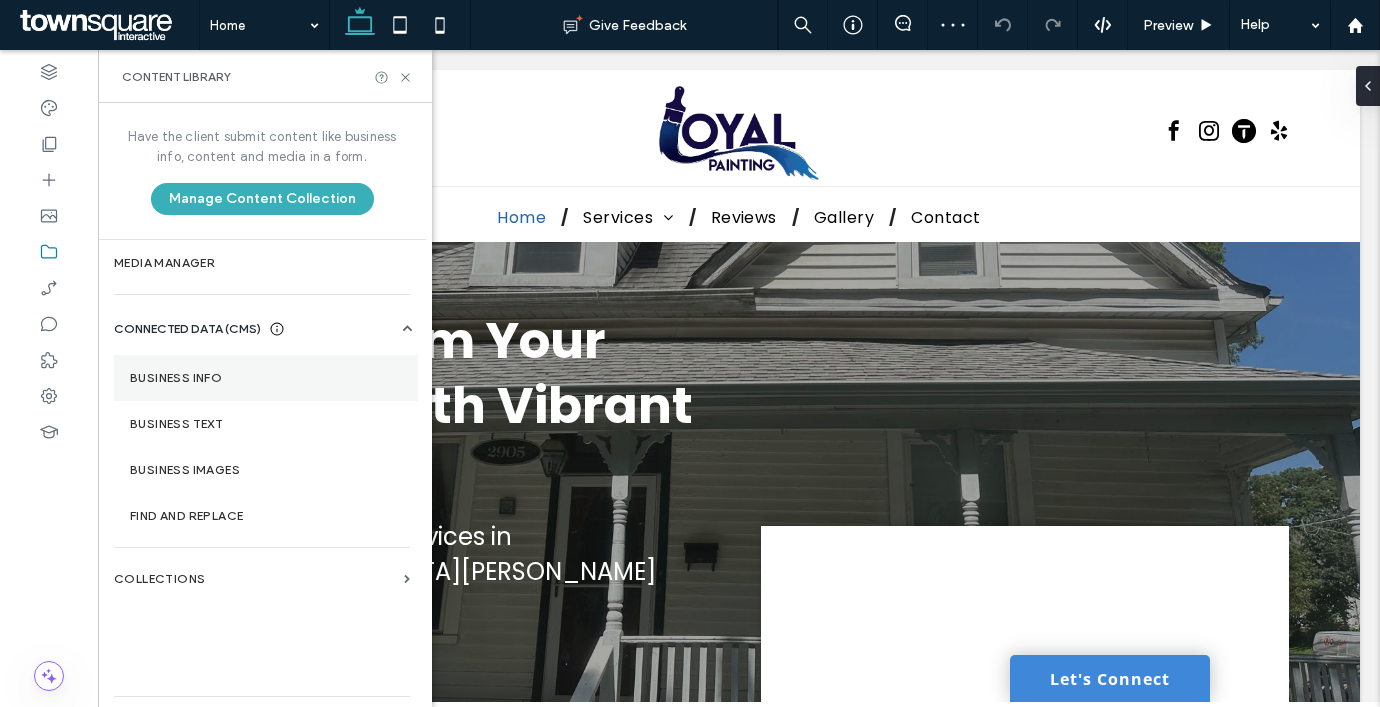 click on "Business Info" at bounding box center (266, 378) 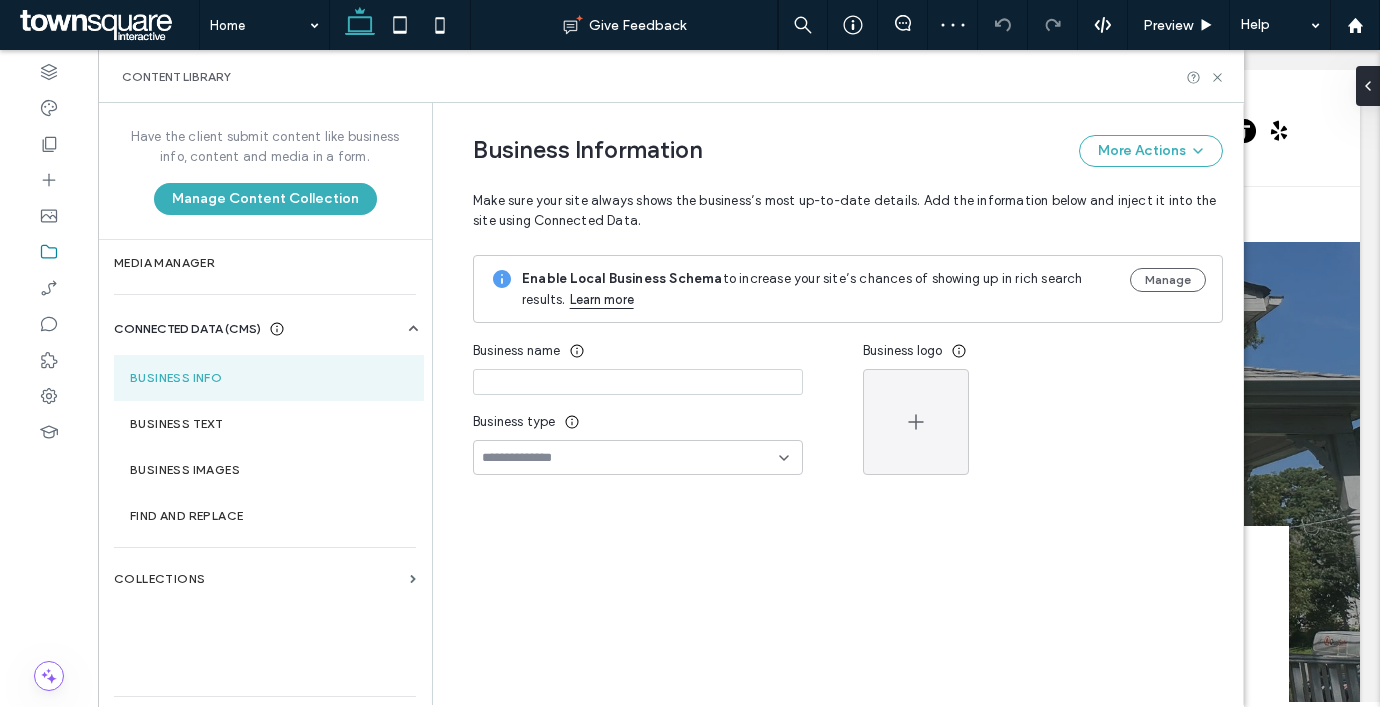 type on "**********" 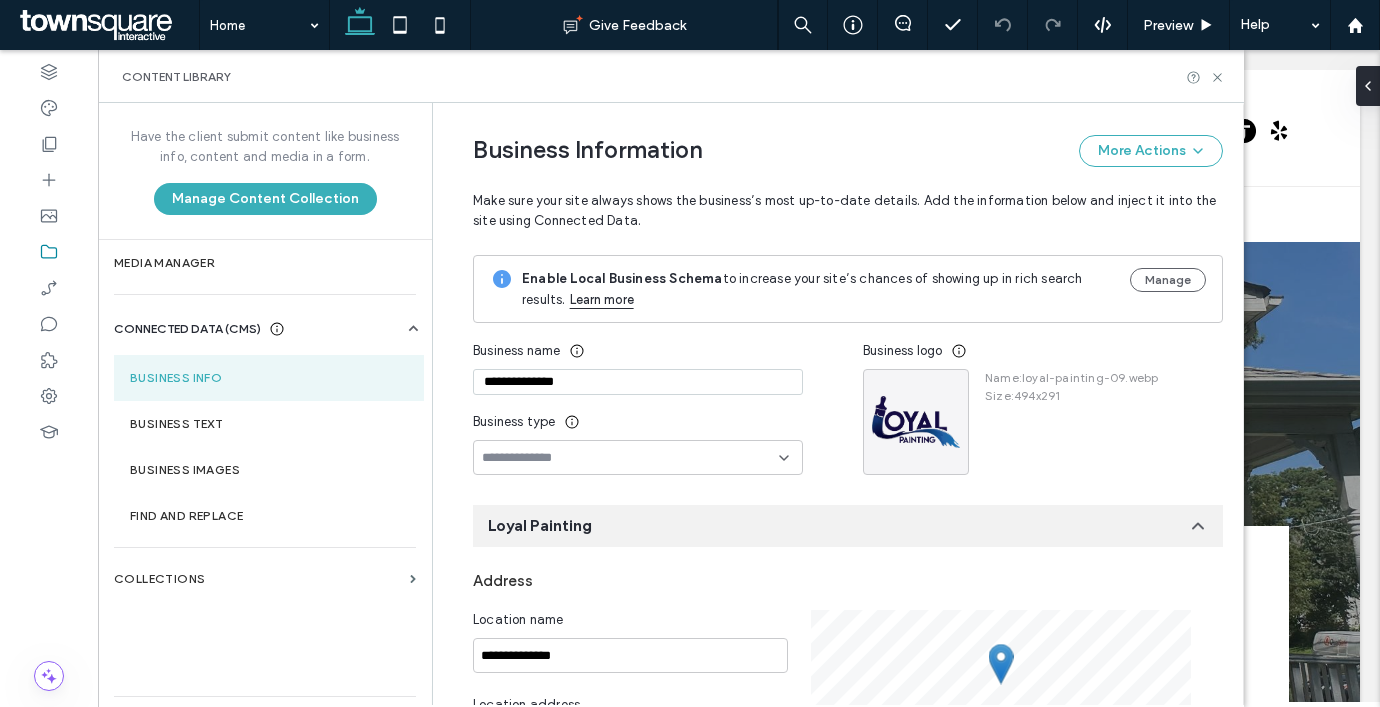 scroll, scrollTop: 284, scrollLeft: 0, axis: vertical 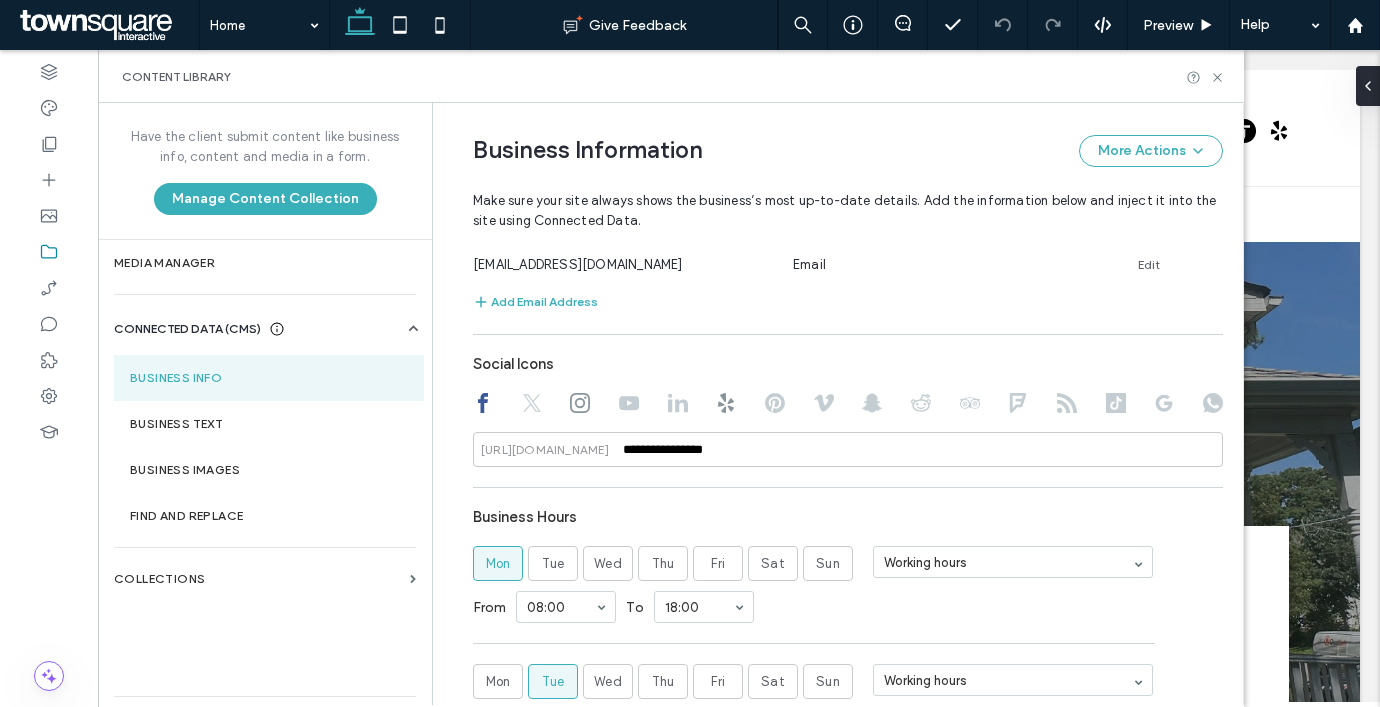 click 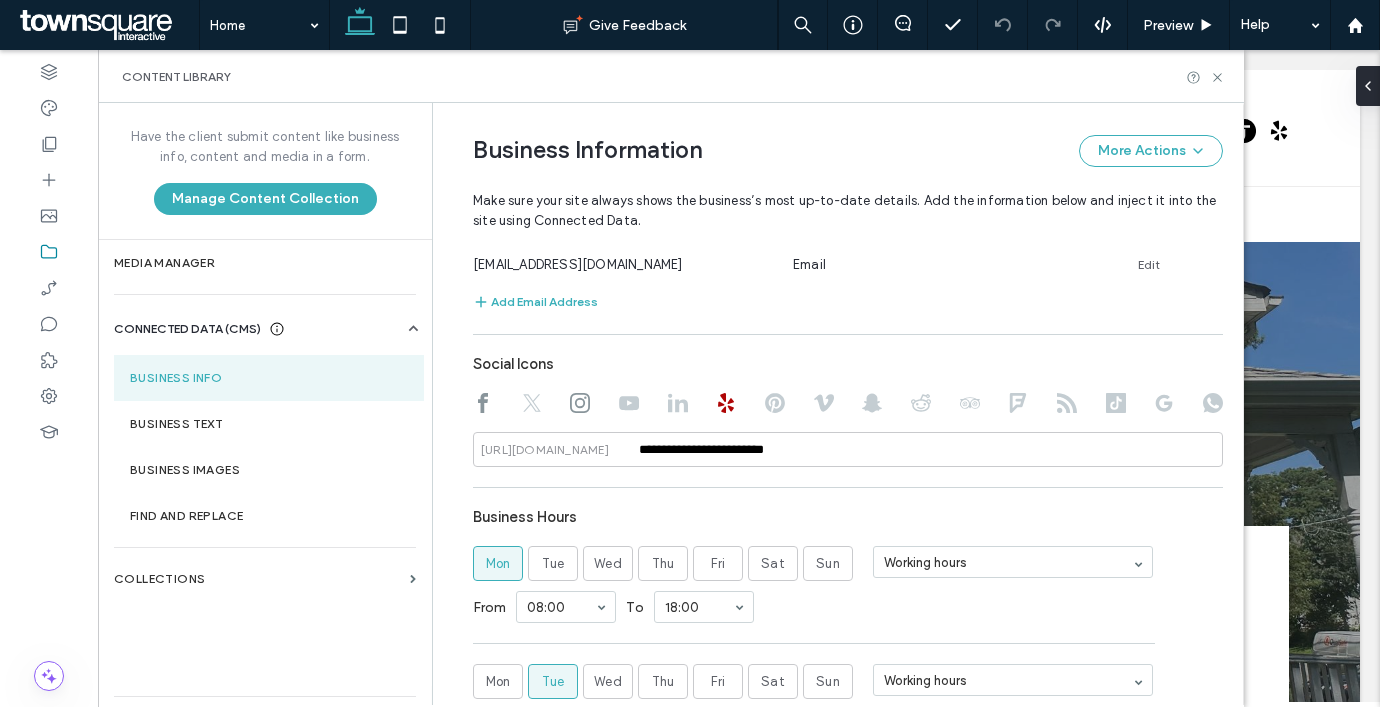 click 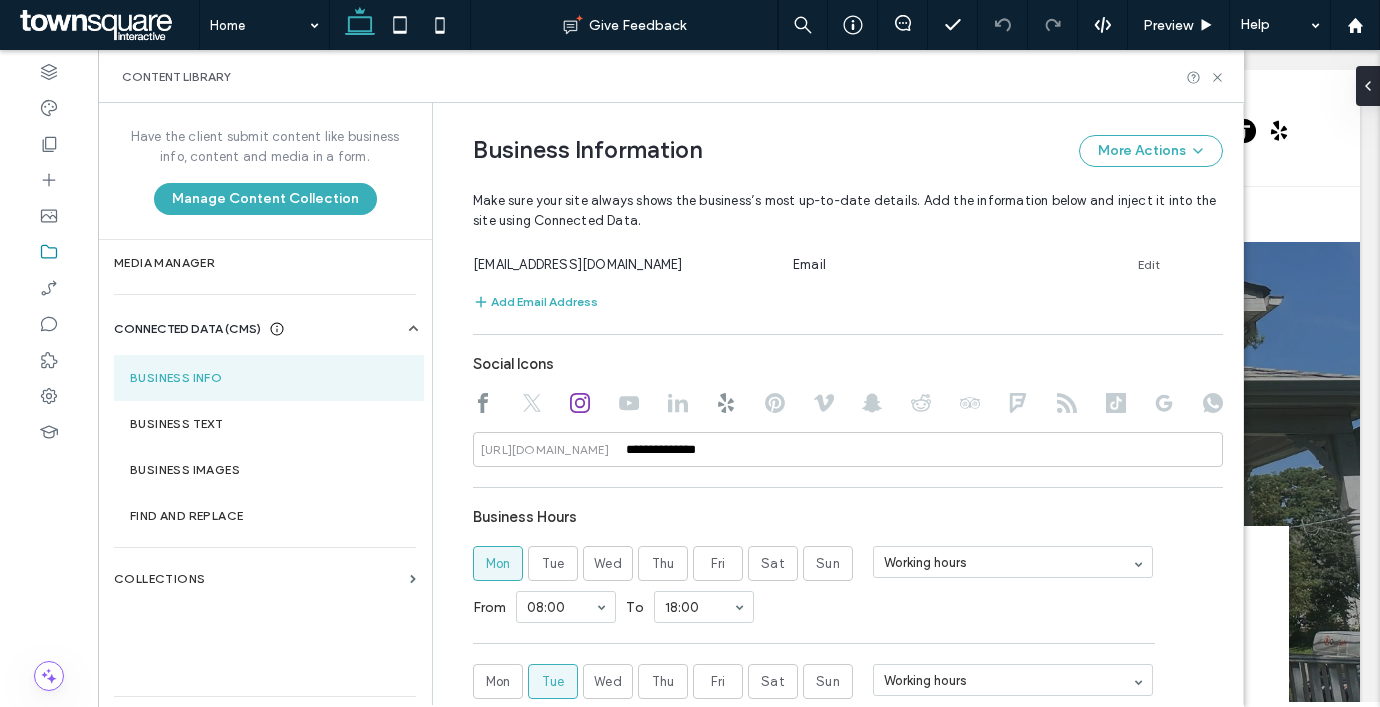 click on "[URL][DOMAIN_NAME]" at bounding box center [545, 450] 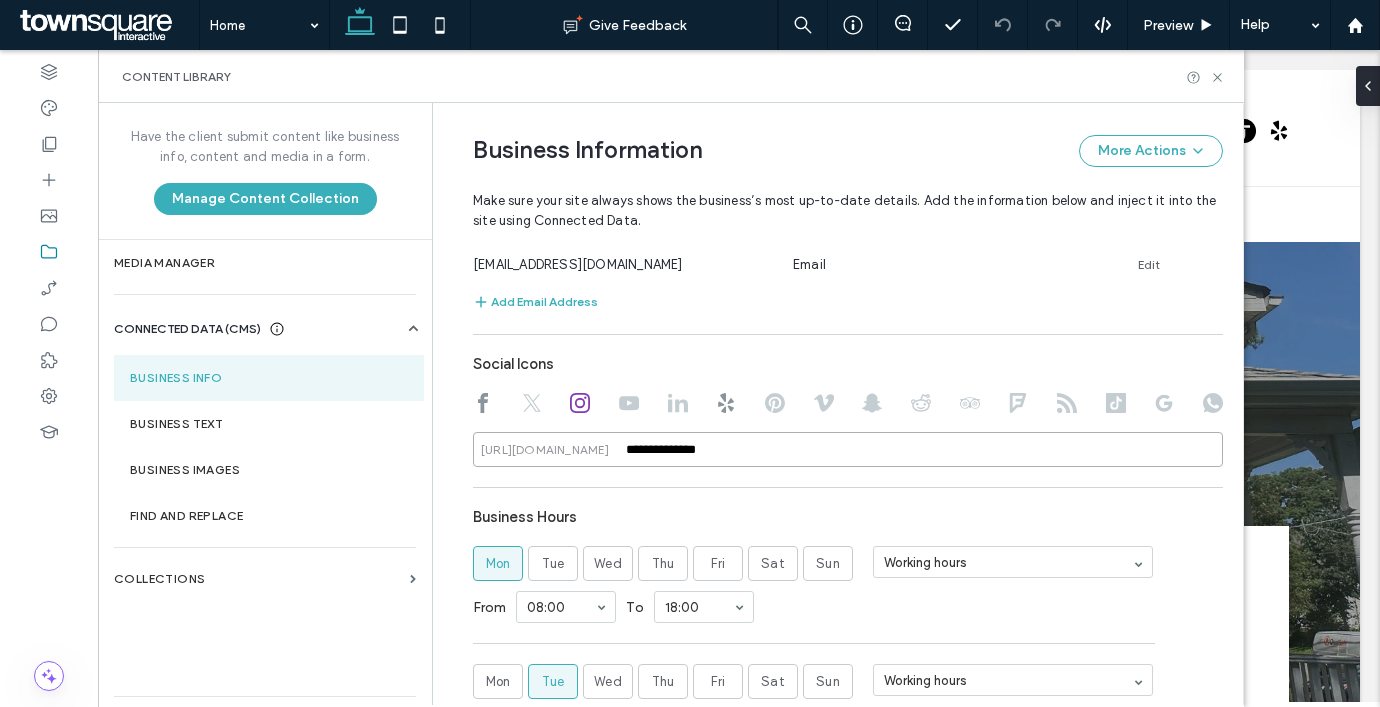 click on "**********" at bounding box center [848, 449] 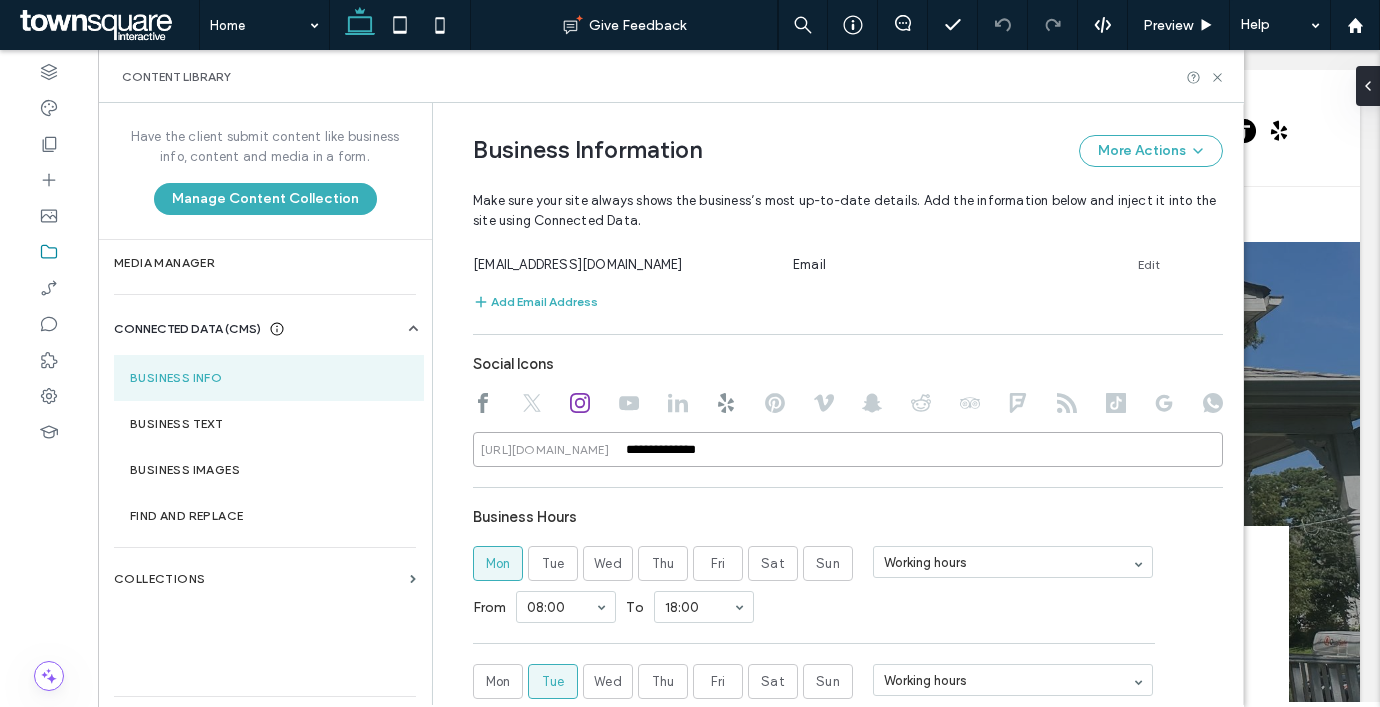 click on "**********" at bounding box center [848, 449] 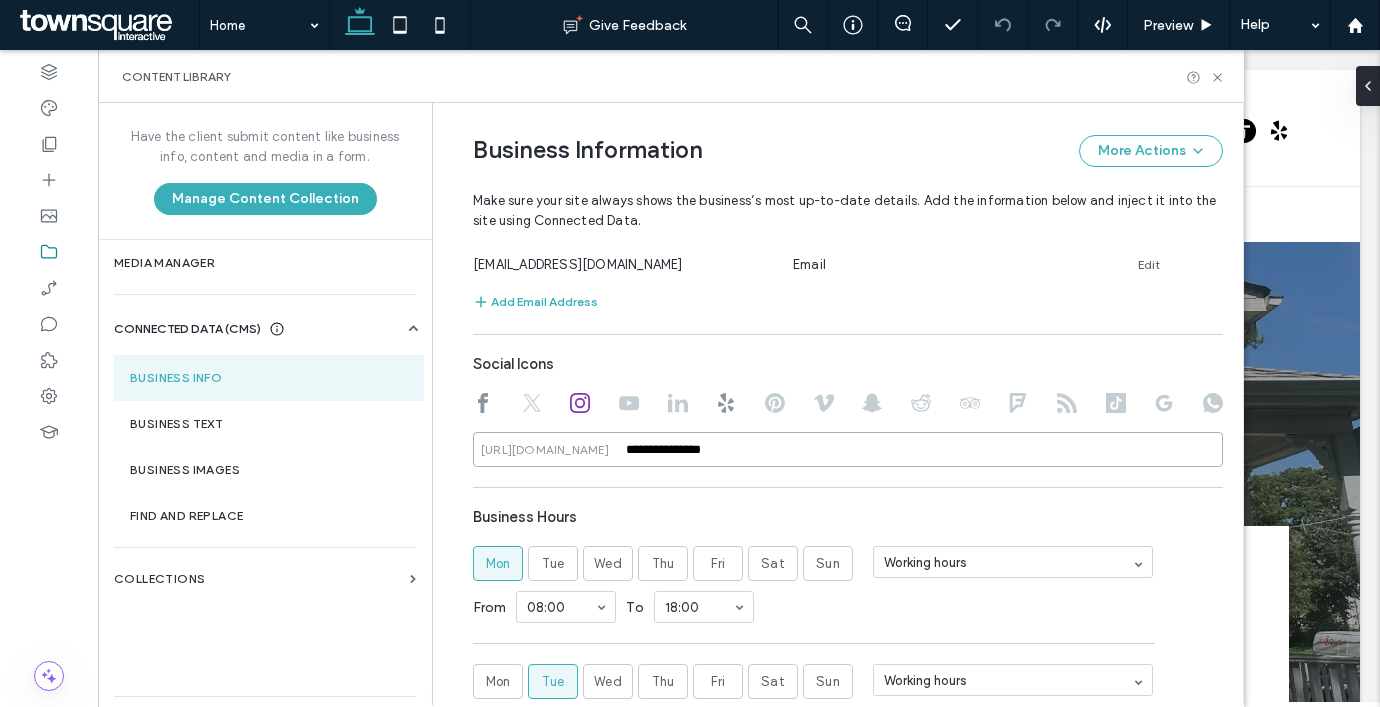 type on "**********" 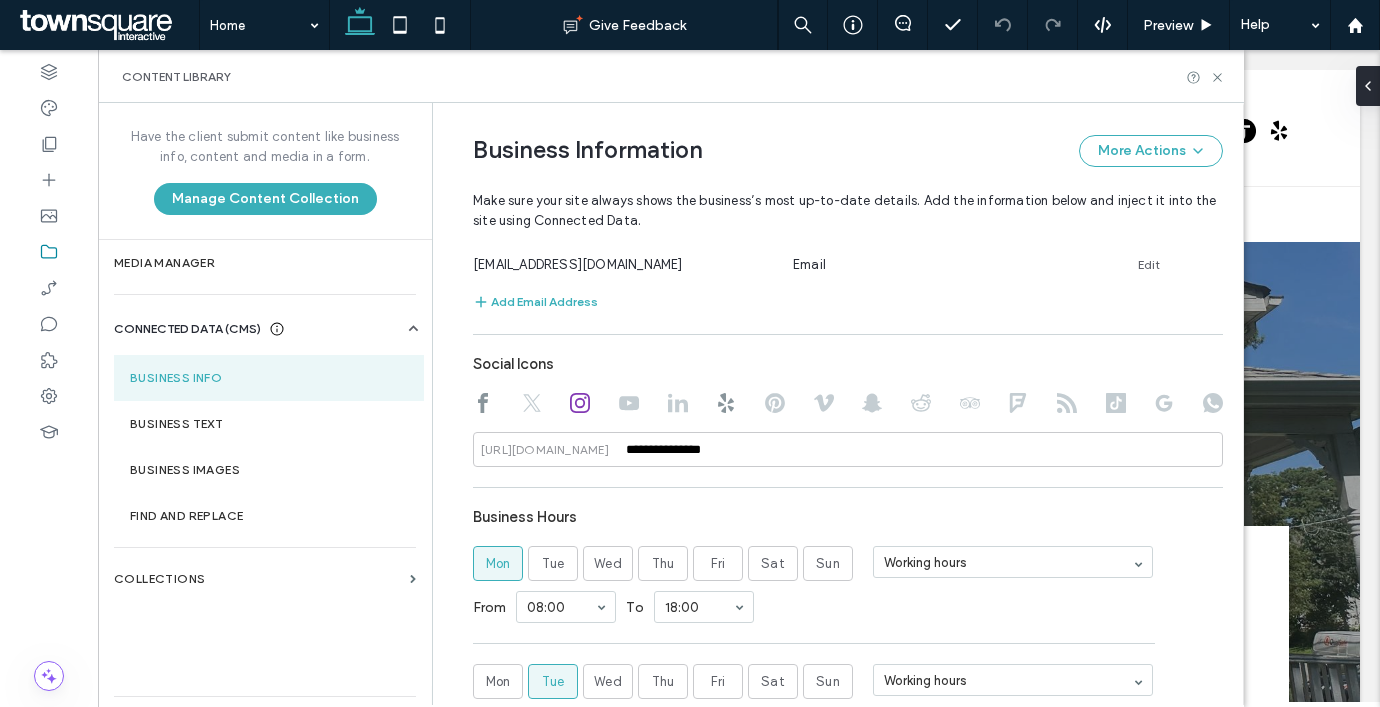 click on "**********" at bounding box center [848, 596] 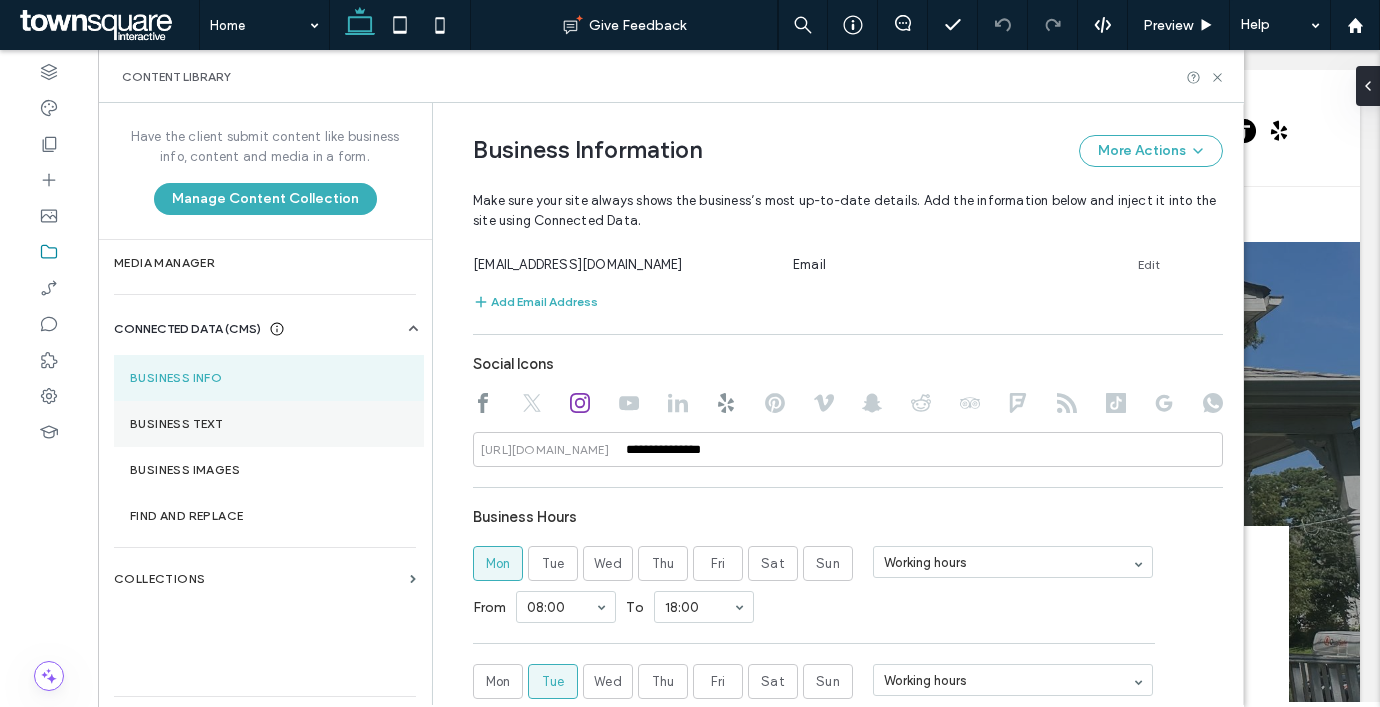 click on "Business Text" at bounding box center [269, 424] 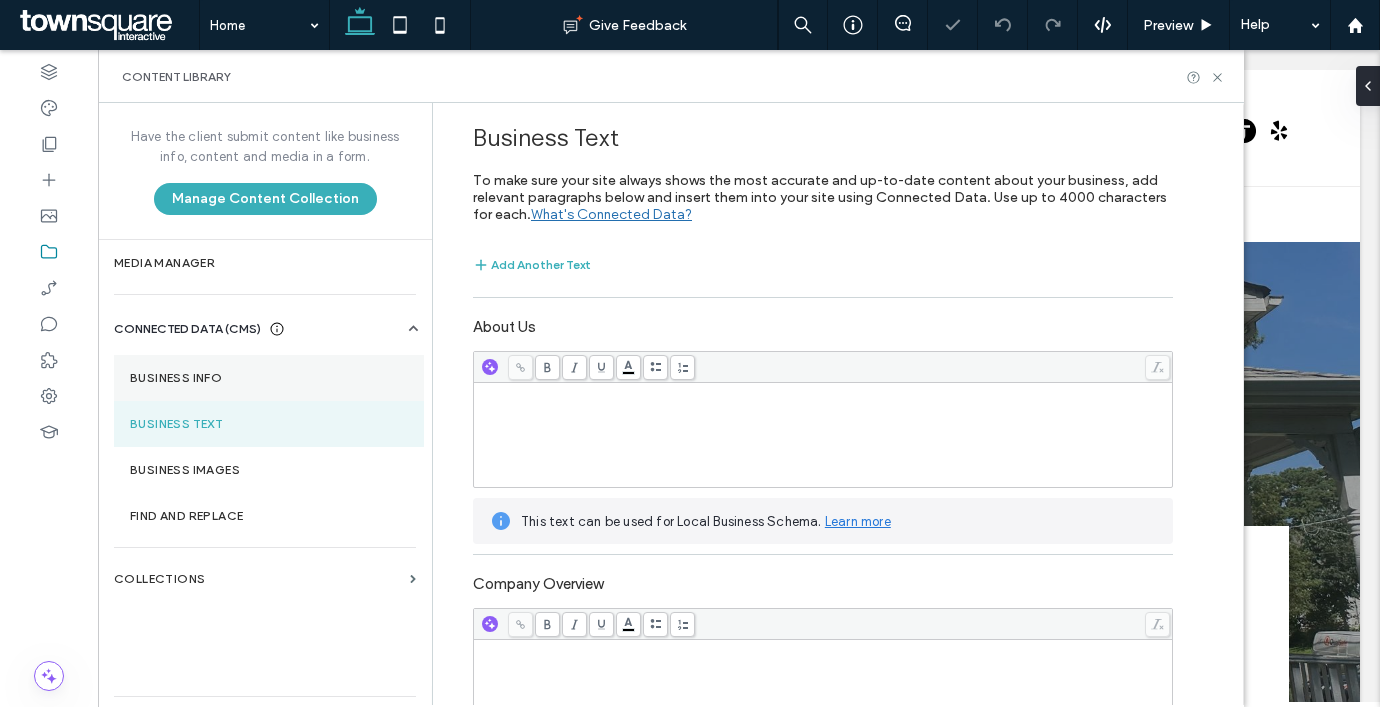click on "Business Info" at bounding box center (269, 378) 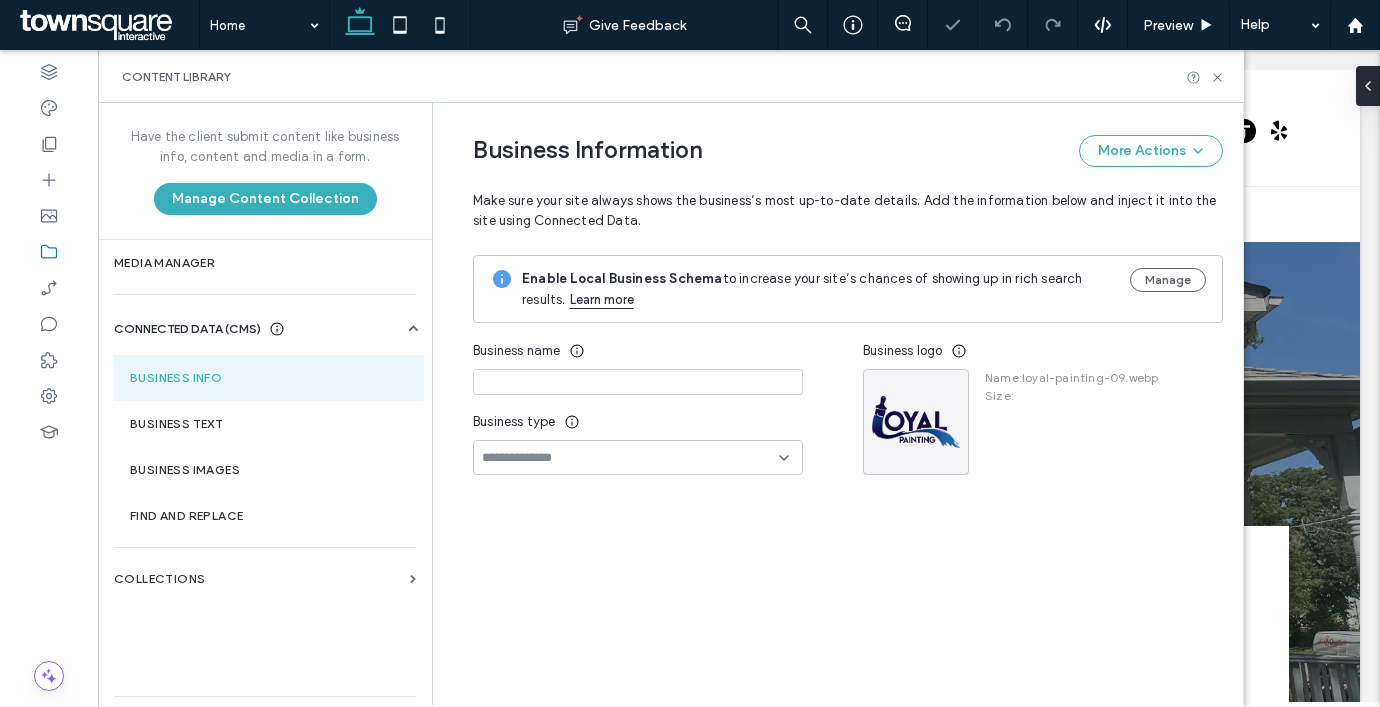 type on "**********" 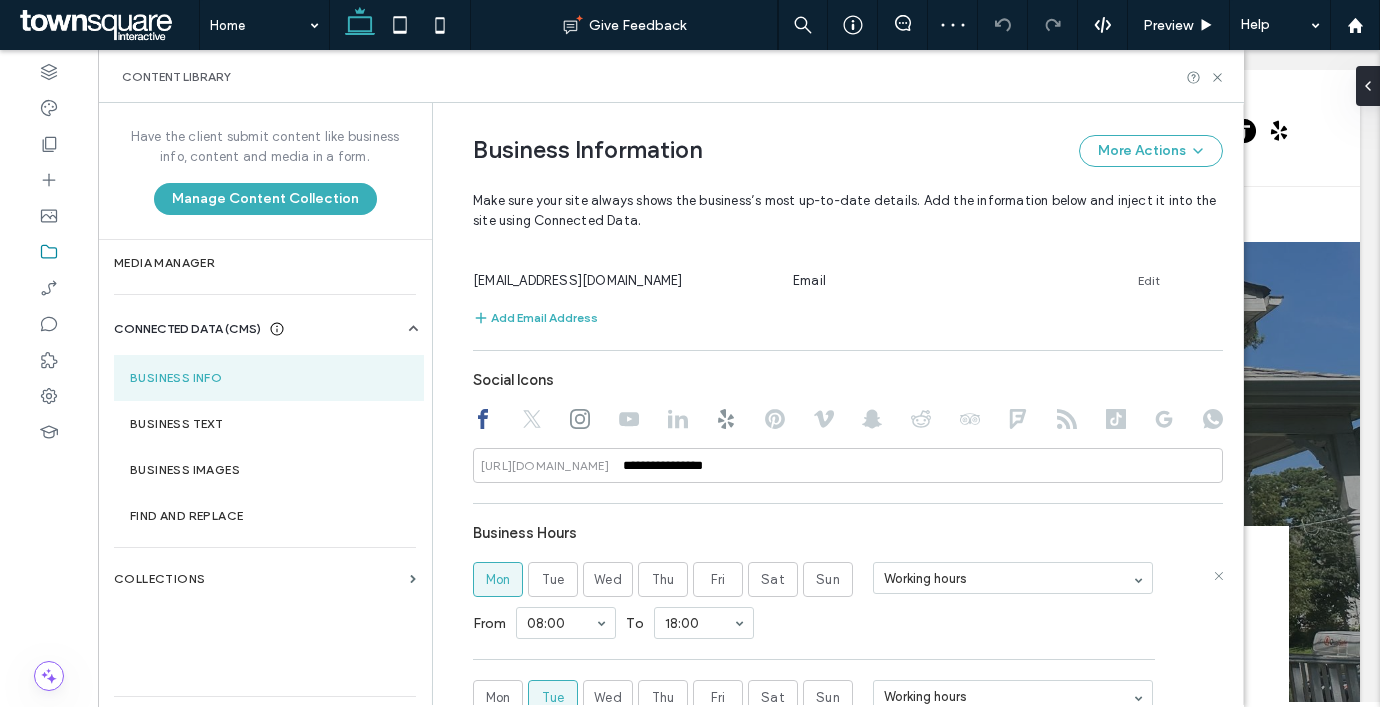 scroll, scrollTop: 984, scrollLeft: 0, axis: vertical 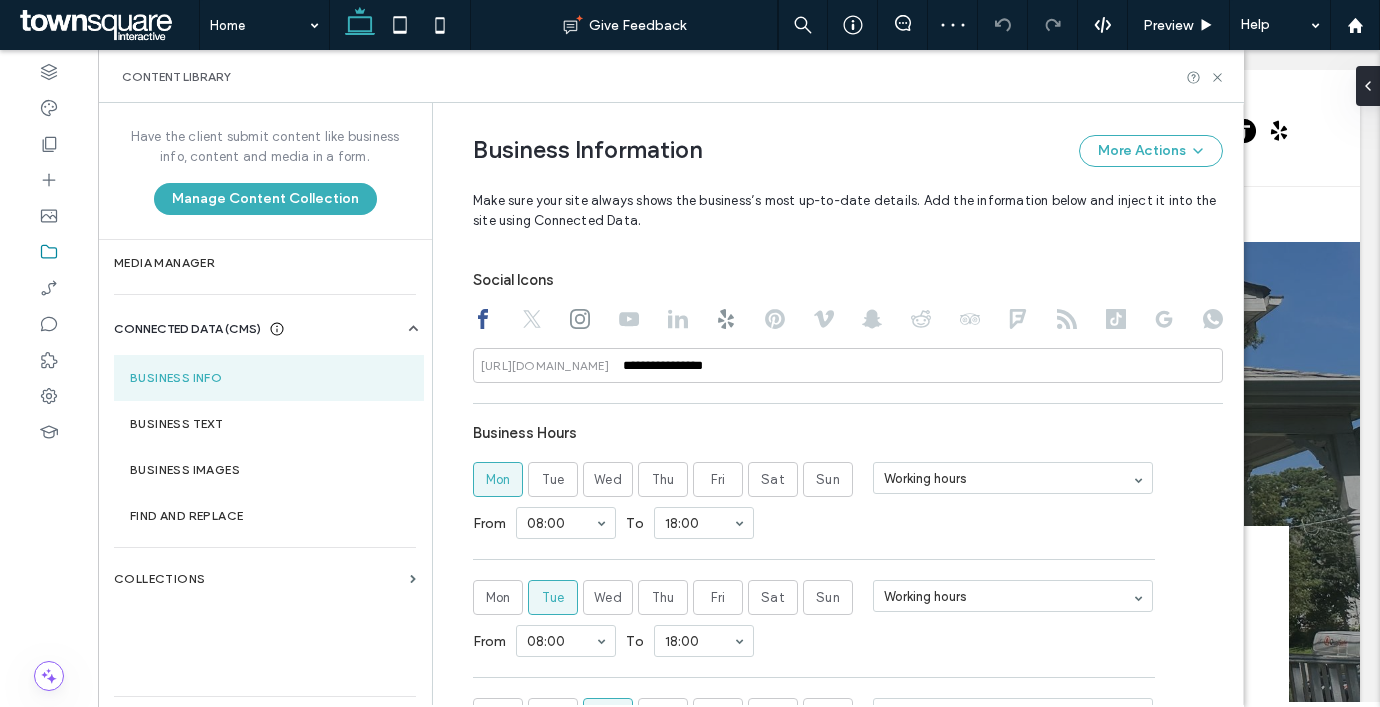click at bounding box center (848, 321) 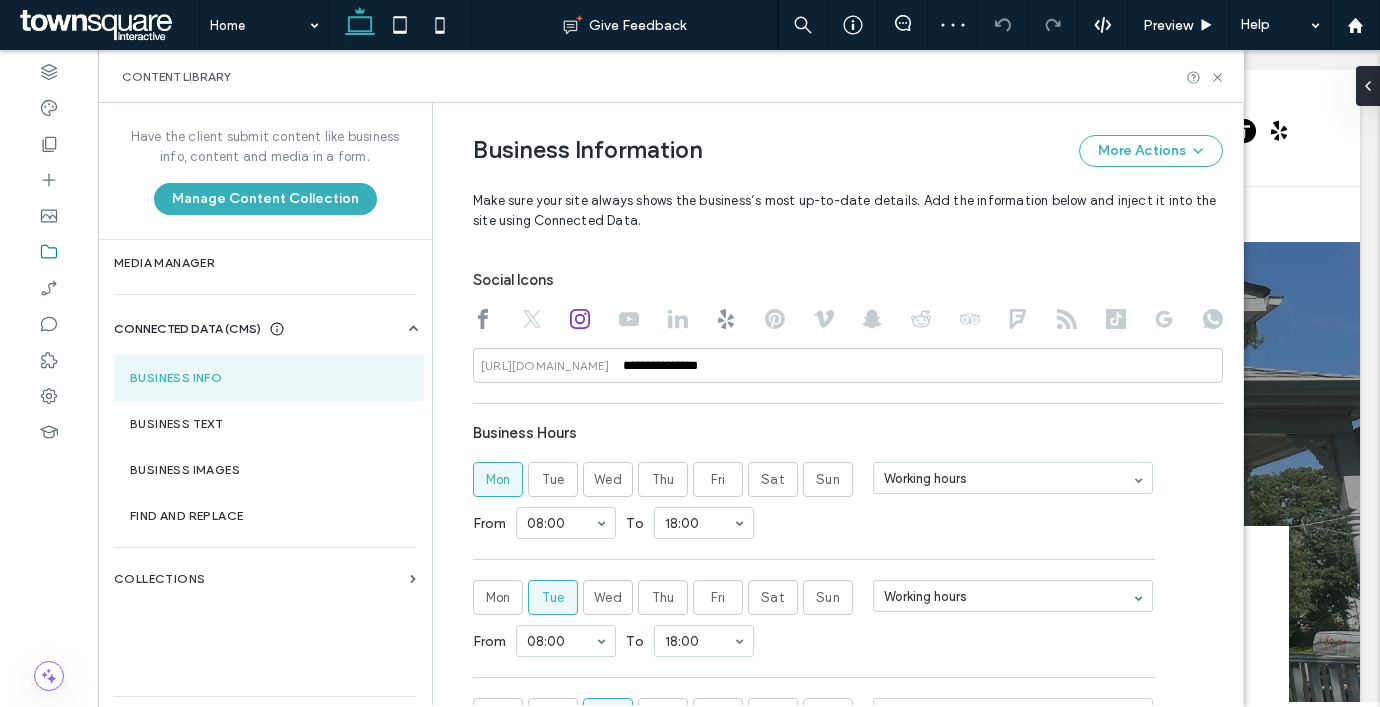 type on "**********" 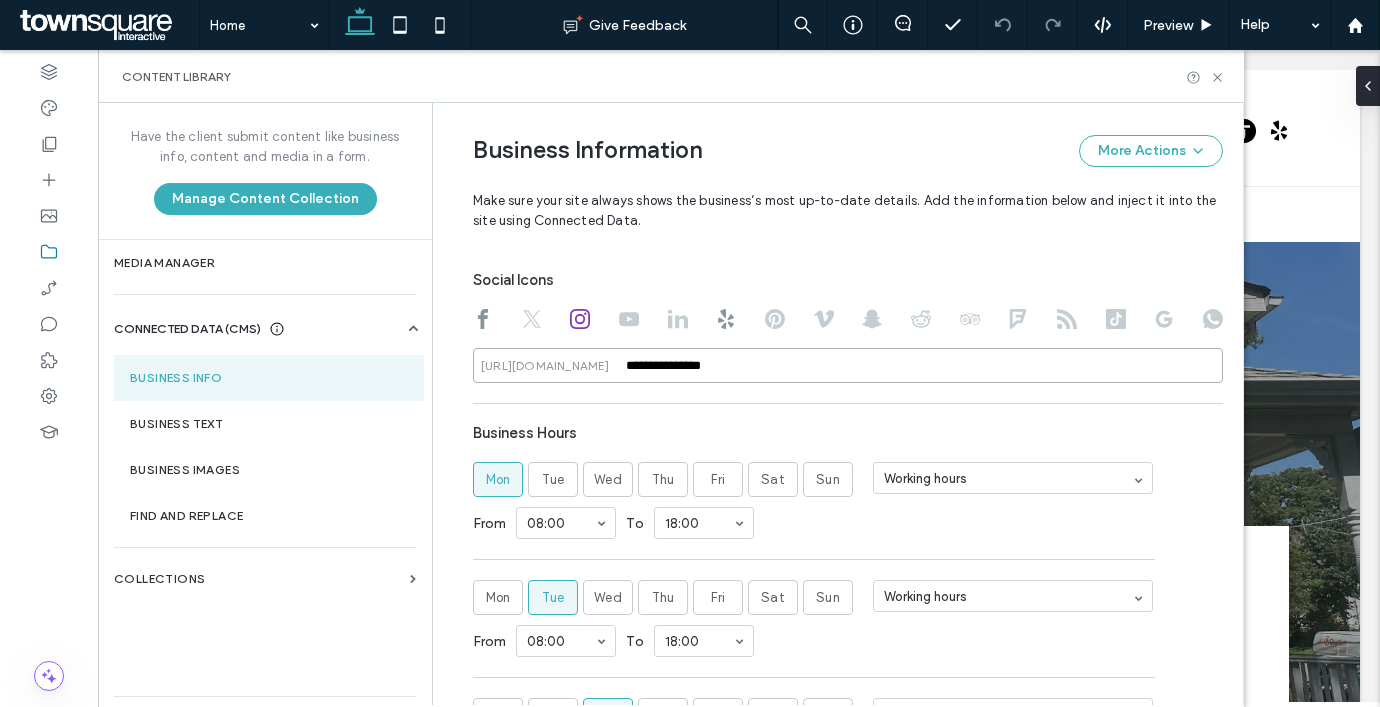 drag, startPoint x: 716, startPoint y: 366, endPoint x: 576, endPoint y: 386, distance: 141.42136 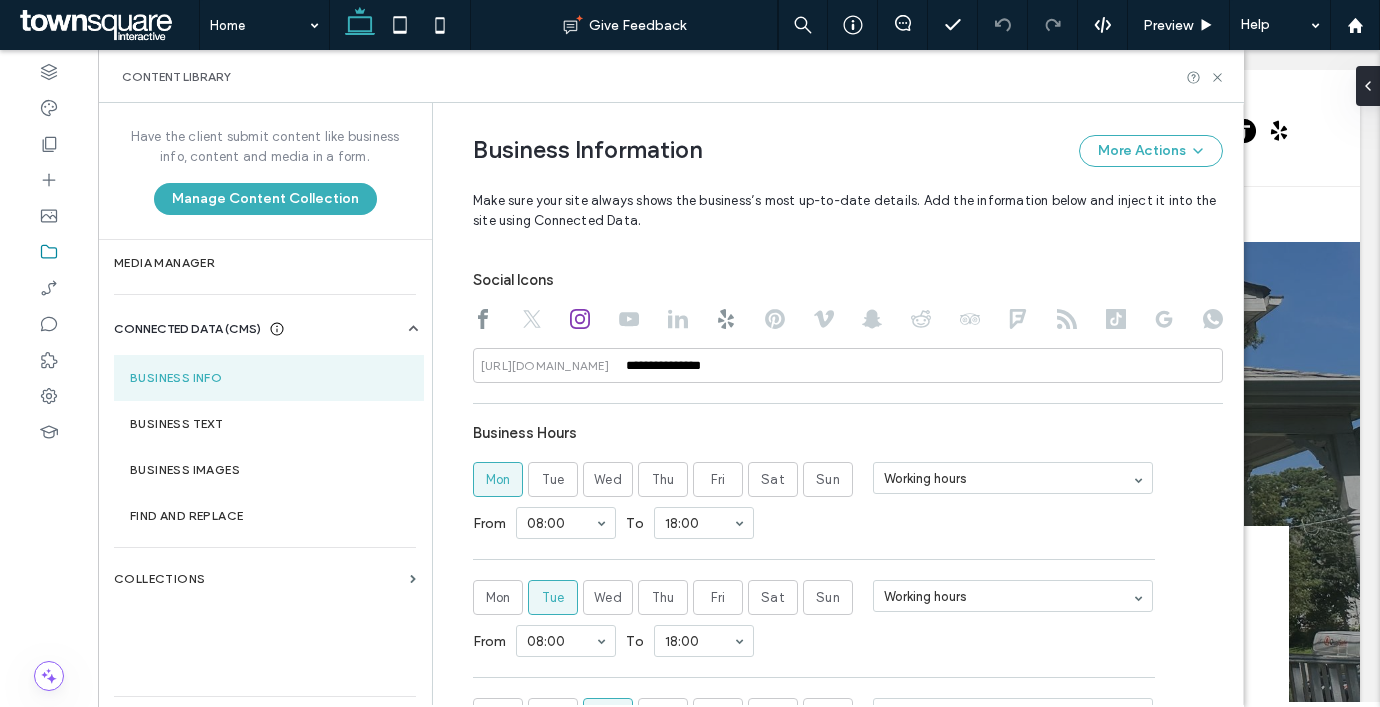 click on "**********" at bounding box center (848, 512) 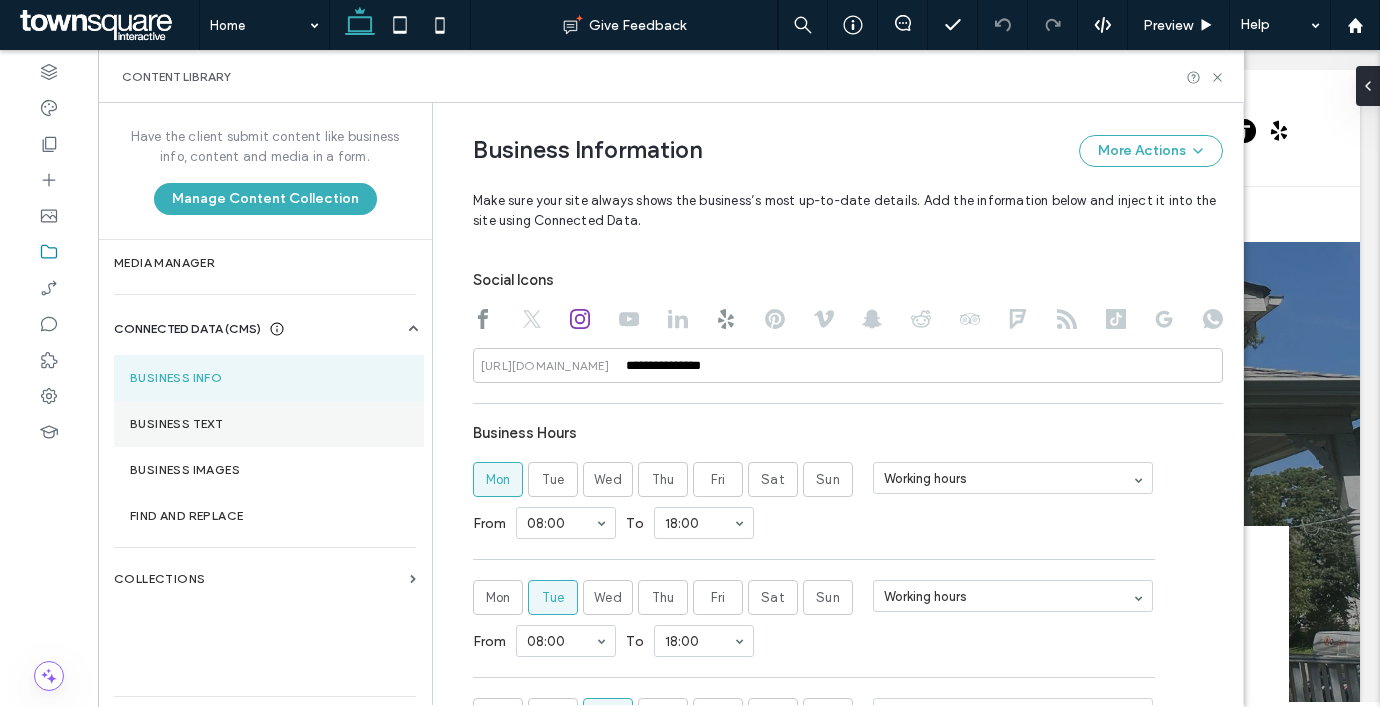 click on "Business Text" at bounding box center (269, 424) 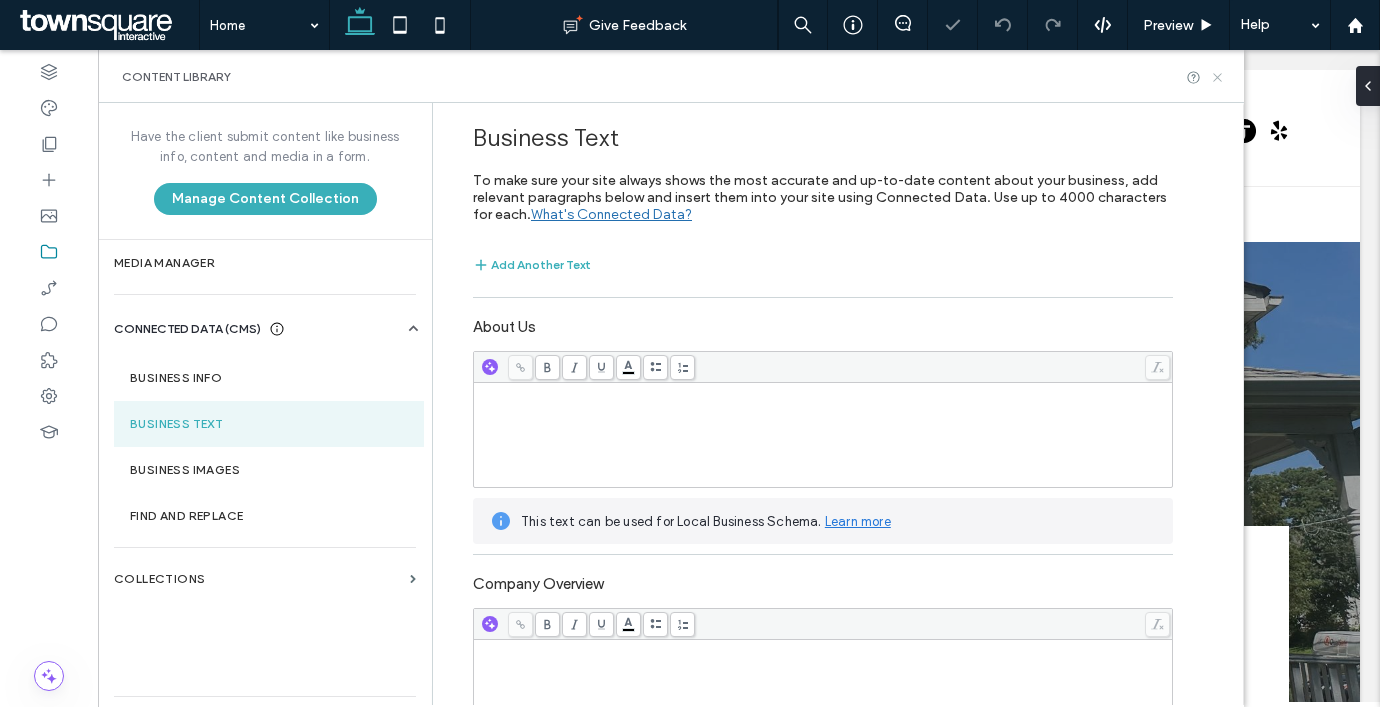 click 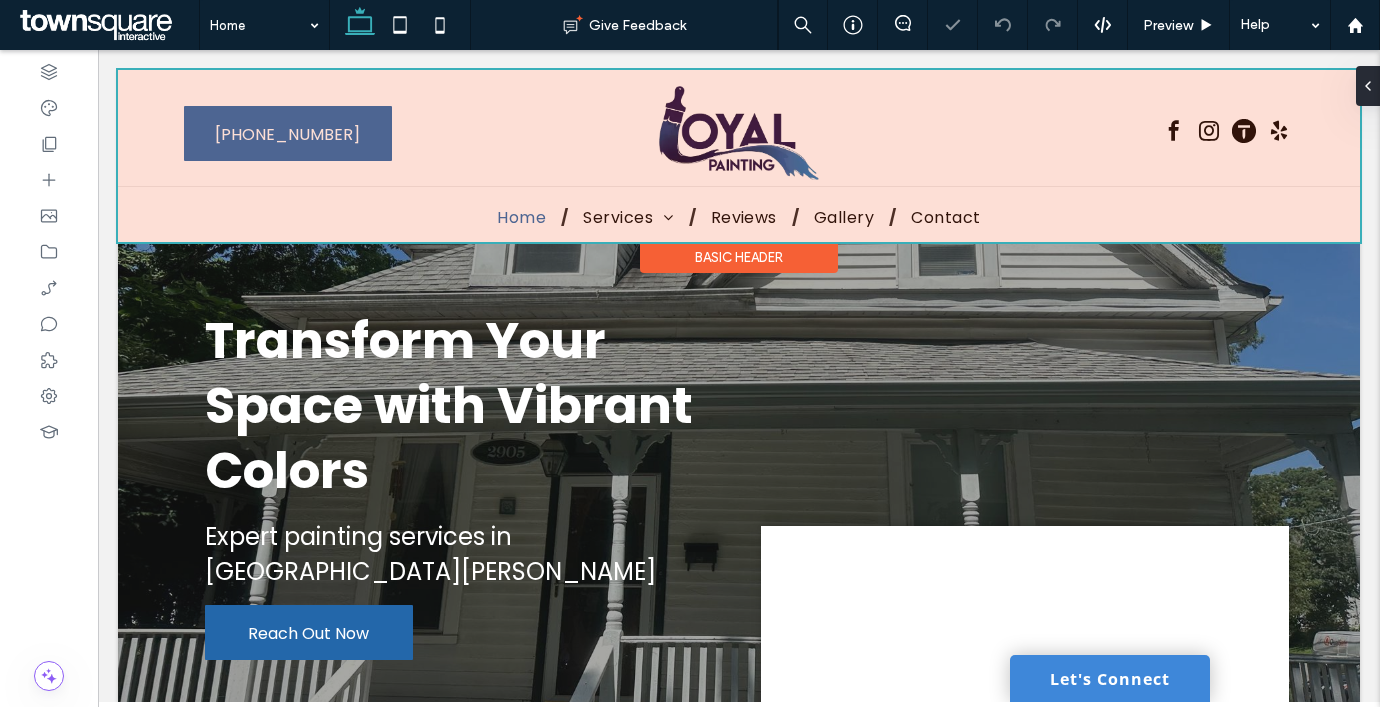 scroll, scrollTop: 0, scrollLeft: 0, axis: both 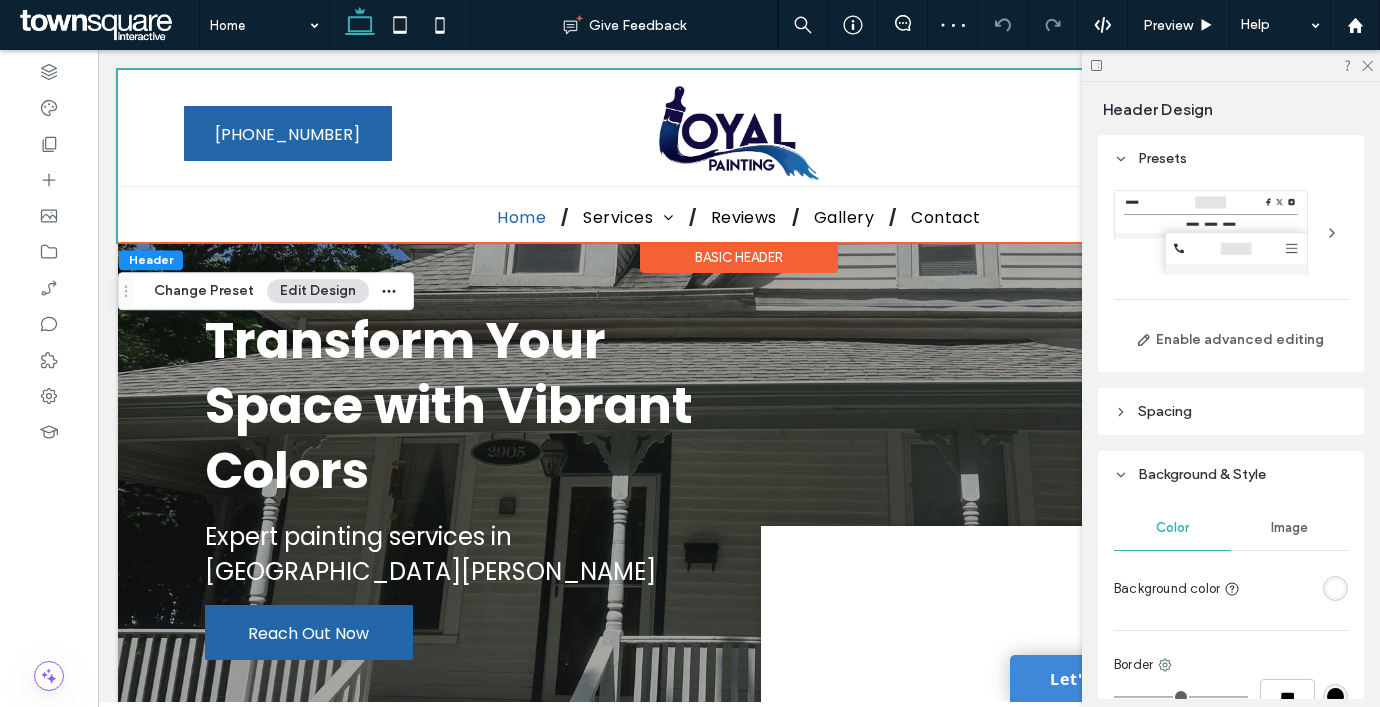 click at bounding box center (1231, 65) 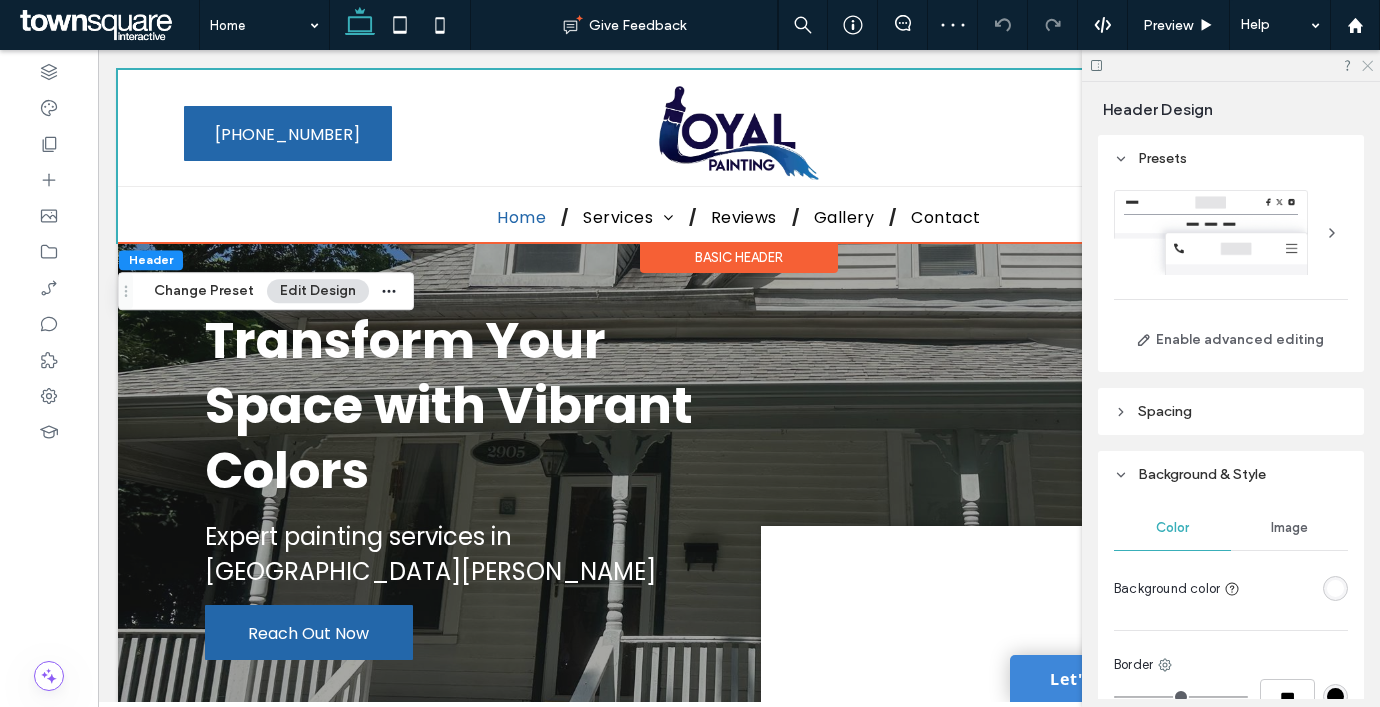 click 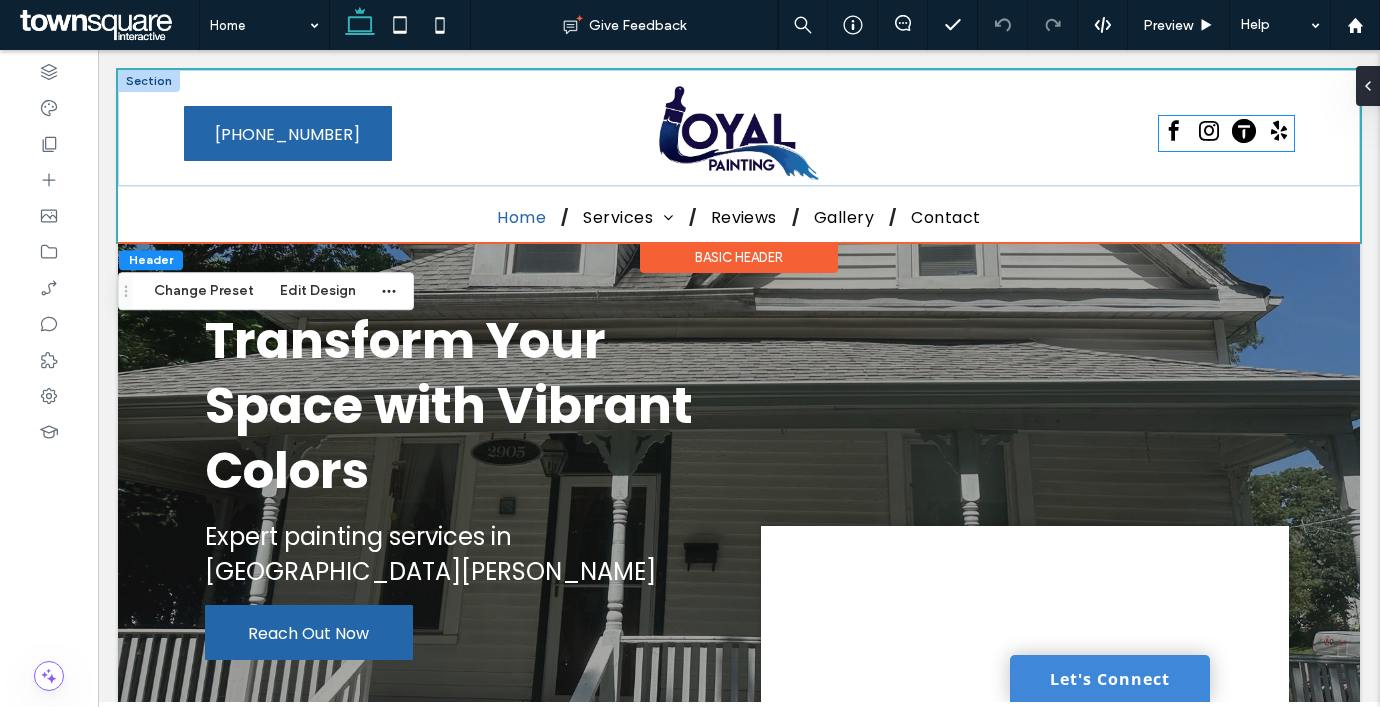 click at bounding box center (1209, 131) 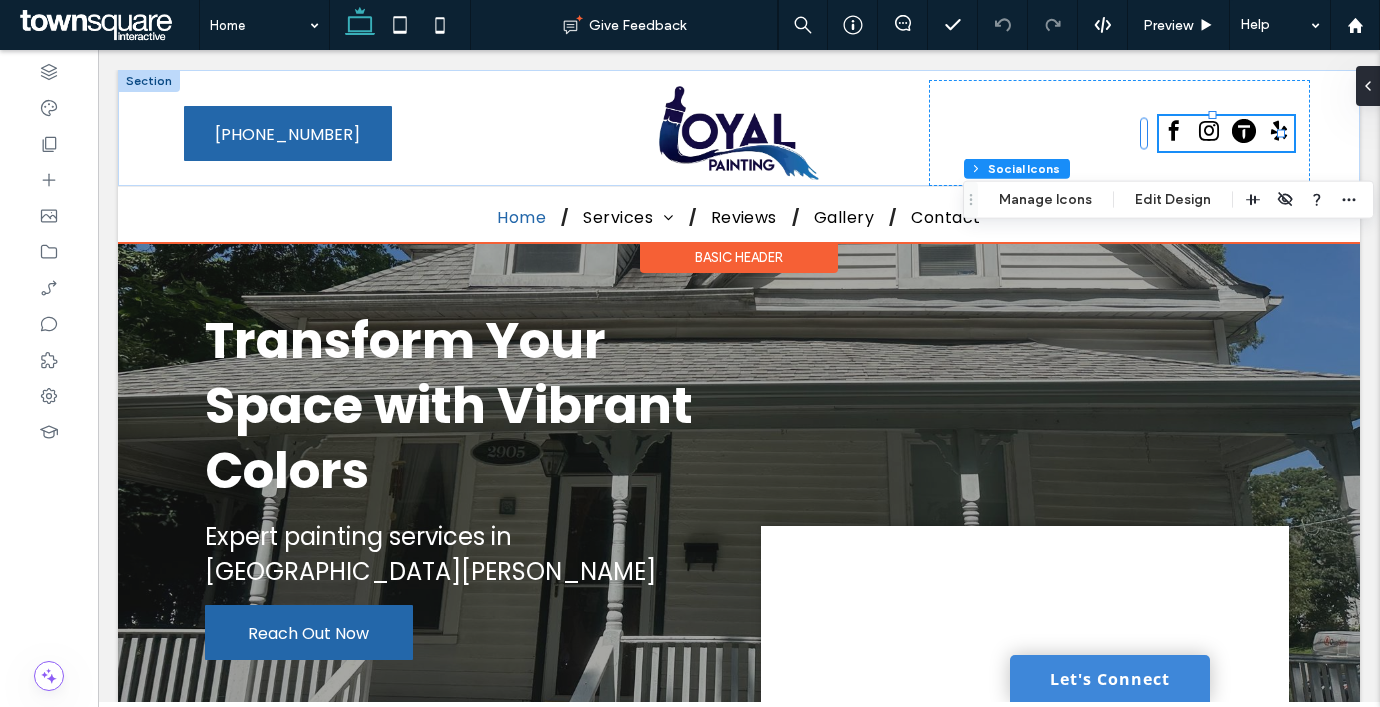 click at bounding box center (1209, 131) 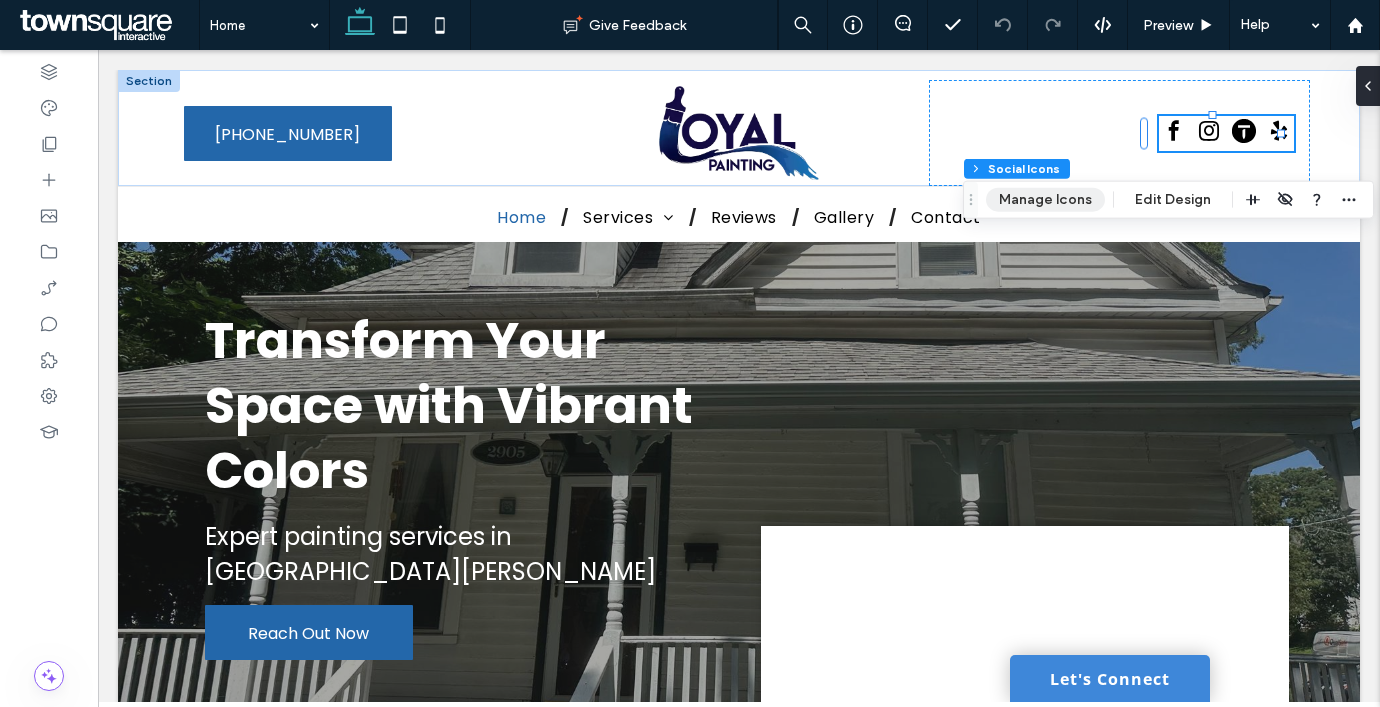 click on "Manage Icons" at bounding box center [1045, 200] 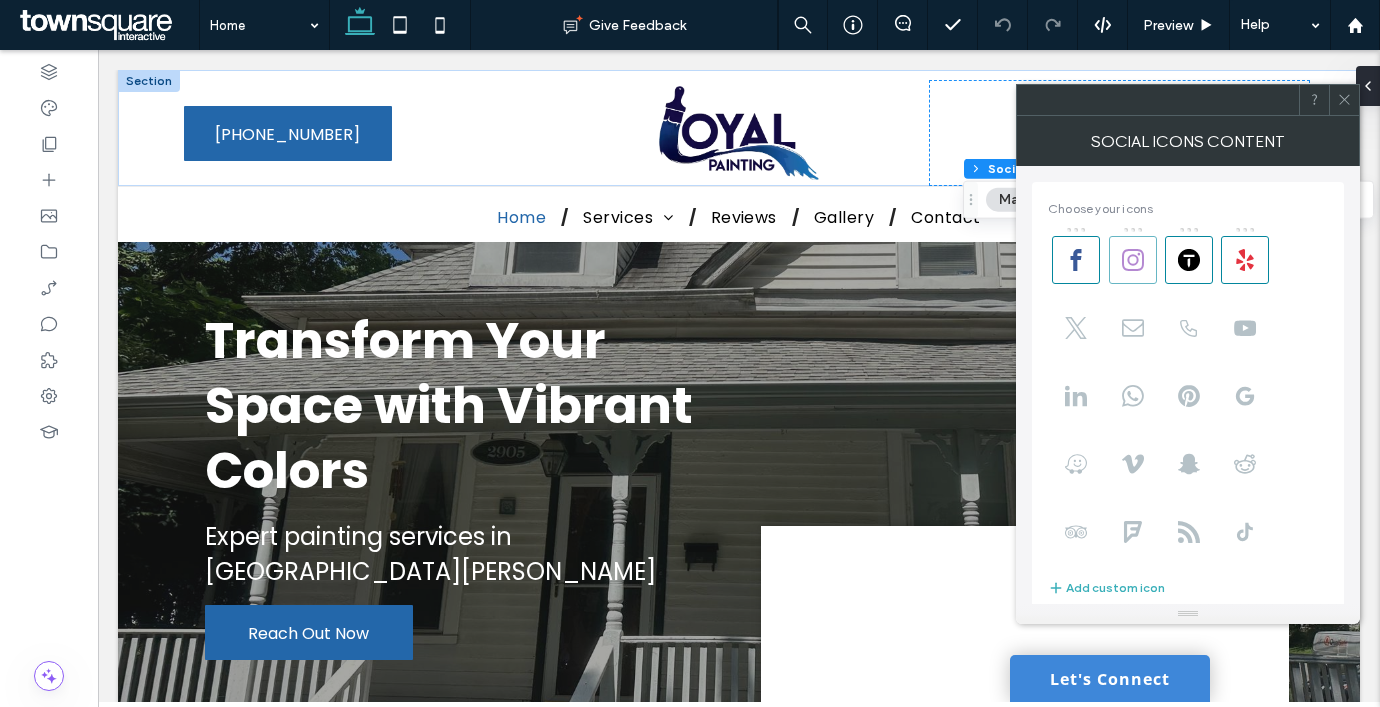 click 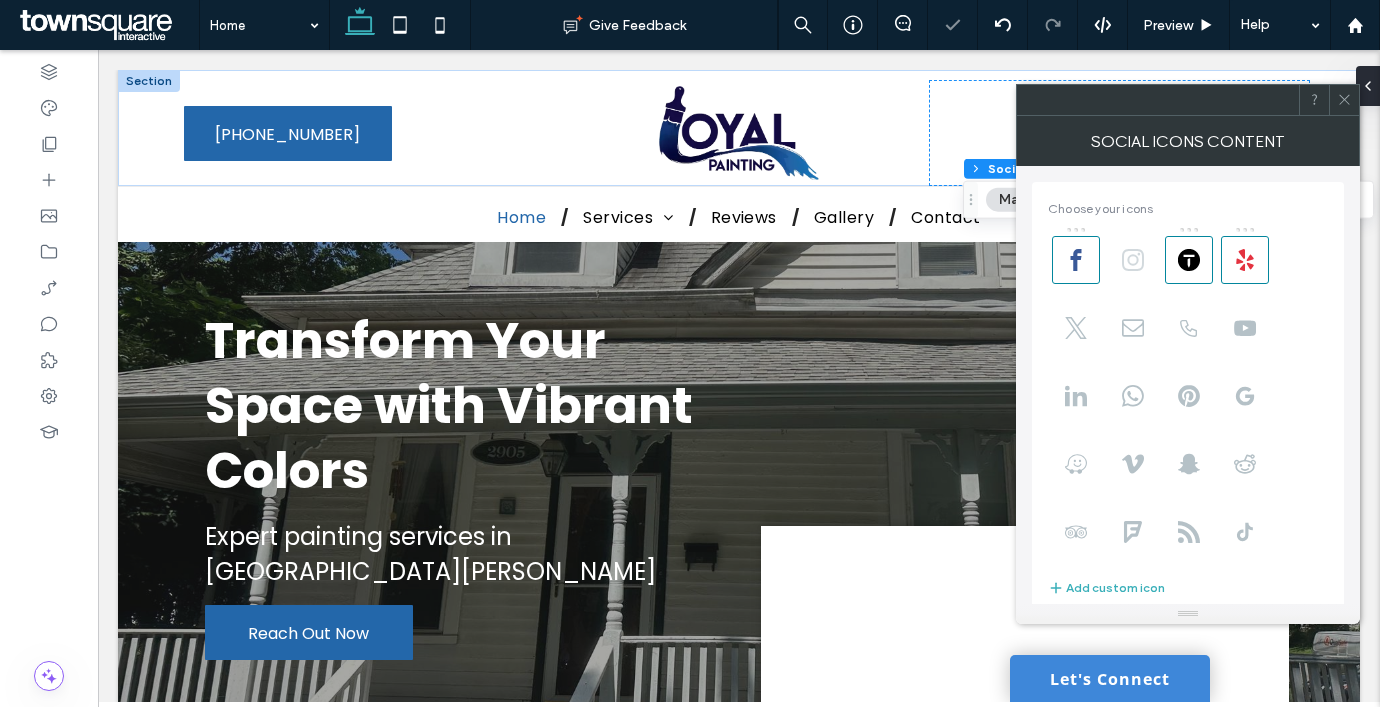 click 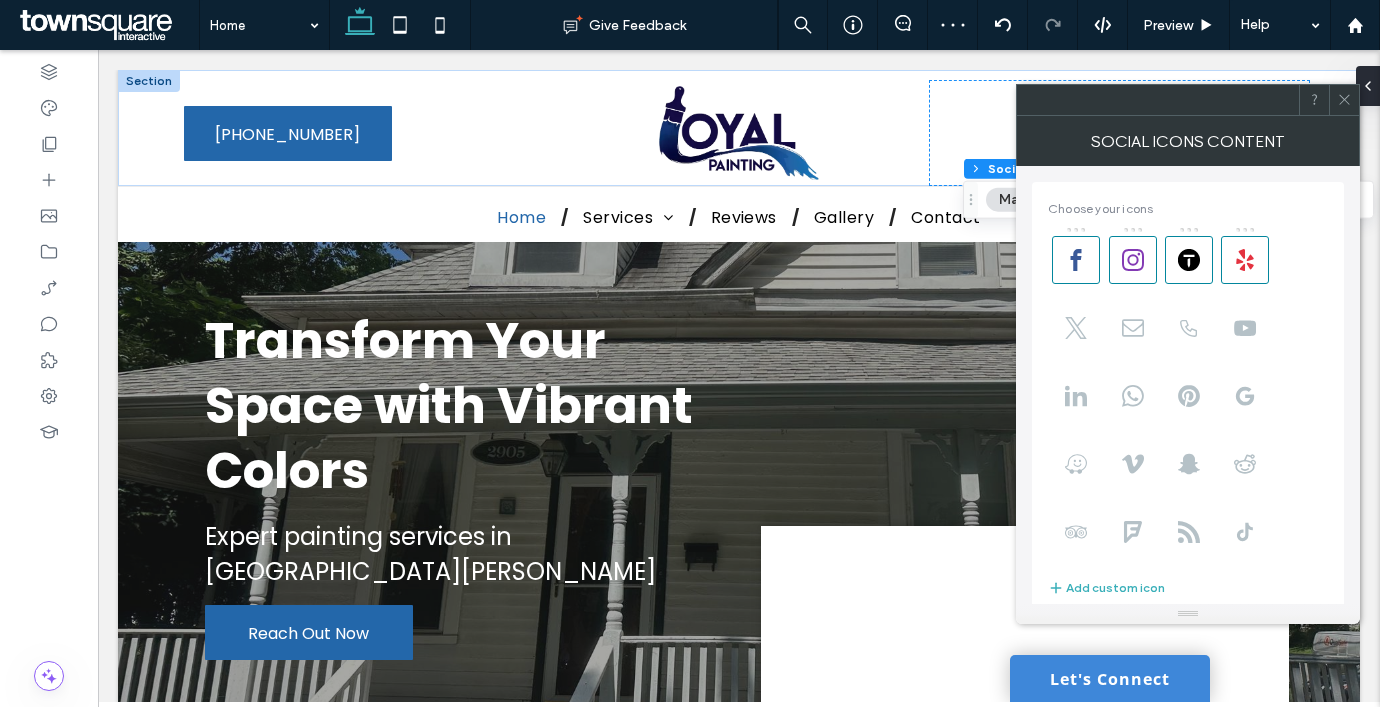 click 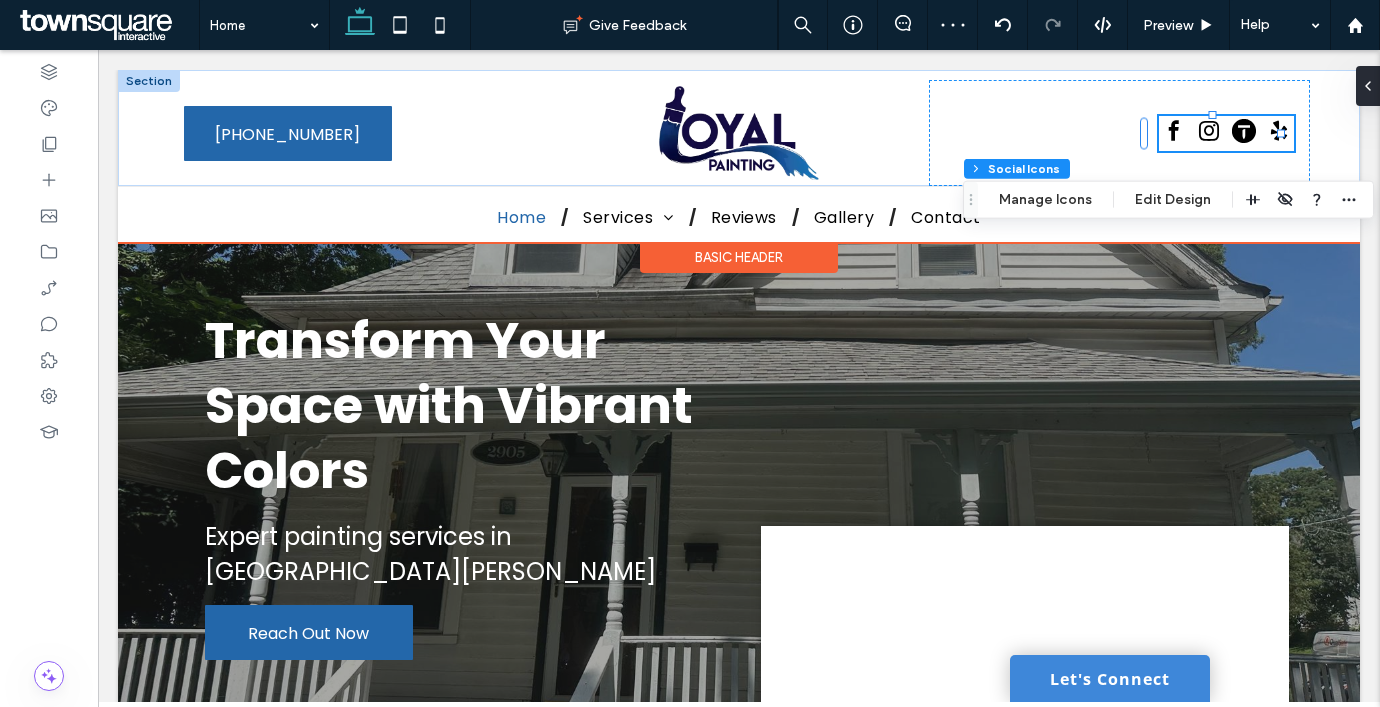 click at bounding box center [1209, 131] 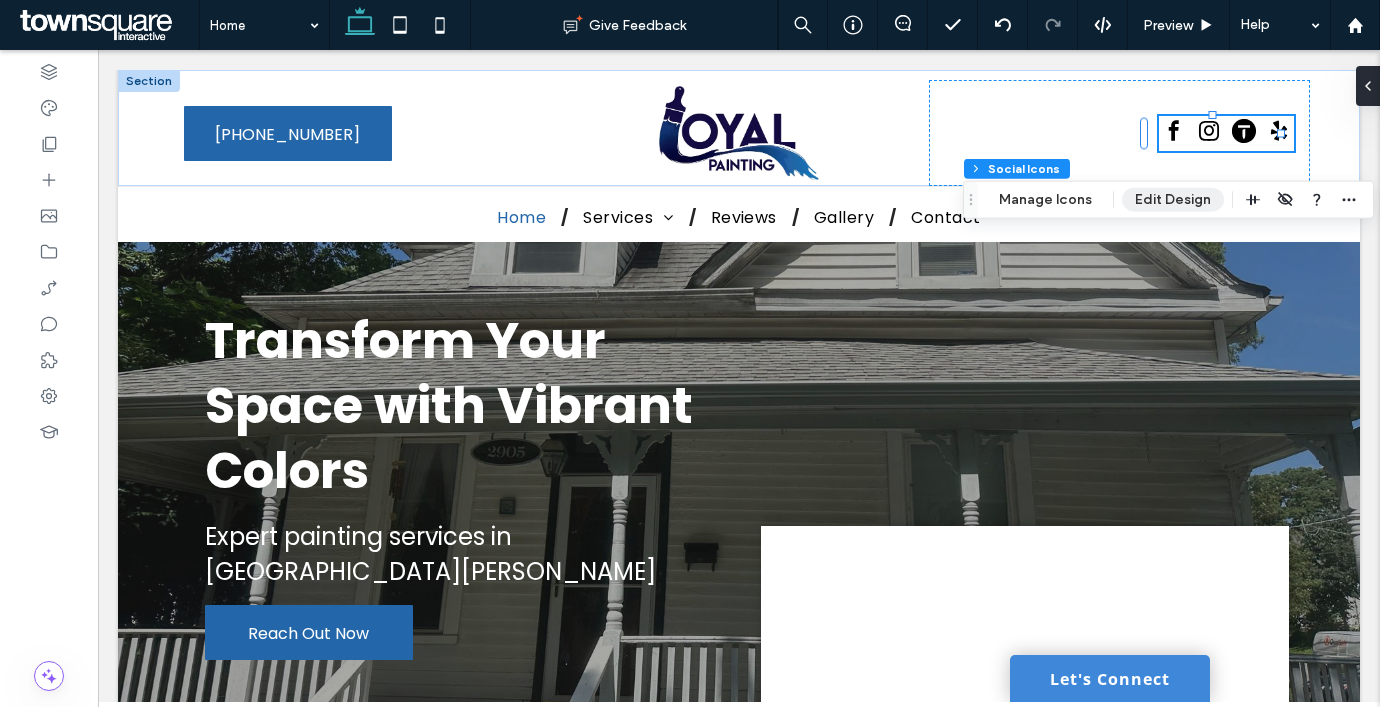 click on "Edit Design" at bounding box center (1173, 200) 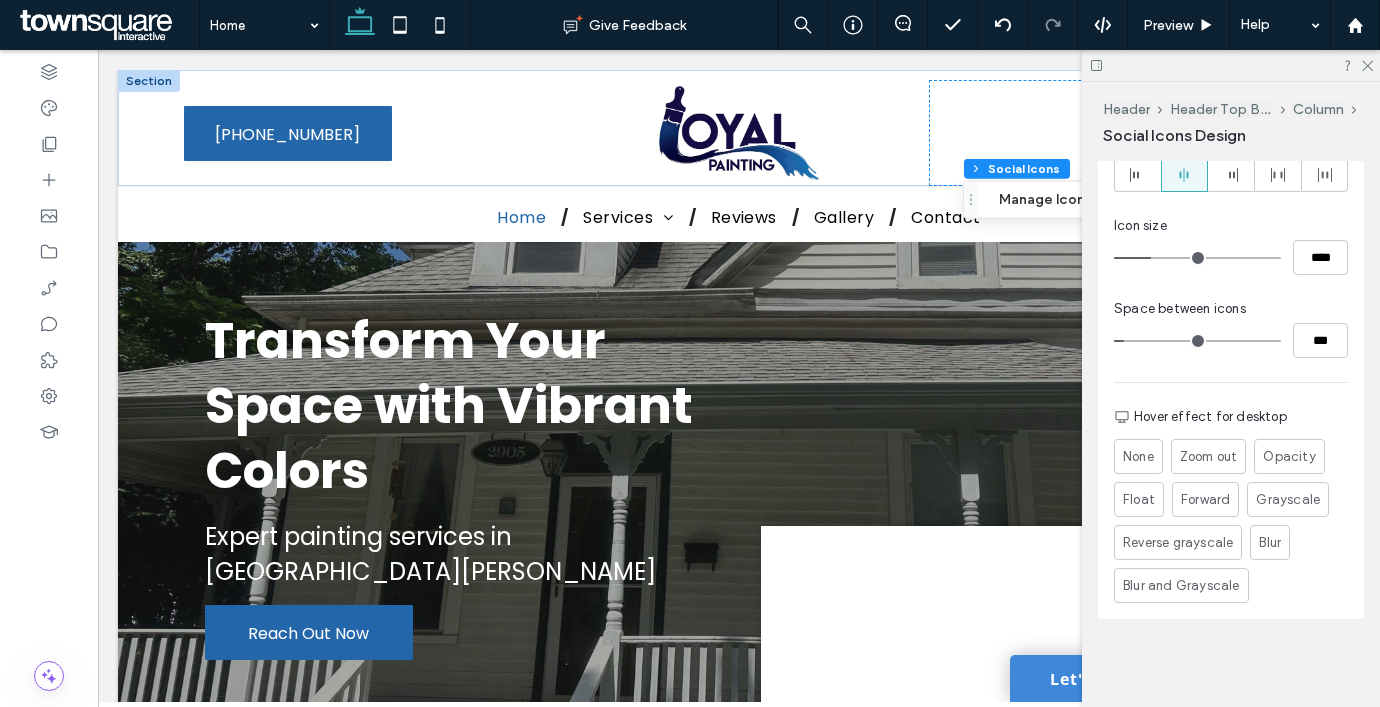 scroll, scrollTop: 14, scrollLeft: 0, axis: vertical 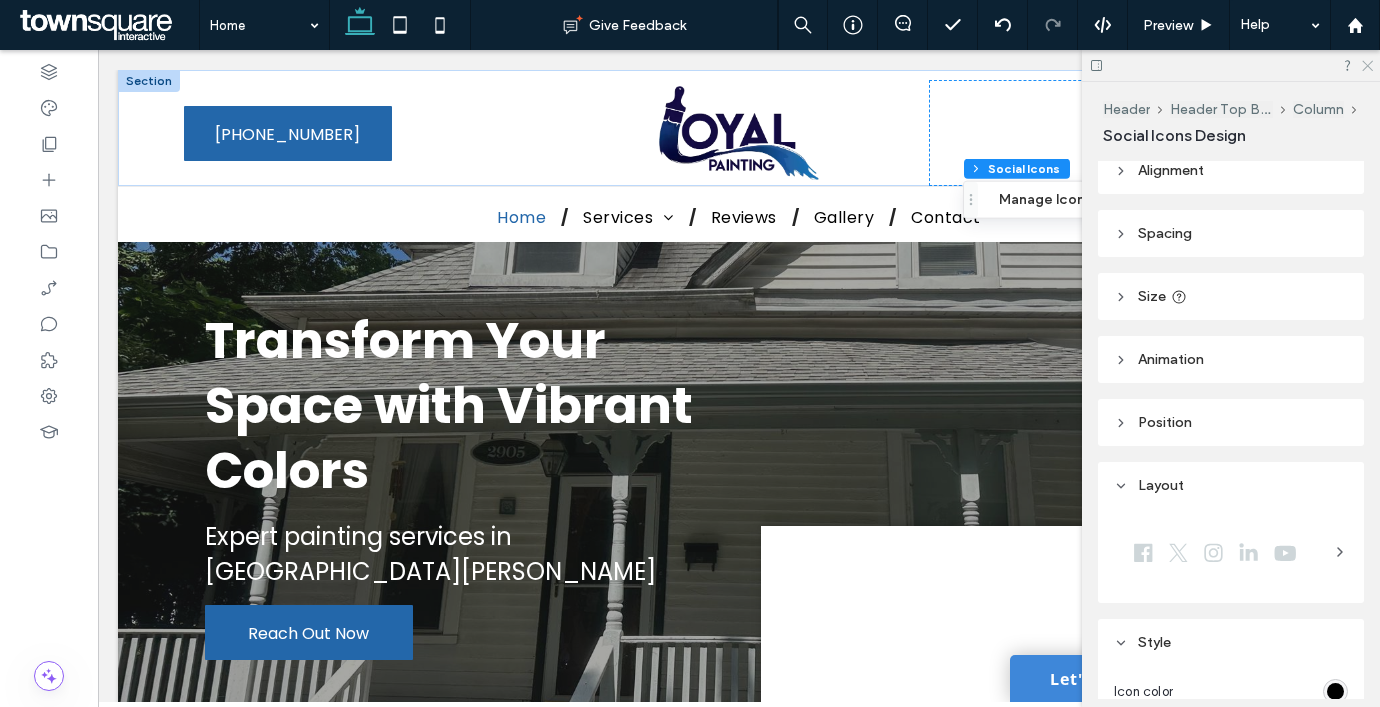 click 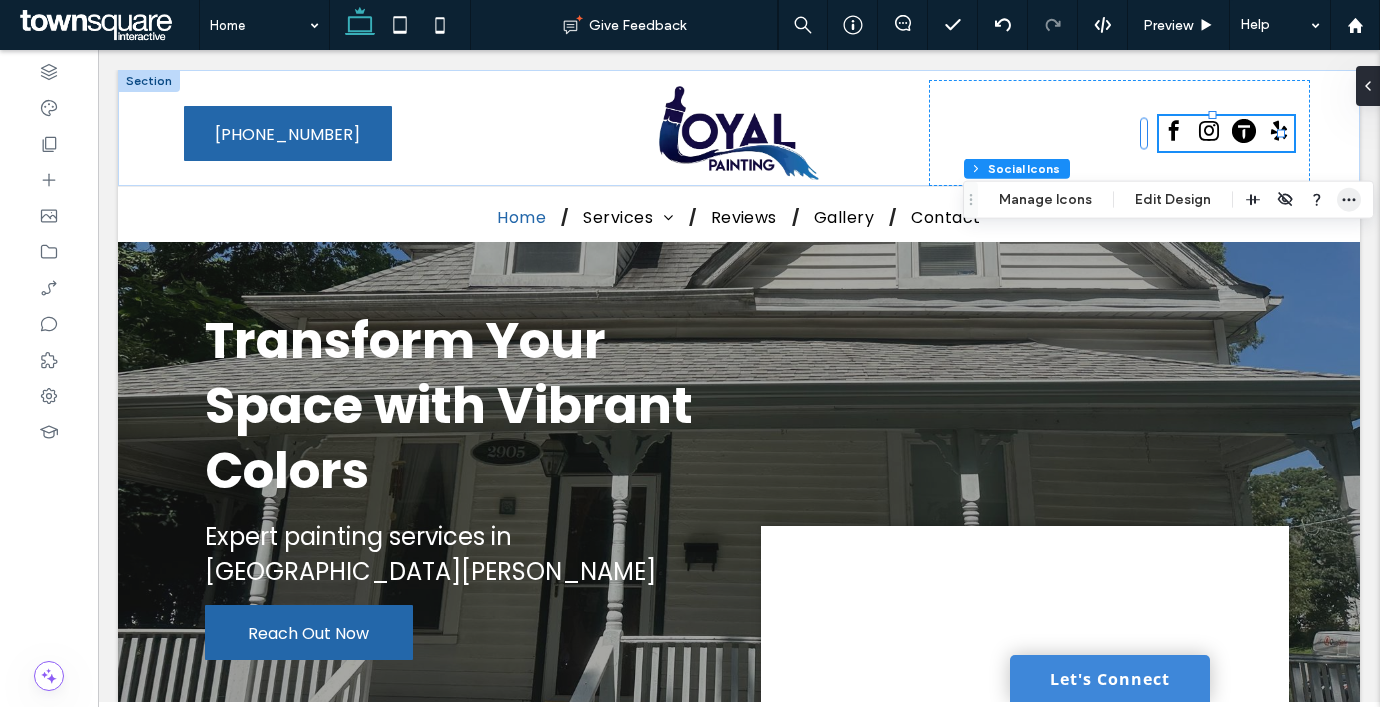 click 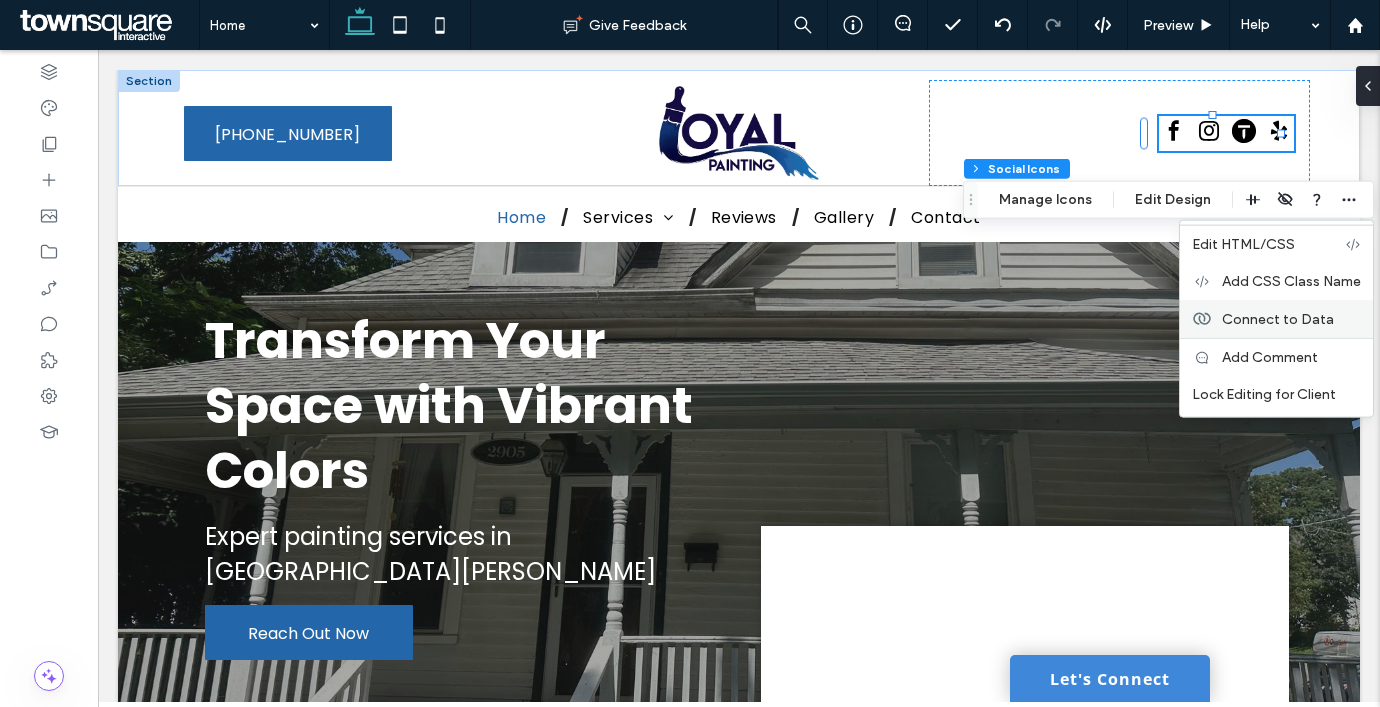 click on "Connect to Data" at bounding box center (1278, 318) 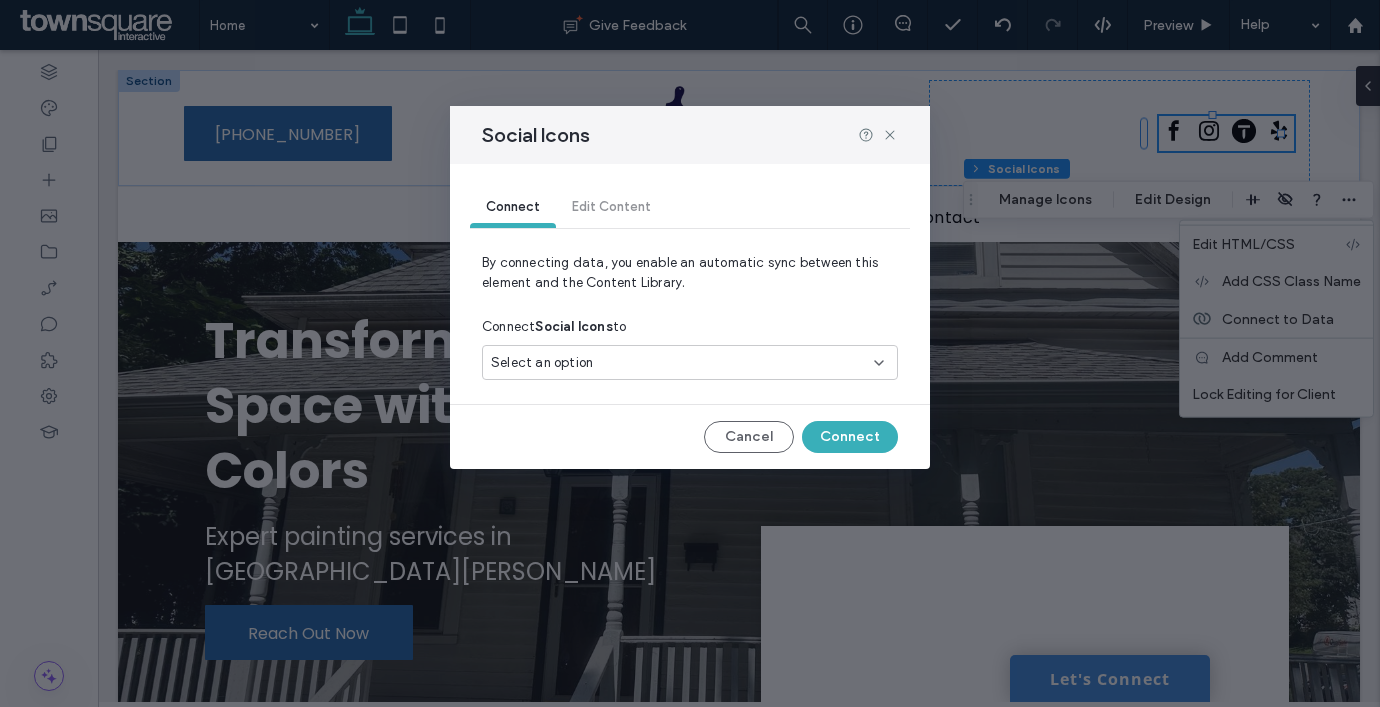 click on "Select an option" at bounding box center (678, 363) 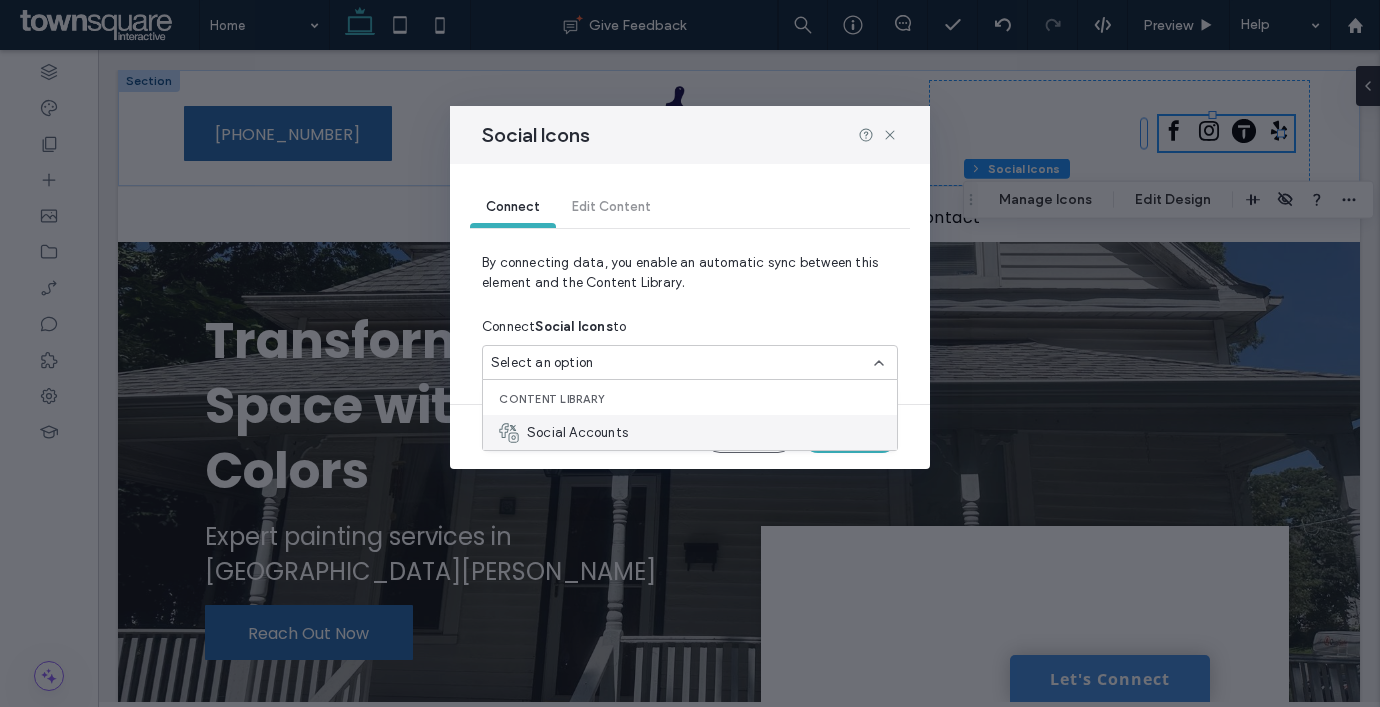 click on "Social Accounts" at bounding box center [690, 432] 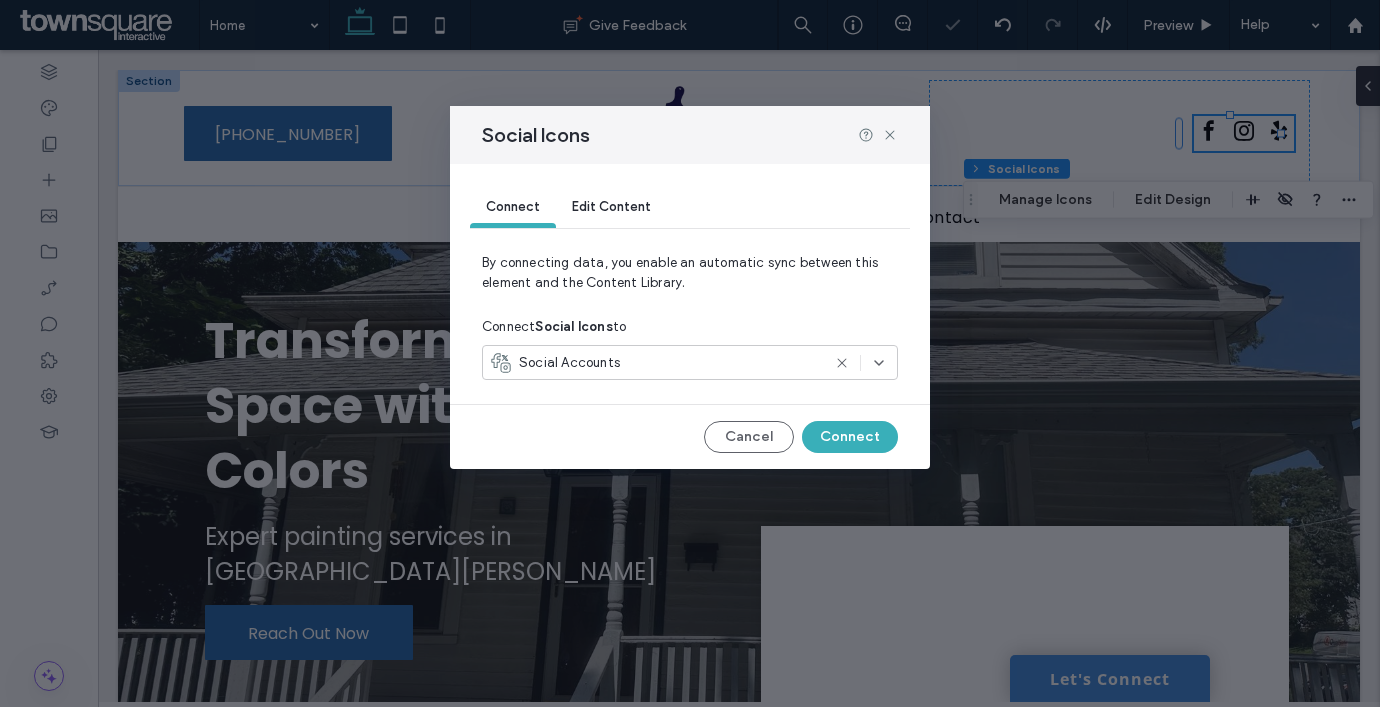drag, startPoint x: 881, startPoint y: 428, endPoint x: 887, endPoint y: 416, distance: 13.416408 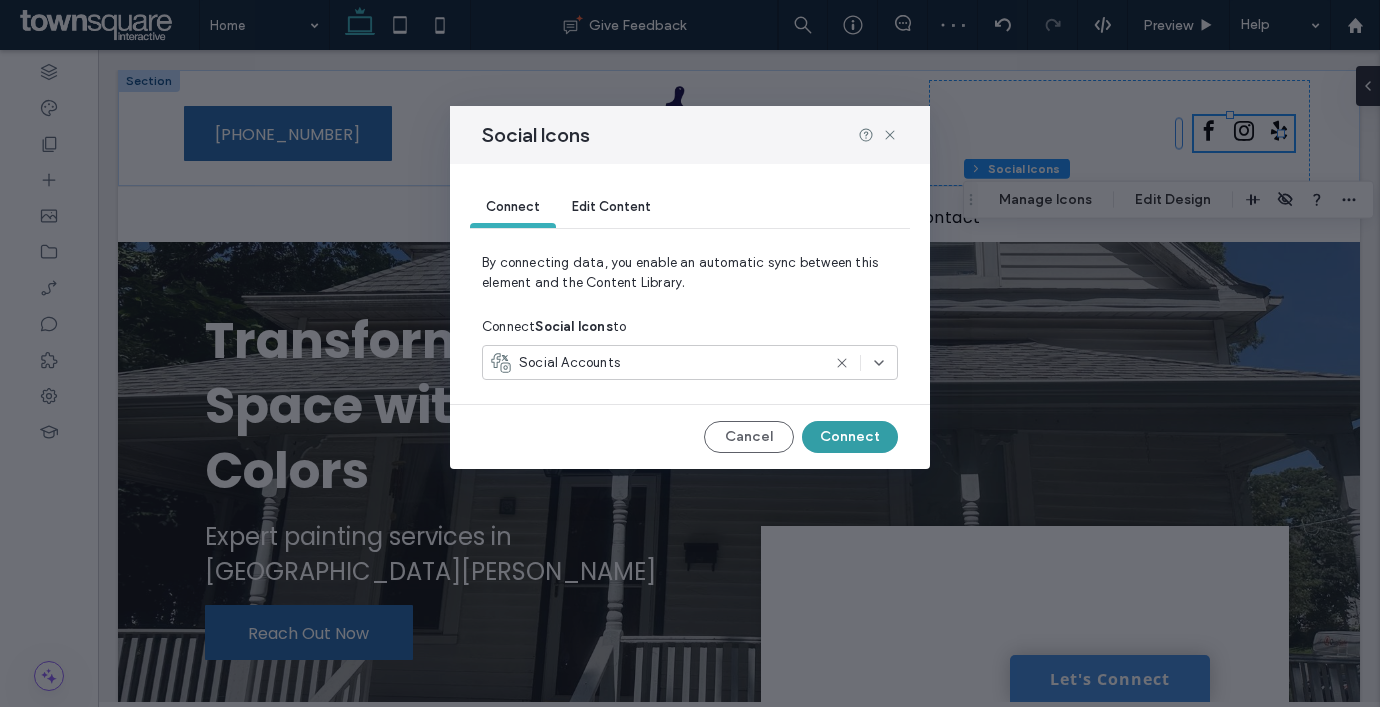 click on "Connect" at bounding box center [850, 437] 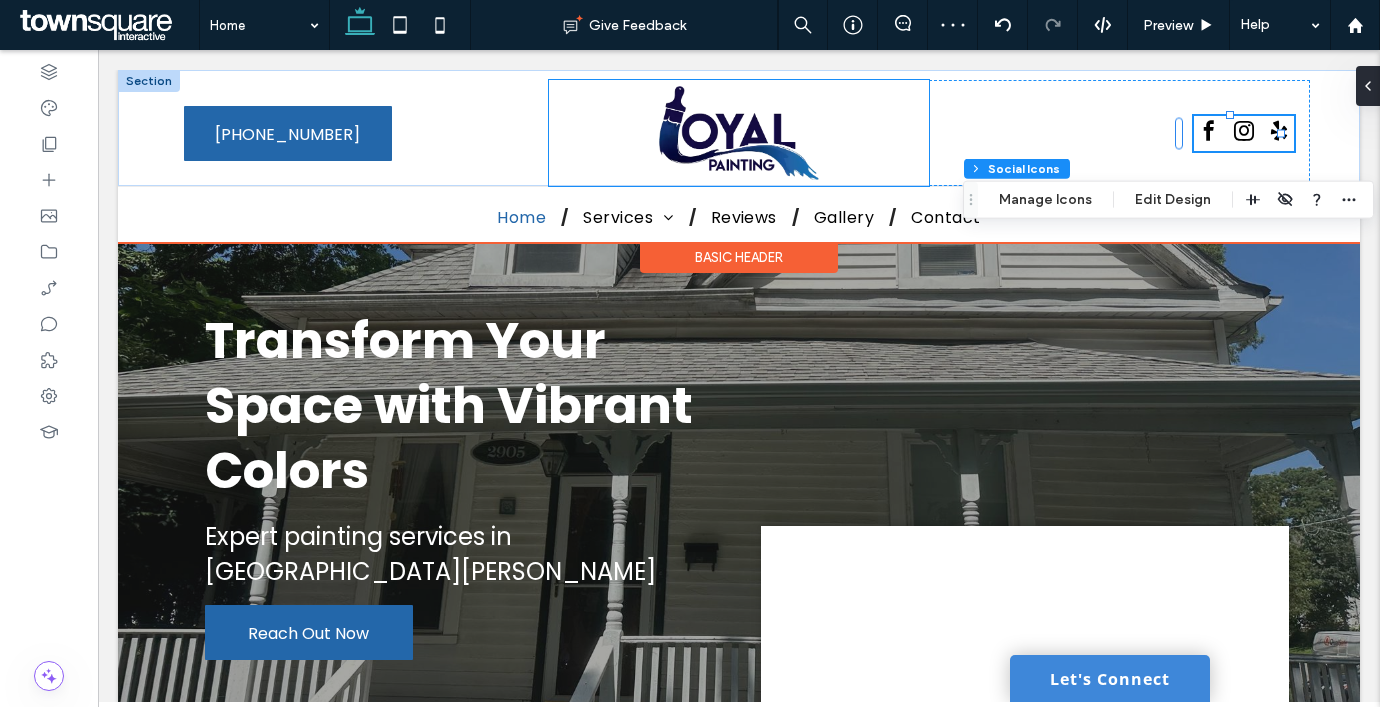 click at bounding box center (739, 133) 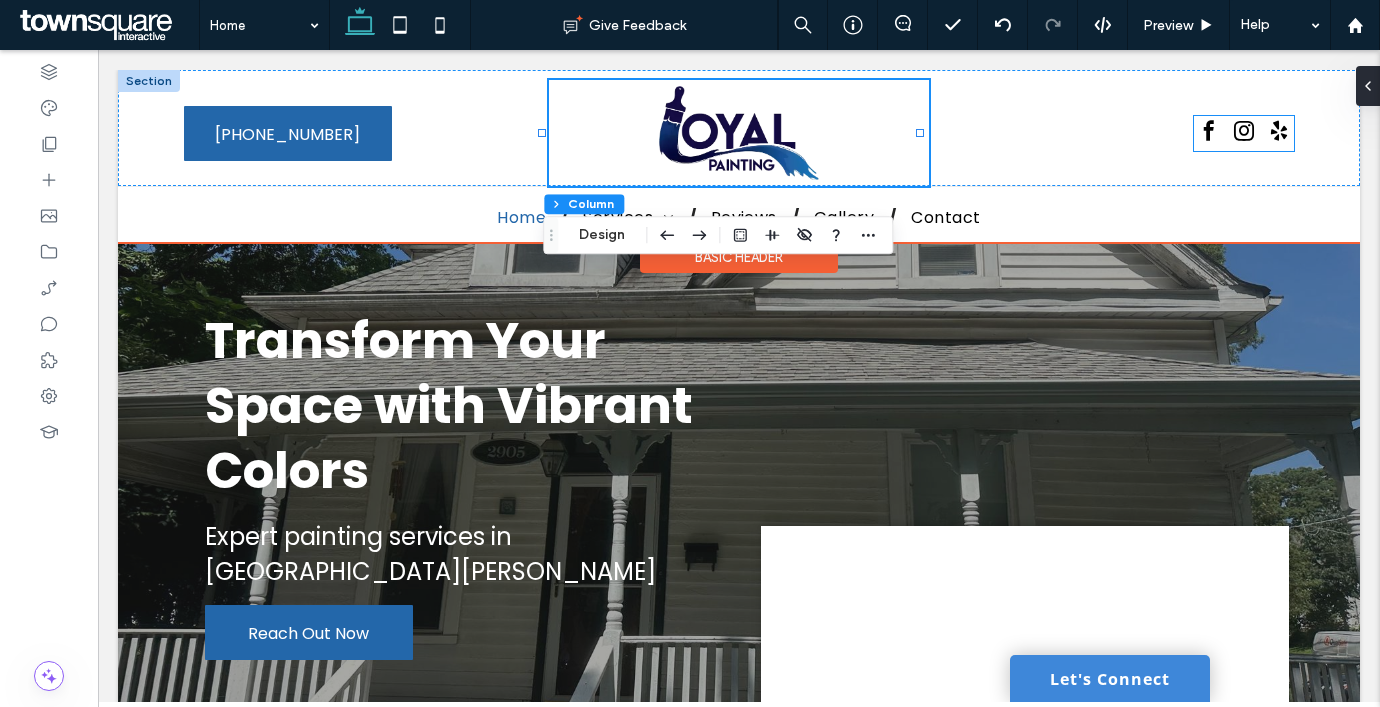 click at bounding box center (1244, 133) 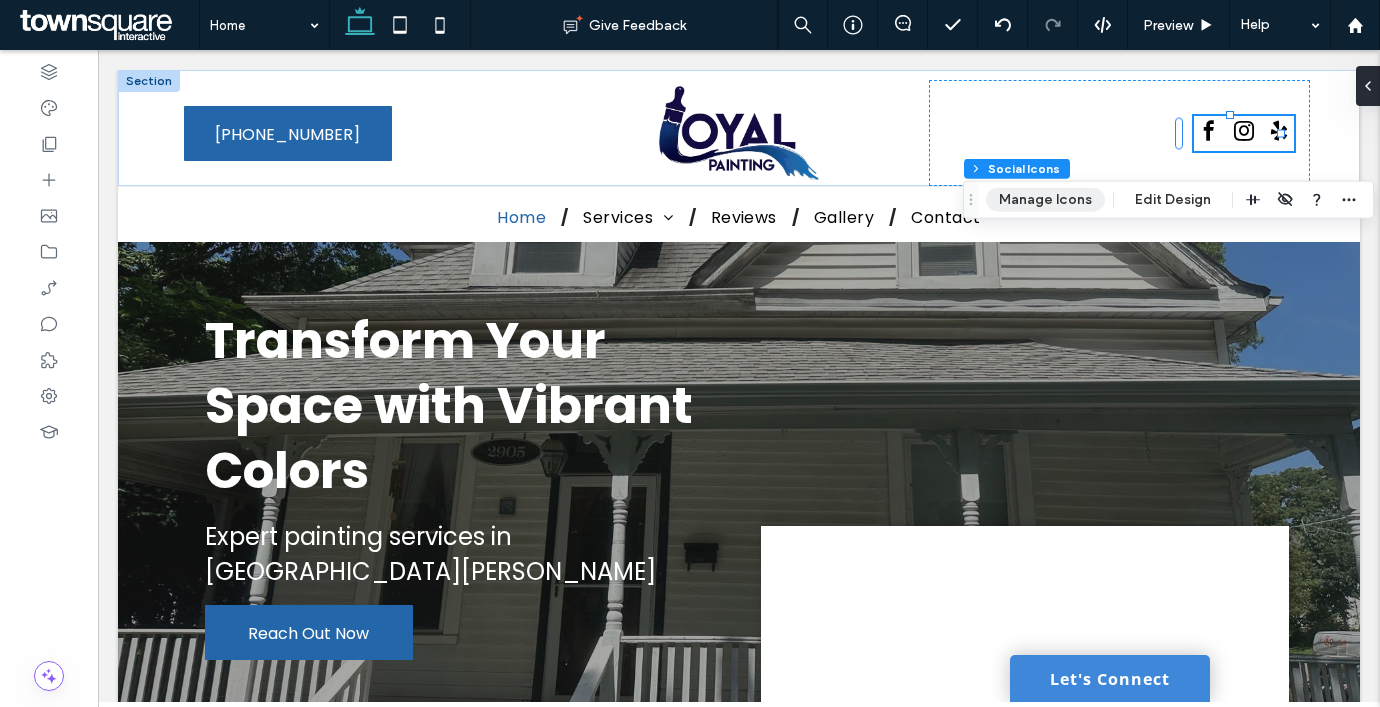 click on "Manage Icons" at bounding box center (1045, 200) 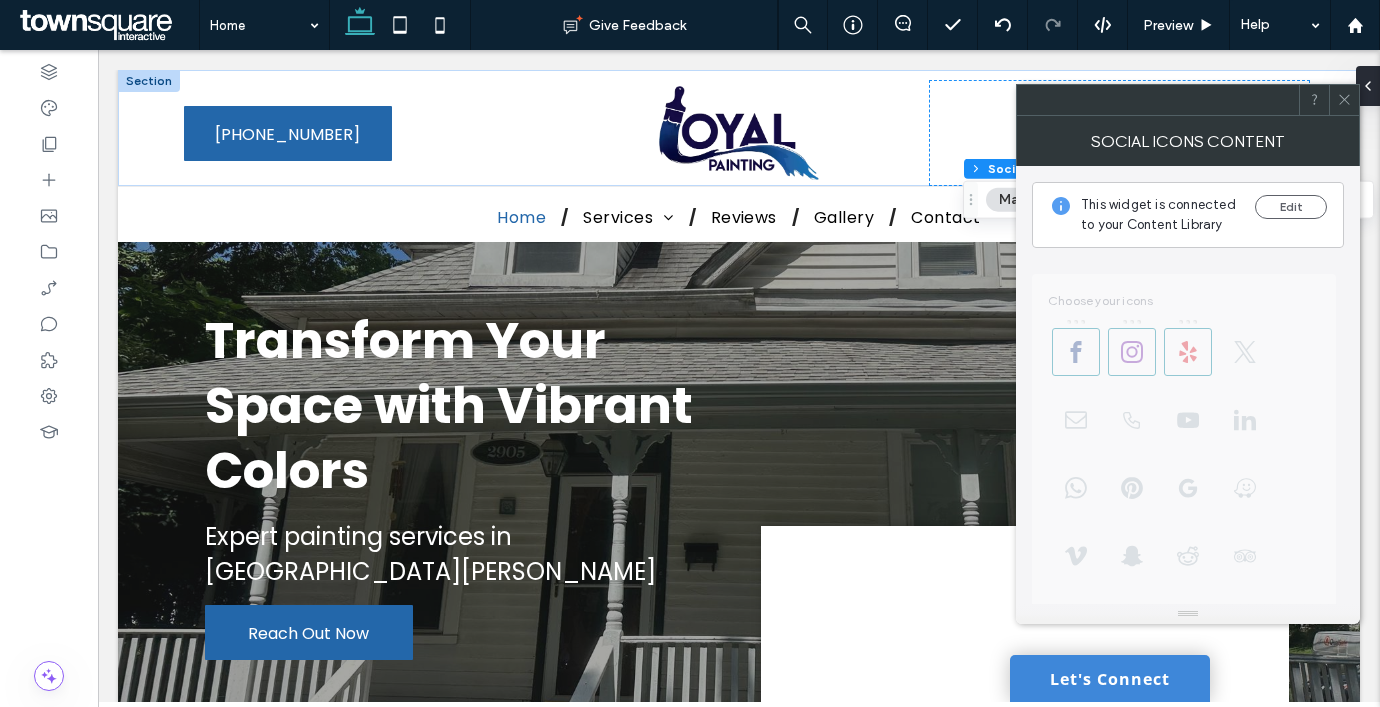 click 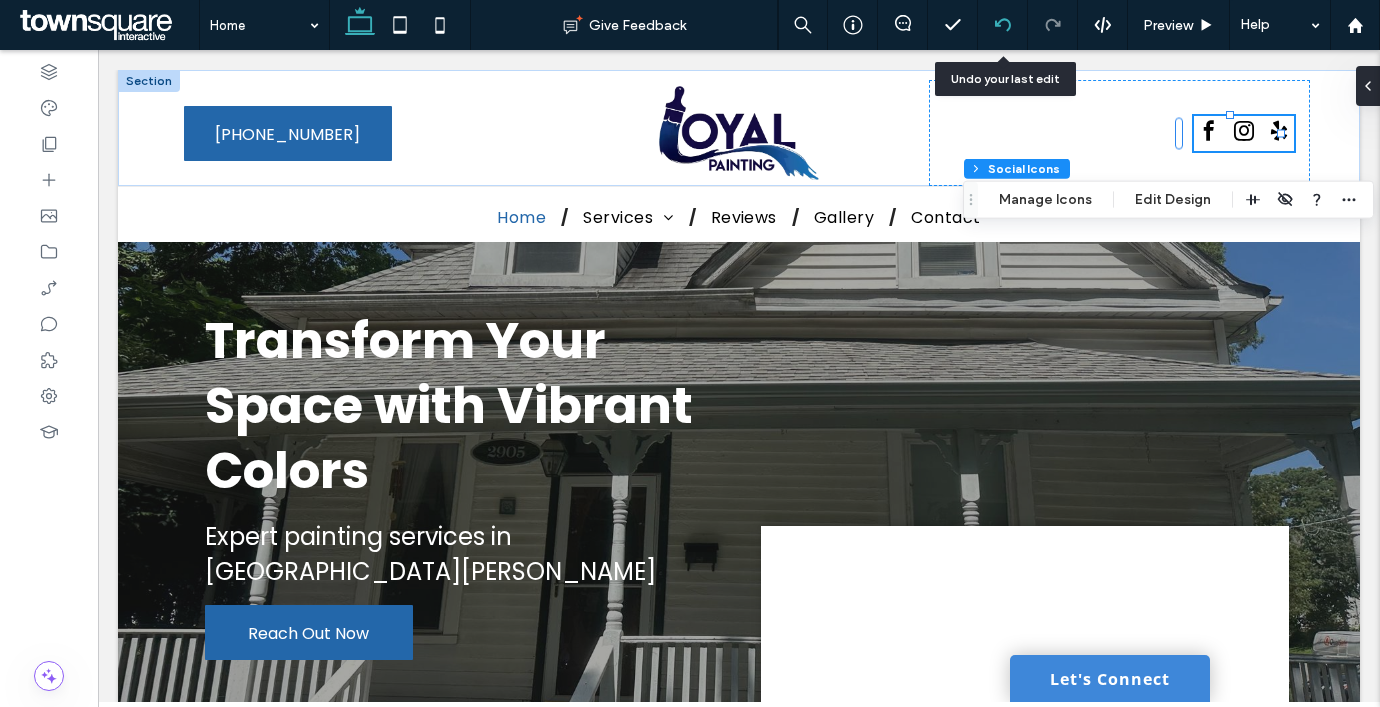click 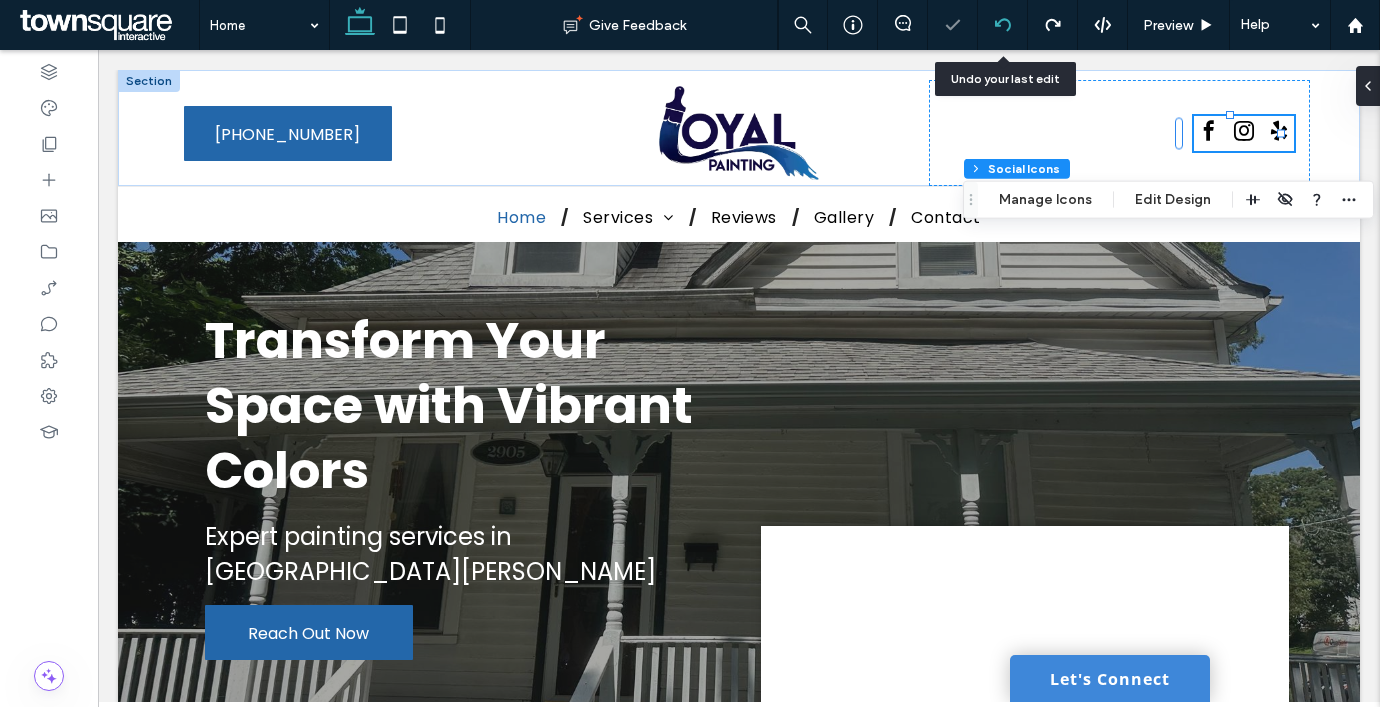 click 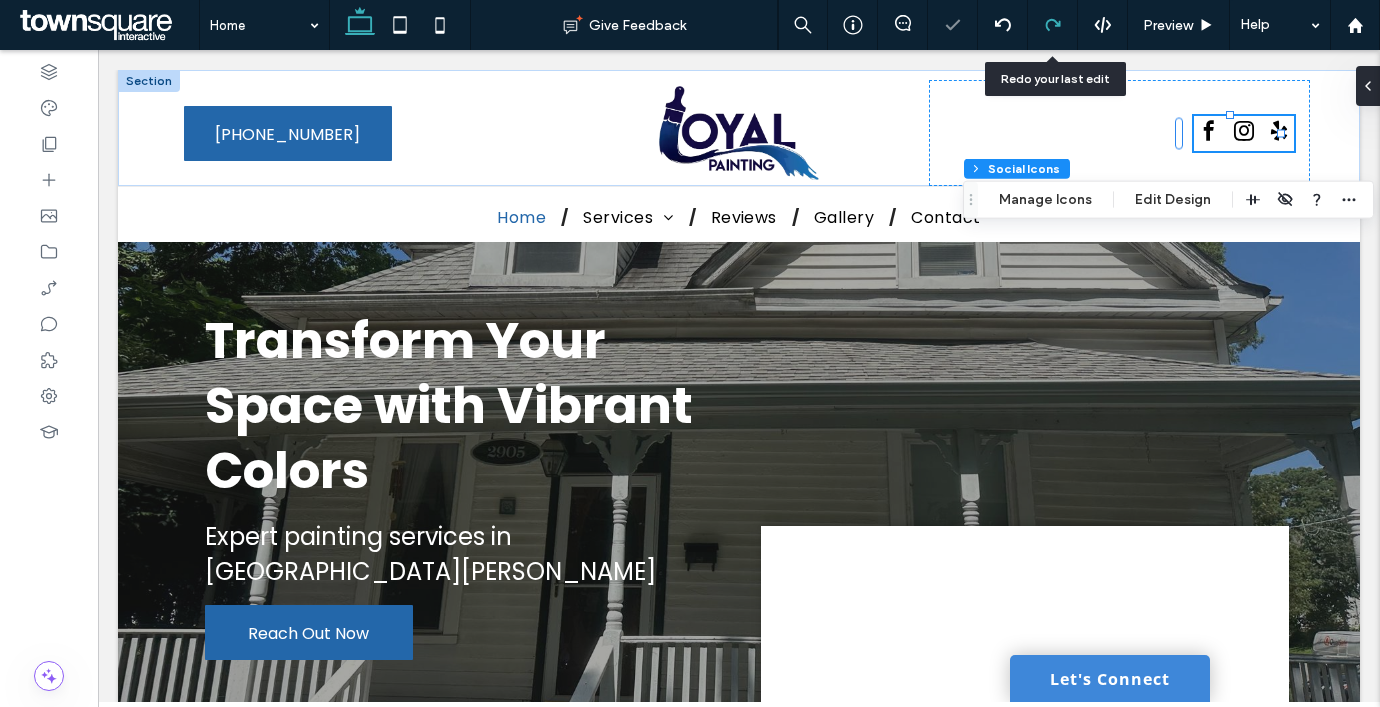 click at bounding box center [1053, 25] 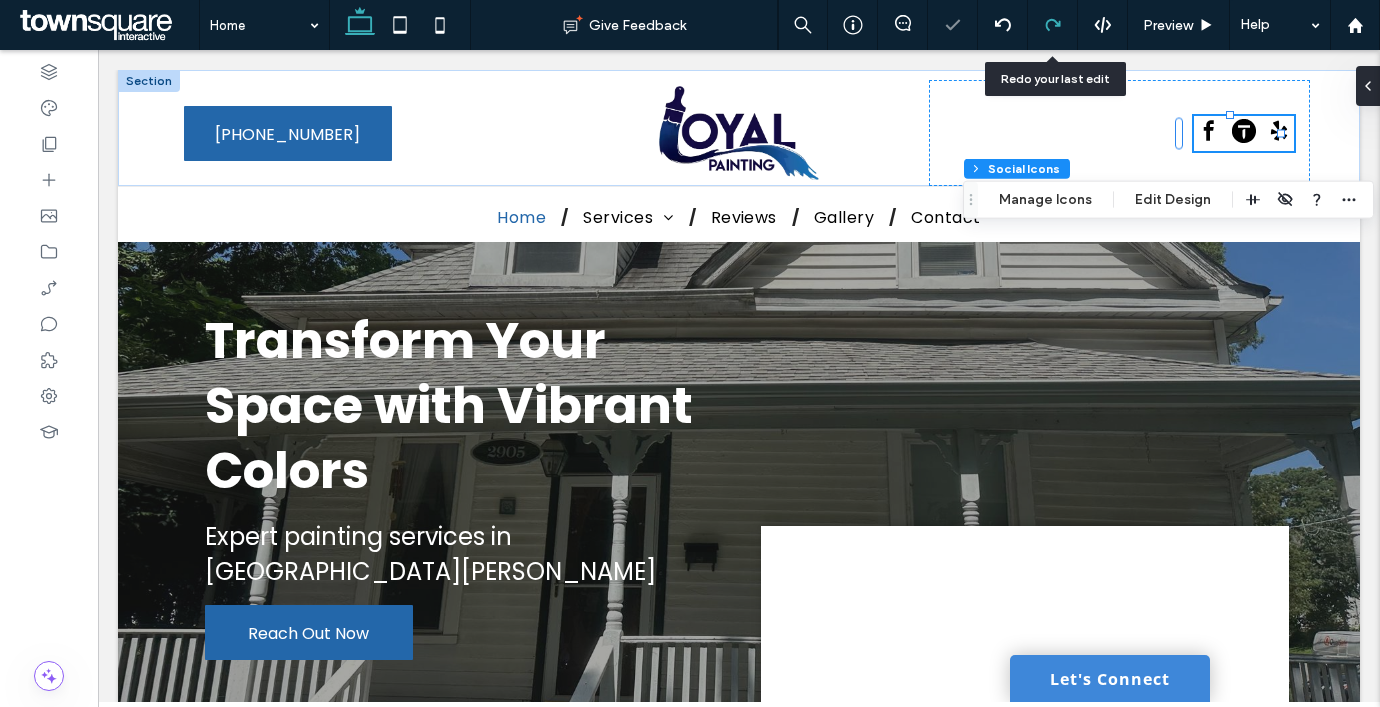scroll, scrollTop: 0, scrollLeft: 0, axis: both 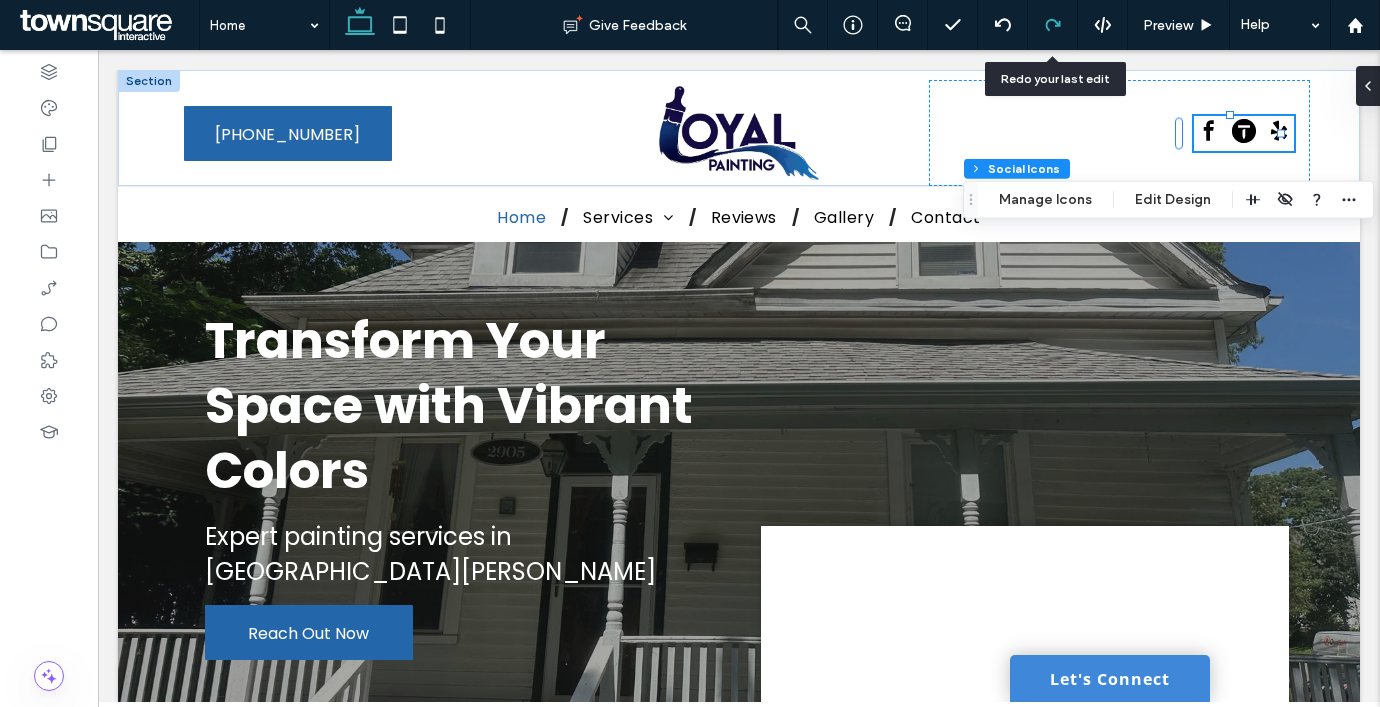 click at bounding box center (1053, 25) 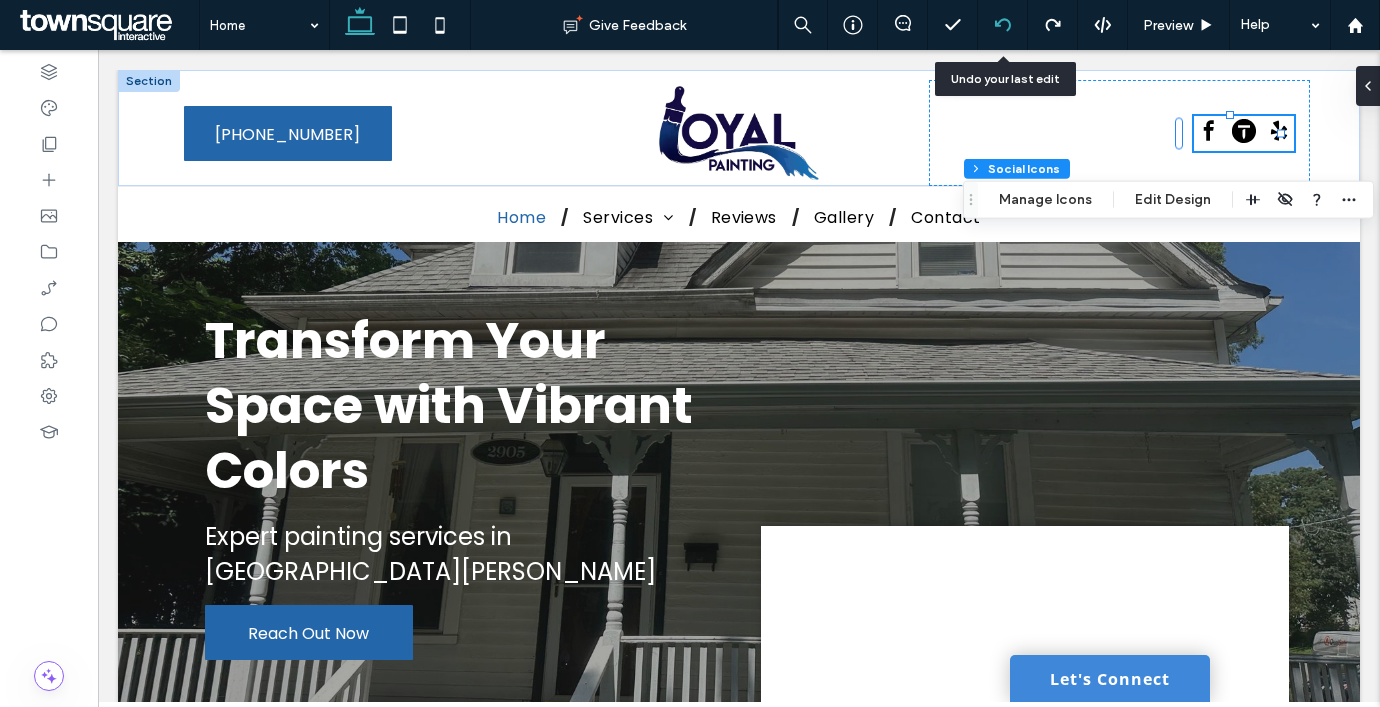 click at bounding box center (1003, 25) 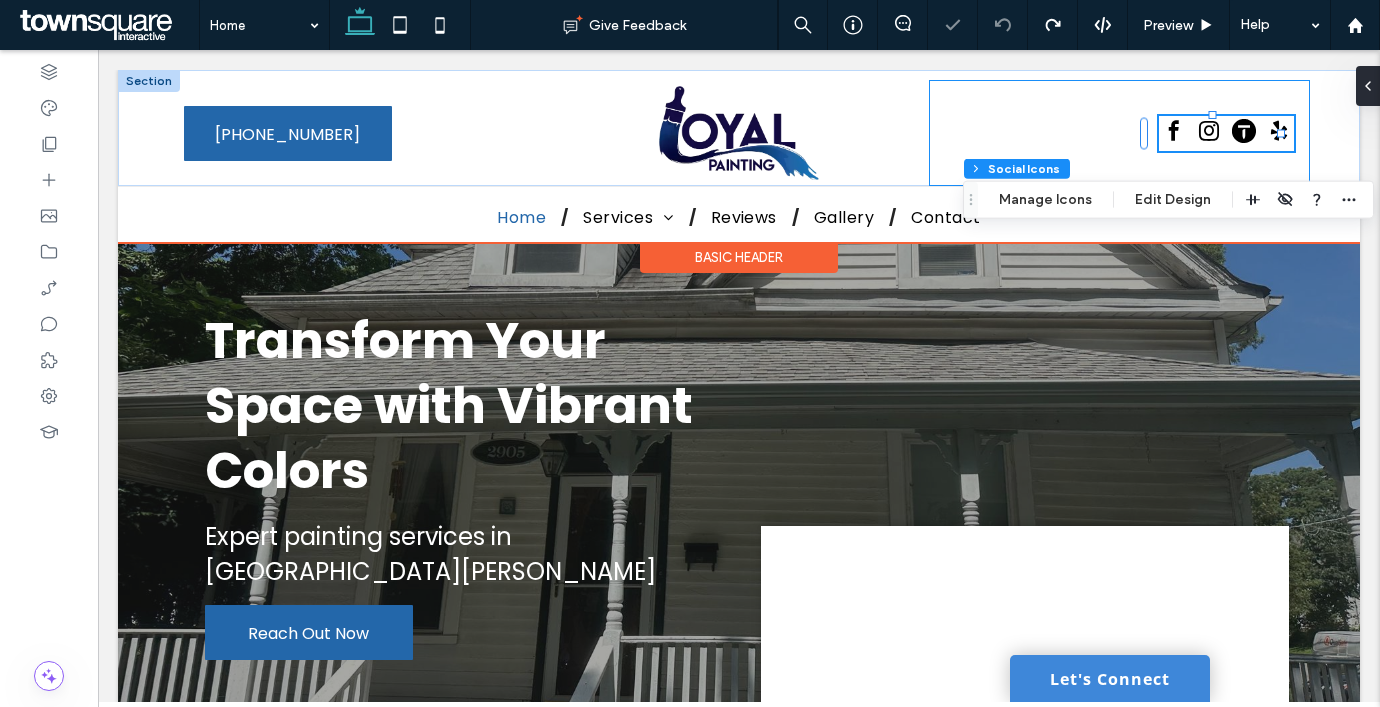 scroll, scrollTop: 0, scrollLeft: 0, axis: both 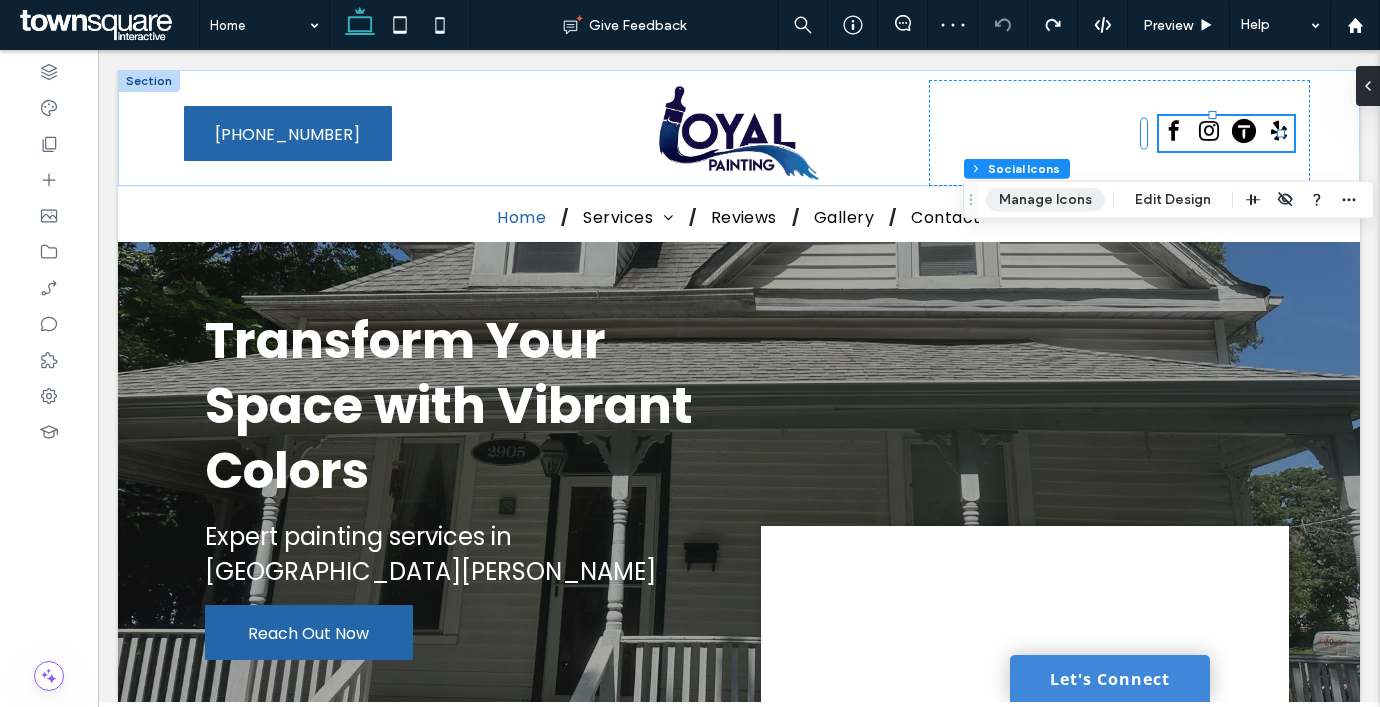click on "Manage Icons" at bounding box center (1045, 200) 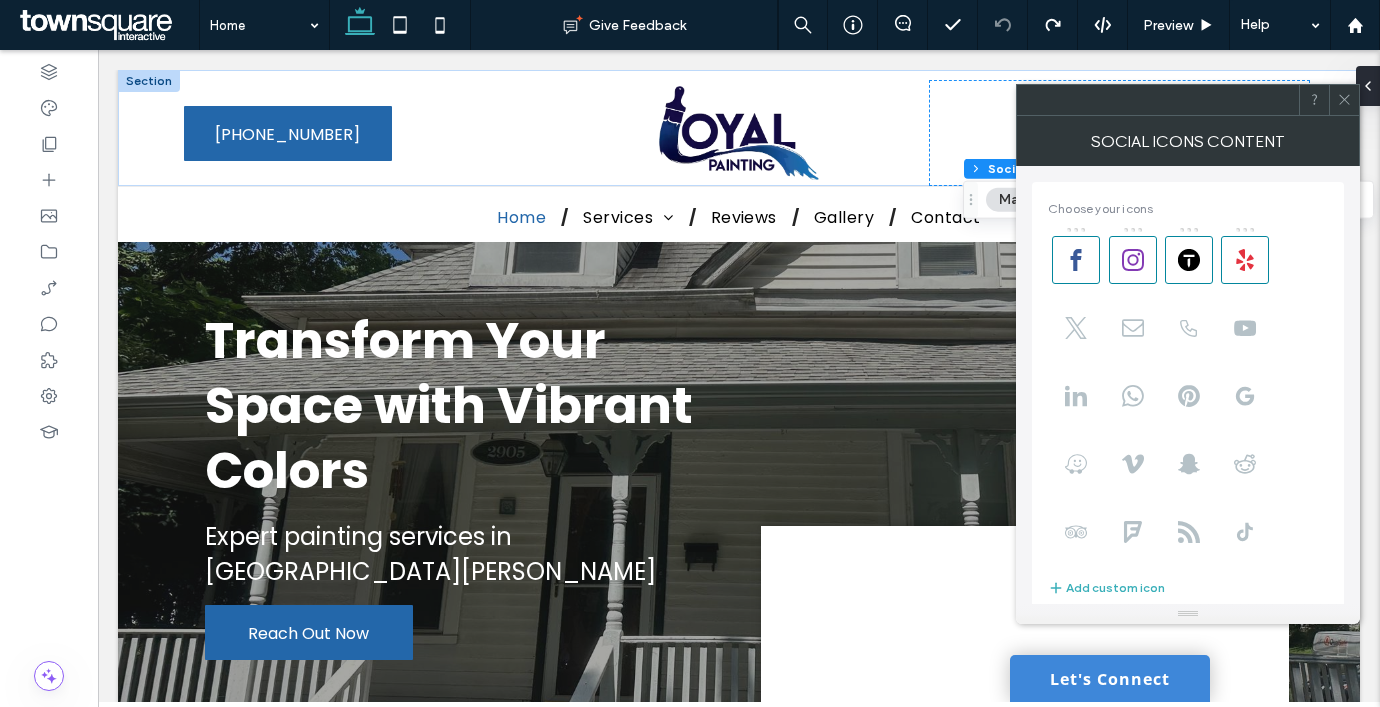click at bounding box center [1344, 100] 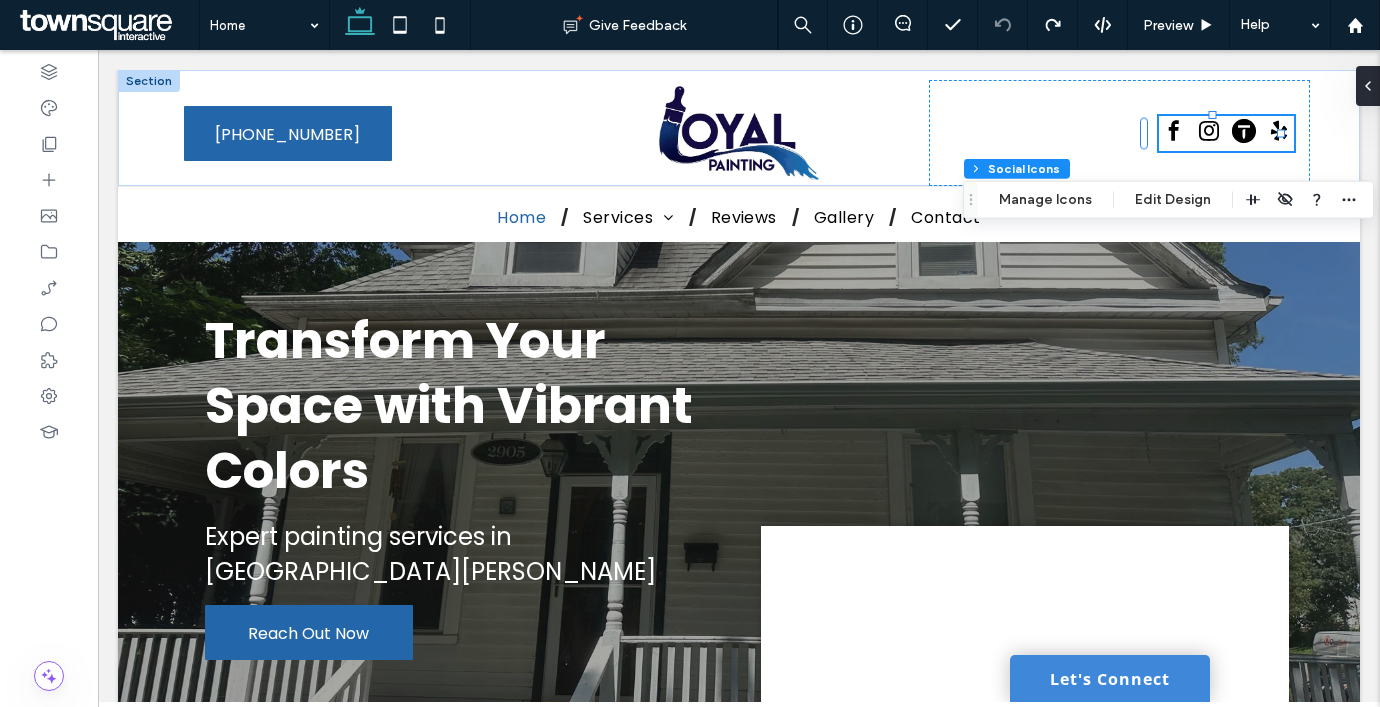 click at bounding box center [1301, 200] 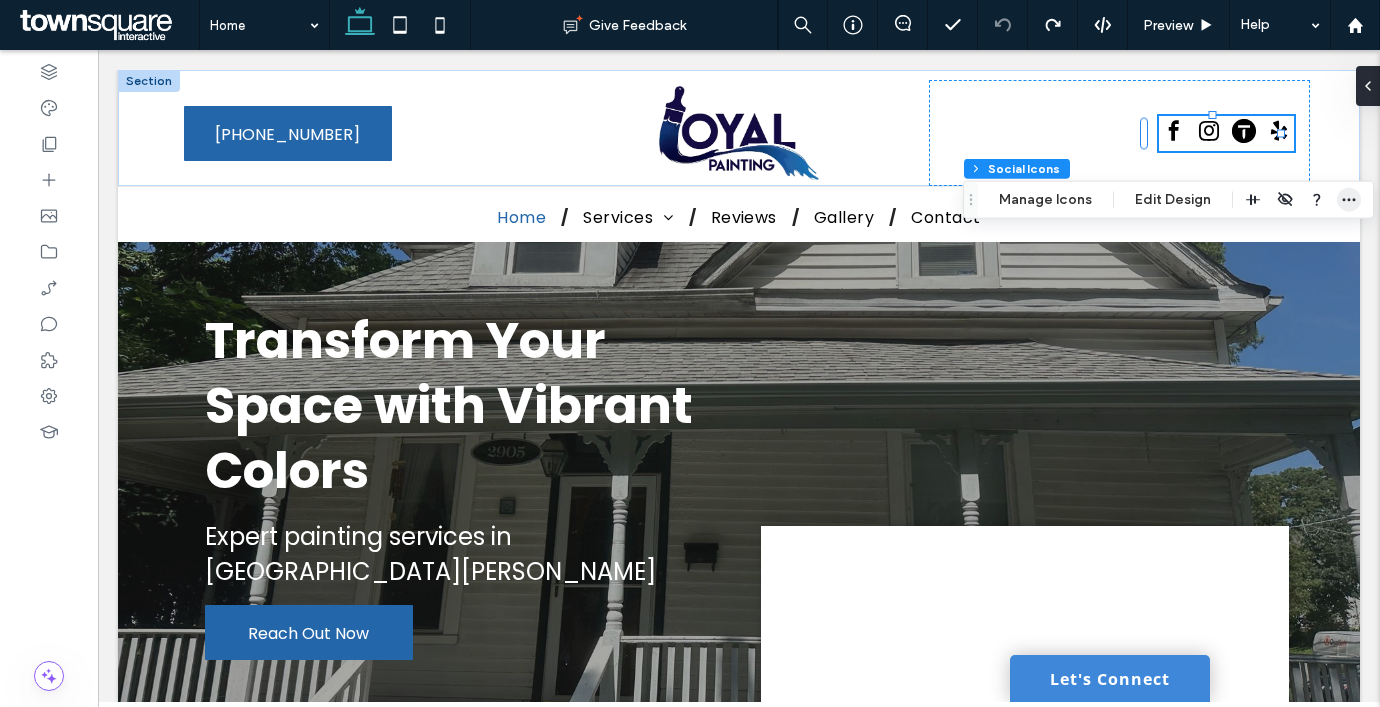 click 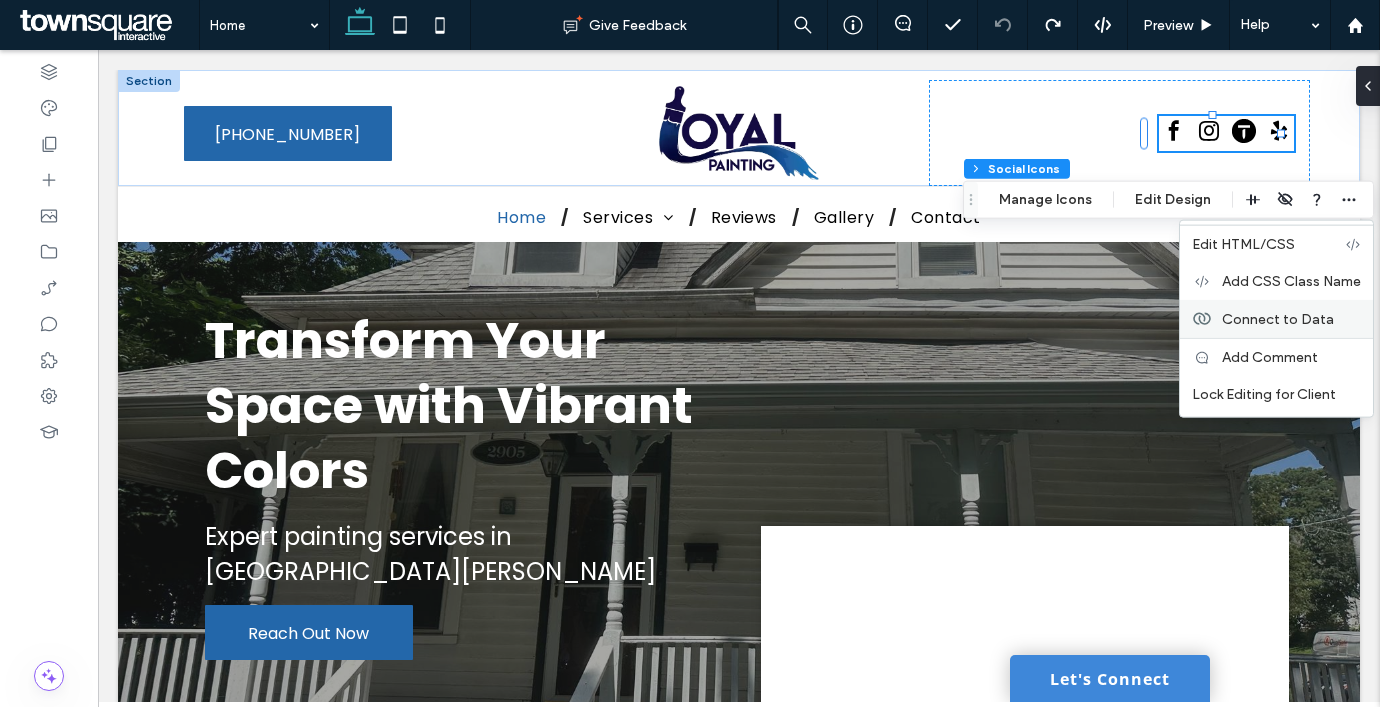 click on "Connect to Data" at bounding box center [1278, 318] 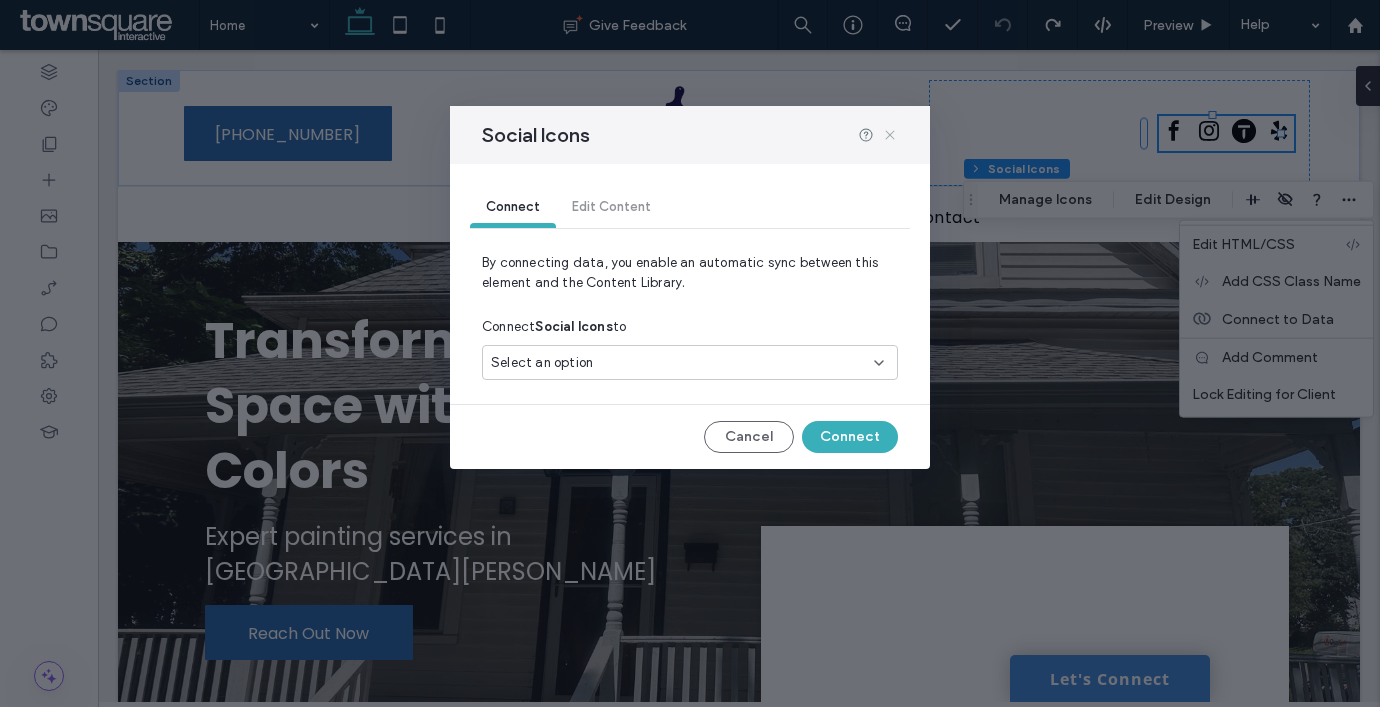 click 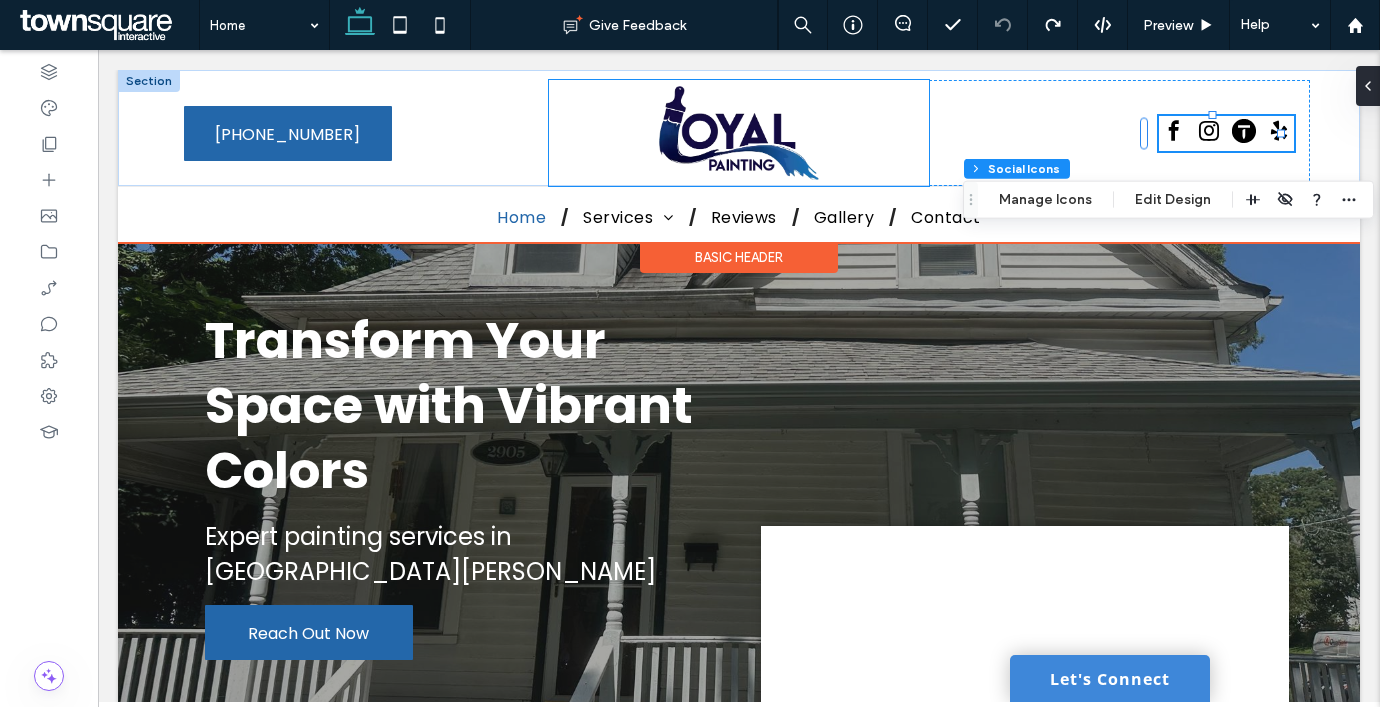 click at bounding box center [739, 133] 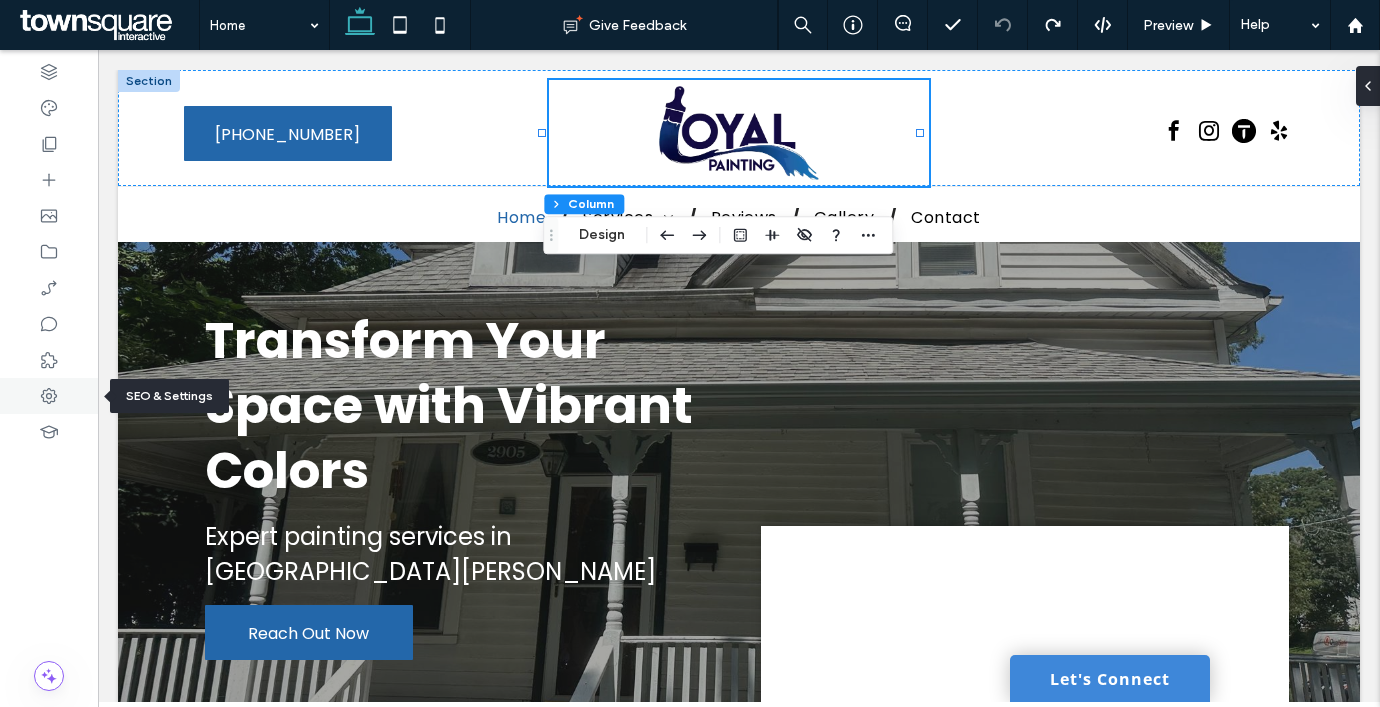 click at bounding box center [49, 396] 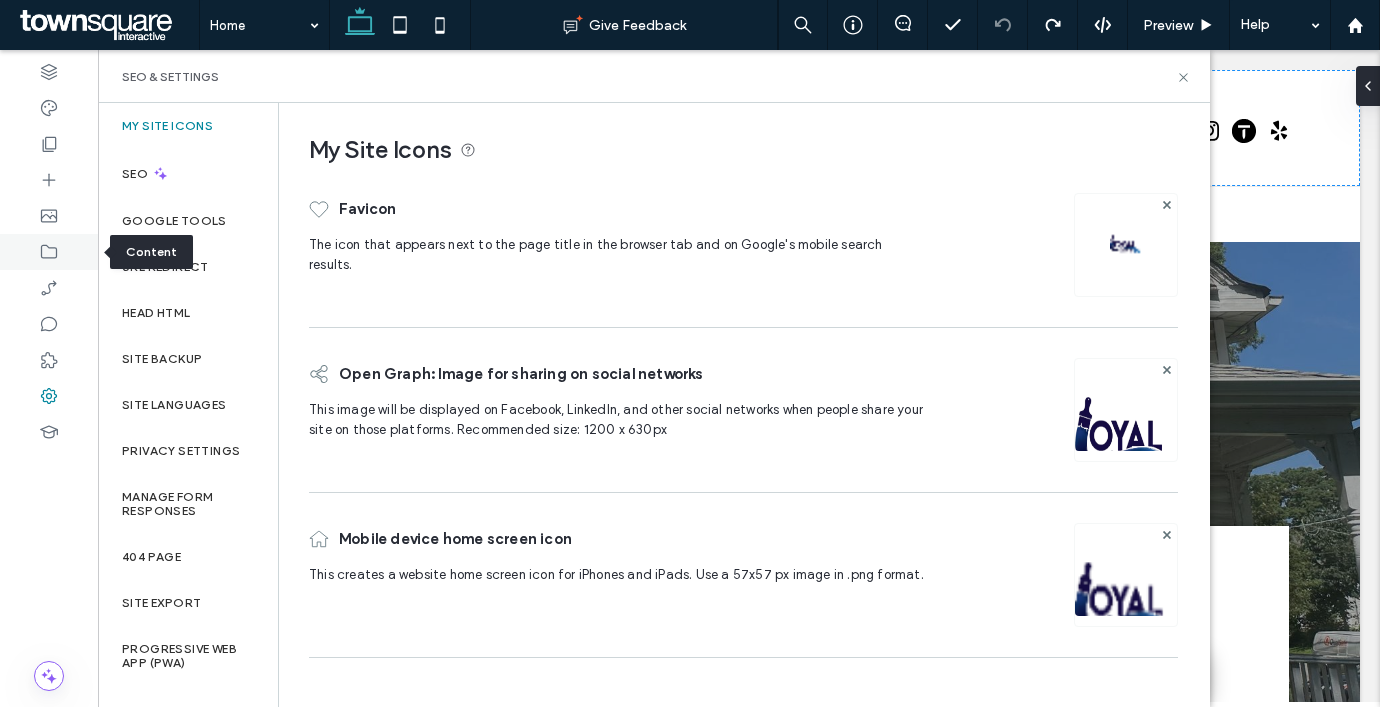 click at bounding box center [49, 252] 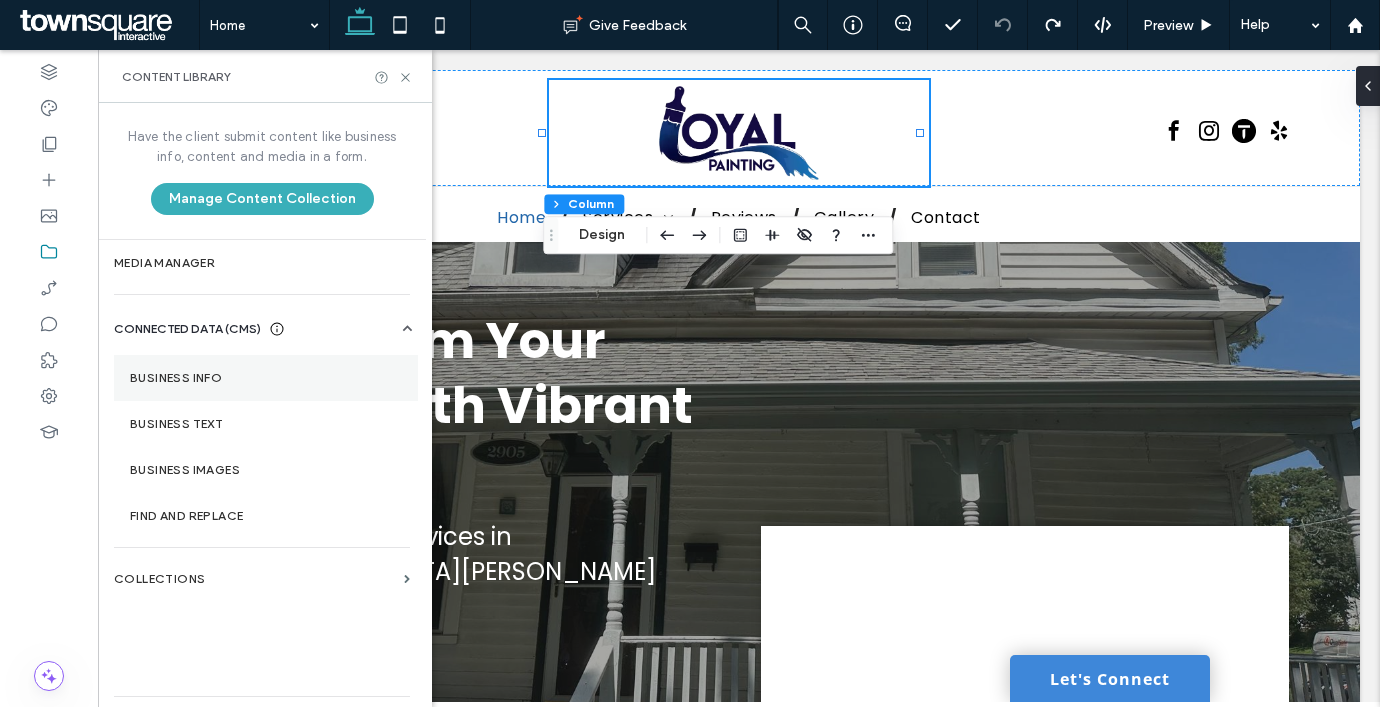 click on "Business Info" at bounding box center [266, 378] 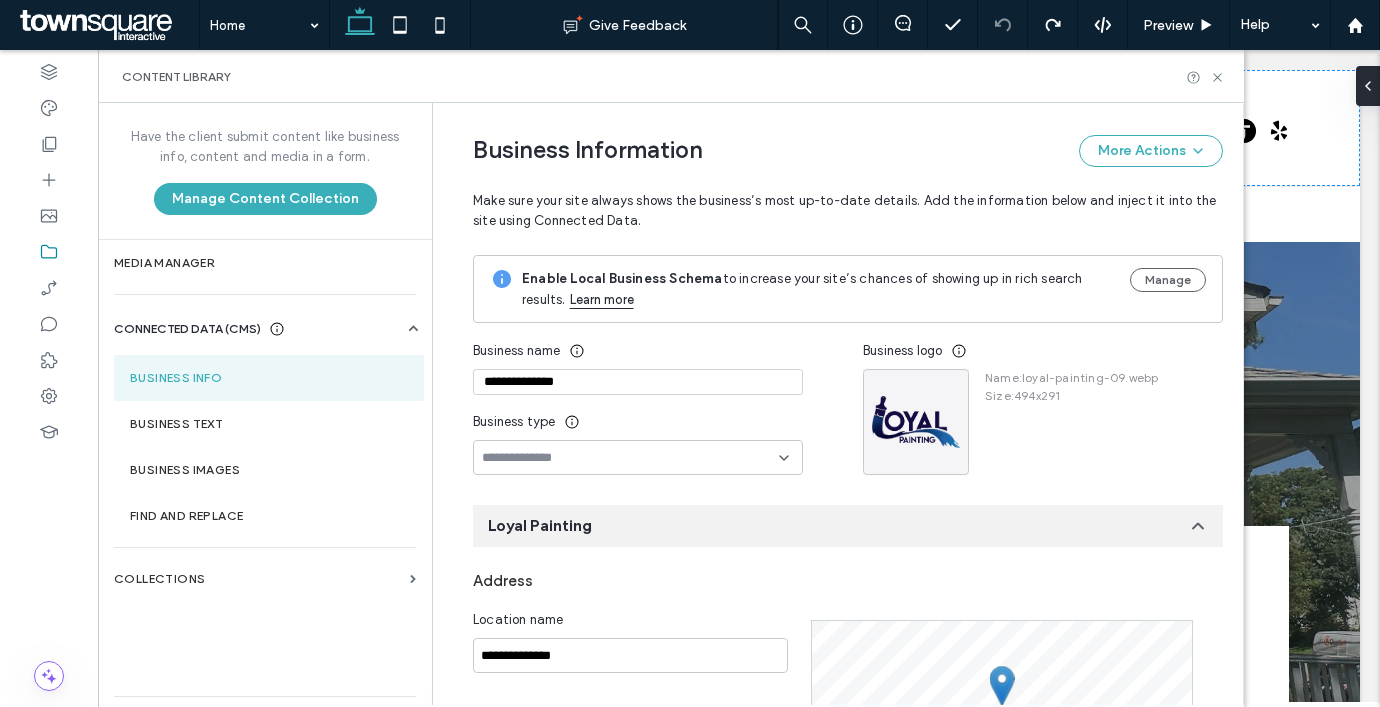 scroll, scrollTop: 294, scrollLeft: 0, axis: vertical 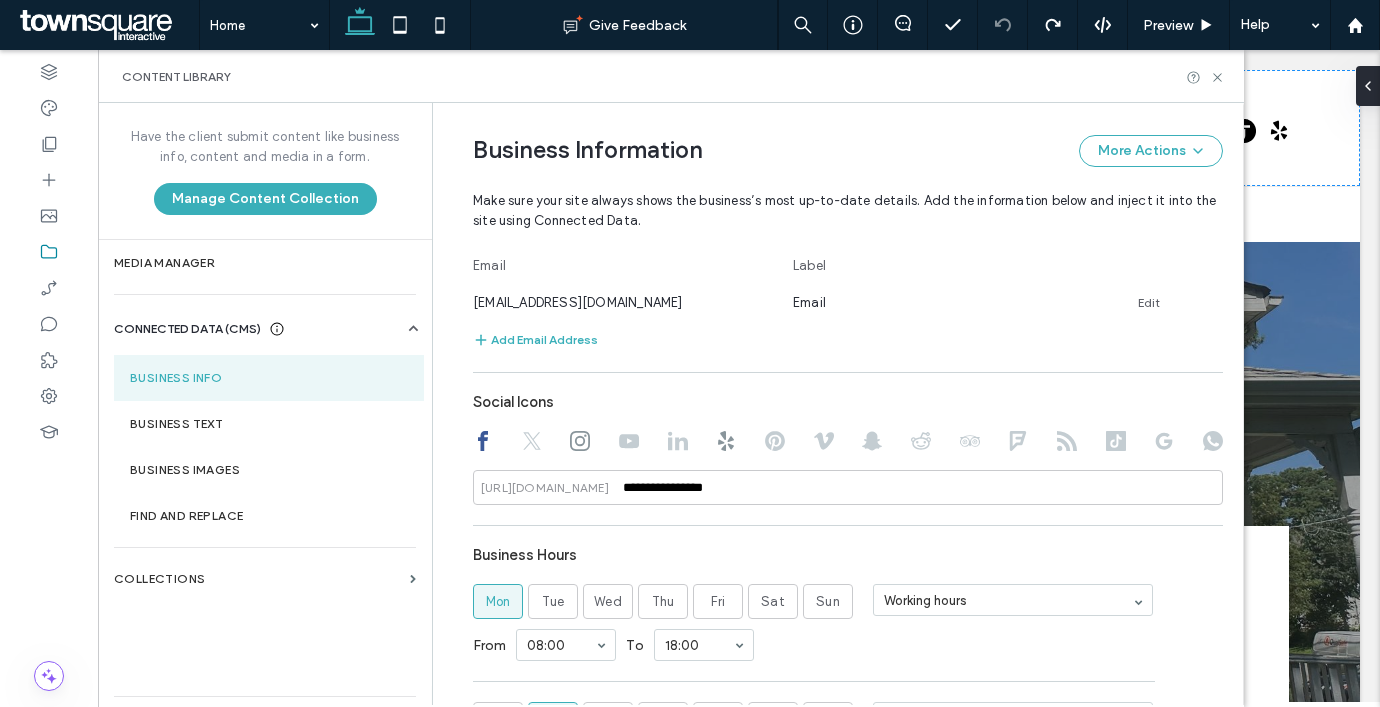 click 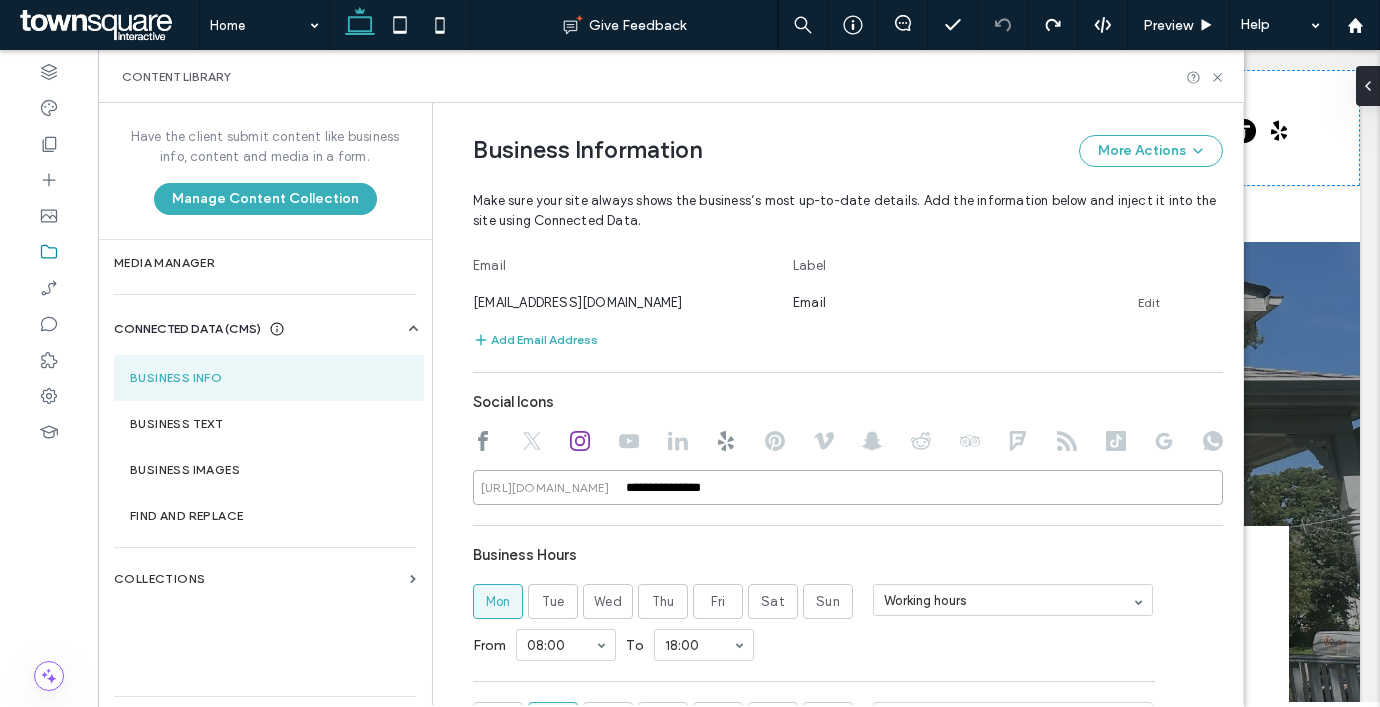 click on "**********" at bounding box center (848, 487) 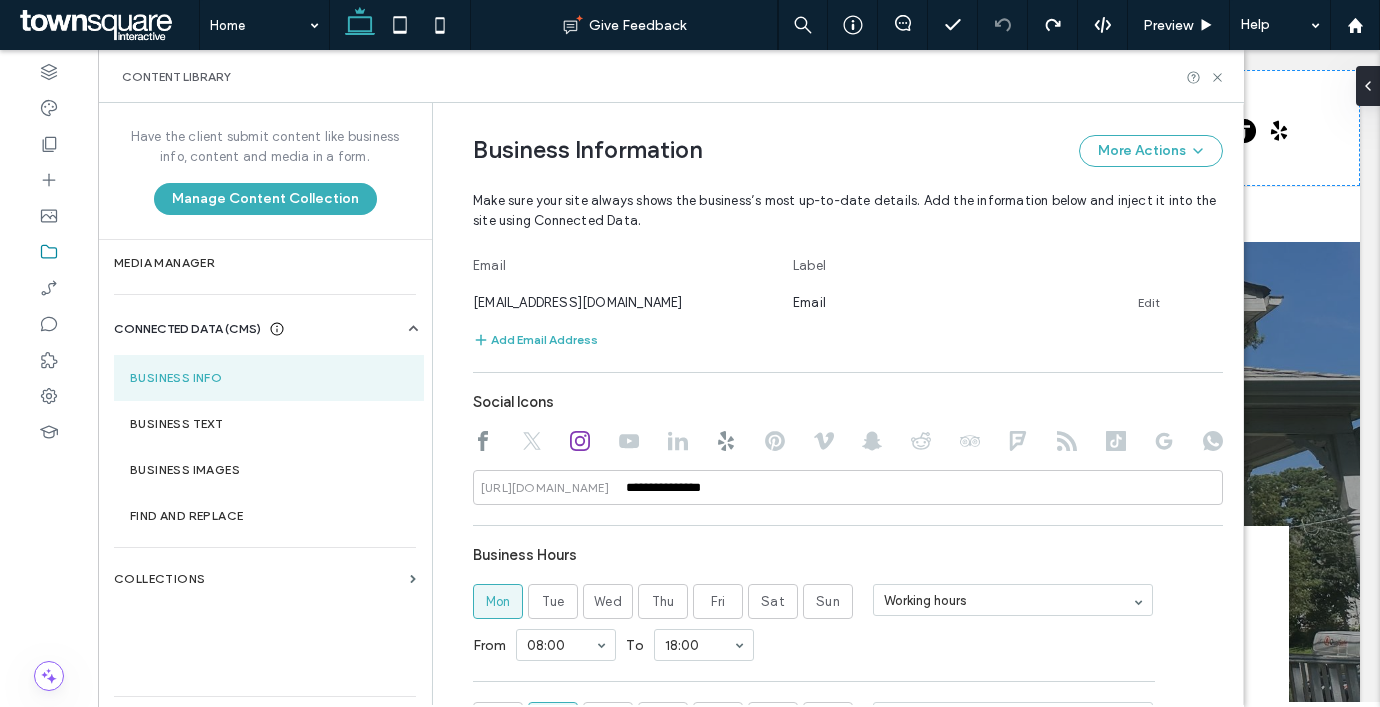 click on "Business Hours" at bounding box center (848, 555) 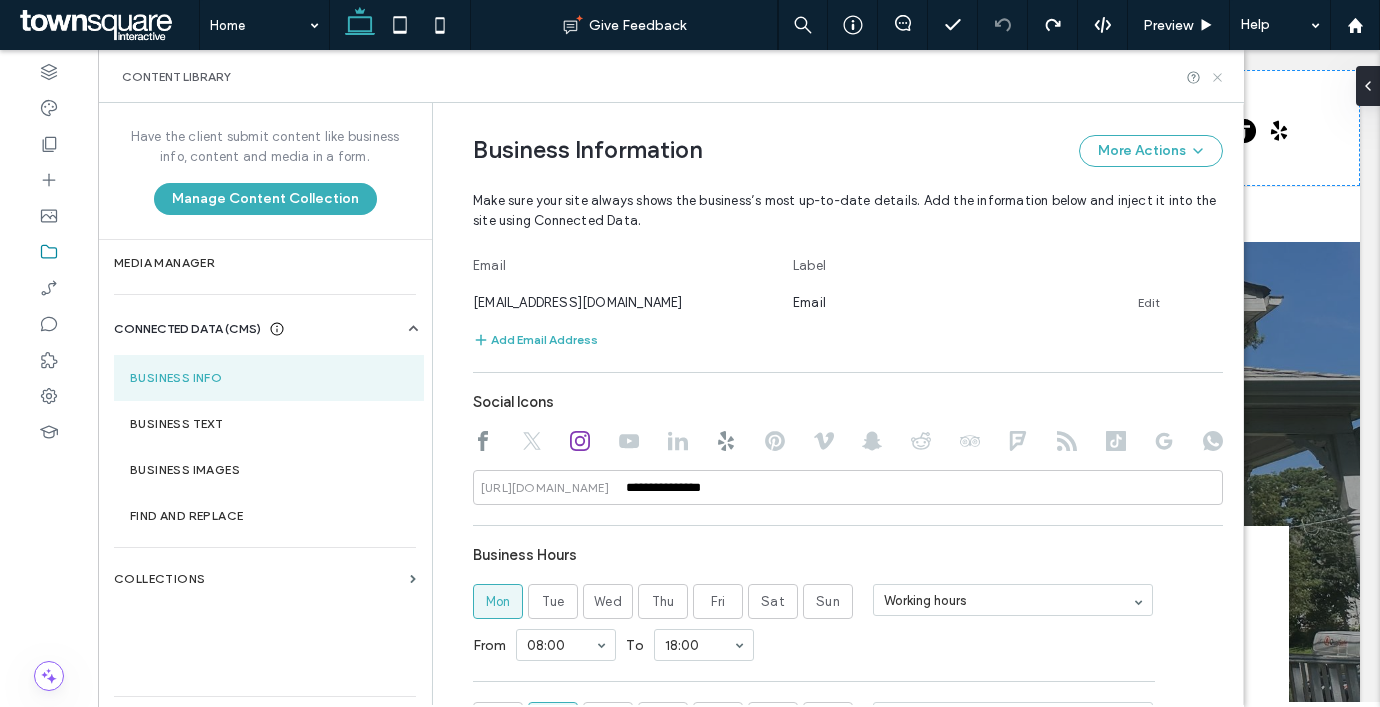 click 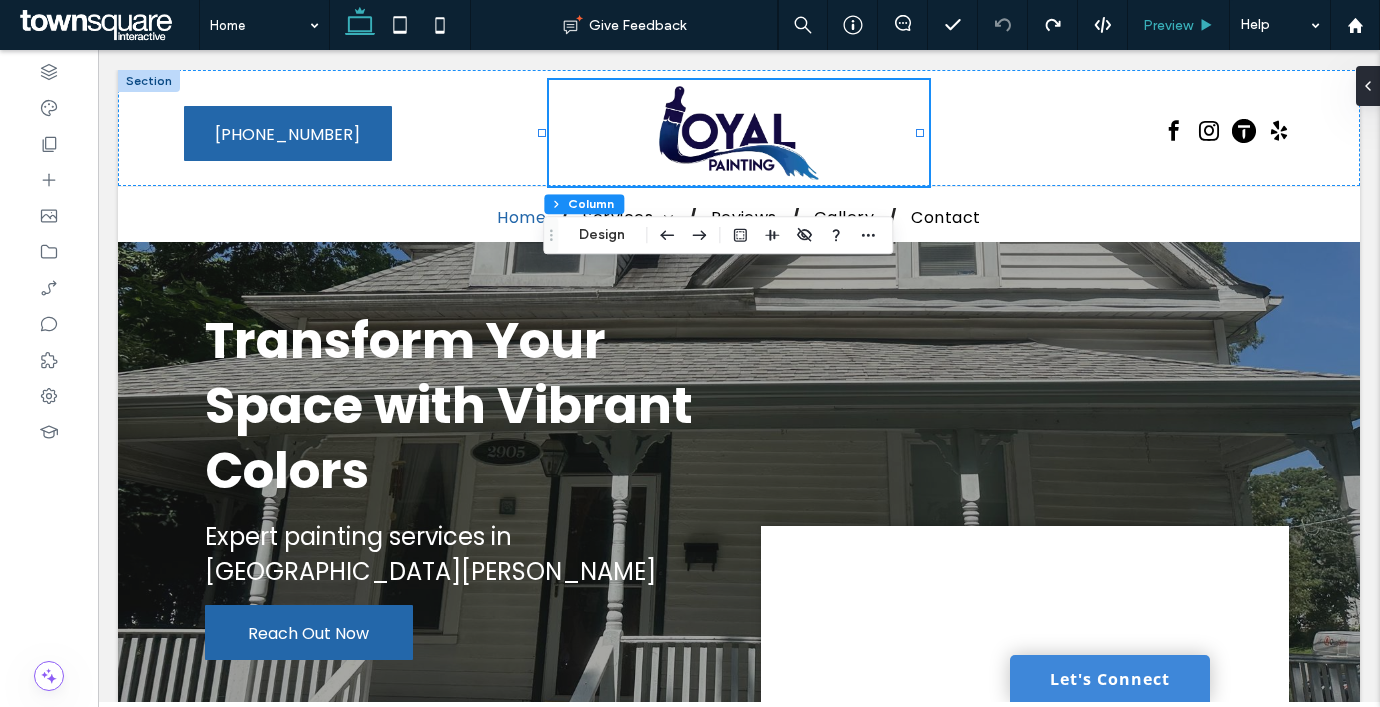 scroll, scrollTop: 0, scrollLeft: 0, axis: both 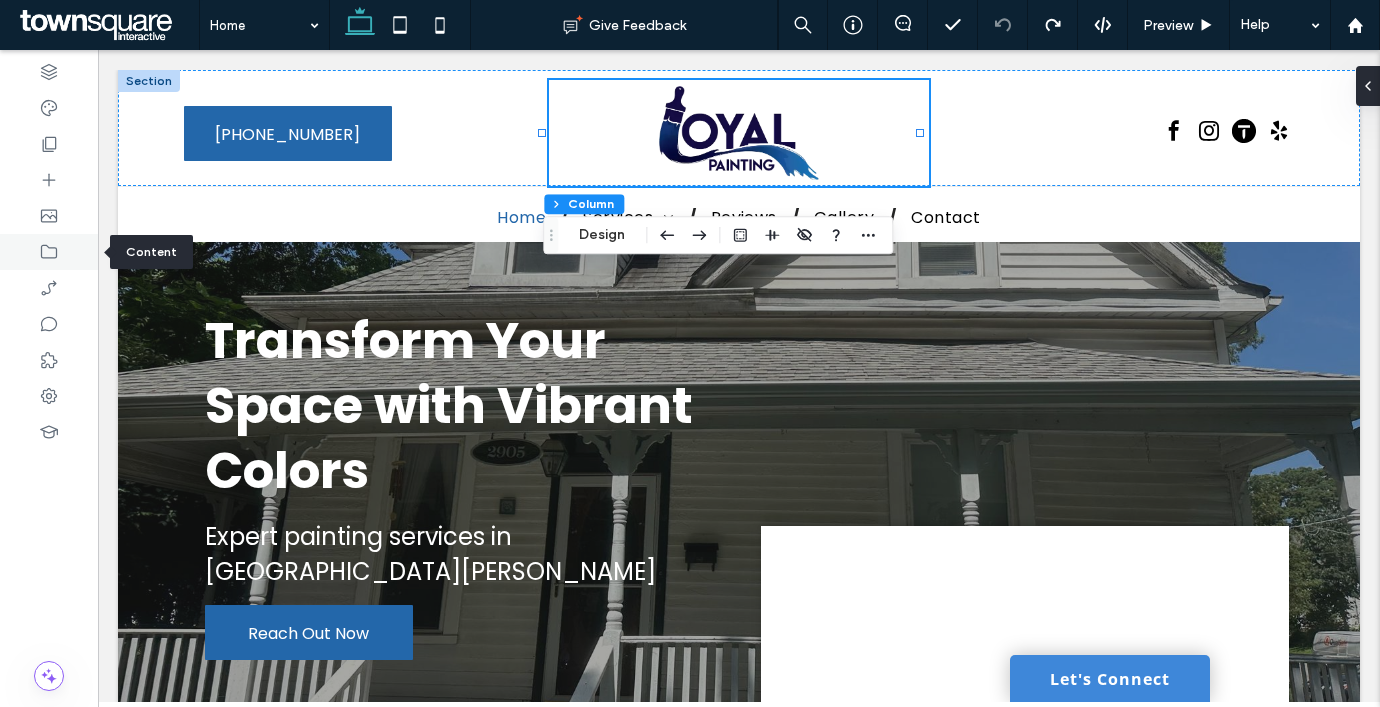 click 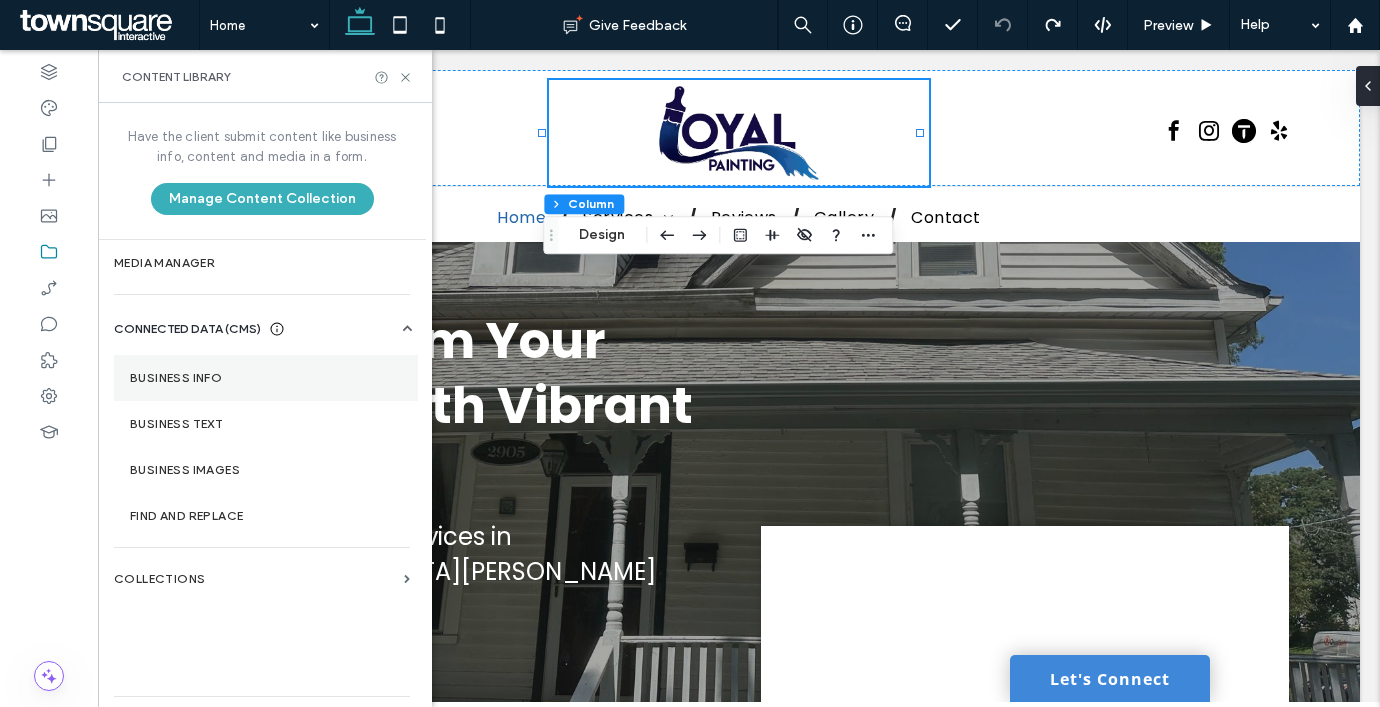 click on "Business Info" at bounding box center (266, 378) 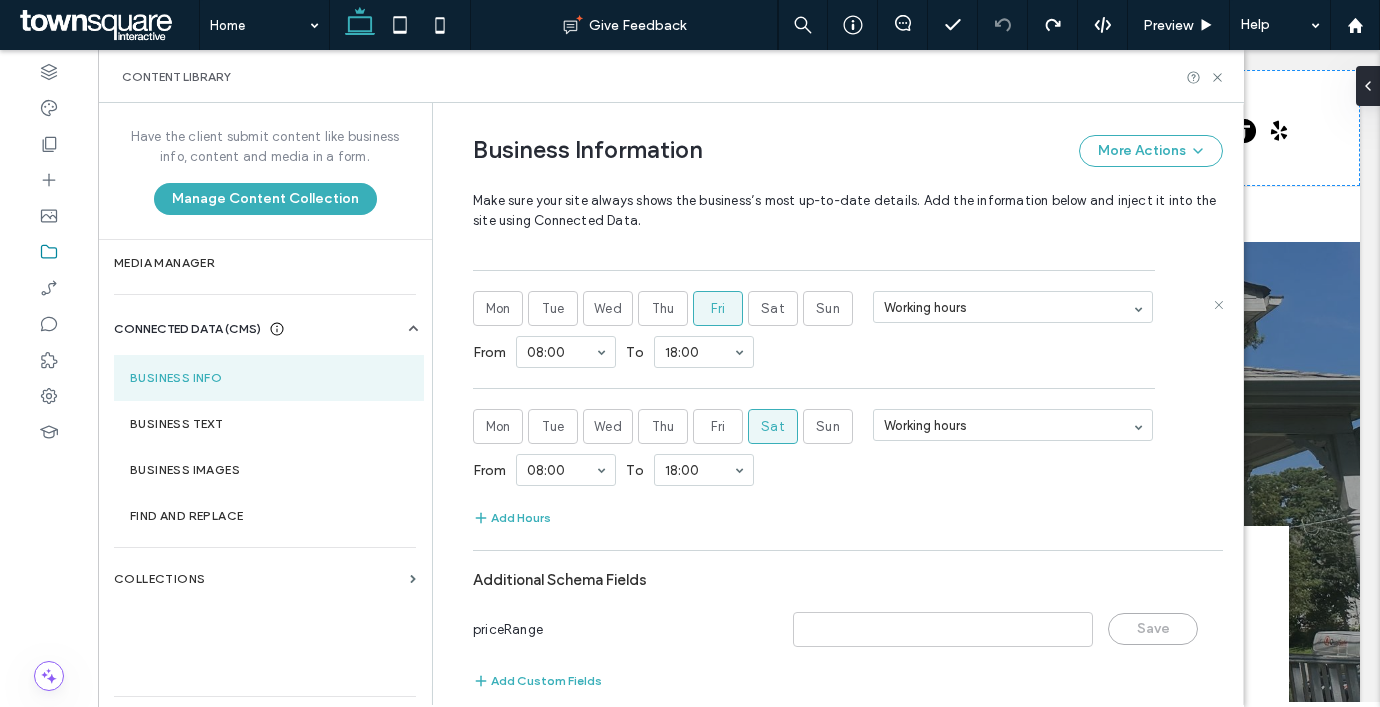 scroll, scrollTop: 1594, scrollLeft: 0, axis: vertical 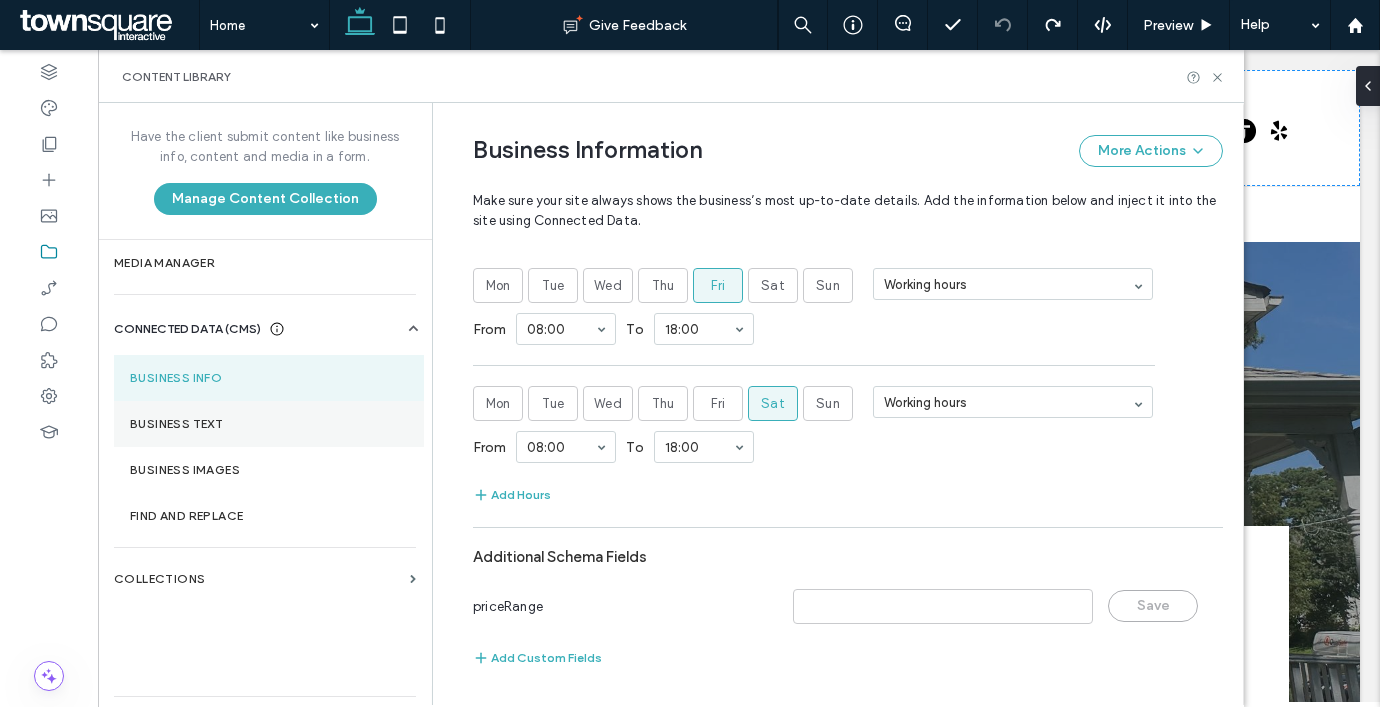 click on "Business Text" at bounding box center (269, 424) 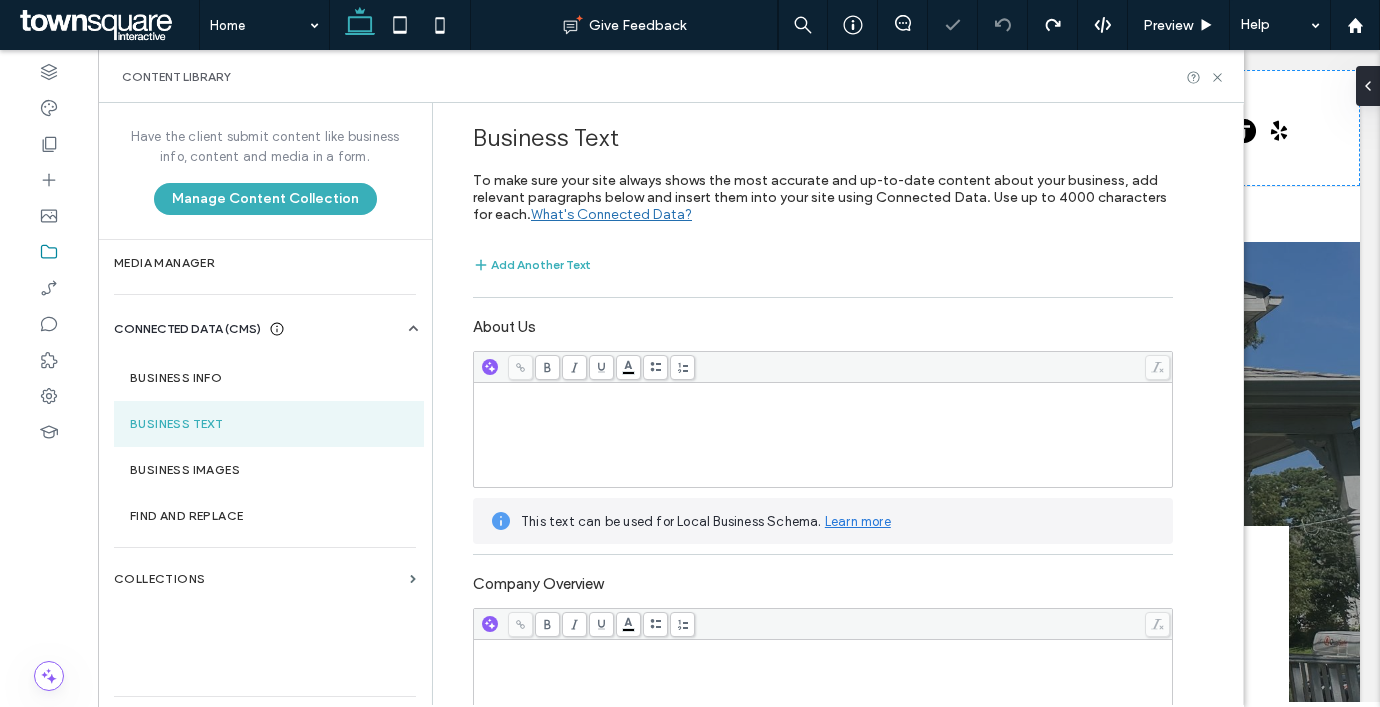 scroll, scrollTop: 379, scrollLeft: 0, axis: vertical 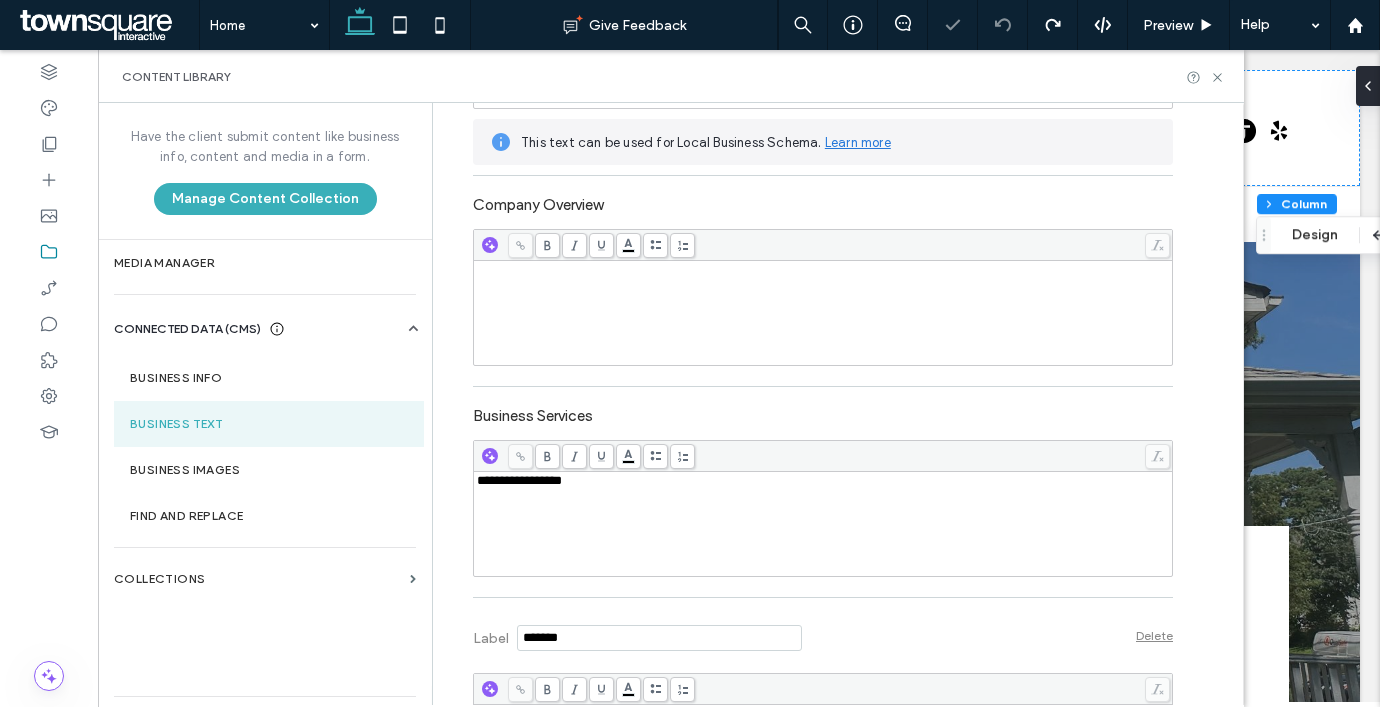 click on "**********" at bounding box center [823, 481] 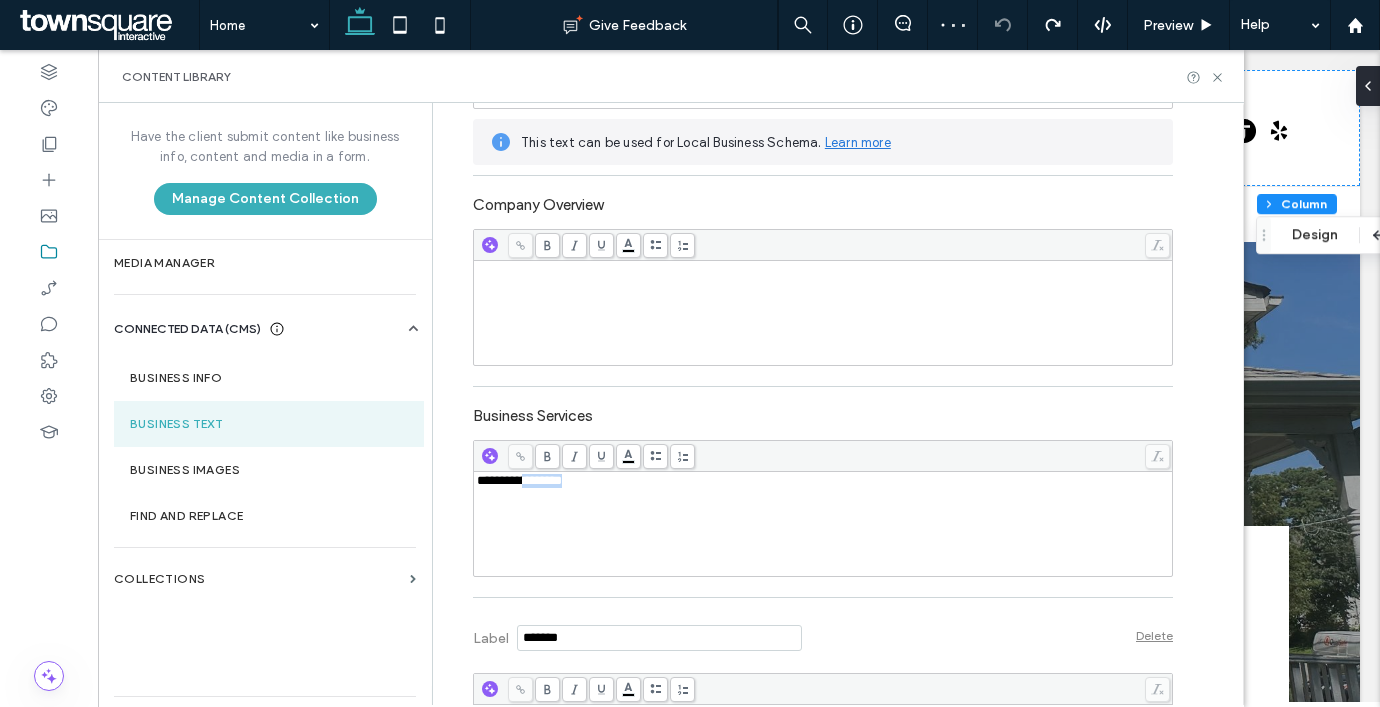 drag, startPoint x: 689, startPoint y: 480, endPoint x: 521, endPoint y: 481, distance: 168.00298 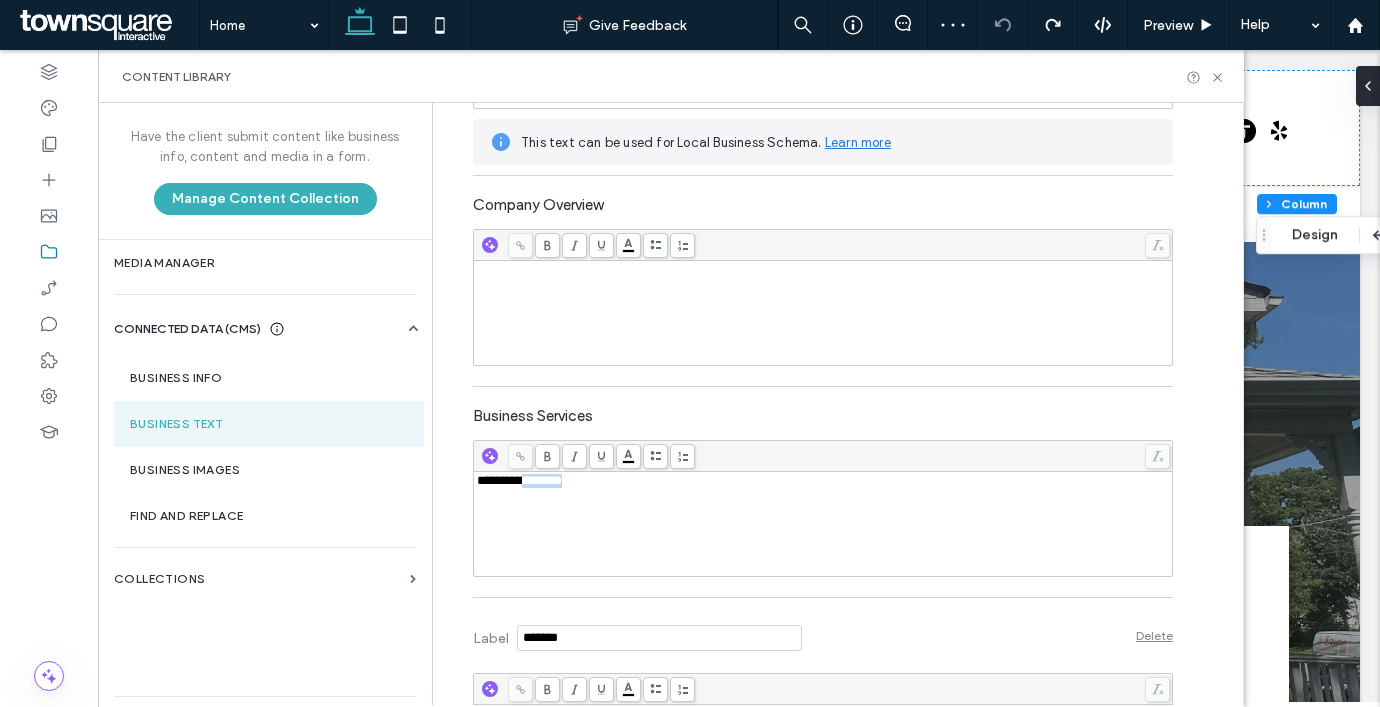 click on "**********" at bounding box center (823, 481) 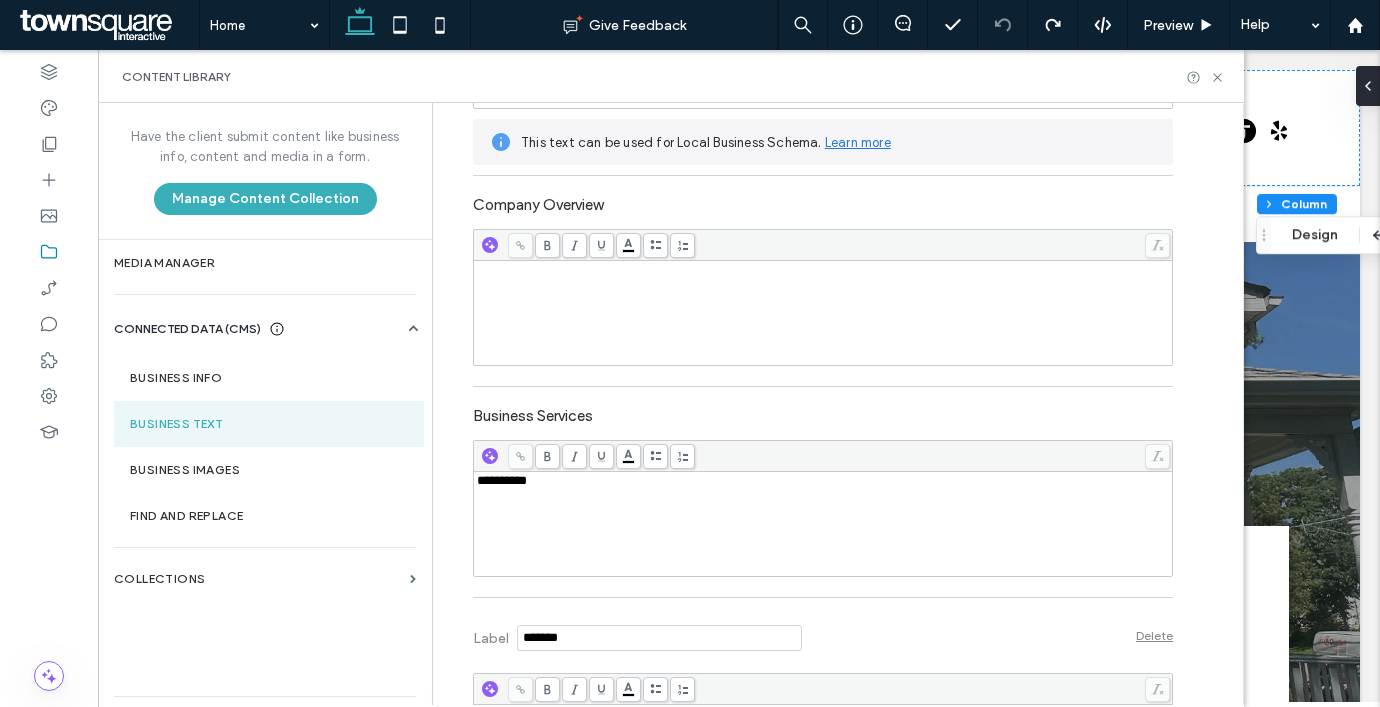 type 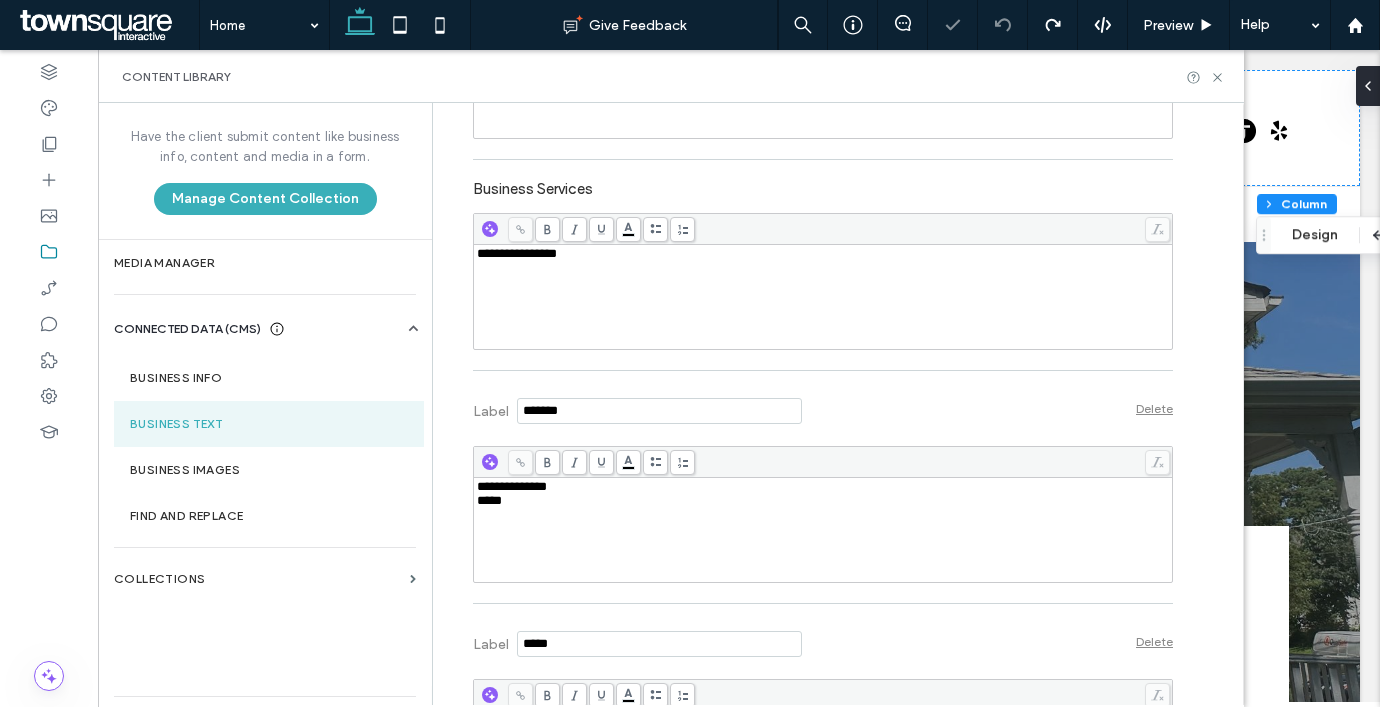 click on "**********" at bounding box center [808, 1284] 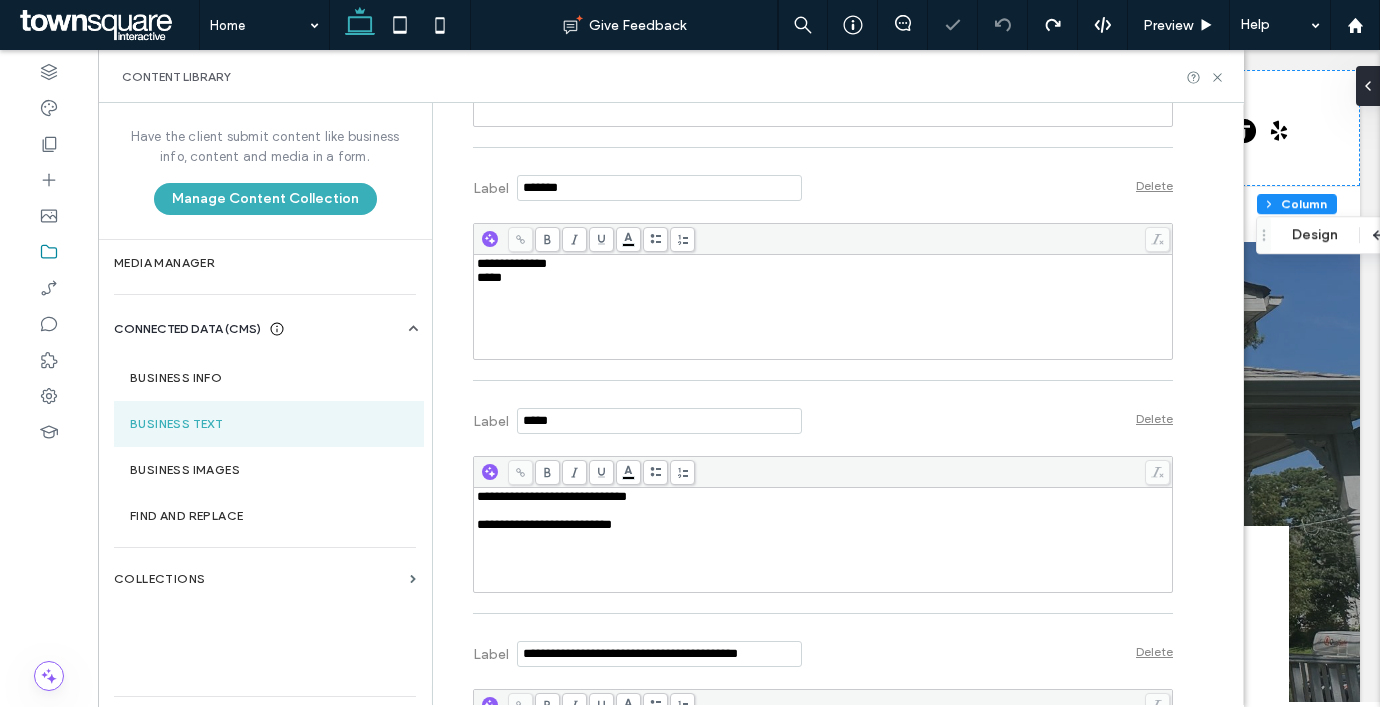 scroll, scrollTop: 830, scrollLeft: 0, axis: vertical 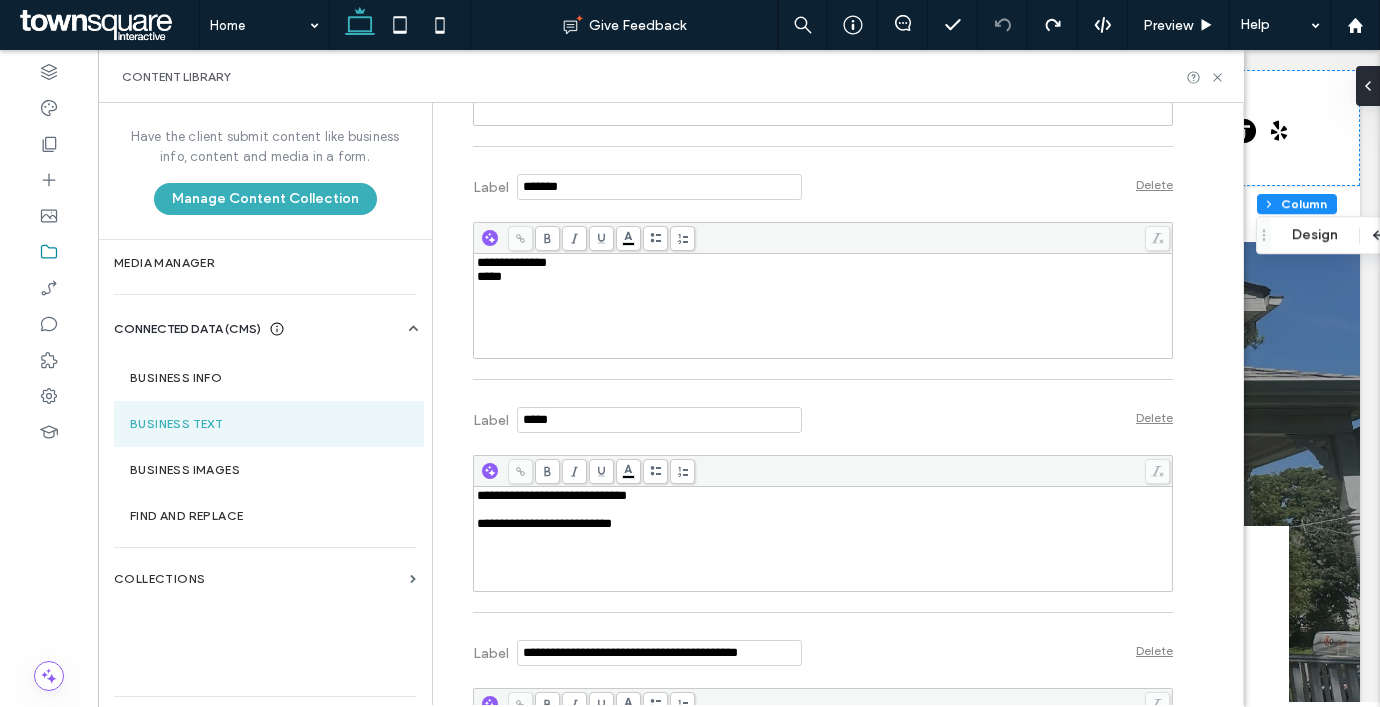 click on "*****" at bounding box center [823, 277] 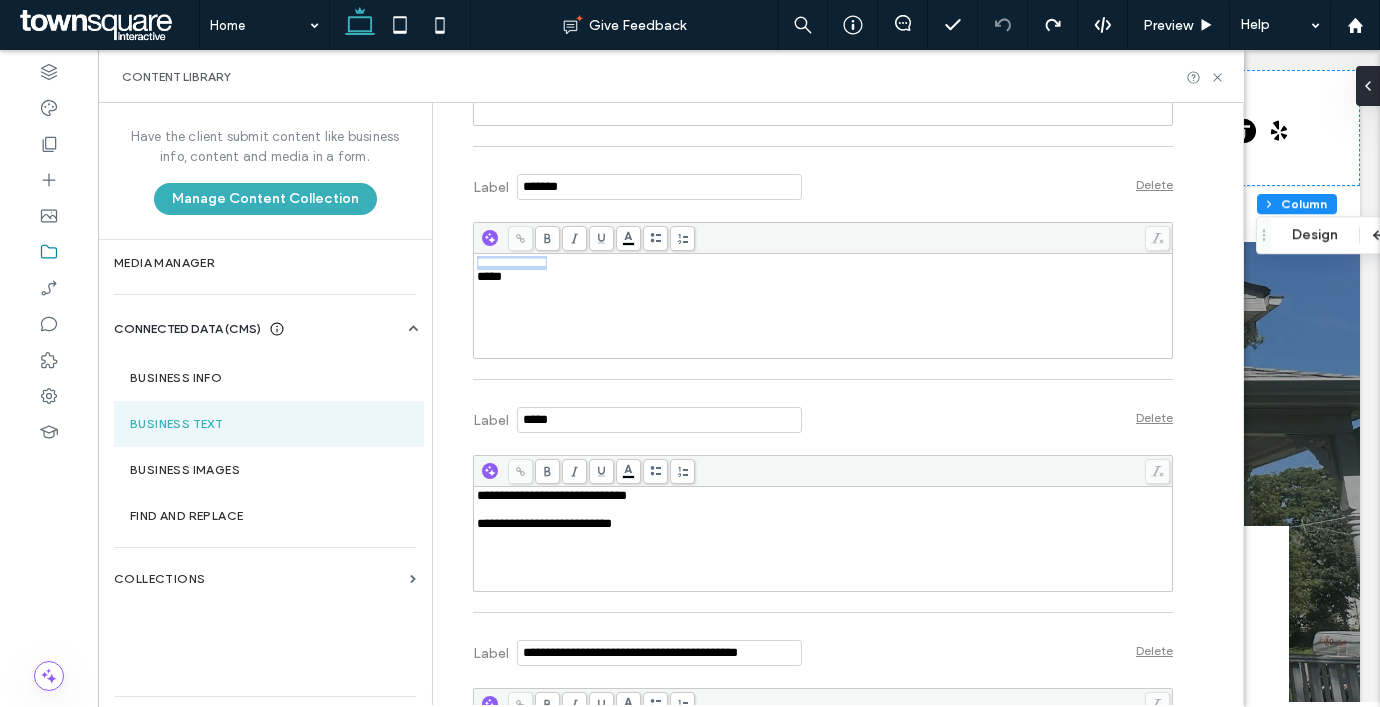 drag, startPoint x: 588, startPoint y: 267, endPoint x: 453, endPoint y: 261, distance: 135.13327 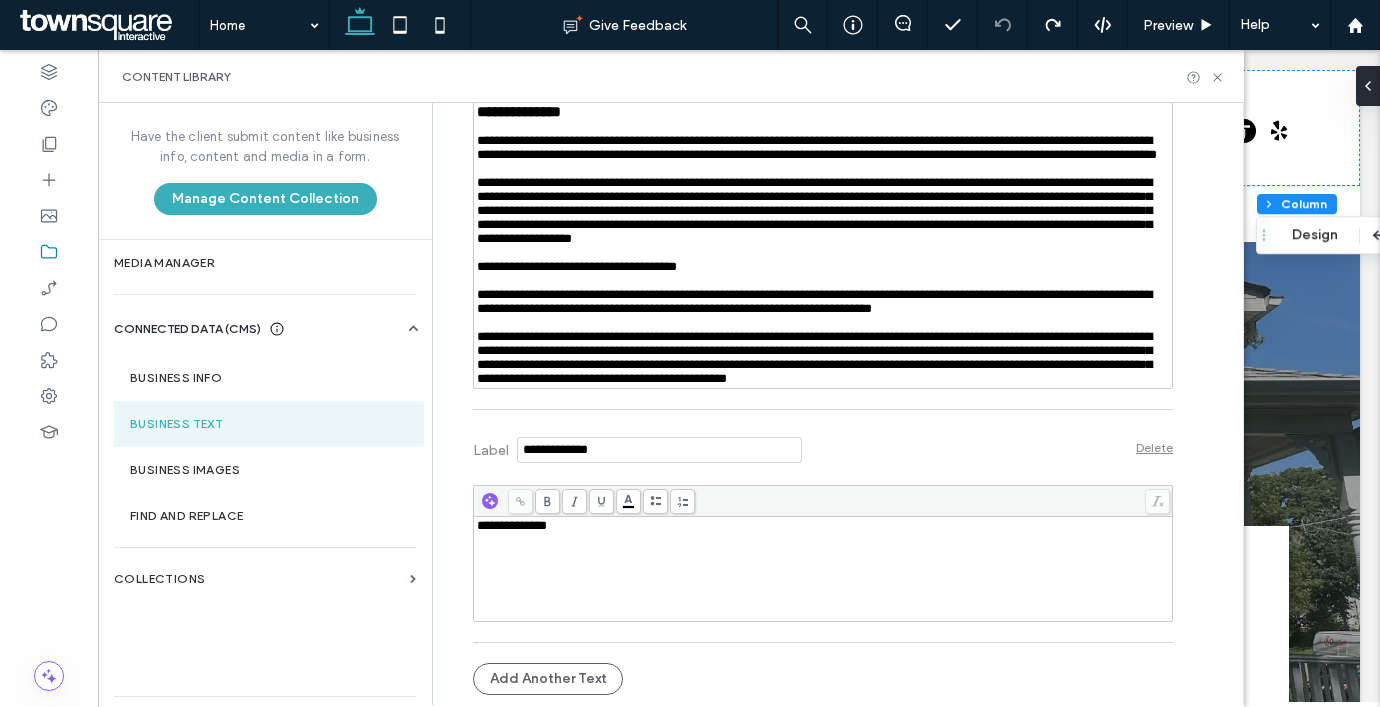 scroll, scrollTop: 4933, scrollLeft: 0, axis: vertical 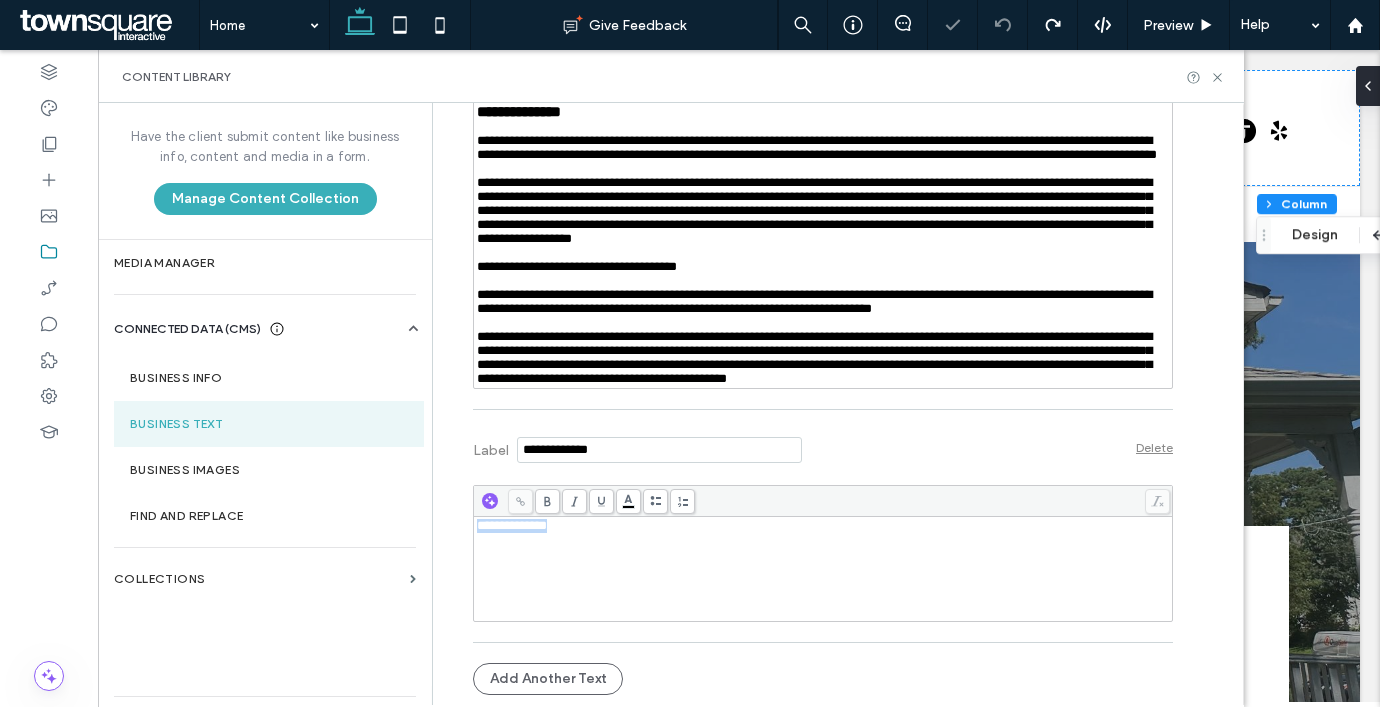 drag, startPoint x: 566, startPoint y: 546, endPoint x: 434, endPoint y: 526, distance: 133.50656 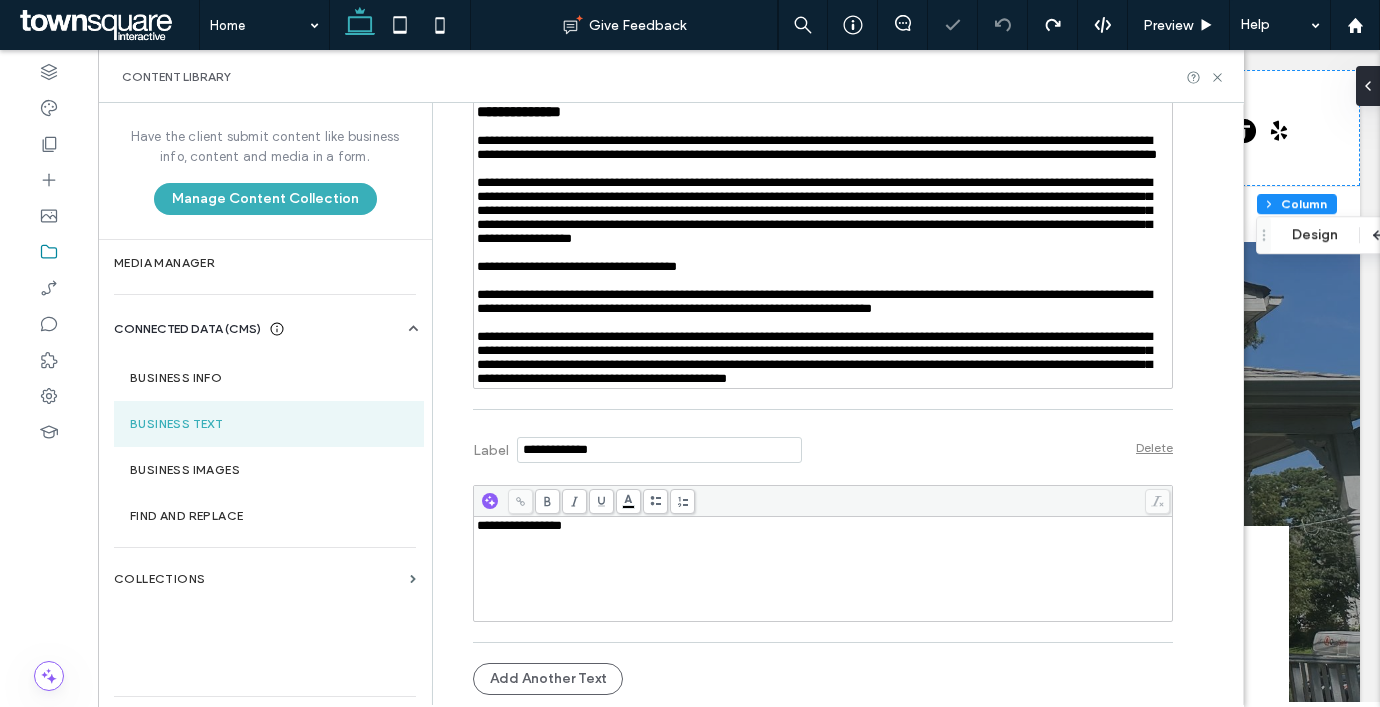 click on "**********" at bounding box center (808, -1082) 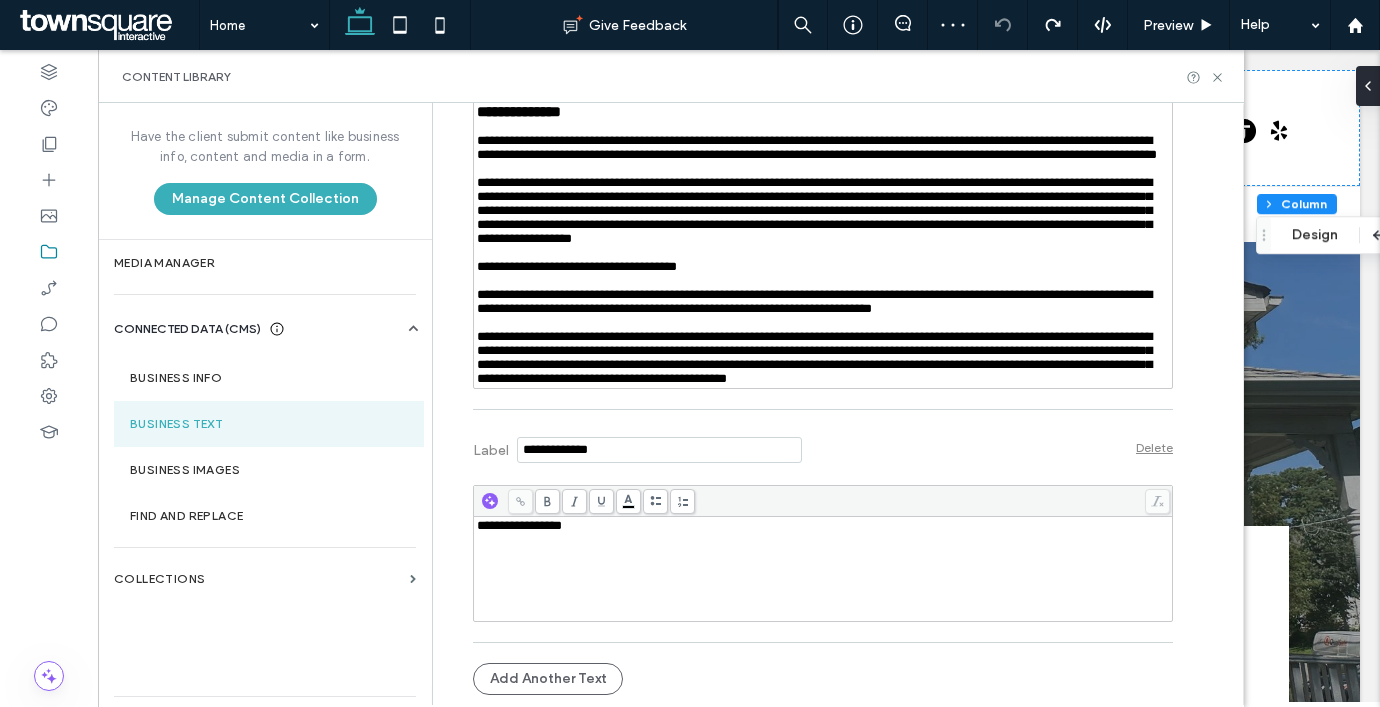 click on "**********" at bounding box center (837, 404) 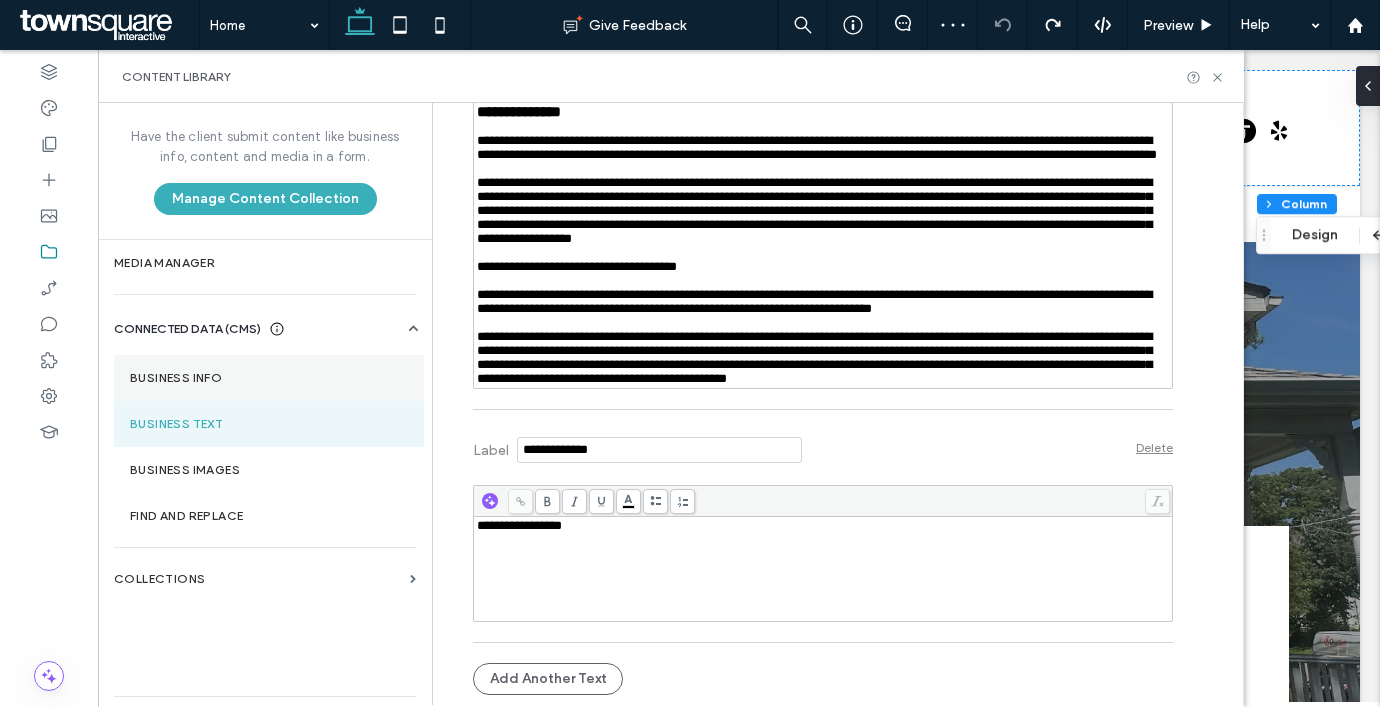 click on "Business Info" at bounding box center (269, 378) 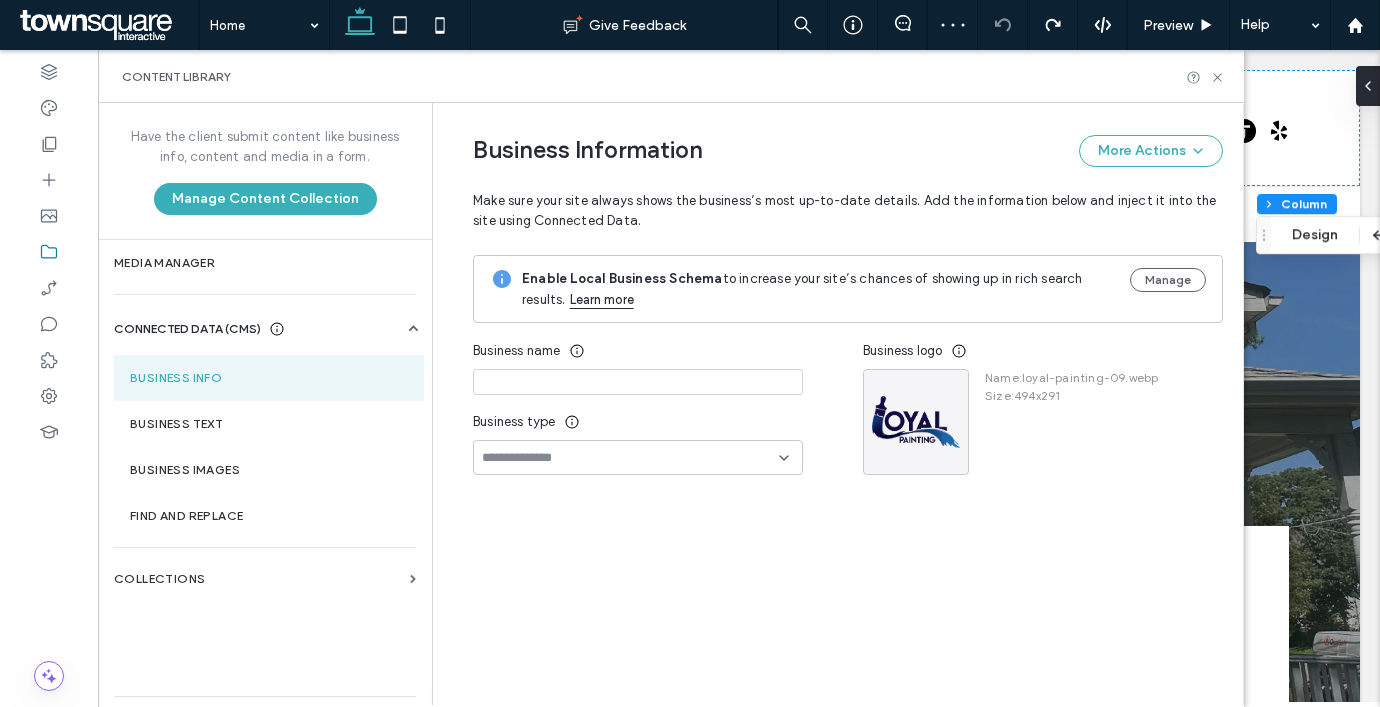 type on "**********" 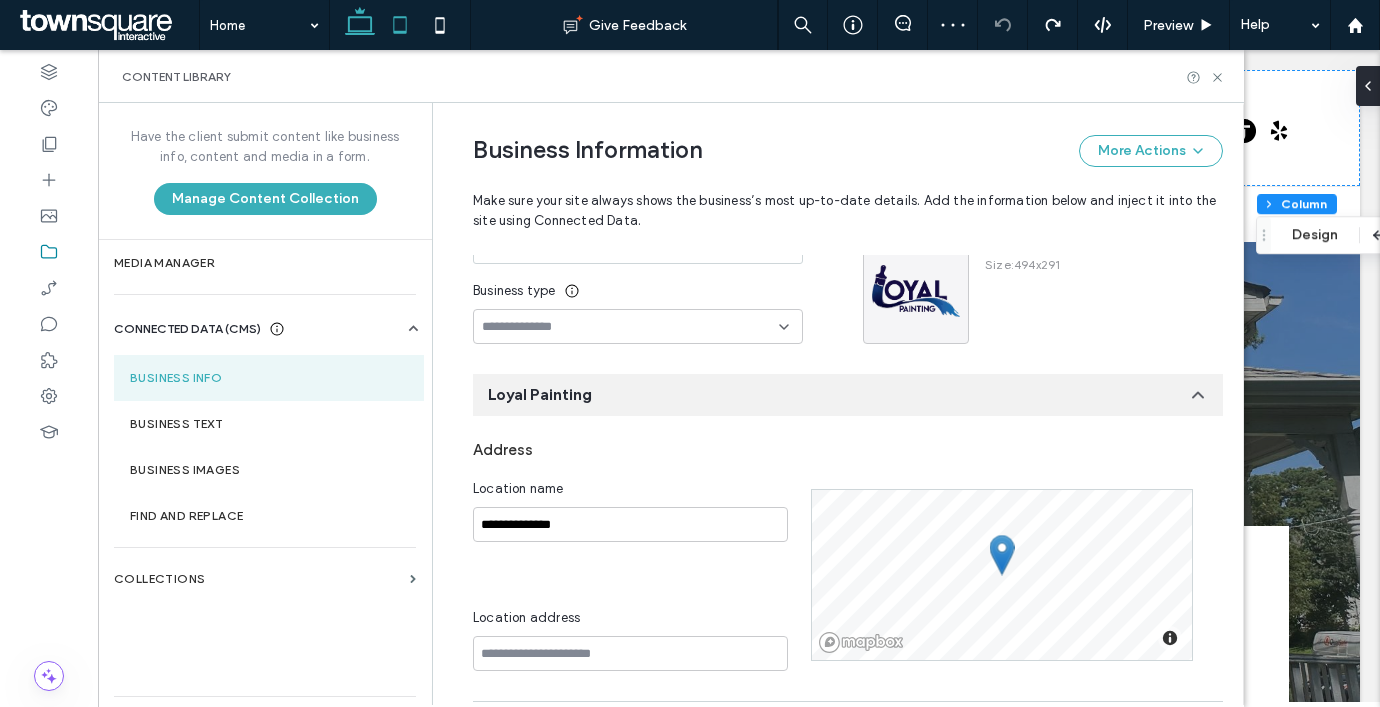 scroll, scrollTop: 306, scrollLeft: 0, axis: vertical 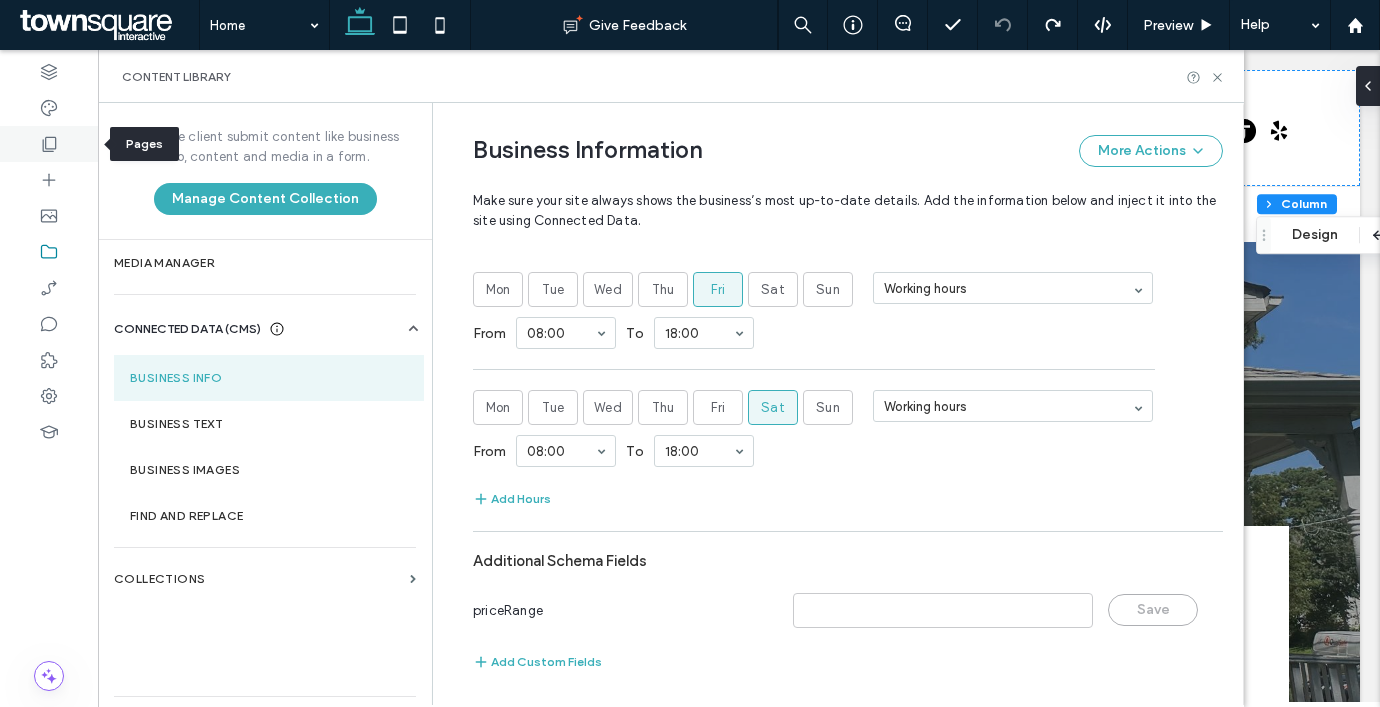 click at bounding box center [49, 144] 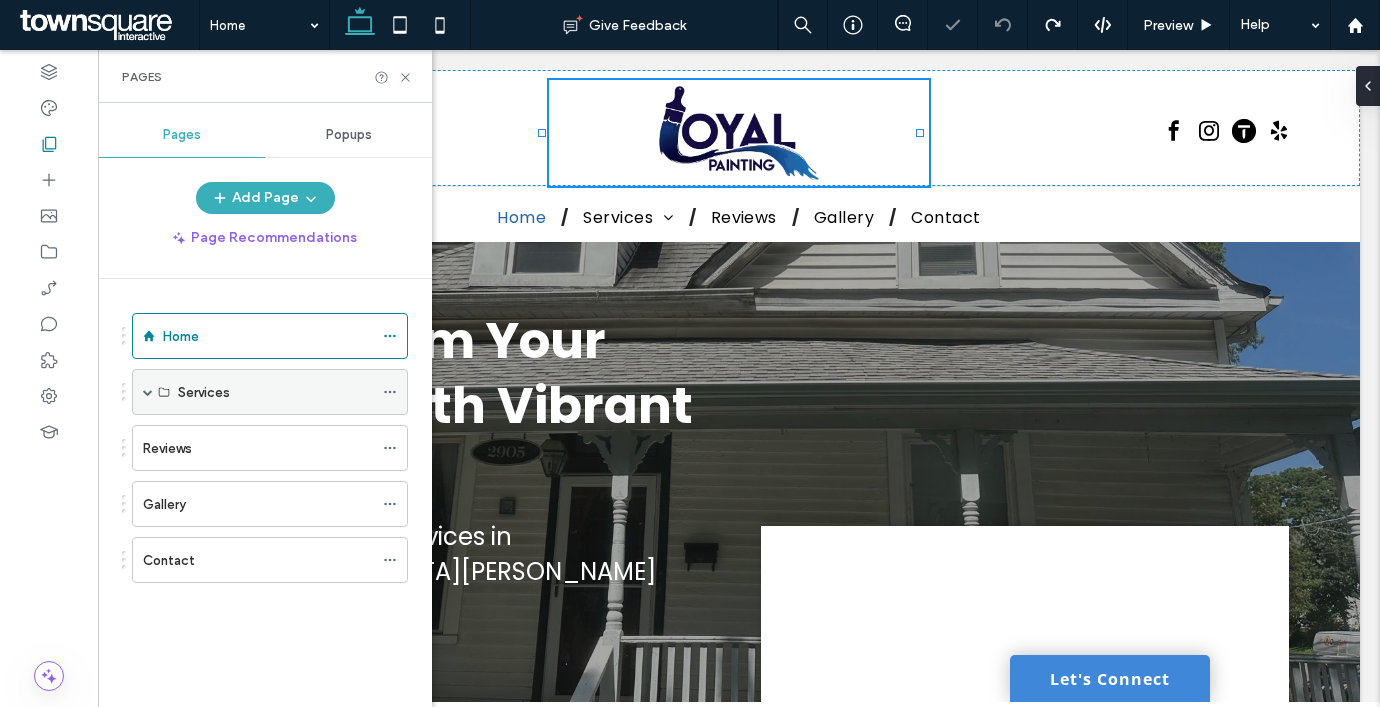 click at bounding box center [148, 392] 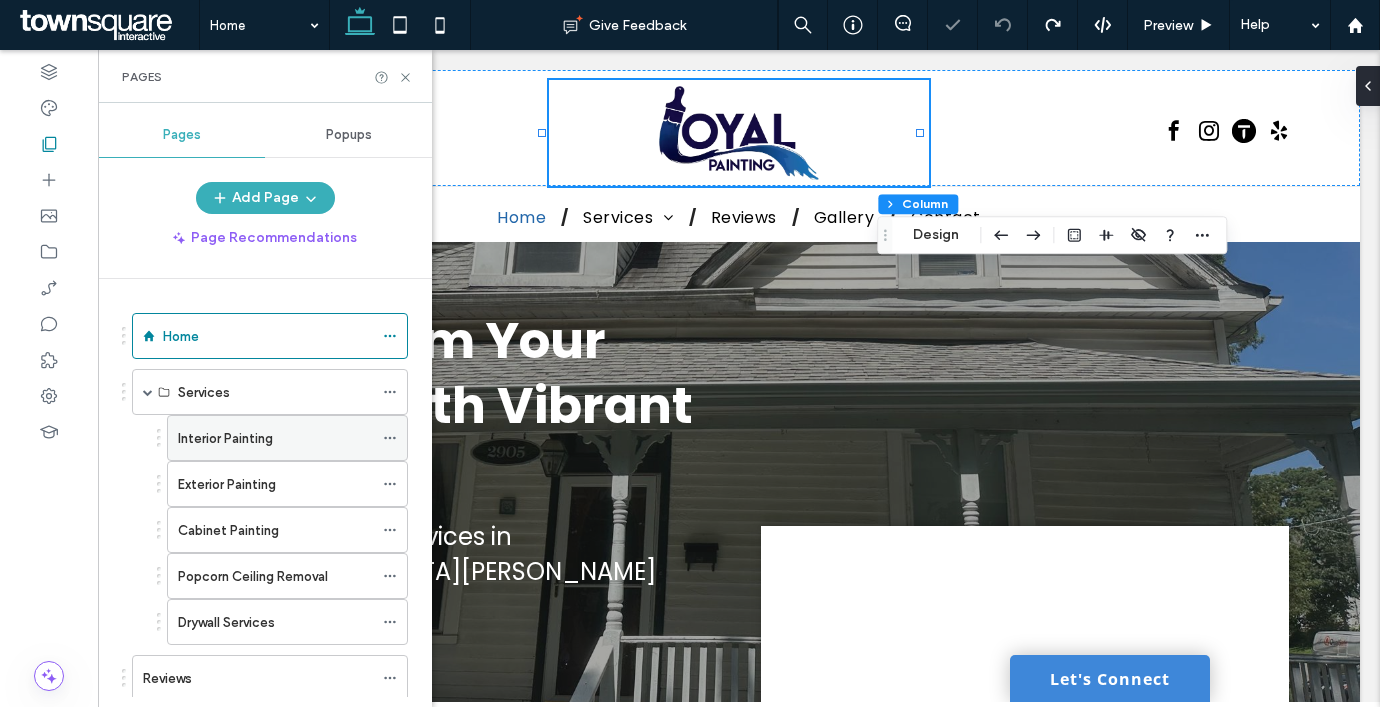scroll, scrollTop: 0, scrollLeft: 0, axis: both 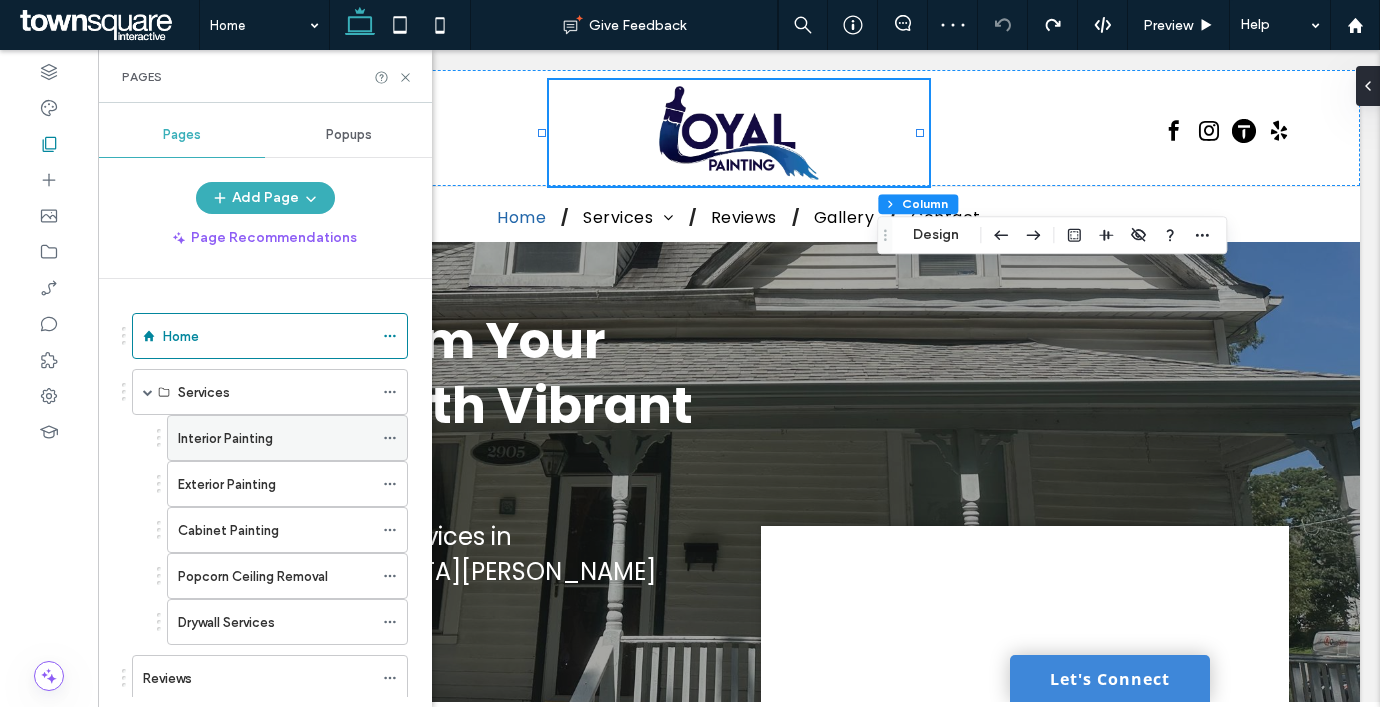 click 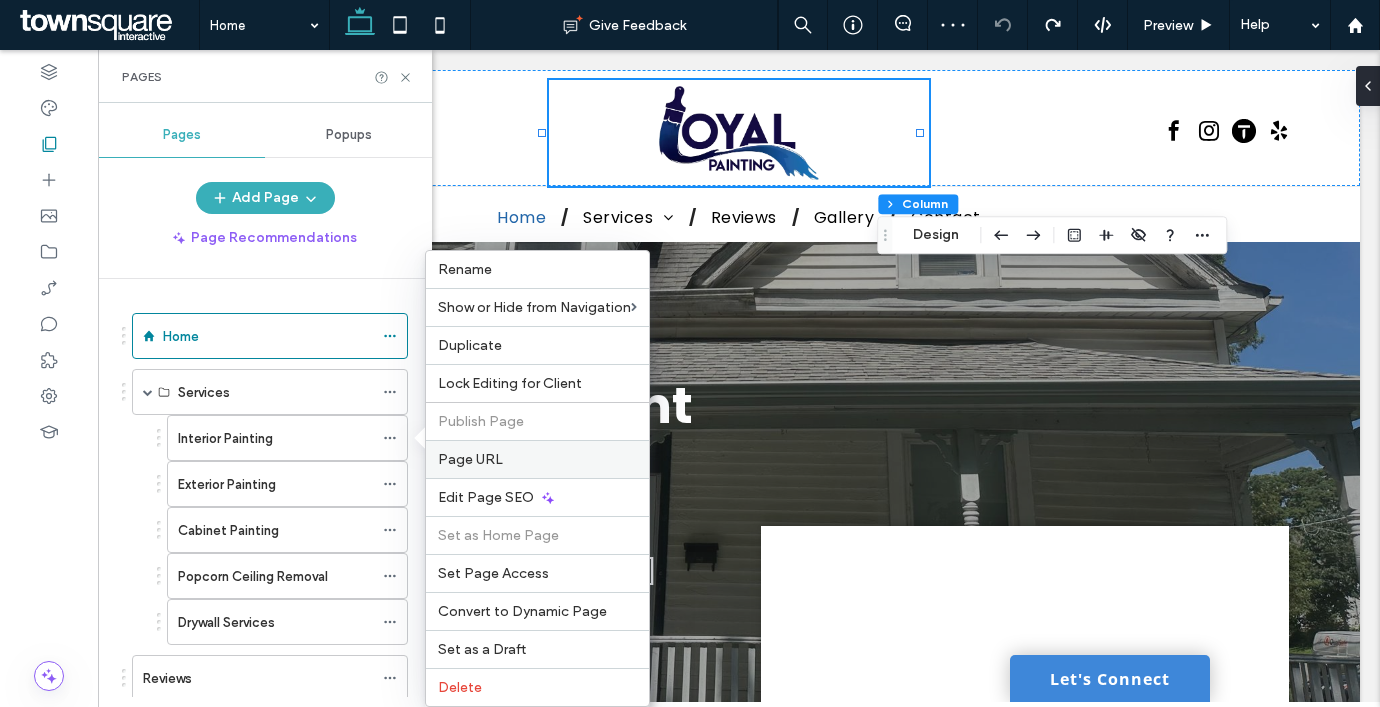 click on "Page URL" at bounding box center (537, 459) 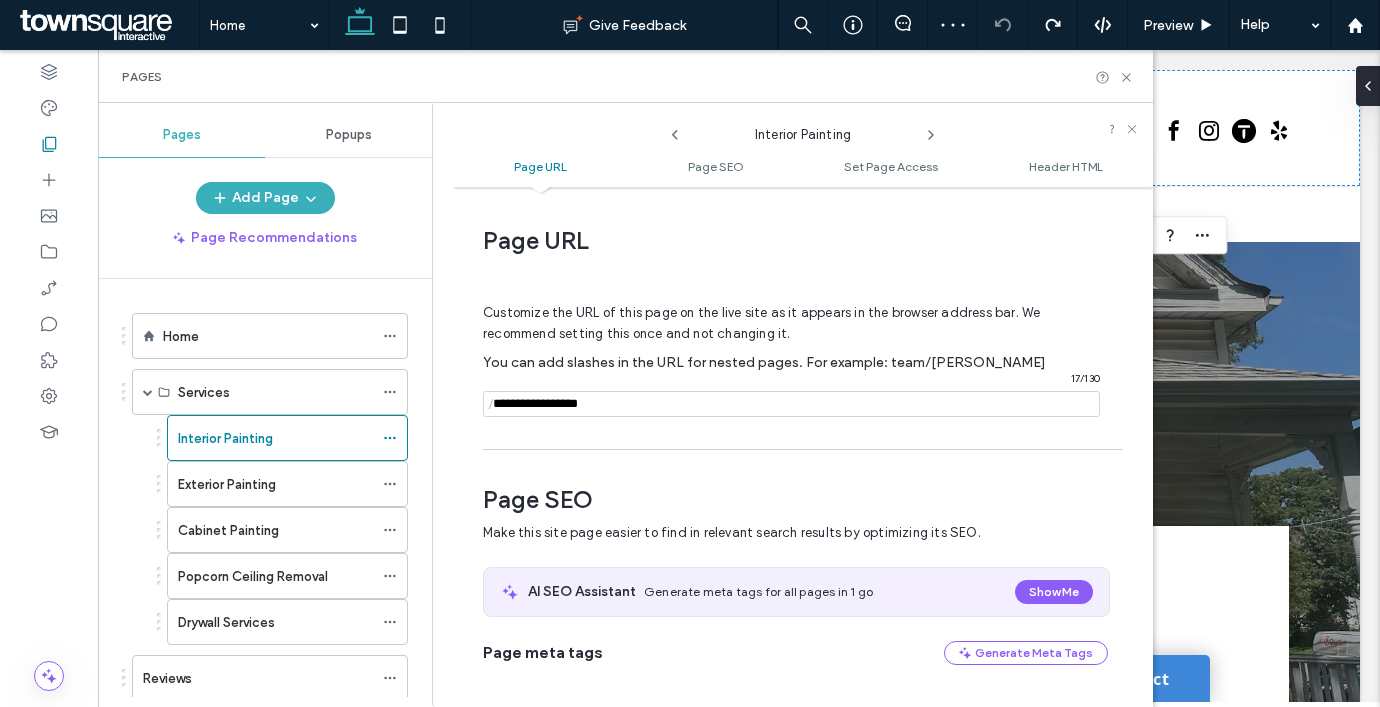 scroll, scrollTop: 10, scrollLeft: 0, axis: vertical 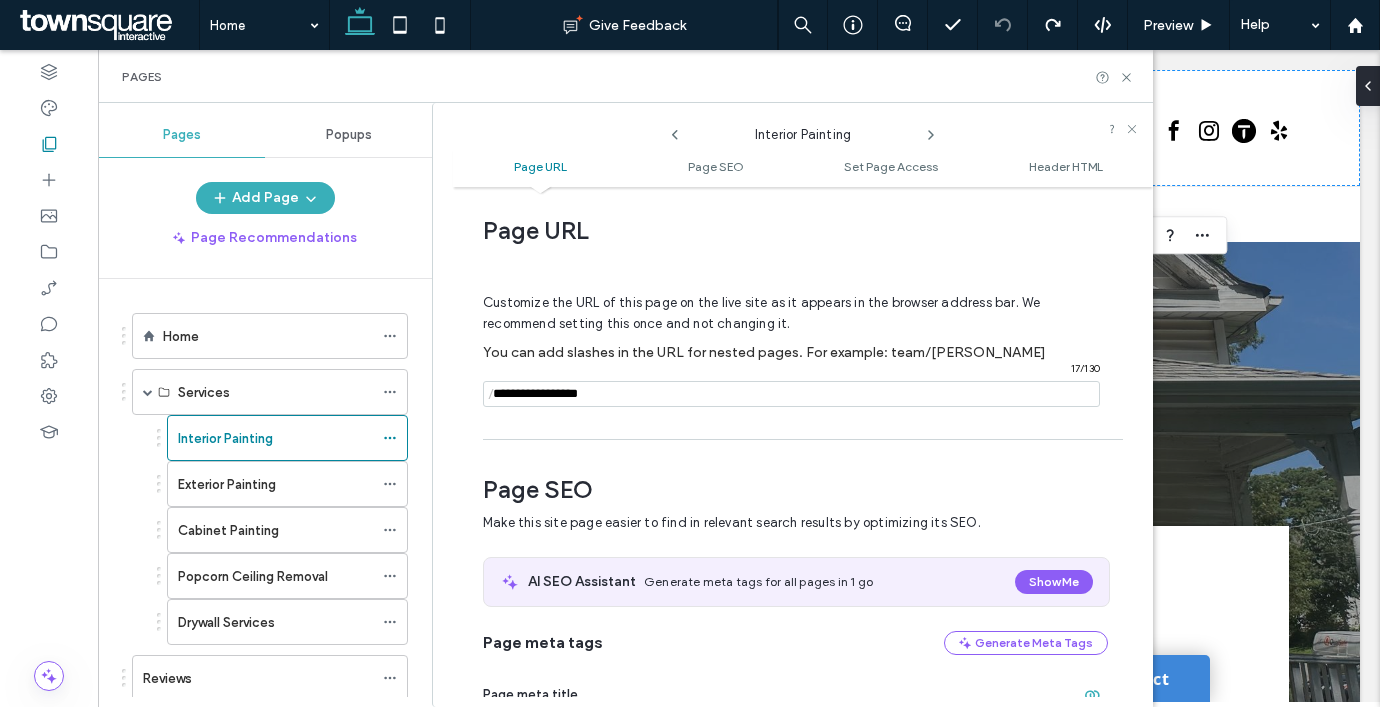 click 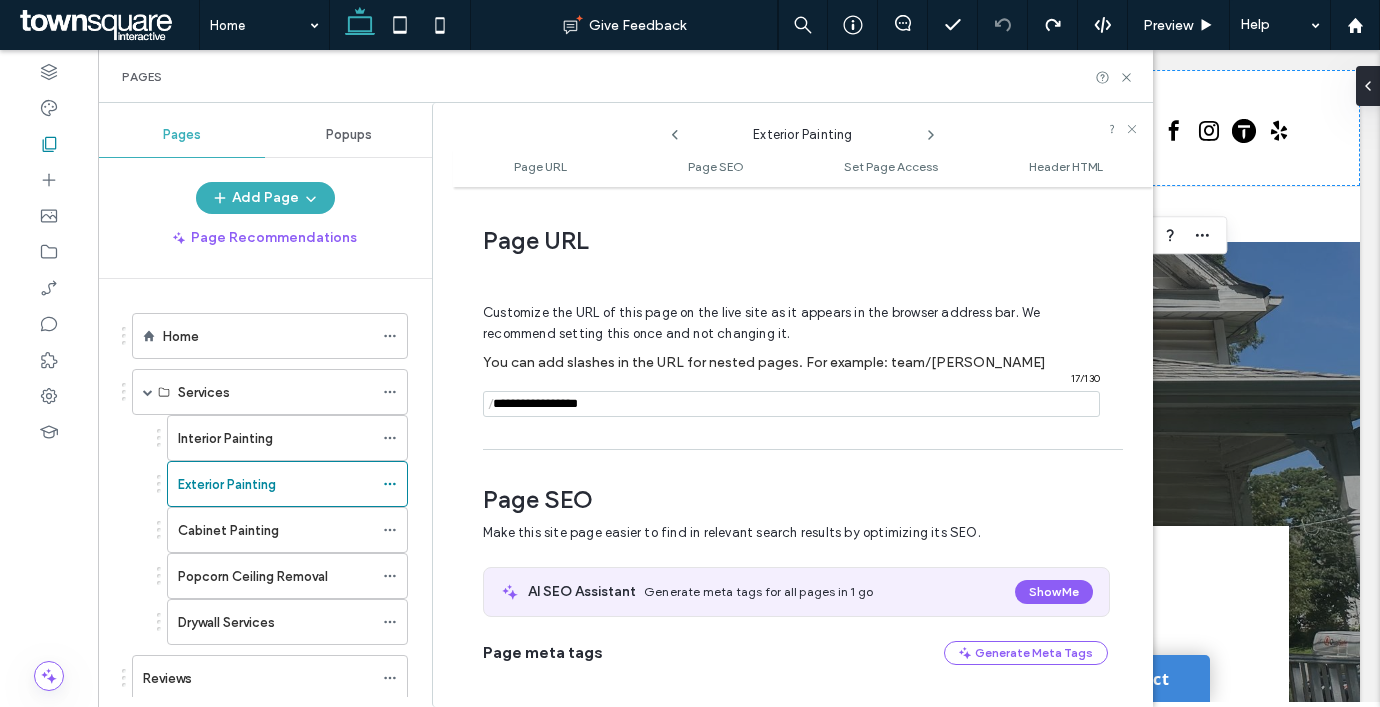 scroll, scrollTop: 10, scrollLeft: 0, axis: vertical 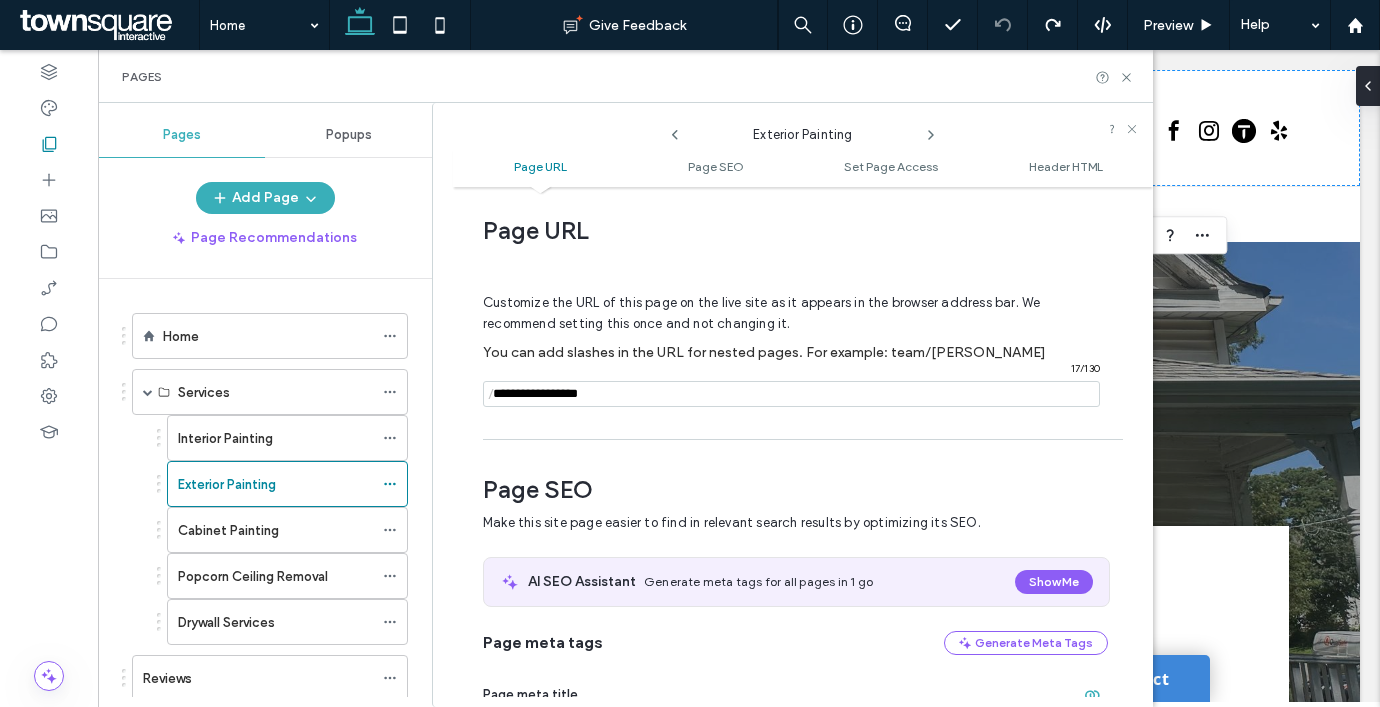click 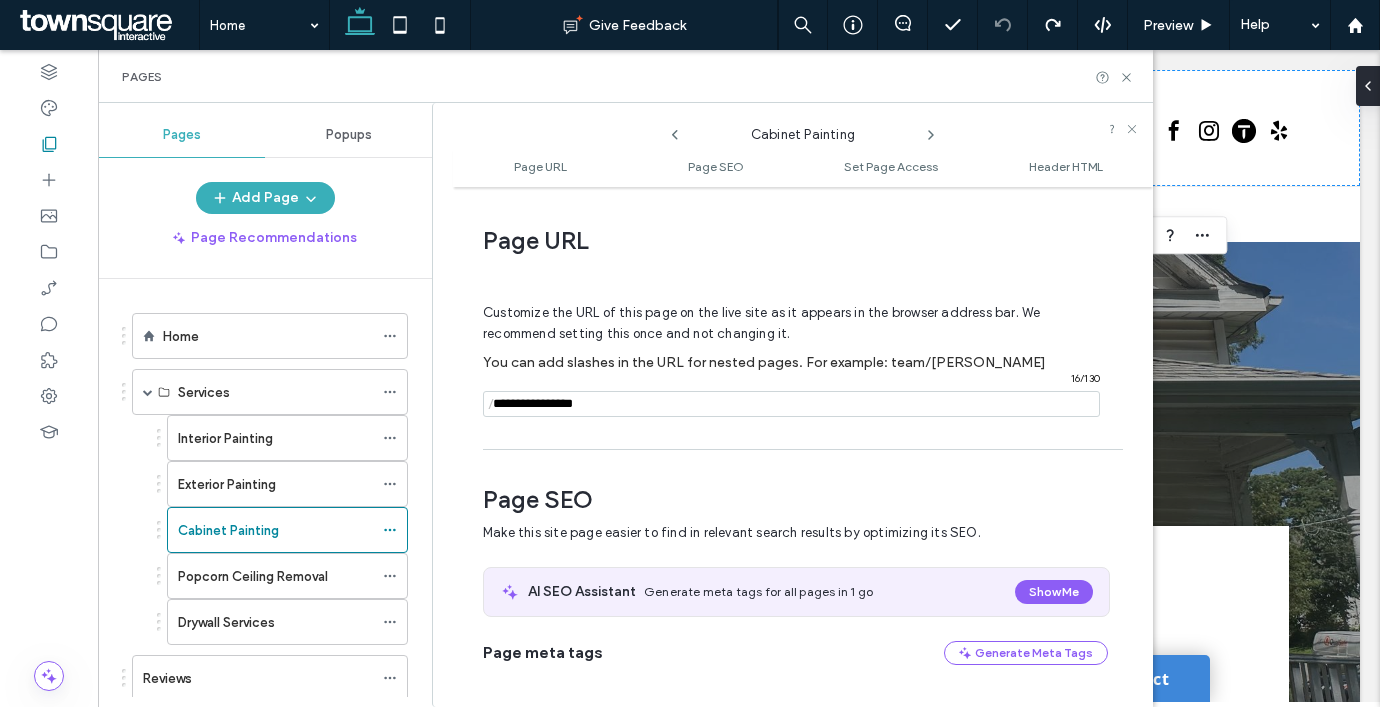 scroll, scrollTop: 10, scrollLeft: 0, axis: vertical 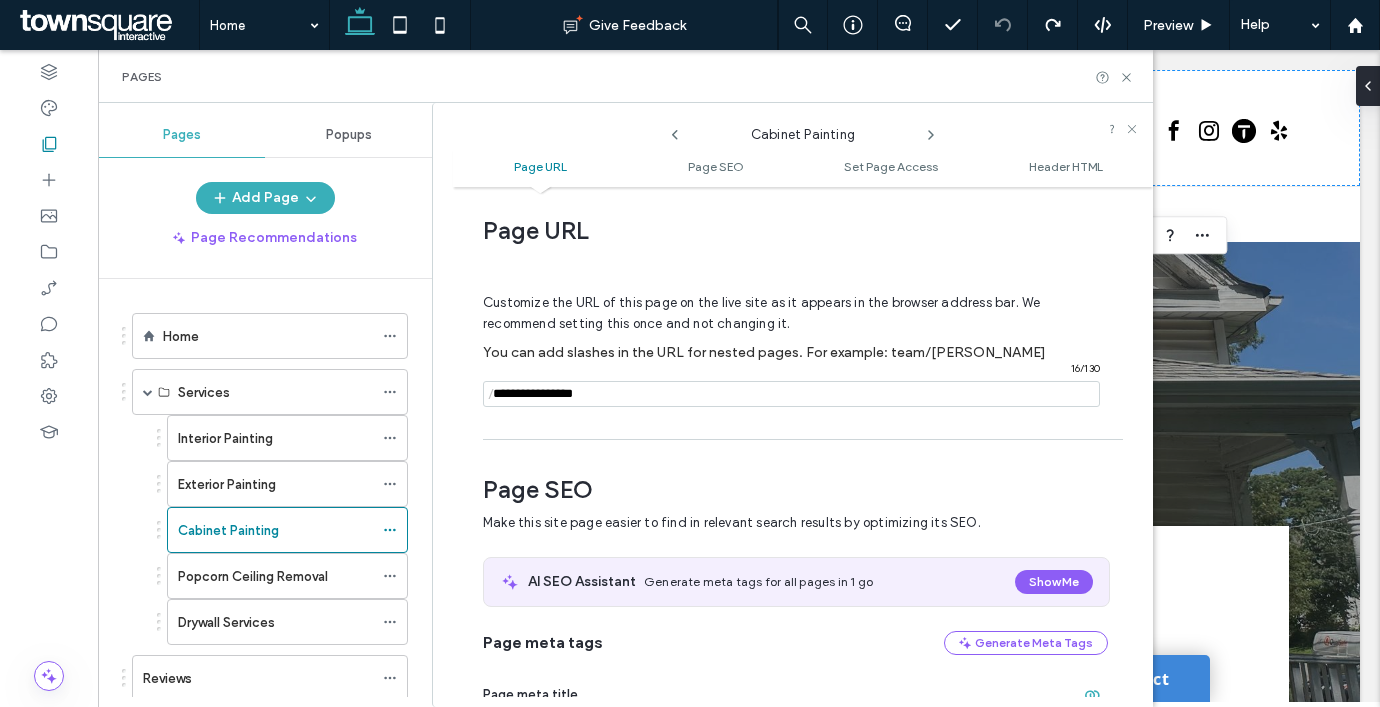 click 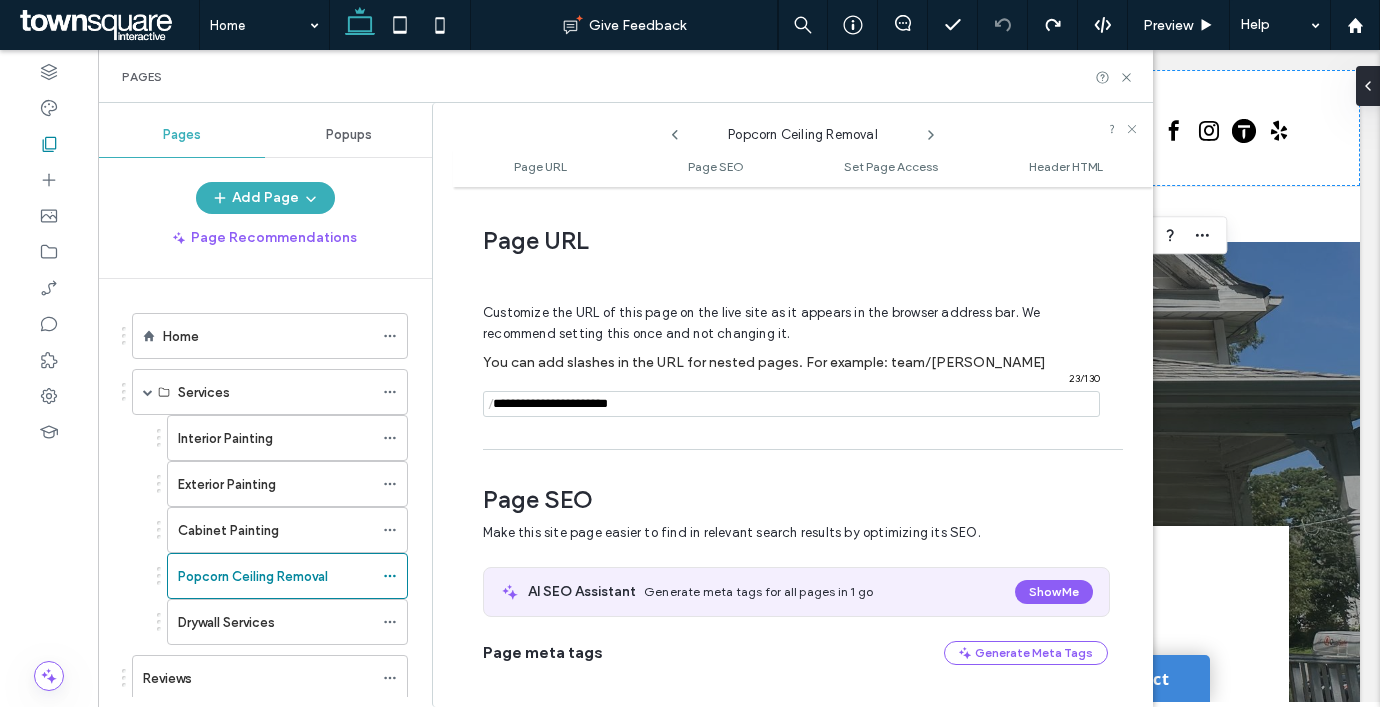scroll, scrollTop: 10, scrollLeft: 0, axis: vertical 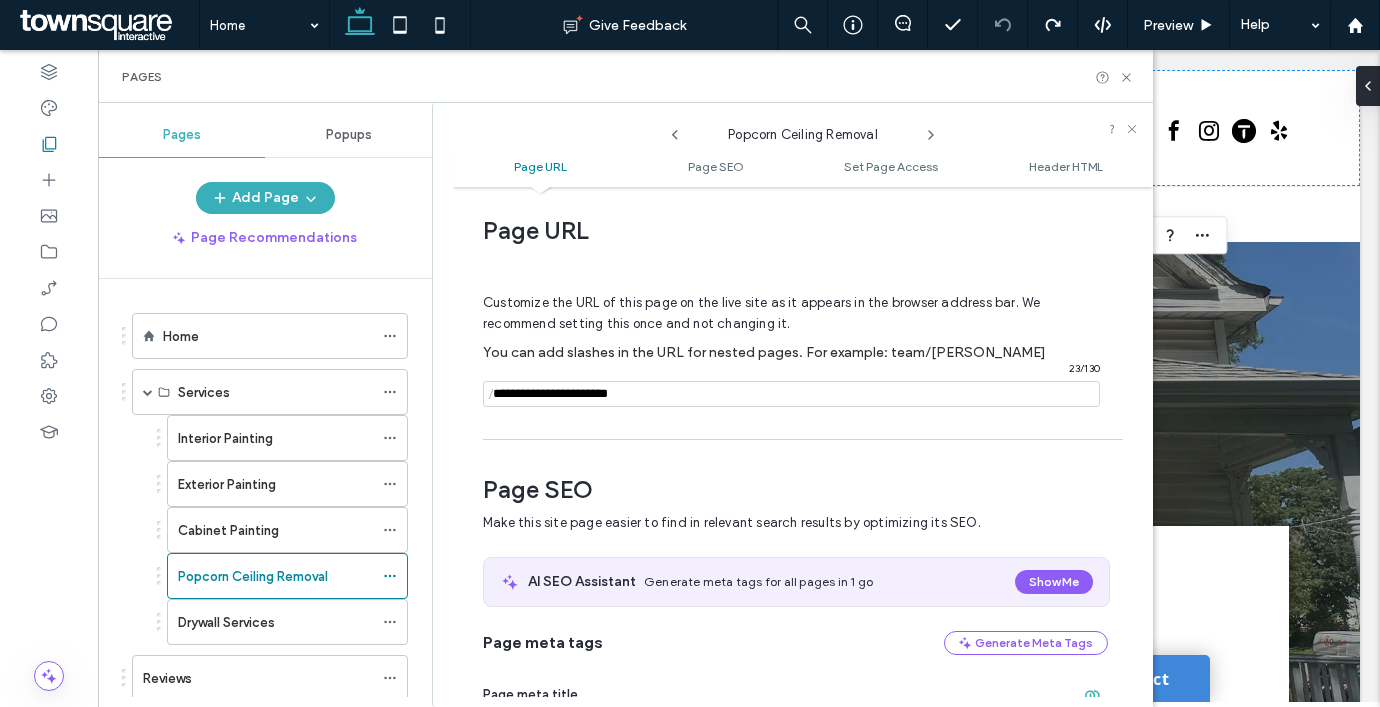 click 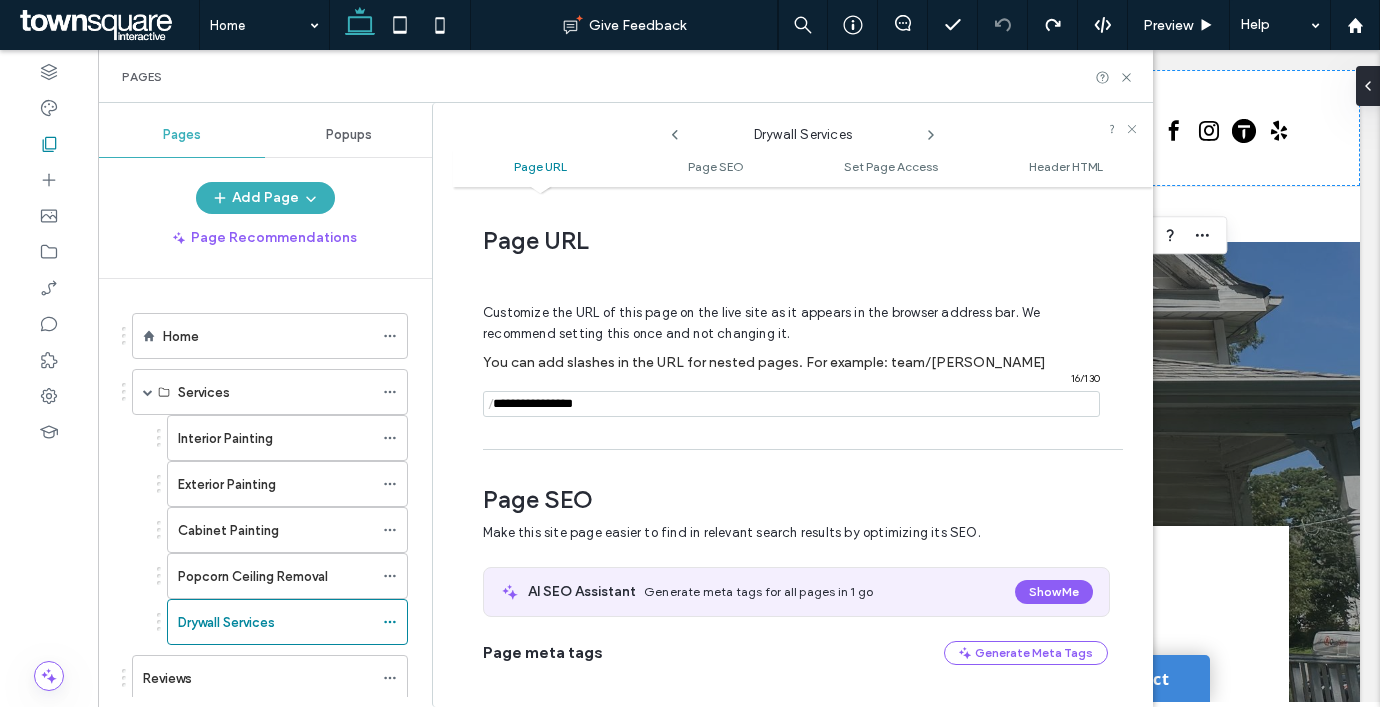 scroll, scrollTop: 10, scrollLeft: 0, axis: vertical 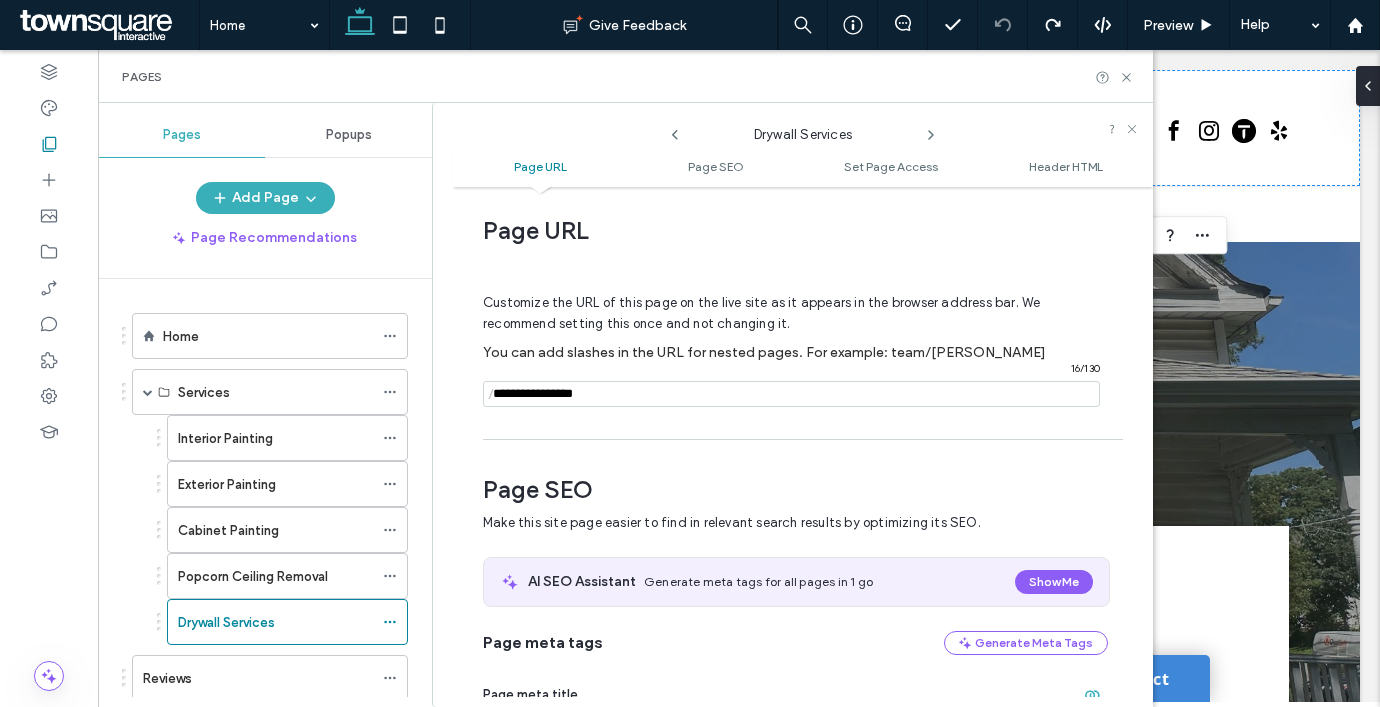 click 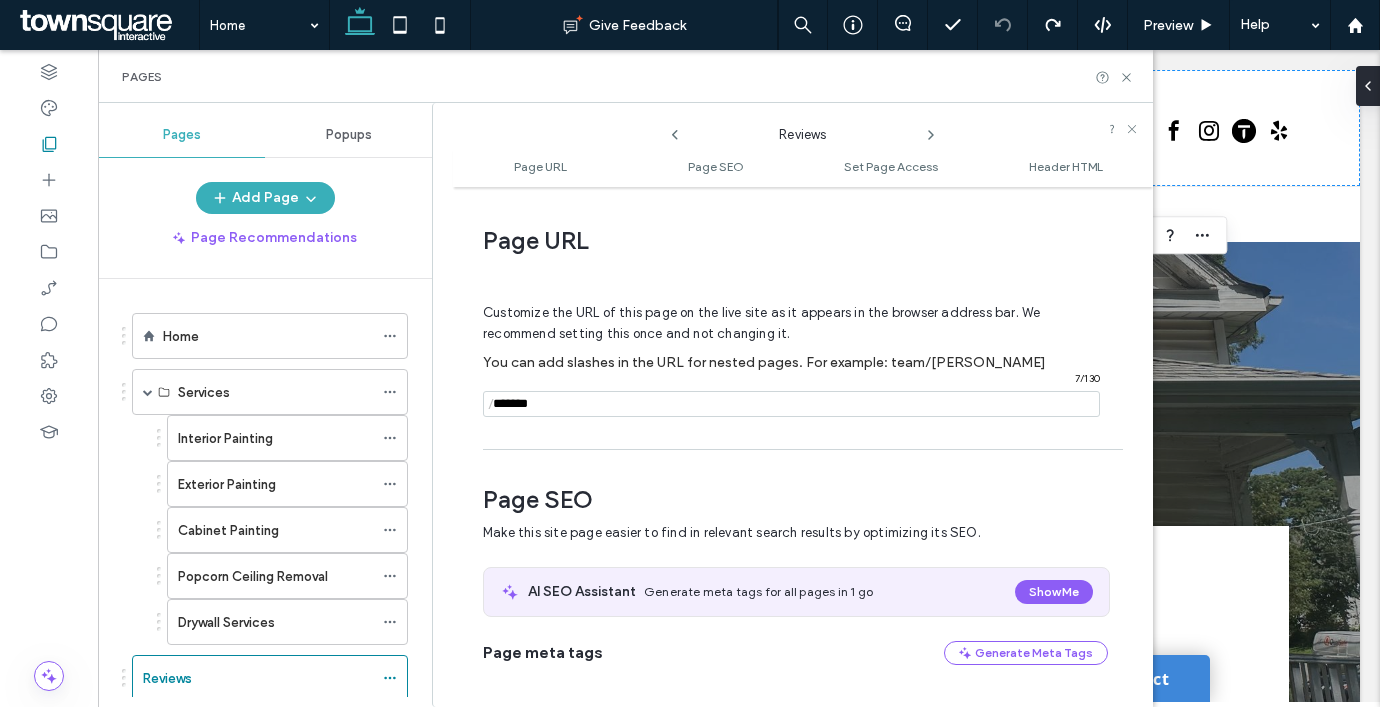 scroll, scrollTop: 10, scrollLeft: 0, axis: vertical 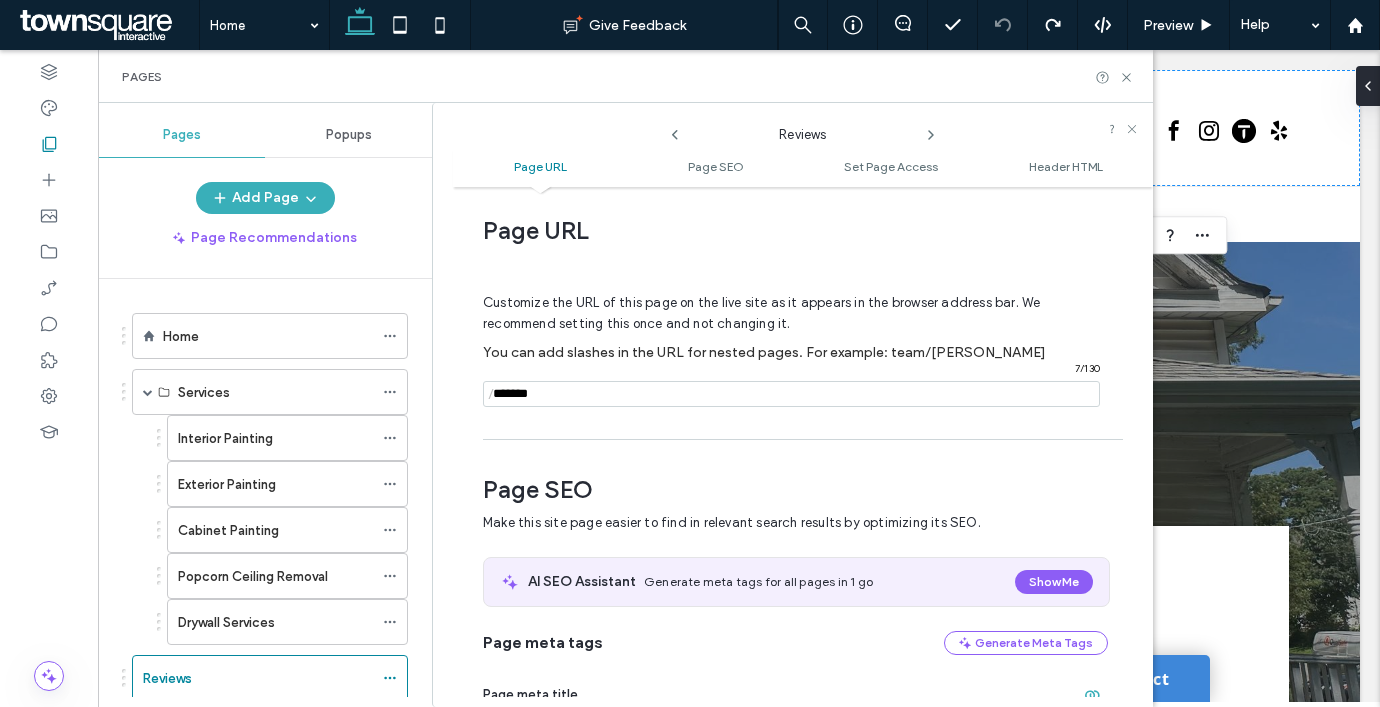 click 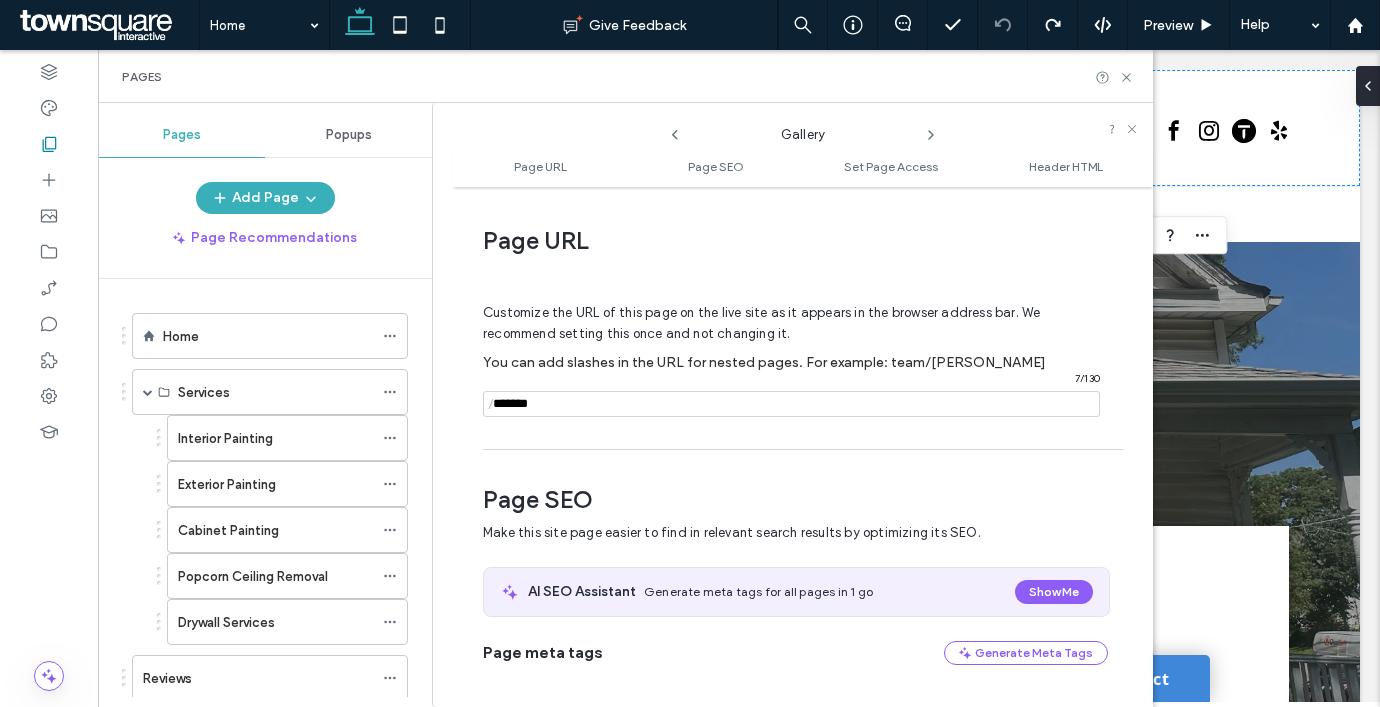 scroll, scrollTop: 10, scrollLeft: 0, axis: vertical 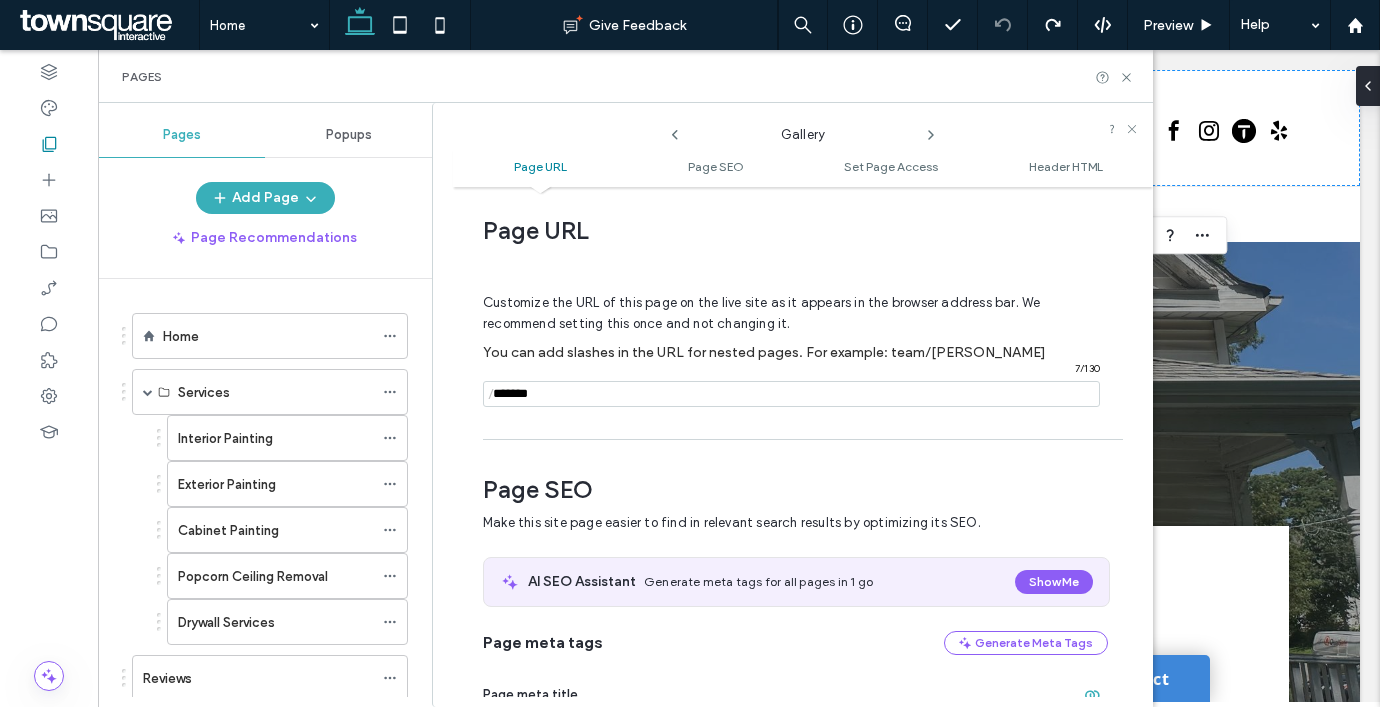 click 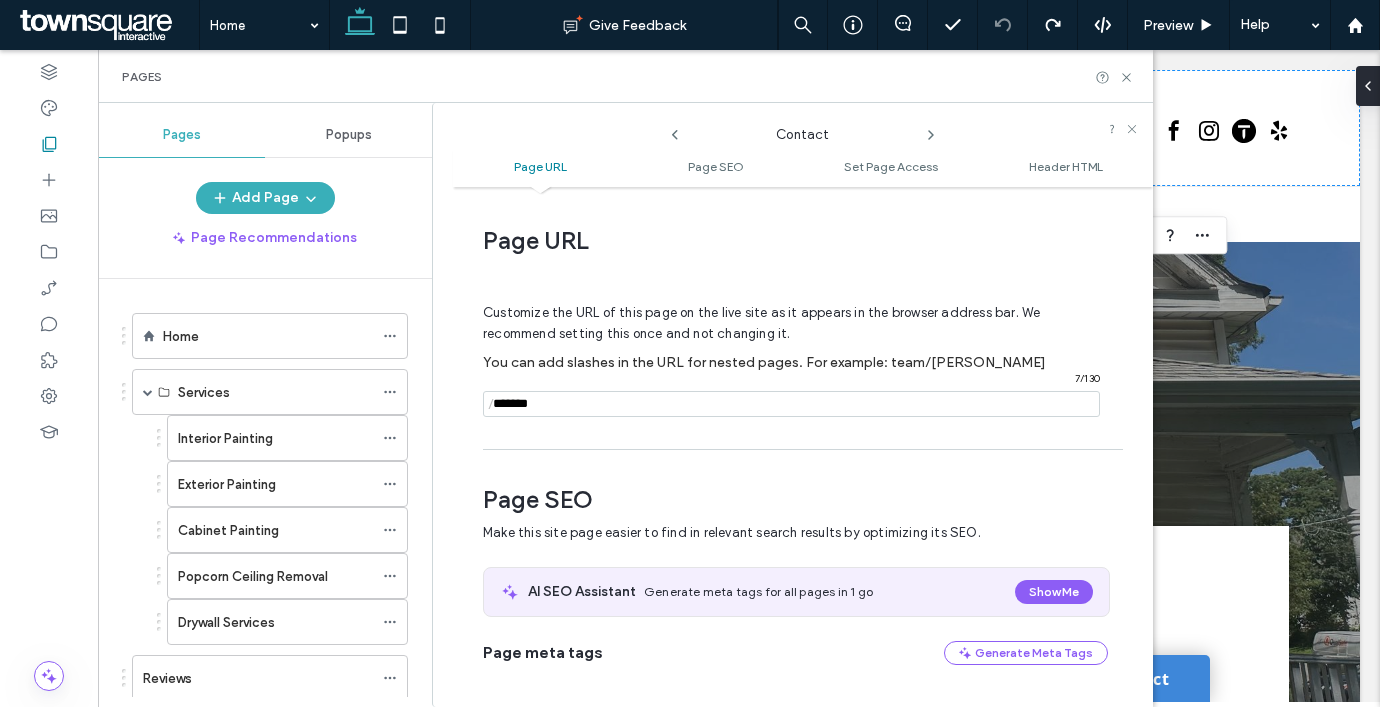 scroll, scrollTop: 10, scrollLeft: 0, axis: vertical 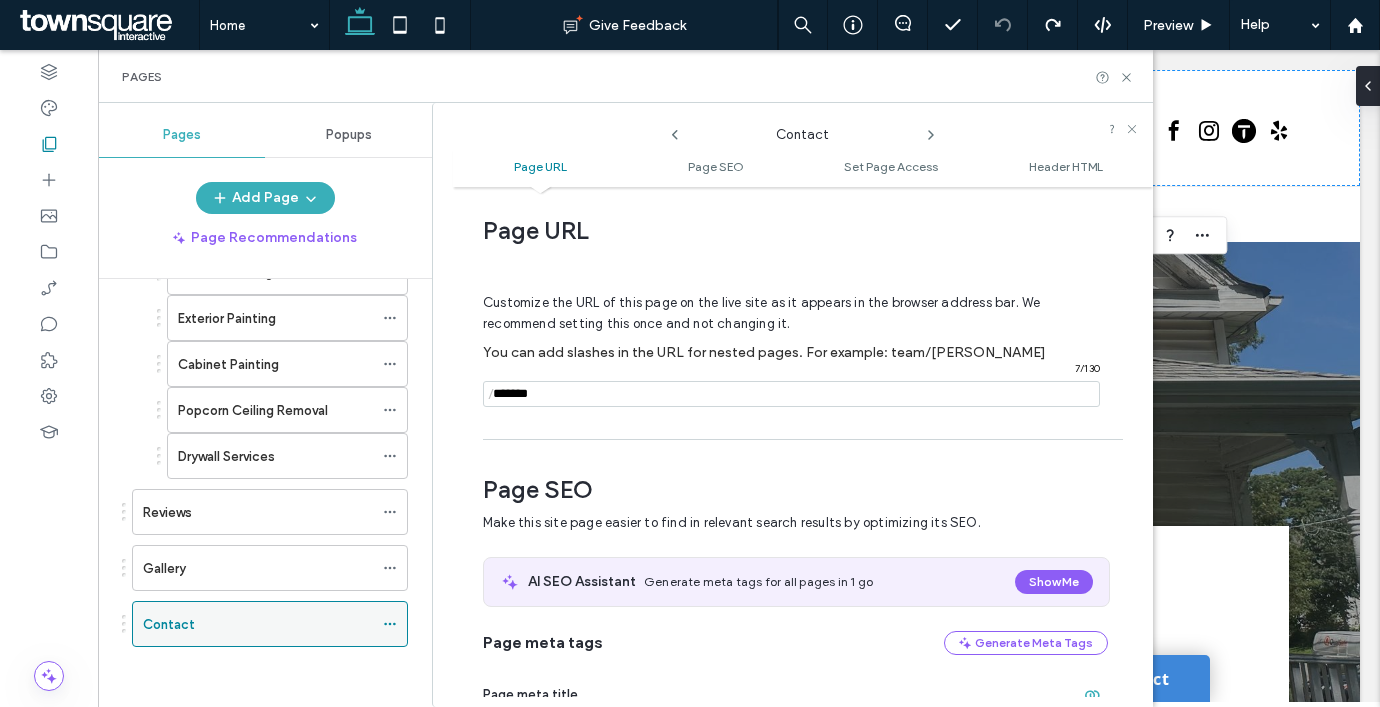 click on "Contact" at bounding box center [258, 624] 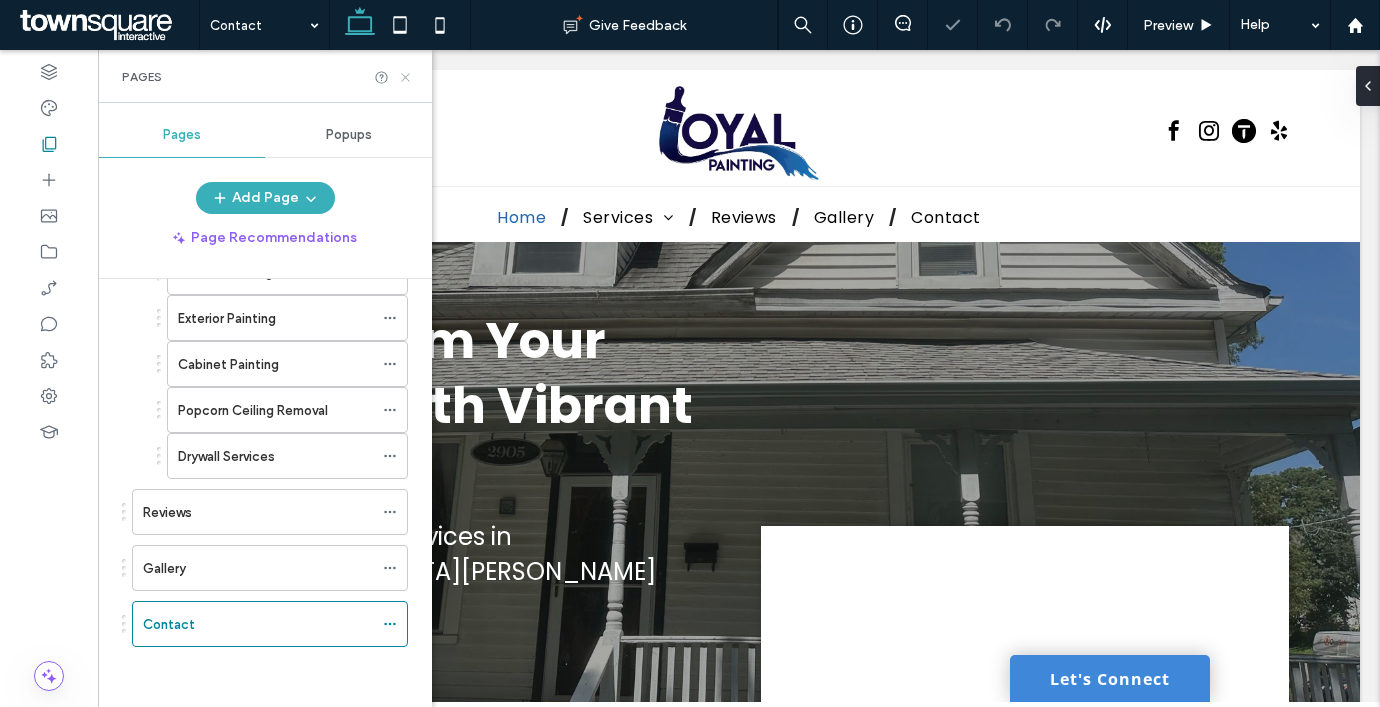 click 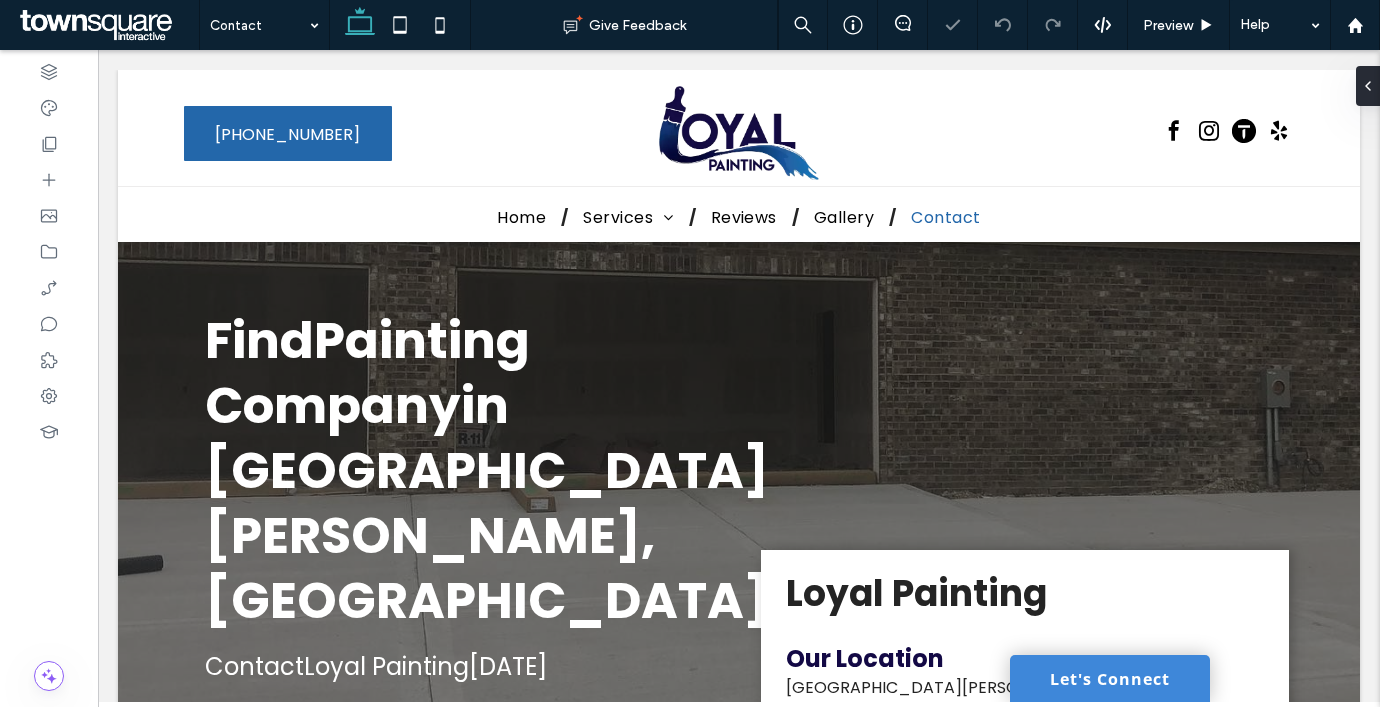 scroll, scrollTop: 0, scrollLeft: 0, axis: both 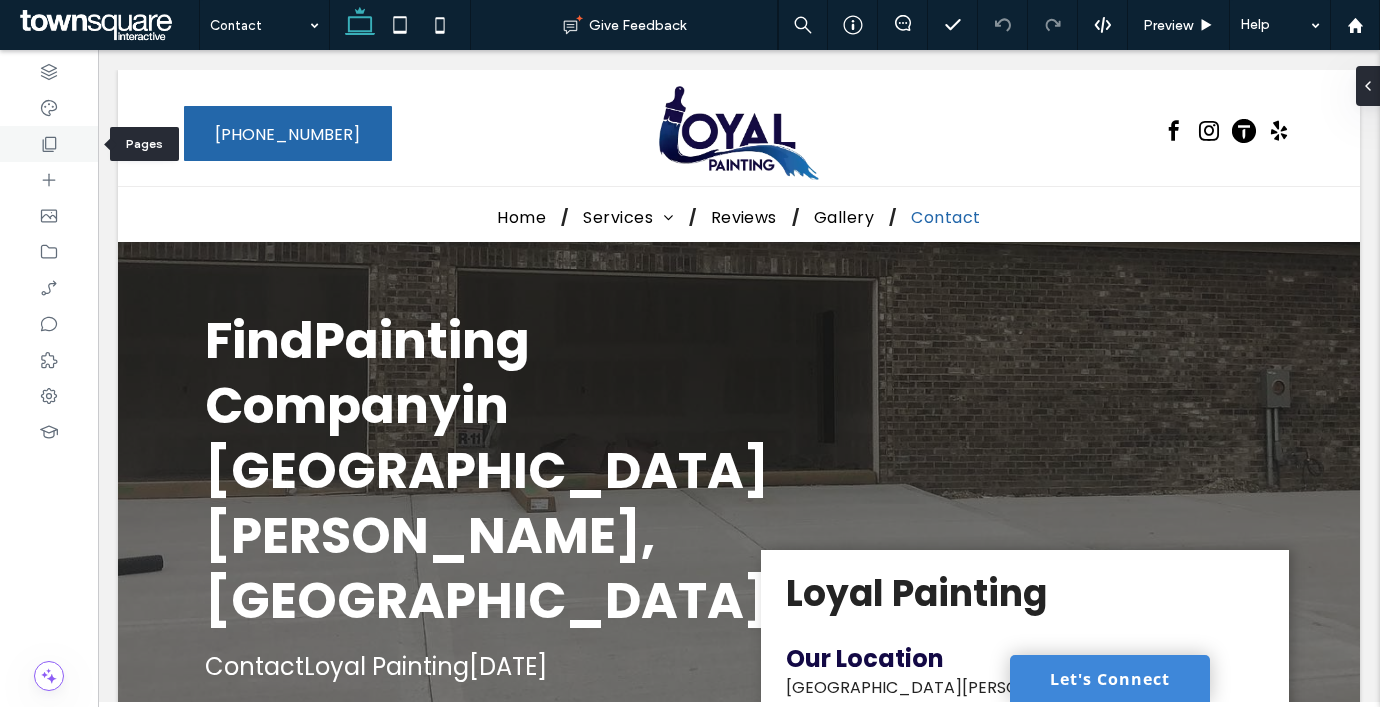 click at bounding box center [49, 144] 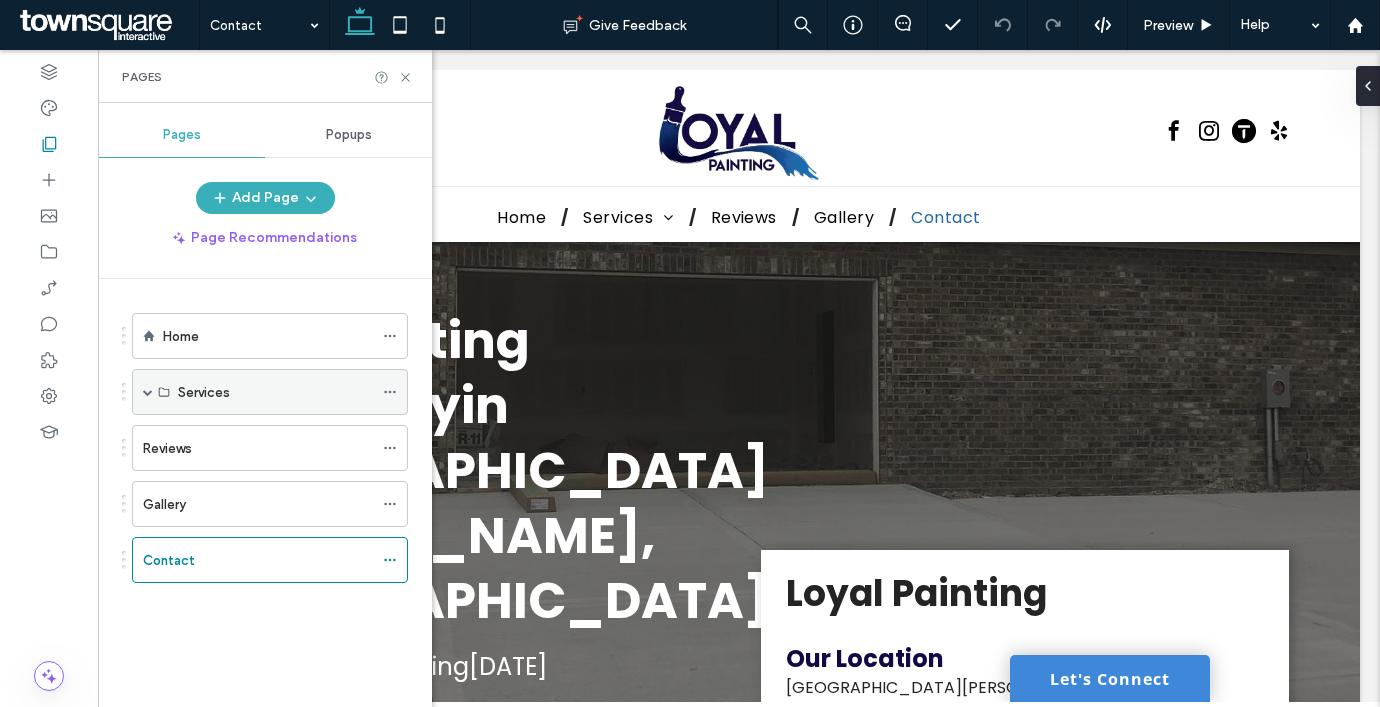 click at bounding box center [148, 392] 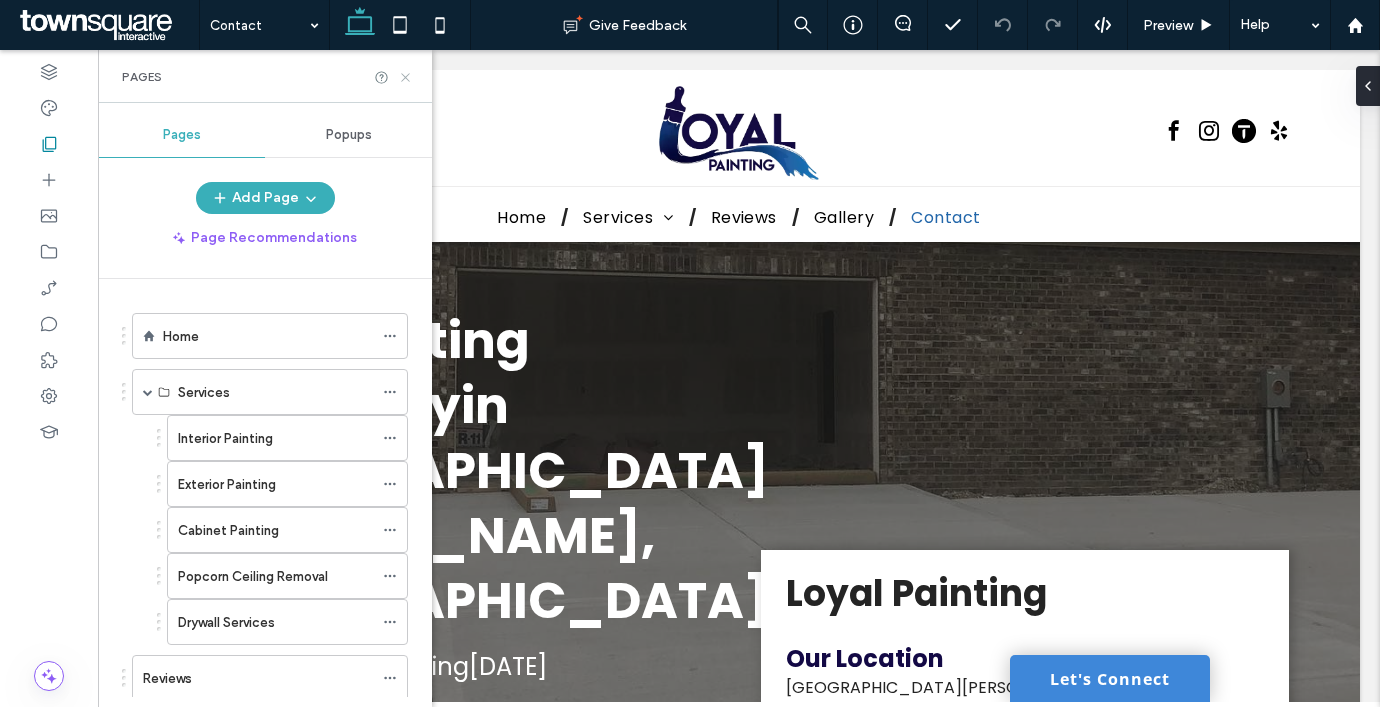 click 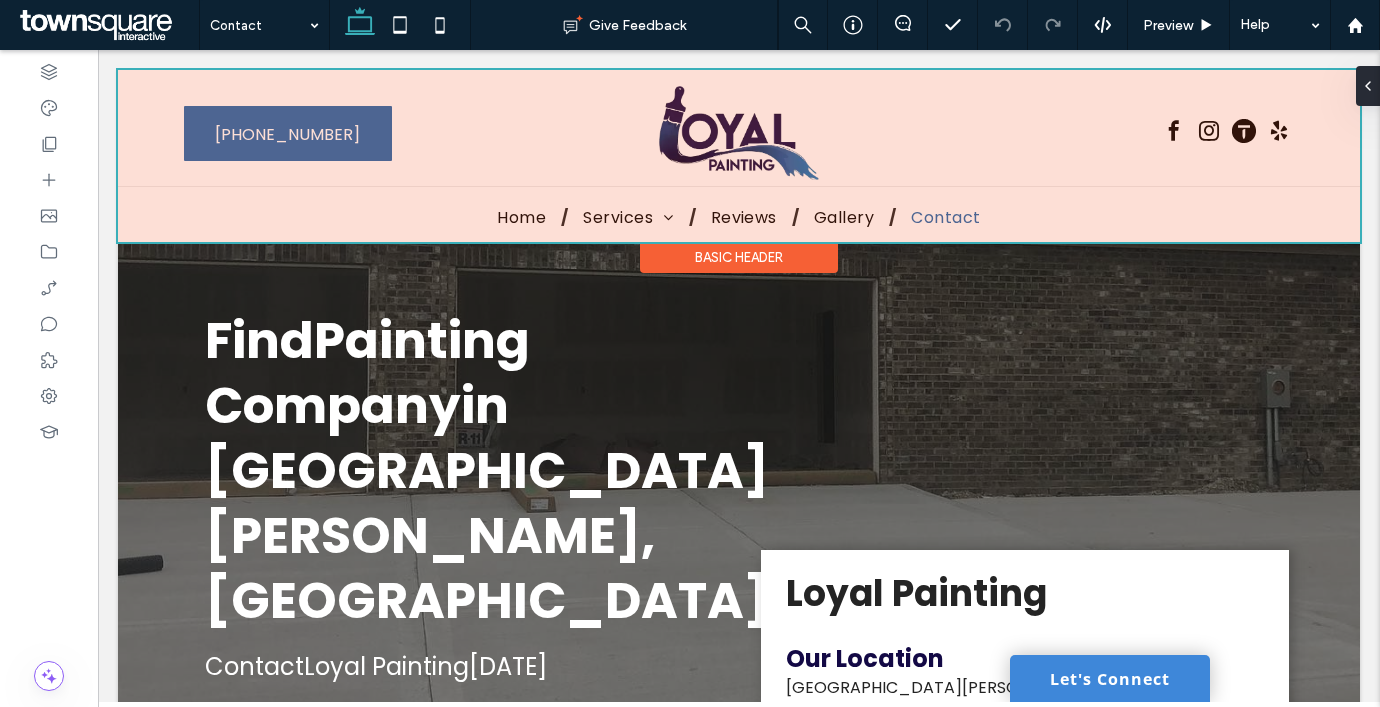 click at bounding box center (739, 156) 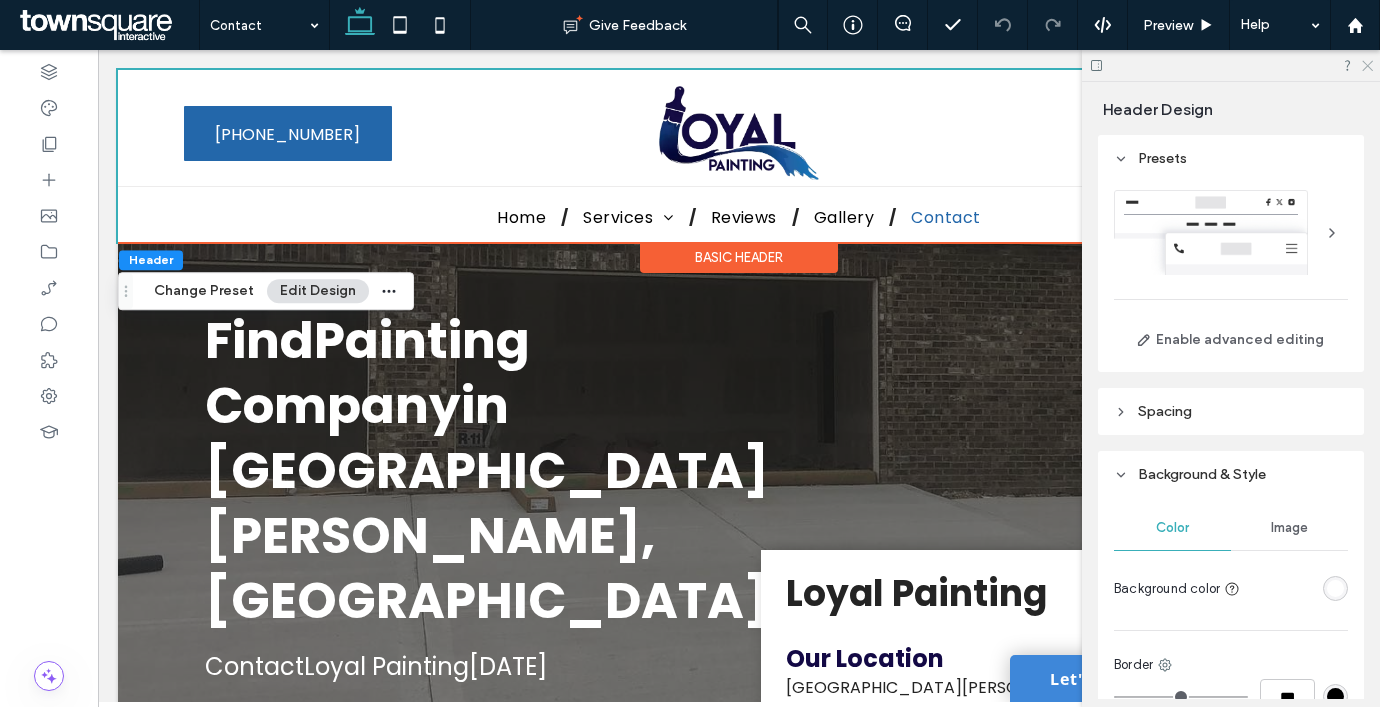 click 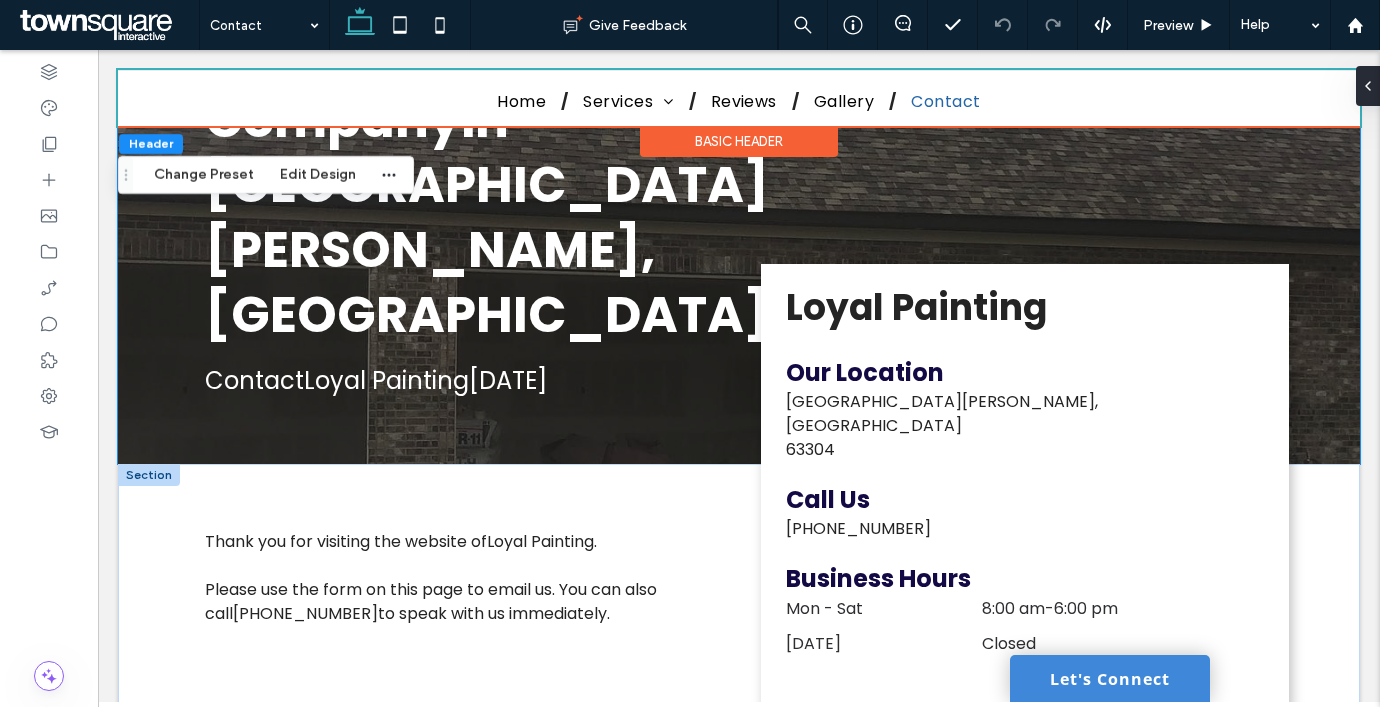 scroll, scrollTop: 66, scrollLeft: 0, axis: vertical 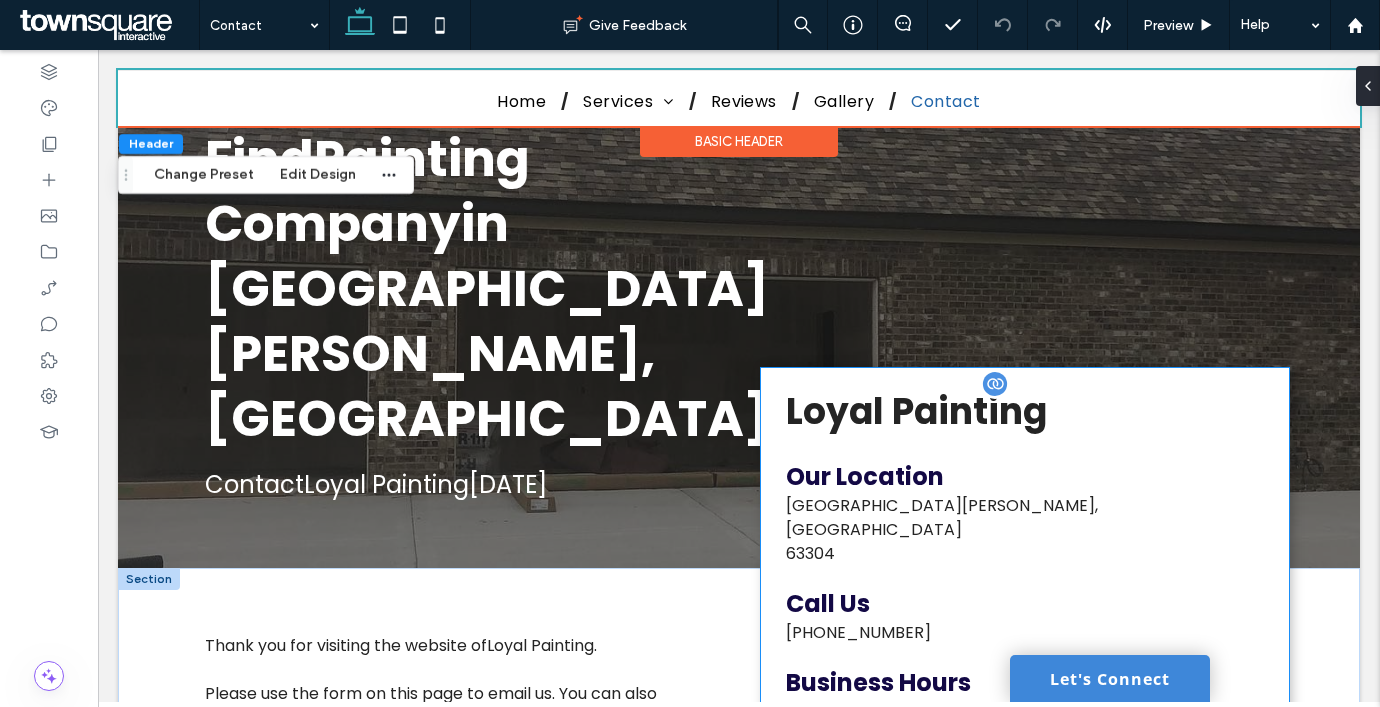 click on "Loyal Painting" at bounding box center (1025, 411) 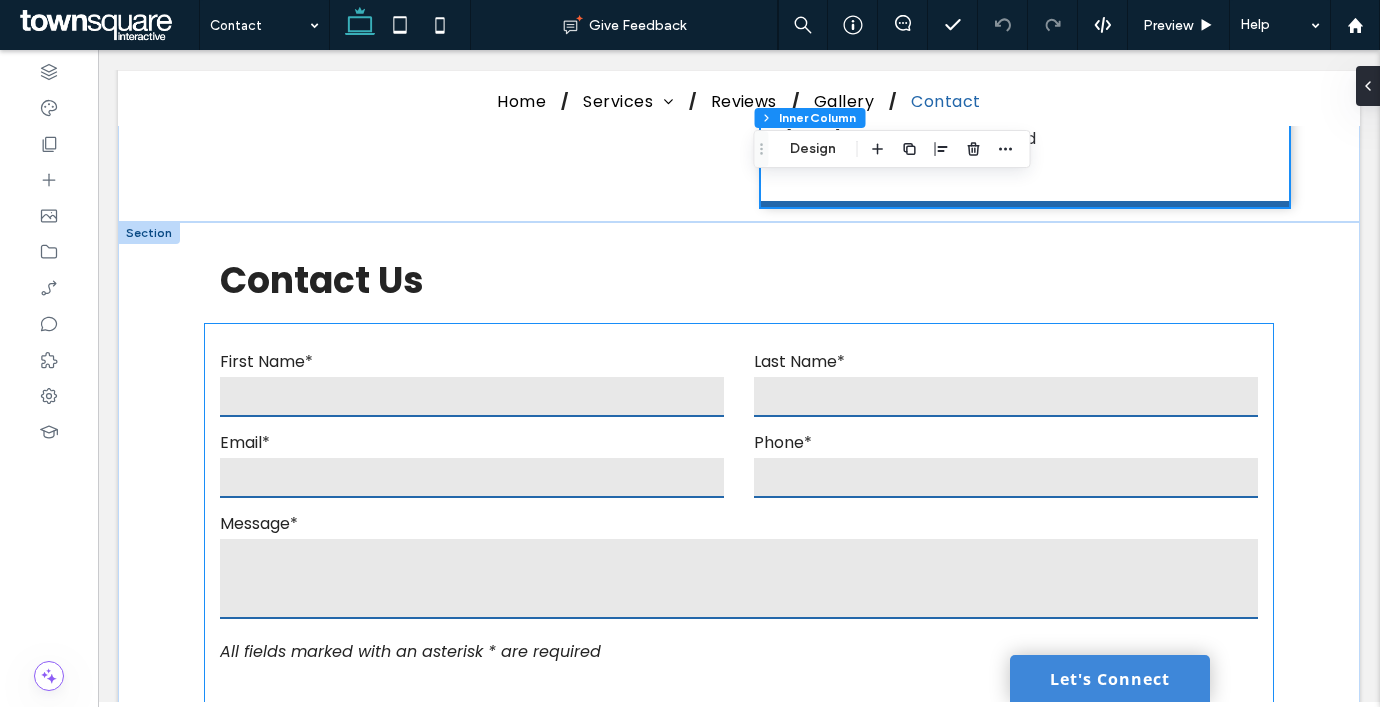 scroll, scrollTop: 676, scrollLeft: 0, axis: vertical 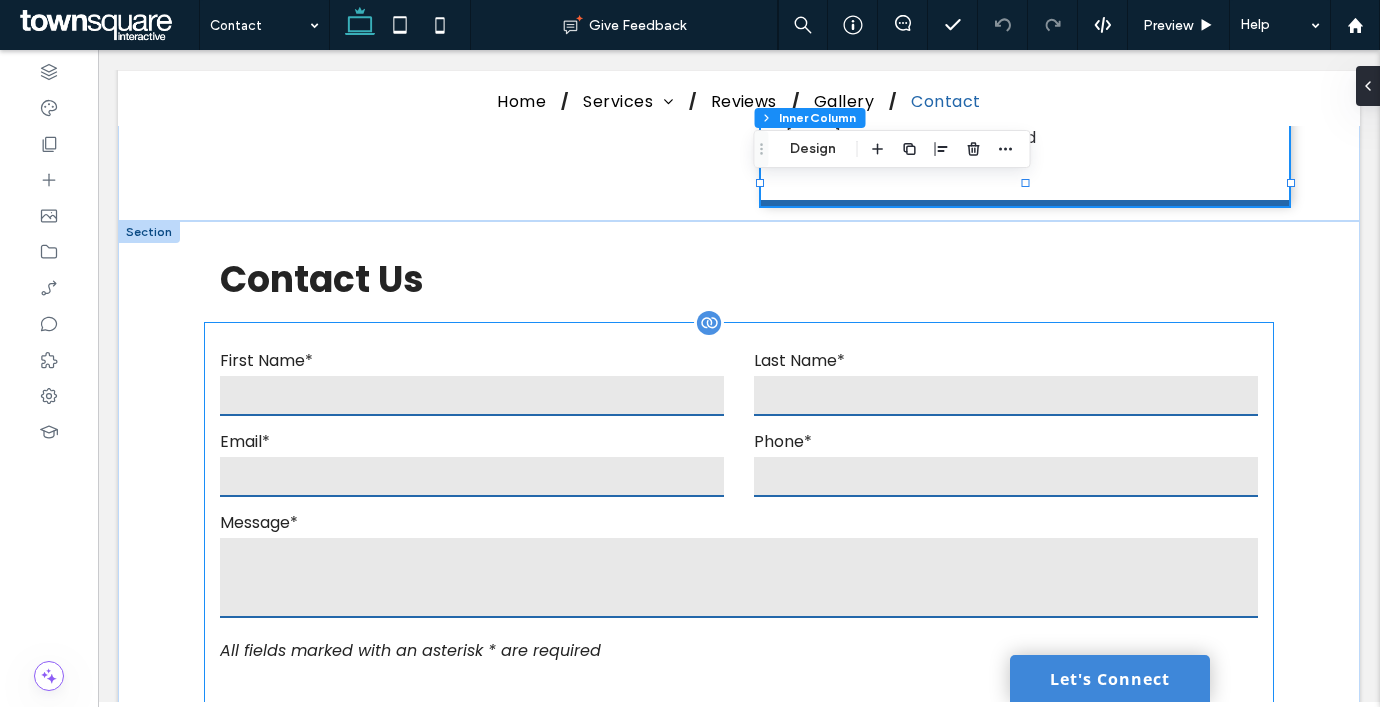 click at bounding box center (739, 578) 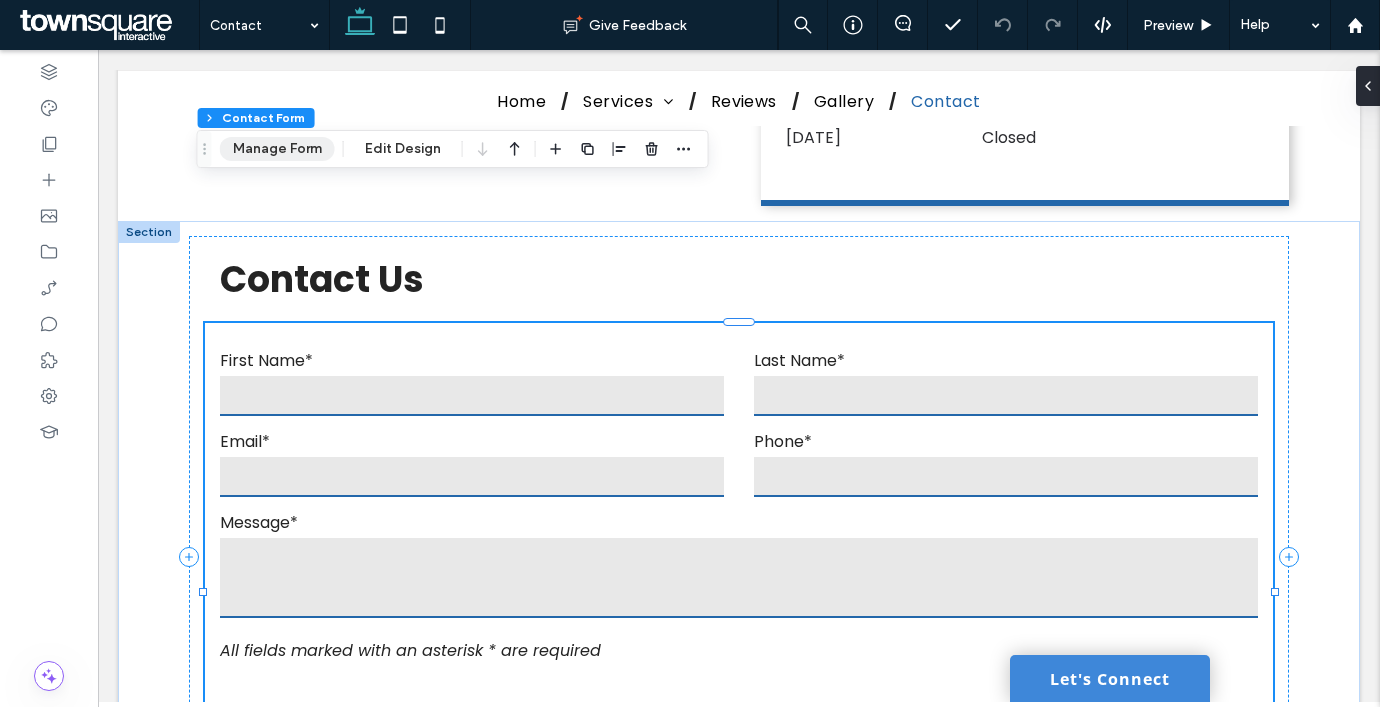 click on "Manage Form" at bounding box center [277, 149] 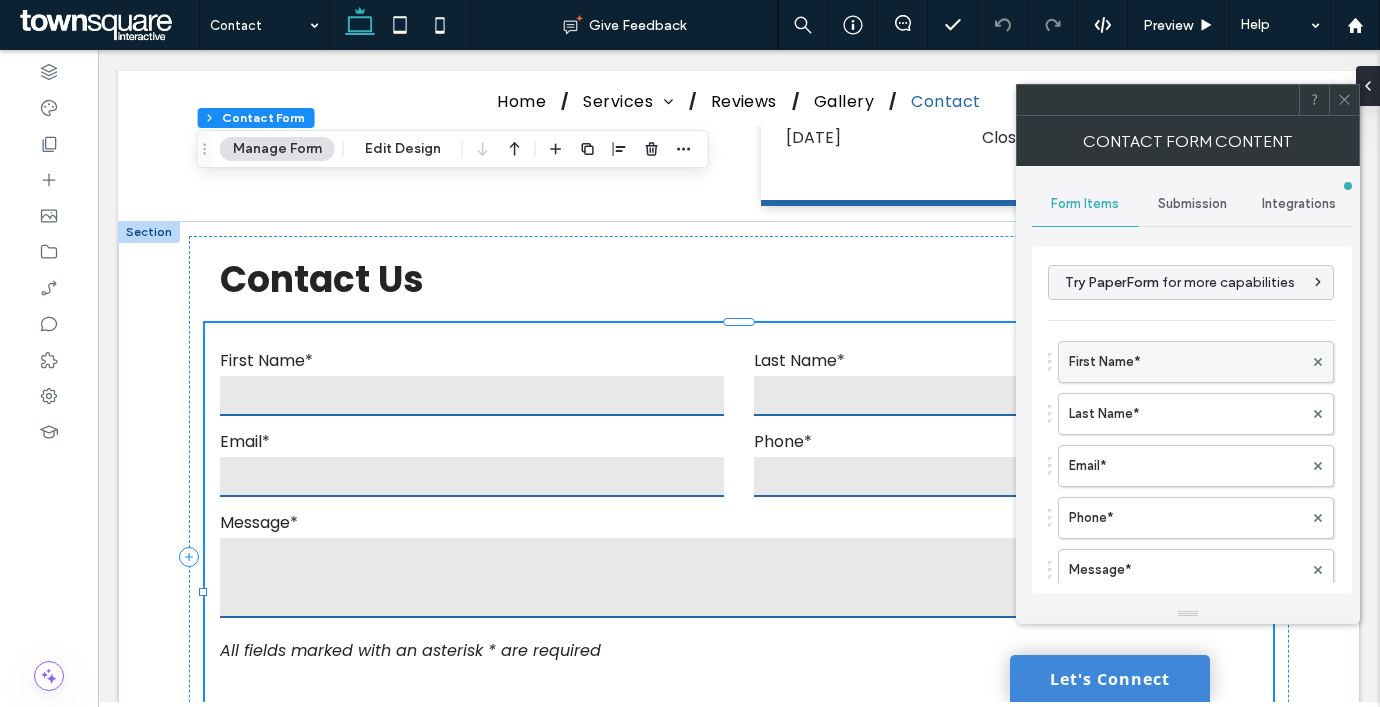 click on "First Name*" at bounding box center (1186, 362) 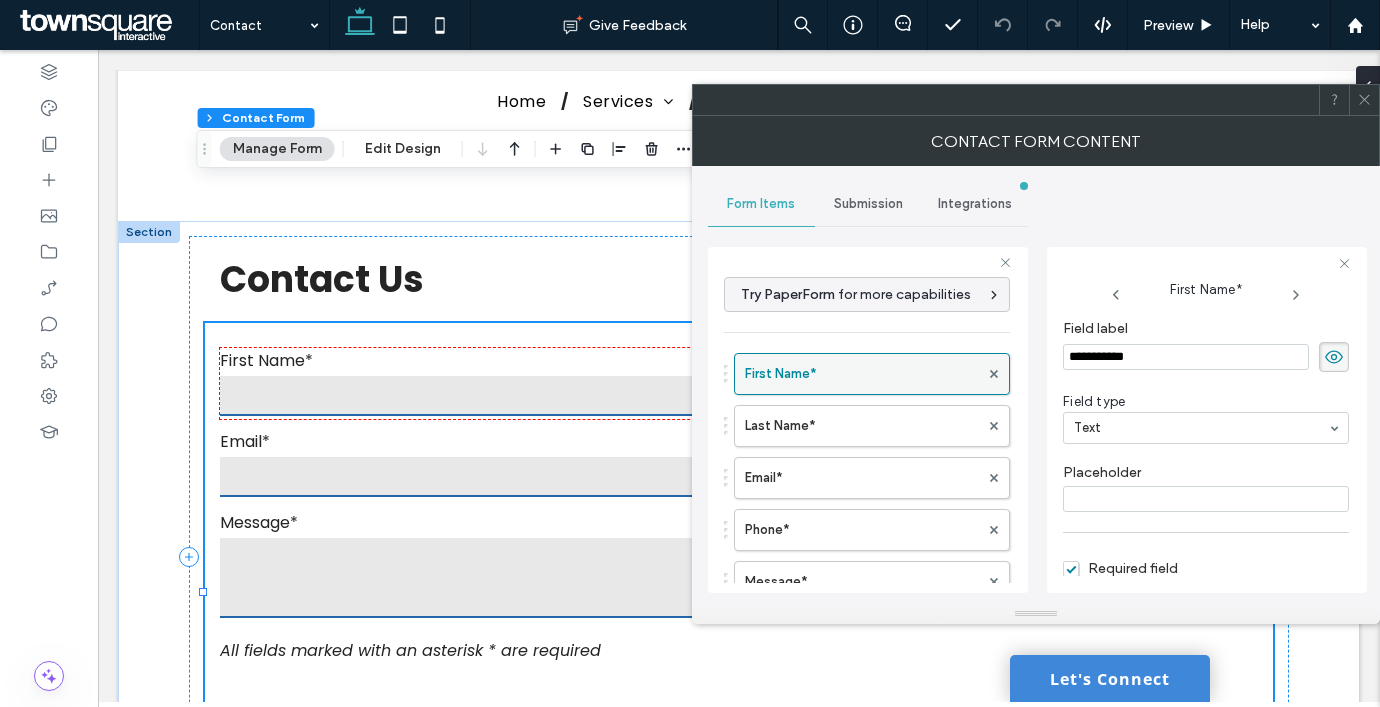 scroll, scrollTop: 124, scrollLeft: 0, axis: vertical 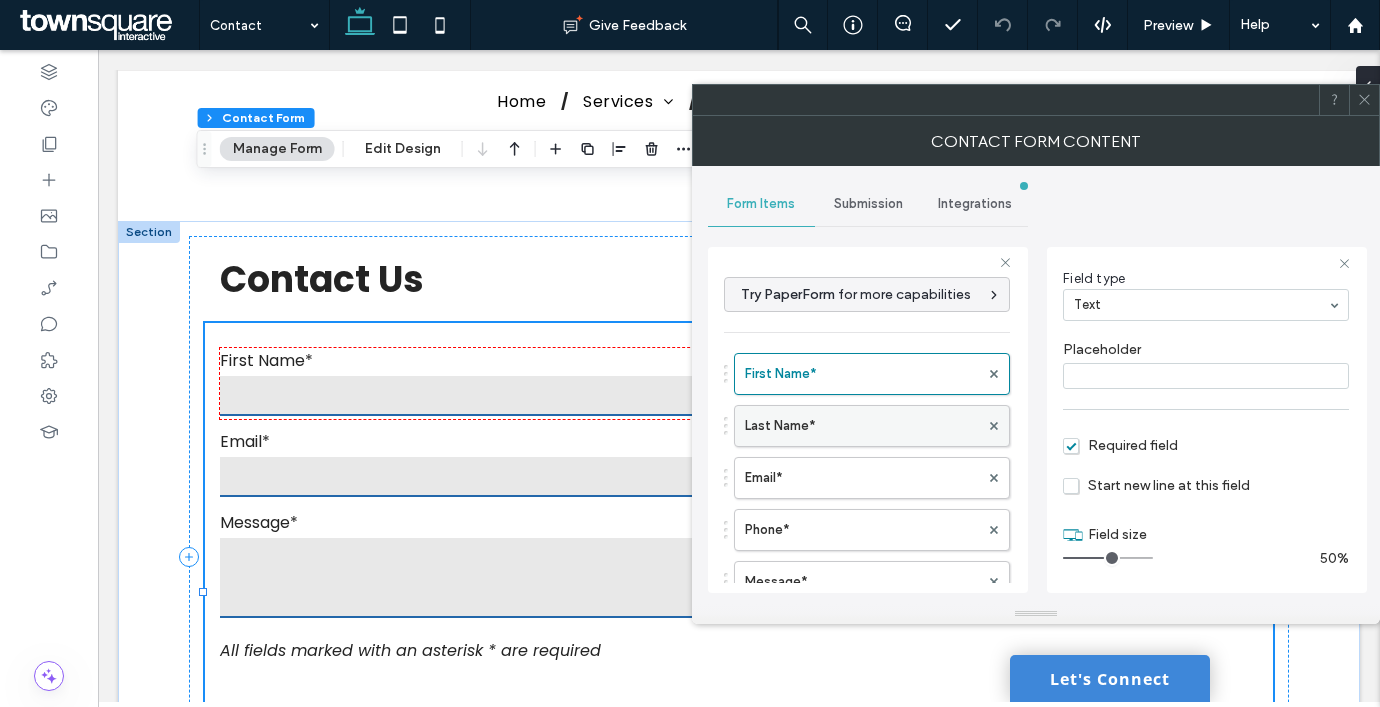 drag, startPoint x: 832, startPoint y: 447, endPoint x: 835, endPoint y: 434, distance: 13.341664 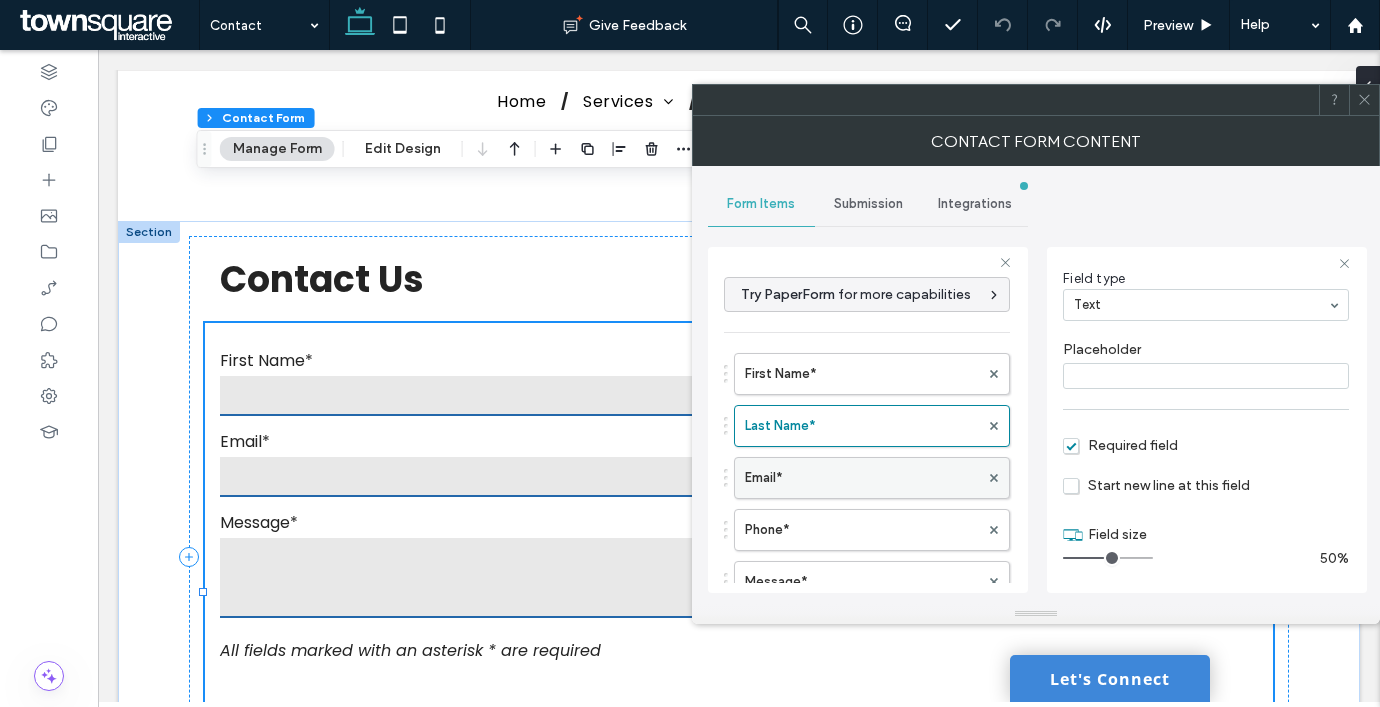 click on "Email*" at bounding box center [862, 478] 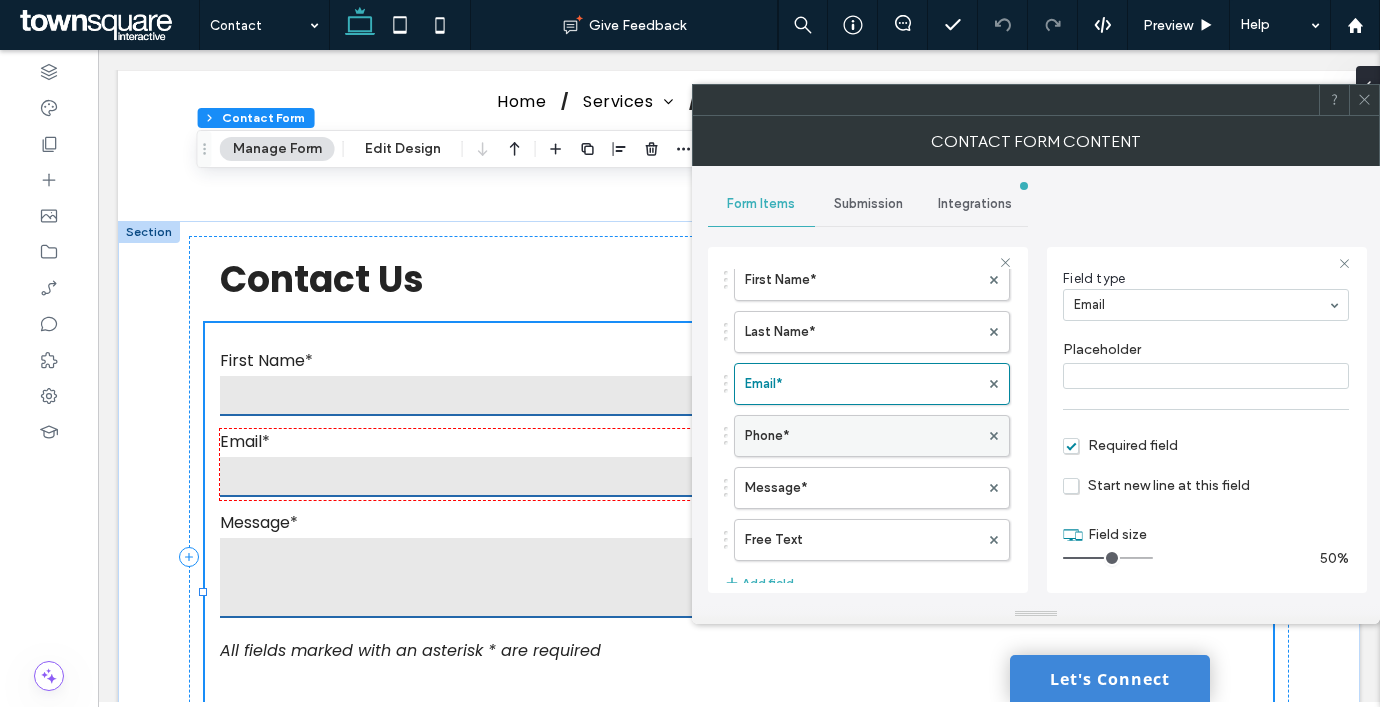scroll, scrollTop: 95, scrollLeft: 0, axis: vertical 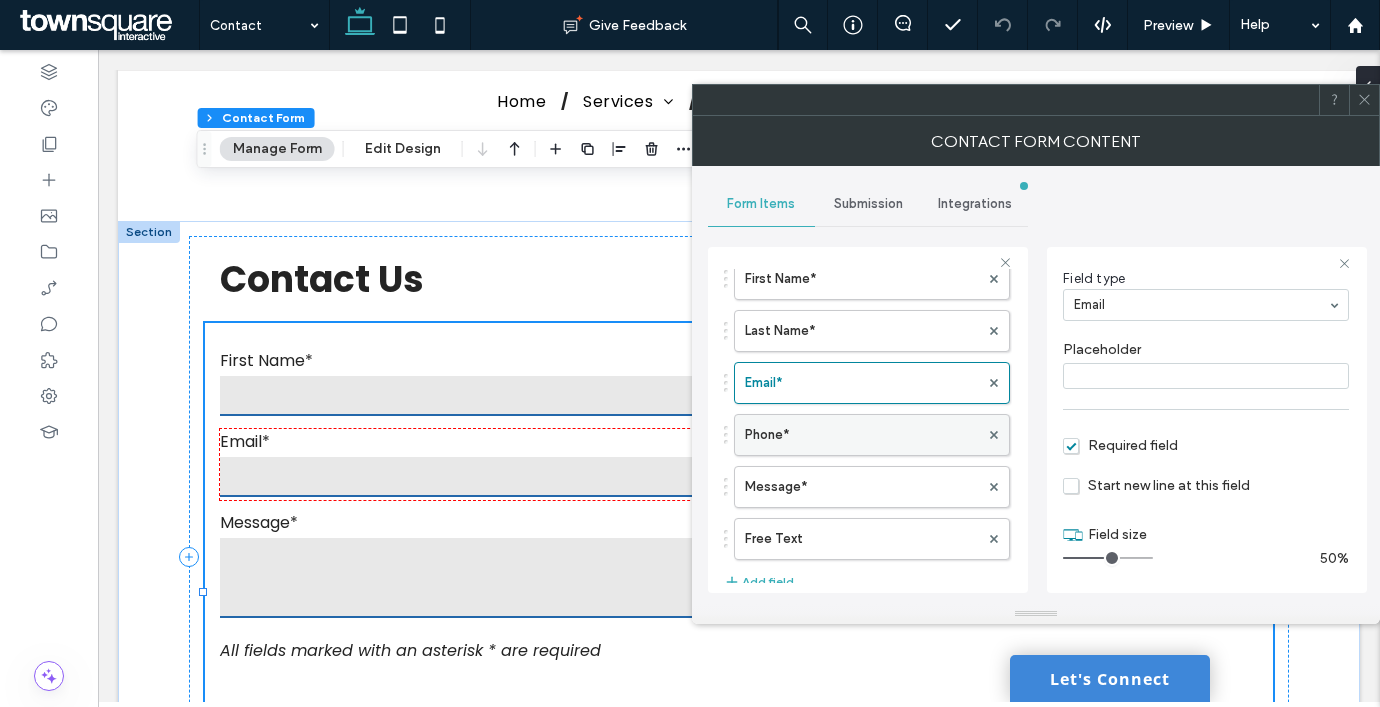 click on "Phone*" at bounding box center [862, 435] 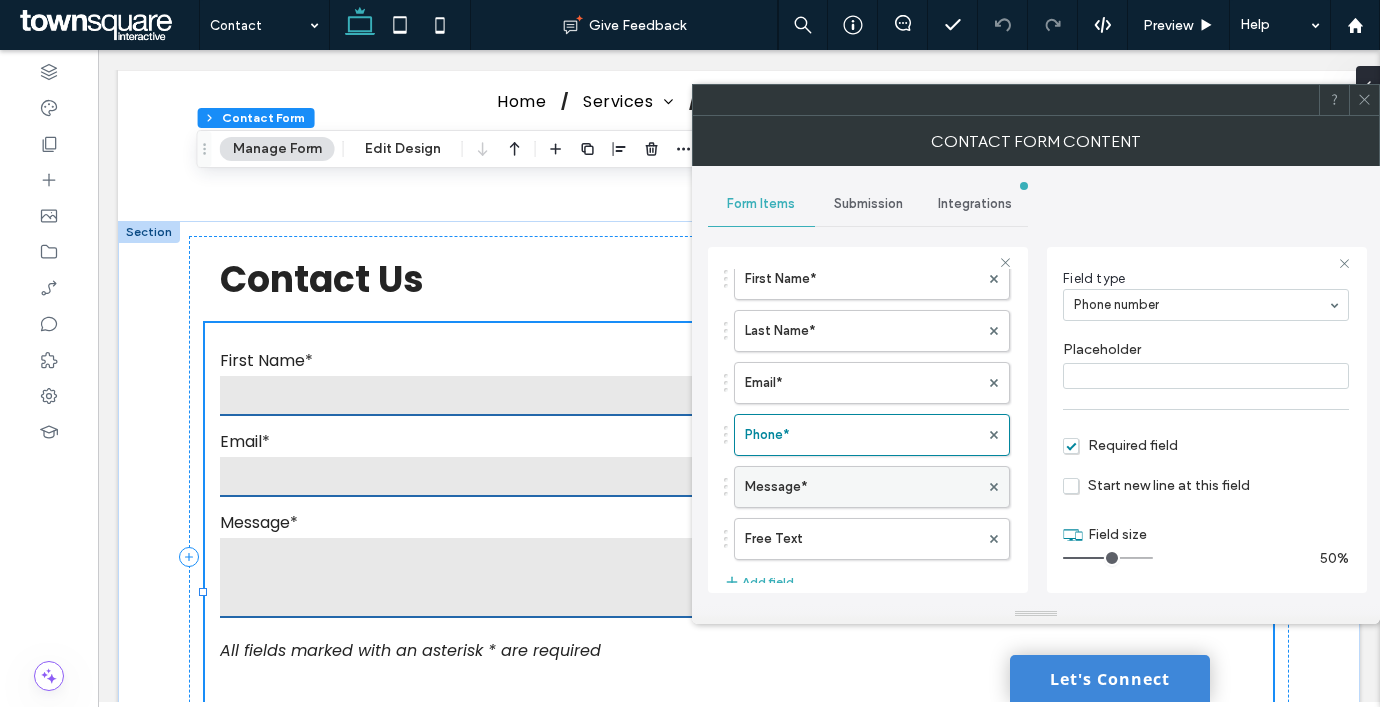 click on "Message*" at bounding box center [862, 487] 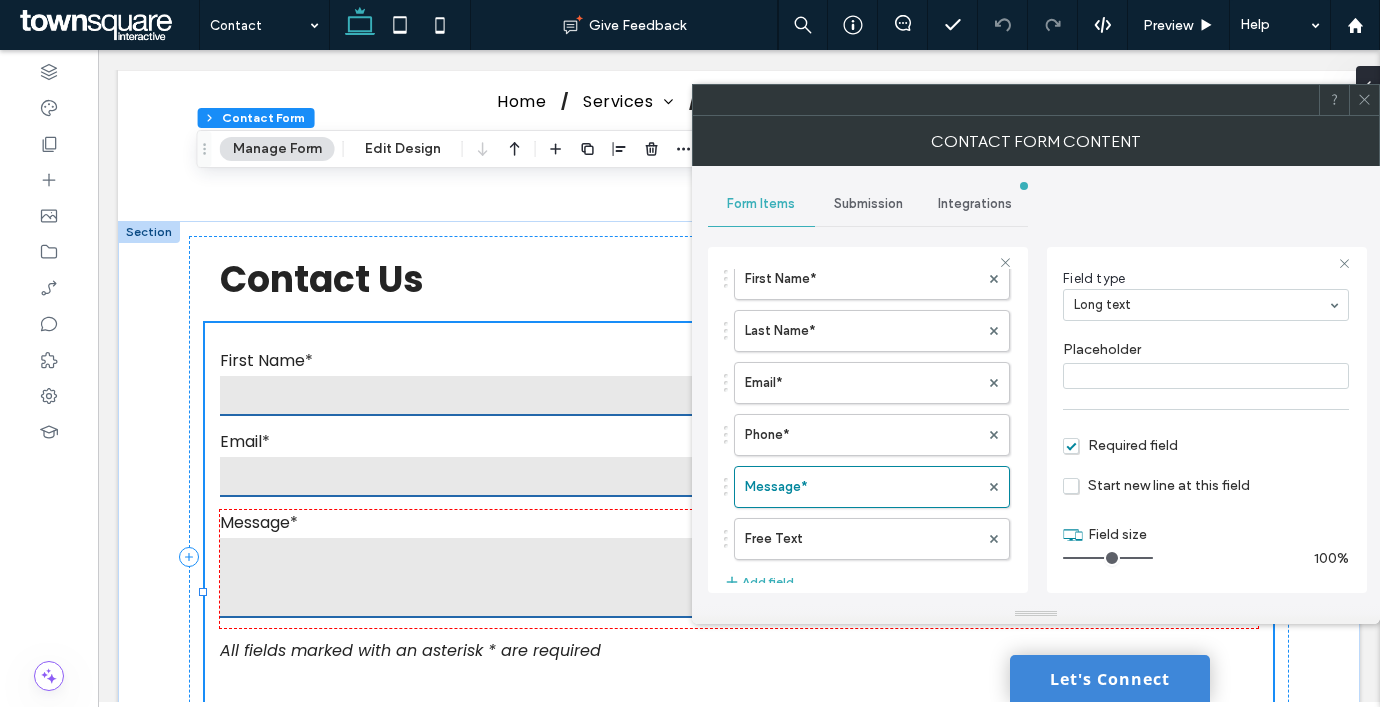 click on "Submission" at bounding box center [868, 204] 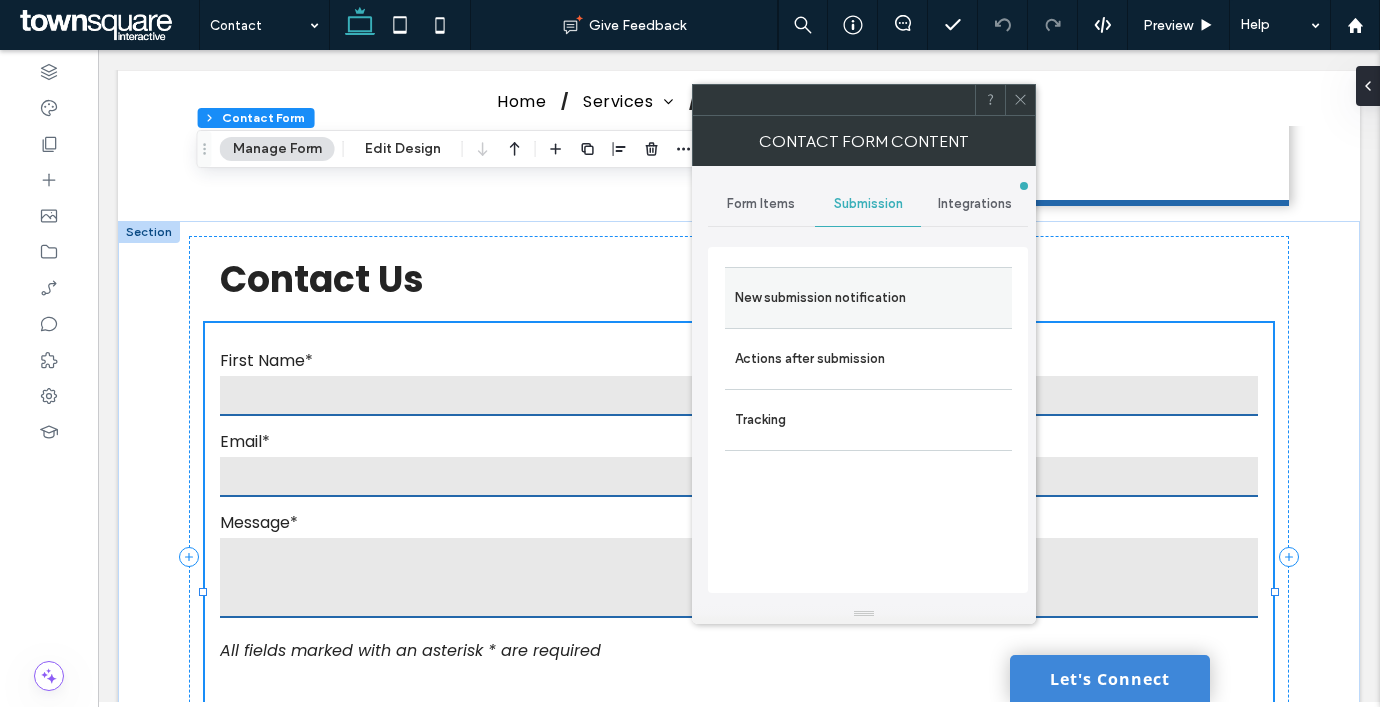 click on "New submission notification" at bounding box center (868, 298) 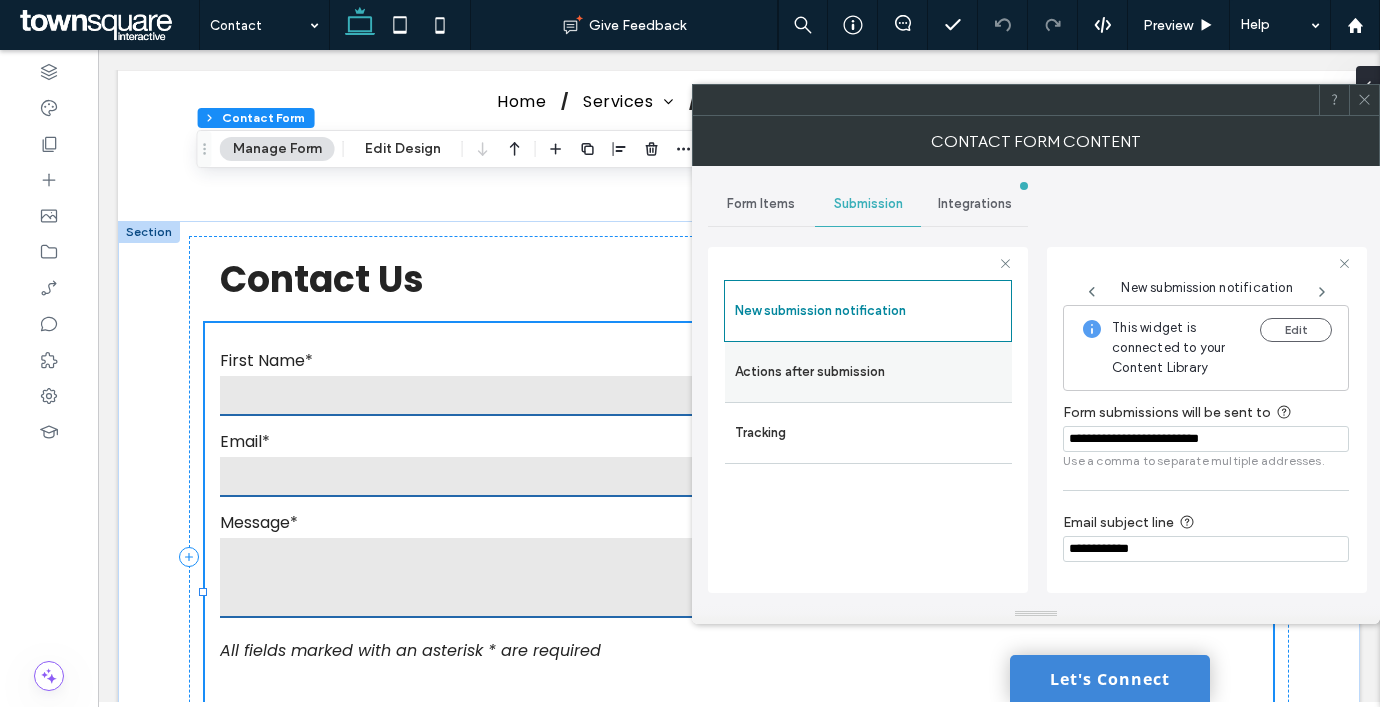 click on "Actions after submission" at bounding box center (868, 372) 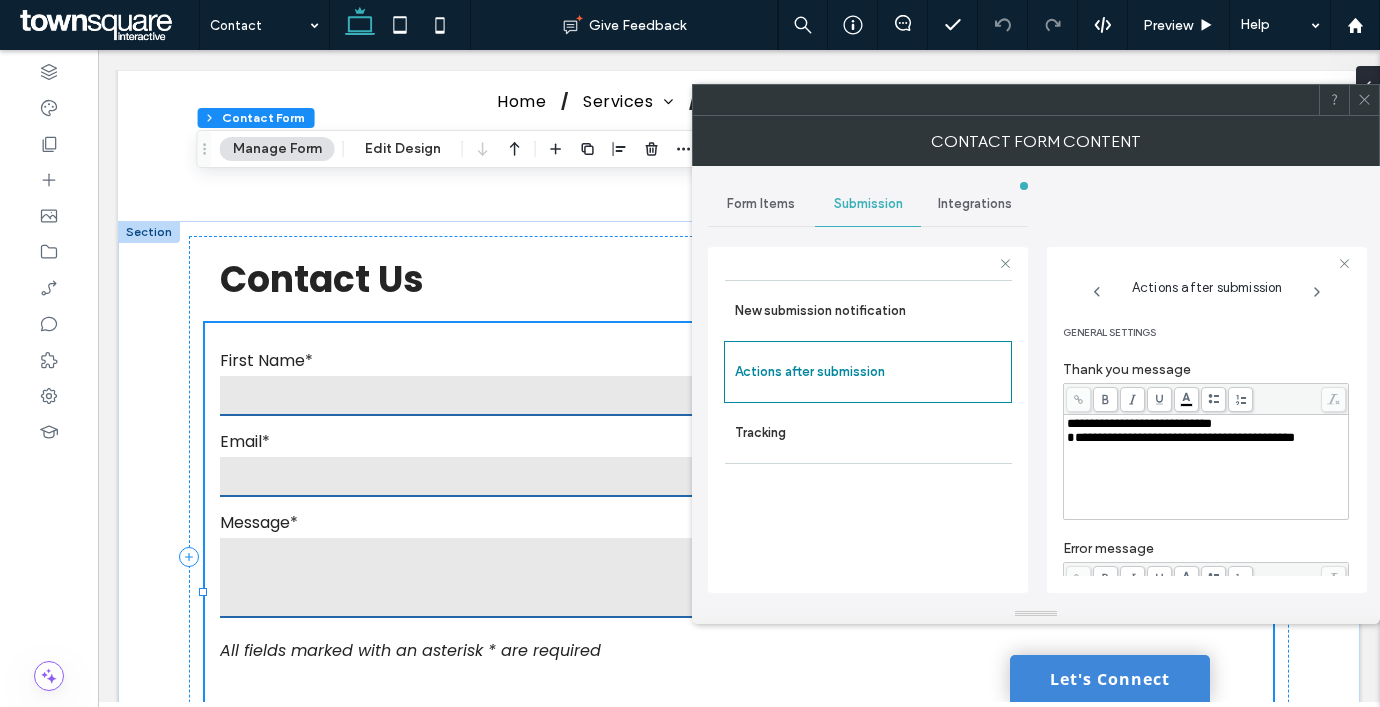 scroll, scrollTop: 345, scrollLeft: 0, axis: vertical 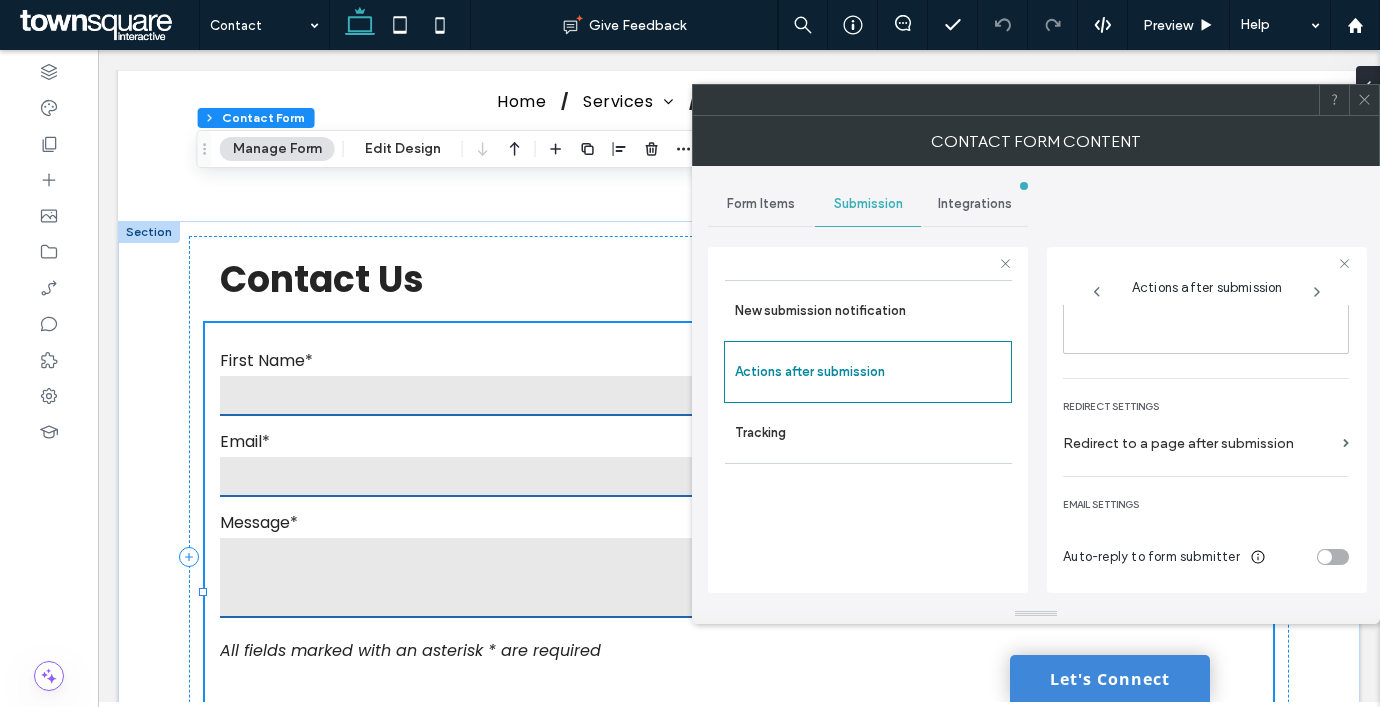 click at bounding box center (1364, 100) 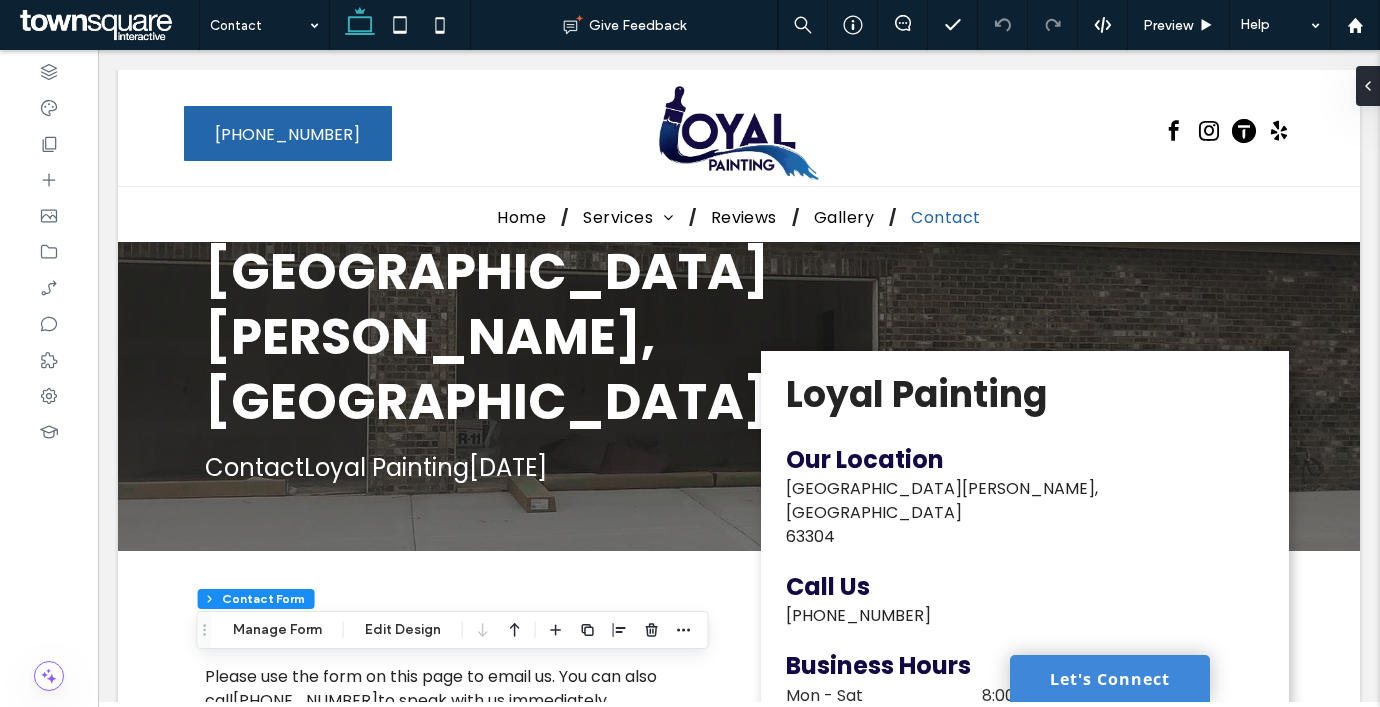 scroll, scrollTop: 0, scrollLeft: 0, axis: both 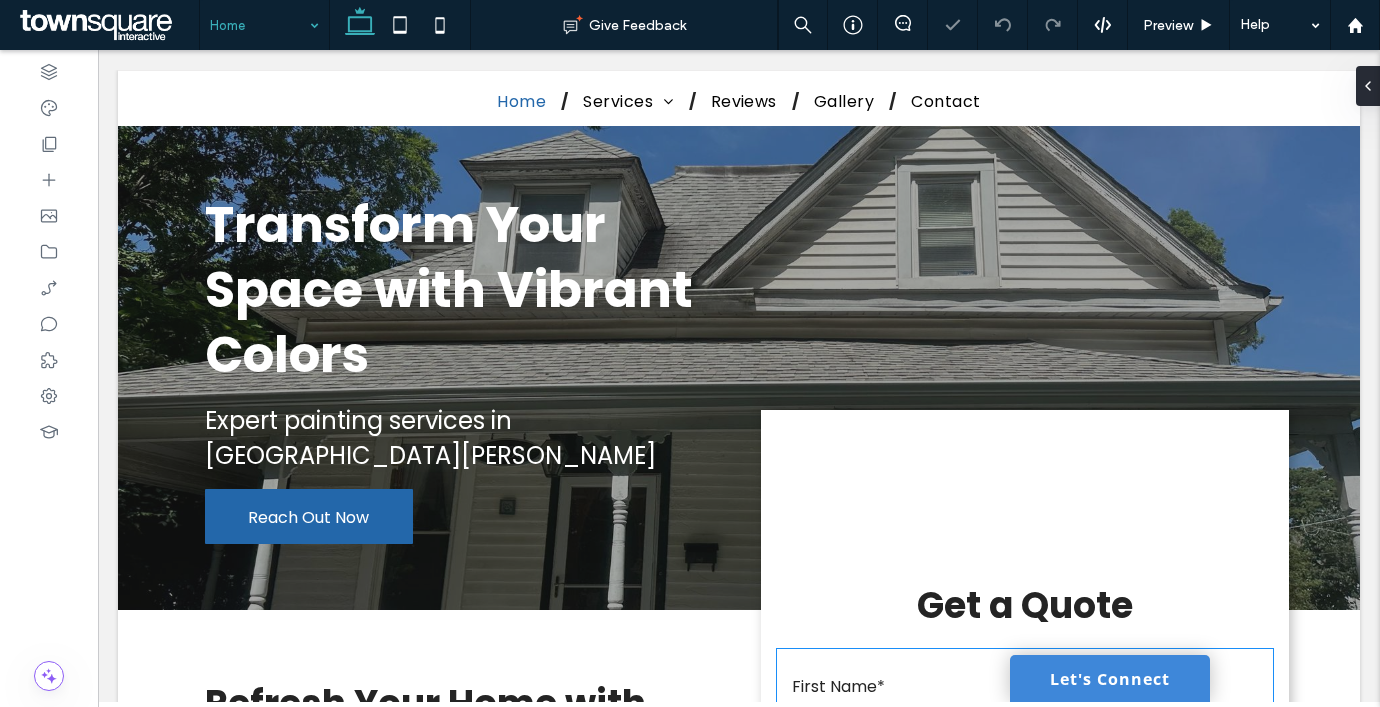 click on "Zip Code*" at bounding box center (1149, 848) 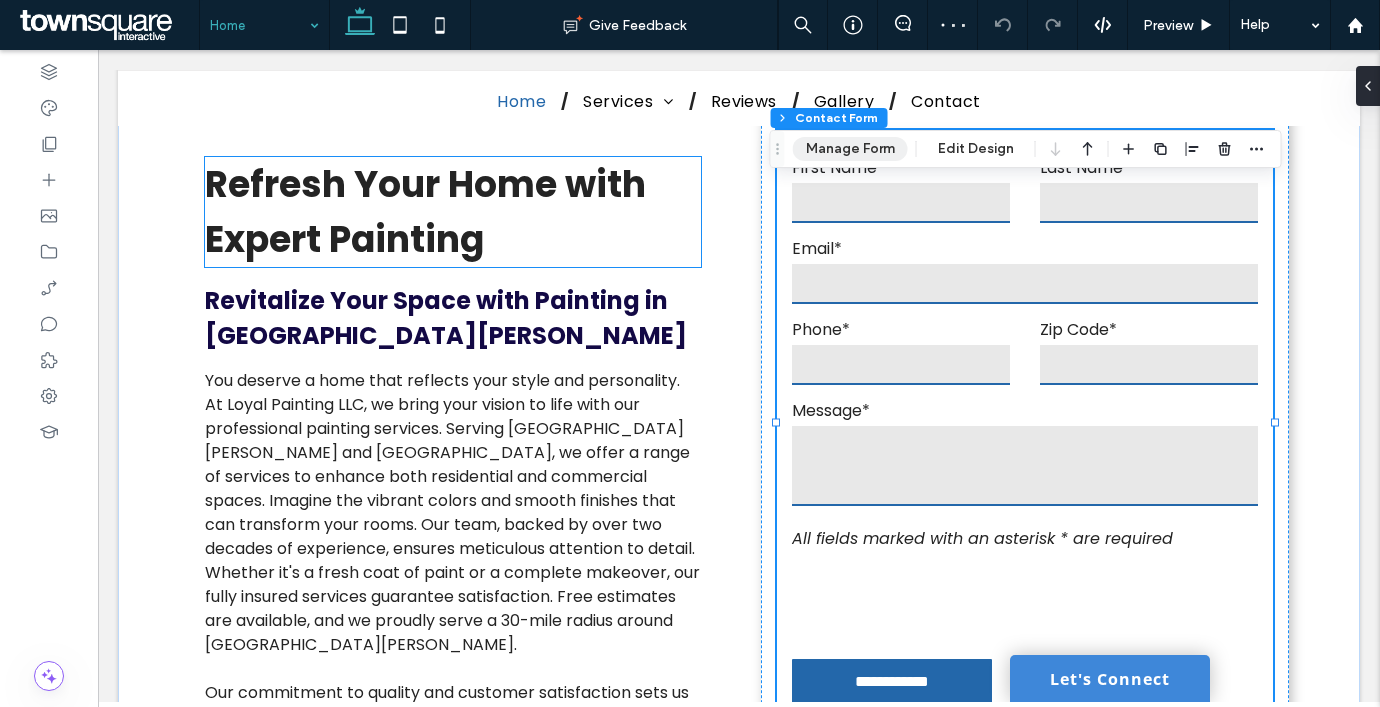 scroll, scrollTop: 519, scrollLeft: 0, axis: vertical 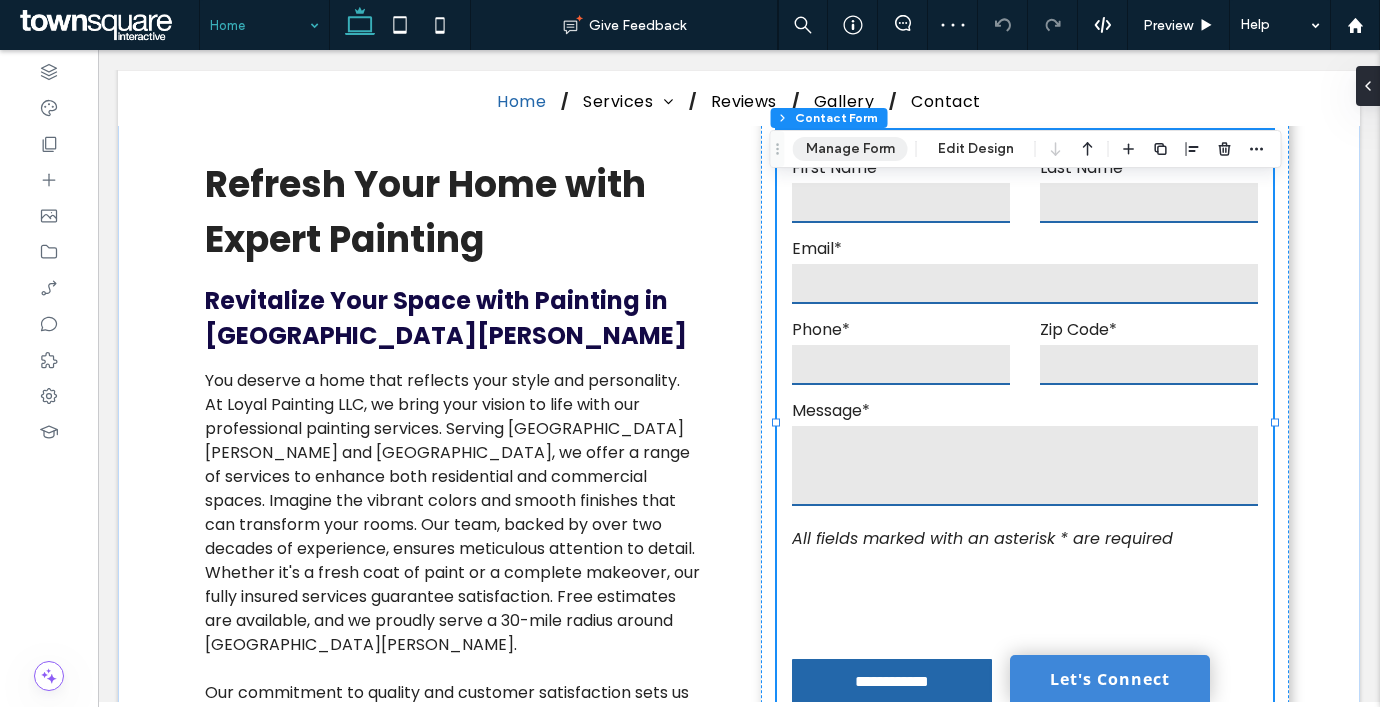click on "Manage Form" at bounding box center [850, 149] 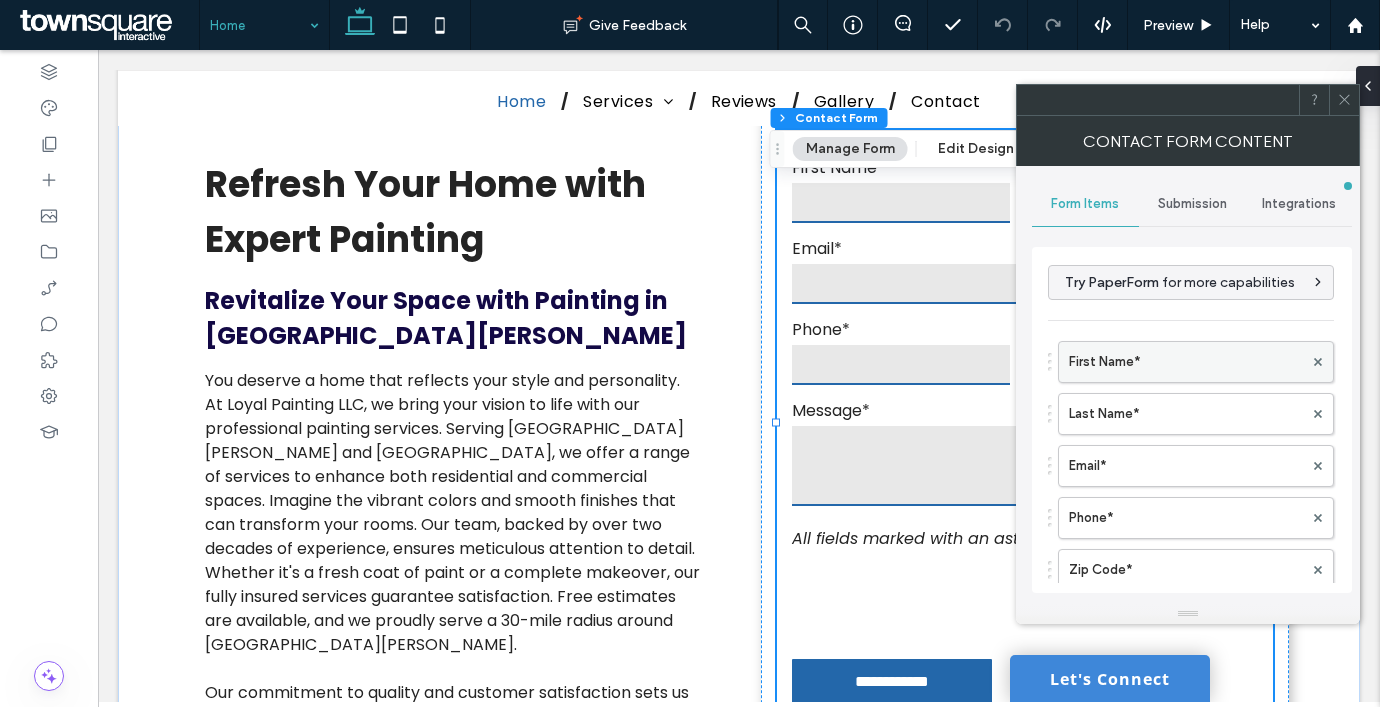 click on "First Name*" at bounding box center [1186, 362] 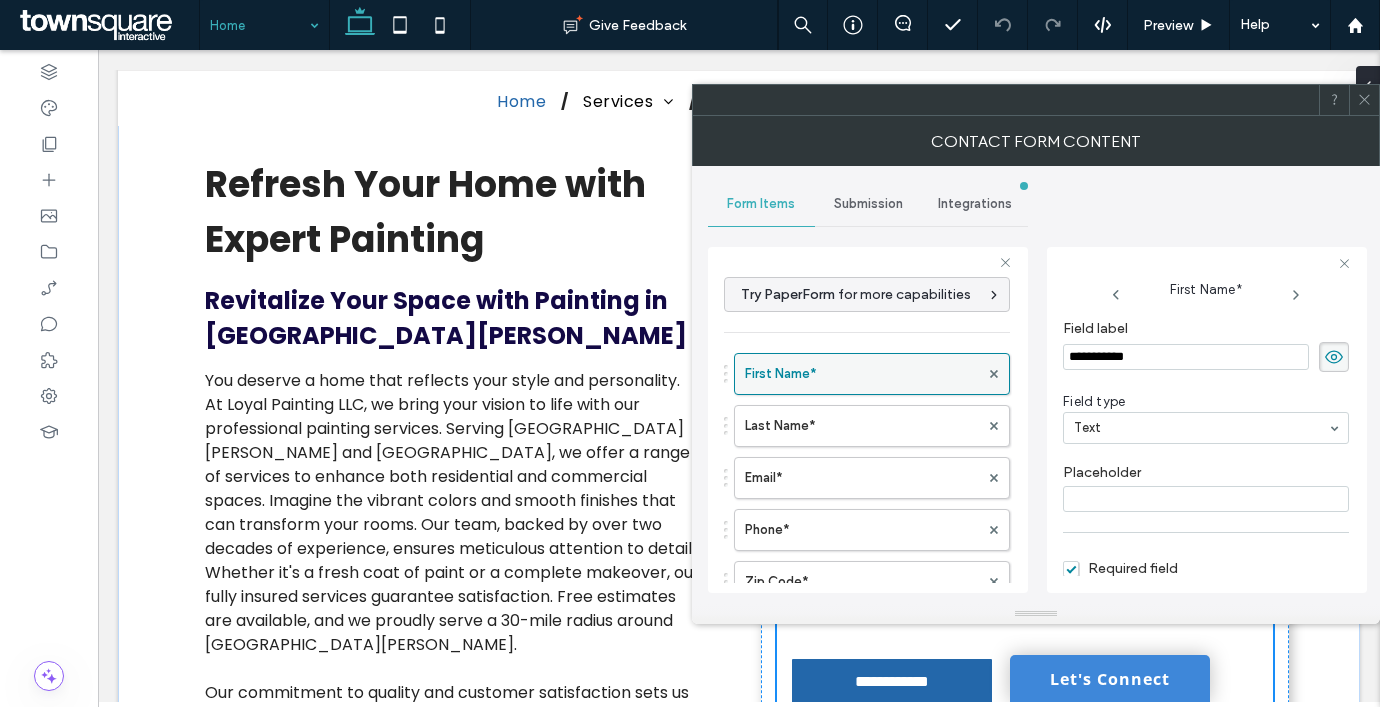 scroll, scrollTop: 124, scrollLeft: 0, axis: vertical 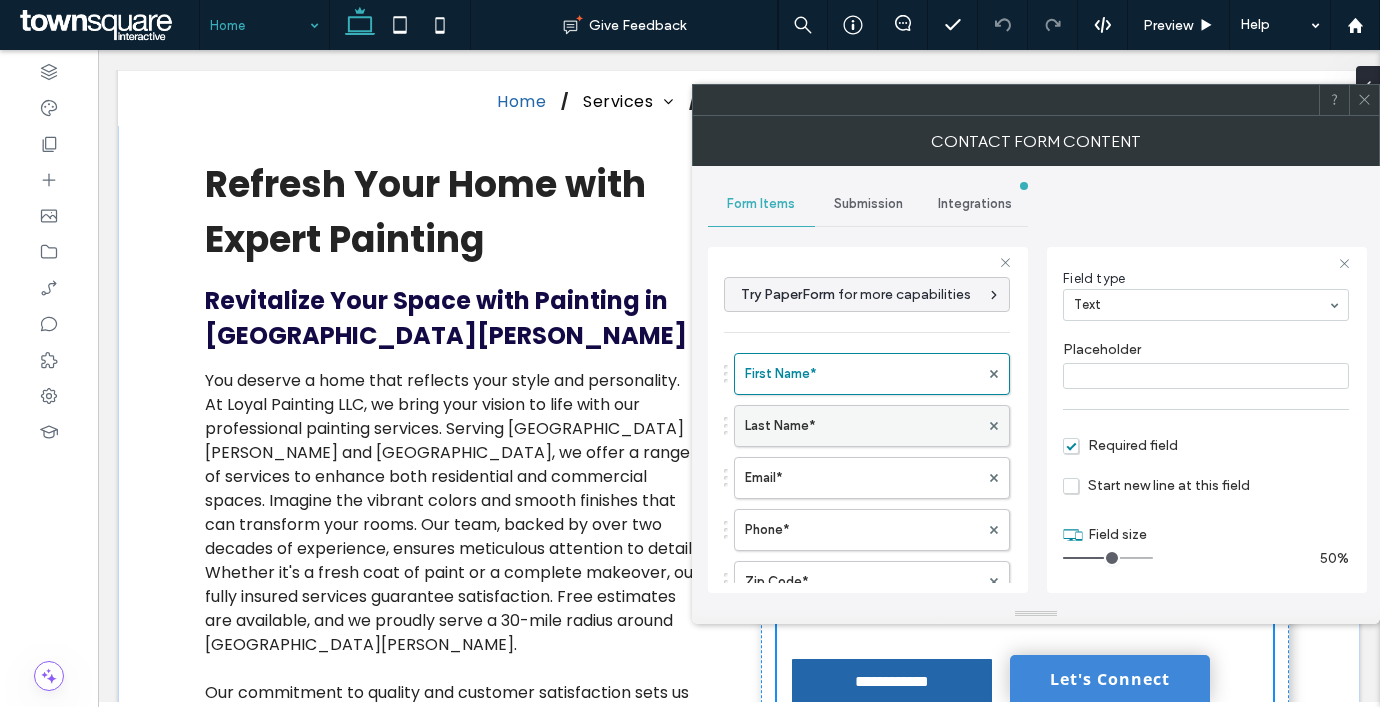click on "Last Name*" at bounding box center (862, 426) 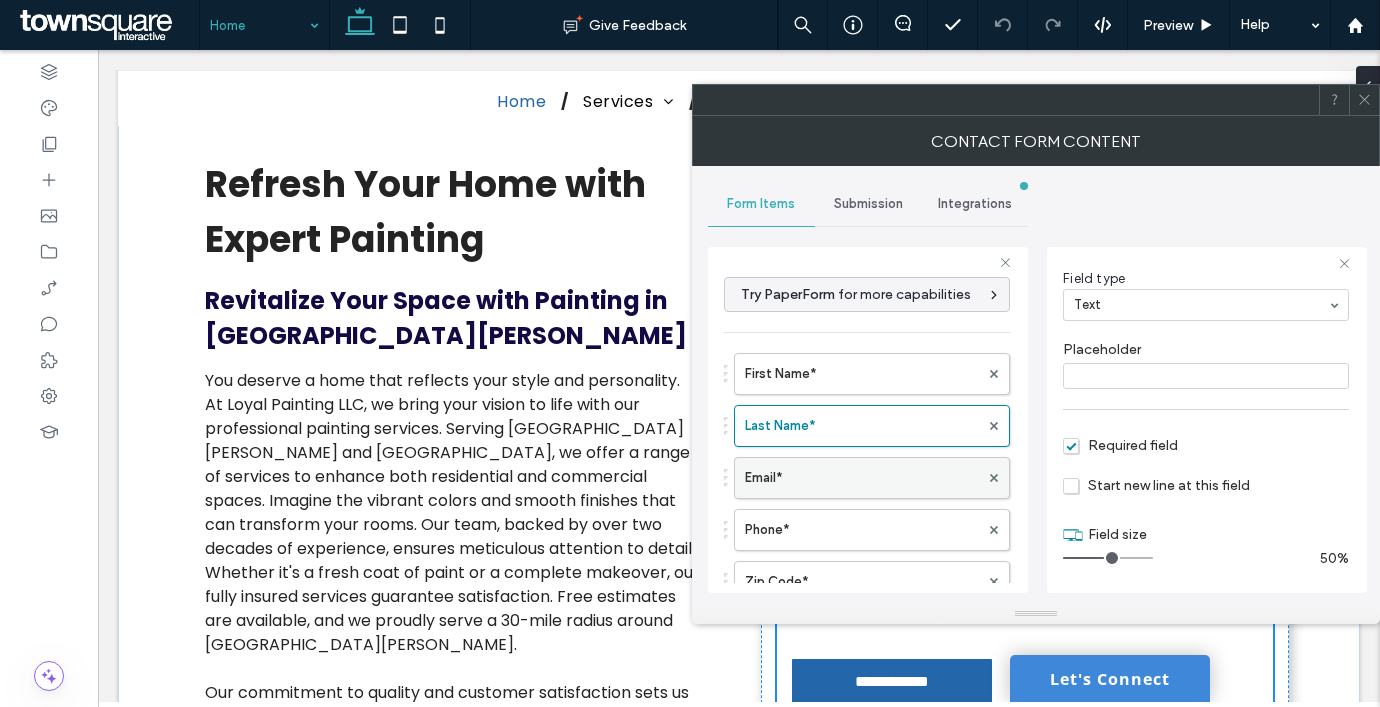 click on "Email*" at bounding box center (862, 478) 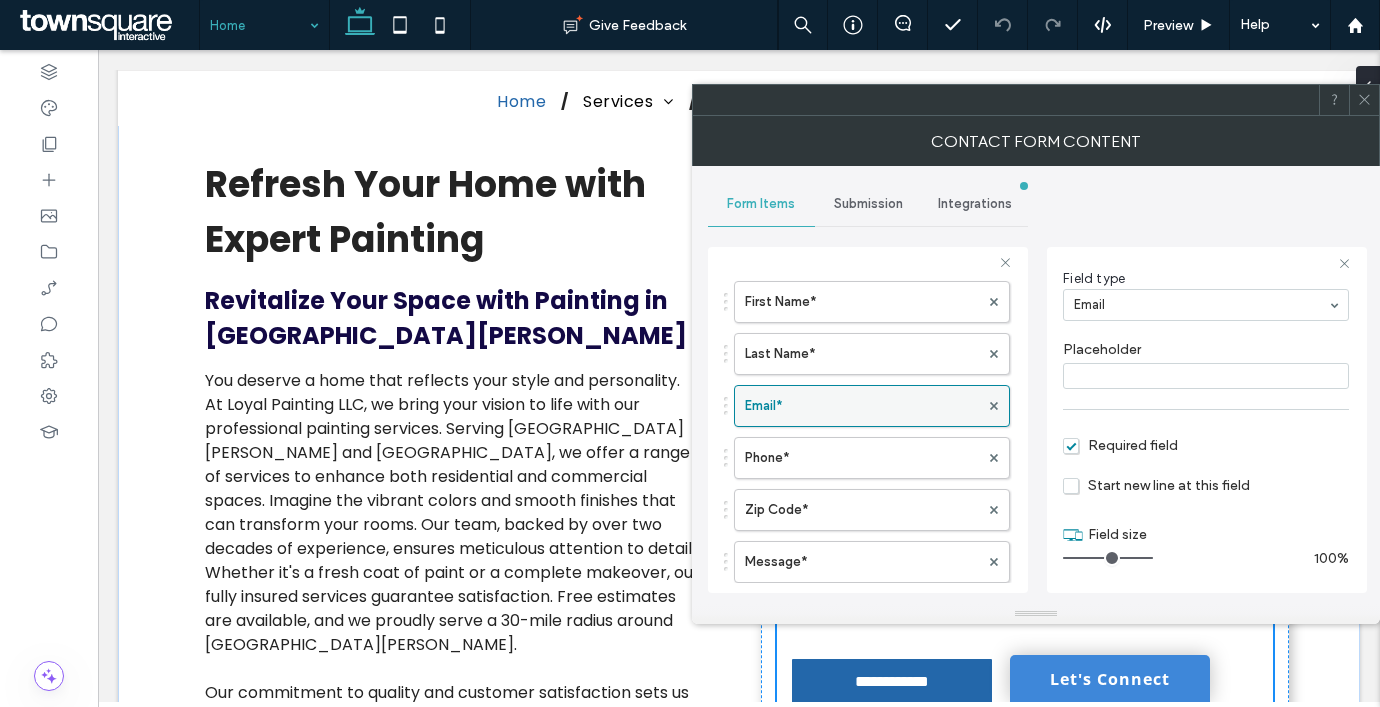 scroll, scrollTop: 73, scrollLeft: 0, axis: vertical 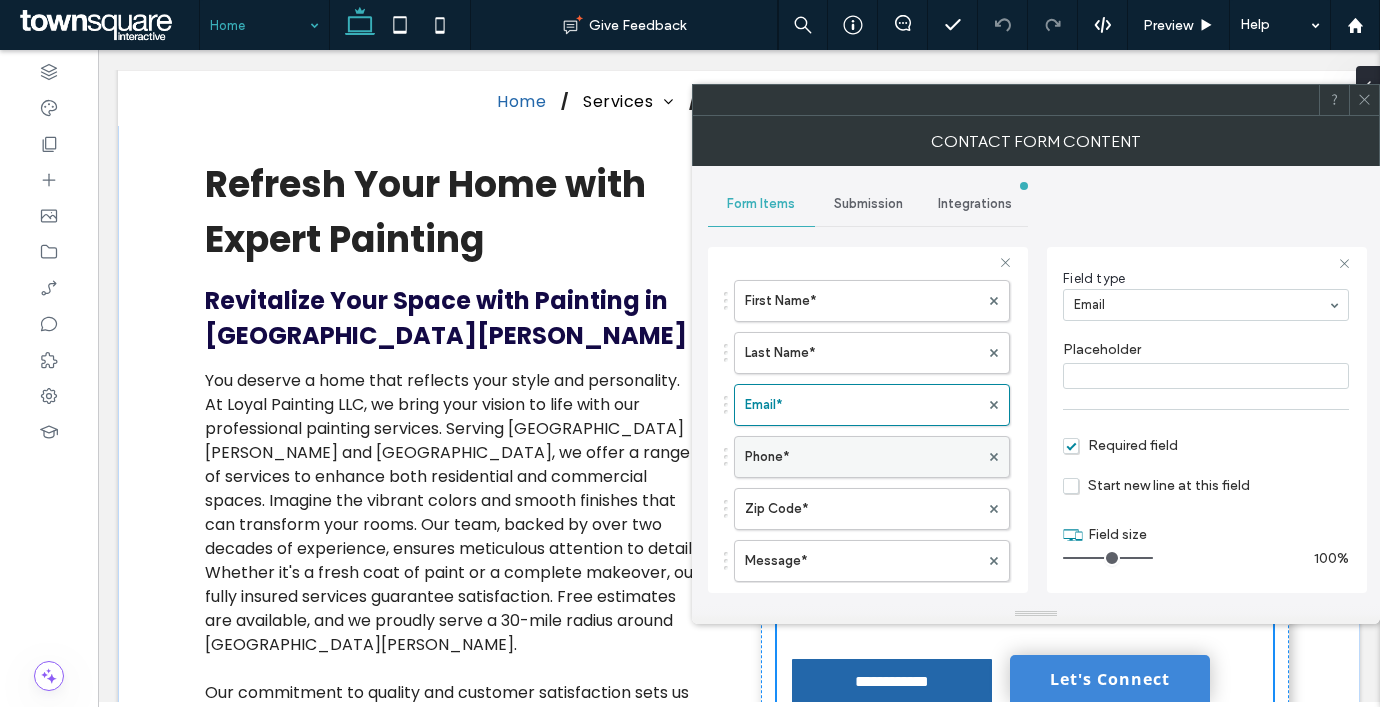 click on "Phone*" at bounding box center (862, 457) 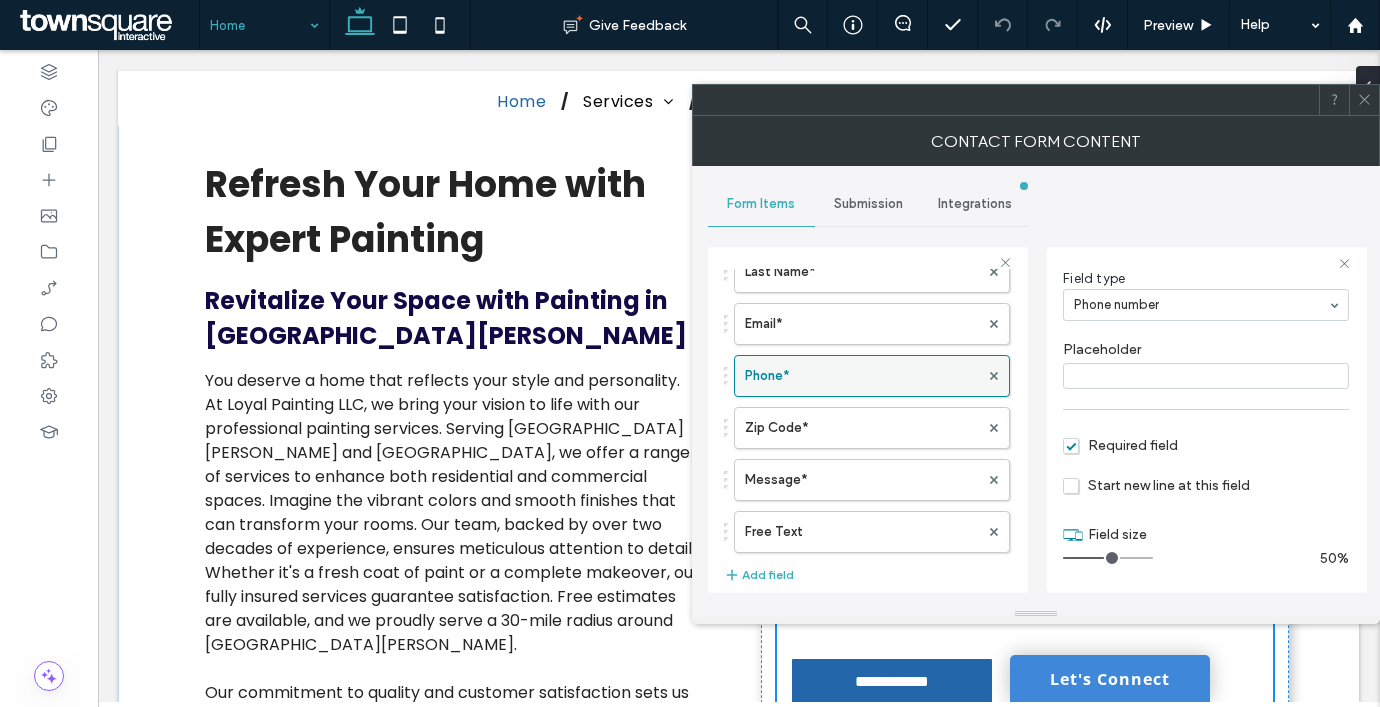 scroll, scrollTop: 157, scrollLeft: 0, axis: vertical 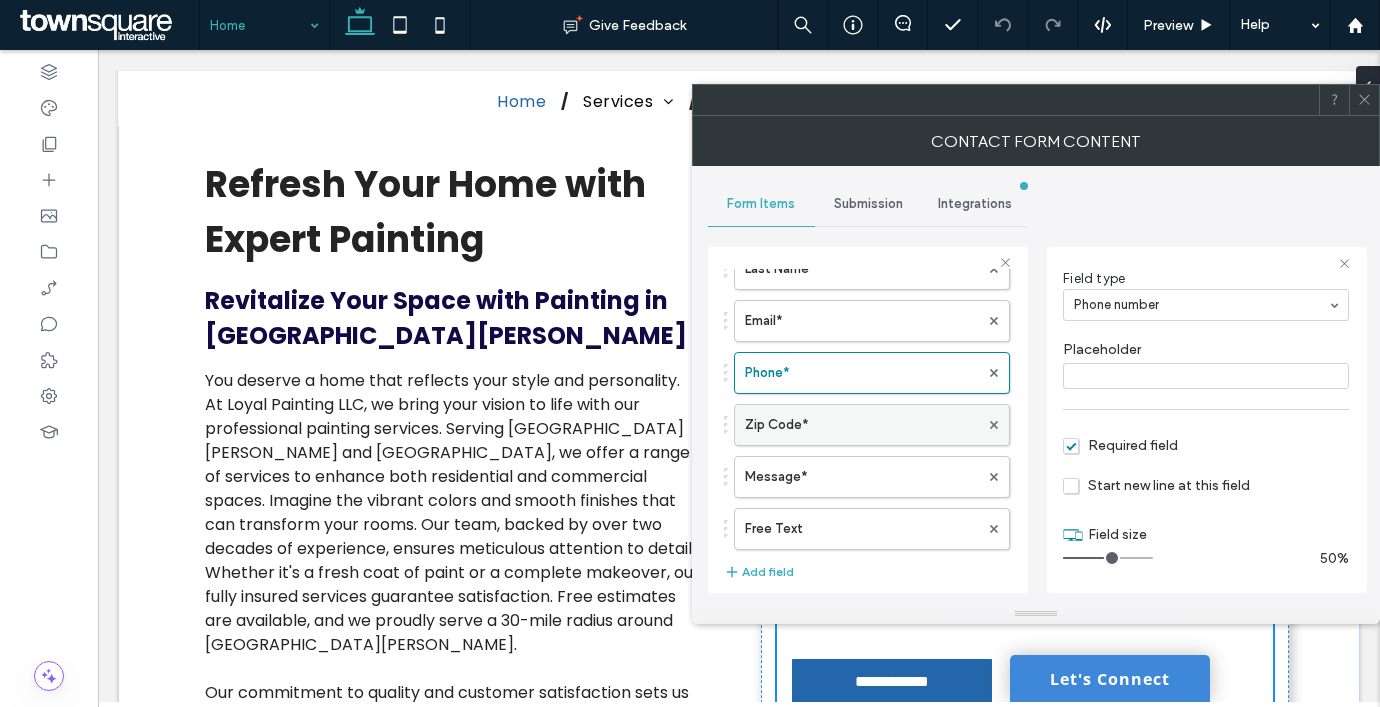 click on "Zip Code*" at bounding box center (862, 425) 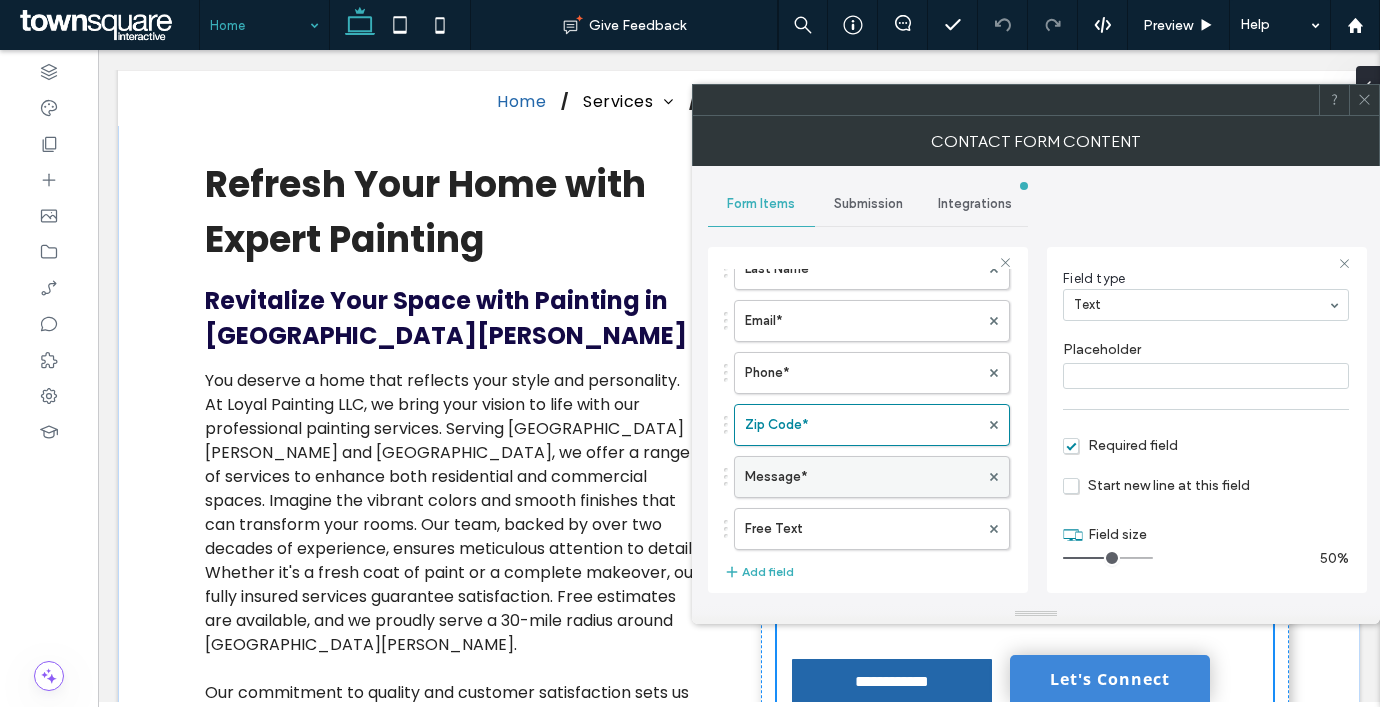 click on "Message*" at bounding box center [862, 477] 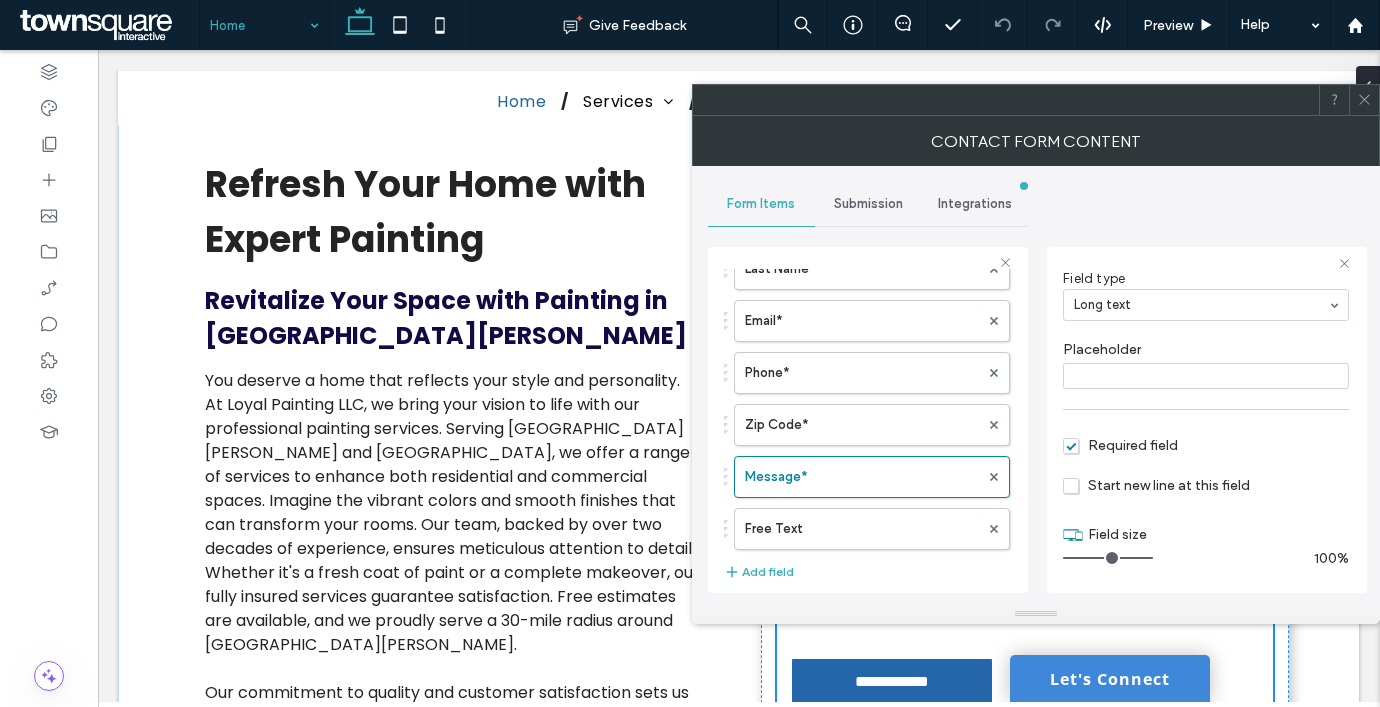 click on "Submission" at bounding box center [868, 204] 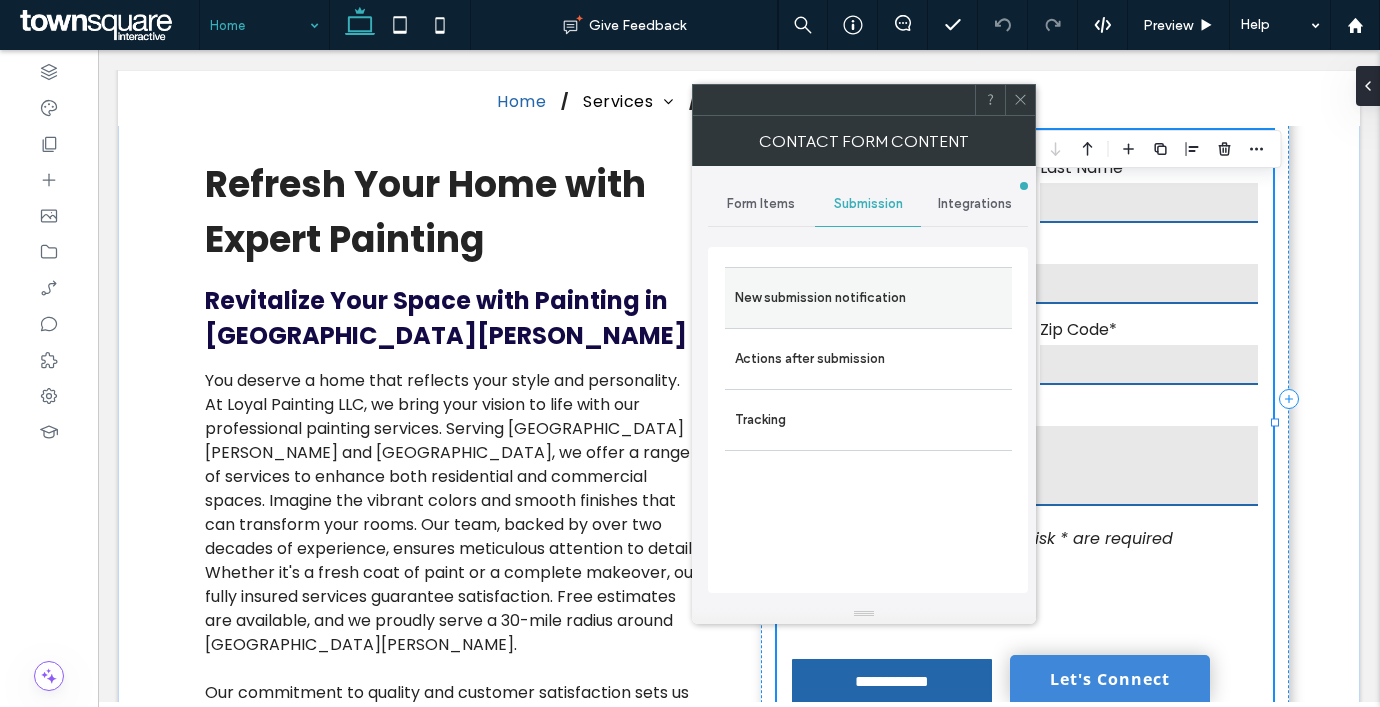 click on "New submission notification" at bounding box center (868, 298) 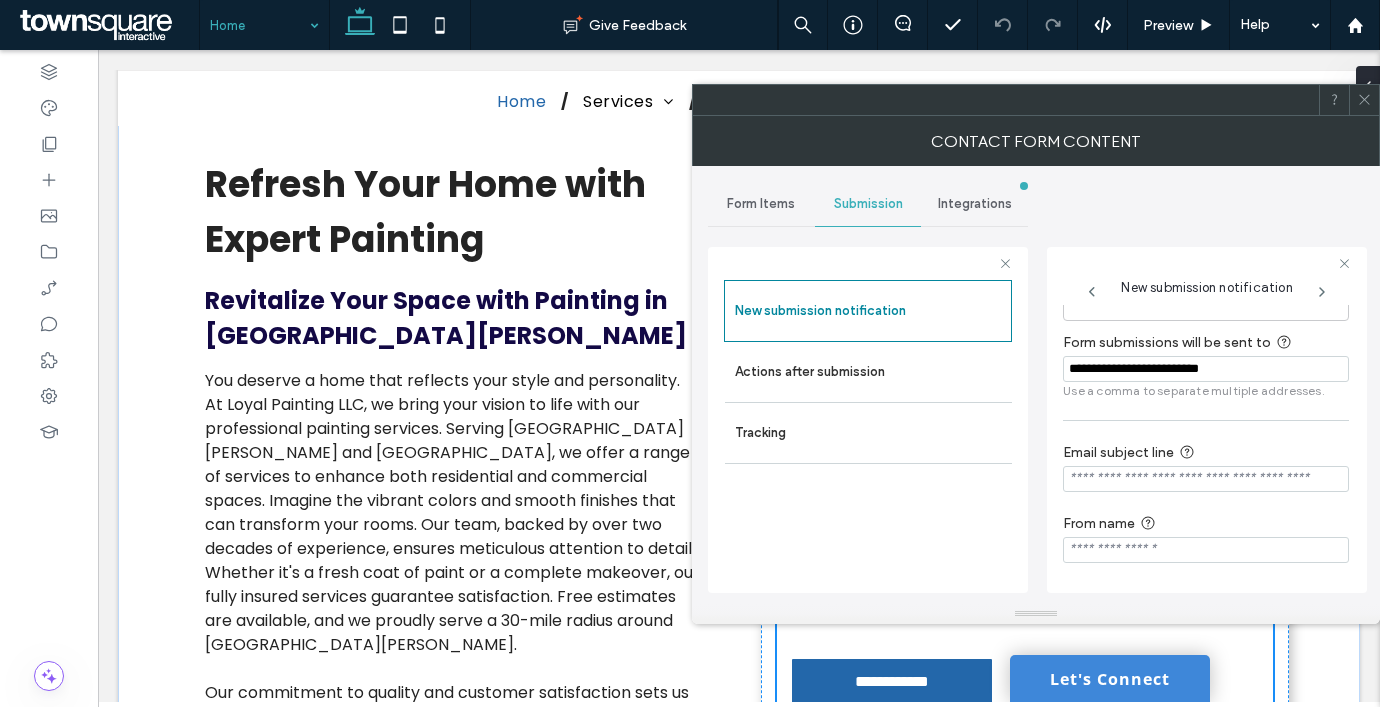scroll, scrollTop: 0, scrollLeft: 0, axis: both 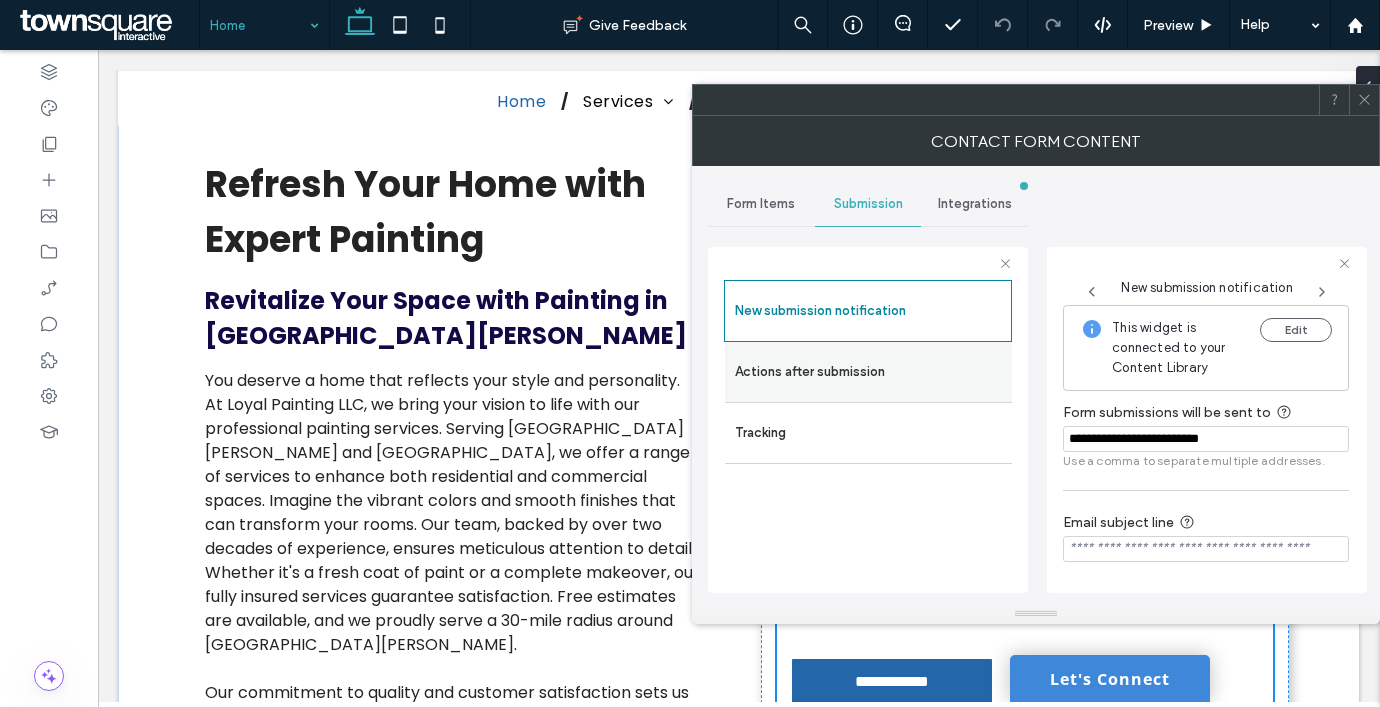 click on "Actions after submission" at bounding box center [868, 372] 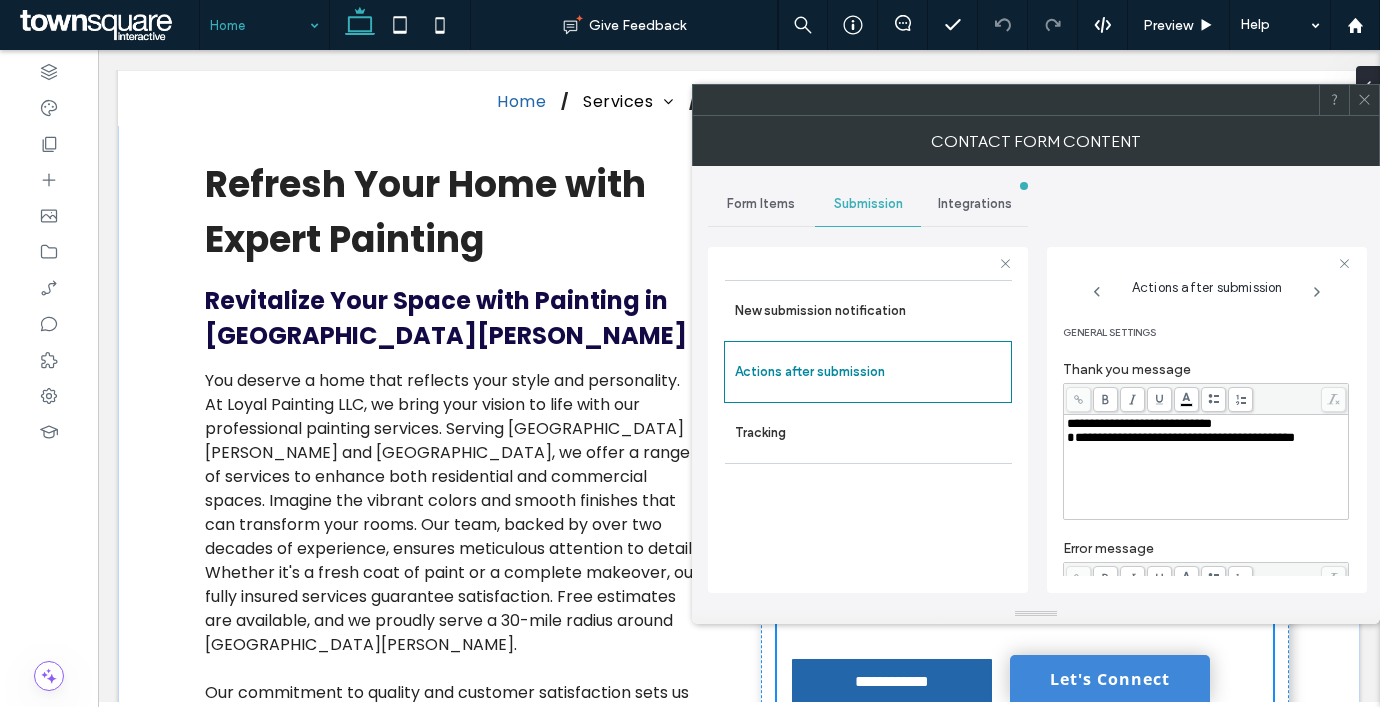 scroll, scrollTop: 345, scrollLeft: 0, axis: vertical 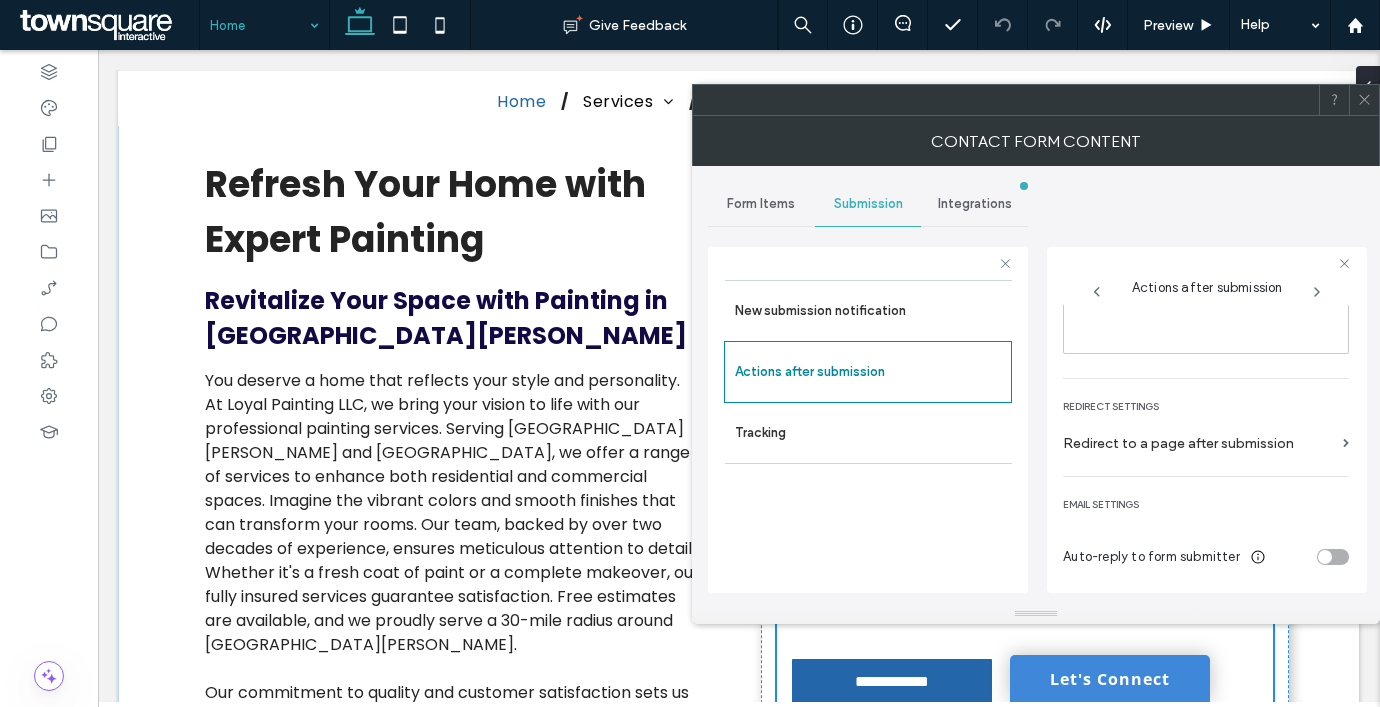 click 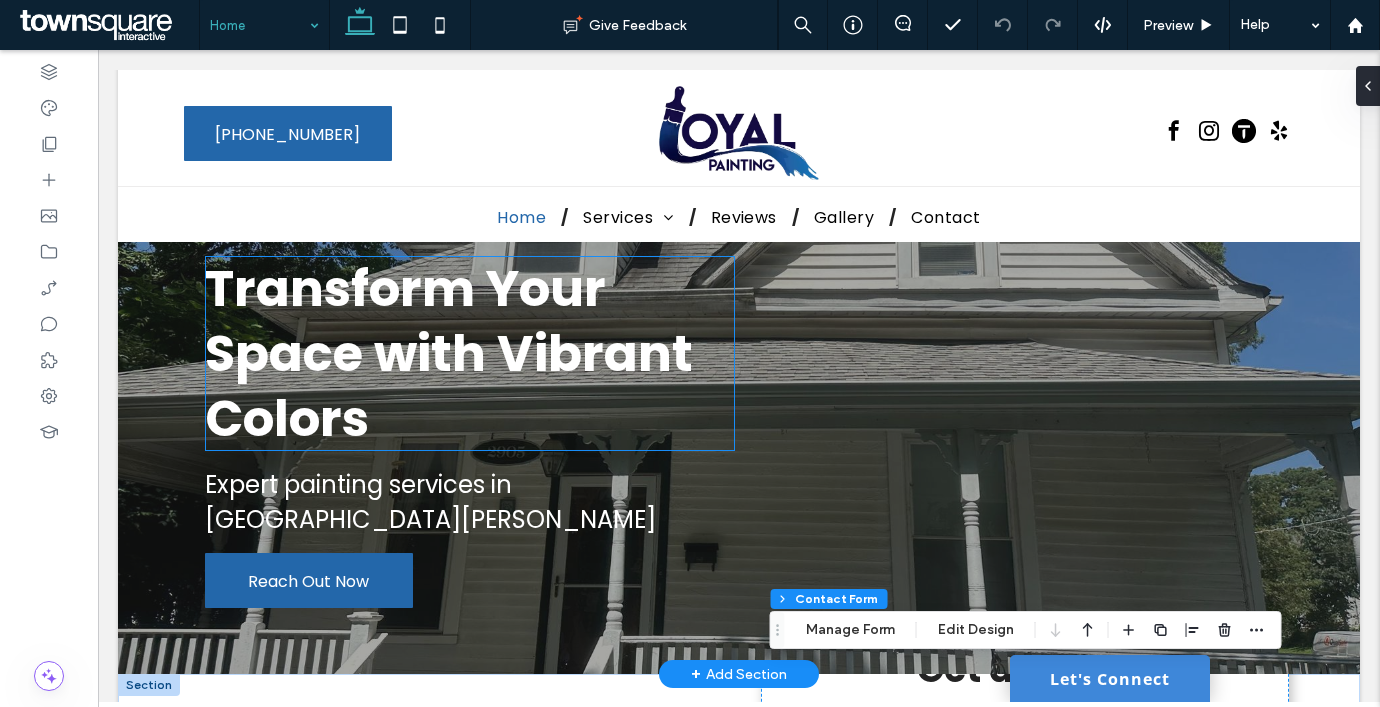 scroll, scrollTop: 100, scrollLeft: 0, axis: vertical 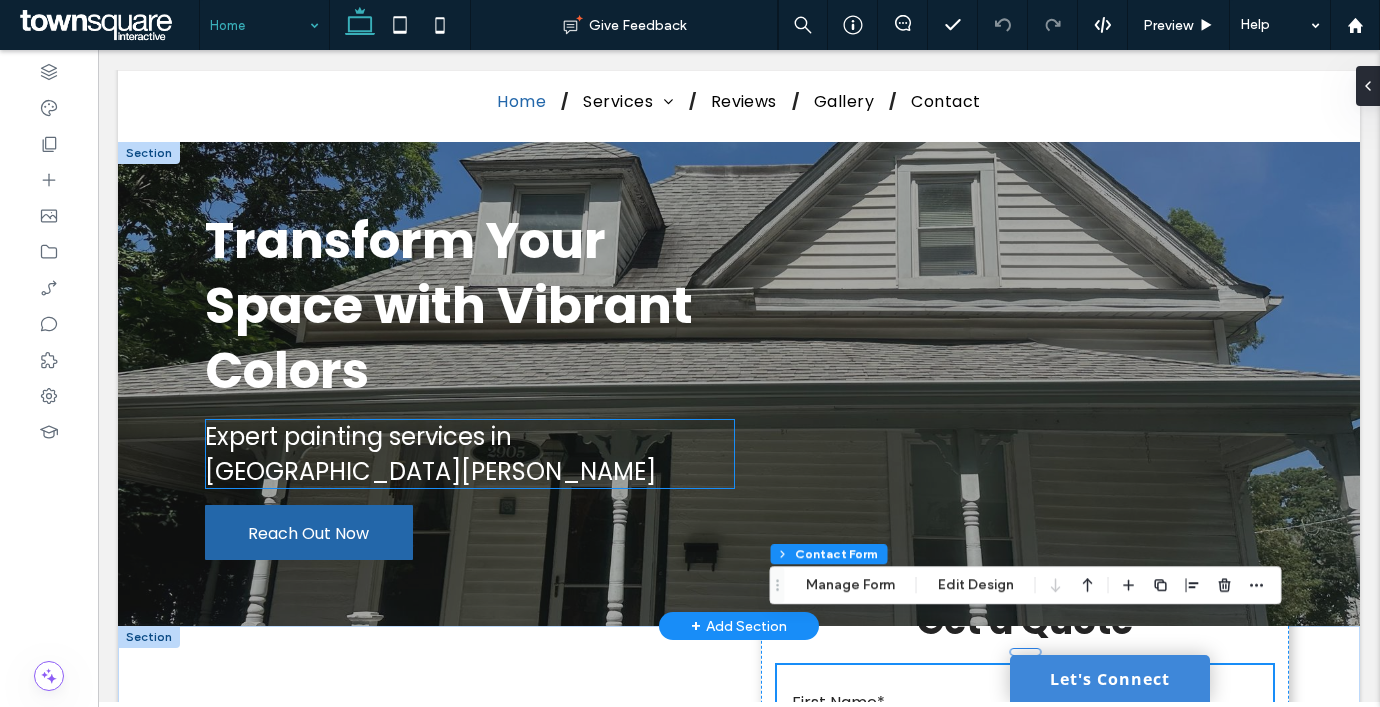 click on "Expert painting services in [GEOGRAPHIC_DATA][PERSON_NAME]" at bounding box center [430, 454] 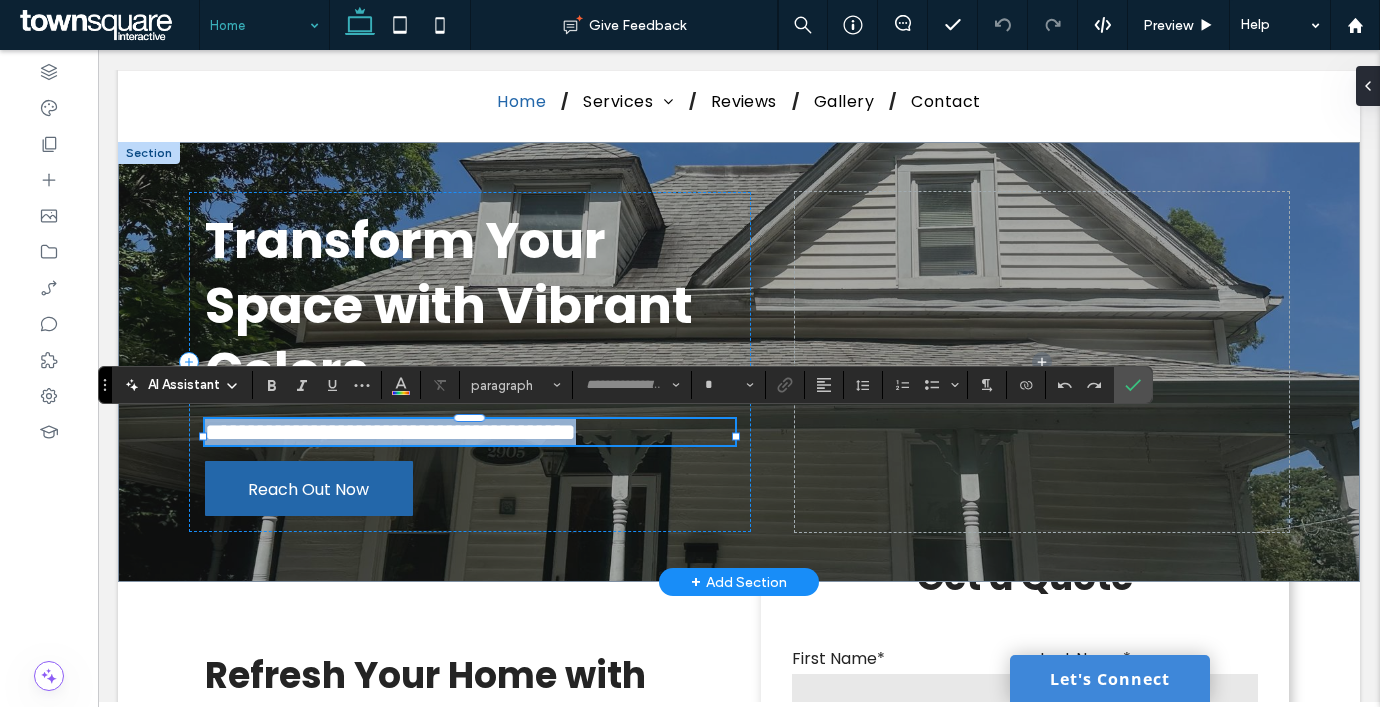 type on "*******" 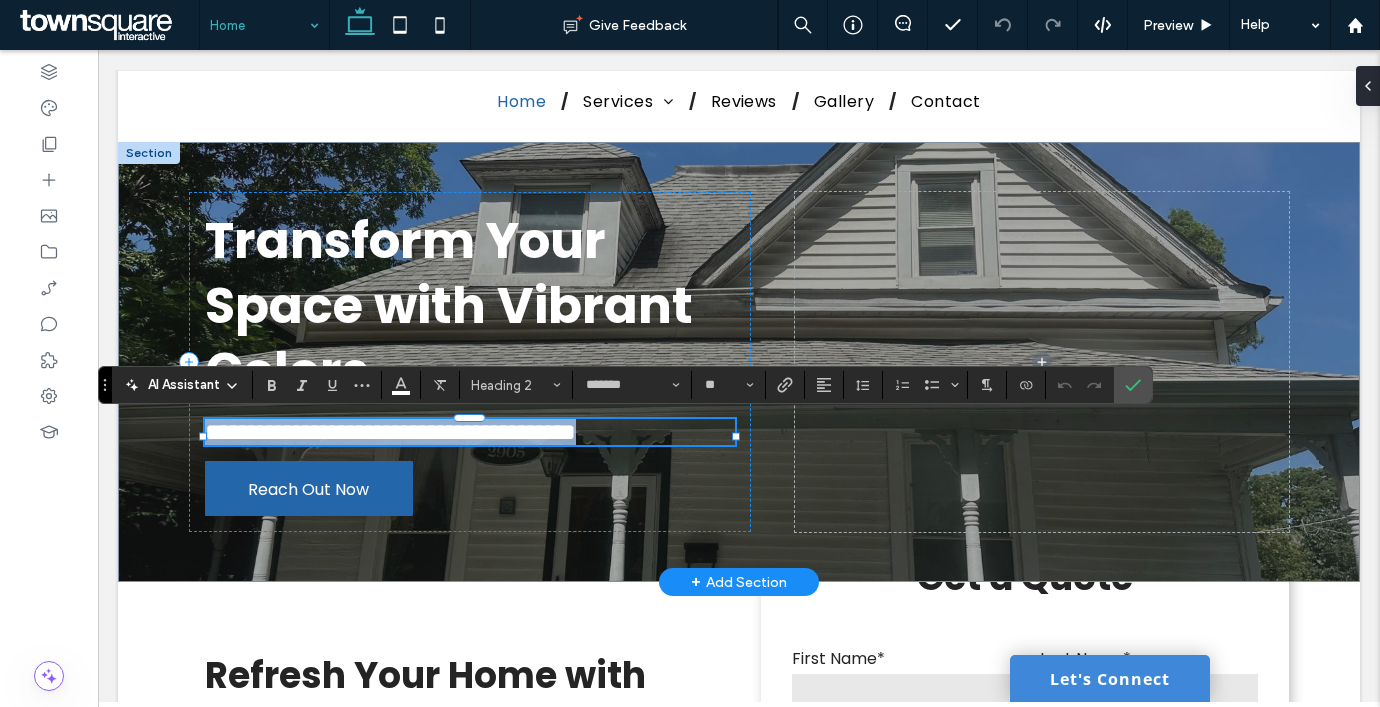 type 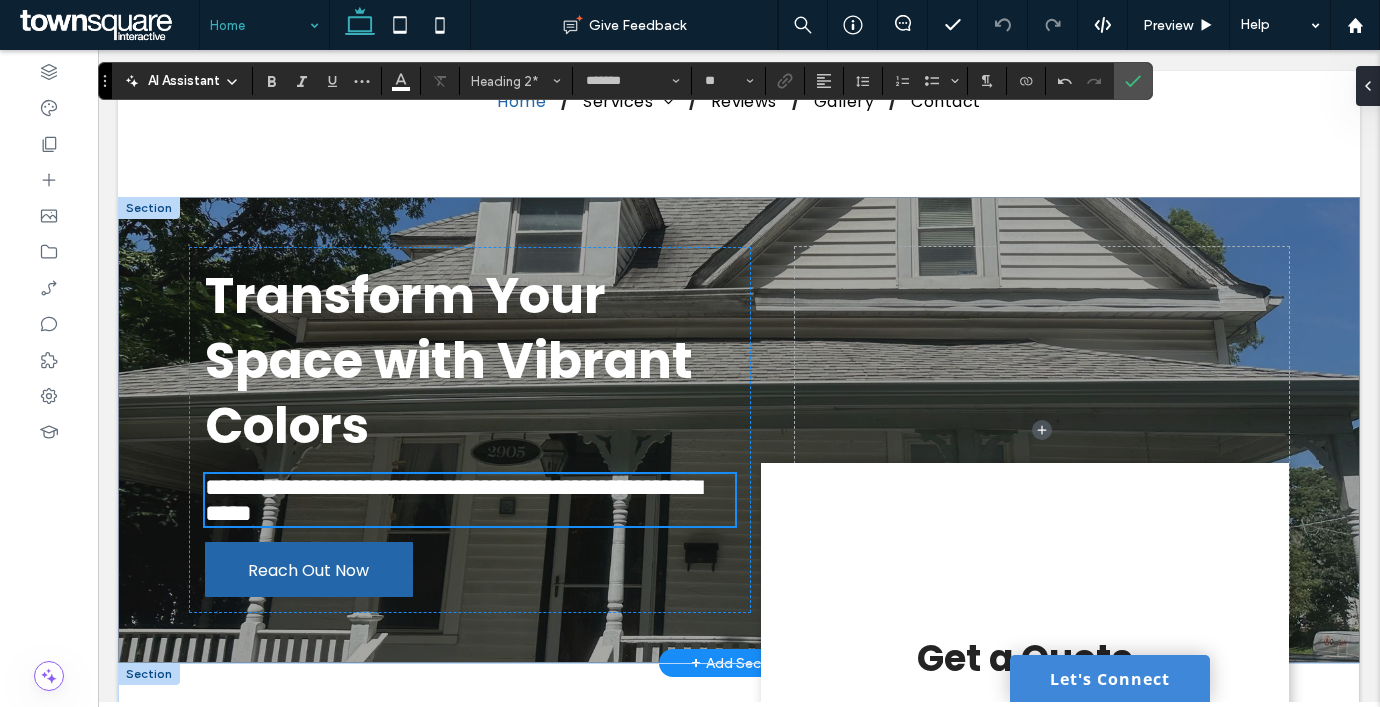scroll, scrollTop: 487, scrollLeft: 0, axis: vertical 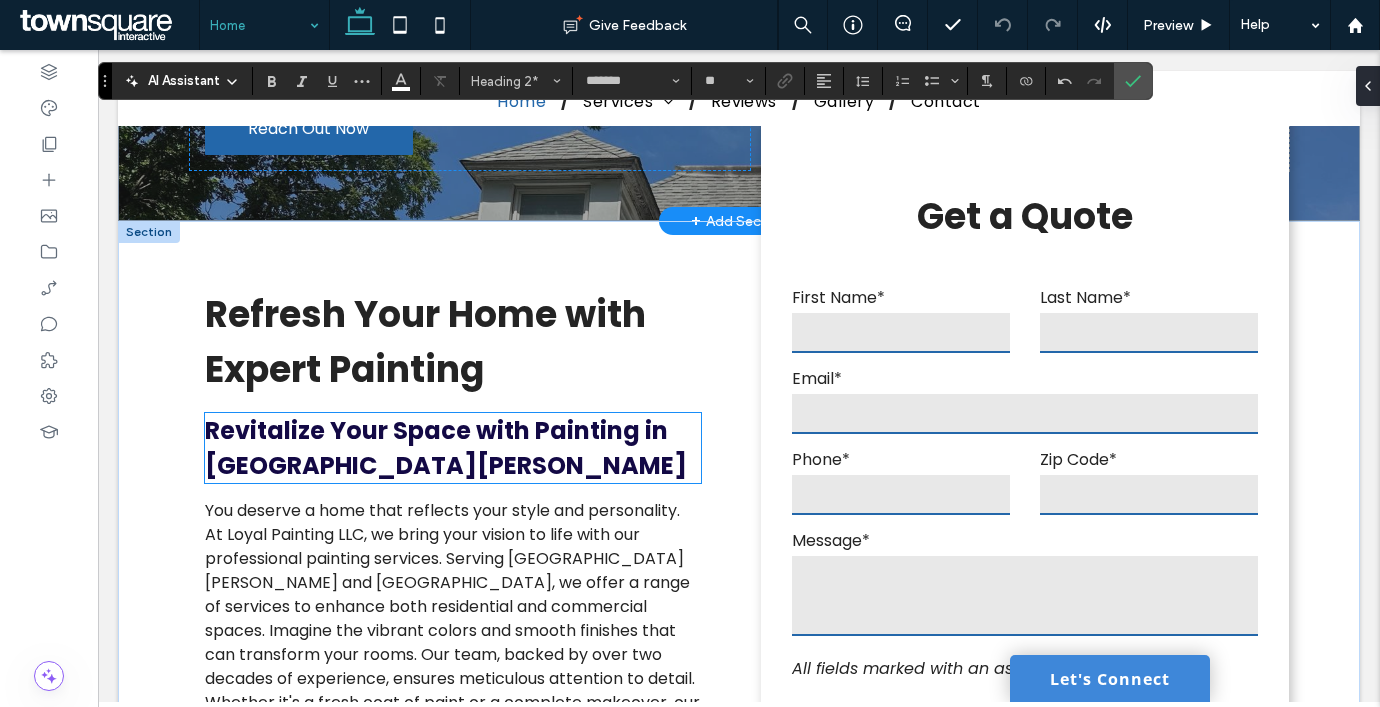 click on "Revitalize Your Space with Painting in [GEOGRAPHIC_DATA][PERSON_NAME]" at bounding box center (453, 448) 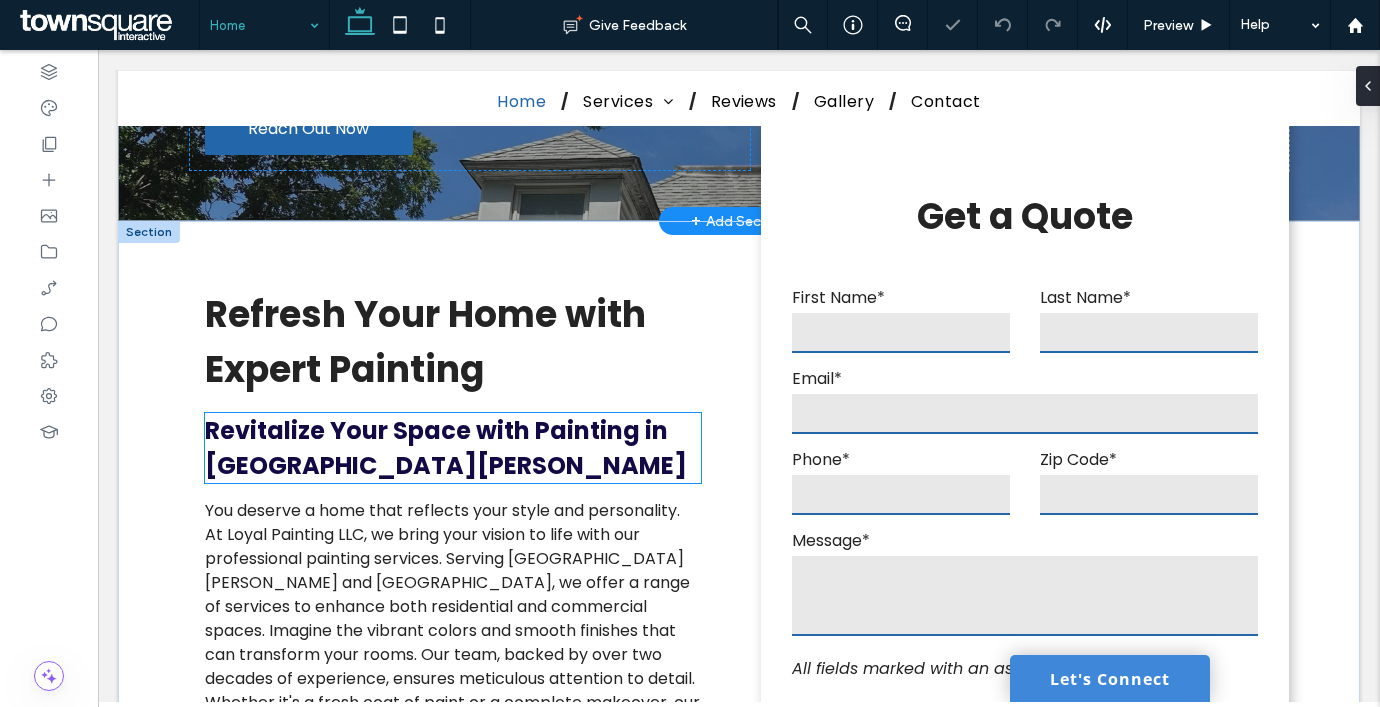 click on "Revitalize Your Space with Painting in [GEOGRAPHIC_DATA][PERSON_NAME]" at bounding box center [453, 448] 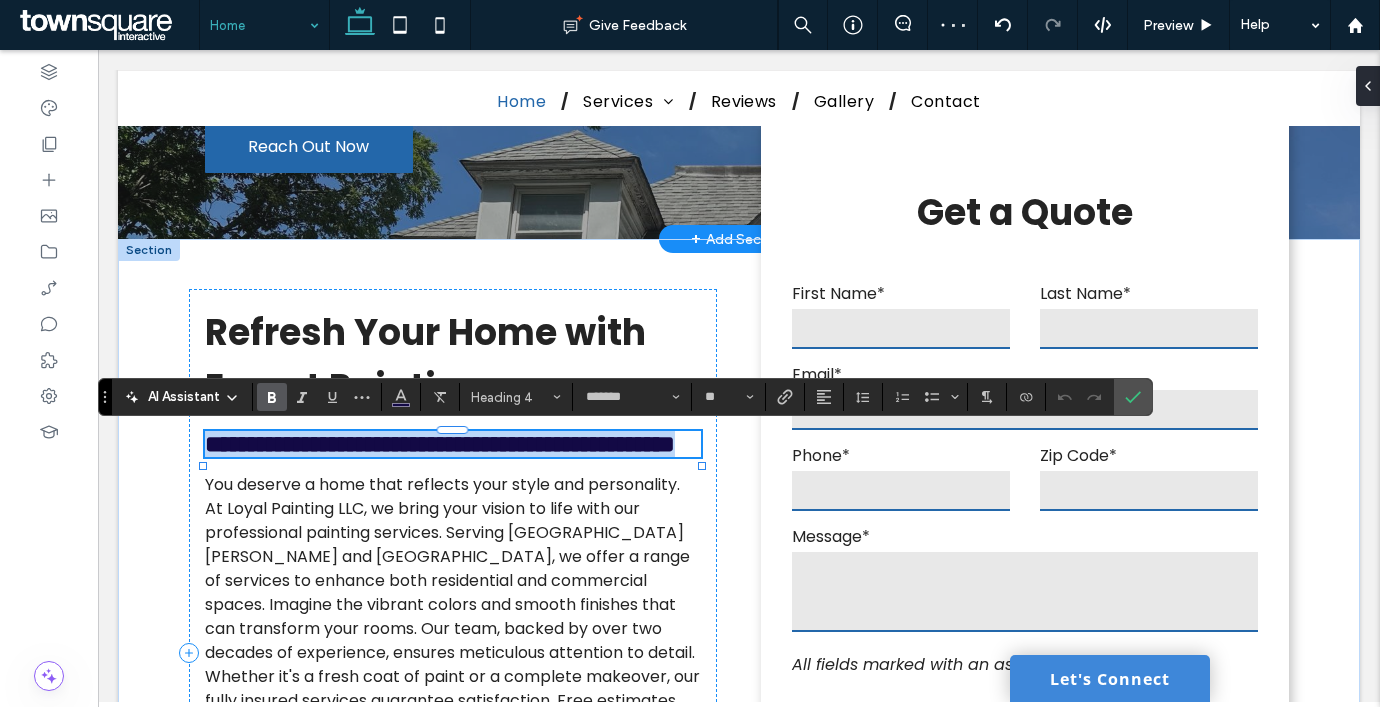 type 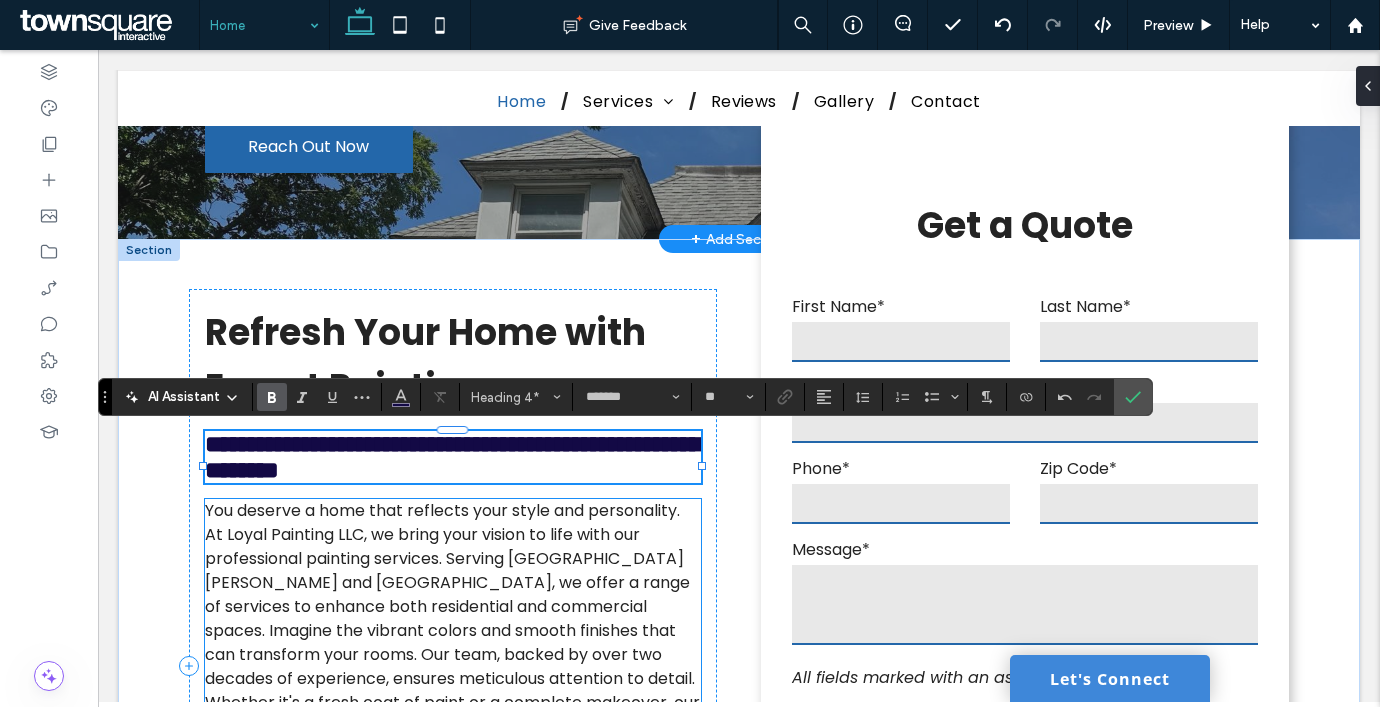 click on "You deserve a home that reflects your style and personality. At Loyal Painting LLC, we bring your vision to life with our professional painting services. Serving [GEOGRAPHIC_DATA][PERSON_NAME] and [GEOGRAPHIC_DATA], we offer a range of services to enhance both residential and commercial spaces. Imagine the vibrant colors and smooth finishes that can transform your rooms. Our team, backed by over two decades of experience, ensures meticulous attention to detail. Whether it's a fresh coat of paint or a complete makeover, our fully insured services guarantee satisfaction. Free estimates are available, and we proudly serve a 30-mile radius around [GEOGRAPHIC_DATA][PERSON_NAME]." at bounding box center [452, 642] 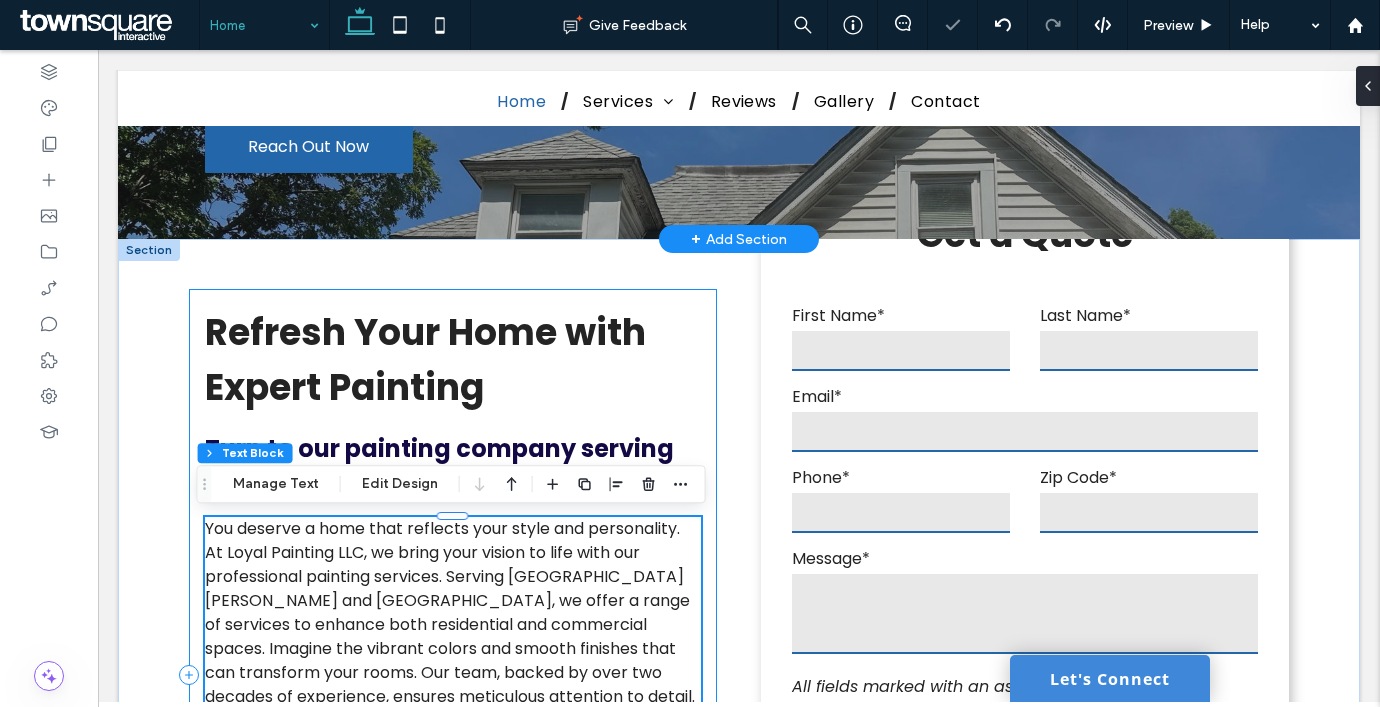 click on "Refresh Your Home with Expert Painting
Turn to our painting company serving the [GEOGRAPHIC_DATA] area
You deserve a home that reflects your style and personality. At Loyal Painting LLC, we bring your vision to life with our professional painting services. Serving [GEOGRAPHIC_DATA][PERSON_NAME] and [GEOGRAPHIC_DATA], we offer a range of services to enhance both residential and commercial spaces. Imagine the vibrant colors and smooth finishes that can transform your rooms. Our team, backed by over two decades of experience, ensures meticulous attention to detail. Whether it's a fresh coat of paint or a complete makeover, our fully insured services guarantee satisfaction. Free estimates are available, and we proudly serve a 30-mile radius around [GEOGRAPHIC_DATA][PERSON_NAME]. ﻿ Contact us [DATE] to schedule your free estimate and see the difference we can make." at bounding box center (453, 675) 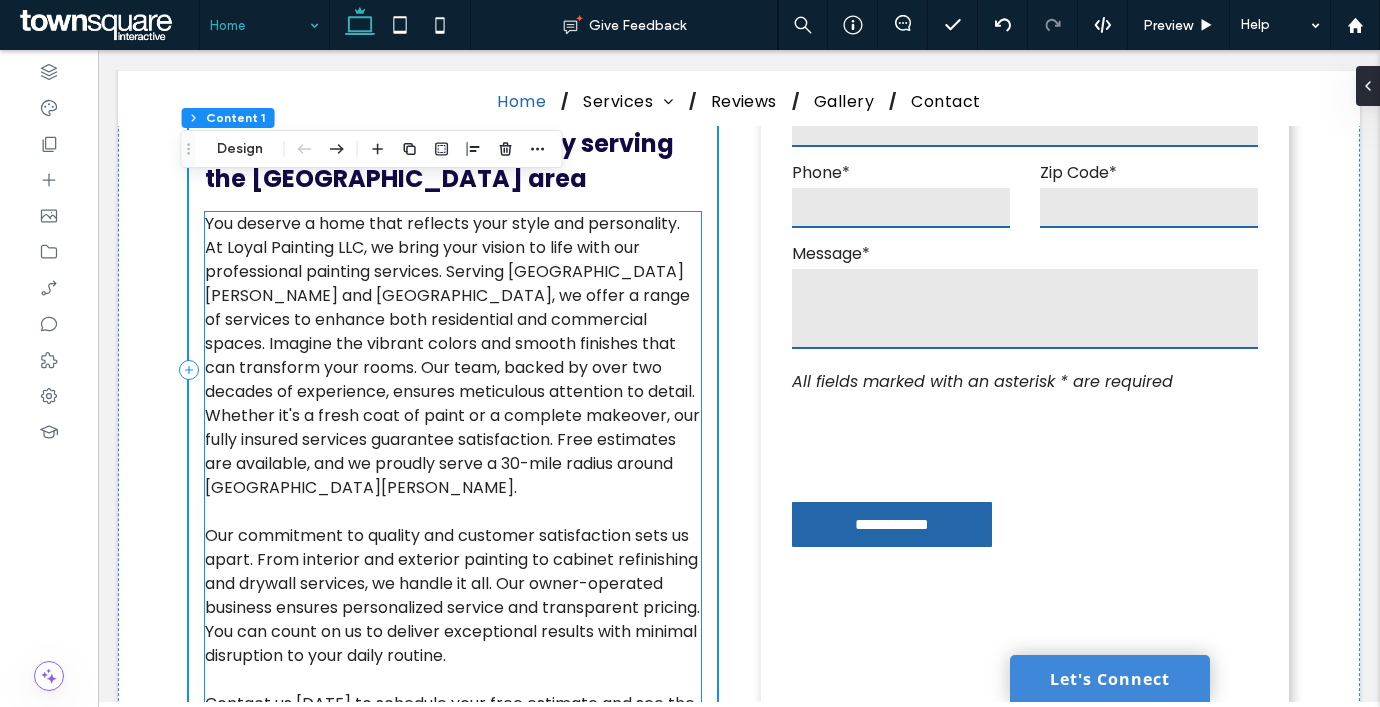 scroll, scrollTop: 677, scrollLeft: 0, axis: vertical 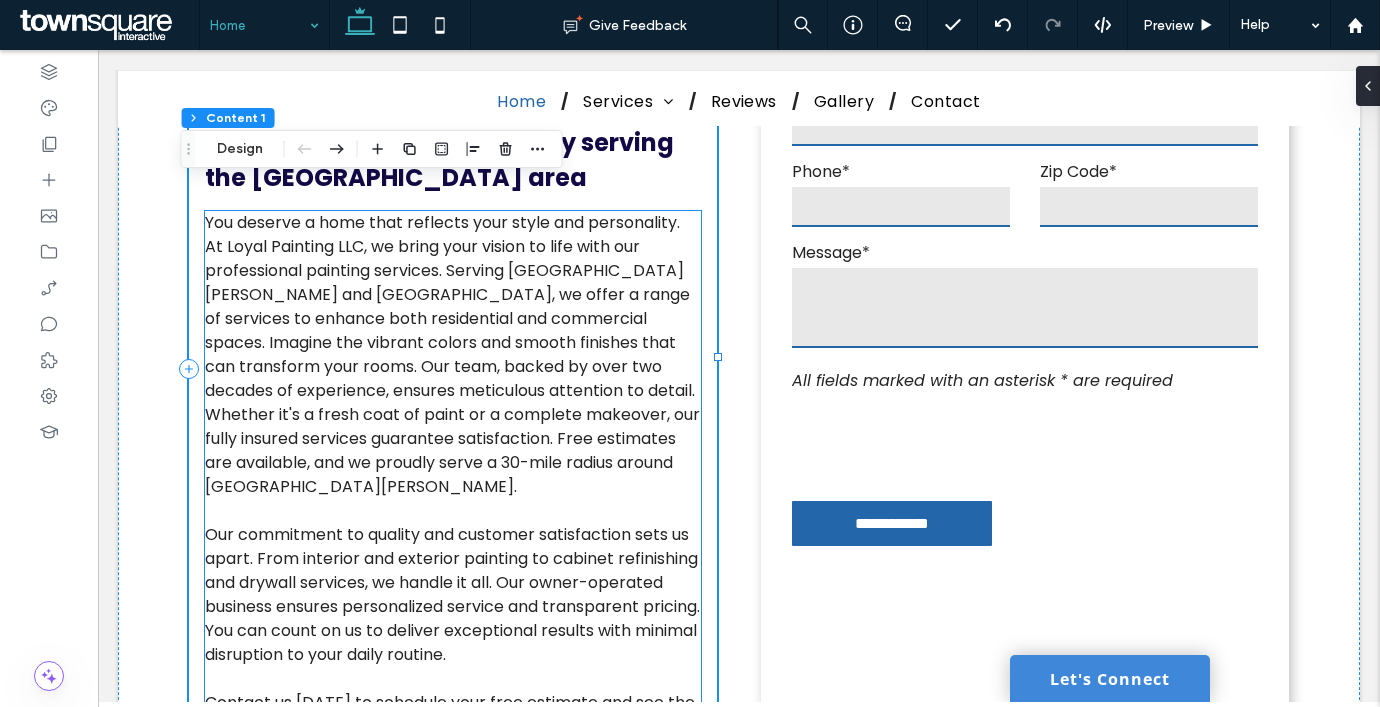 click on "You deserve a home that reflects your style and personality. At Loyal Painting LLC, we bring your vision to life with our professional painting services. Serving [GEOGRAPHIC_DATA][PERSON_NAME] and [GEOGRAPHIC_DATA], we offer a range of services to enhance both residential and commercial spaces. Imagine the vibrant colors and smooth finishes that can transform your rooms. Our team, backed by over two decades of experience, ensures meticulous attention to detail. Whether it's a fresh coat of paint or a complete makeover, our fully insured services guarantee satisfaction. Free estimates are available, and we proudly serve a 30-mile radius around [GEOGRAPHIC_DATA][PERSON_NAME]." at bounding box center [452, 354] 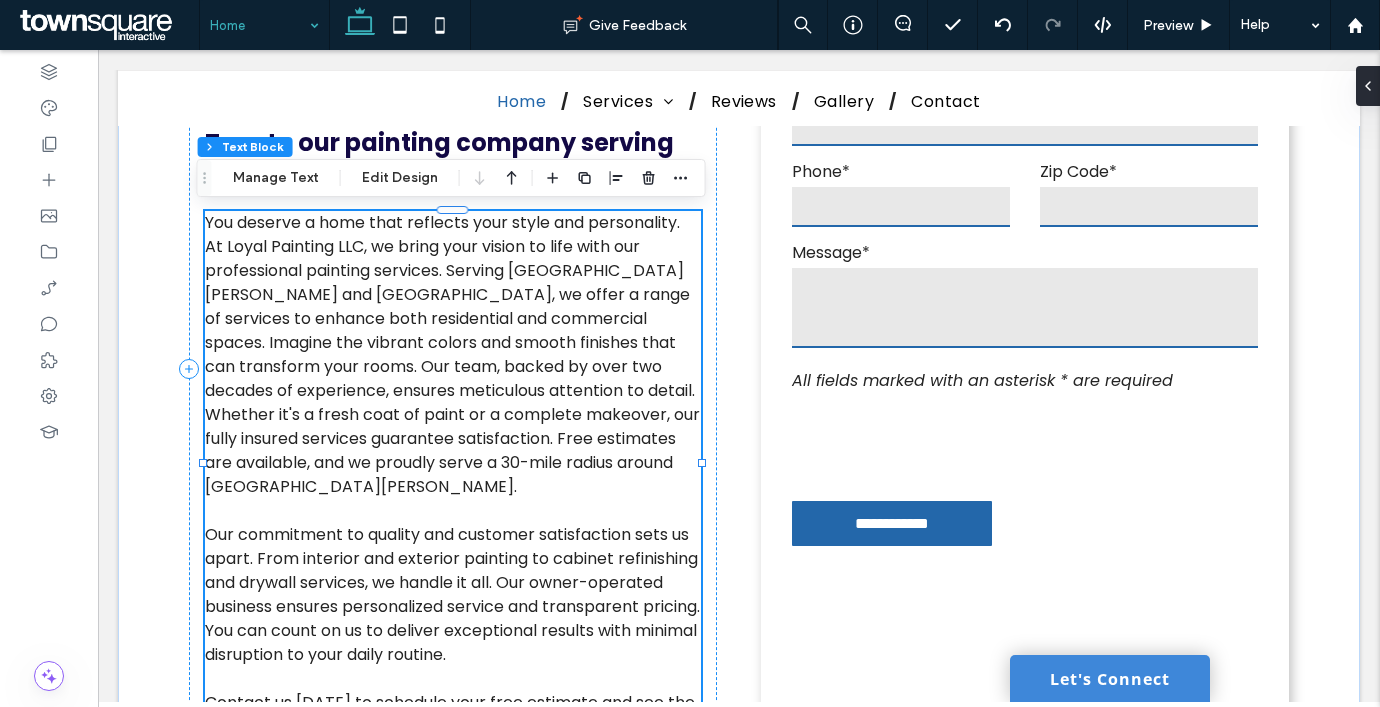 click on "You deserve a home that reflects your style and personality. At Loyal Painting LLC, we bring your vision to life with our professional painting services. Serving [GEOGRAPHIC_DATA][PERSON_NAME] and [GEOGRAPHIC_DATA], we offer a range of services to enhance both residential and commercial spaces. Imagine the vibrant colors and smooth finishes that can transform your rooms. Our team, backed by over two decades of experience, ensures meticulous attention to detail. Whether it's a fresh coat of paint or a complete makeover, our fully insured services guarantee satisfaction. Free estimates are available, and we proudly serve a 30-mile radius around [GEOGRAPHIC_DATA][PERSON_NAME]. ﻿ Our commitment to quality and customer satisfaction sets us apart. From interior and exterior painting to cabinet refinishing and drywall services, we handle it all. Our owner-operated business ensures personalized service and transparent pricing. You can count on us to deliver exceptional results with minimal disruption to your daily routine." at bounding box center (453, 475) 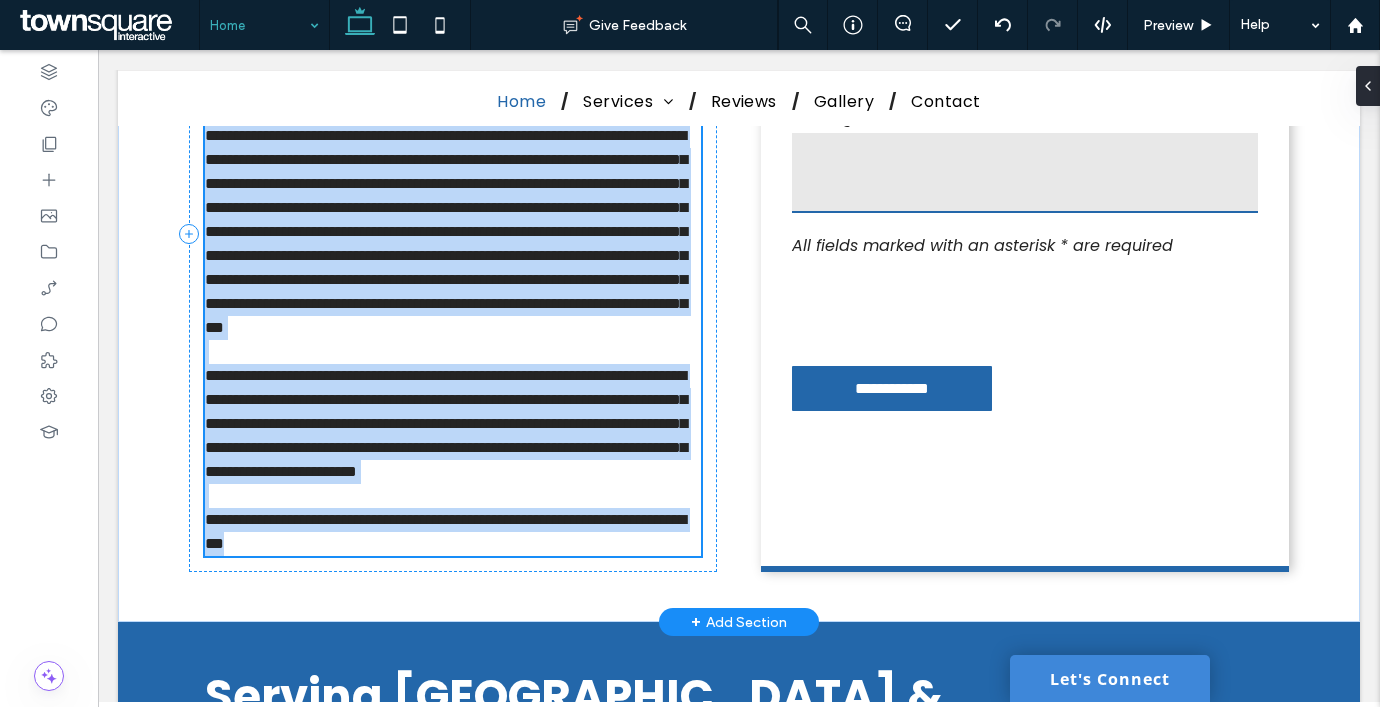 type on "*******" 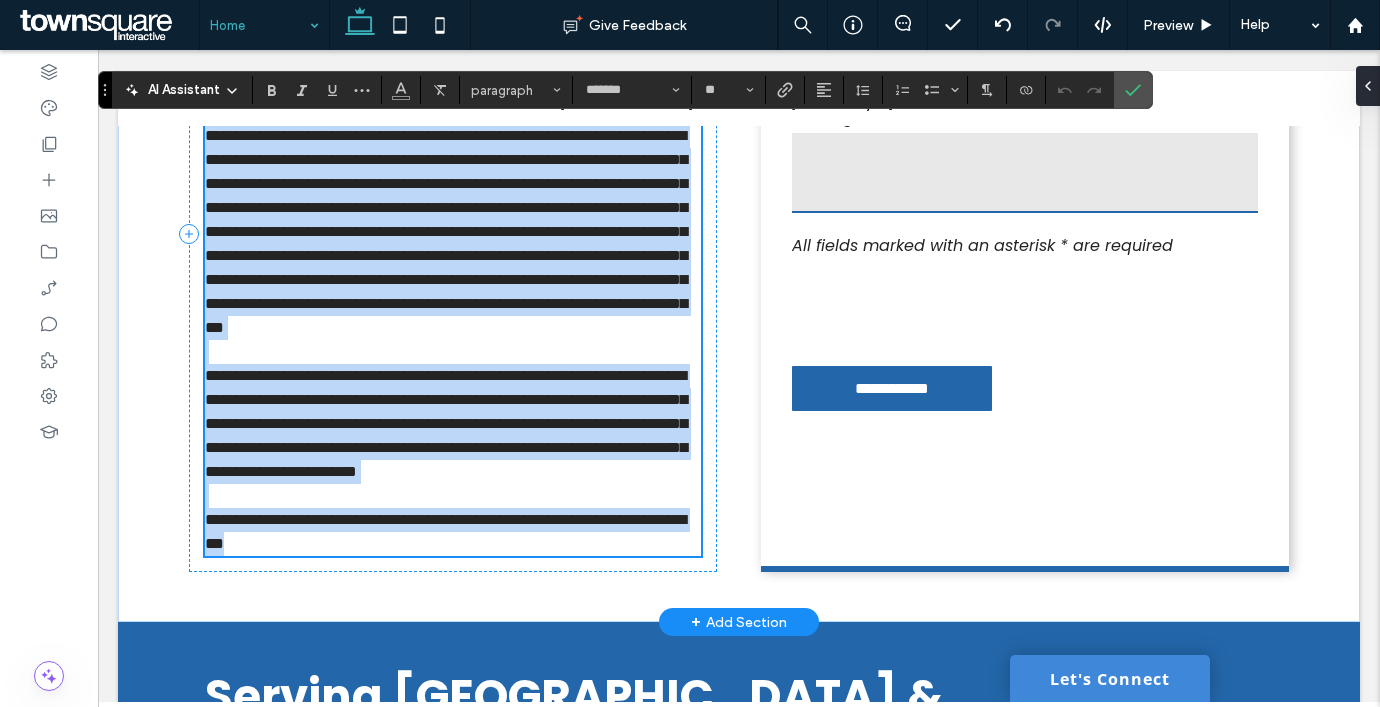 scroll, scrollTop: 741, scrollLeft: 0, axis: vertical 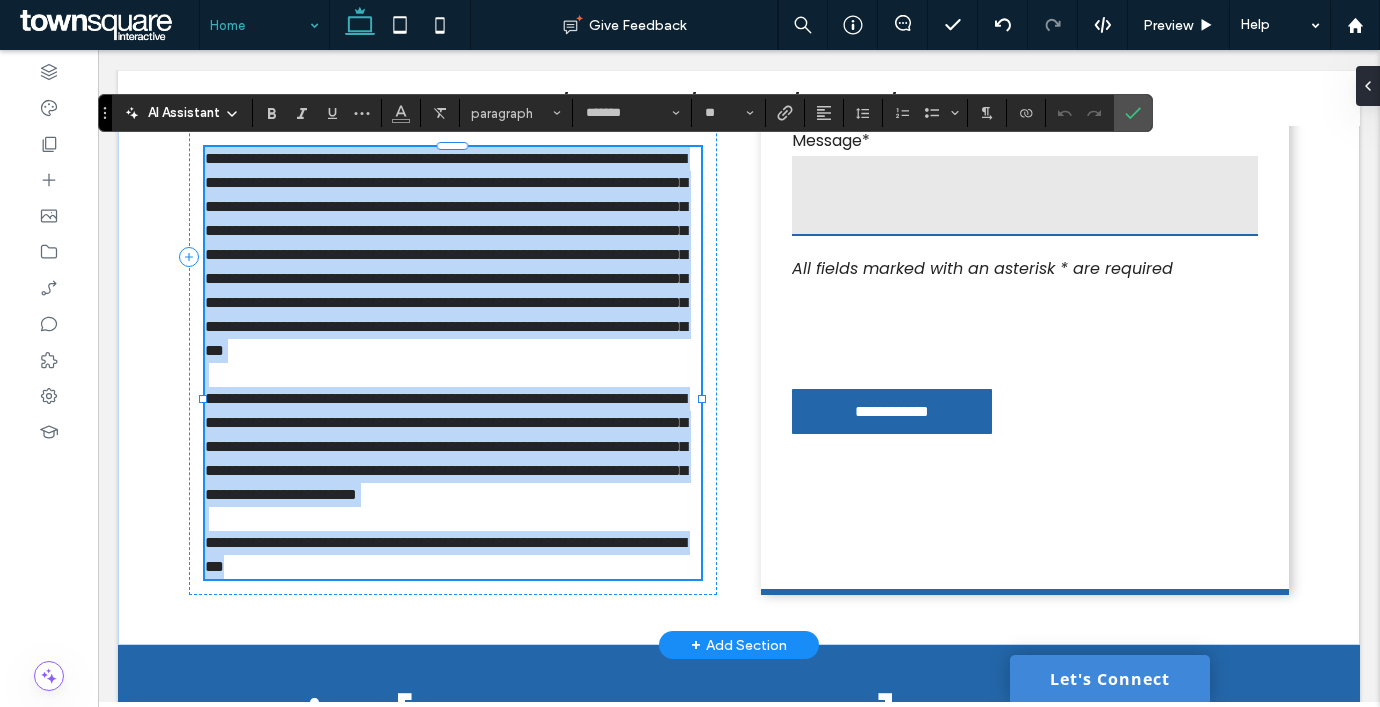 click on "**********" at bounding box center [446, 254] 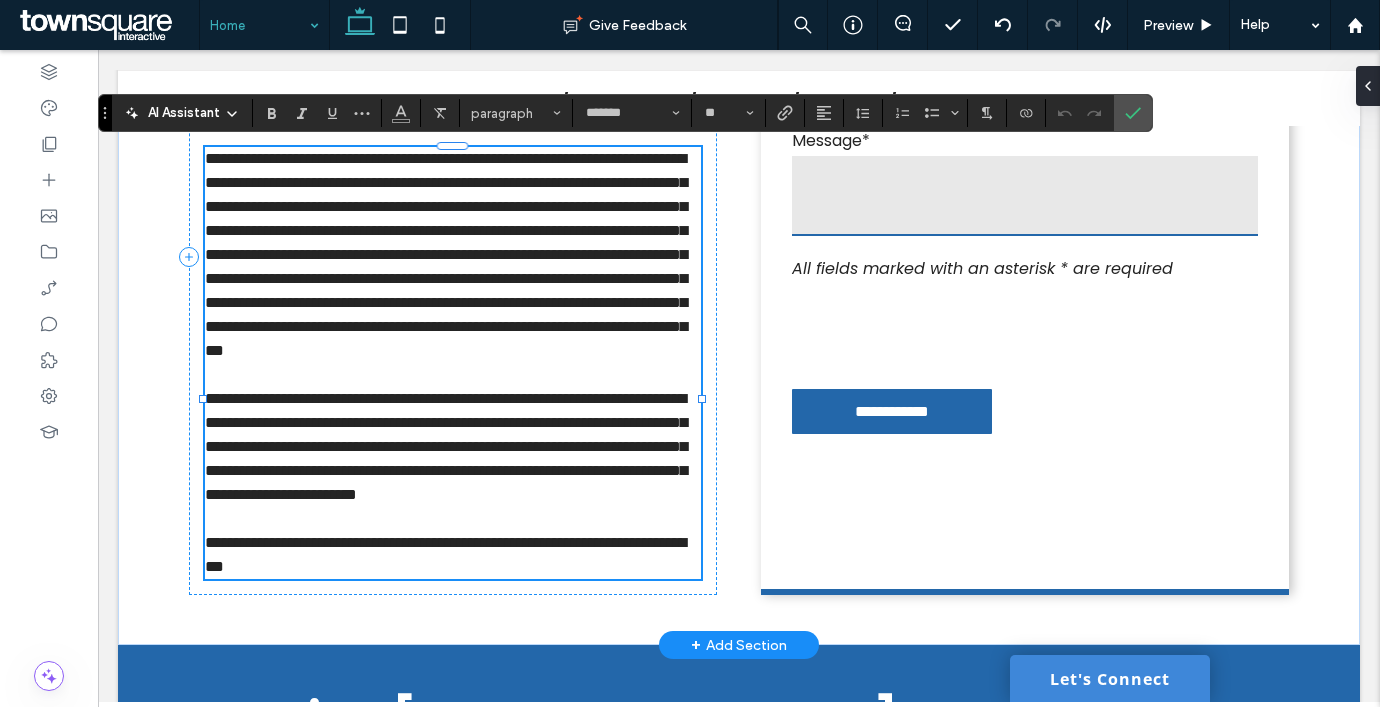 type 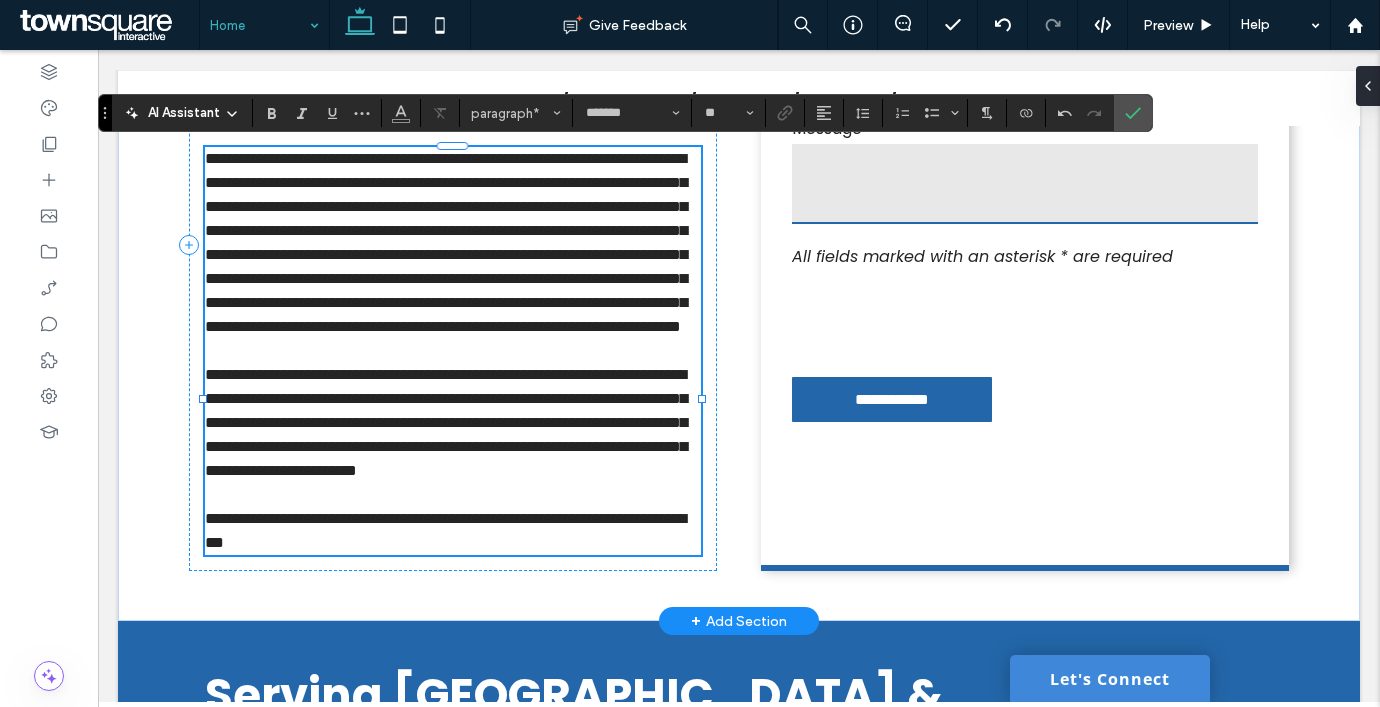 click on "**********" at bounding box center (446, 242) 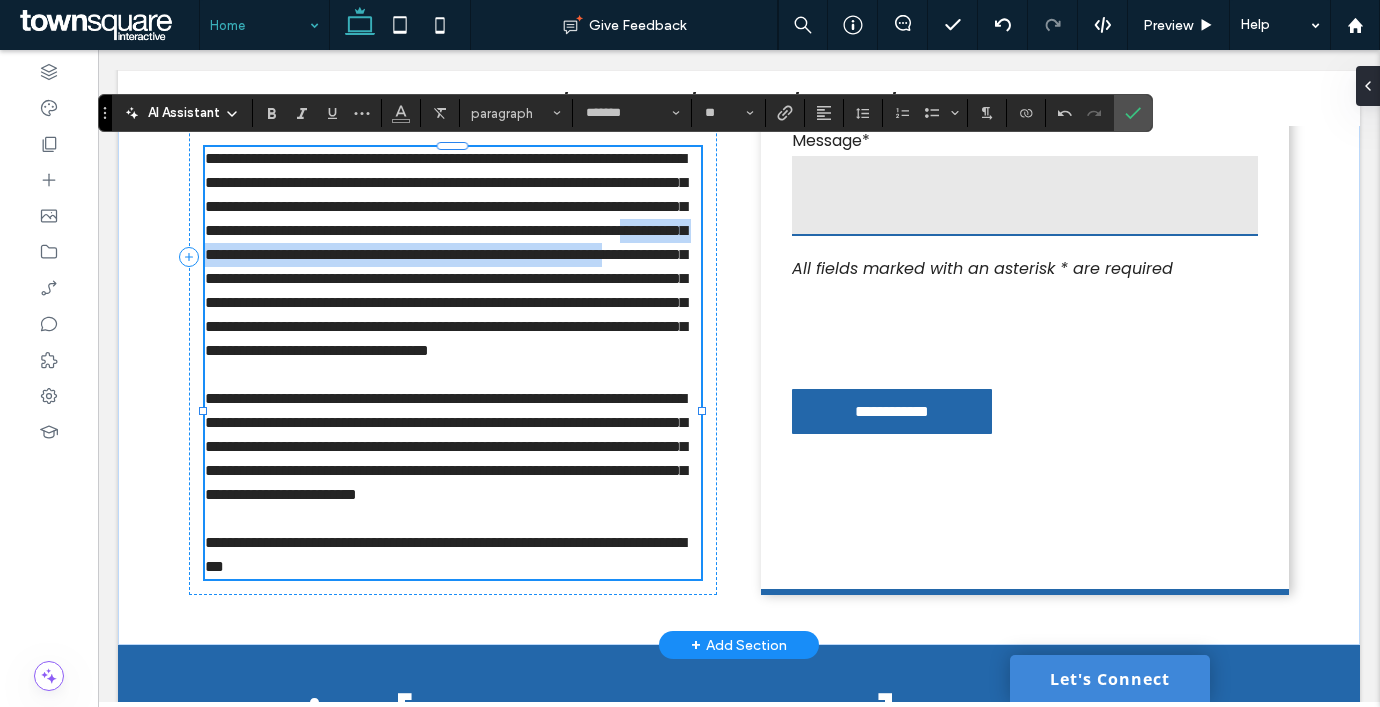 drag, startPoint x: 516, startPoint y: 306, endPoint x: 368, endPoint y: 278, distance: 150.62537 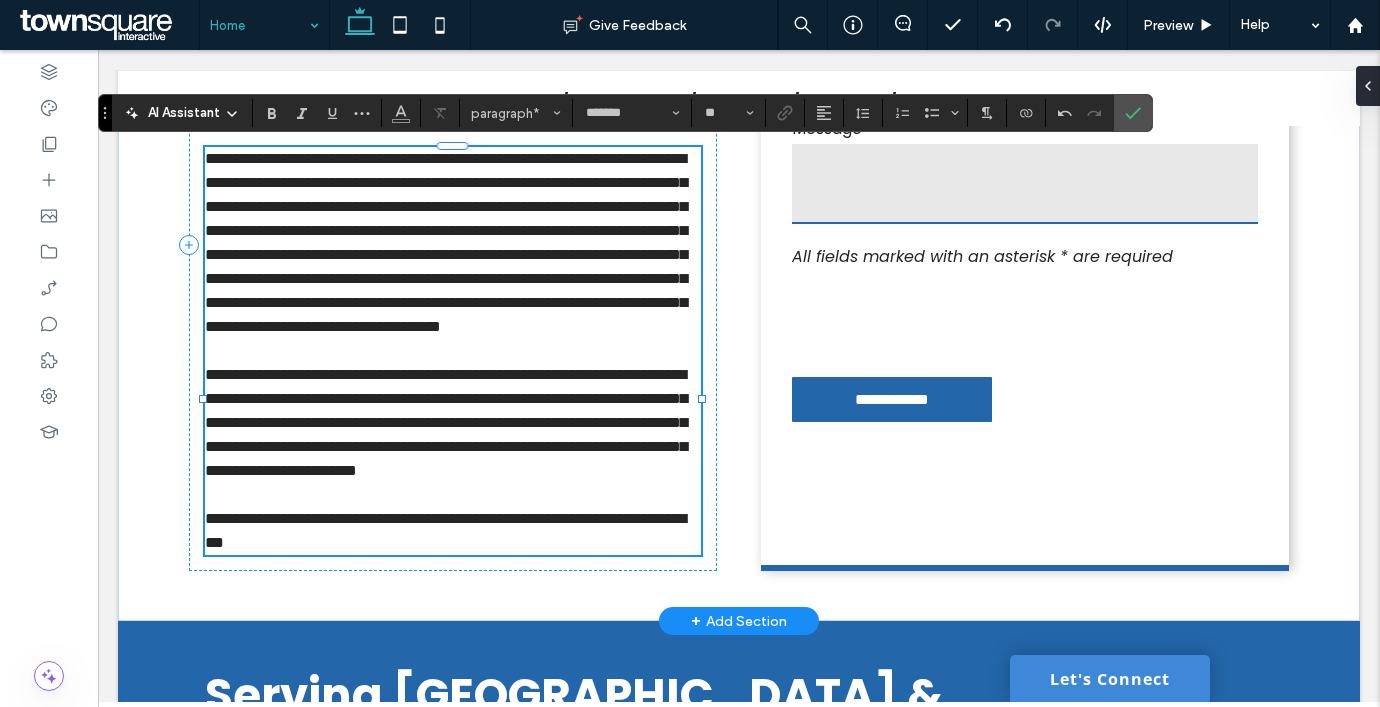 click on "**********" at bounding box center [446, 242] 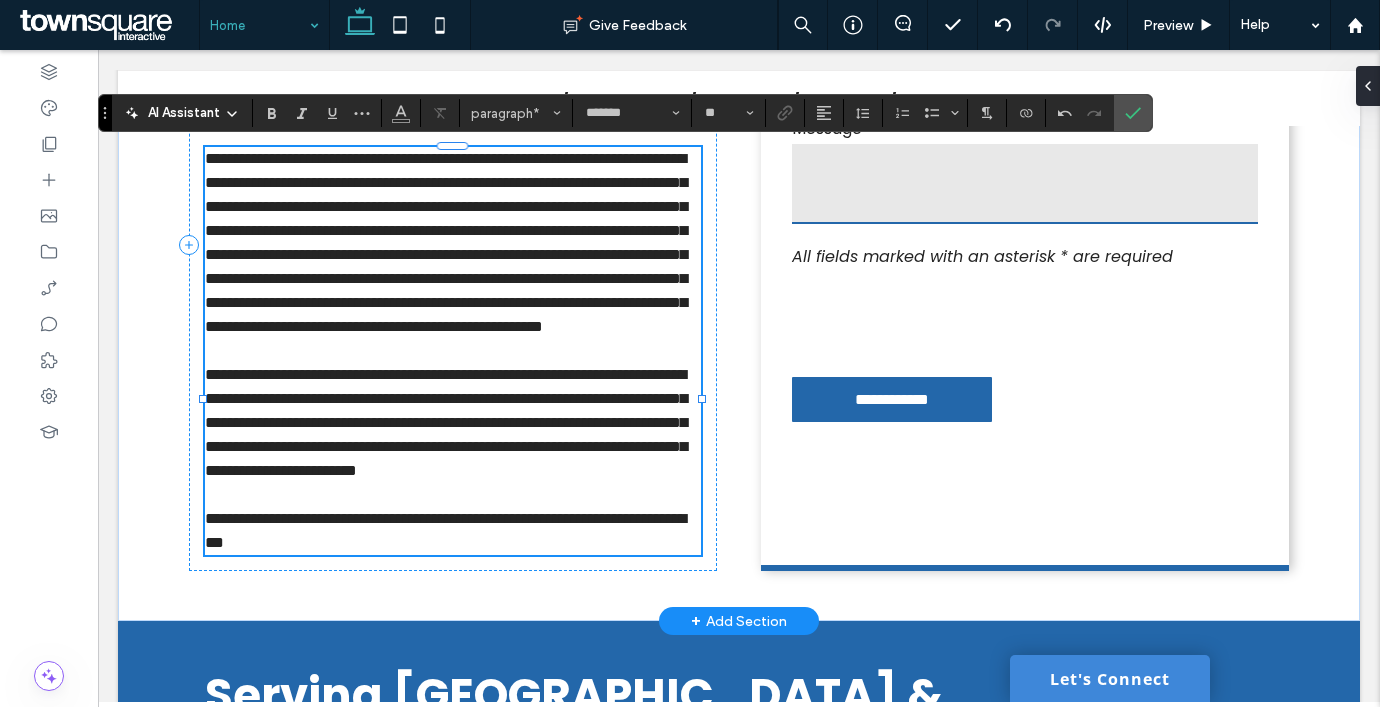 click on "**********" at bounding box center (446, 242) 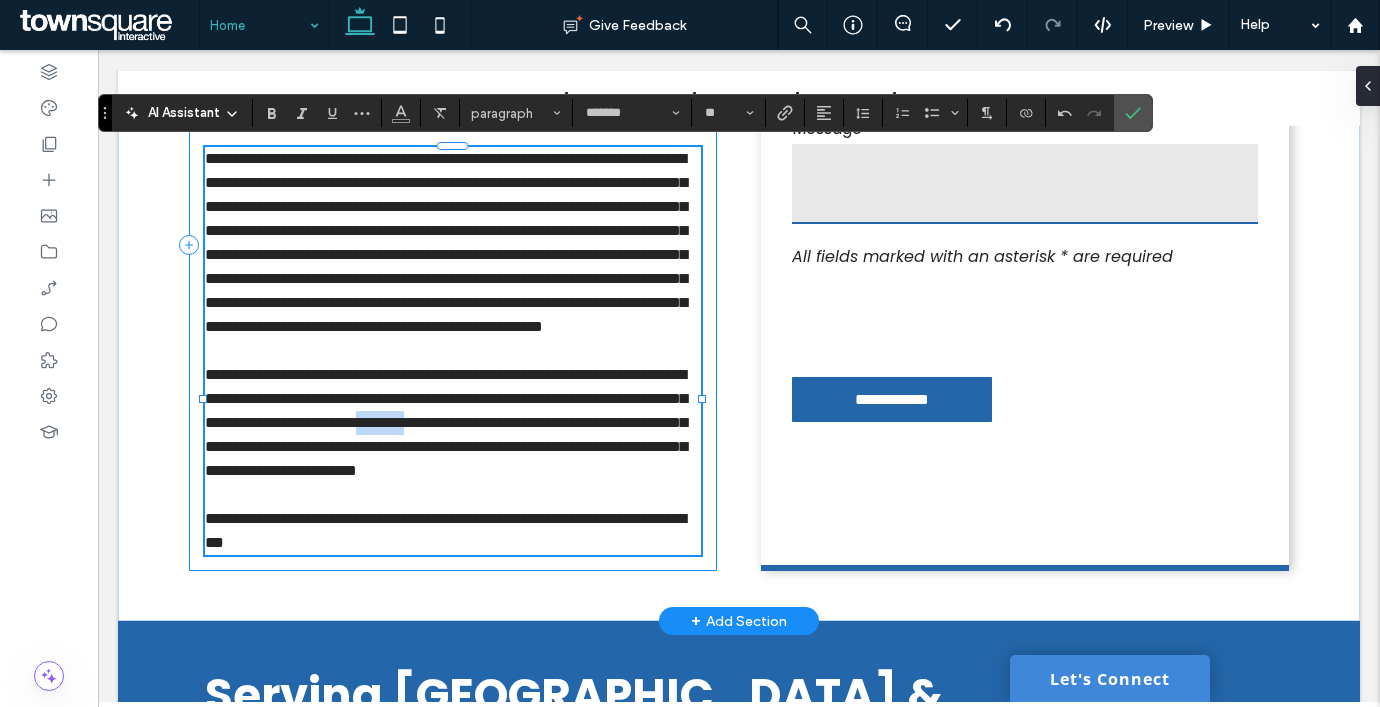 drag, startPoint x: 265, startPoint y: 520, endPoint x: 182, endPoint y: 517, distance: 83.0542 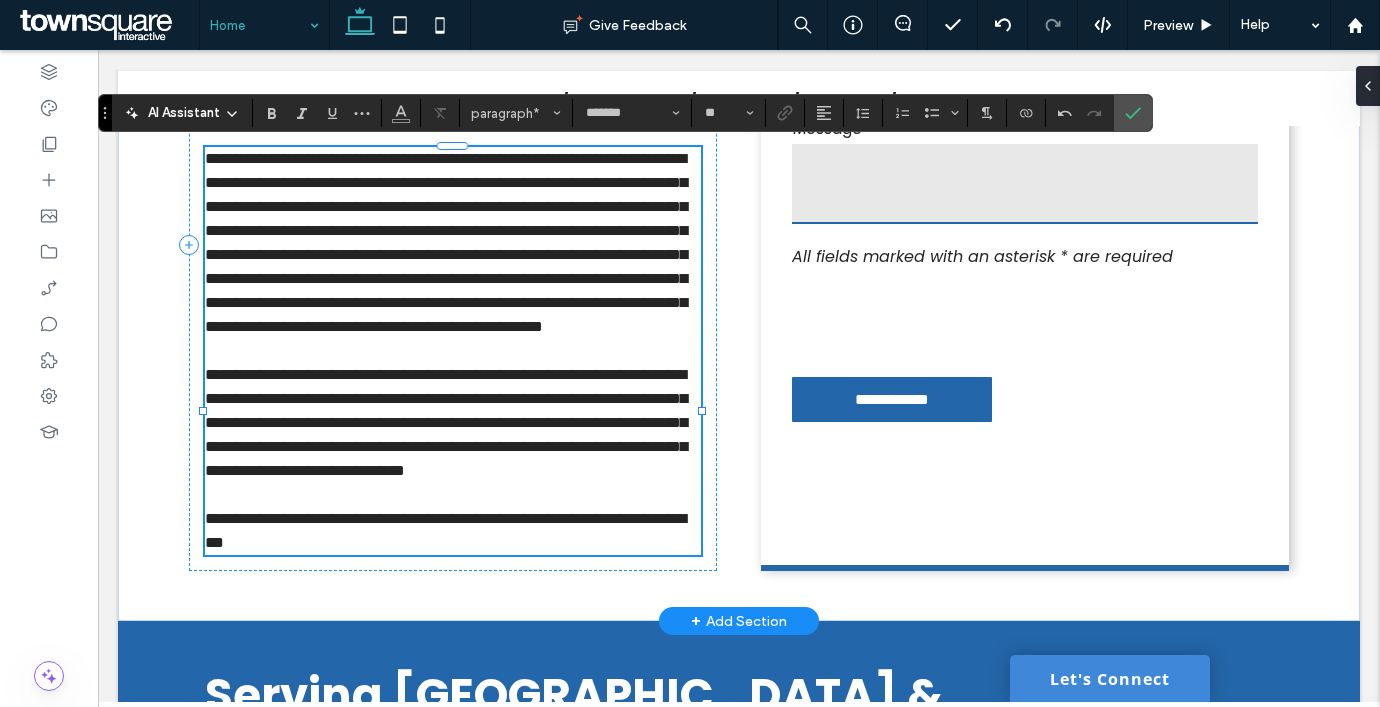 click on "**********" at bounding box center (445, 530) 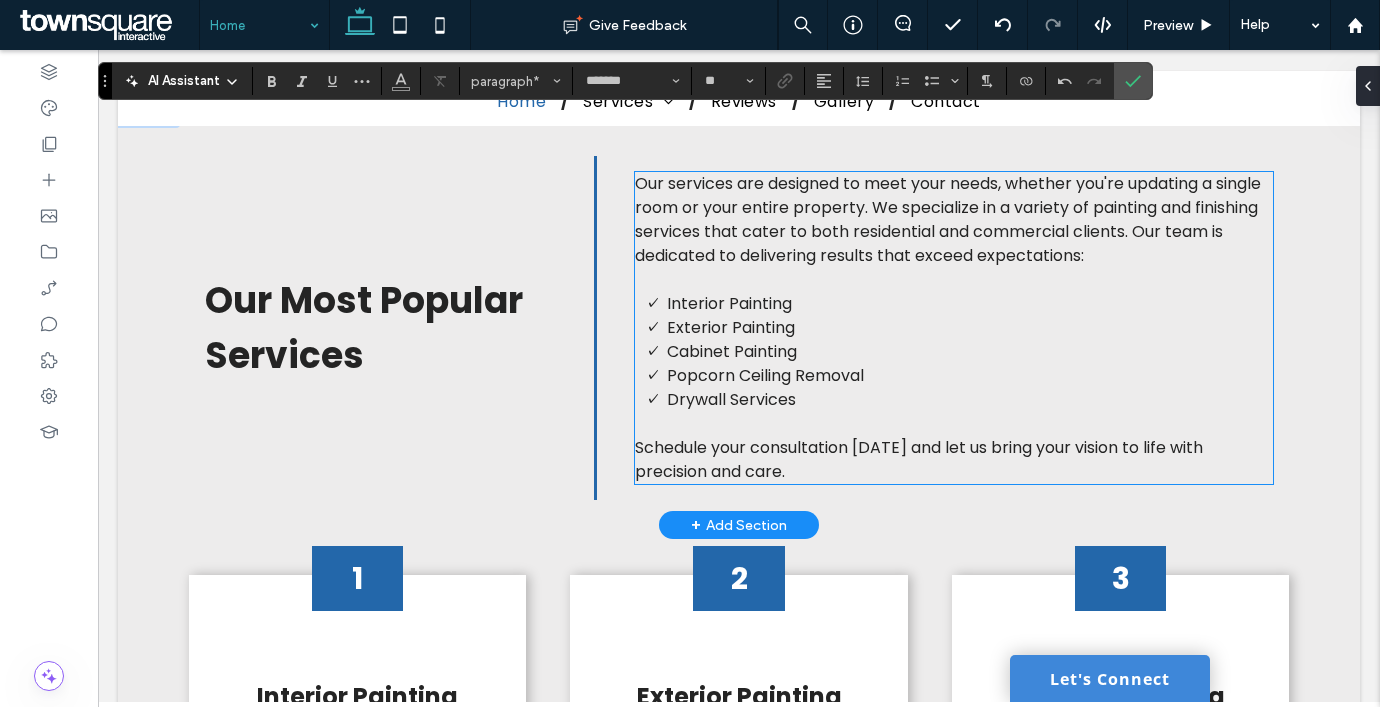 scroll, scrollTop: 1473, scrollLeft: 0, axis: vertical 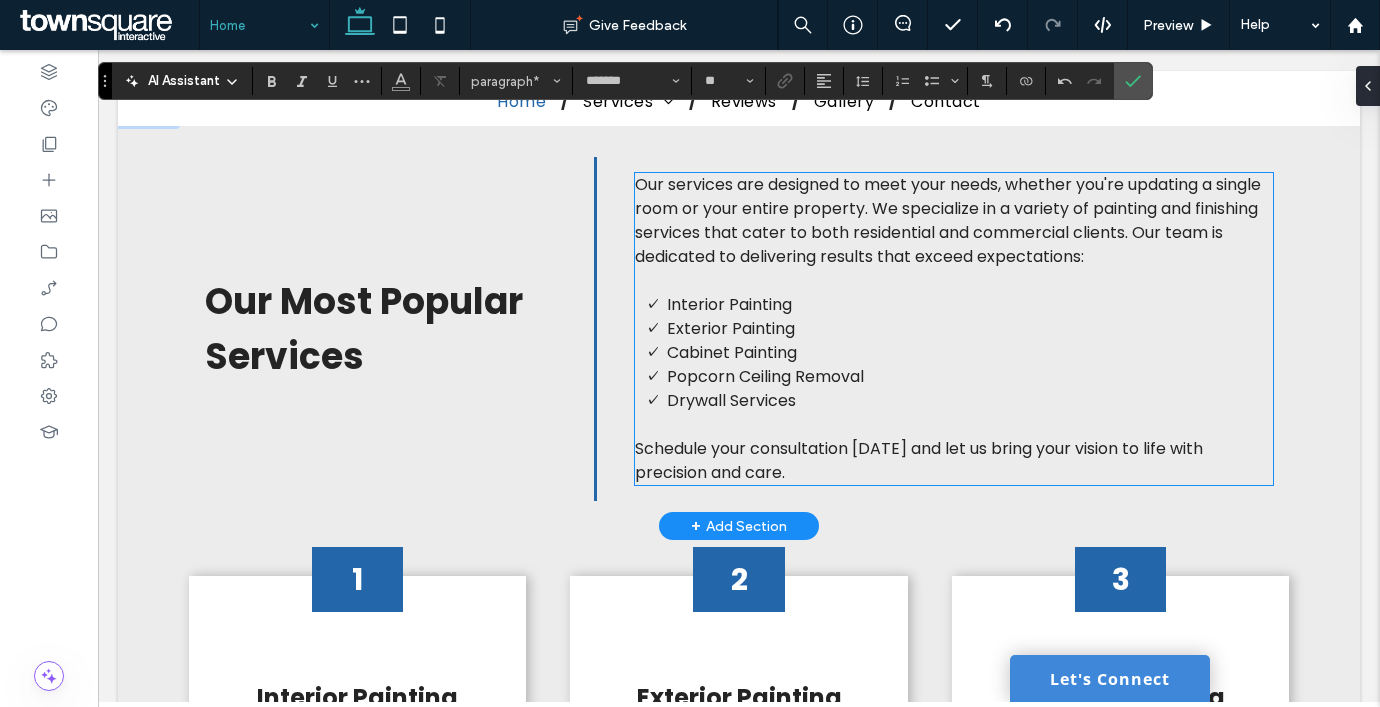 click on "Our services are designed to meet your needs, whether you're updating a single room or your entire property. We specialize in a variety of painting and finishing services that cater to both residential and commercial clients. Our team is dedicated to delivering results that exceed expectations:" at bounding box center (954, 221) 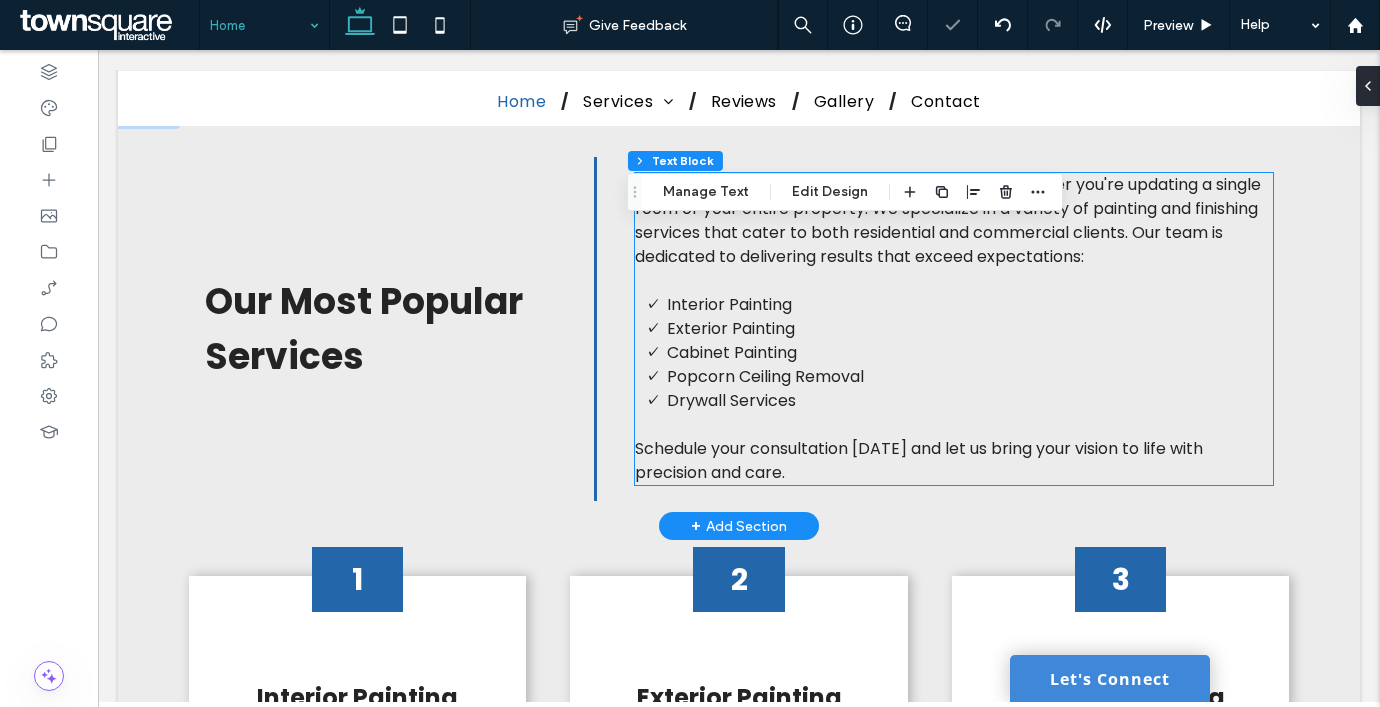click on "Our services are designed to meet your needs, whether you're updating a single room or your entire property. We specialize in a variety of painting and finishing services that cater to both residential and commercial clients. Our team is dedicated to delivering results that exceed expectations:   Interior Painting Exterior Painting Cabinet Painting Popcorn Ceiling Removal Drywall Services
Schedule your consultation [DATE] and let us bring your vision to life with precision and care." at bounding box center (954, 329) 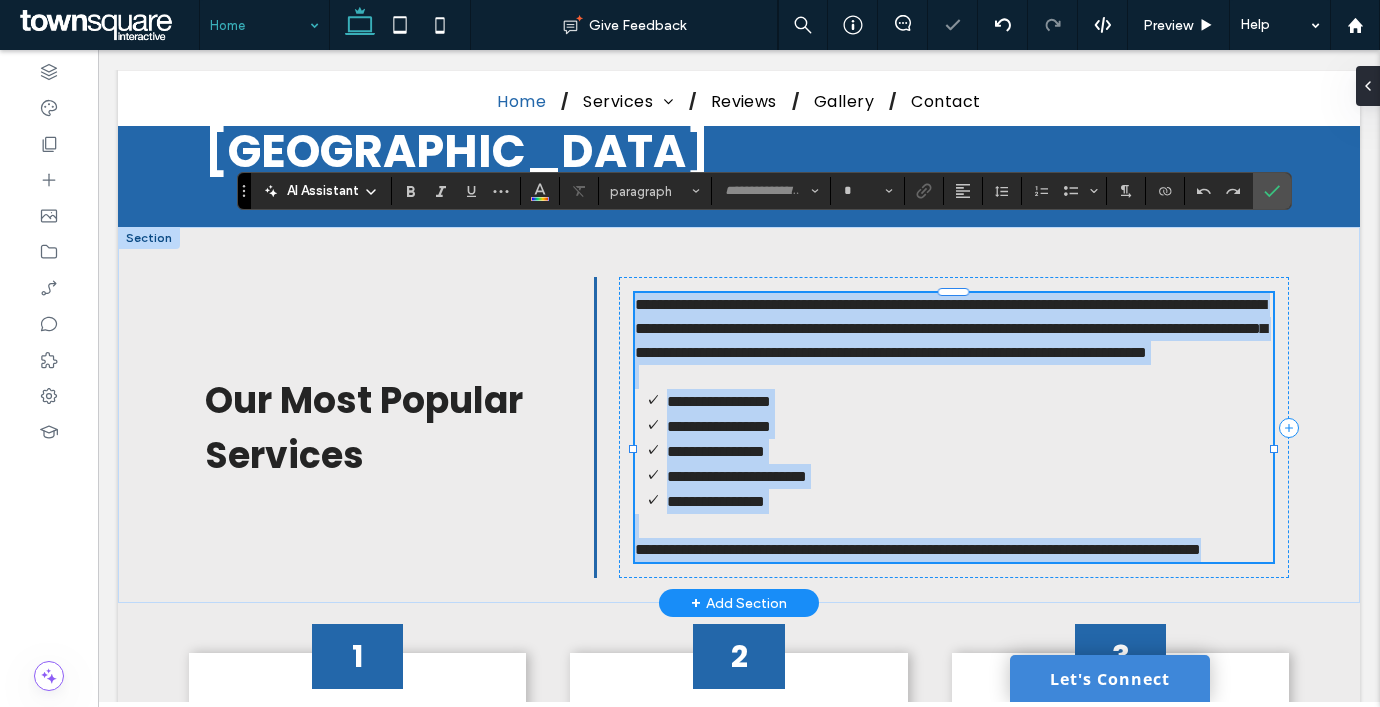 type on "*******" 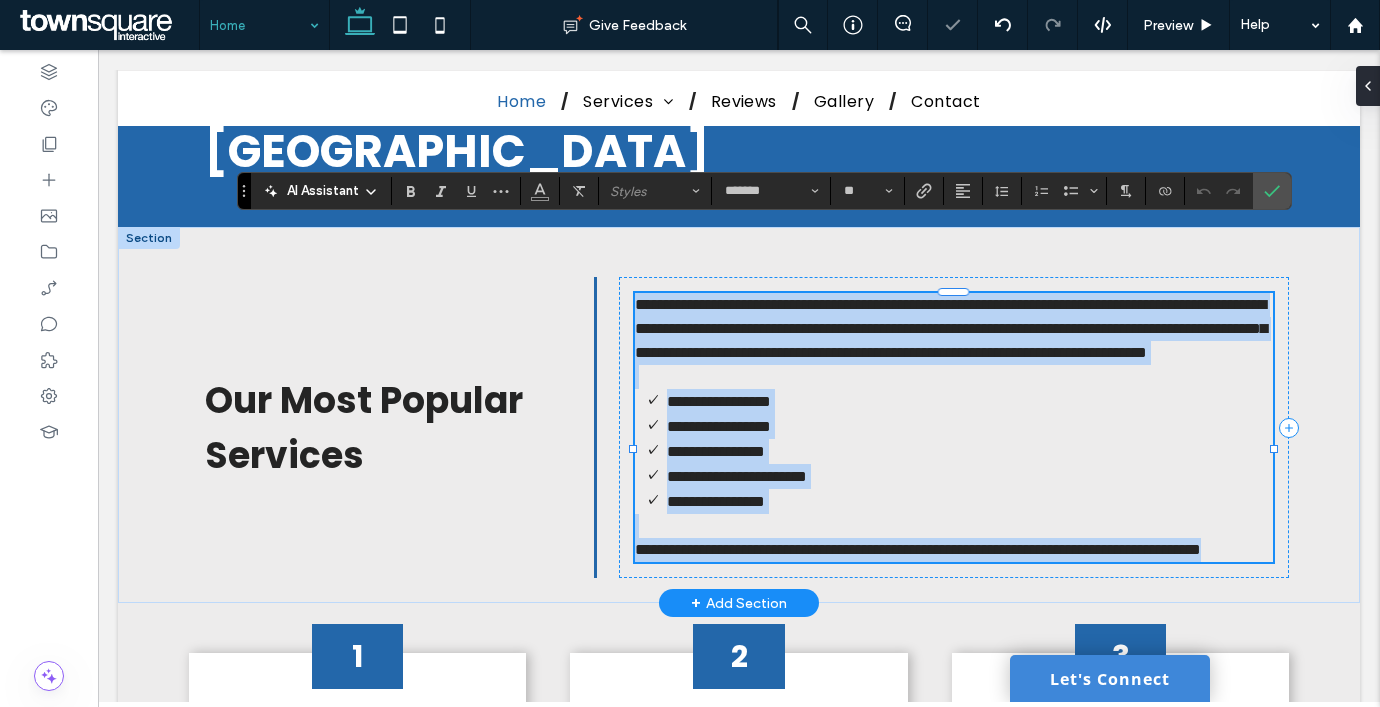 click on "**********" at bounding box center (951, 328) 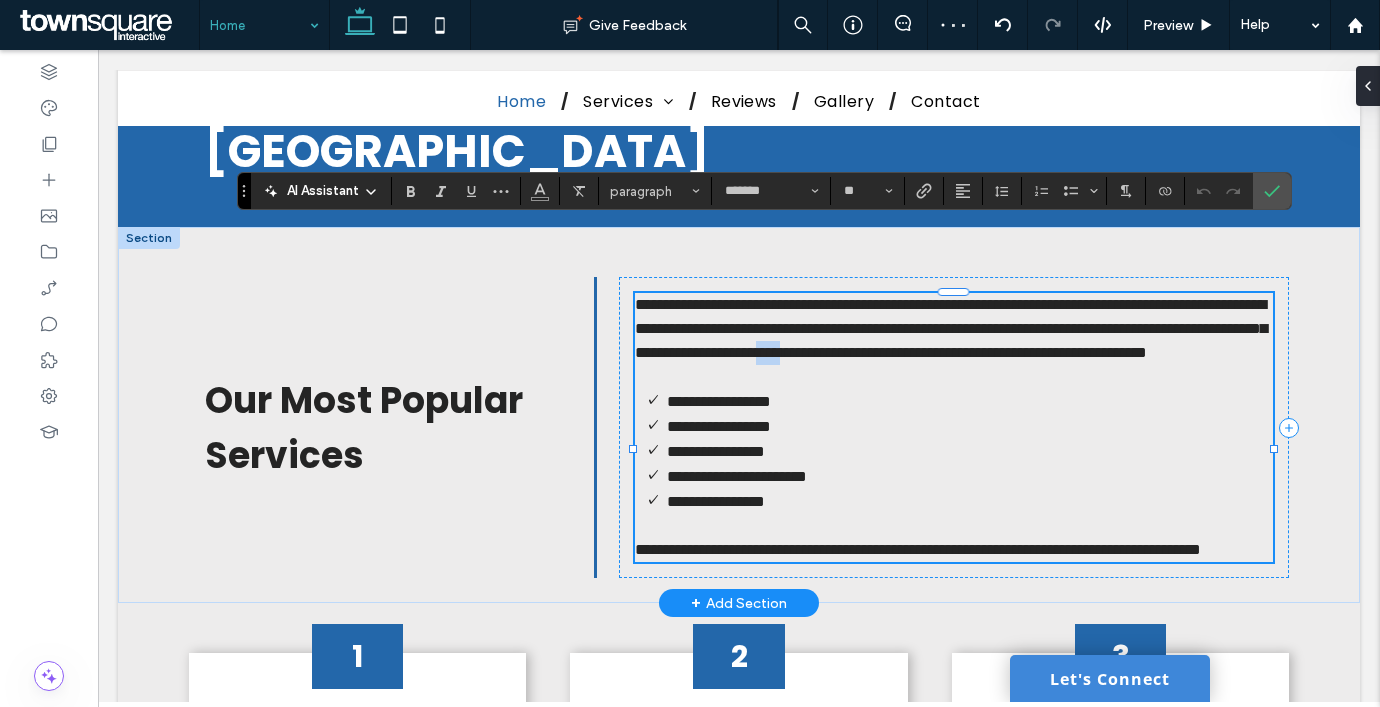 drag, startPoint x: 1199, startPoint y: 281, endPoint x: 1158, endPoint y: 289, distance: 41.773197 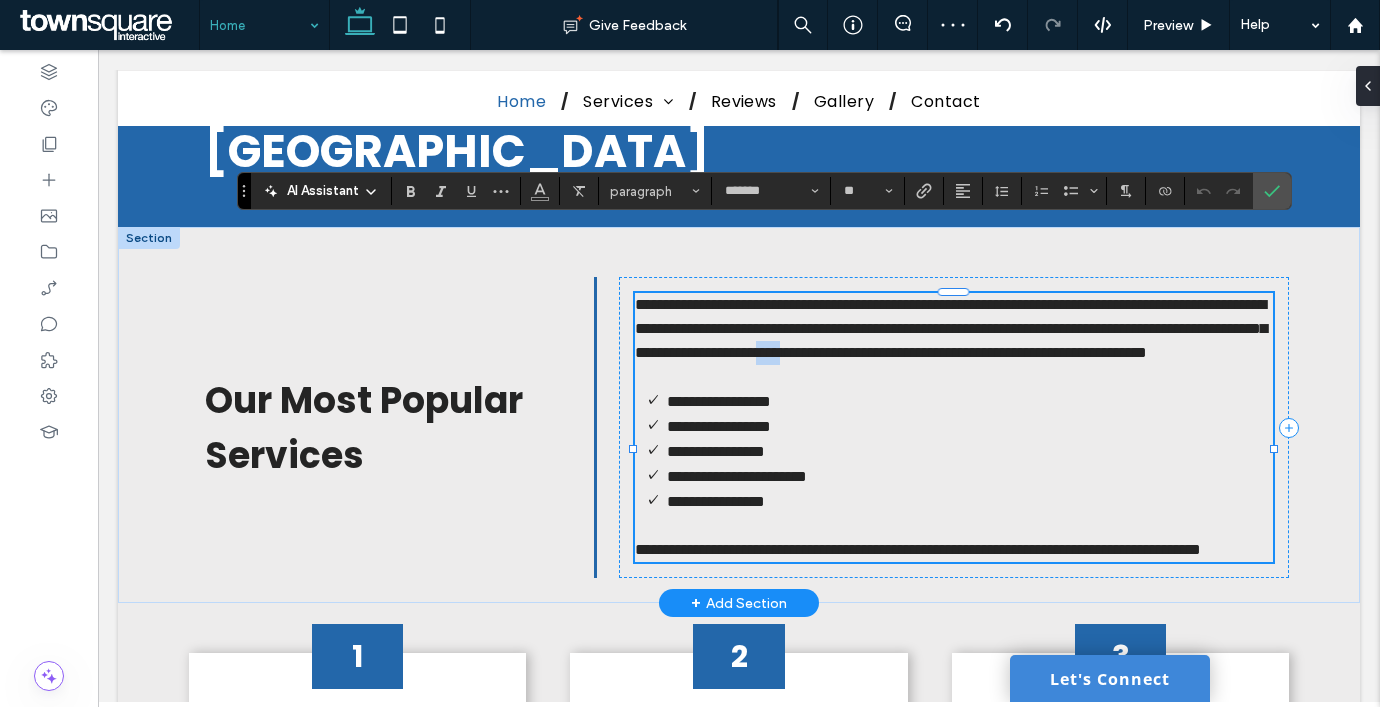 click on "**********" at bounding box center (951, 328) 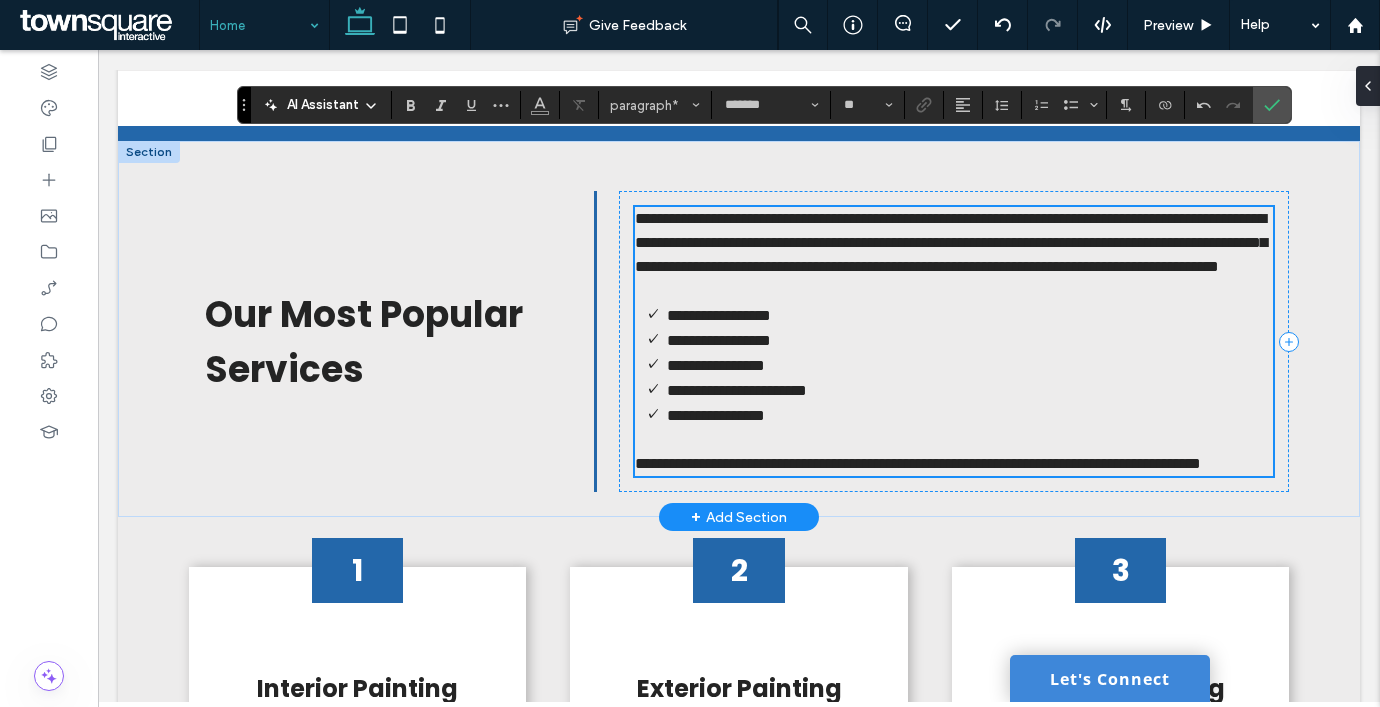 scroll, scrollTop: 1549, scrollLeft: 0, axis: vertical 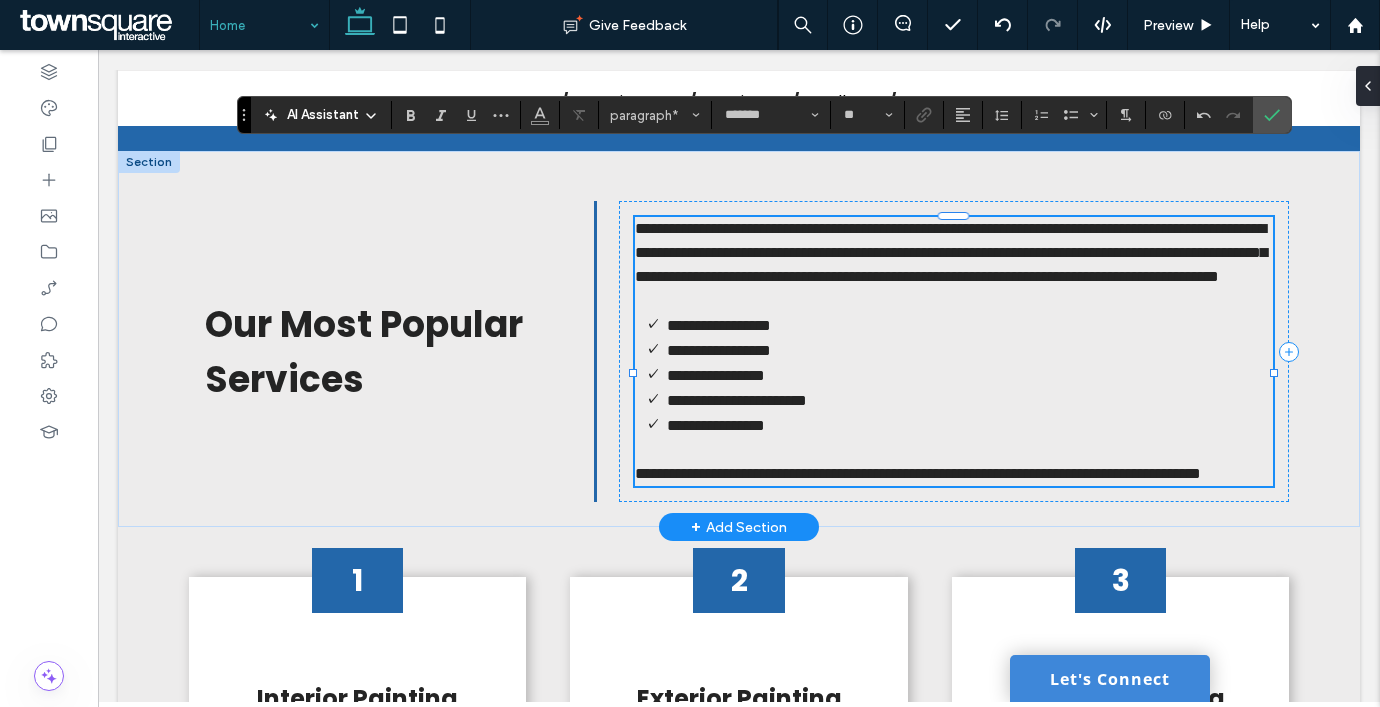 click on "**********" at bounding box center [954, 253] 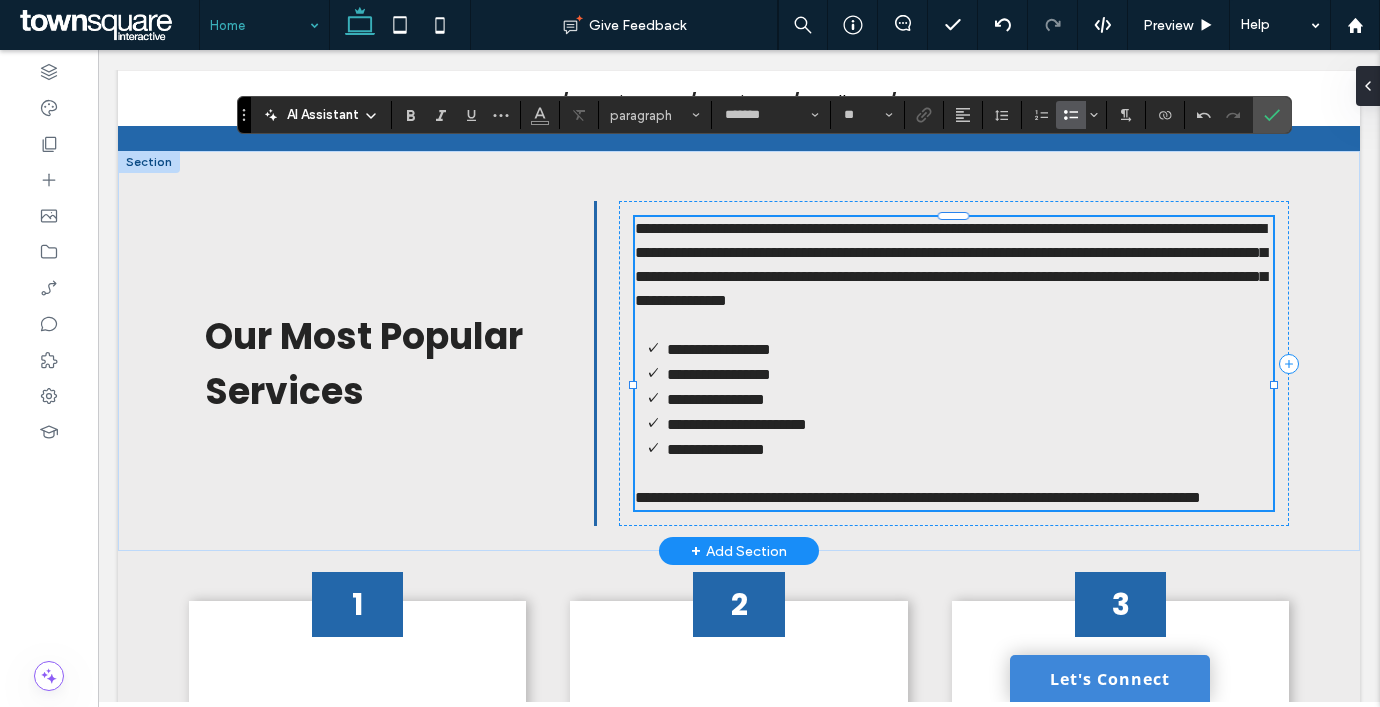 click on "**********" at bounding box center [970, 349] 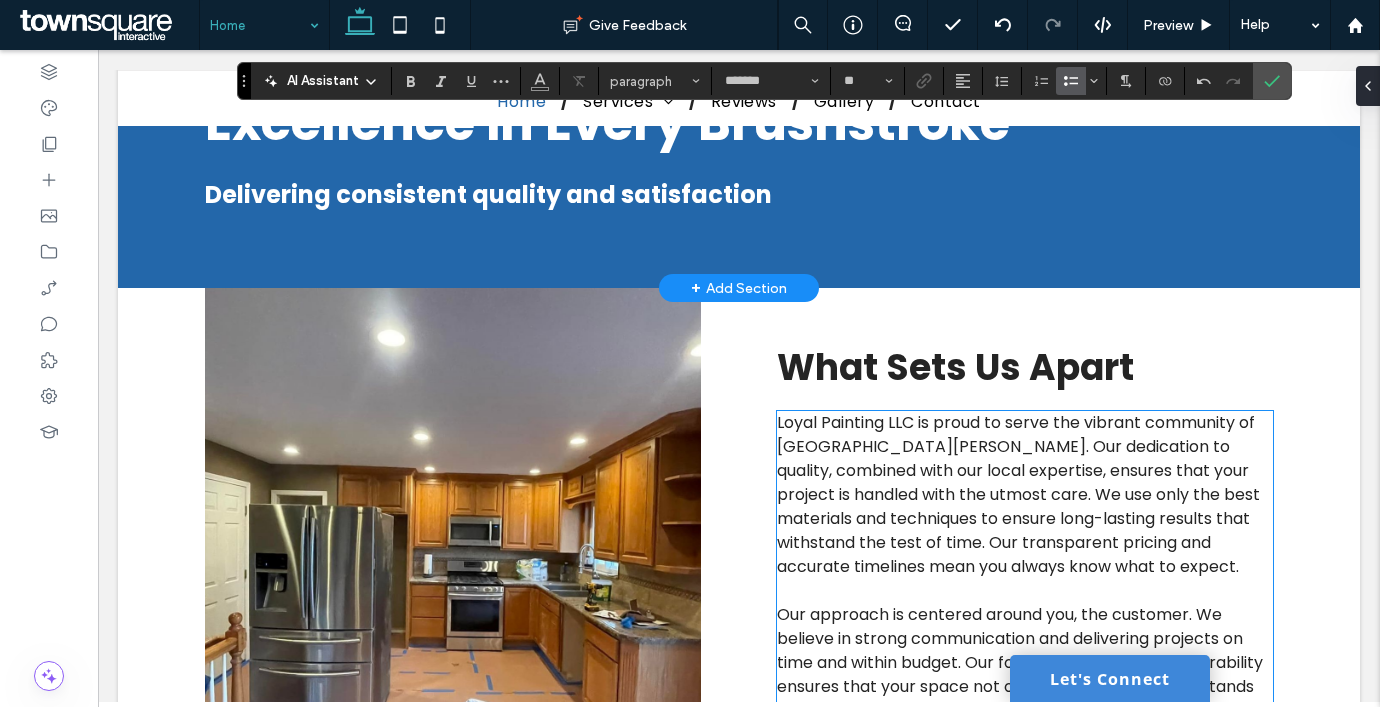 scroll, scrollTop: 2810, scrollLeft: 0, axis: vertical 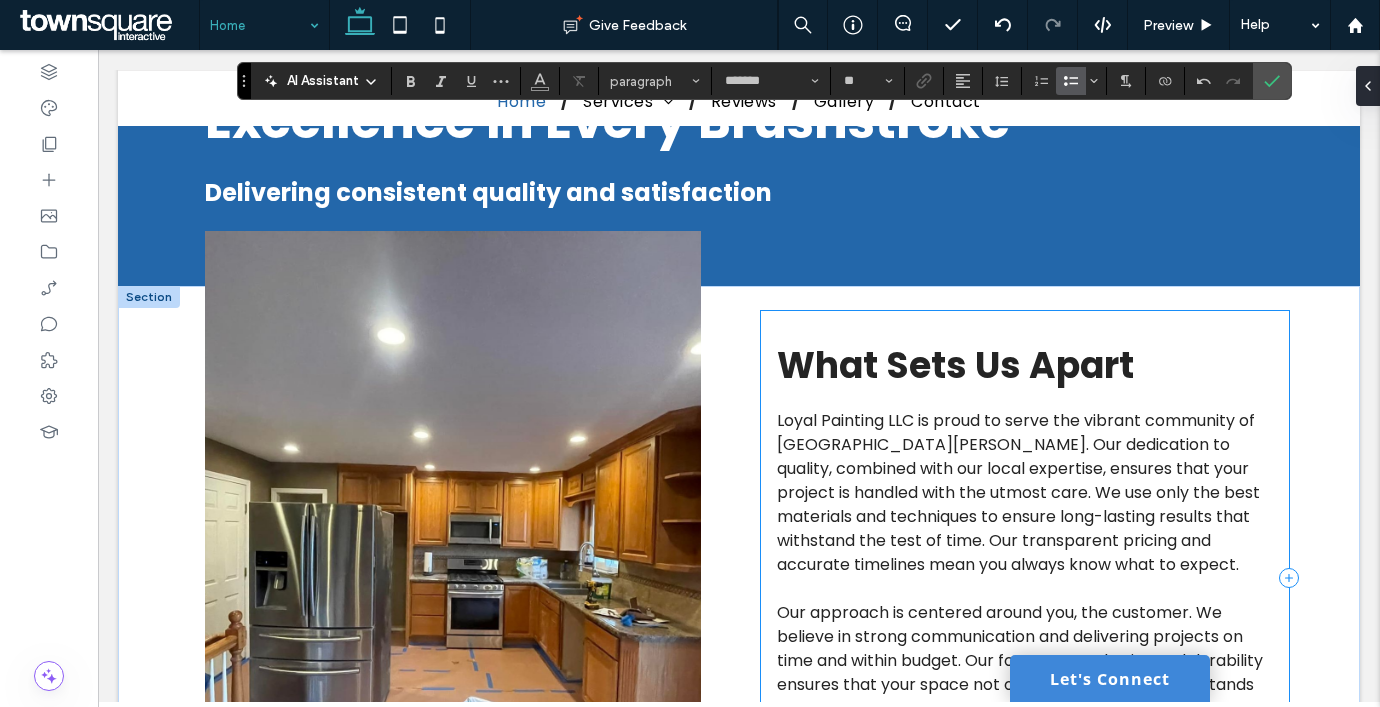 click on "What Sets Us Apart
Loyal Painting LLC is proud to serve the vibrant community of [GEOGRAPHIC_DATA][PERSON_NAME]. Our dedication to quality, combined with our local expertise, ensures that your project is handled with the utmost care. We use only the best materials and techniques to ensure long-lasting results that withstand the test of time. Our transparent pricing and accurate timelines mean you always know what to expect. ﻿ Our approach is centered around you, the customer. We believe in strong communication and delivering projects on time and within budget. Our focus on aesthetics and durability ensures that your space not only looks great but also stands up to everyday use. With Loyal Painting LLC, you're choosing a partner who values your satisfaction above all else. Choose Loyal Painting LLC for your next project and experience the difference in quality and service." at bounding box center [1025, 577] 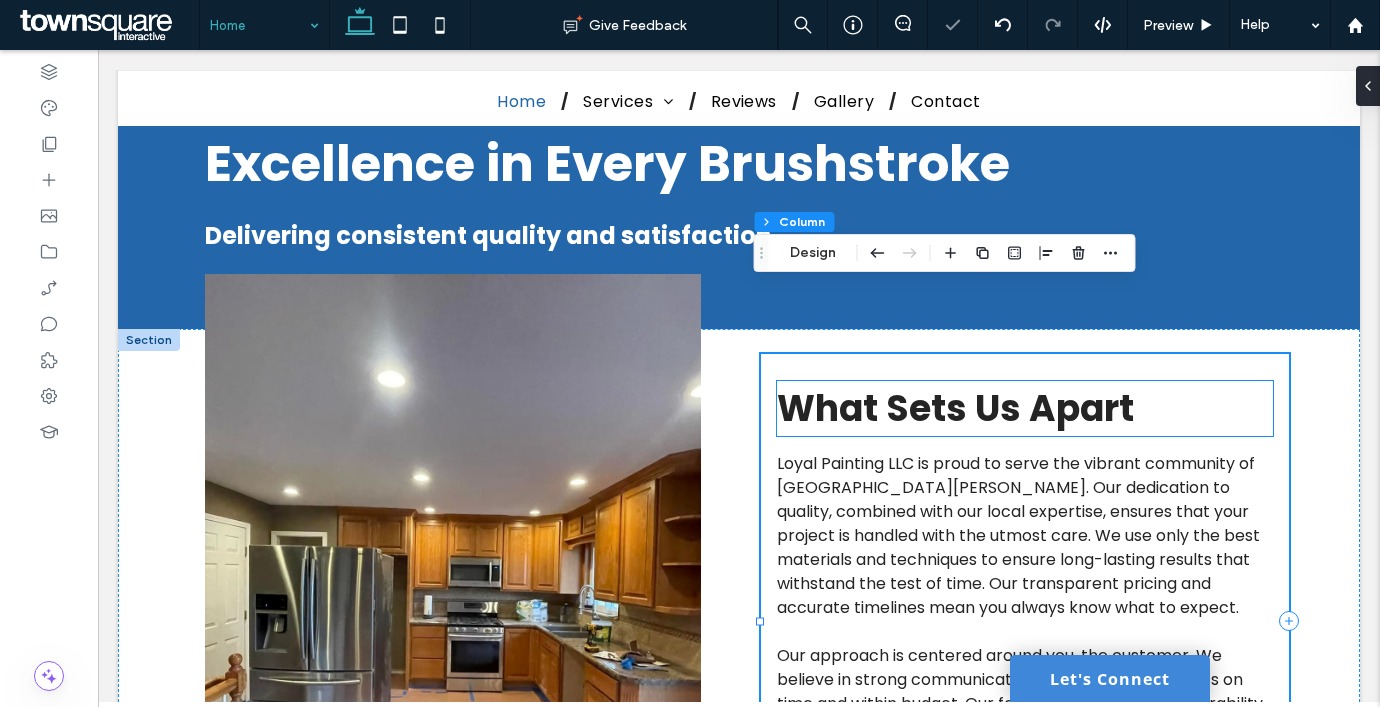 click on "What Sets Us Apart" at bounding box center (1025, 408) 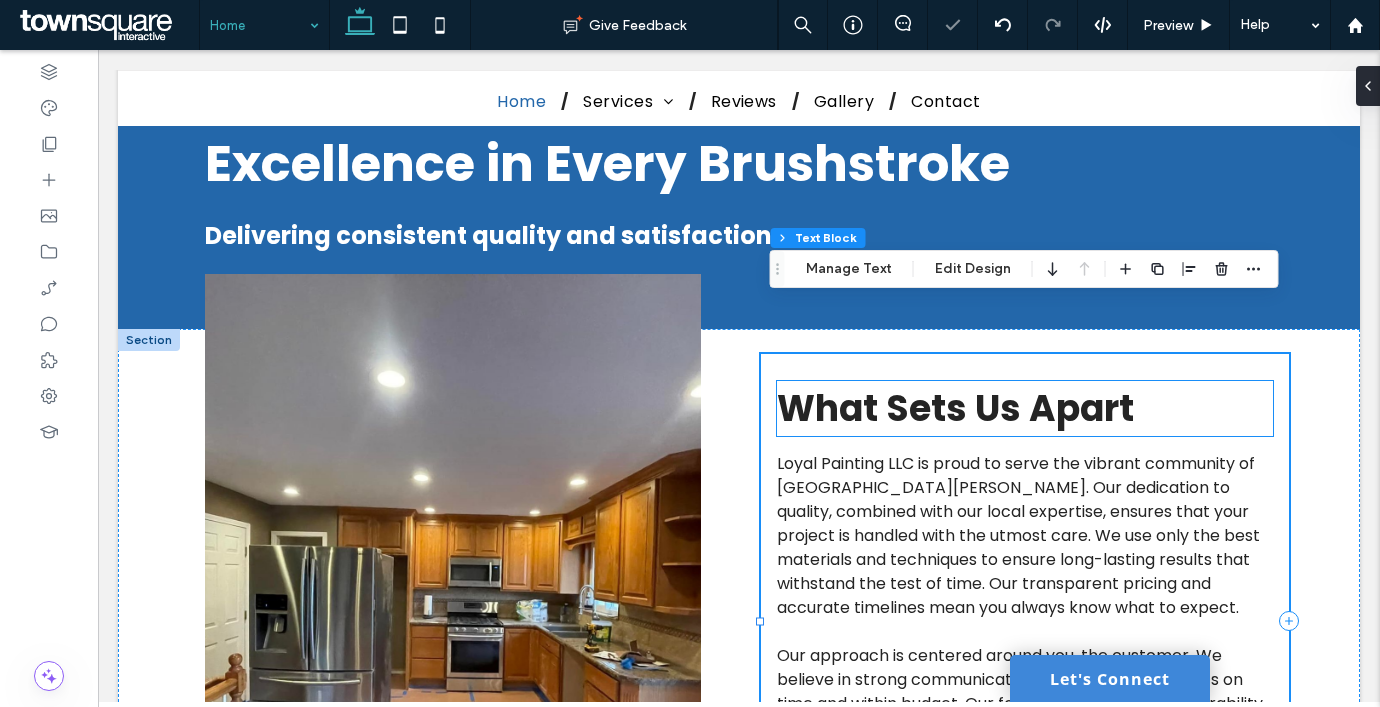 click on "What Sets Us Apart" at bounding box center [1025, 408] 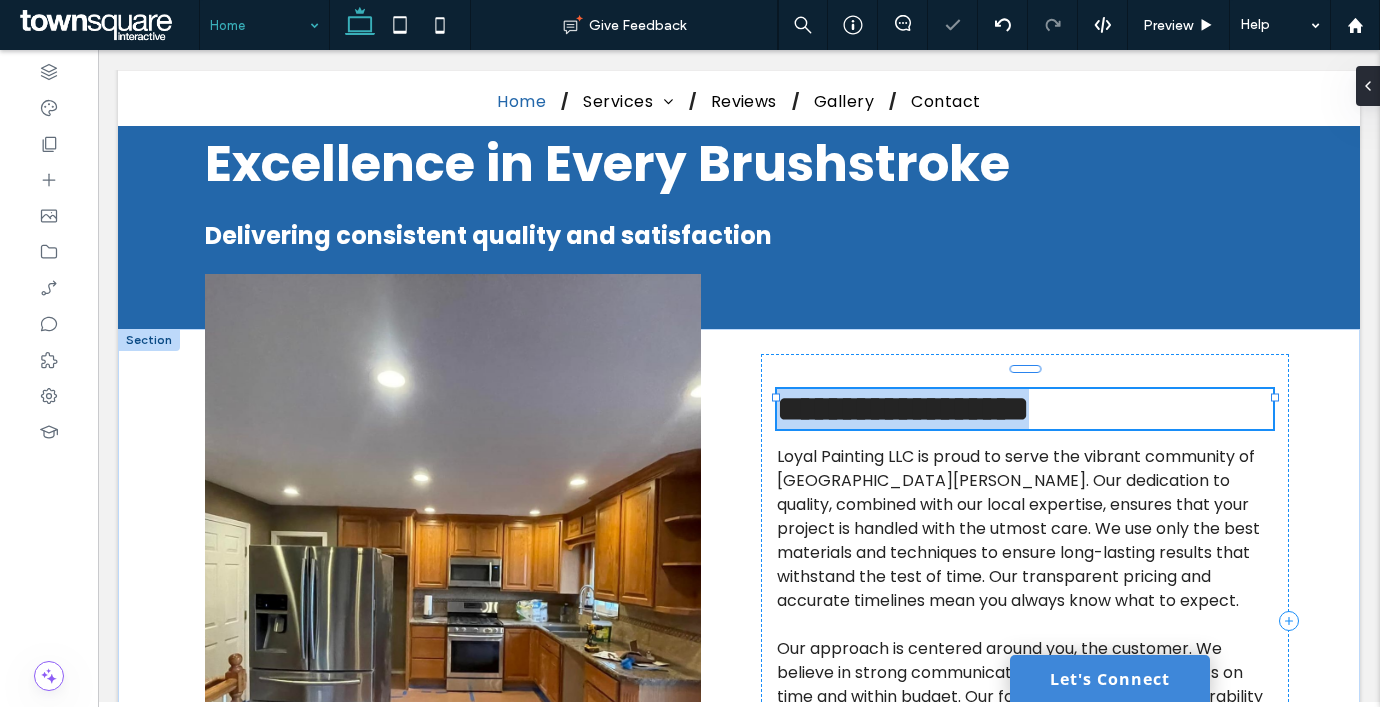 click on "**********" at bounding box center (1025, 409) 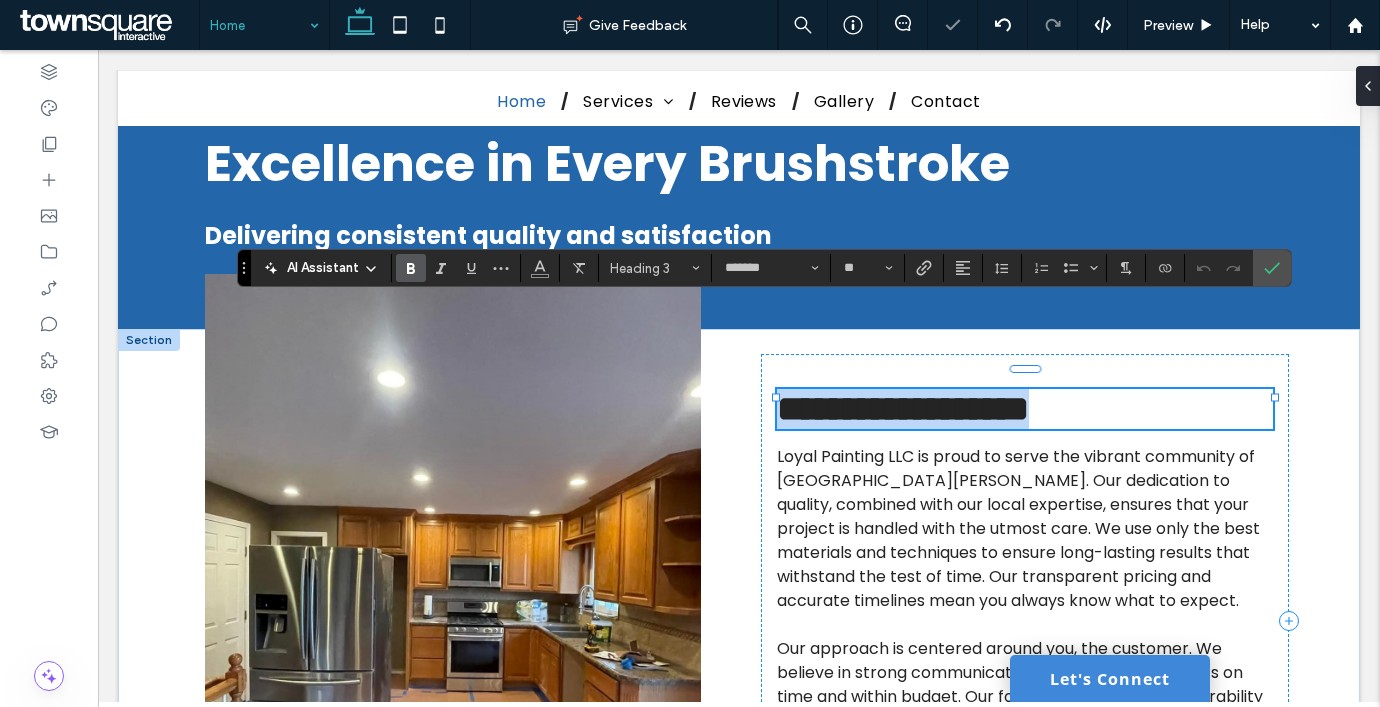 click on "**********" at bounding box center (1025, 409) 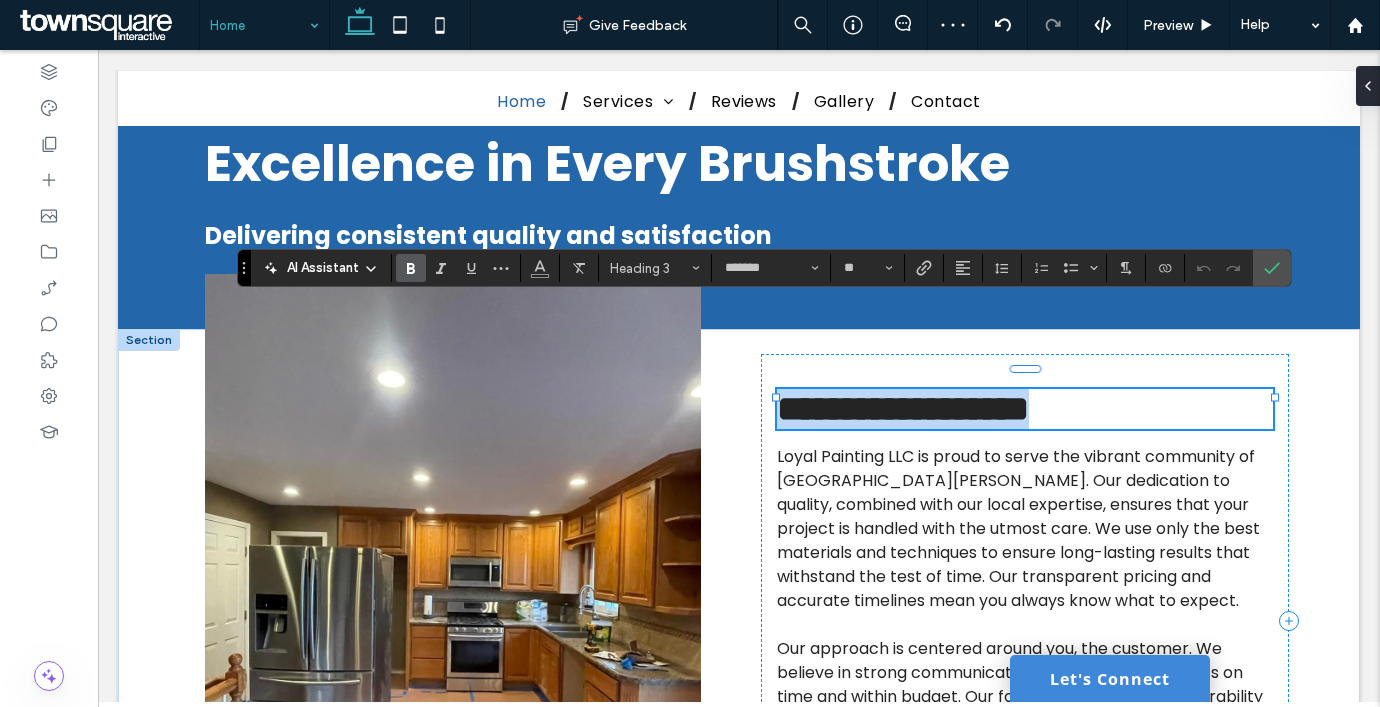 click on "**********" at bounding box center [1025, 409] 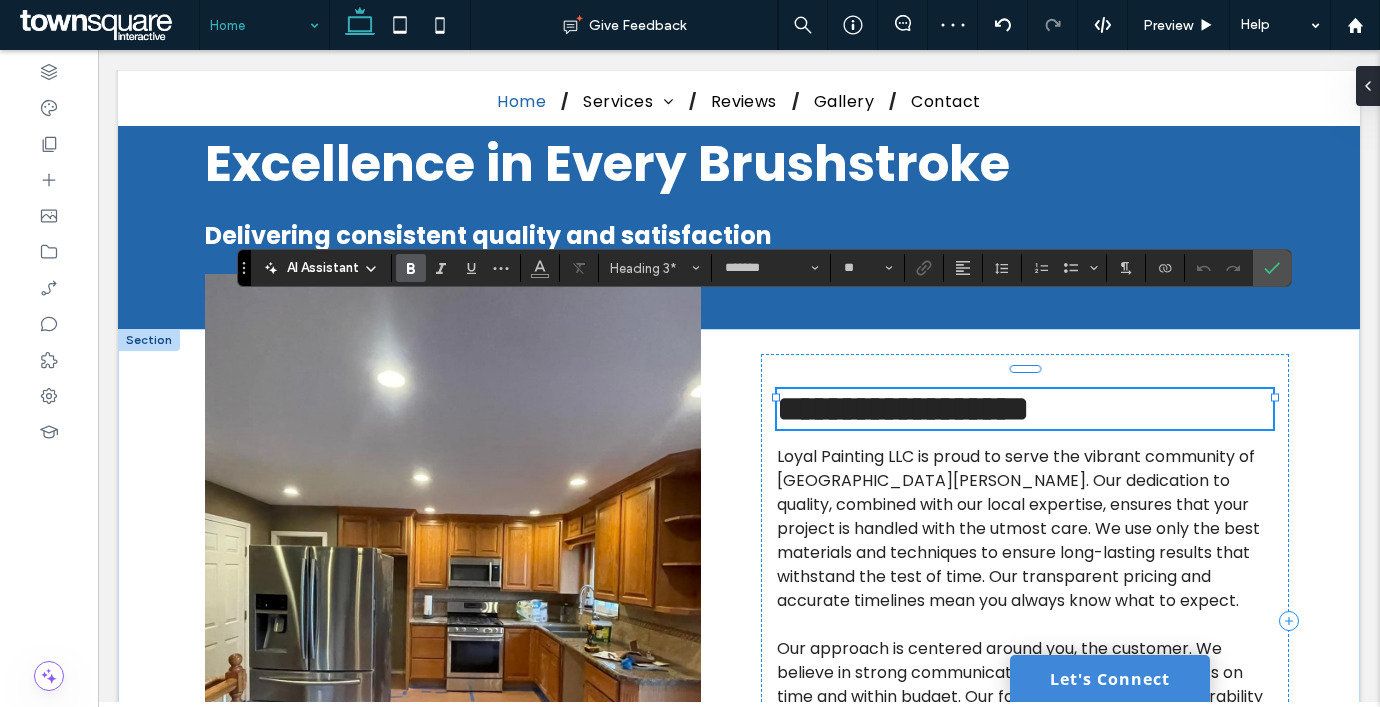 type 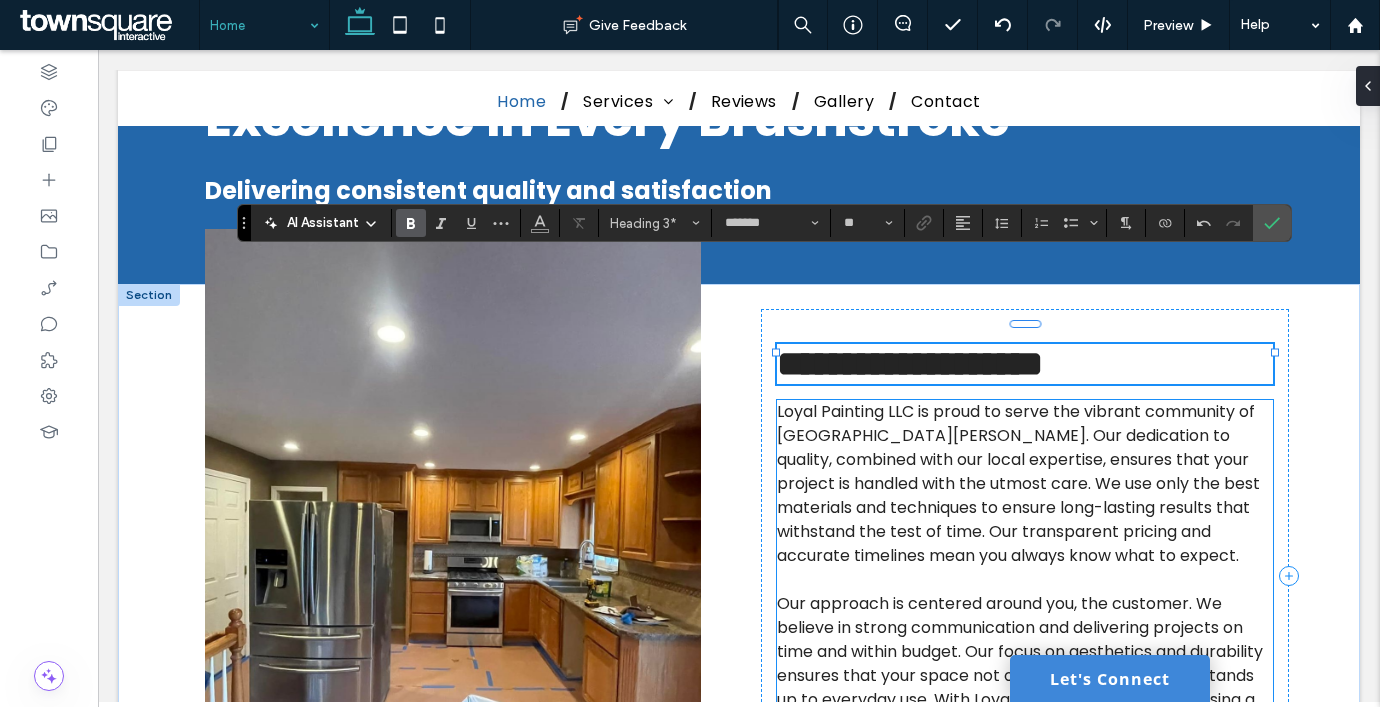 click on "Loyal Painting LLC is proud to serve the vibrant community of [GEOGRAPHIC_DATA][PERSON_NAME]. Our dedication to quality, combined with our local expertise, ensures that your project is handled with the utmost care. We use only the best materials and techniques to ensure long-lasting results that withstand the test of time. Our transparent pricing and accurate timelines mean you always know what to expect." at bounding box center [1018, 483] 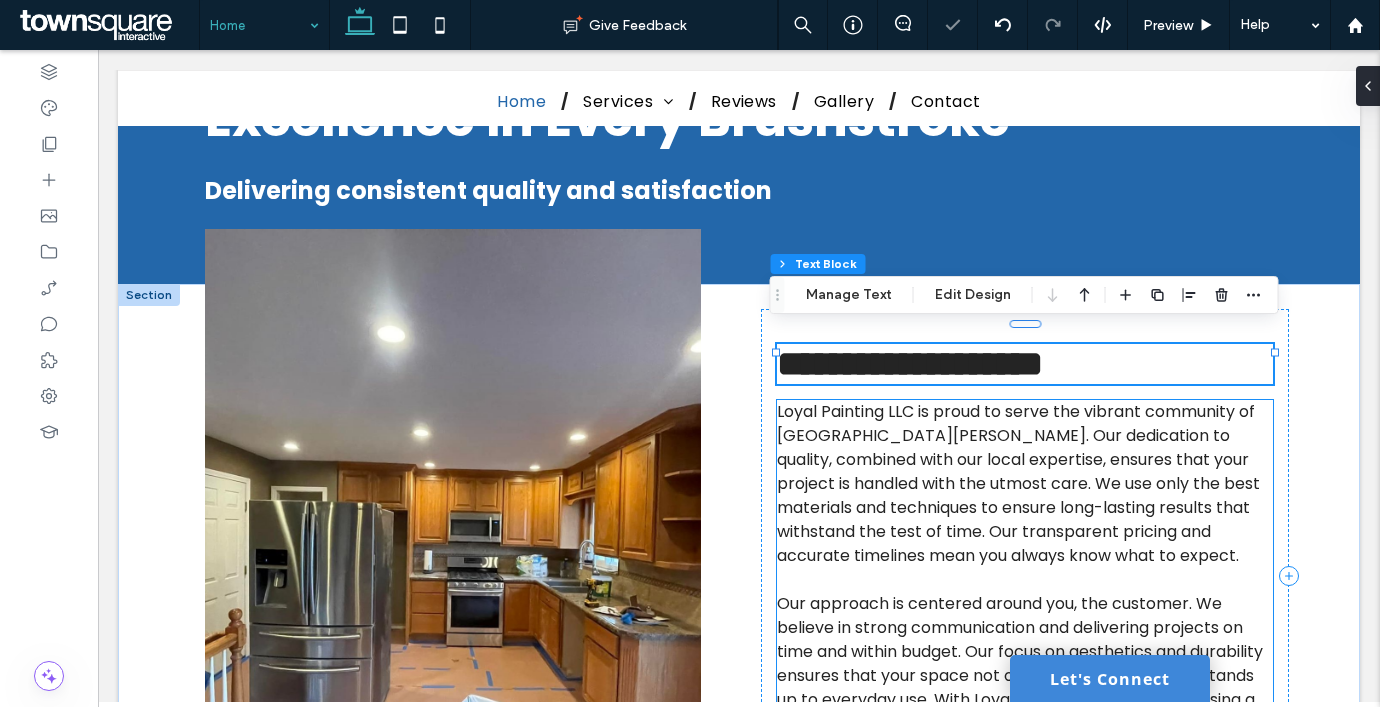 click on "Loyal Painting LLC is proud to serve the vibrant community of [GEOGRAPHIC_DATA][PERSON_NAME]. Our dedication to quality, combined with our local expertise, ensures that your project is handled with the utmost care. We use only the best materials and techniques to ensure long-lasting results that withstand the test of time. Our transparent pricing and accurate timelines mean you always know what to expect." at bounding box center (1018, 483) 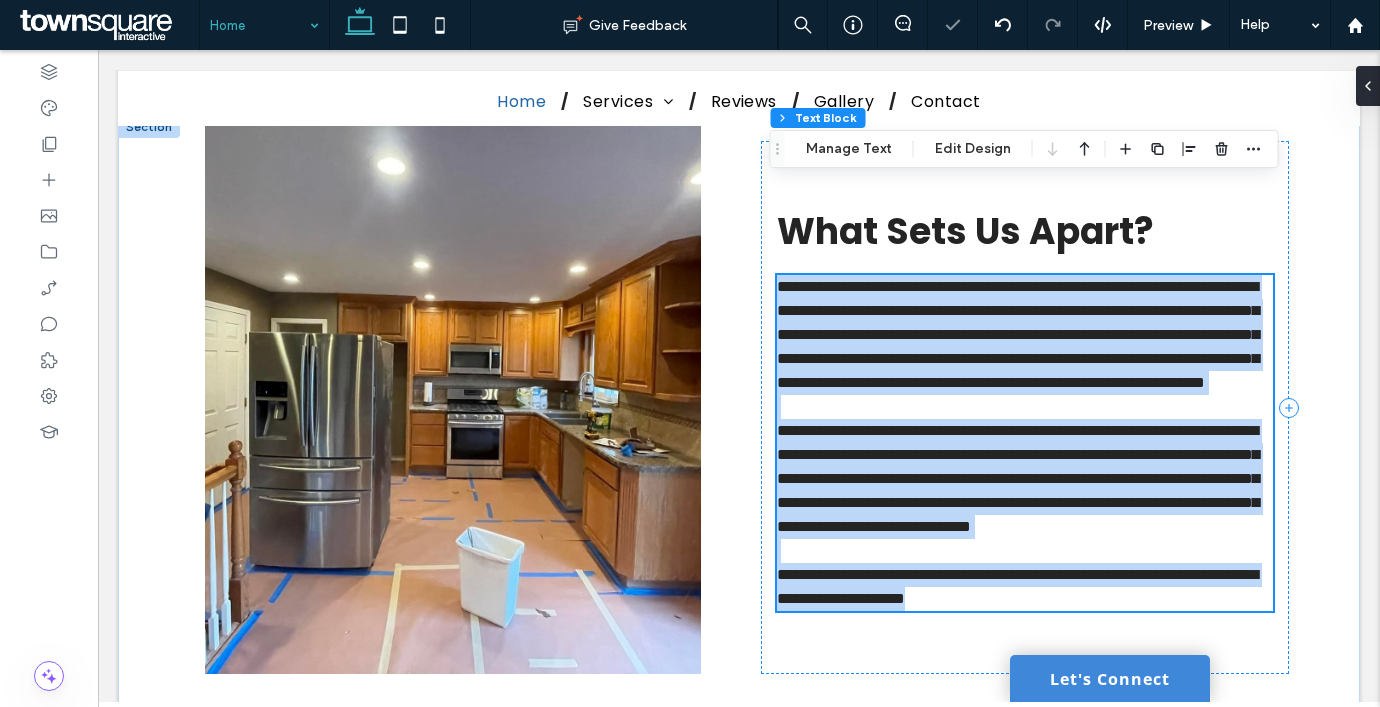 type on "*******" 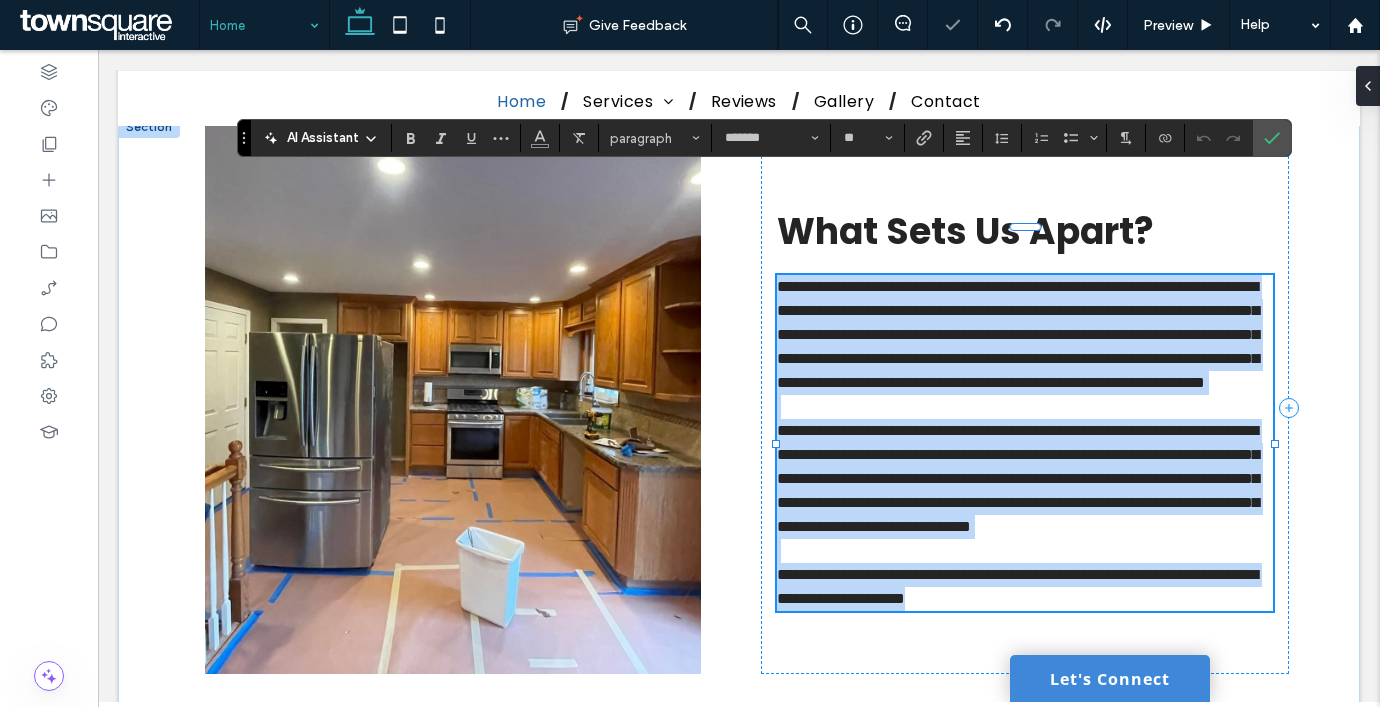 scroll, scrollTop: 3011, scrollLeft: 0, axis: vertical 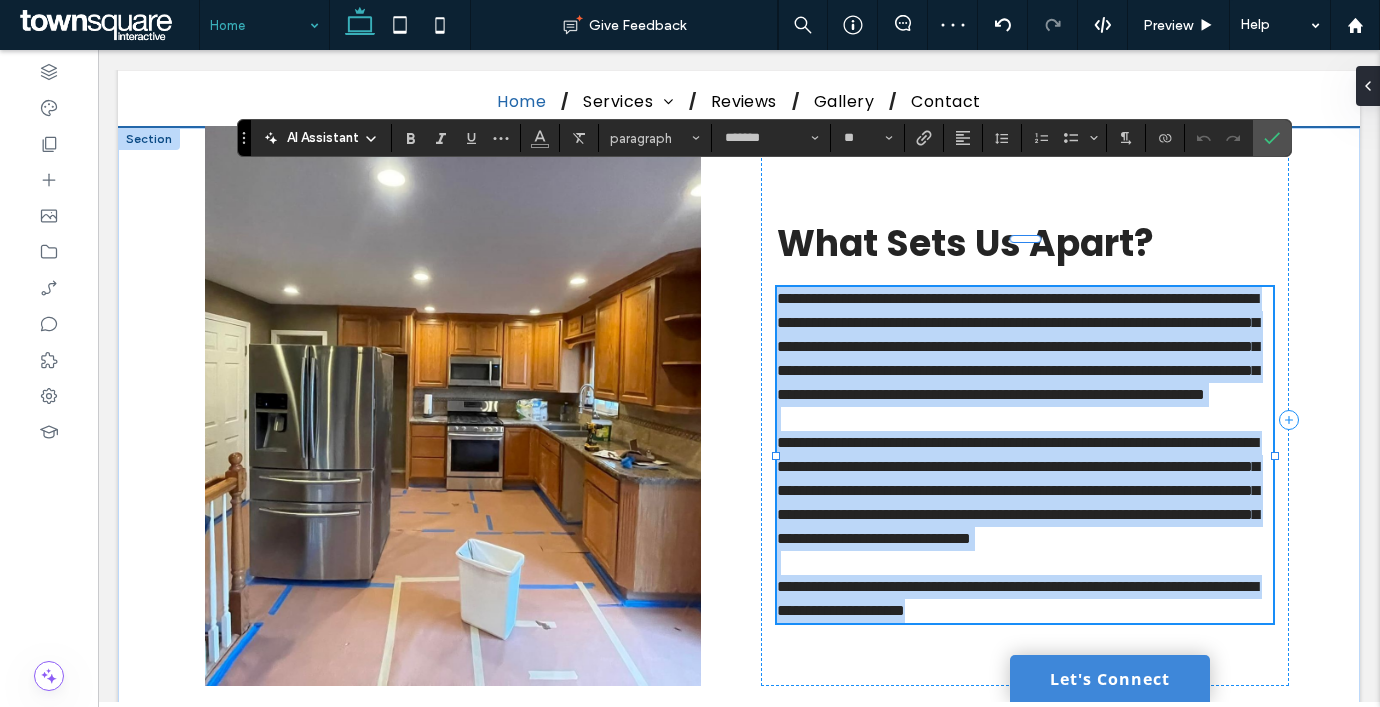 click on "**********" at bounding box center (1018, 346) 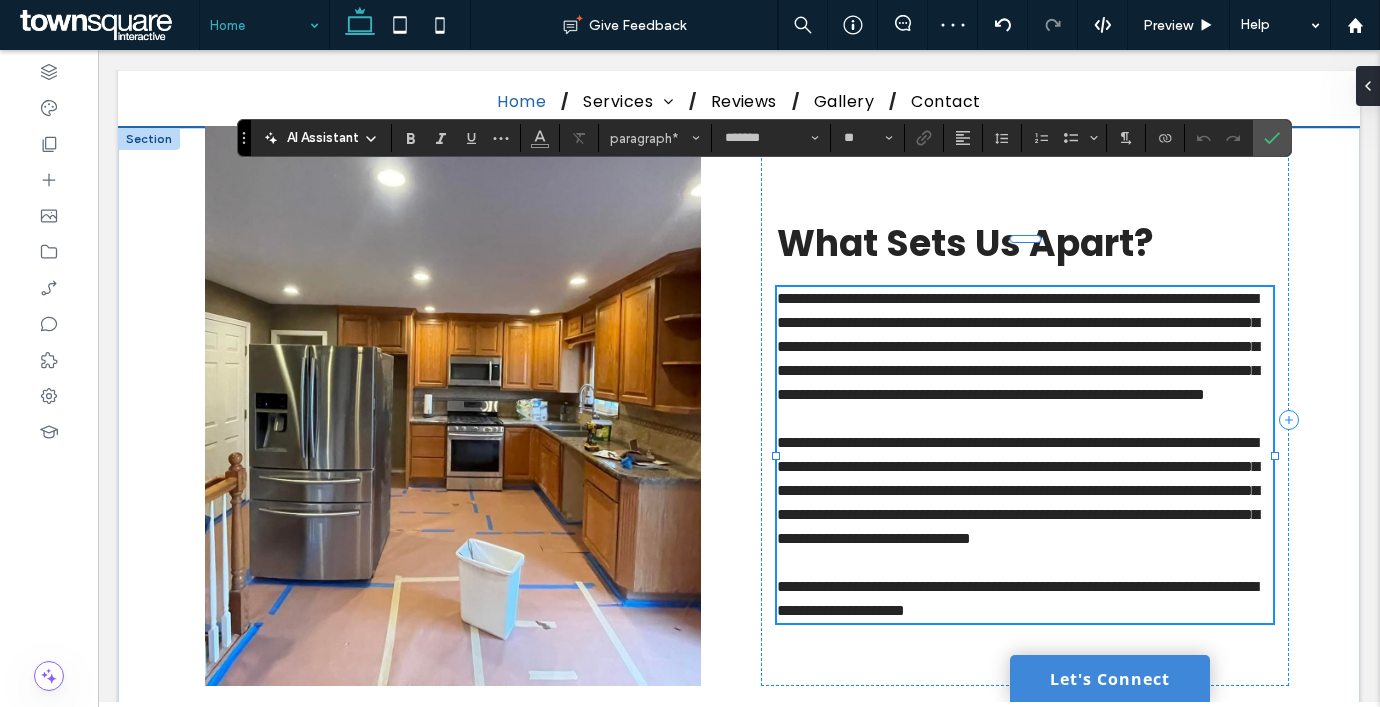 type 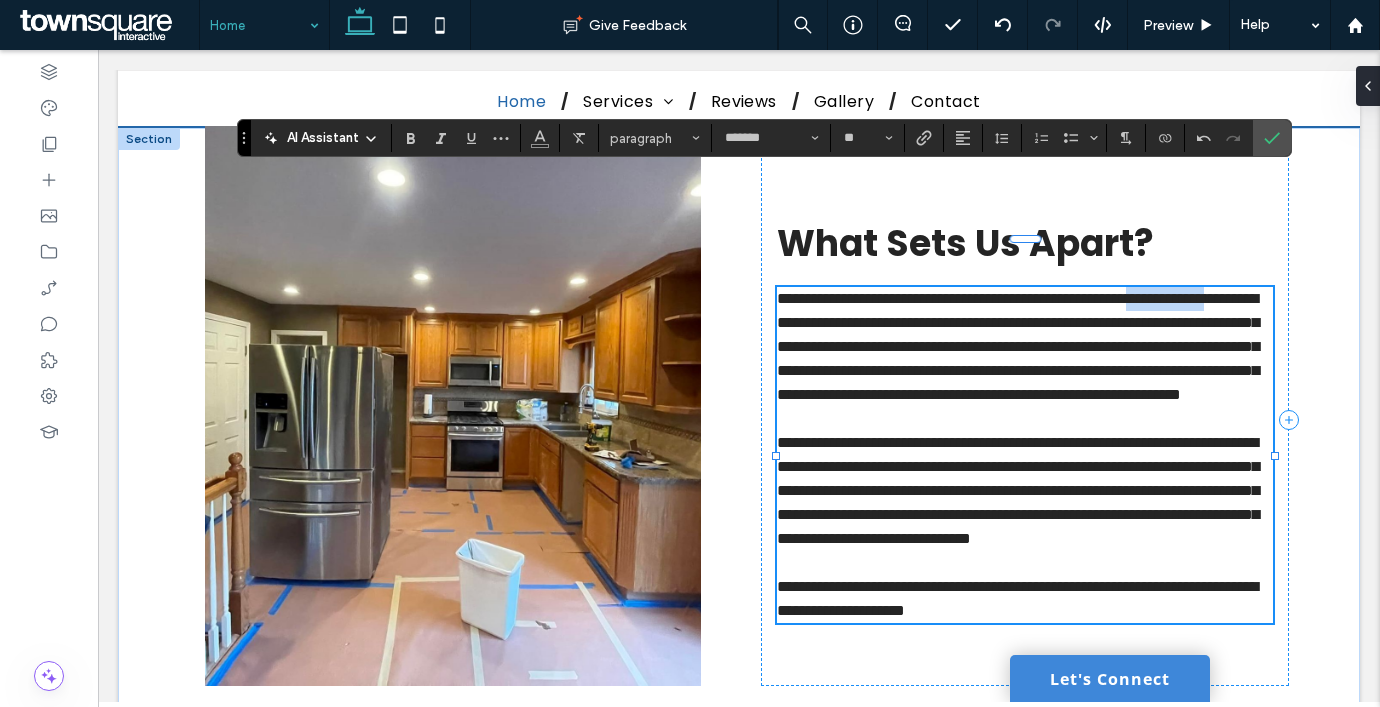 drag, startPoint x: 873, startPoint y: 207, endPoint x: 766, endPoint y: 215, distance: 107.298645 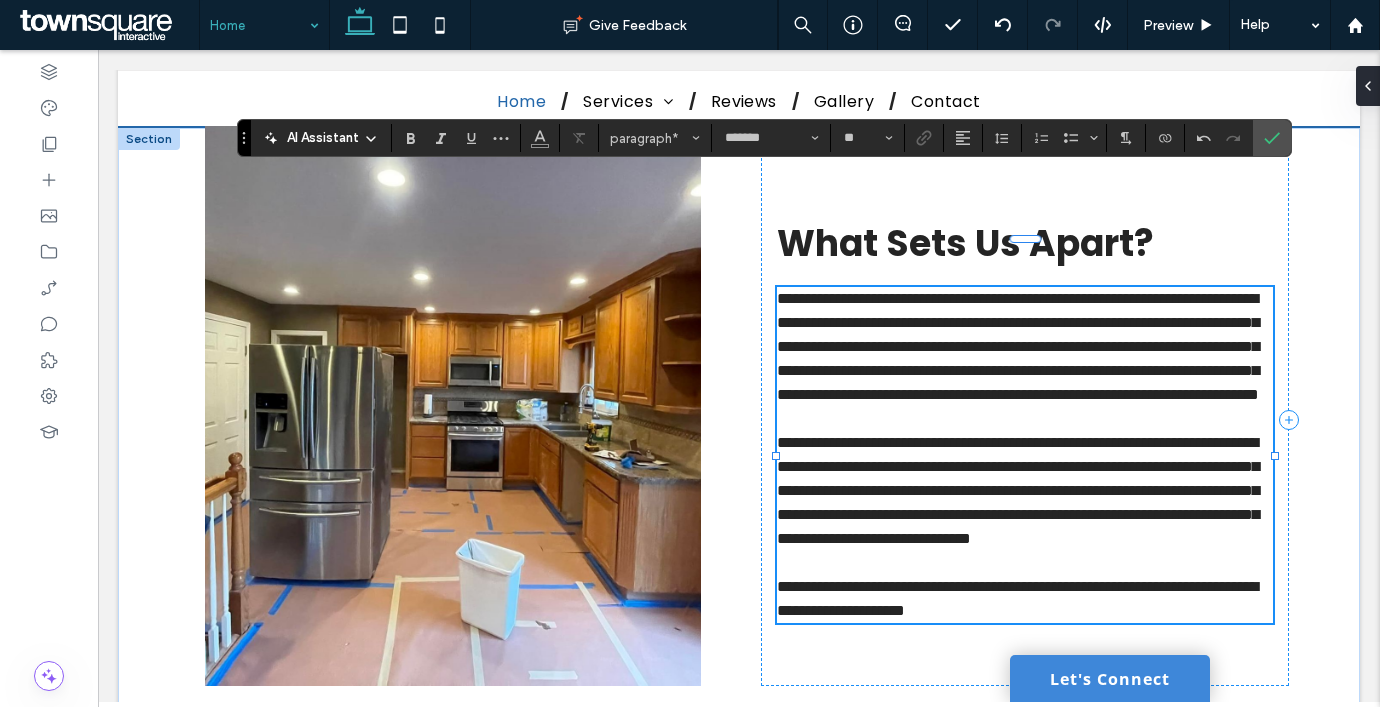 click on "**********" at bounding box center [1018, 346] 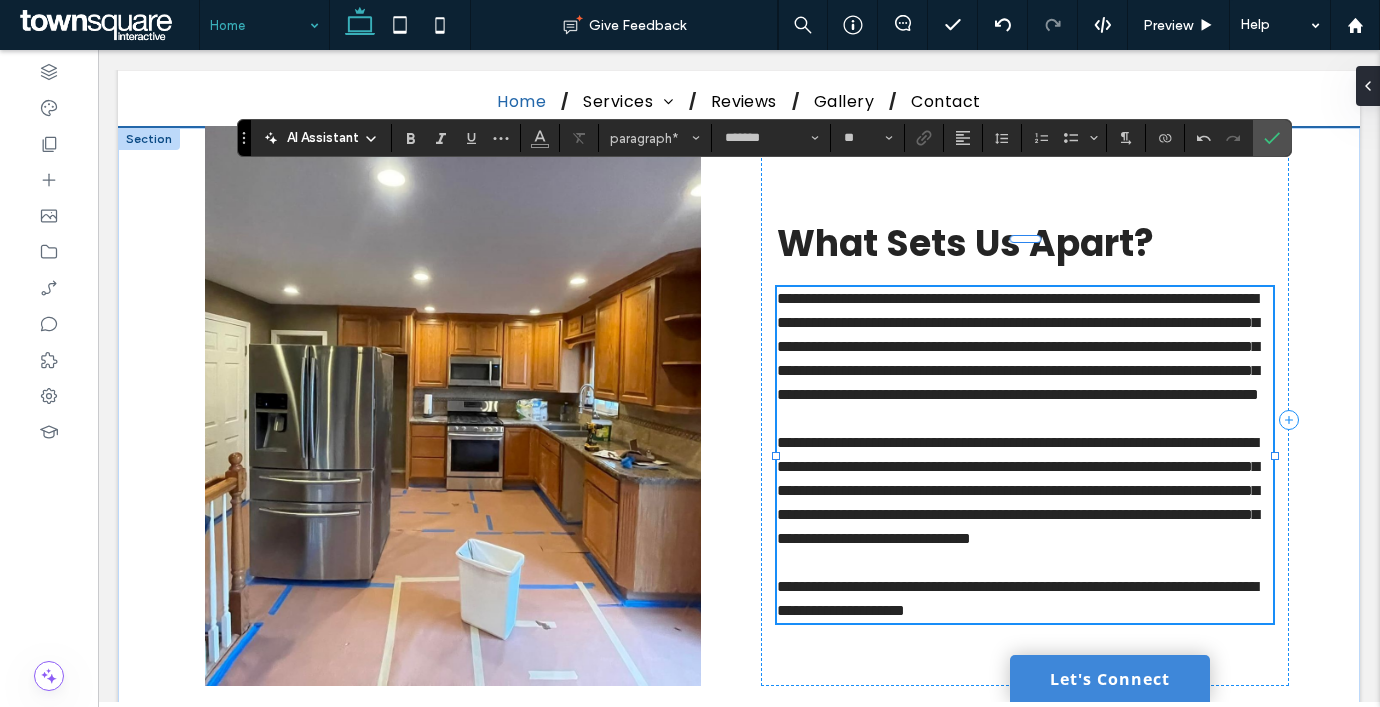 click on "**********" at bounding box center (1025, 347) 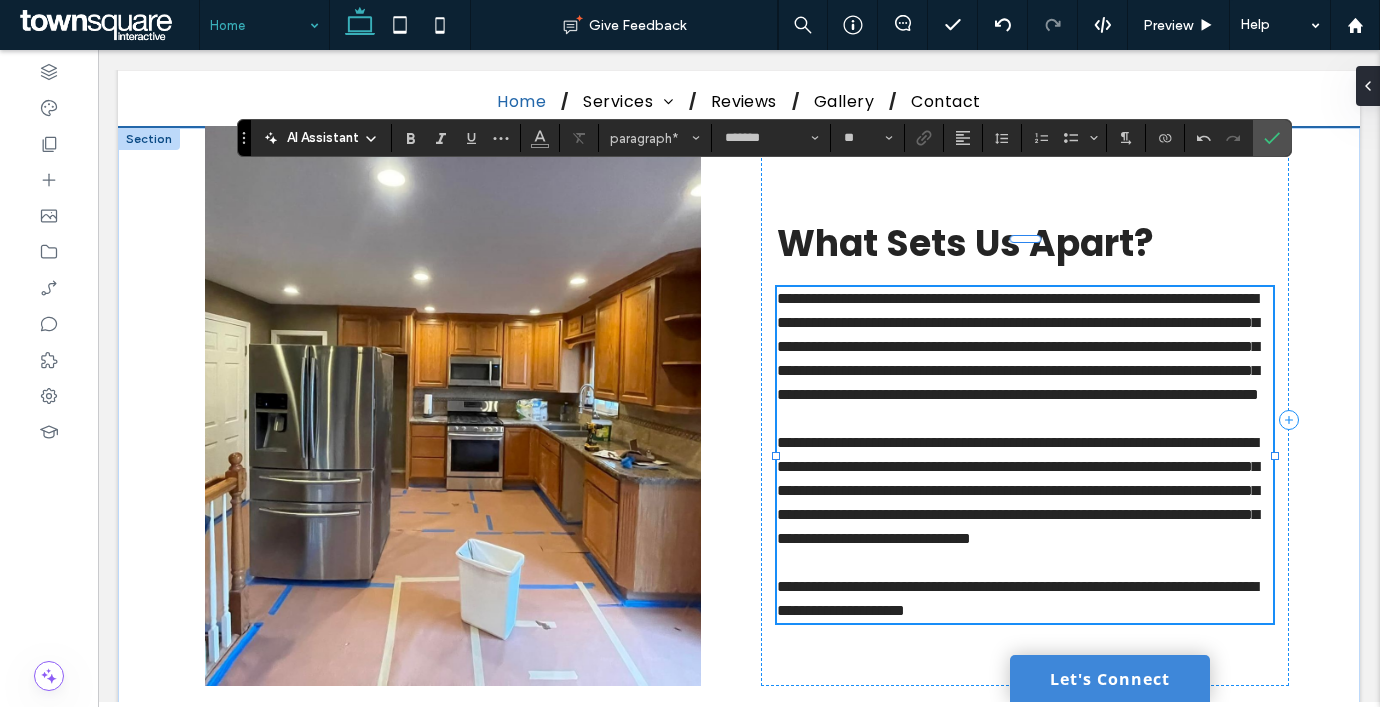 click on "**********" at bounding box center (1018, 490) 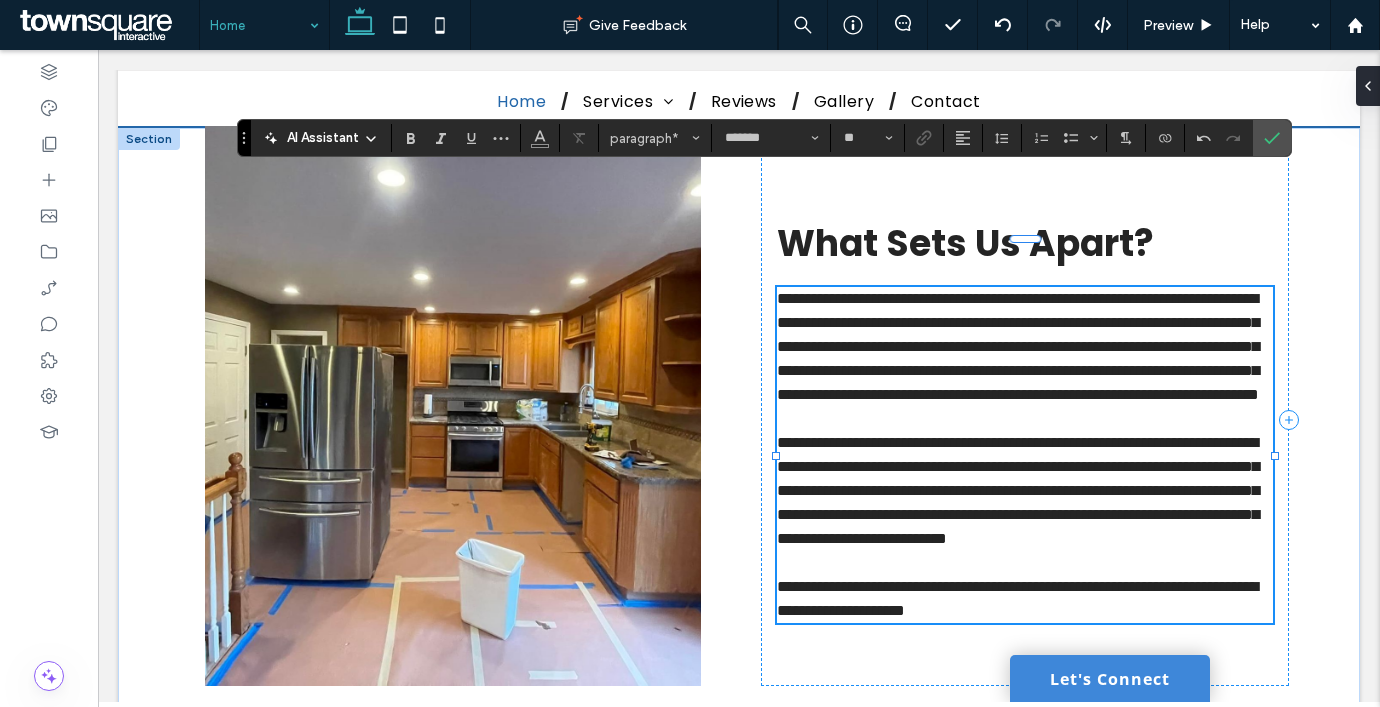 click on "**********" at bounding box center (1017, 598) 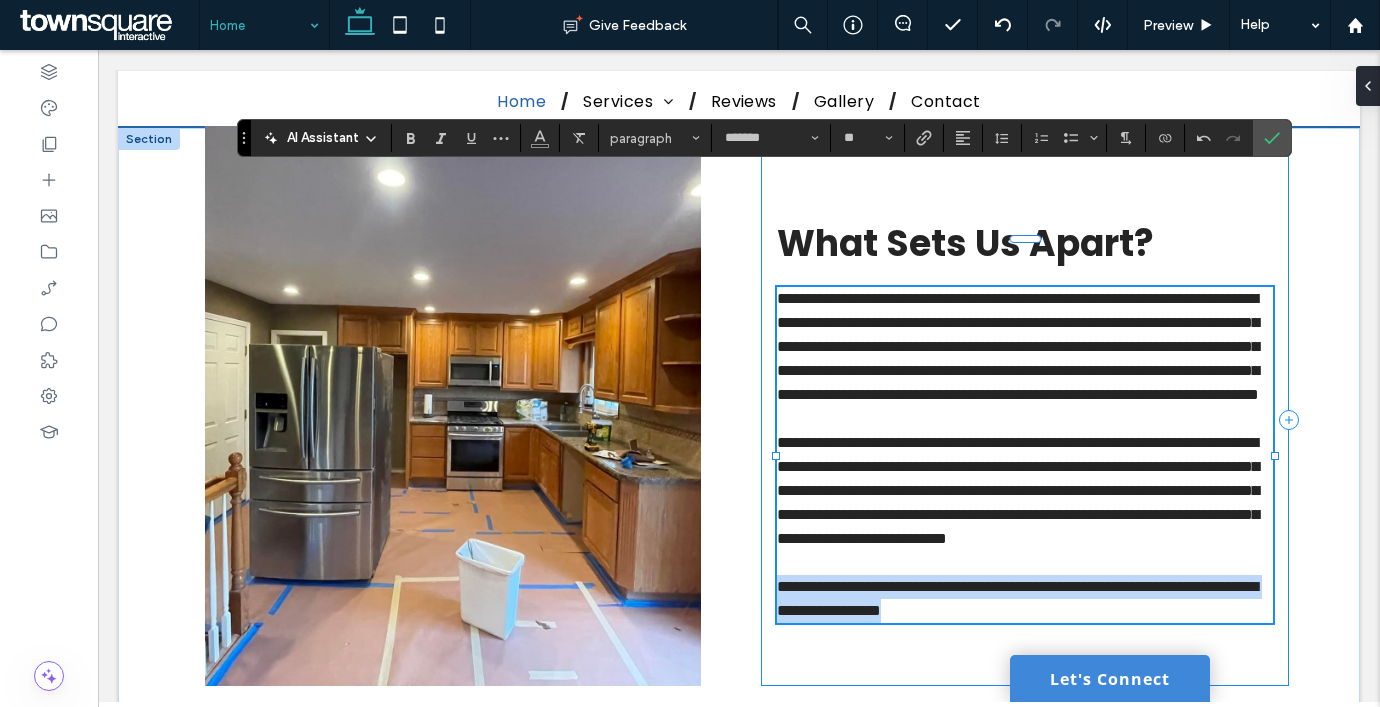 drag, startPoint x: 1105, startPoint y: 597, endPoint x: 762, endPoint y: 569, distance: 344.14096 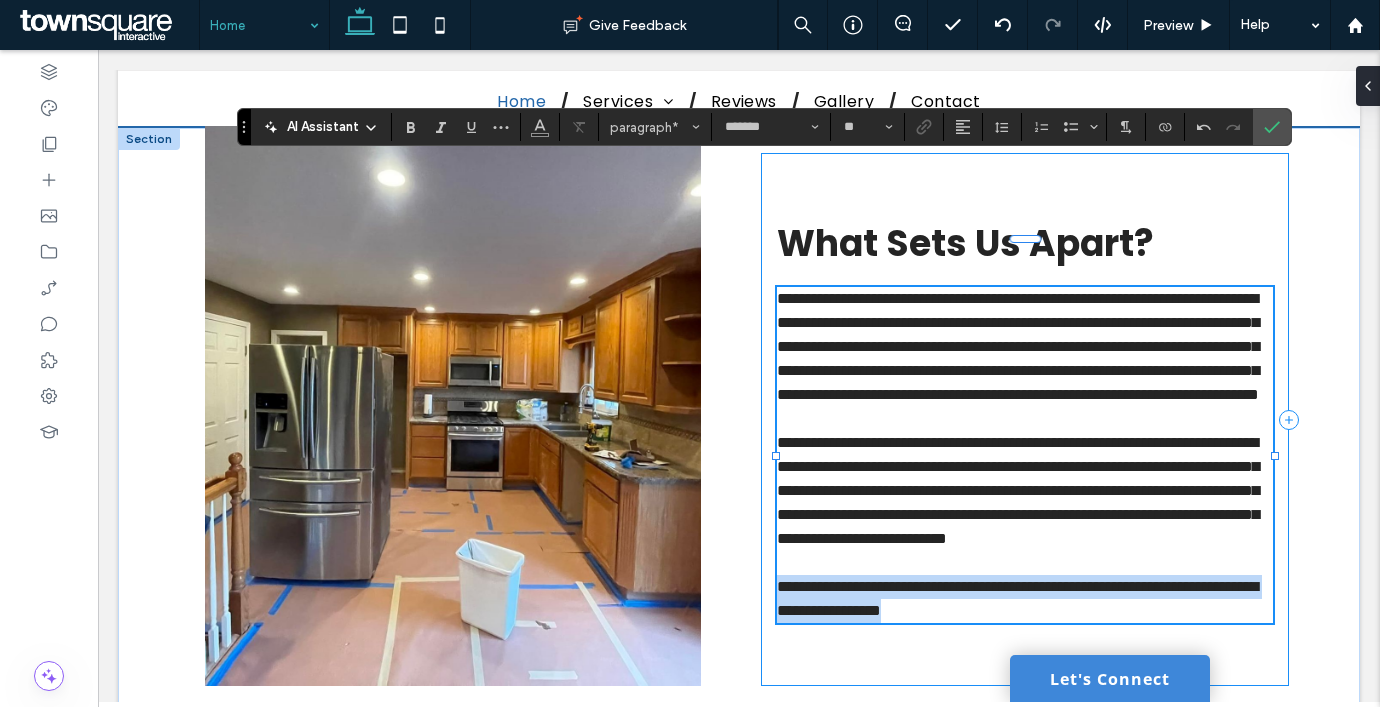 scroll, scrollTop: 3022, scrollLeft: 0, axis: vertical 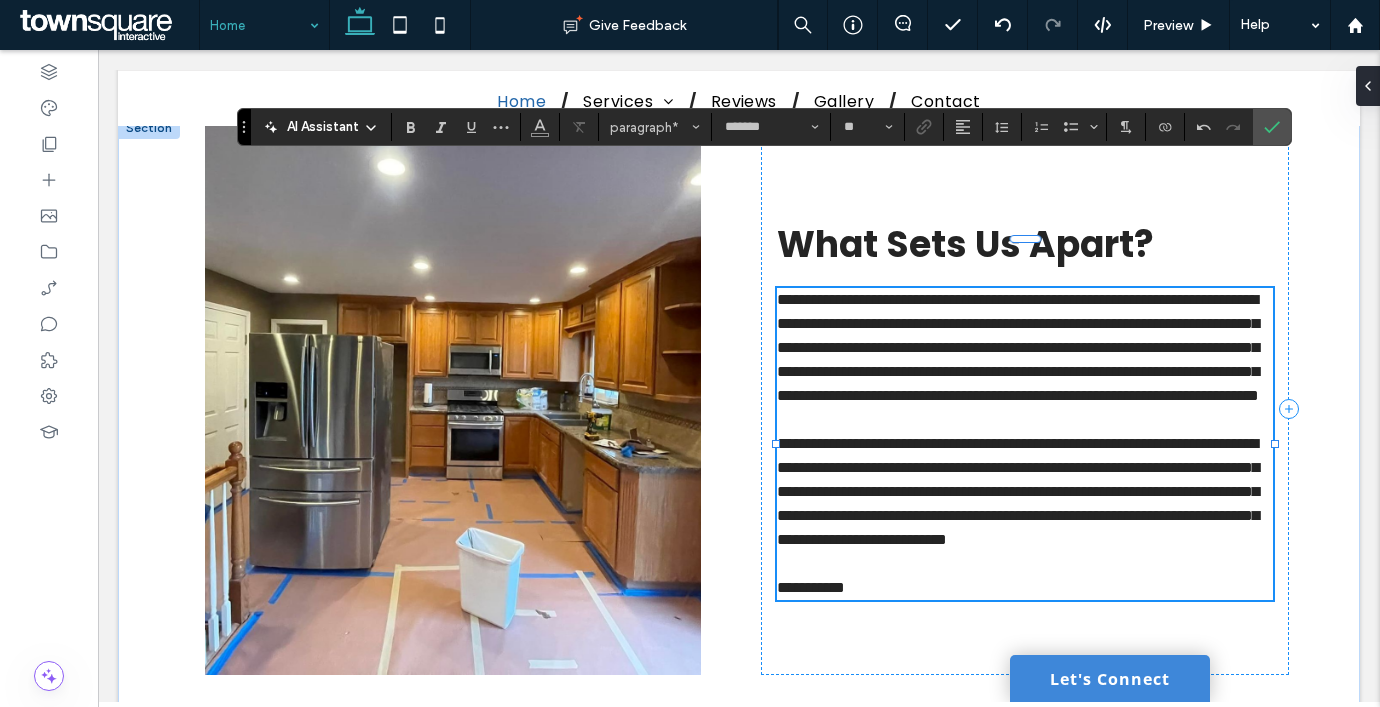 click on "**********" at bounding box center [1025, 588] 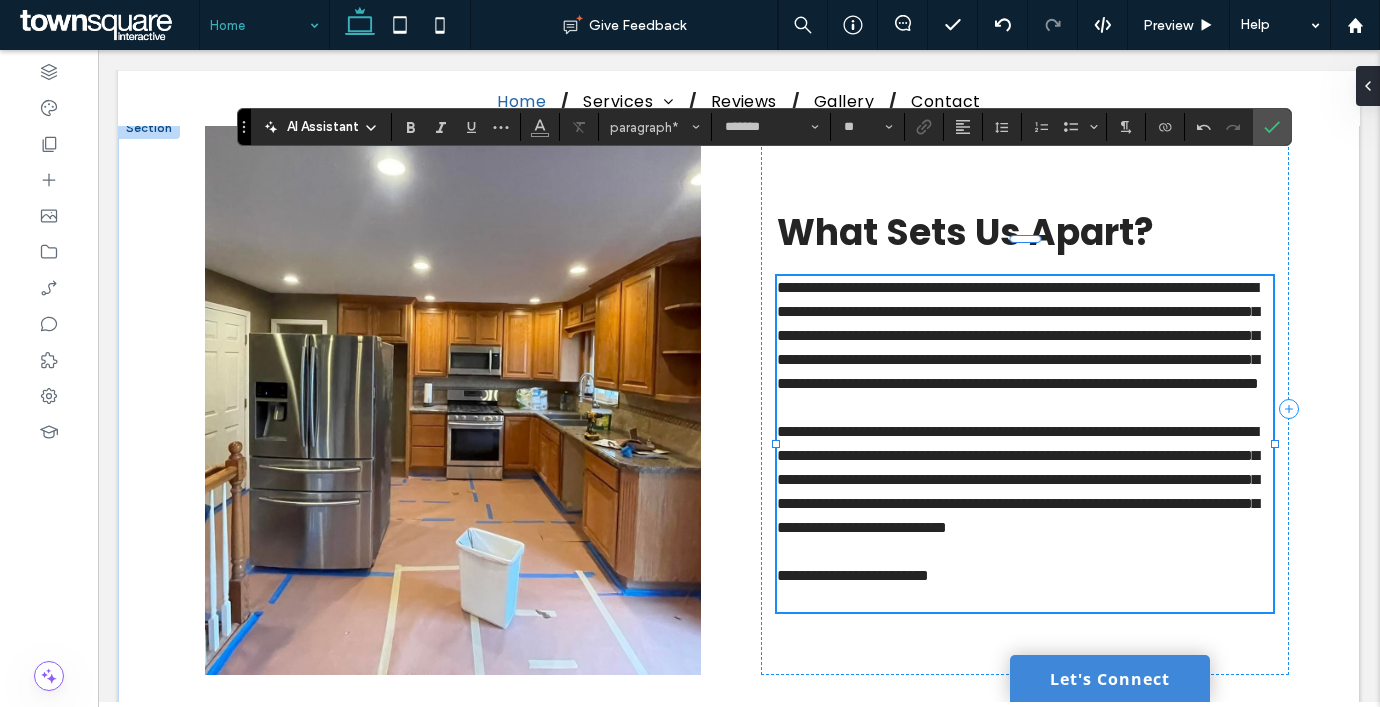 scroll, scrollTop: 0, scrollLeft: 0, axis: both 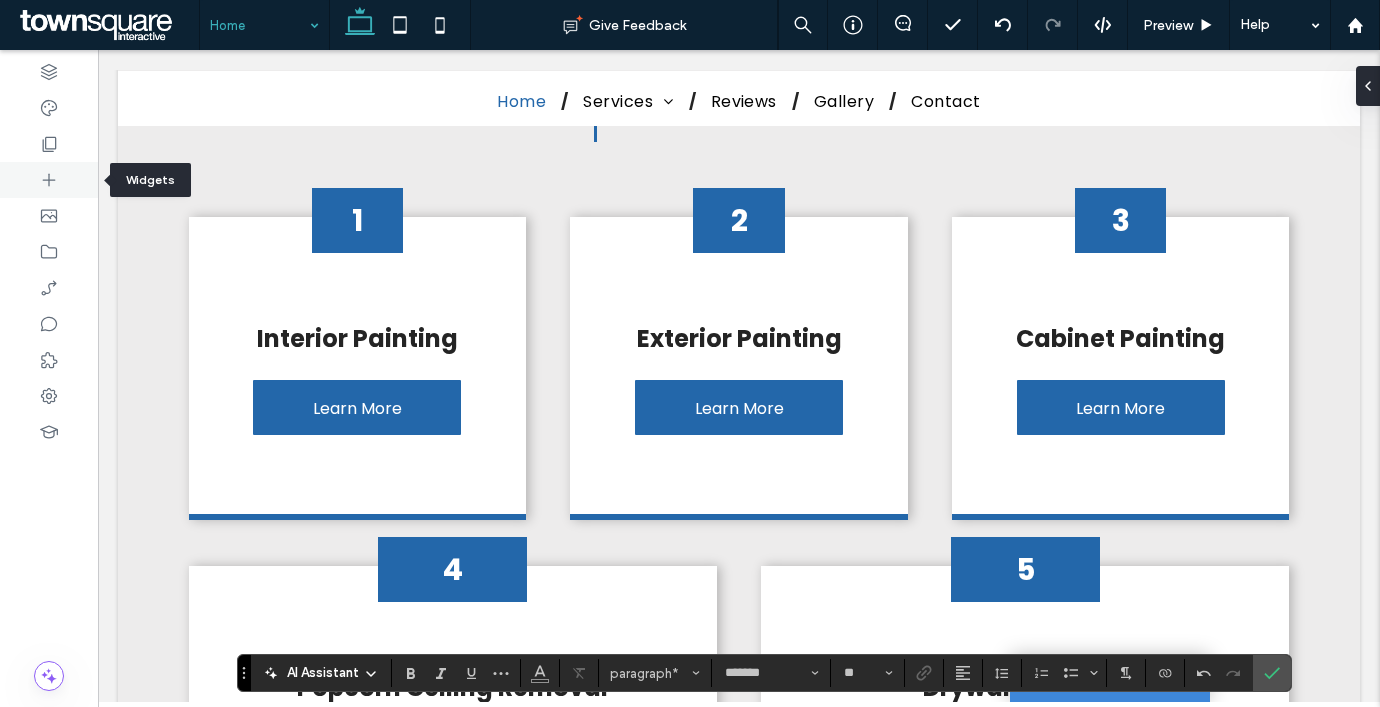 click at bounding box center [49, 180] 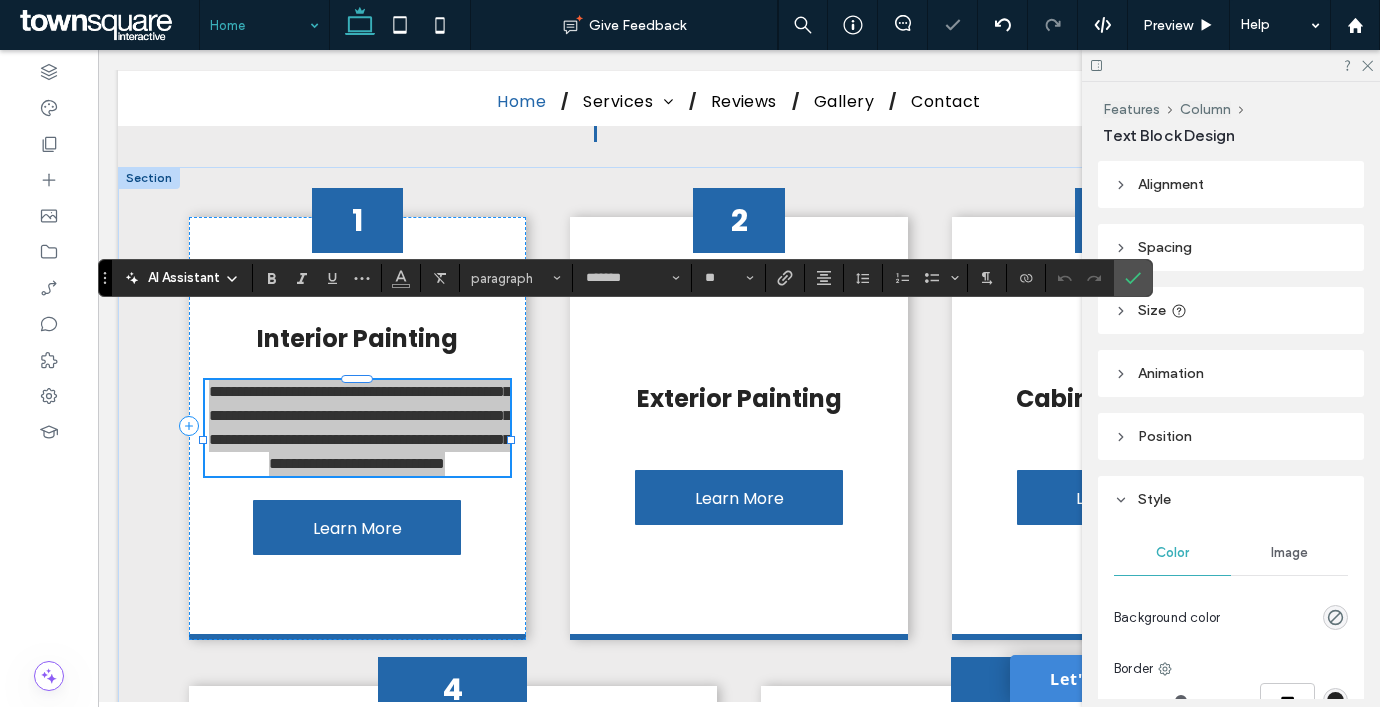 click on "AI Assistant" at bounding box center [184, 278] 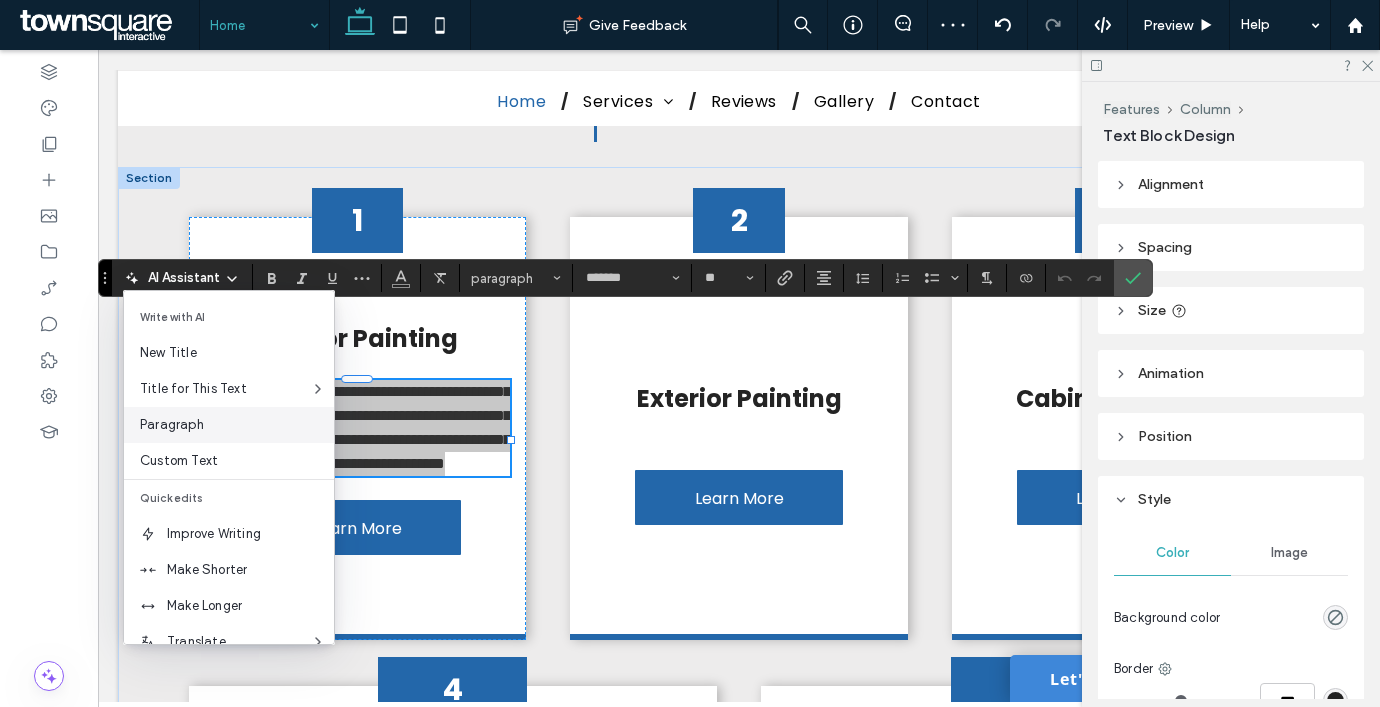 click on "Paragraph" at bounding box center [237, 425] 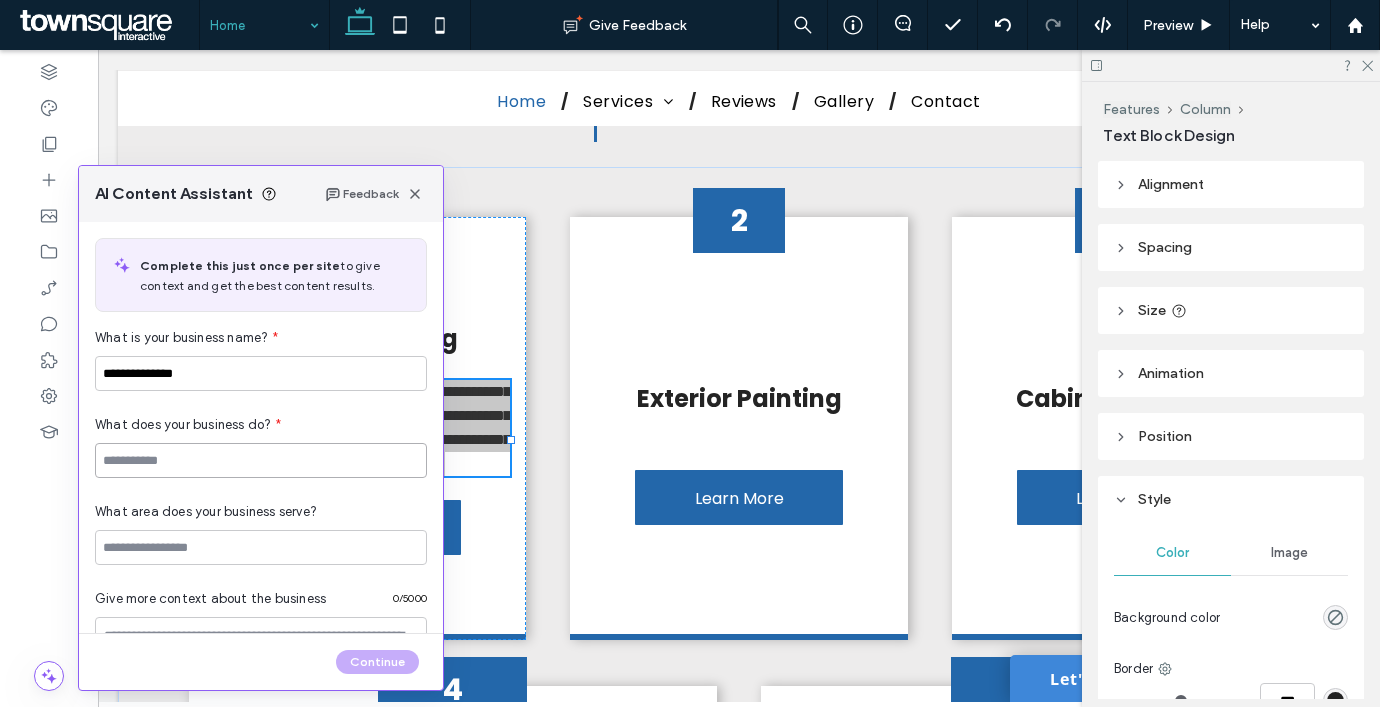 click at bounding box center [261, 460] 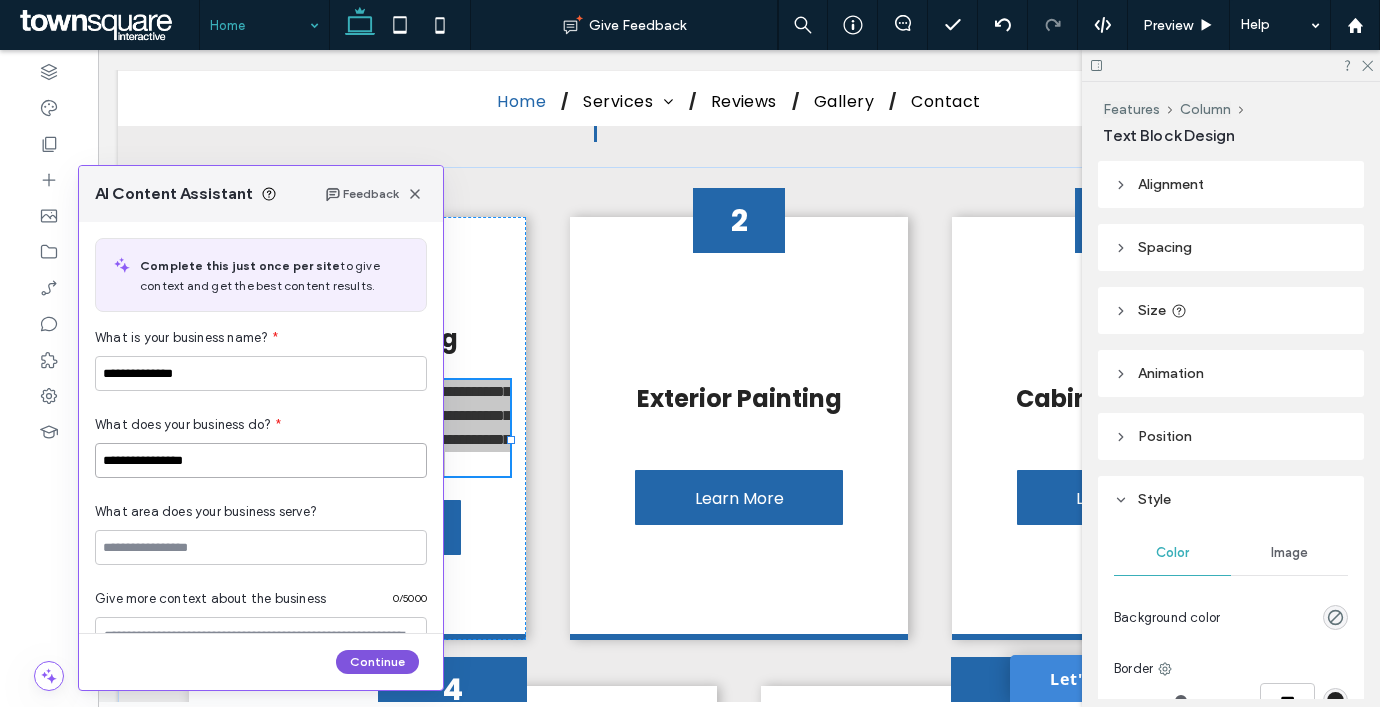 type on "**********" 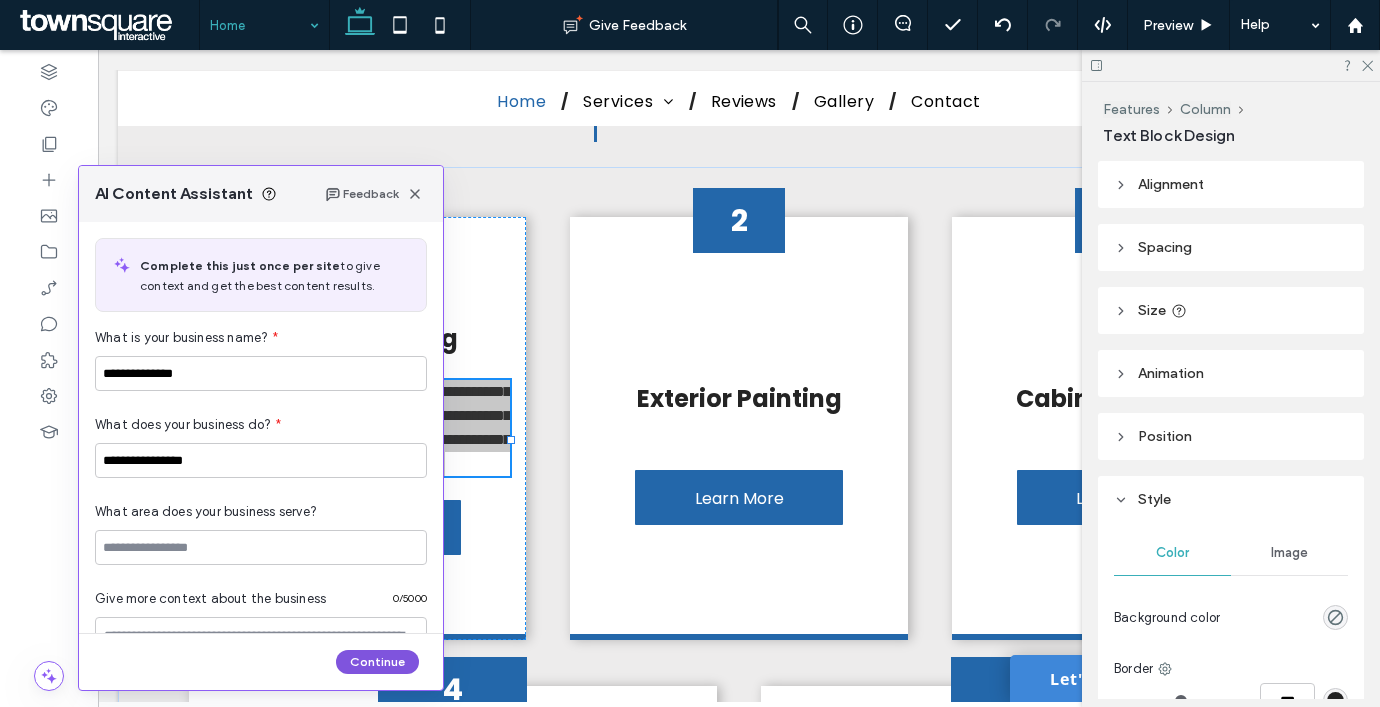 click on "Continue" at bounding box center [377, 662] 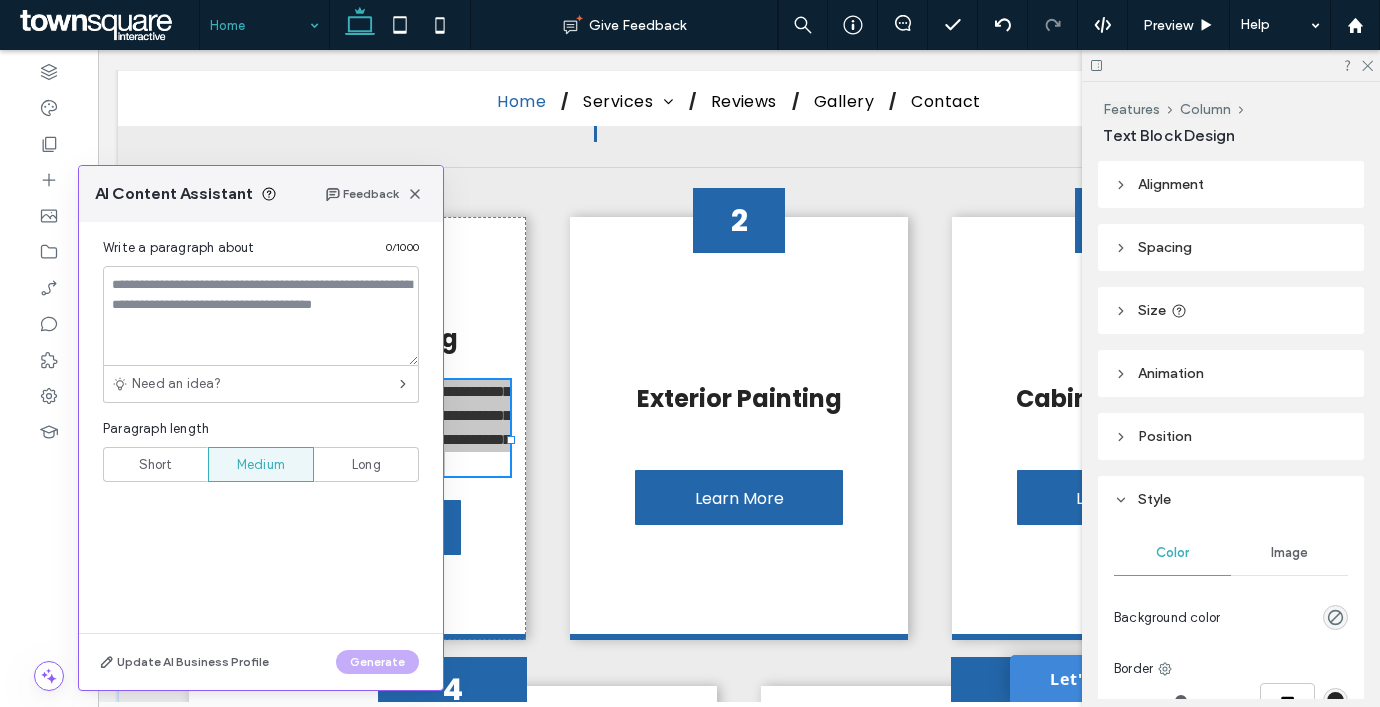 click on "Short" at bounding box center [156, 465] 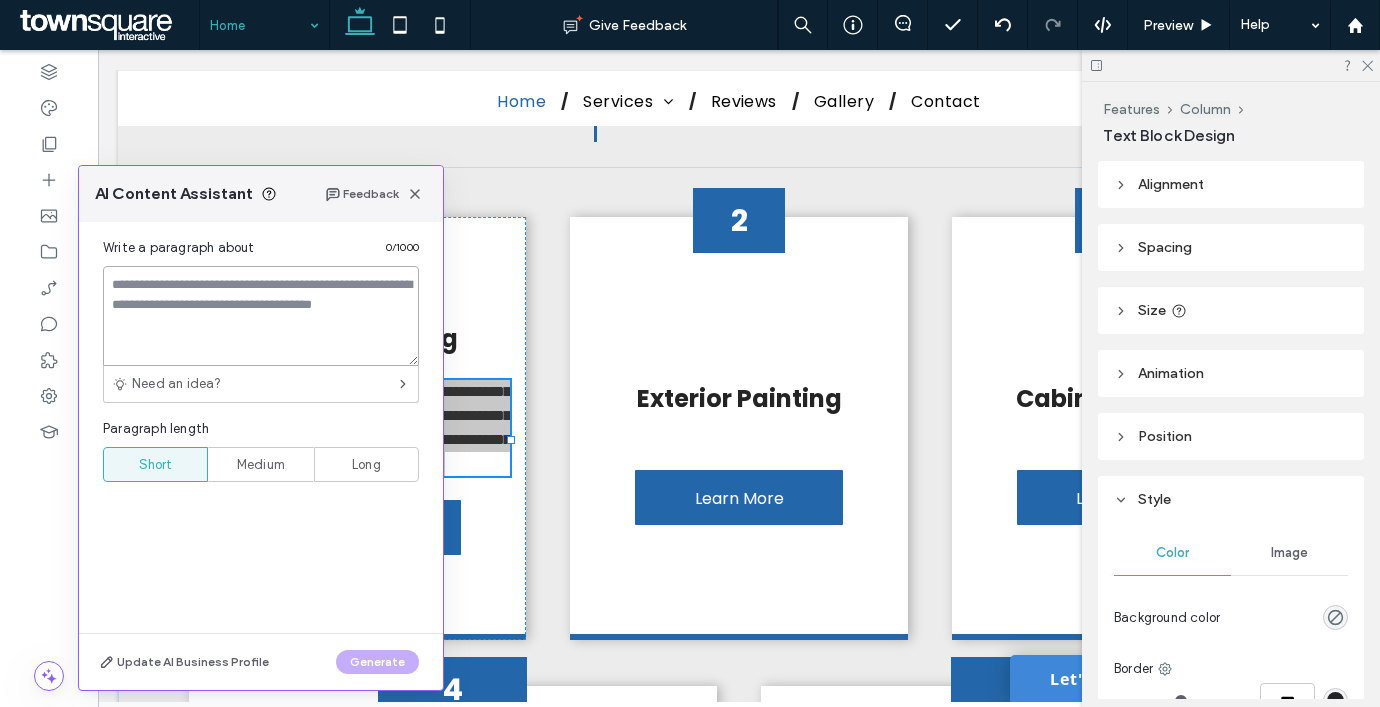 click at bounding box center (261, 316) 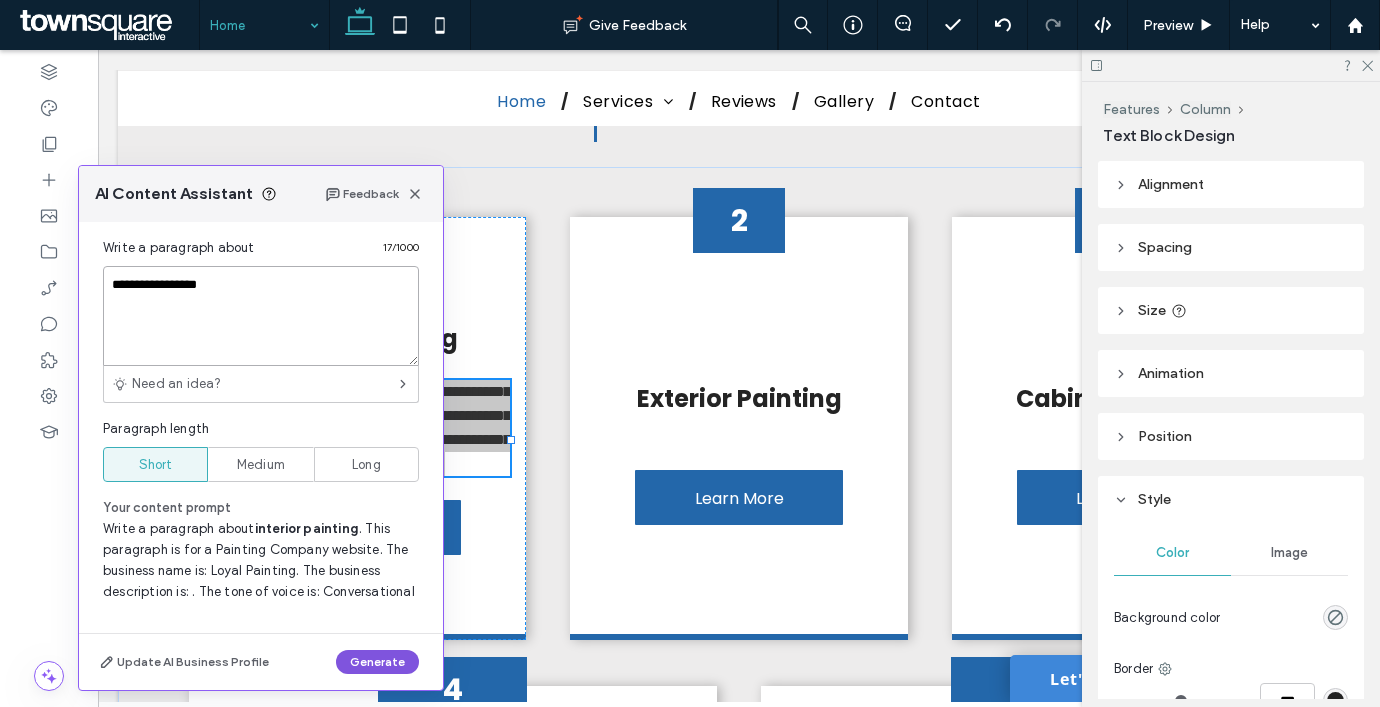 type on "**********" 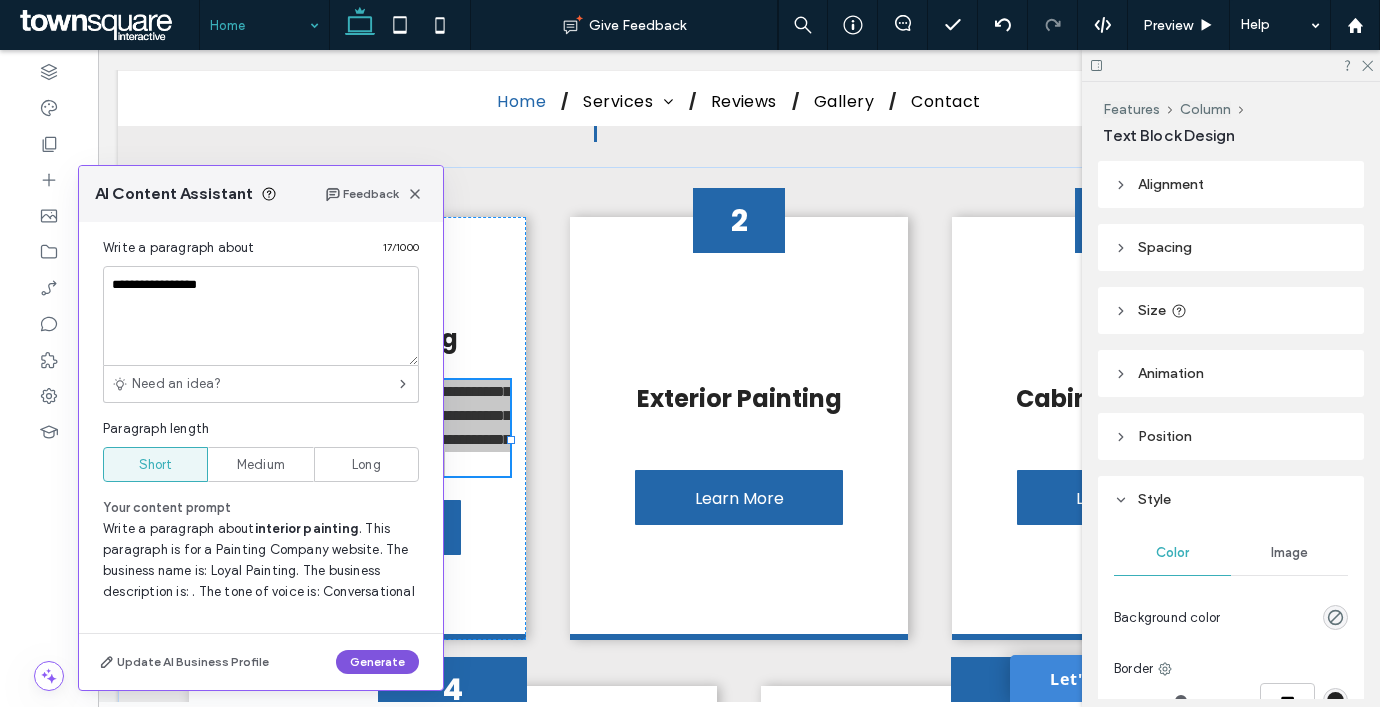 click on "Generate" at bounding box center (377, 662) 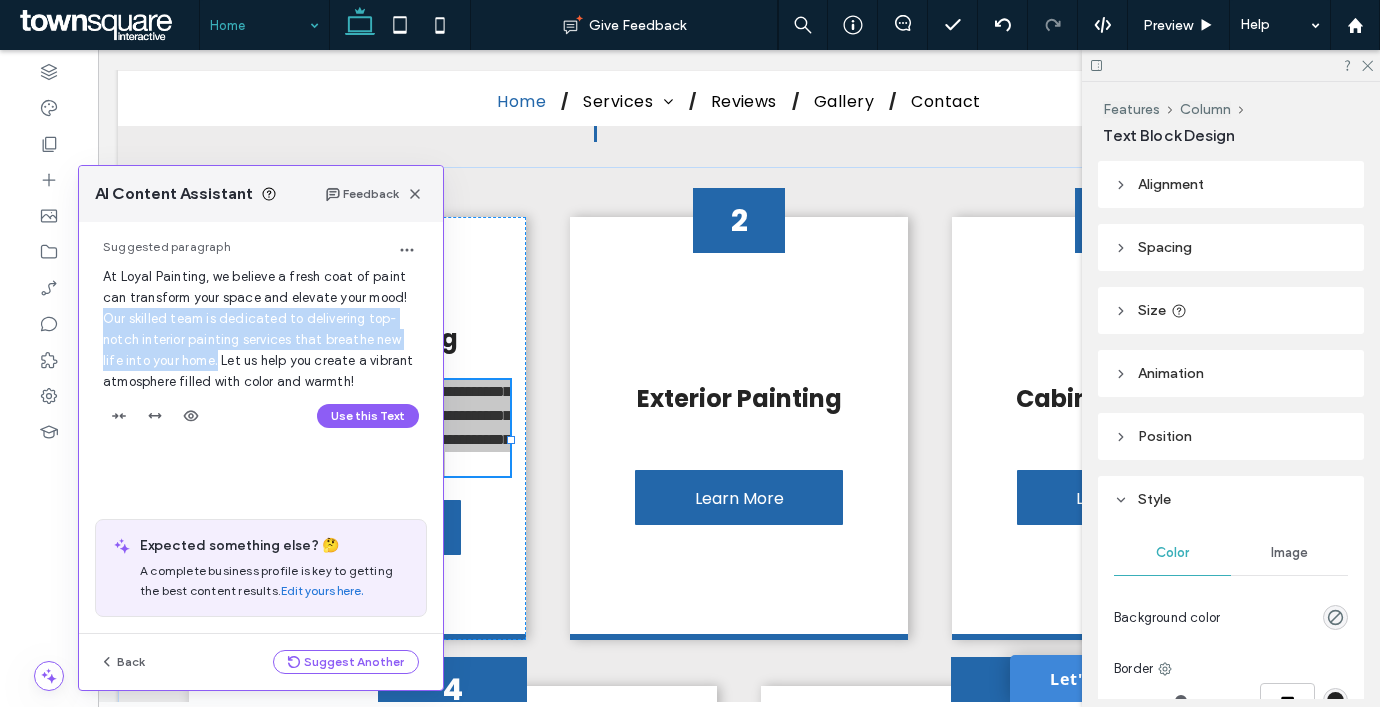 drag, startPoint x: 196, startPoint y: 363, endPoint x: 94, endPoint y: 322, distance: 109.9318 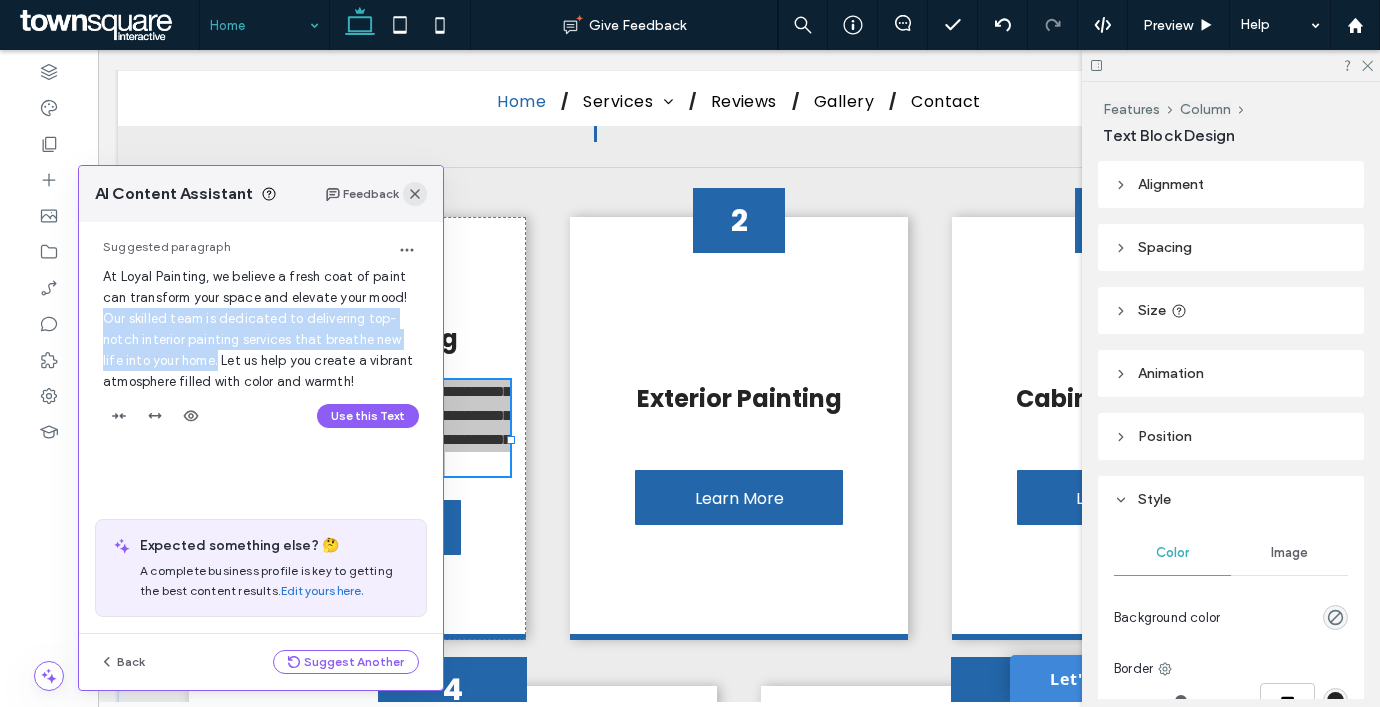 click 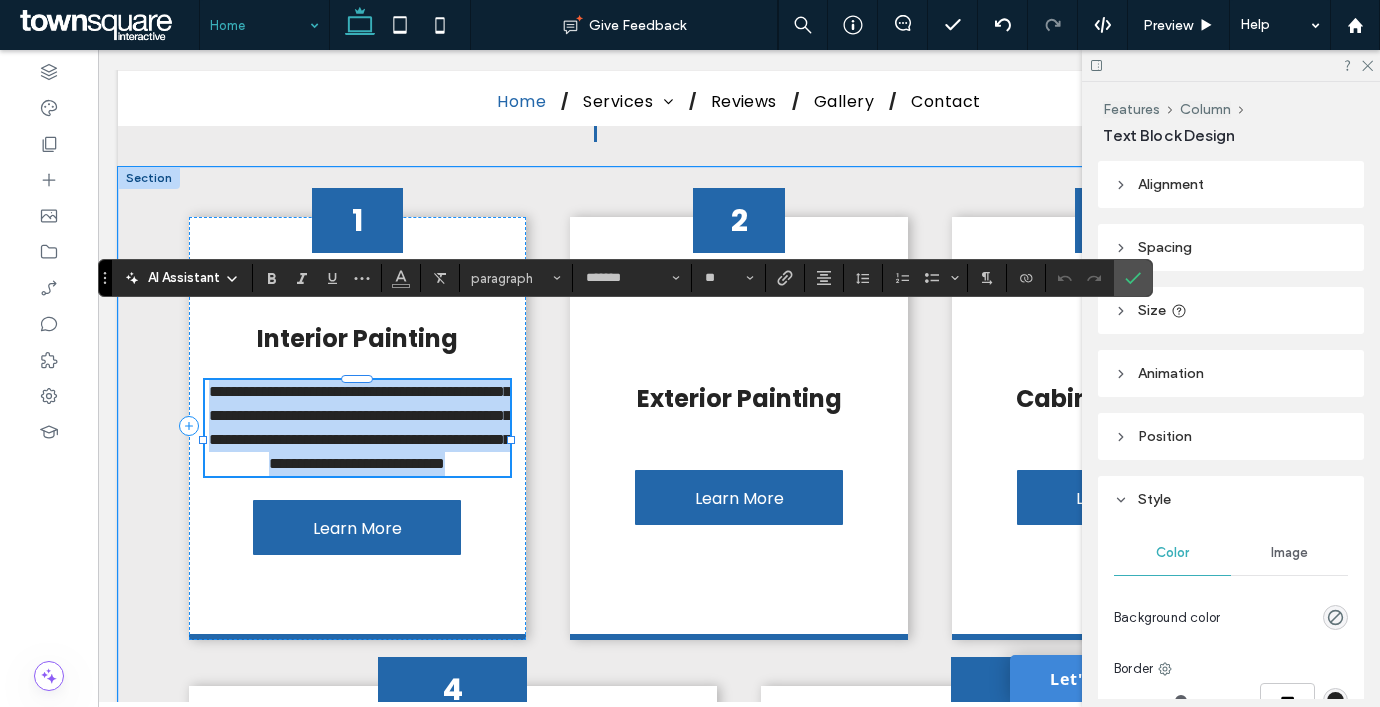 click on "**********" at bounding box center [360, 427] 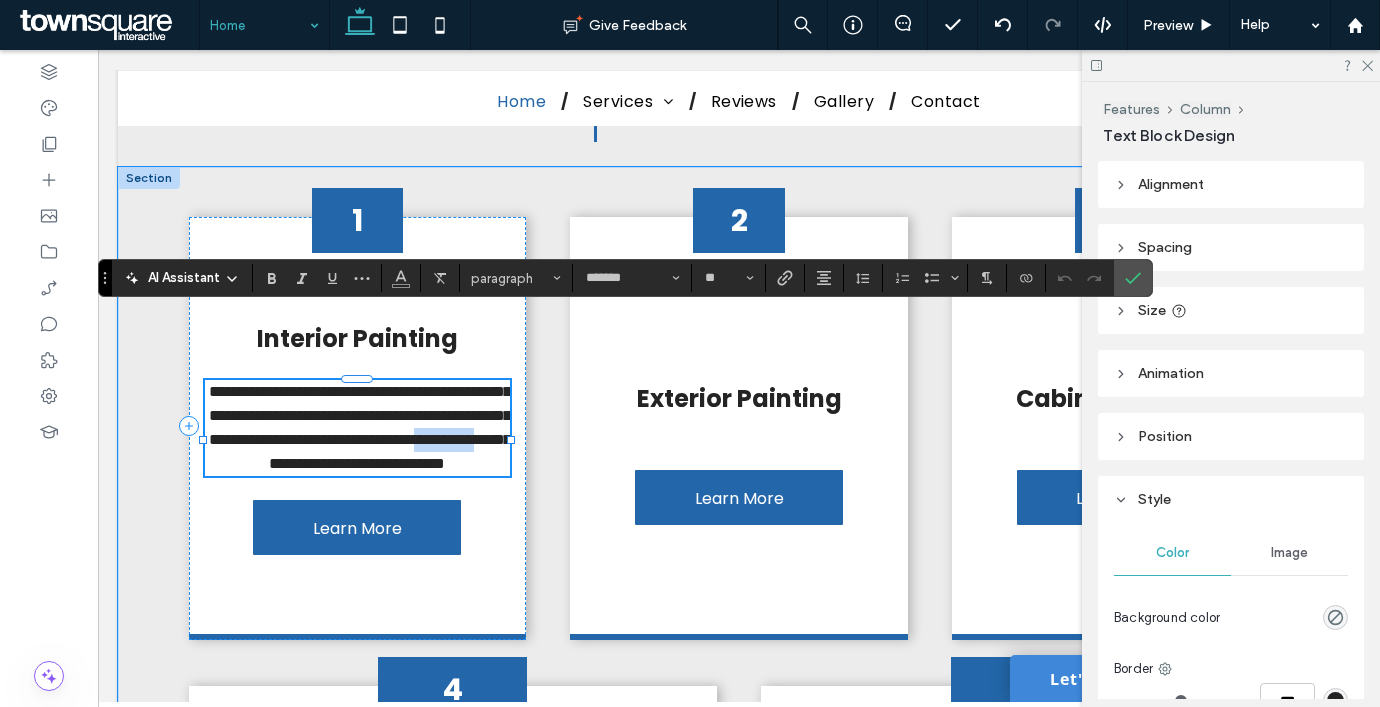 click on "**********" at bounding box center [360, 427] 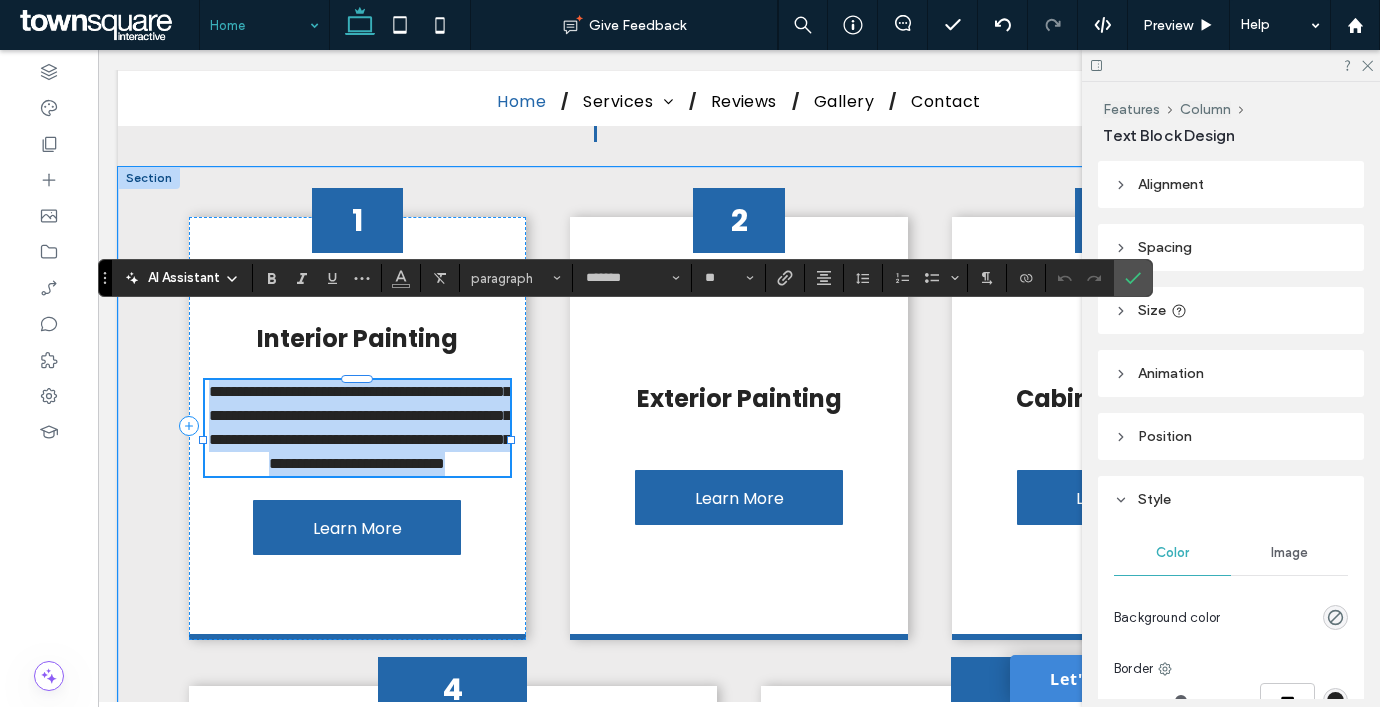 click on "**********" at bounding box center (360, 427) 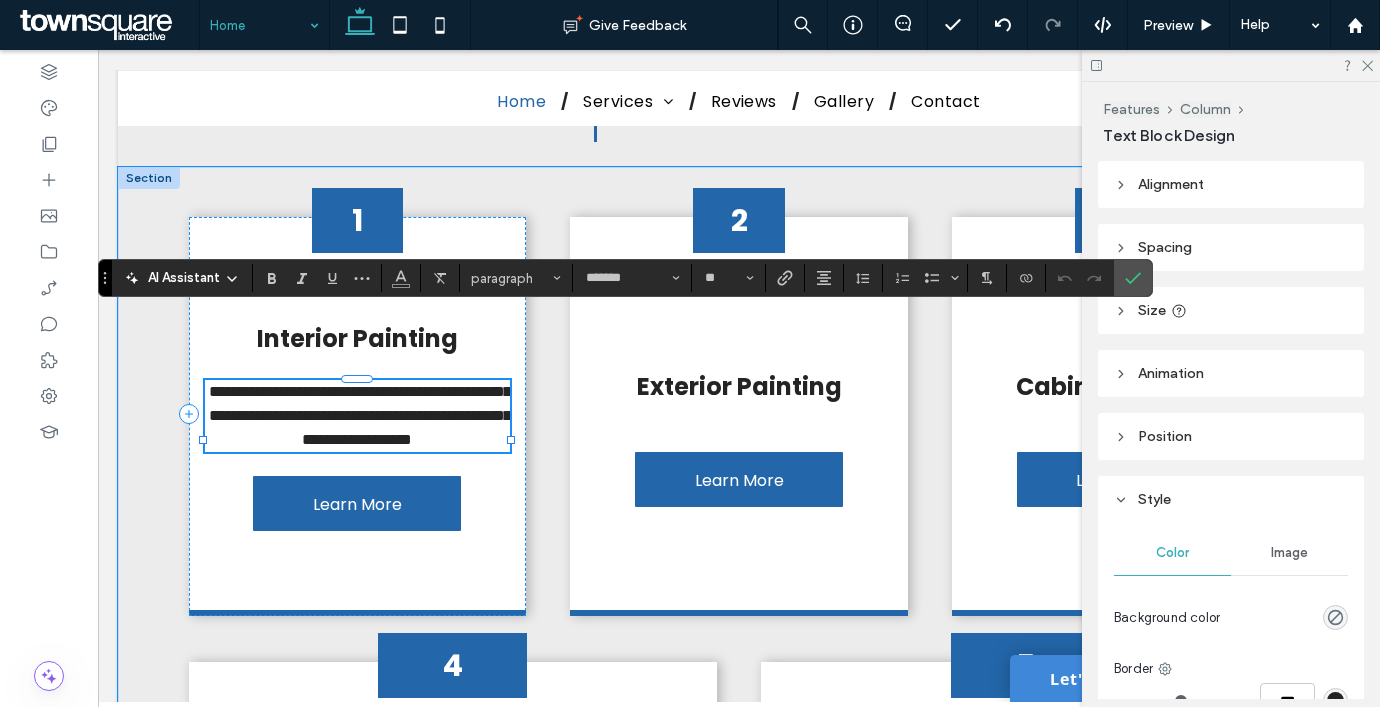 type 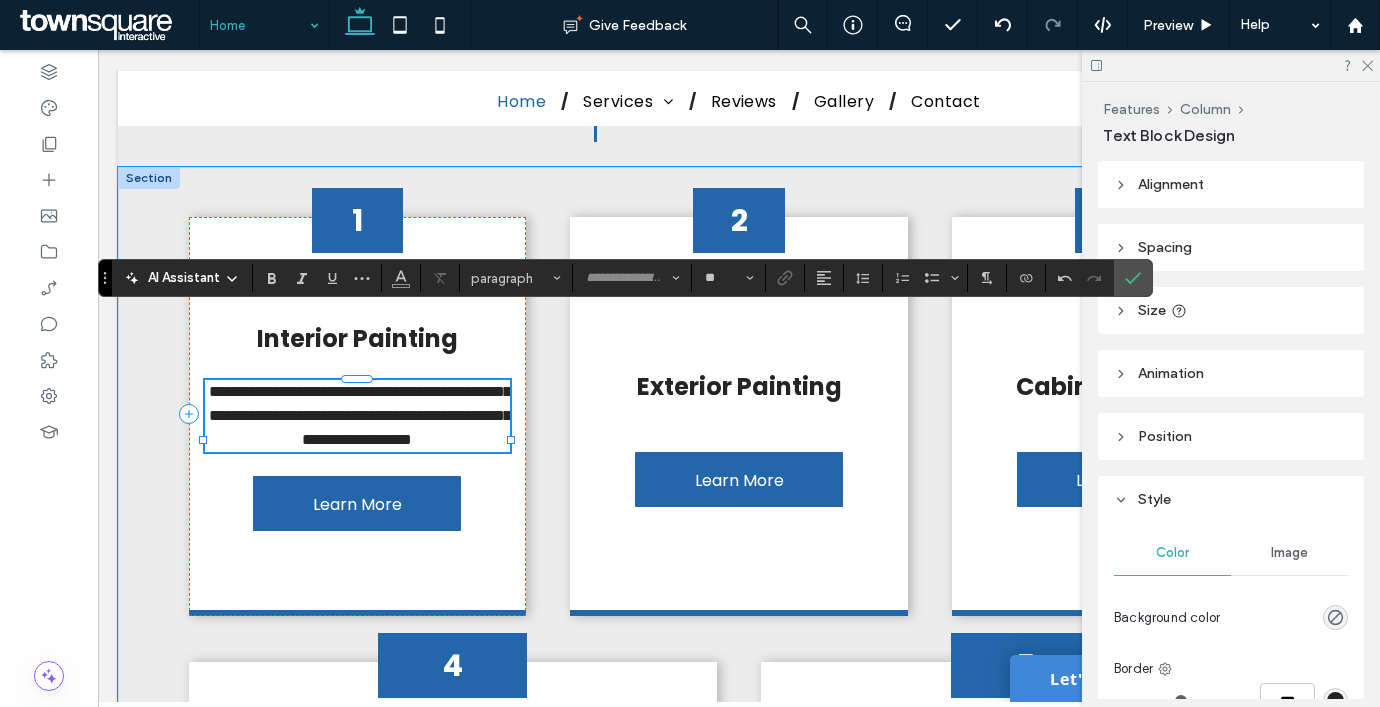 scroll, scrollTop: 6, scrollLeft: 0, axis: vertical 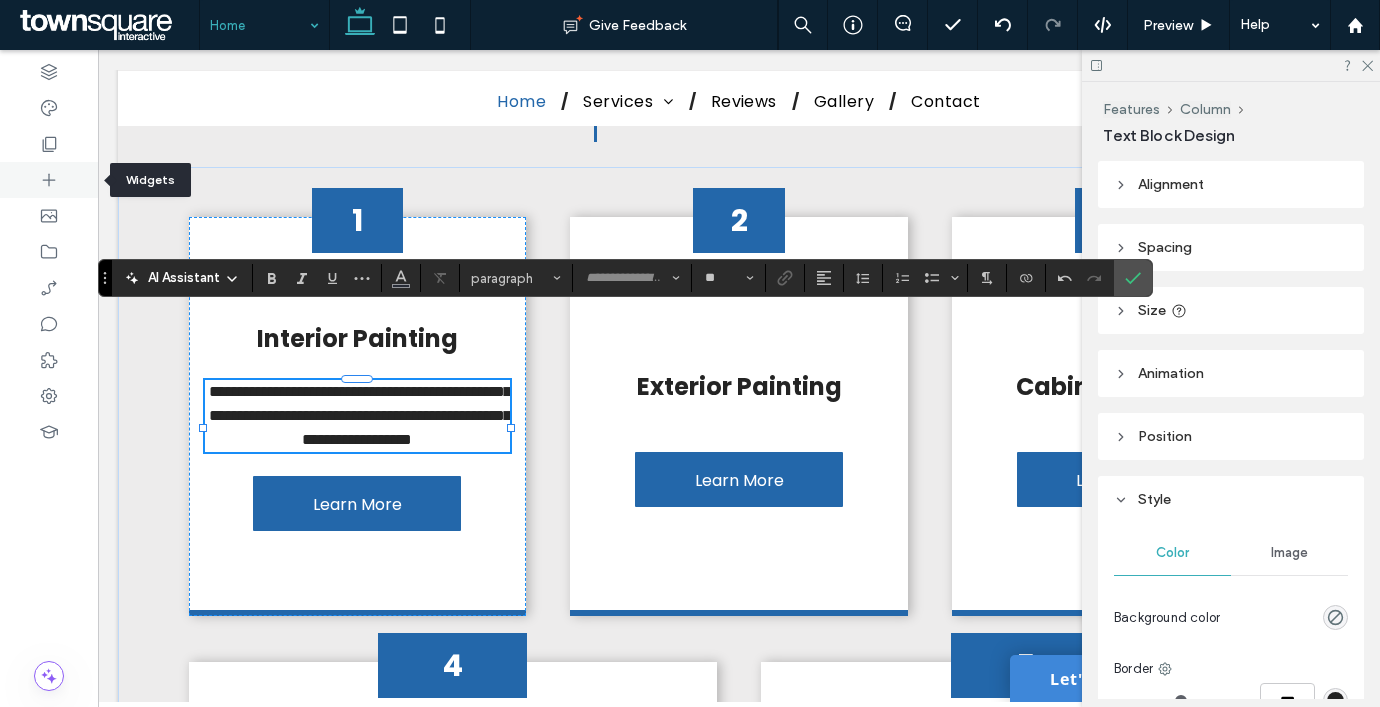 click 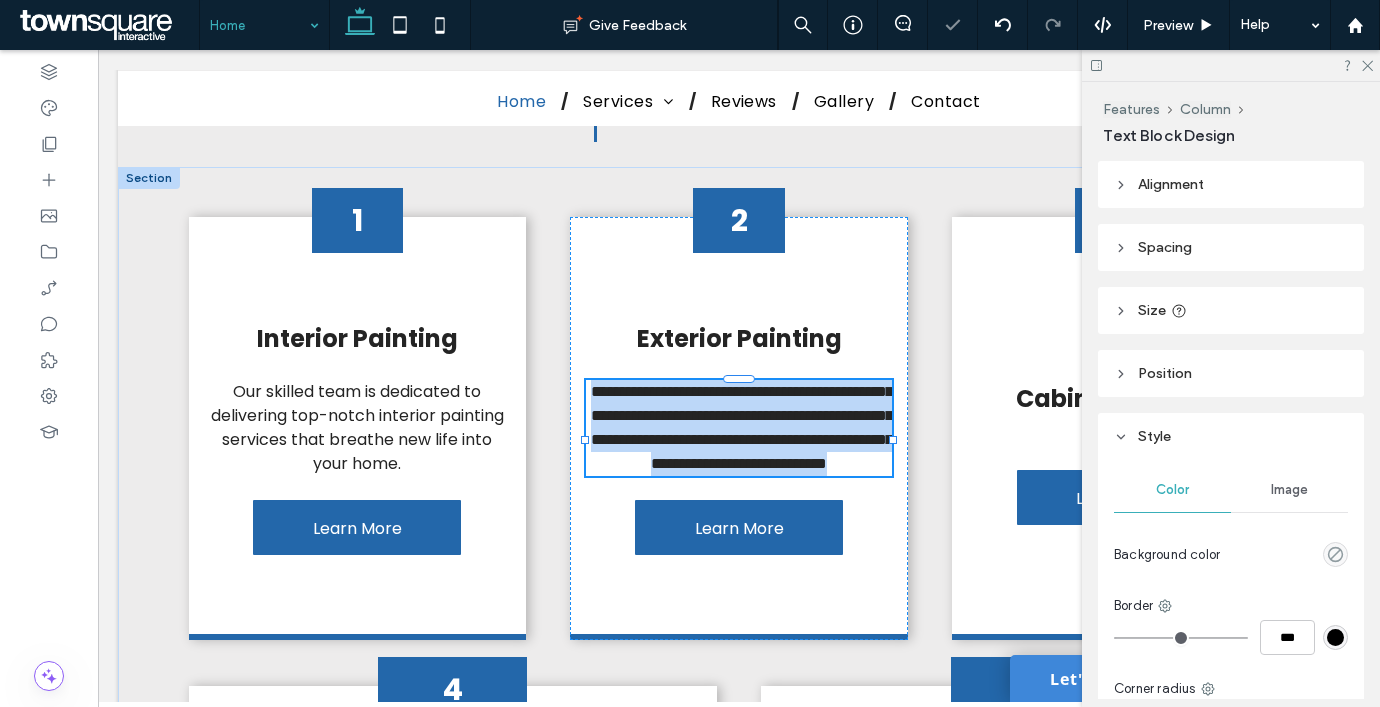 type on "*******" 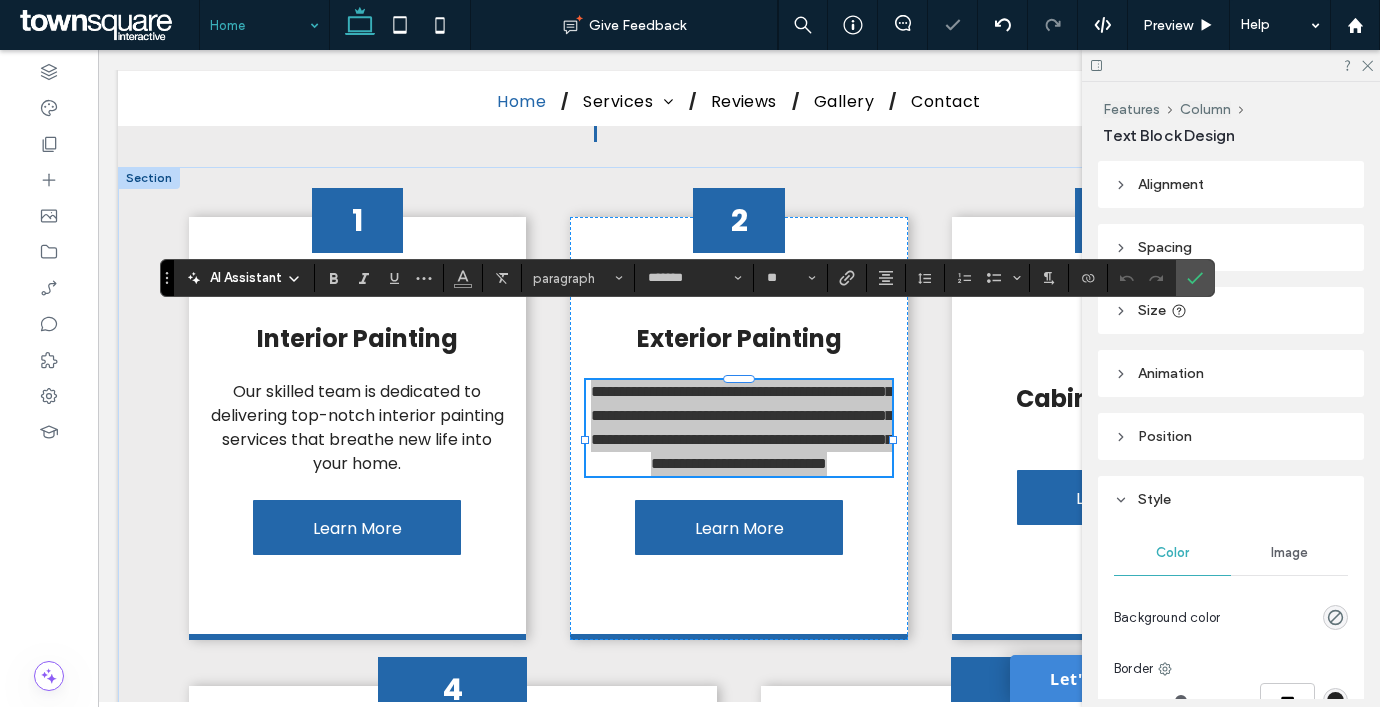 click on "AI Assistant" at bounding box center (246, 278) 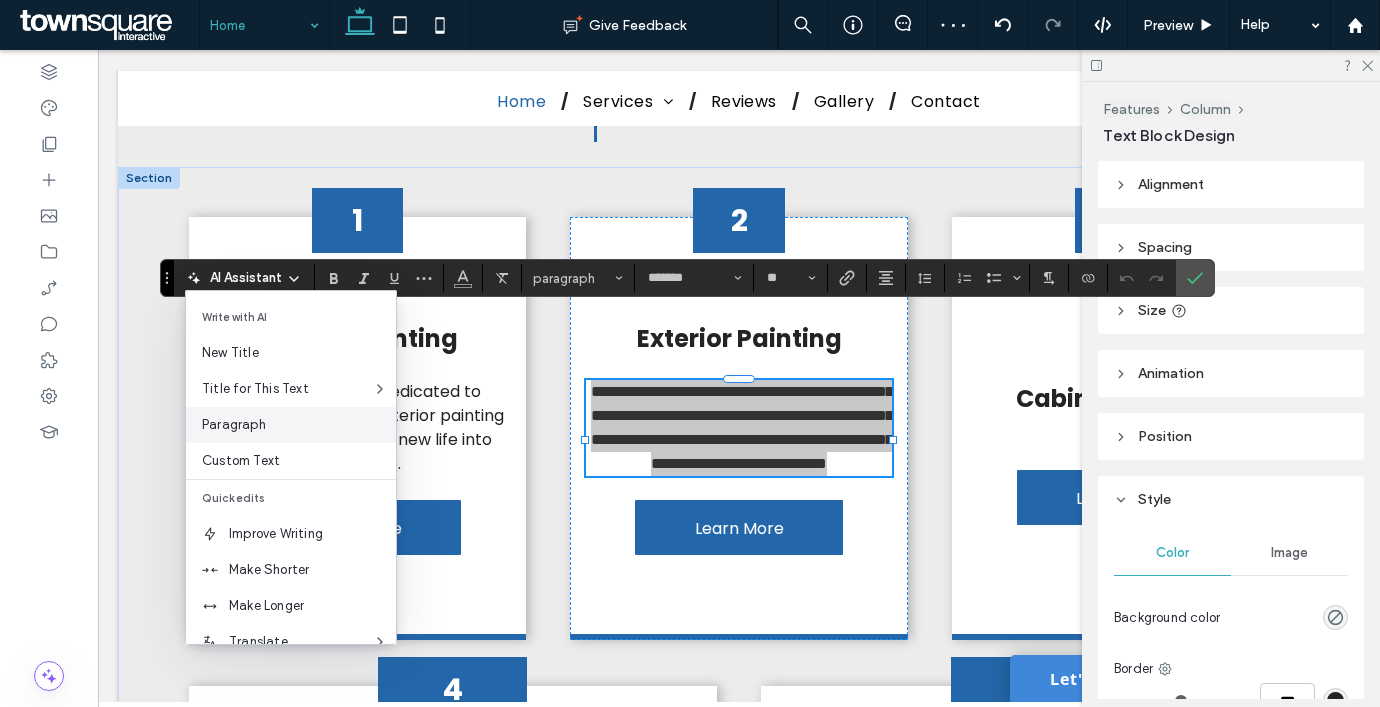click on "Paragraph" at bounding box center [299, 425] 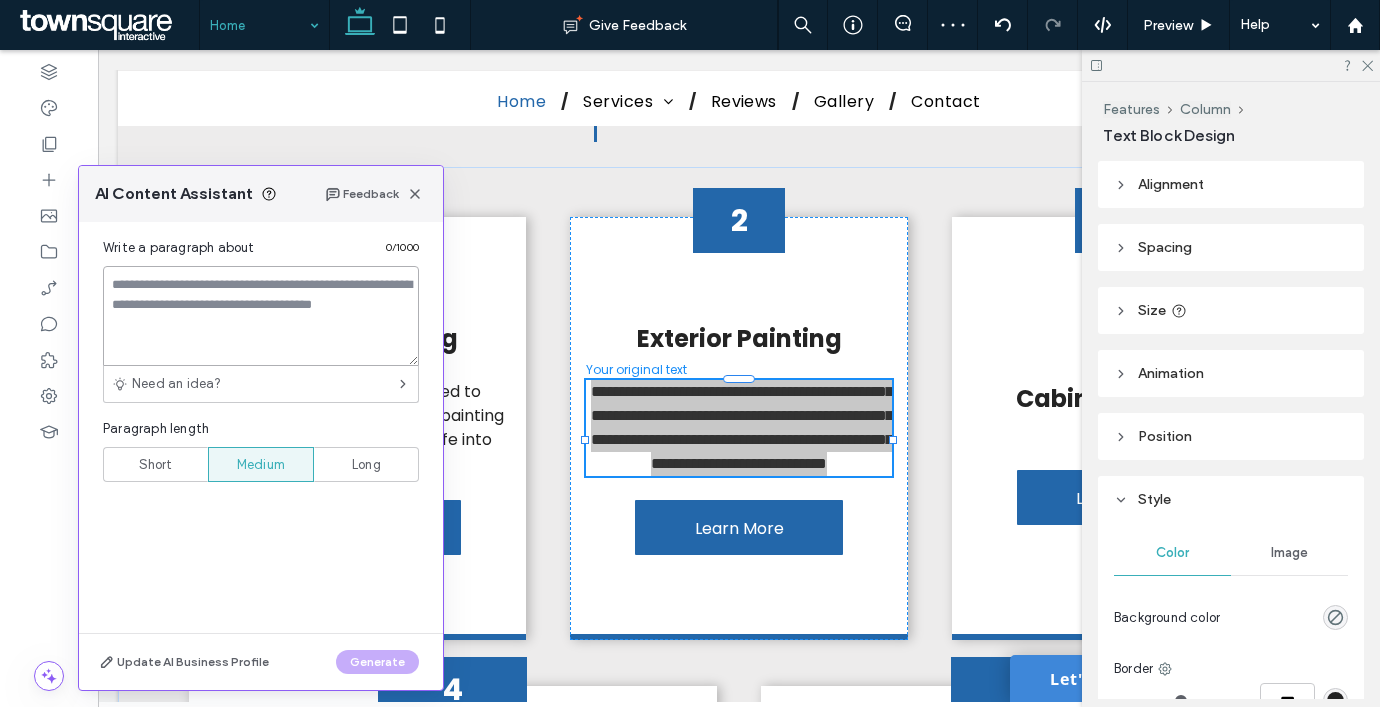 click at bounding box center (261, 316) 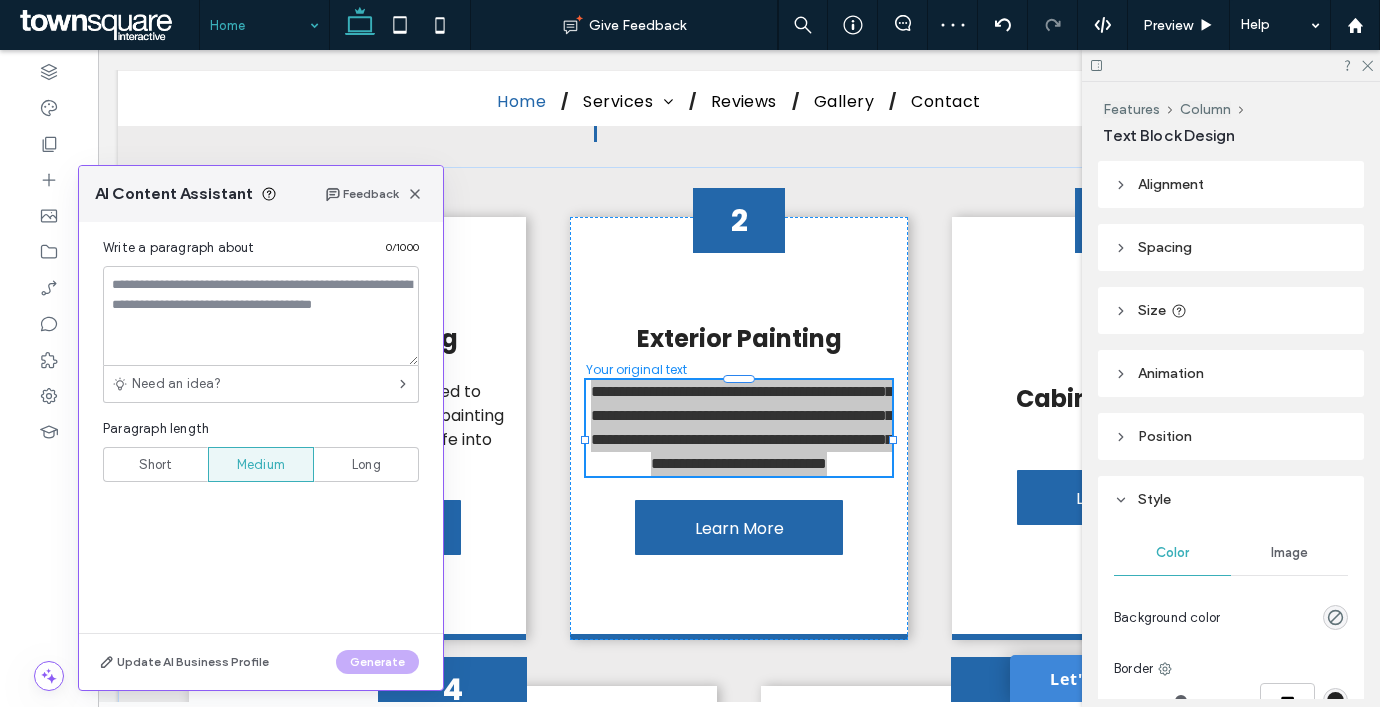 click on "Short" at bounding box center [156, 465] 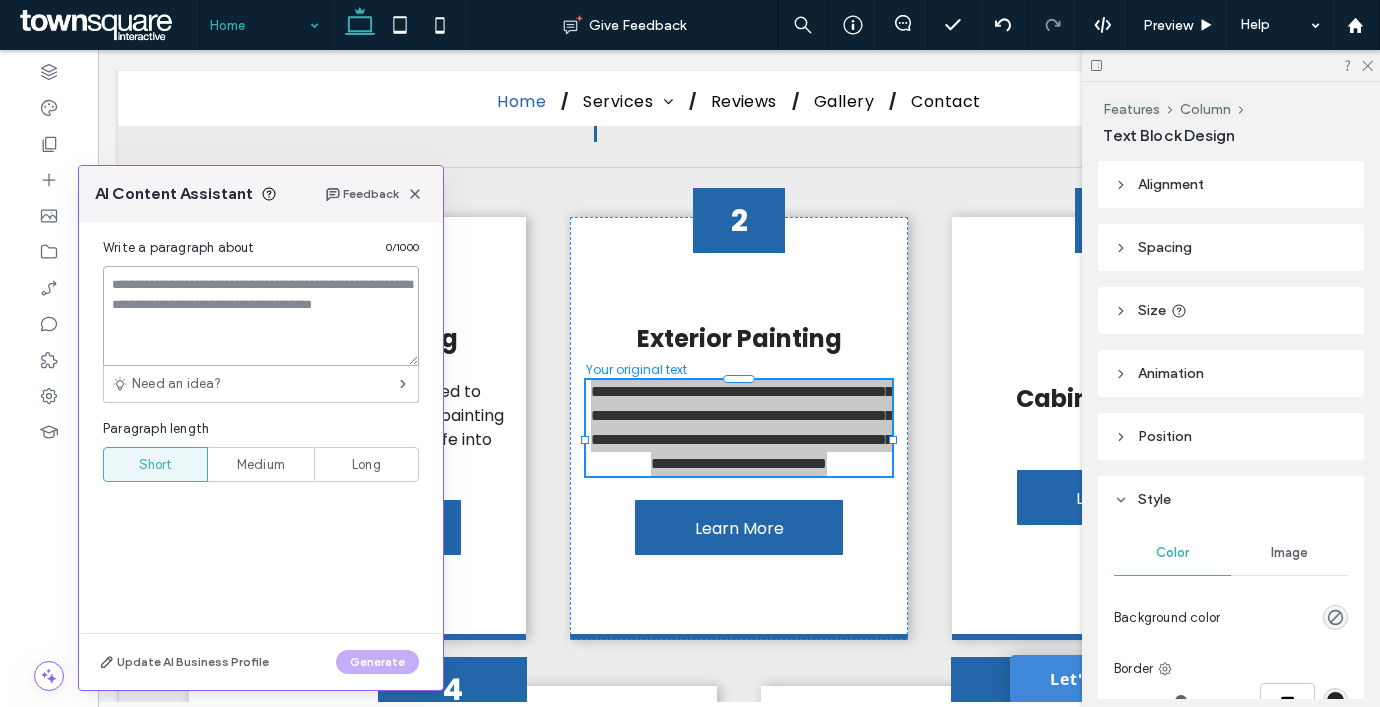 drag, startPoint x: 226, startPoint y: 364, endPoint x: 292, endPoint y: 345, distance: 68.68042 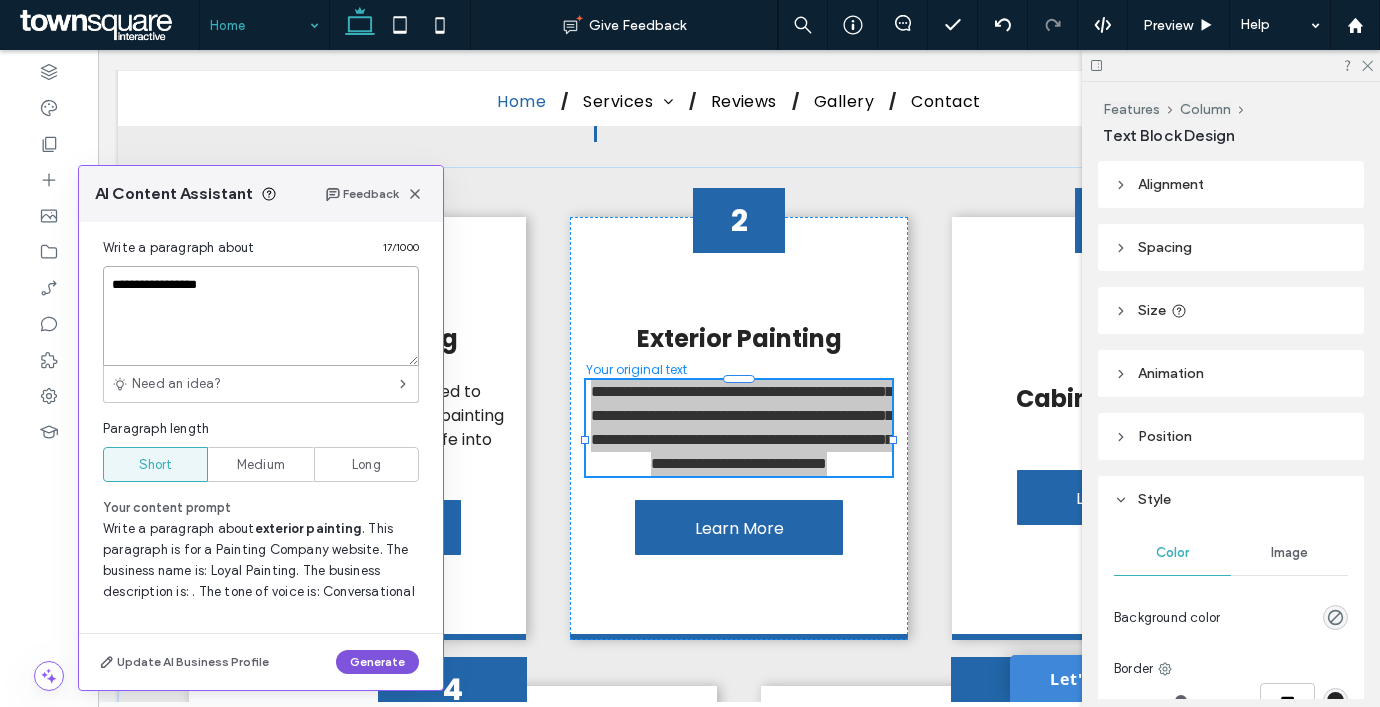 type on "**********" 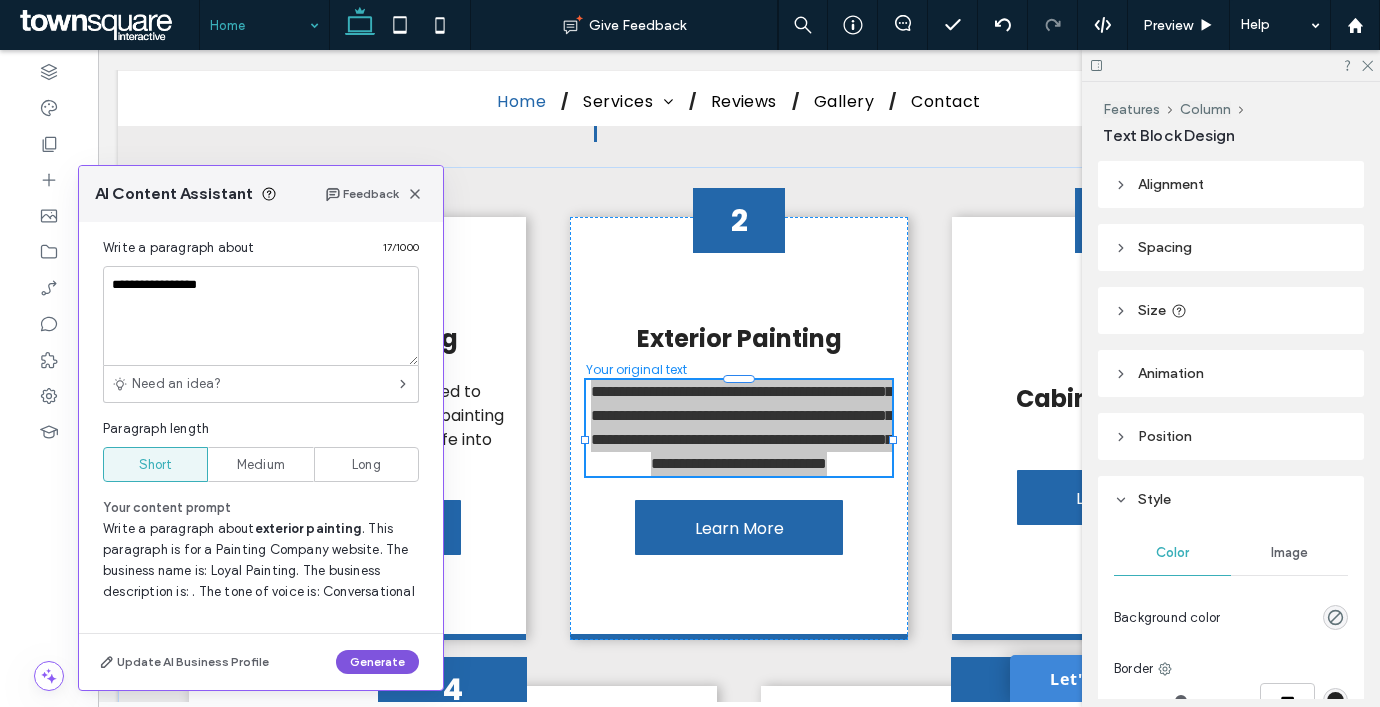 click on "Generate" at bounding box center (377, 662) 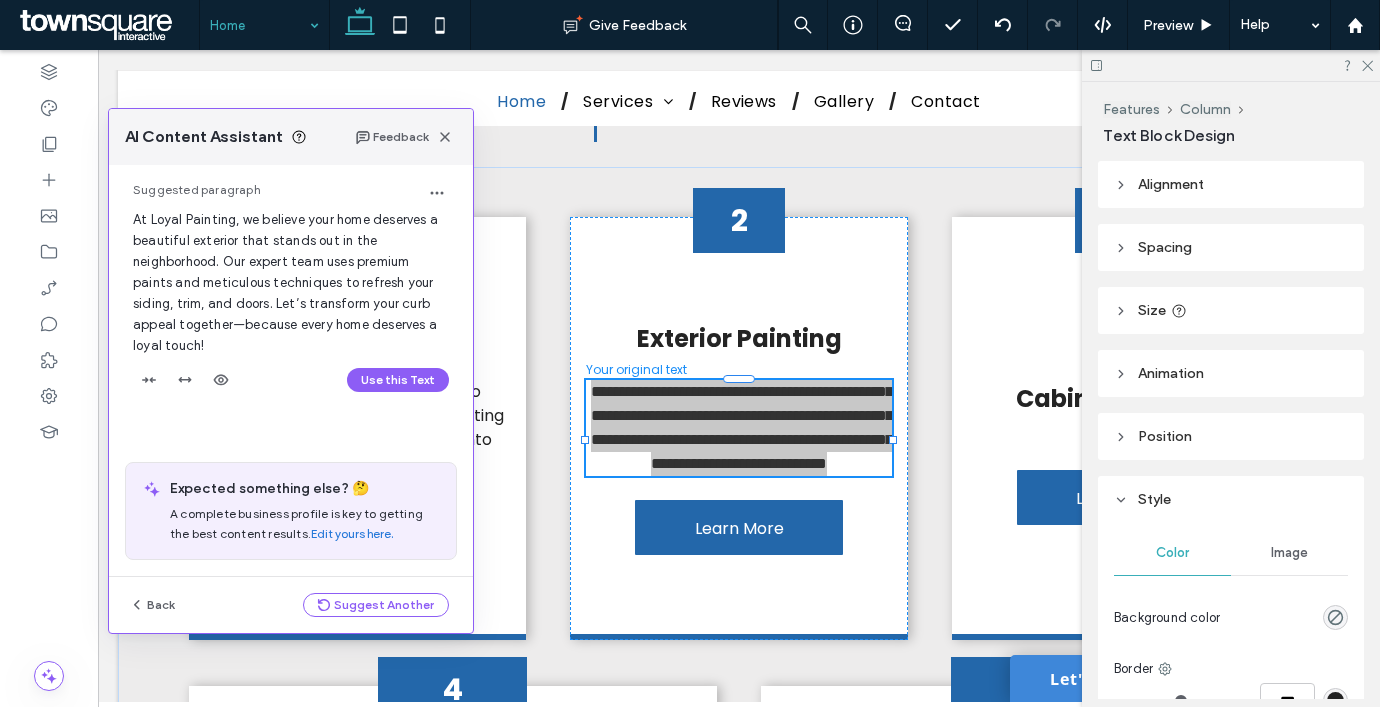 drag, startPoint x: 233, startPoint y: 189, endPoint x: 263, endPoint y: 132, distance: 64.412735 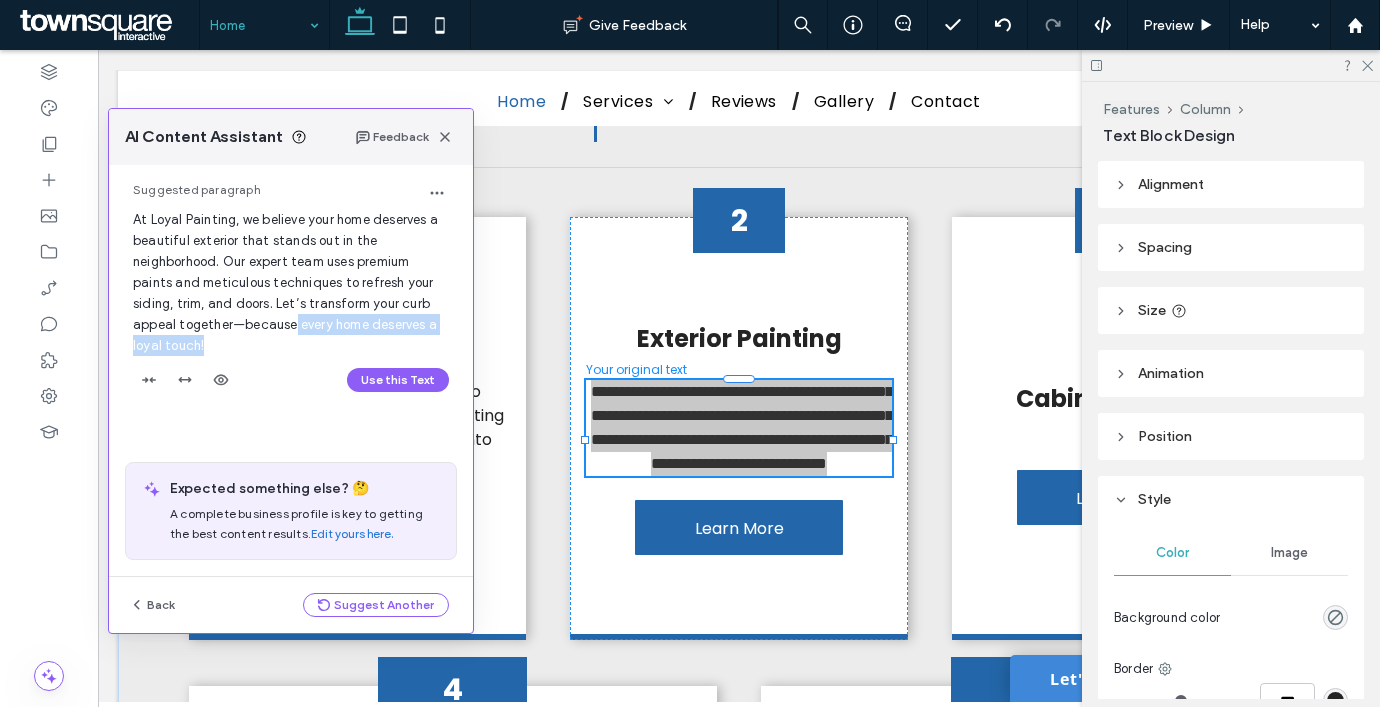 drag, startPoint x: 304, startPoint y: 342, endPoint x: 295, endPoint y: 323, distance: 21.023796 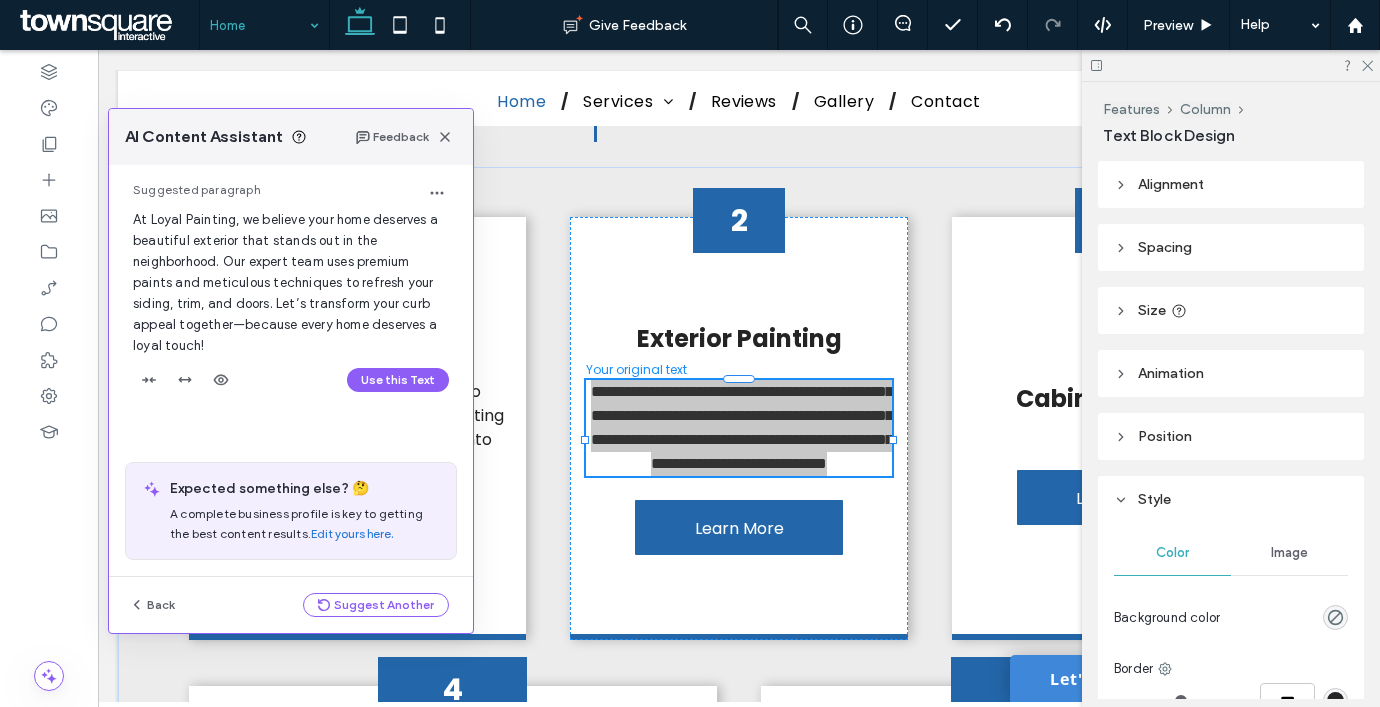 click on "At Loyal Painting, we believe your home deserves a beautiful exterior that stands out in the neighborhood. Our expert team uses premium paints and meticulous techniques to refresh your siding, trim, and doors. Let’s transform your curb appeal together—because every home deserves a loyal touch!" at bounding box center (285, 282) 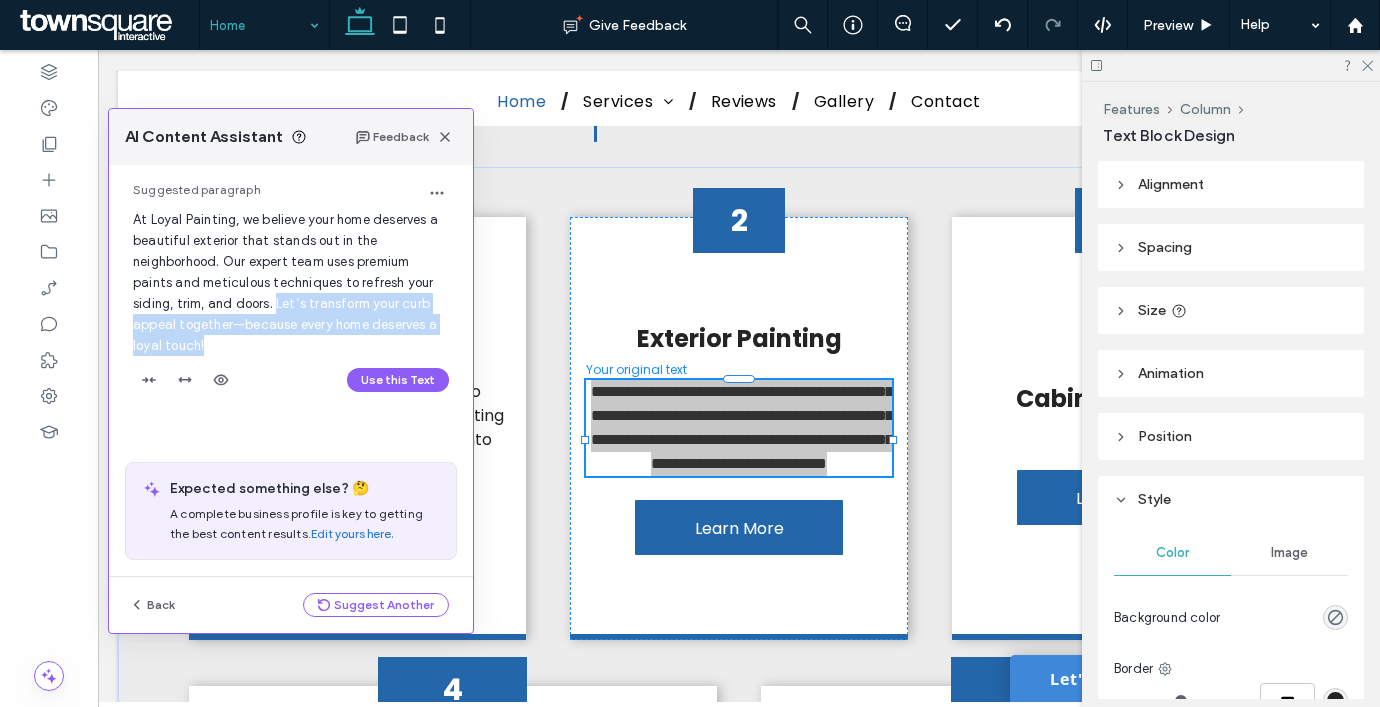 drag, startPoint x: 293, startPoint y: 337, endPoint x: 275, endPoint y: 307, distance: 34.98571 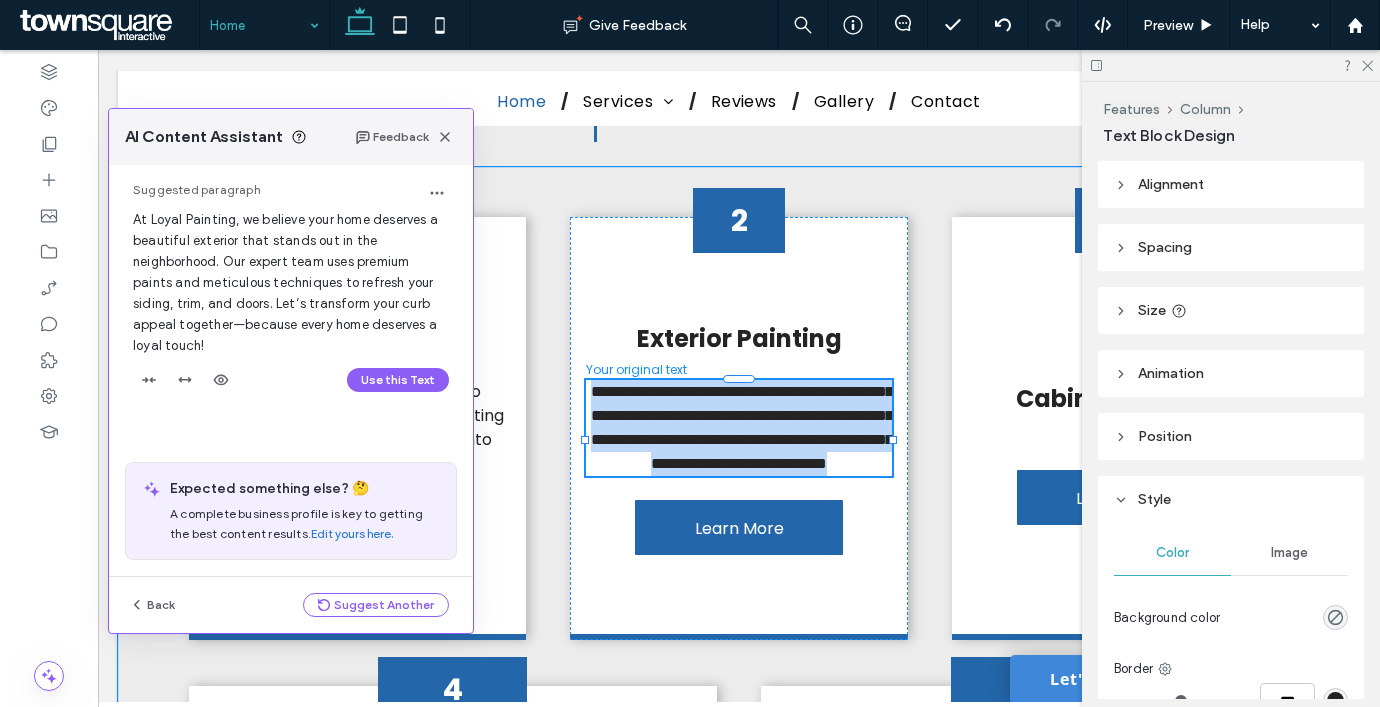 click on "**********" at bounding box center [742, 427] 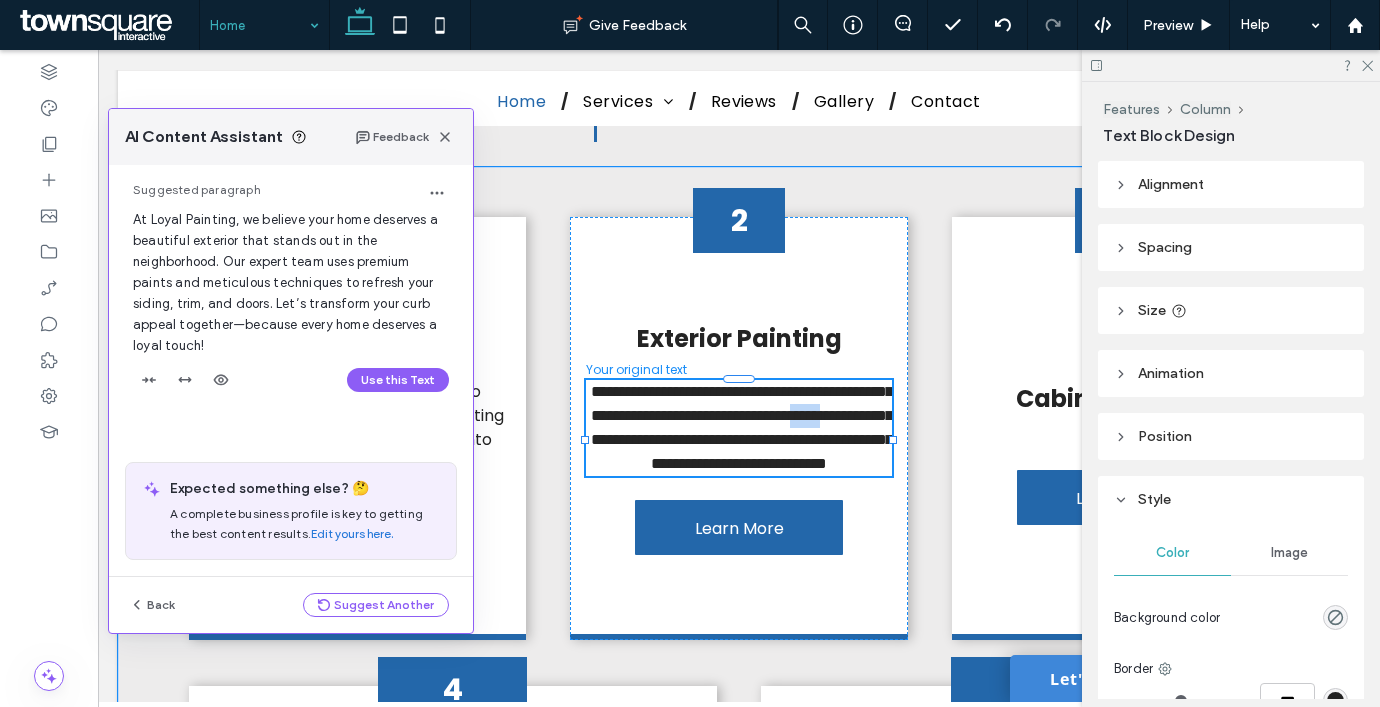 click on "**********" at bounding box center (742, 427) 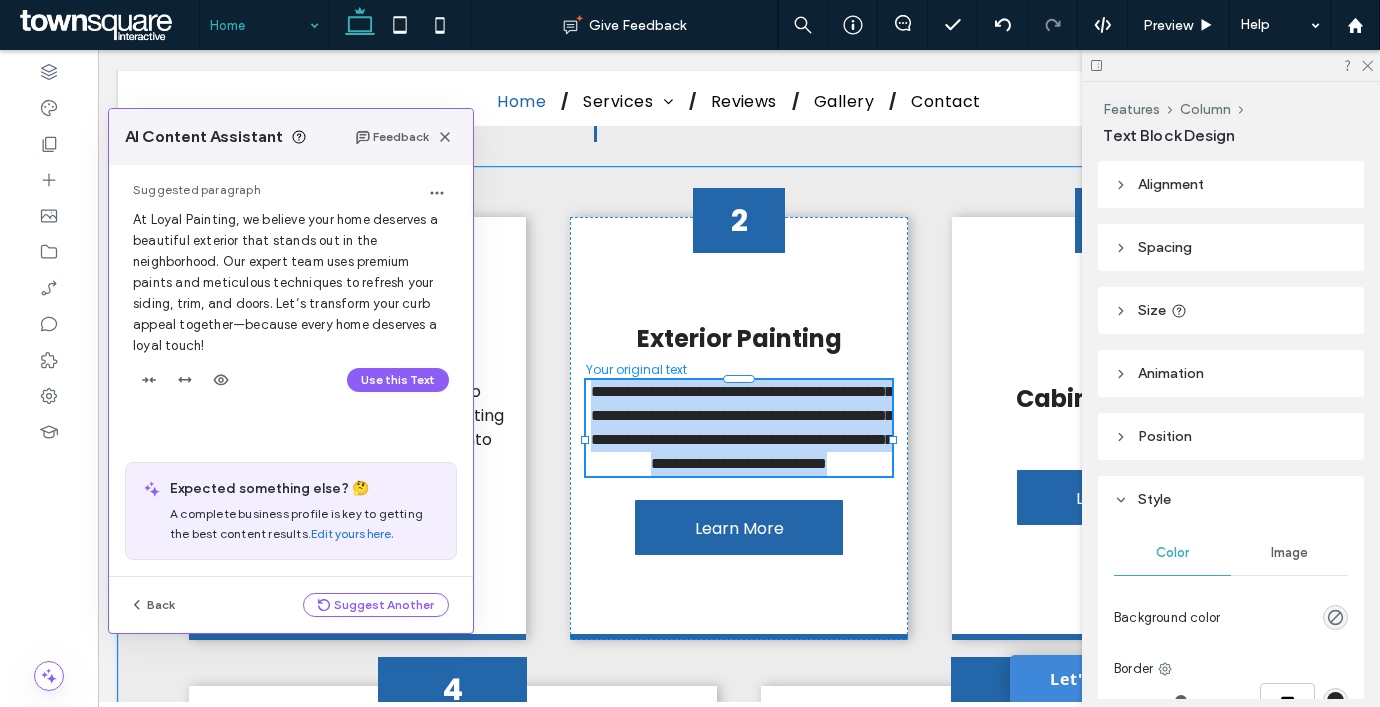 click on "**********" at bounding box center (742, 427) 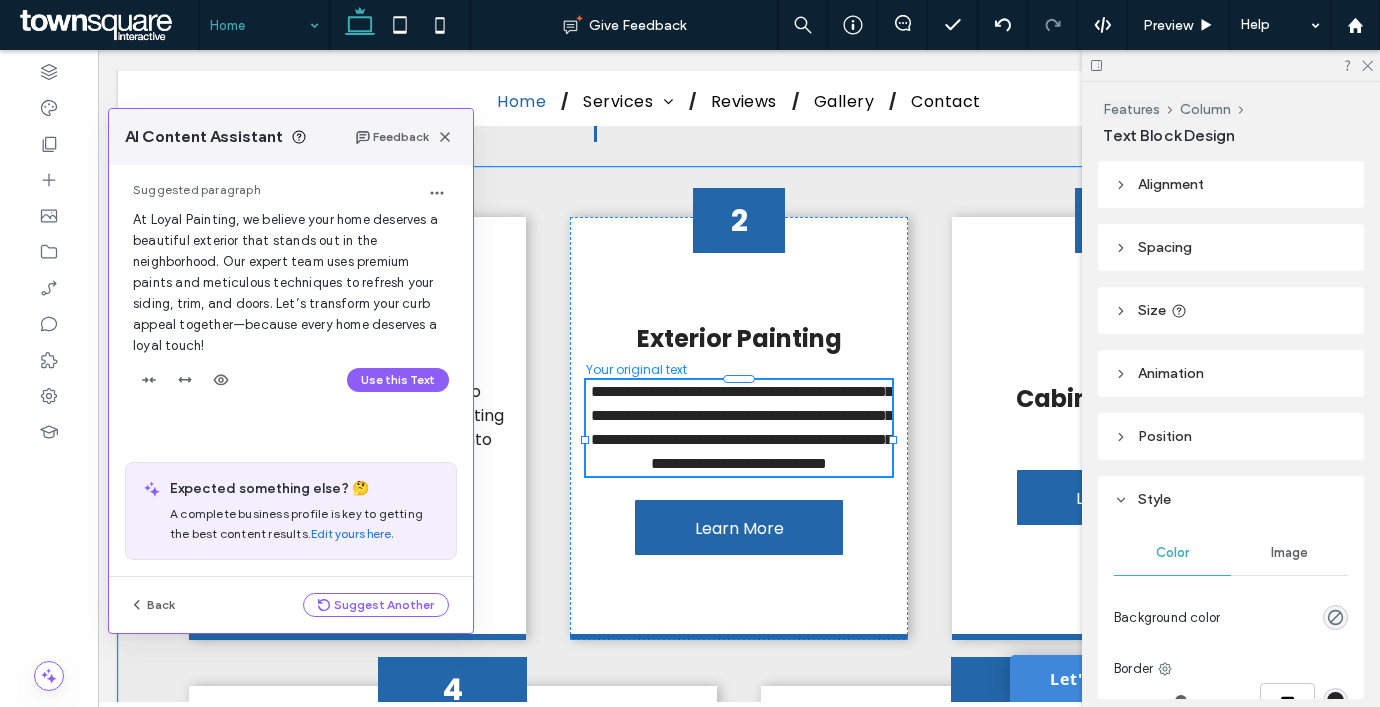 type 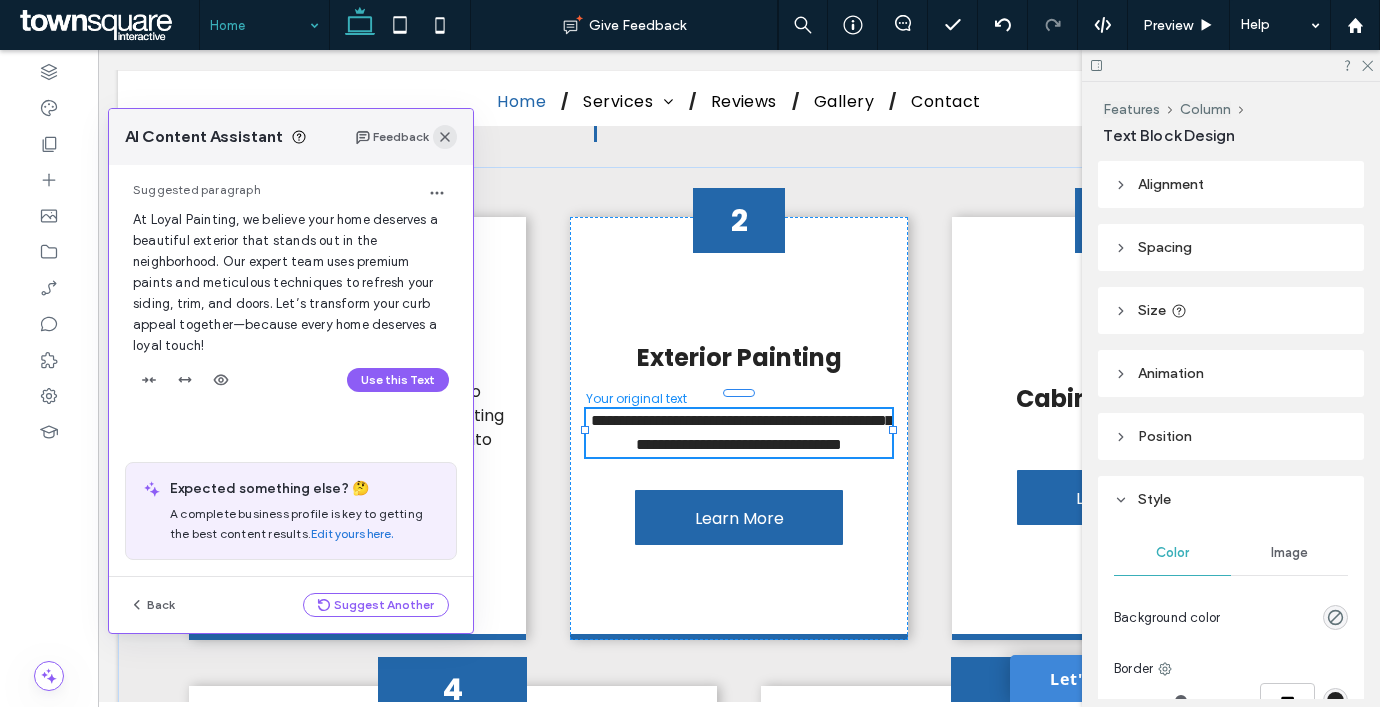 click 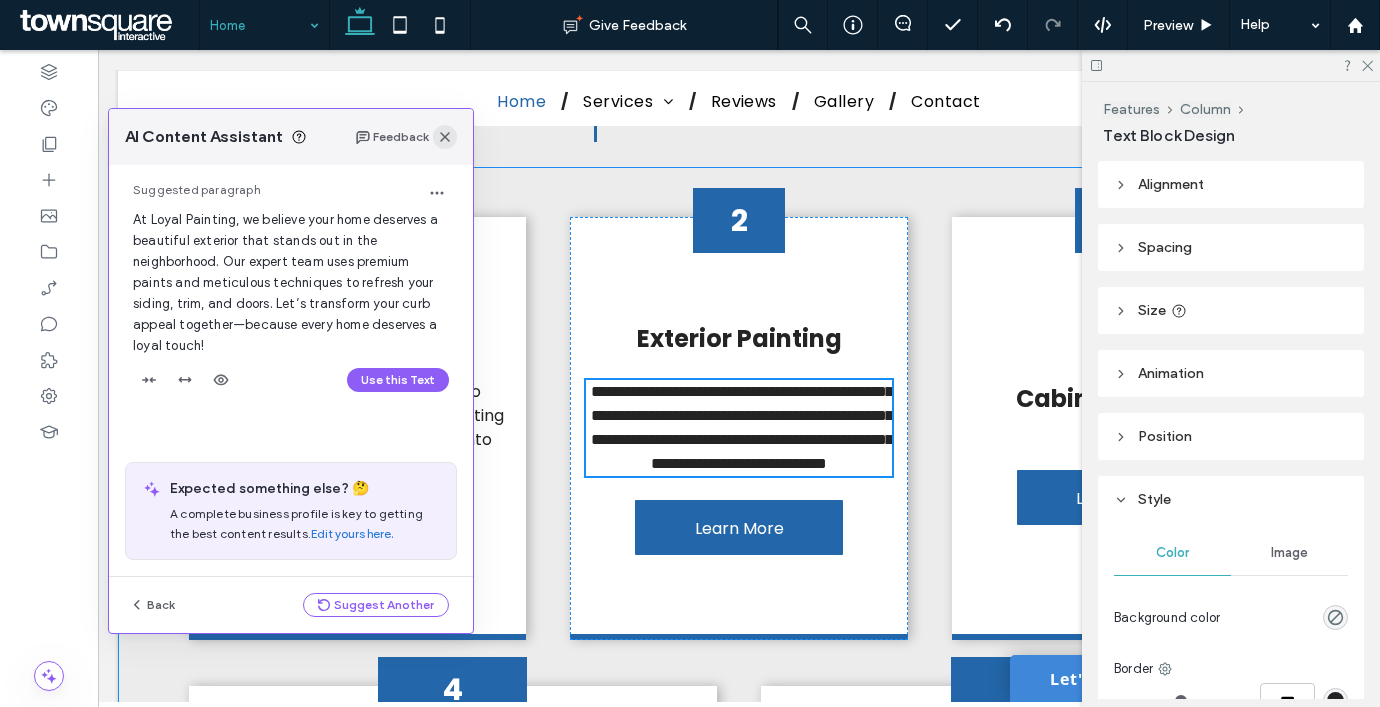 type on "*******" 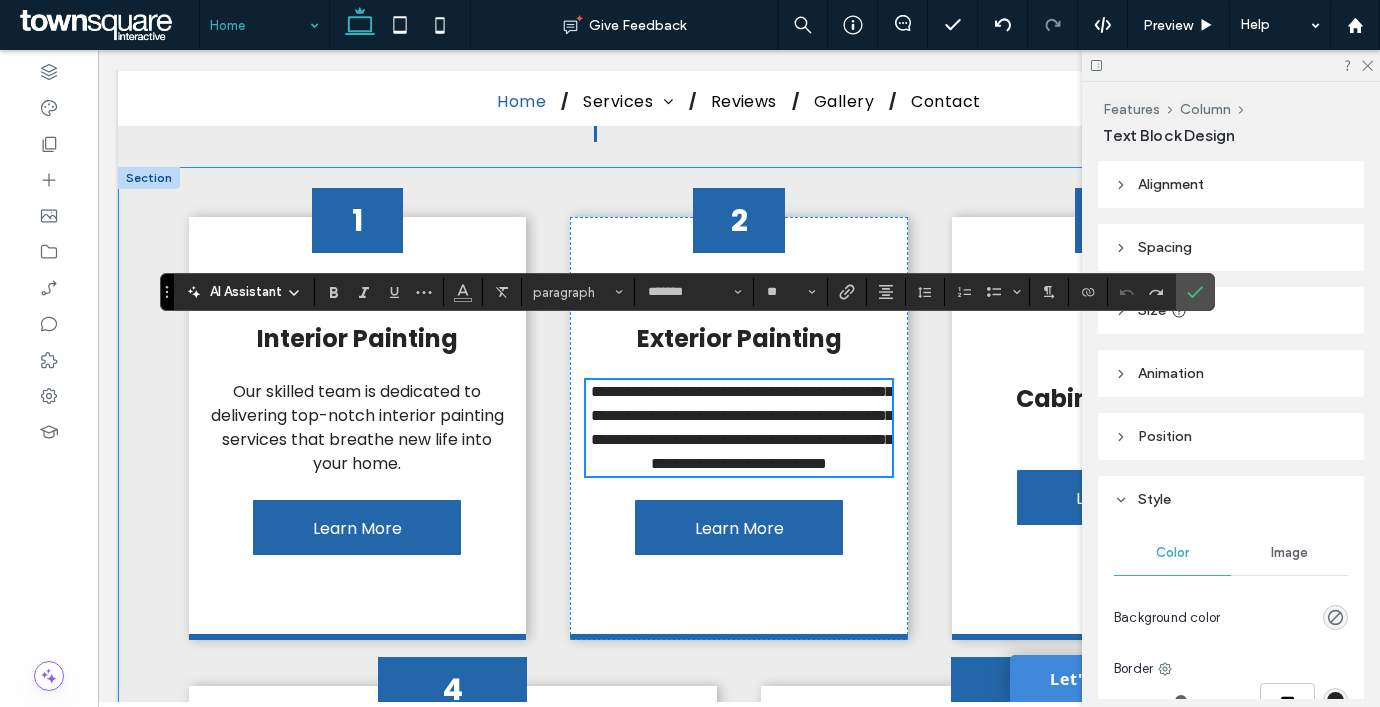 scroll, scrollTop: 1962, scrollLeft: 0, axis: vertical 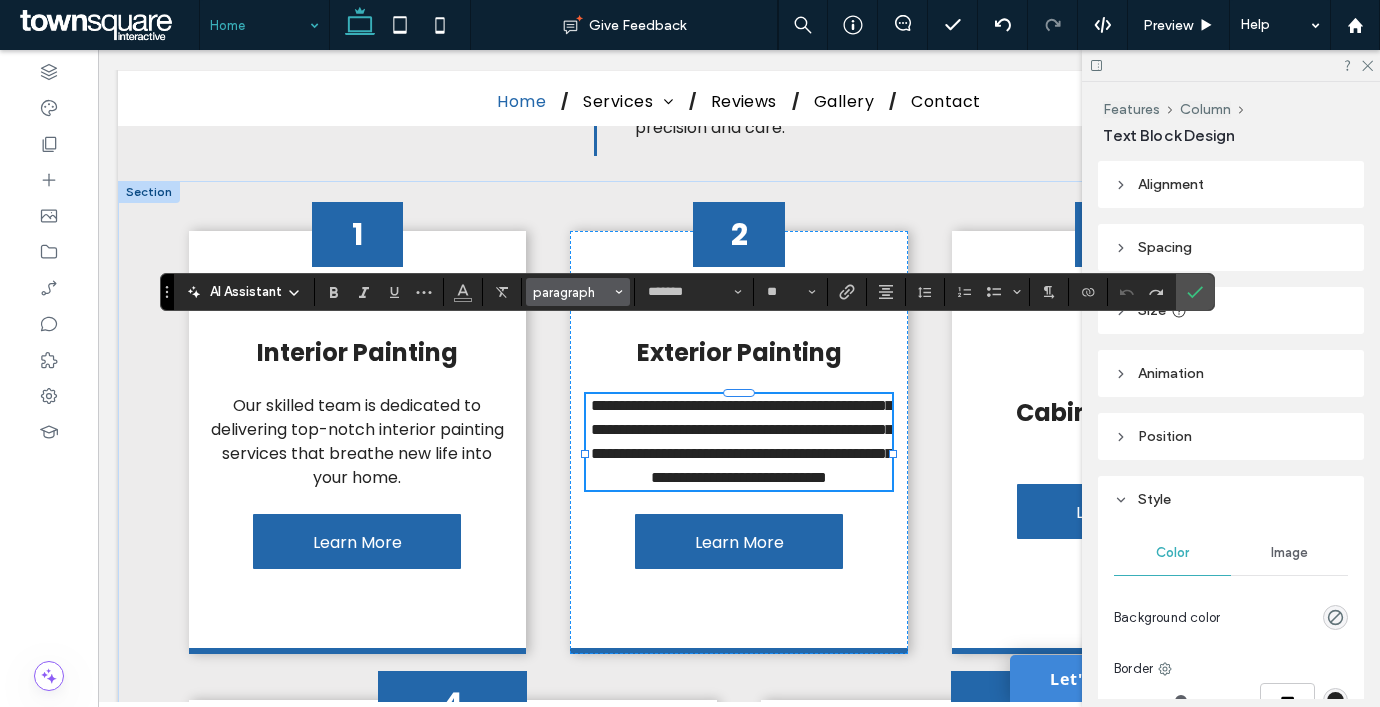 type 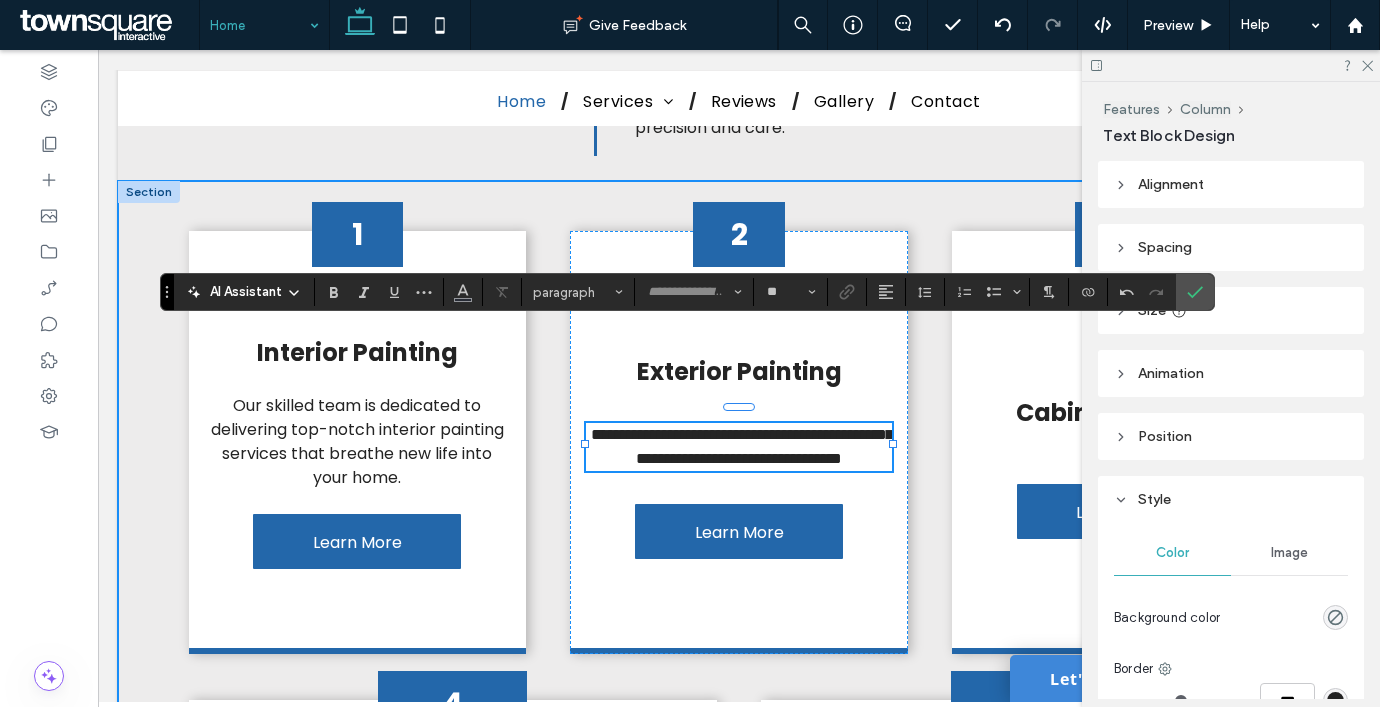 click on "**********" at bounding box center (739, 617) 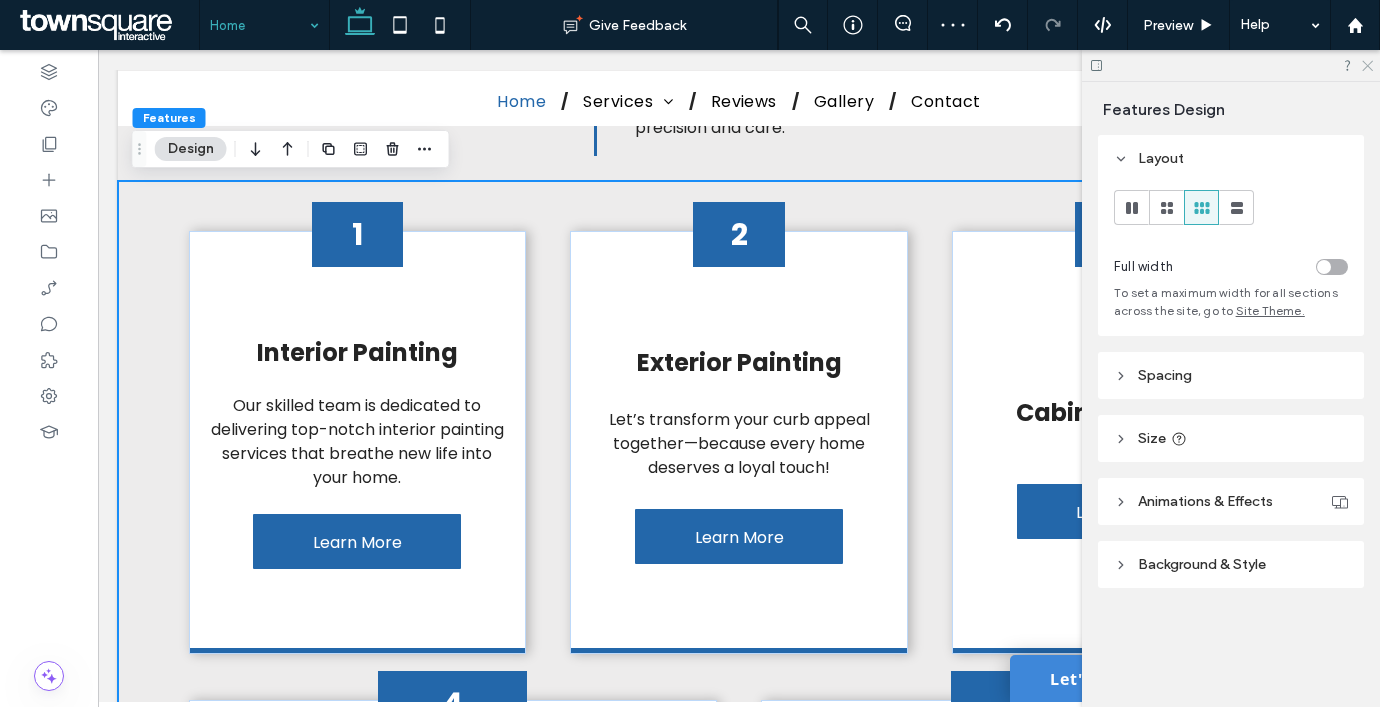 click 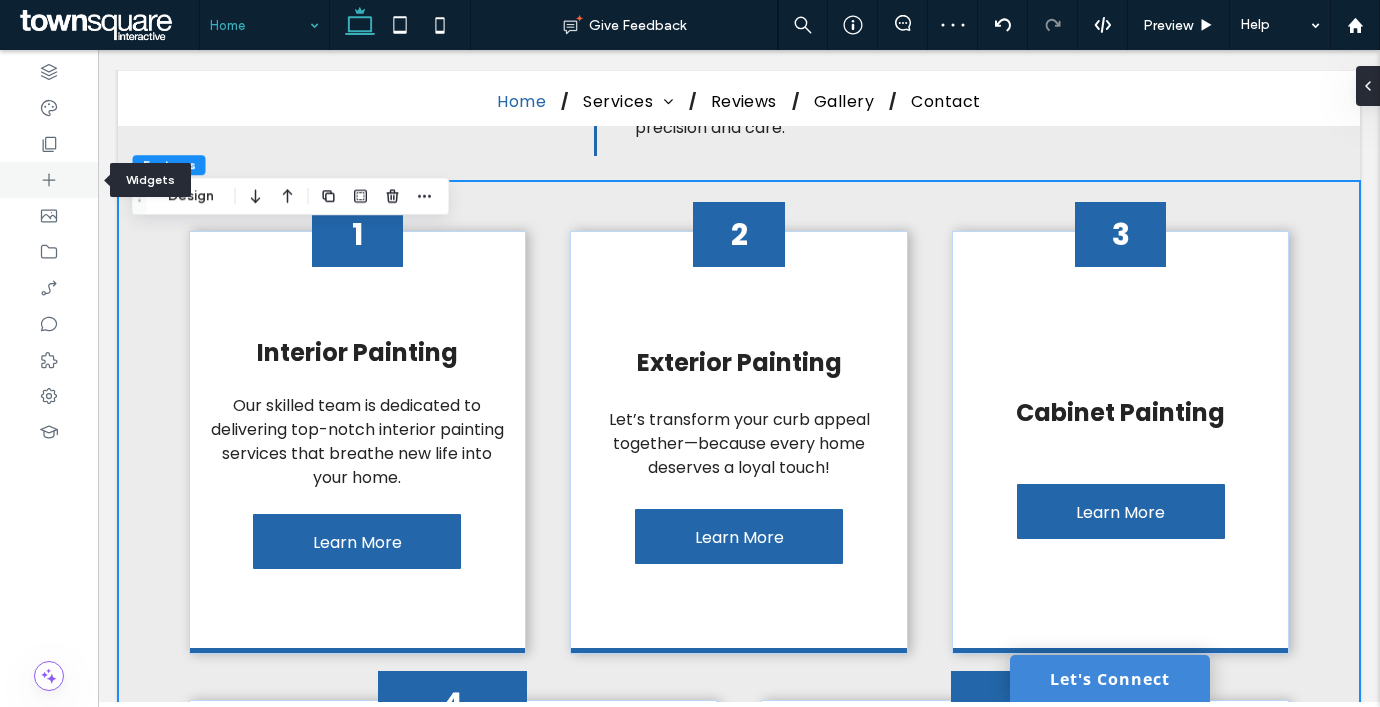 click at bounding box center (49, 180) 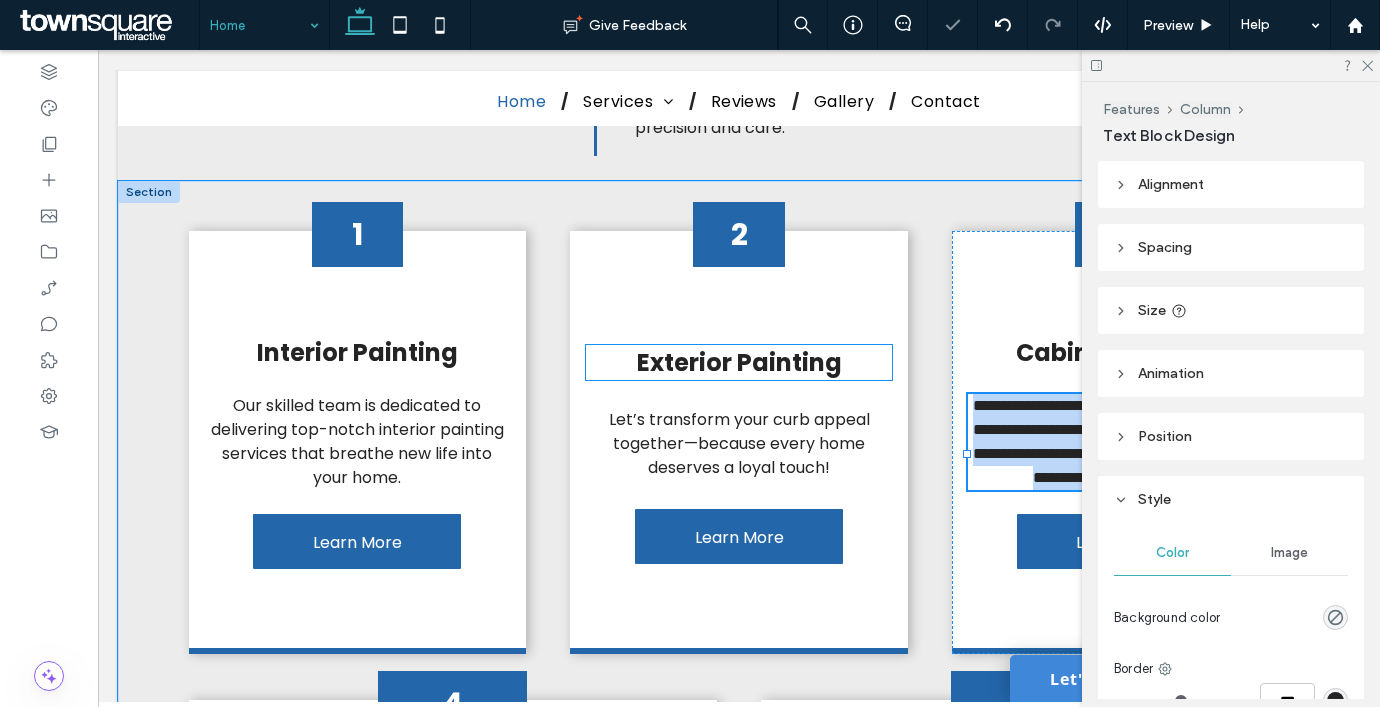 type on "*******" 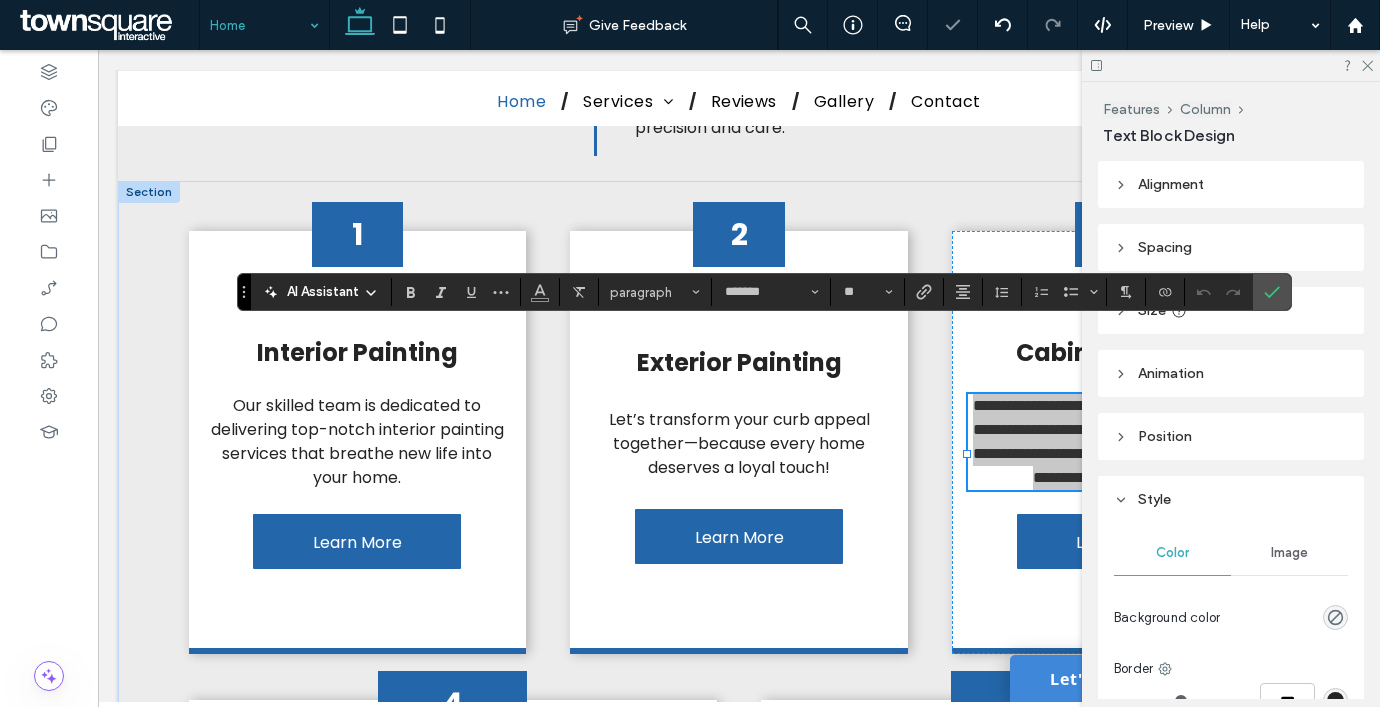 click on "AI Assistant" at bounding box center (323, 292) 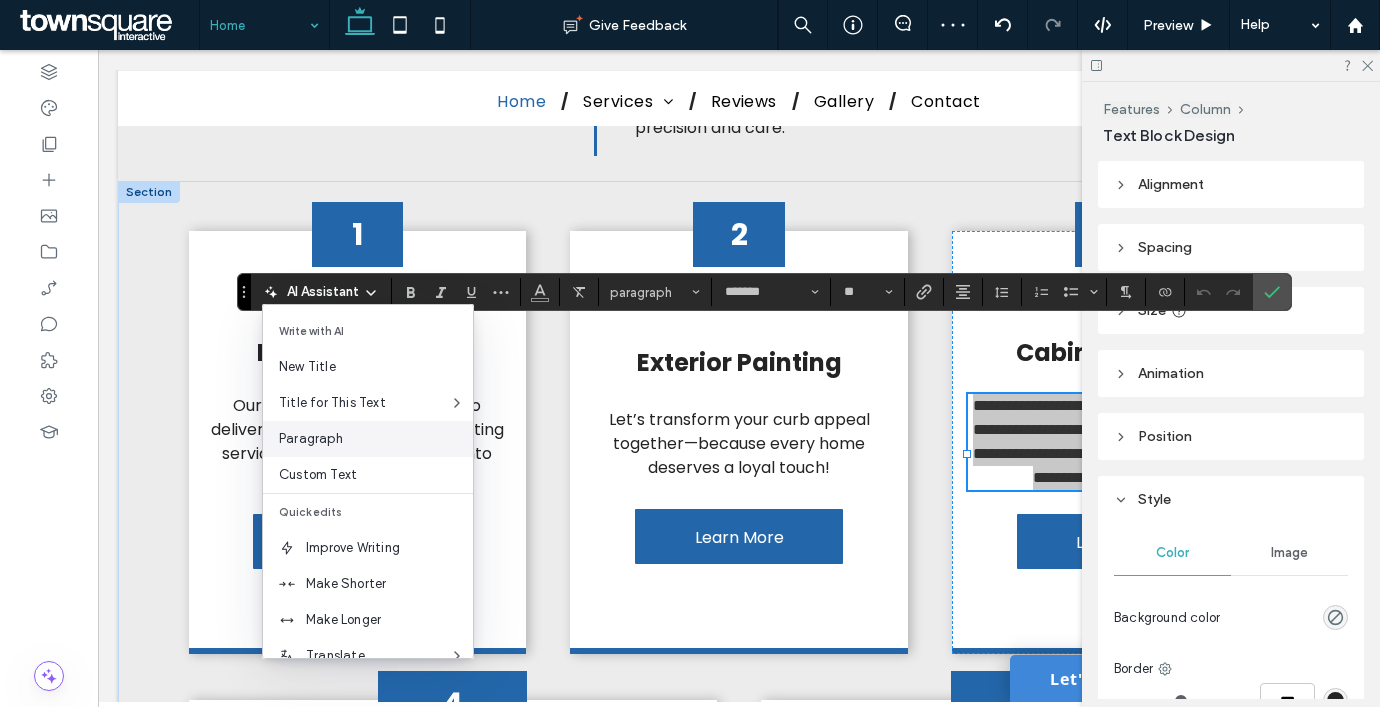 click on "Paragraph" at bounding box center [368, 439] 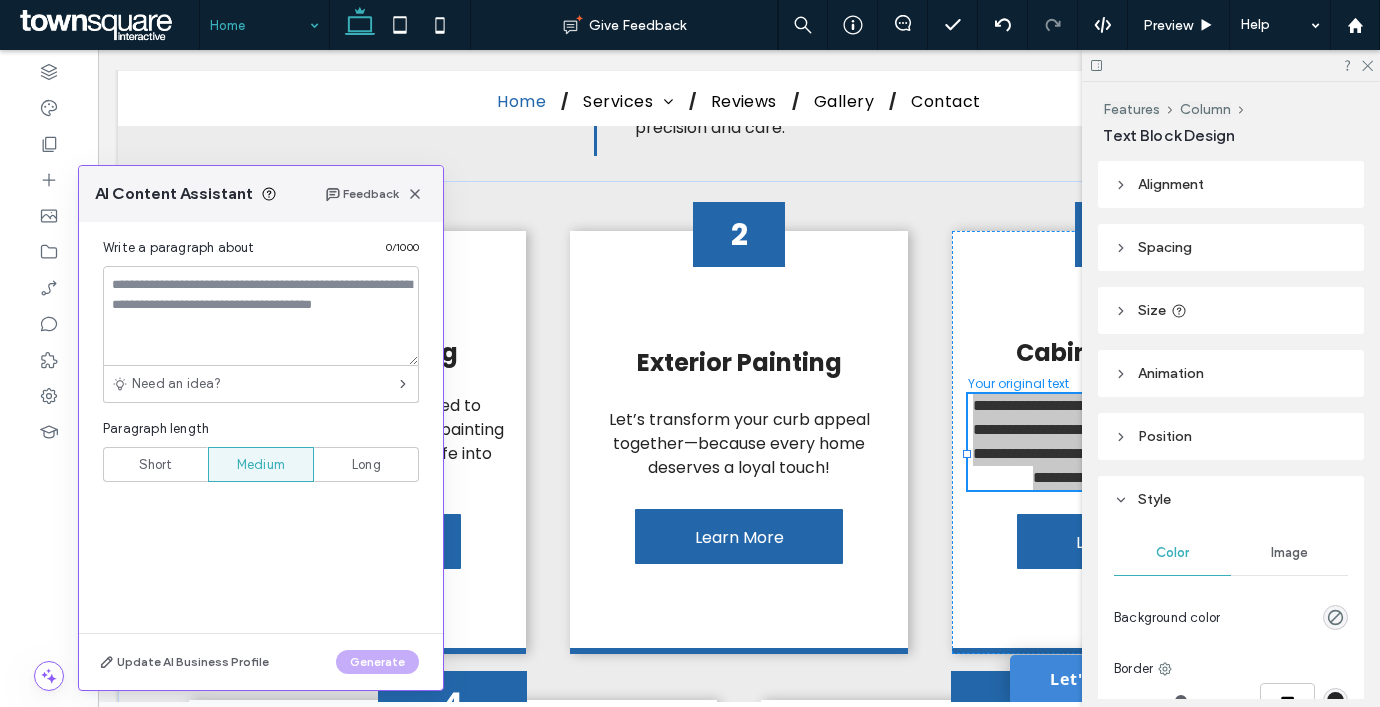 click on "Short" at bounding box center [156, 465] 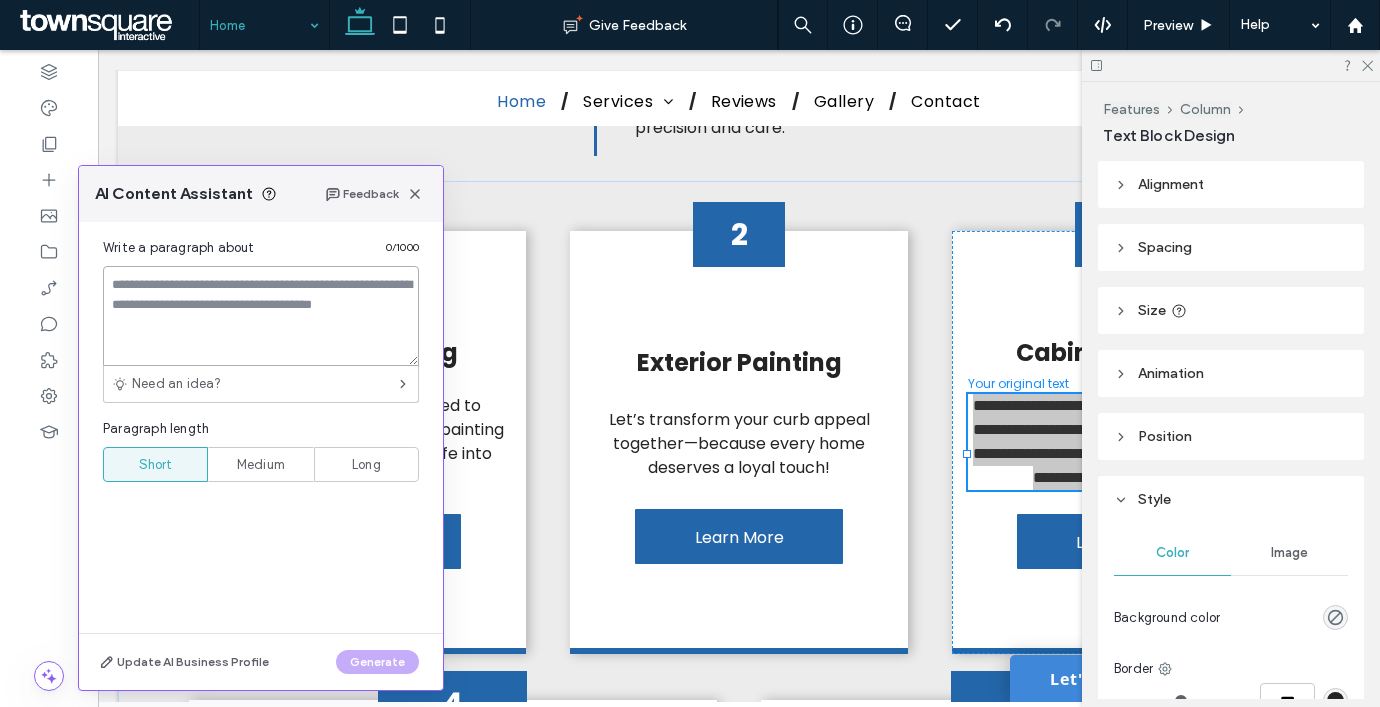 click at bounding box center (261, 316) 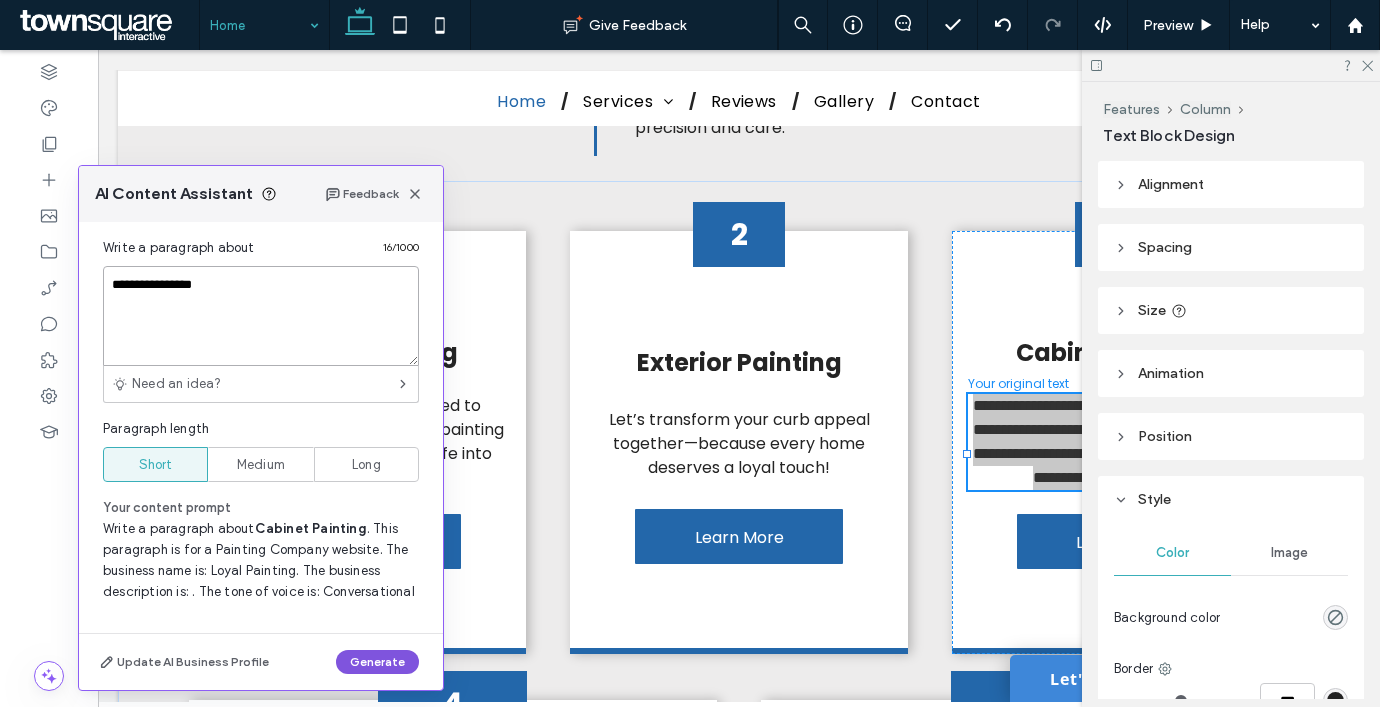 type on "**********" 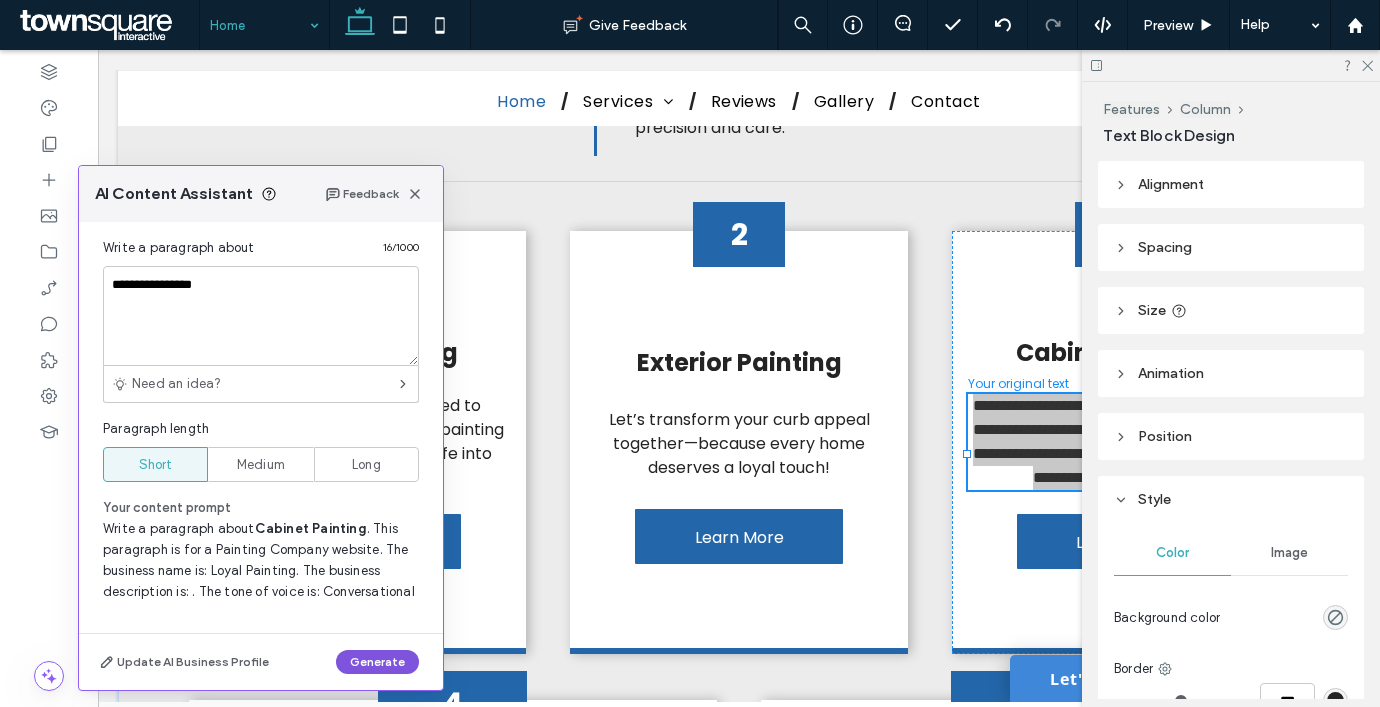 click on "Generate" at bounding box center [377, 662] 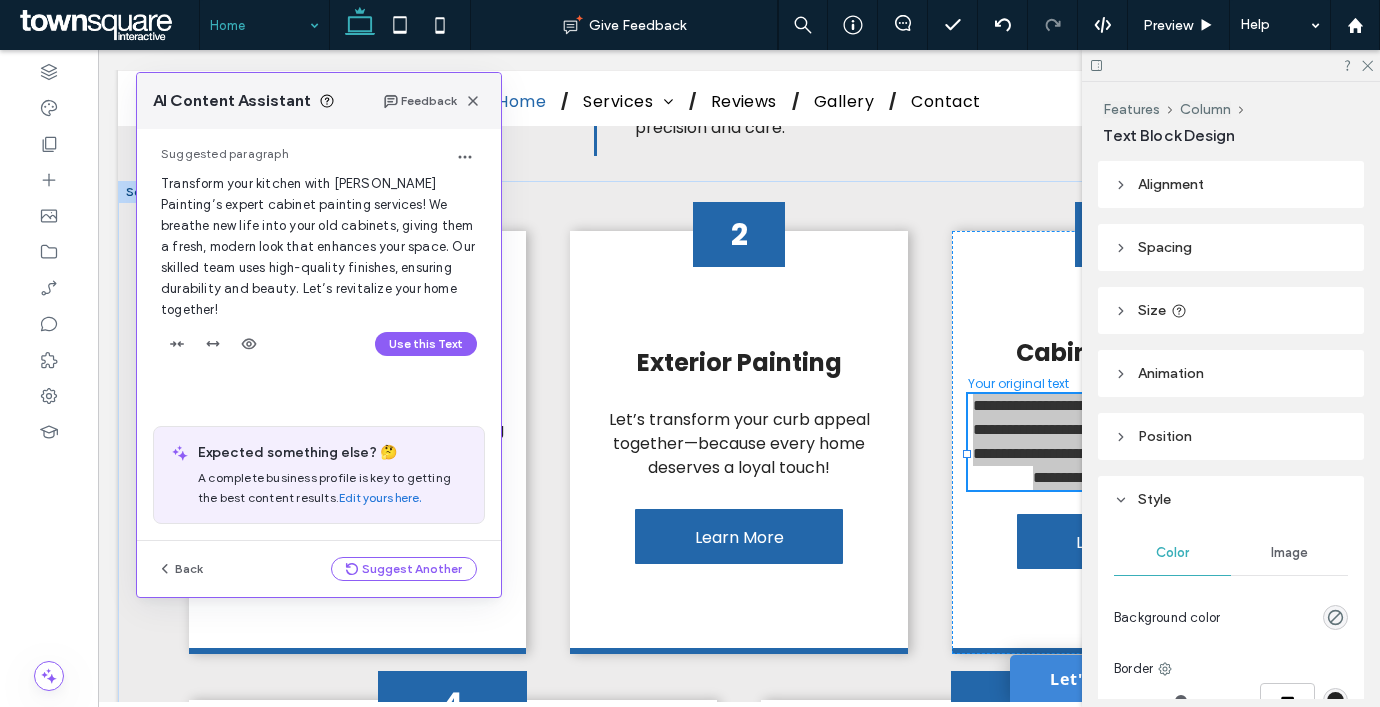 drag, startPoint x: 240, startPoint y: 188, endPoint x: 275, endPoint y: 108, distance: 87.32124 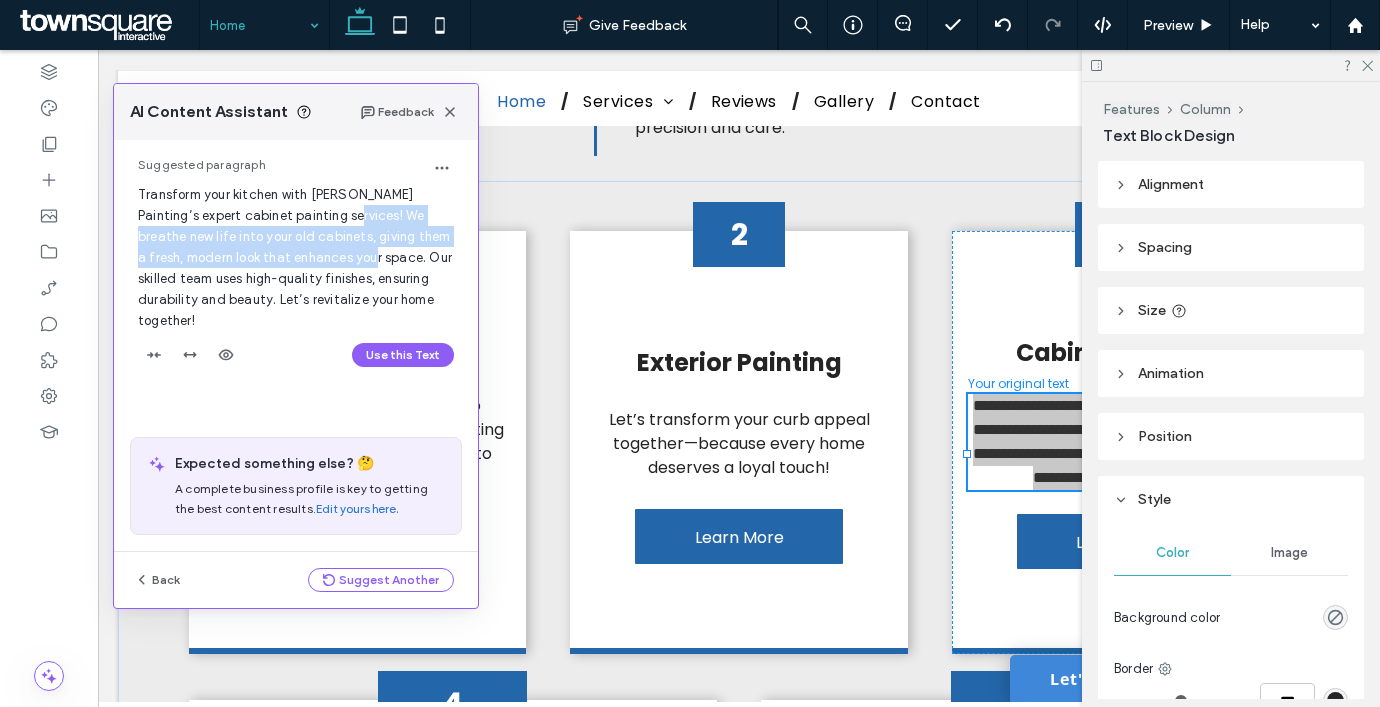 drag, startPoint x: 296, startPoint y: 260, endPoint x: 298, endPoint y: 217, distance: 43.046486 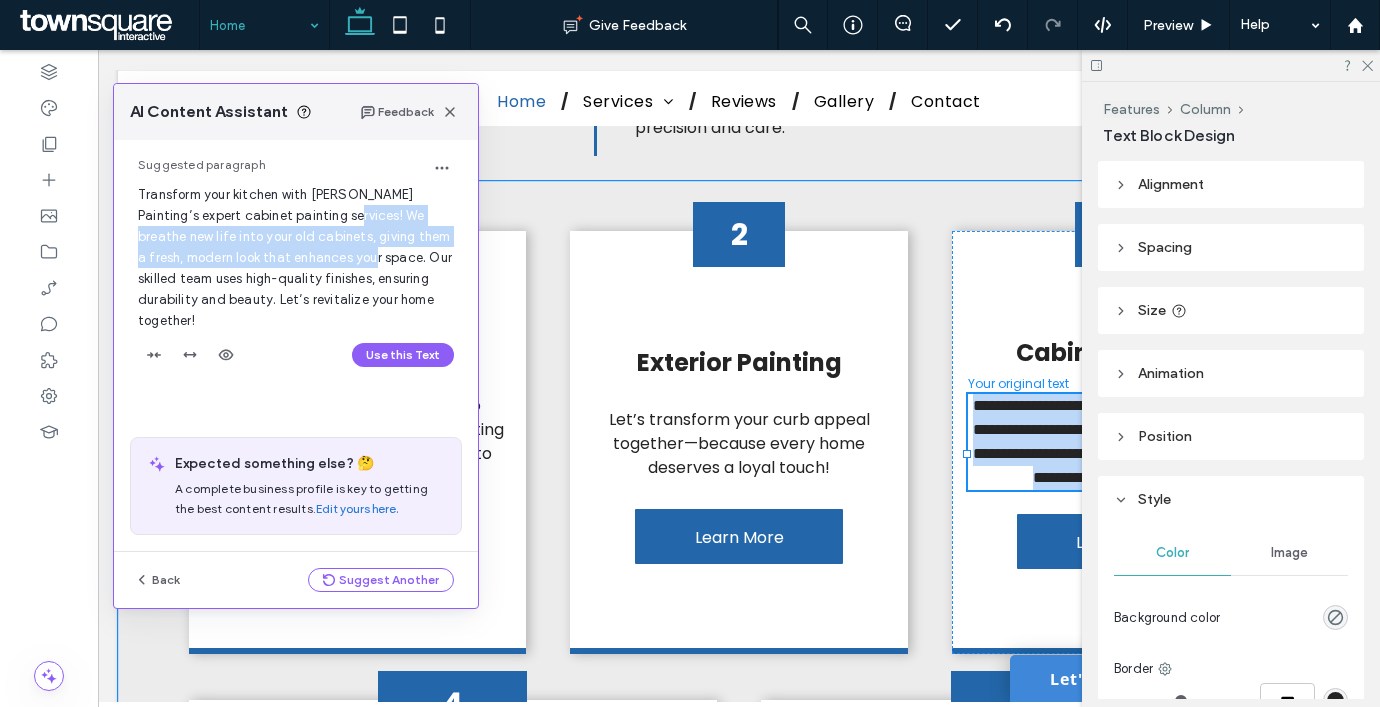 click on "**********" at bounding box center [1124, 441] 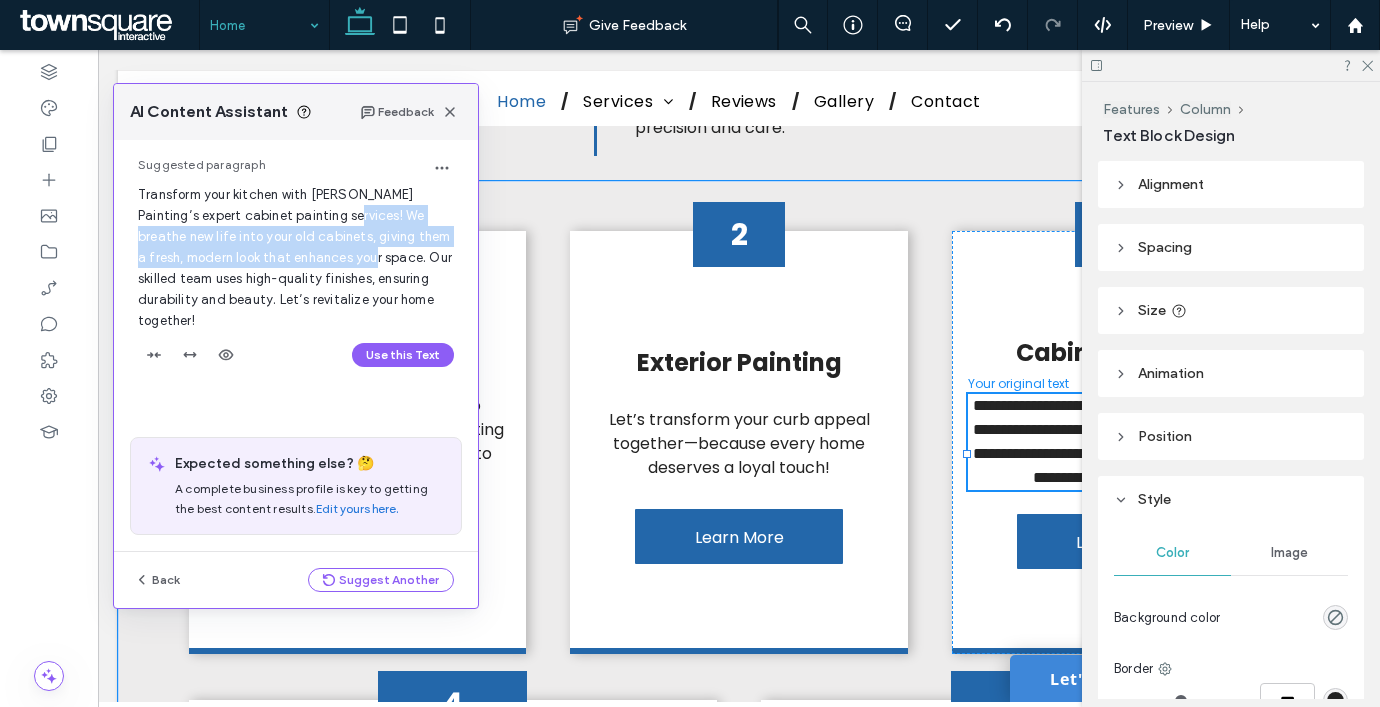 click on "**********" at bounding box center (1124, 441) 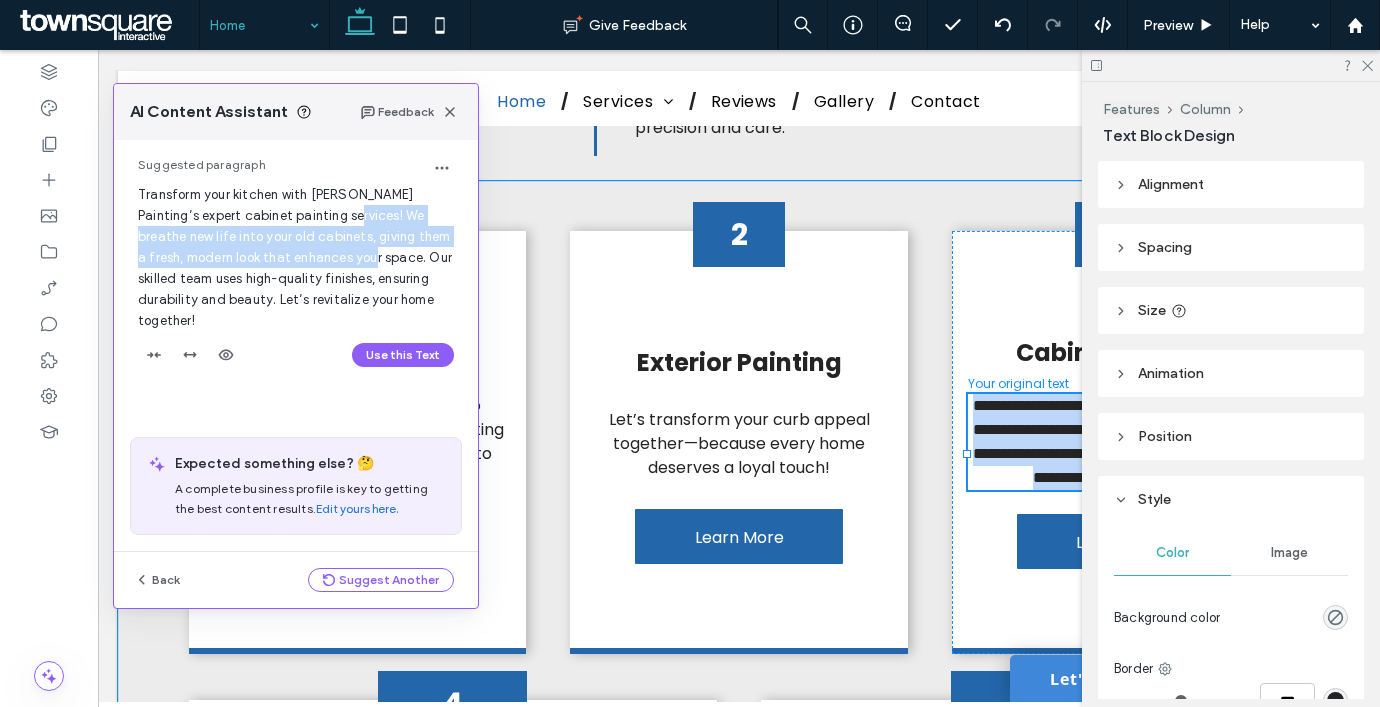 click on "**********" at bounding box center (1124, 441) 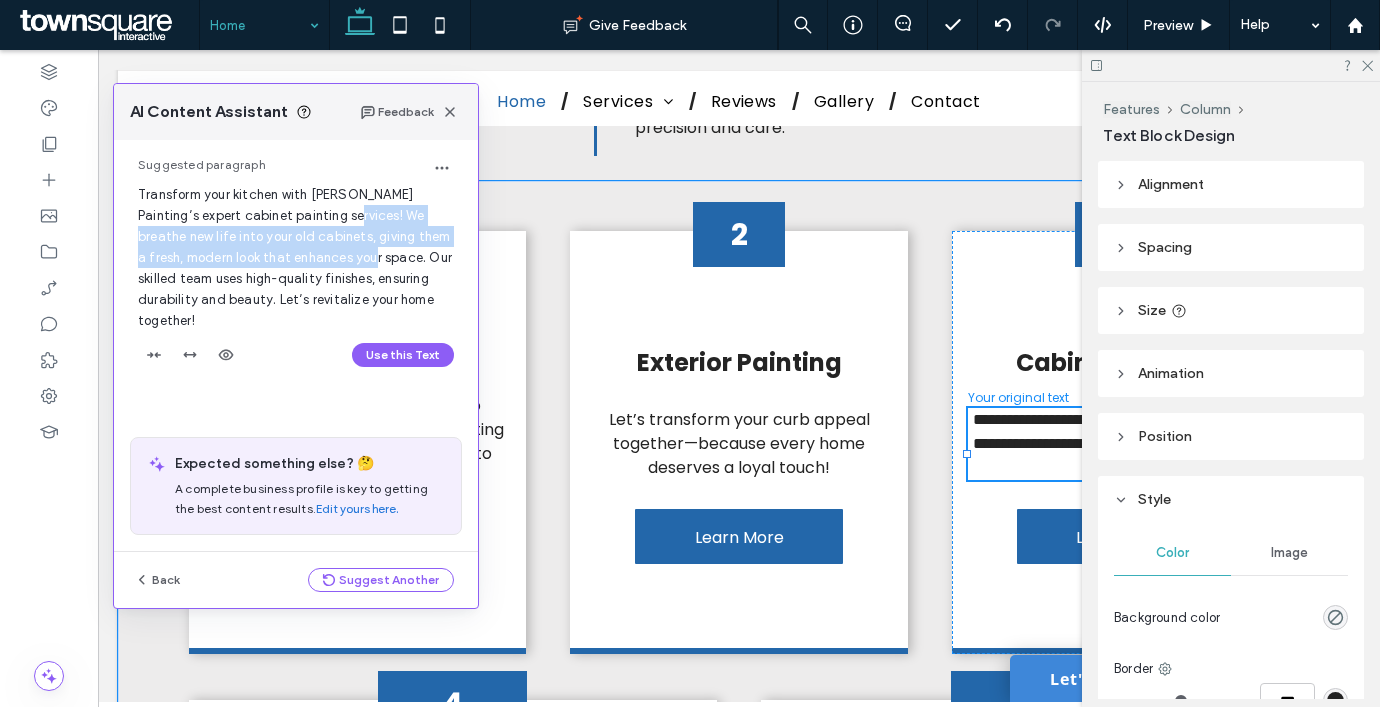 type 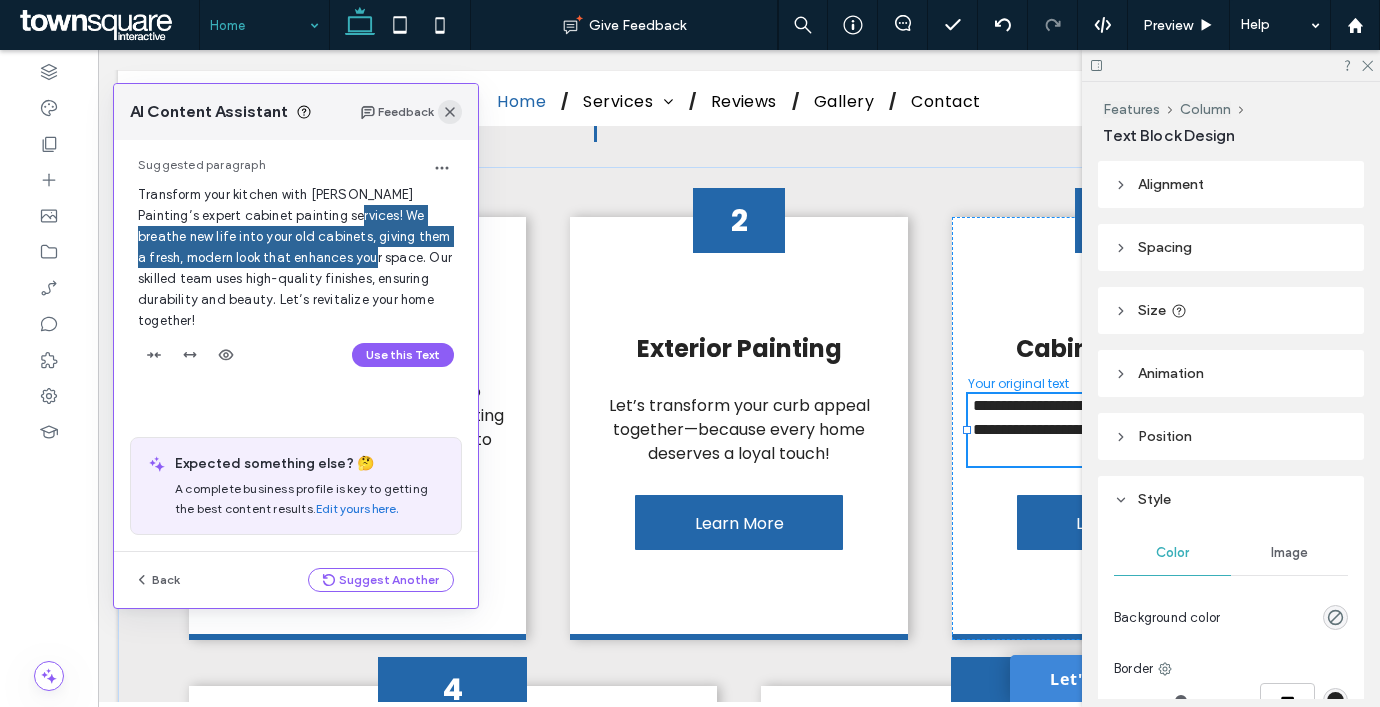 click 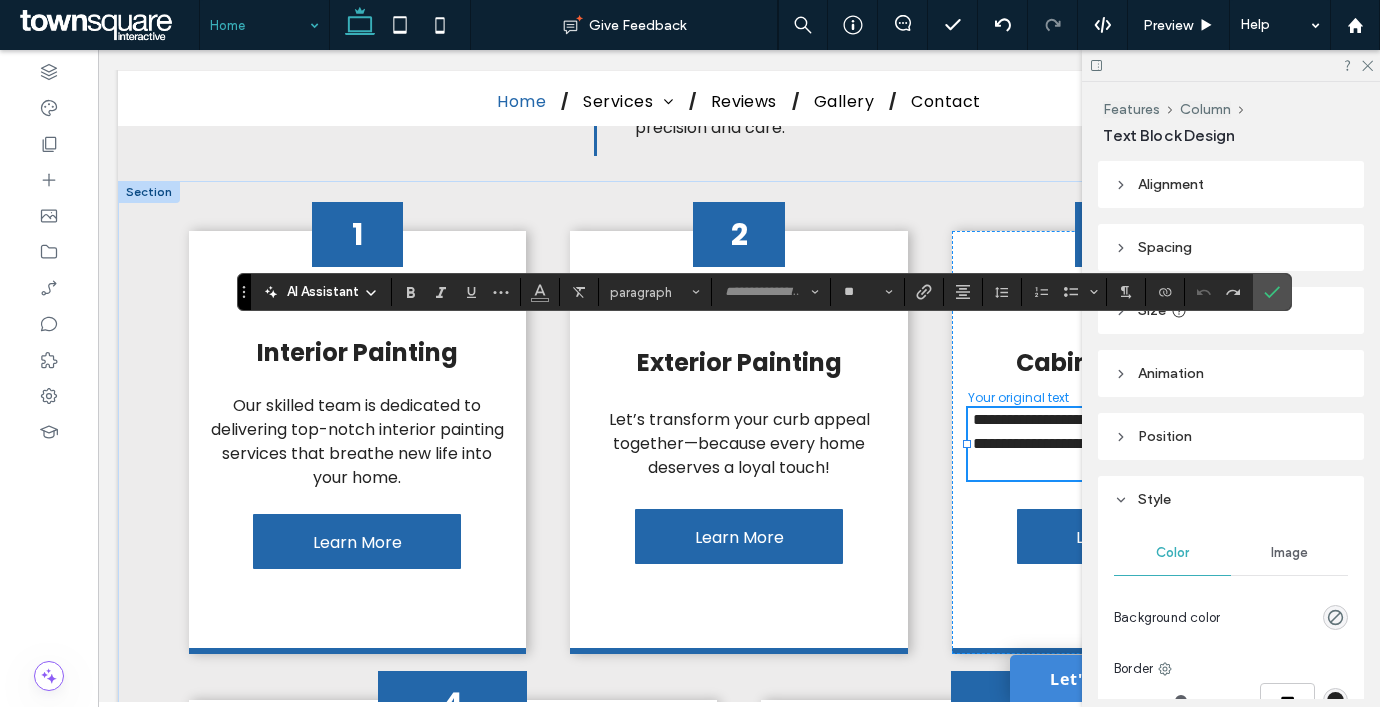 type on "*******" 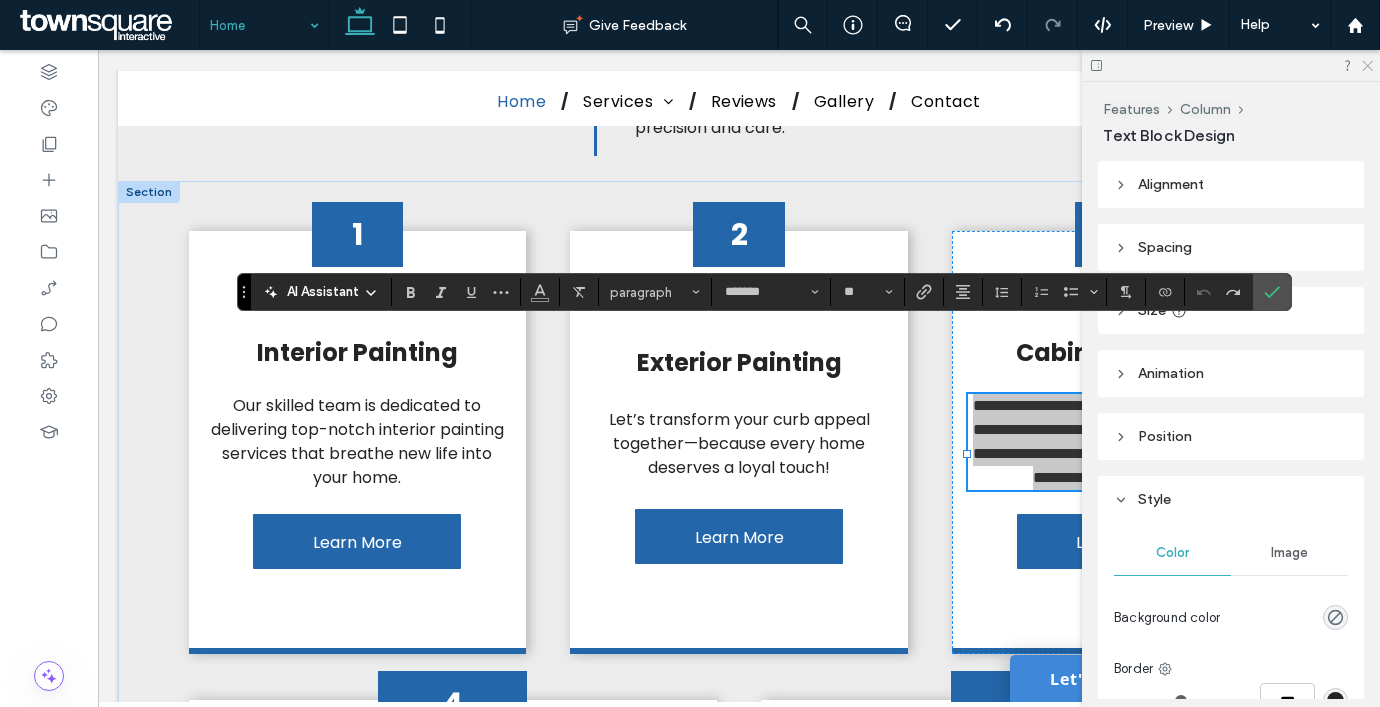click 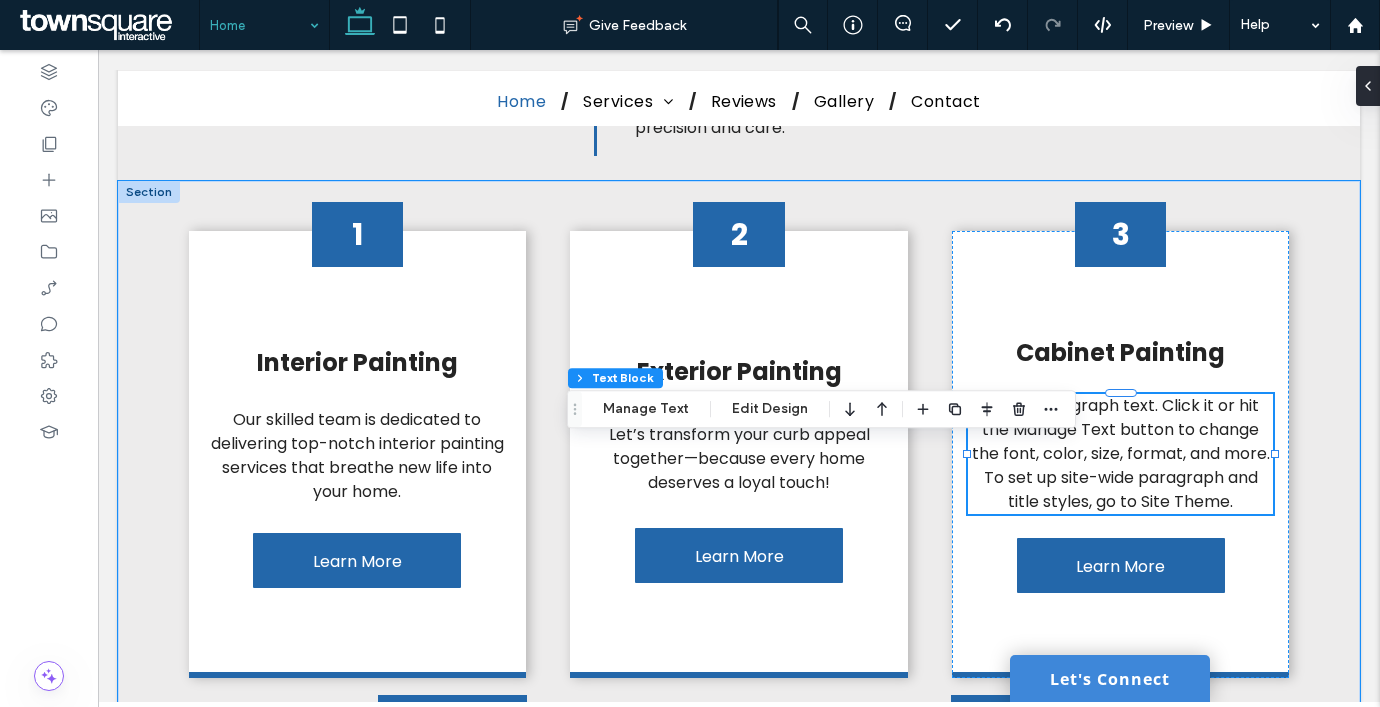 click on "This is paragraph text. Click it or hit the Manage Text button to change the font, color, size, format, and more. To set up site-wide paragraph and title styles, go to Site Theme." at bounding box center (1121, 453) 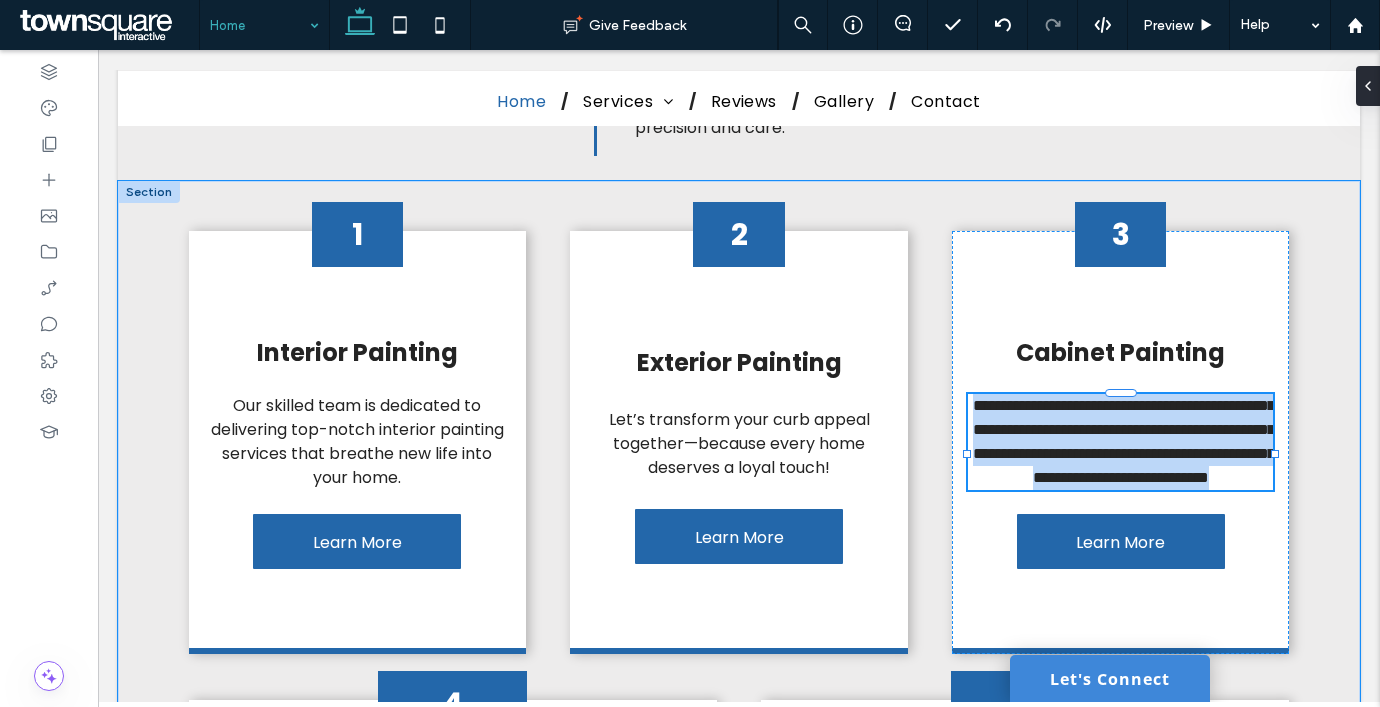 click on "**********" at bounding box center [1124, 441] 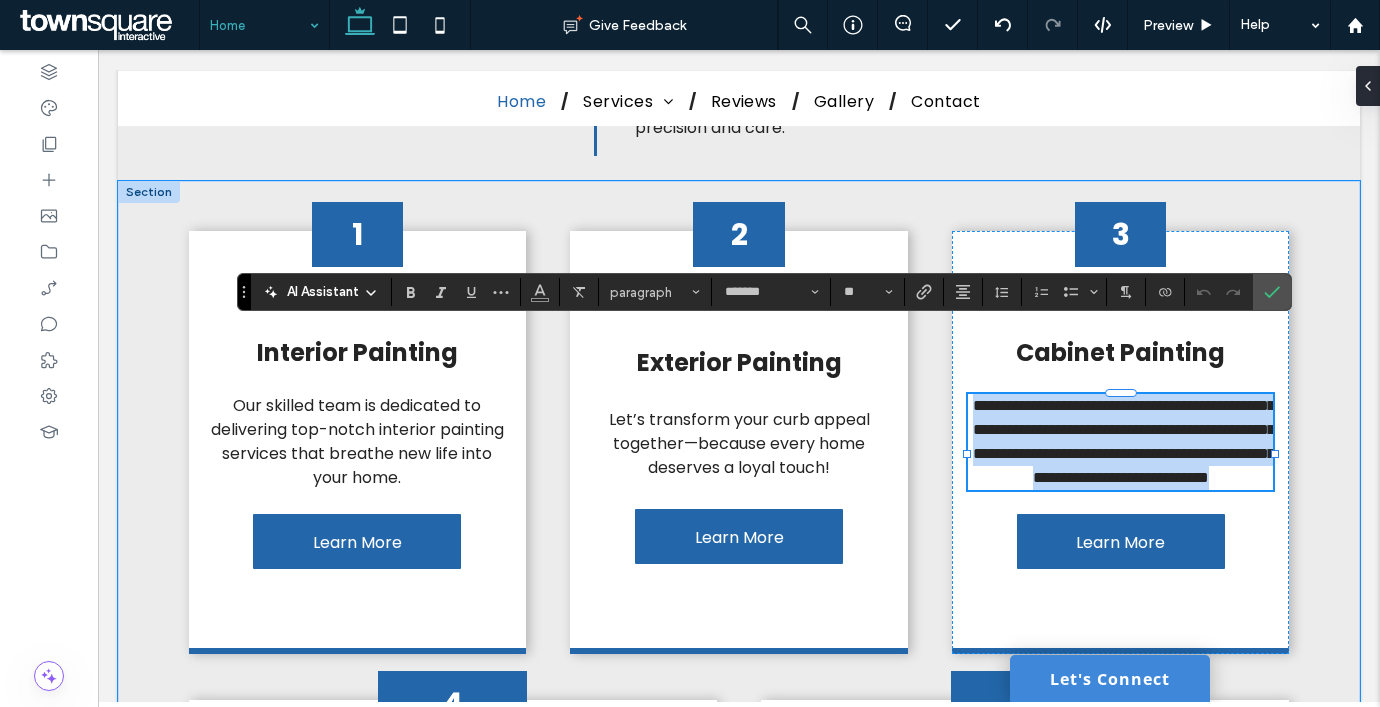 click on "**********" at bounding box center (1124, 441) 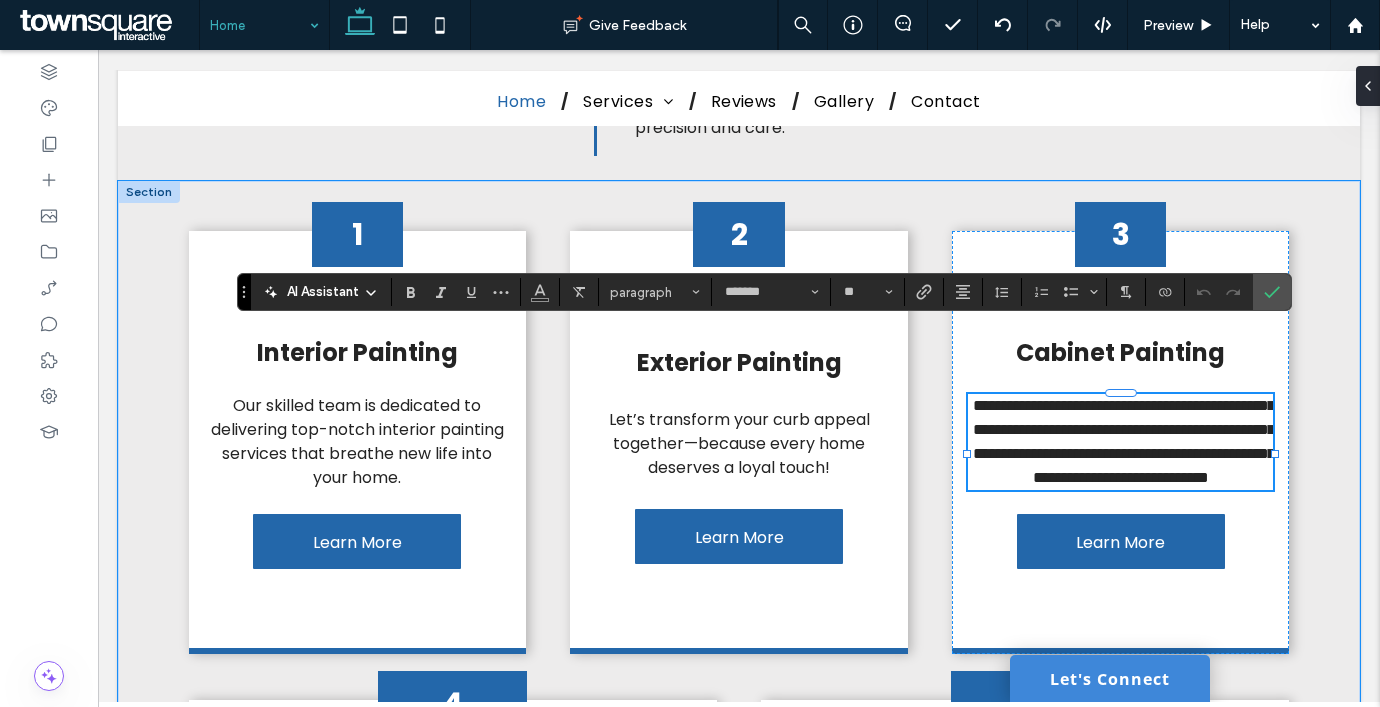 type 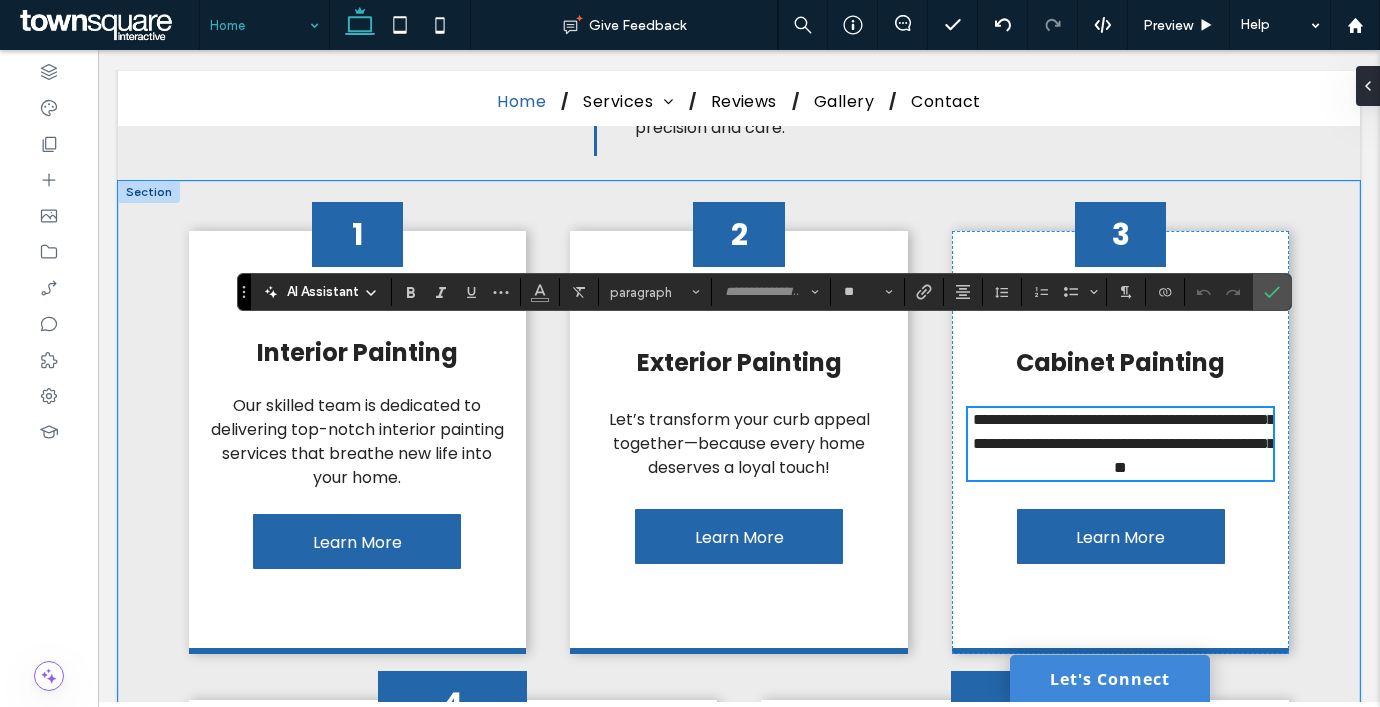 scroll, scrollTop: 6, scrollLeft: 0, axis: vertical 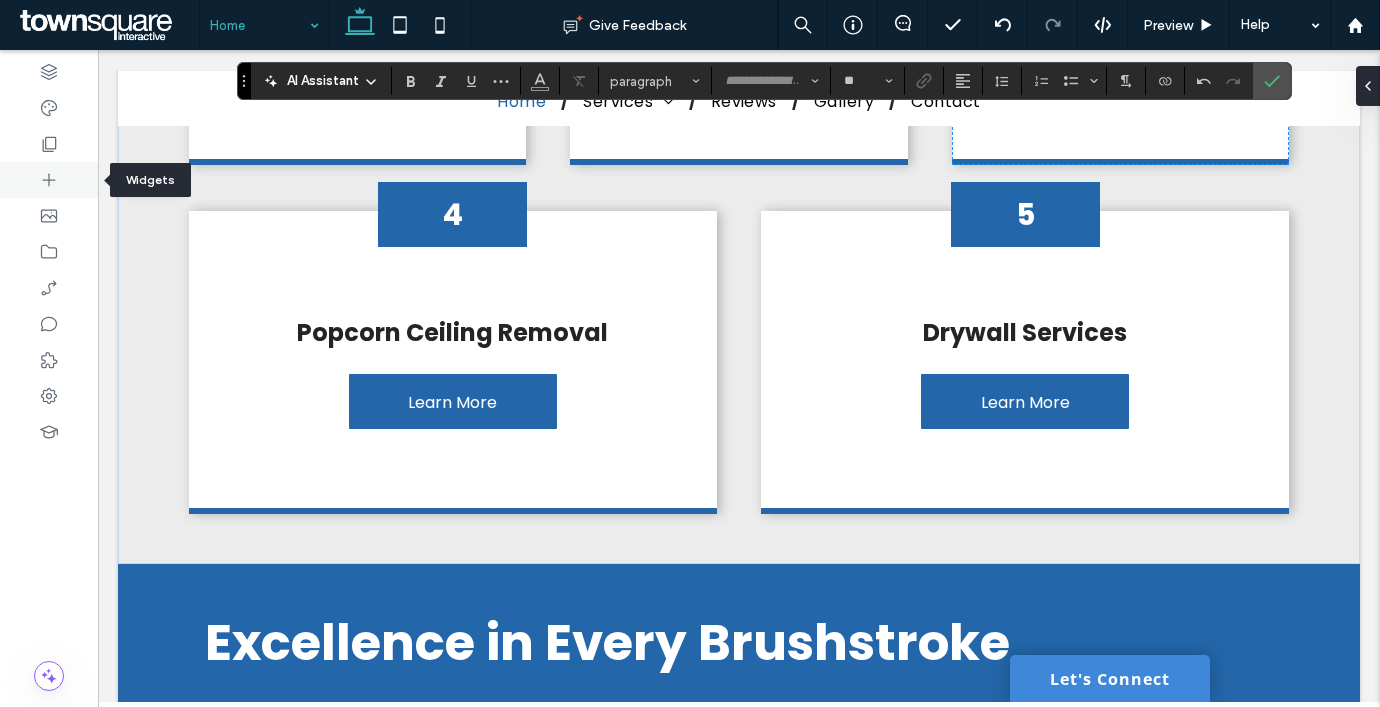 click at bounding box center (49, 180) 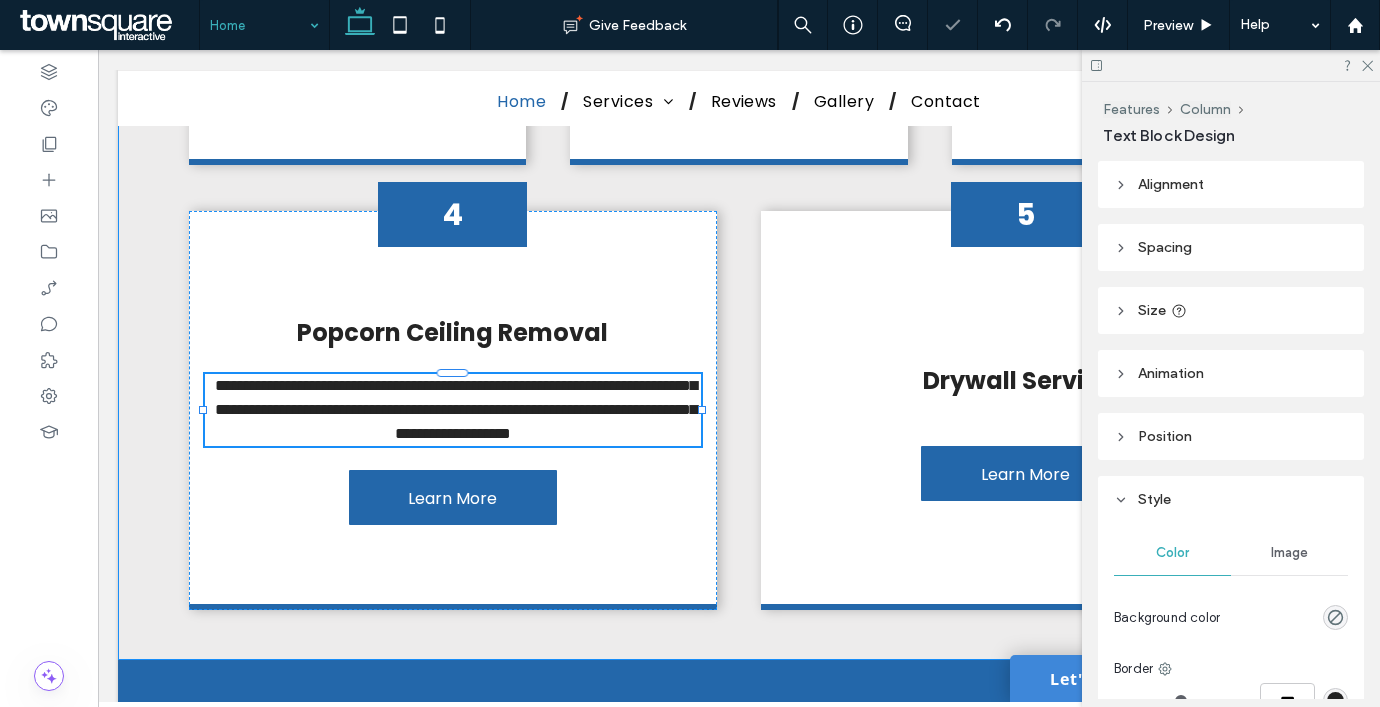 type on "*******" 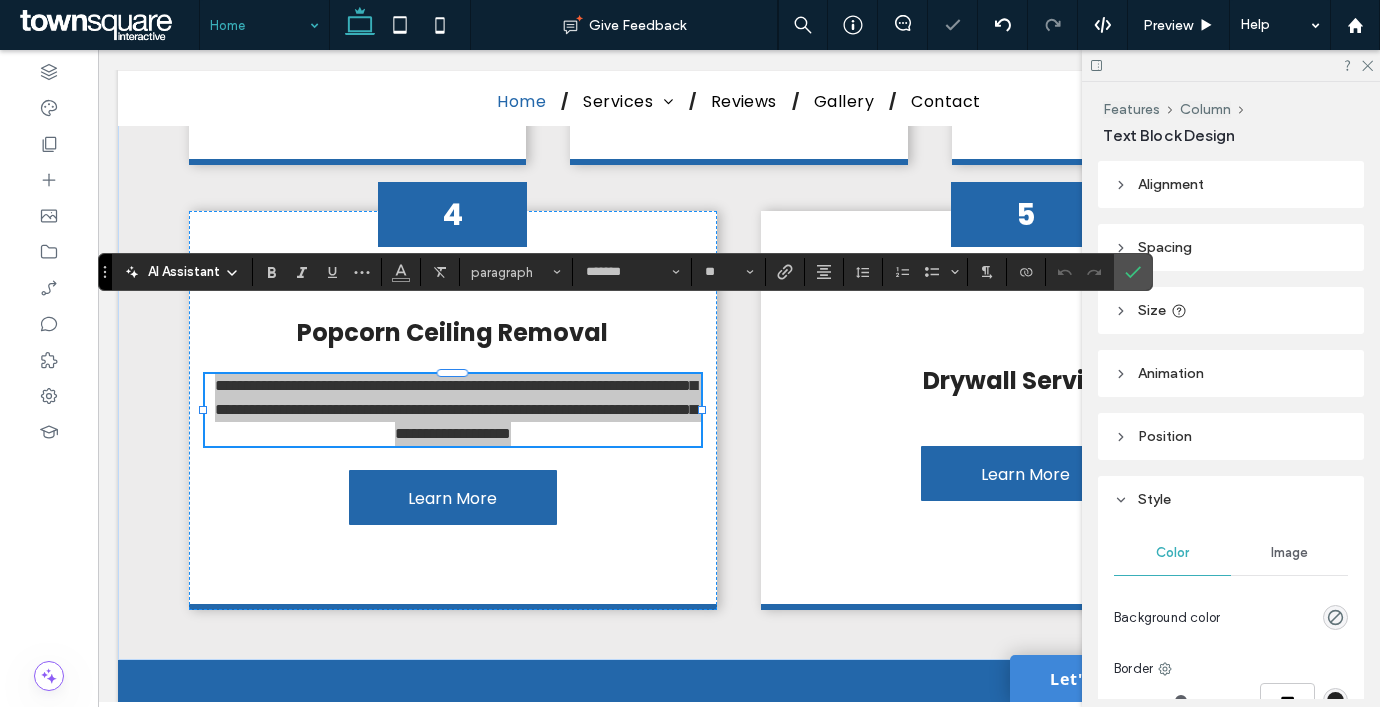 click on "AI Assistant" at bounding box center [184, 272] 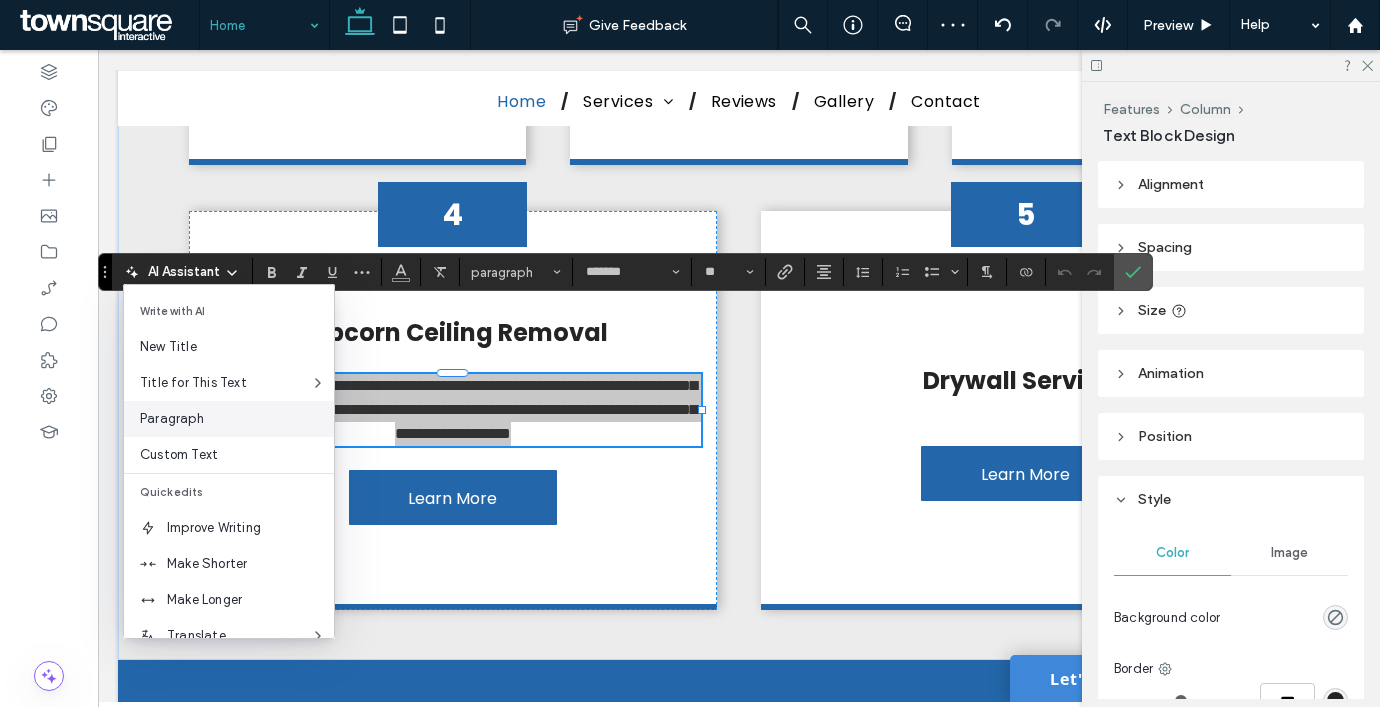 click on "Paragraph" at bounding box center (237, 419) 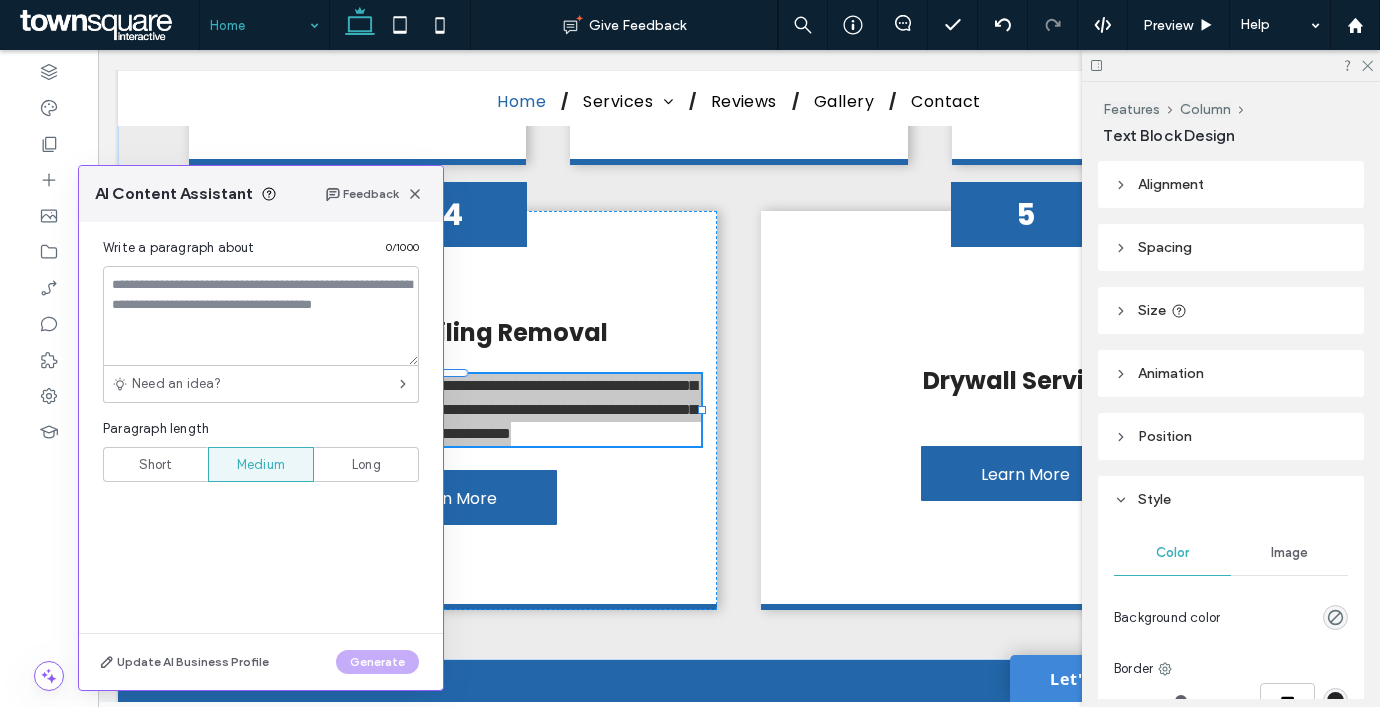 click on "Short" at bounding box center [155, 464] 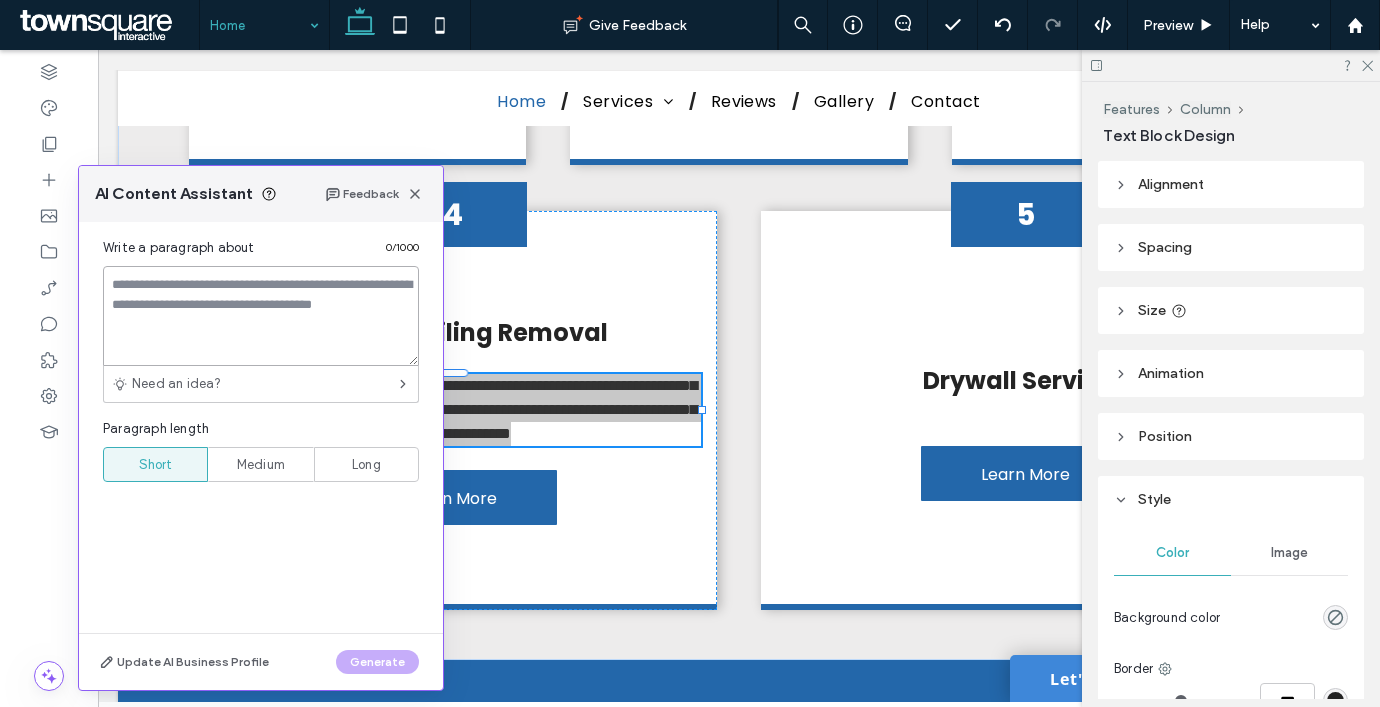 click at bounding box center [261, 316] 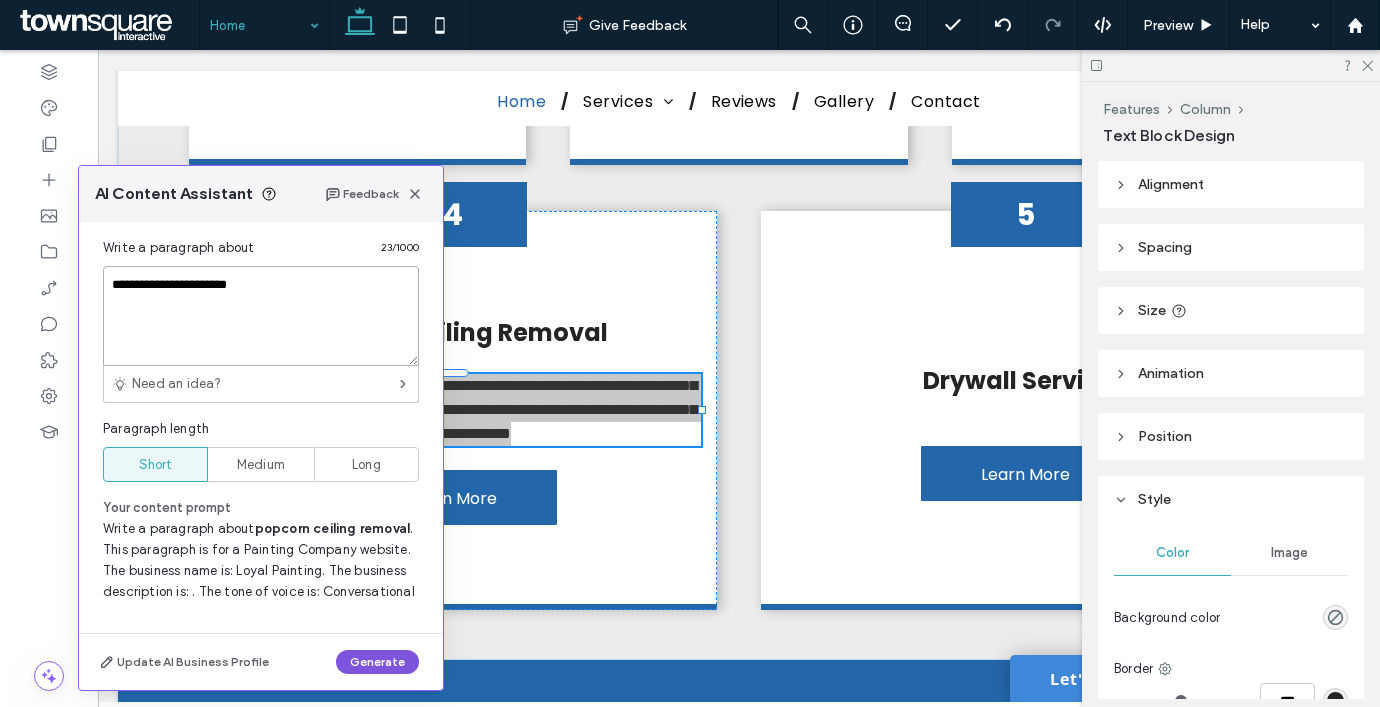 type on "**********" 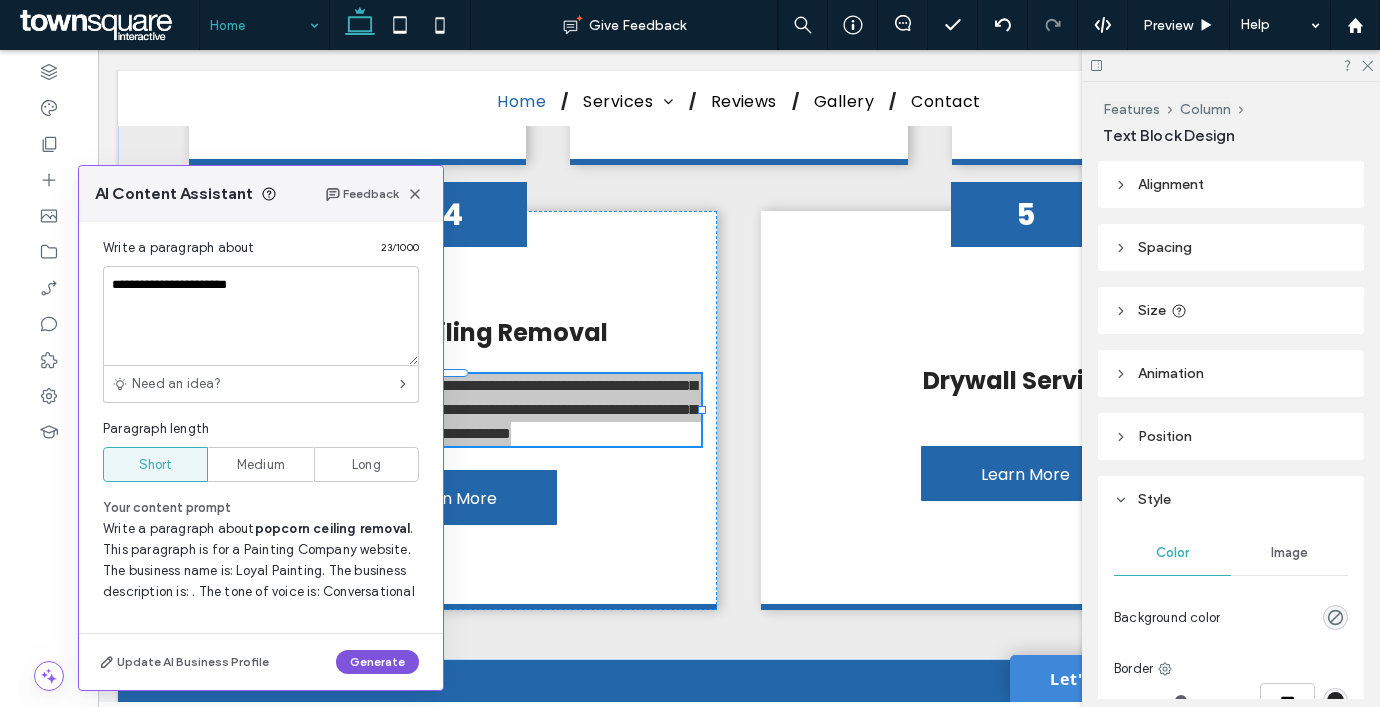 click on "Generate" at bounding box center (377, 662) 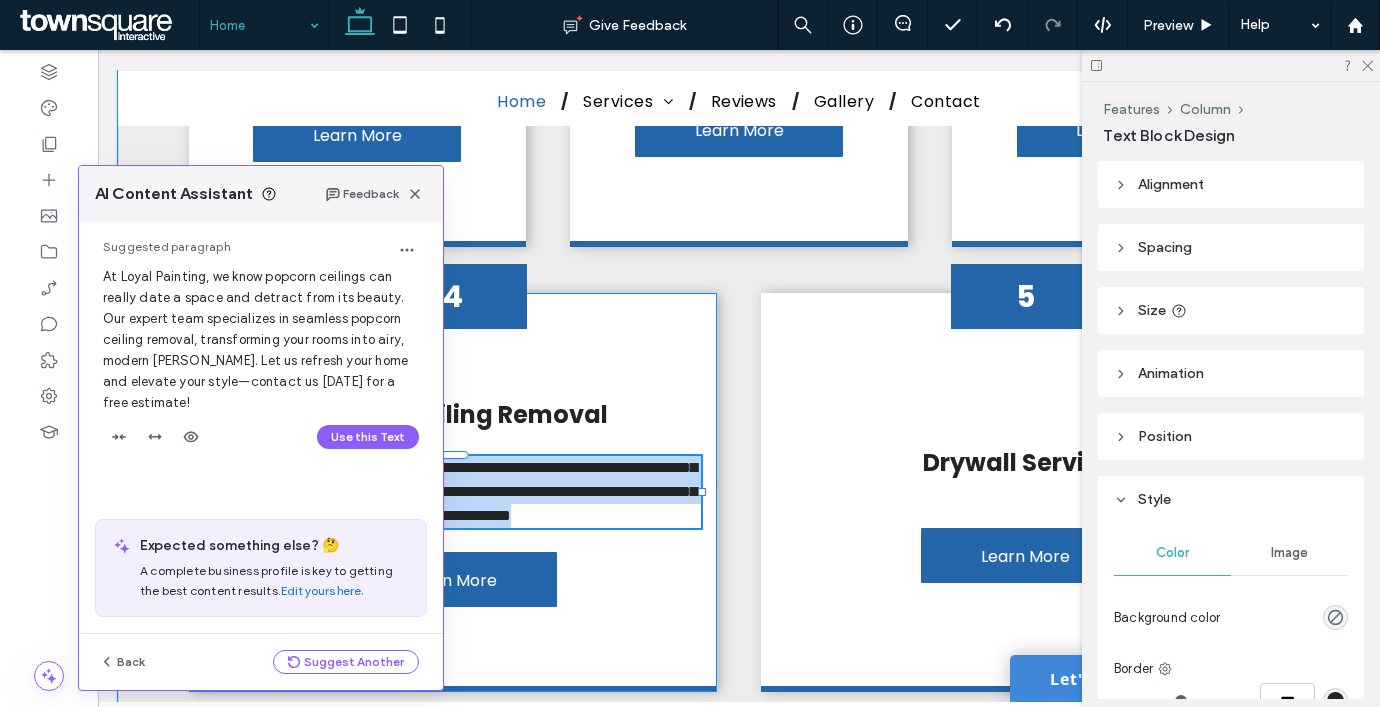 scroll, scrollTop: 2428, scrollLeft: 0, axis: vertical 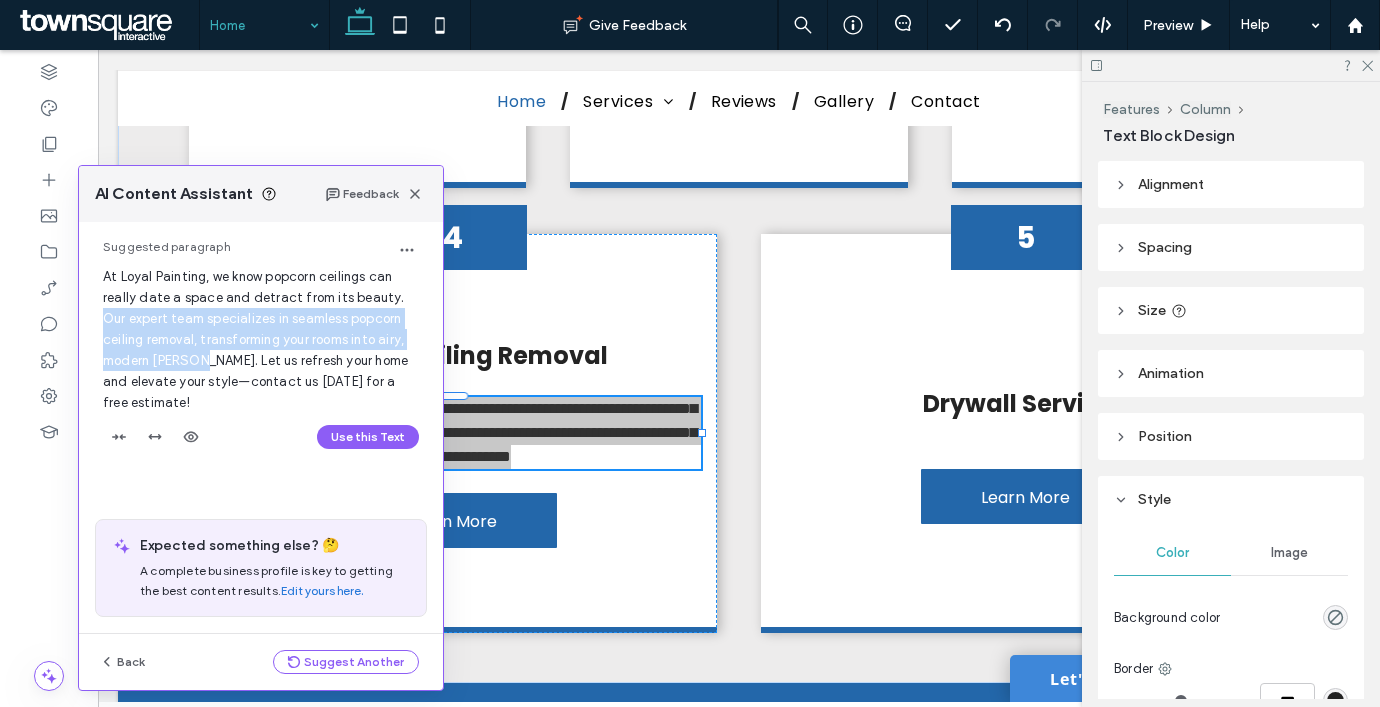 drag, startPoint x: 393, startPoint y: 291, endPoint x: 150, endPoint y: 365, distance: 254.01772 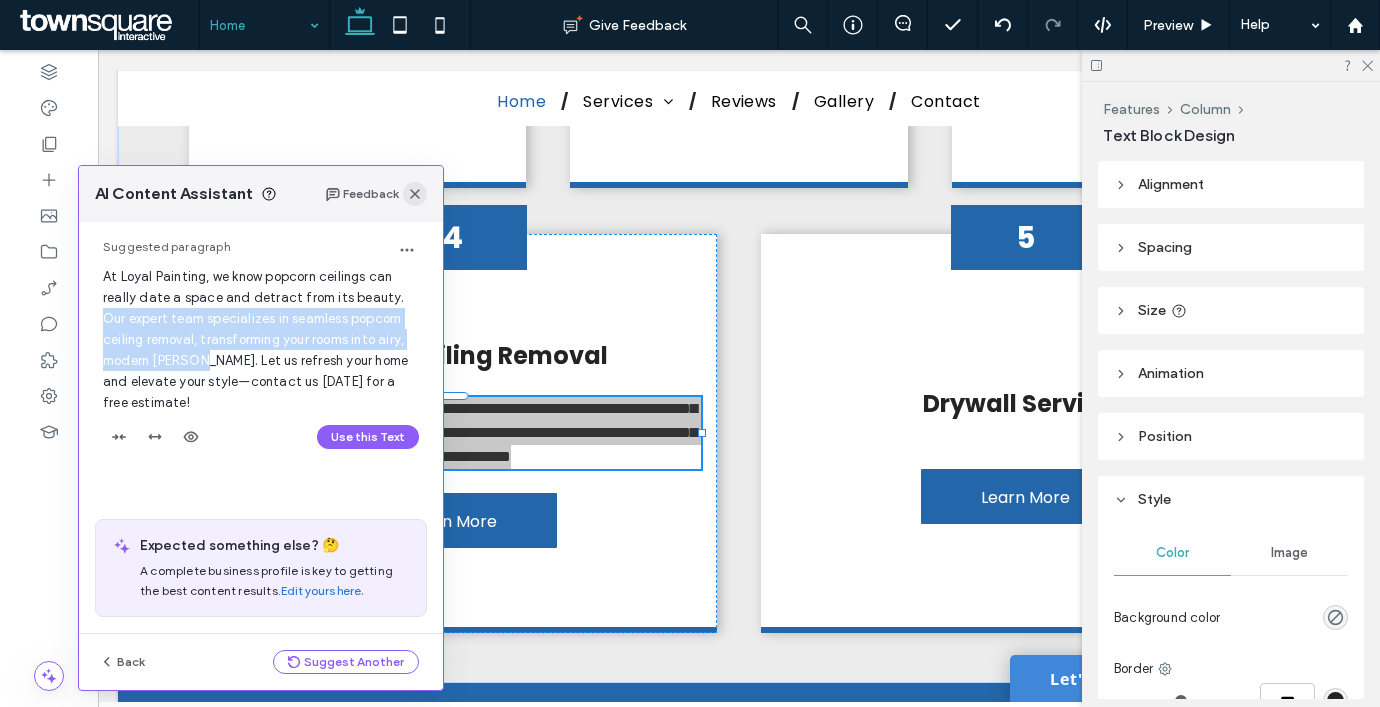 click 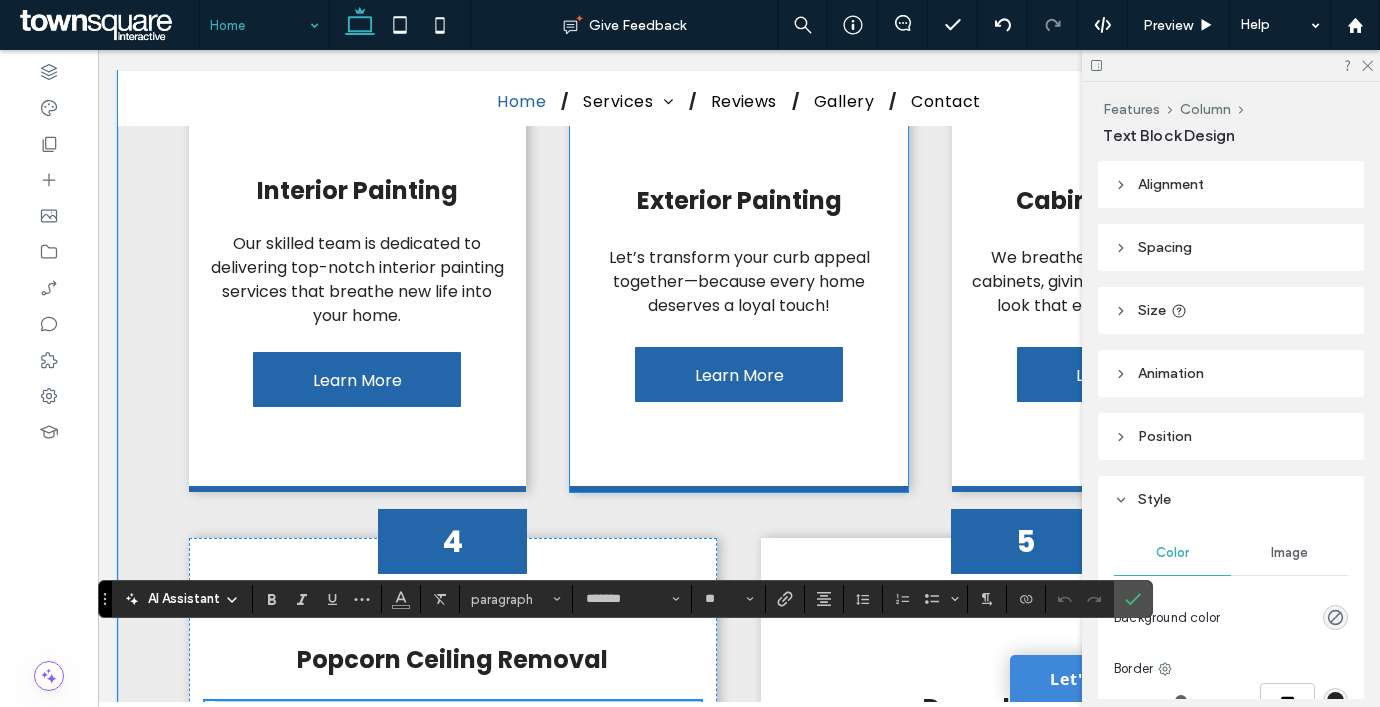 scroll, scrollTop: 2369, scrollLeft: 0, axis: vertical 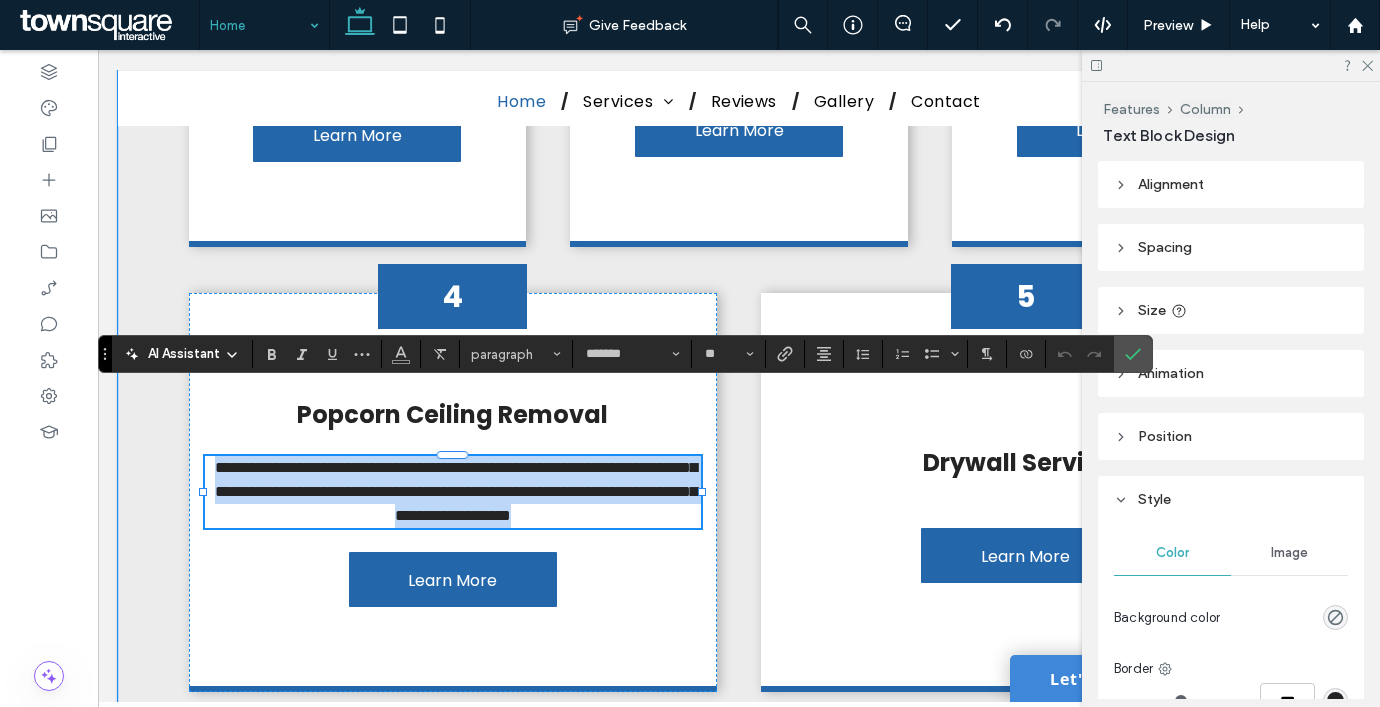 click on "**********" at bounding box center (456, 491) 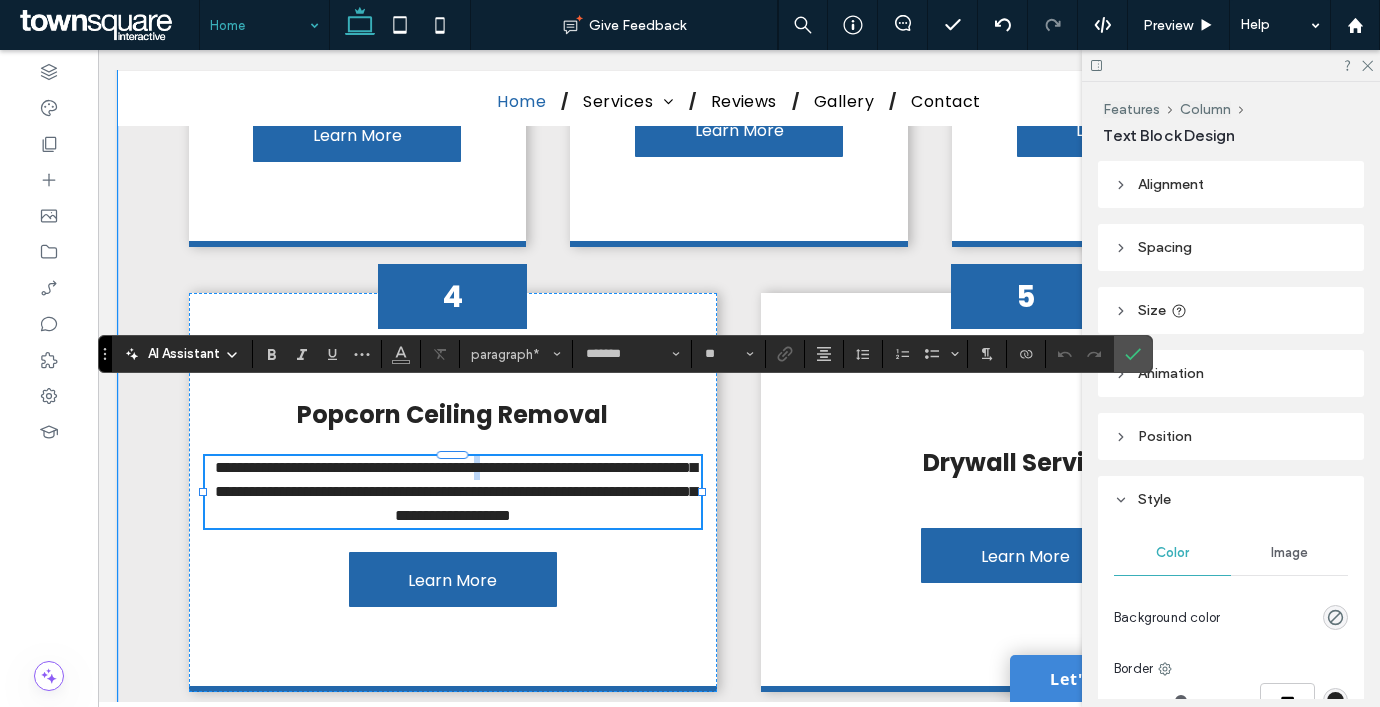 click on "**********" at bounding box center [456, 491] 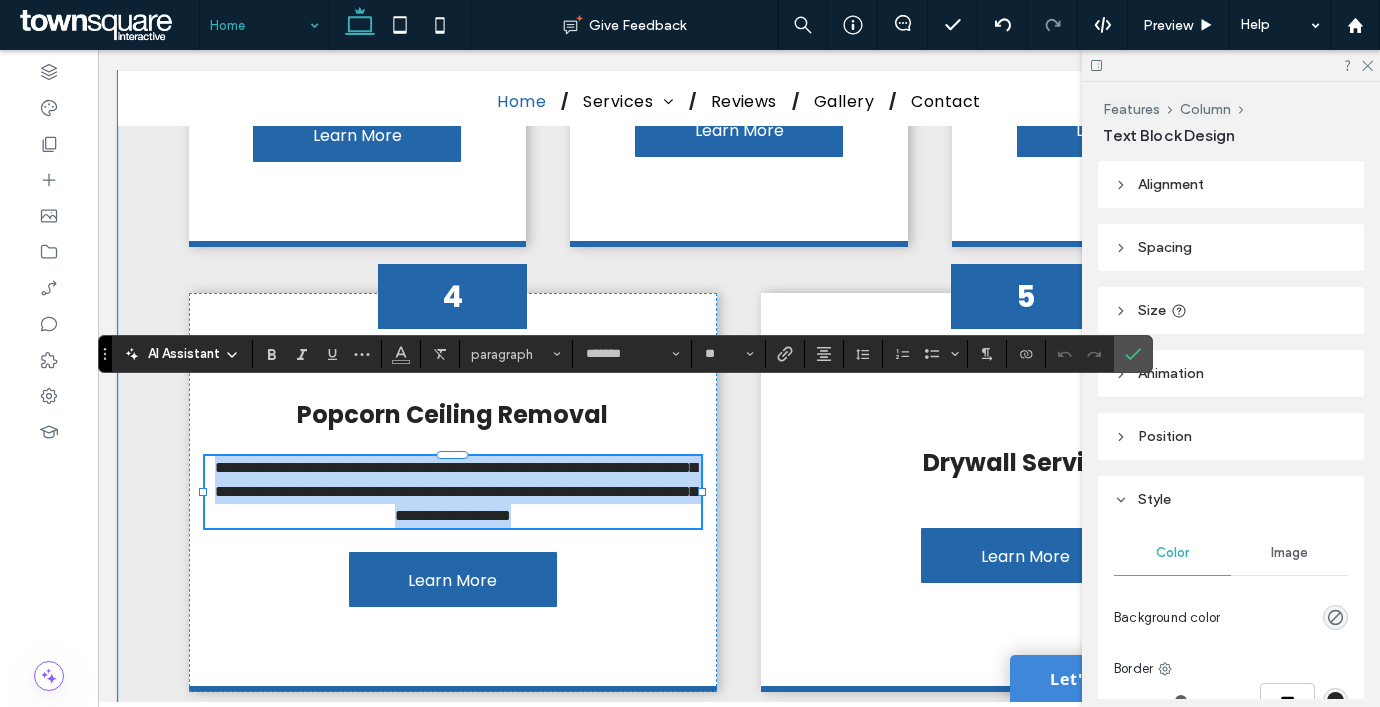 click on "**********" at bounding box center (456, 491) 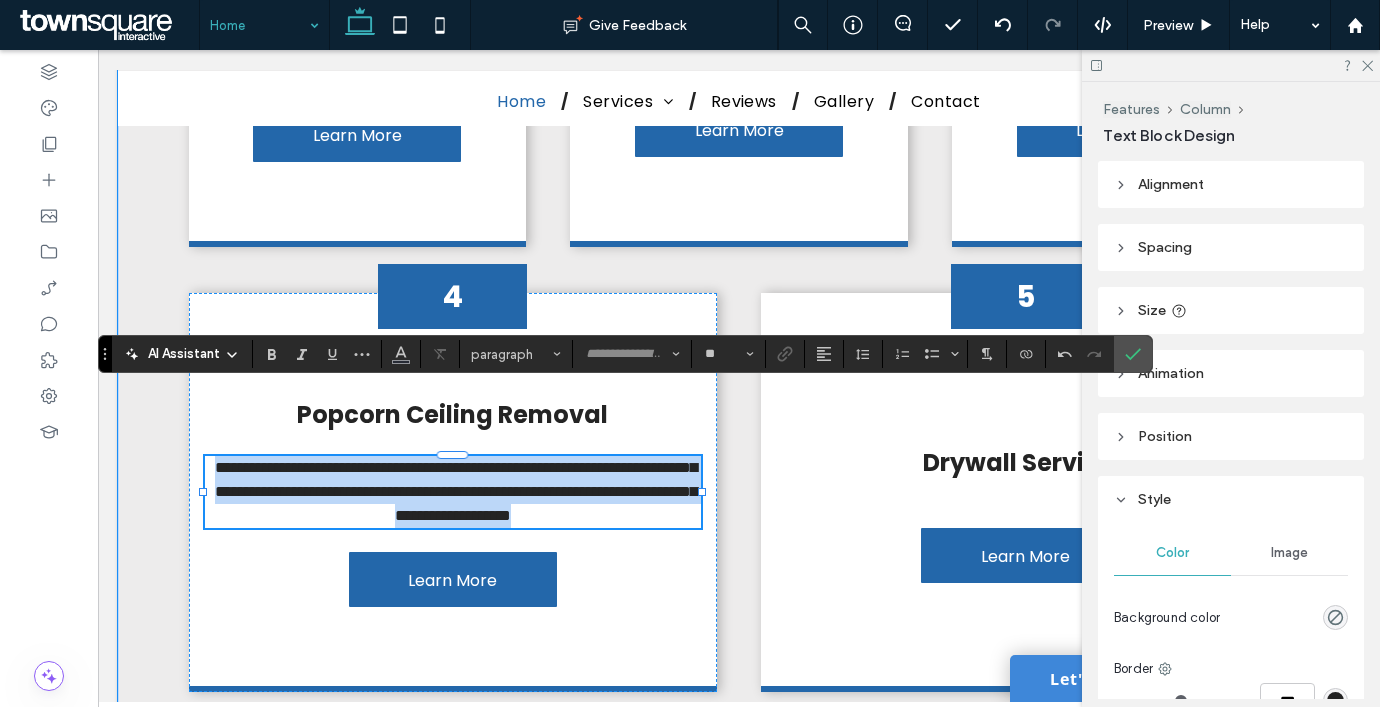 scroll, scrollTop: 6, scrollLeft: 0, axis: vertical 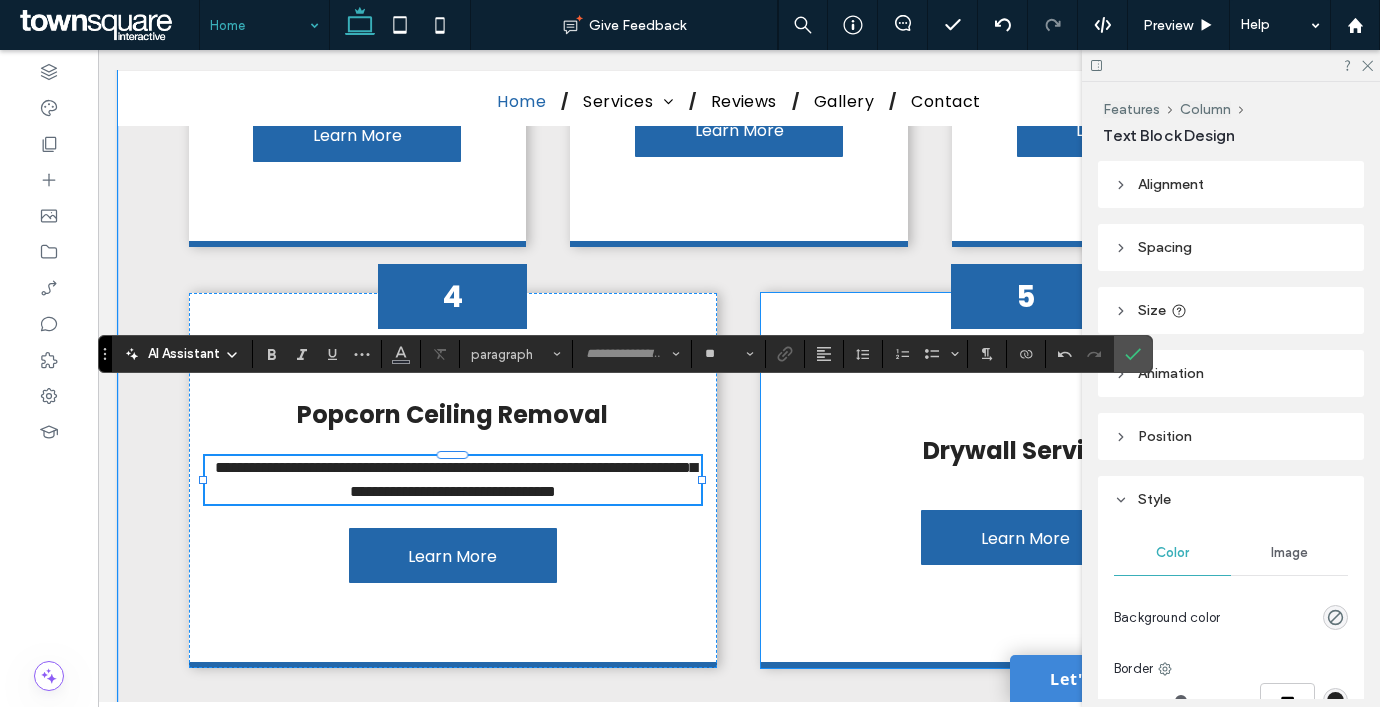 click on "5
Drywall Services
Learn More" at bounding box center (1025, 480) 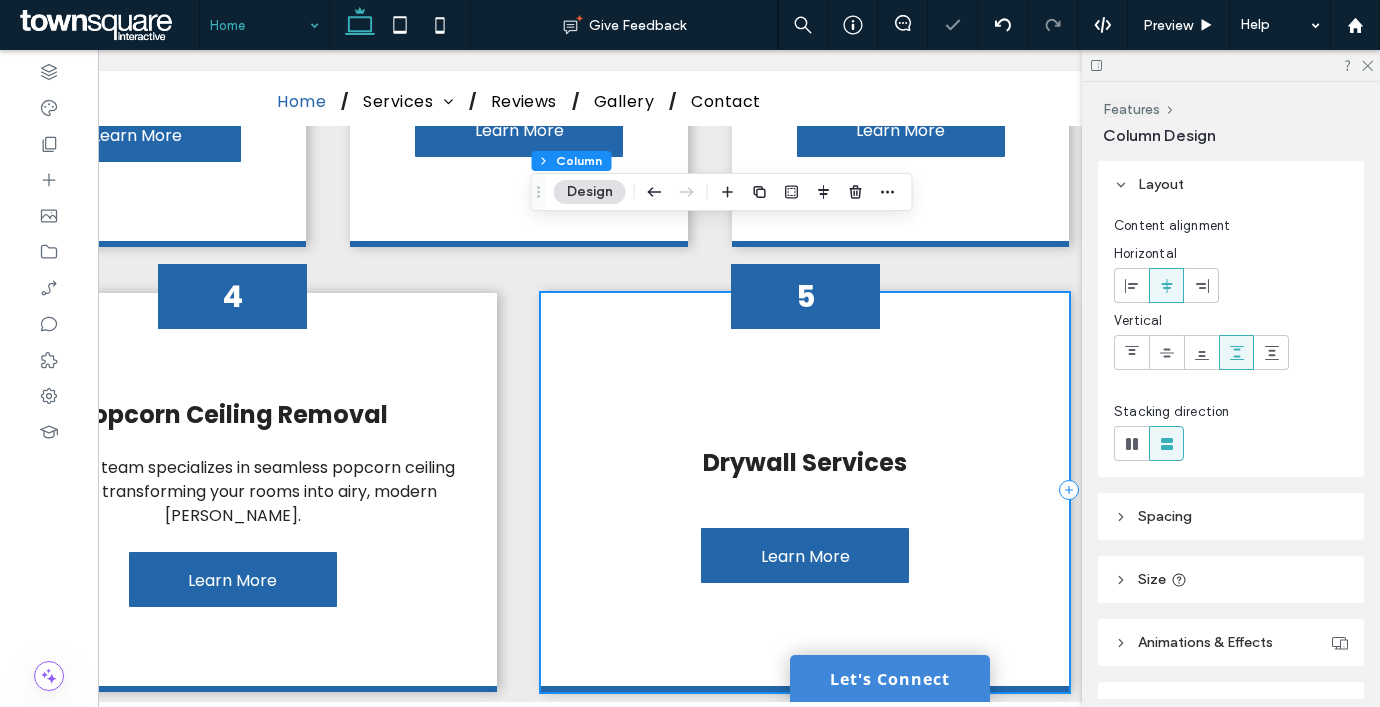 scroll, scrollTop: 0, scrollLeft: 224, axis: horizontal 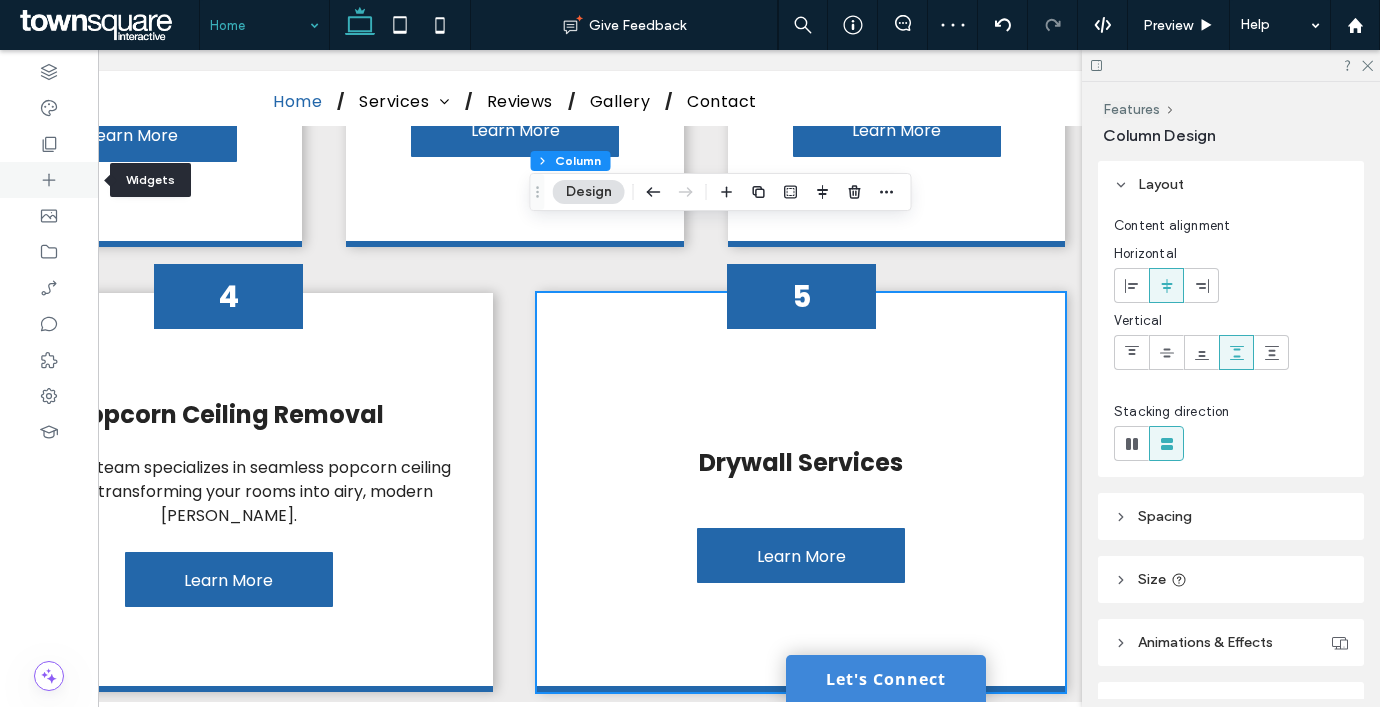 click 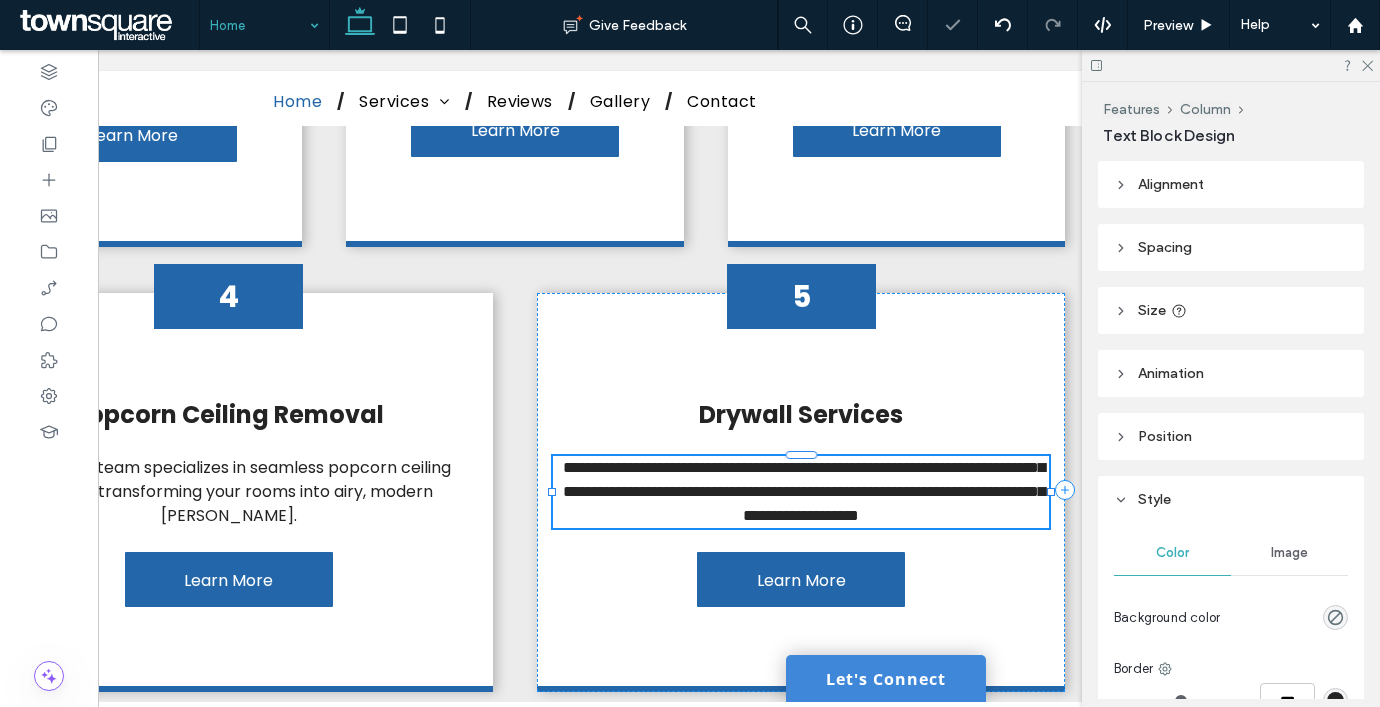 type on "*******" 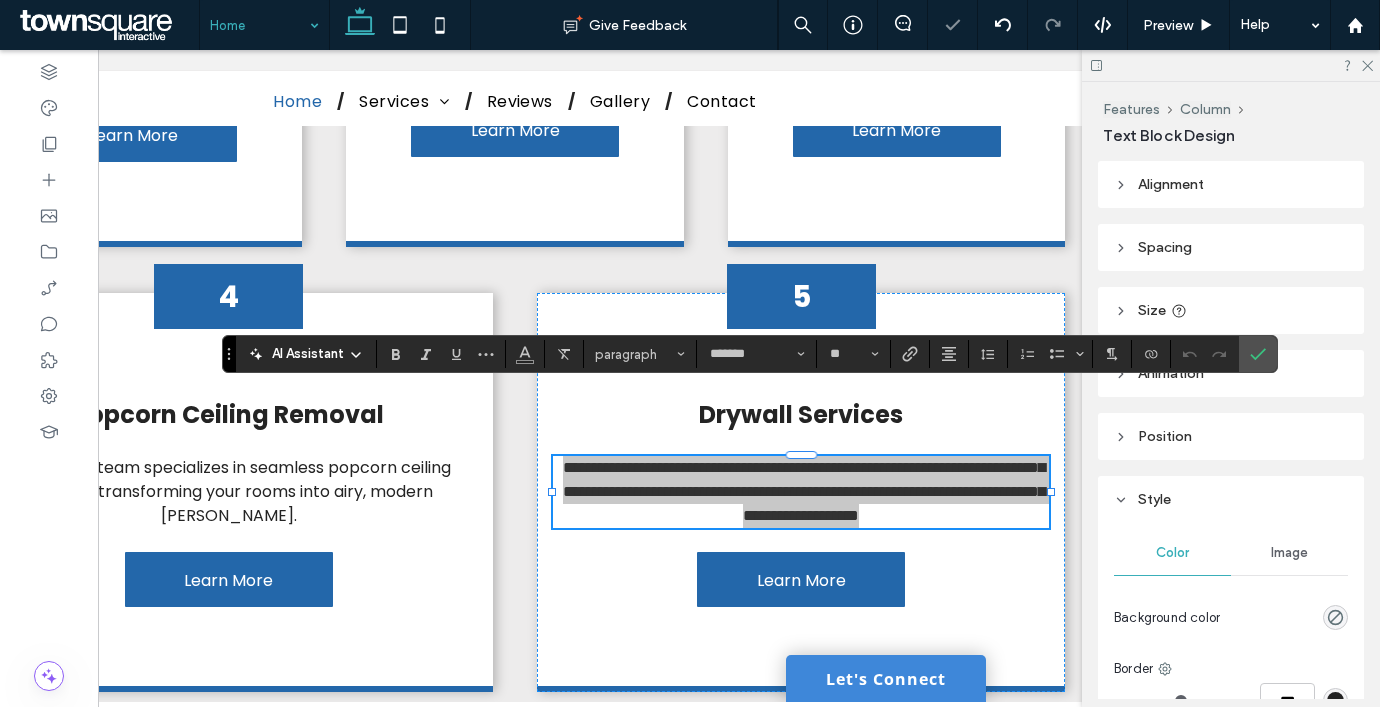 click 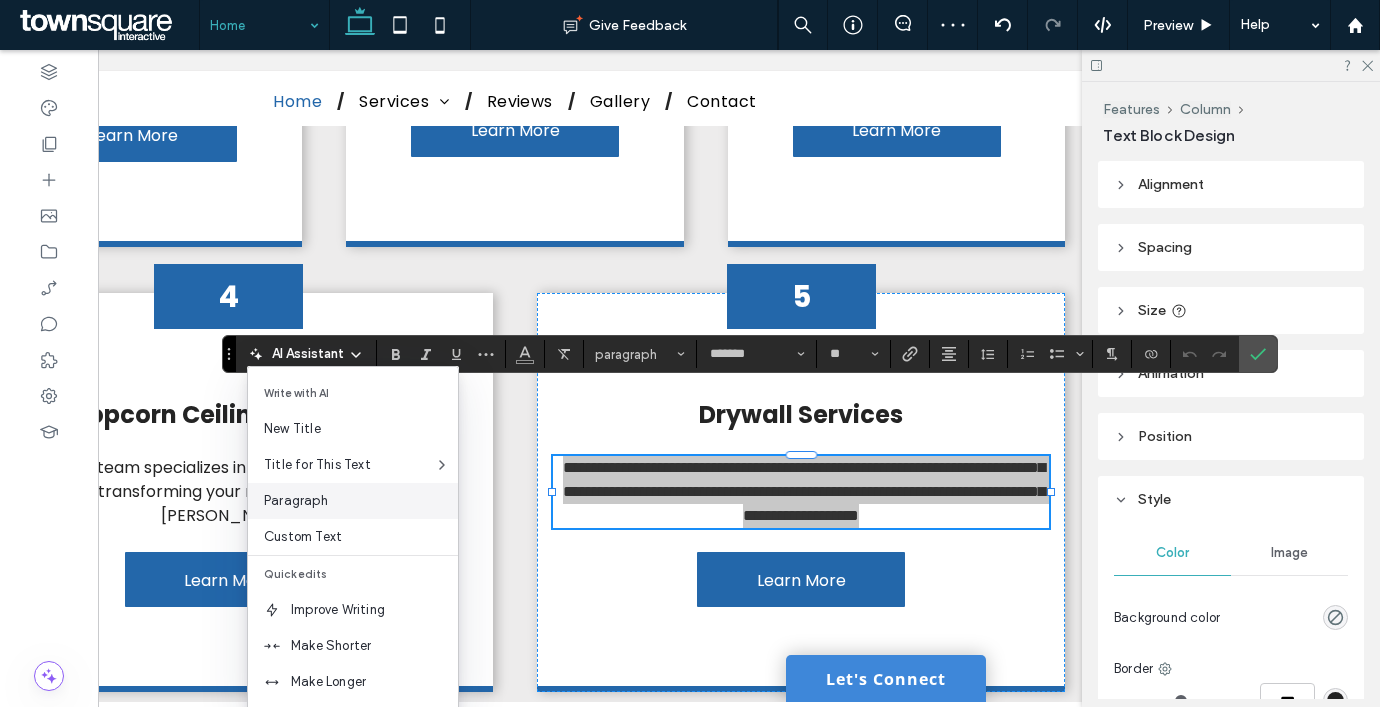 click on "Paragraph" at bounding box center [361, 501] 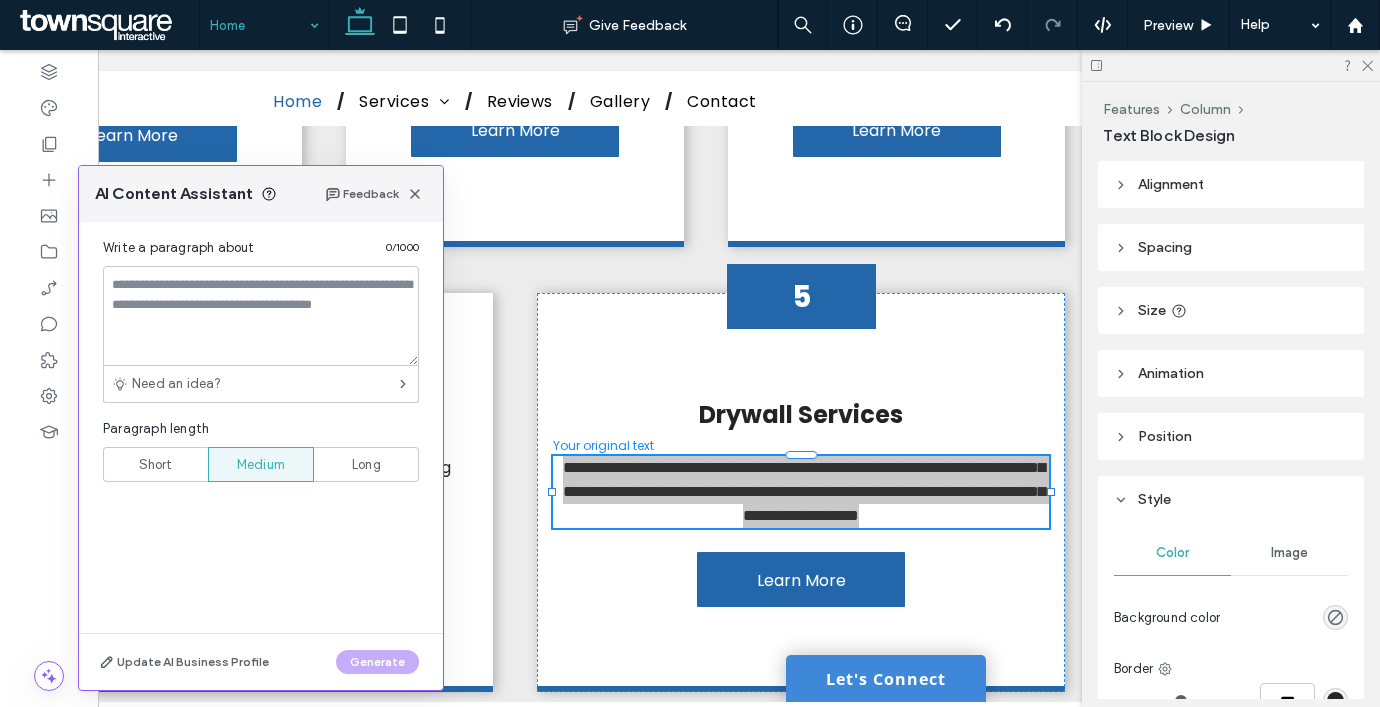 click on "Short" at bounding box center (155, 464) 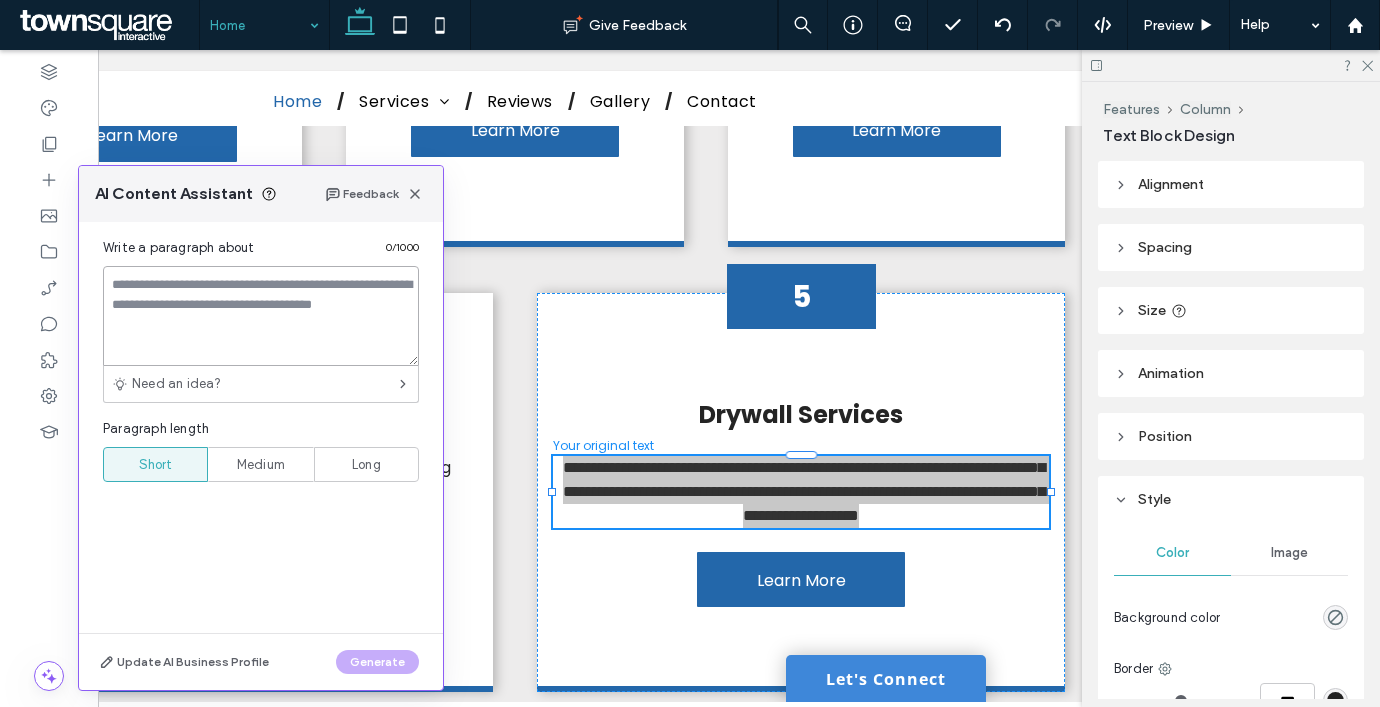 click at bounding box center (261, 316) 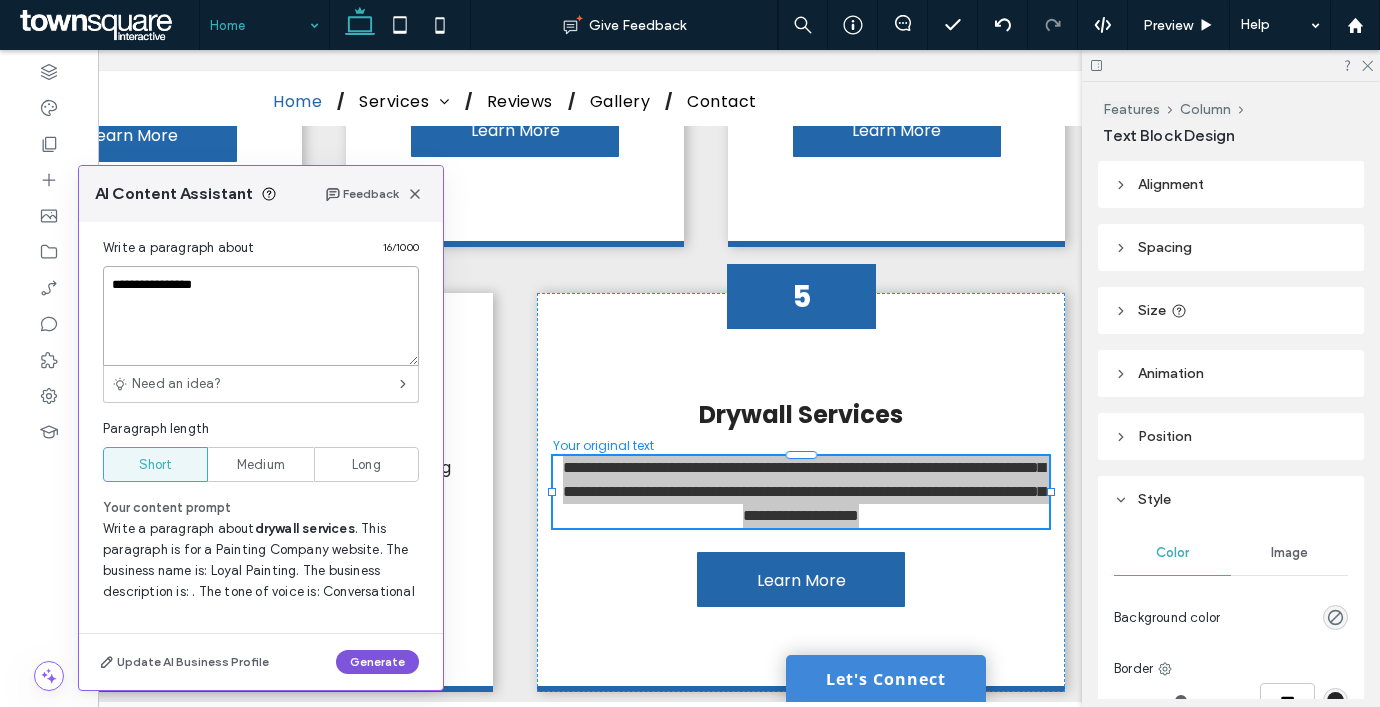 type on "**********" 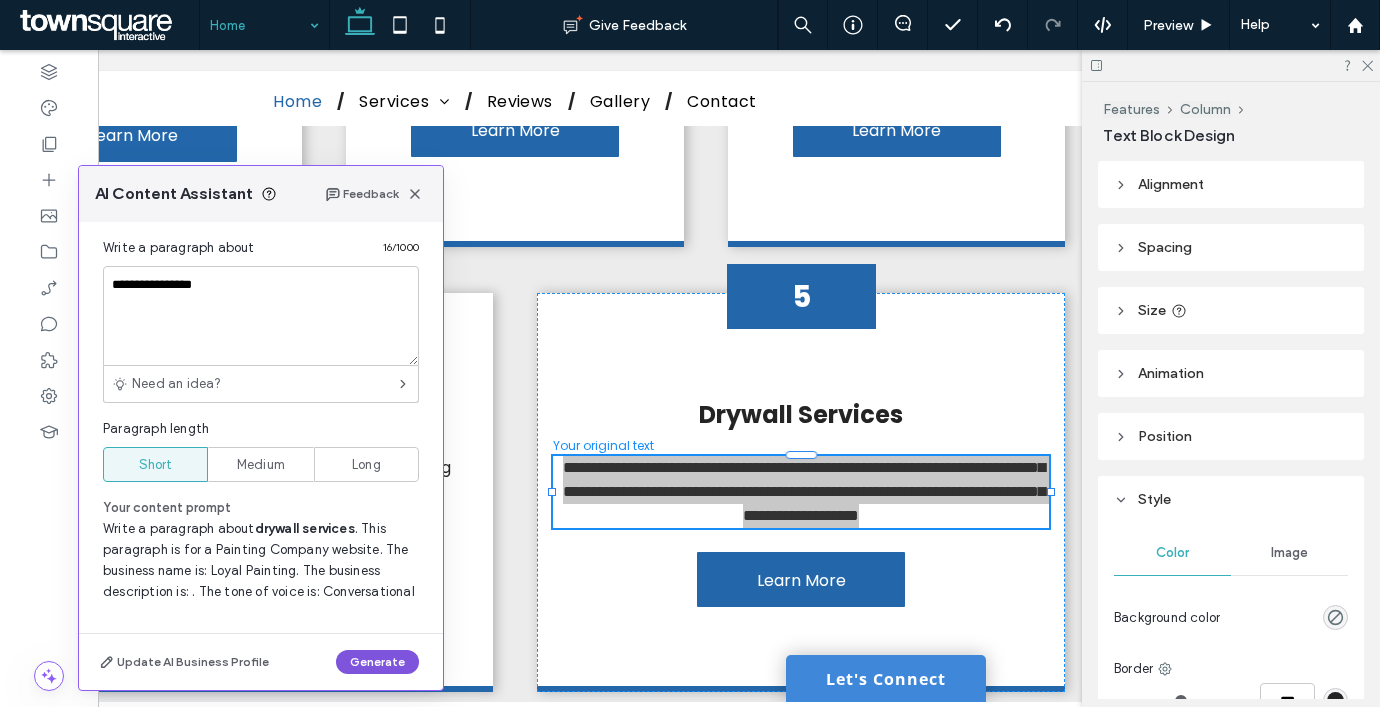 click on "Generate" at bounding box center (377, 662) 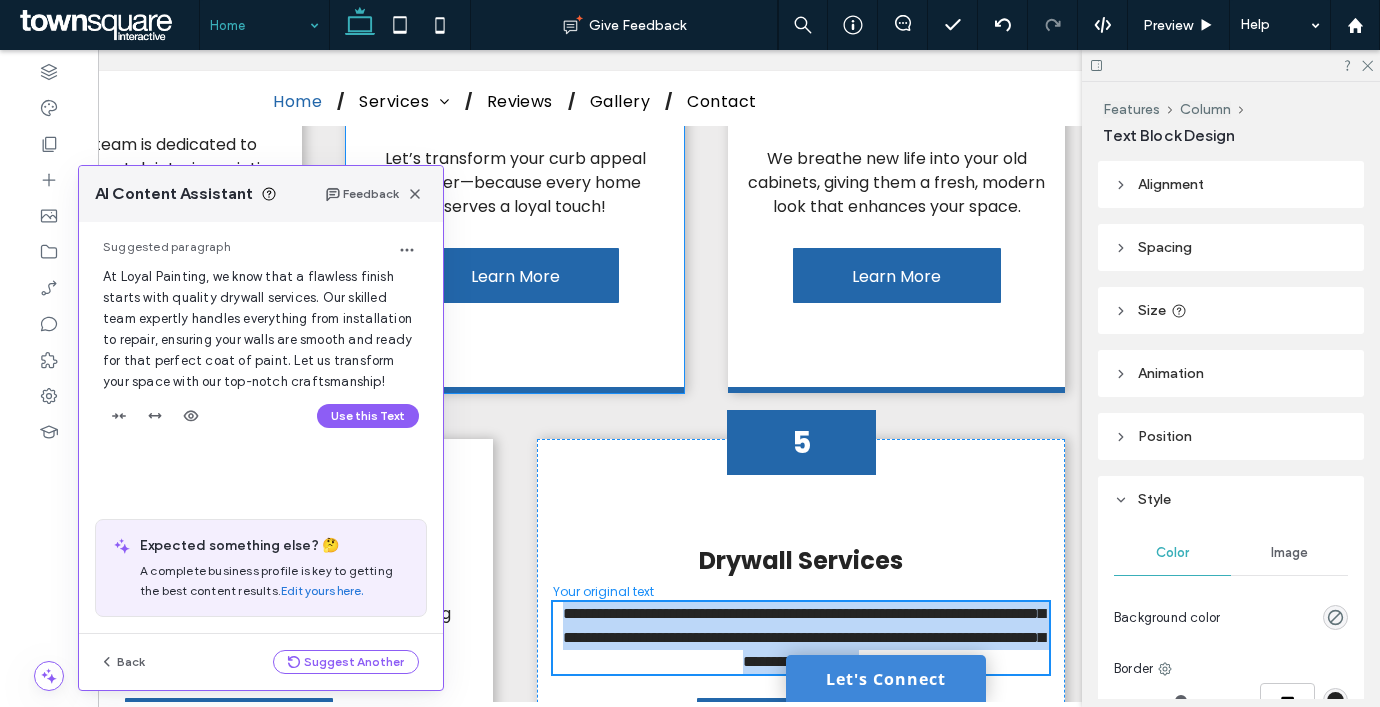 scroll, scrollTop: 2056, scrollLeft: 0, axis: vertical 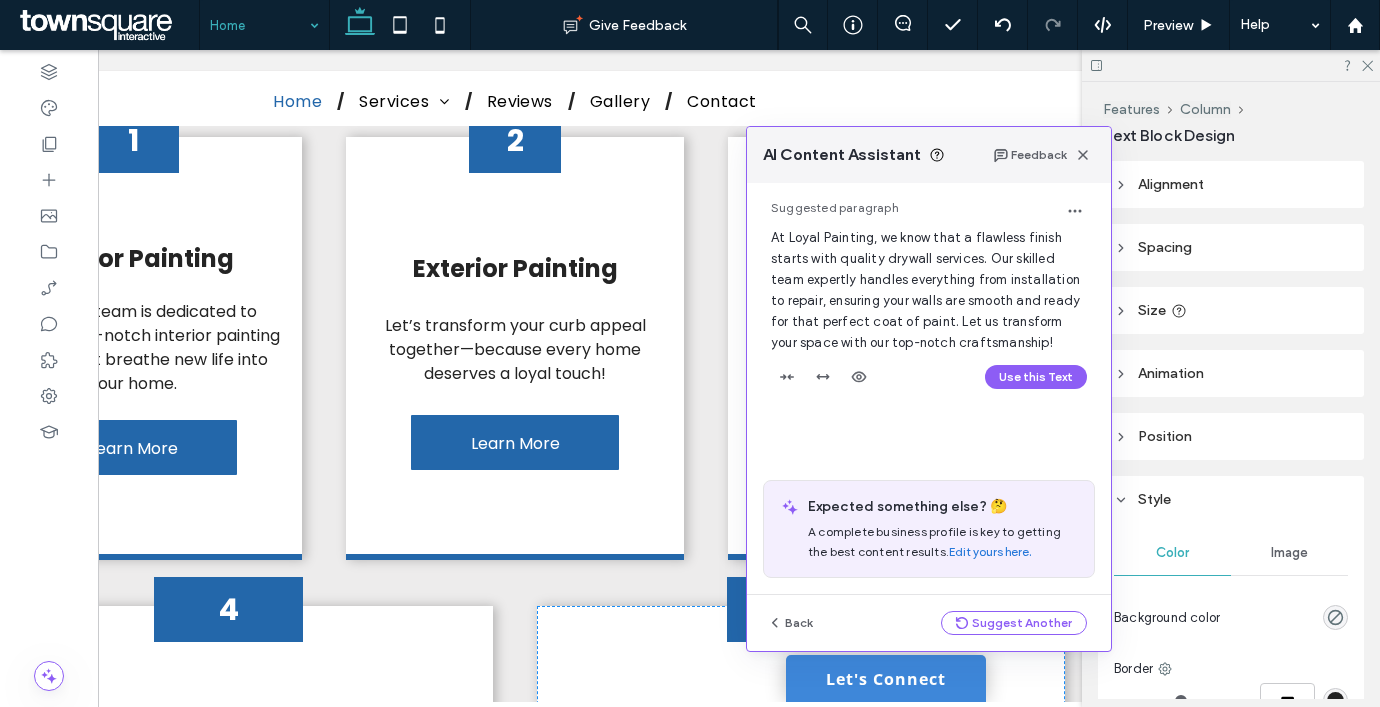 drag, startPoint x: 238, startPoint y: 202, endPoint x: 902, endPoint y: 146, distance: 666.35724 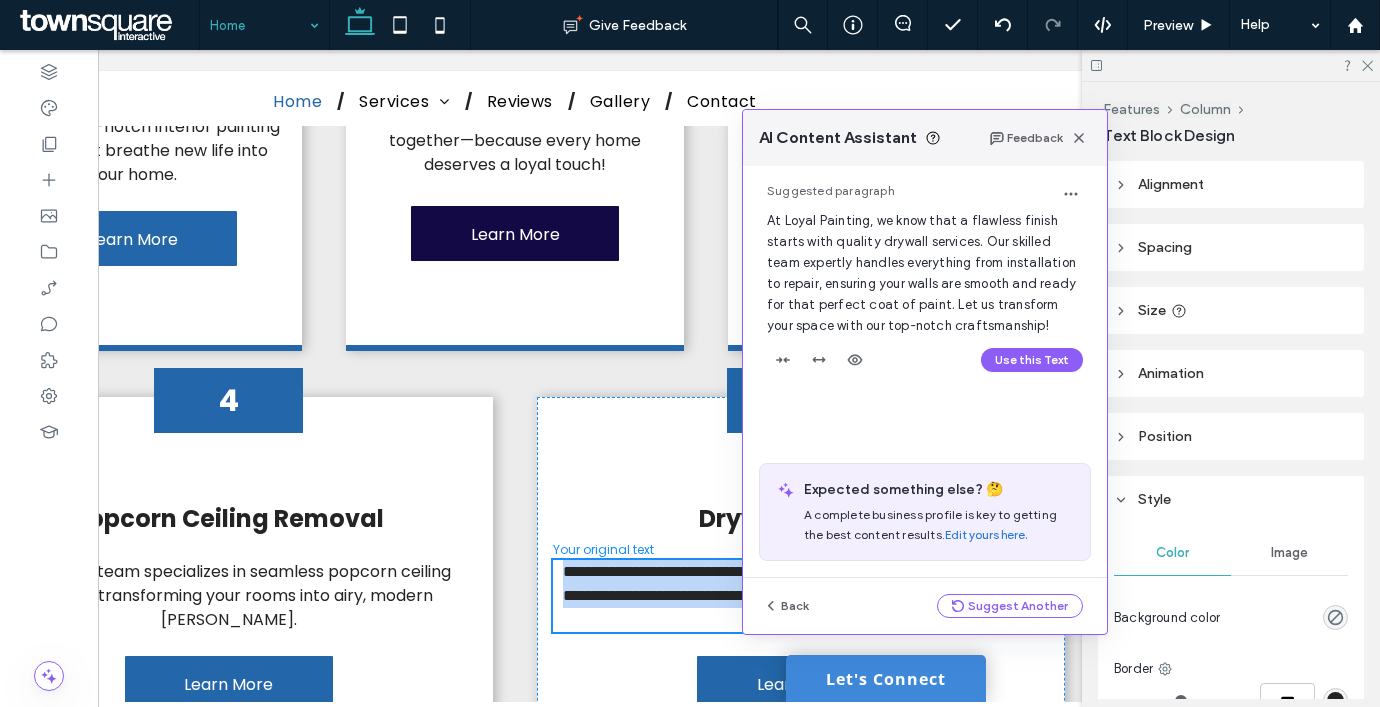 scroll, scrollTop: 2264, scrollLeft: 0, axis: vertical 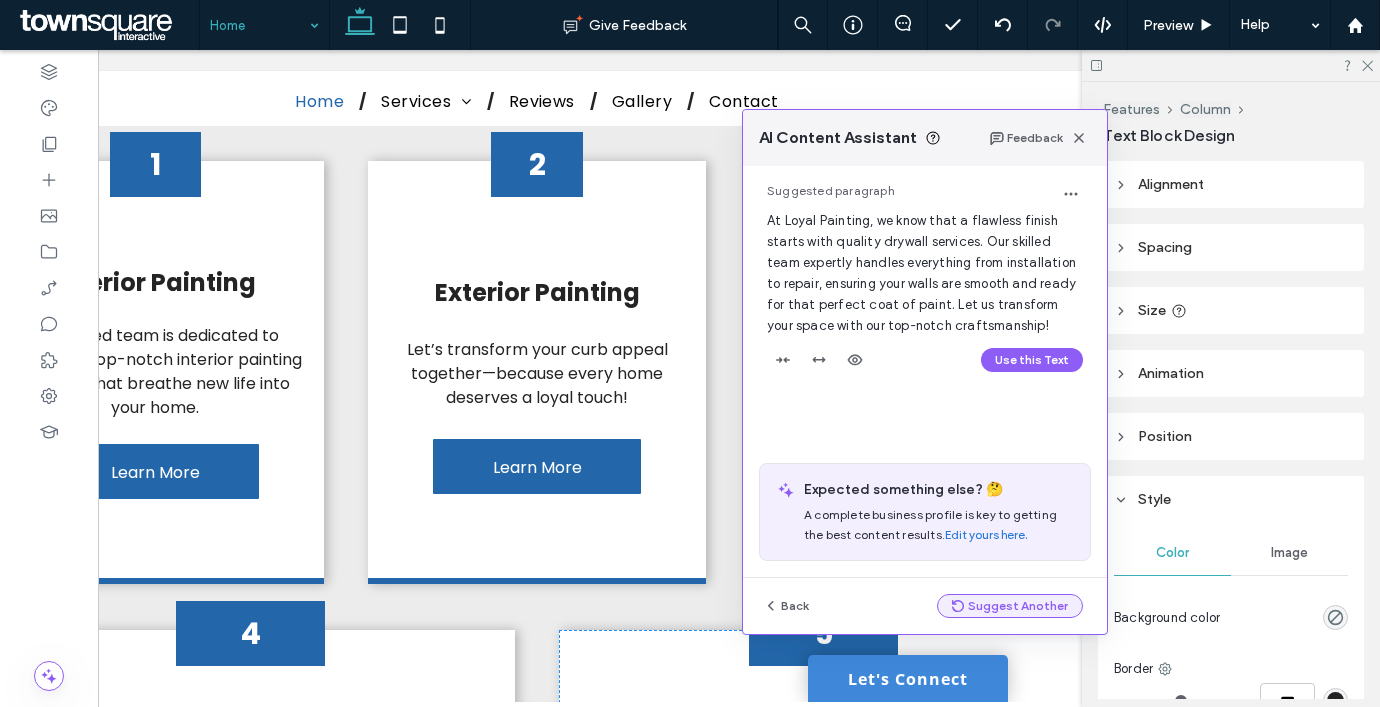 click on "Suggest Another" at bounding box center (1010, 606) 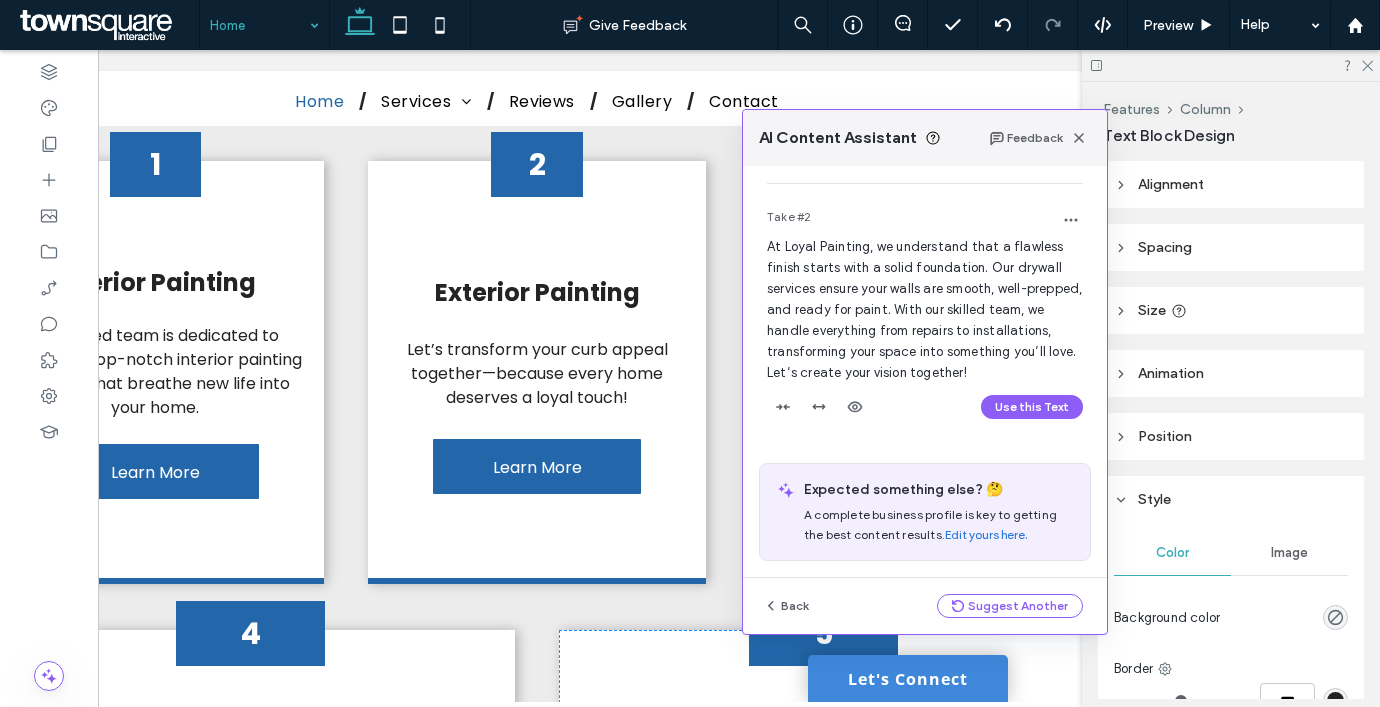 scroll, scrollTop: 251, scrollLeft: 0, axis: vertical 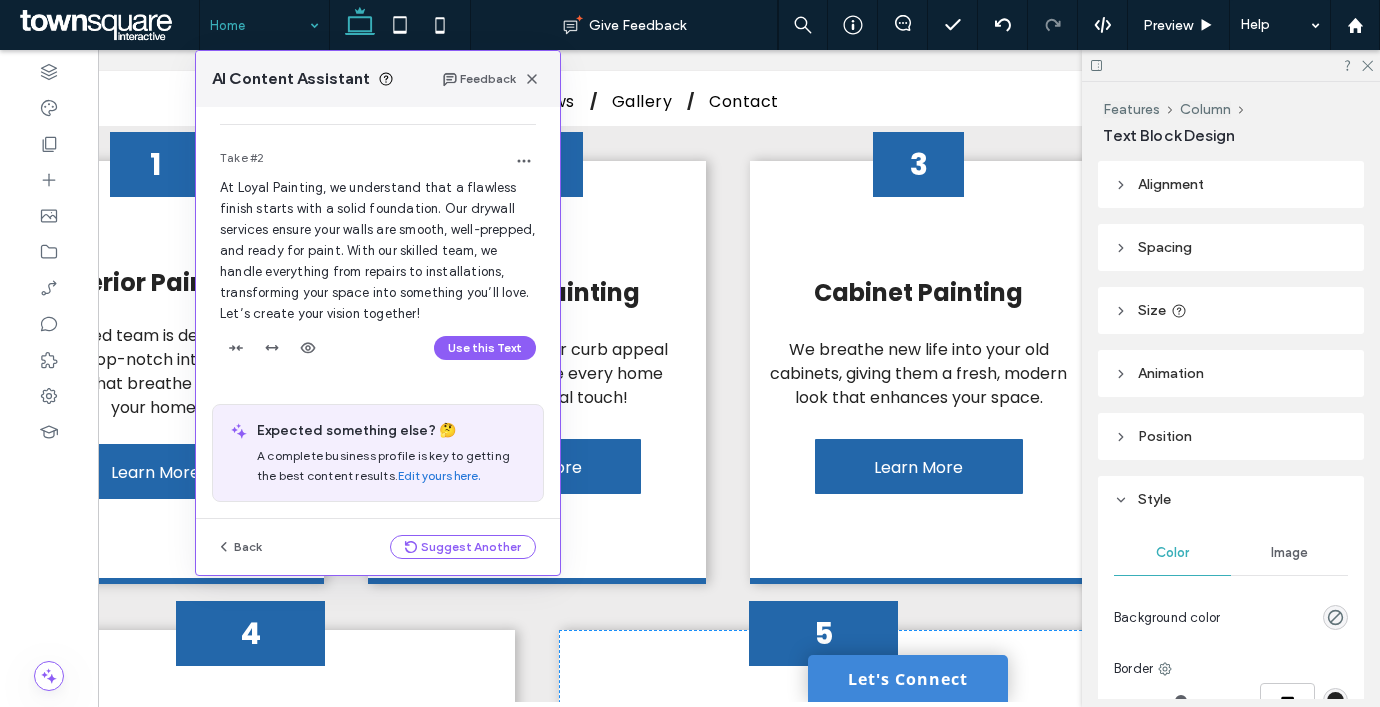 drag, startPoint x: 850, startPoint y: 132, endPoint x: 266, endPoint y: 62, distance: 588.18024 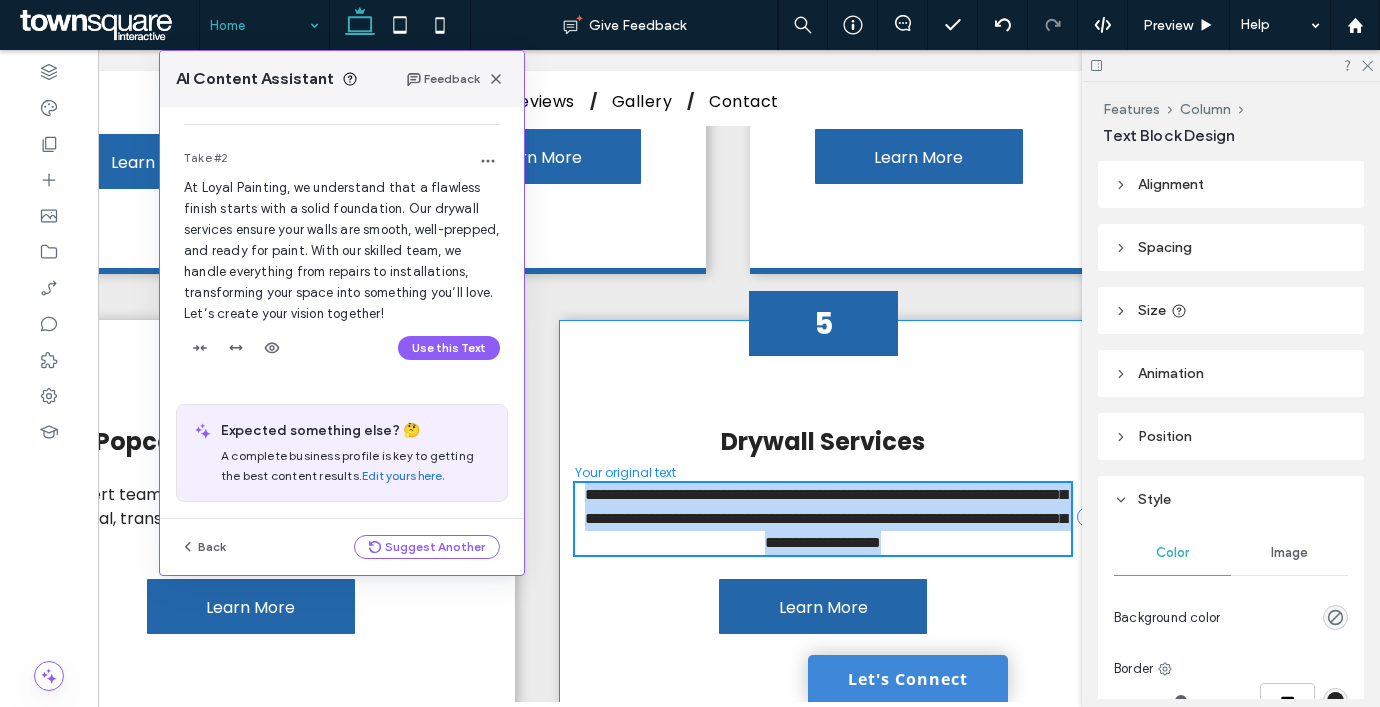 scroll, scrollTop: 2343, scrollLeft: 0, axis: vertical 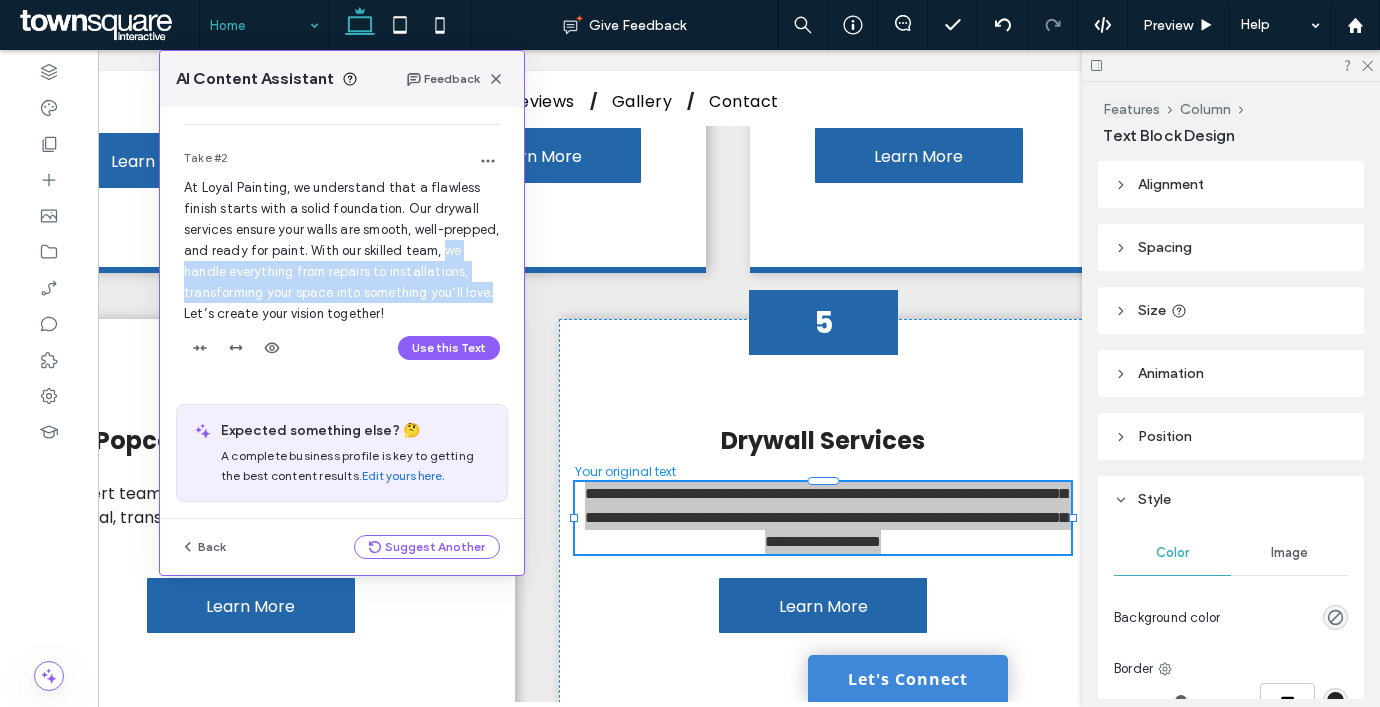 drag, startPoint x: 314, startPoint y: 296, endPoint x: 224, endPoint y: 249, distance: 101.53325 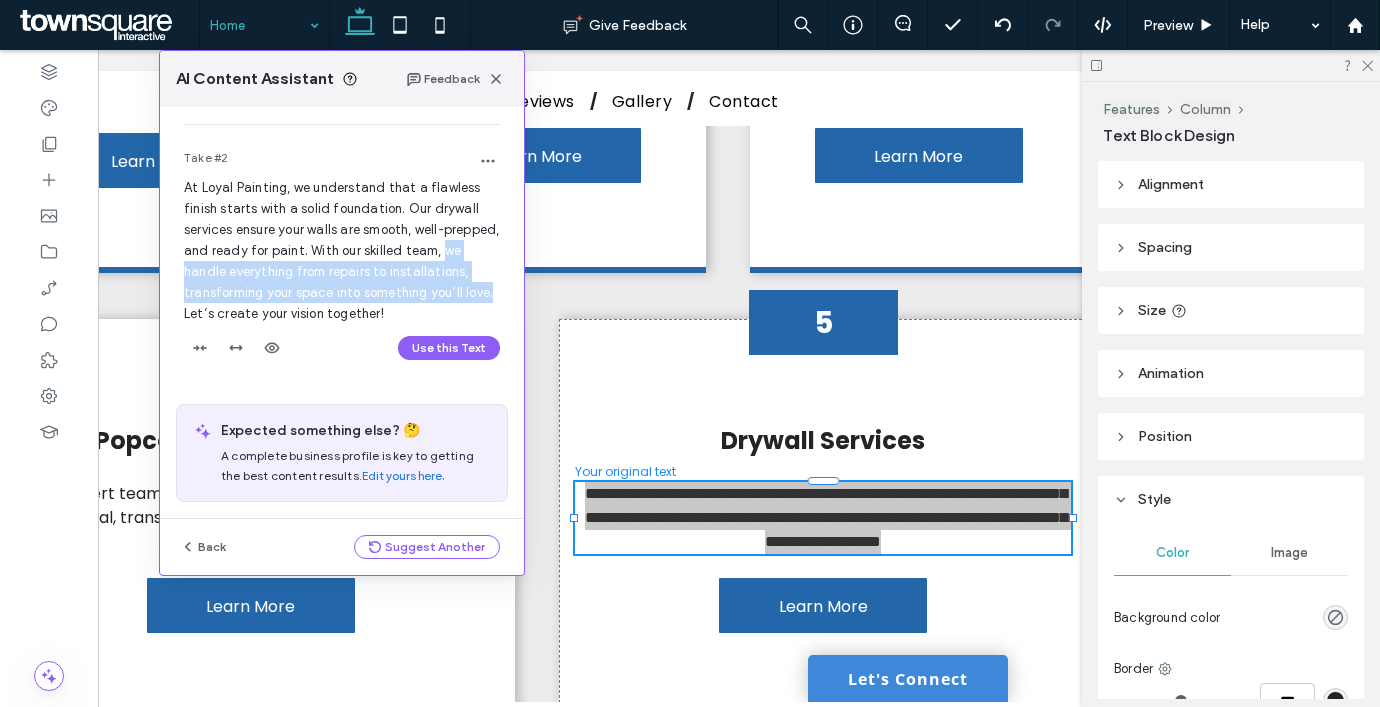 copy on "we handle everything from repairs to installations, transforming your space into something you’ll love." 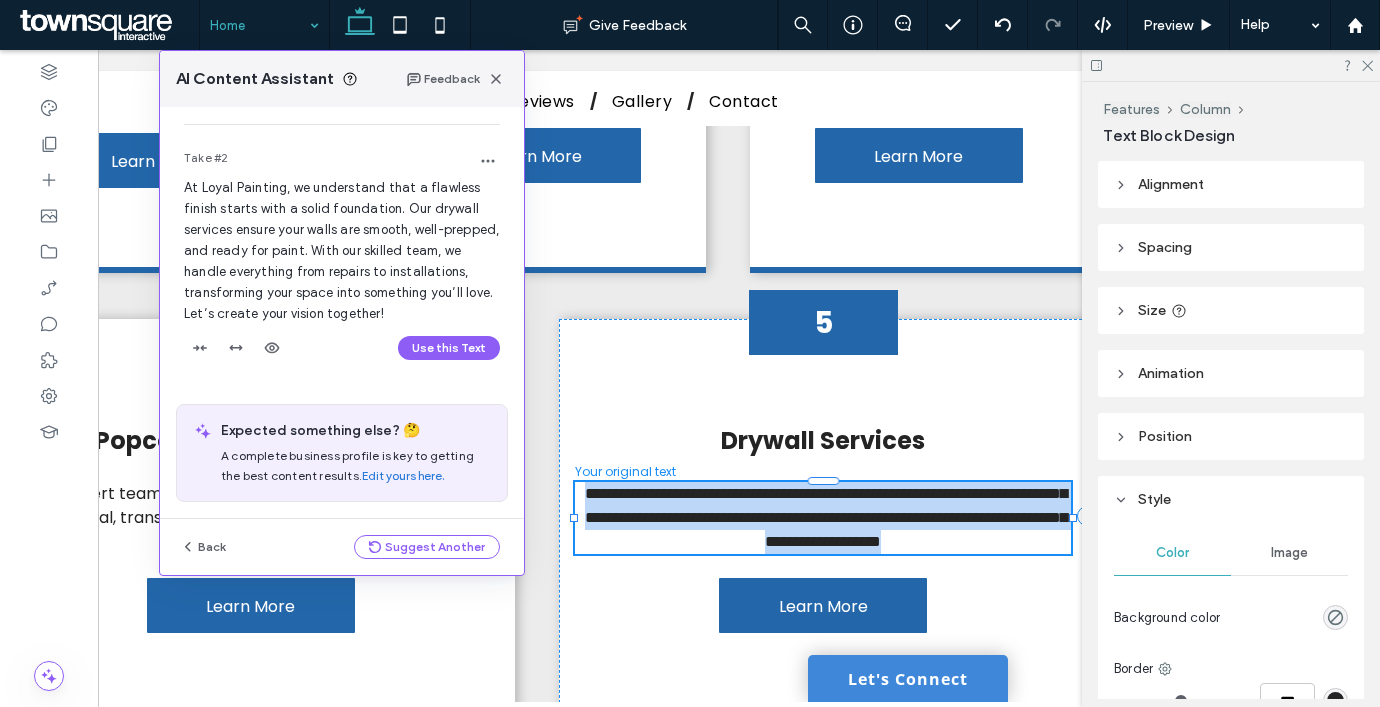 click on "**********" at bounding box center [826, 517] 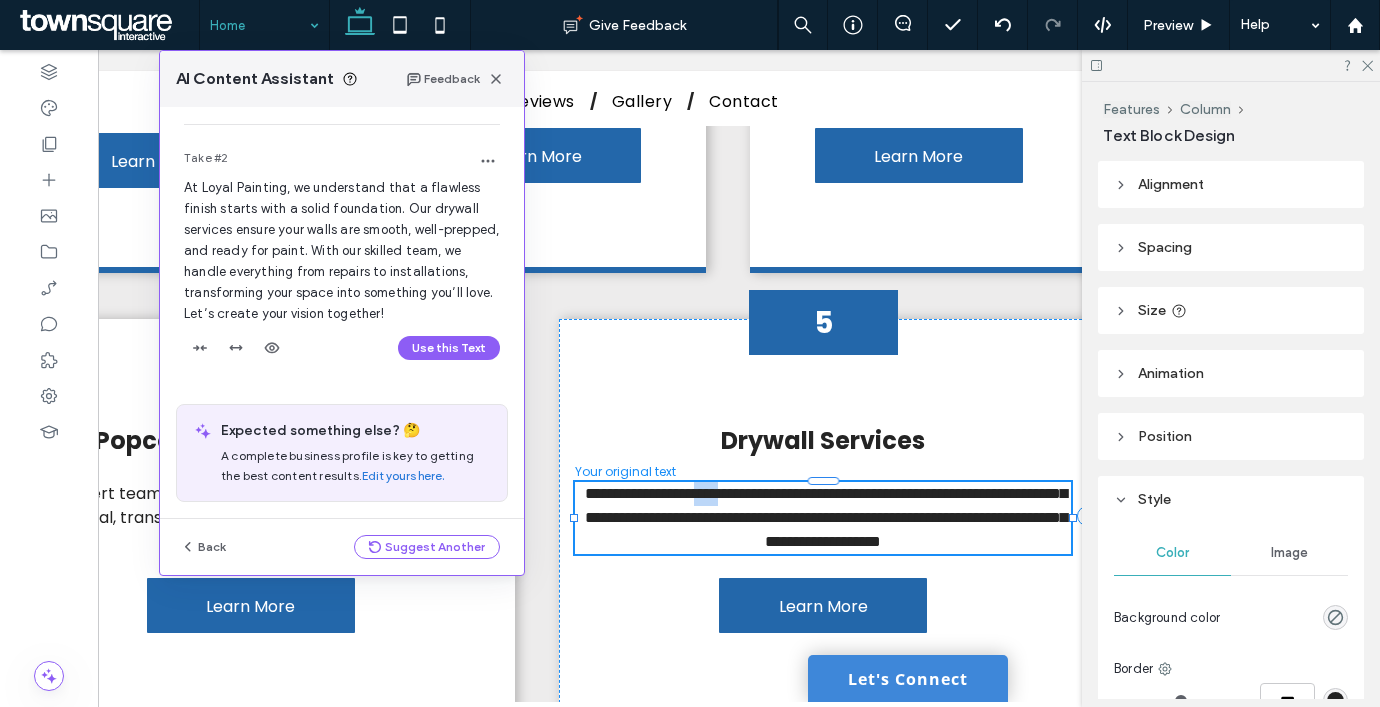 click on "**********" at bounding box center (826, 517) 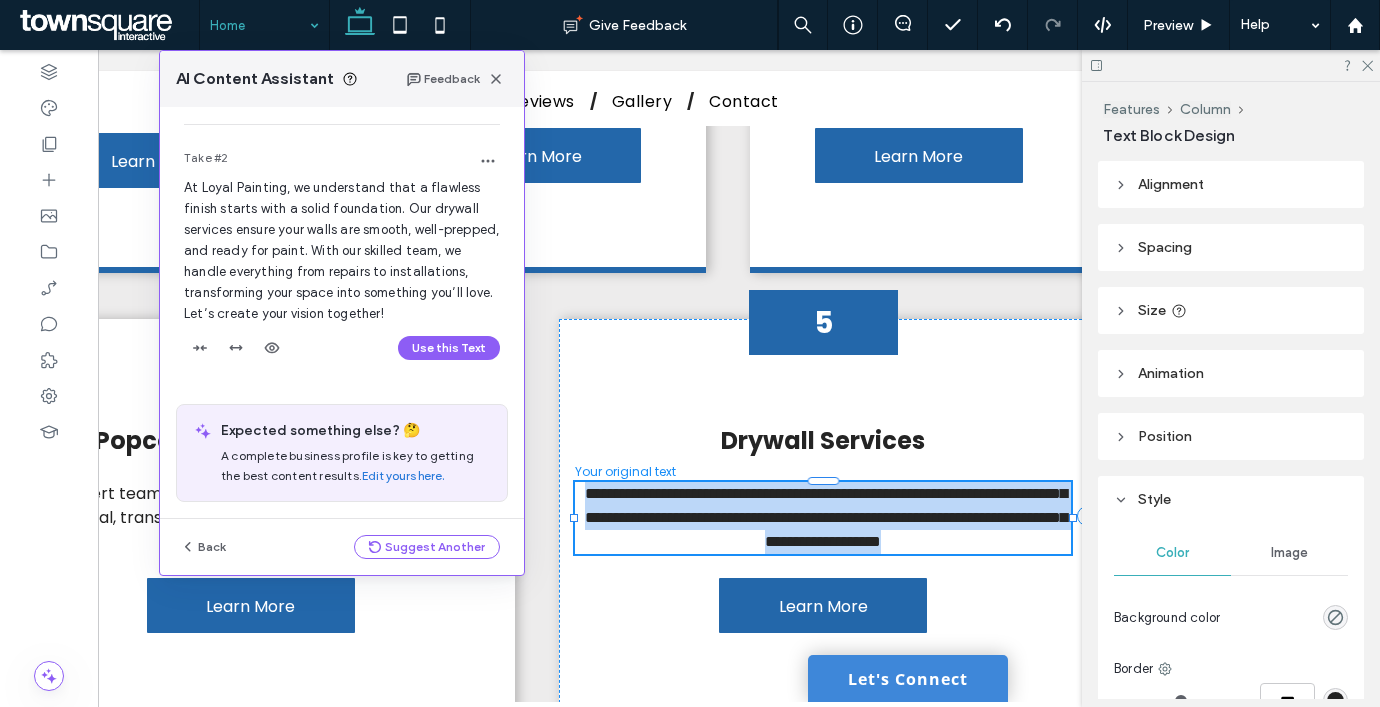 click on "**********" at bounding box center [826, 517] 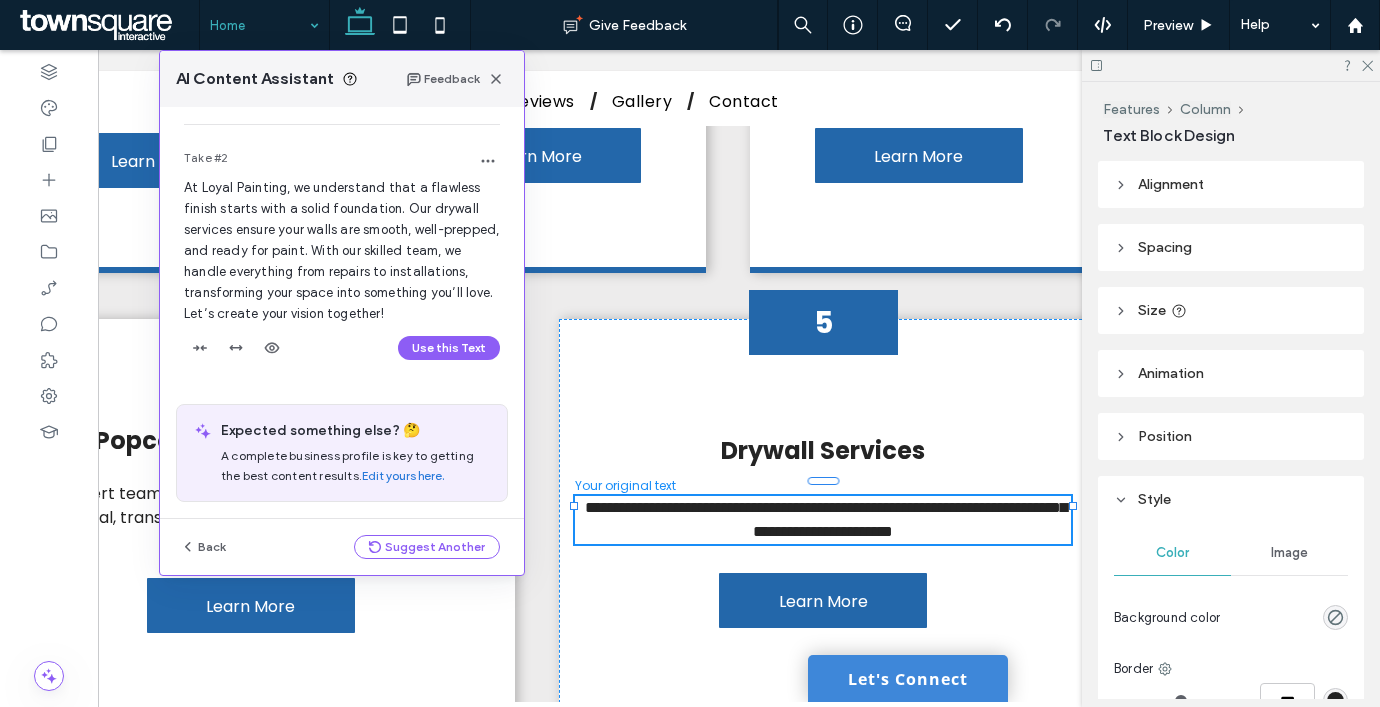 type 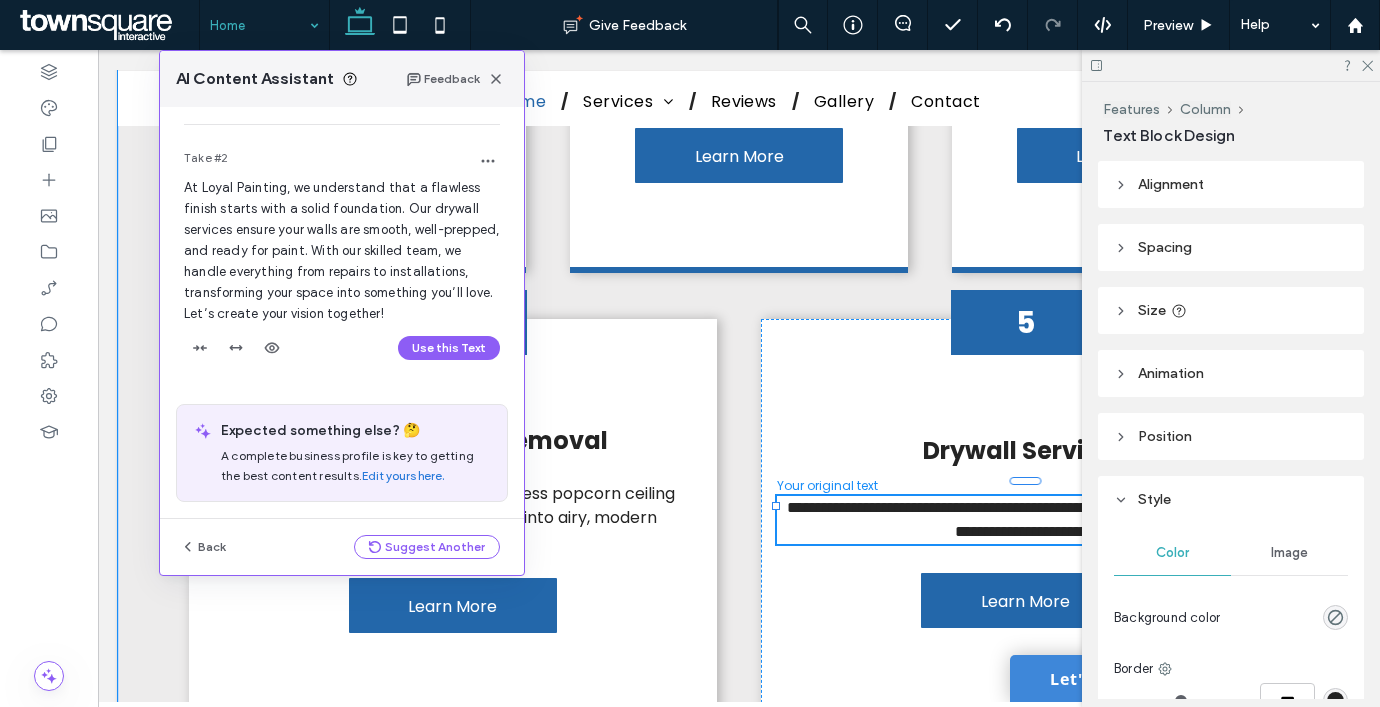 type on "*******" 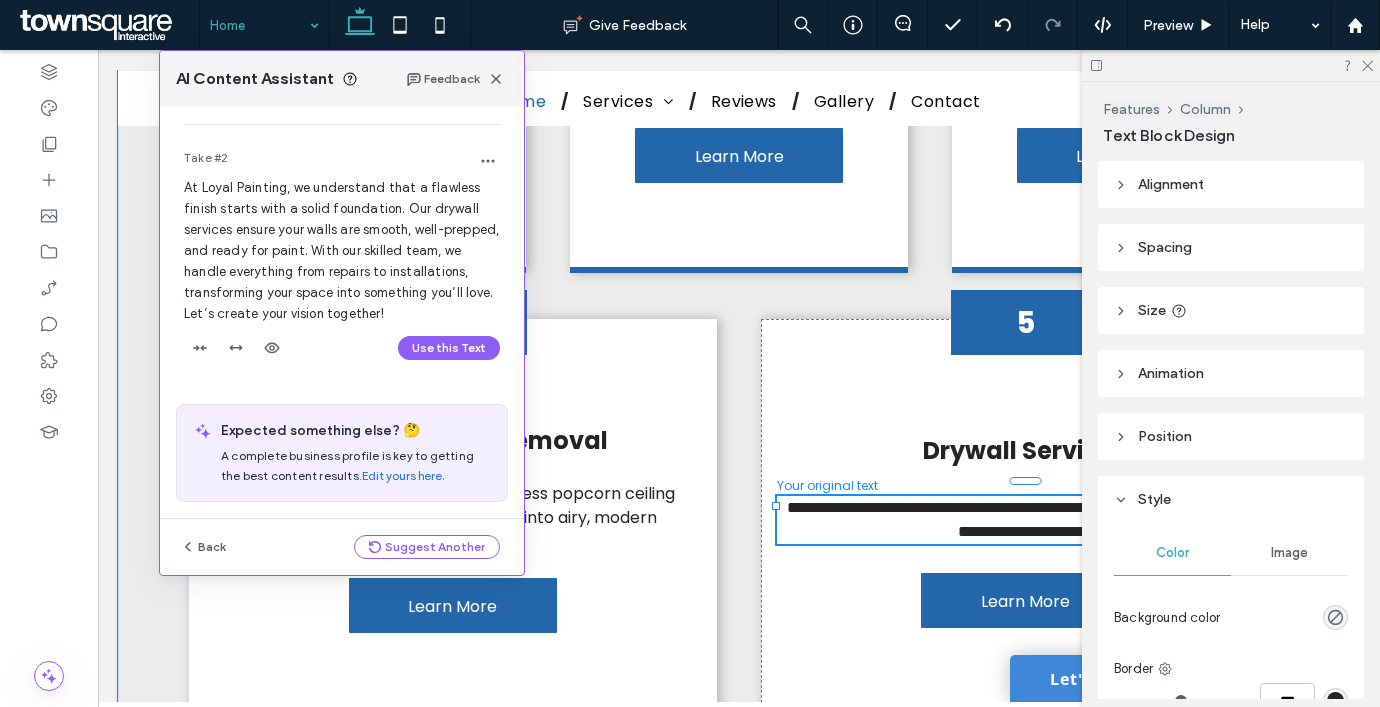type 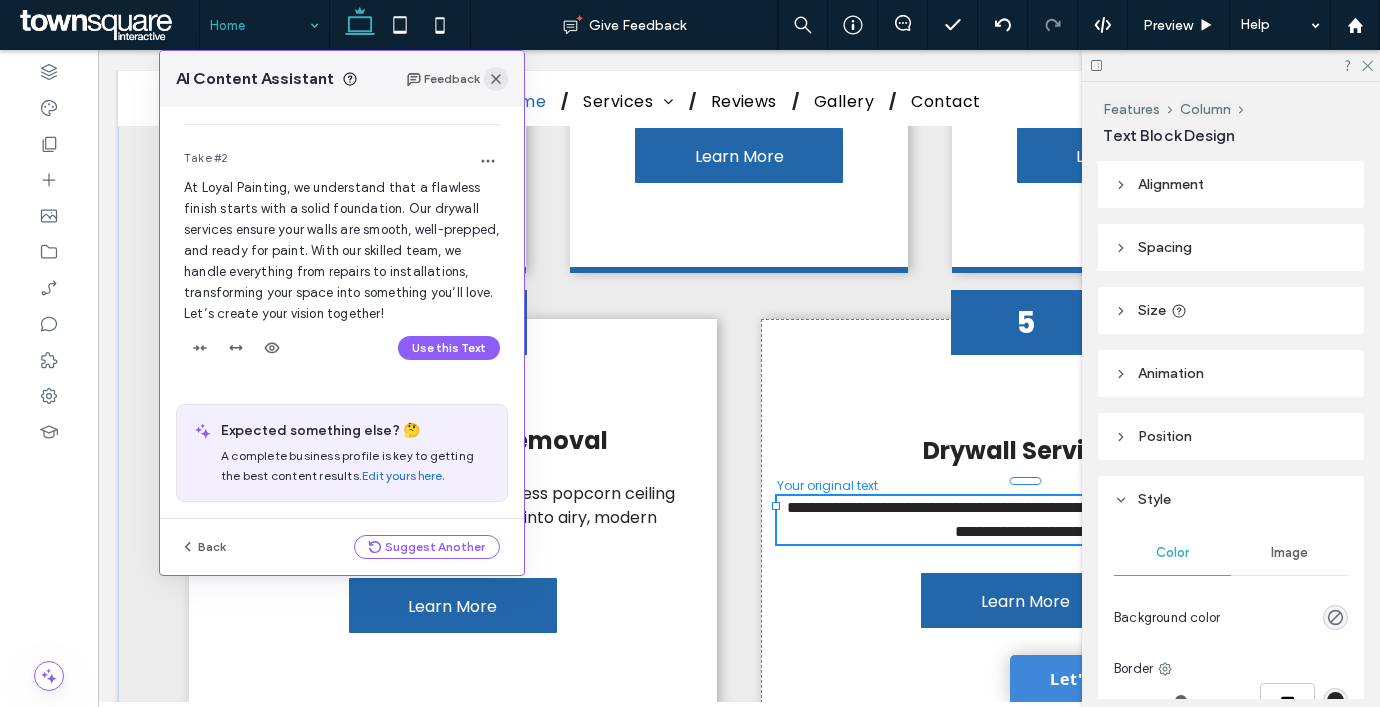 click 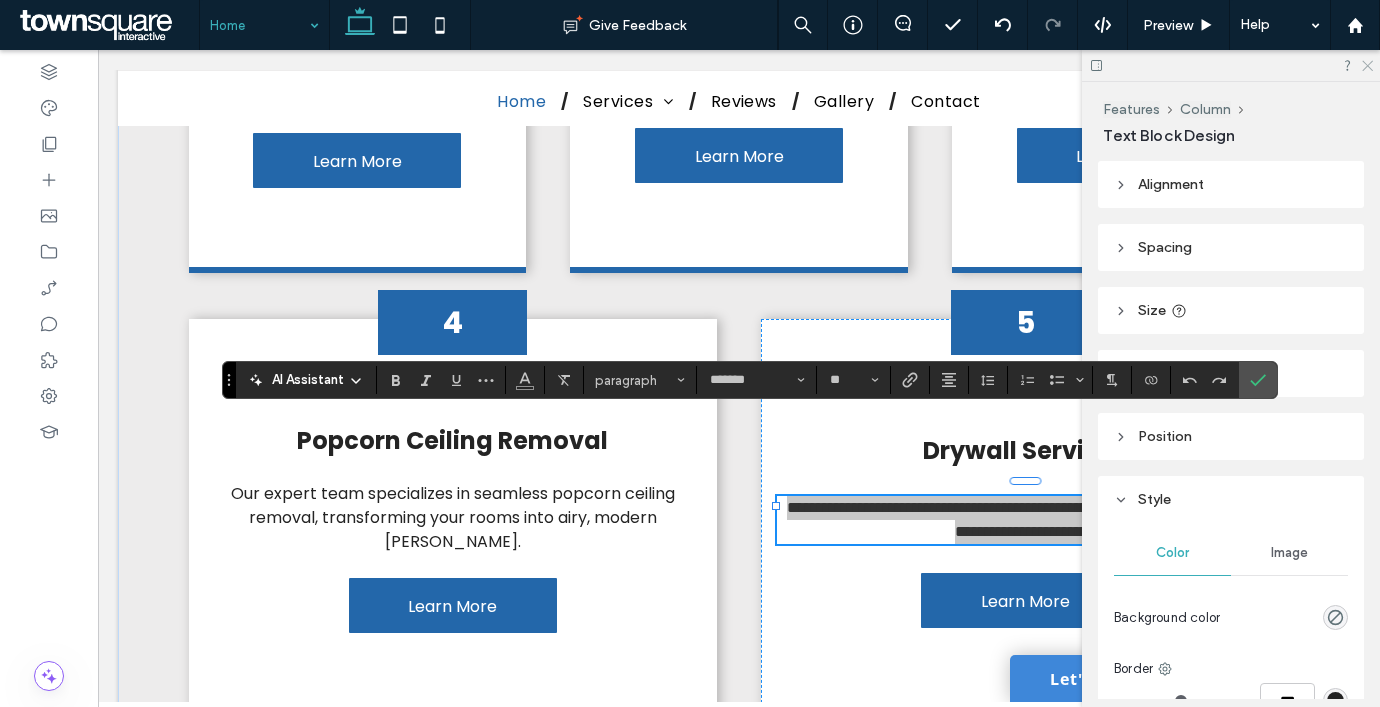 click 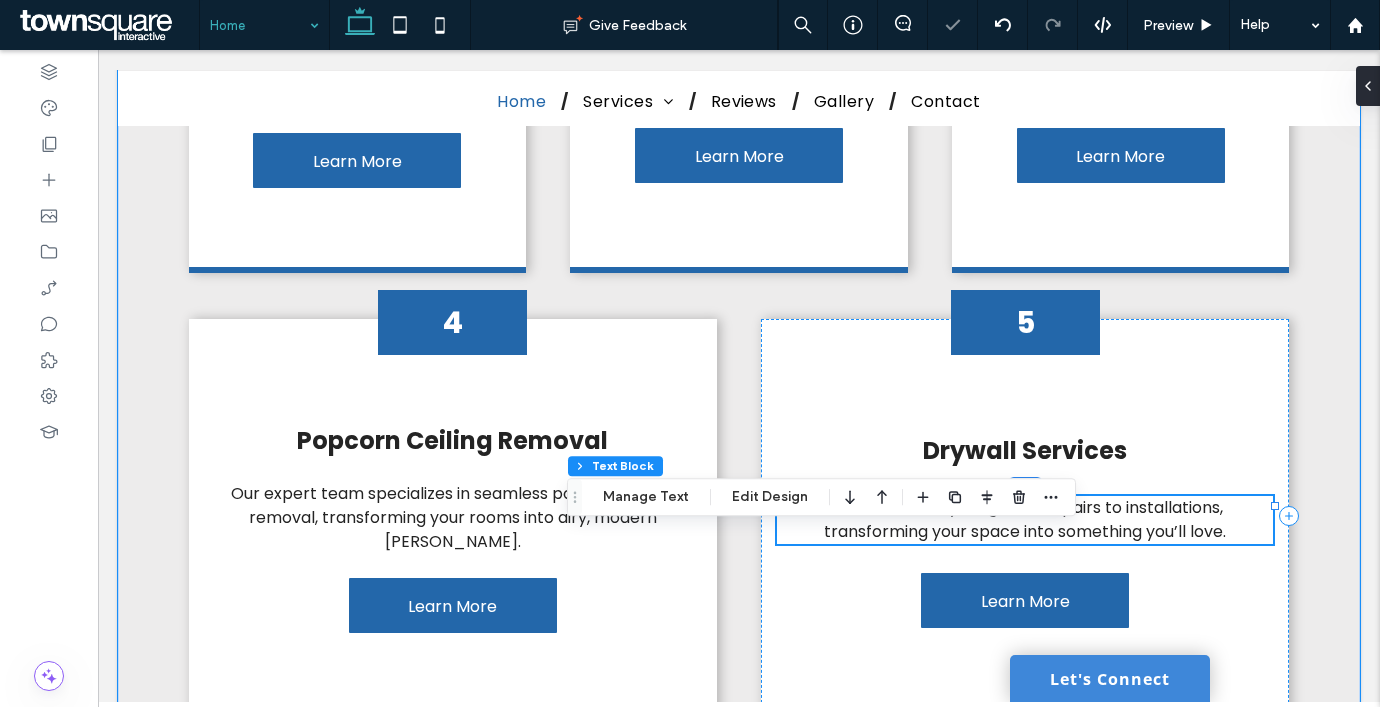 click on "we handle everything from repairs to installations, transforming your space into something you’ll love." at bounding box center (1025, 519) 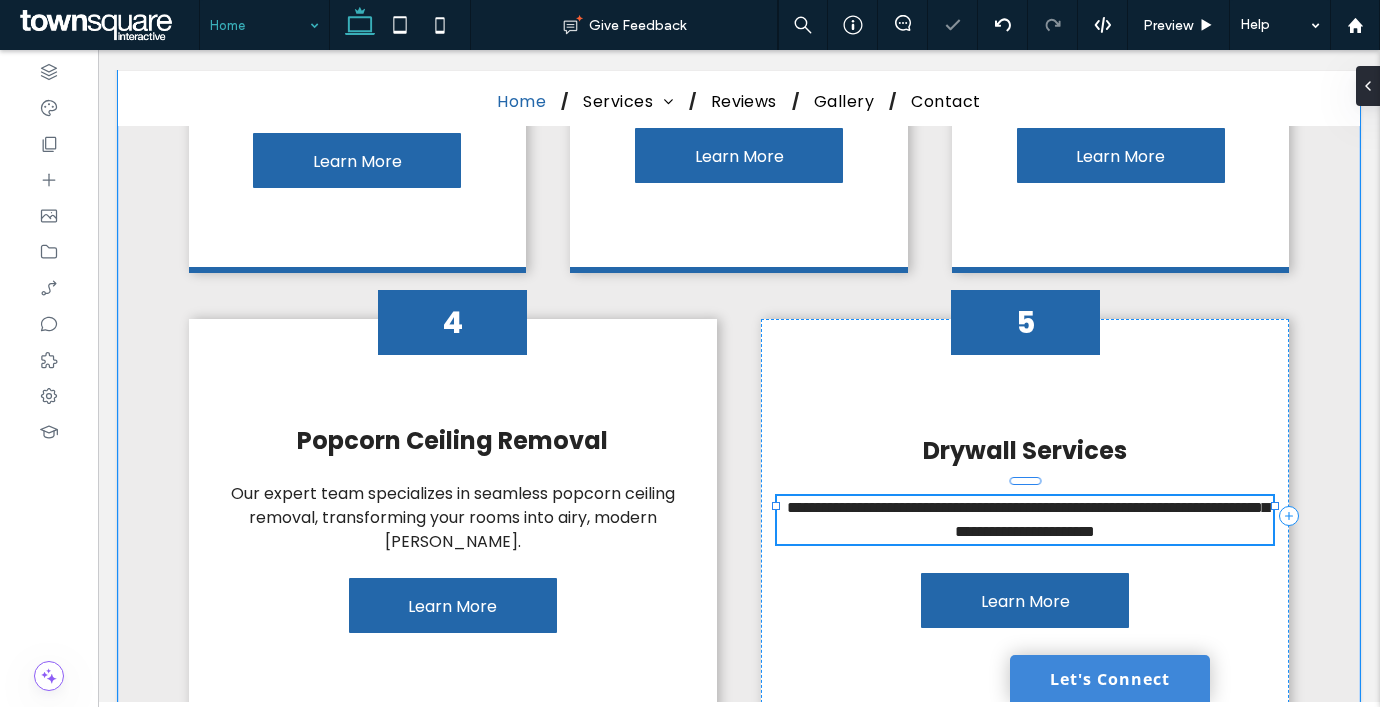 click on "**********" at bounding box center [1028, 519] 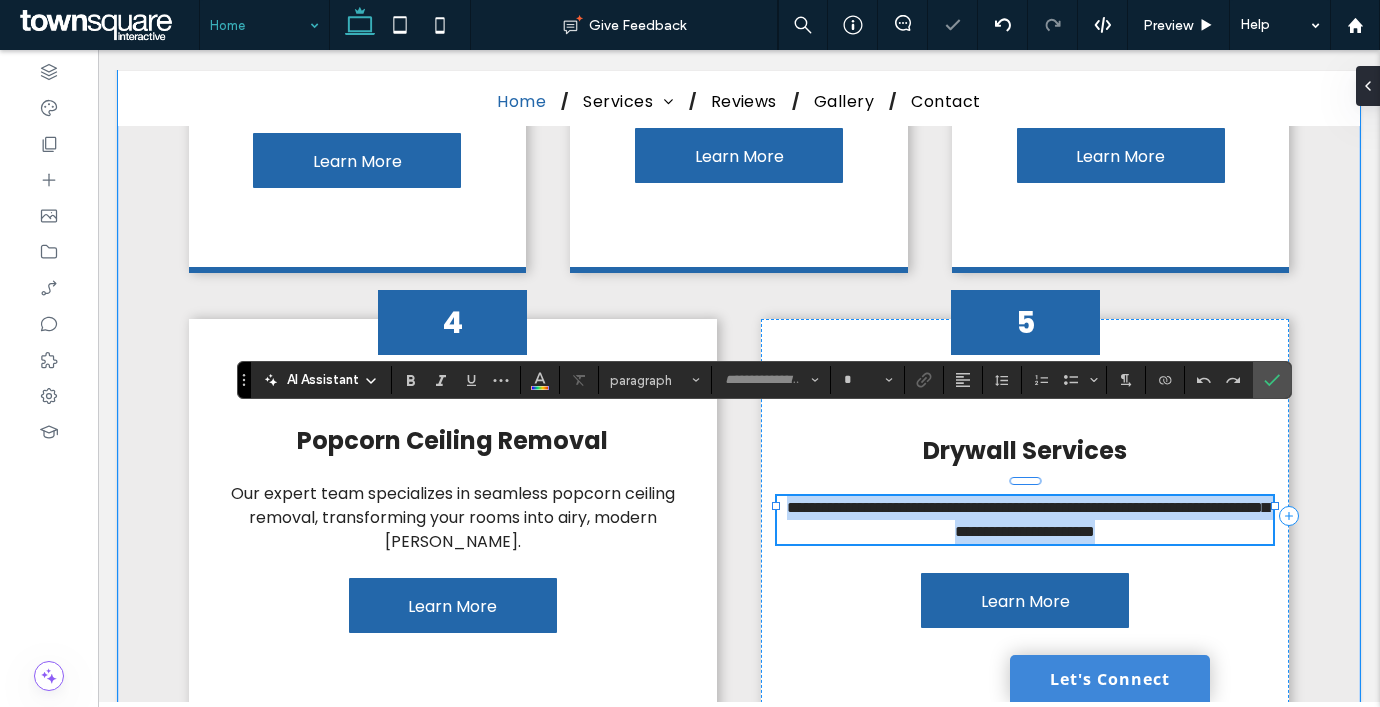 type on "*******" 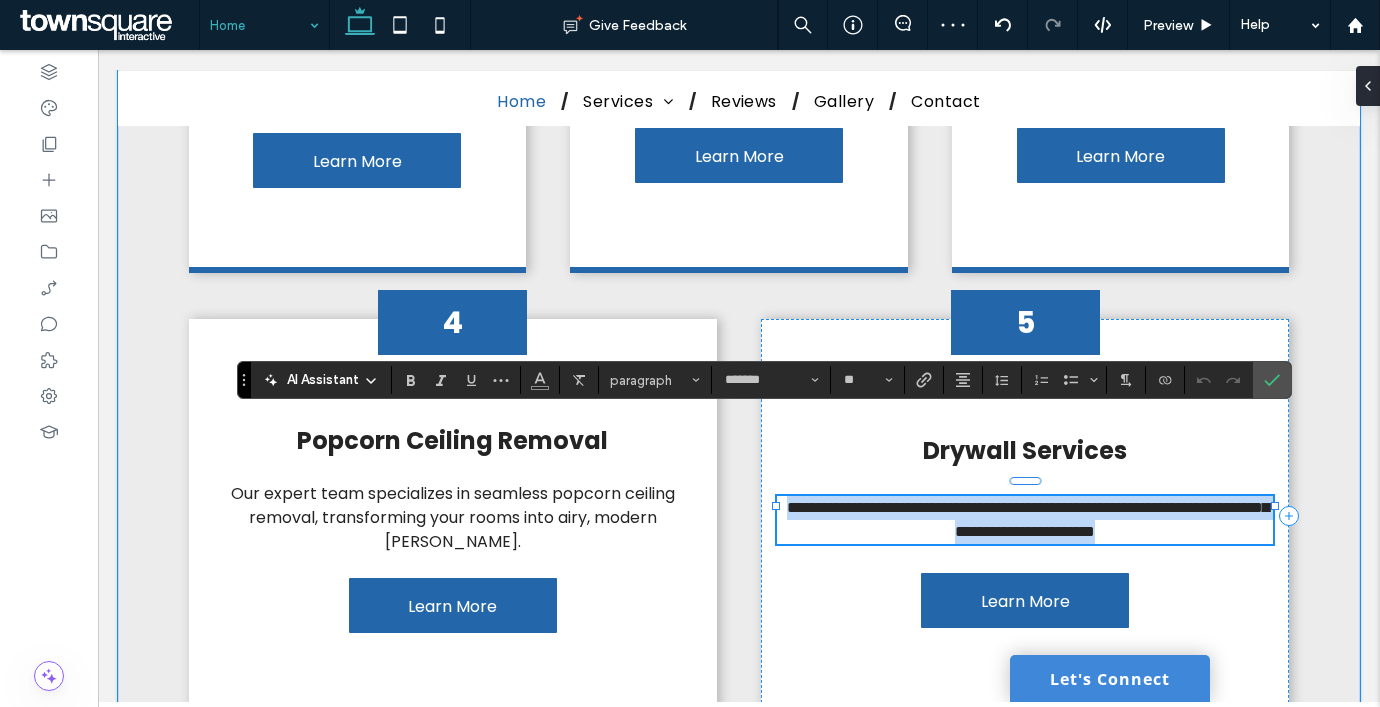click on "**********" at bounding box center [1028, 519] 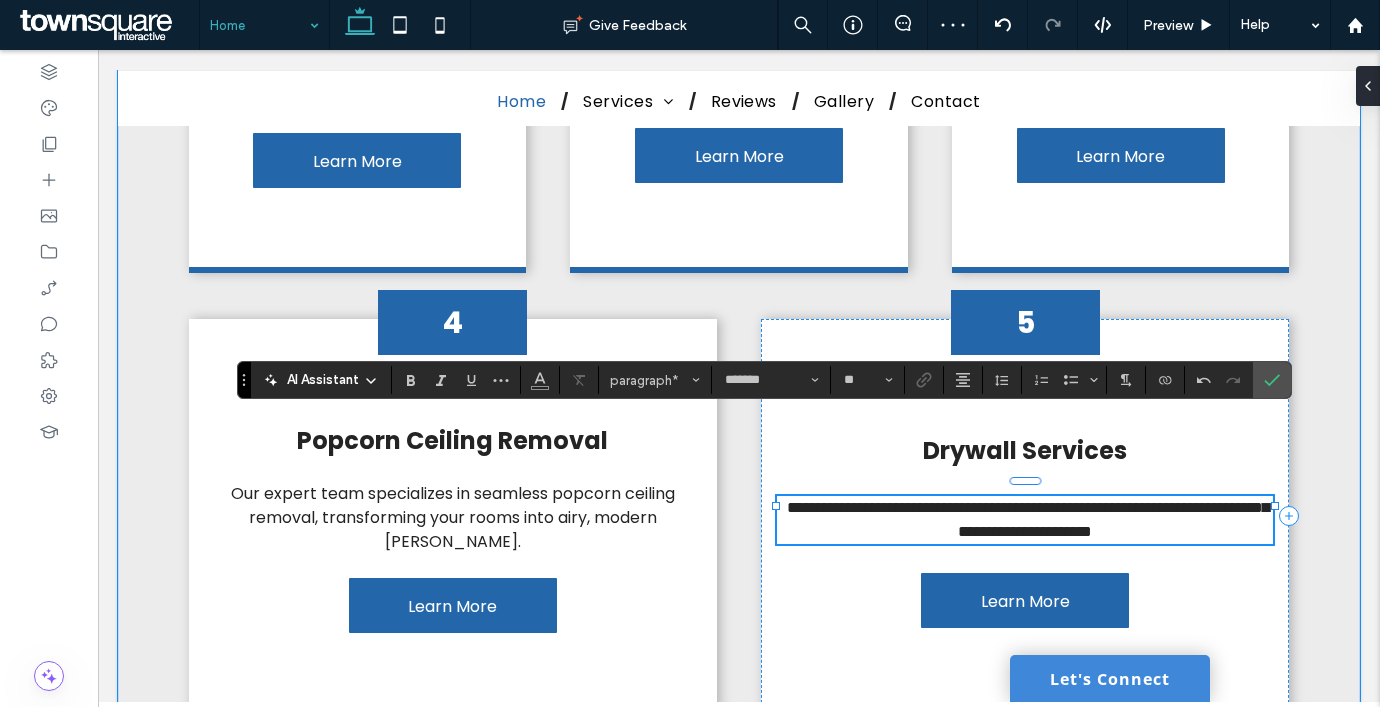 type 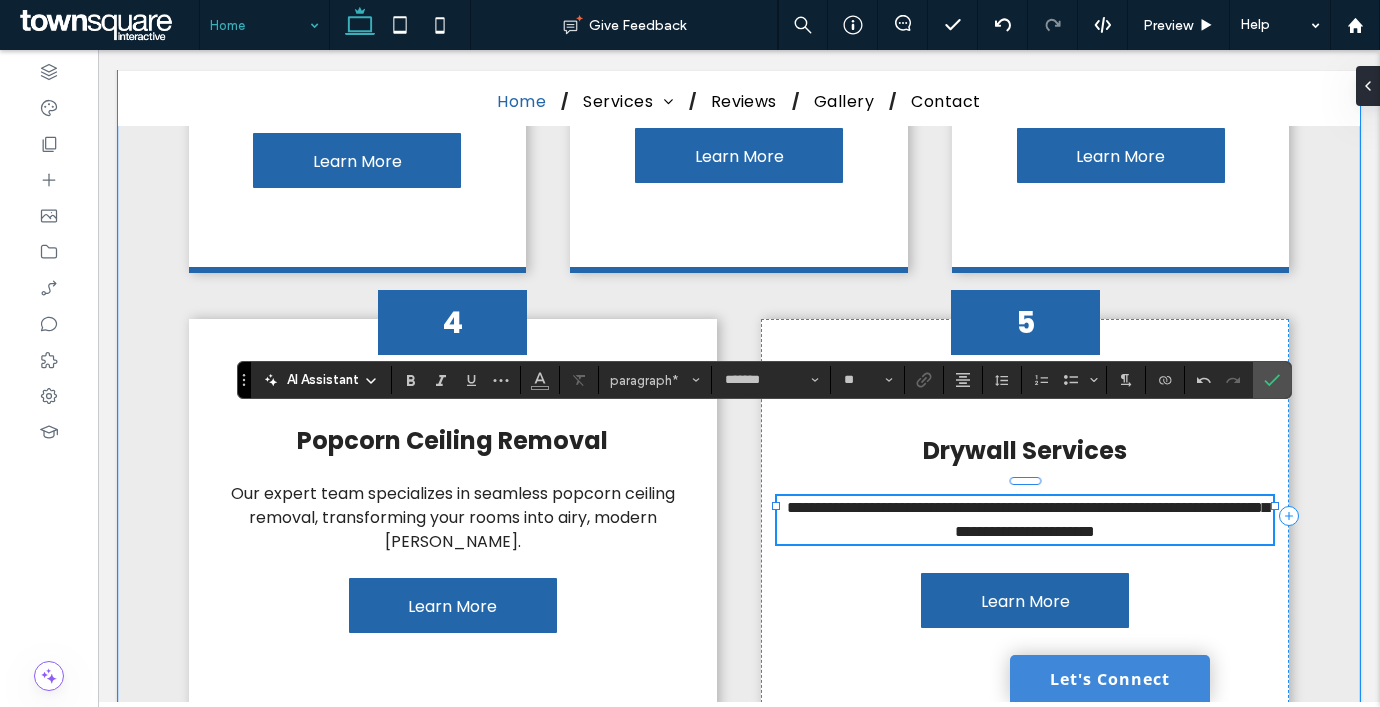 click on "**********" at bounding box center (1028, 519) 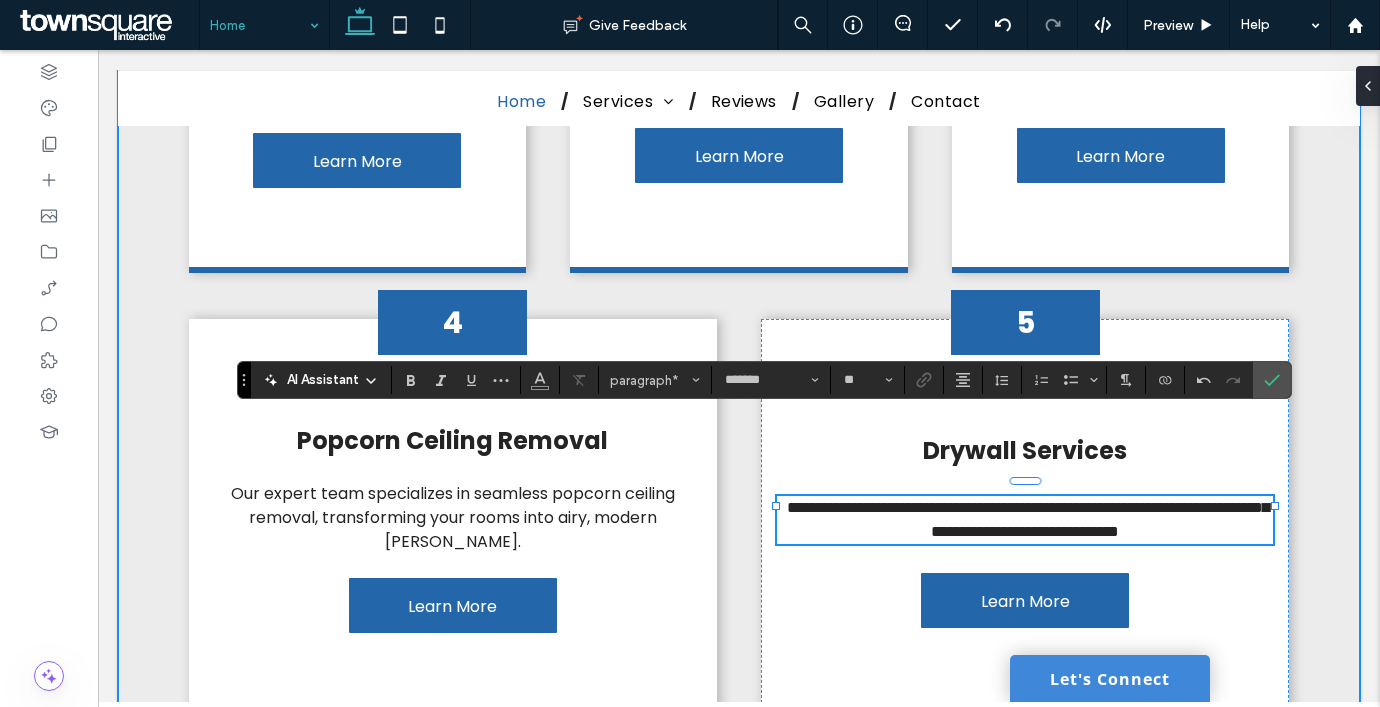 click on "**********" at bounding box center [739, 284] 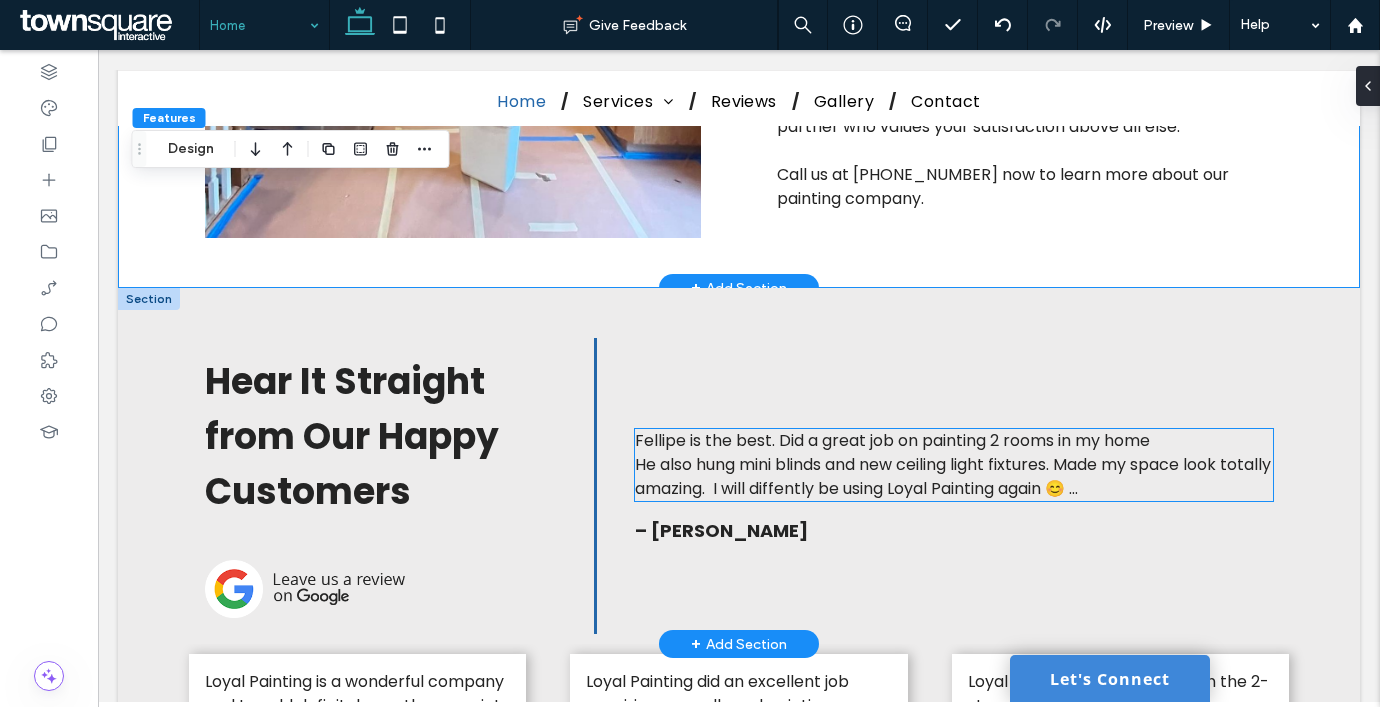 scroll, scrollTop: 3800, scrollLeft: 0, axis: vertical 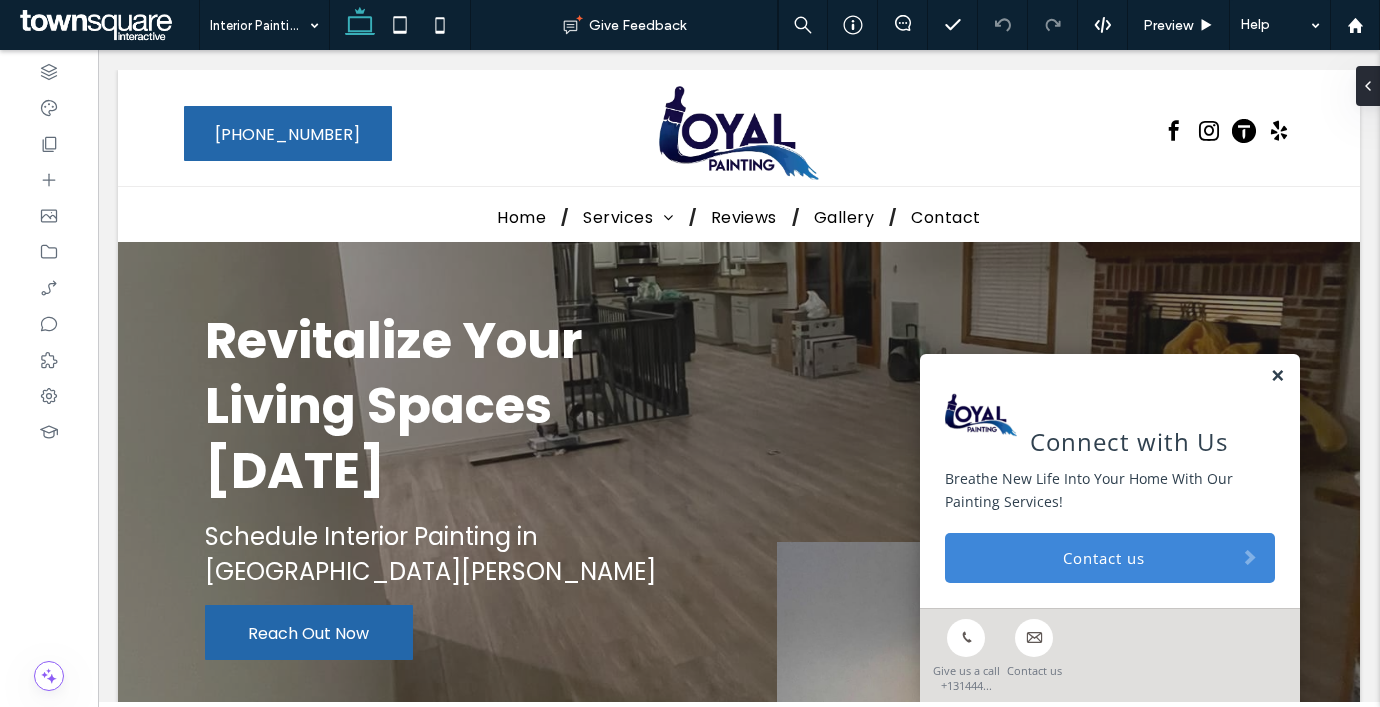 click at bounding box center [1277, 376] 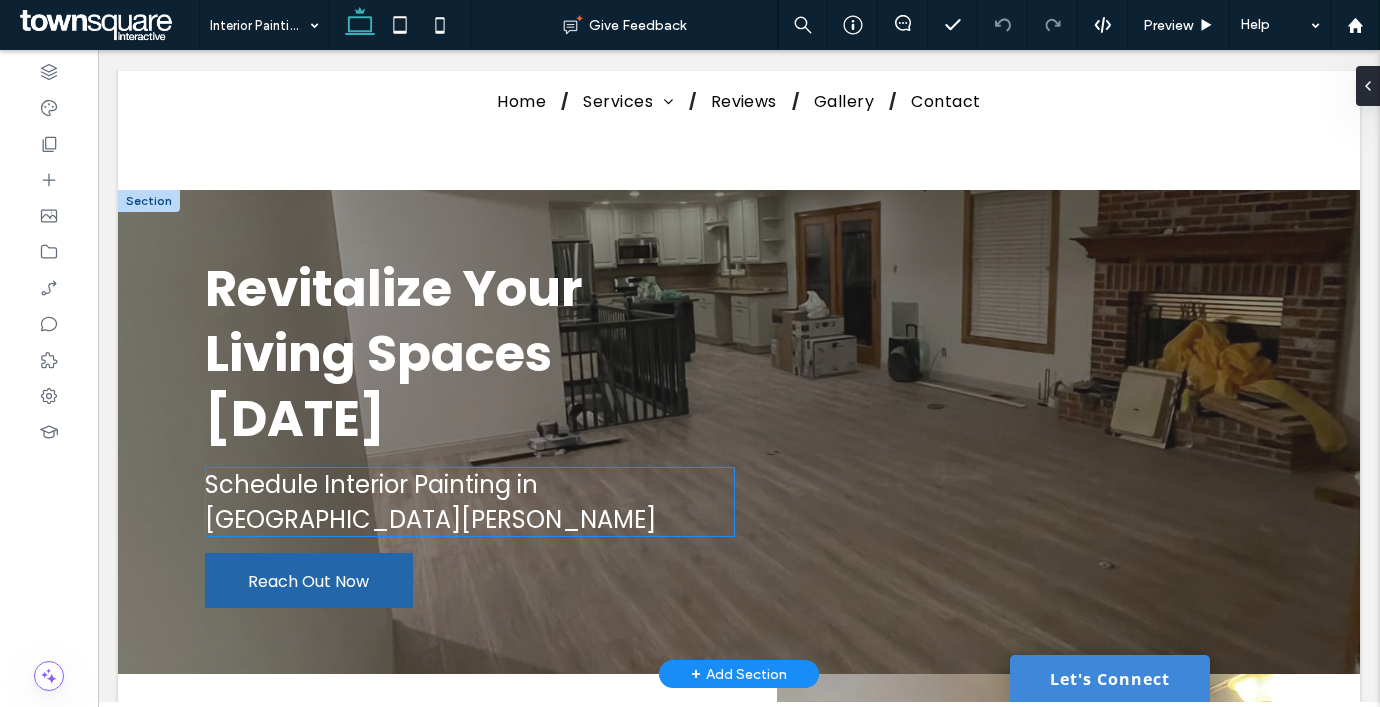 scroll, scrollTop: 100, scrollLeft: 0, axis: vertical 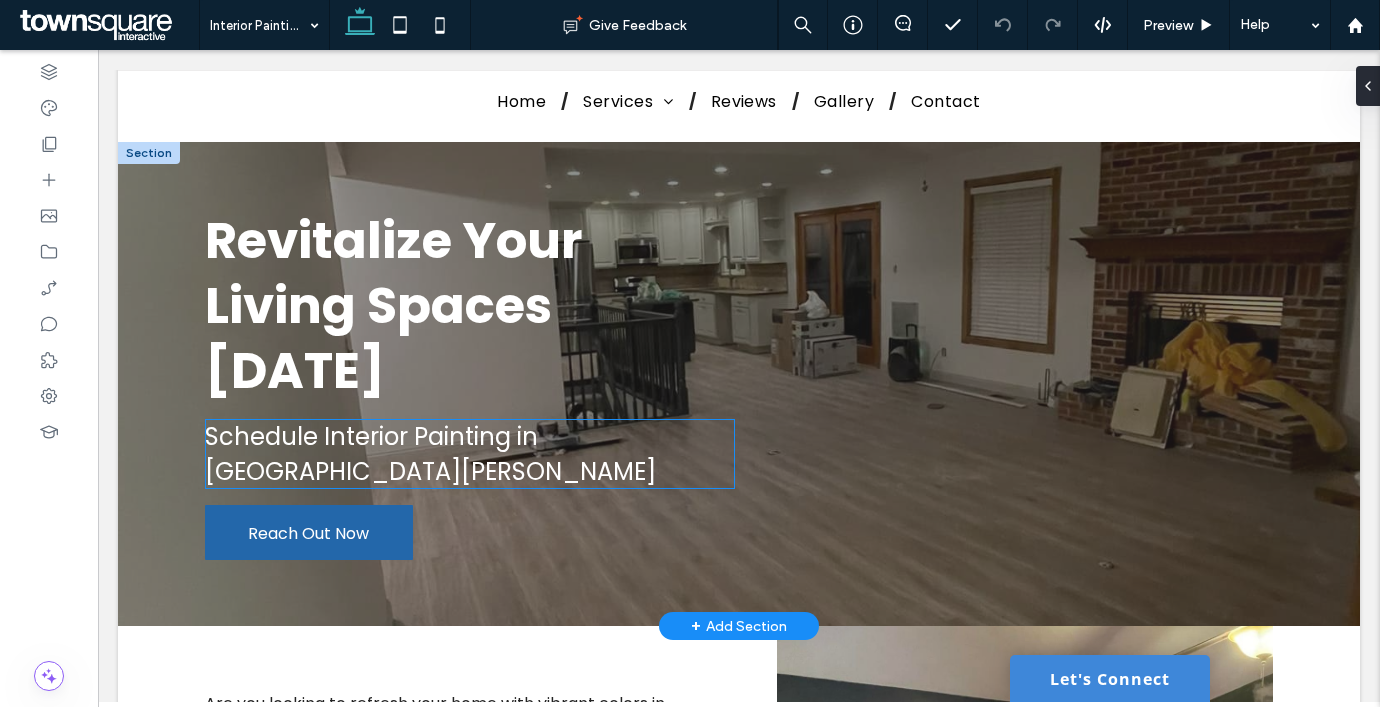 click on "Schedule Interior Painting in Saint Charles" at bounding box center (430, 454) 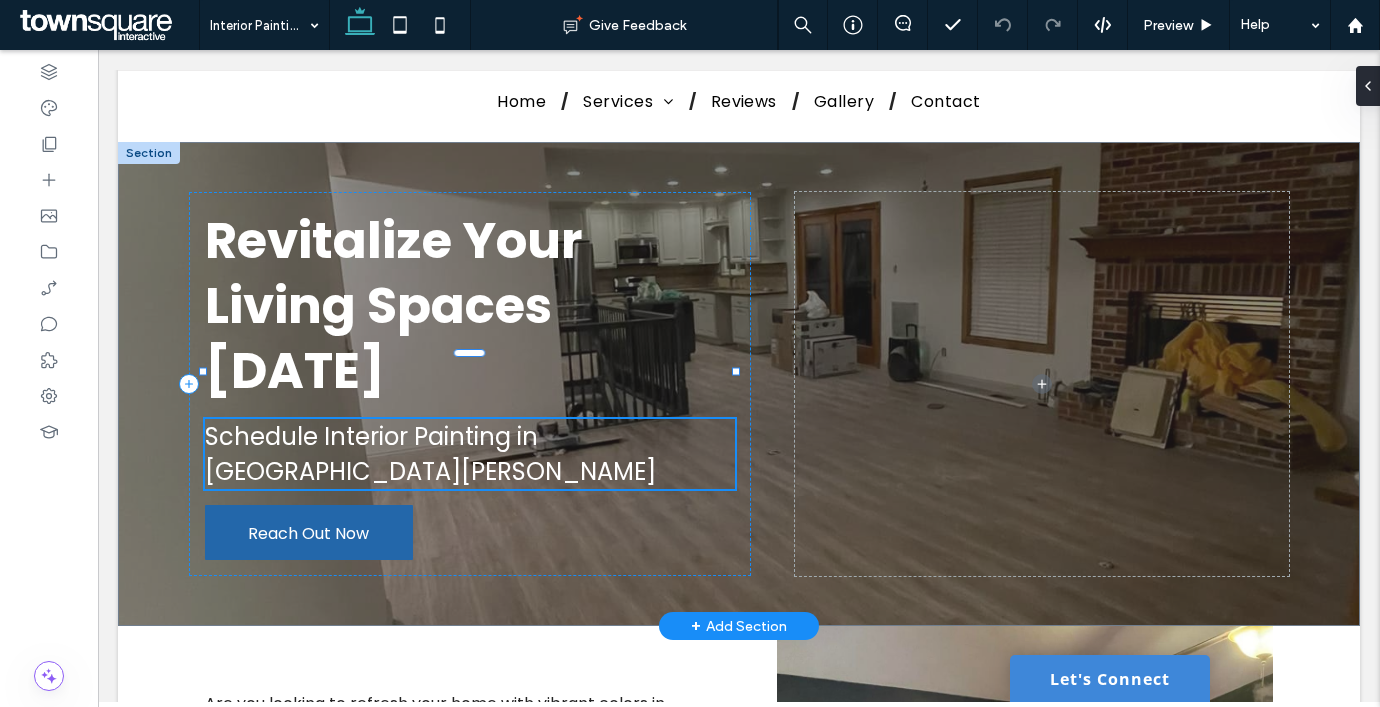 click at bounding box center (469, 389) 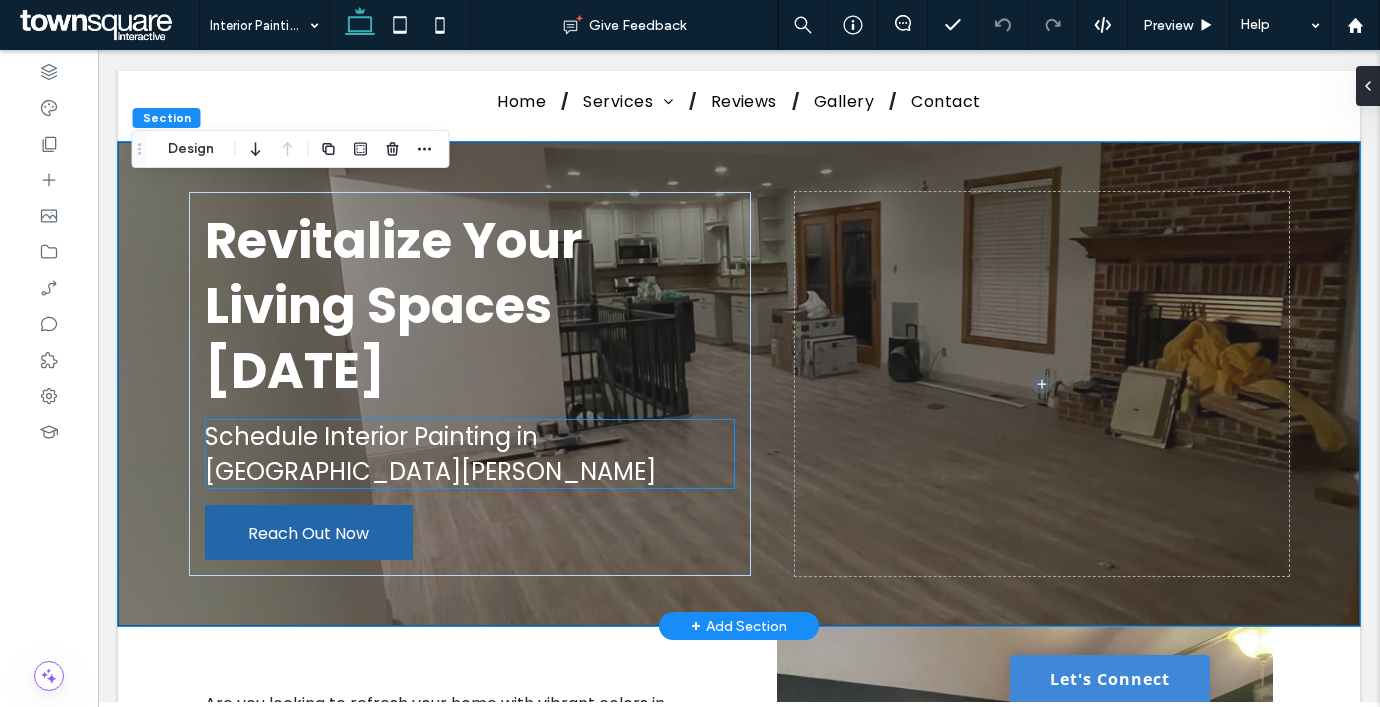 click on "Schedule Interior Painting in Saint Charles" at bounding box center (430, 454) 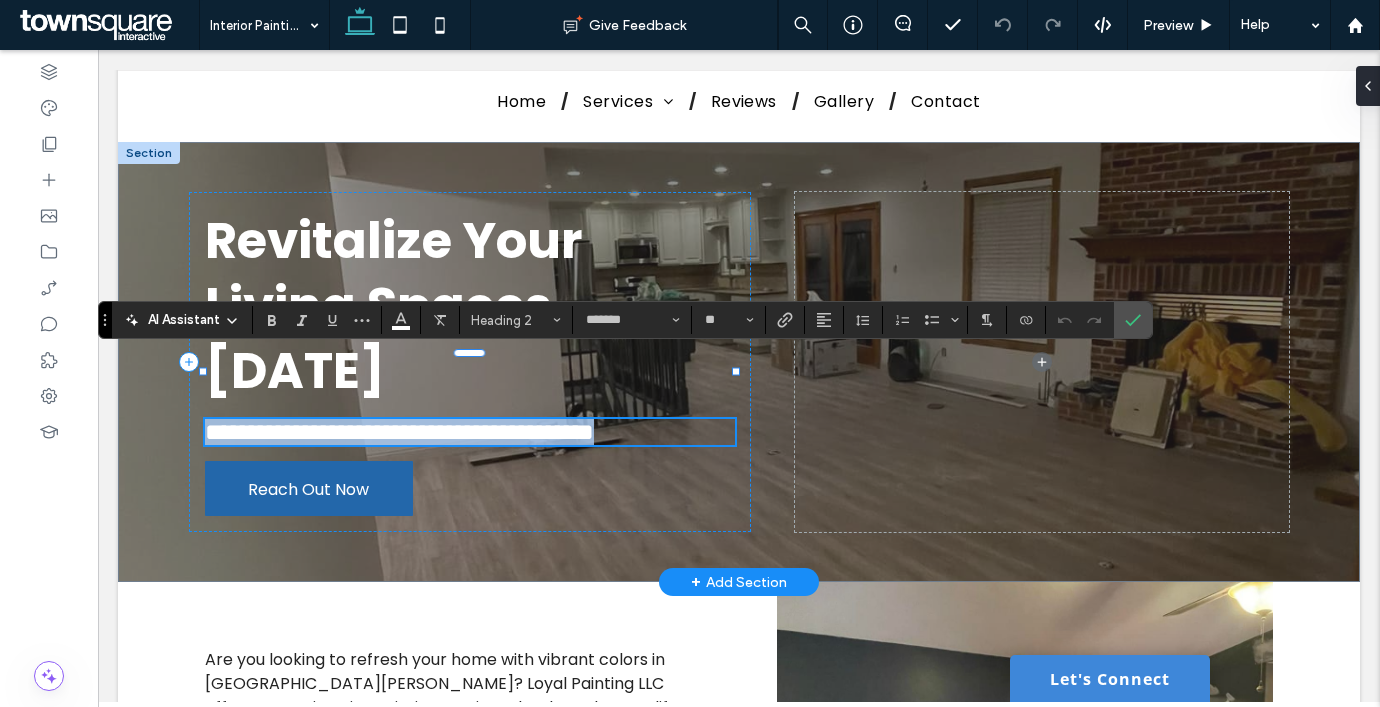 type 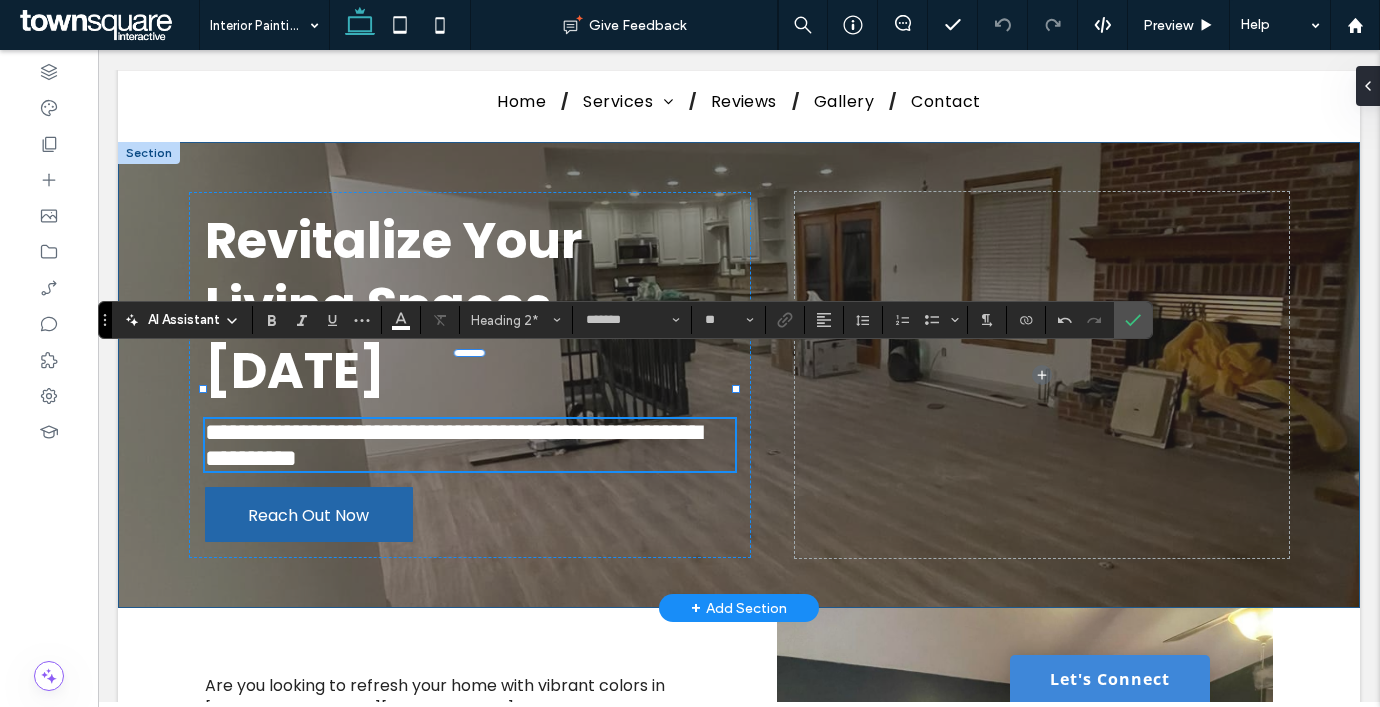 click on "**********" at bounding box center (739, 375) 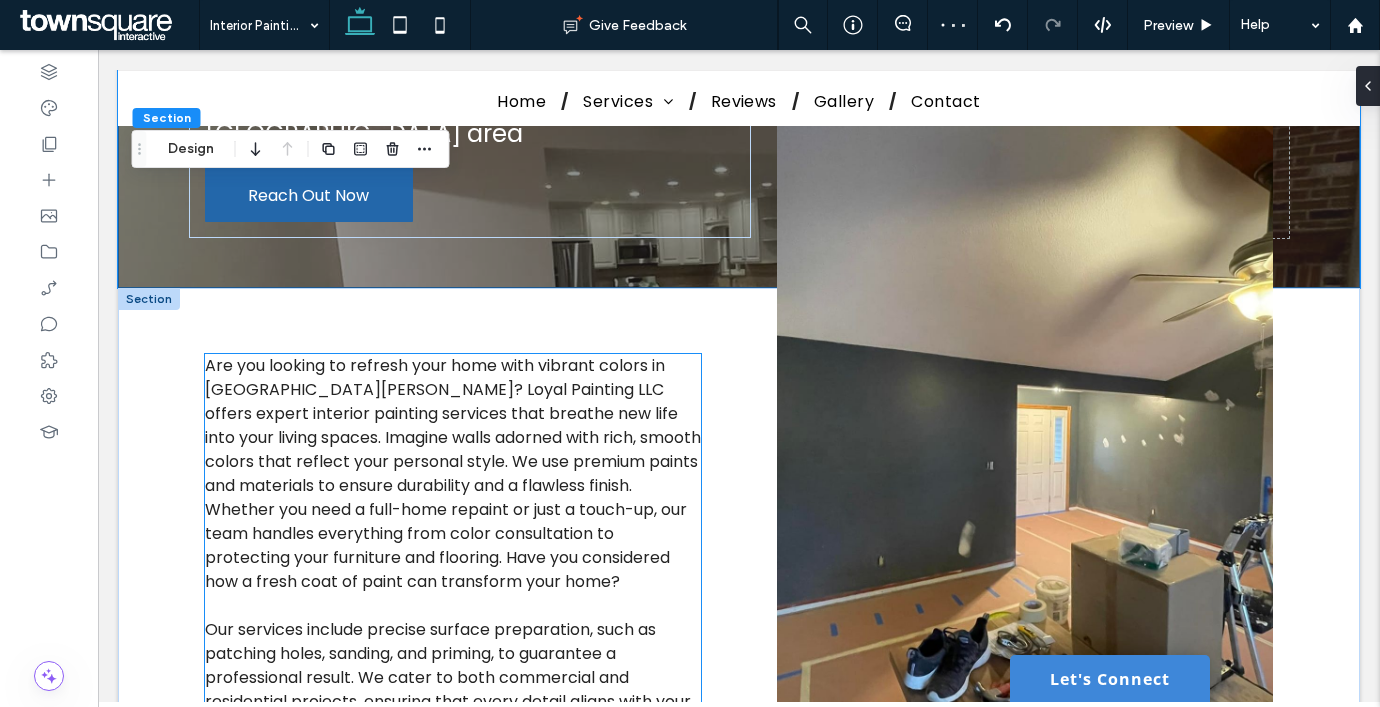 scroll, scrollTop: 439, scrollLeft: 0, axis: vertical 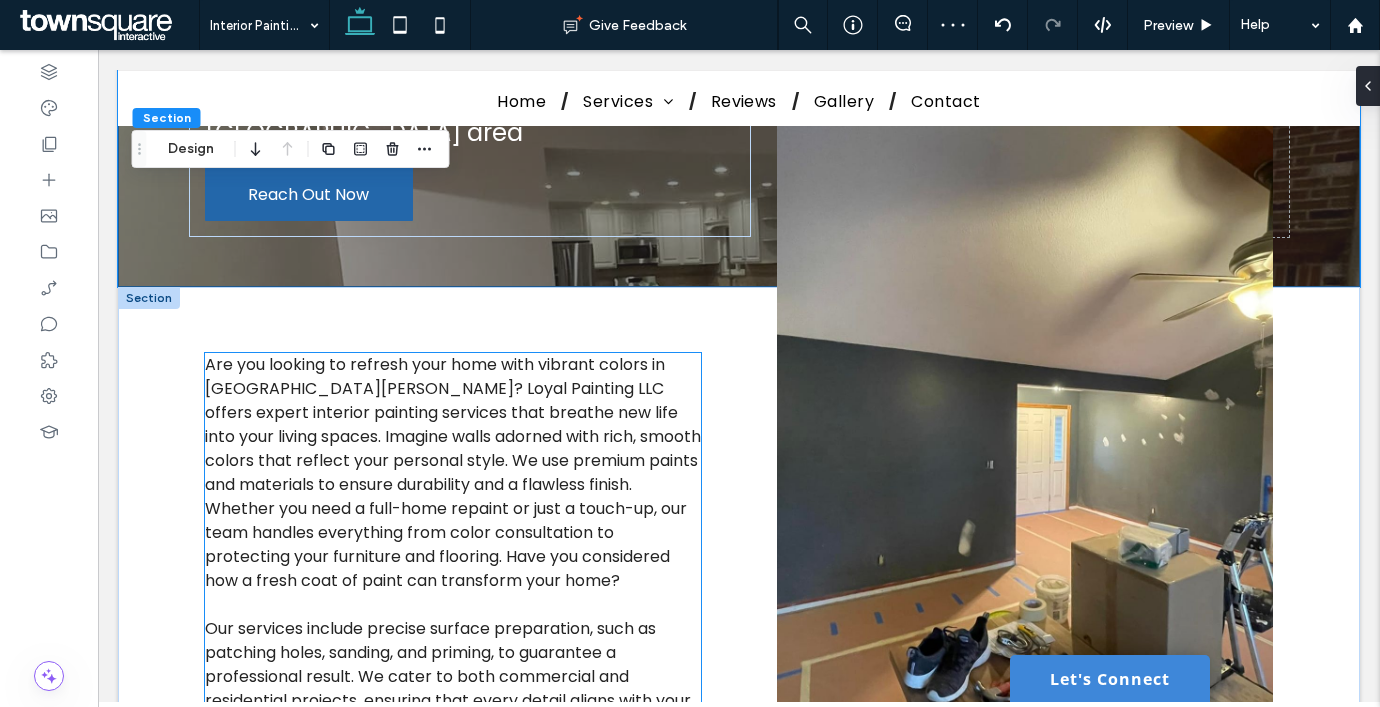 click on "Are you looking to refresh your home with vibrant colors in Saint Charles? Loyal Painting LLC offers expert interior painting services that breathe new life into your living spaces. Imagine walls adorned with rich, smooth colors that reflect your personal style. We use premium paints and materials to ensure durability and a flawless finish. Whether you need a full-home repaint or just a touch-up, our team handles everything from color consultation to protecting your furniture and flooring. Have you considered how a fresh coat of paint can transform your home?" at bounding box center (453, 472) 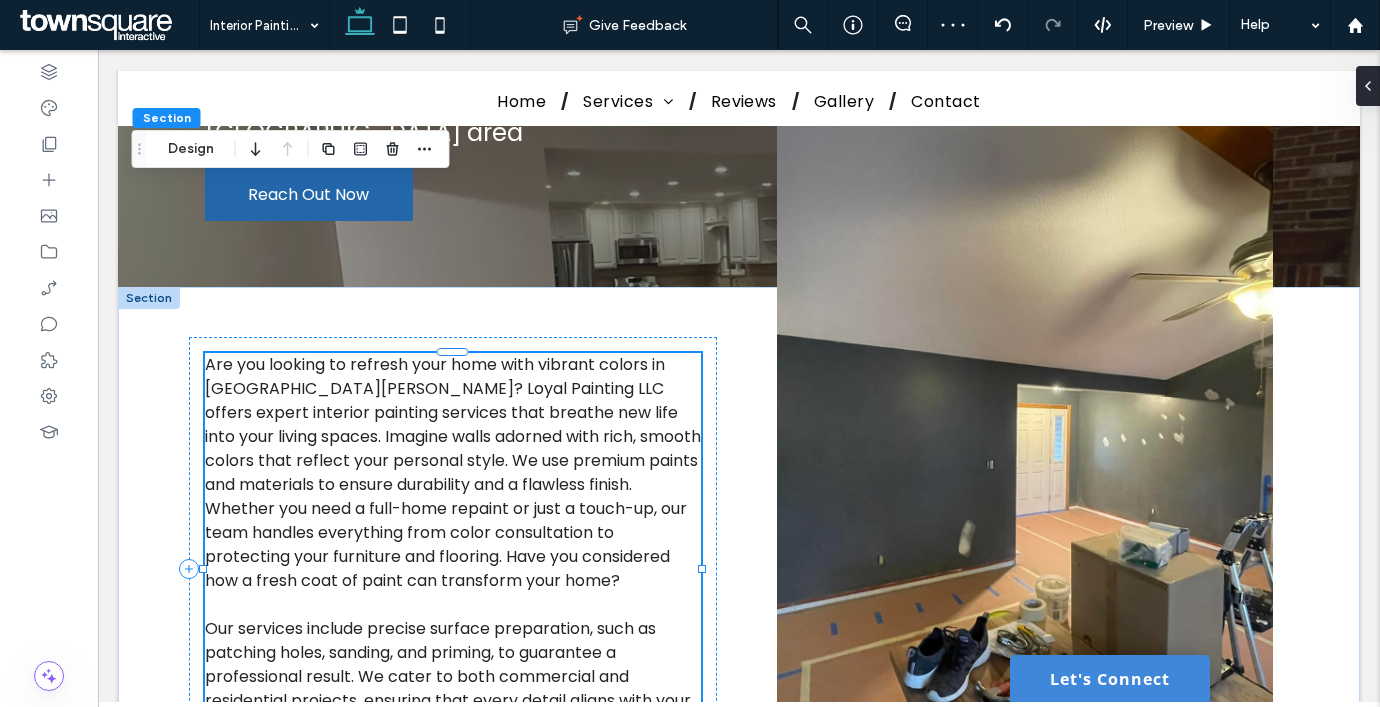 click on "Are you looking to refresh your home with vibrant colors in Saint Charles? Loyal Painting LLC offers expert interior painting services that breathe new life into your living spaces. Imagine walls adorned with rich, smooth colors that reflect your personal style. We use premium paints and materials to ensure durability and a flawless finish. Whether you need a full-home repaint or just a touch-up, our team handles everything from color consultation to protecting your furniture and flooring. Have you considered how a fresh coat of paint can transform your home? ﻿ Our services include precise surface preparation, such as patching holes, sanding, and priming, to guarantee a professional result. We cater to both commercial and residential projects, ensuring that every detail aligns with your vision. Contact us today to discuss your interior painting project." at bounding box center (453, 569) 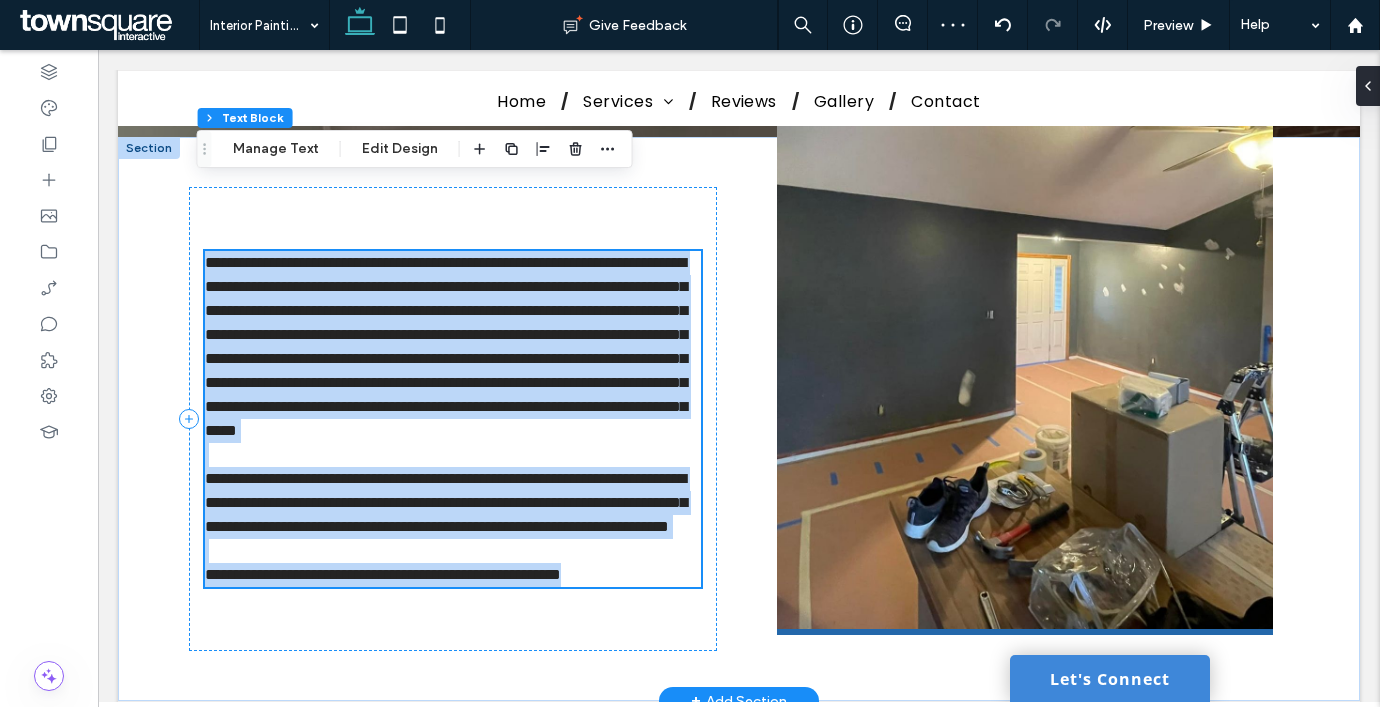 type on "*******" 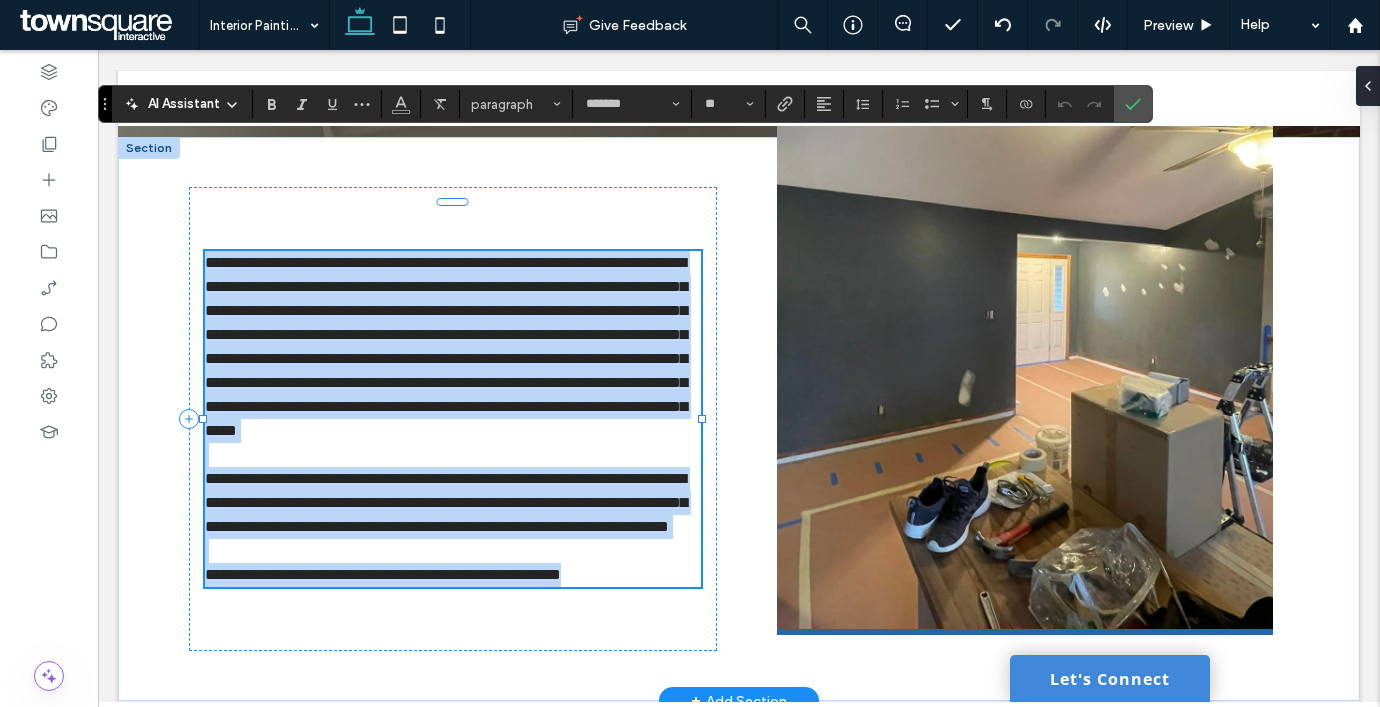 scroll, scrollTop: 511, scrollLeft: 0, axis: vertical 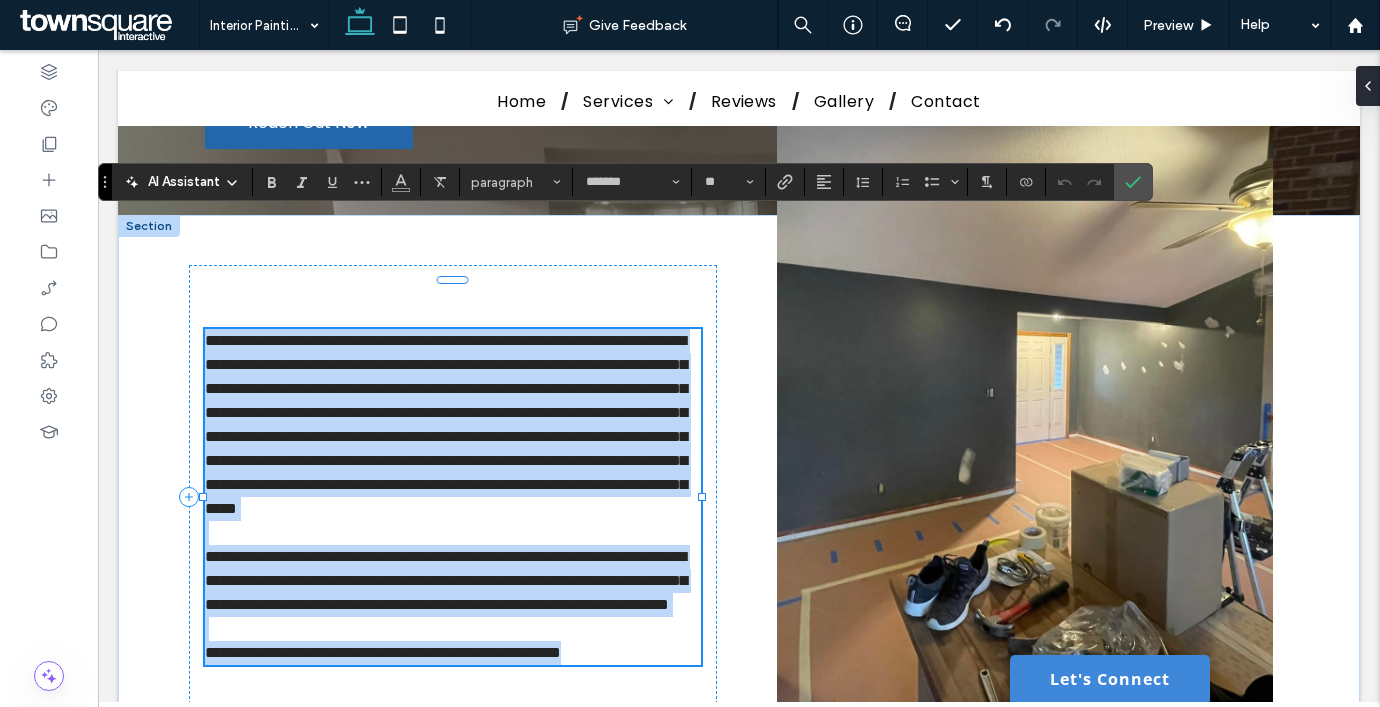 click on "**********" at bounding box center [446, 424] 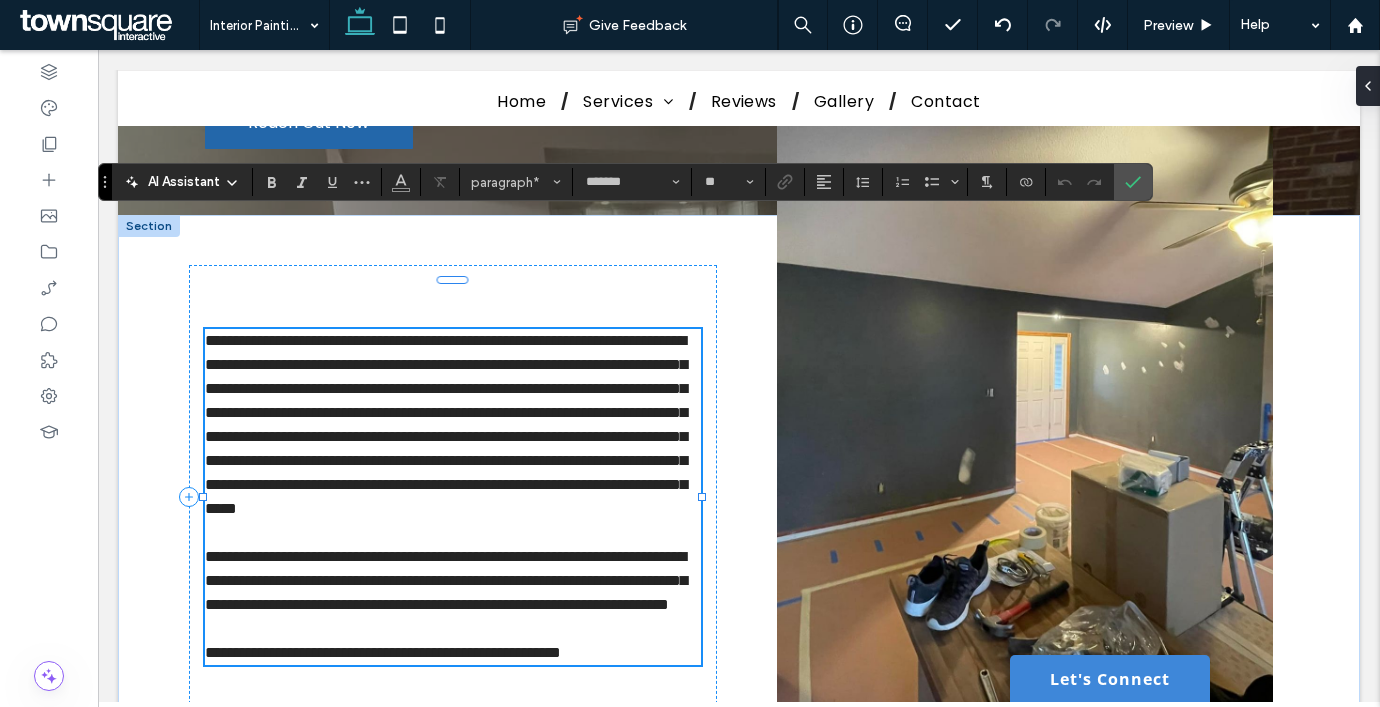 type 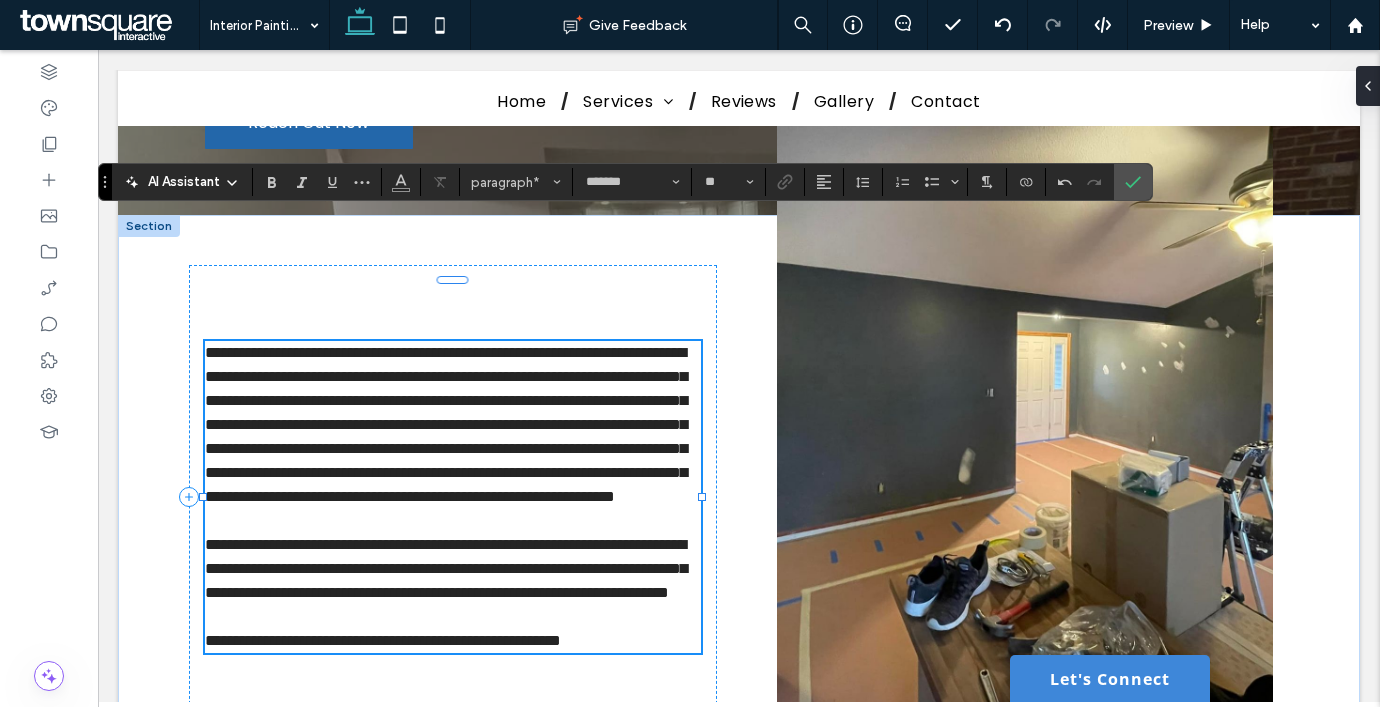 click on "**********" at bounding box center [446, 424] 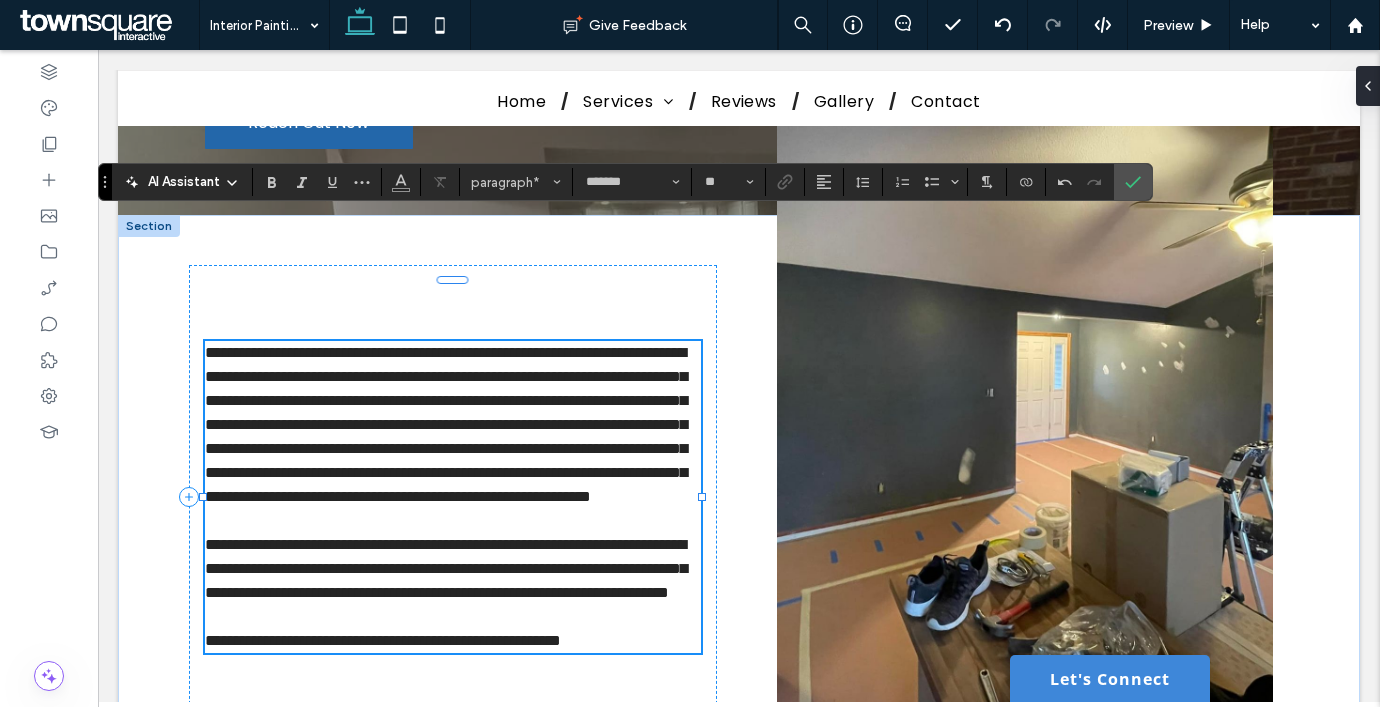 click on "**********" at bounding box center (446, 424) 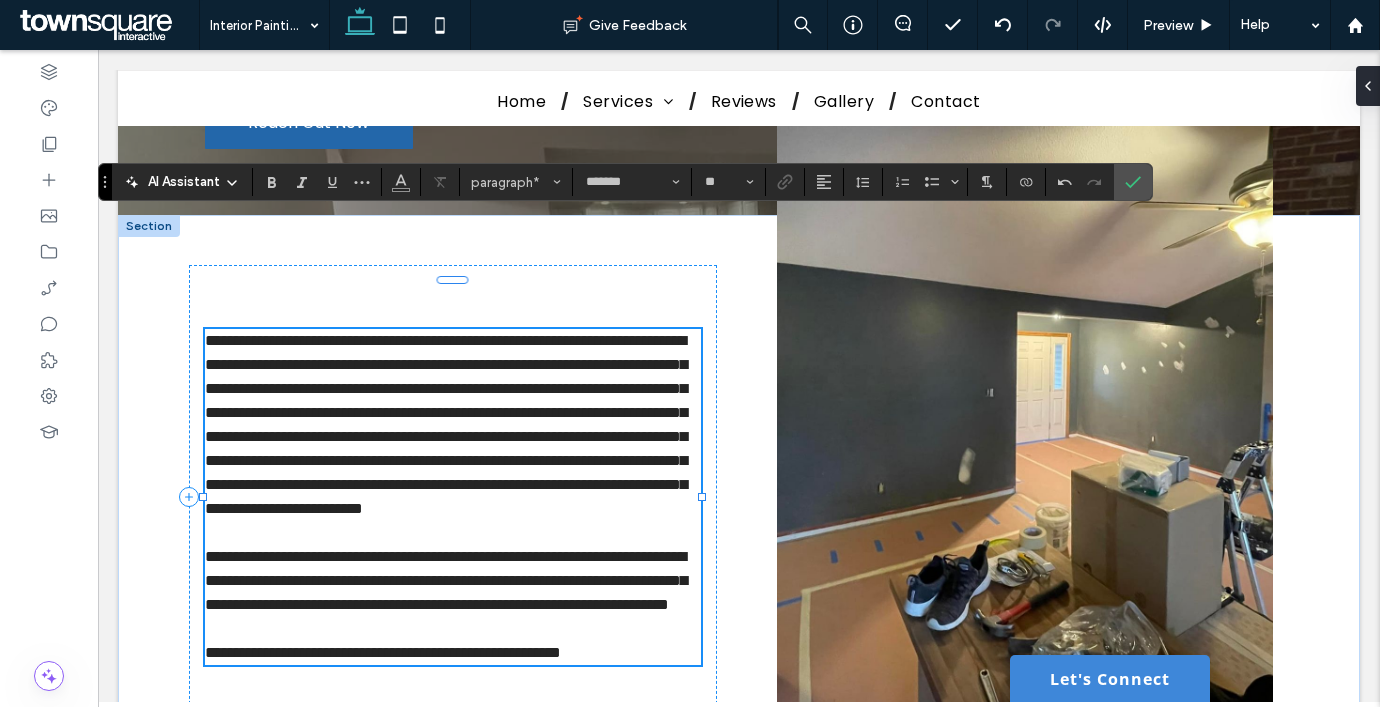 click on "**********" at bounding box center [446, 424] 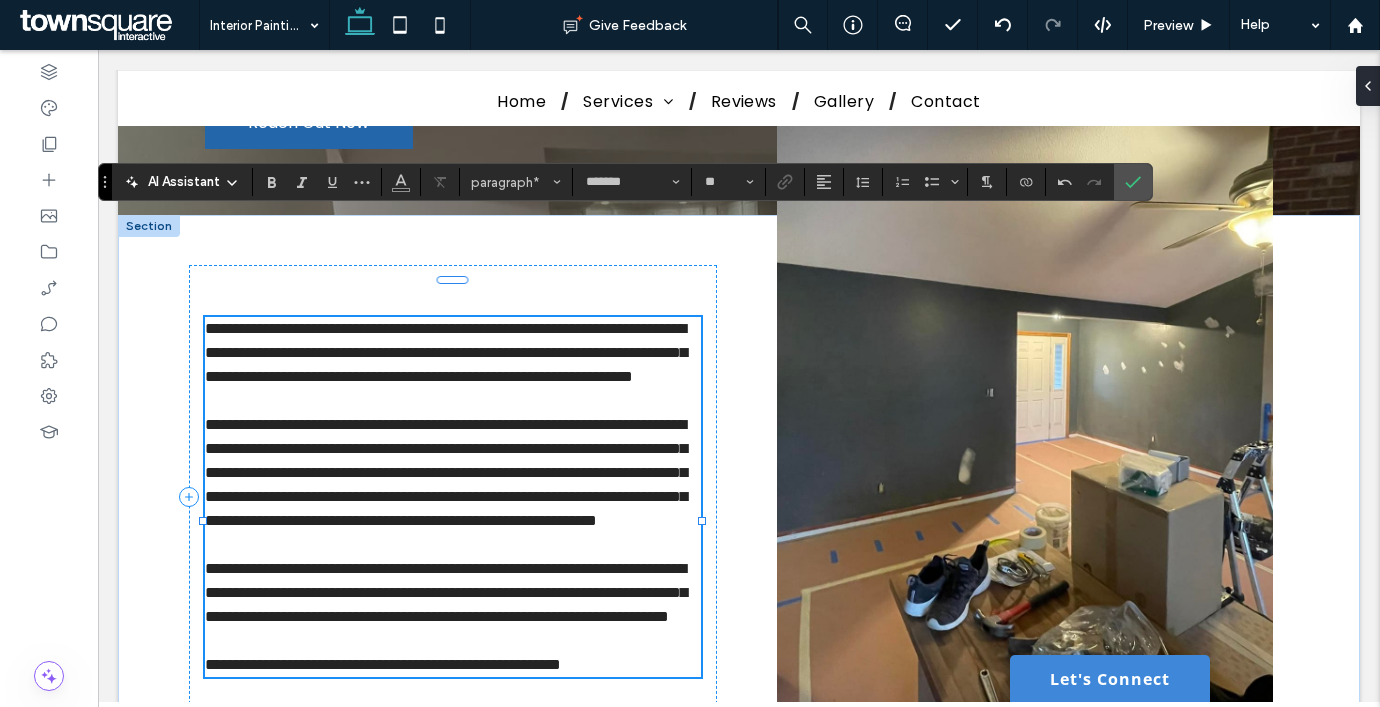 scroll, scrollTop: 0, scrollLeft: 0, axis: both 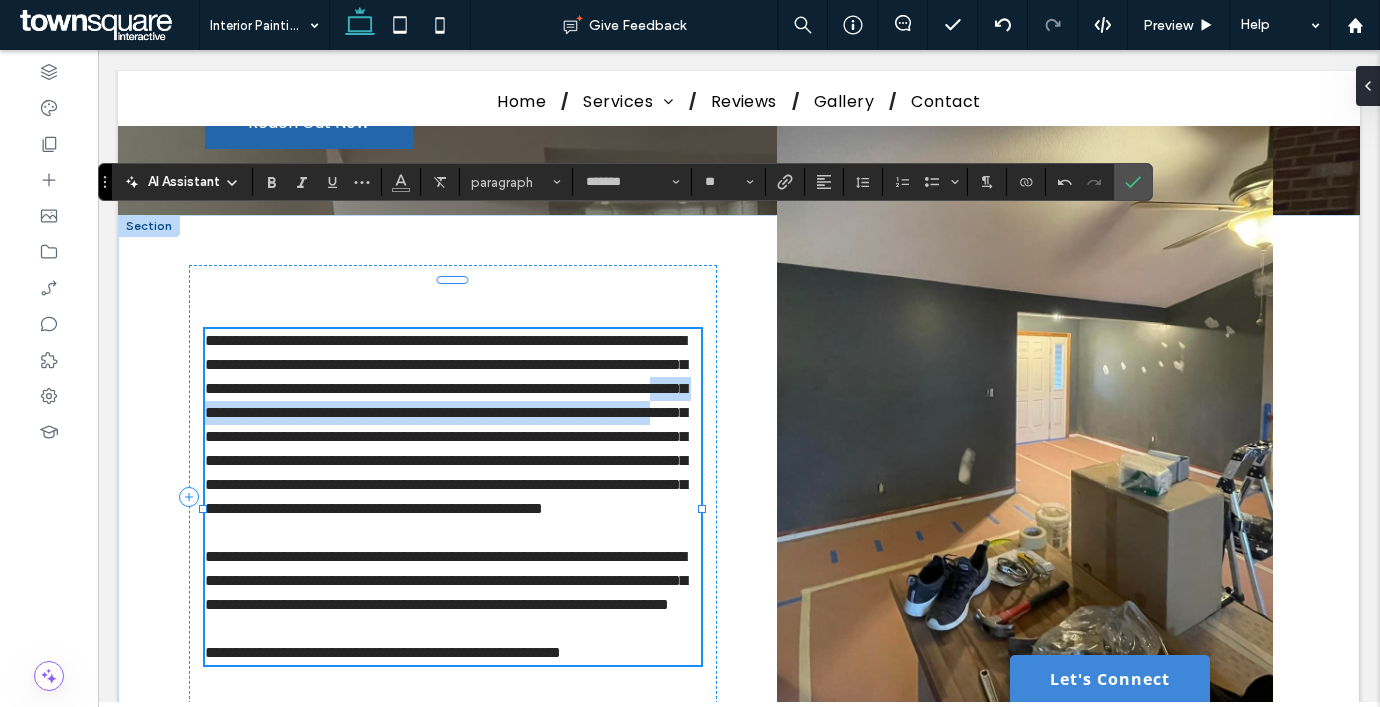 drag, startPoint x: 243, startPoint y: 351, endPoint x: 577, endPoint y: 295, distance: 338.66208 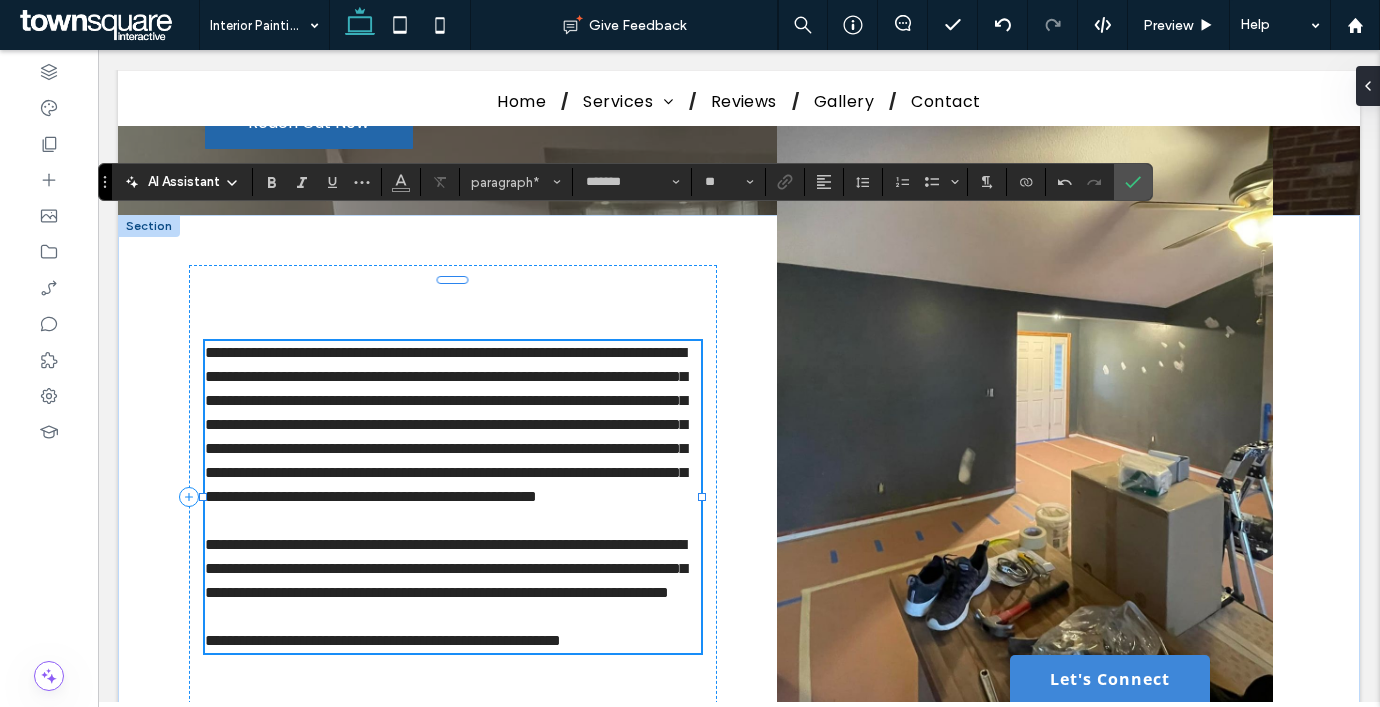 click on "**********" at bounding box center [446, 568] 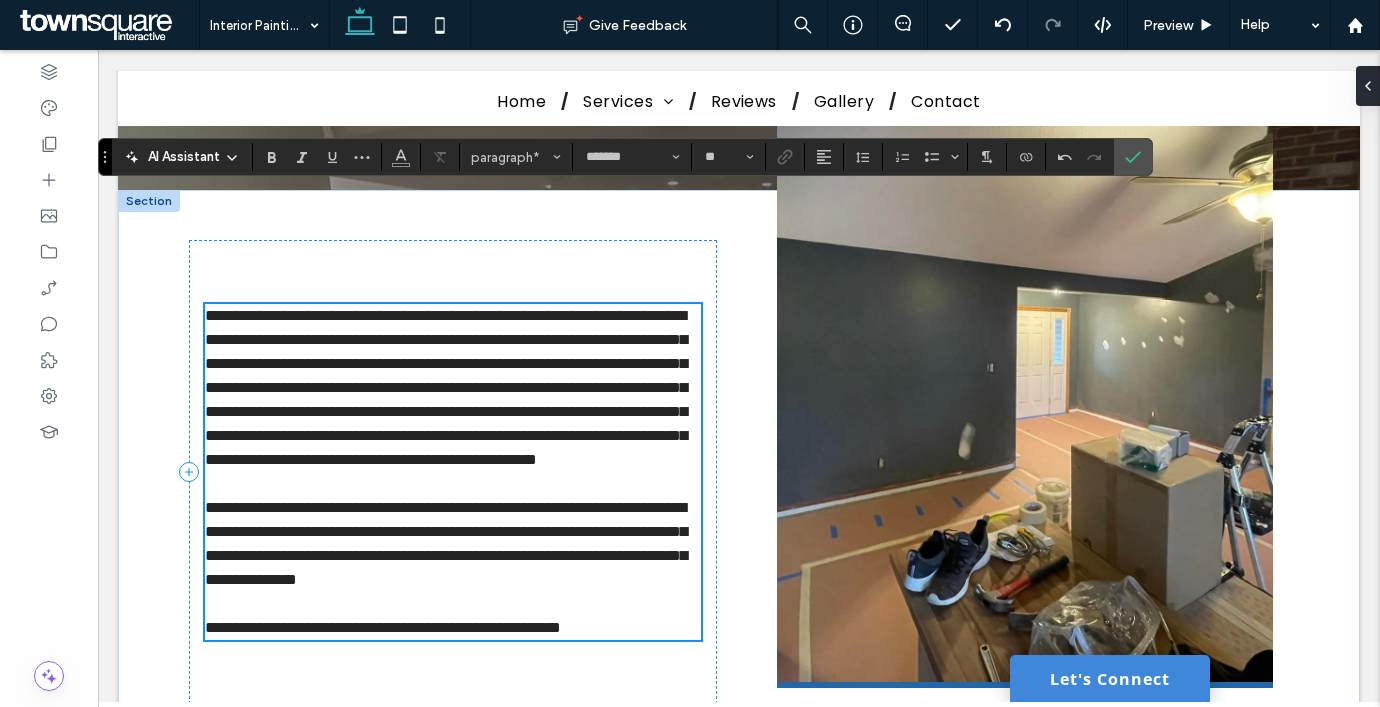 scroll, scrollTop: 539, scrollLeft: 0, axis: vertical 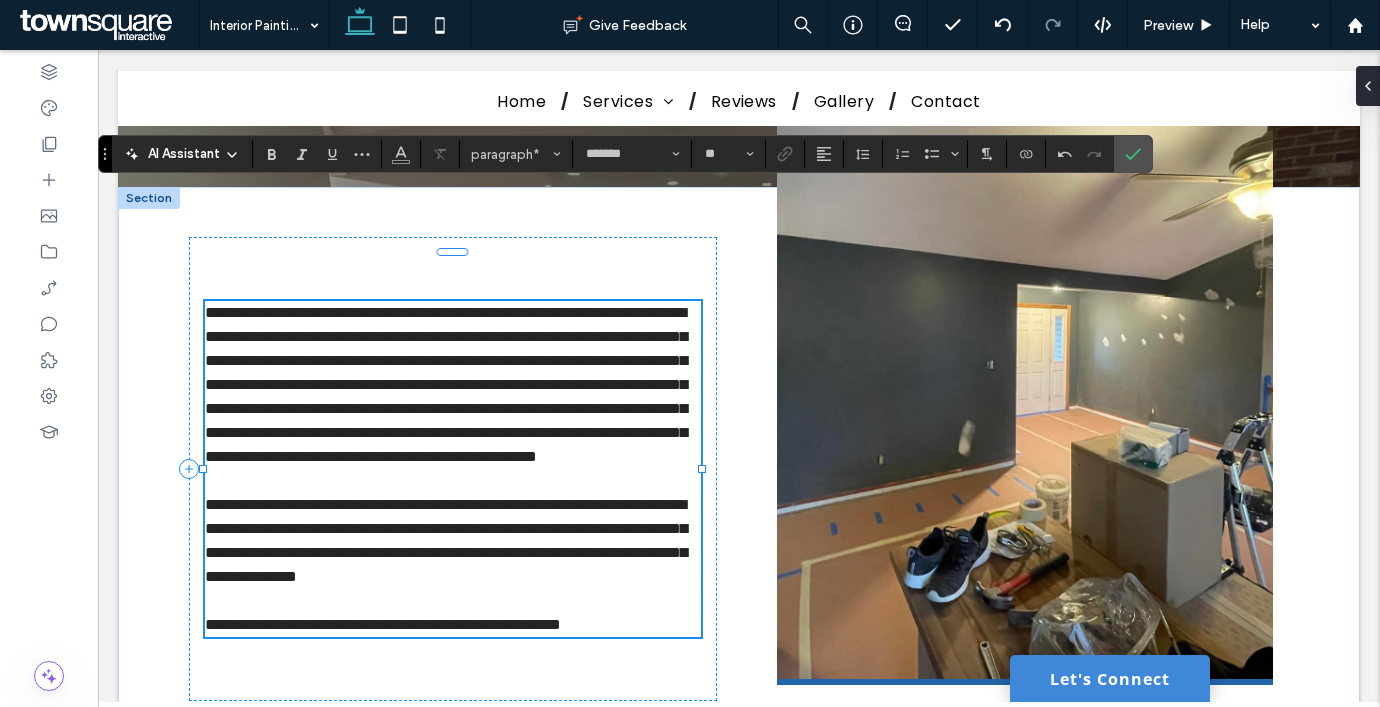 click on "**********" at bounding box center (383, 624) 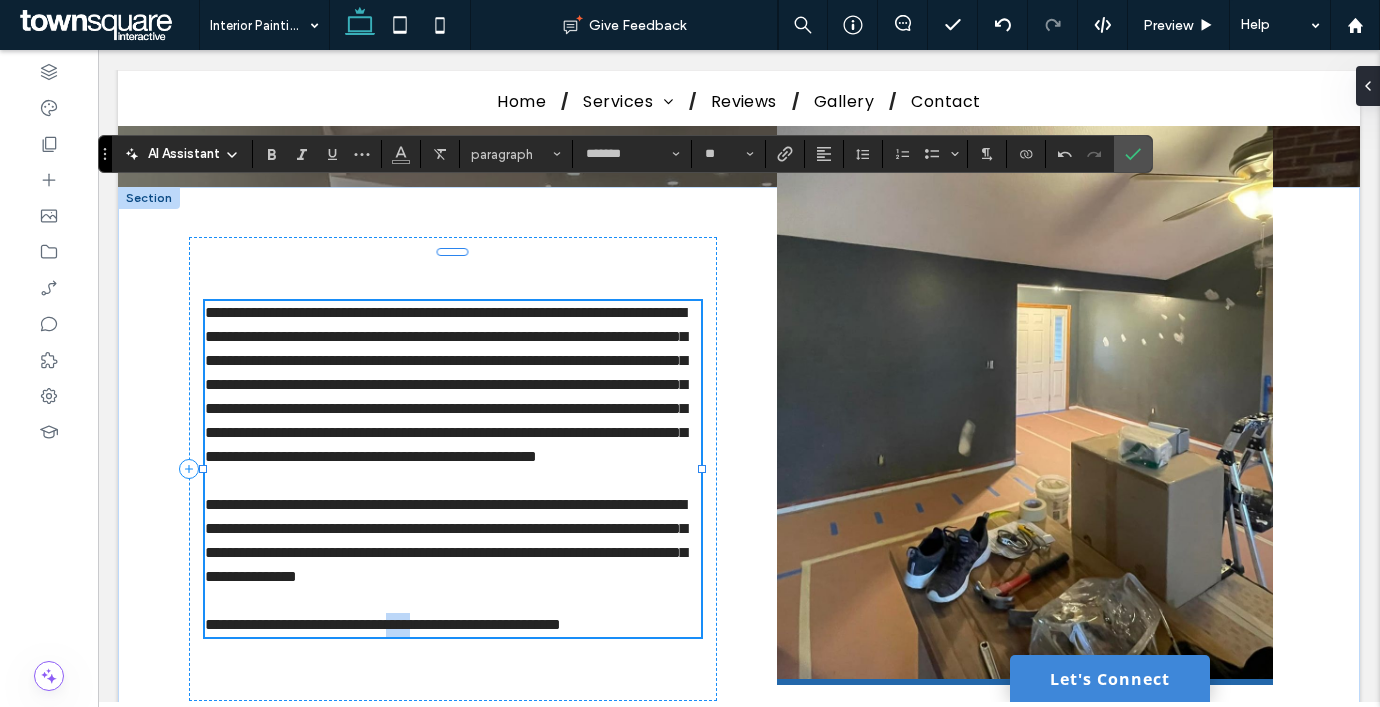 drag, startPoint x: 520, startPoint y: 604, endPoint x: 467, endPoint y: 612, distance: 53.600372 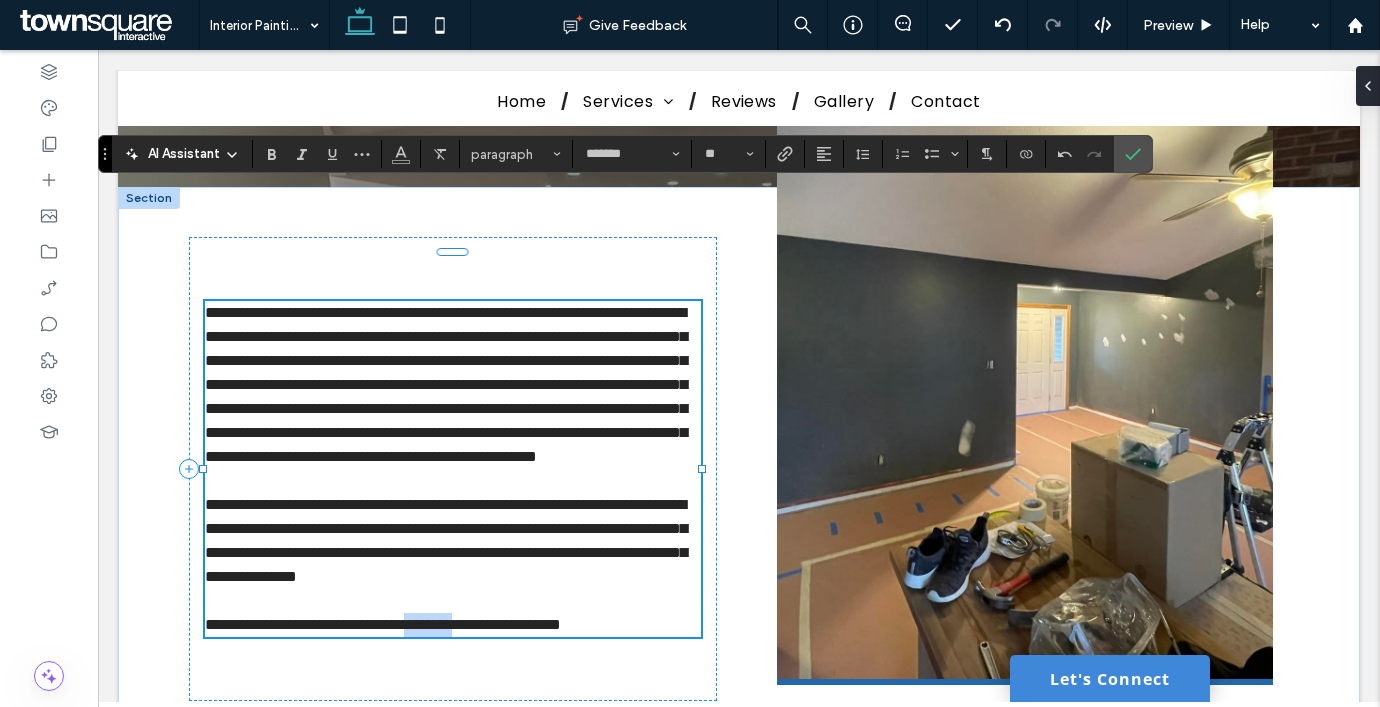 drag, startPoint x: 520, startPoint y: 607, endPoint x: 465, endPoint y: 611, distance: 55.145264 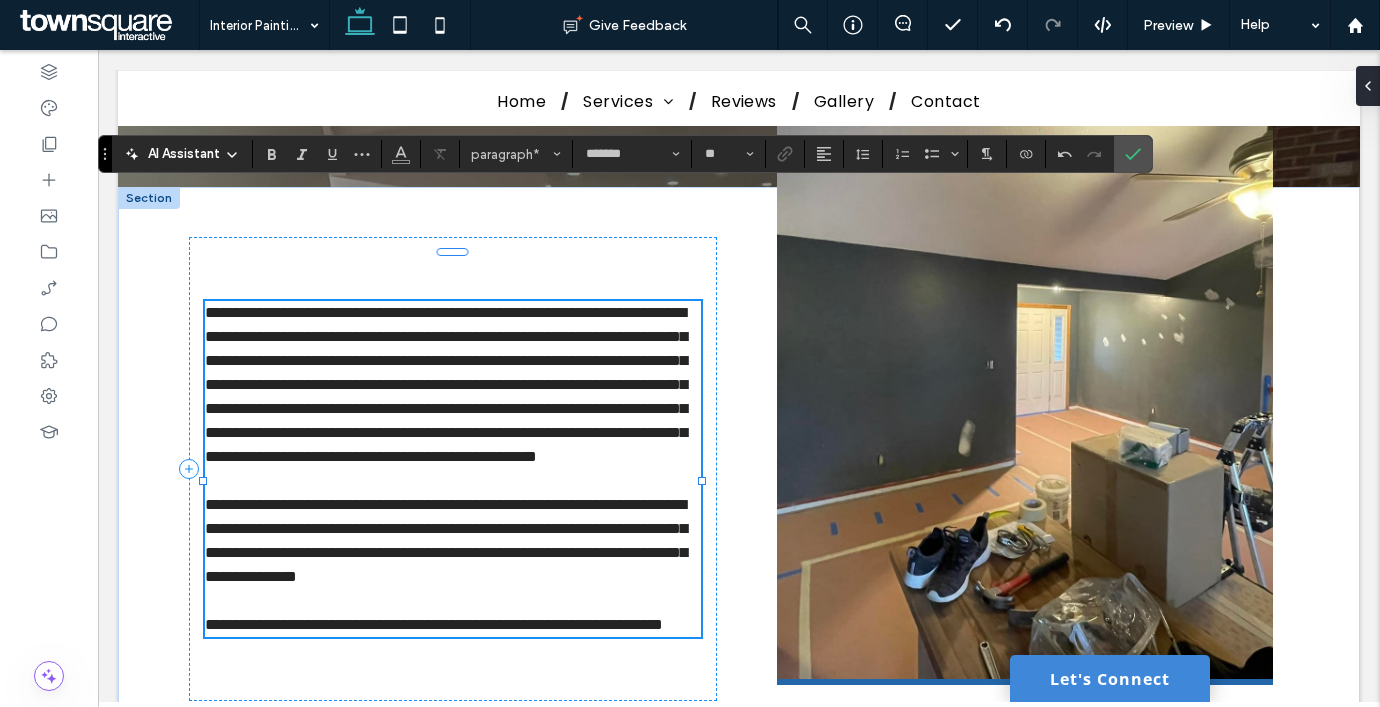 click on "**********" at bounding box center (434, 624) 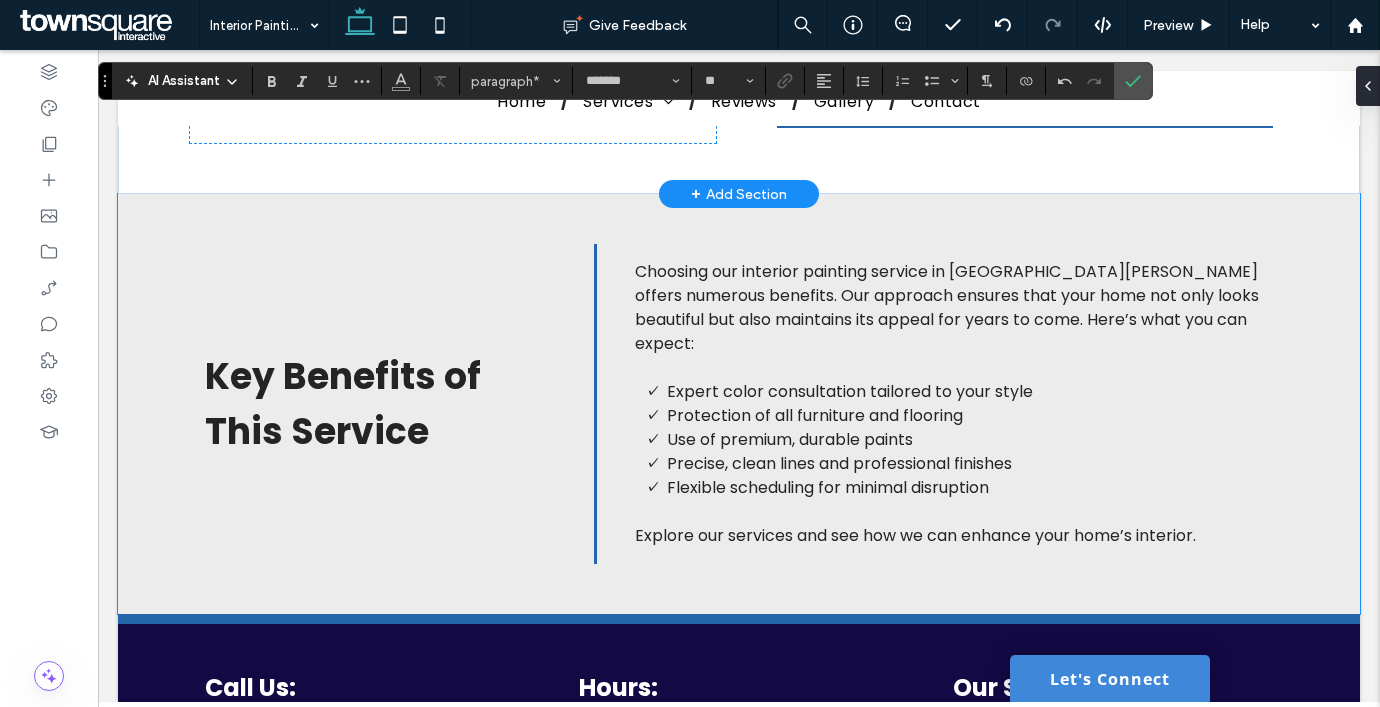 scroll, scrollTop: 1108, scrollLeft: 0, axis: vertical 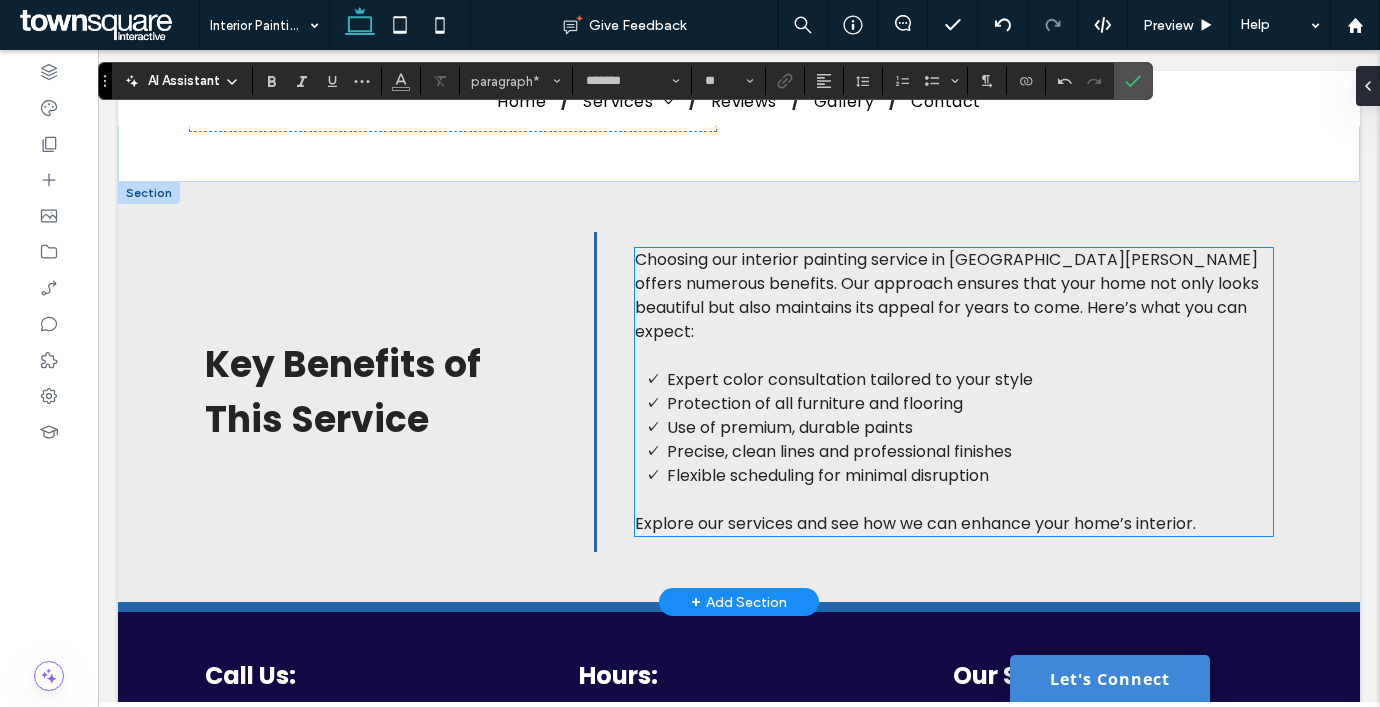 click on "Choosing our interior painting service in Saint Charles offers numerous benefits. Our approach ensures that your home not only looks beautiful but also maintains its appeal for years to come. Here’s what you can expect:" at bounding box center (947, 295) 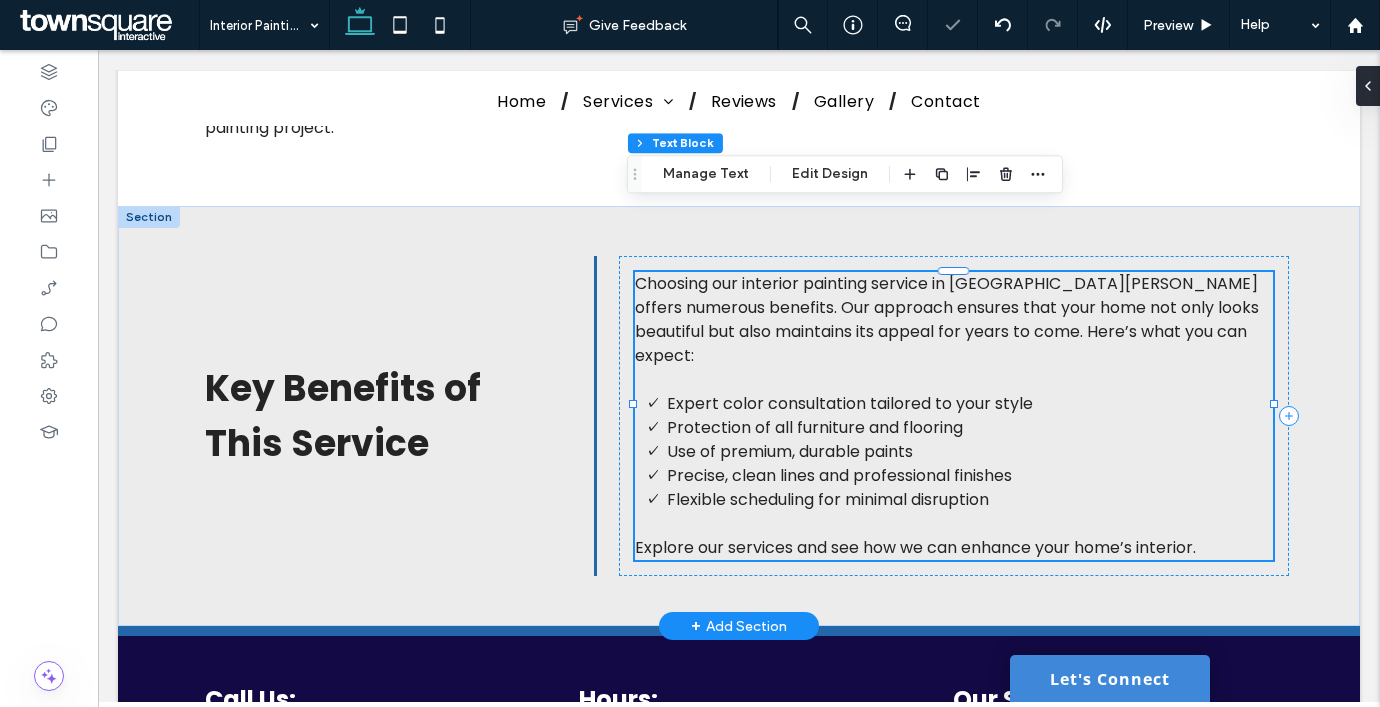 click on "Choosing our interior painting service in Saint Charles offers numerous benefits. Our approach ensures that your home not only looks beautiful but also maintains its appeal for years to come. Here’s what you can expect:" at bounding box center (947, 319) 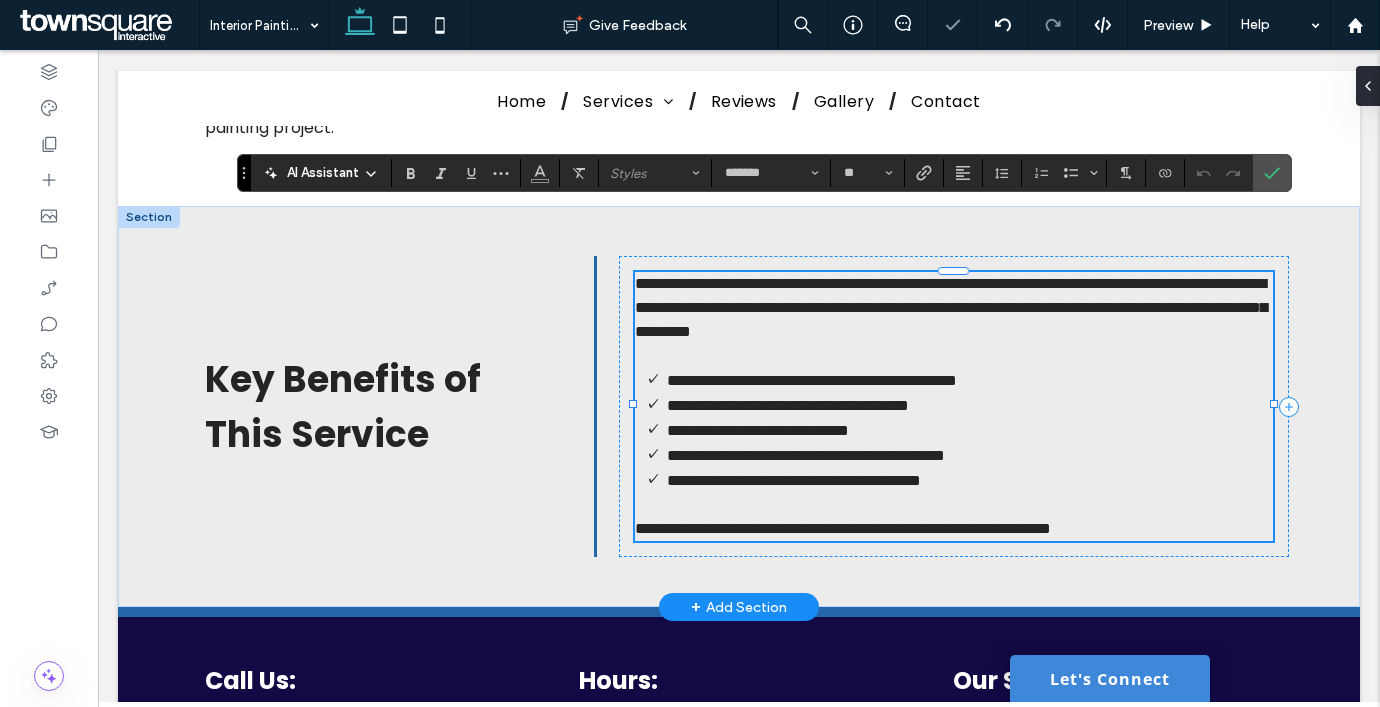 click on "**********" at bounding box center (951, 307) 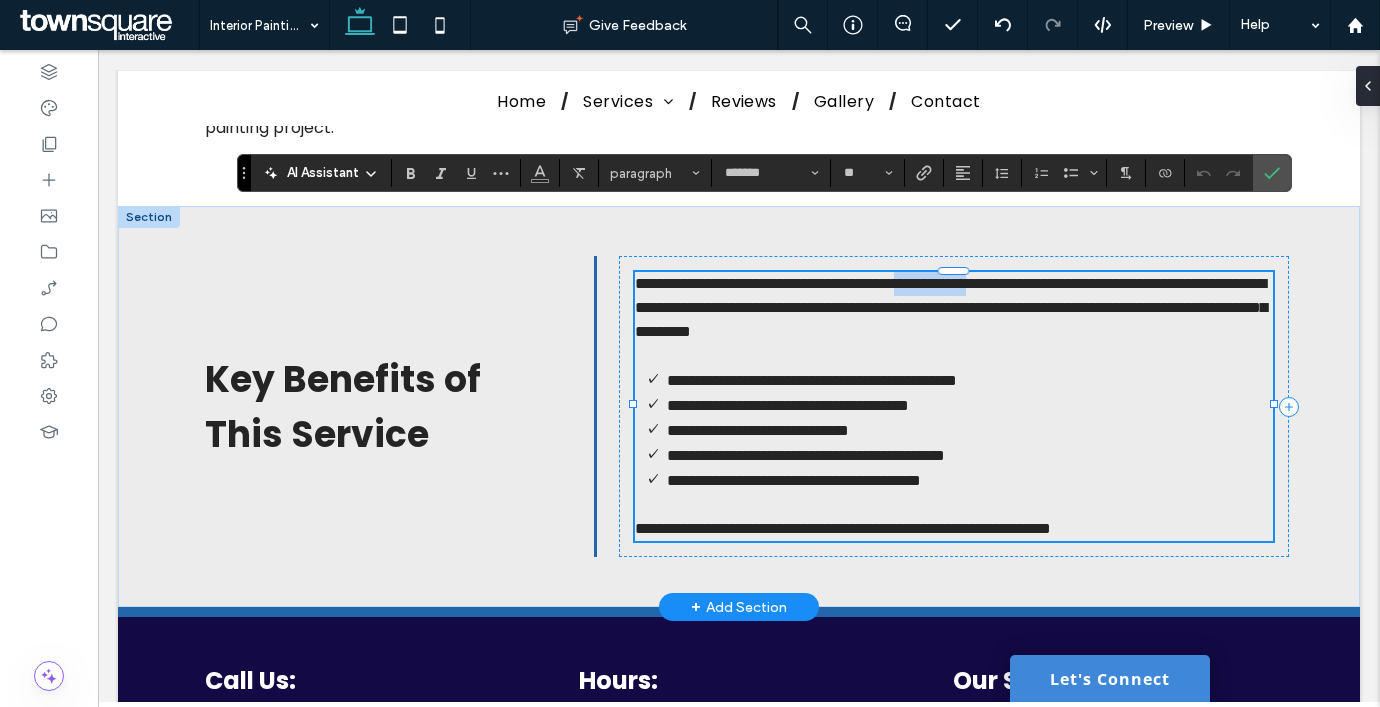 drag, startPoint x: 1057, startPoint y: 217, endPoint x: 956, endPoint y: 215, distance: 101.0198 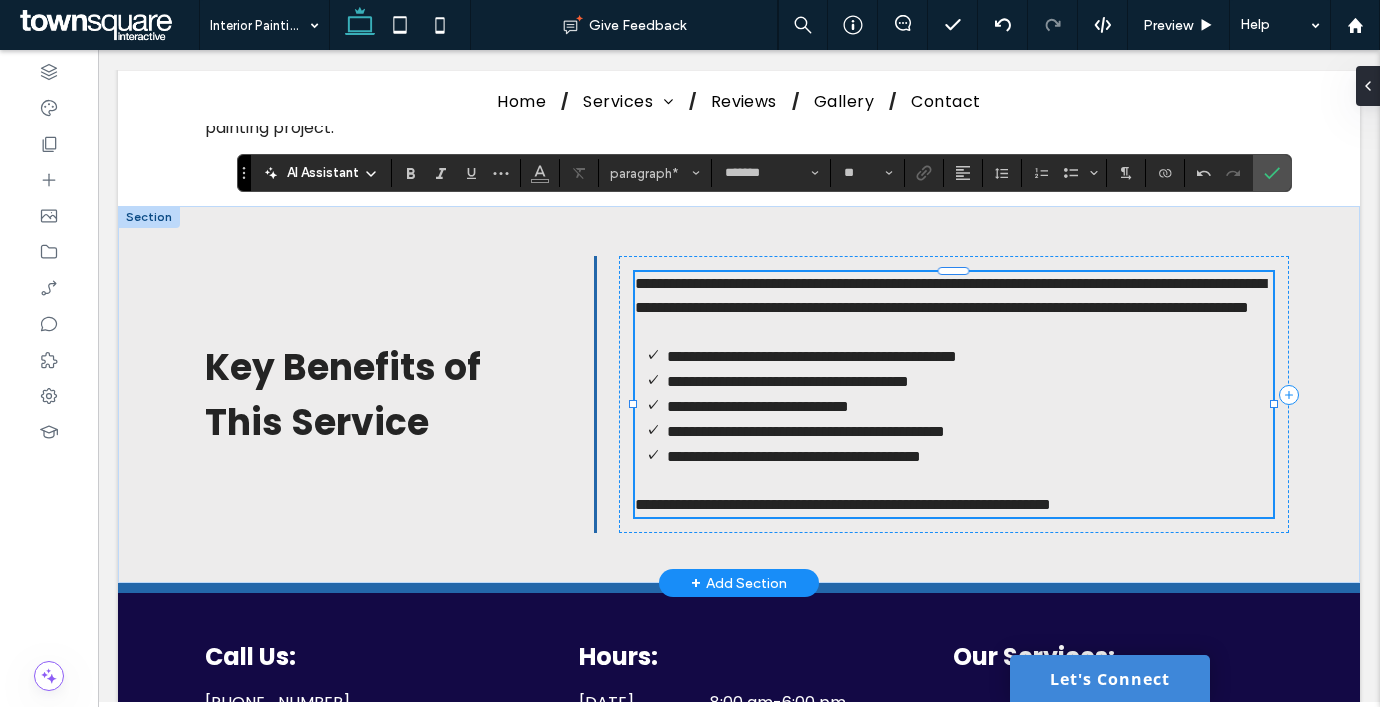 type 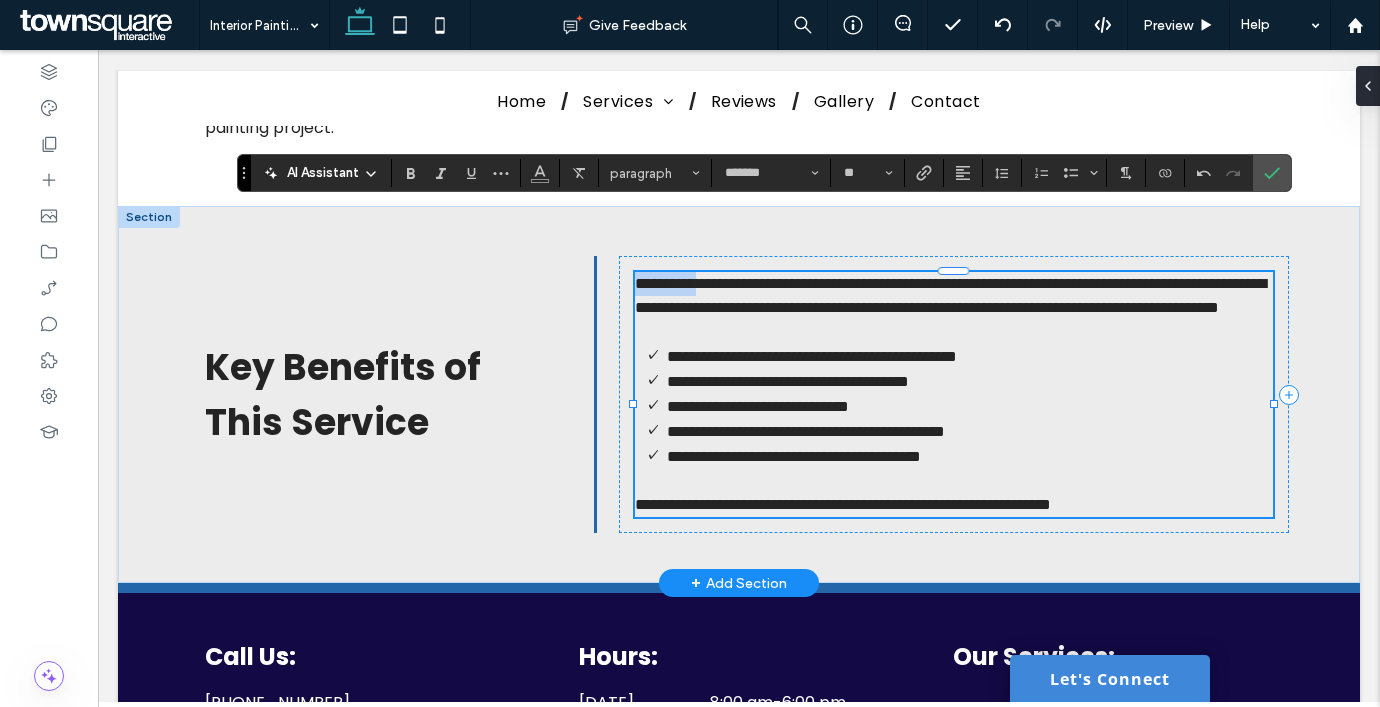 drag, startPoint x: 713, startPoint y: 213, endPoint x: 626, endPoint y: 212, distance: 87.005745 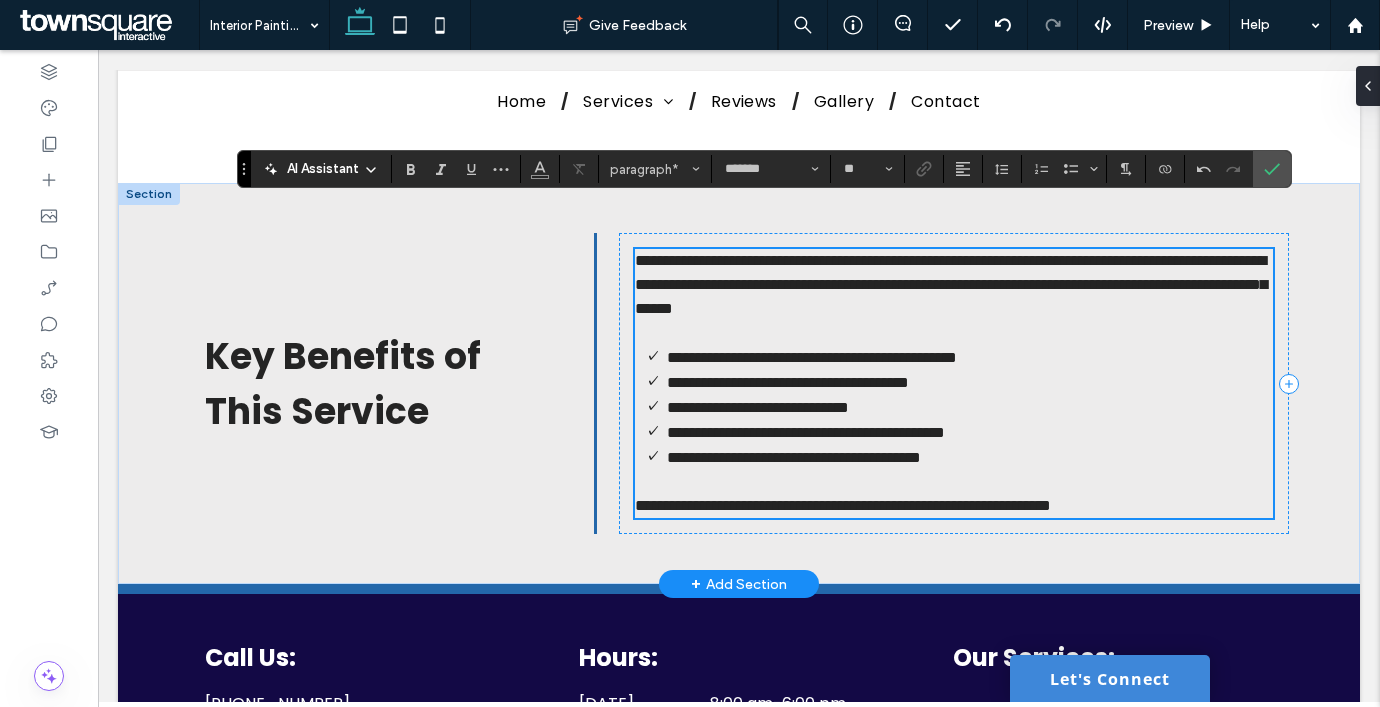 scroll, scrollTop: 1134, scrollLeft: 0, axis: vertical 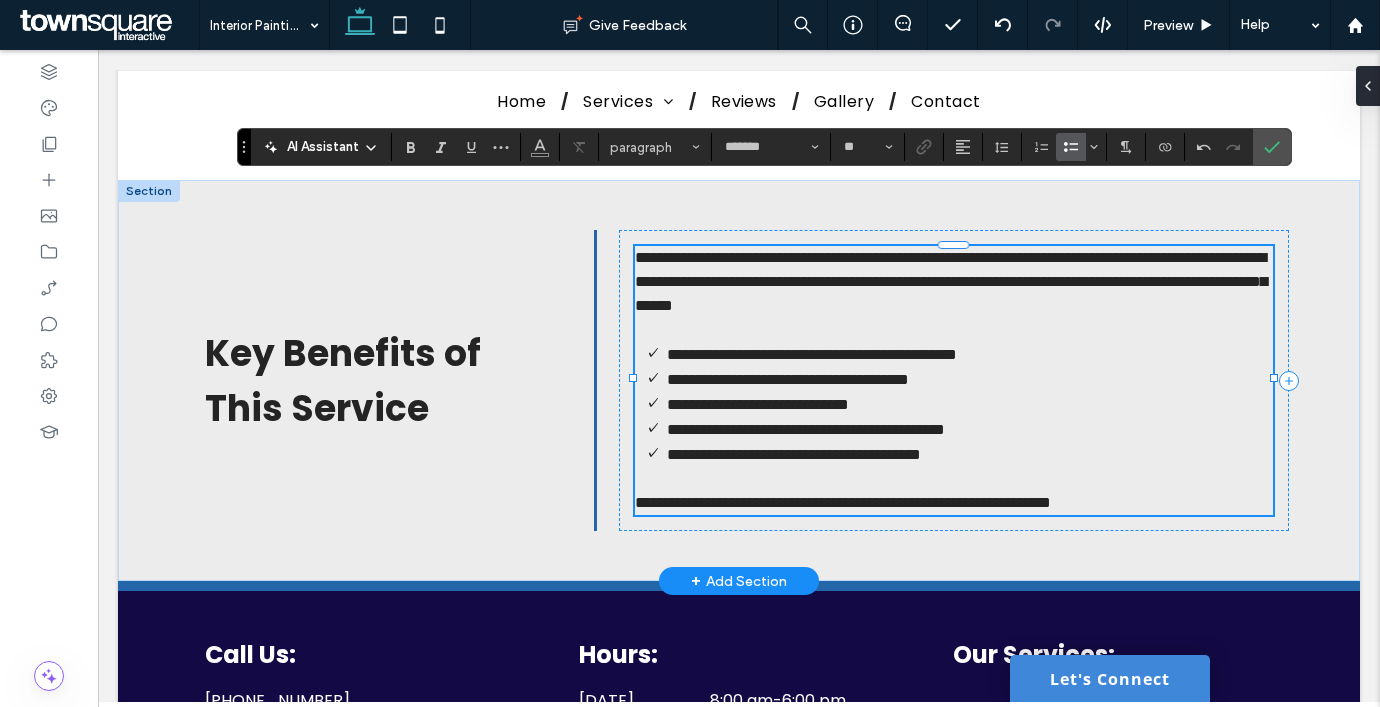 click on "**********" at bounding box center [812, 354] 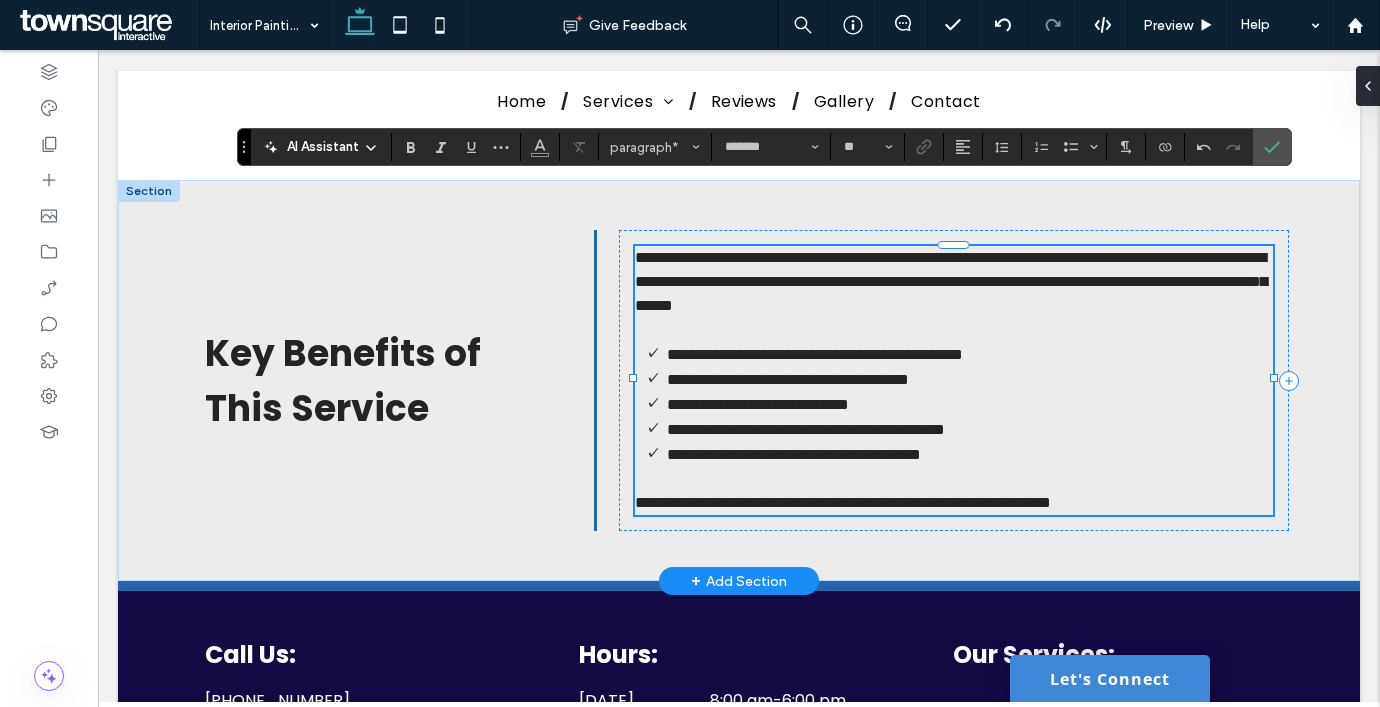 click on "**********" at bounding box center [843, 502] 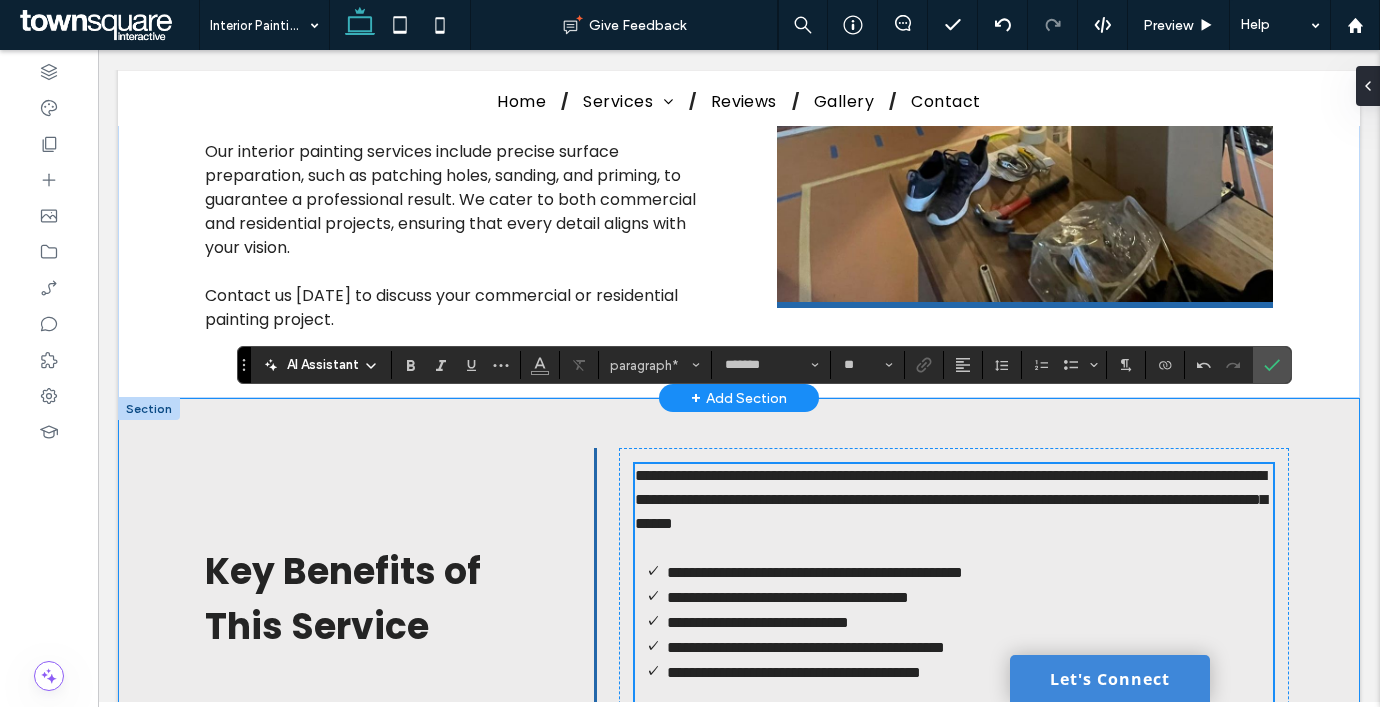 scroll, scrollTop: 334, scrollLeft: 0, axis: vertical 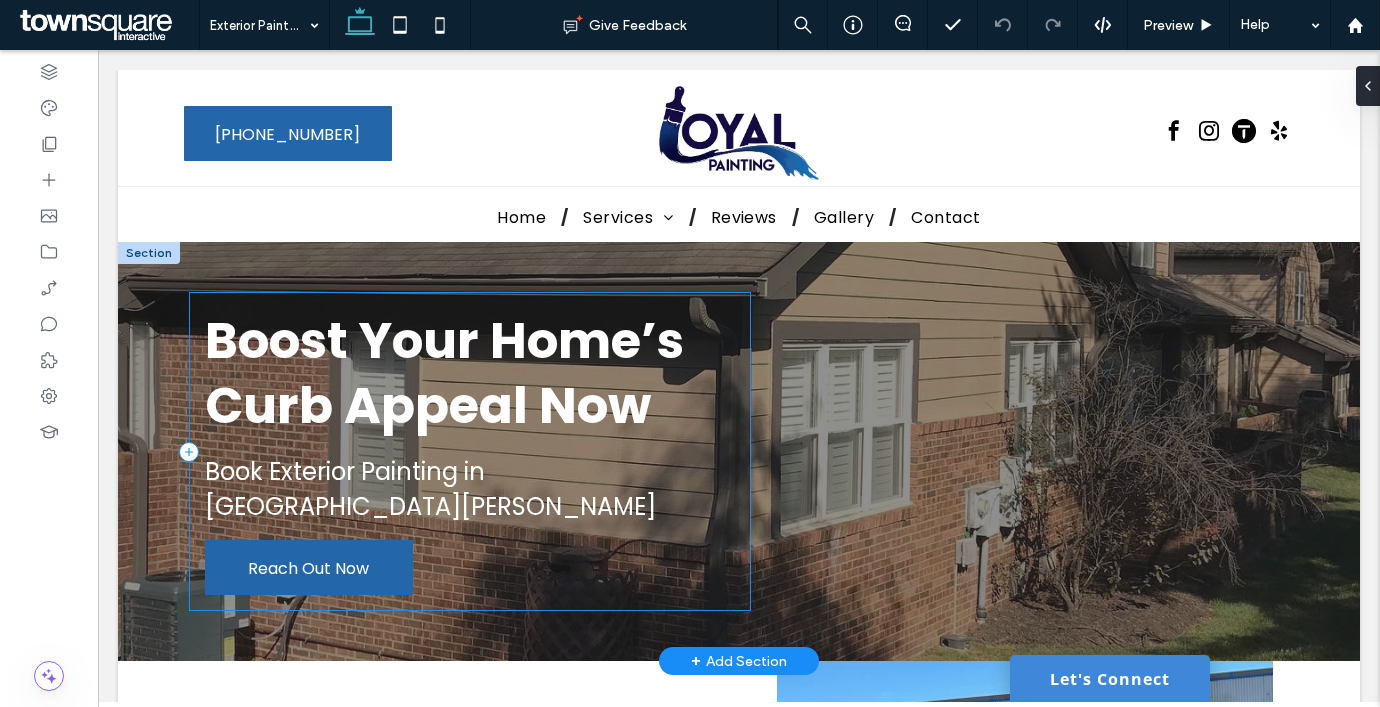 click on "Boost Your Home’s Curb Appeal Now
Book Exterior Painting in Saint Charles
Reach Out Now" at bounding box center (470, 451) 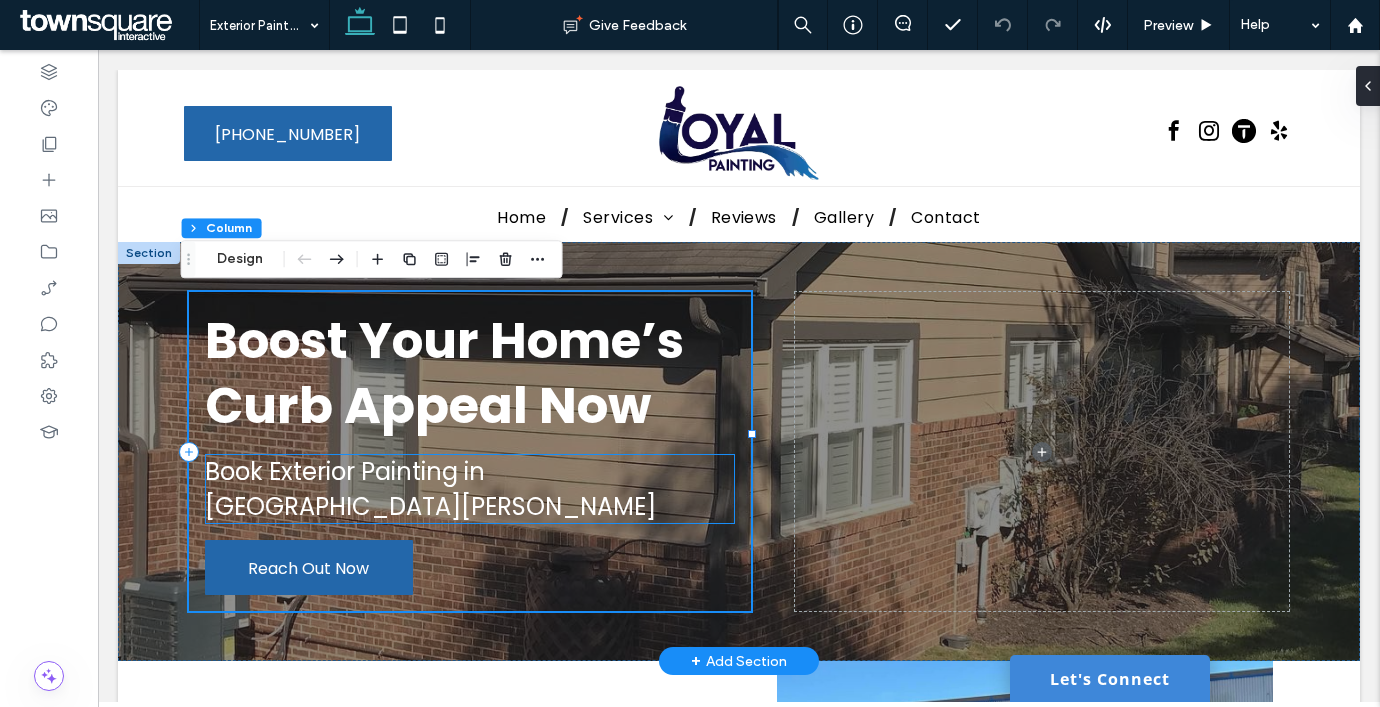 click on "Book Exterior Painting in Saint Charles" at bounding box center [430, 489] 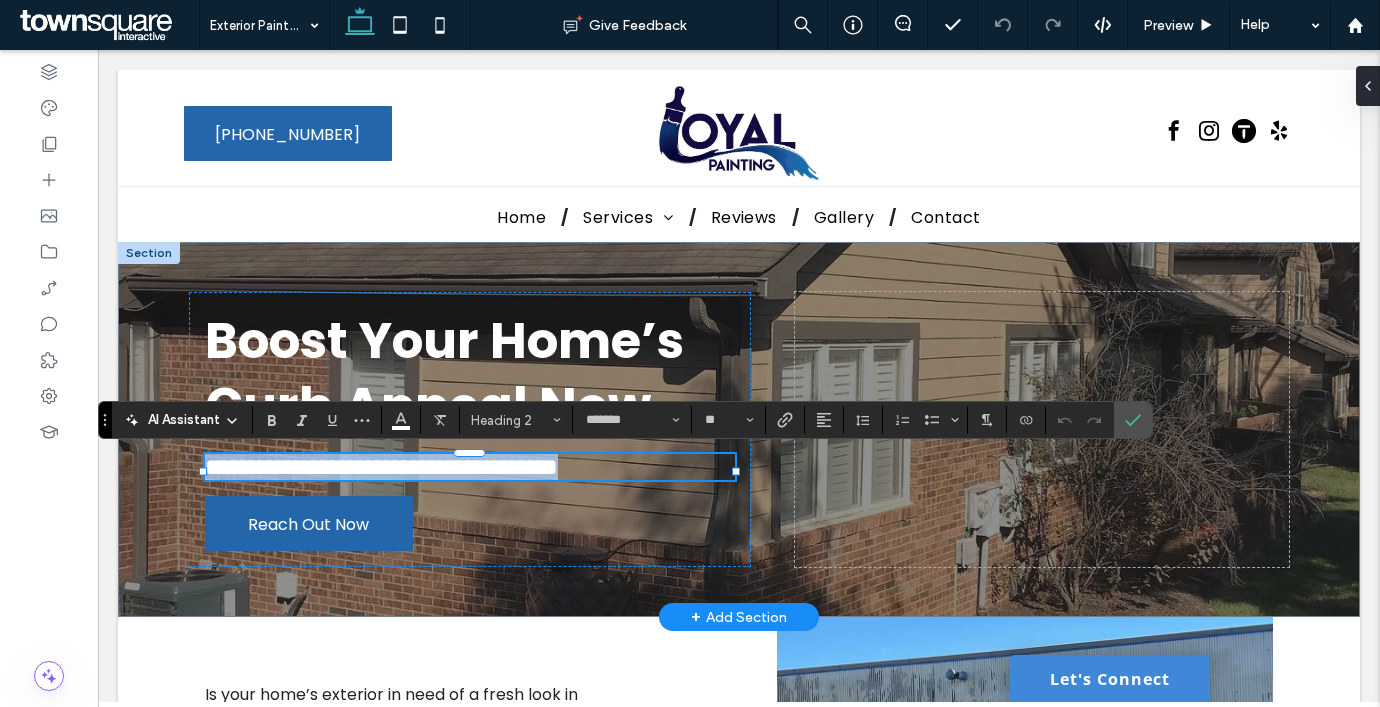 type 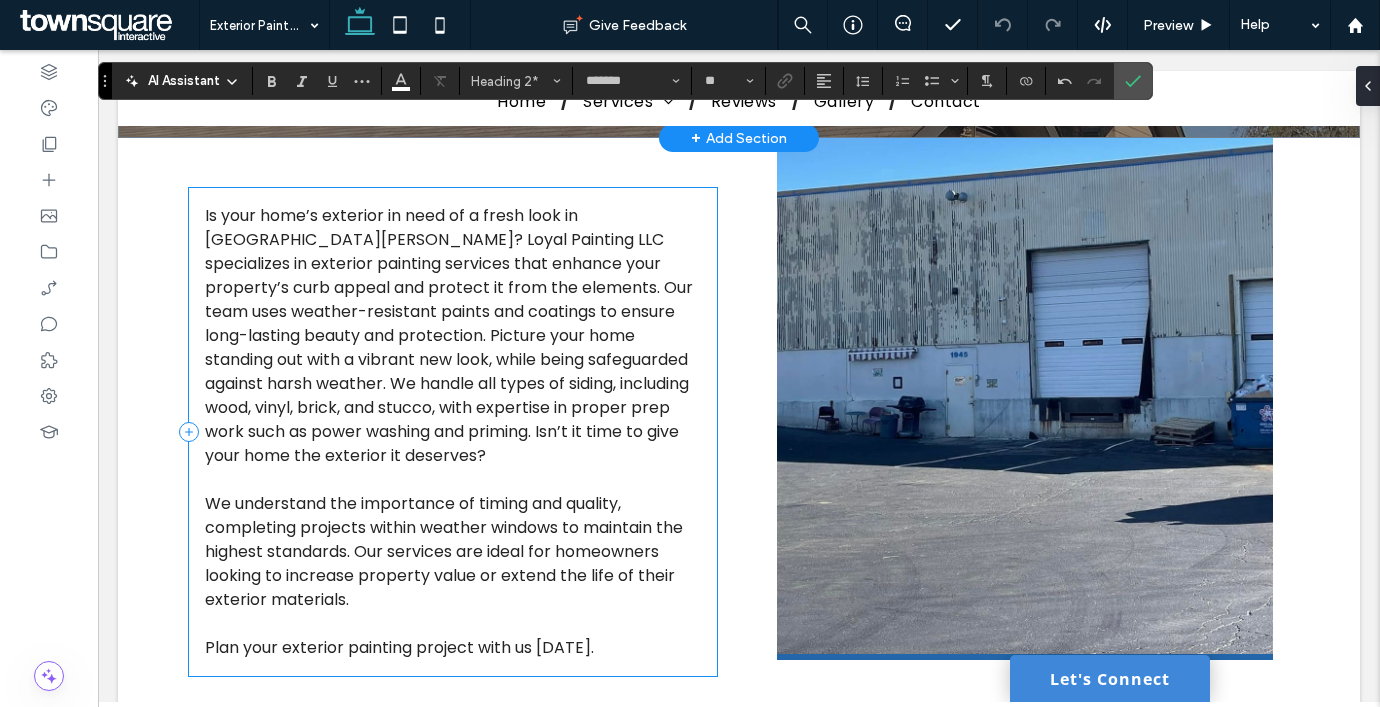 scroll, scrollTop: 390, scrollLeft: 0, axis: vertical 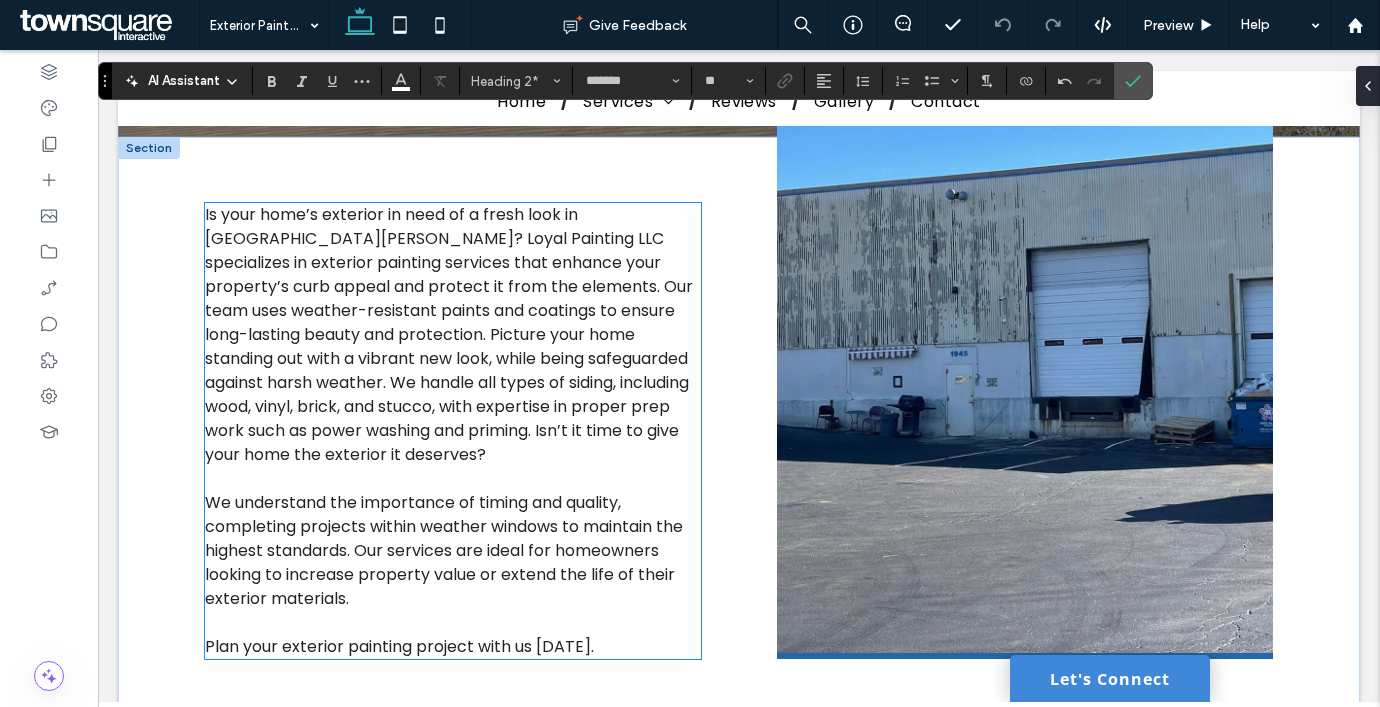 click on "Is your home’s exterior in need of a fresh look in Saint Charles? Loyal Painting LLC specializes in exterior painting services that enhance your property’s curb appeal and protect it from the elements. Our team uses weather-resistant paints and coatings to ensure long-lasting beauty and protection. Picture your home standing out with a vibrant new look, while being safeguarded against harsh weather. We handle all types of siding, including wood, vinyl, brick, and stucco, with expertise in proper prep work such as power washing and priming. Isn’t it time to give your home the exterior it deserves?" at bounding box center (453, 335) 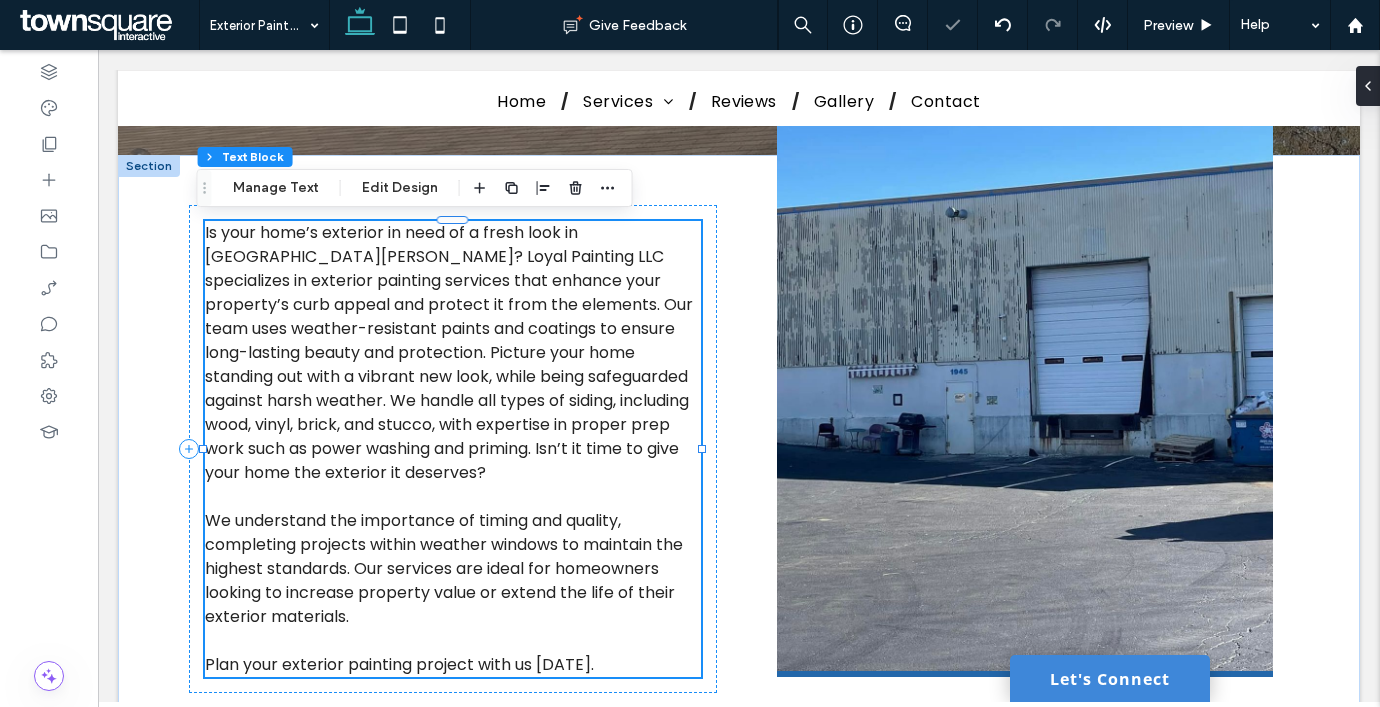 click on "Is your home’s exterior in need of a fresh look in Saint Charles? Loyal Painting LLC specializes in exterior painting services that enhance your property’s curb appeal and protect it from the elements. Our team uses weather-resistant paints and coatings to ensure long-lasting beauty and protection. Picture your home standing out with a vibrant new look, while being safeguarded against harsh weather. We handle all types of siding, including wood, vinyl, brick, and stucco, with expertise in proper prep work such as power washing and priming. Isn’t it time to give your home the exterior it deserves?" at bounding box center [449, 352] 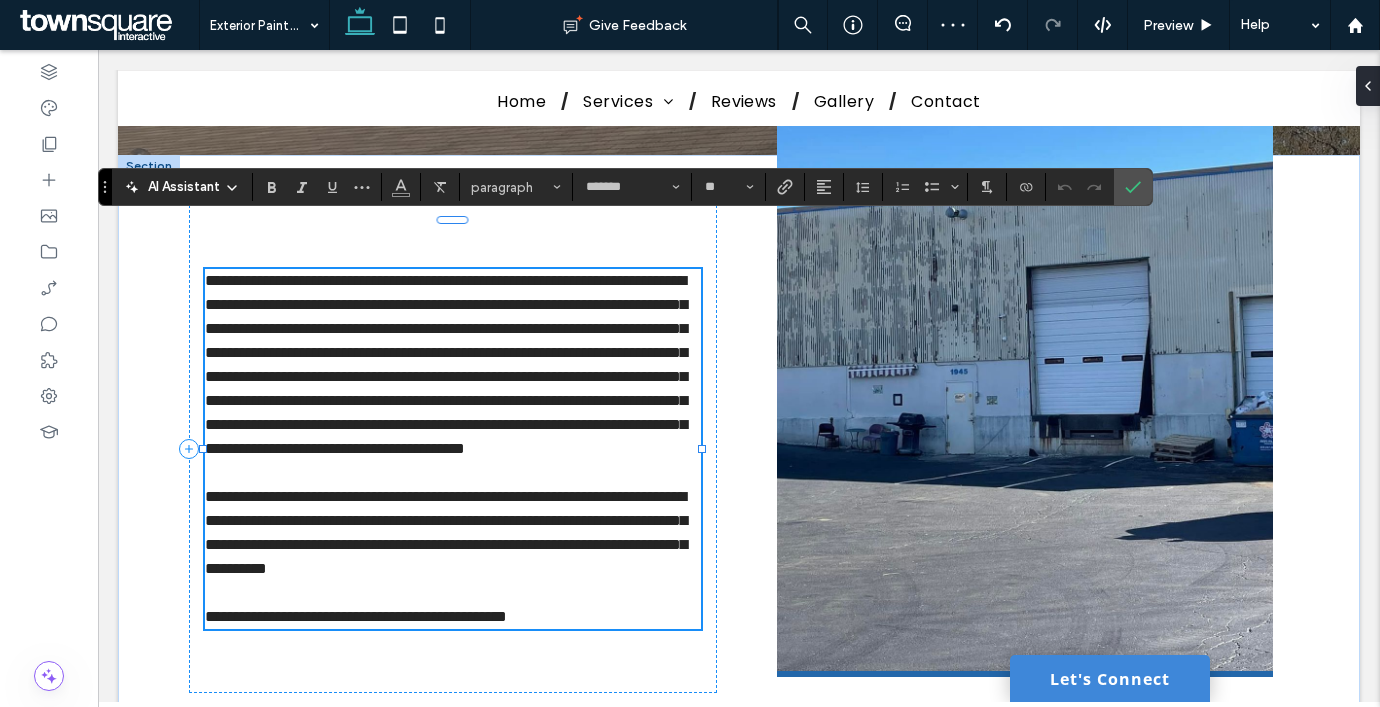 click on "**********" at bounding box center (446, 364) 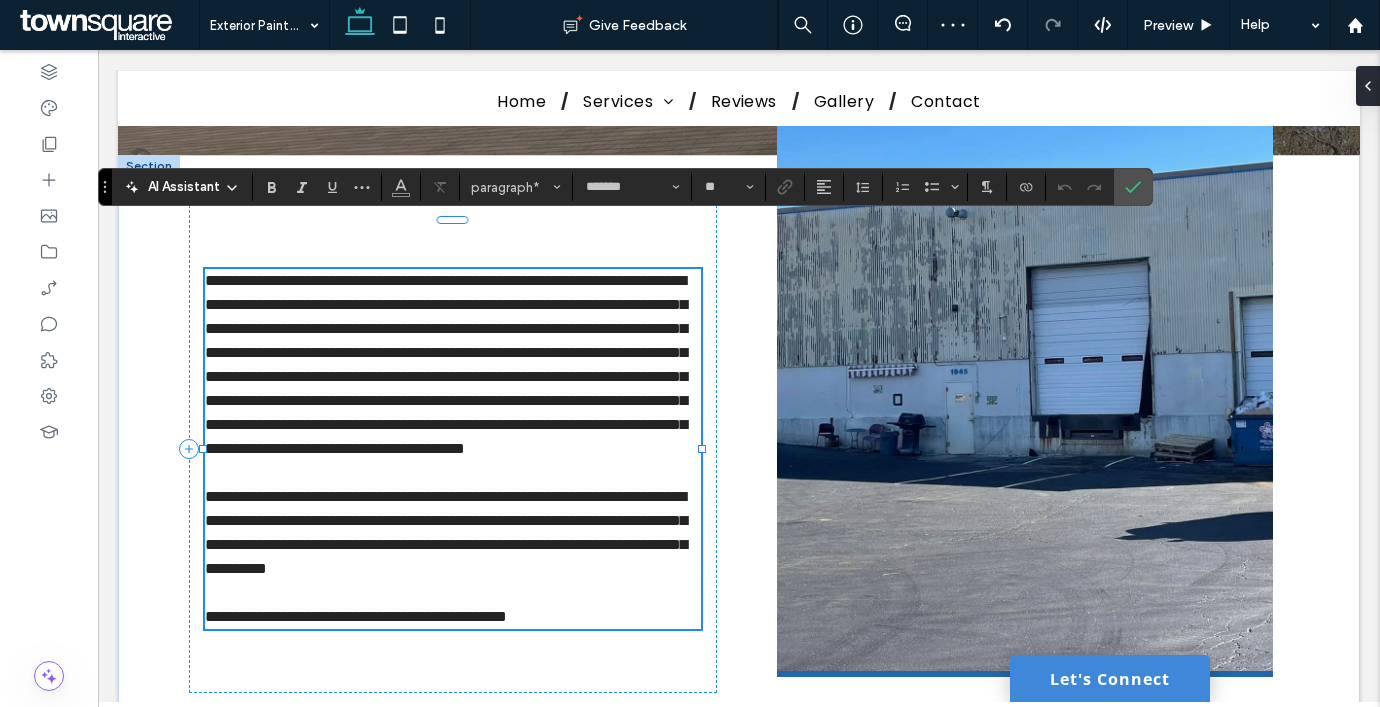 type 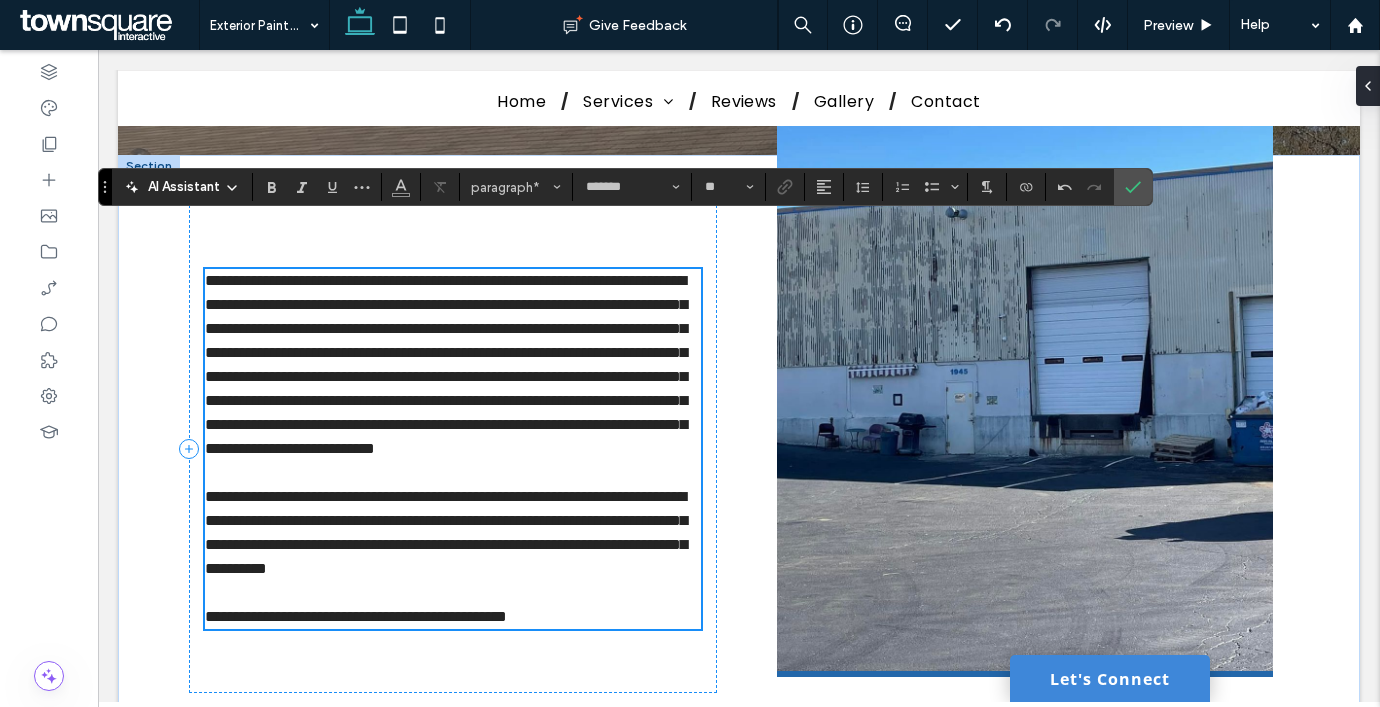 scroll, scrollTop: 402, scrollLeft: 0, axis: vertical 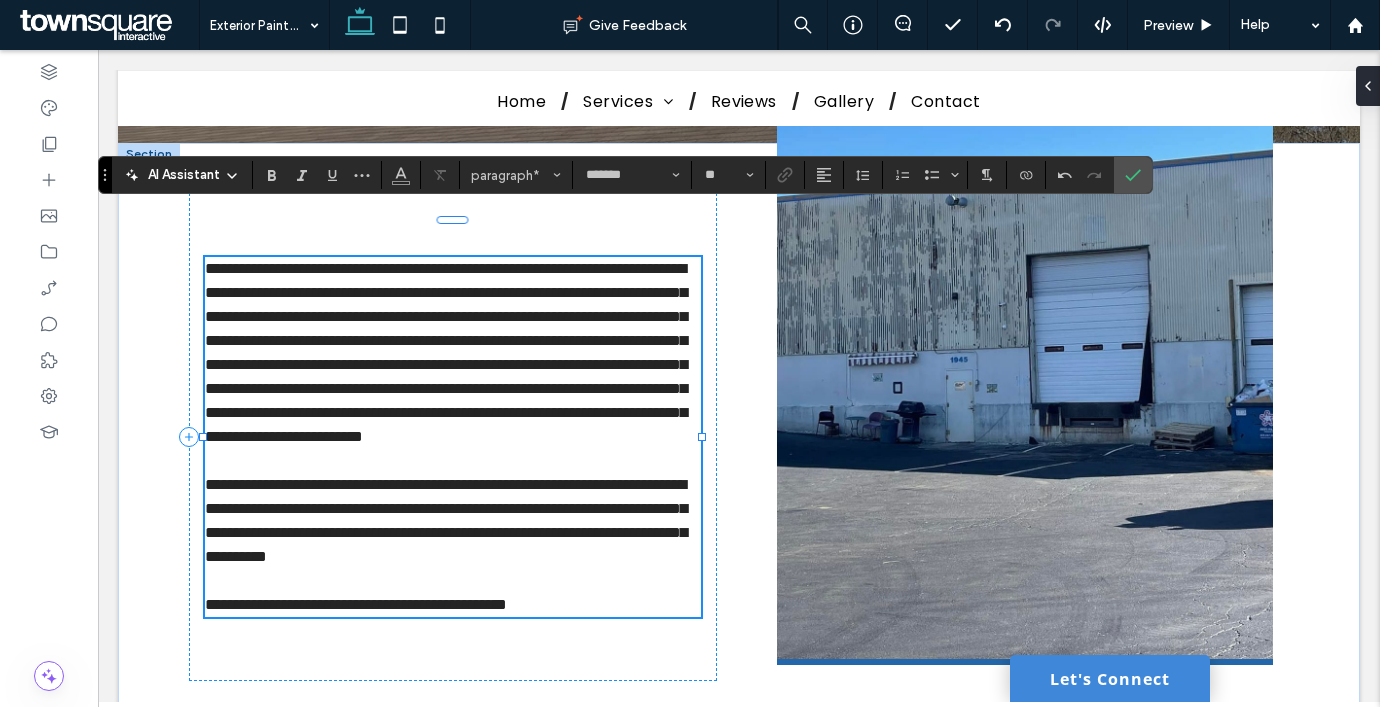 click on "**********" at bounding box center [446, 352] 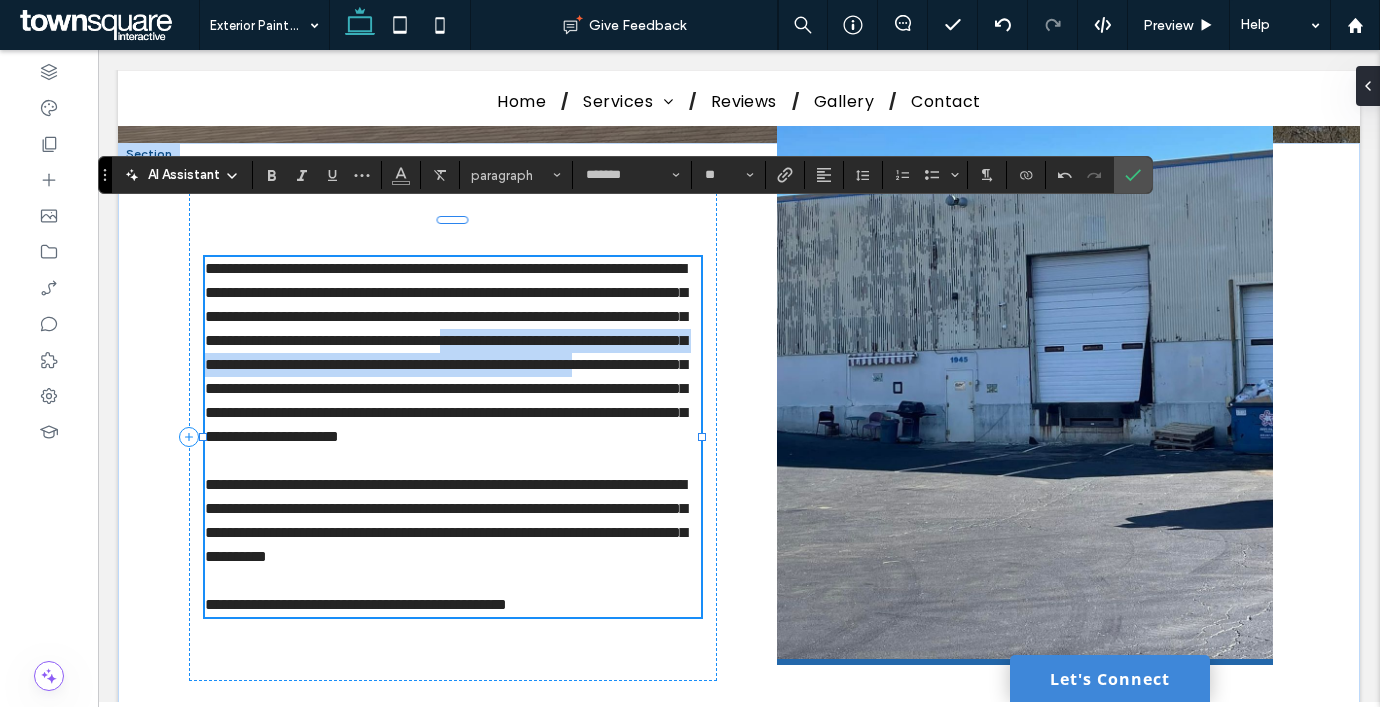 drag, startPoint x: 381, startPoint y: 372, endPoint x: 487, endPoint y: 329, distance: 114.38969 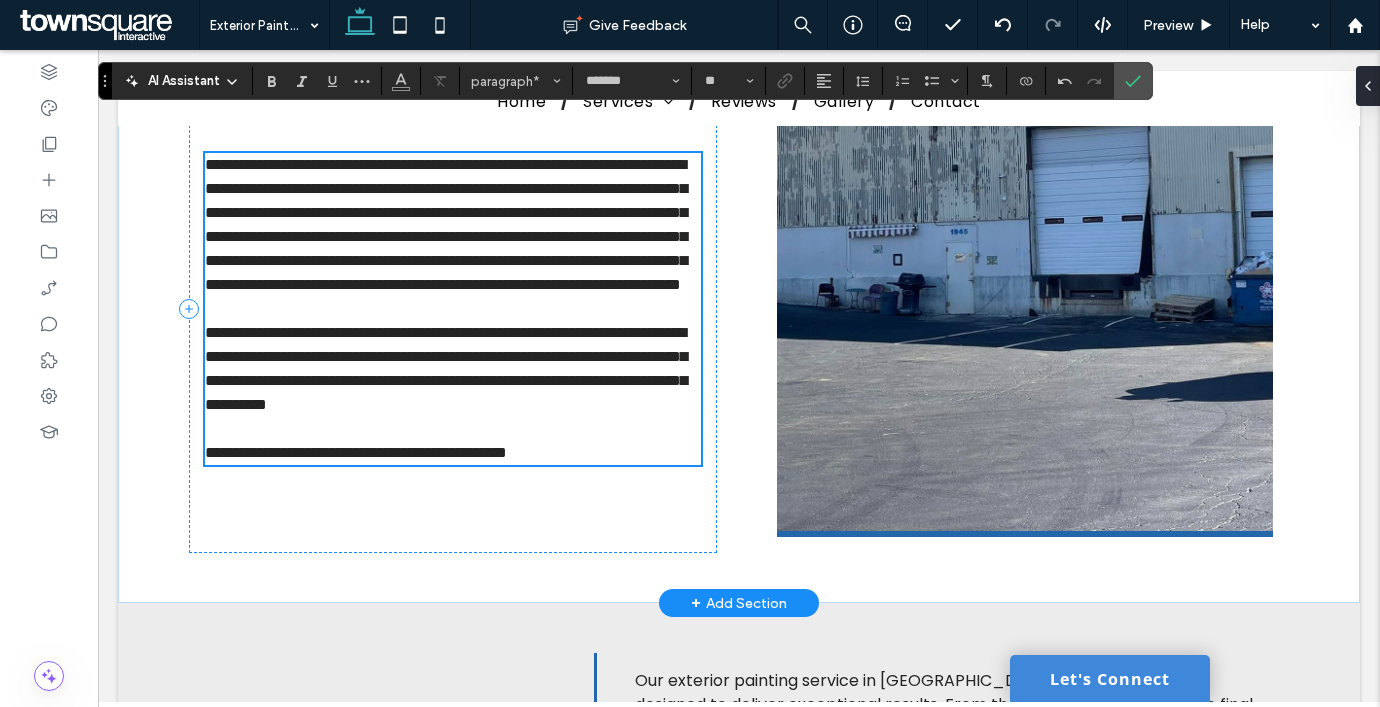 scroll, scrollTop: 531, scrollLeft: 0, axis: vertical 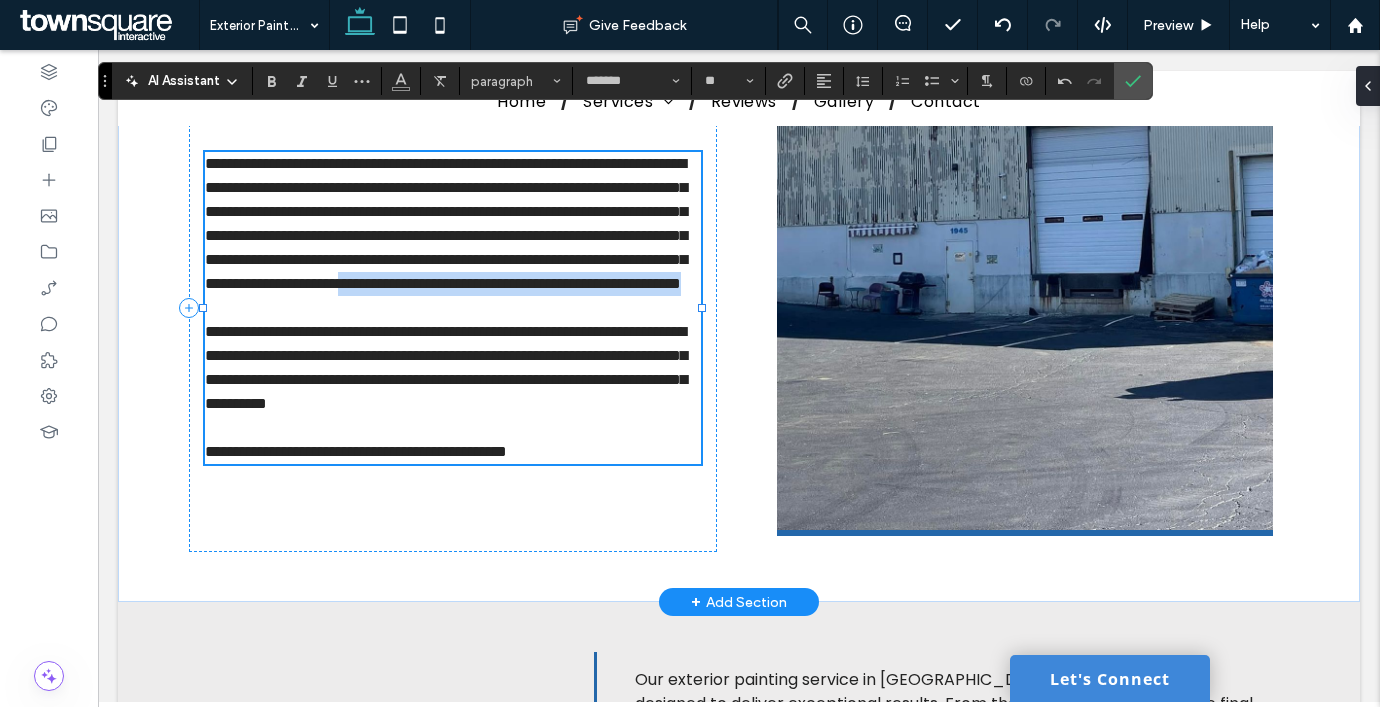 drag, startPoint x: 662, startPoint y: 289, endPoint x: 654, endPoint y: 262, distance: 28.160255 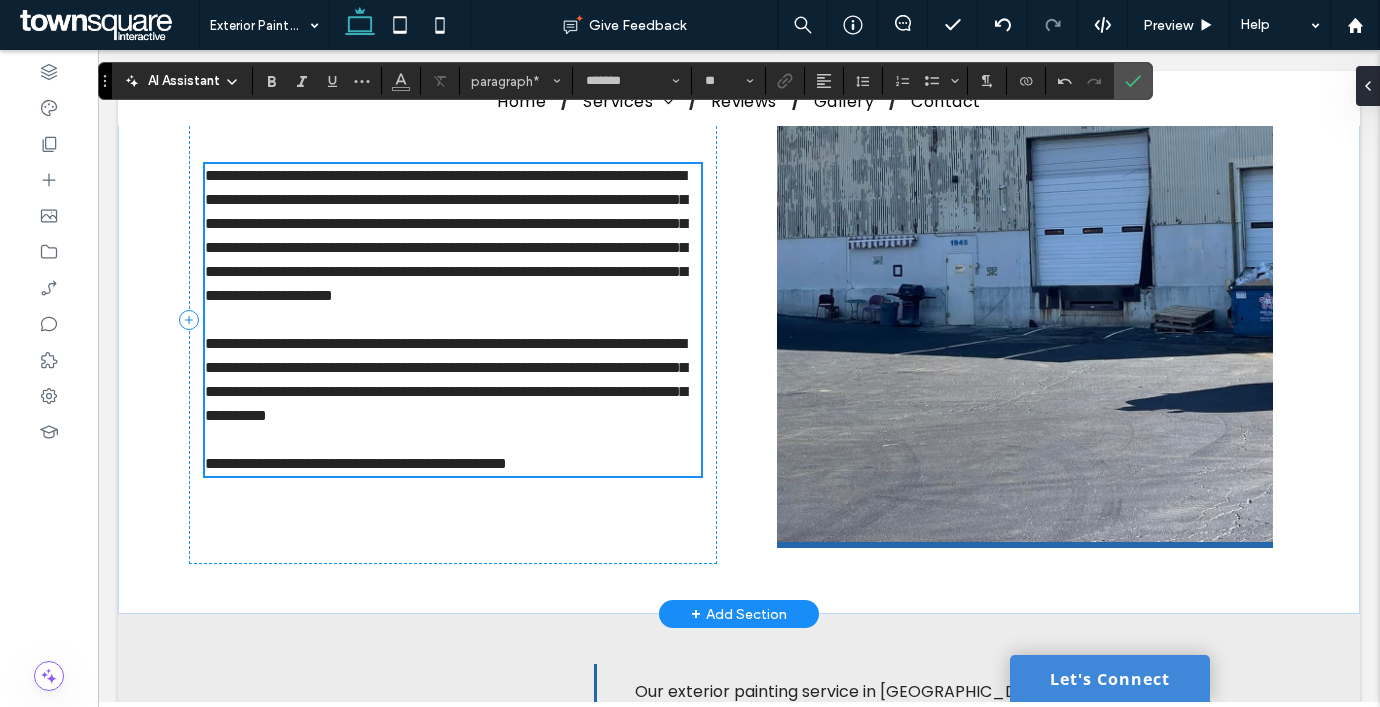 scroll, scrollTop: 518, scrollLeft: 0, axis: vertical 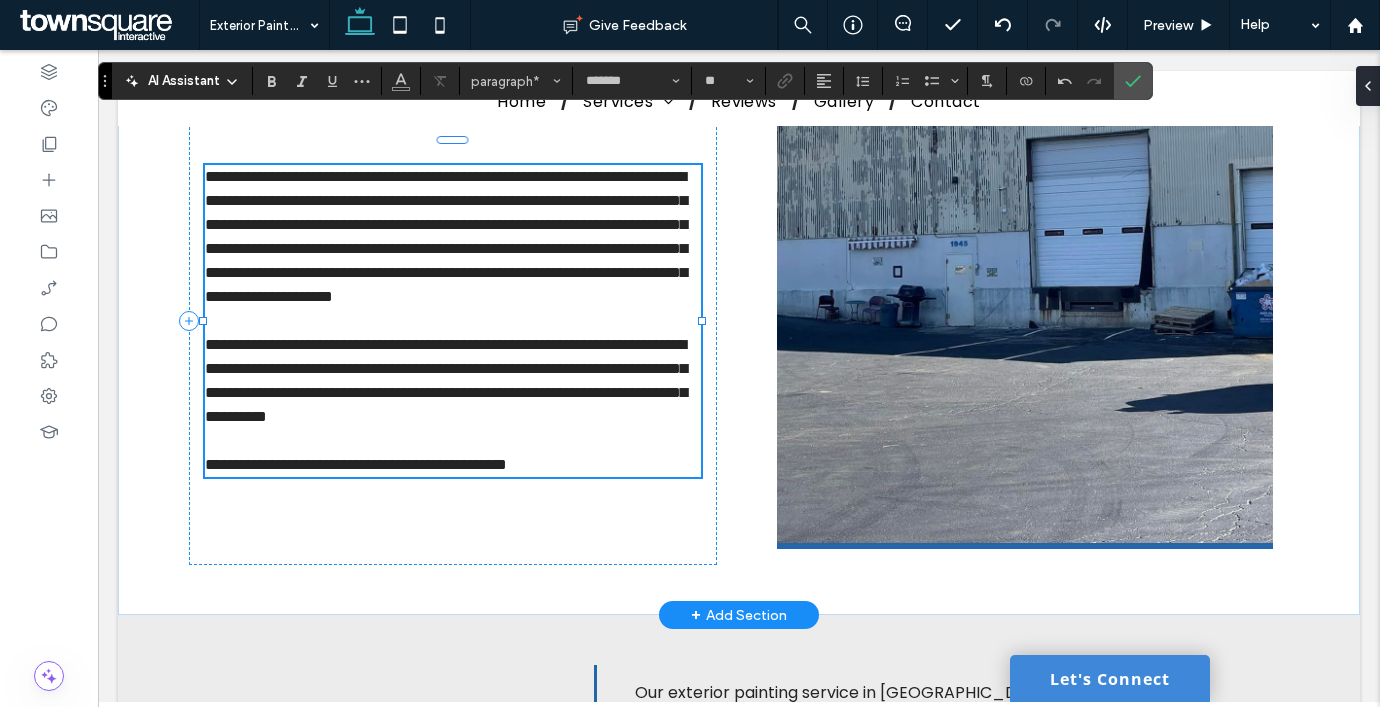 click on "**********" at bounding box center (446, 380) 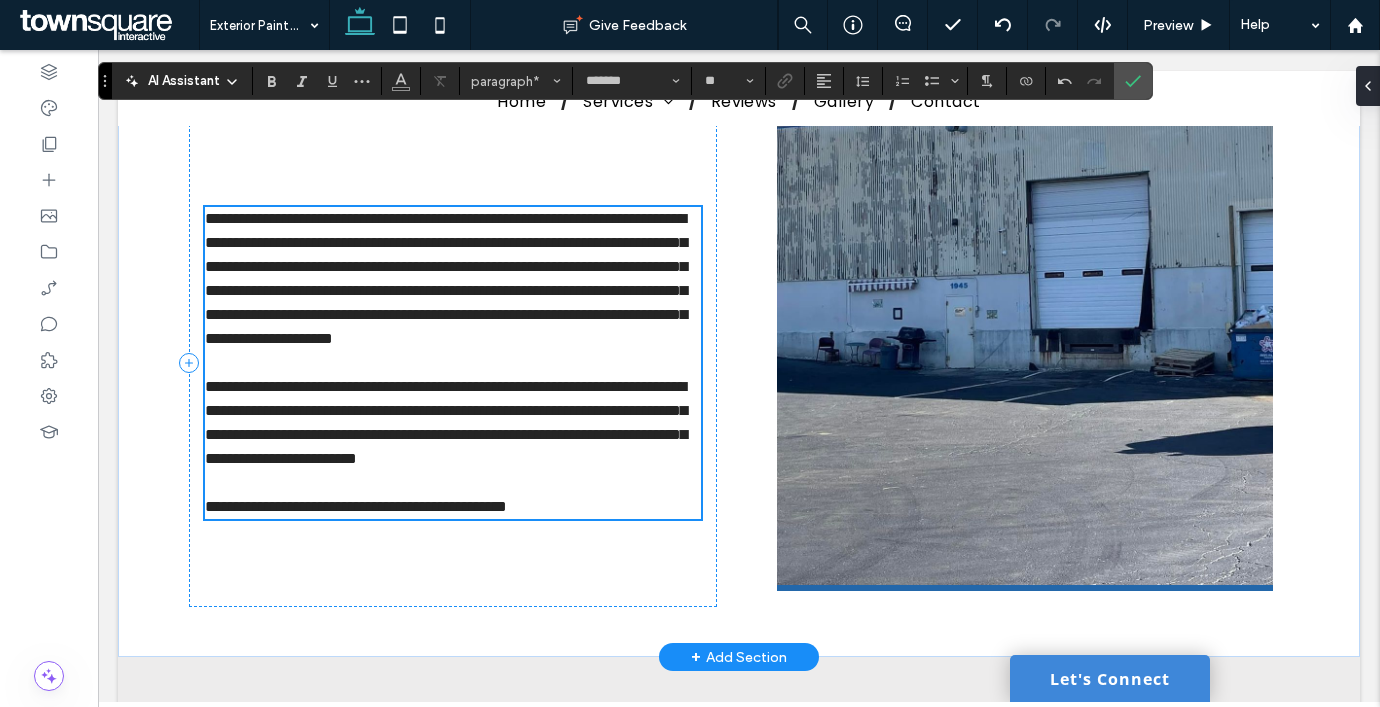 scroll, scrollTop: 475, scrollLeft: 0, axis: vertical 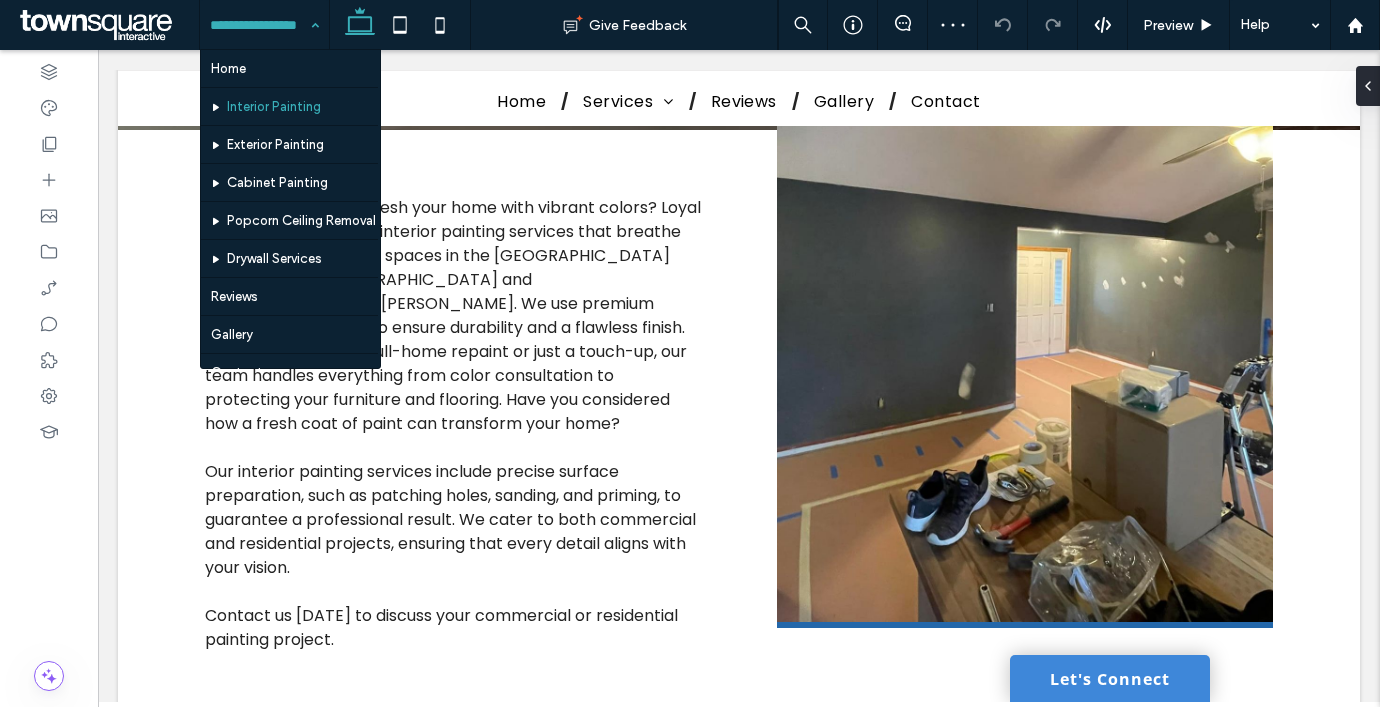 click at bounding box center [259, 25] 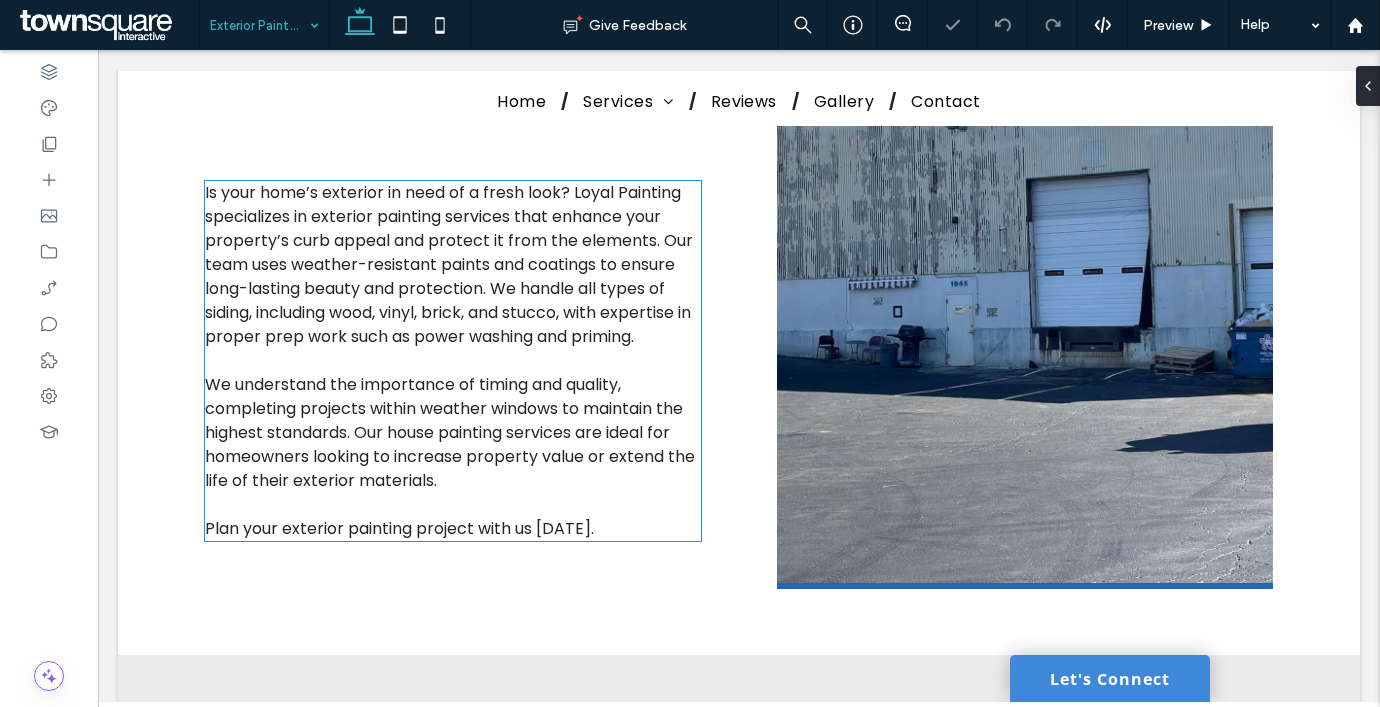 scroll, scrollTop: 485, scrollLeft: 0, axis: vertical 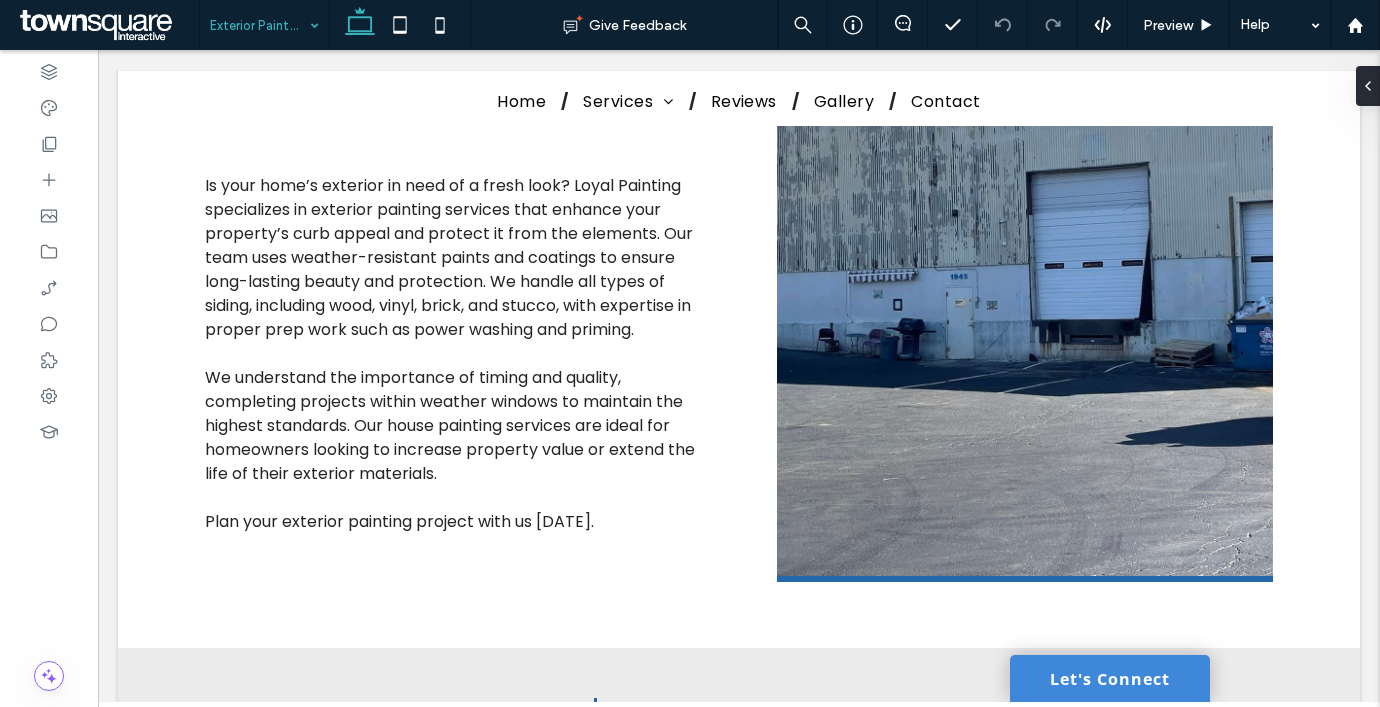 click on "Exterior Painting" at bounding box center [264, 25] 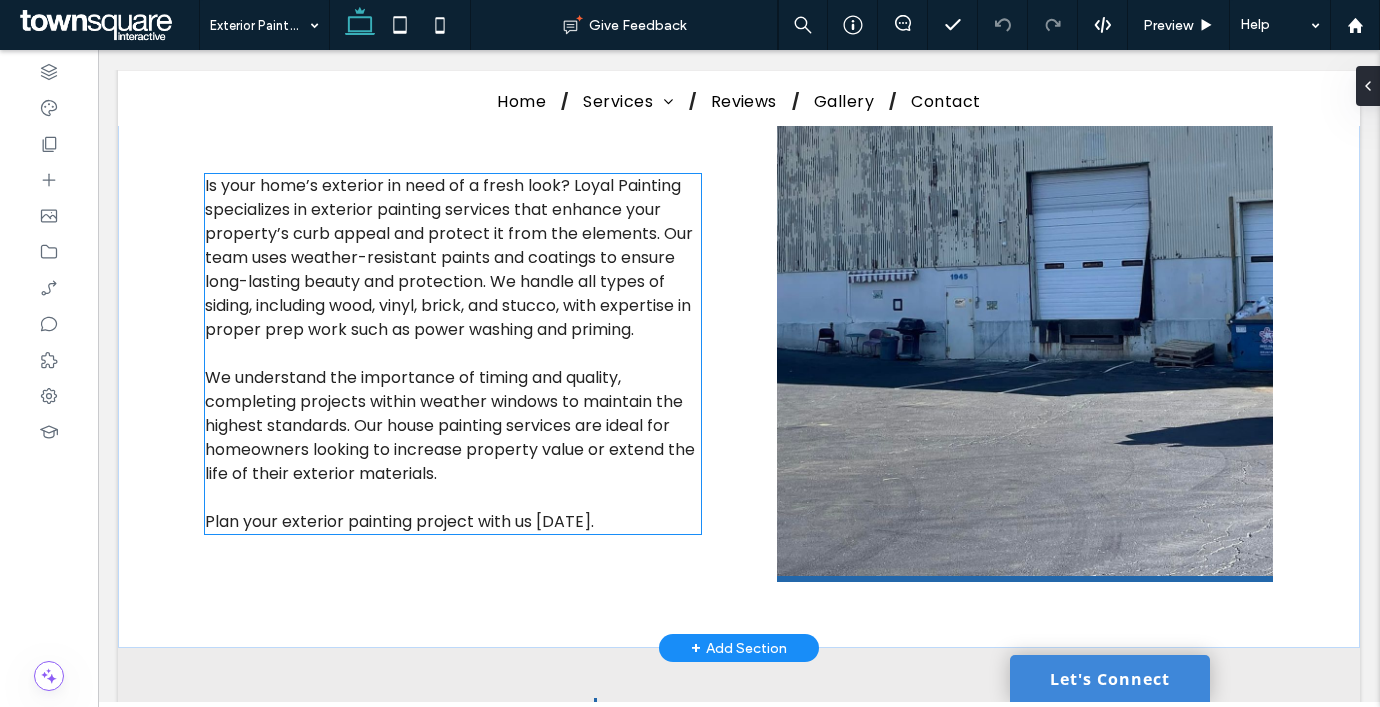 click on "Is your home’s exterior in need of a fresh look? Loyal Painting specializes in exterior painting services that enhance your property’s curb appeal and protect it from the elements. Our team uses weather-resistant paints and coatings to ensure long-lasting beauty and protection. We handle all types of siding, including wood, vinyl, brick, and stucco, with expertise in proper prep work such as power washing and priming." at bounding box center [449, 257] 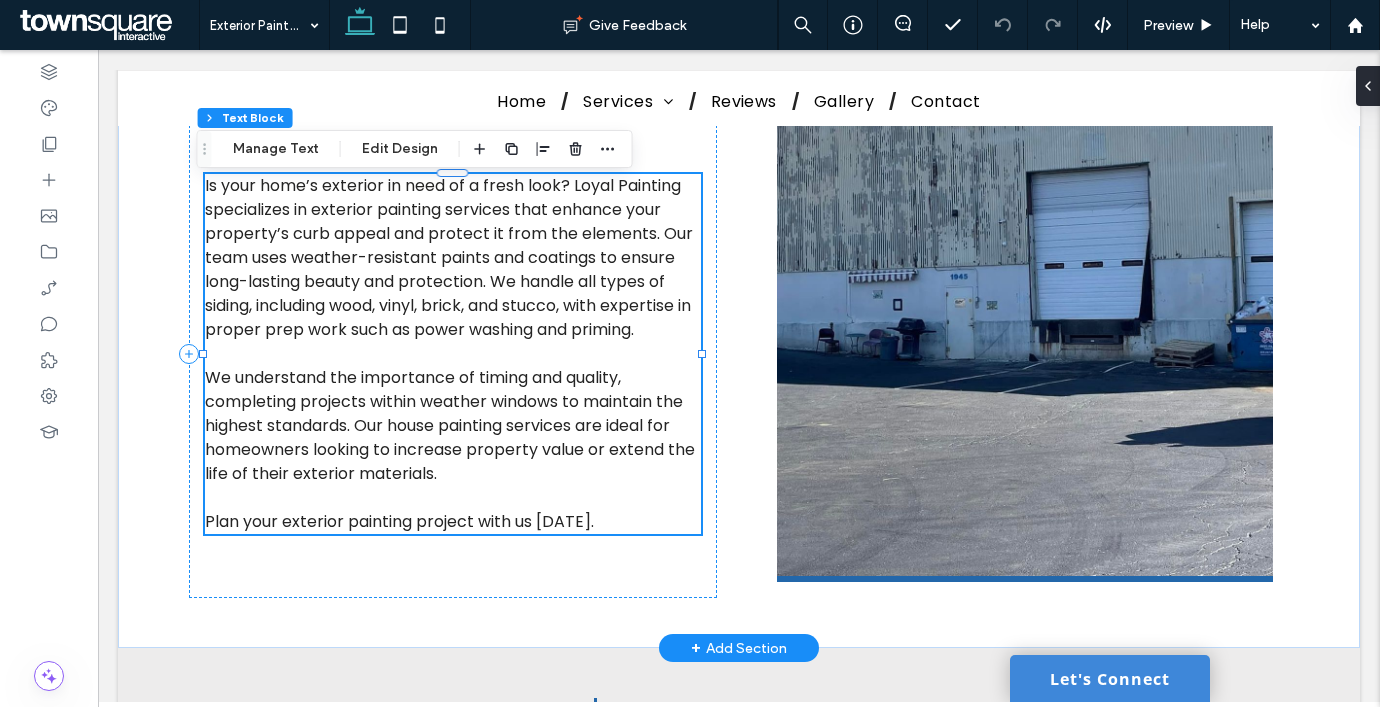 click on "Is your home’s exterior in need of a fresh look? Loyal Painting specializes in exterior painting services that enhance your property’s curb appeal and protect it from the elements. Our team uses weather-resistant paints and coatings to ensure long-lasting beauty and protection. We handle all types of siding, including wood, vinyl, brick, and stucco, with expertise in proper prep work such as power washing and priming. We understand the importance of timing and quality, completing projects within weather windows to maintain the highest standards. Our house painting services are ideal for homeowners looking to increase property value or extend the life of their exterior materials. Plan your exterior painting project with us today." at bounding box center [453, 354] 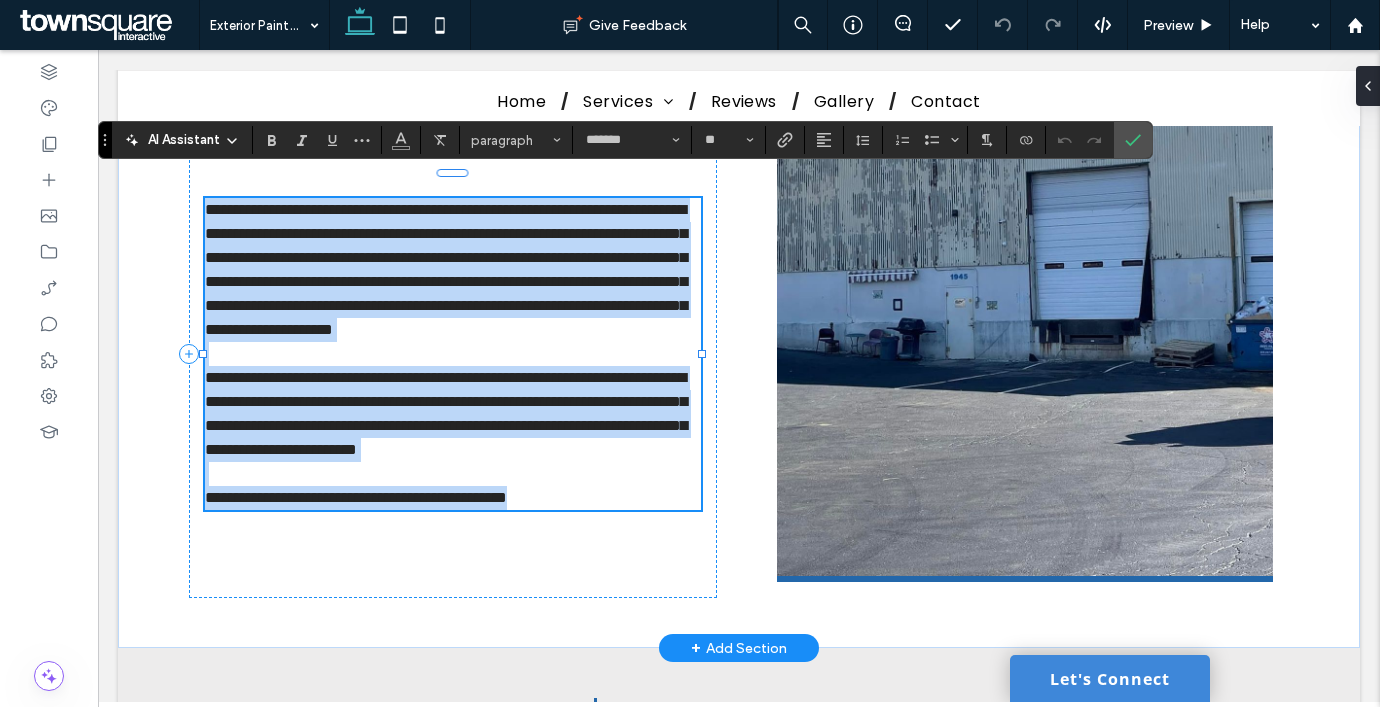 click on "**********" at bounding box center (446, 269) 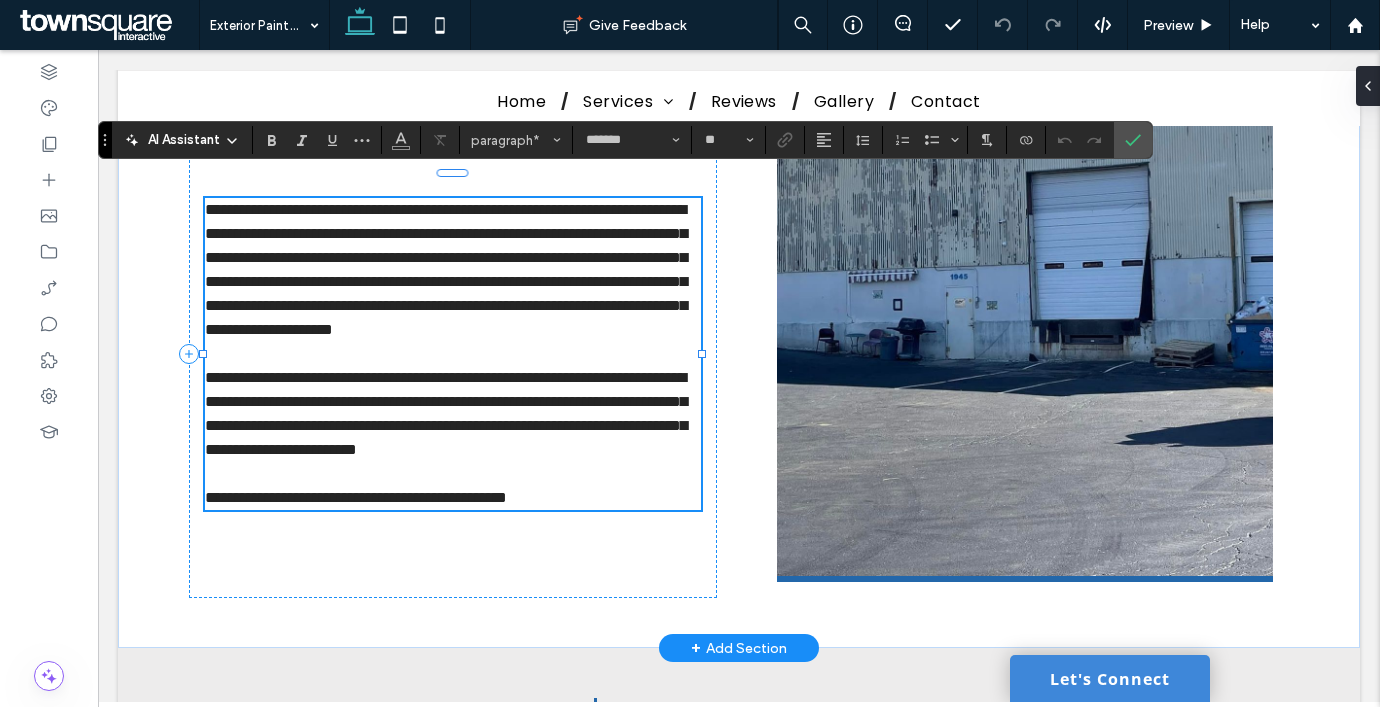 type 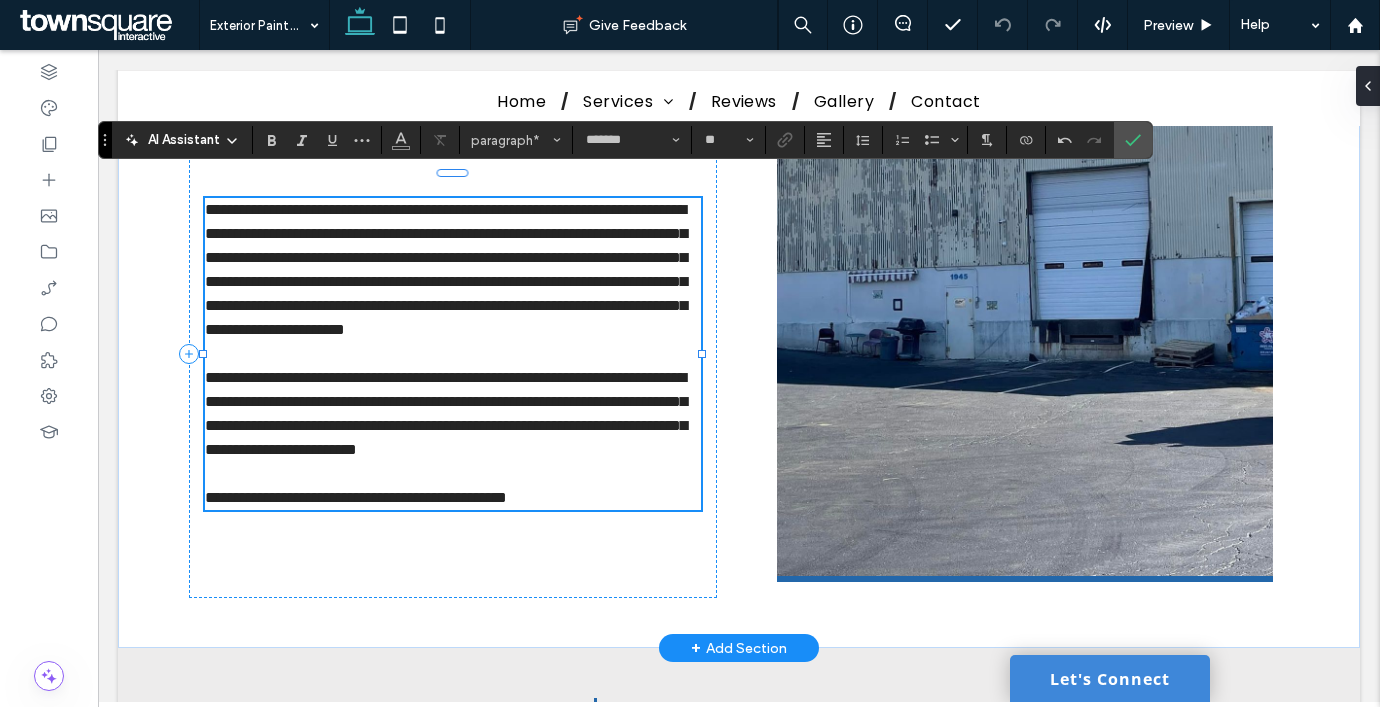 scroll, scrollTop: 473, scrollLeft: 0, axis: vertical 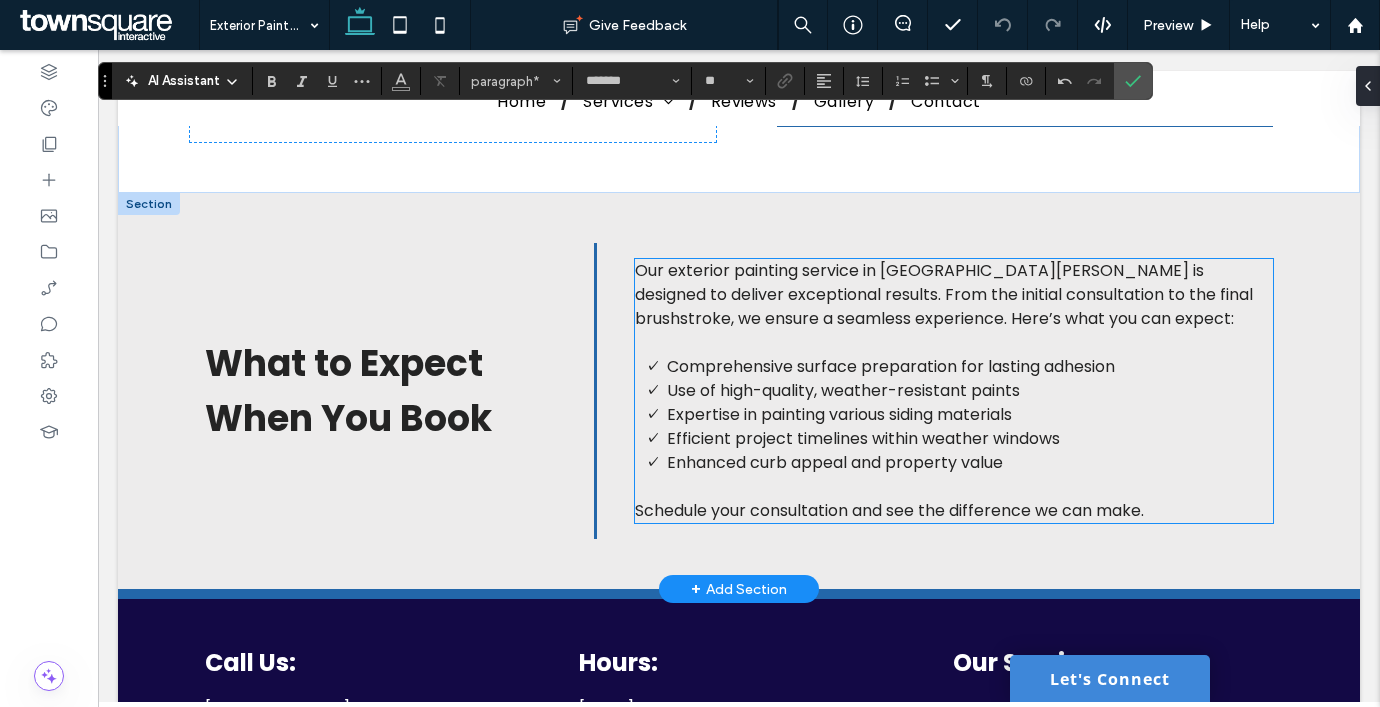 click on "Our exterior painting service in Saint Charles is designed to deliver exceptional results. From the initial consultation to the final brushstroke, we ensure a seamless experience. Here’s what you can expect:" at bounding box center [944, 294] 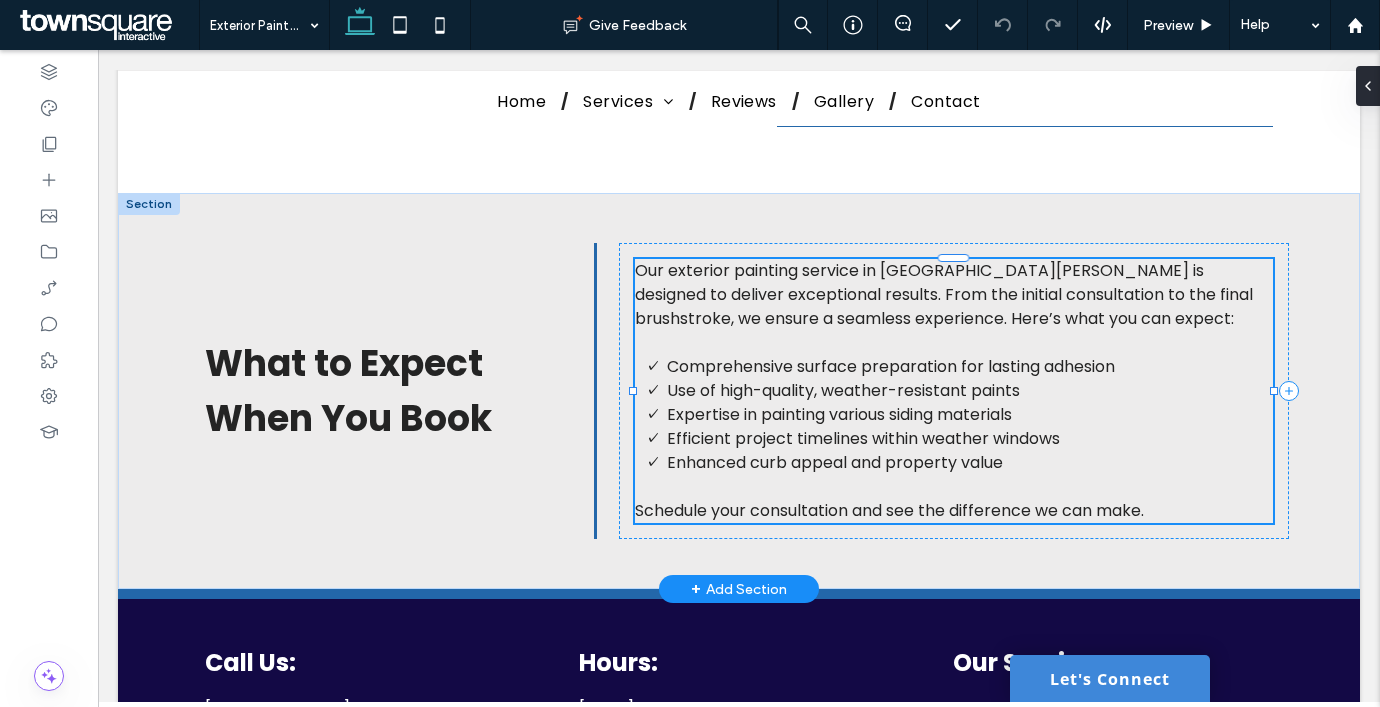 click on "Our exterior painting service in Saint Charles is designed to deliver exceptional results. From the initial consultation to the final brushstroke, we ensure a seamless experience. Here’s what you can expect:   Comprehensive surface preparation for lasting adhesion Use of high-quality, weather-resistant paints Expertise in painting various siding materials Efficient project timelines within weather windows Enhanced curb appeal and property value
Schedule your consultation and see the difference we can make." at bounding box center (954, 391) 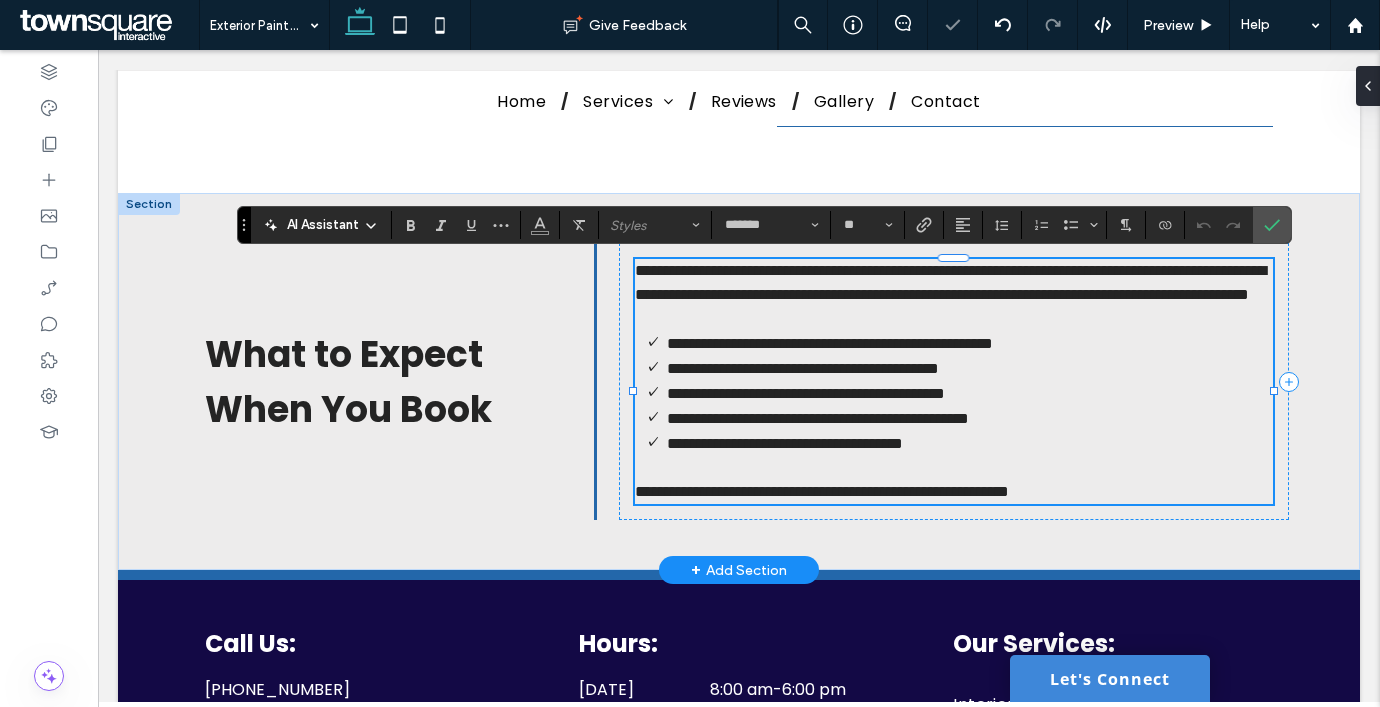 click on "**********" at bounding box center [950, 282] 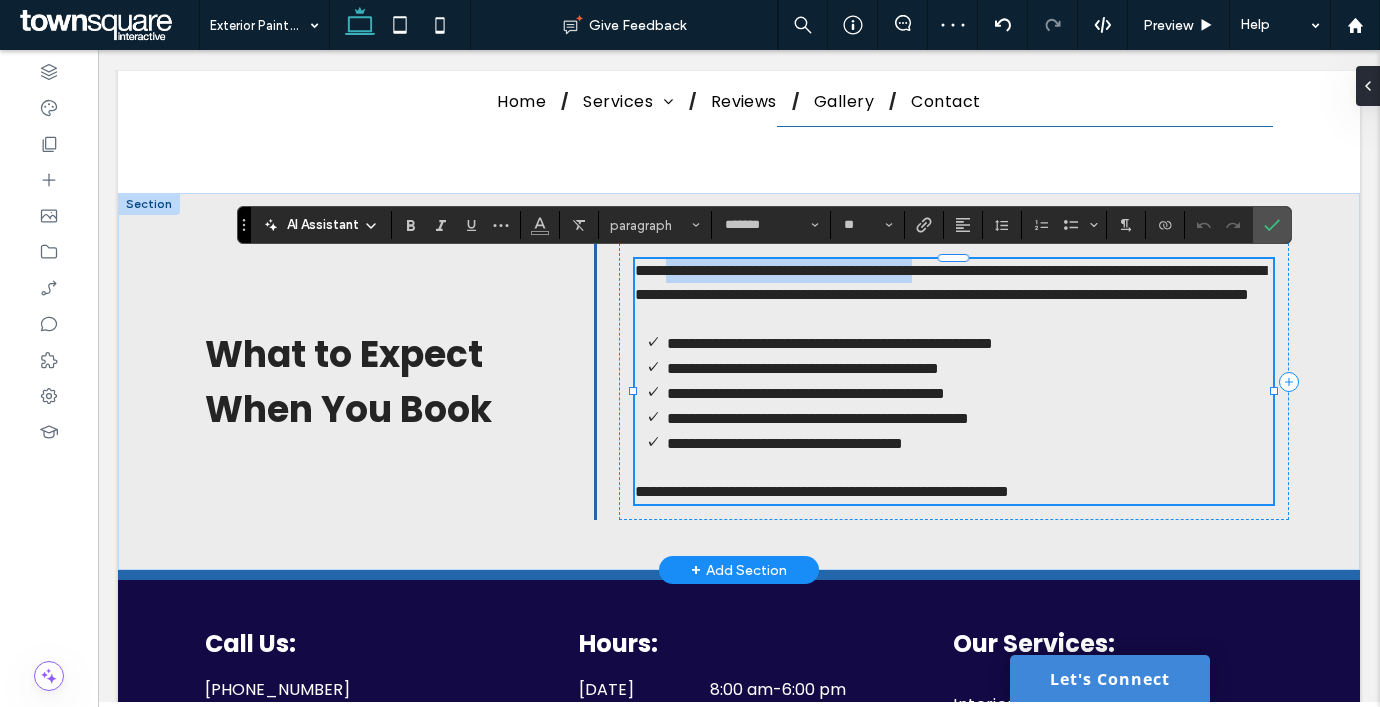 drag, startPoint x: 980, startPoint y: 269, endPoint x: 665, endPoint y: 275, distance: 315.05713 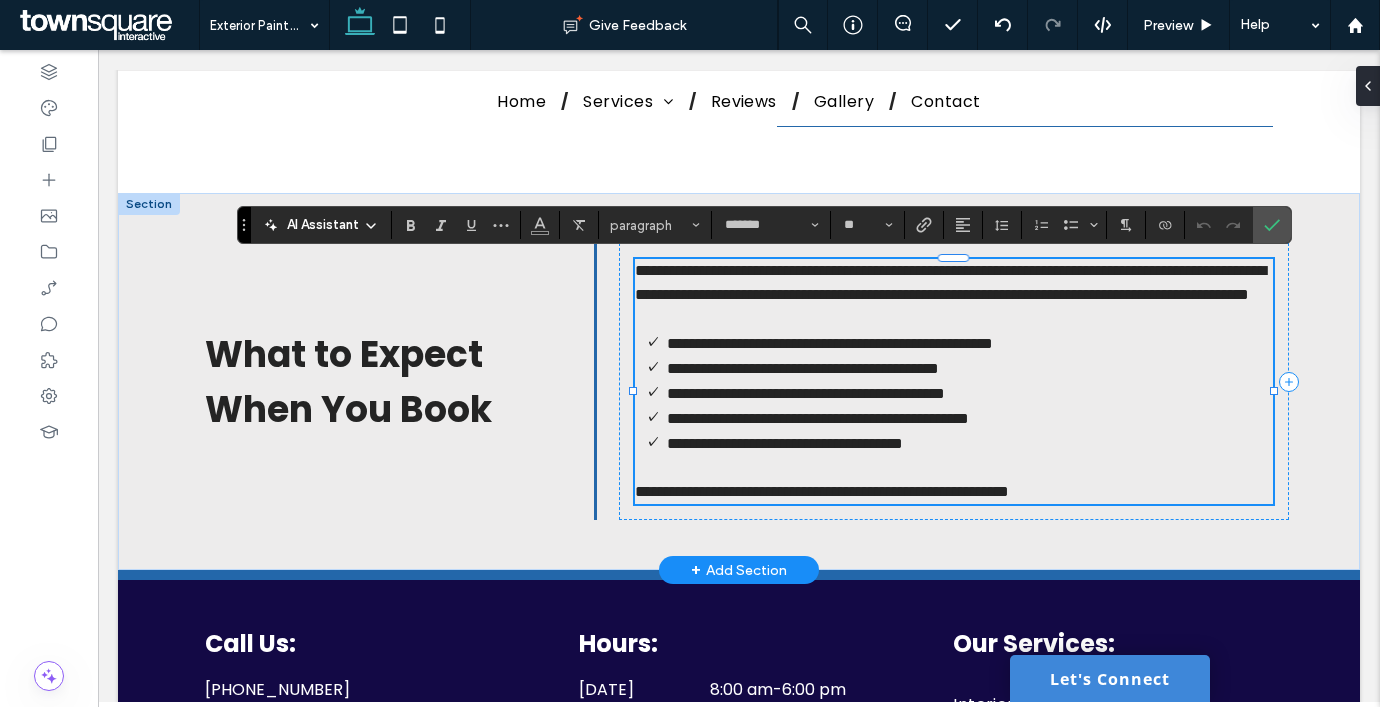 type 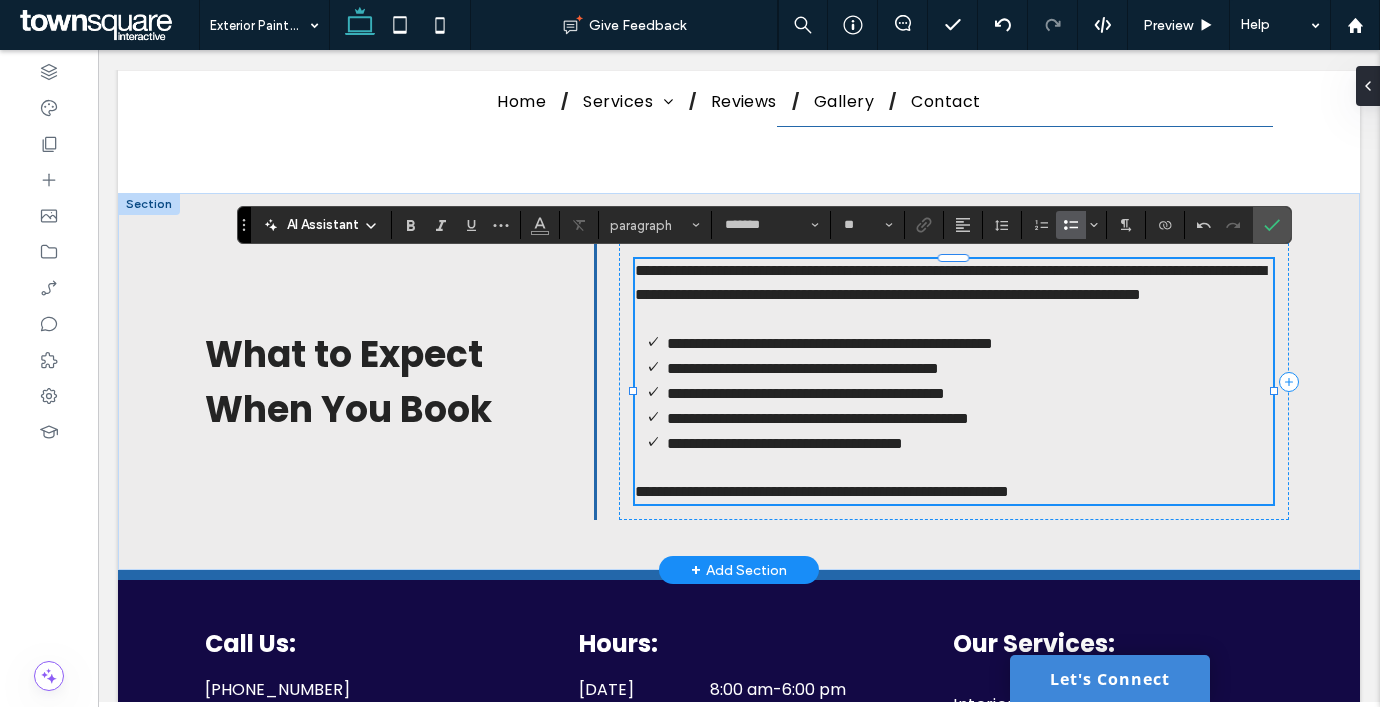 click on "**********" at bounding box center [970, 393] 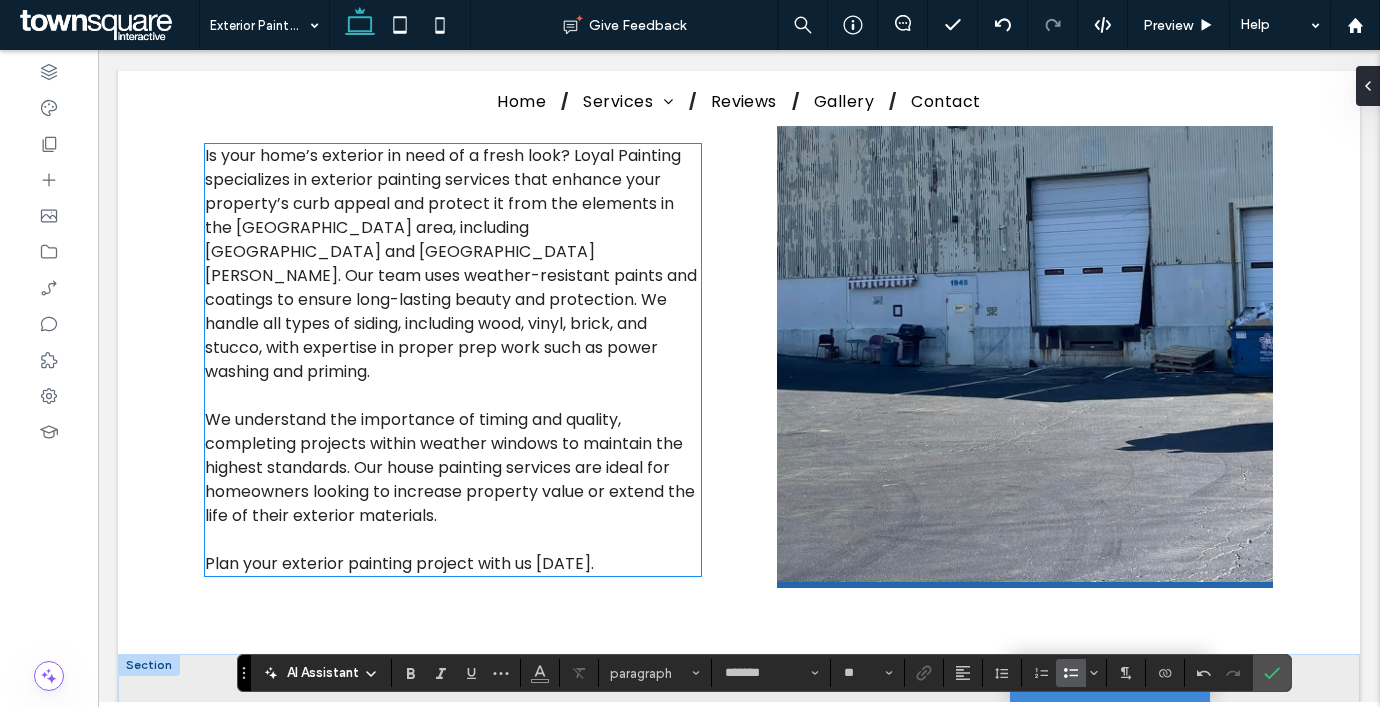 scroll, scrollTop: 478, scrollLeft: 0, axis: vertical 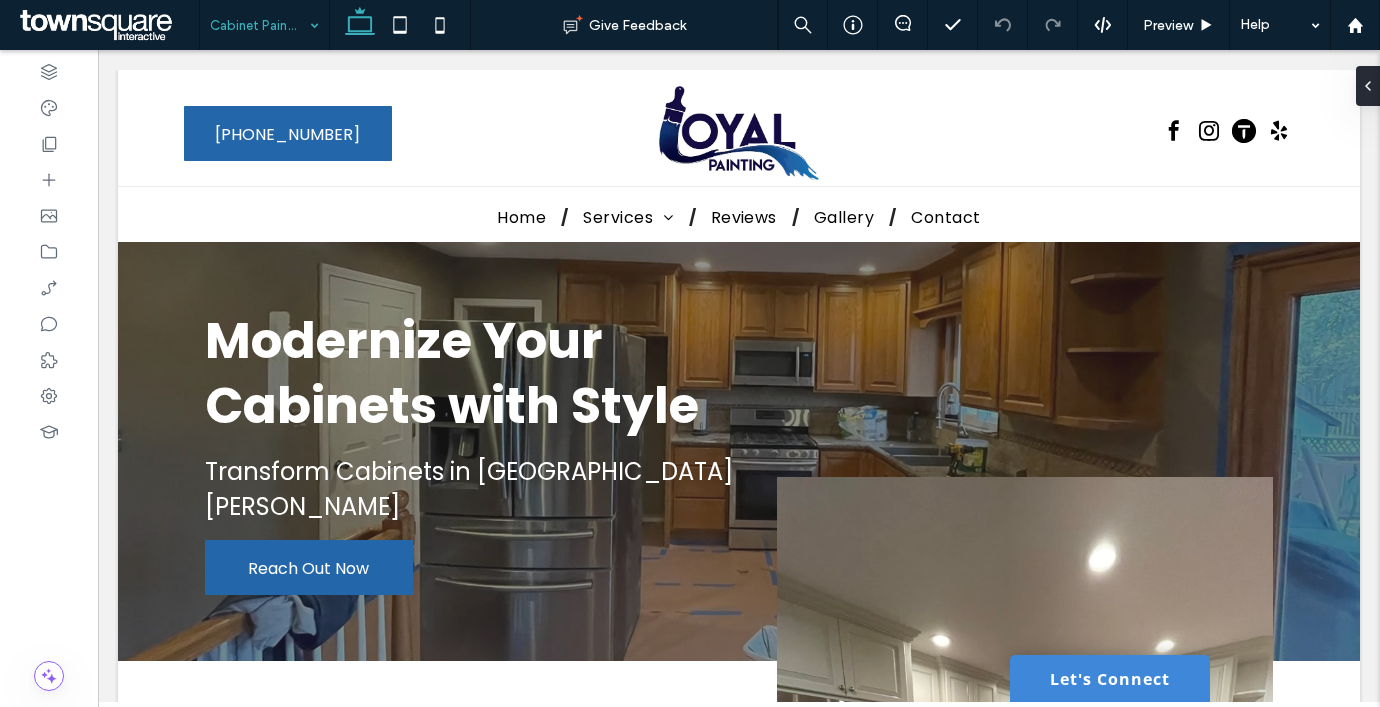 click on "Cabinet Painting" at bounding box center [264, 25] 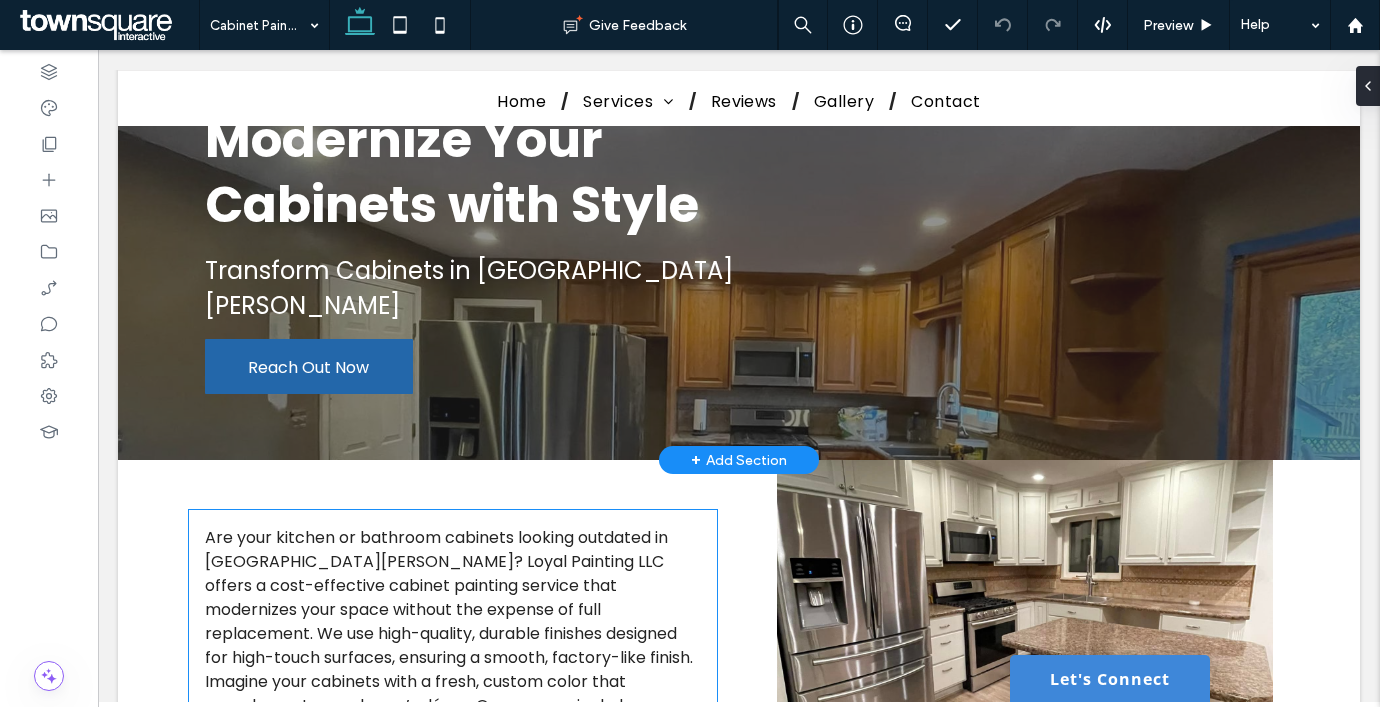 scroll, scrollTop: 88, scrollLeft: 0, axis: vertical 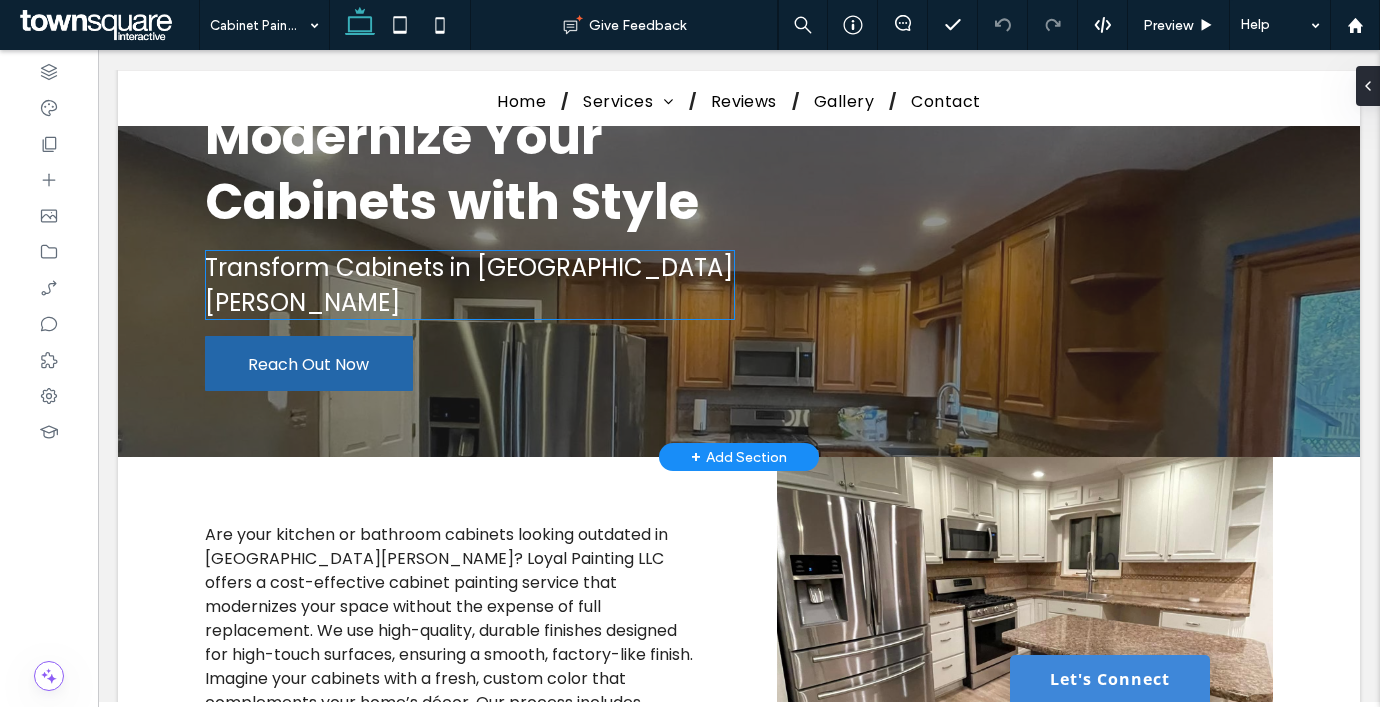 click on "Transform Cabinets in [GEOGRAPHIC_DATA][PERSON_NAME]" at bounding box center (469, 285) 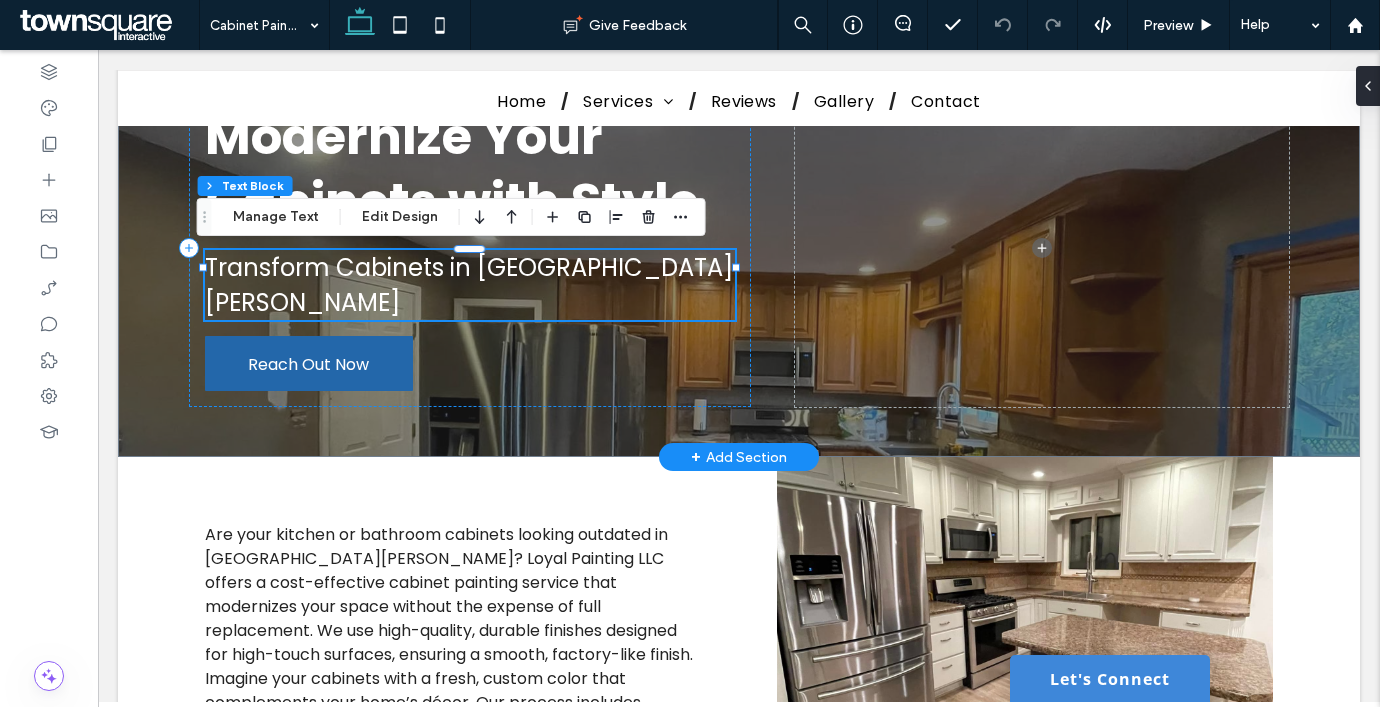 click on "Transform Cabinets in [GEOGRAPHIC_DATA][PERSON_NAME]" at bounding box center (470, 285) 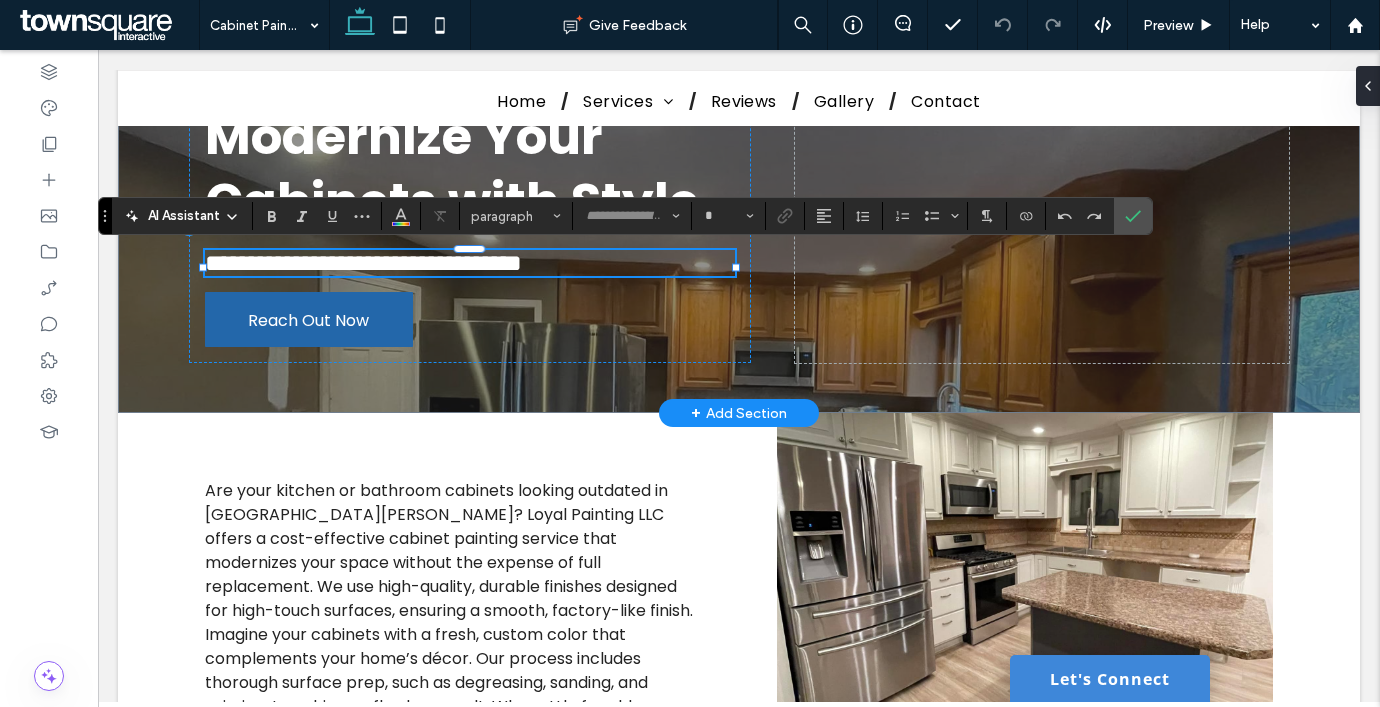 type on "*******" 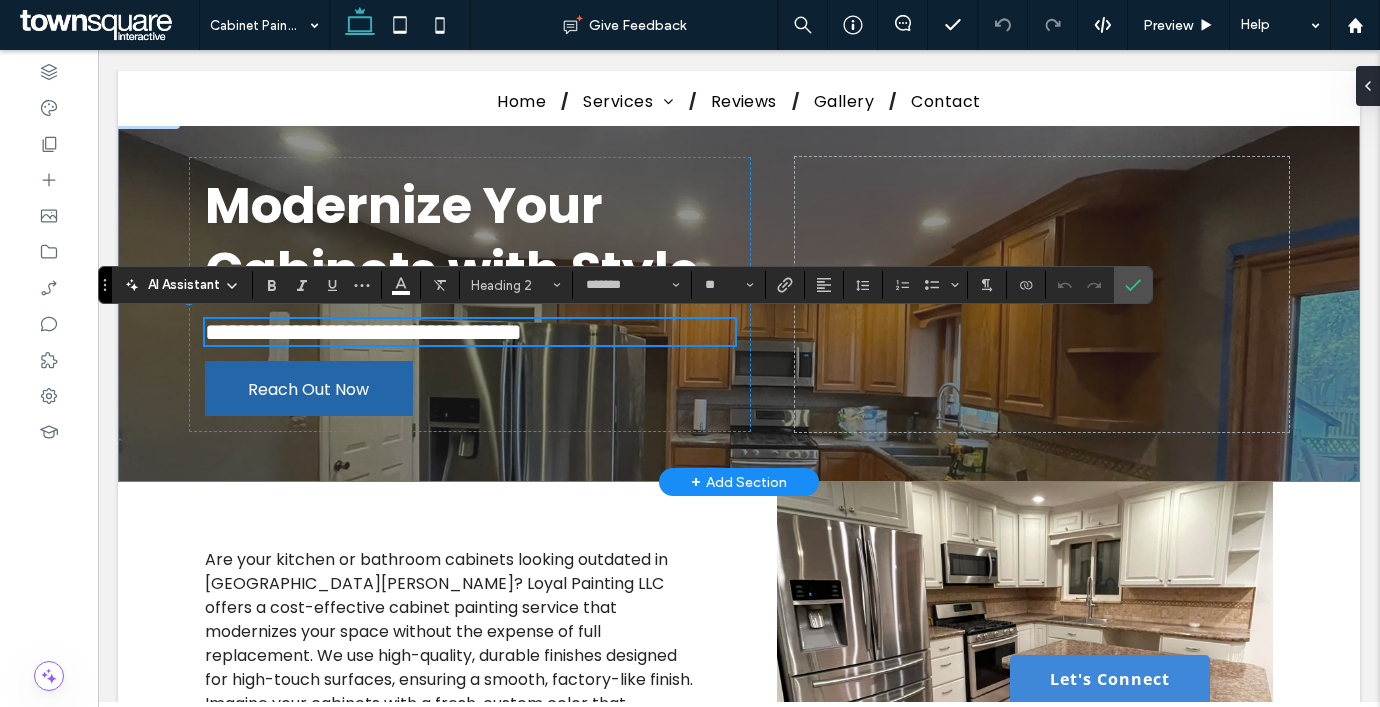 scroll, scrollTop: 18, scrollLeft: 0, axis: vertical 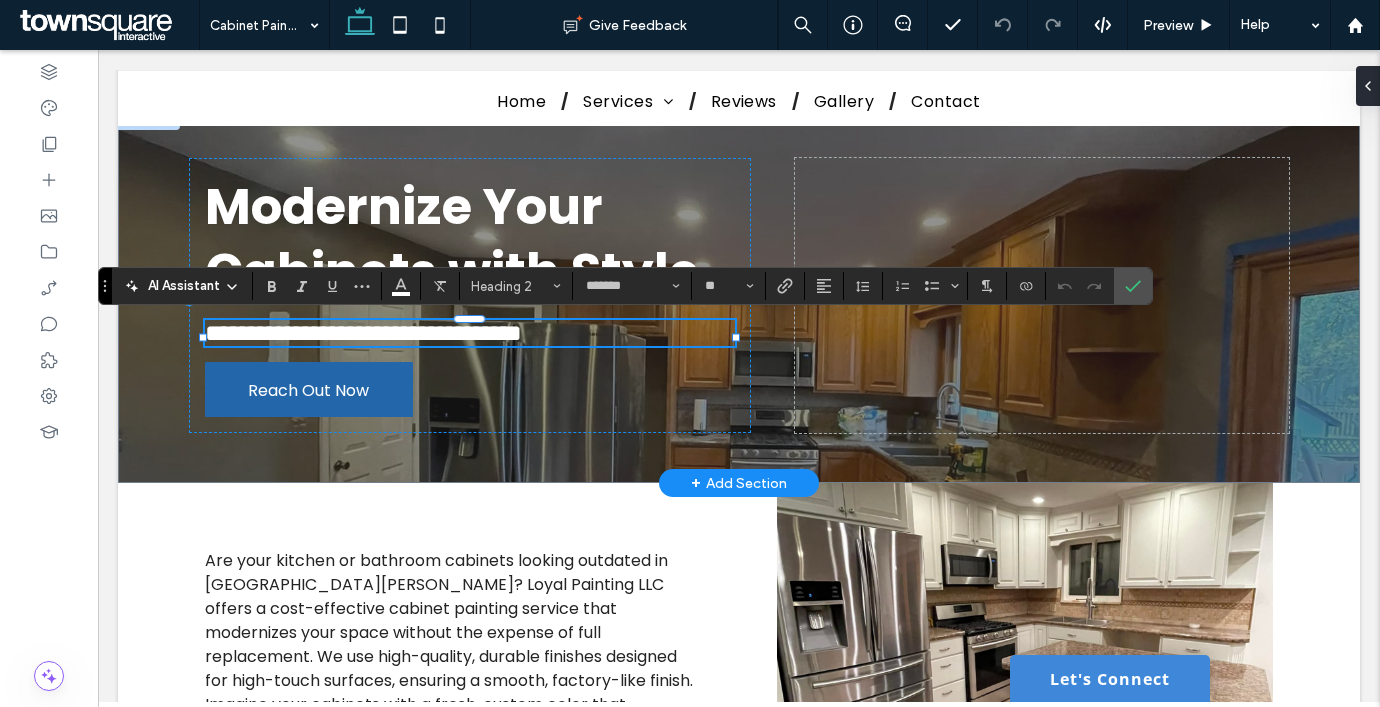 type 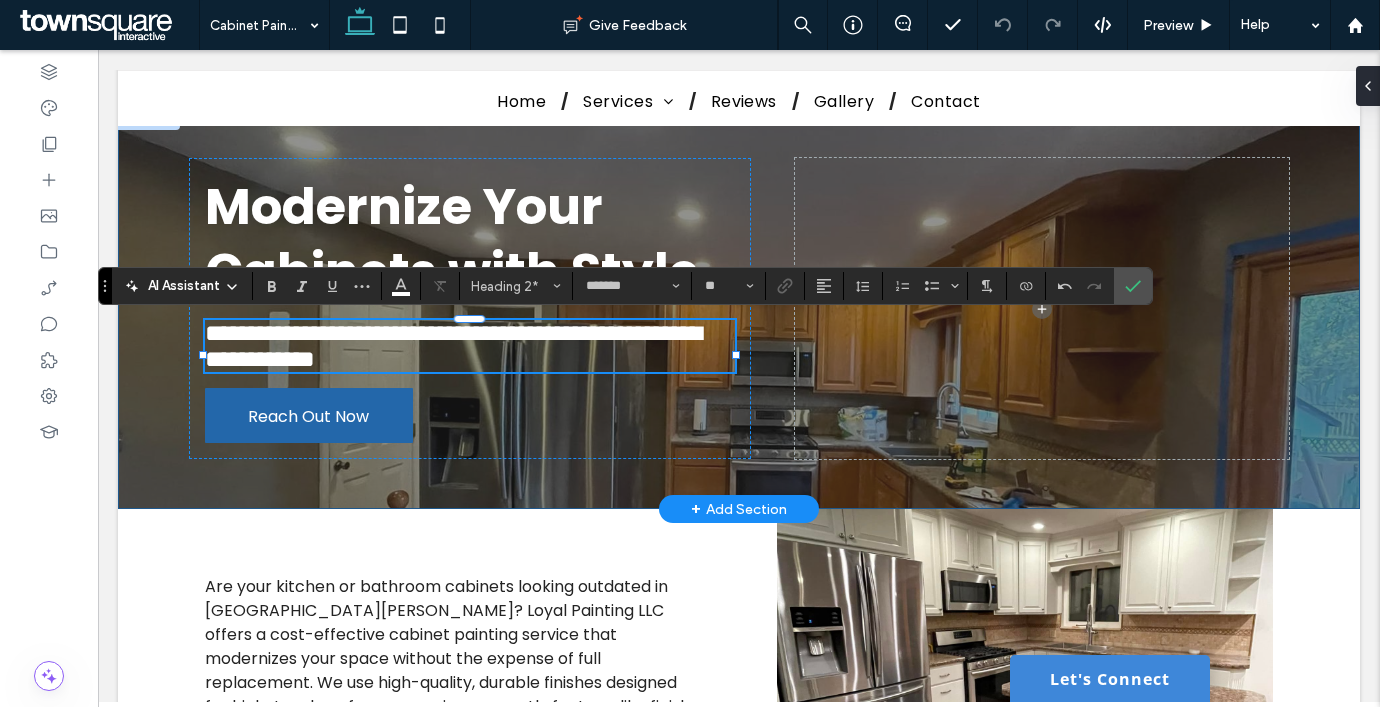 click on "**********" at bounding box center [739, 308] 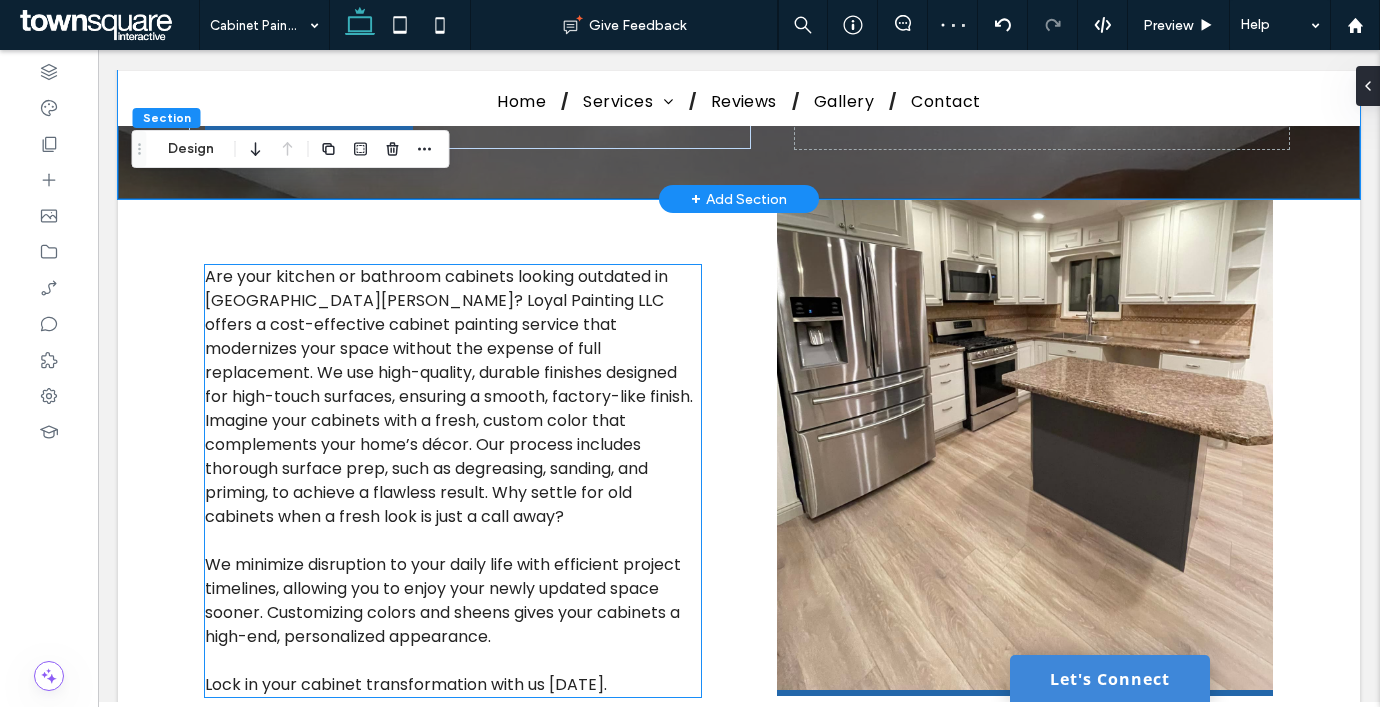 scroll, scrollTop: 347, scrollLeft: 0, axis: vertical 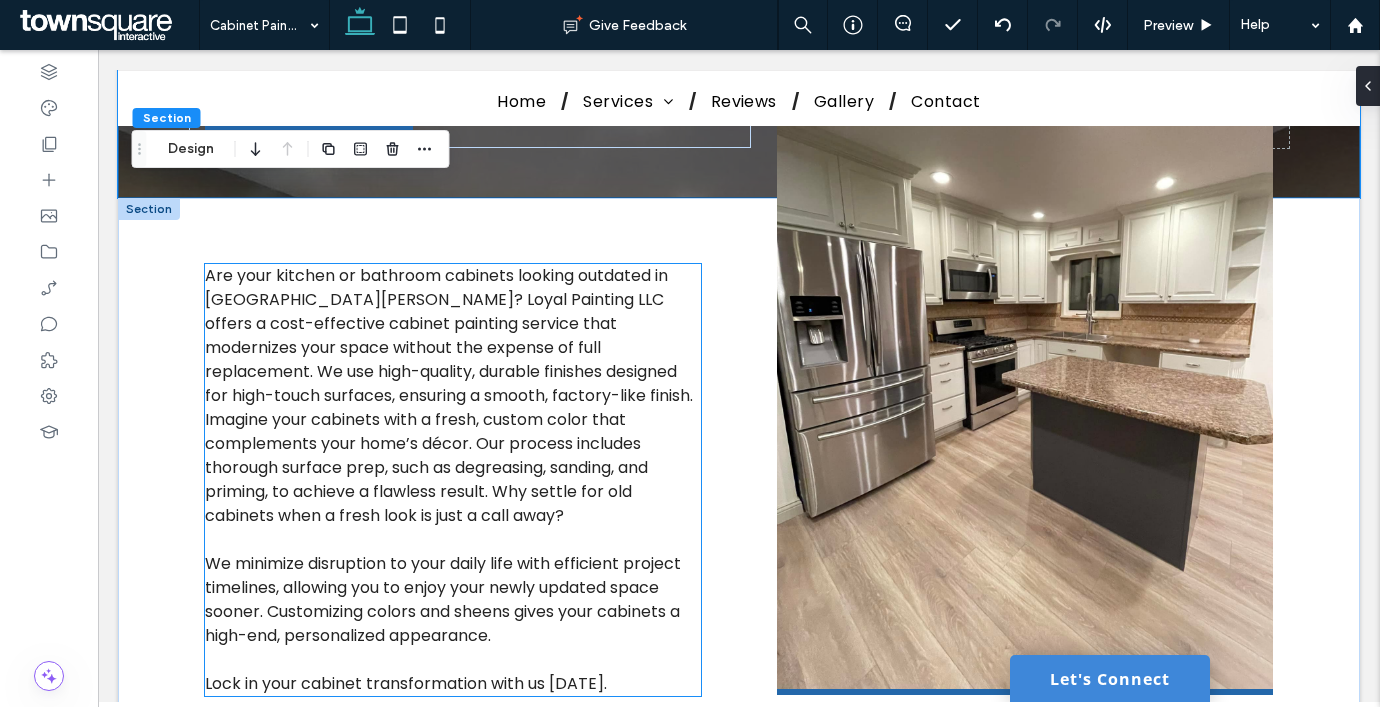 click on "Are your kitchen or bathroom cabinets looking outdated in [GEOGRAPHIC_DATA][PERSON_NAME]? Loyal Painting LLC offers a cost-effective cabinet painting service that modernizes your space without the expense of full replacement. We use high-quality, durable finishes designed for high-touch surfaces, ensuring a smooth, factory-like finish. Imagine your cabinets with a fresh, custom color that complements your home’s décor. Our process includes thorough surface prep, such as degreasing, sanding, and priming, to achieve a flawless result. Why settle for old cabinets when a fresh look is just a call away?" at bounding box center [449, 395] 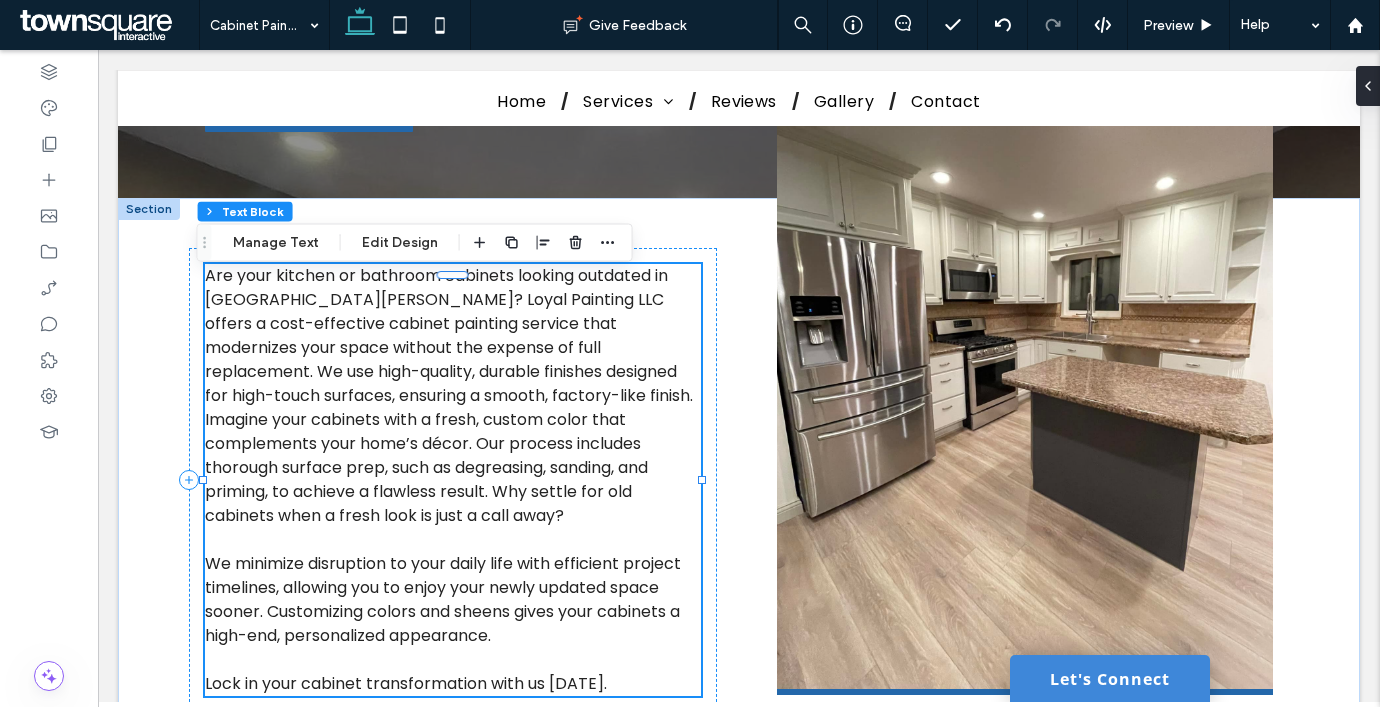click on "Are your kitchen or bathroom cabinets looking outdated in [GEOGRAPHIC_DATA][PERSON_NAME]? Loyal Painting LLC offers a cost-effective cabinet painting service that modernizes your space without the expense of full replacement. We use high-quality, durable finishes designed for high-touch surfaces, ensuring a smooth, factory-like finish. Imagine your cabinets with a fresh, custom color that complements your home’s décor. Our process includes thorough surface prep, such as degreasing, sanding, and priming, to achieve a flawless result. Why settle for old cabinets when a fresh look is just a call away?" at bounding box center [449, 395] 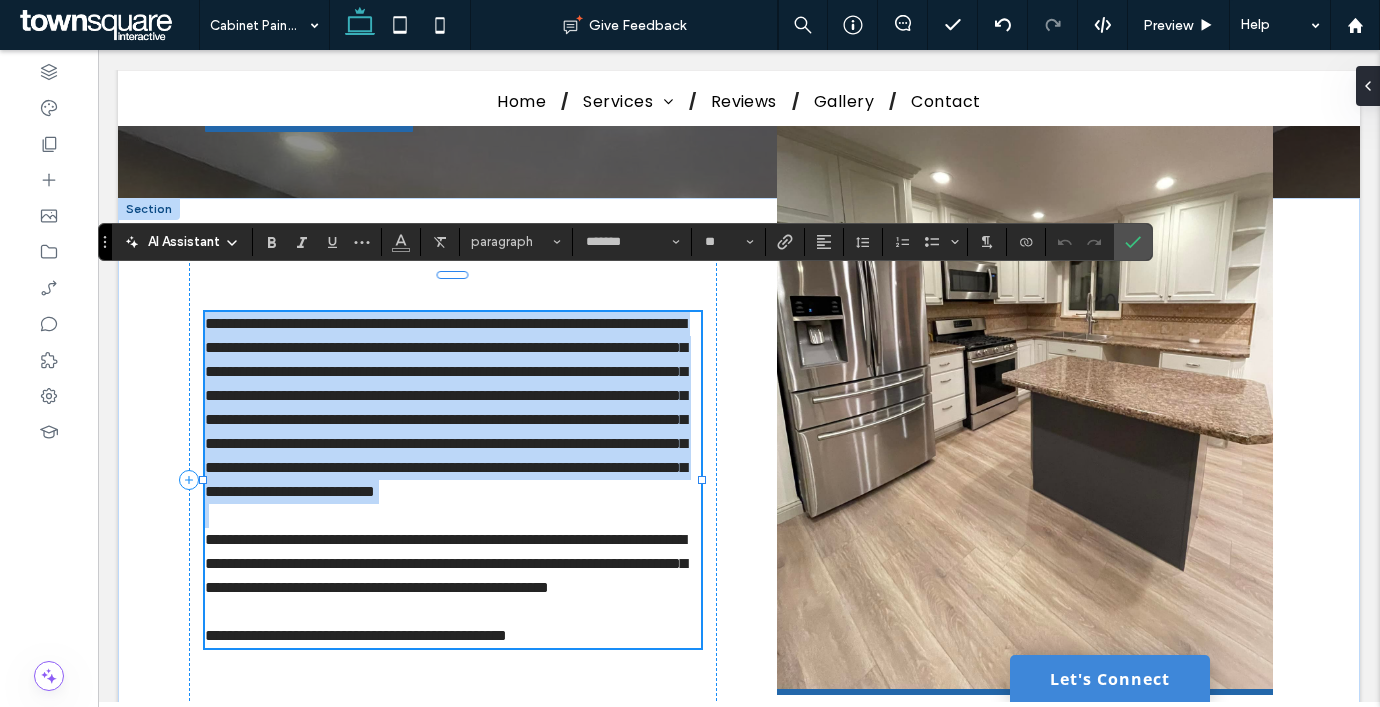 click on "**********" at bounding box center [446, 407] 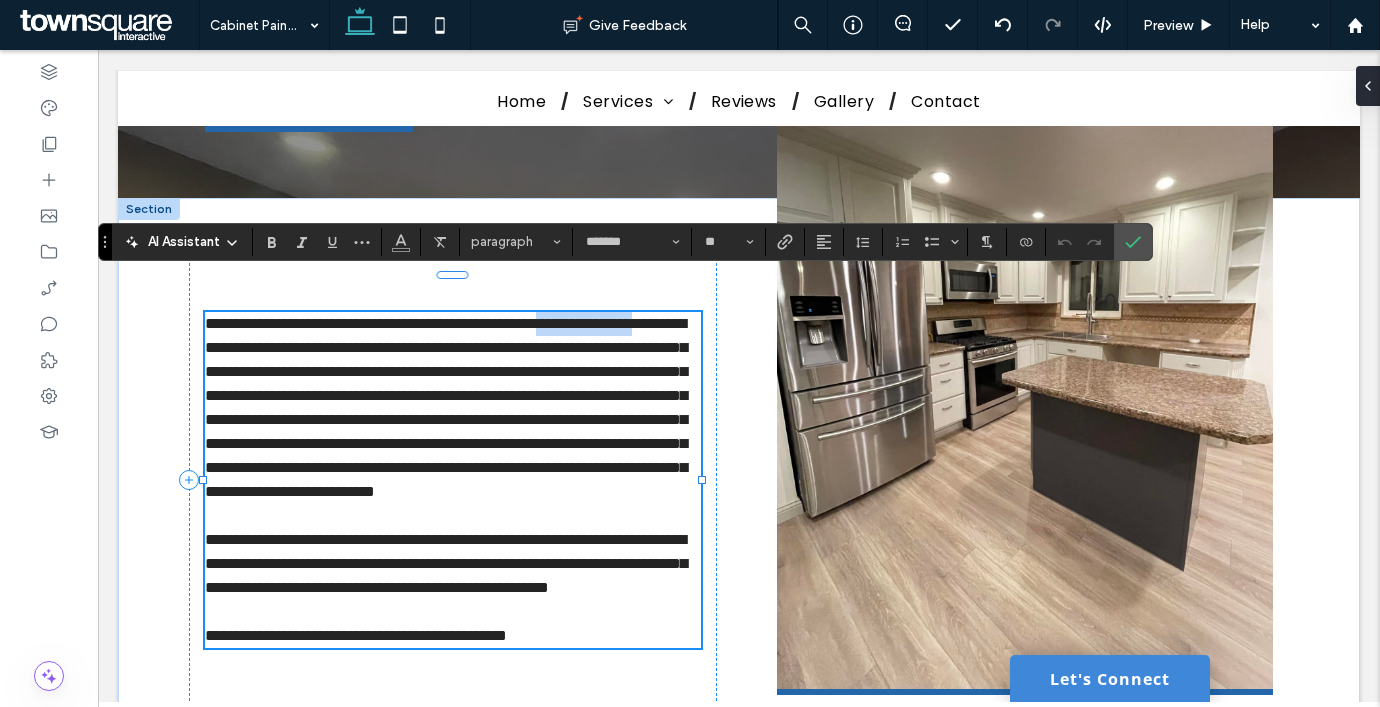 drag, startPoint x: 304, startPoint y: 313, endPoint x: 650, endPoint y: 293, distance: 346.57755 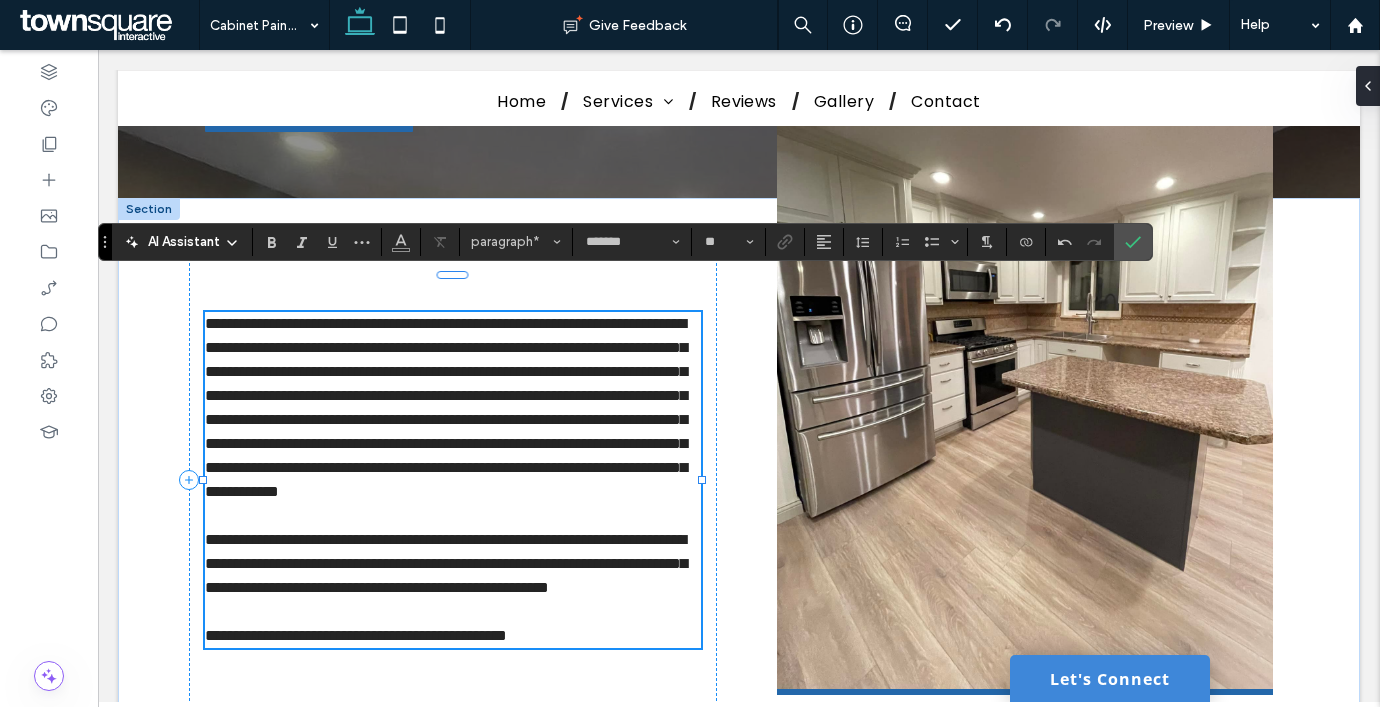 type 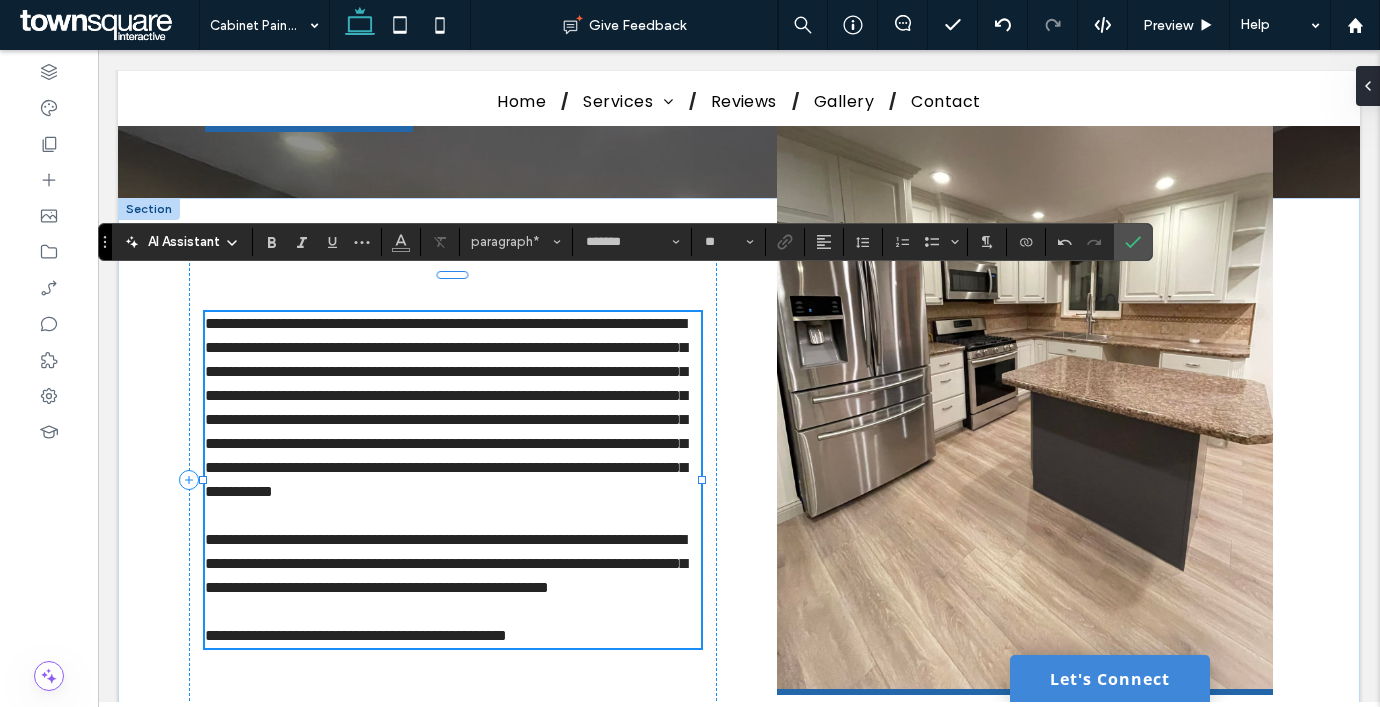 click on "**********" at bounding box center [446, 407] 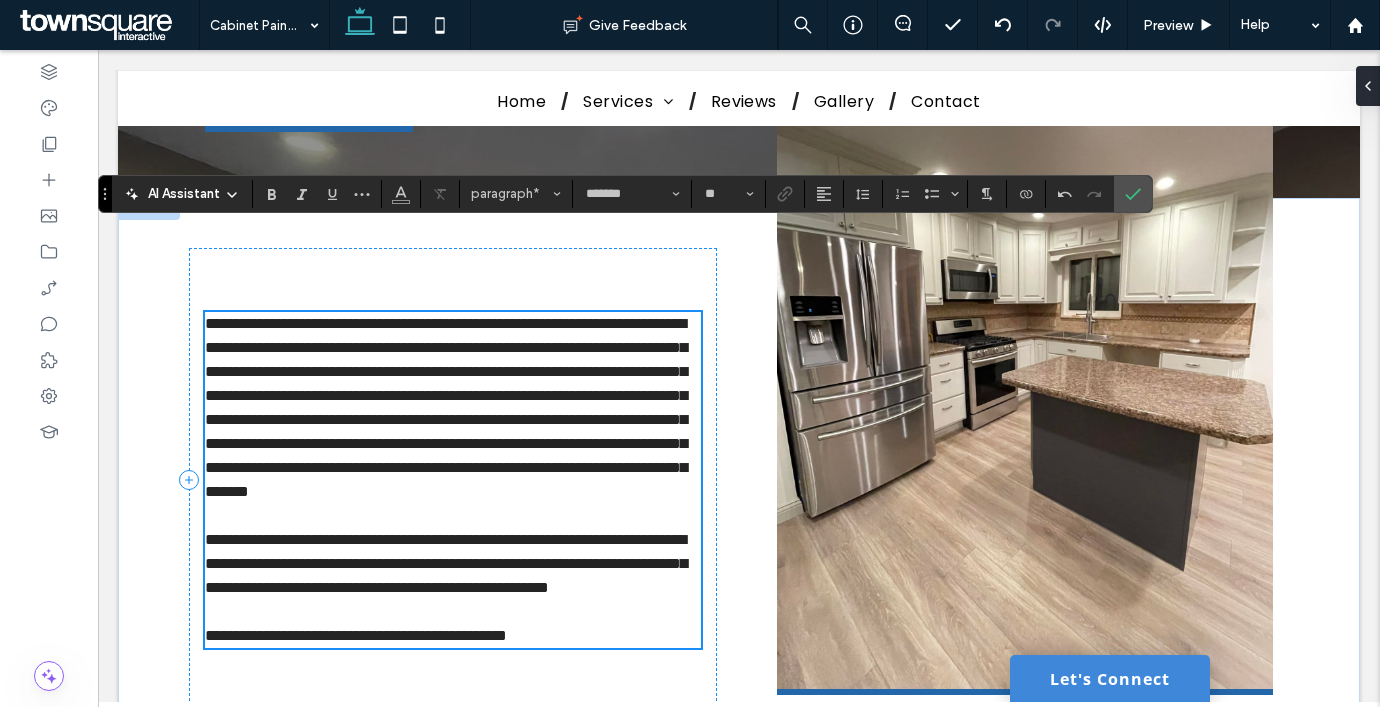 scroll, scrollTop: 396, scrollLeft: 0, axis: vertical 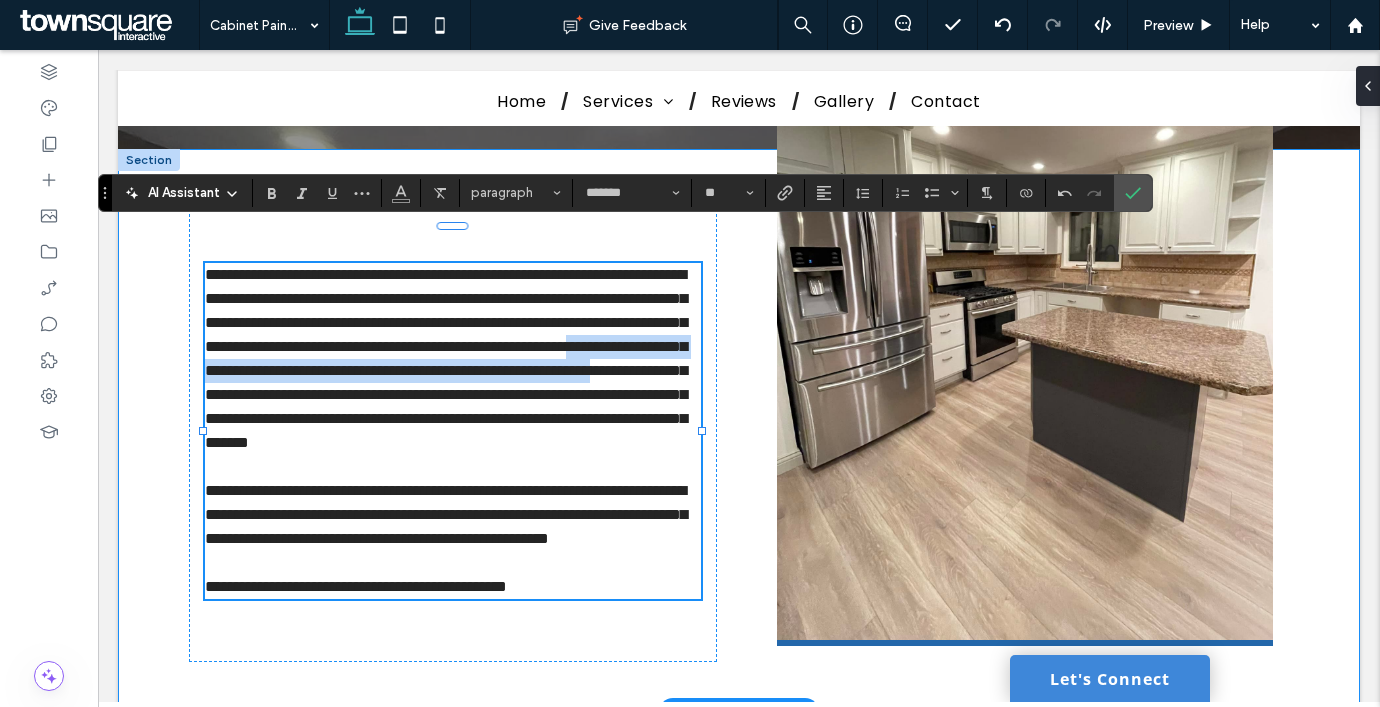 drag, startPoint x: 464, startPoint y: 388, endPoint x: 165, endPoint y: 351, distance: 301.2806 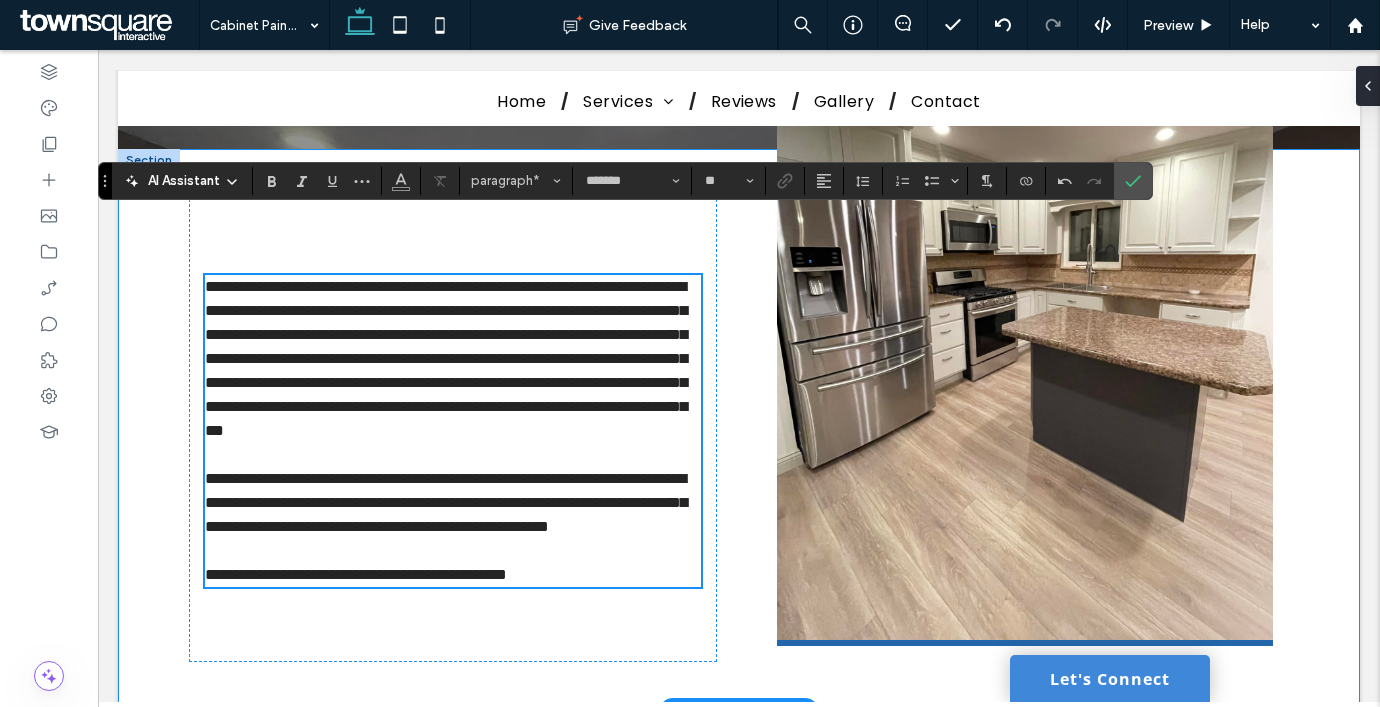scroll, scrollTop: 408, scrollLeft: 0, axis: vertical 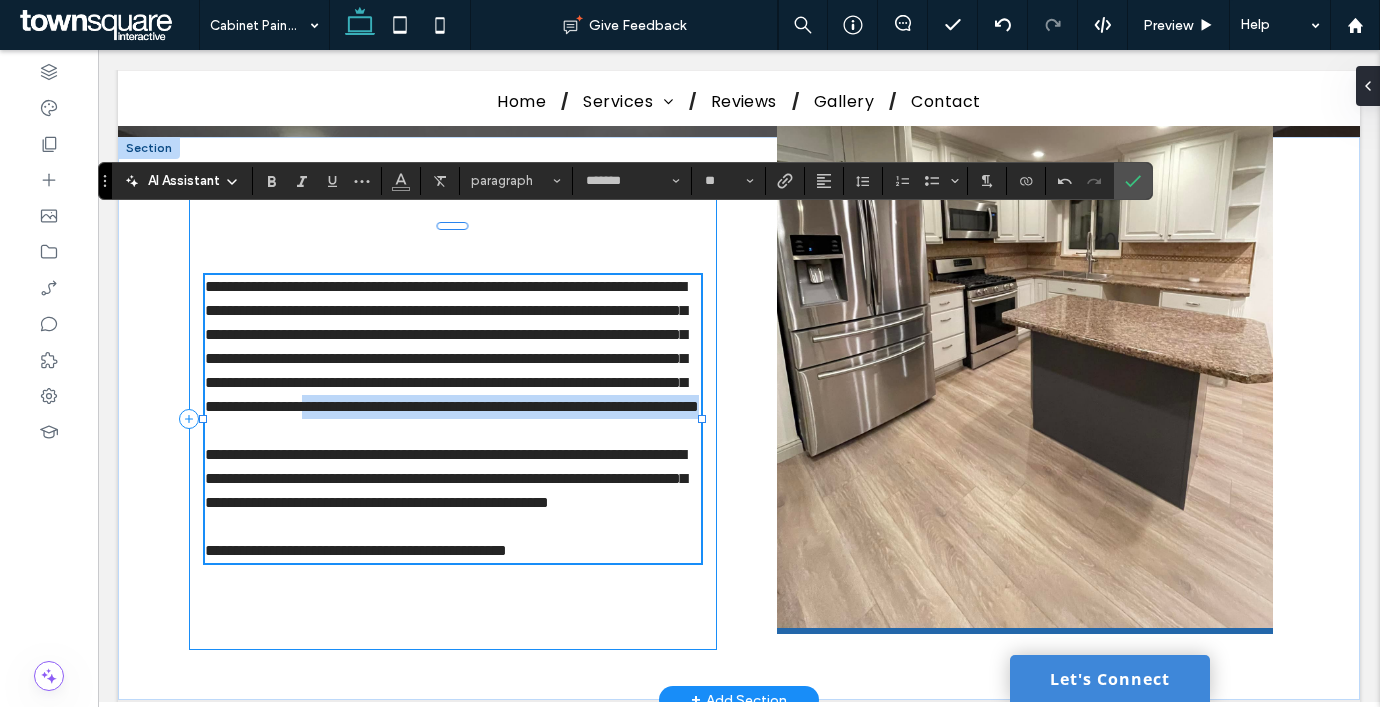 drag, startPoint x: 479, startPoint y: 439, endPoint x: 194, endPoint y: 407, distance: 286.79086 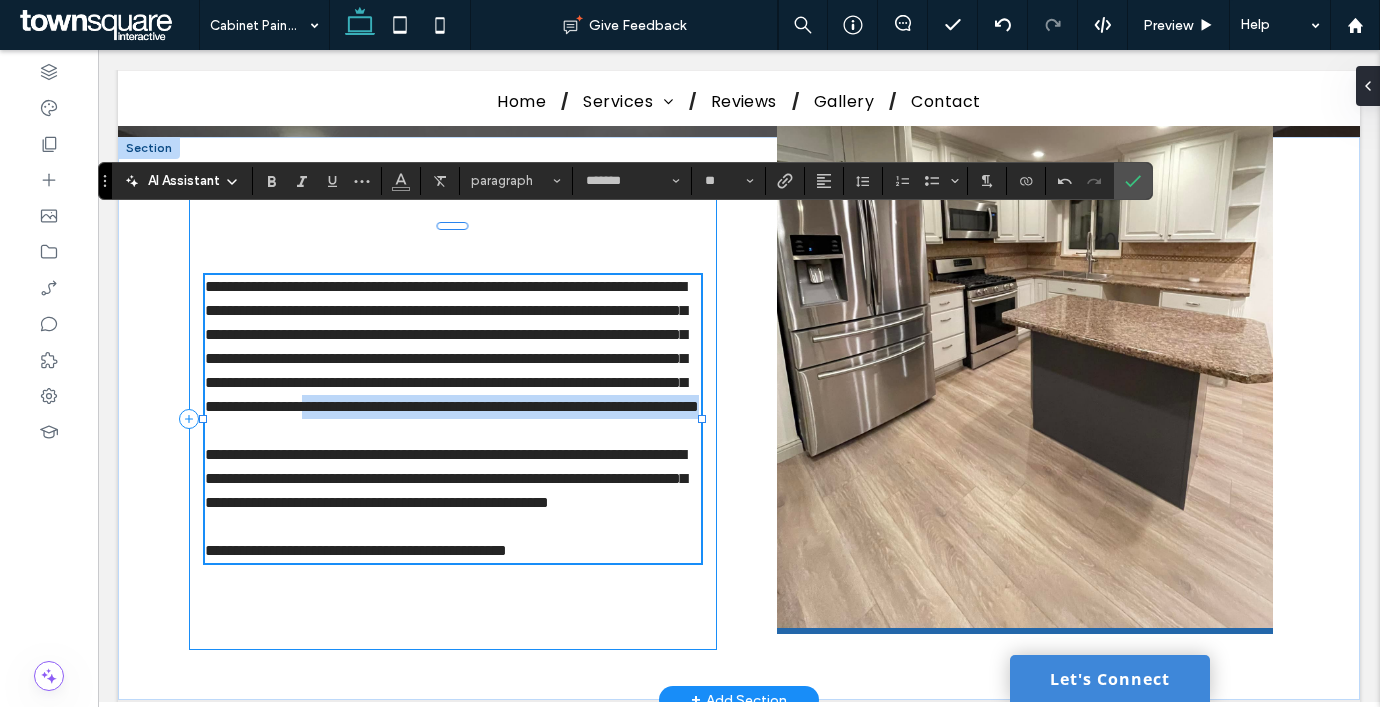 scroll, scrollTop: 432, scrollLeft: 0, axis: vertical 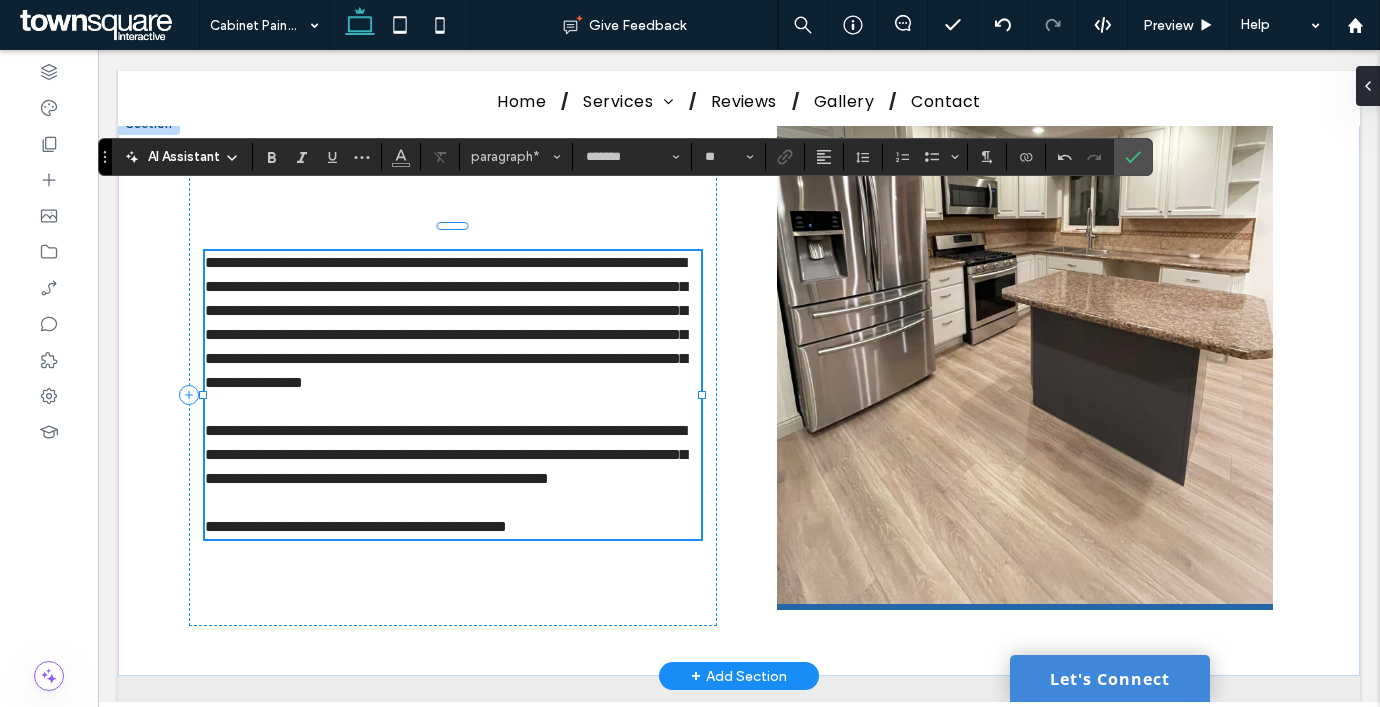 click on "**********" at bounding box center (356, 526) 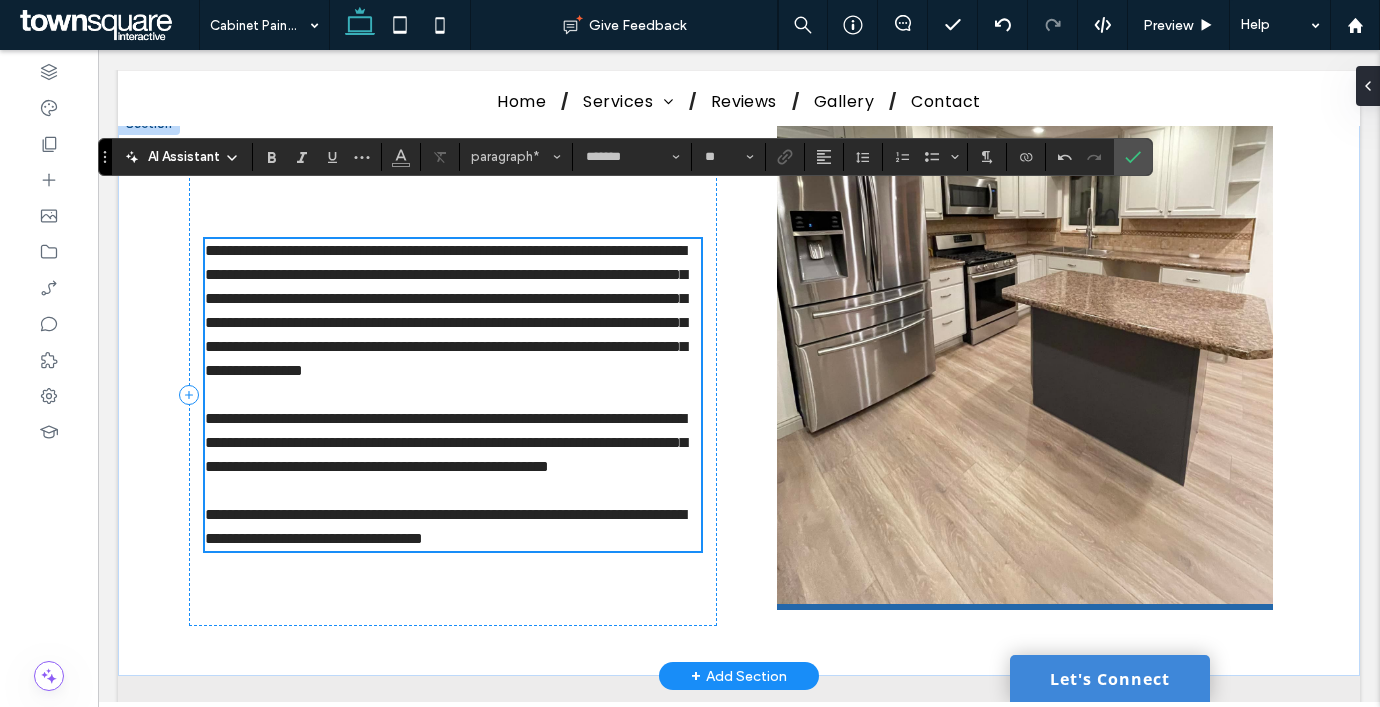 scroll, scrollTop: 0, scrollLeft: 0, axis: both 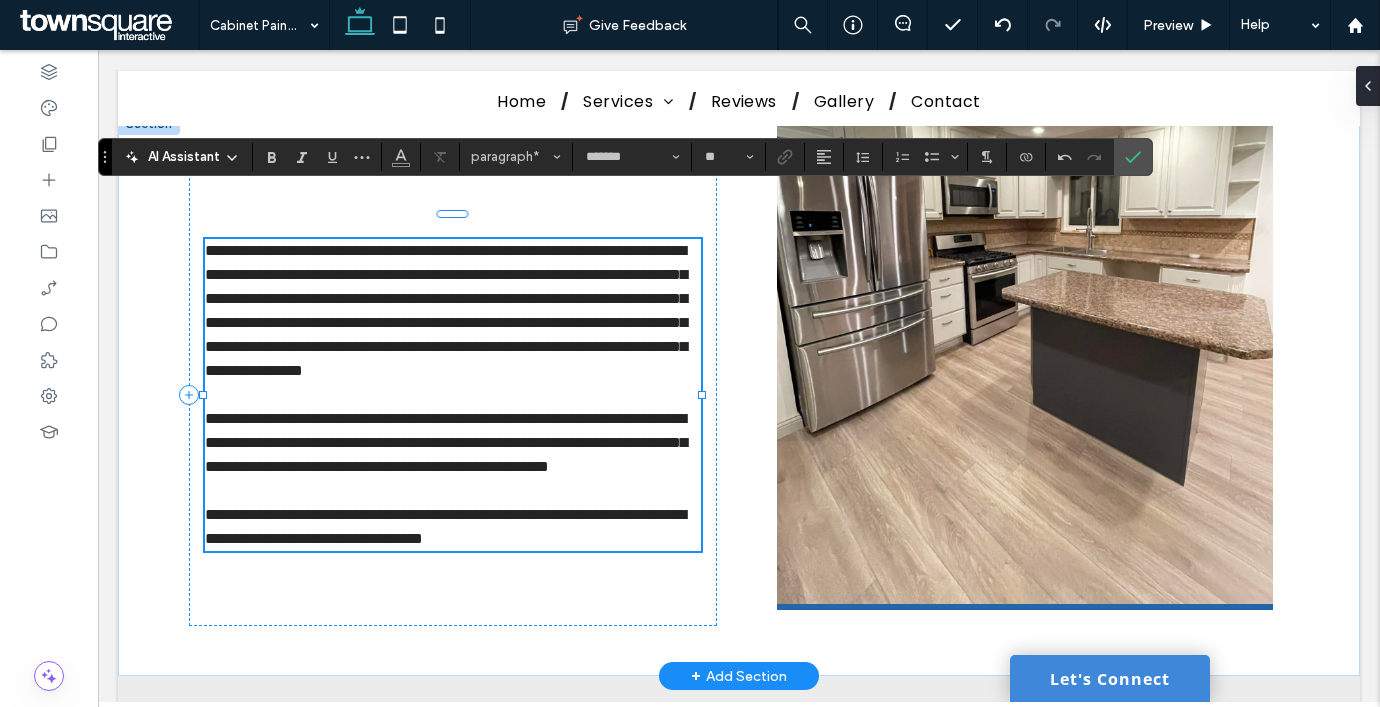 click on "**********" at bounding box center [445, 526] 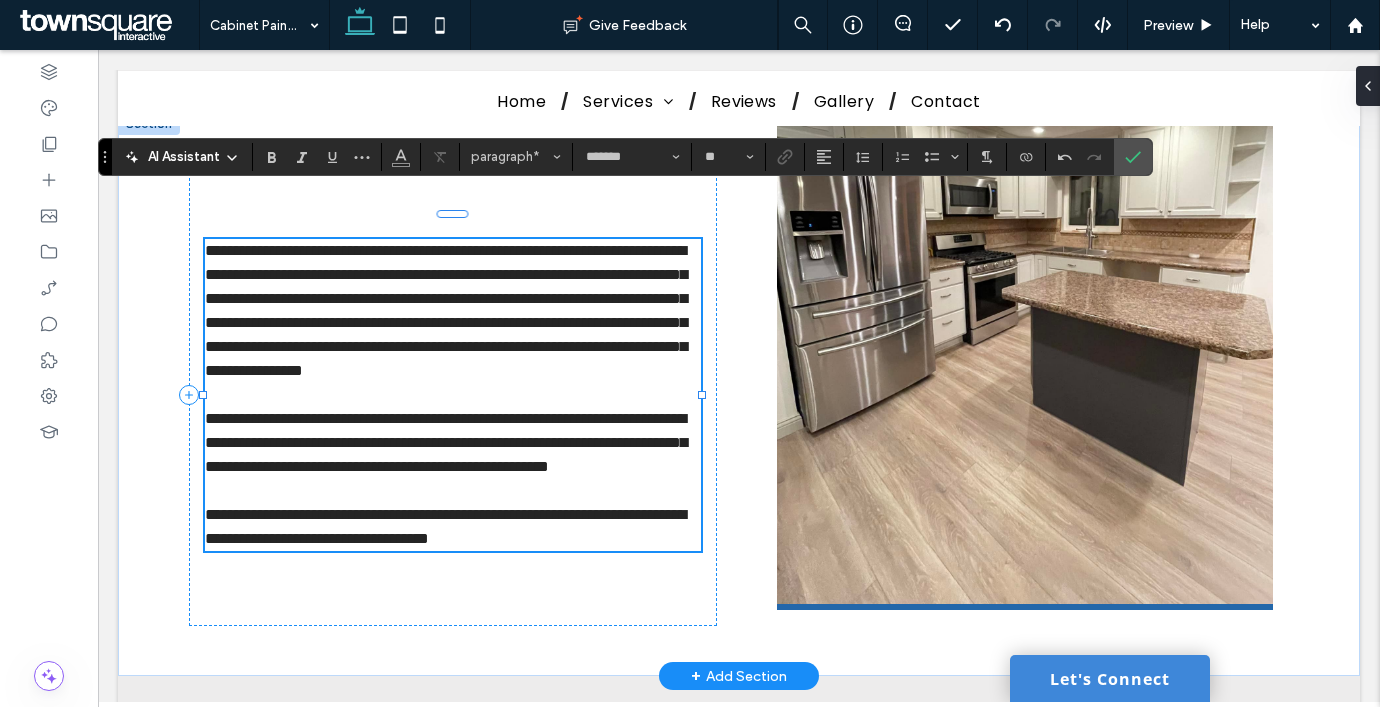 click on "**********" at bounding box center [445, 526] 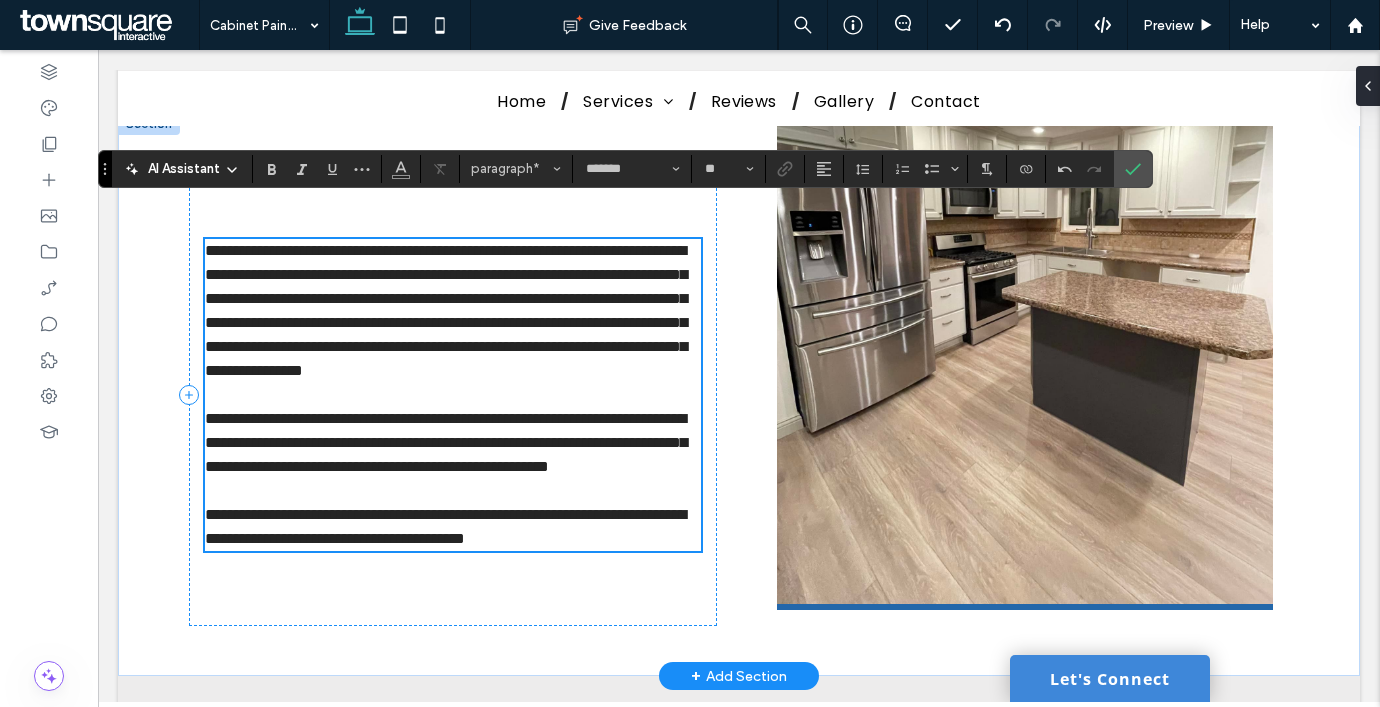 scroll, scrollTop: 420, scrollLeft: 0, axis: vertical 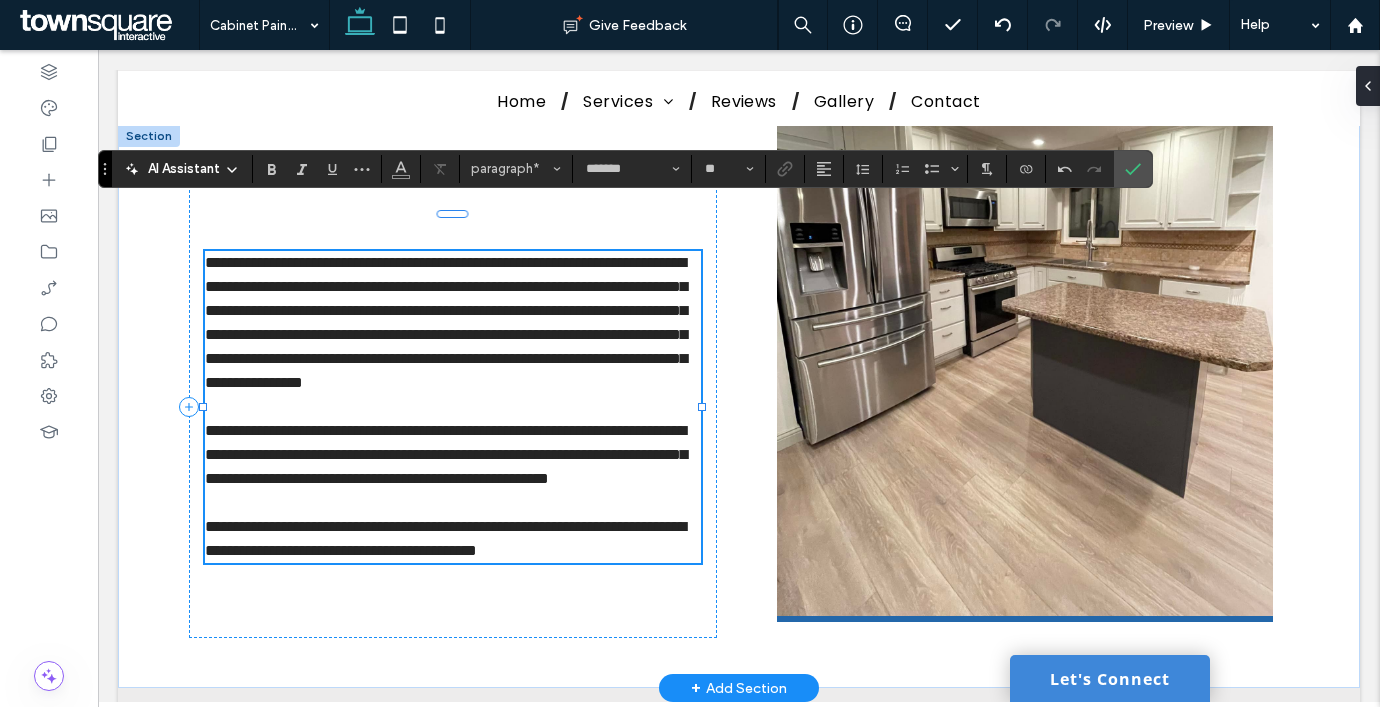 click on "**********" at bounding box center [445, 538] 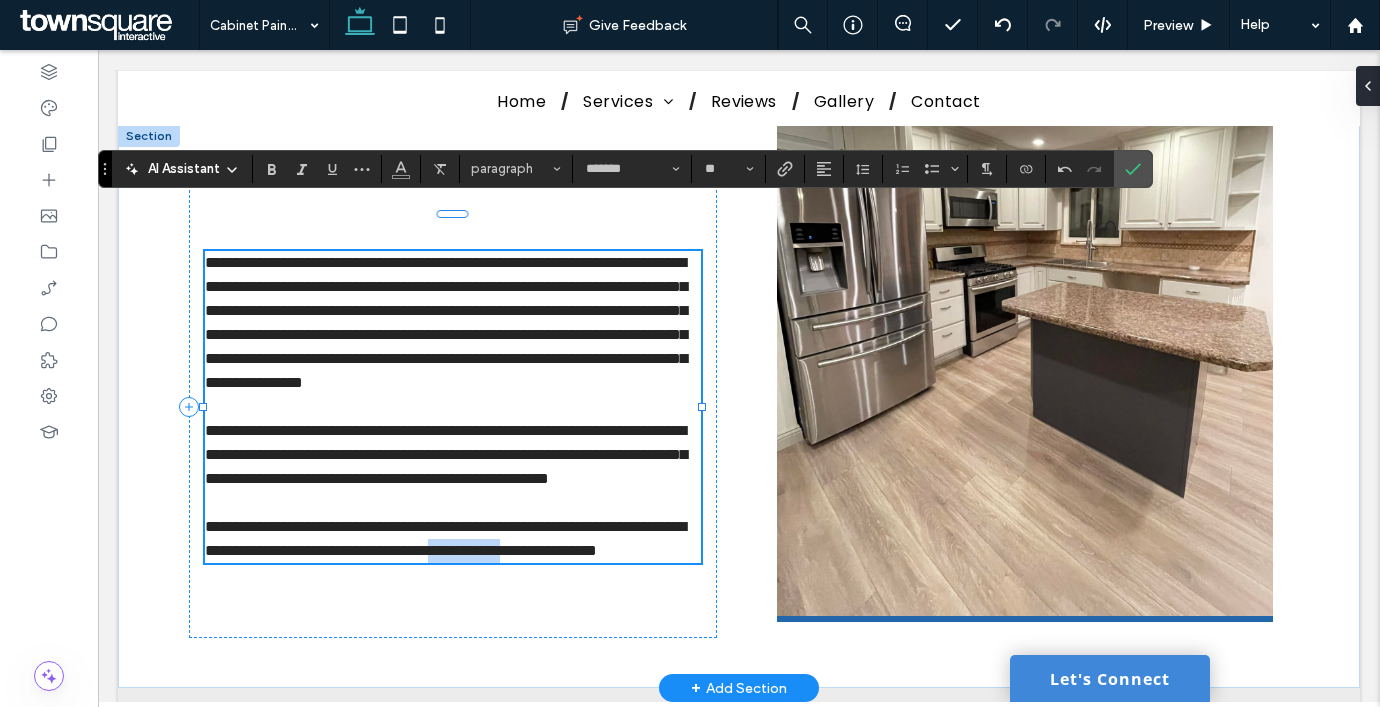 drag, startPoint x: 310, startPoint y: 589, endPoint x: 196, endPoint y: 588, distance: 114.00439 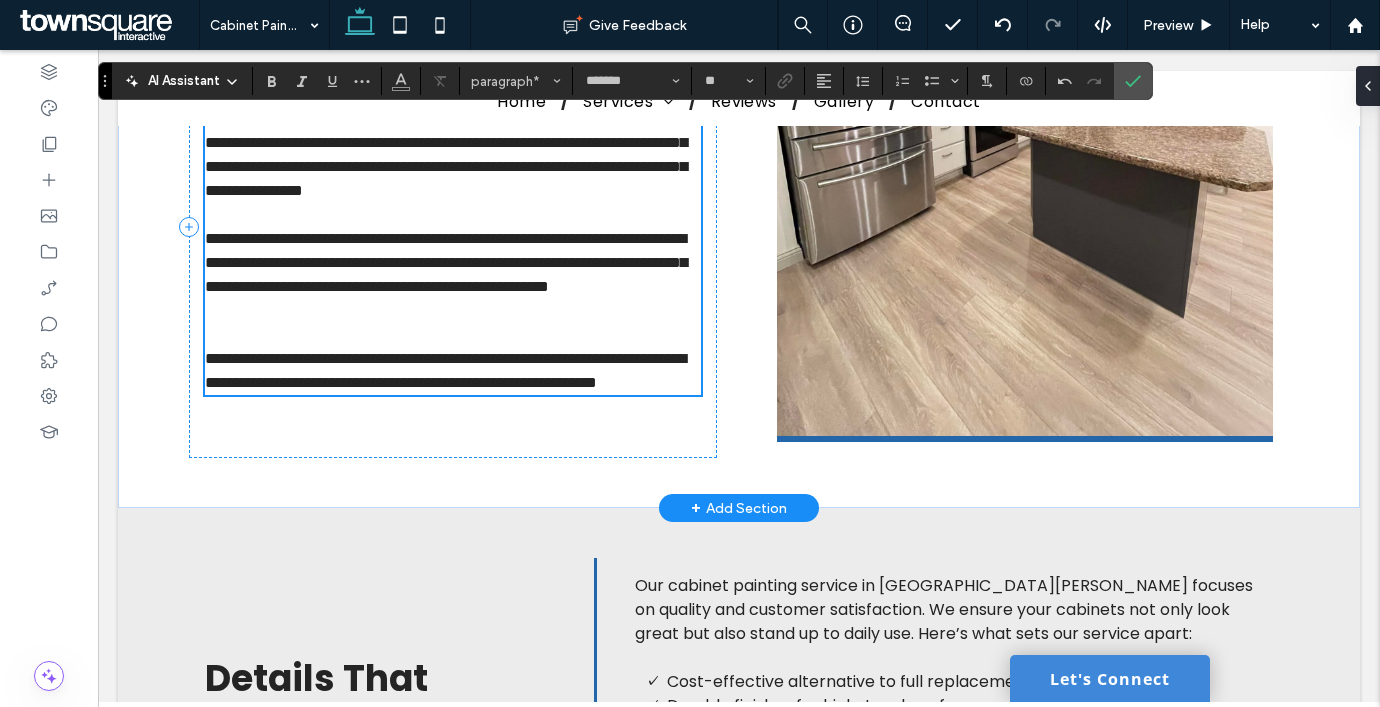 scroll, scrollTop: 408, scrollLeft: 0, axis: vertical 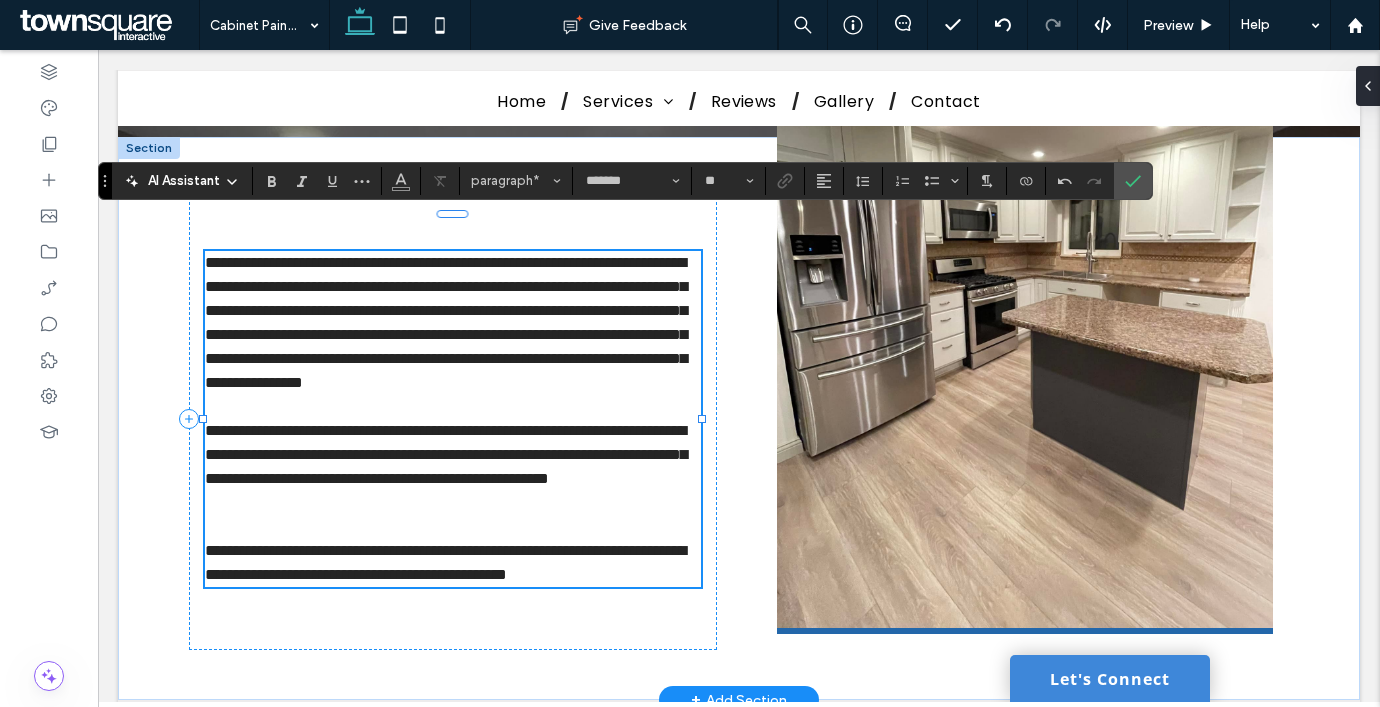 drag, startPoint x: 469, startPoint y: 506, endPoint x: 474, endPoint y: 496, distance: 11.18034 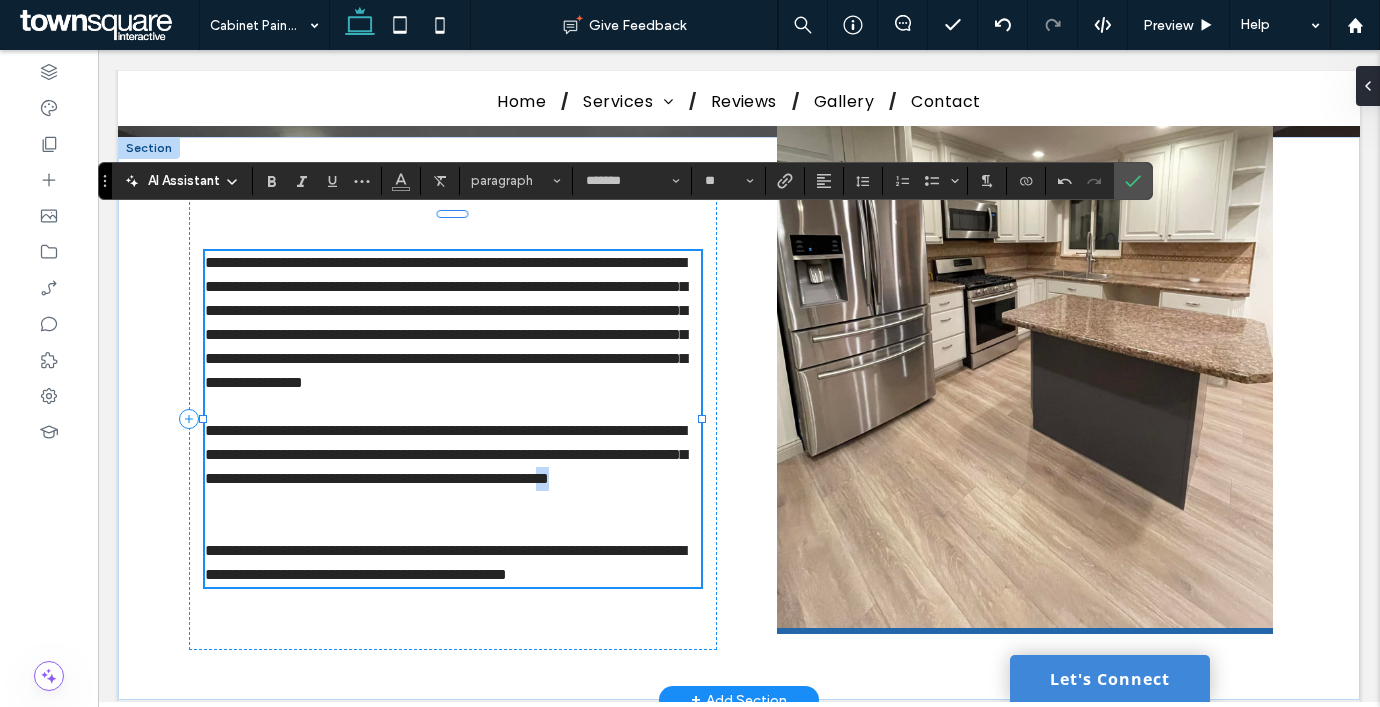 click on "**********" at bounding box center [453, 455] 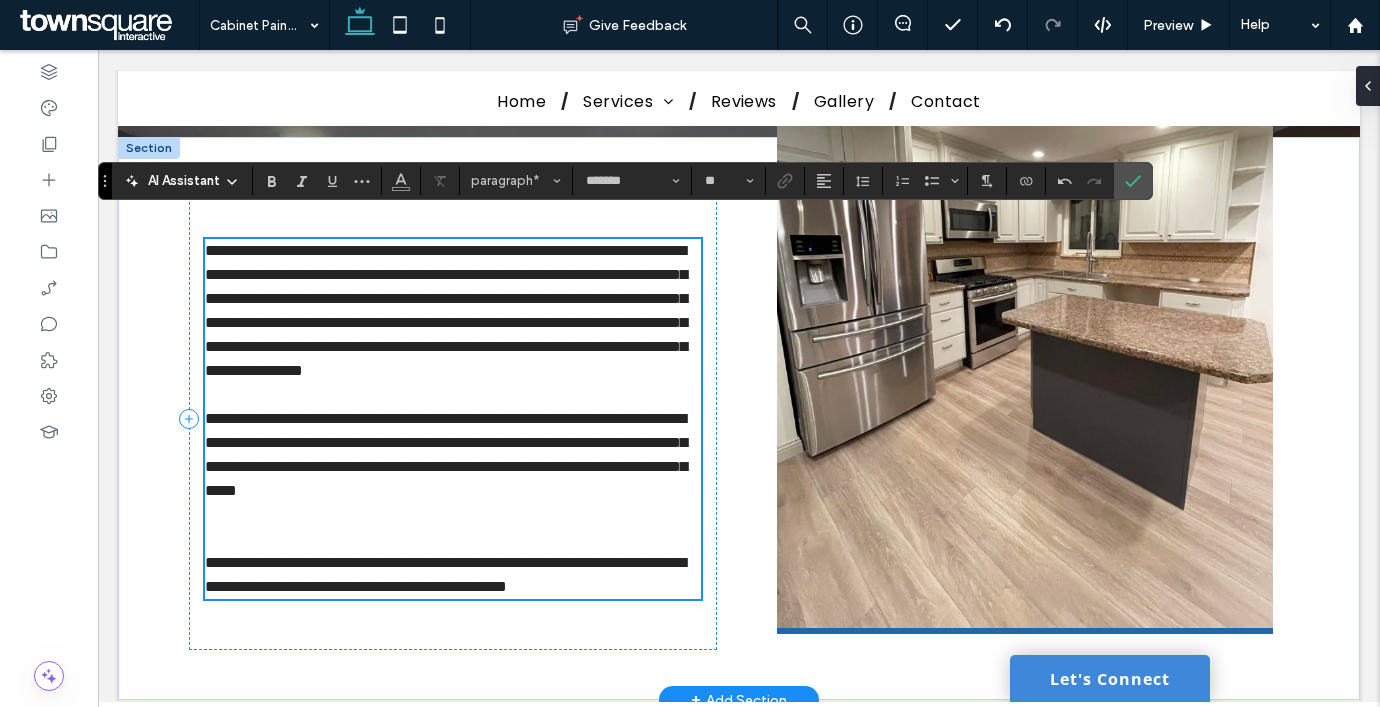 scroll, scrollTop: 396, scrollLeft: 0, axis: vertical 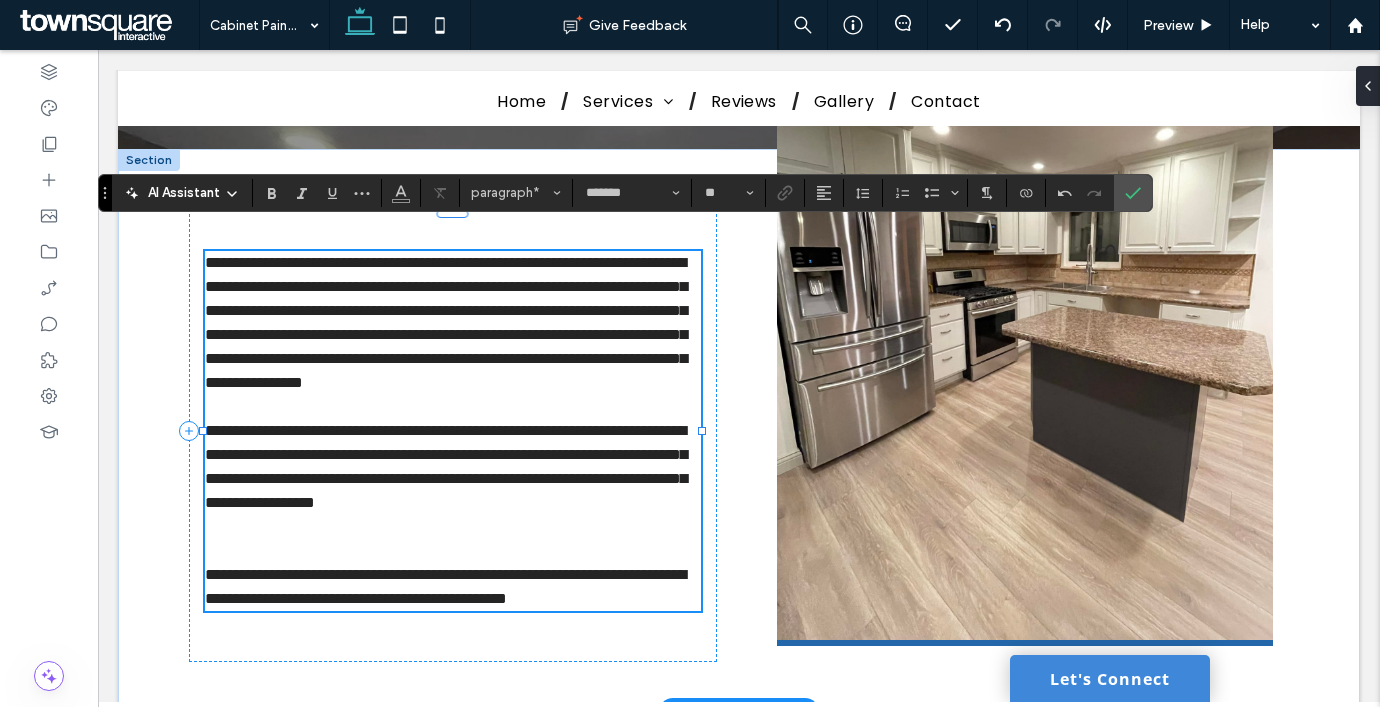 click on "**********" at bounding box center (453, 467) 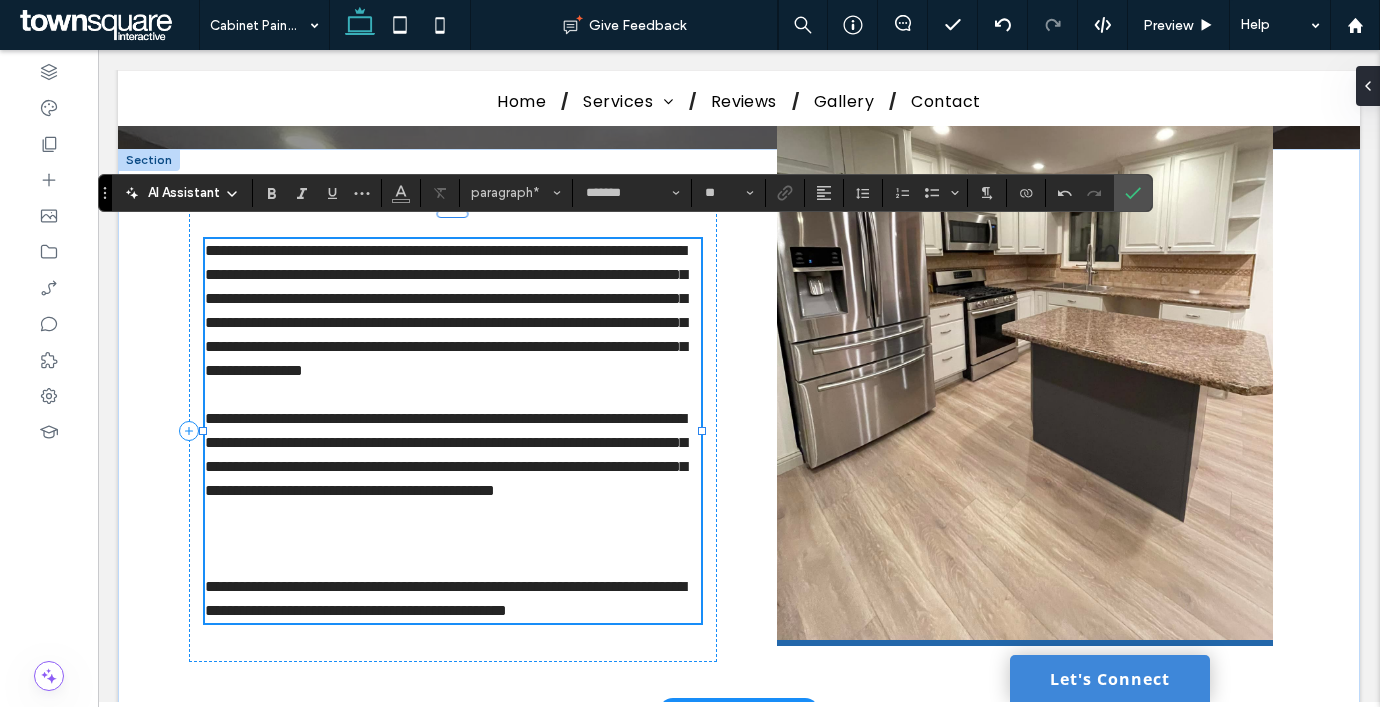 scroll, scrollTop: 0, scrollLeft: 0, axis: both 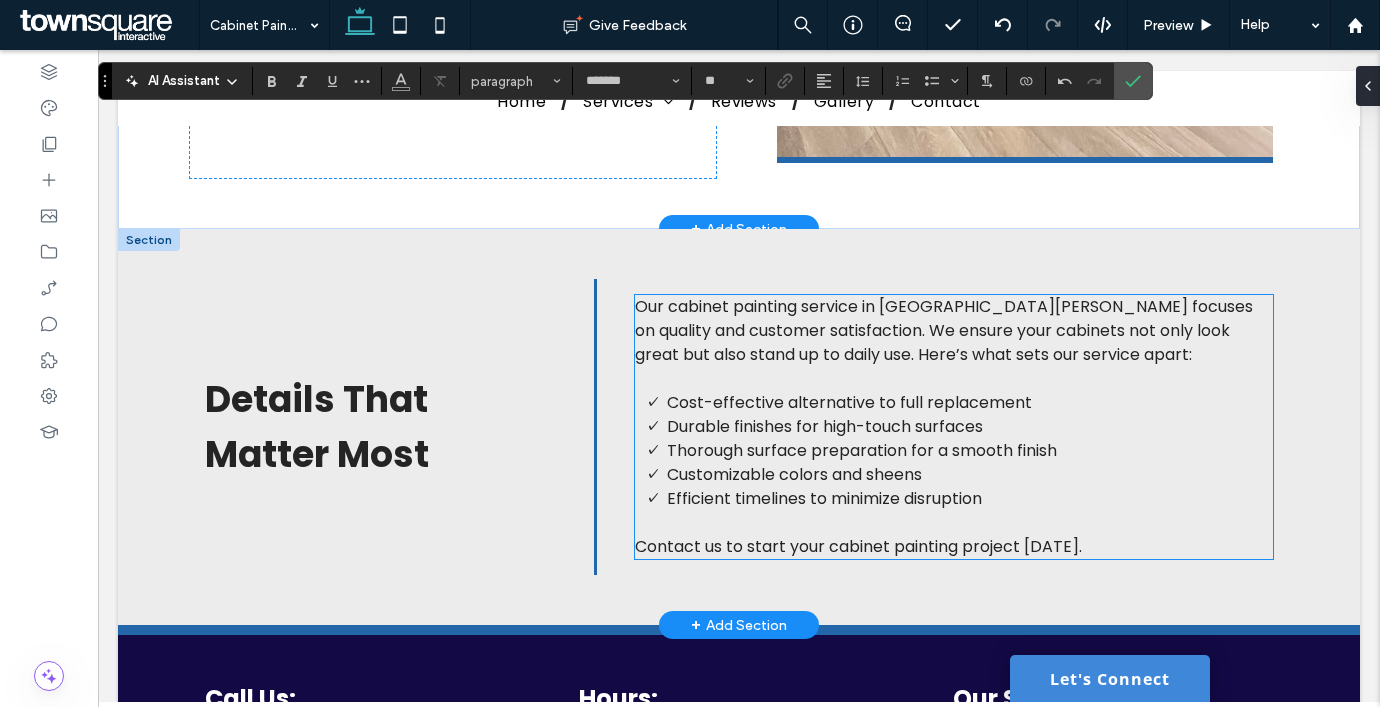 click on "Our cabinet painting service in [GEOGRAPHIC_DATA][PERSON_NAME] focuses on quality and customer satisfaction. We ensure your cabinets not only look great but also stand up to daily use. Here’s what sets our service apart:" at bounding box center [944, 330] 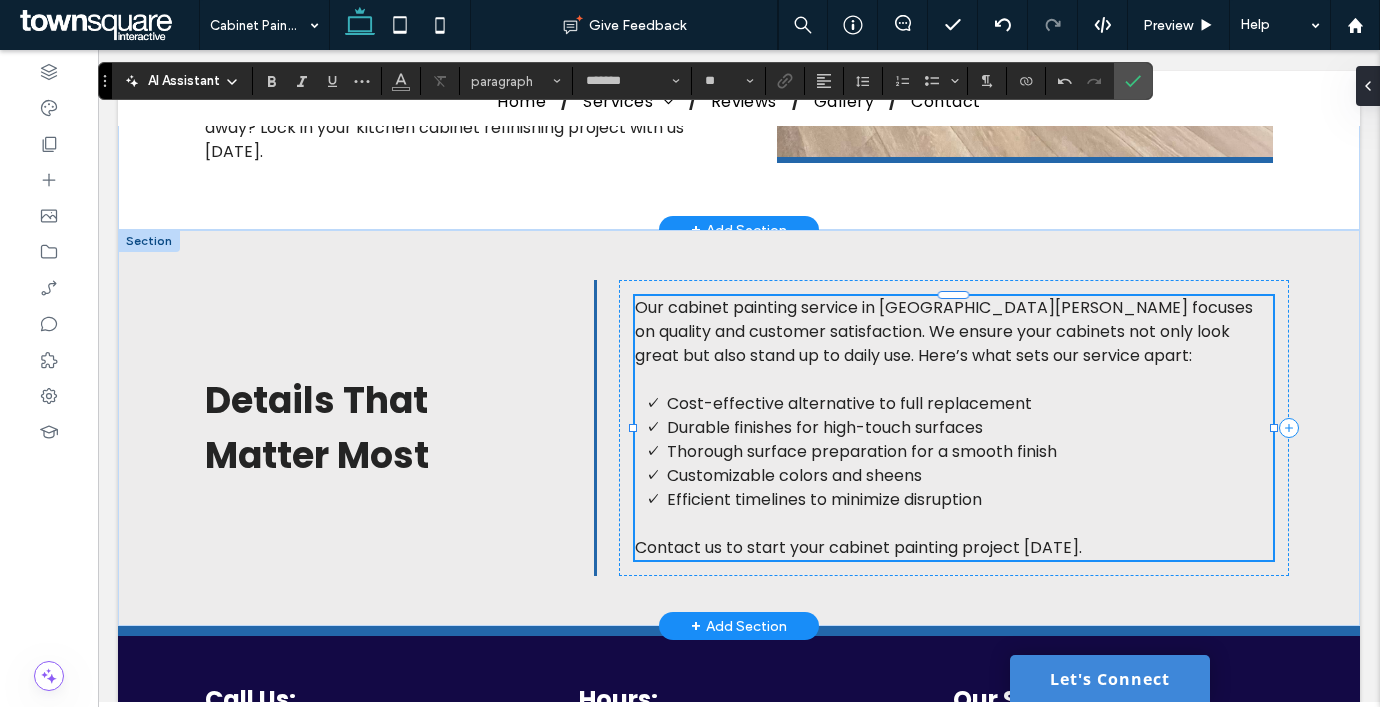 click on "Our cabinet painting service in [GEOGRAPHIC_DATA][PERSON_NAME] focuses on quality and customer satisfaction. We ensure your cabinets not only look great but also stand up to daily use. Here’s what sets our service apart:" at bounding box center (944, 331) 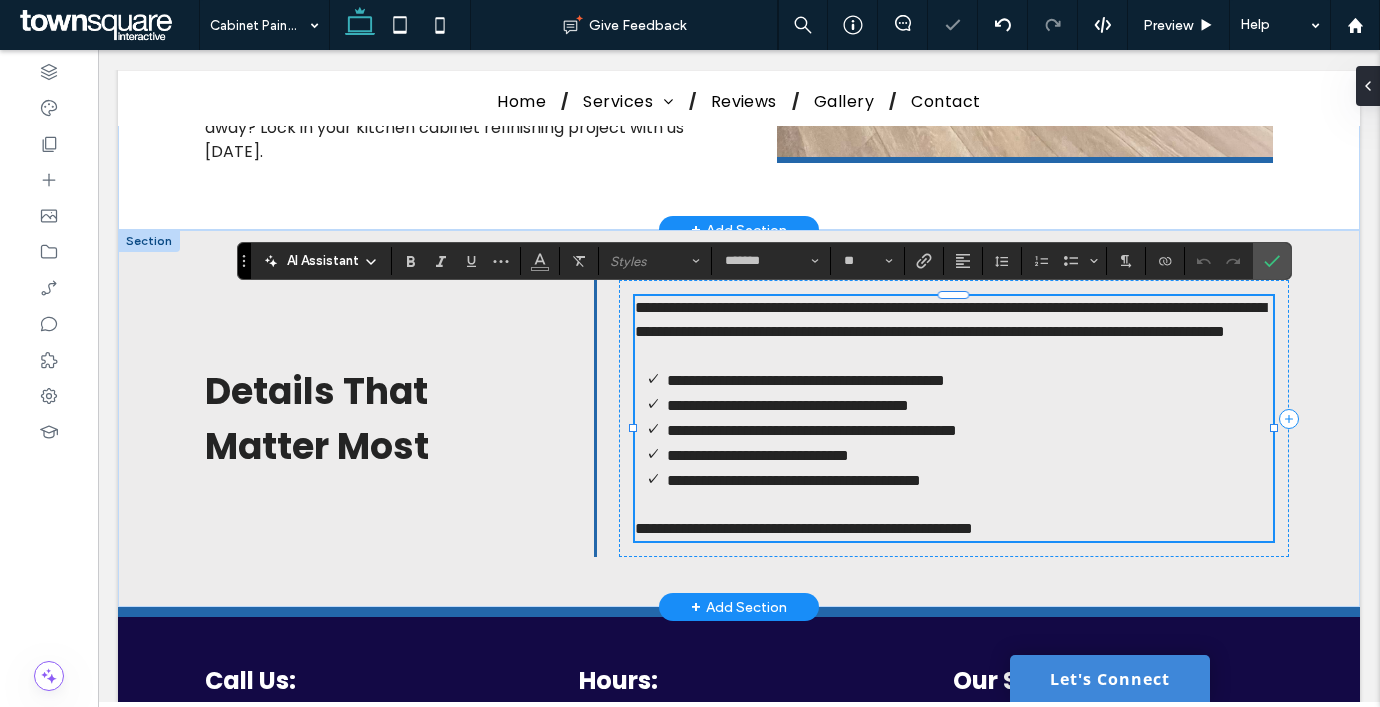 click on "**********" at bounding box center (950, 319) 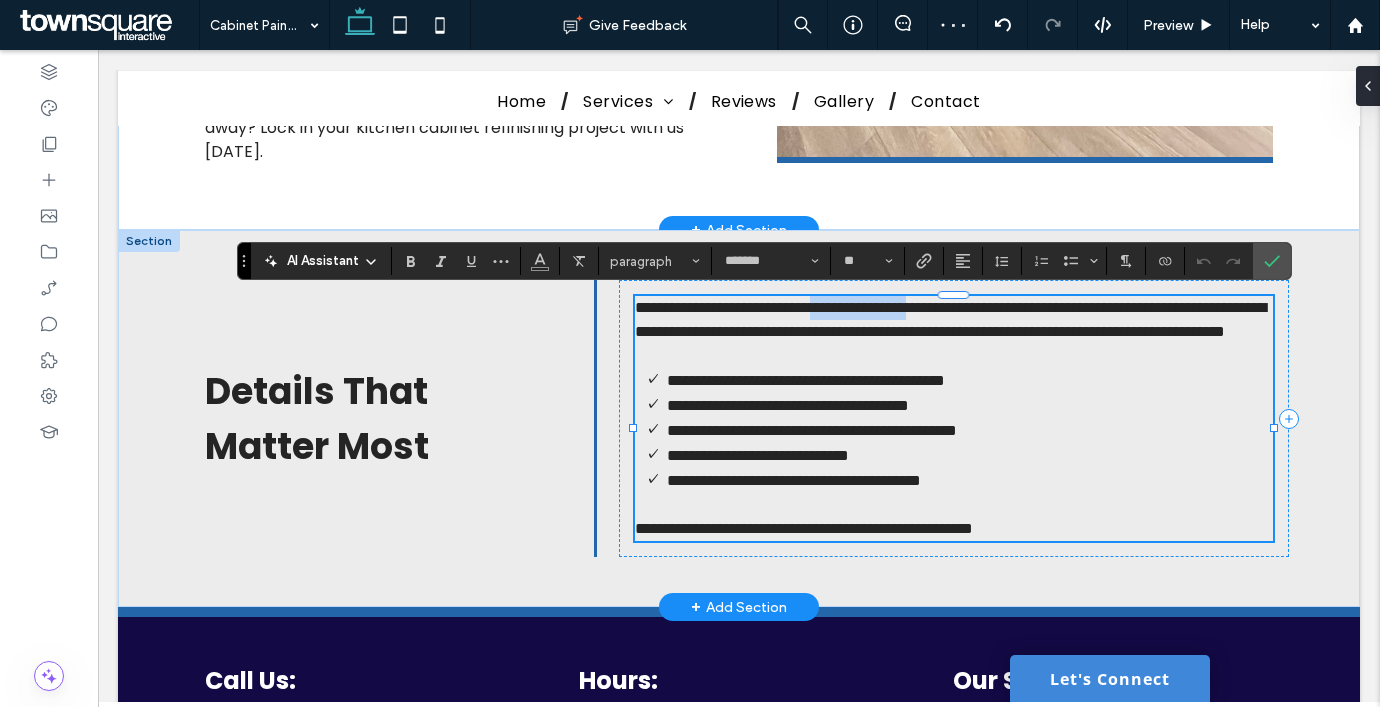 drag, startPoint x: 980, startPoint y: 307, endPoint x: 856, endPoint y: 313, distance: 124.14507 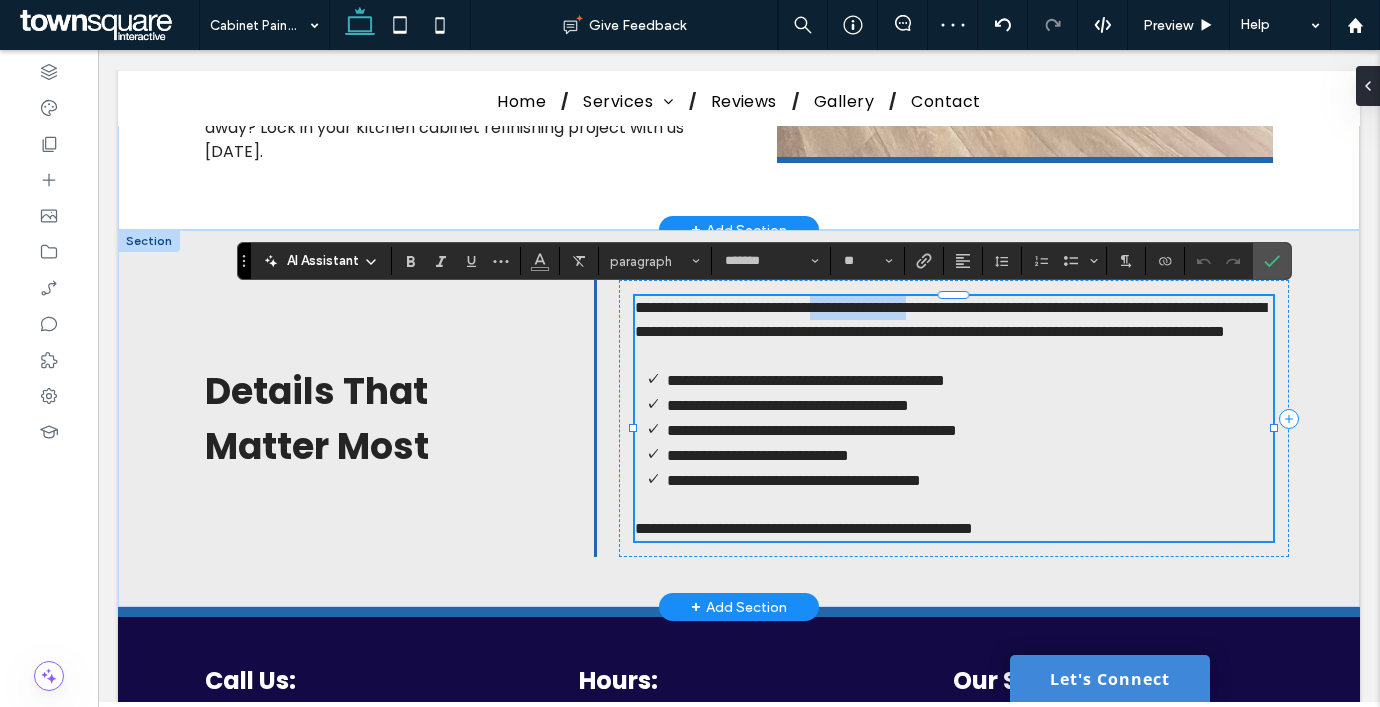 click on "**********" at bounding box center (950, 319) 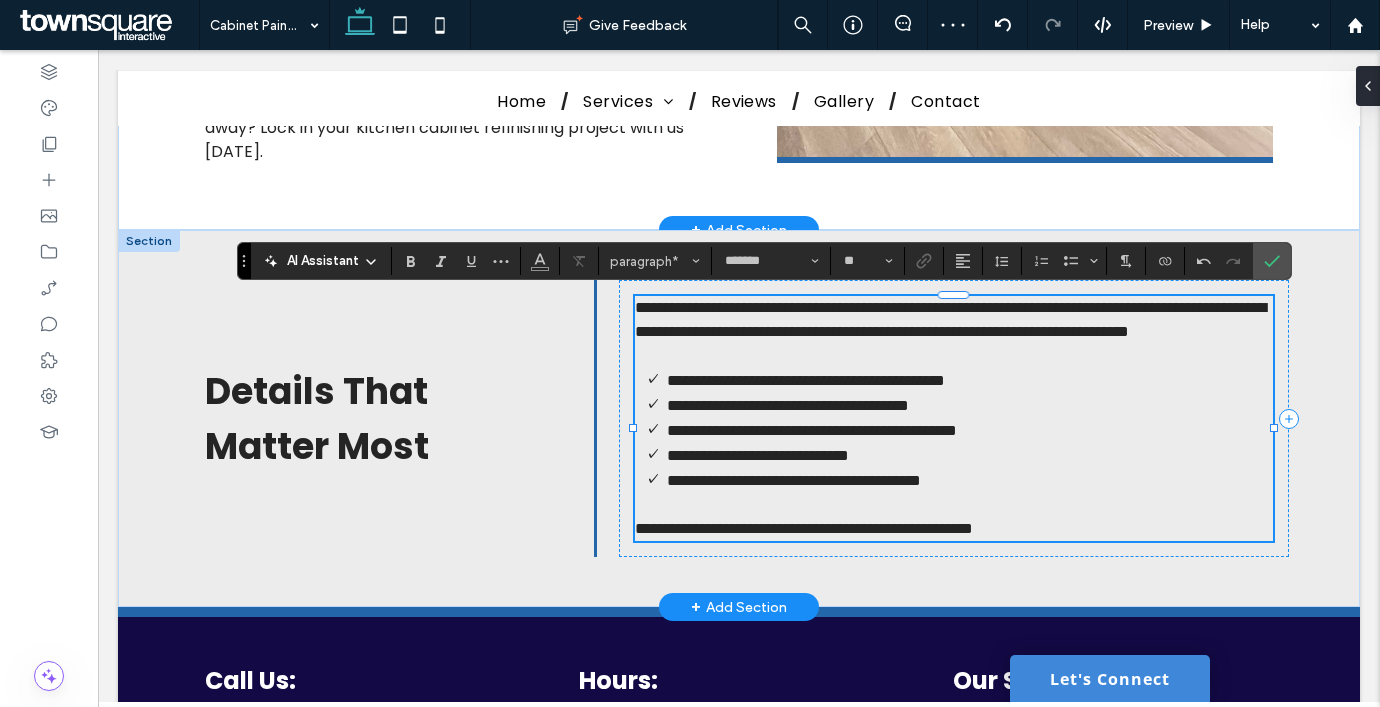 type 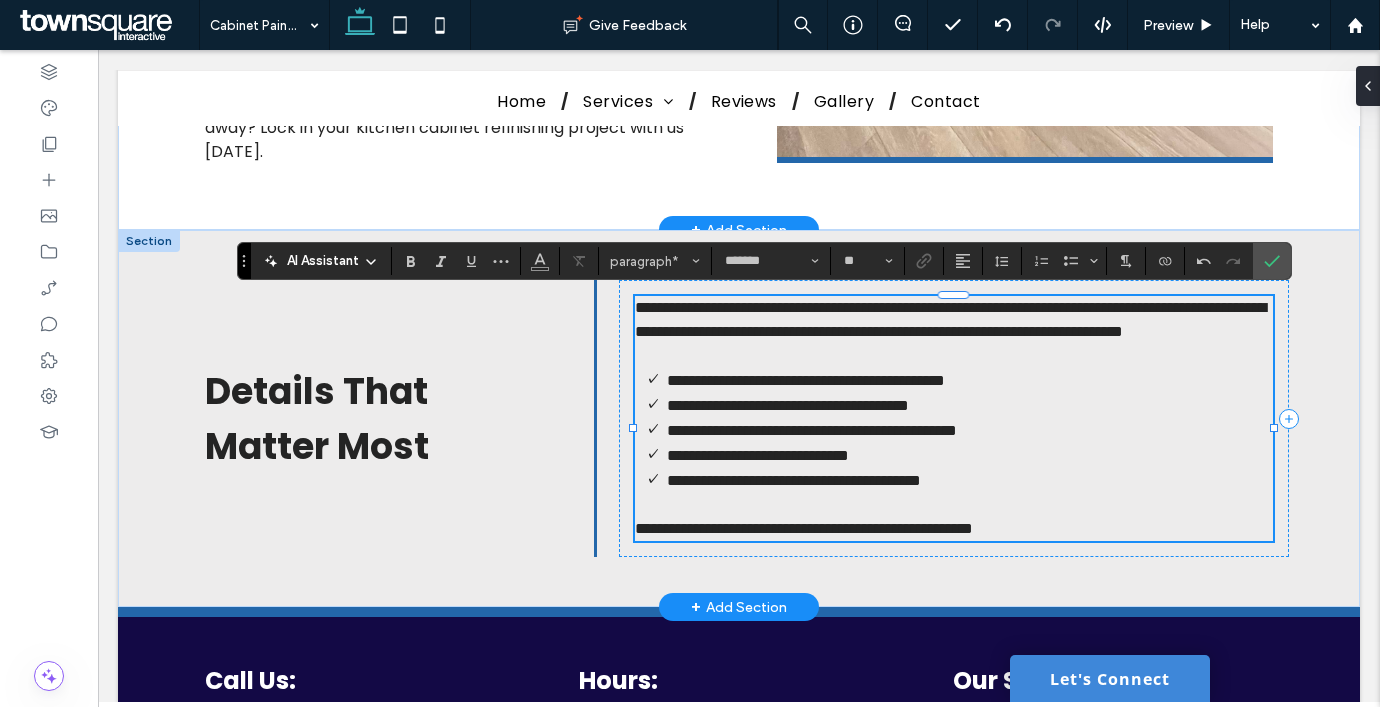 click on "**********" at bounding box center (804, 528) 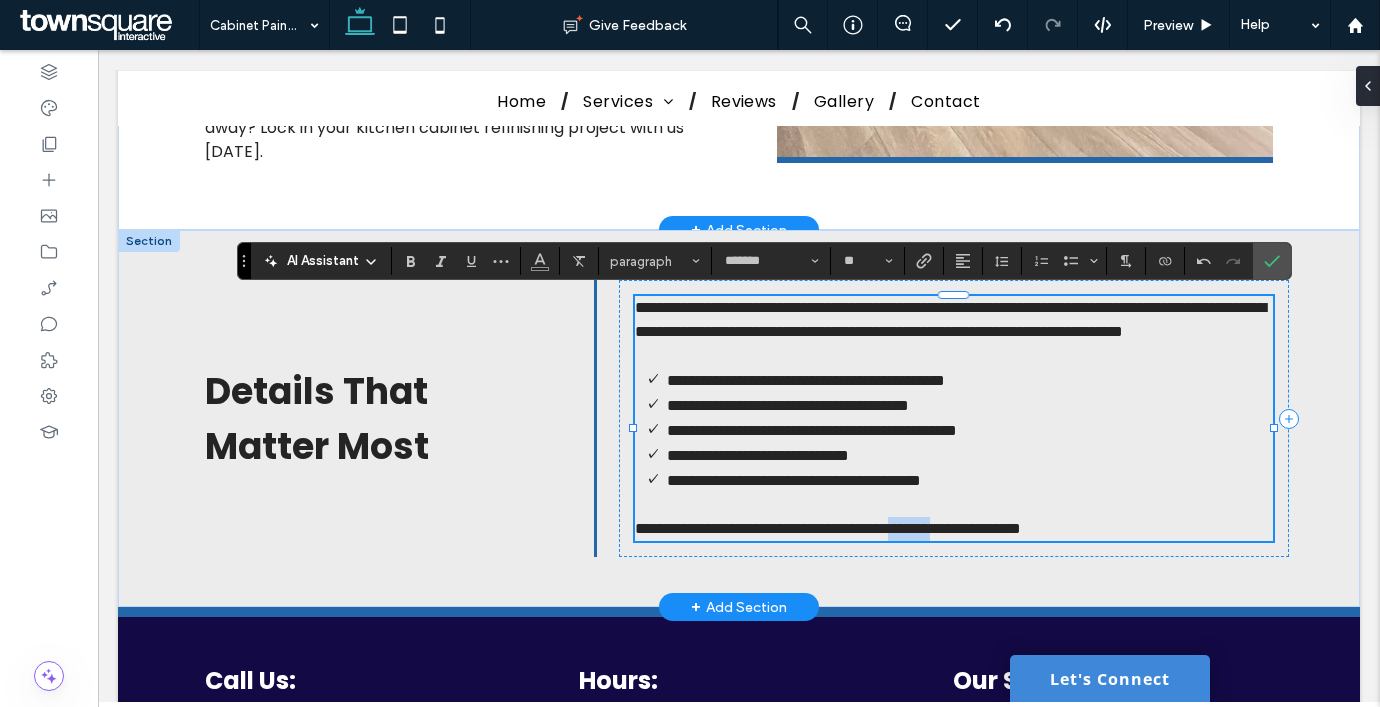 drag, startPoint x: 1011, startPoint y: 549, endPoint x: 954, endPoint y: 555, distance: 57.31492 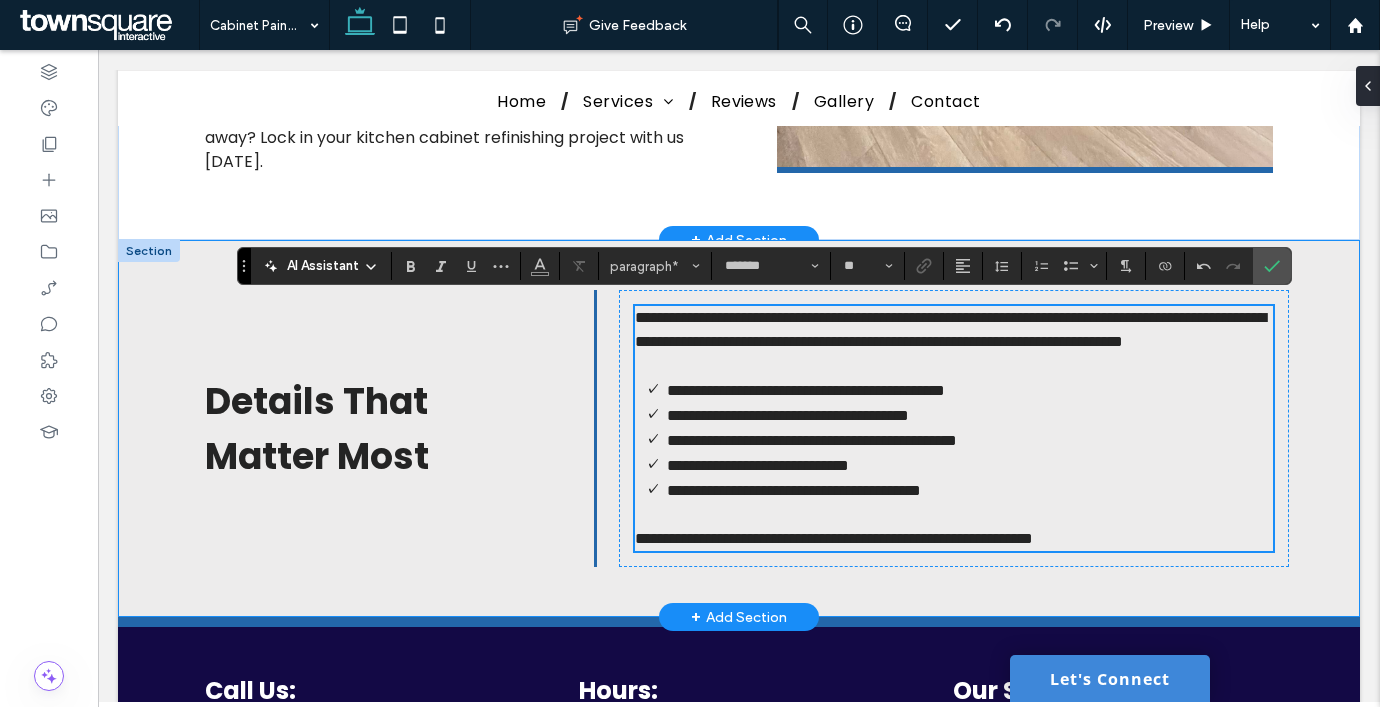 scroll, scrollTop: 874, scrollLeft: 0, axis: vertical 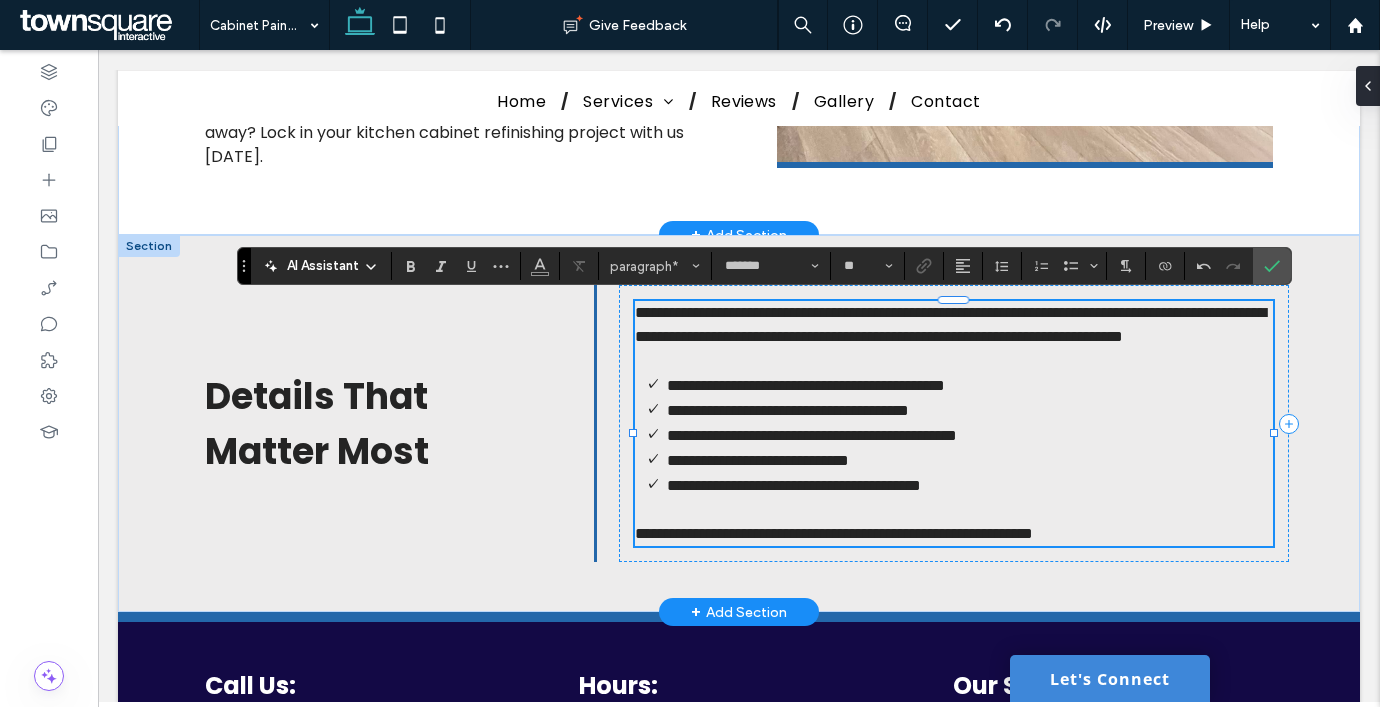 click on "**********" at bounding box center (834, 533) 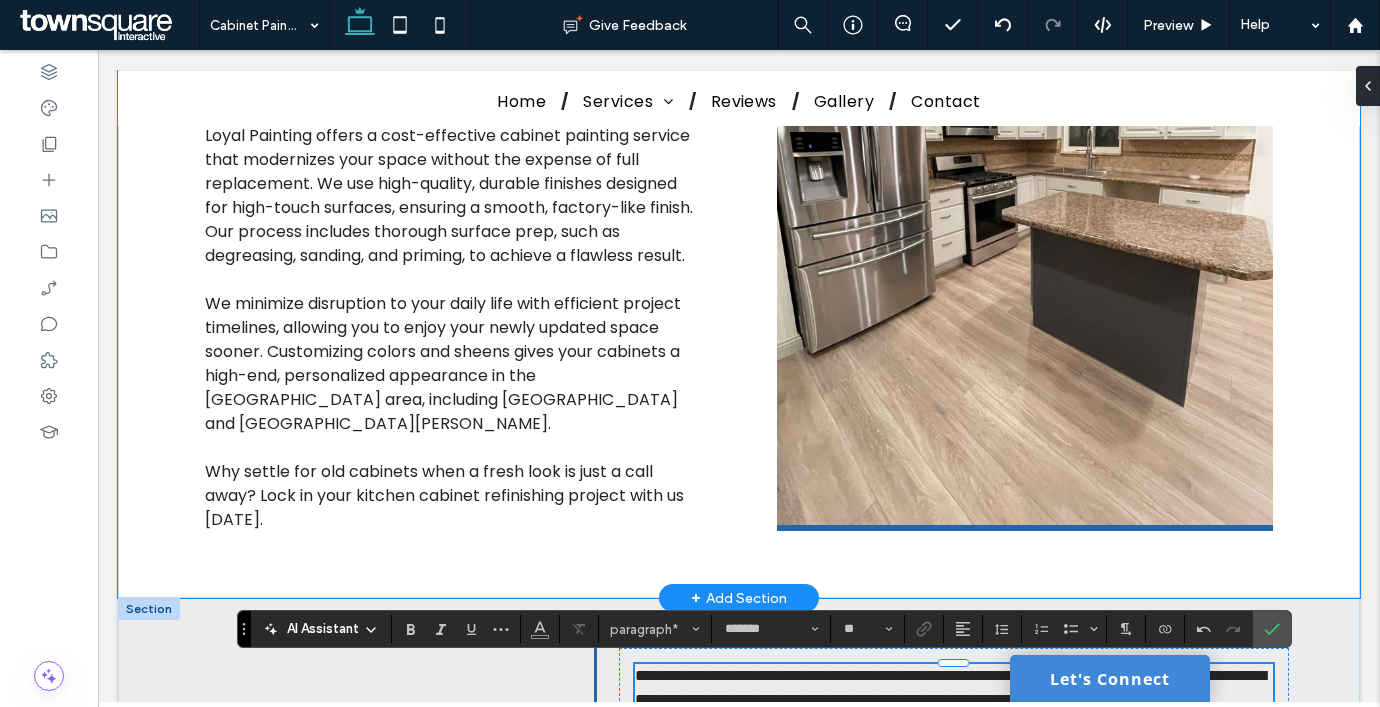 scroll, scrollTop: 462, scrollLeft: 0, axis: vertical 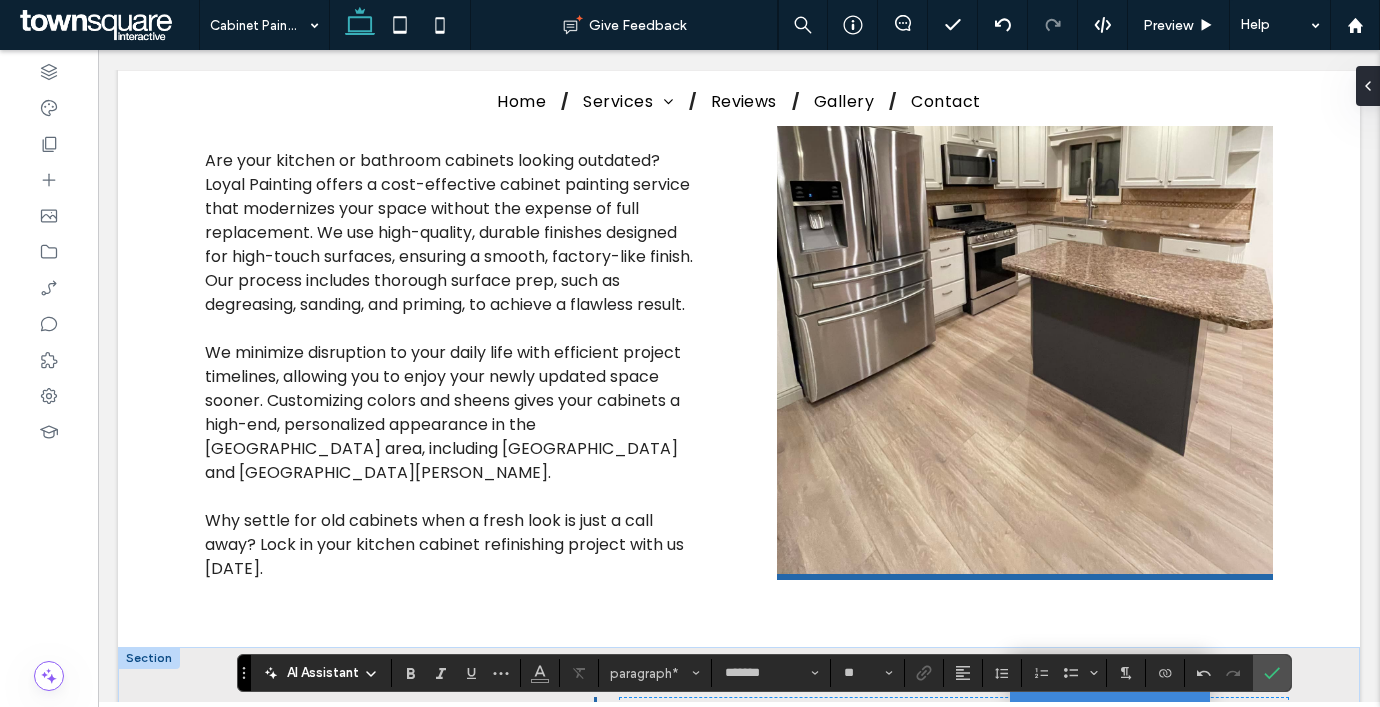 click on "[PHONE_NUMBER]
[PHONE_NUMBER]
Section
Home
Services
Interior Painting
Exterior Painting
Cabinet Painting
Popcorn Ceiling Removal
Drywall Services
Reviews
Gallery
Contact
Section
Basic Header
Section
Home
Services
Interior Painting
Exterior Painting
Cabinet Painting
Popcorn Ceiling Removal
Drywall Services" at bounding box center [739, 569] 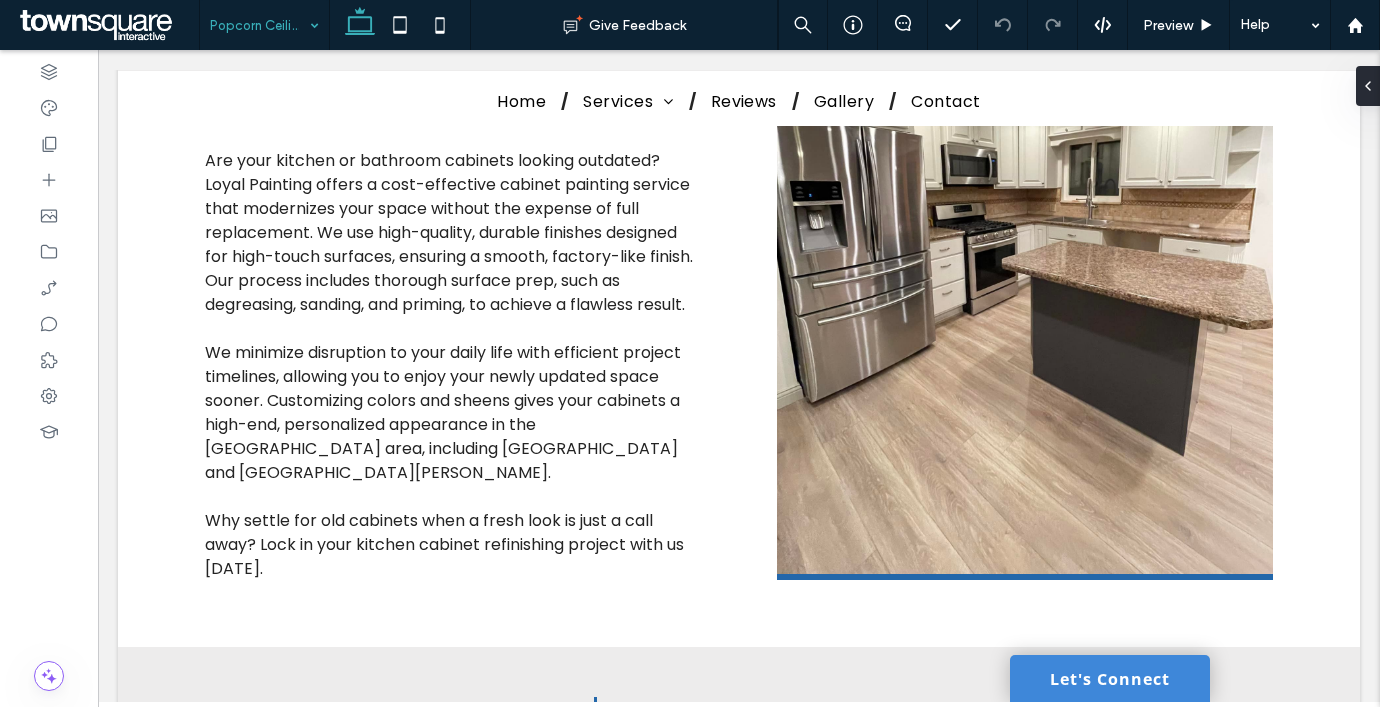 click on "Popcorn Ceiling Removal" at bounding box center [264, 25] 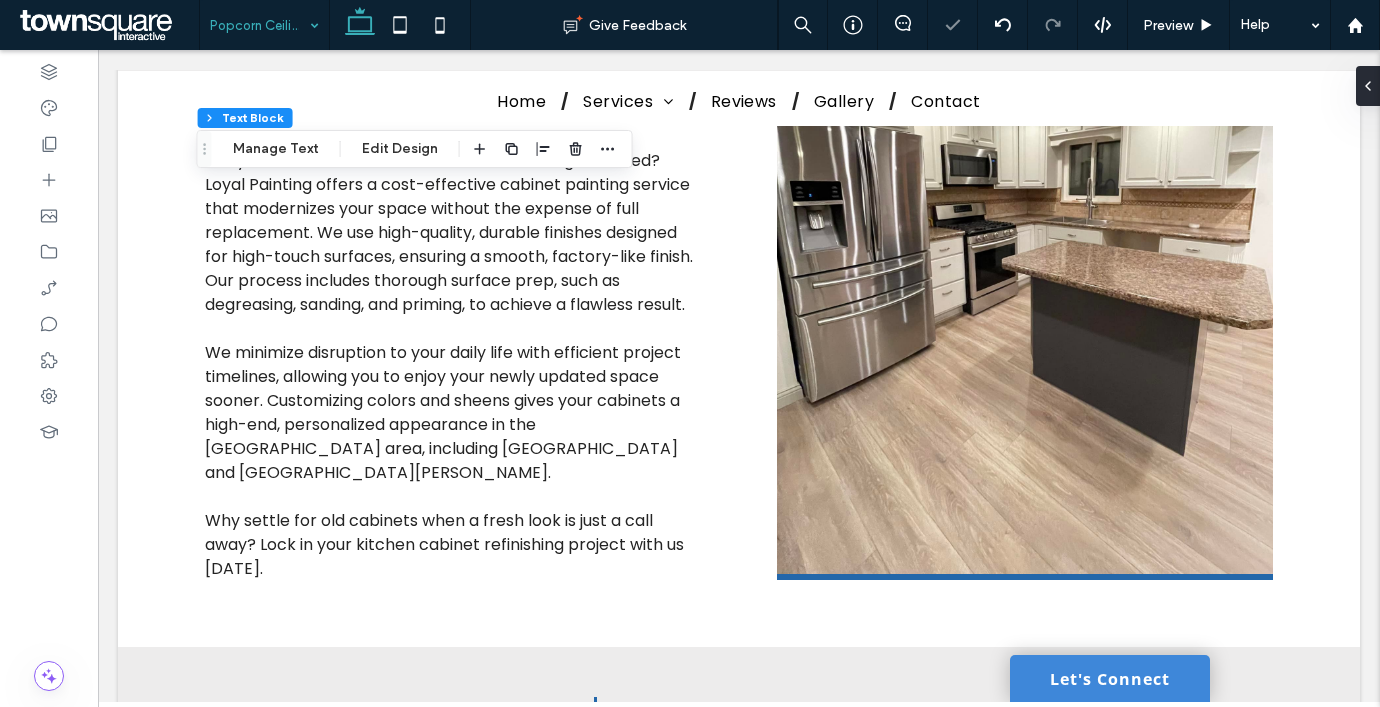 type on "*******" 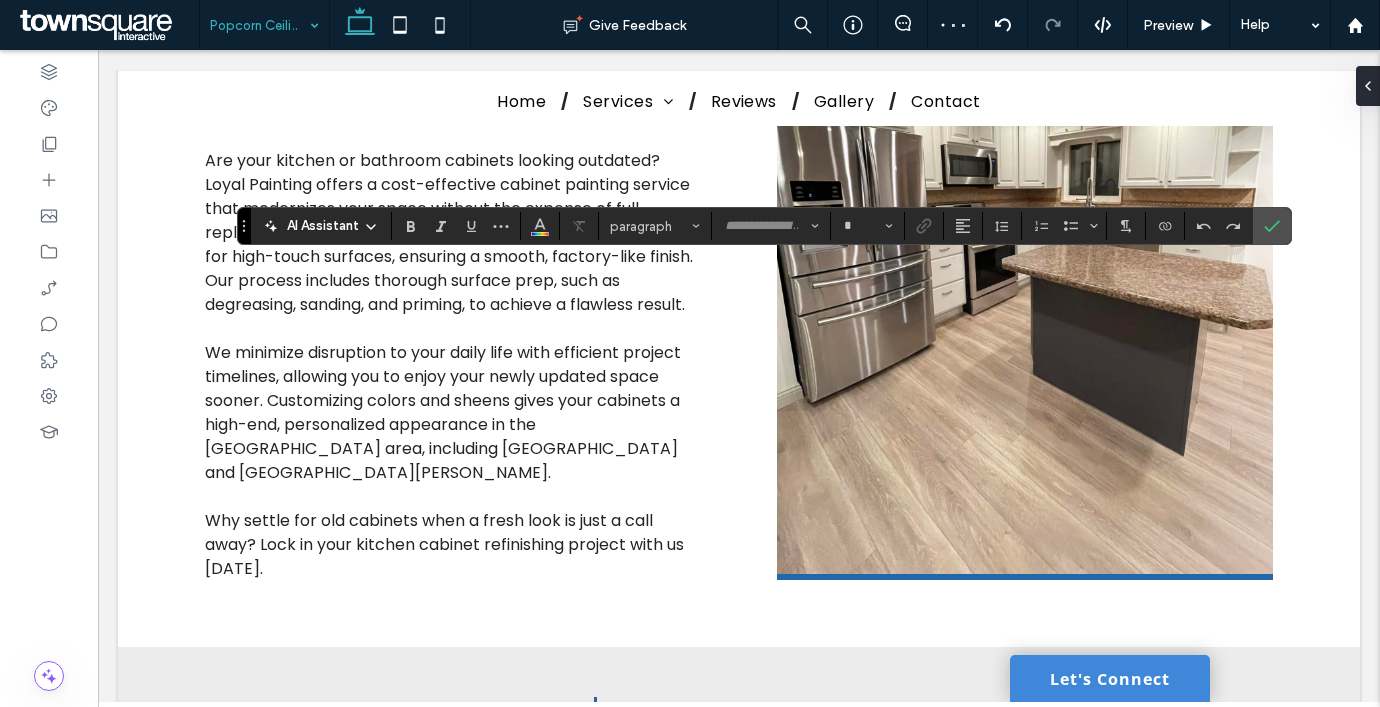type on "*******" 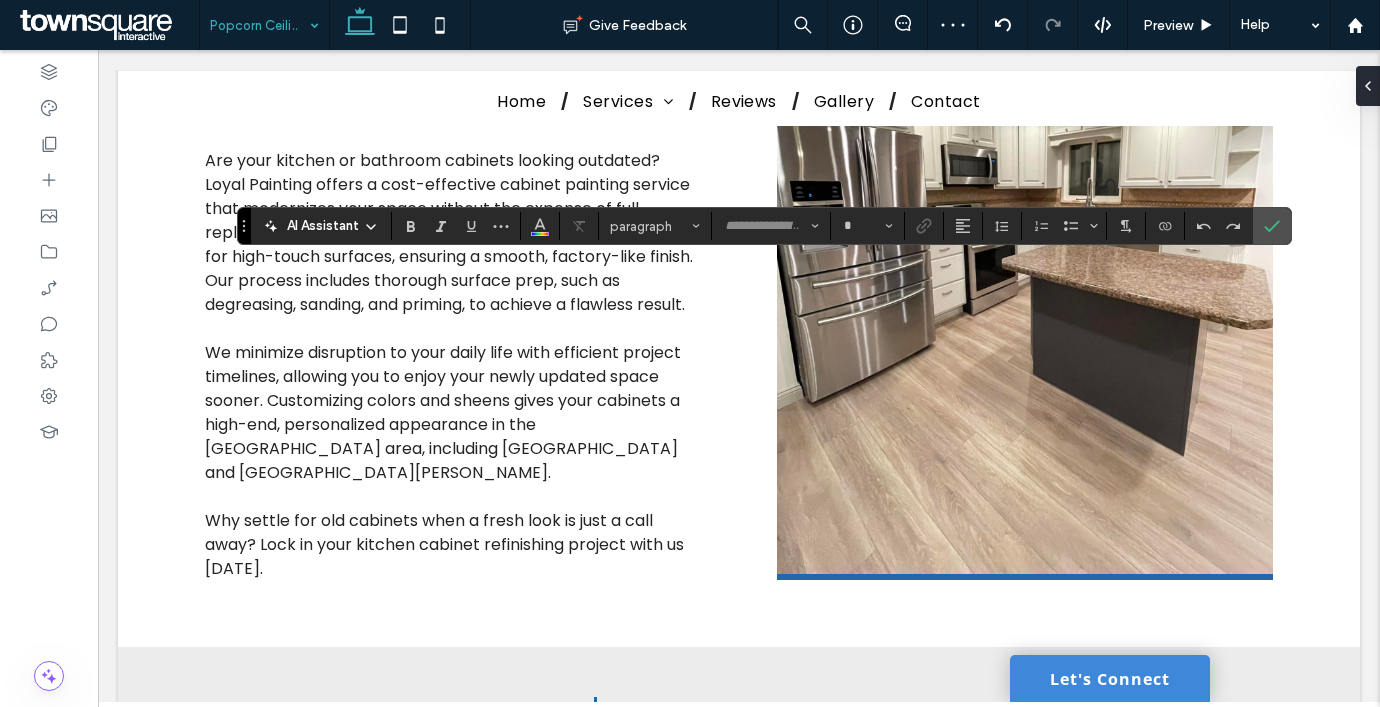 type on "**" 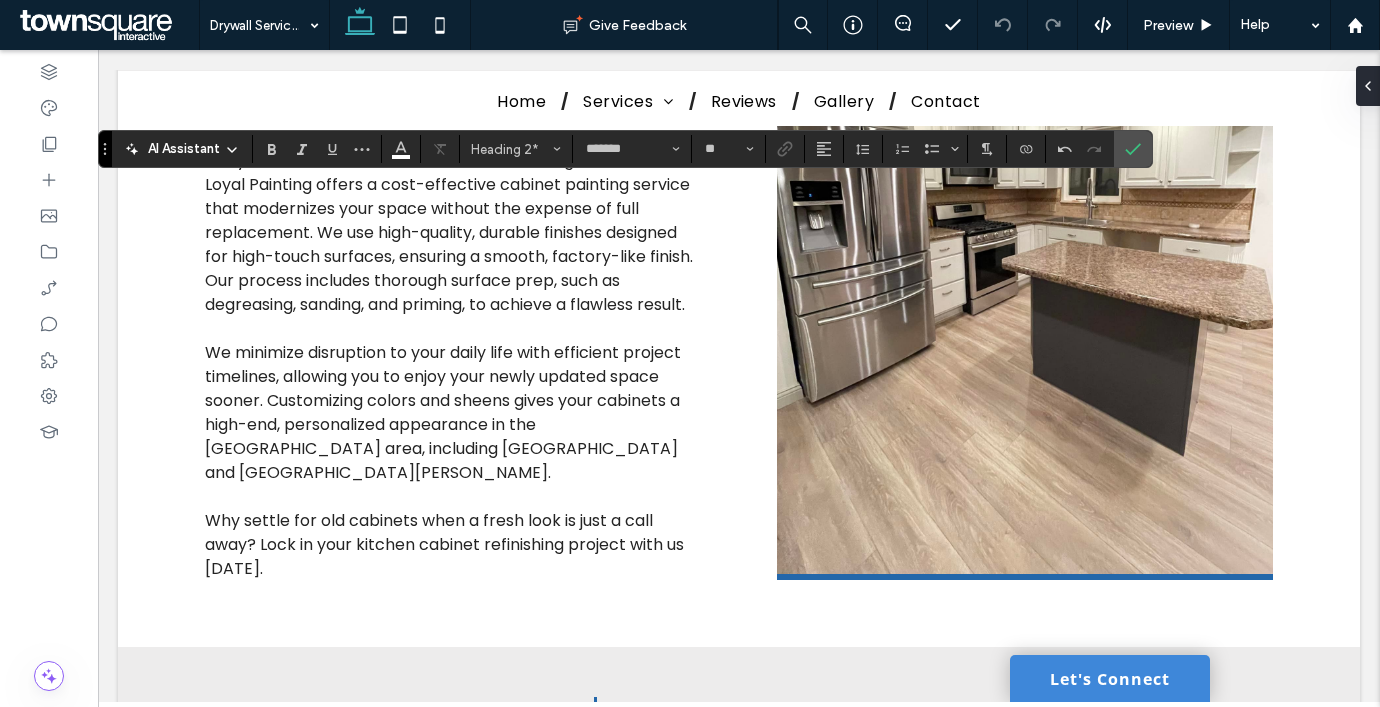 drag, startPoint x: 105, startPoint y: 293, endPoint x: 102, endPoint y: 137, distance: 156.02884 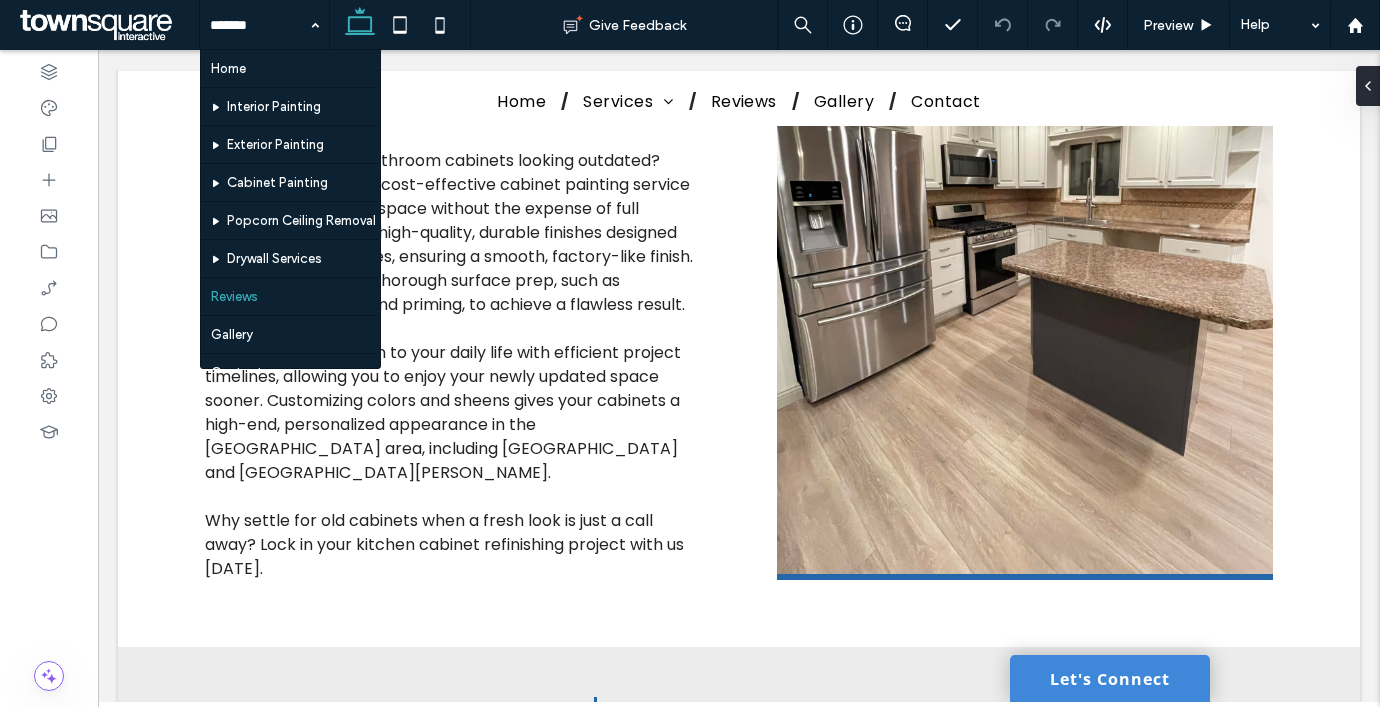click at bounding box center [259, 25] 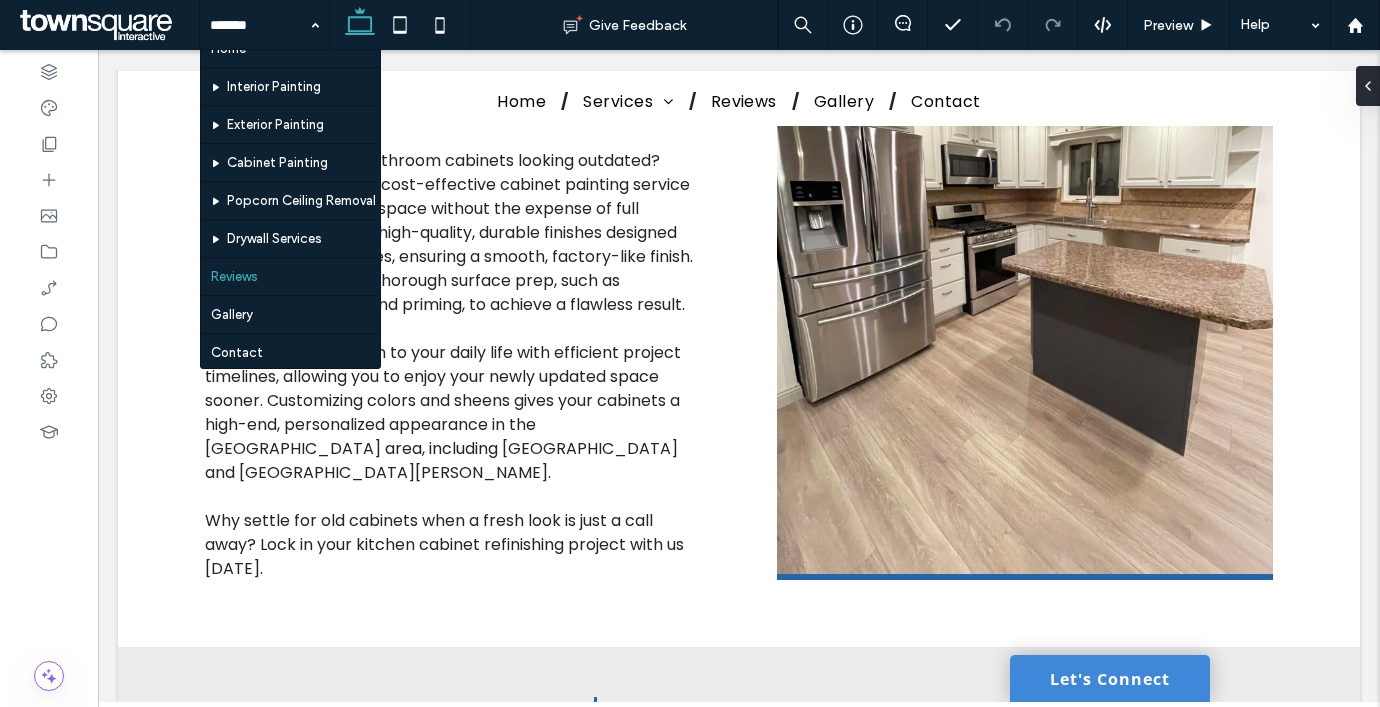 scroll, scrollTop: 21, scrollLeft: 0, axis: vertical 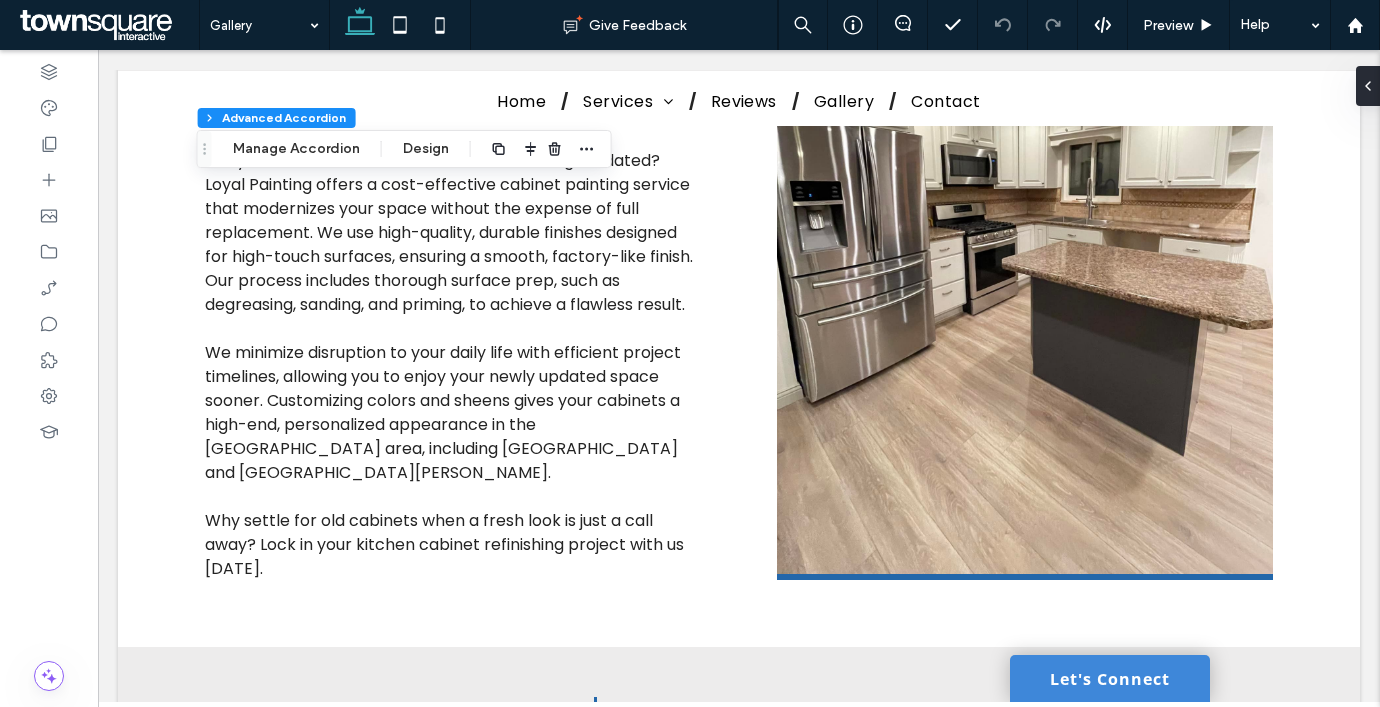 type on "**" 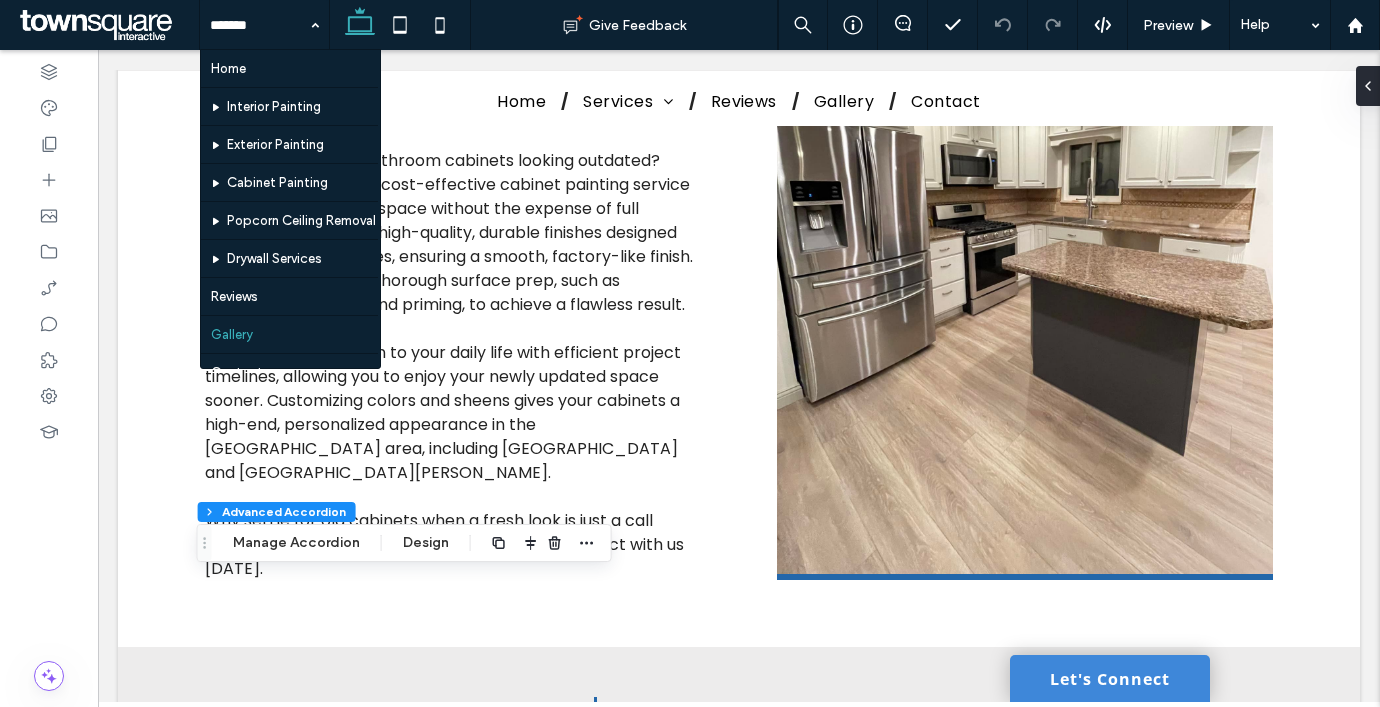 scroll, scrollTop: 21, scrollLeft: 0, axis: vertical 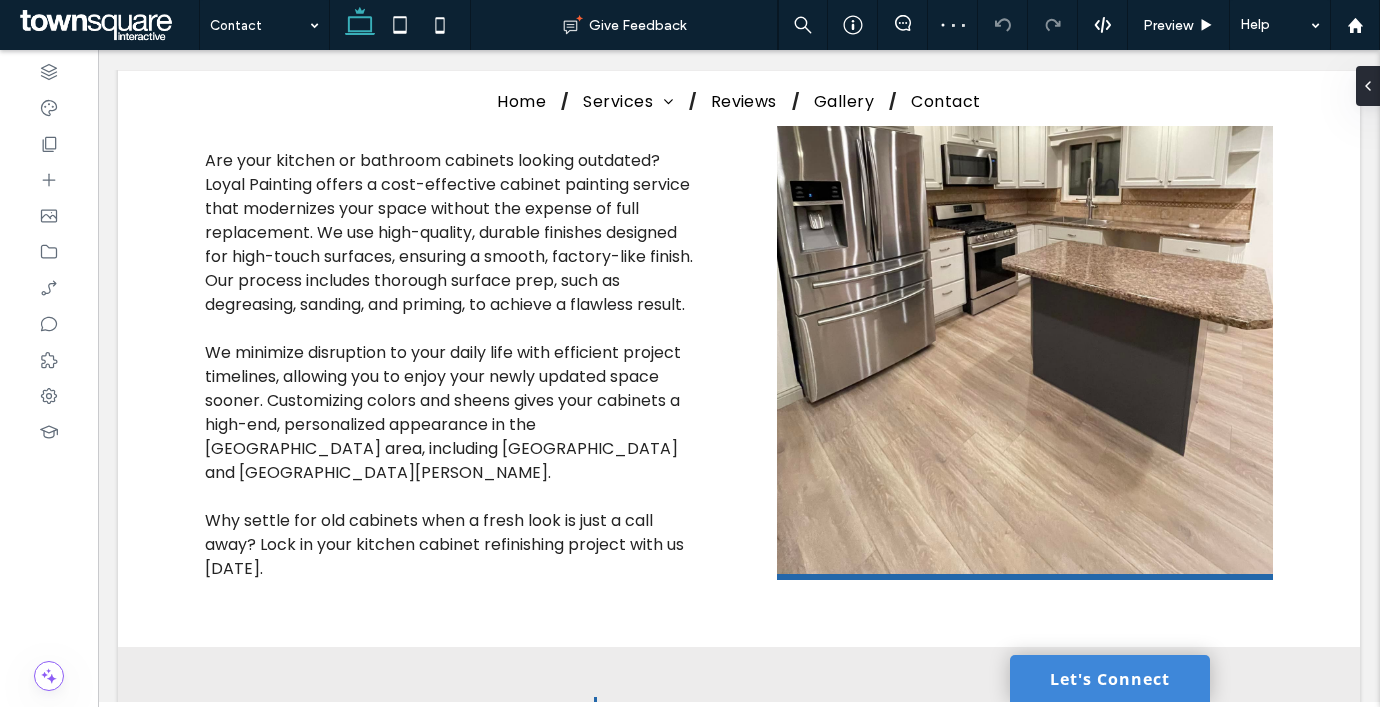 type on "*******" 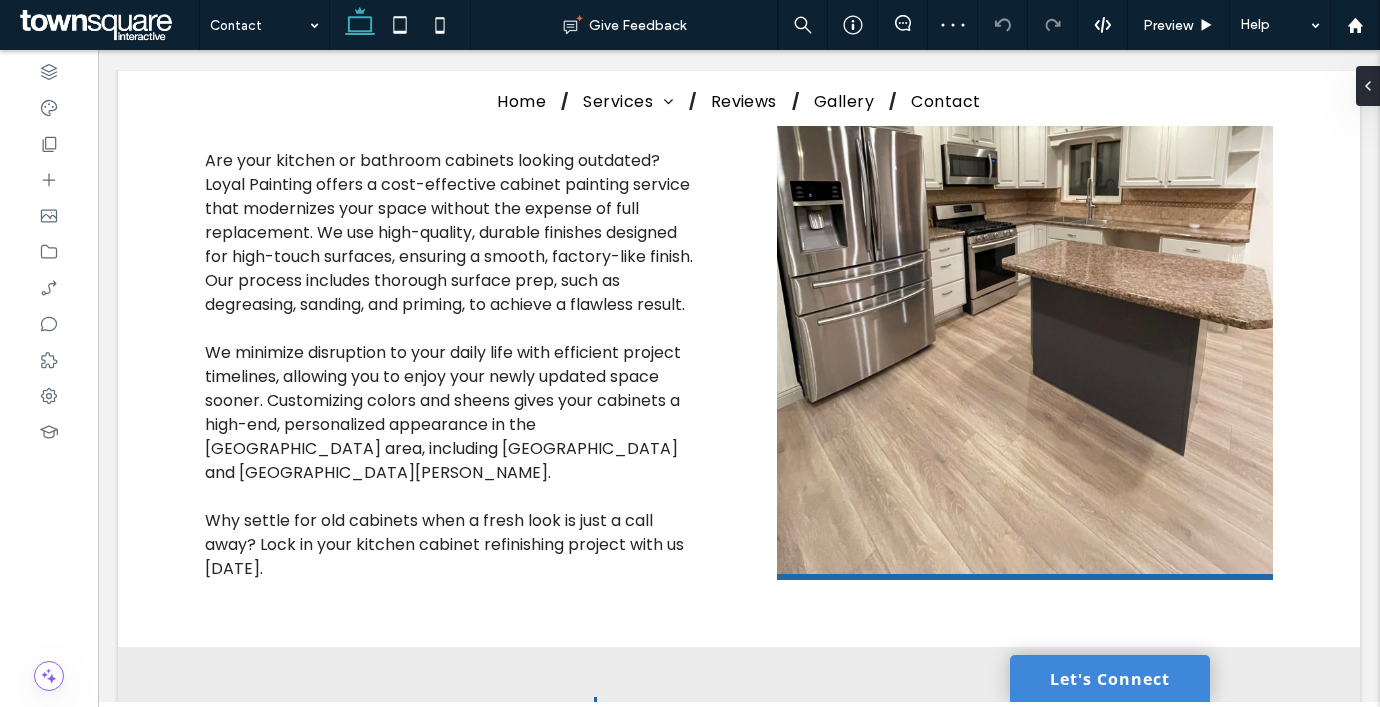 type on "**" 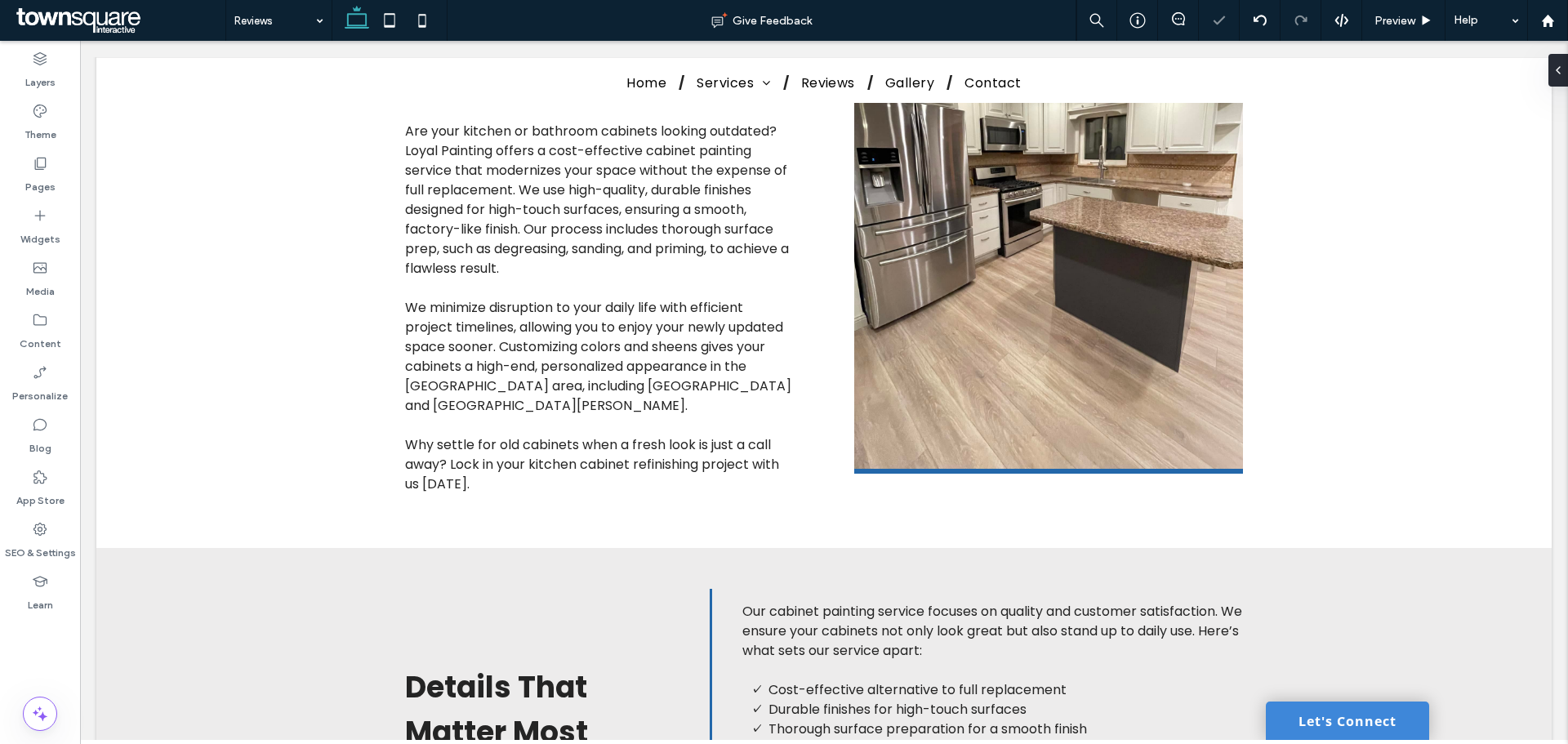 type on "*******" 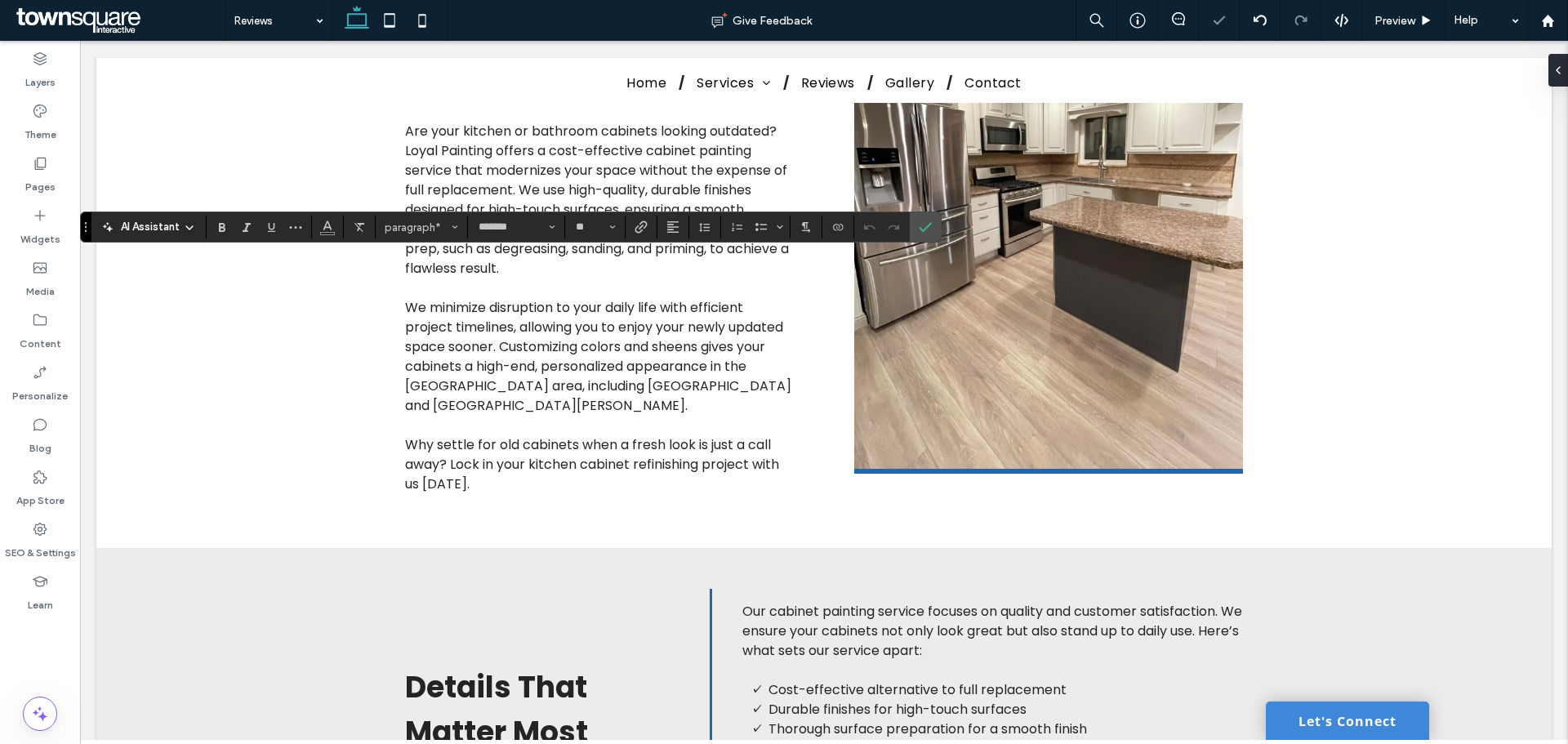 type 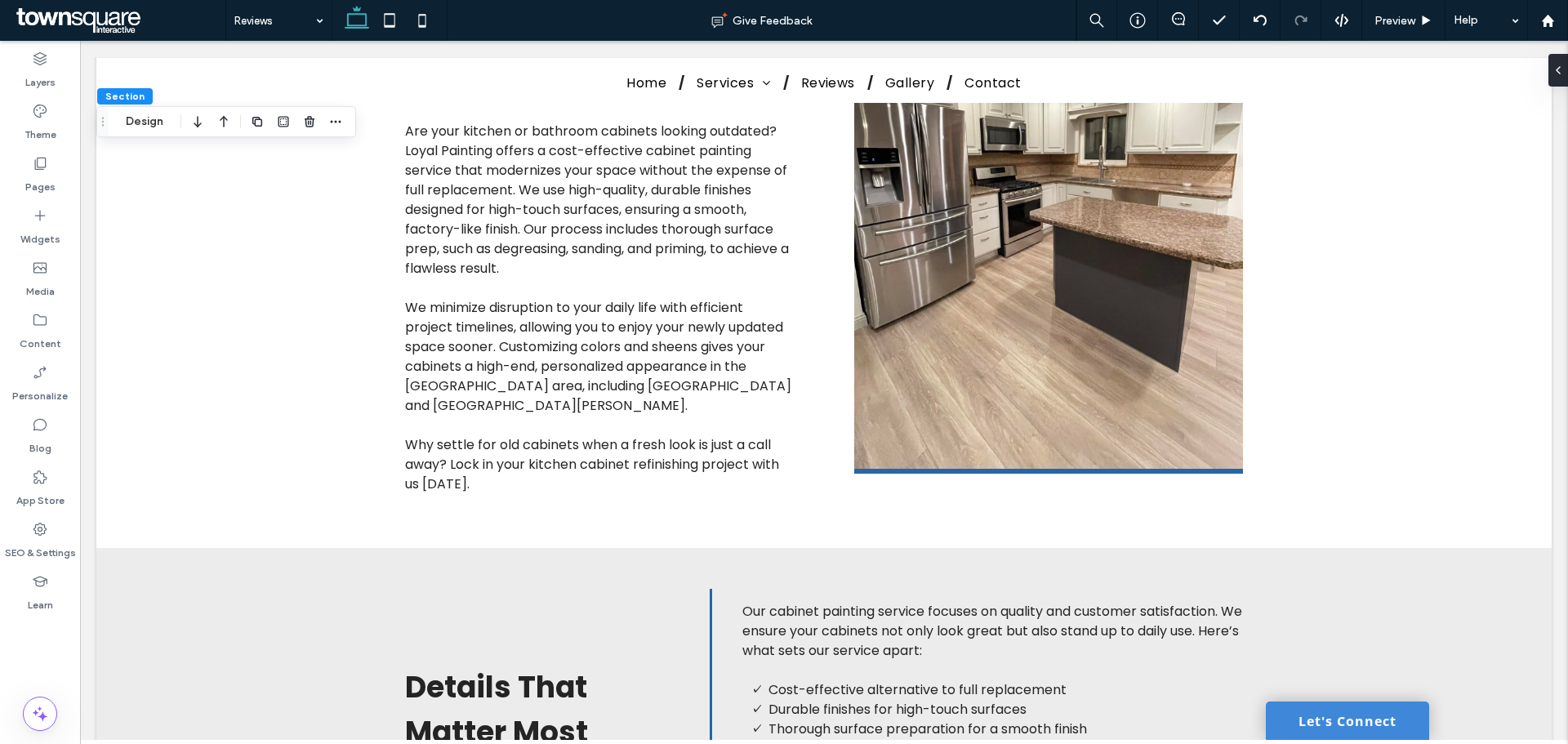 drag, startPoint x: 255, startPoint y: 21, endPoint x: 260, endPoint y: 30, distance: 10.29563 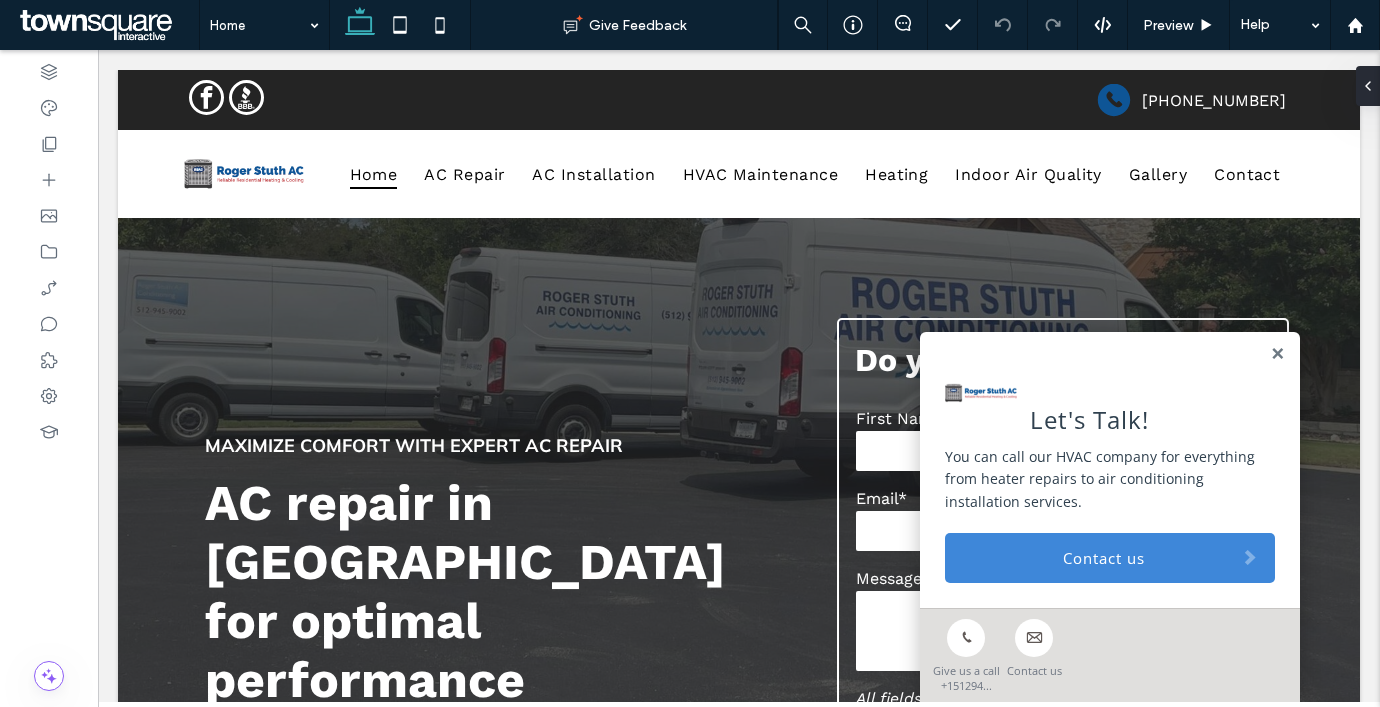 scroll, scrollTop: 0, scrollLeft: 0, axis: both 